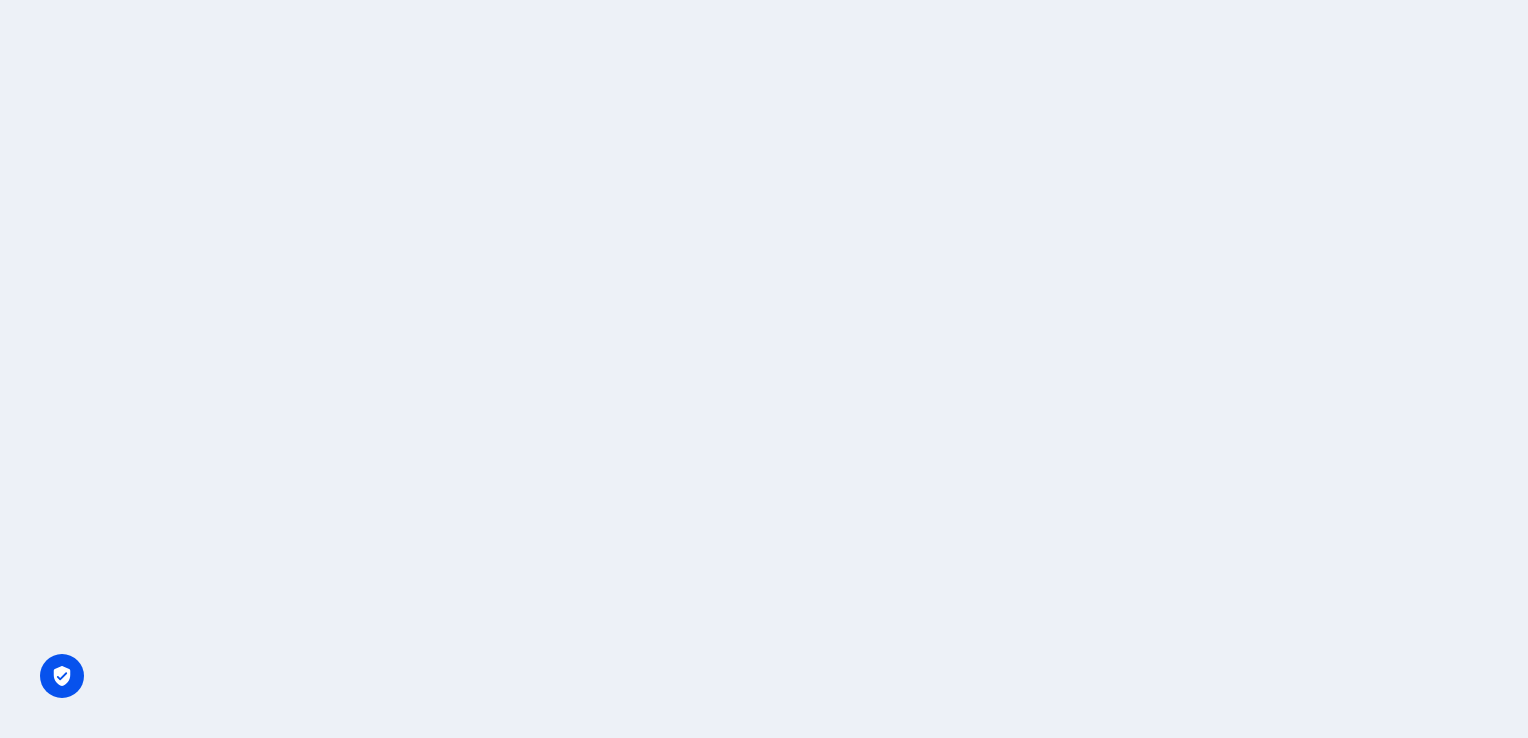 scroll, scrollTop: 0, scrollLeft: 0, axis: both 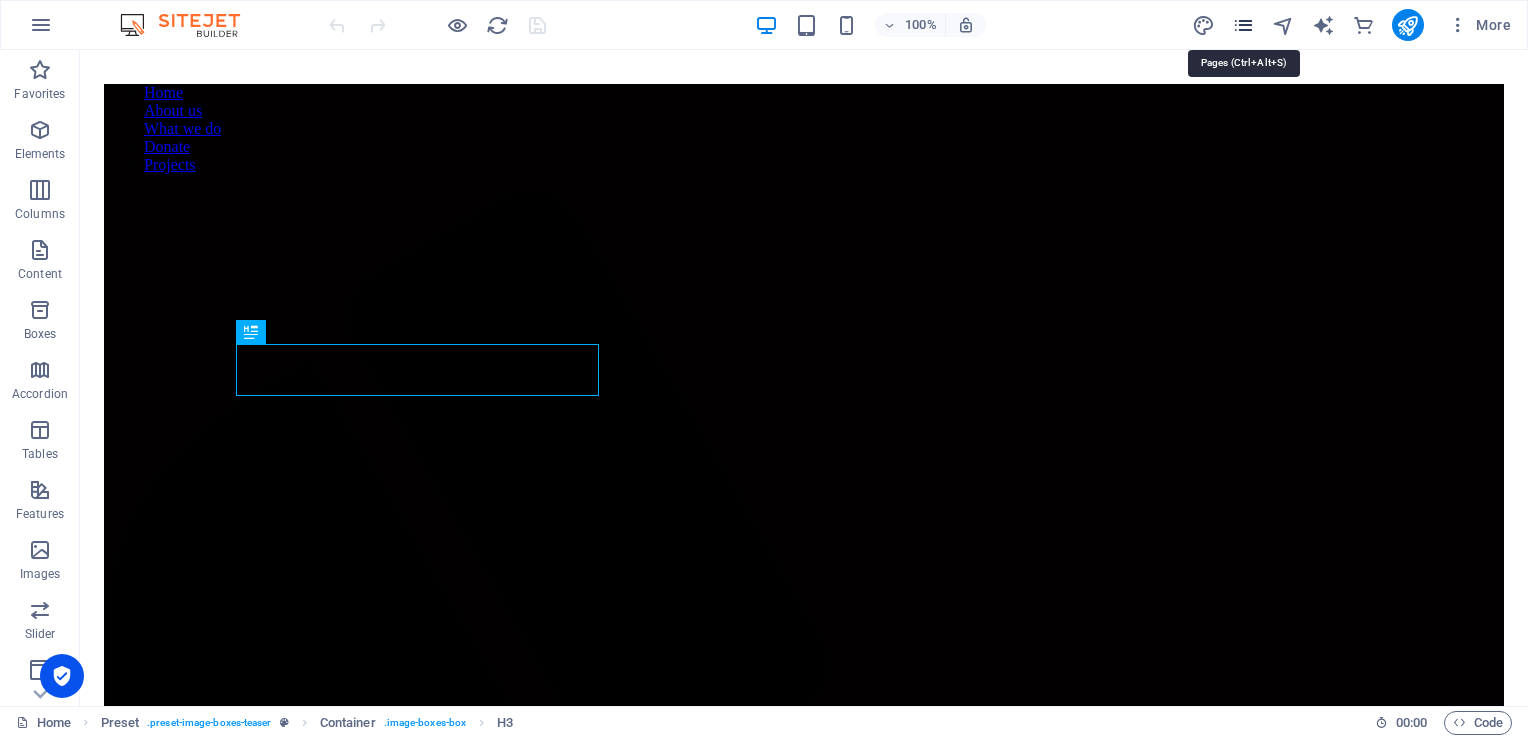 click at bounding box center (1243, 25) 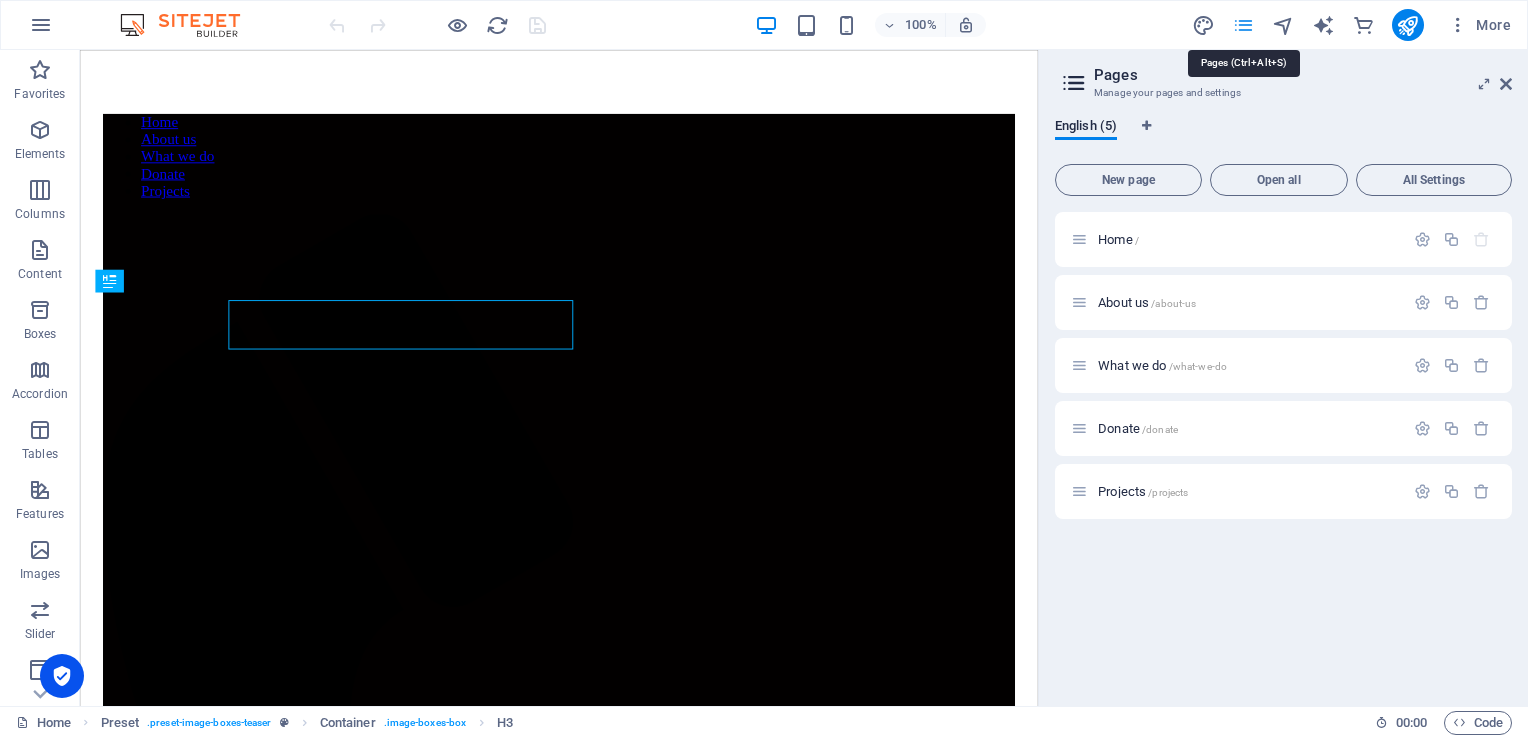 scroll, scrollTop: 679, scrollLeft: 0, axis: vertical 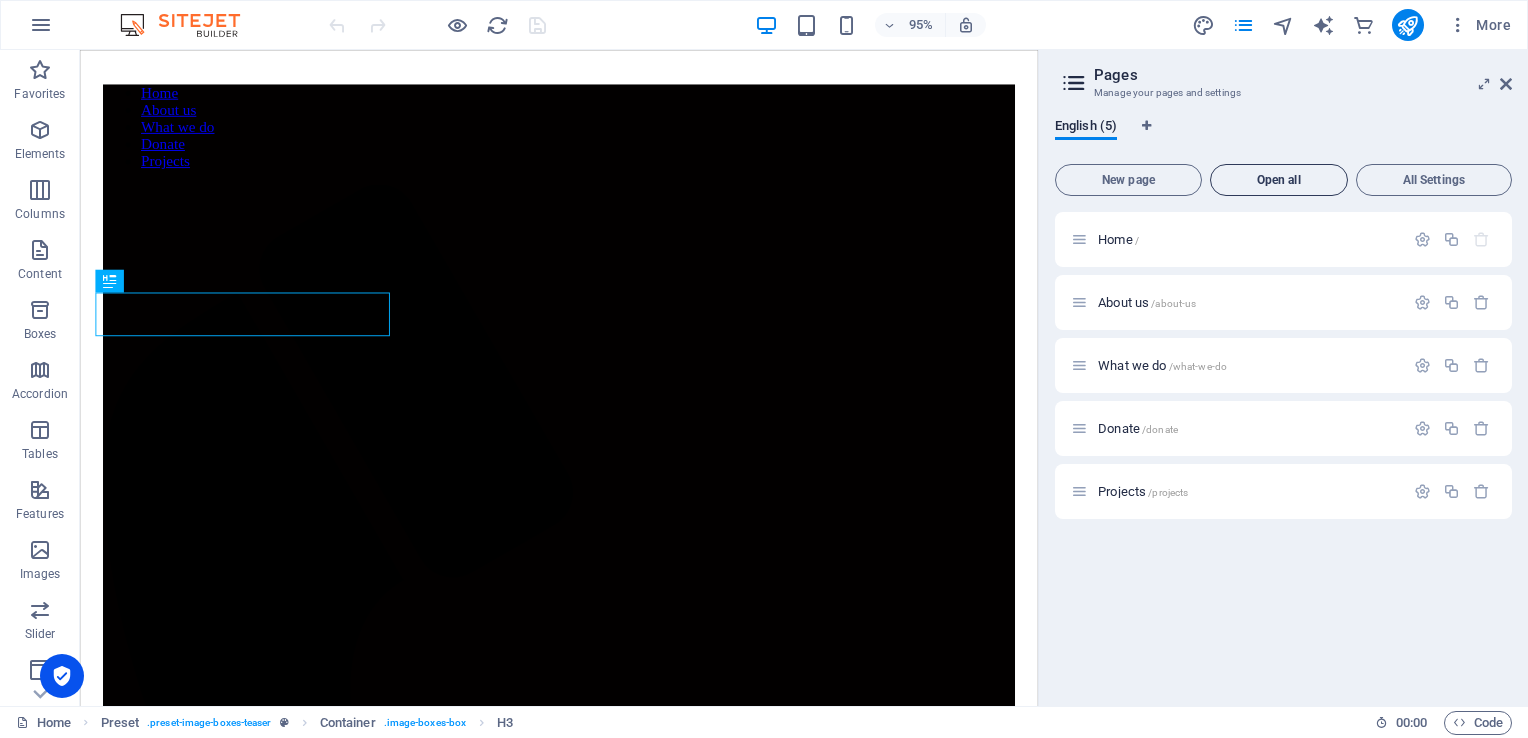 click on "Open all" at bounding box center (1279, 180) 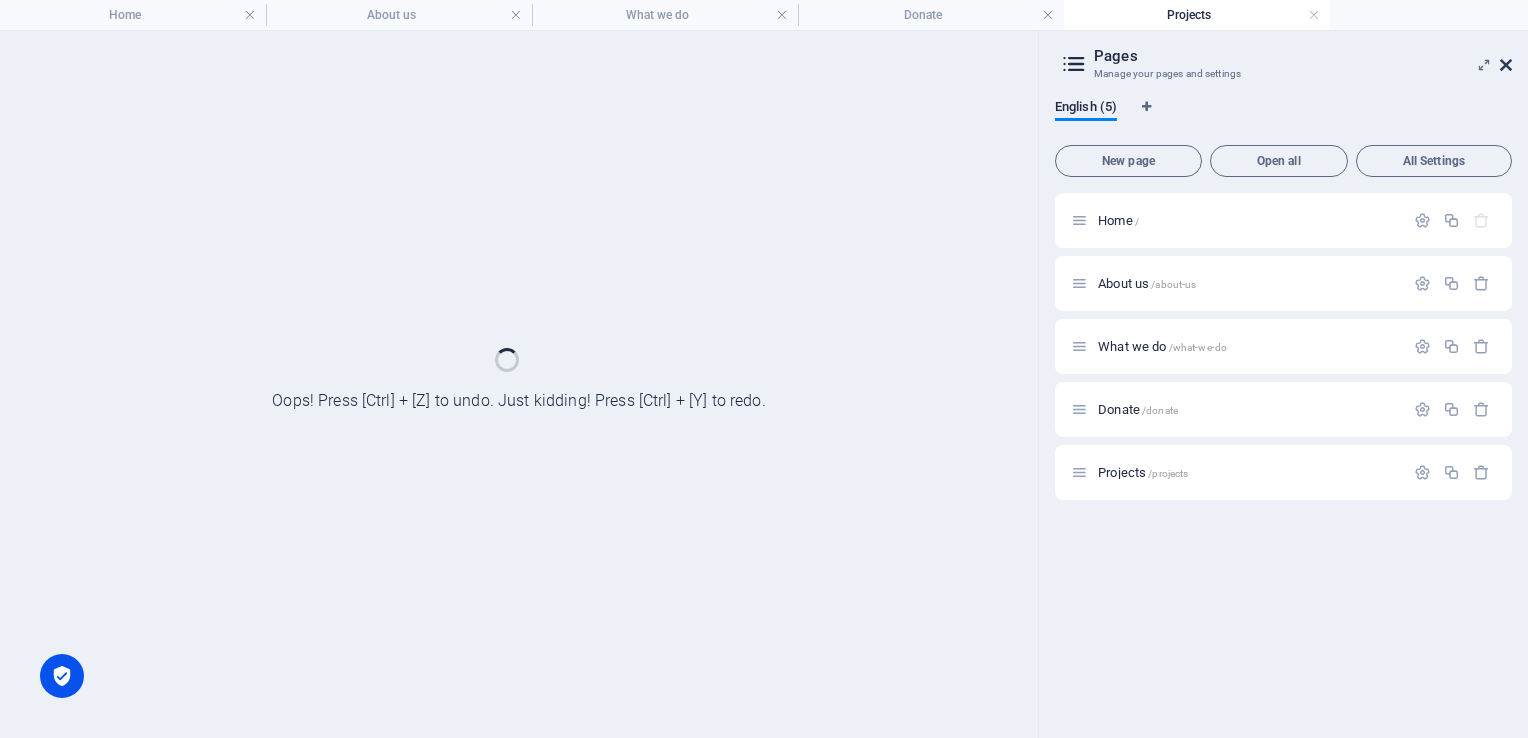 click at bounding box center (1506, 65) 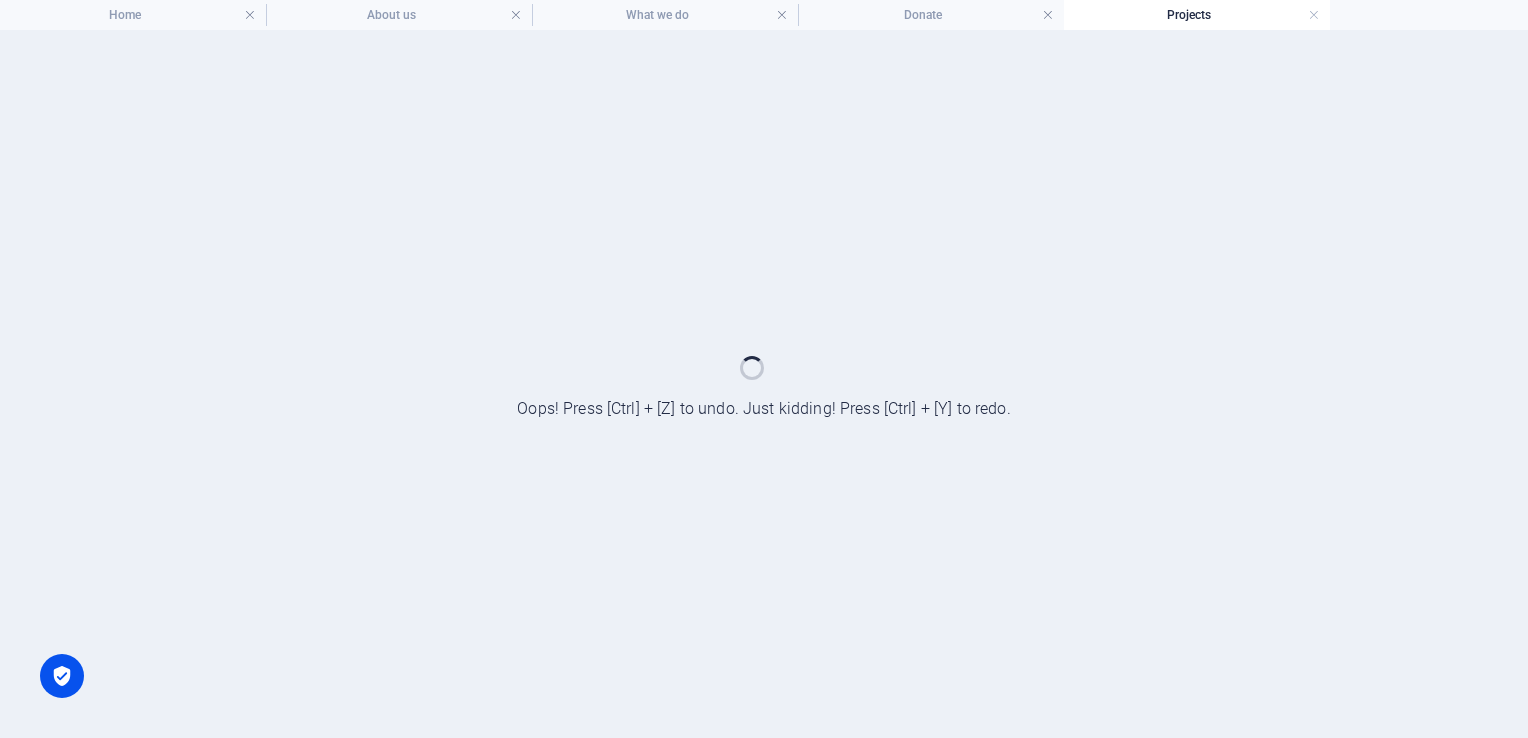 scroll, scrollTop: 0, scrollLeft: 0, axis: both 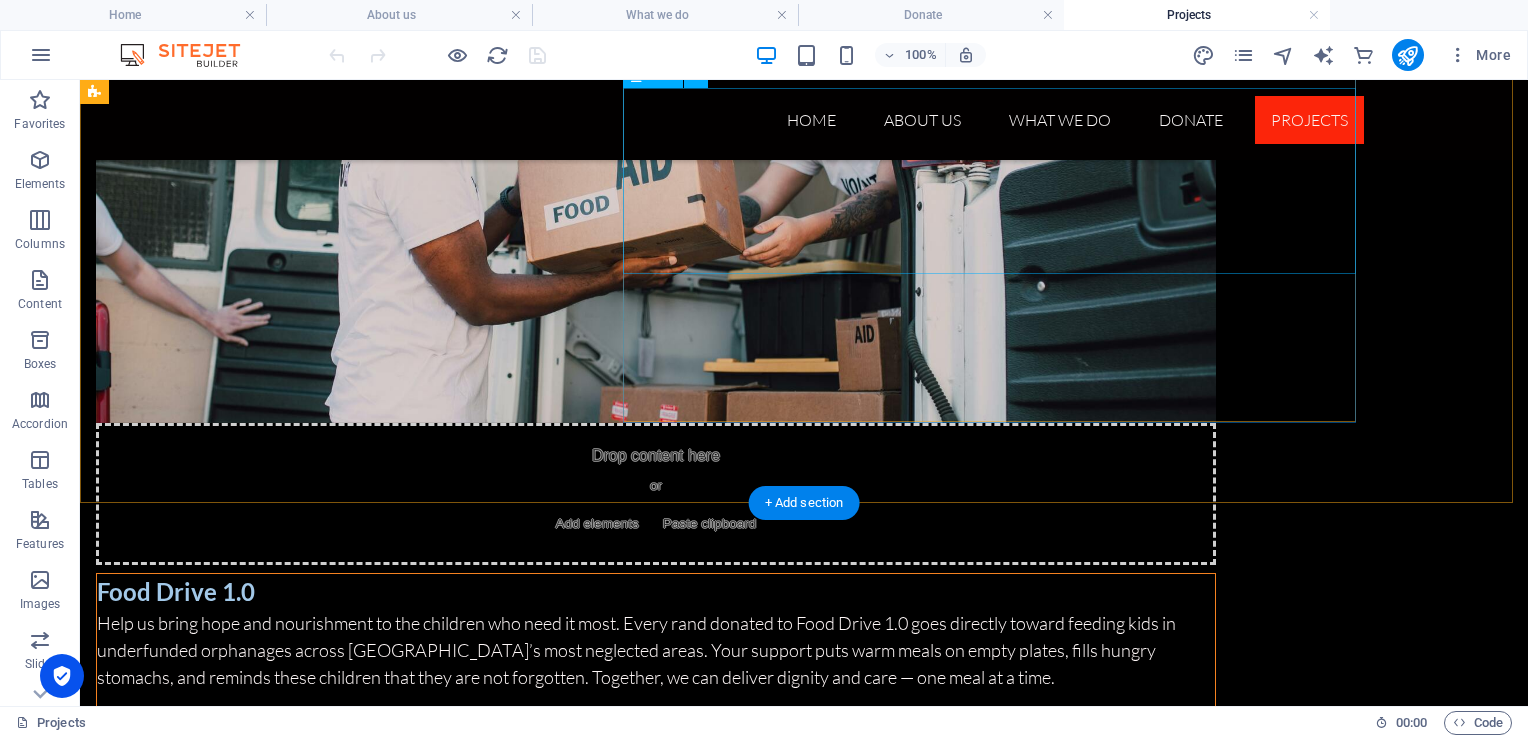 click on "Help us bring hope and nourishment to the children who need it most. Every rand donated to Food Drive 1.0 goes directly toward feeding kids in underfunded orphanages across Gauteng’s most neglected areas. Your support puts warm meals on empty plates, fills hungry stomachs, and reminds these children that they are not forgotten. Together, we can deliver dignity and care — one meal at a time. Use REFF:    "Delta"" at bounding box center (656, 676) 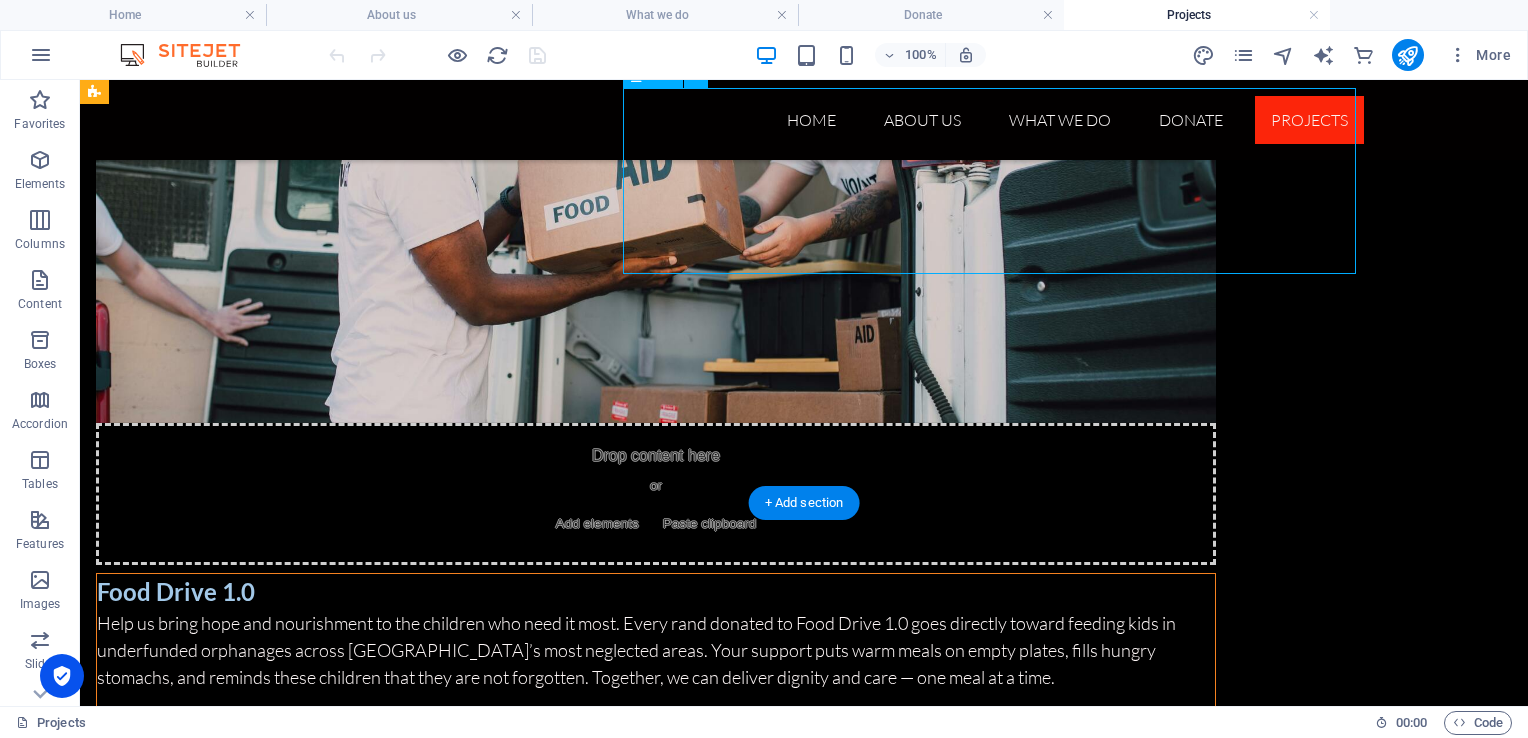 click on "Help us bring hope and nourishment to the children who need it most. Every rand donated to Food Drive 1.0 goes directly toward feeding kids in underfunded orphanages across Gauteng’s most neglected areas. Your support puts warm meals on empty plates, fills hungry stomachs, and reminds these children that they are not forgotten. Together, we can deliver dignity and care — one meal at a time. Use REFF:    "Delta"" at bounding box center (656, 676) 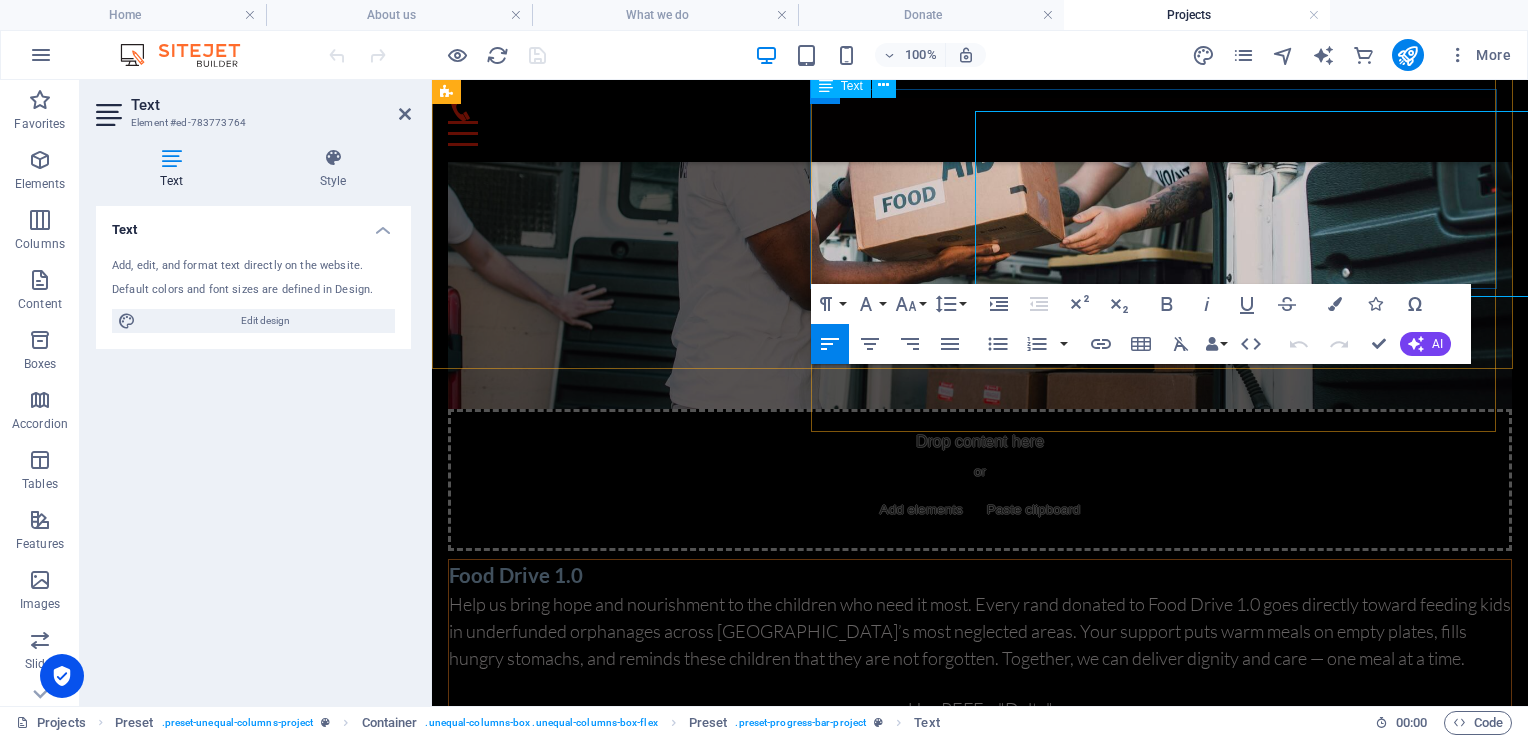 scroll, scrollTop: 768, scrollLeft: 0, axis: vertical 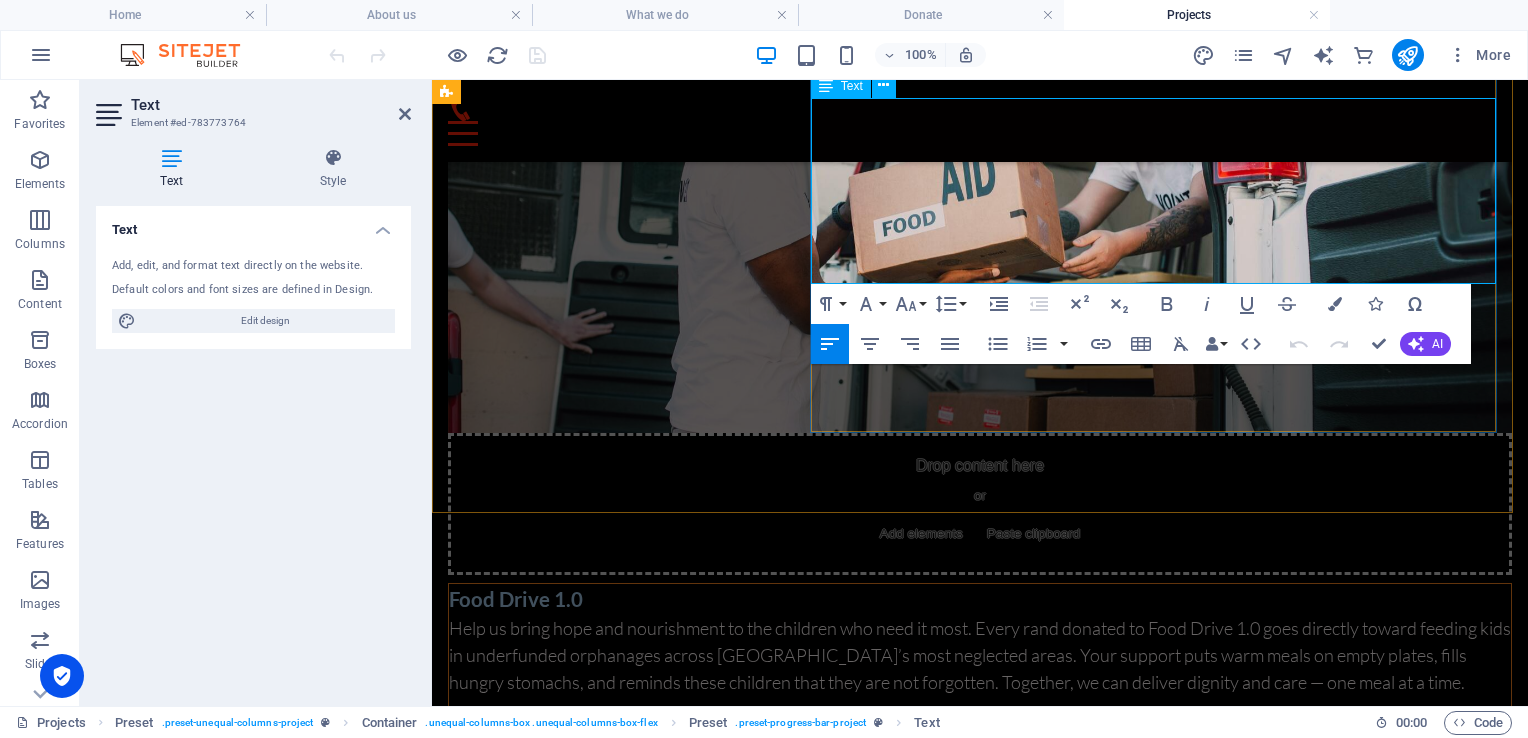 click on "Use REFF:    "Delta"" at bounding box center [980, 733] 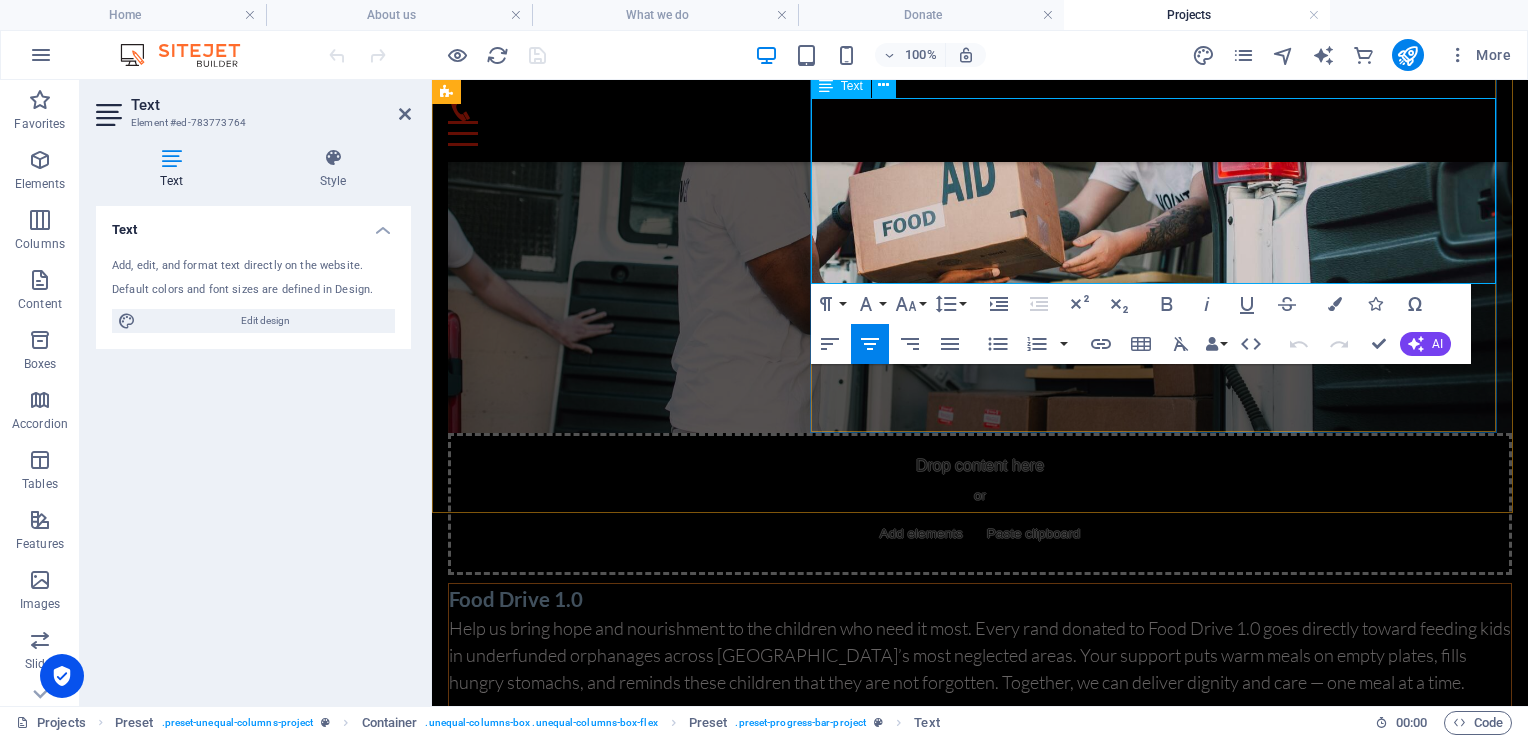 click on "Use REFF:    "Delta"" at bounding box center (980, 733) 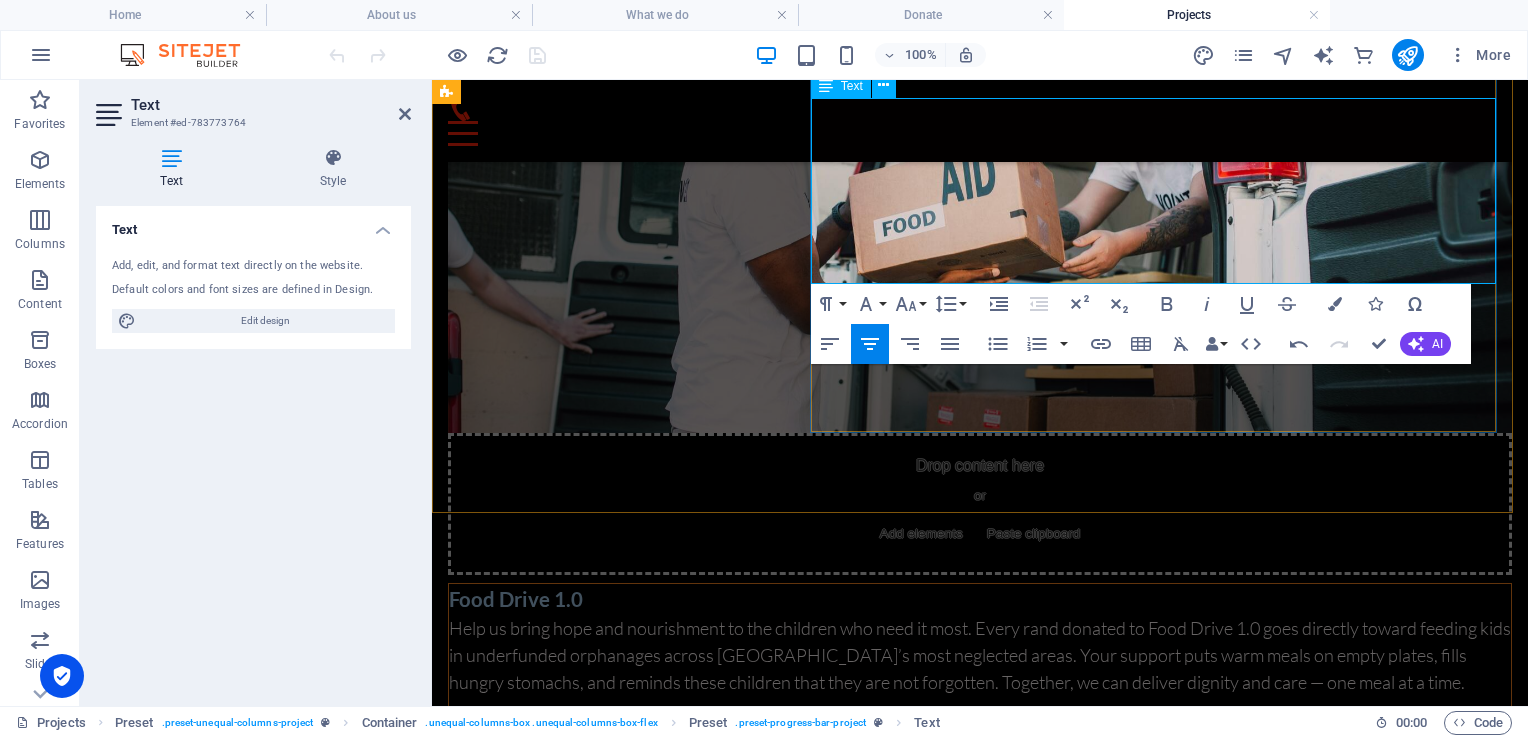 click on "Use REFF:    "DELTA"" at bounding box center [980, 733] 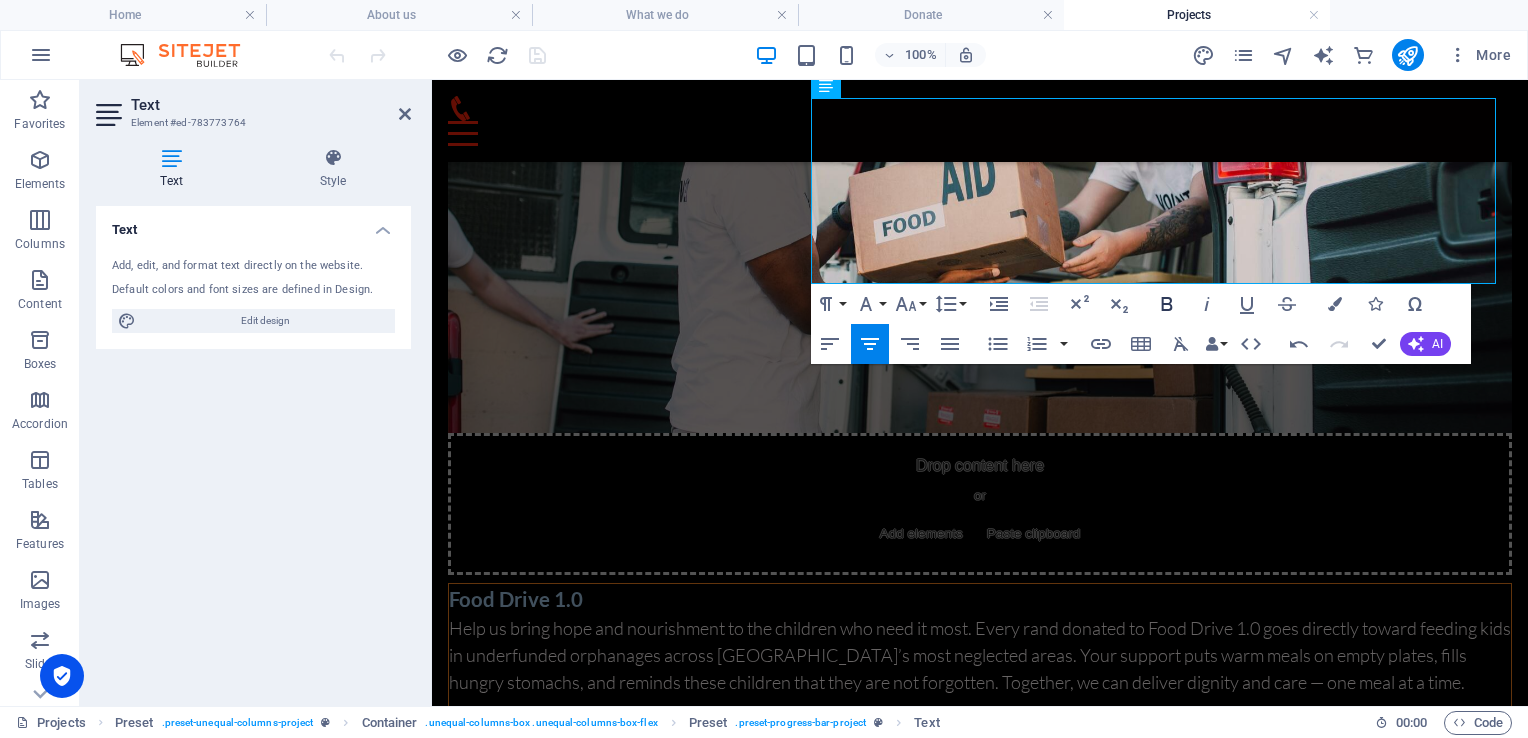 click 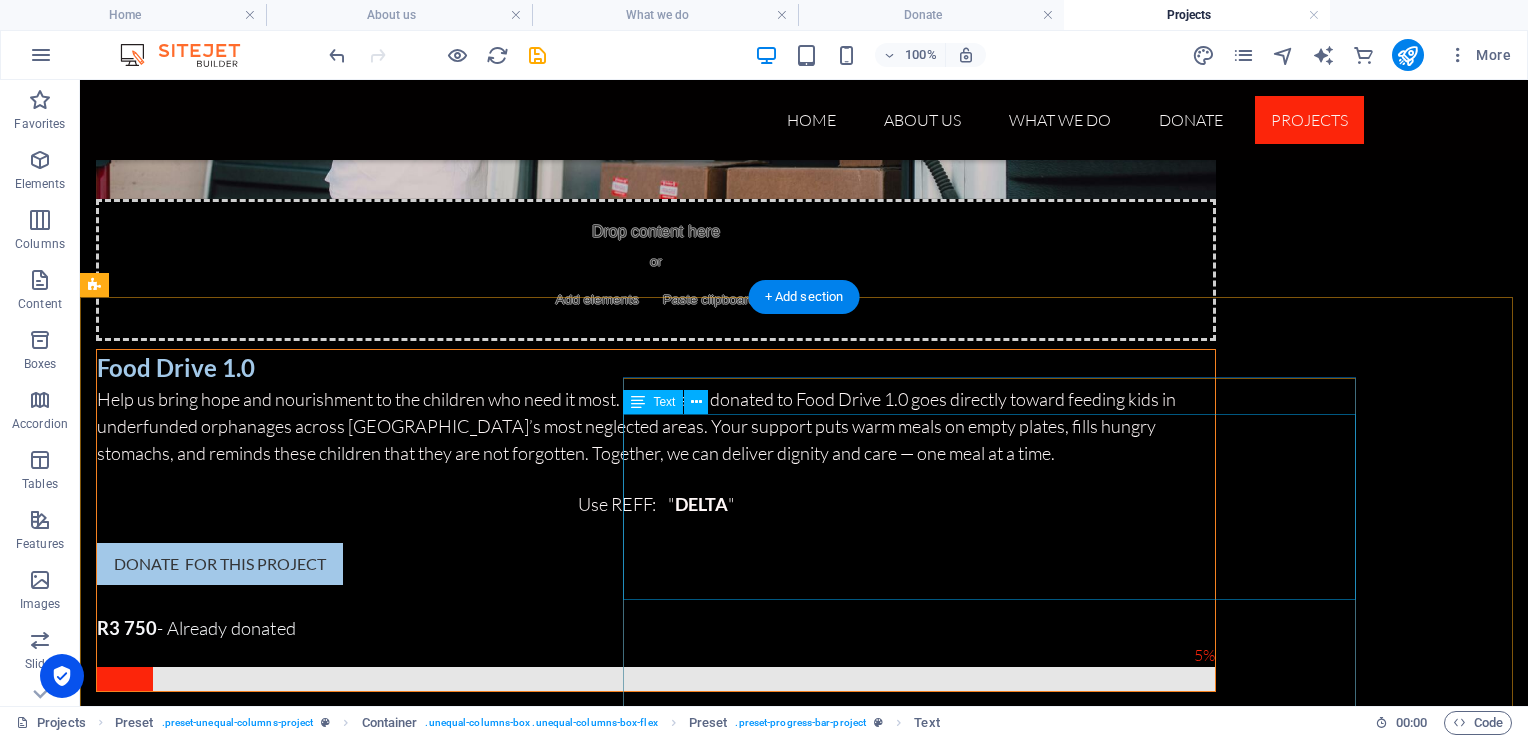 scroll, scrollTop: 1017, scrollLeft: 0, axis: vertical 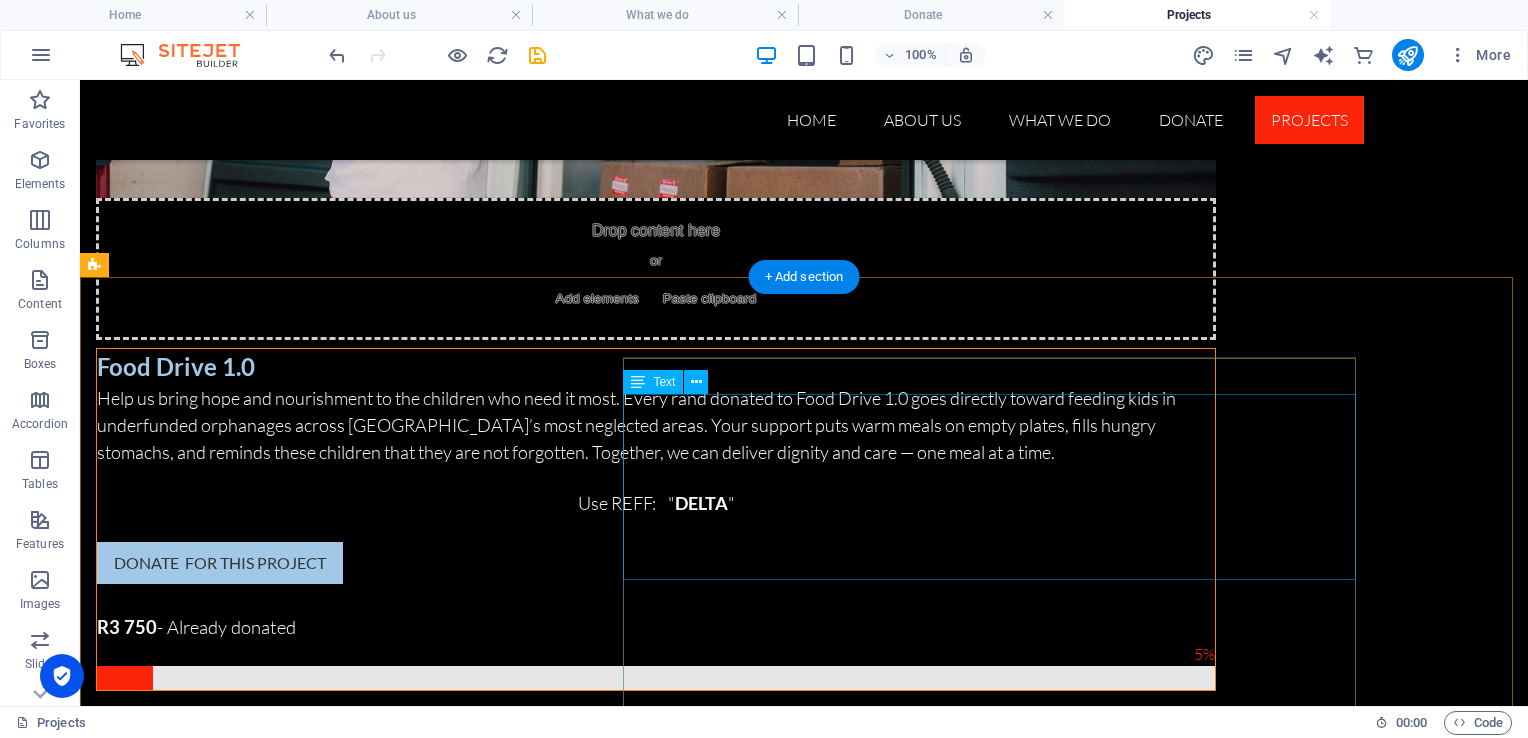 click on "This project will fully fund a dedicated, privately operated PSIRA-registered tactical team for six months to support the Westrand TRIO tracing team. Your contribution helps us track down suspects involved in house robberies, hijackings, and kidnappings, bringing dangerous criminals to justice faster and making our communities safer for everyone. Every rand raised keeps boots on the ground, vehicles fueled, and operations running — exactly where they’re needed most. Use REFF:  "TANGO"" at bounding box center (656, 1489) 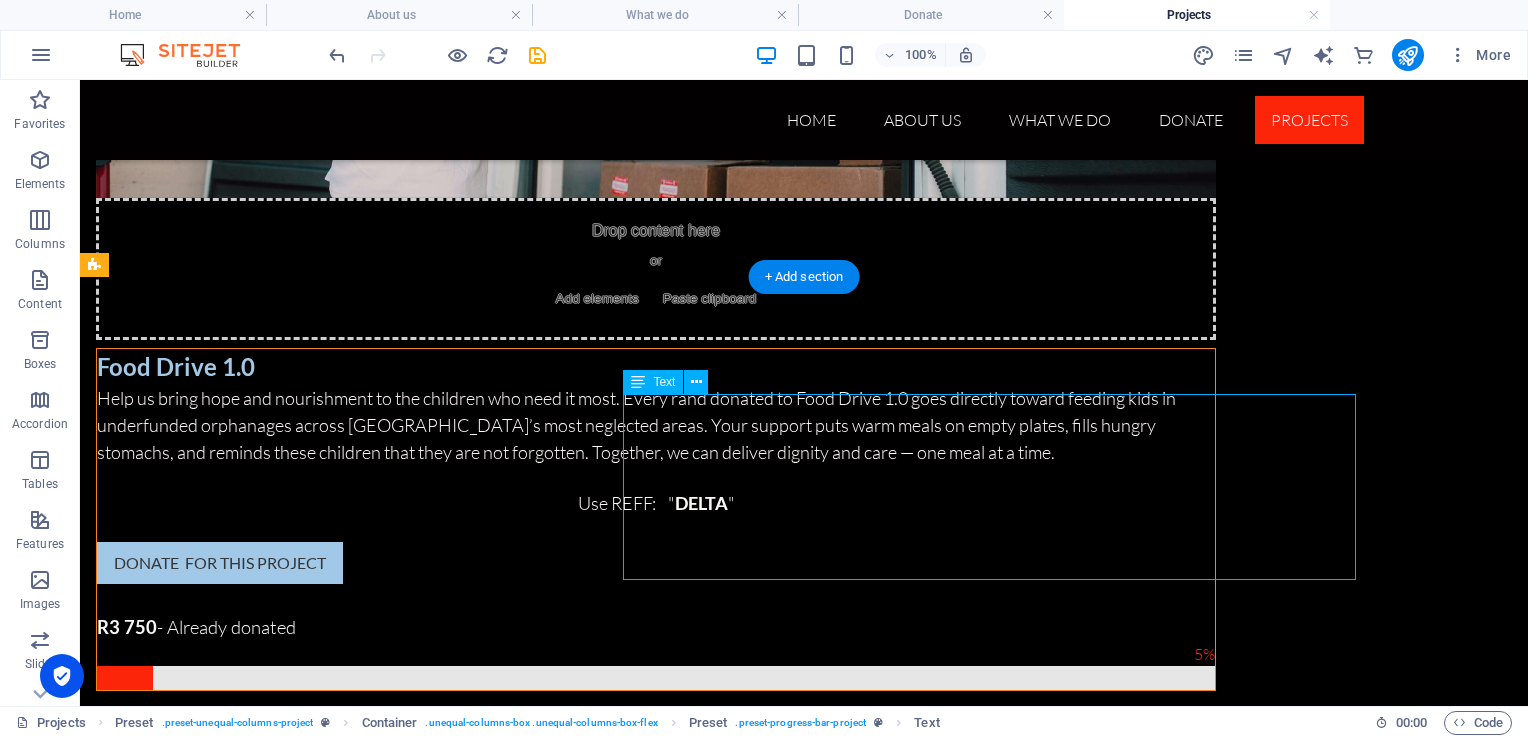 click on "This project will fully fund a dedicated, privately operated PSIRA-registered tactical team for six months to support the Westrand TRIO tracing team. Your contribution helps us track down suspects involved in house robberies, hijackings, and kidnappings, bringing dangerous criminals to justice faster and making our communities safer for everyone. Every rand raised keeps boots on the ground, vehicles fueled, and operations running — exactly where they’re needed most. Use REFF:  "TANGO"" at bounding box center (656, 1489) 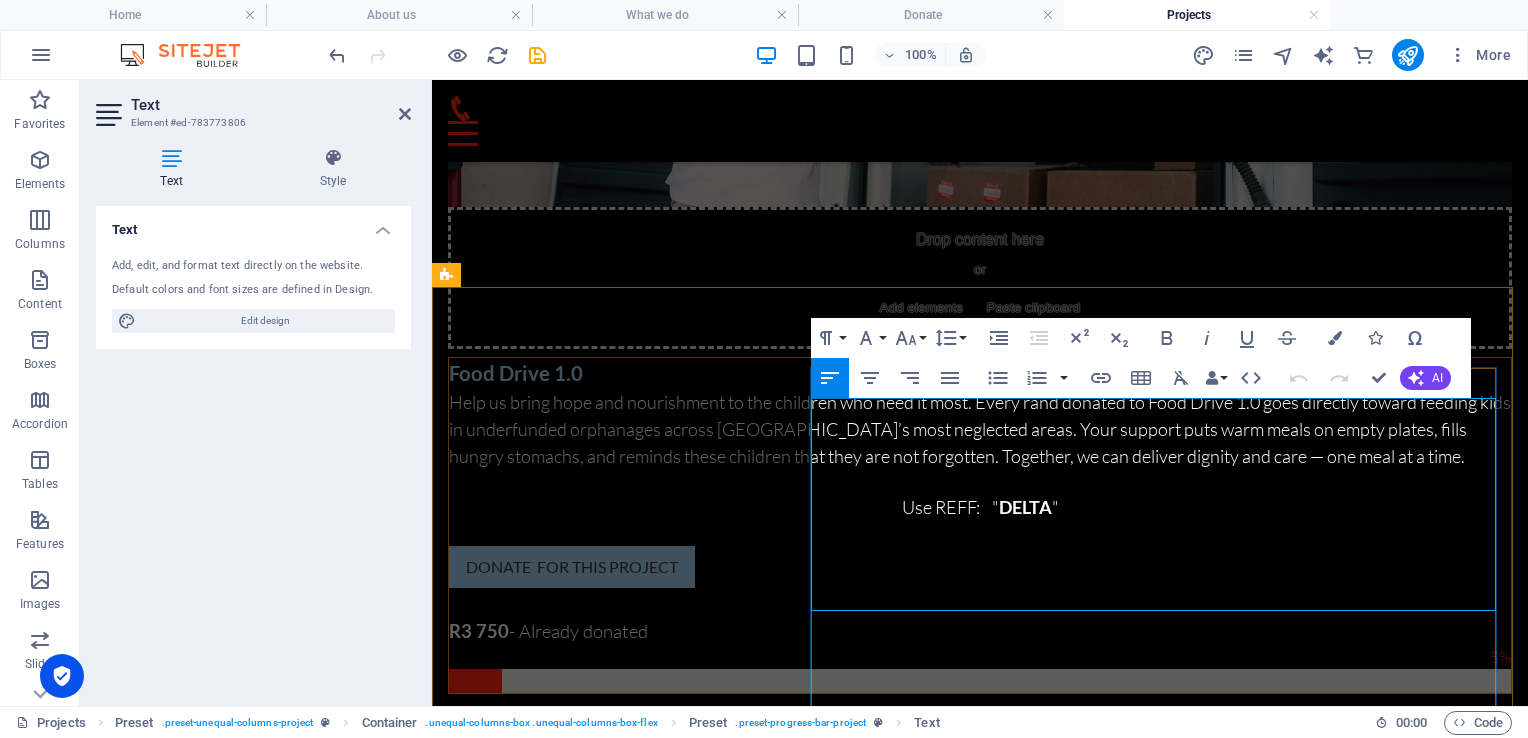click on "Use REFF:  "TANGO"" at bounding box center (980, 1574) 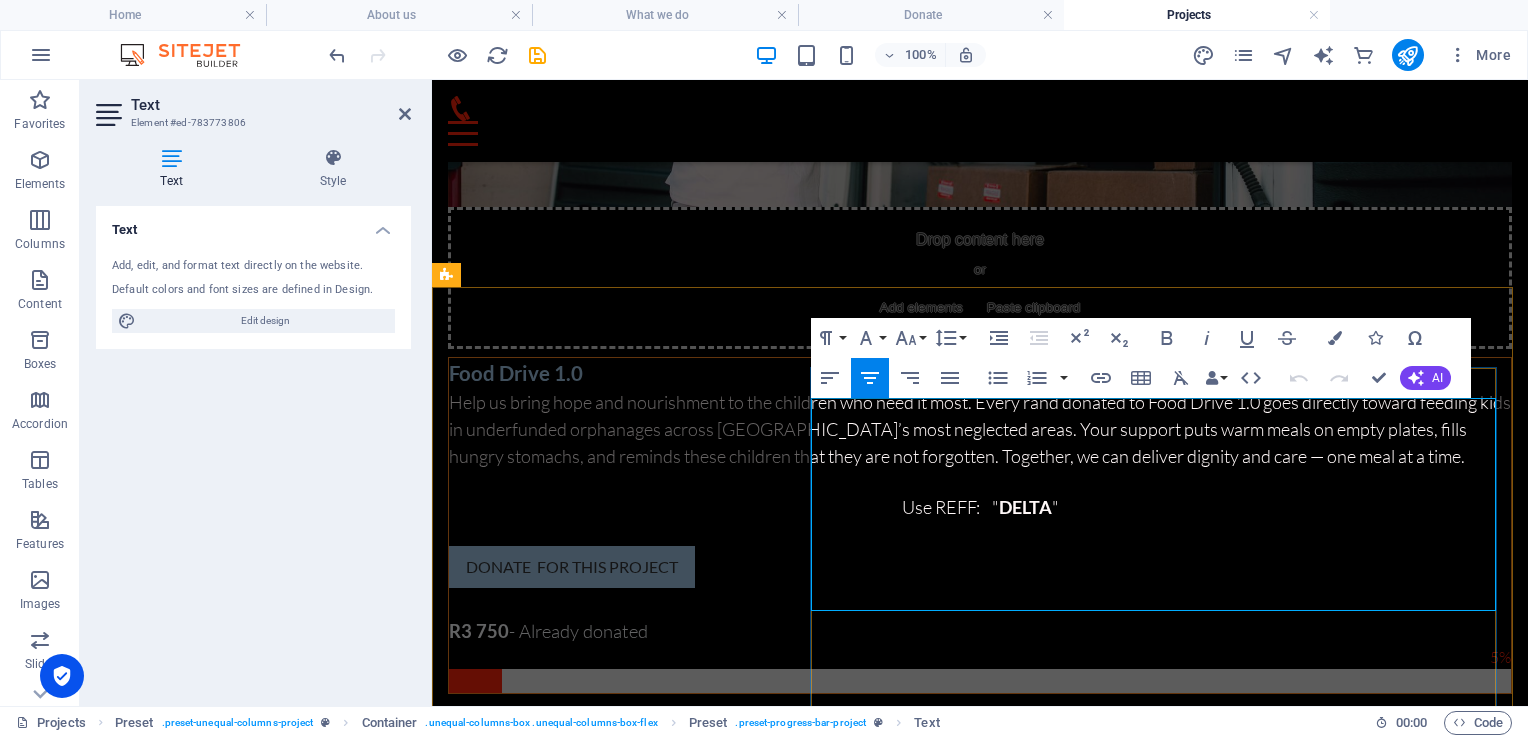 click on "Use REFF:  "TANGO"" at bounding box center (980, 1574) 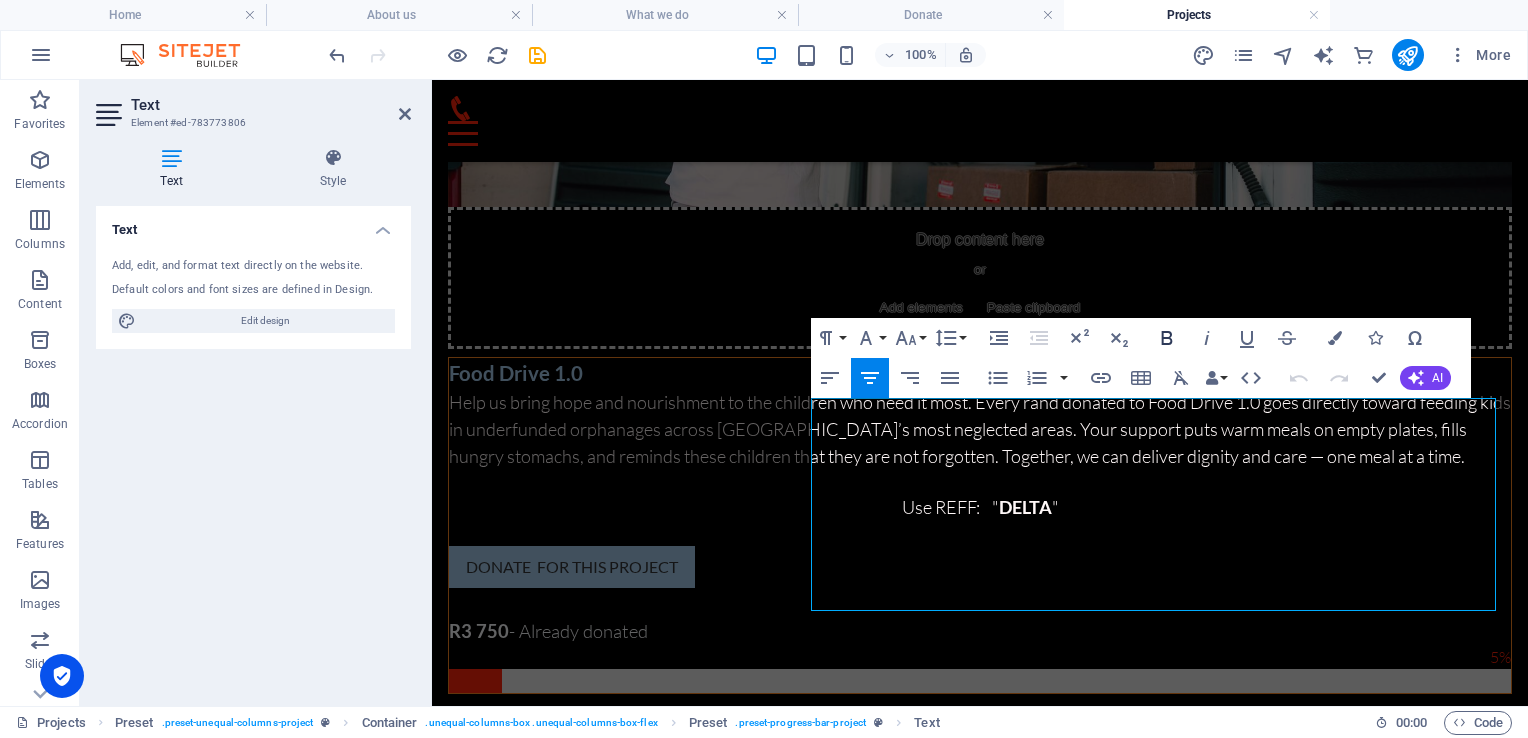 click 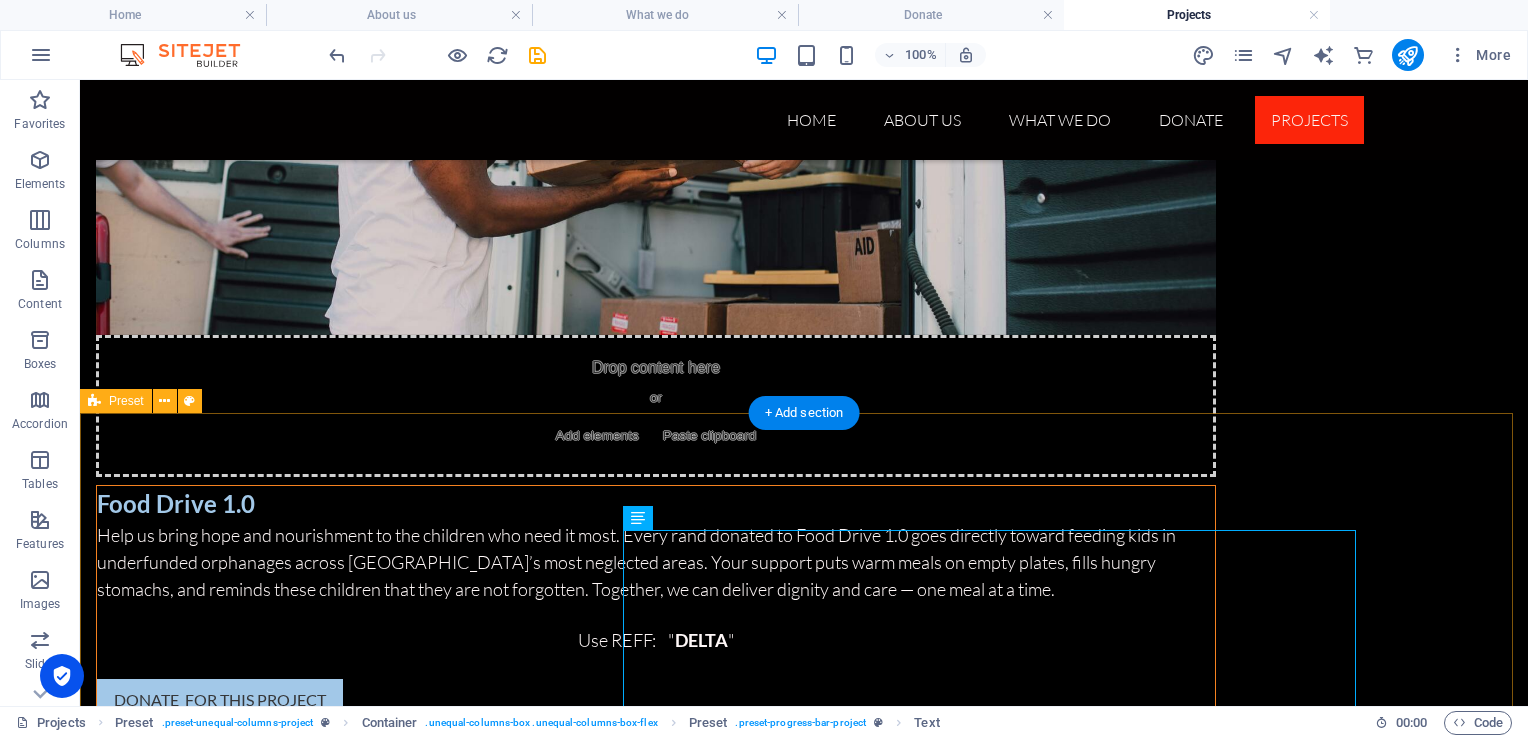 scroll, scrollTop: 881, scrollLeft: 0, axis: vertical 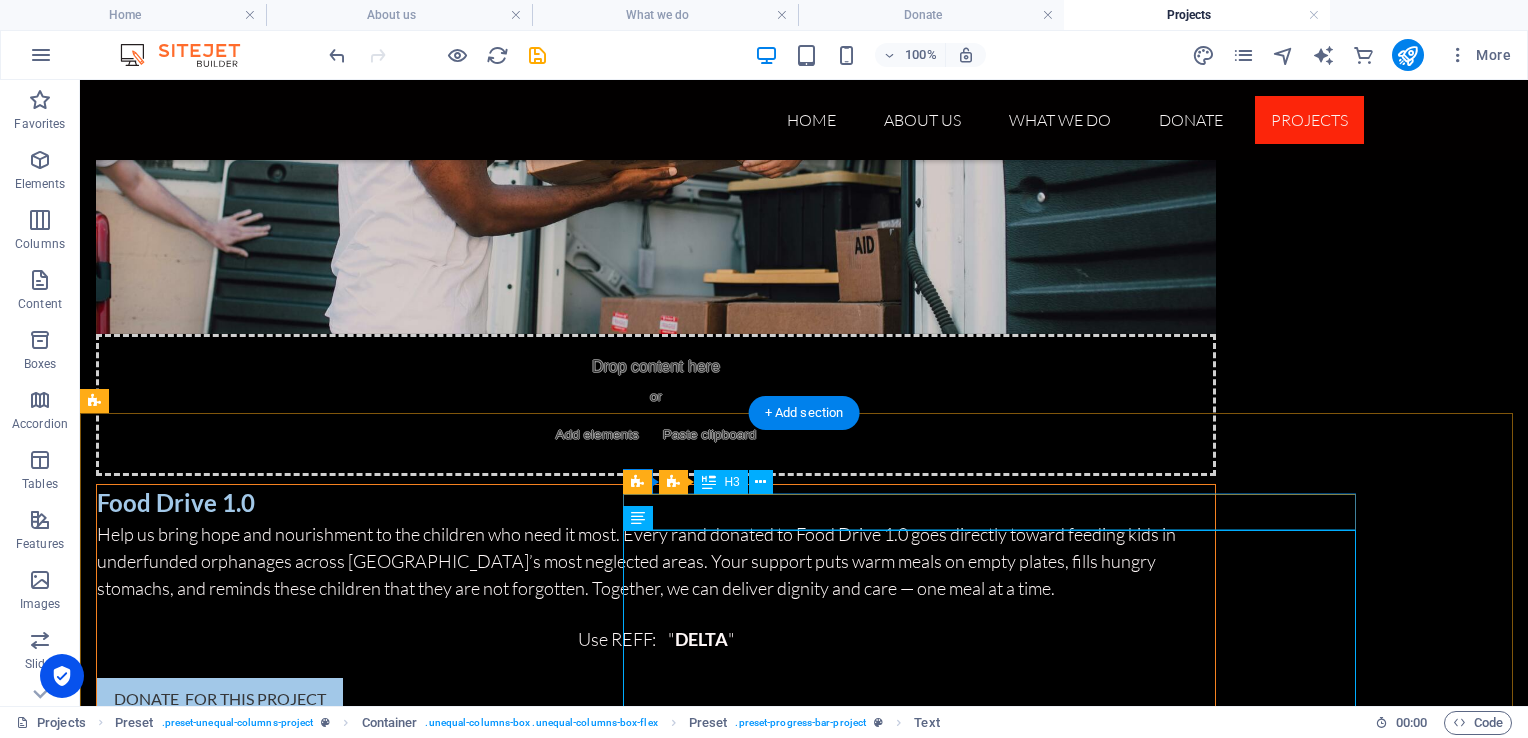 click on "Tactical Units Combating Serious Crimes" at bounding box center (656, 1528) 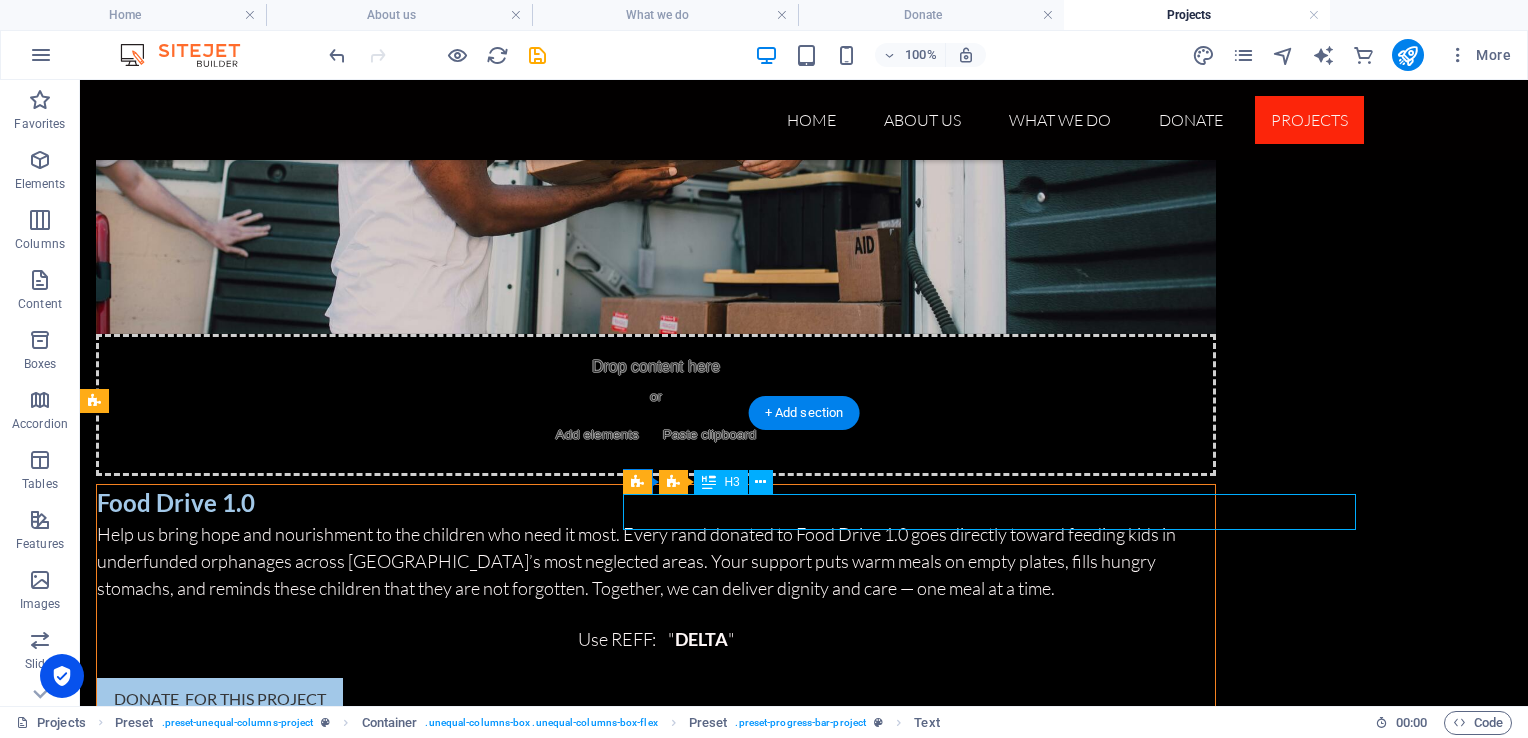 click on "Tactical Units Combating Serious Crimes" at bounding box center [656, 1528] 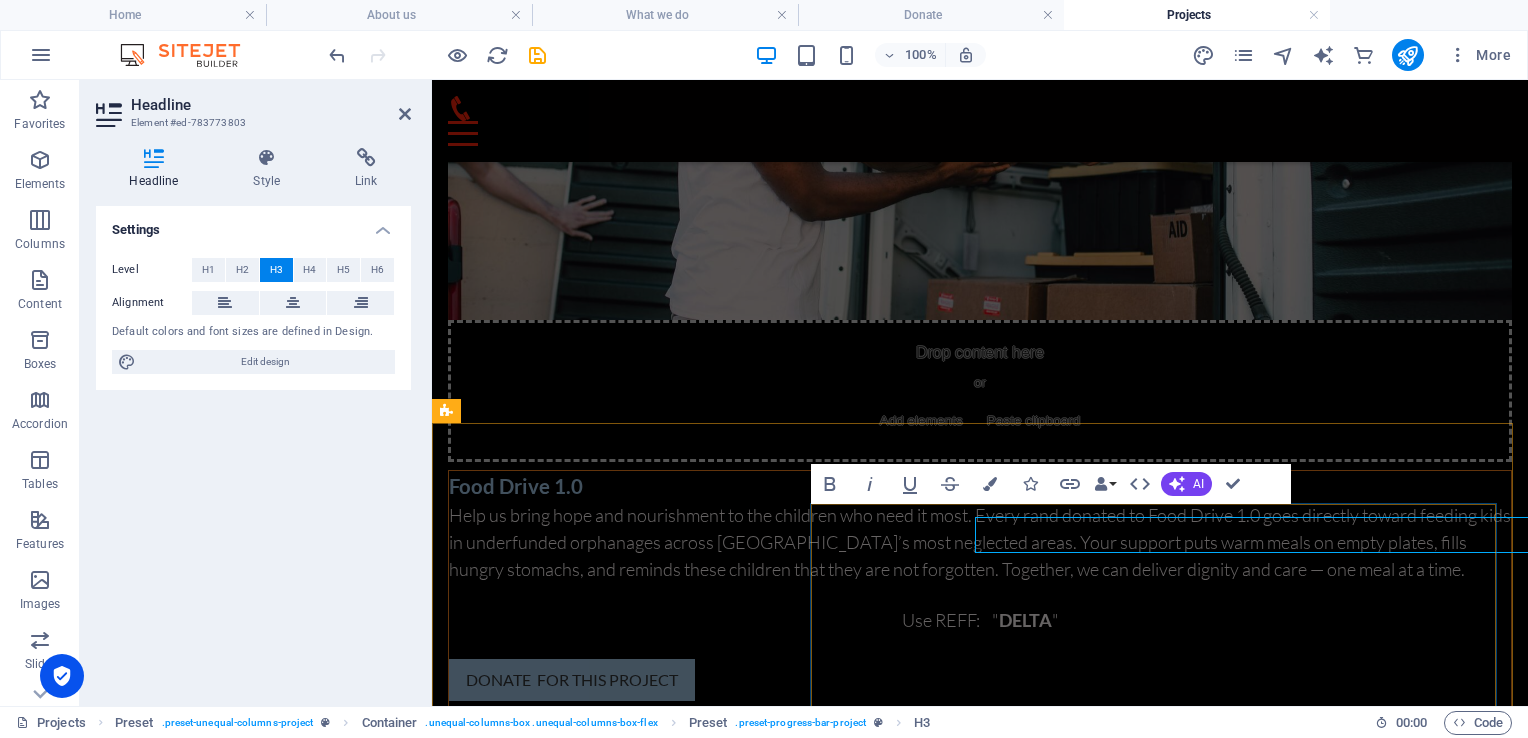 scroll, scrollTop: 858, scrollLeft: 0, axis: vertical 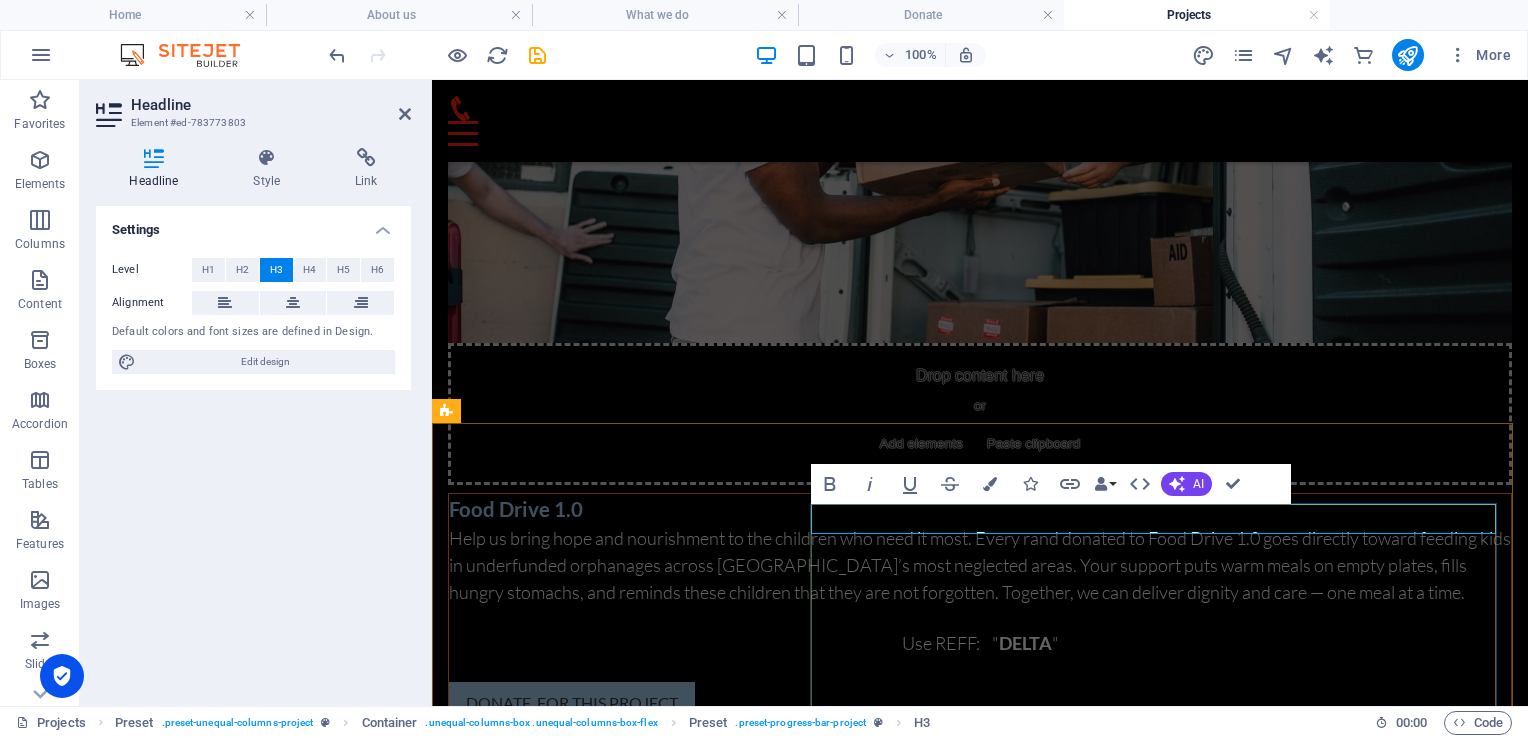 click on "Tactical Units Combating Serious Crimes" at bounding box center [980, 1549] 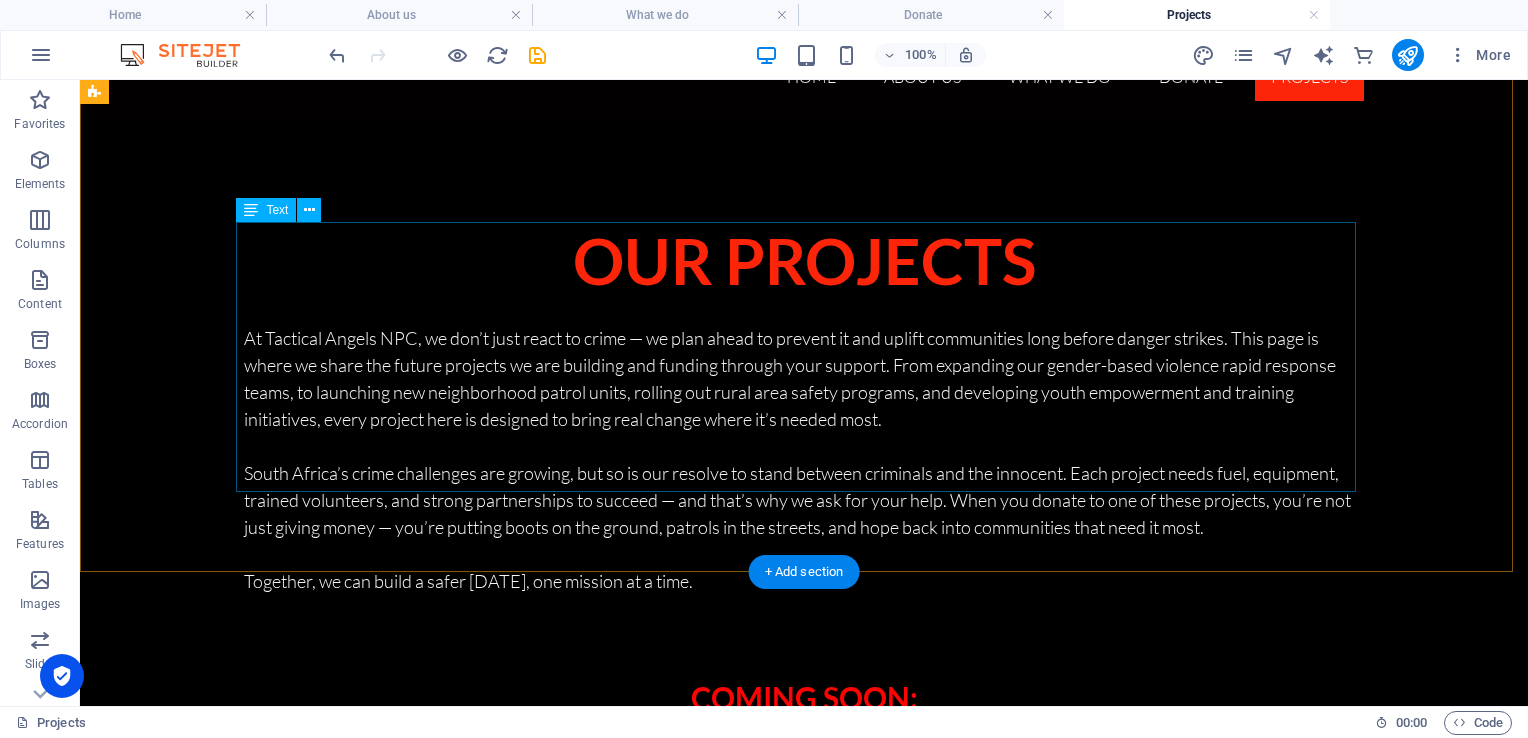 scroll, scrollTop: 0, scrollLeft: 0, axis: both 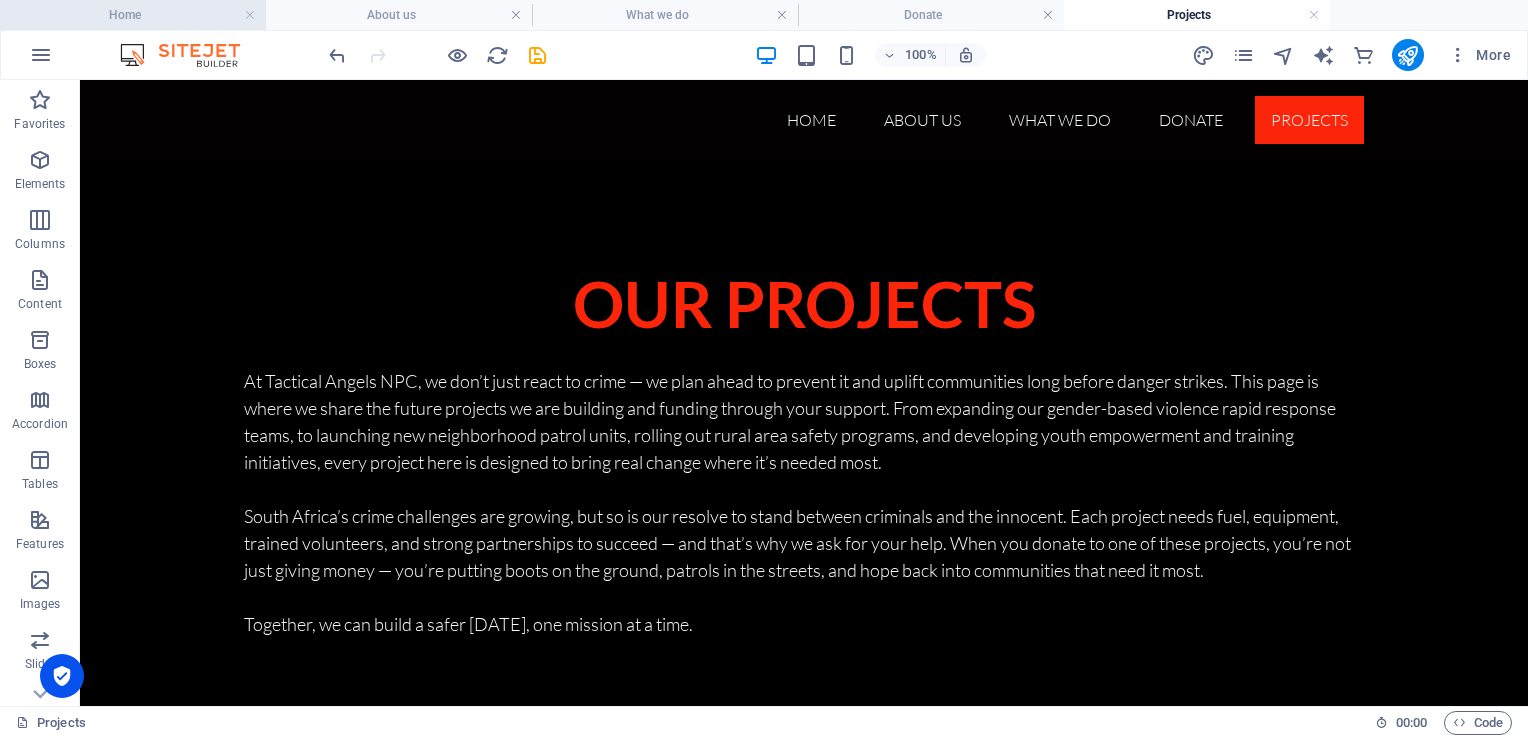 click on "Home" at bounding box center (133, 15) 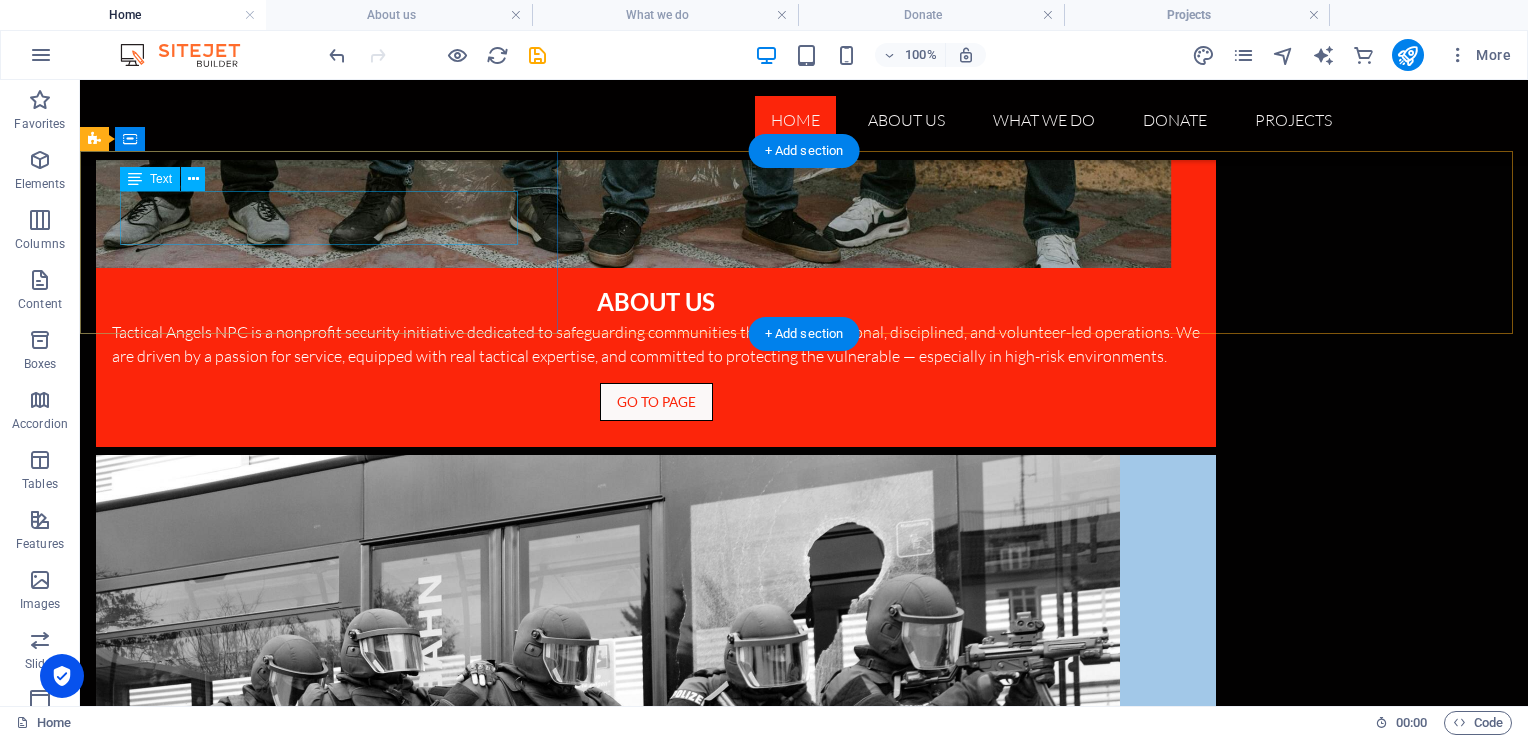 scroll, scrollTop: 1617, scrollLeft: 0, axis: vertical 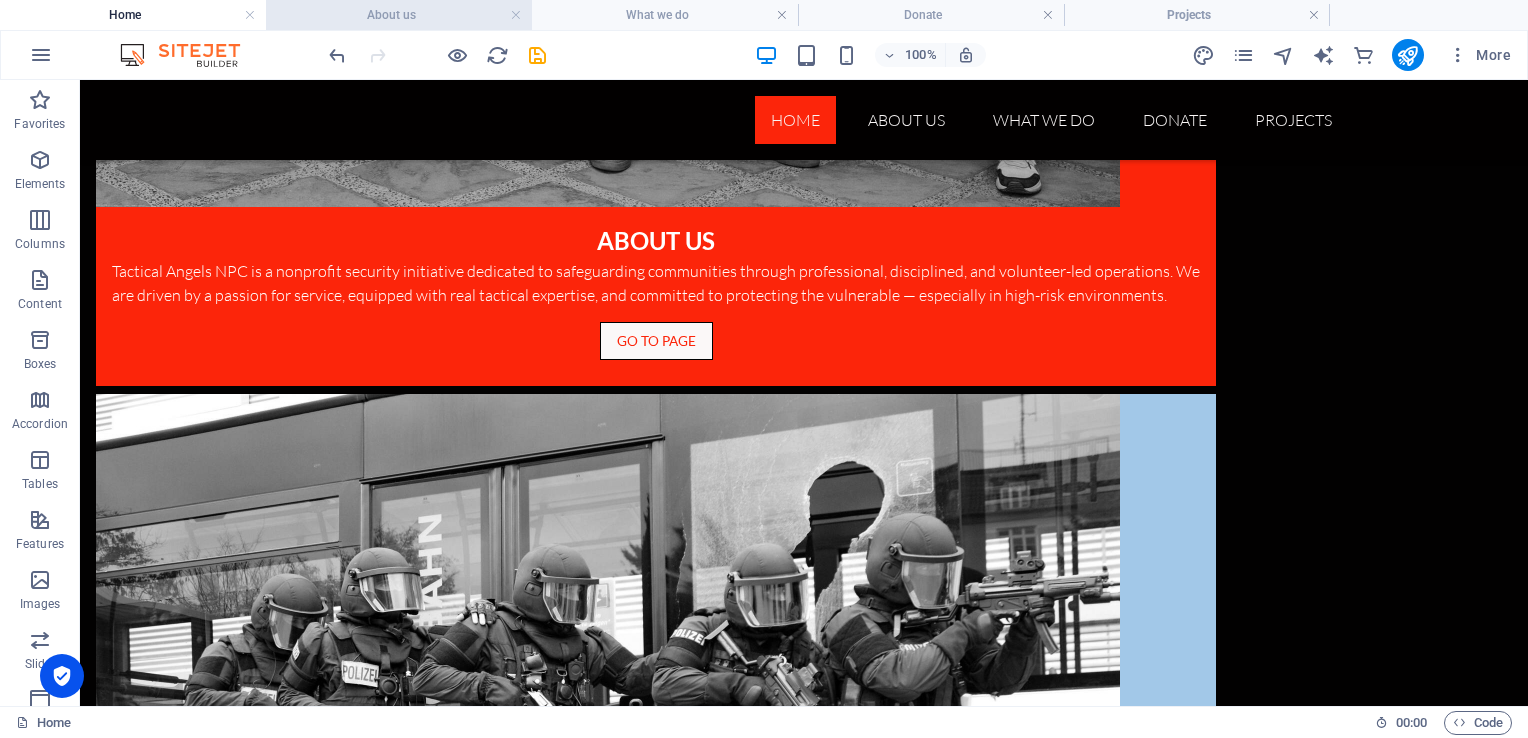 drag, startPoint x: 432, startPoint y: 33, endPoint x: 429, endPoint y: 17, distance: 16.27882 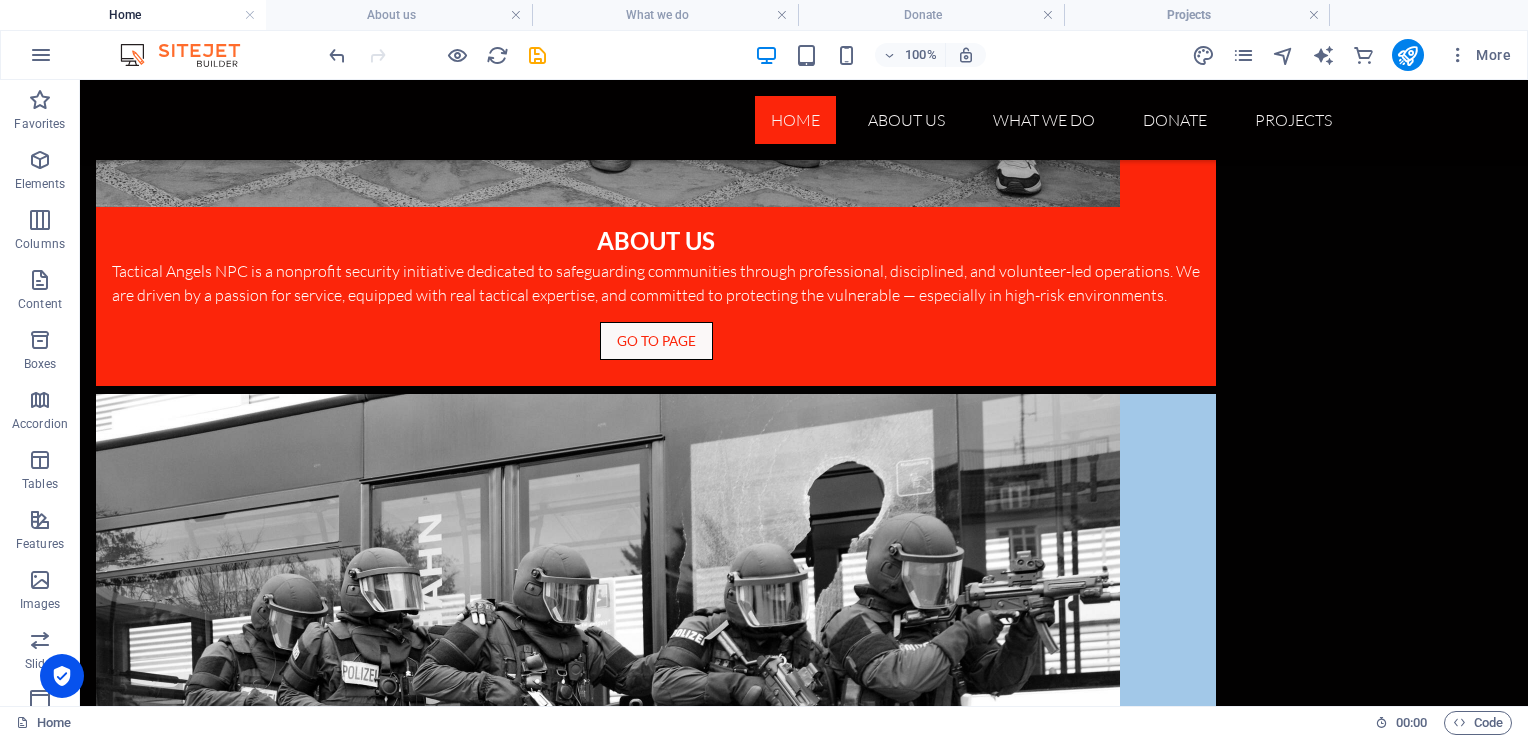 click on "Home" at bounding box center (133, 15) 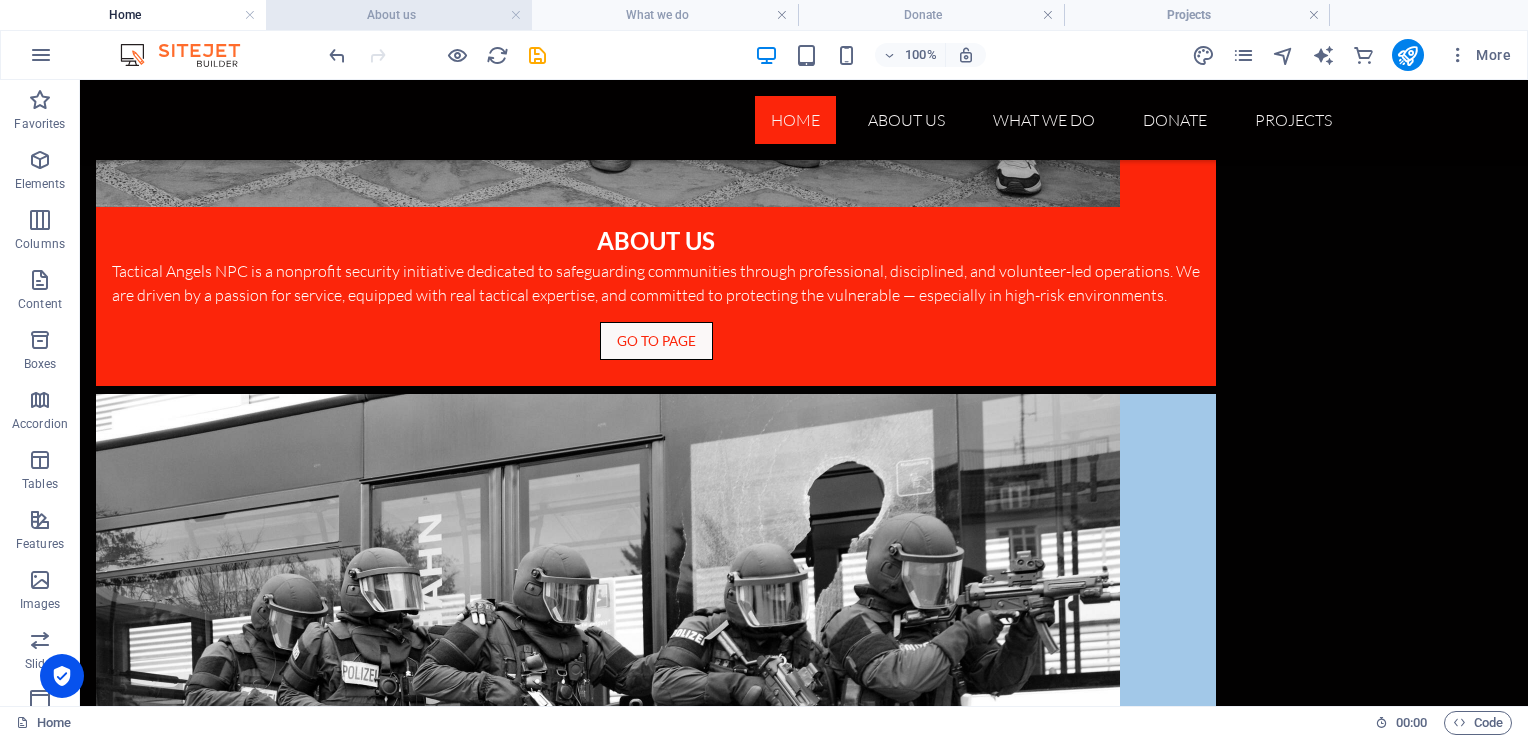 click on "About us" at bounding box center (399, 15) 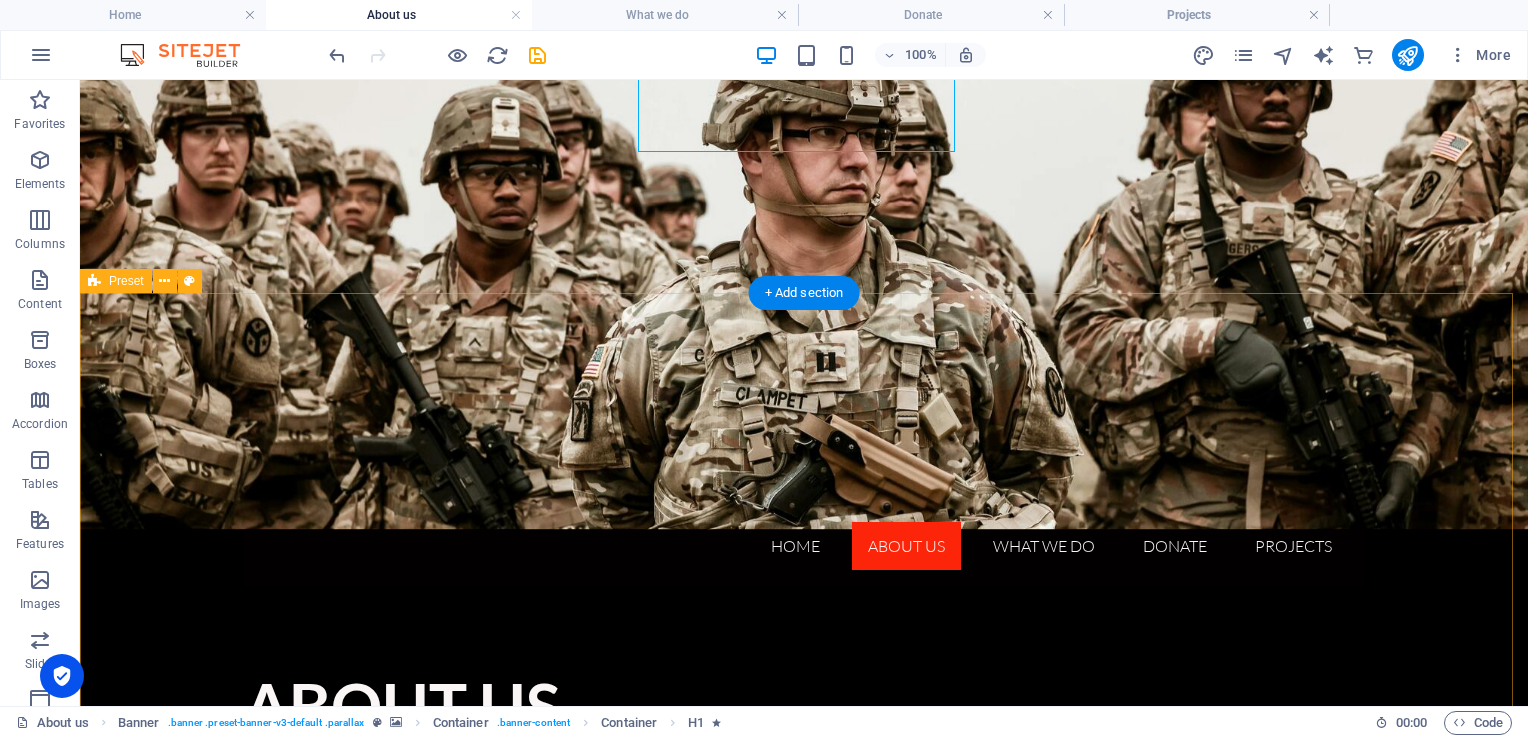 scroll, scrollTop: 0, scrollLeft: 0, axis: both 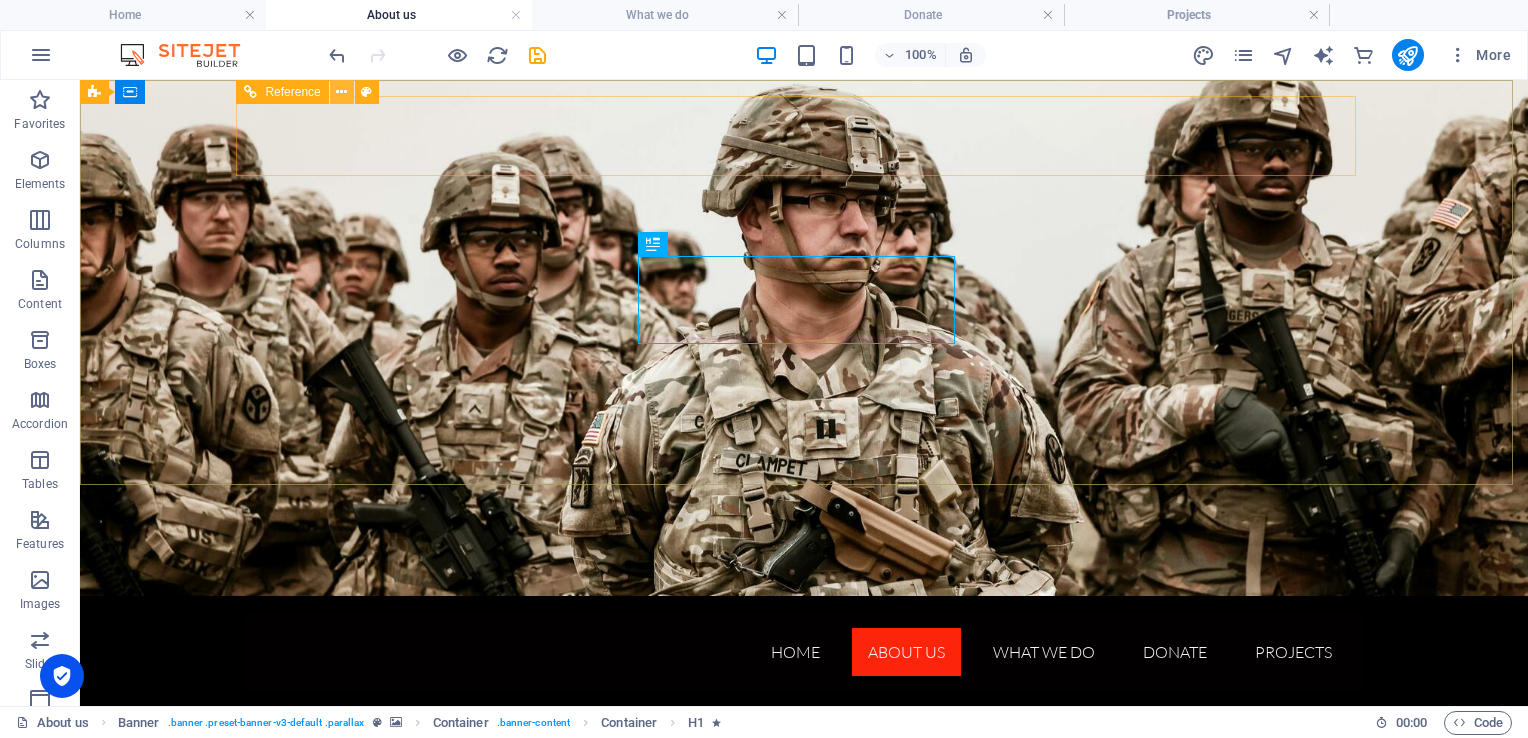 click at bounding box center (341, 92) 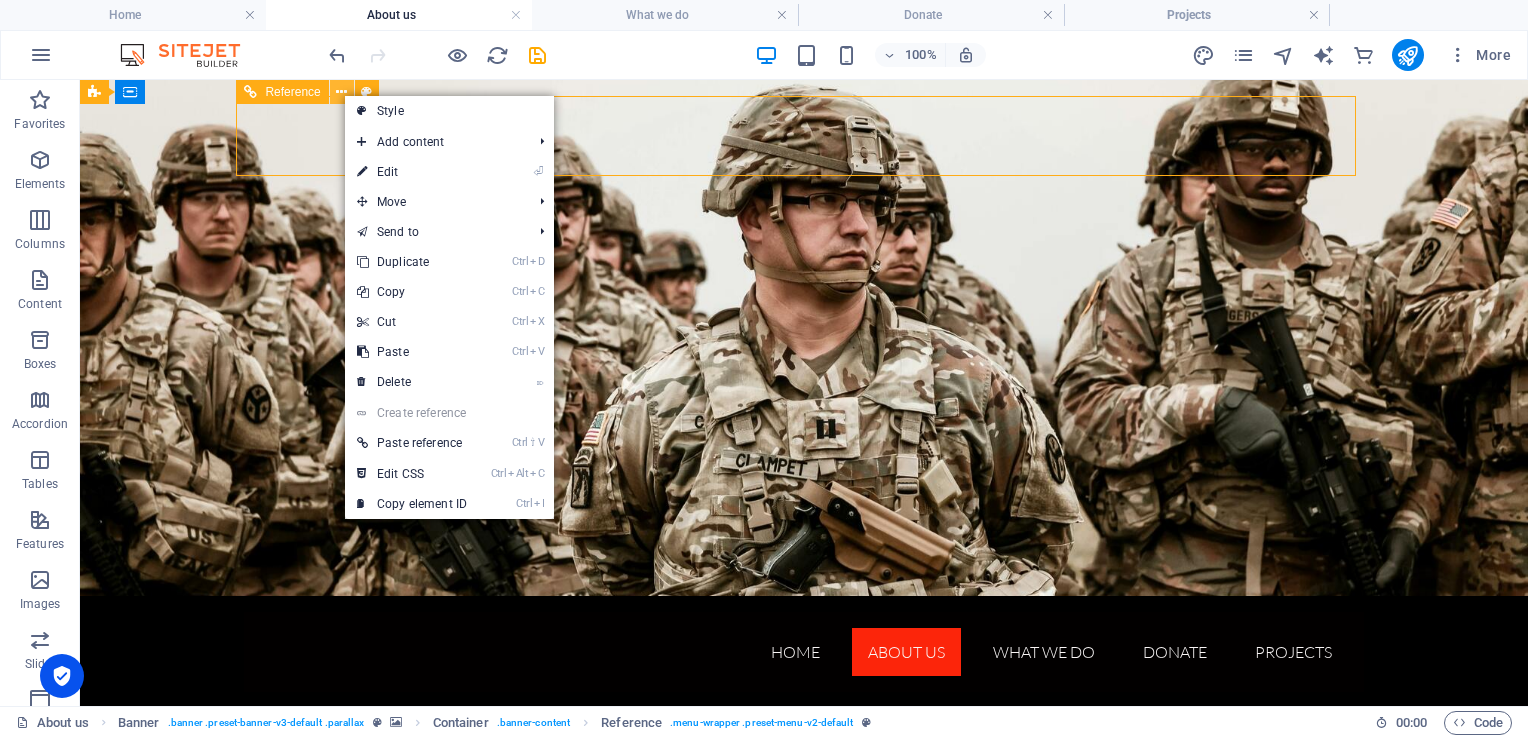 click at bounding box center [341, 92] 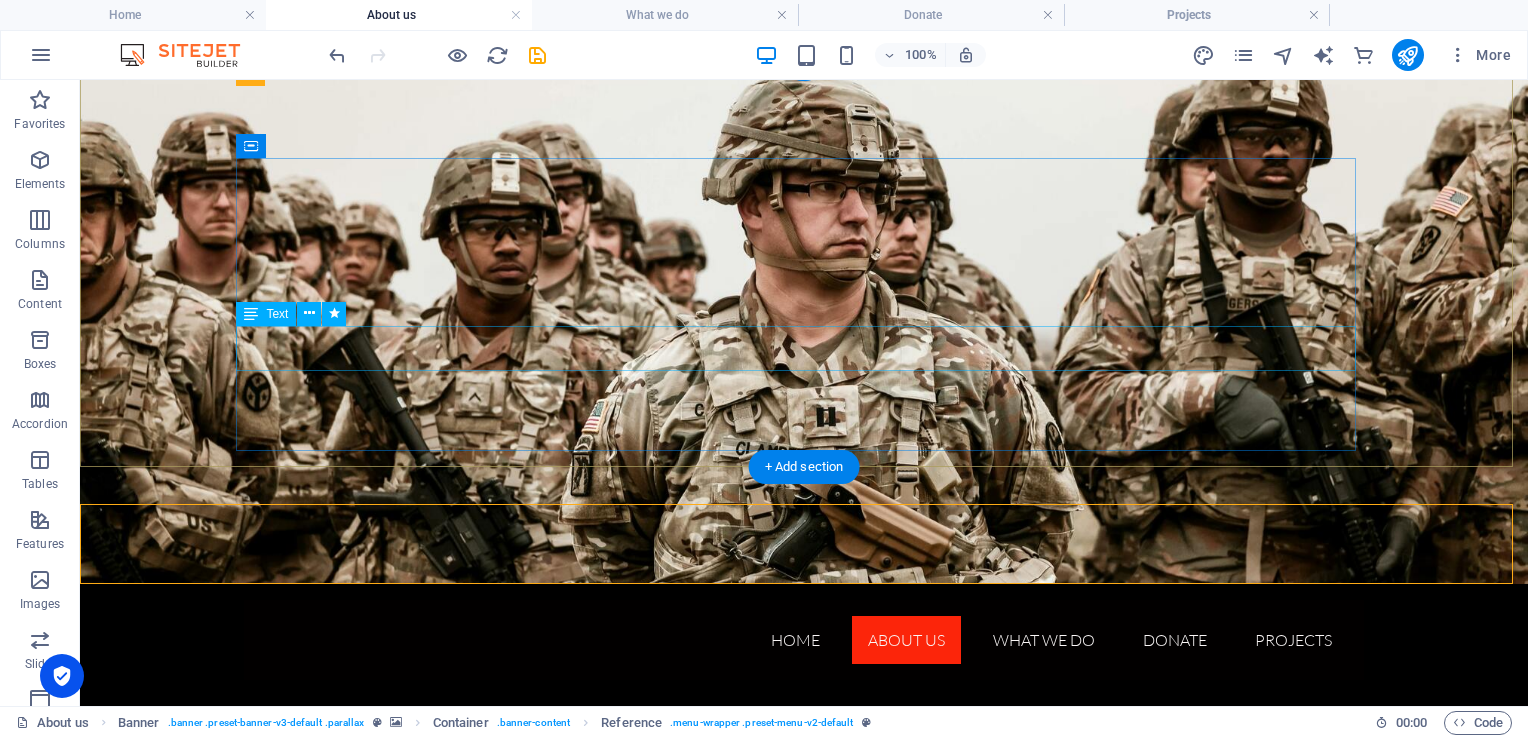 scroll, scrollTop: 0, scrollLeft: 0, axis: both 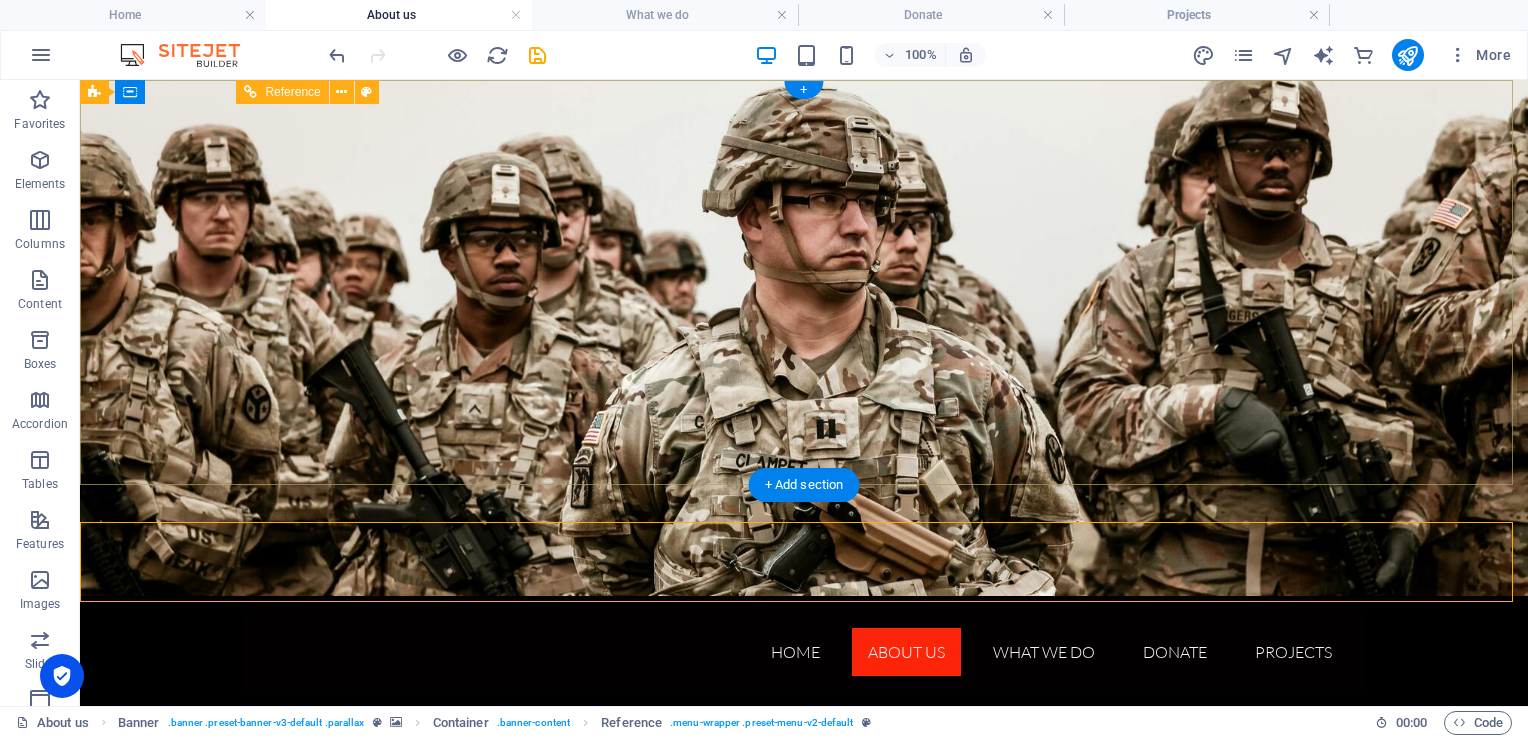 click on "Home About us What we do Donate Projects" at bounding box center [804, 652] 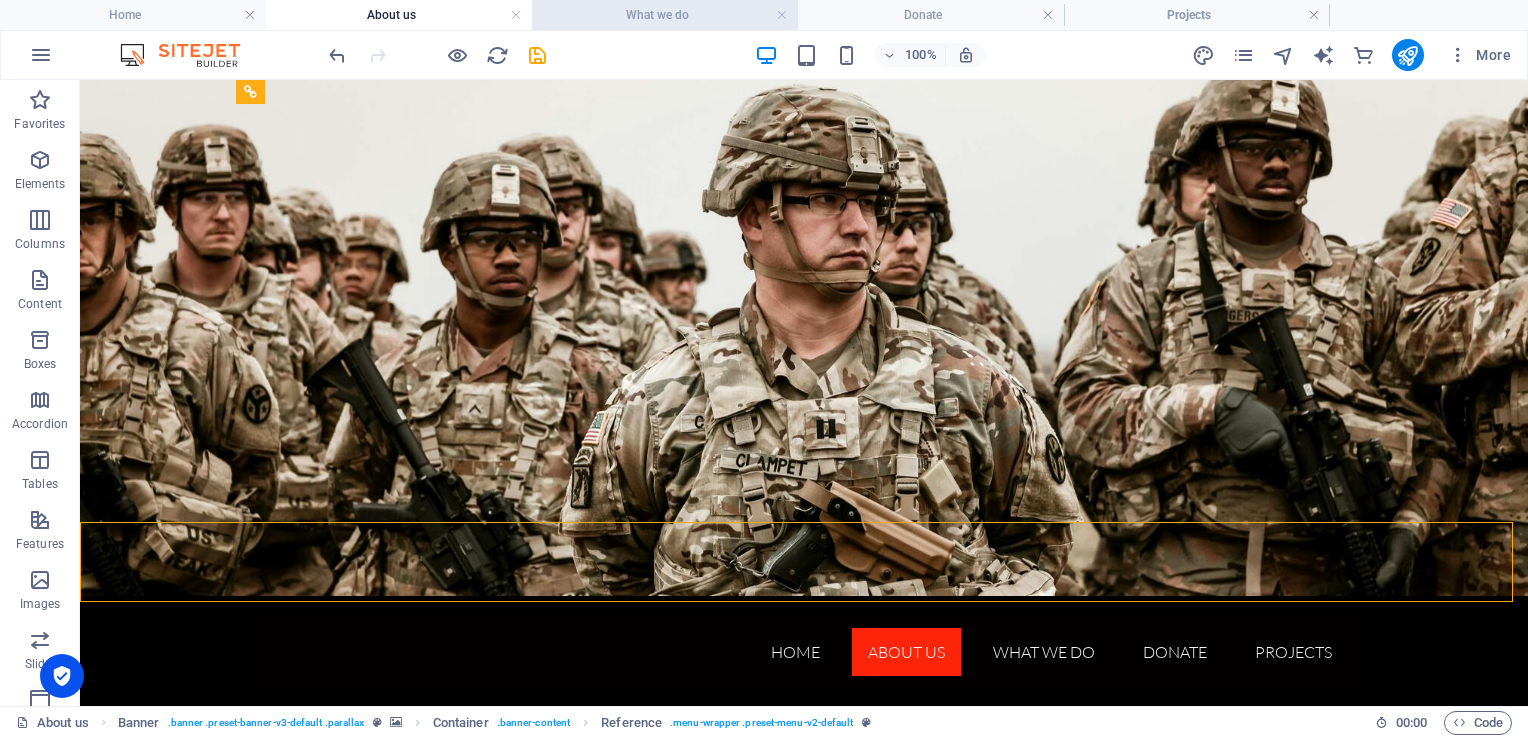 click on "What we do" at bounding box center [665, 15] 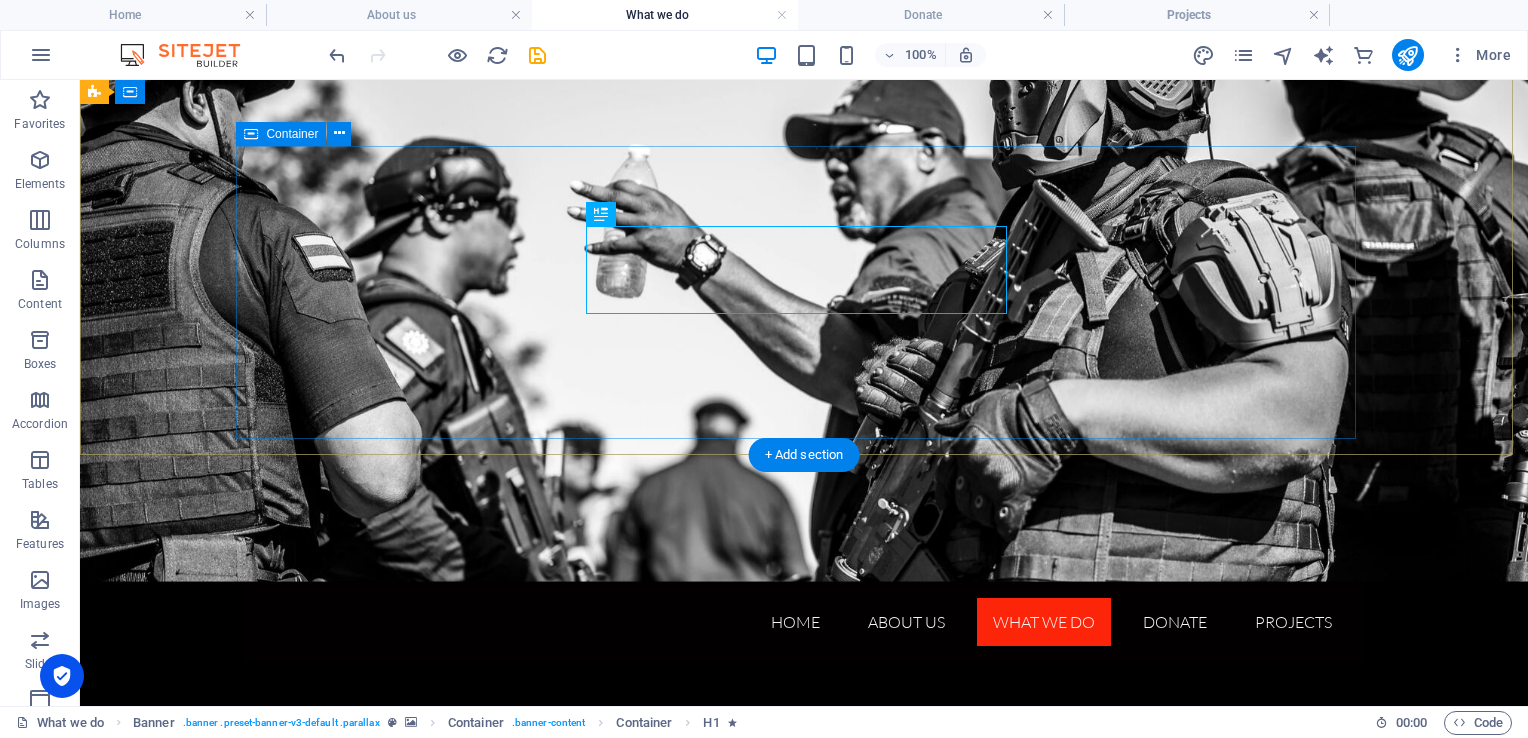 scroll, scrollTop: 31, scrollLeft: 0, axis: vertical 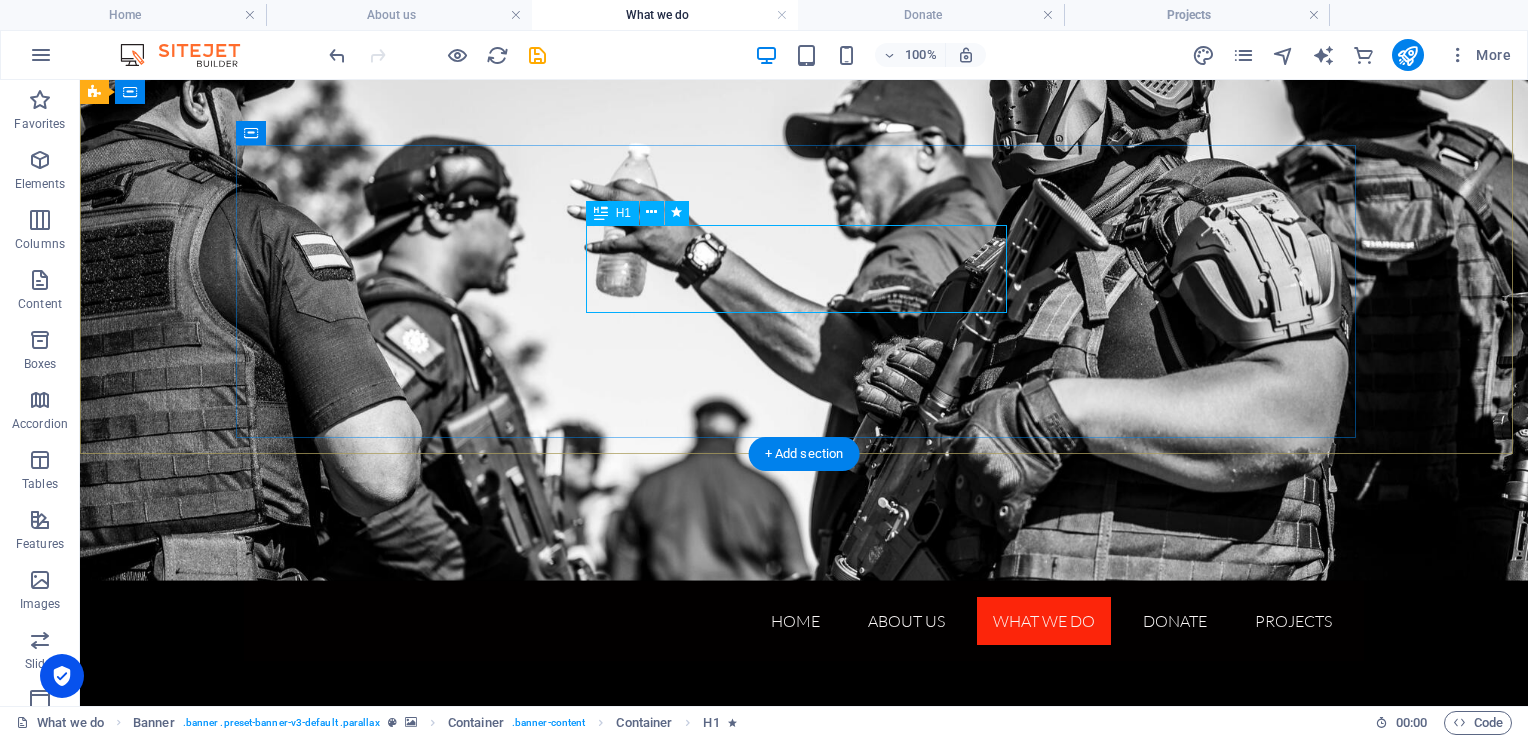 click on "What we do" at bounding box center [804, 781] 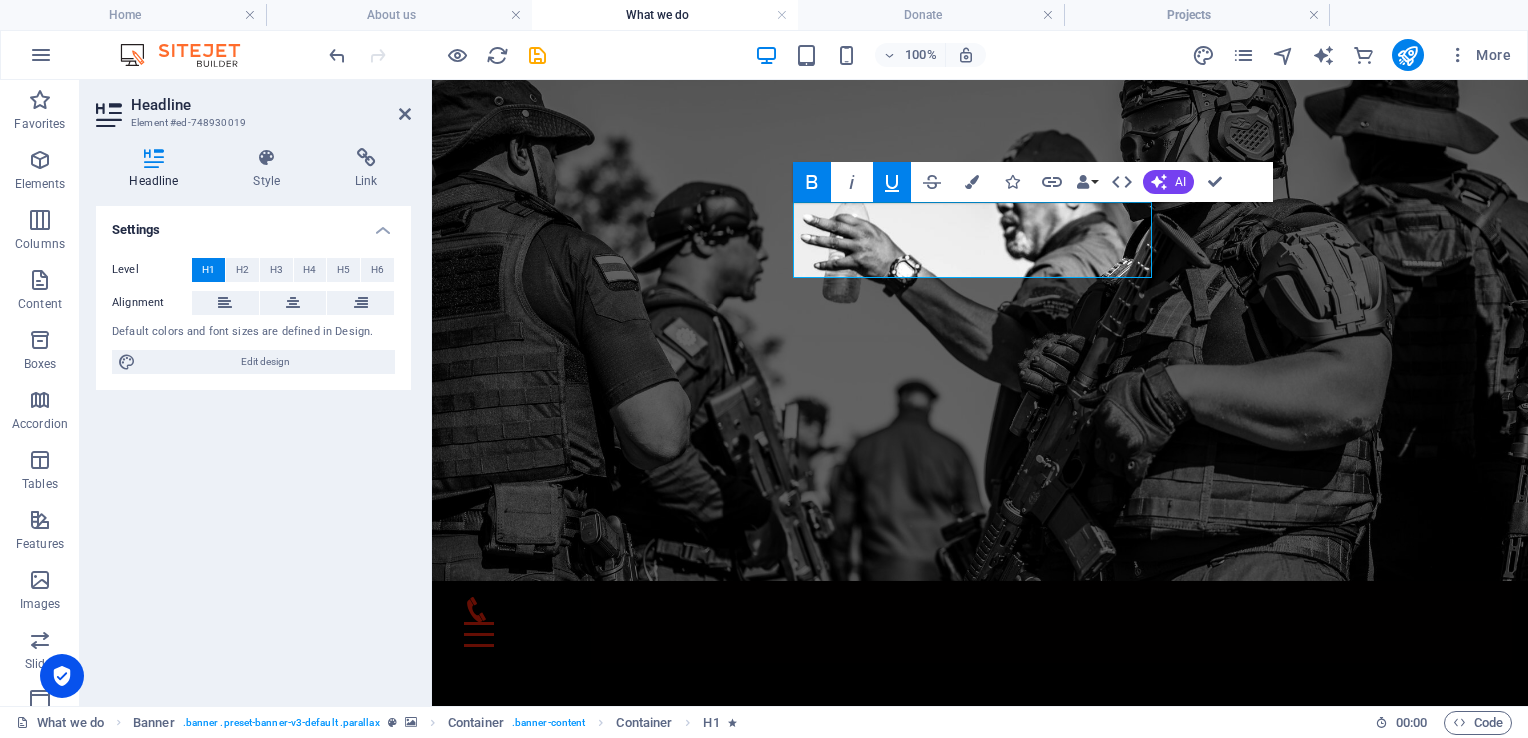 click 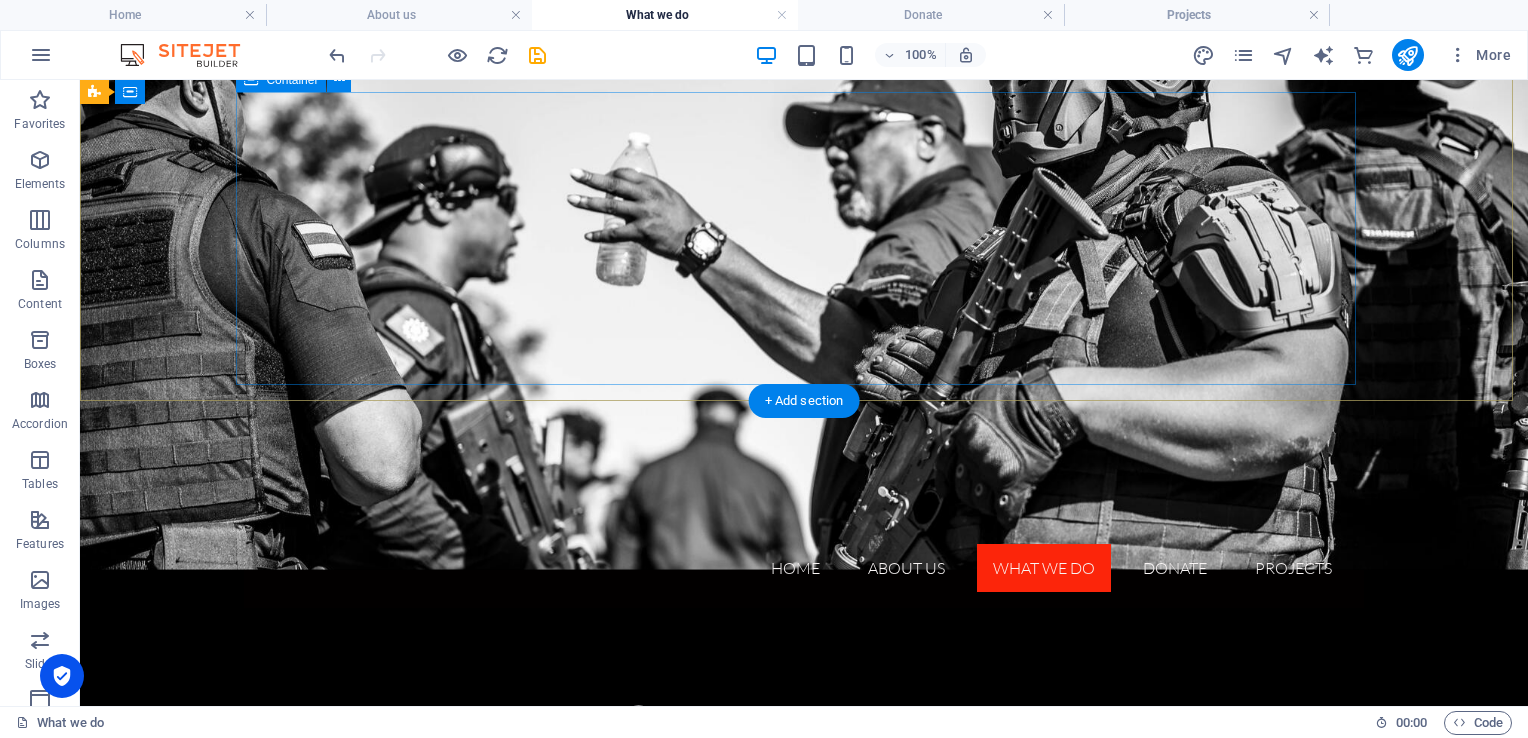scroll, scrollTop: 67, scrollLeft: 0, axis: vertical 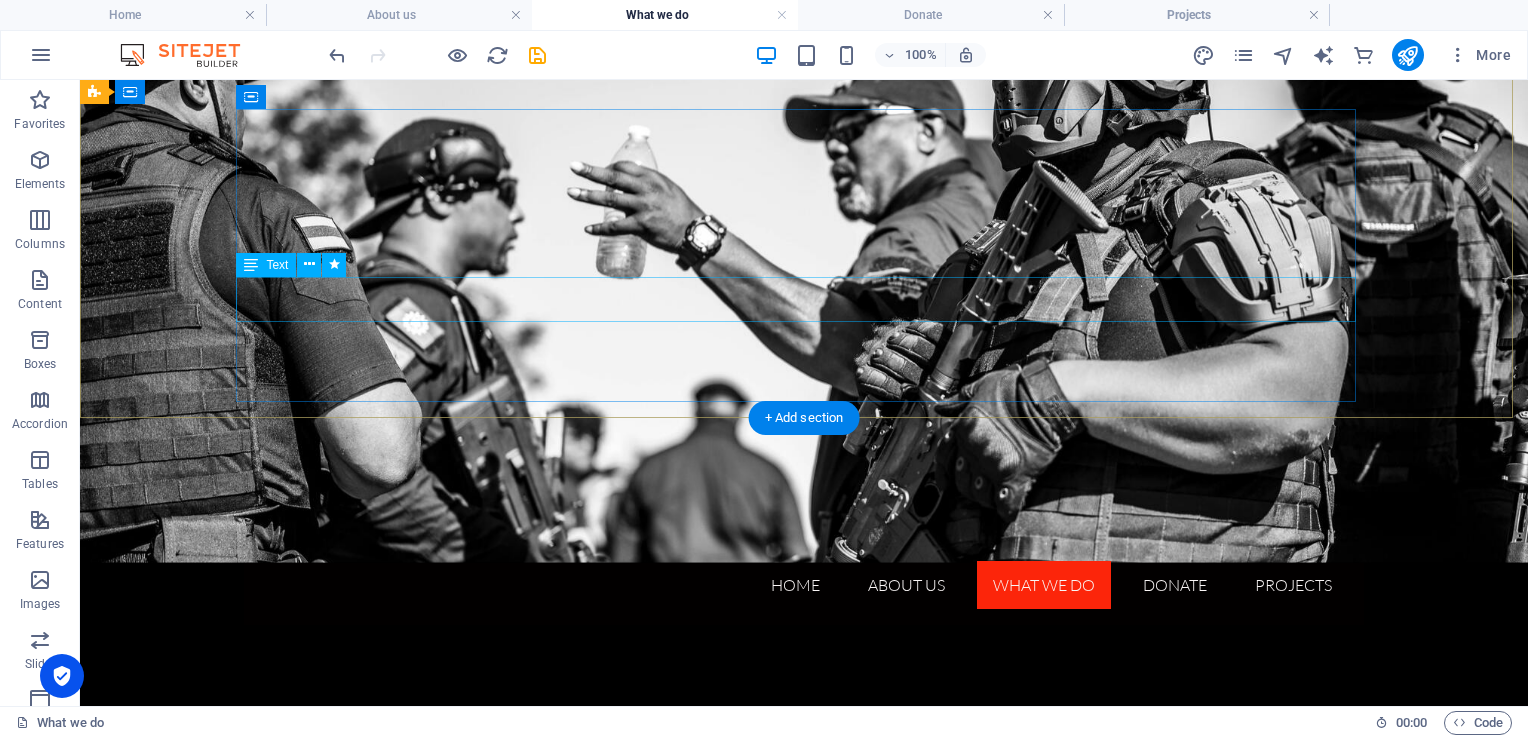 click on "Our philosophy" at bounding box center [804, 815] 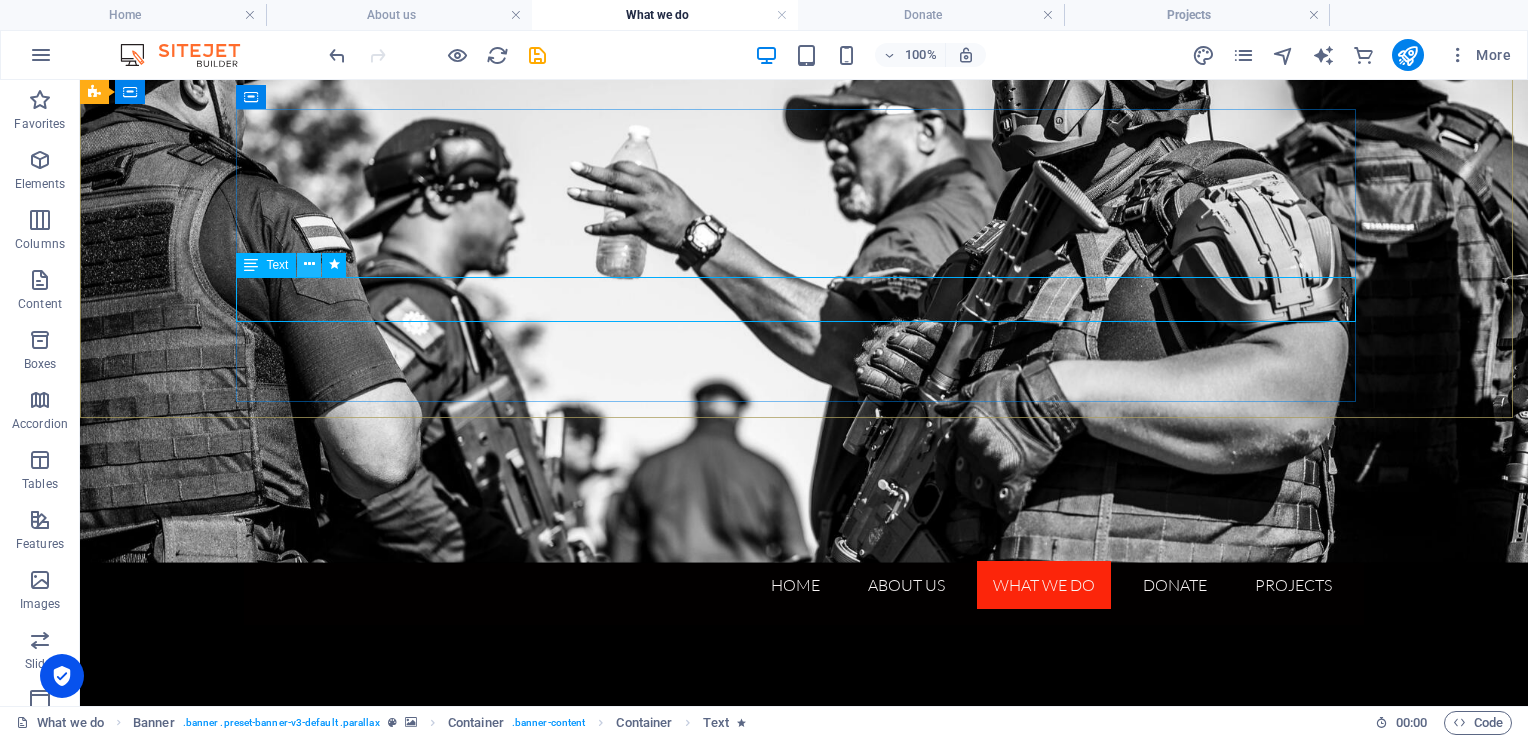 click at bounding box center (309, 264) 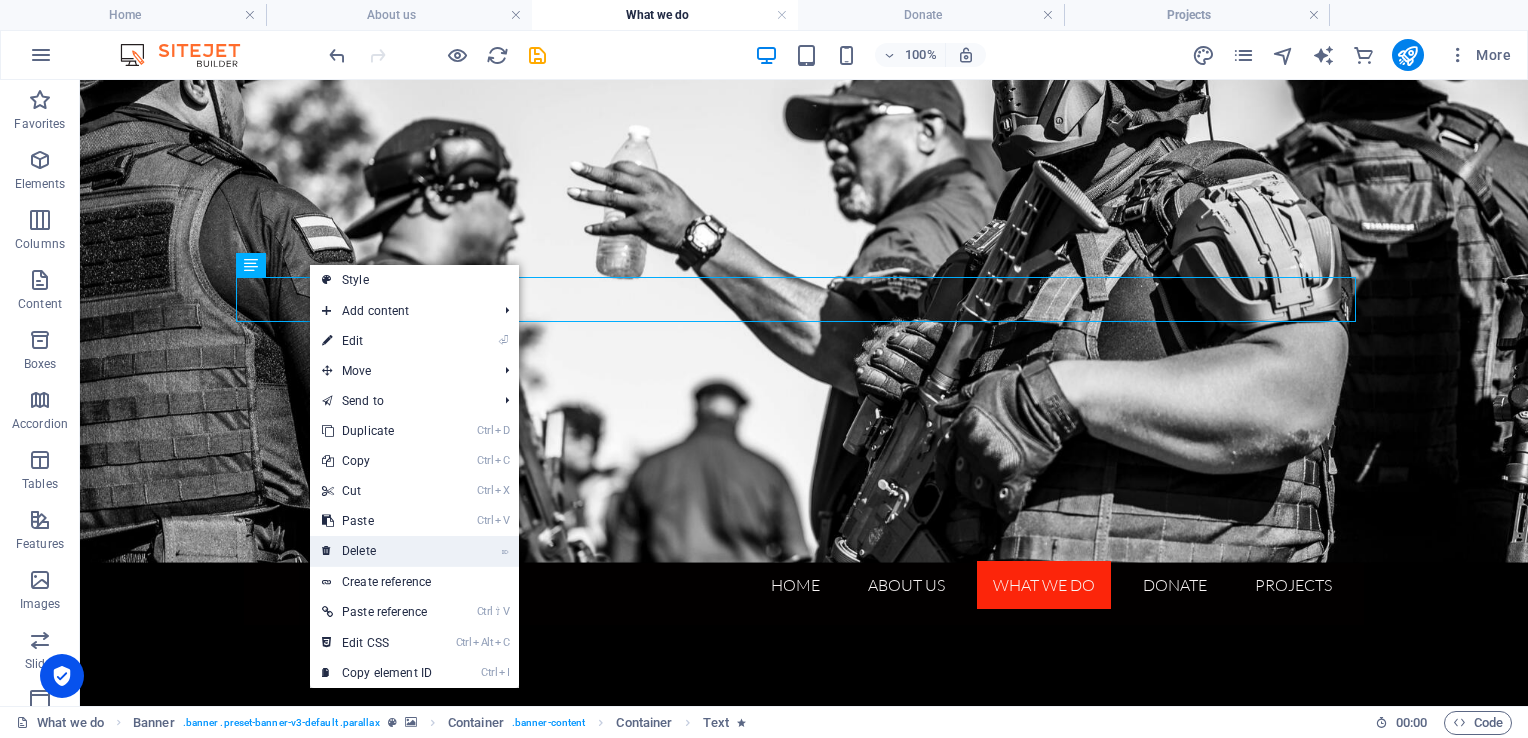 click on "⌦  Delete" at bounding box center (377, 551) 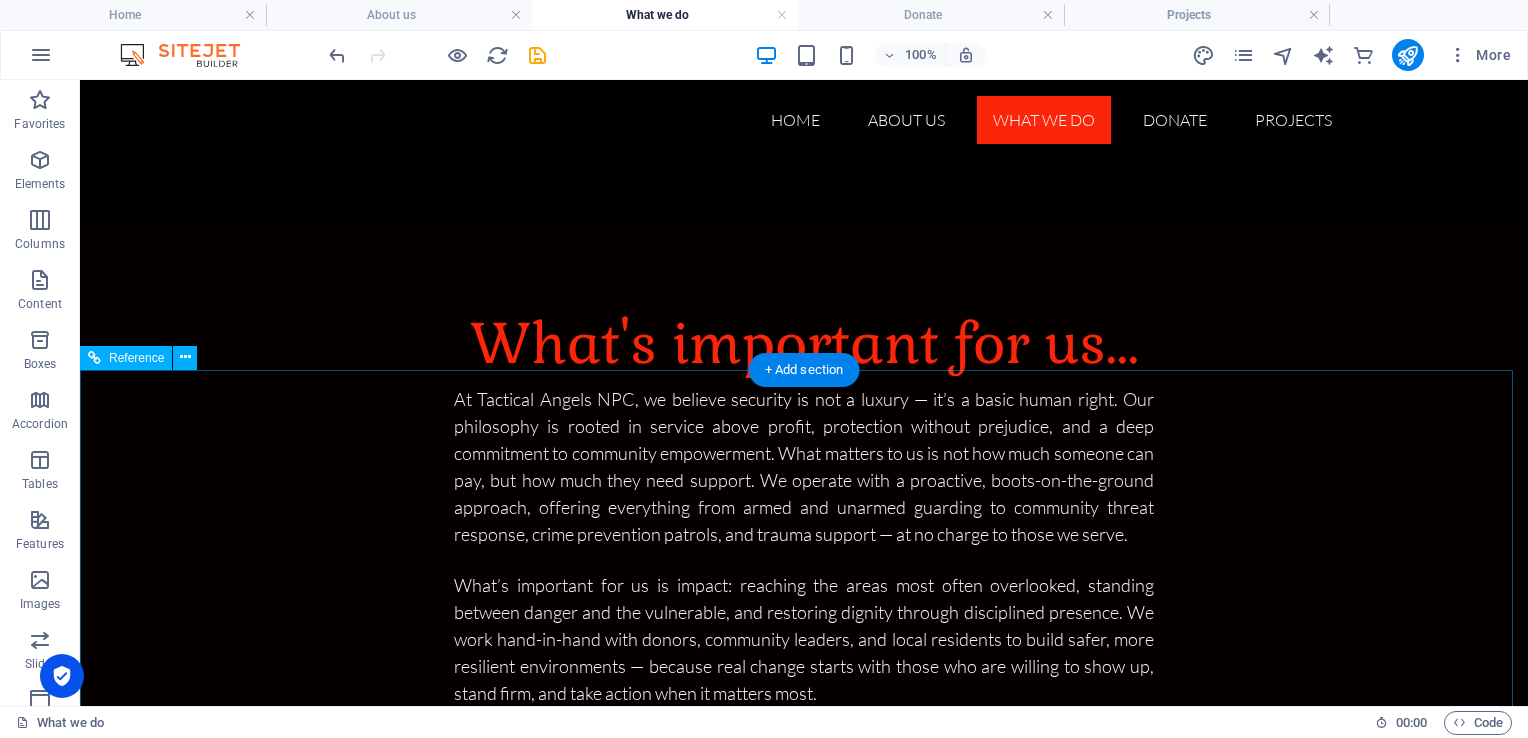 scroll, scrollTop: 710, scrollLeft: 0, axis: vertical 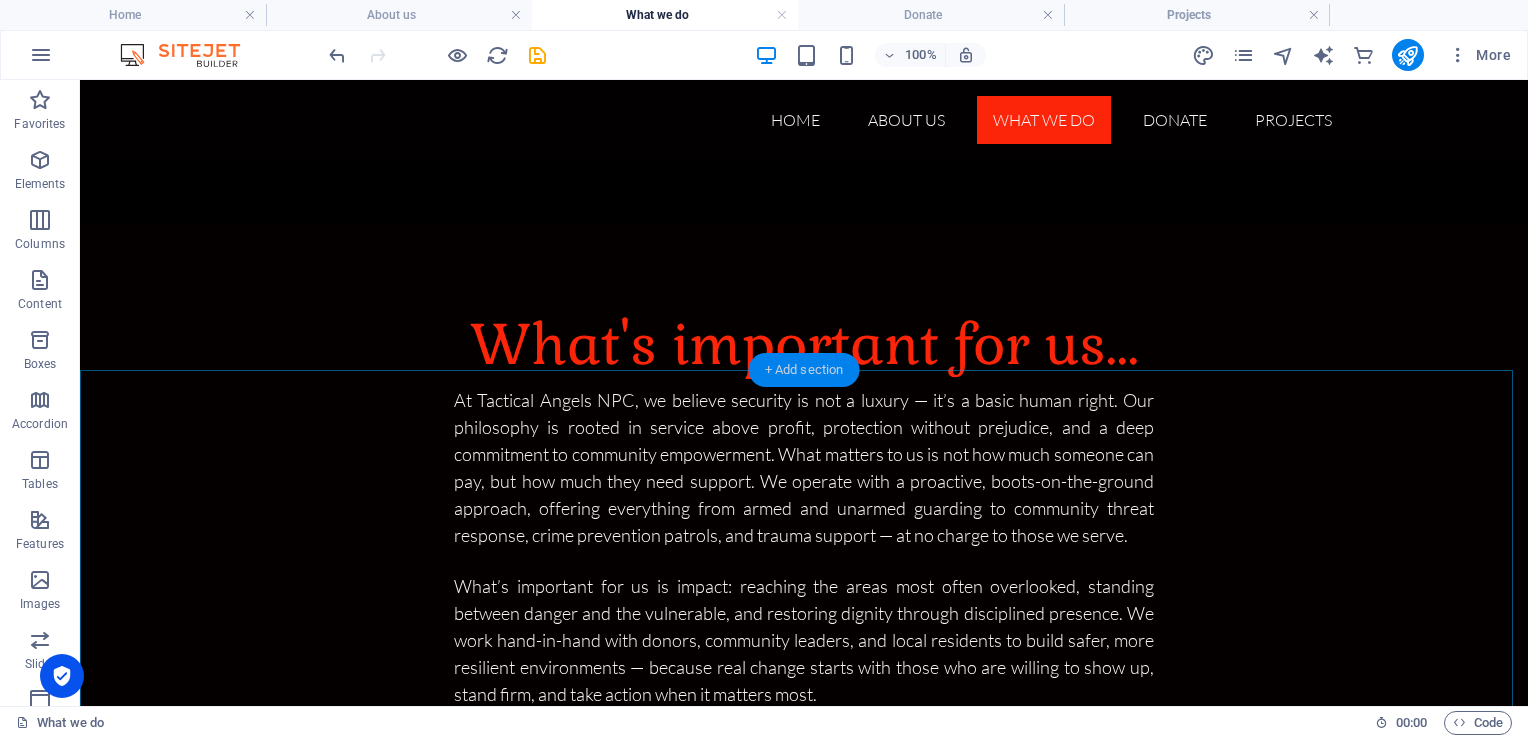 click on "+ Add section" at bounding box center [804, 370] 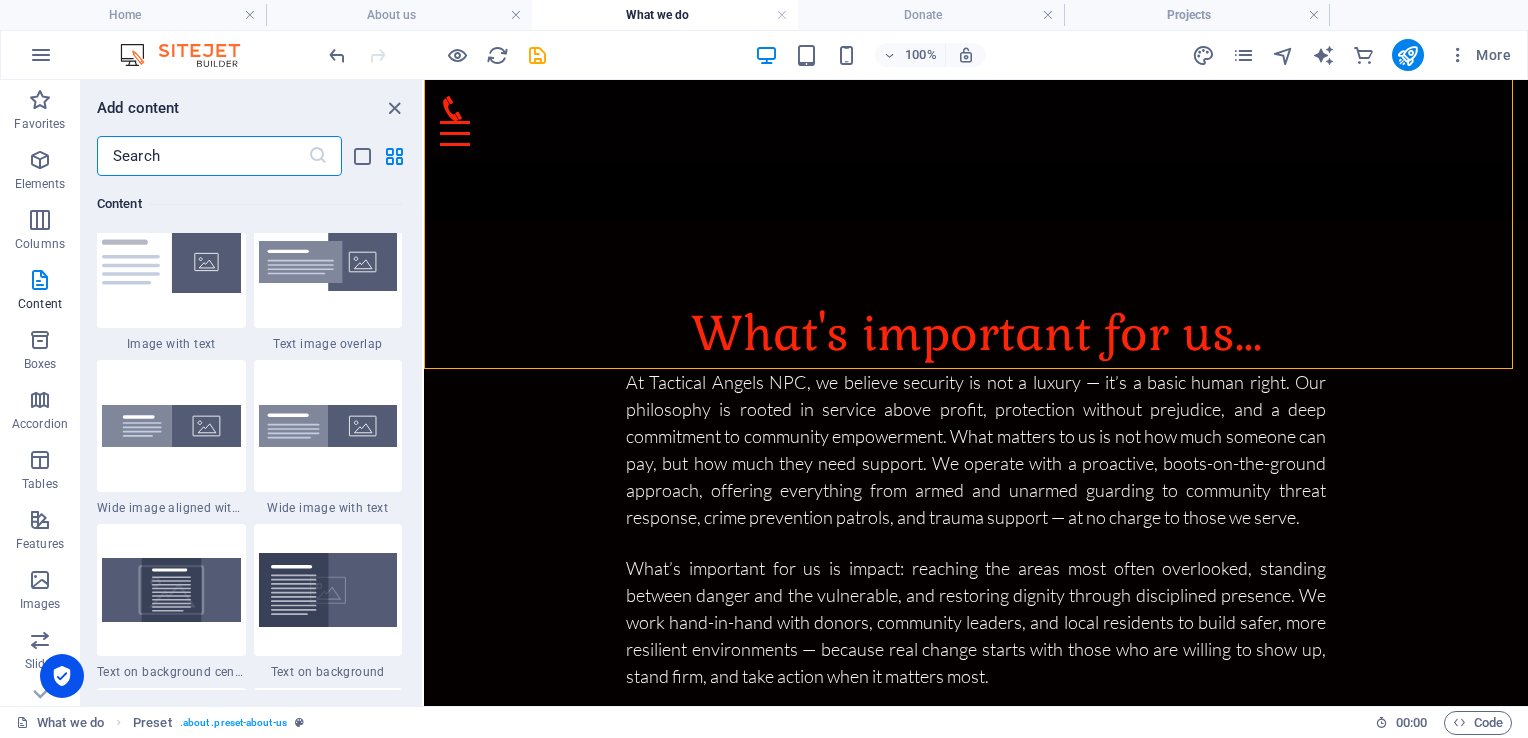 scroll, scrollTop: 4047, scrollLeft: 0, axis: vertical 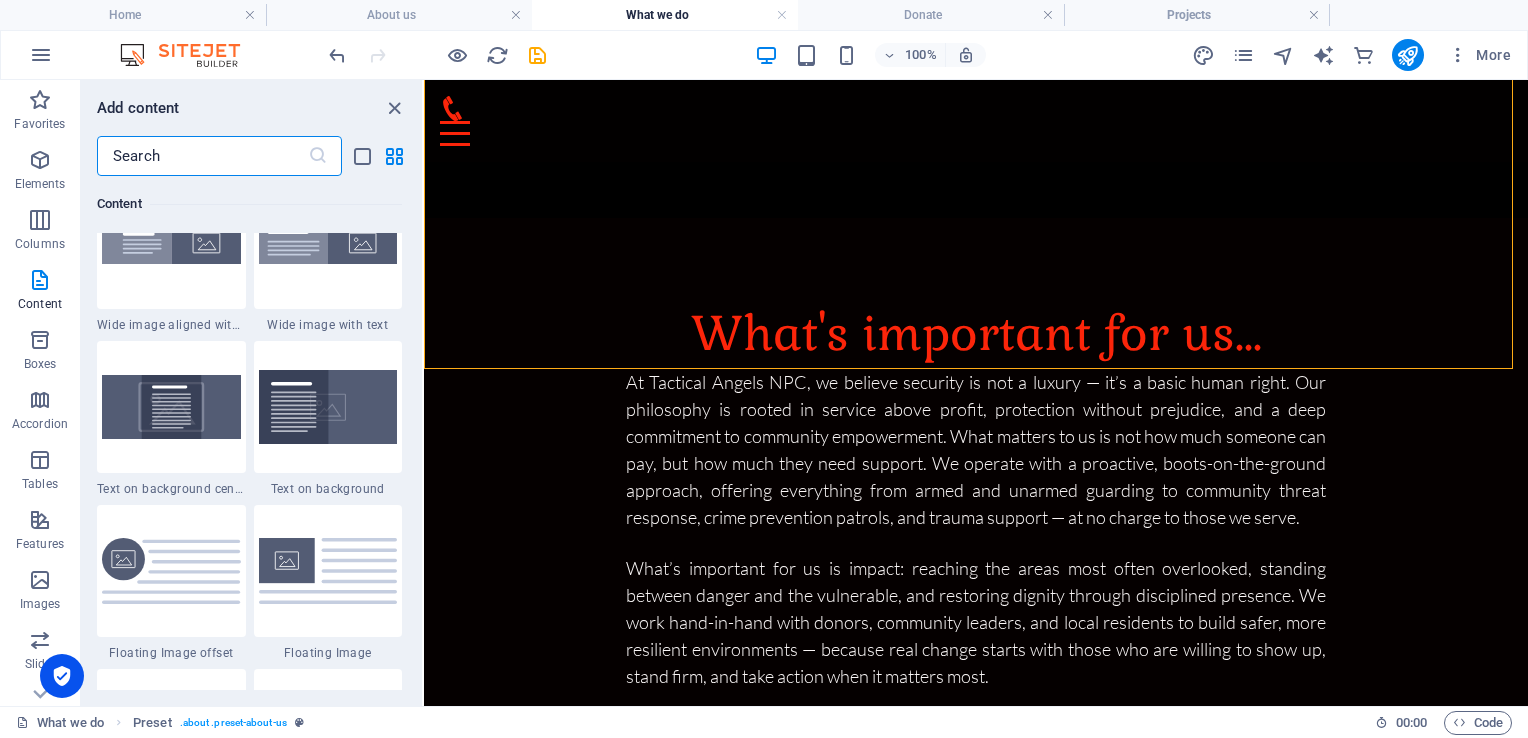 click at bounding box center [202, 156] 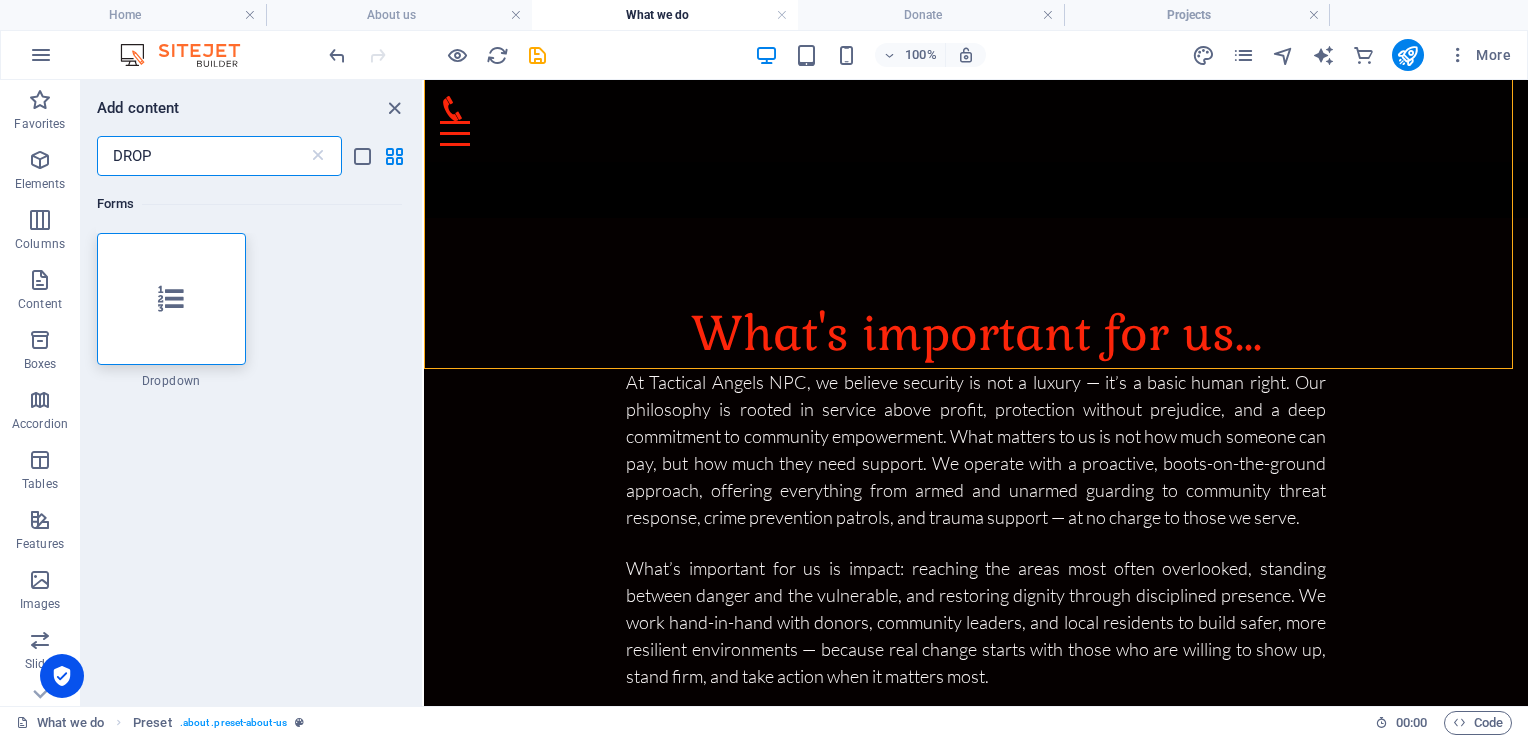 scroll, scrollTop: 0, scrollLeft: 0, axis: both 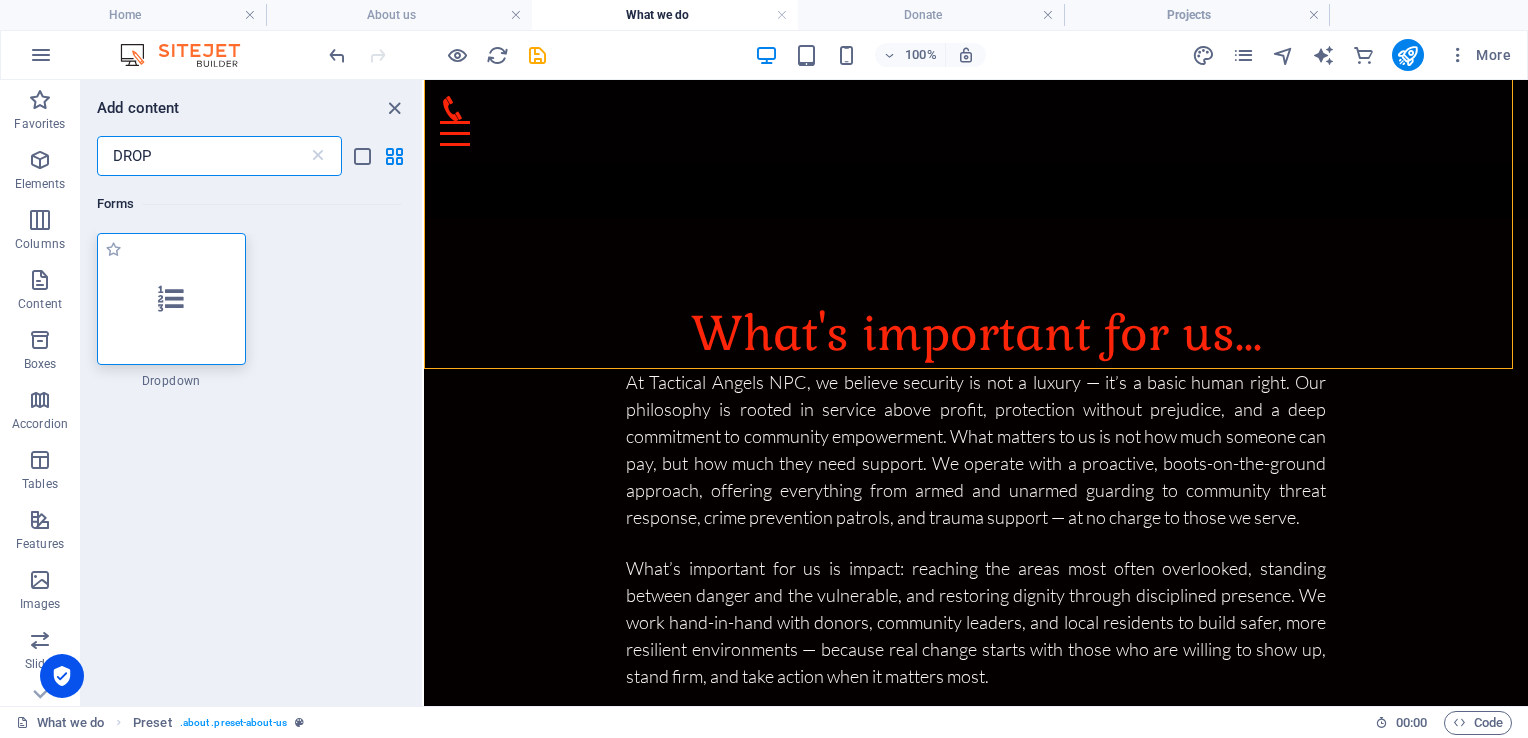 type on "DROP" 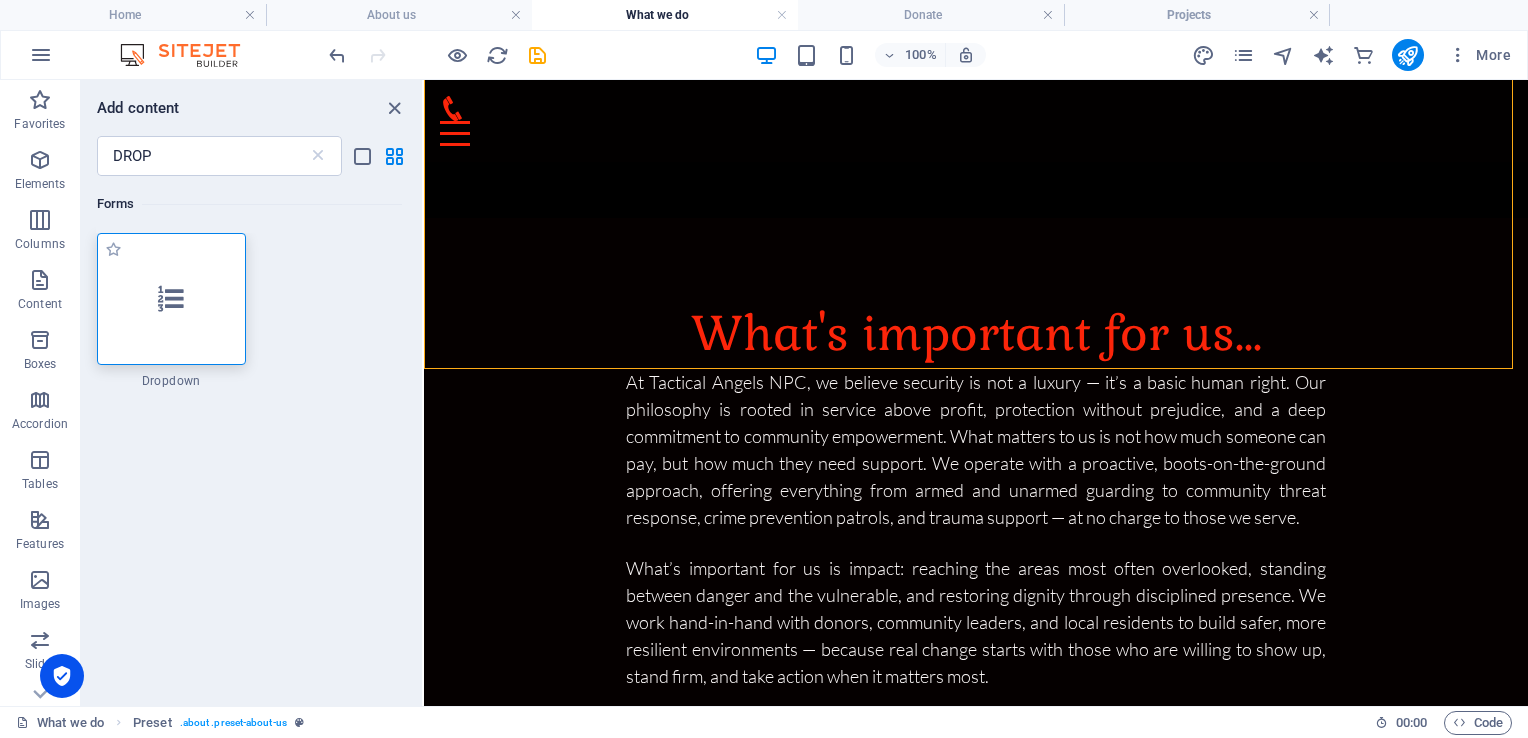 click at bounding box center [171, 299] 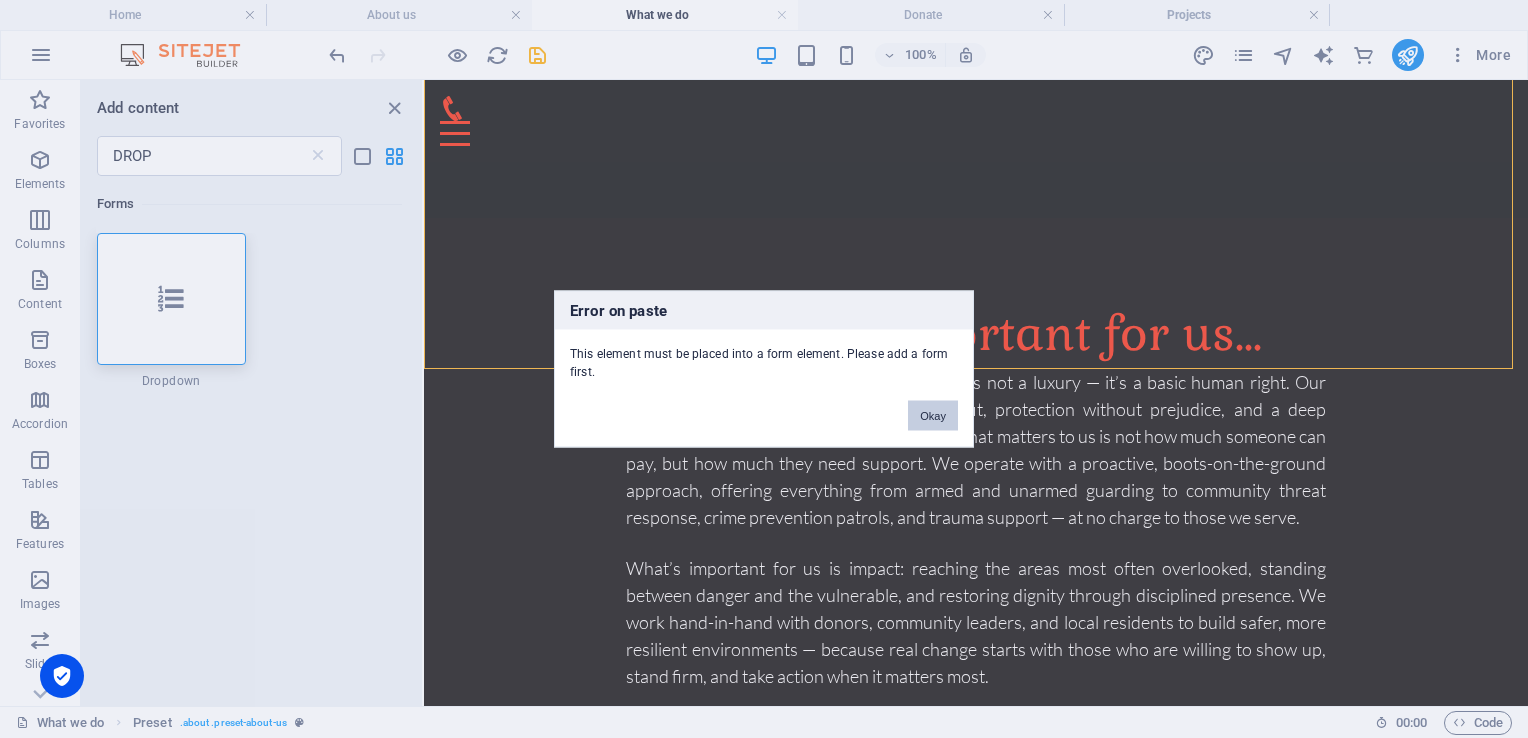 click on "Okay" at bounding box center (933, 416) 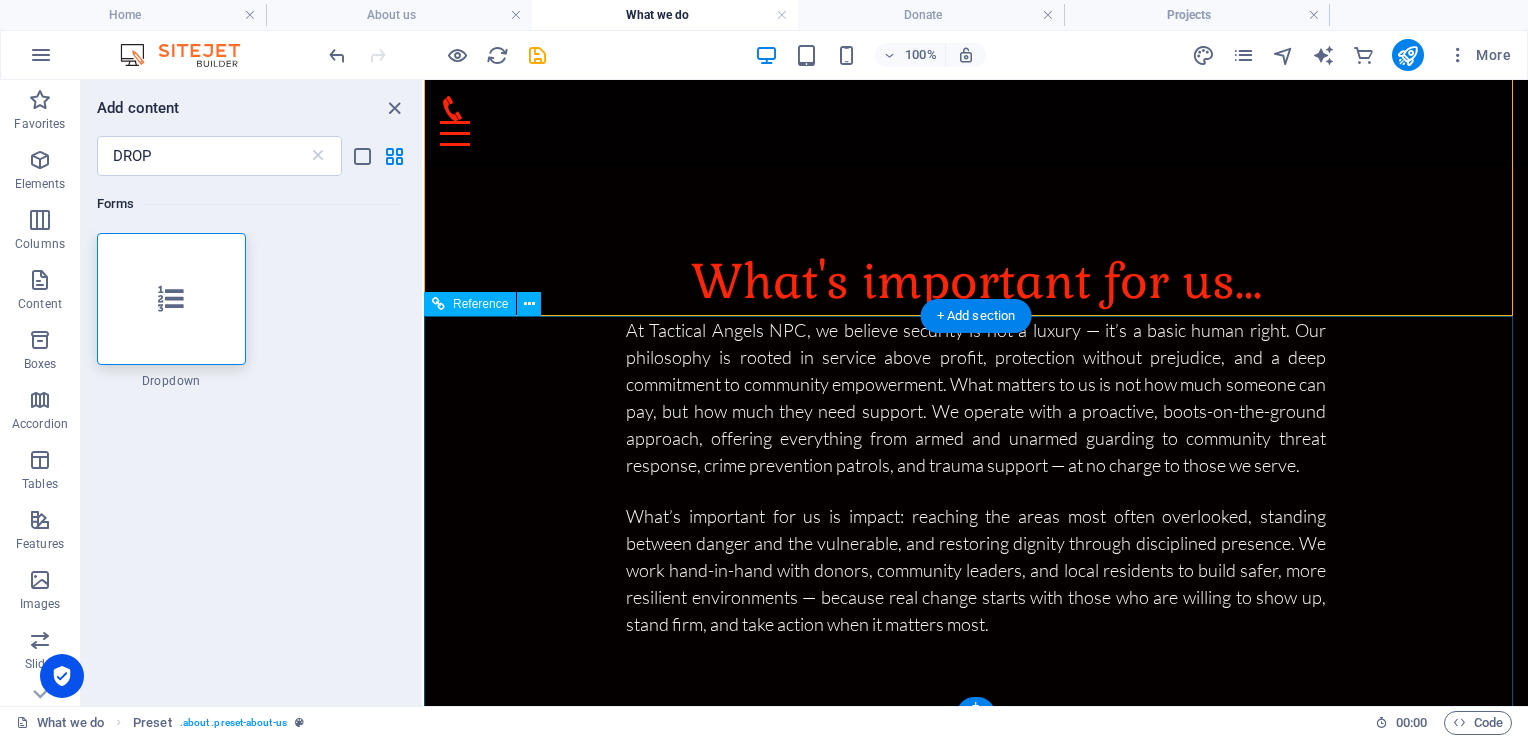 scroll, scrollTop: 716, scrollLeft: 0, axis: vertical 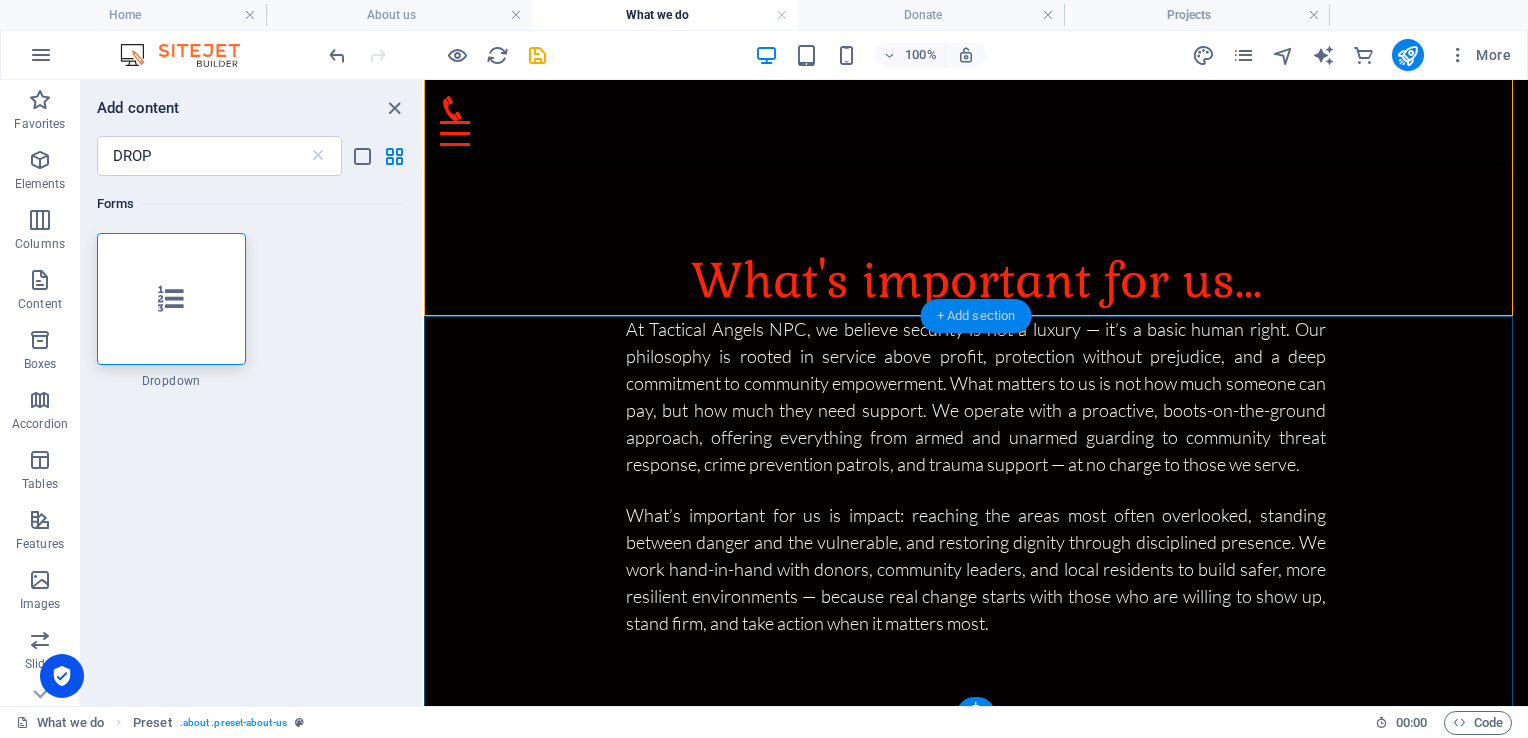 click on "+ Add section" at bounding box center (976, 316) 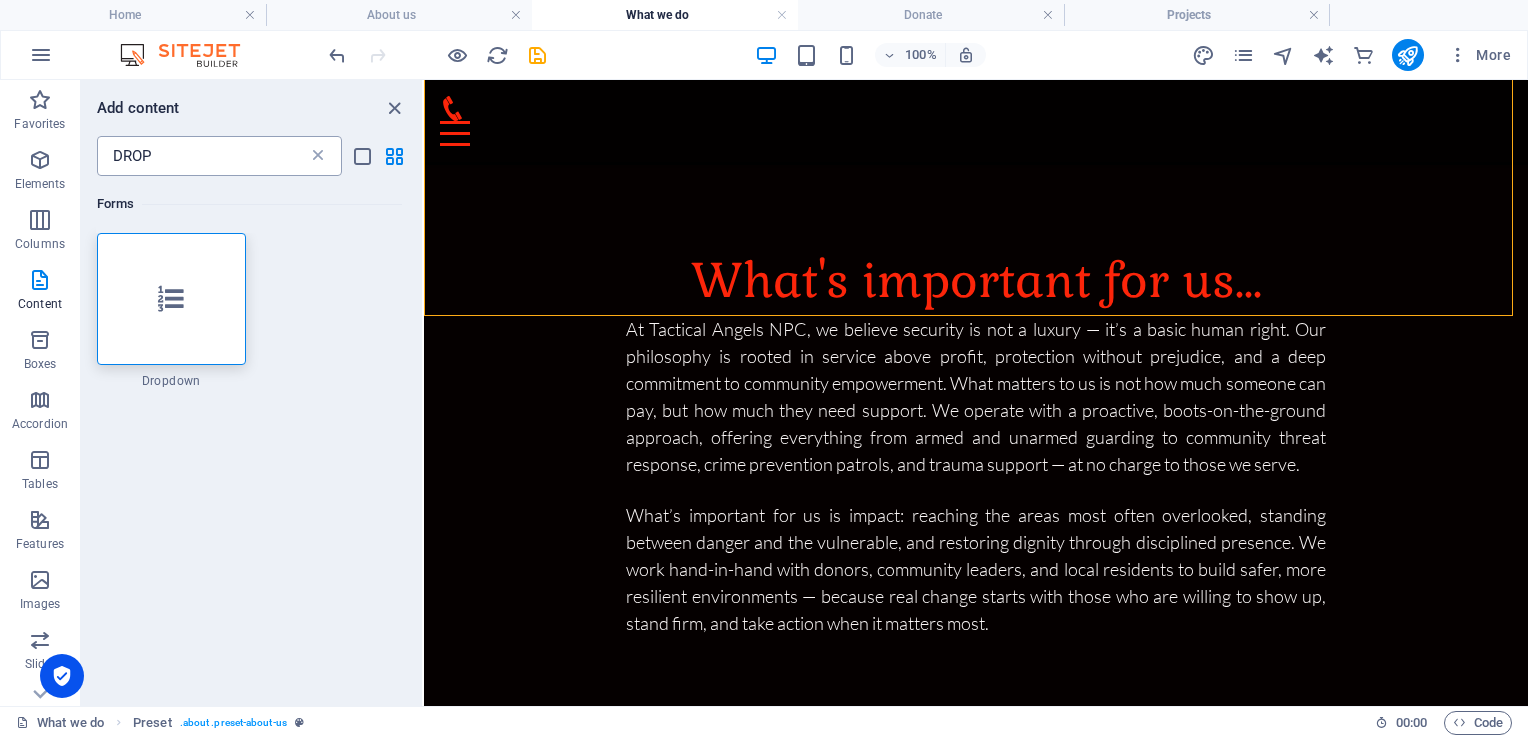 click at bounding box center (318, 156) 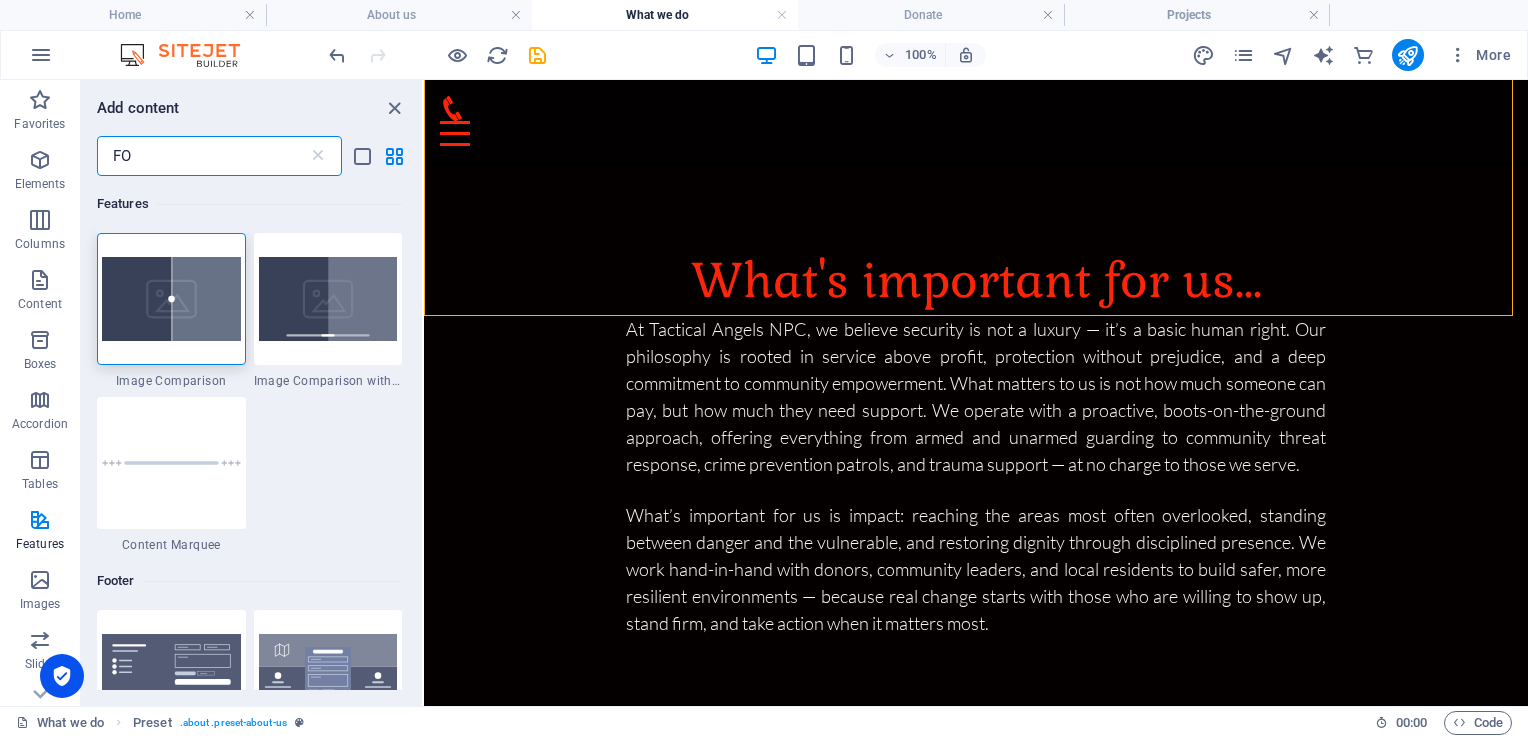 type on "F" 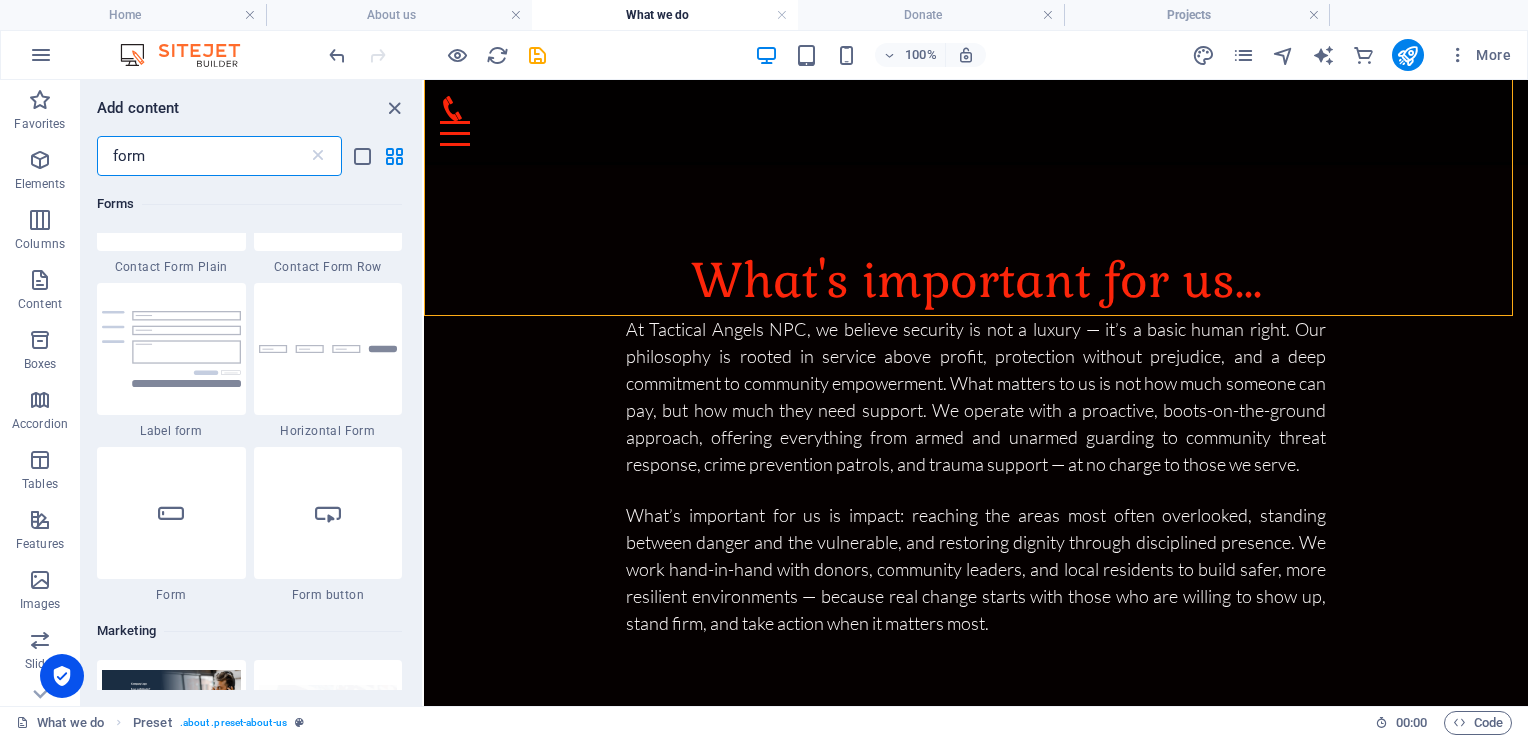 scroll, scrollTop: 1052, scrollLeft: 0, axis: vertical 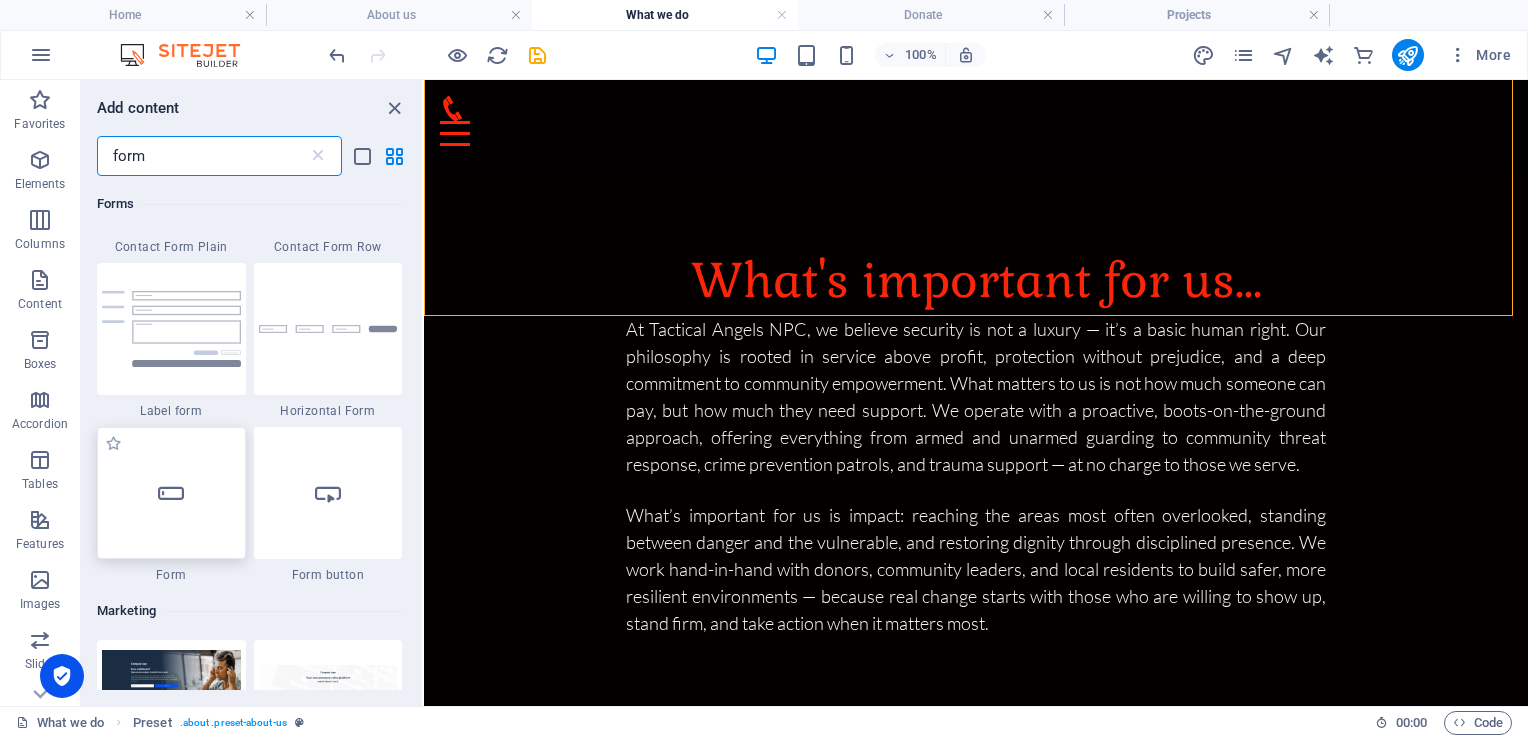 type on "form" 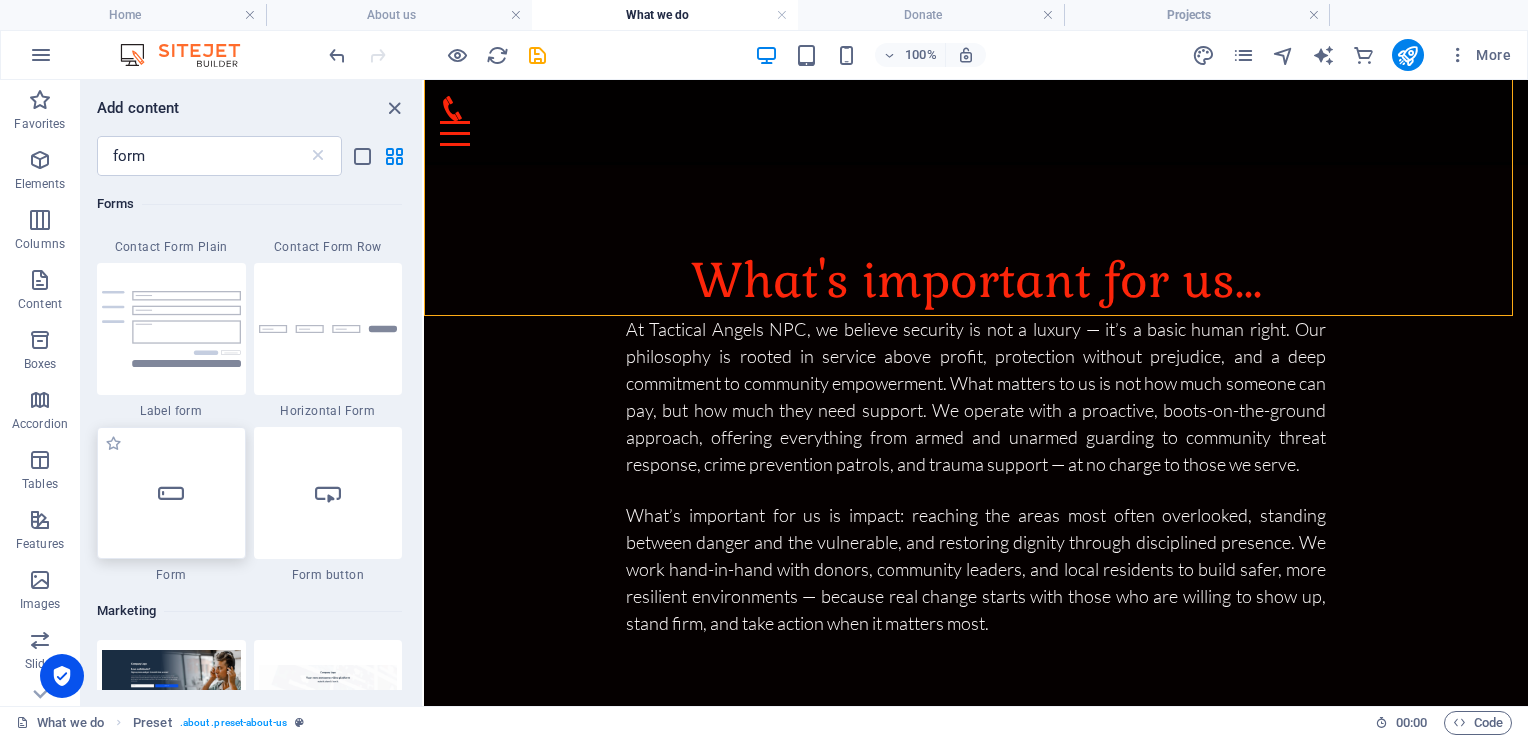 click at bounding box center (171, 493) 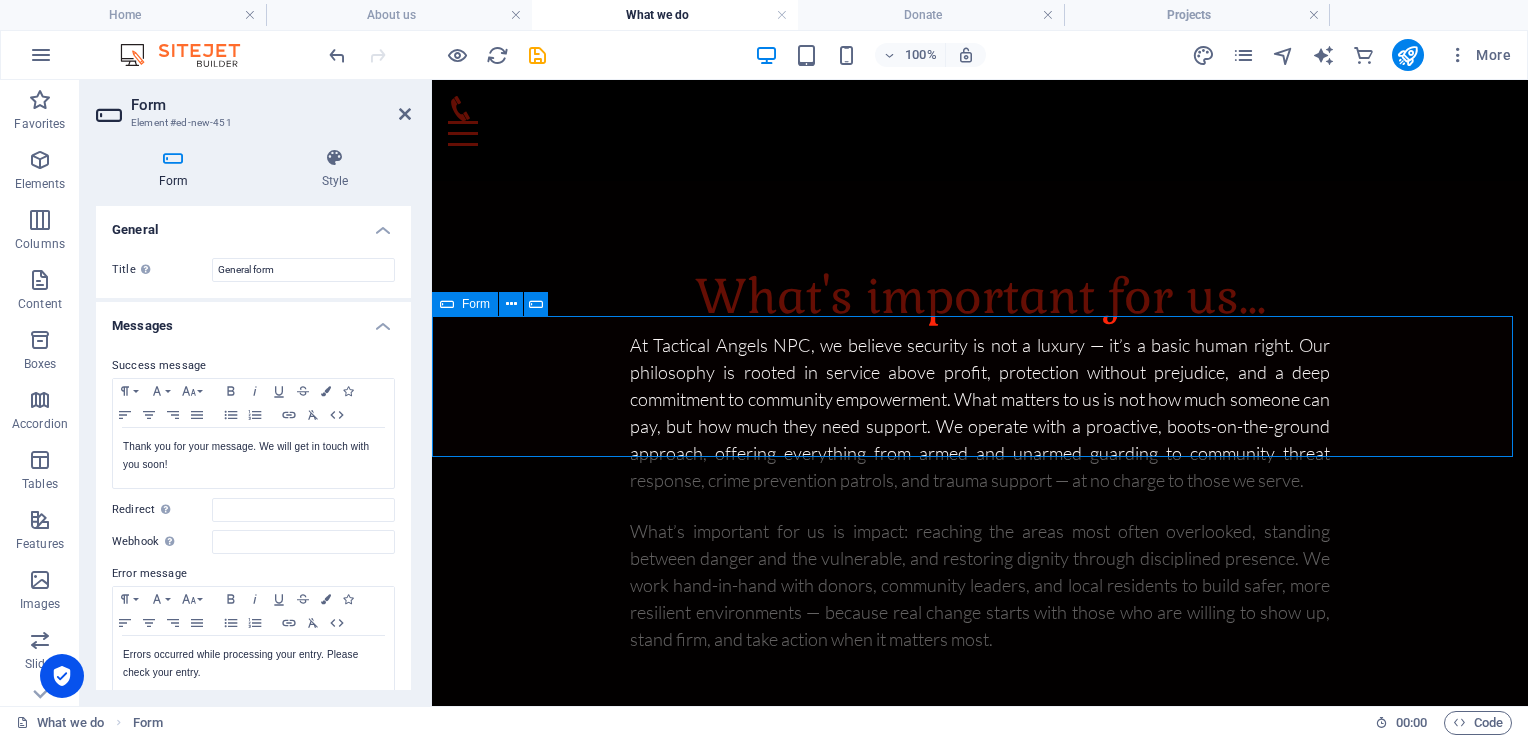 click on "Add elements" at bounding box center (921, 882) 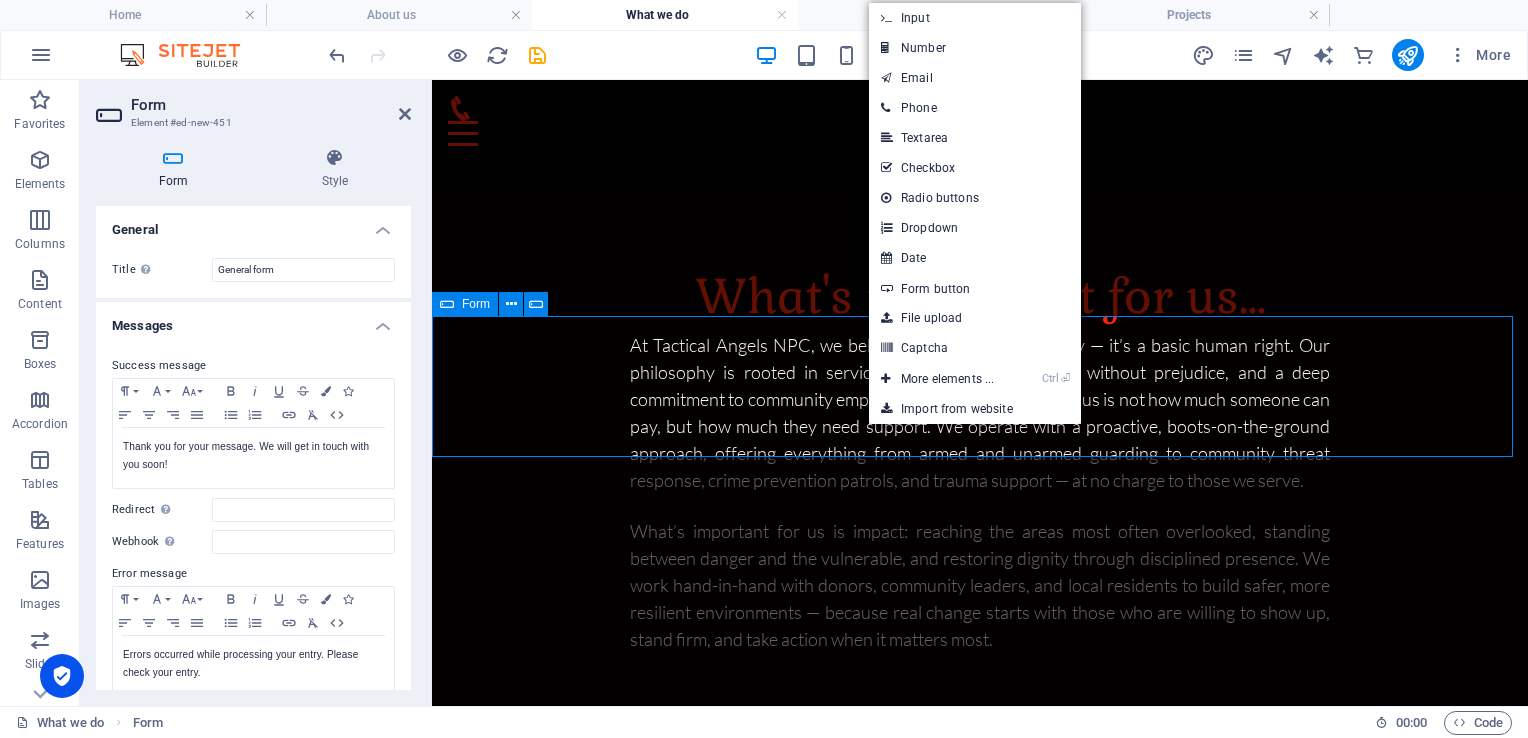 click at bounding box center (880, 882) 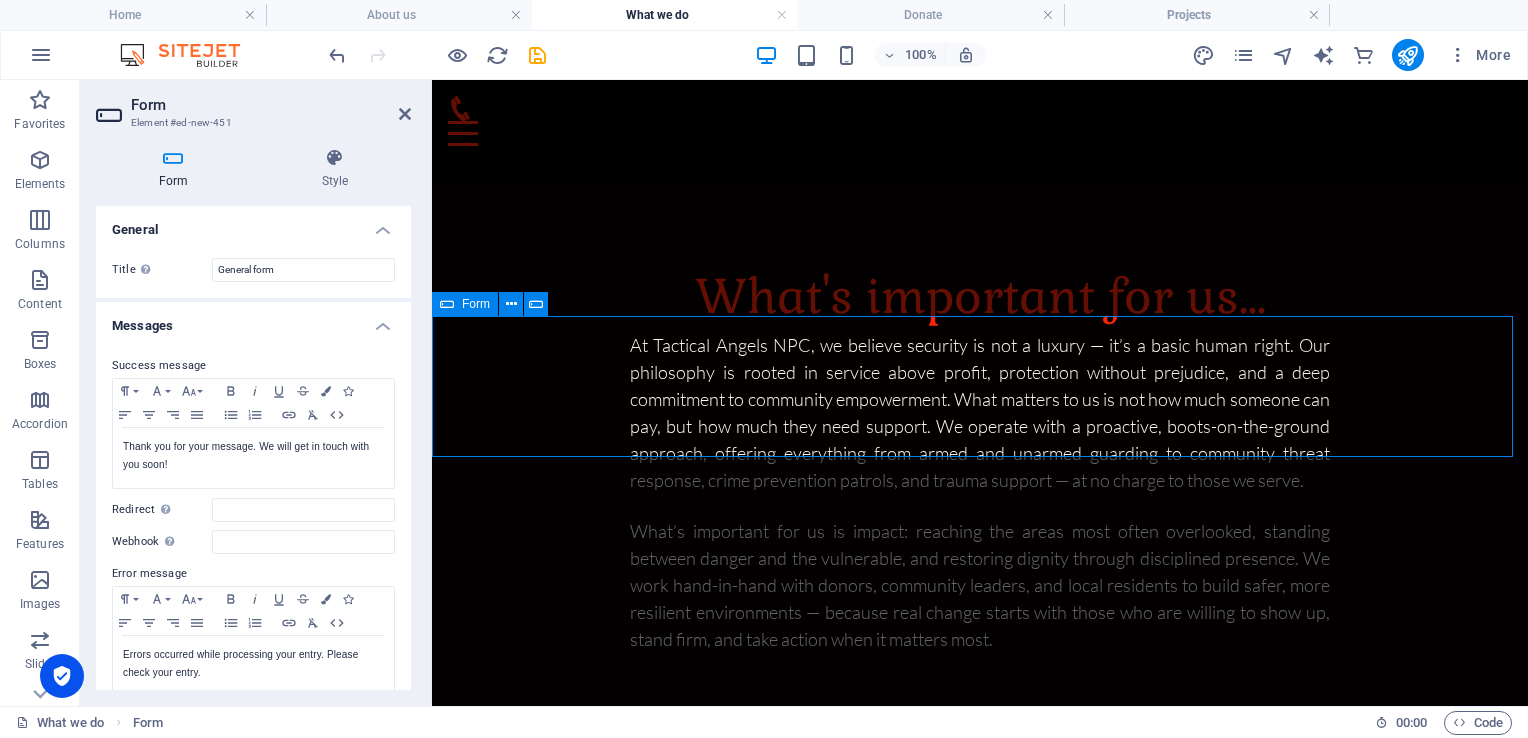 click at bounding box center (880, 882) 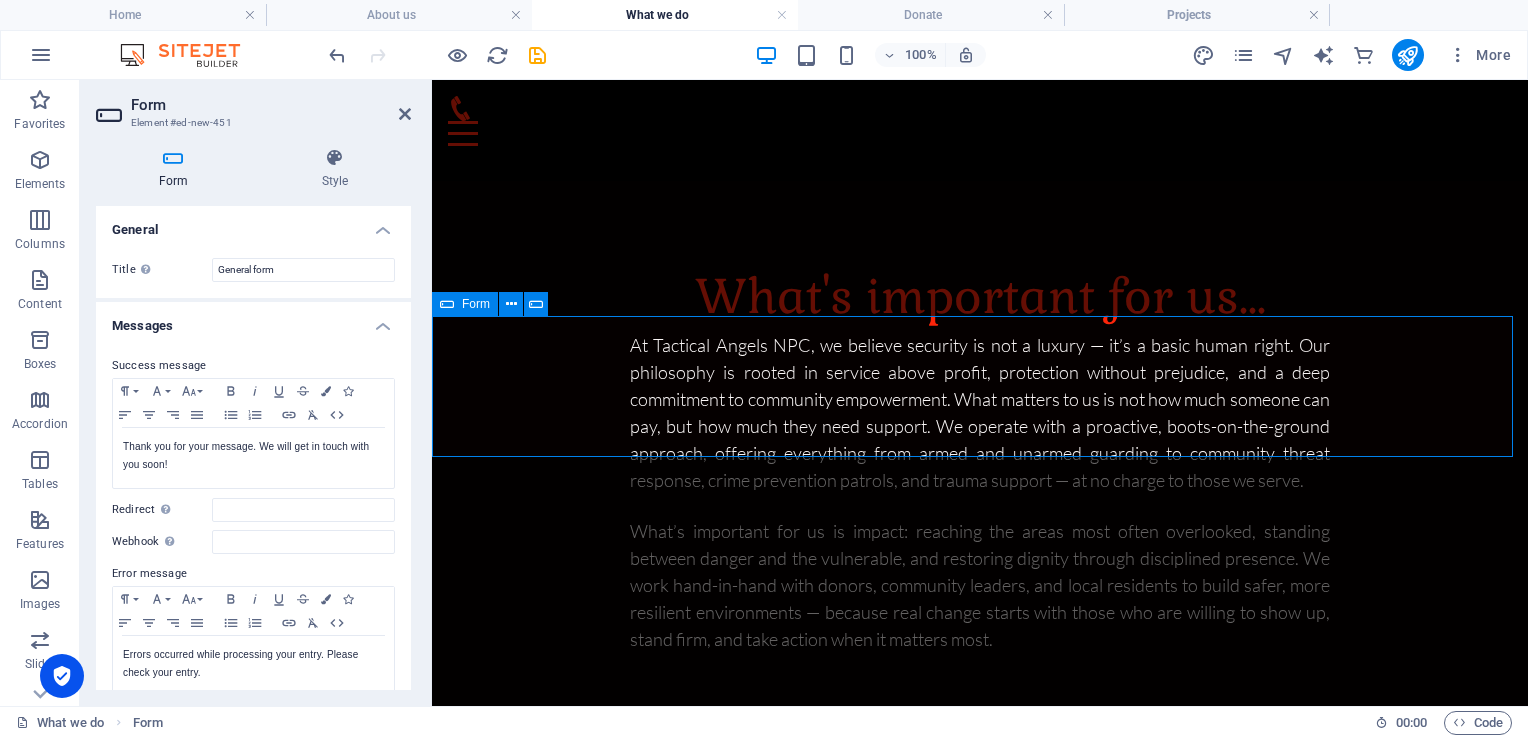 click on "Add elements" at bounding box center [921, 882] 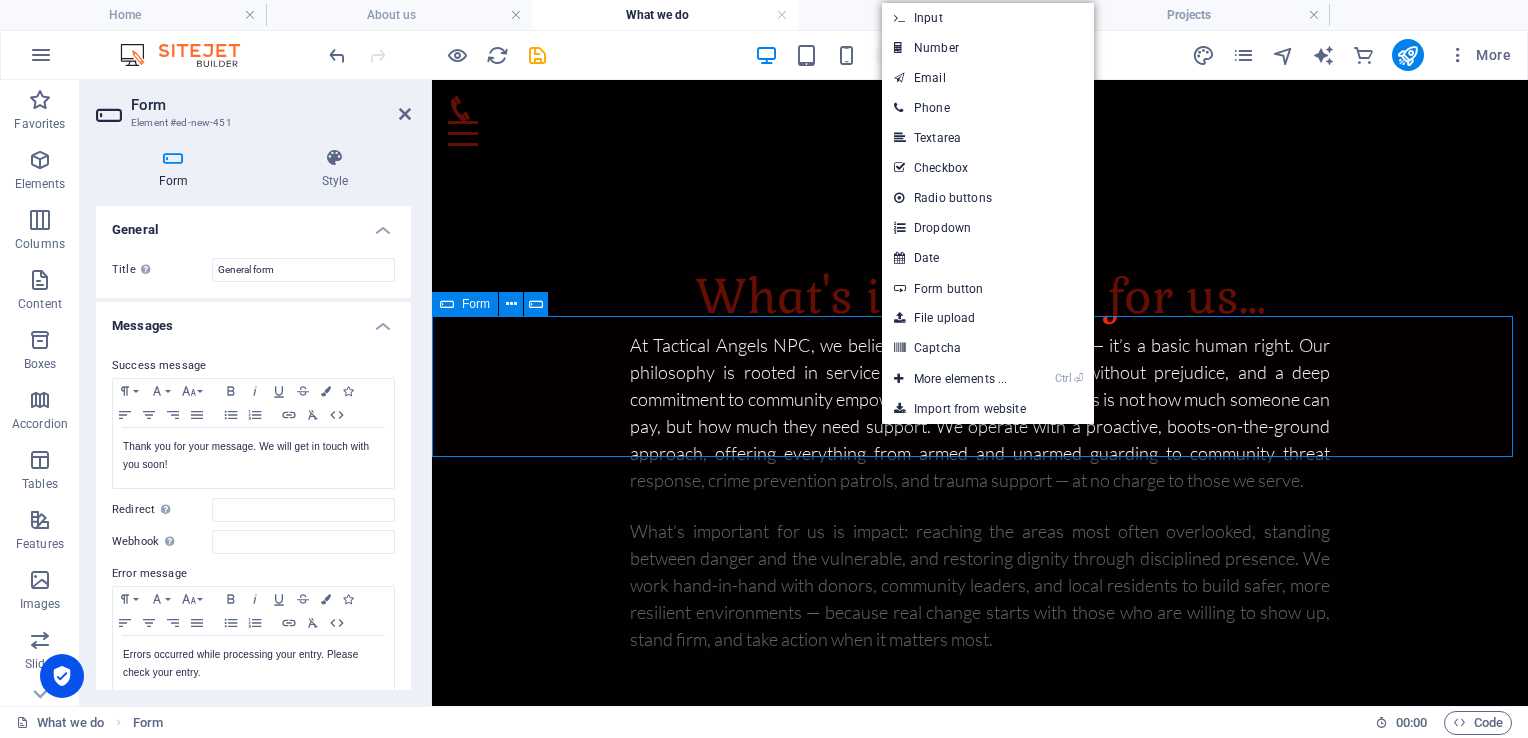 click on "Drop content here or  Add elements  Paste clipboard" at bounding box center (980, 852) 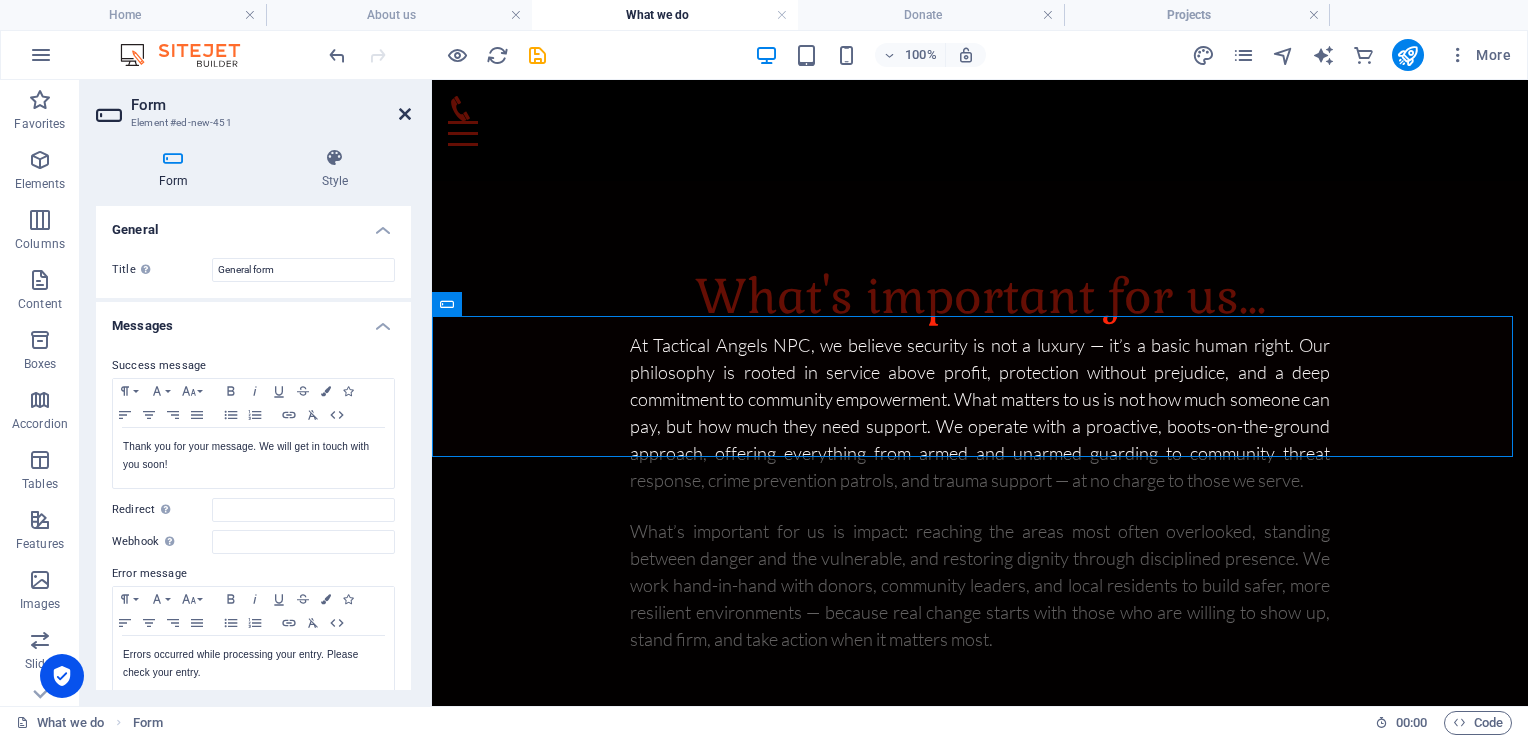 click at bounding box center [405, 114] 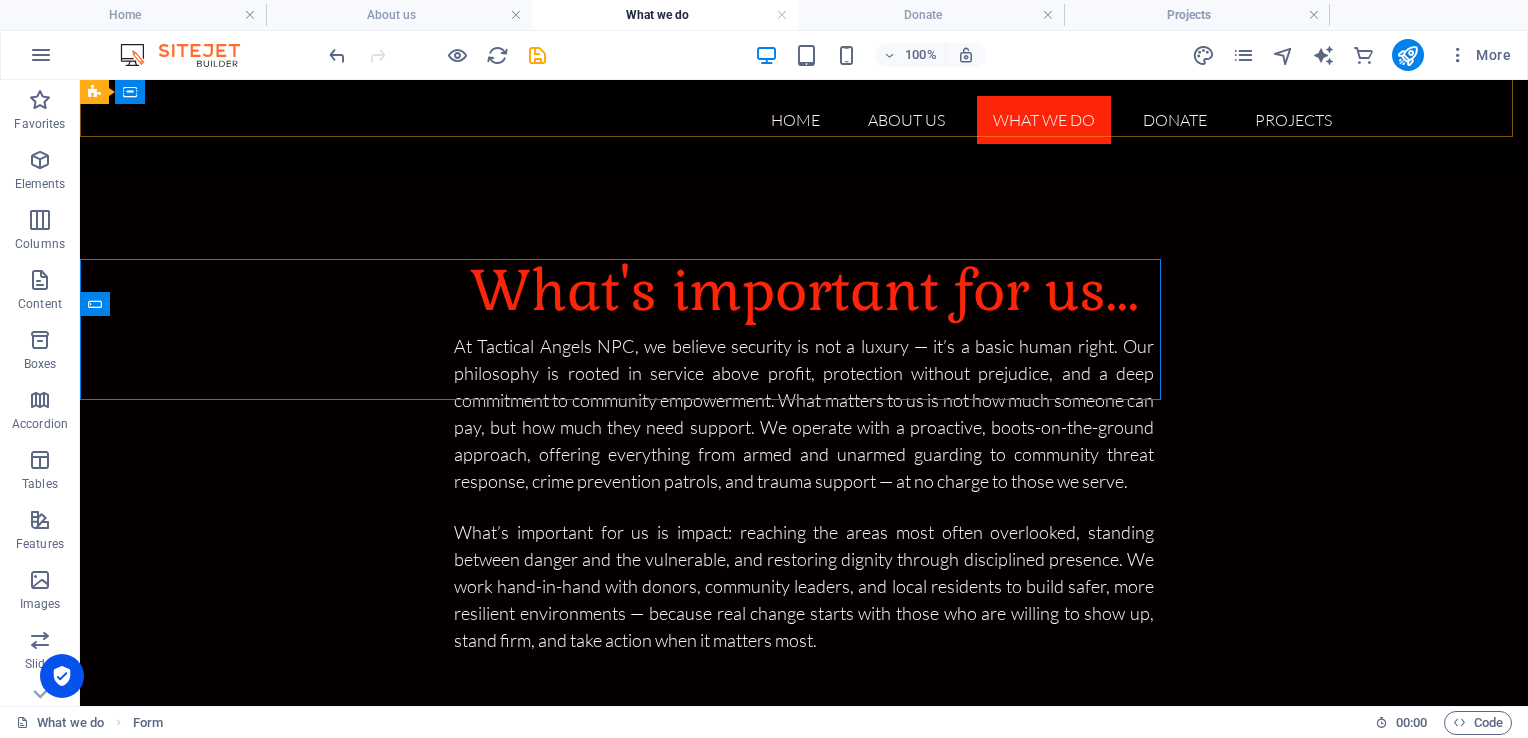 scroll, scrollTop: 763, scrollLeft: 0, axis: vertical 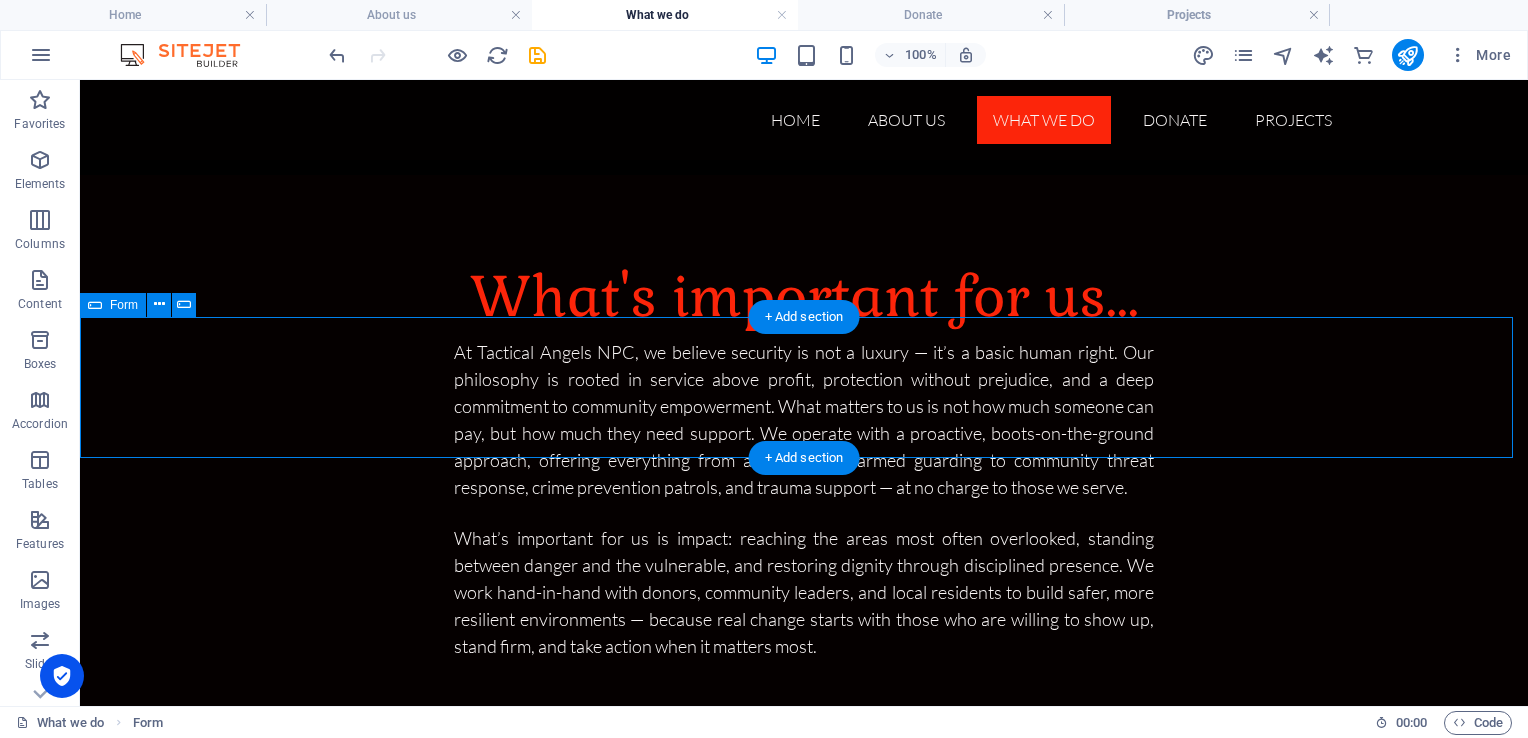 click on "Drop content here or  Add elements  Paste clipboard" at bounding box center (804, 859) 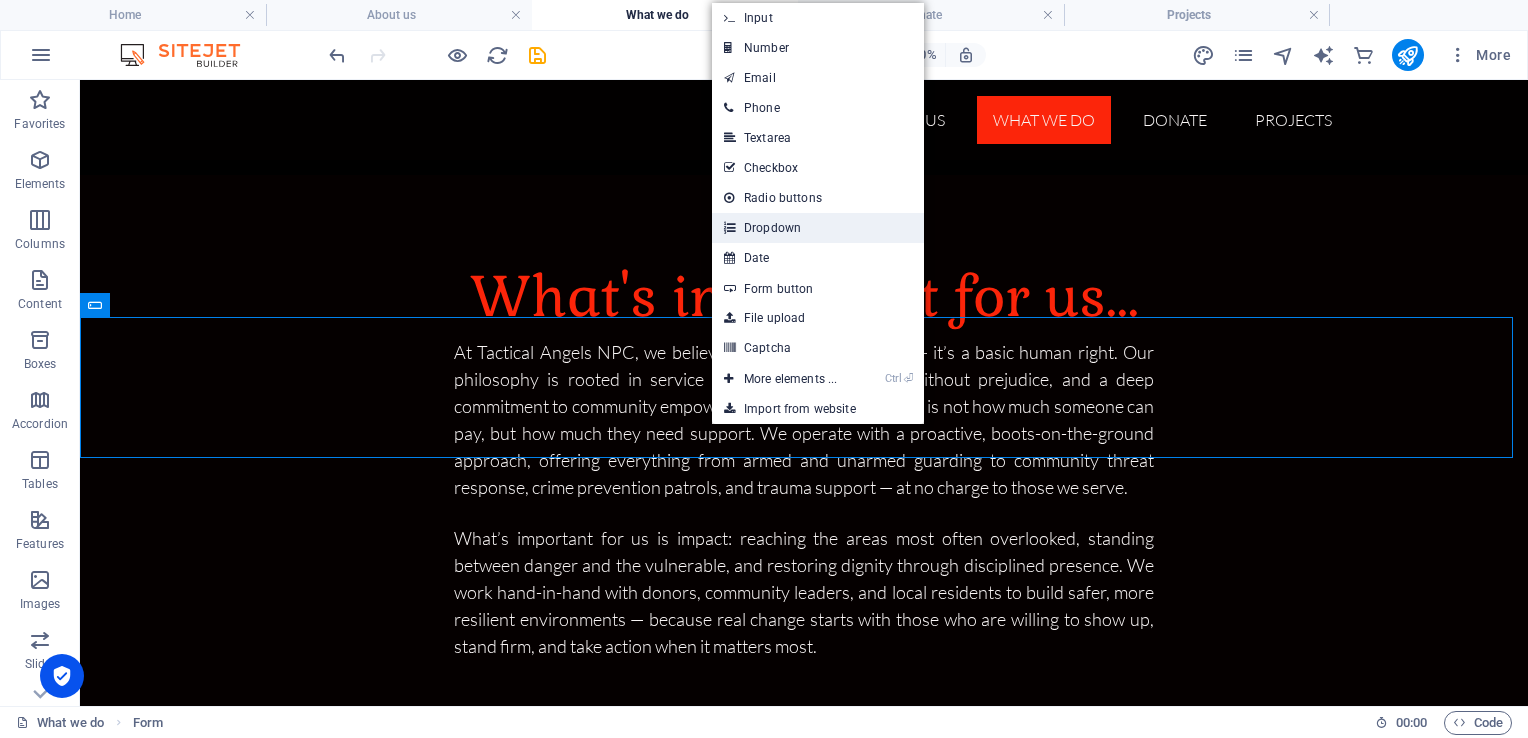 click on "Dropdown" at bounding box center (818, 228) 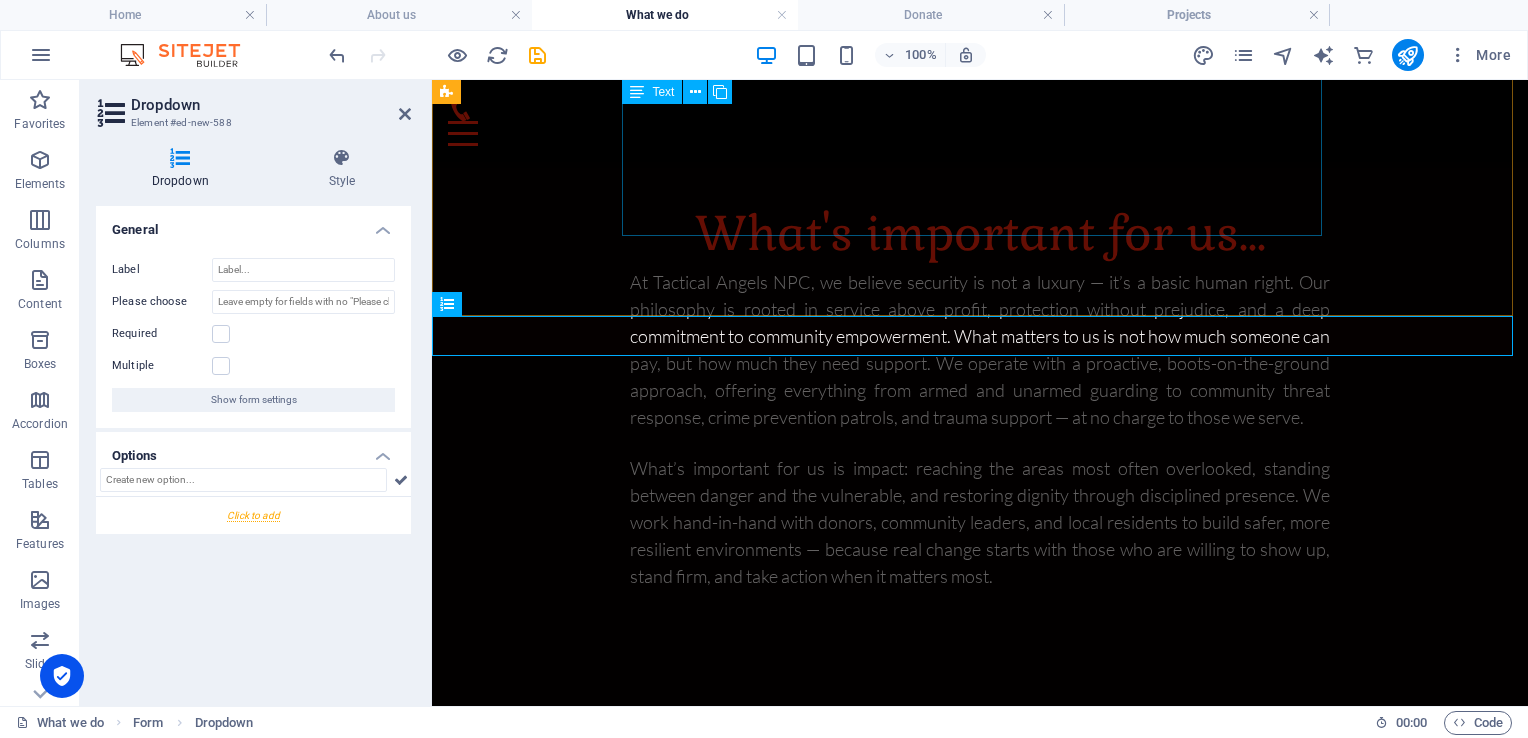 scroll, scrollTop: 716, scrollLeft: 0, axis: vertical 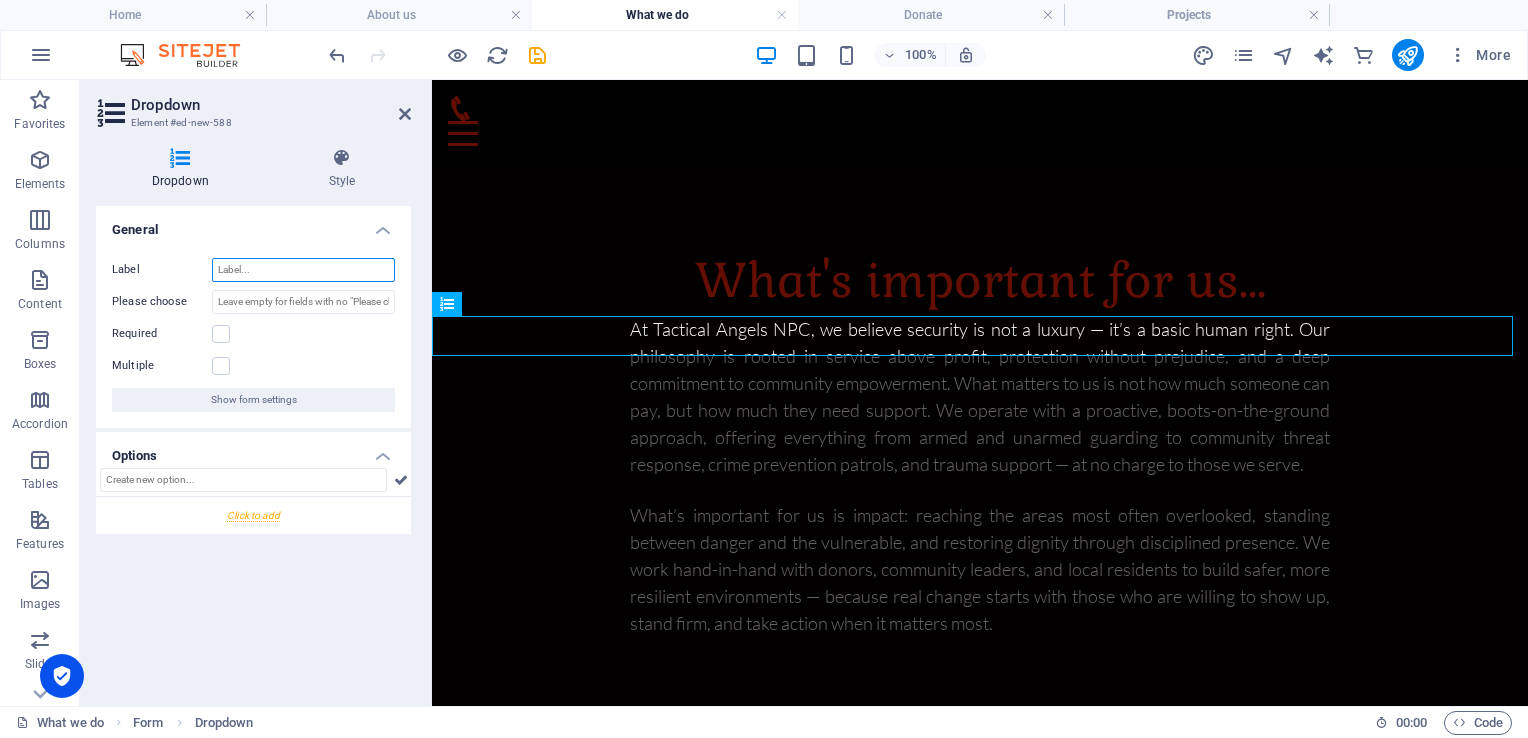 click on "Label" at bounding box center [303, 270] 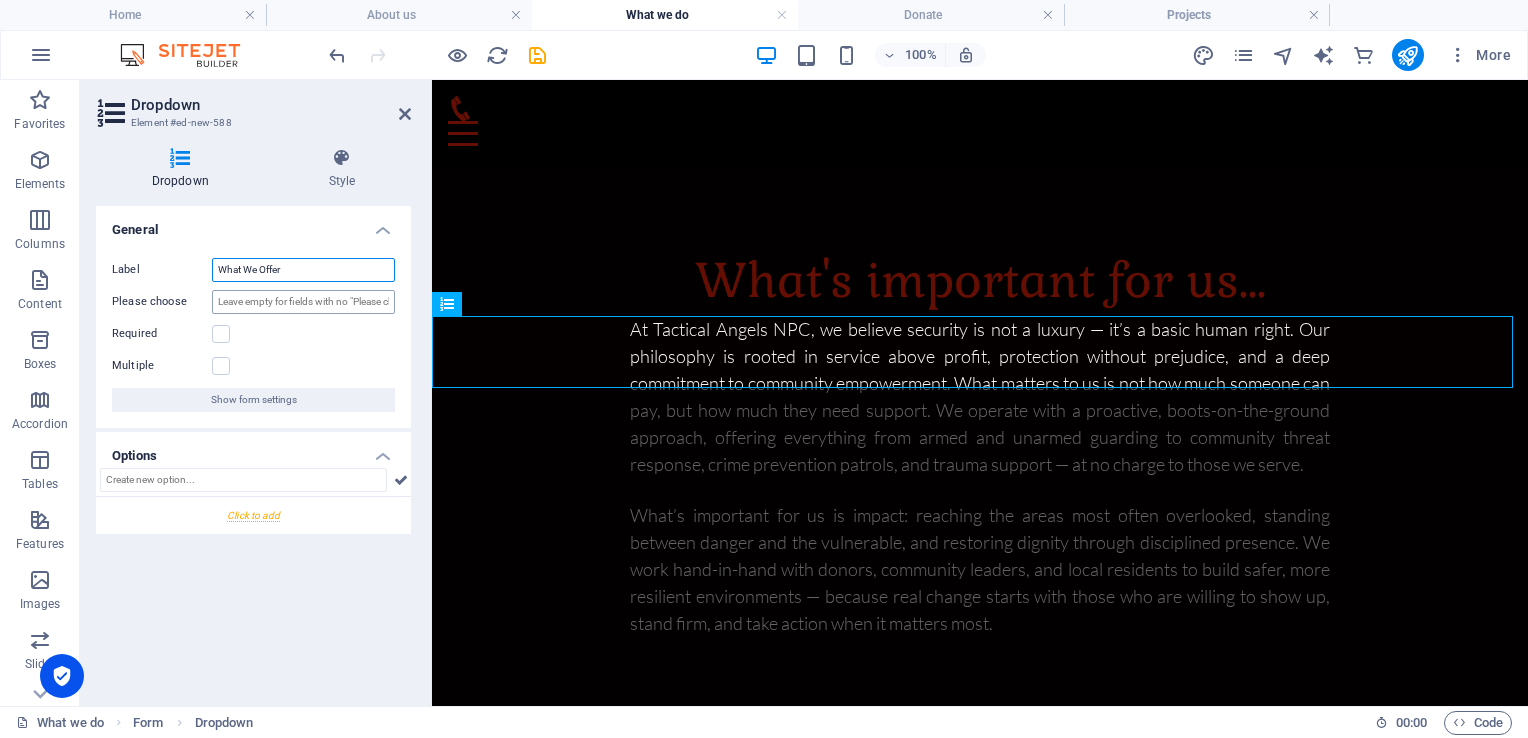 type on "What We Offer" 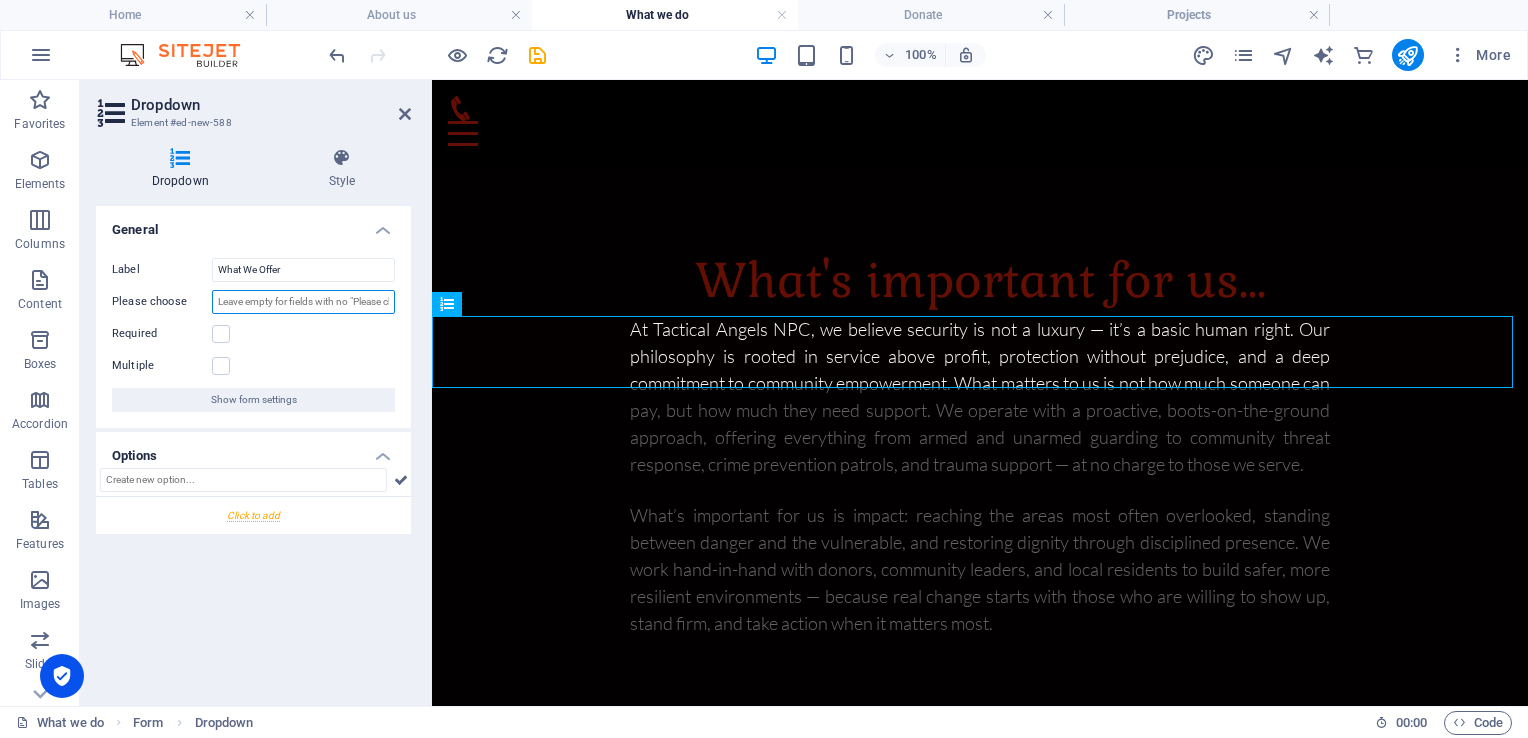 click on "Please choose" at bounding box center (303, 302) 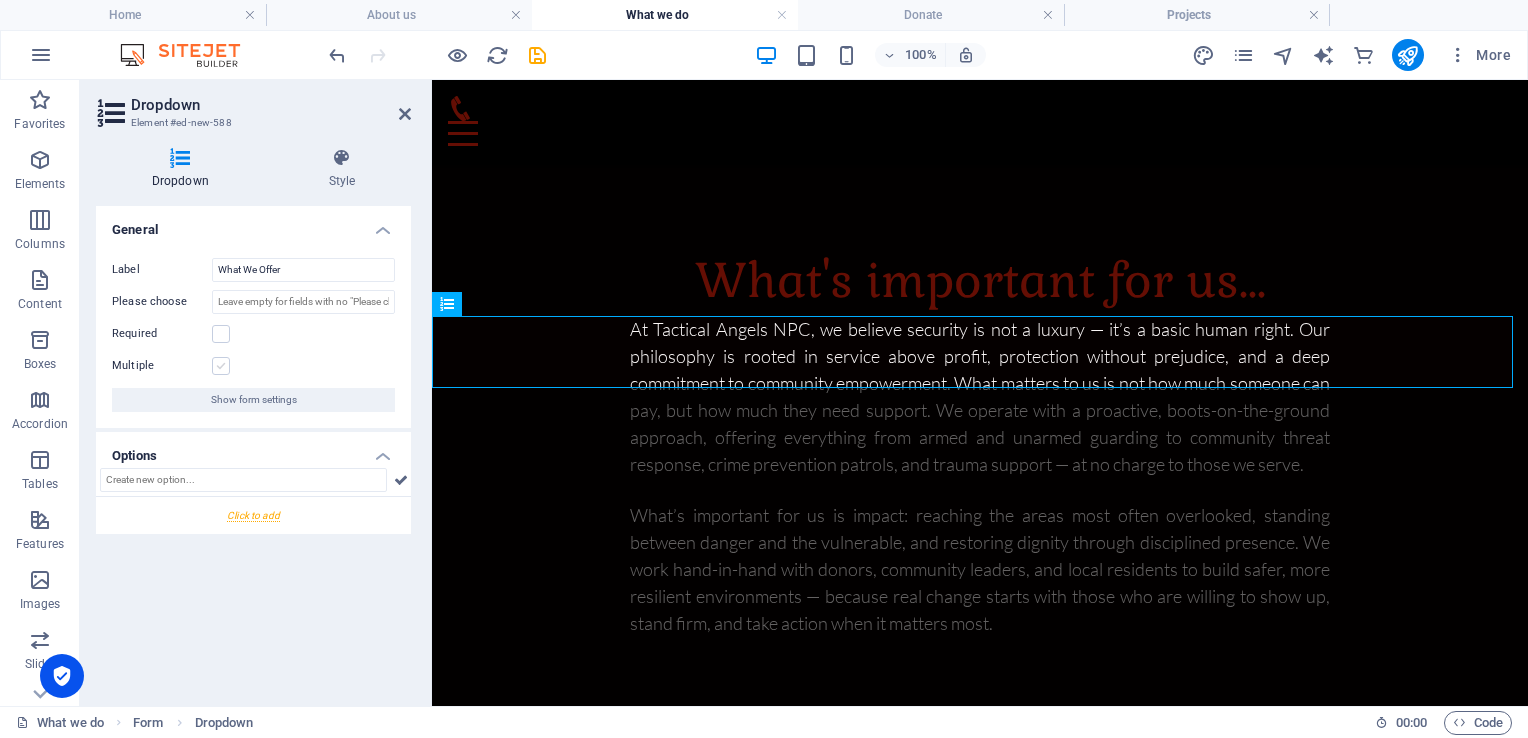 click at bounding box center (221, 366) 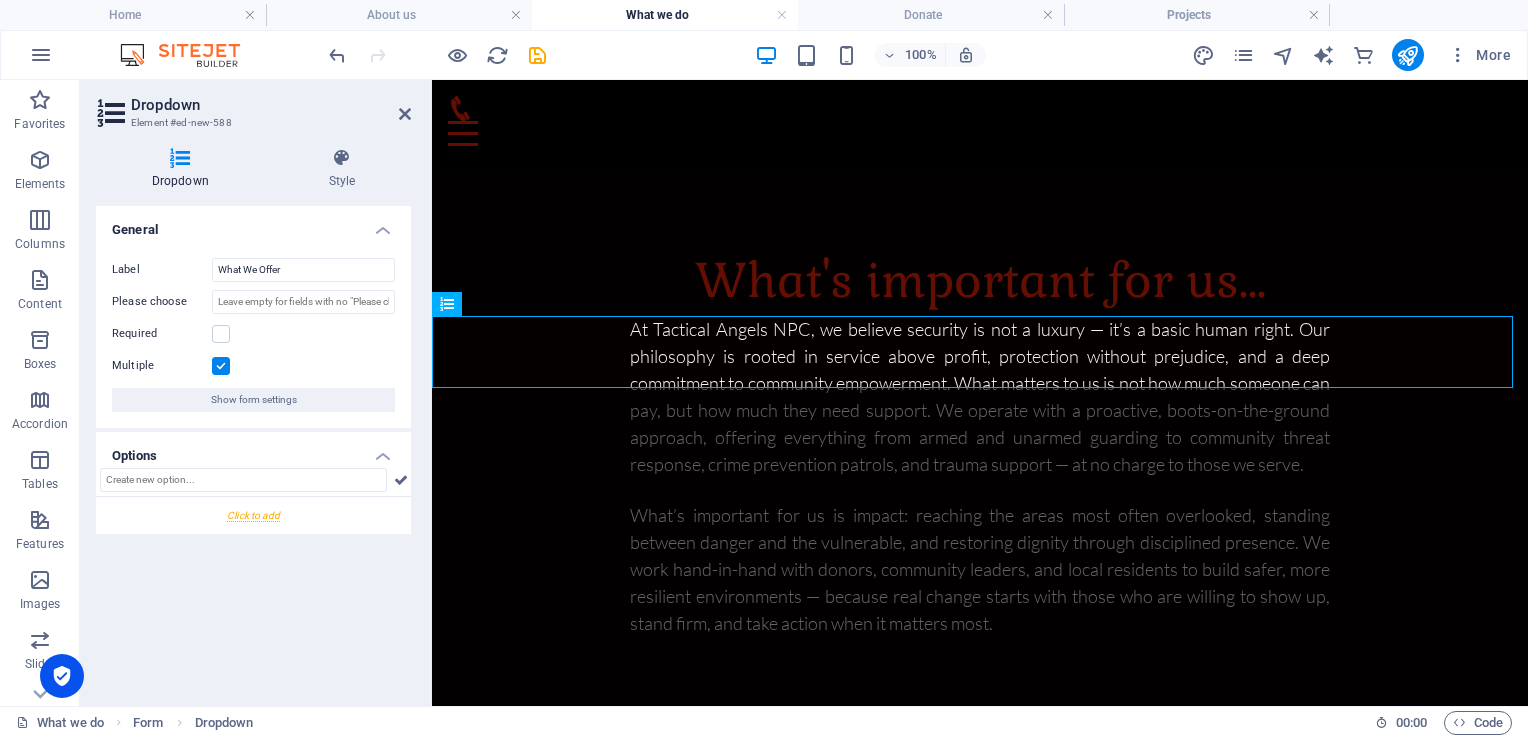 click at bounding box center [221, 366] 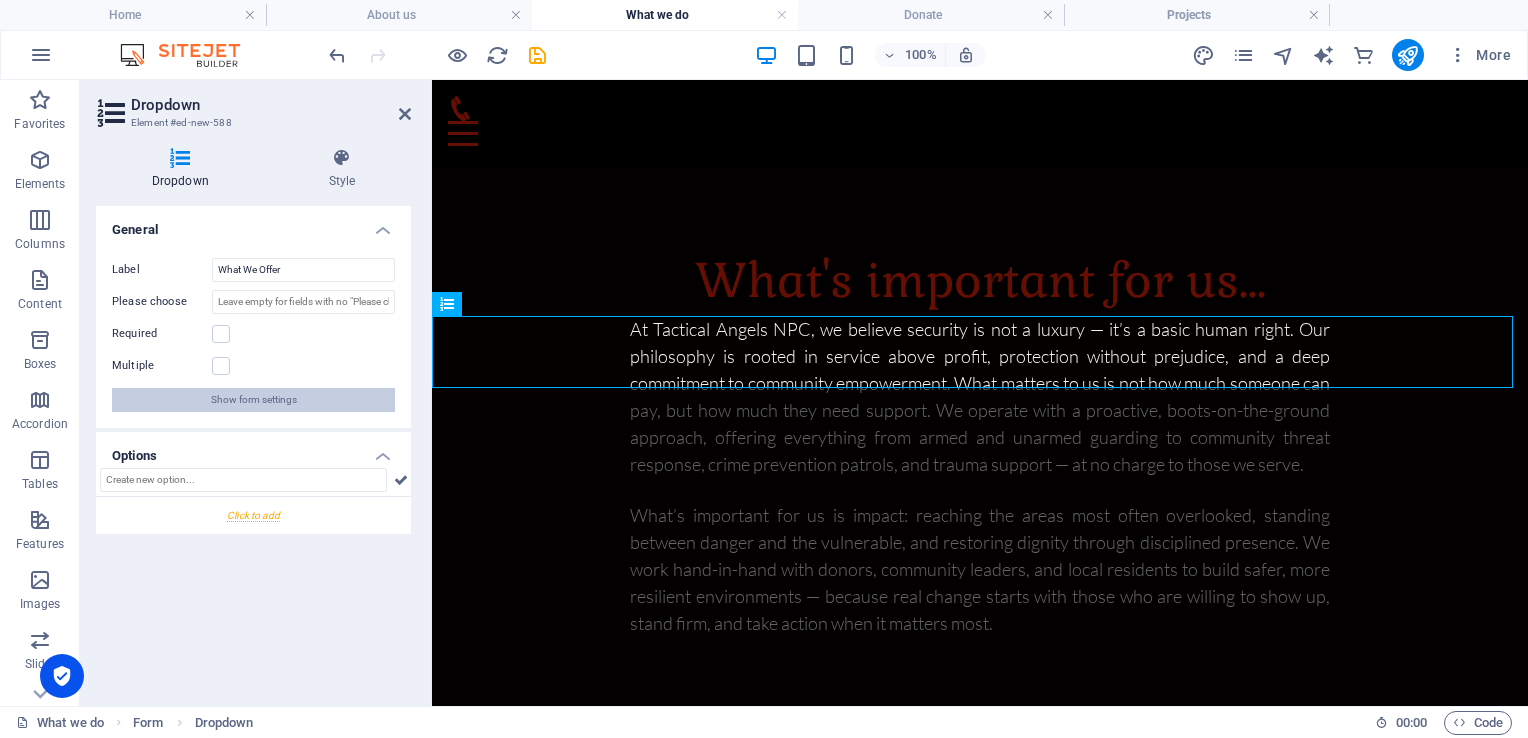 click on "Show form settings" at bounding box center (254, 400) 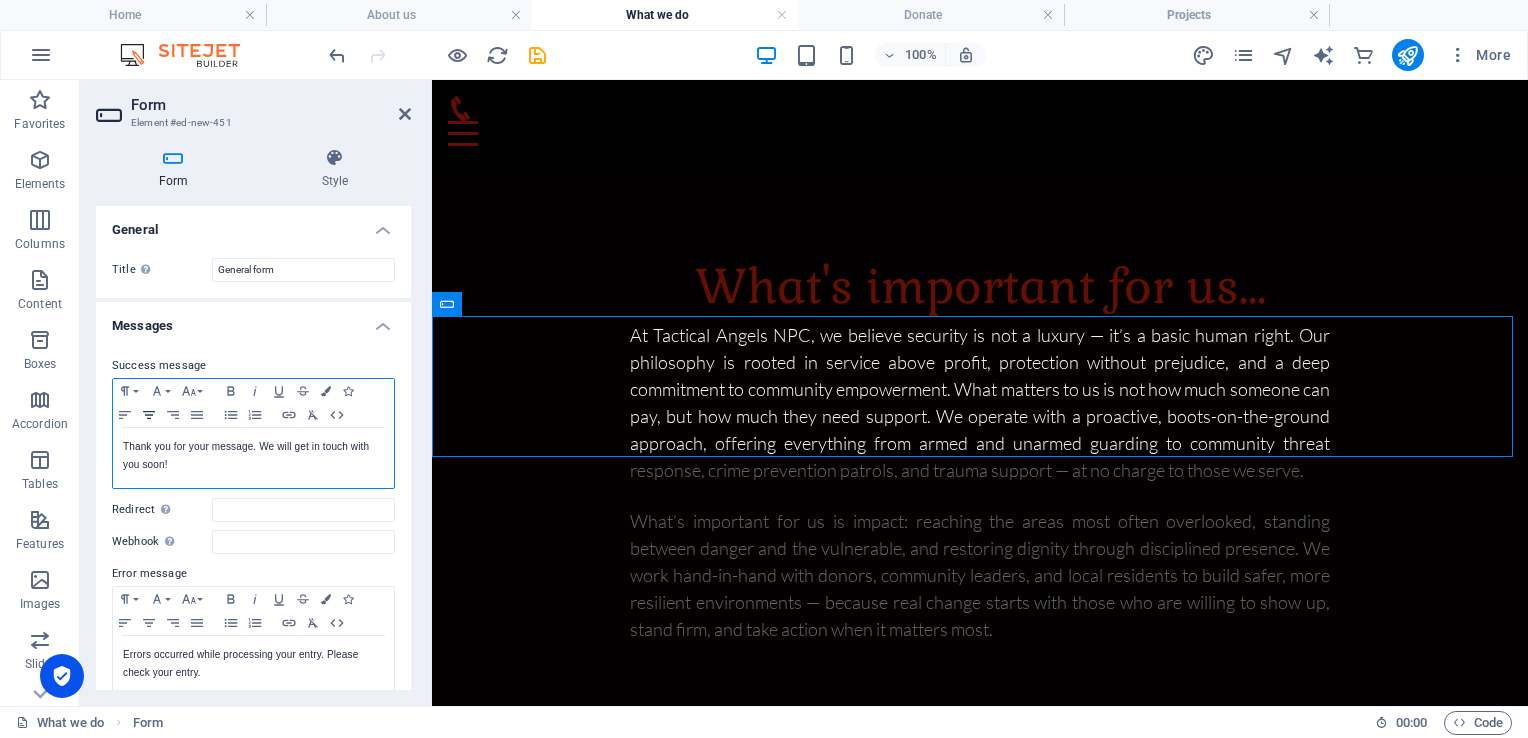 click 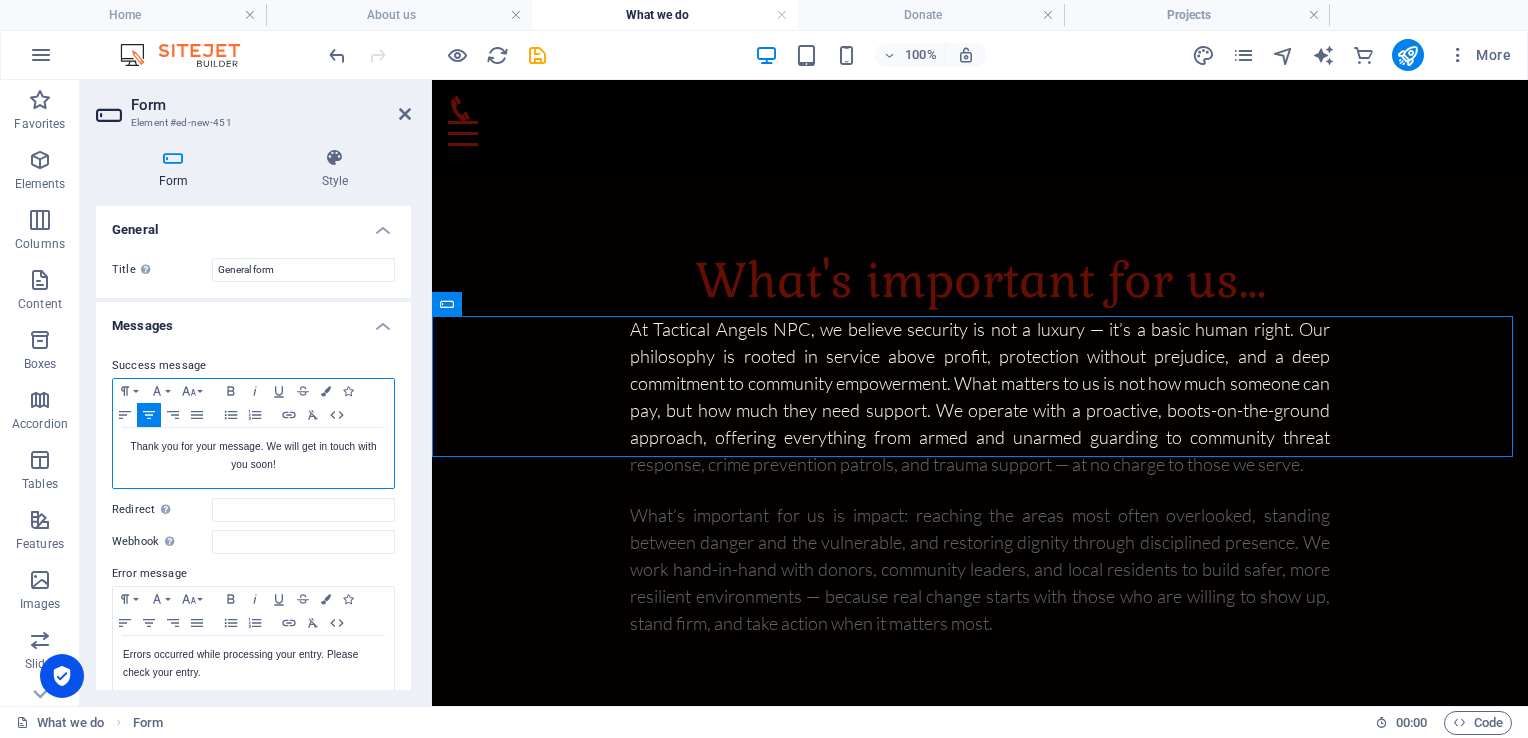 click 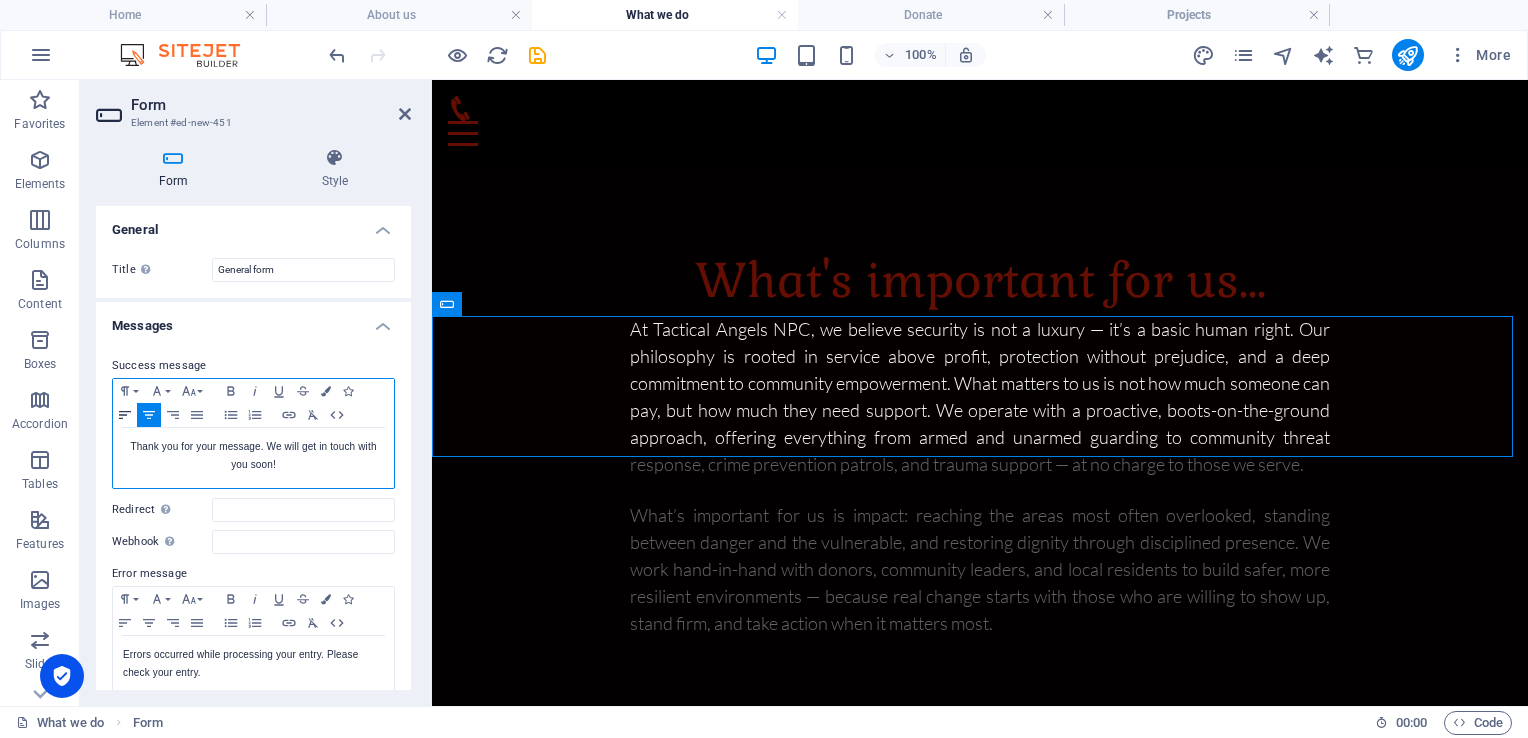 click 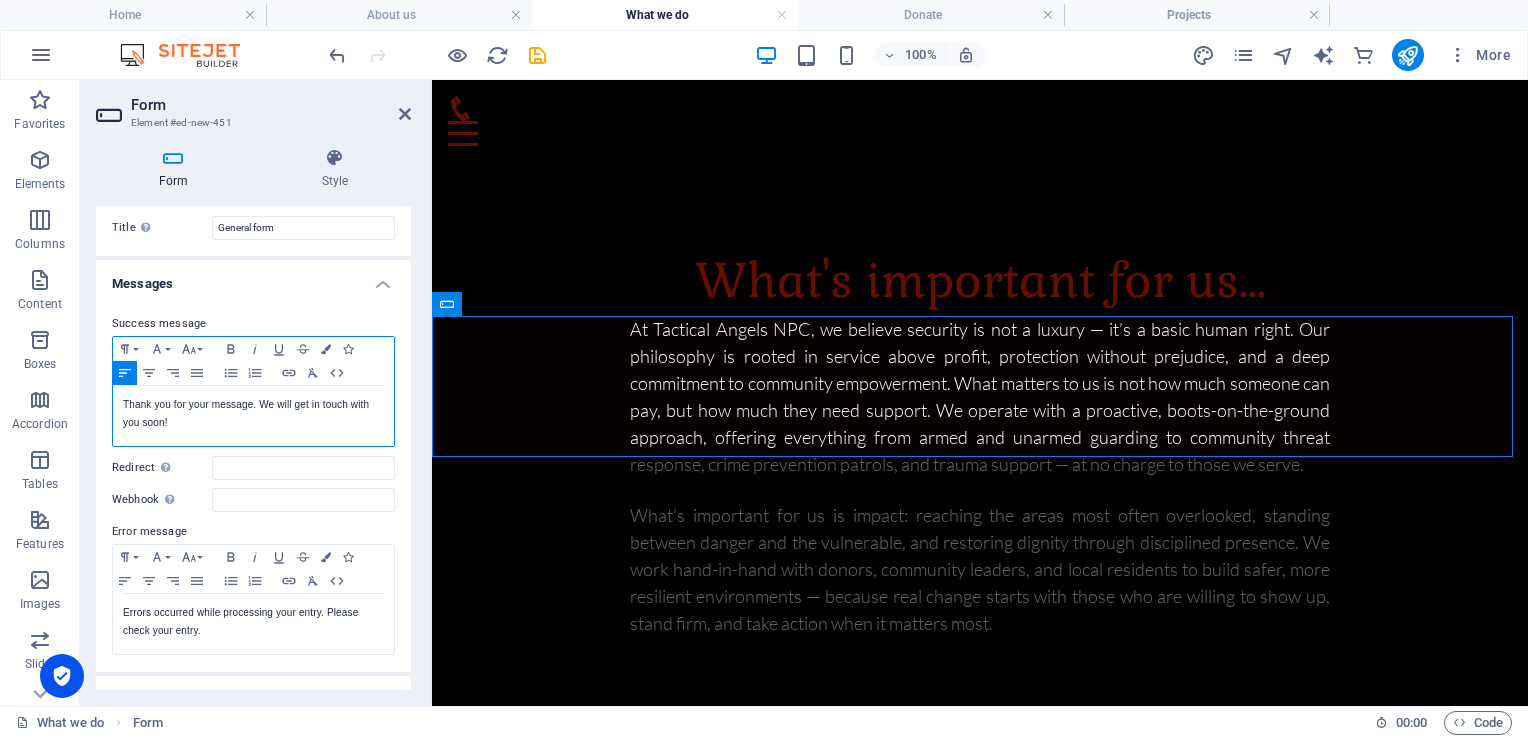 scroll, scrollTop: 0, scrollLeft: 0, axis: both 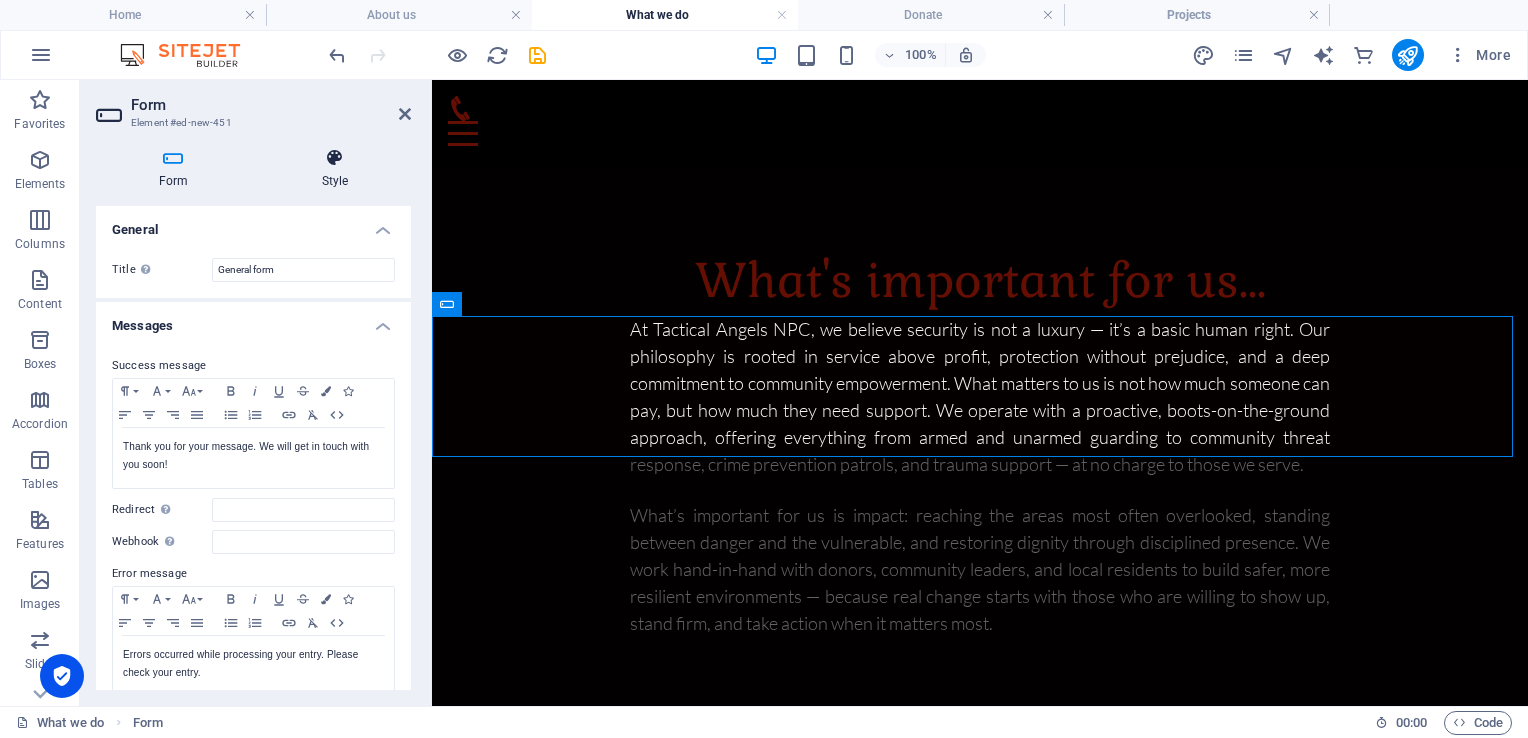 click at bounding box center (335, 158) 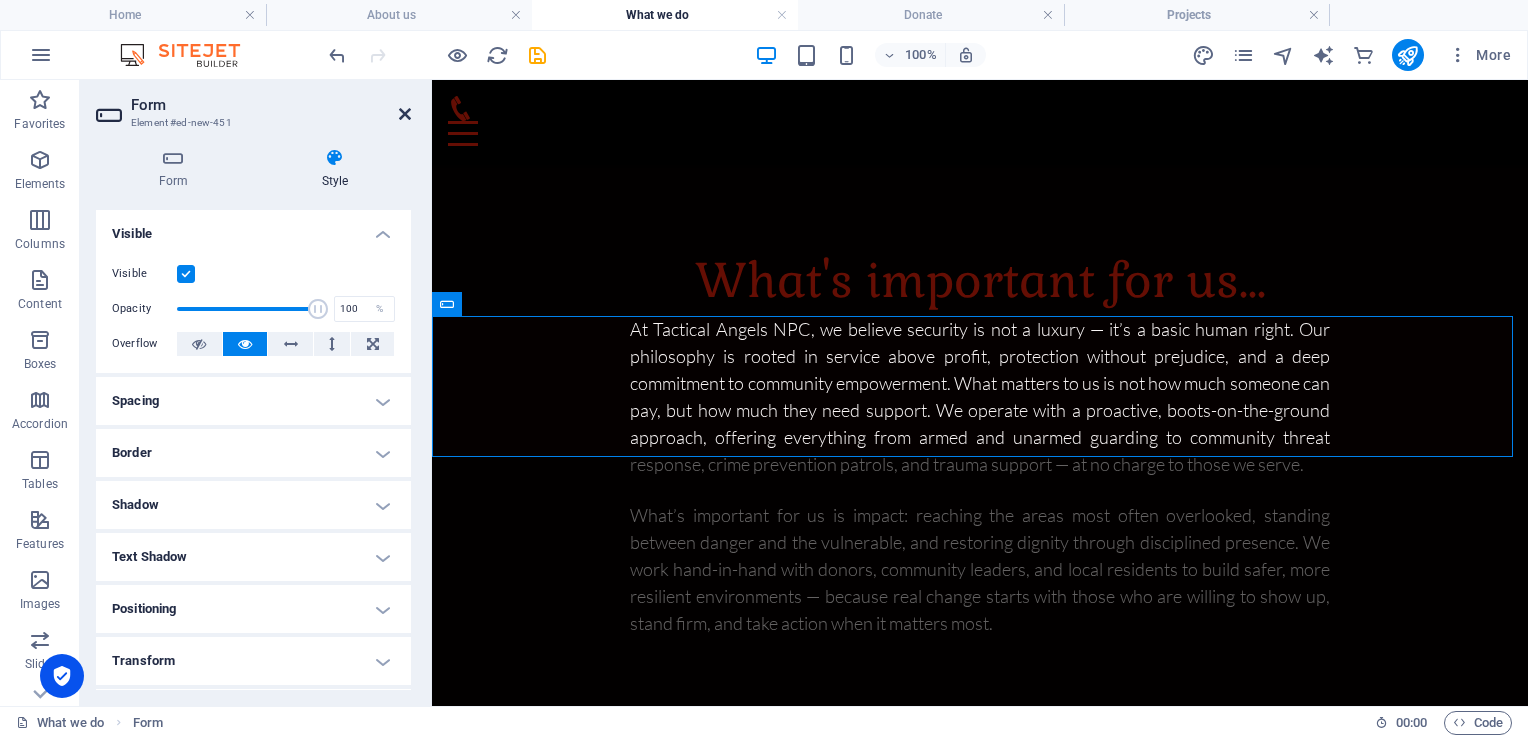 click at bounding box center (405, 114) 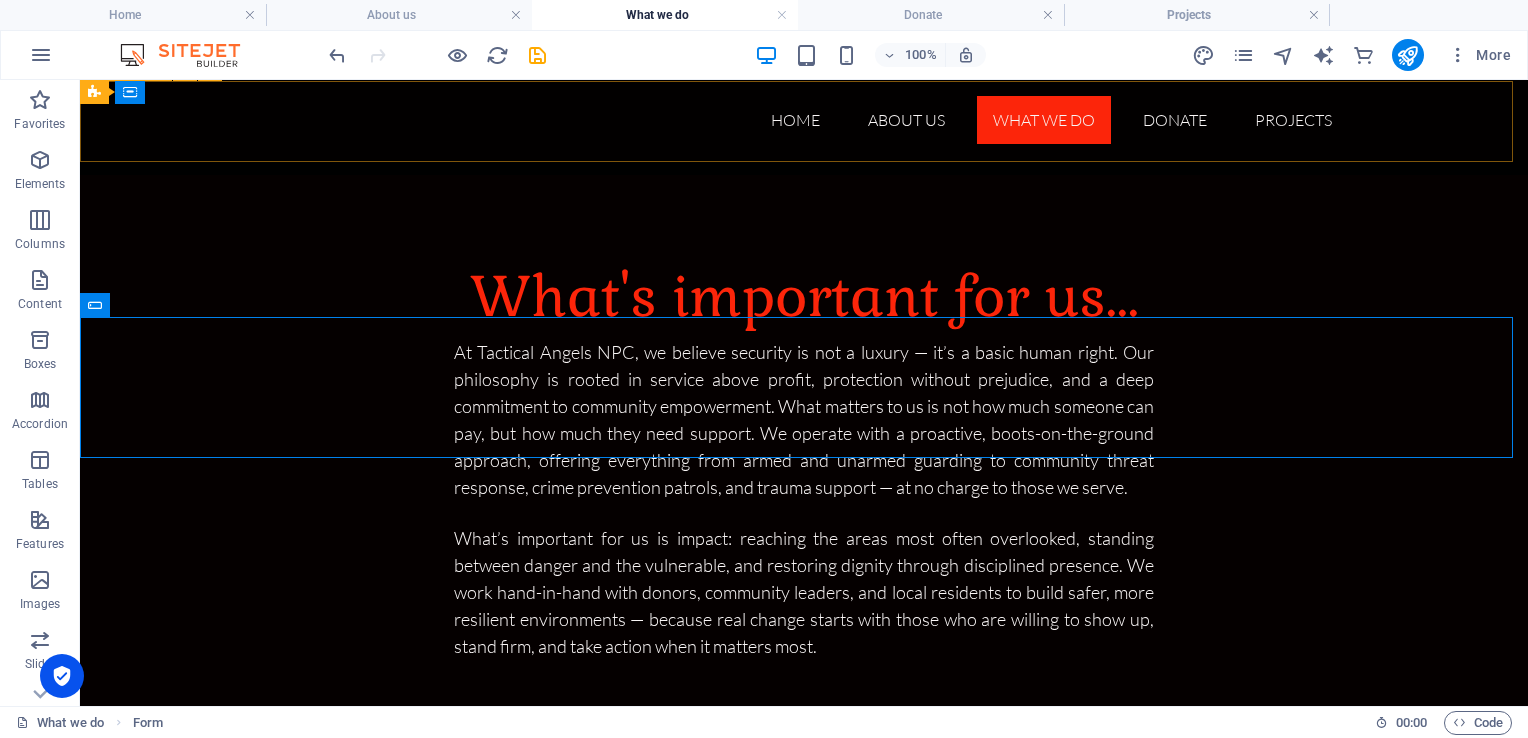 scroll, scrollTop: 763, scrollLeft: 0, axis: vertical 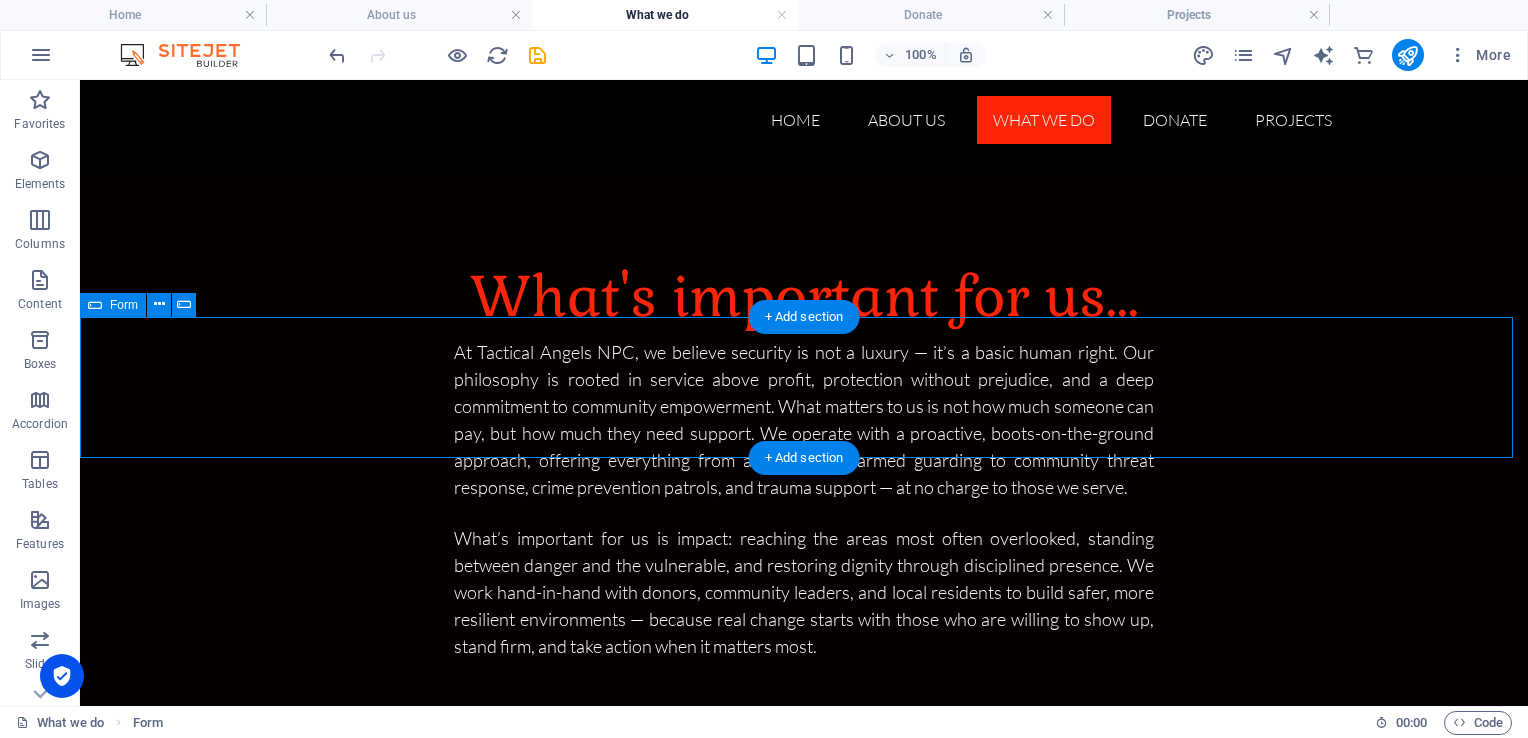 click on "Add elements" 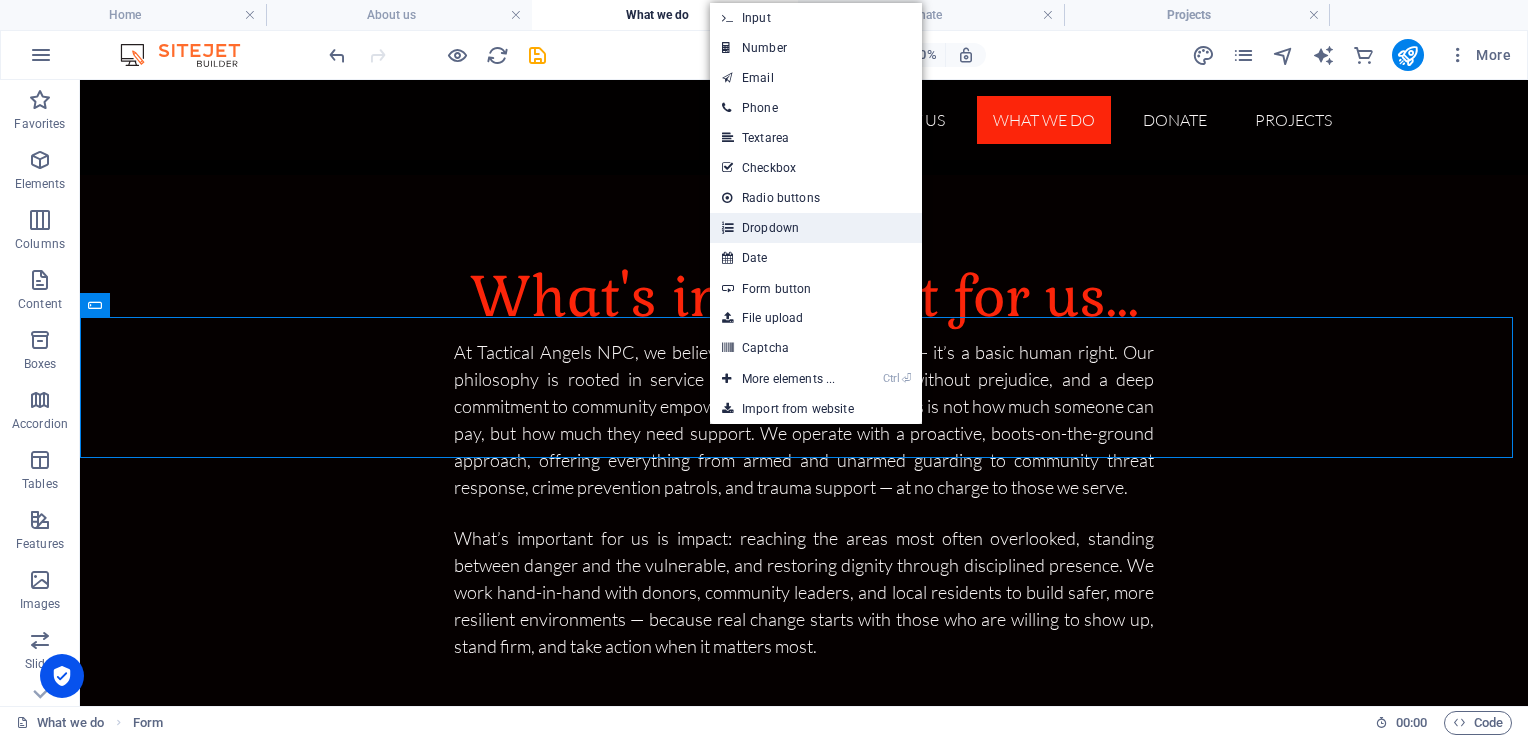 click on "Dropdown" at bounding box center (816, 228) 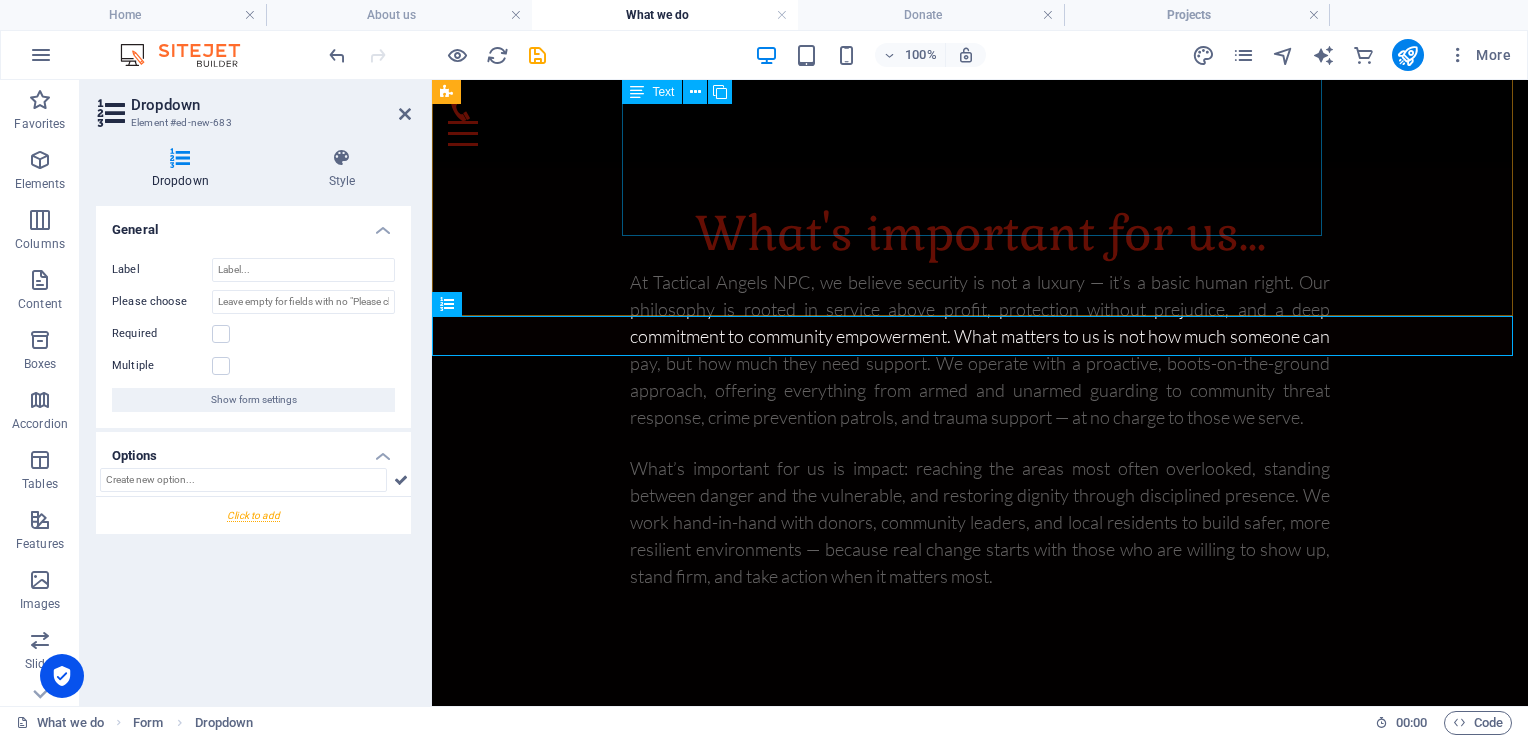 scroll, scrollTop: 716, scrollLeft: 0, axis: vertical 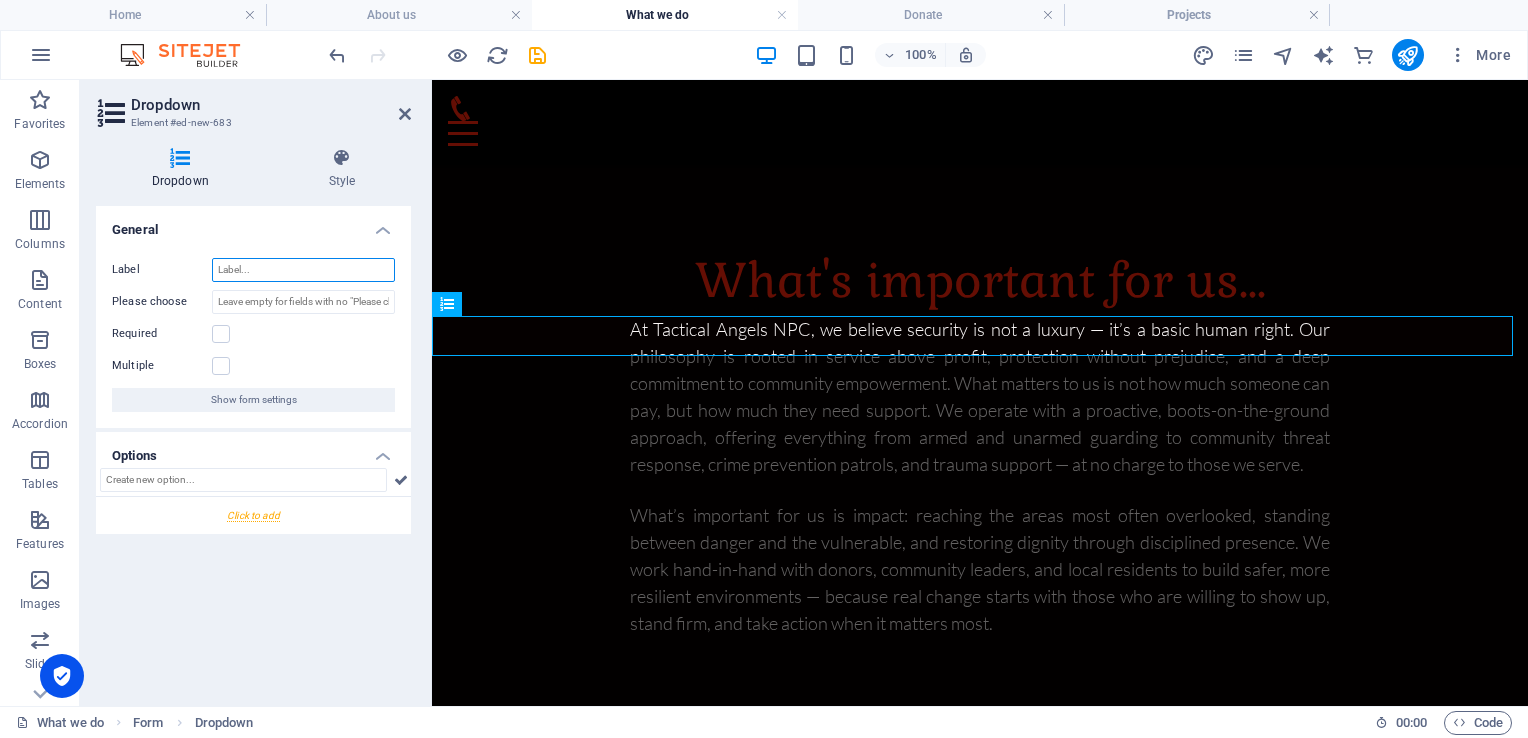 click on "Label" at bounding box center [303, 270] 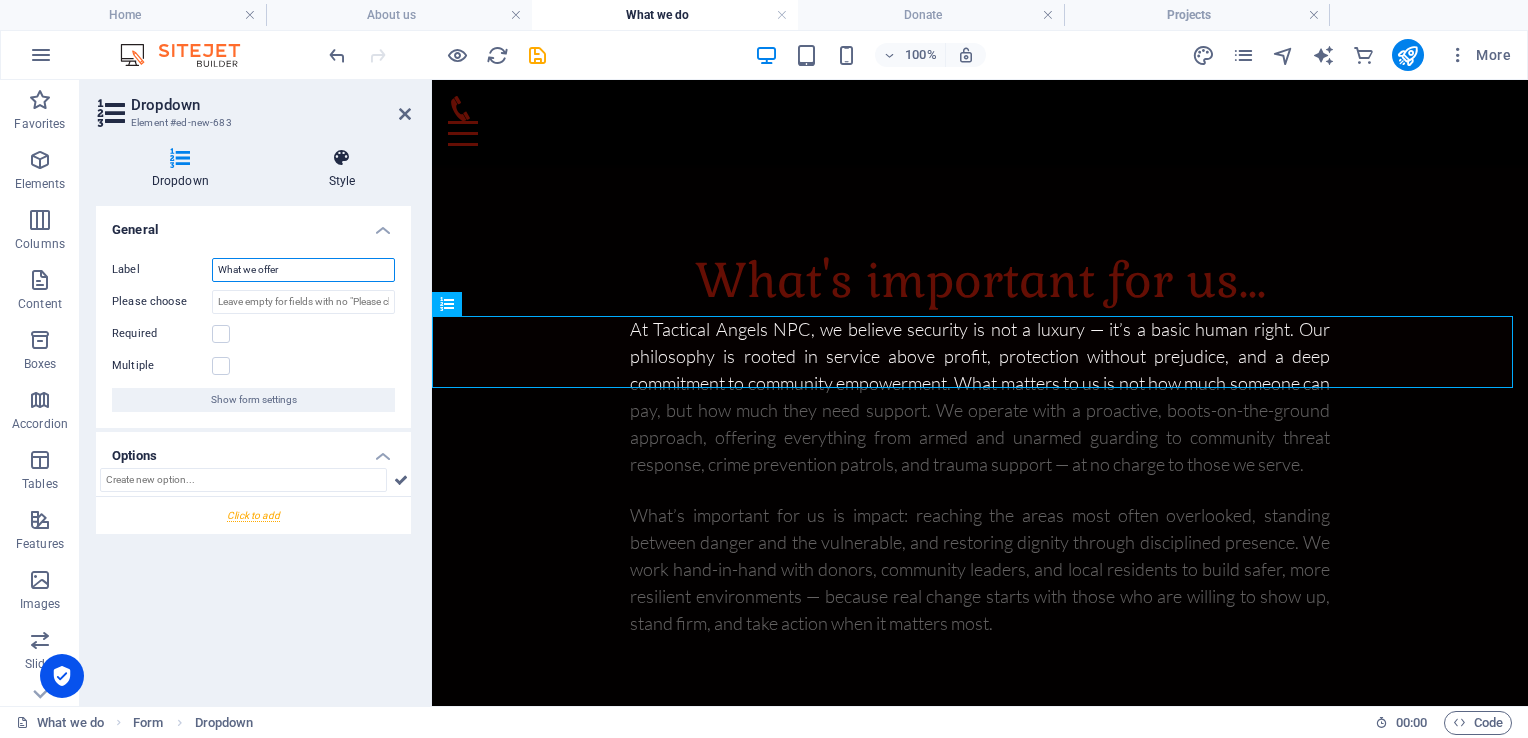 type on "What we offer" 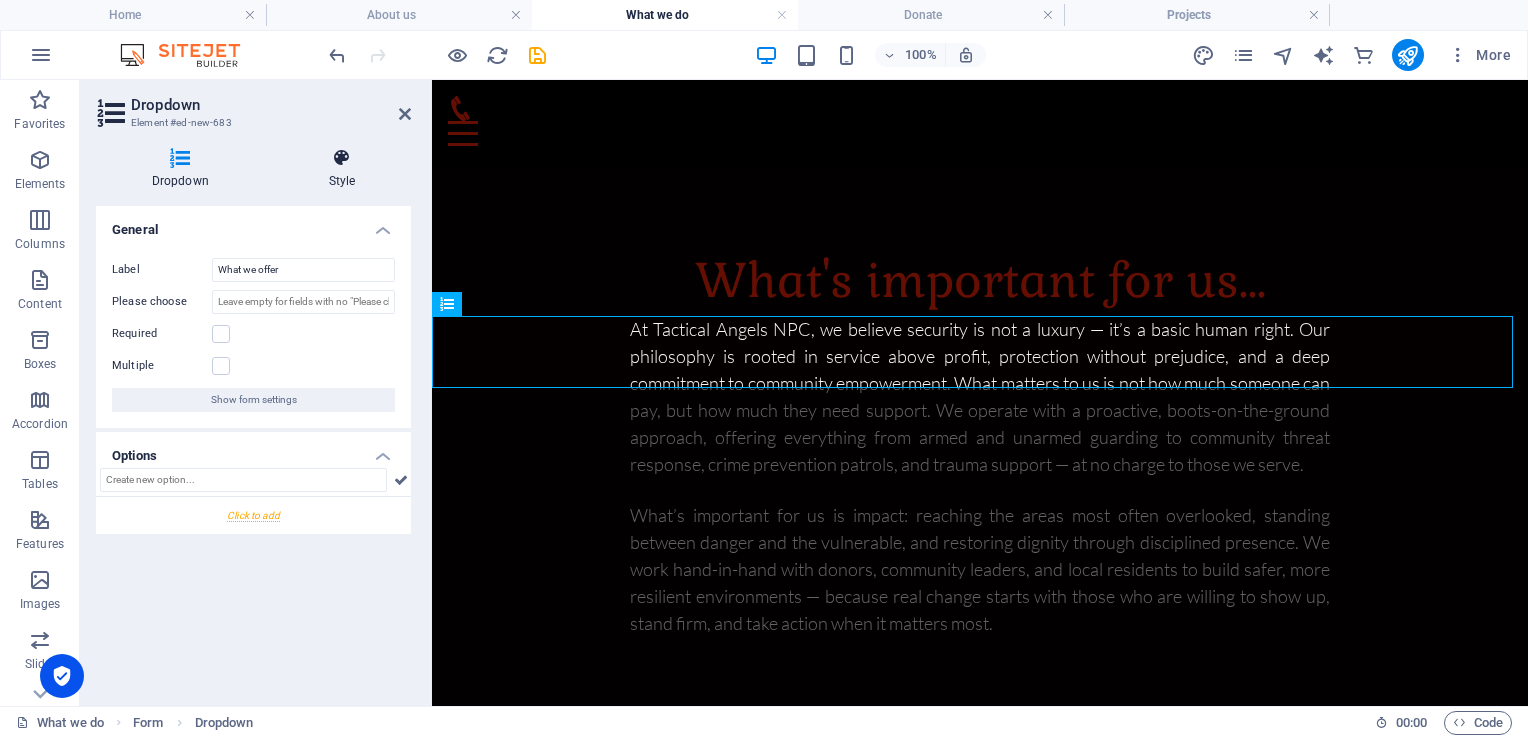 click on "Style" at bounding box center [342, 169] 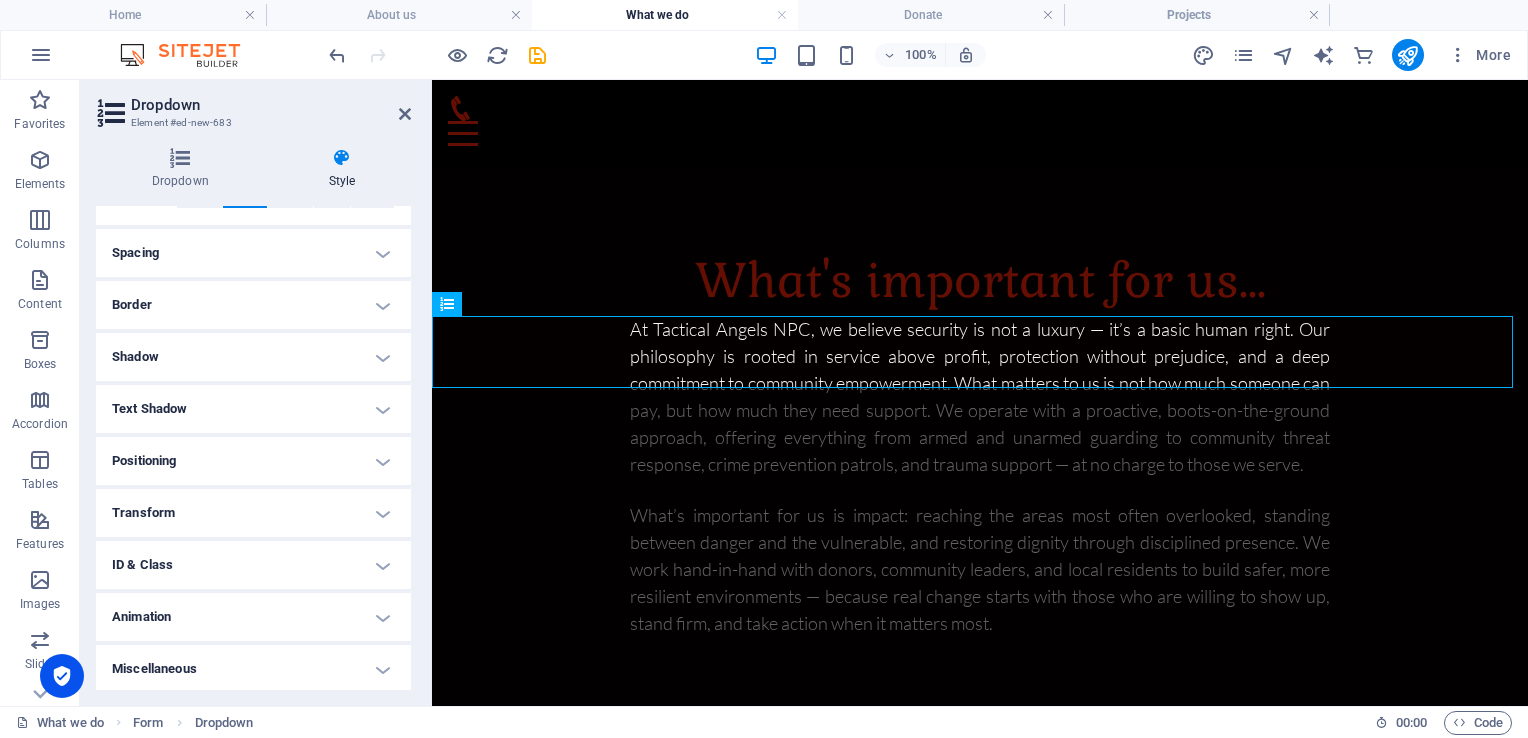 scroll, scrollTop: 360, scrollLeft: 0, axis: vertical 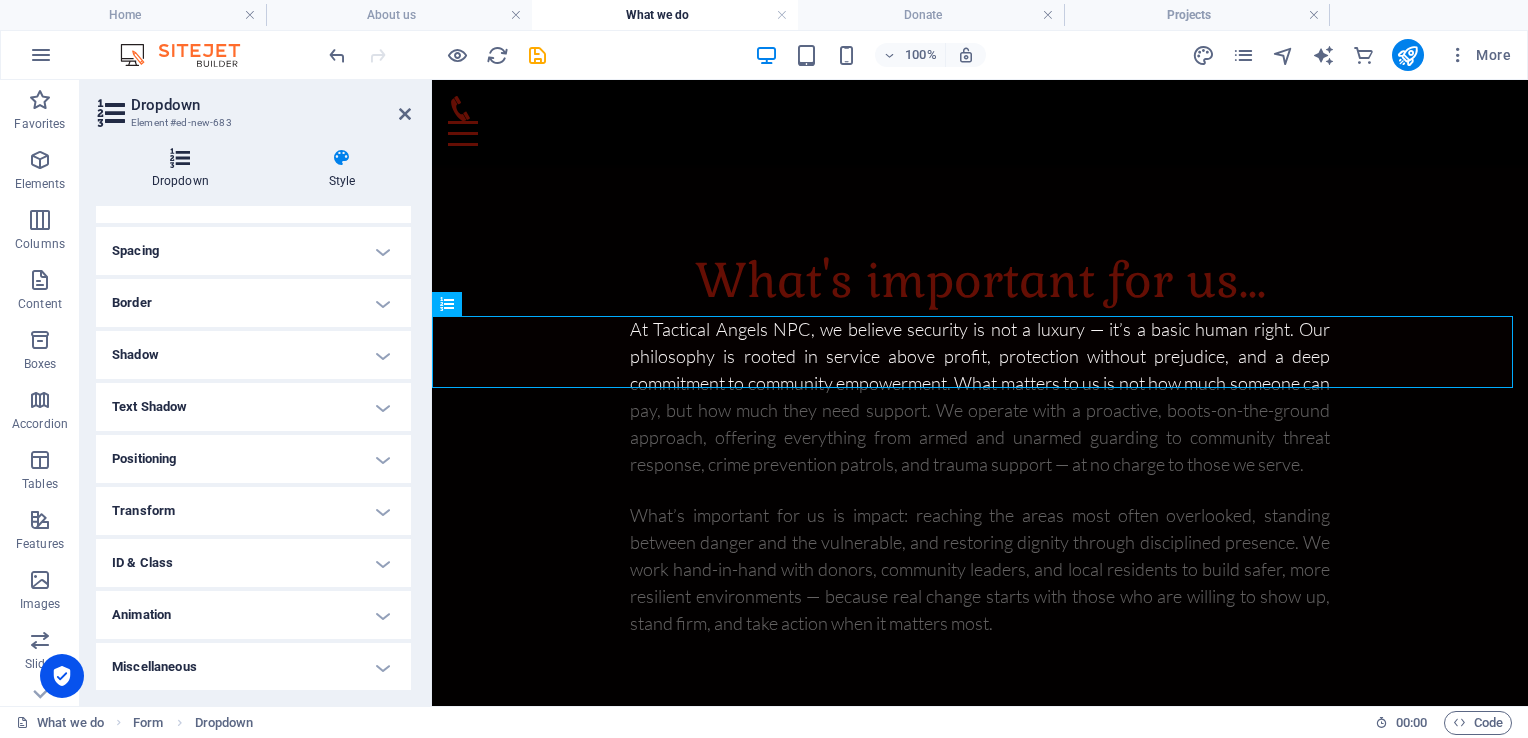 click at bounding box center (180, 158) 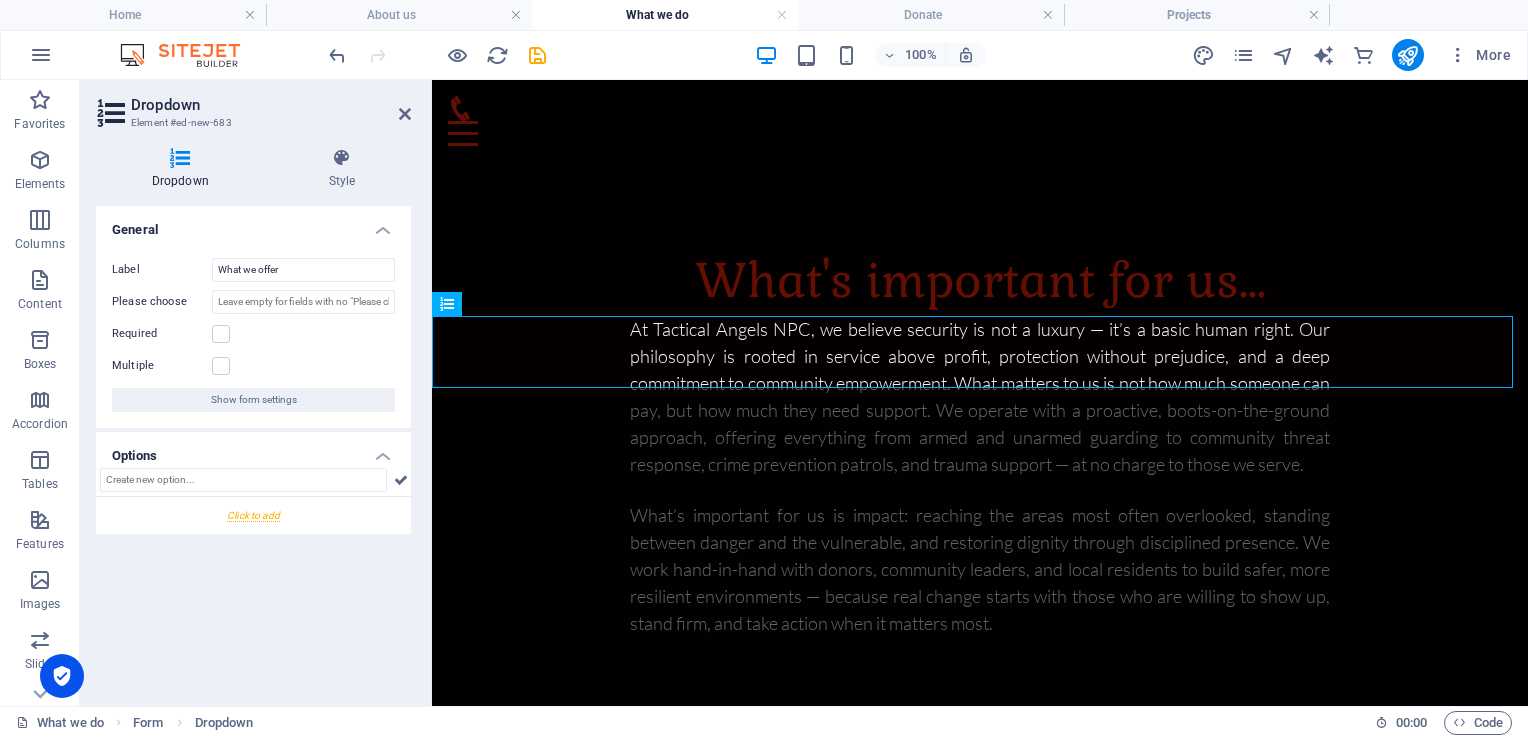 click at bounding box center [253, 515] 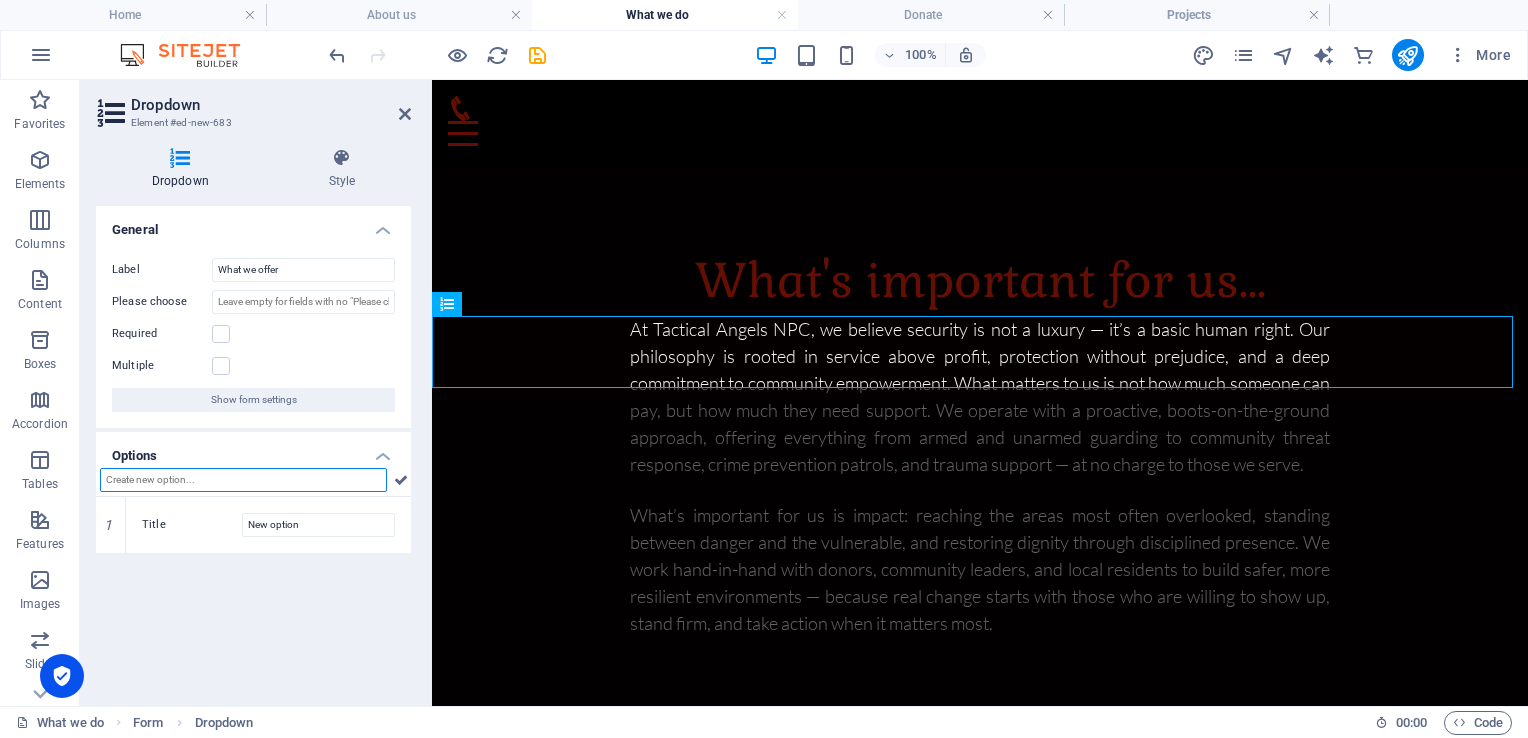 click at bounding box center [243, 480] 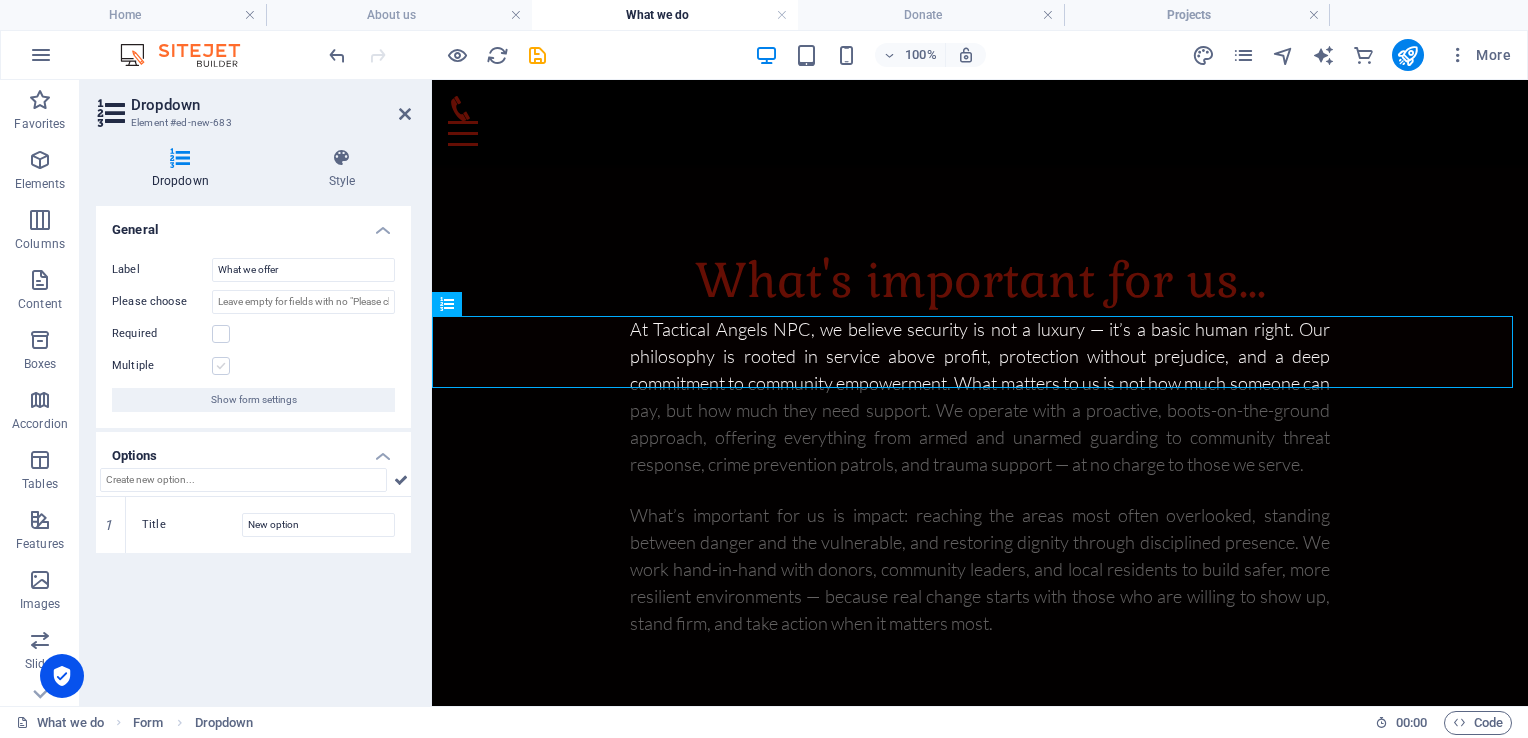 click at bounding box center [221, 366] 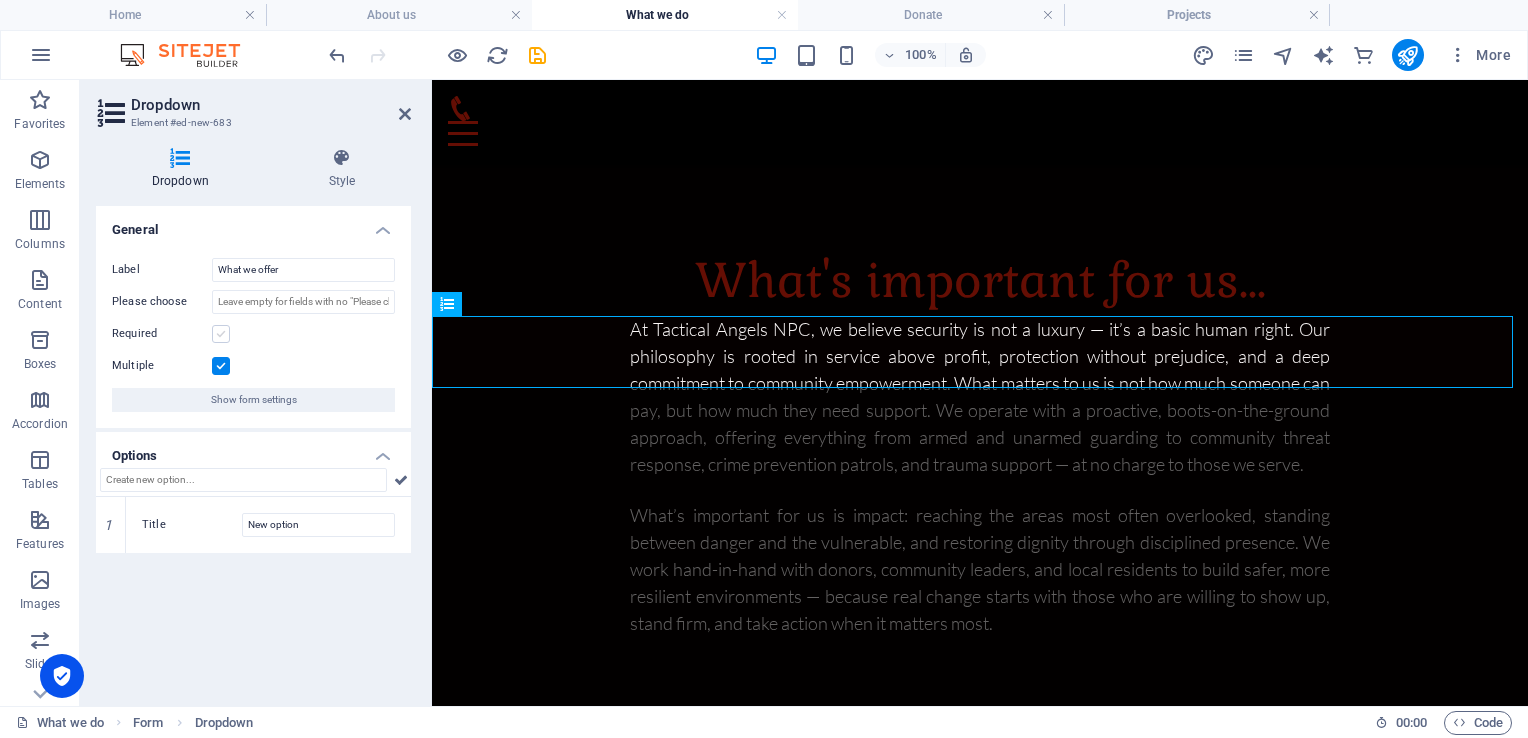 click at bounding box center (221, 334) 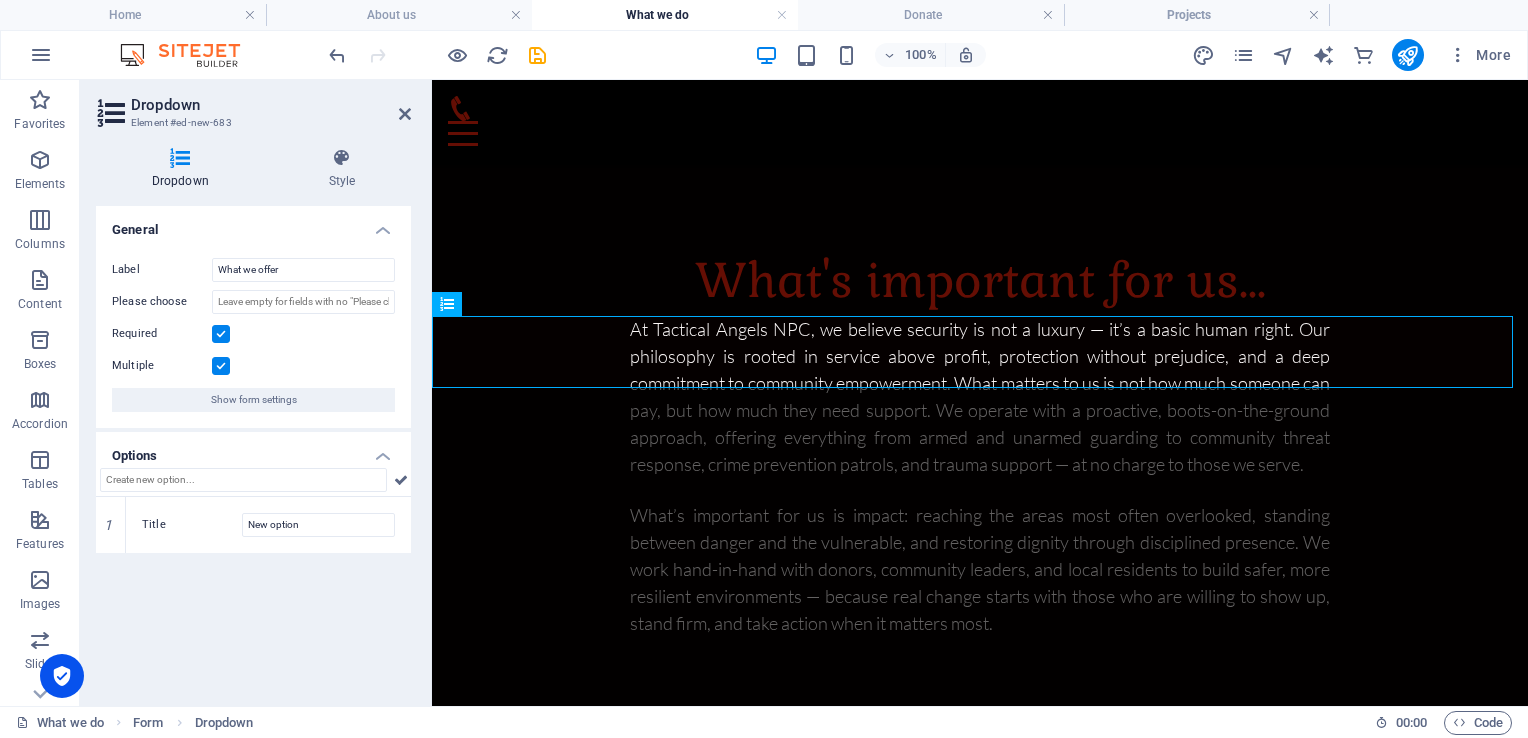 click at bounding box center (221, 334) 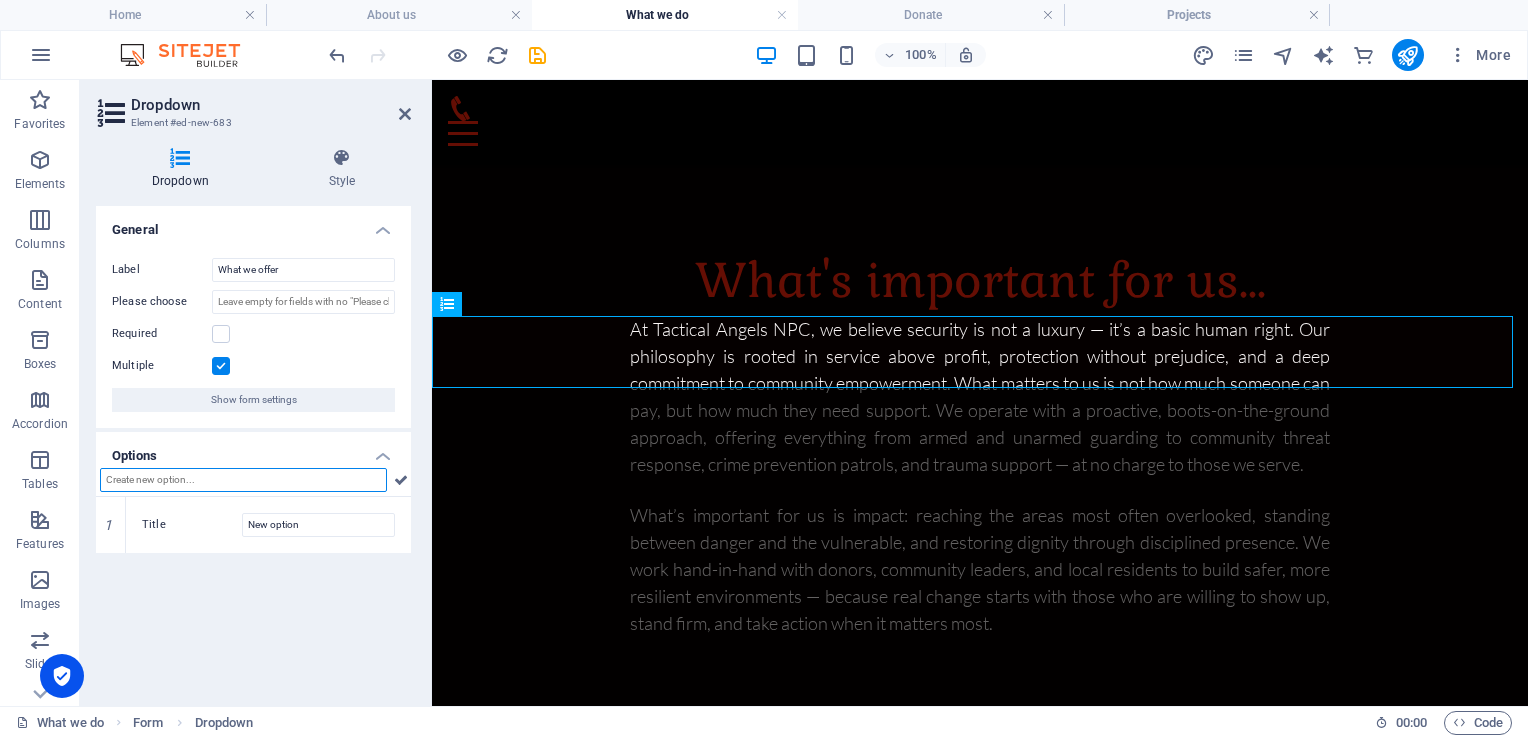 click at bounding box center (243, 480) 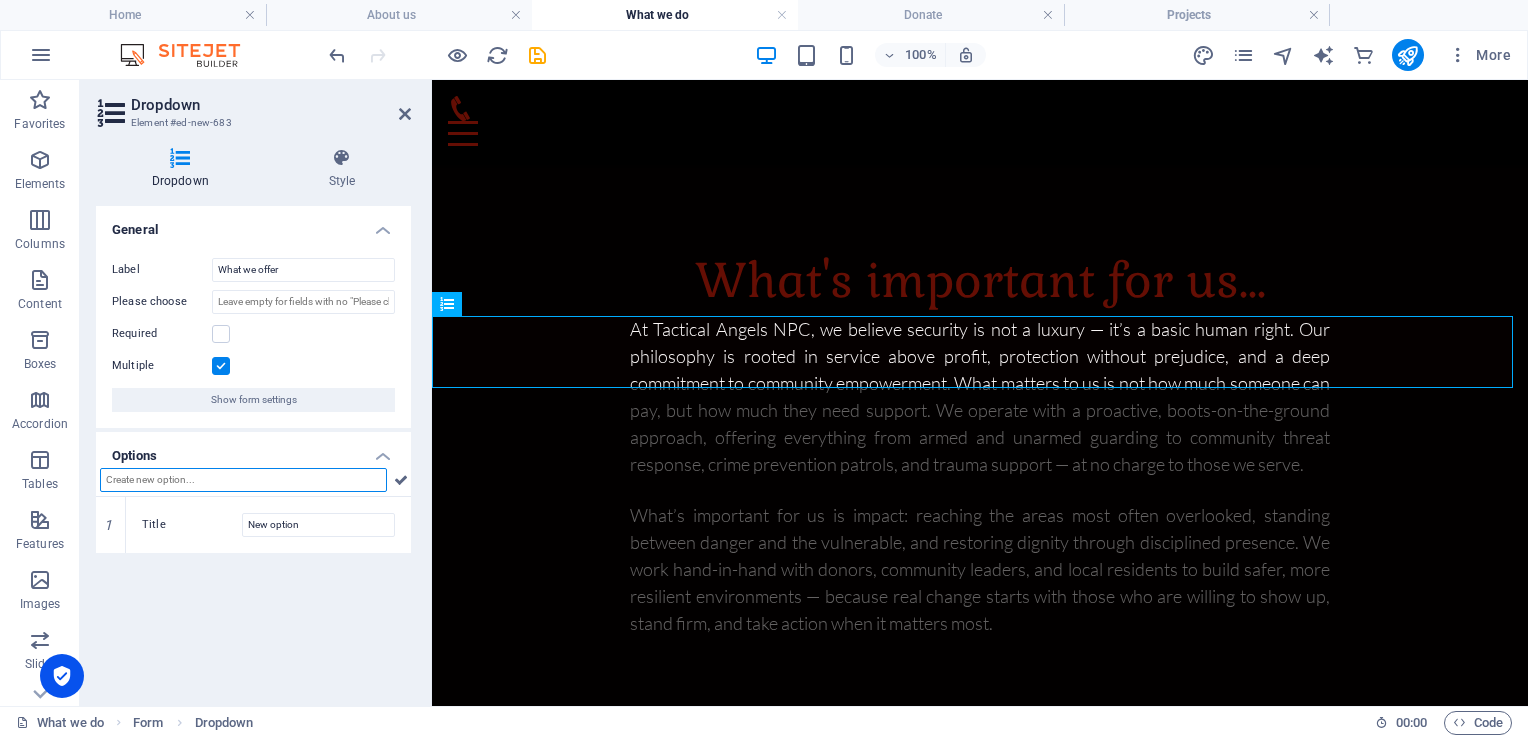 type on "d" 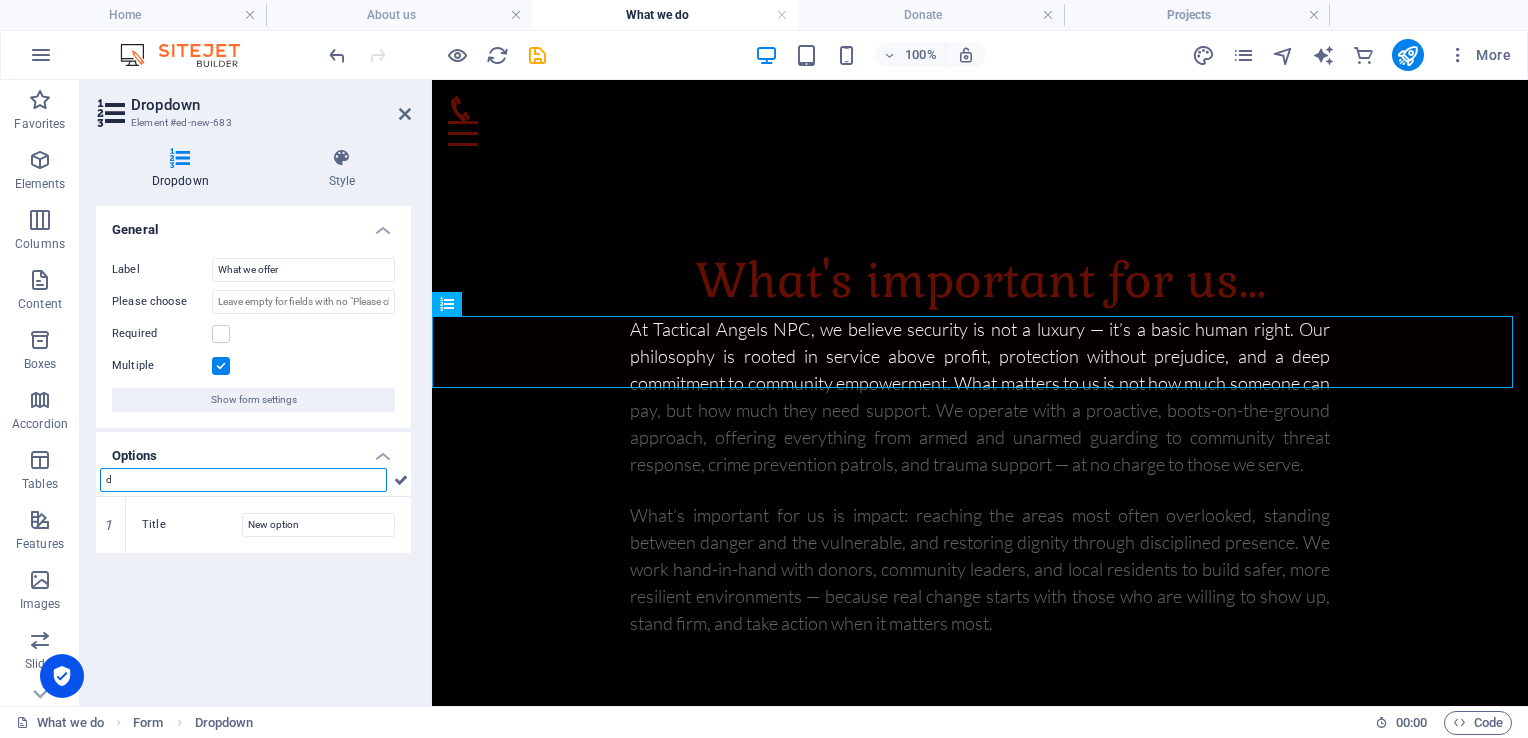 type 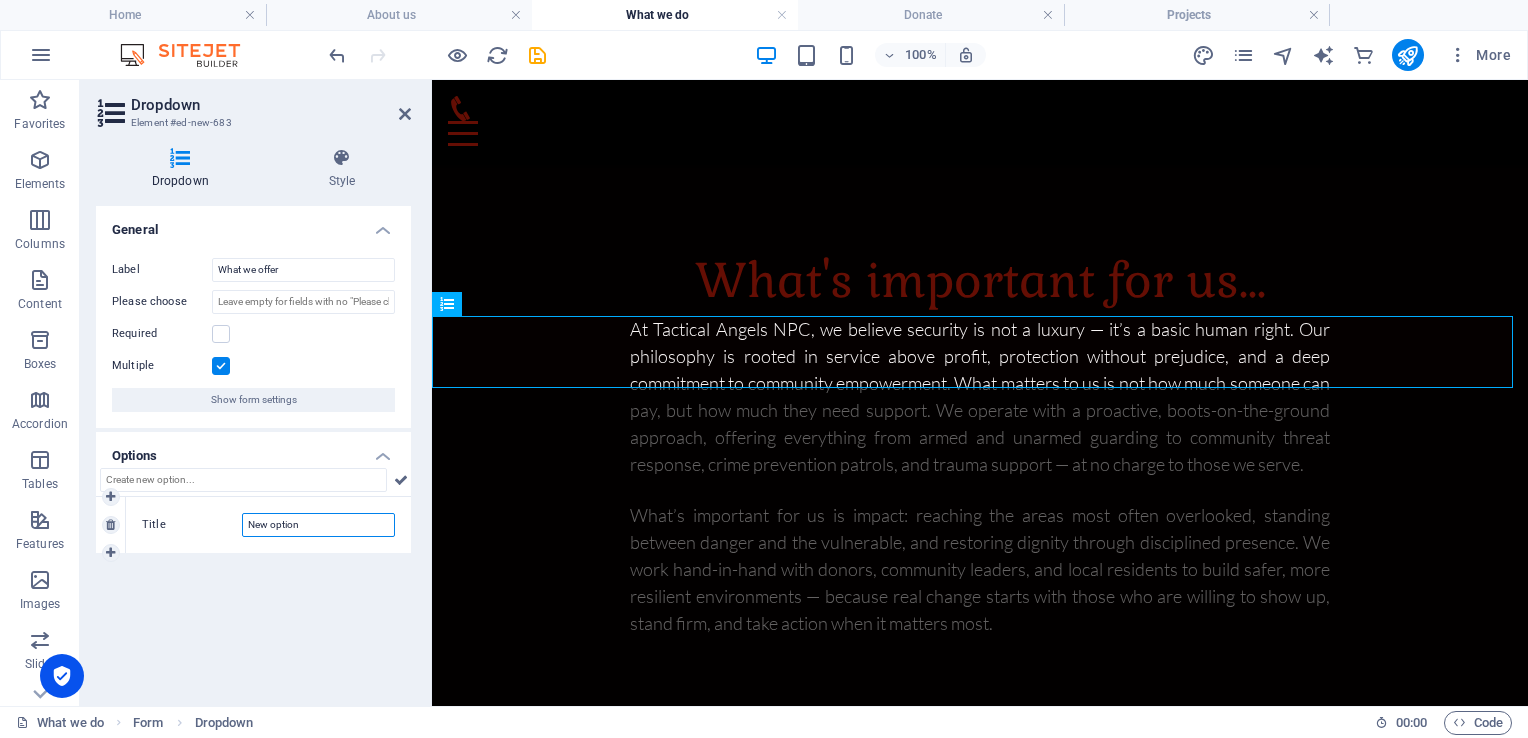 click on "New option" at bounding box center [318, 525] 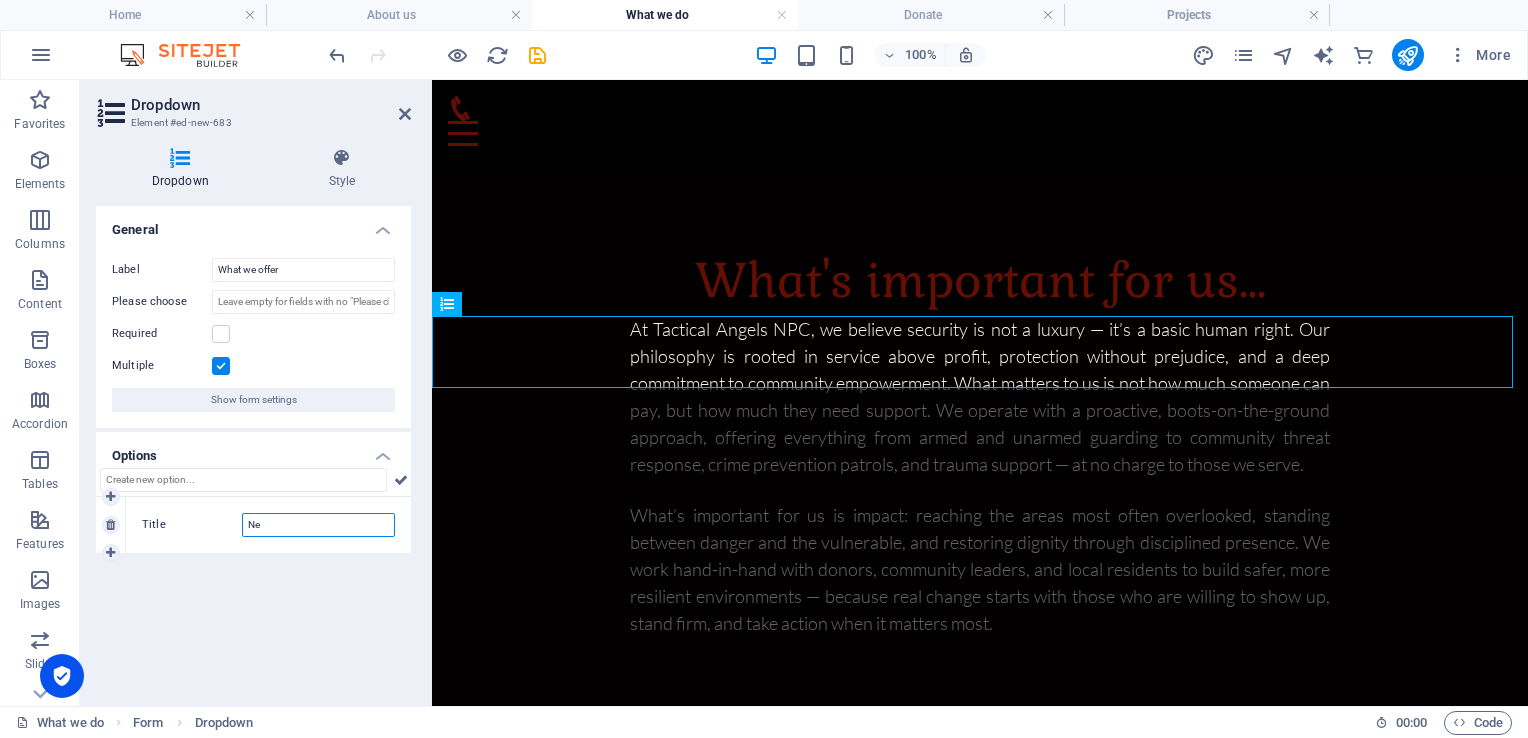 type on "N" 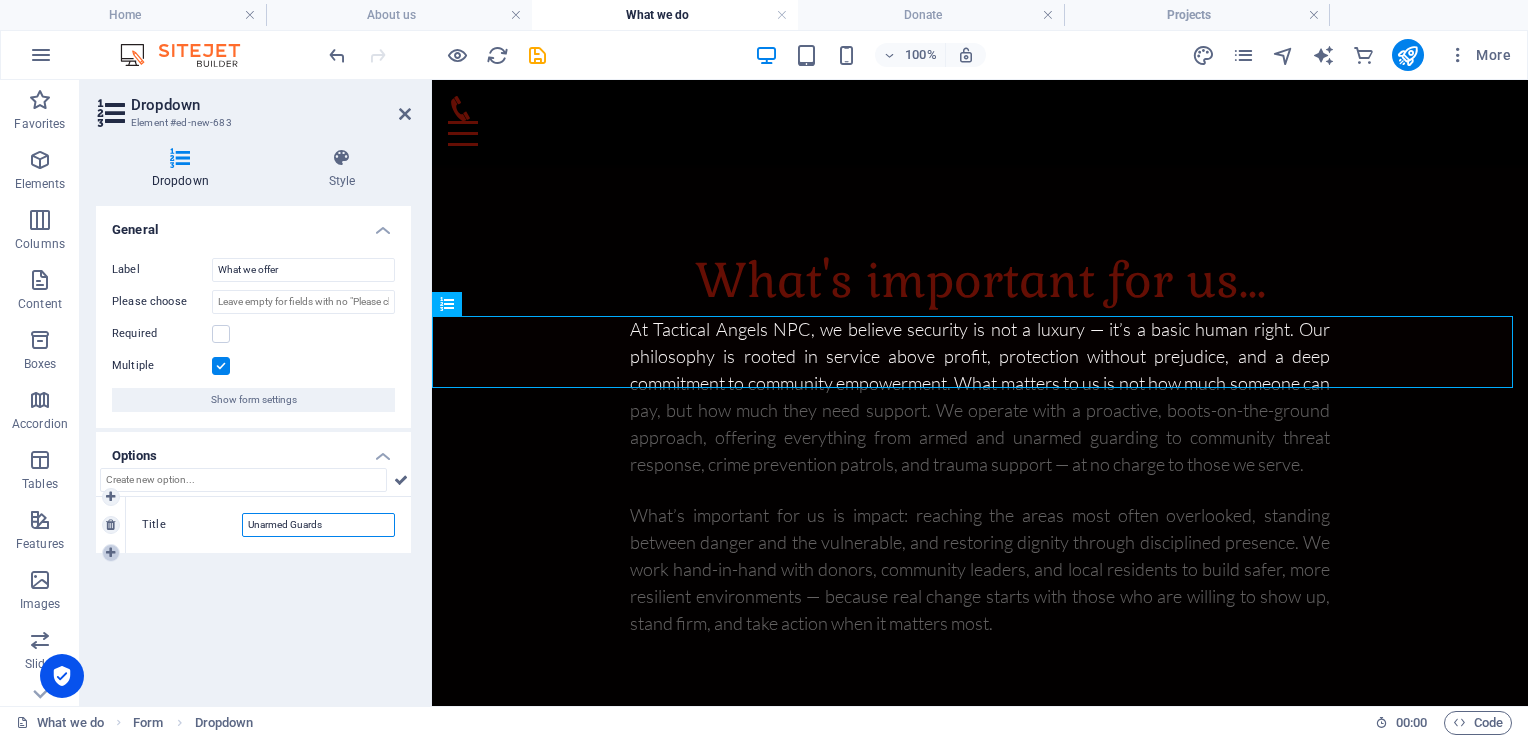 click at bounding box center [110, 553] 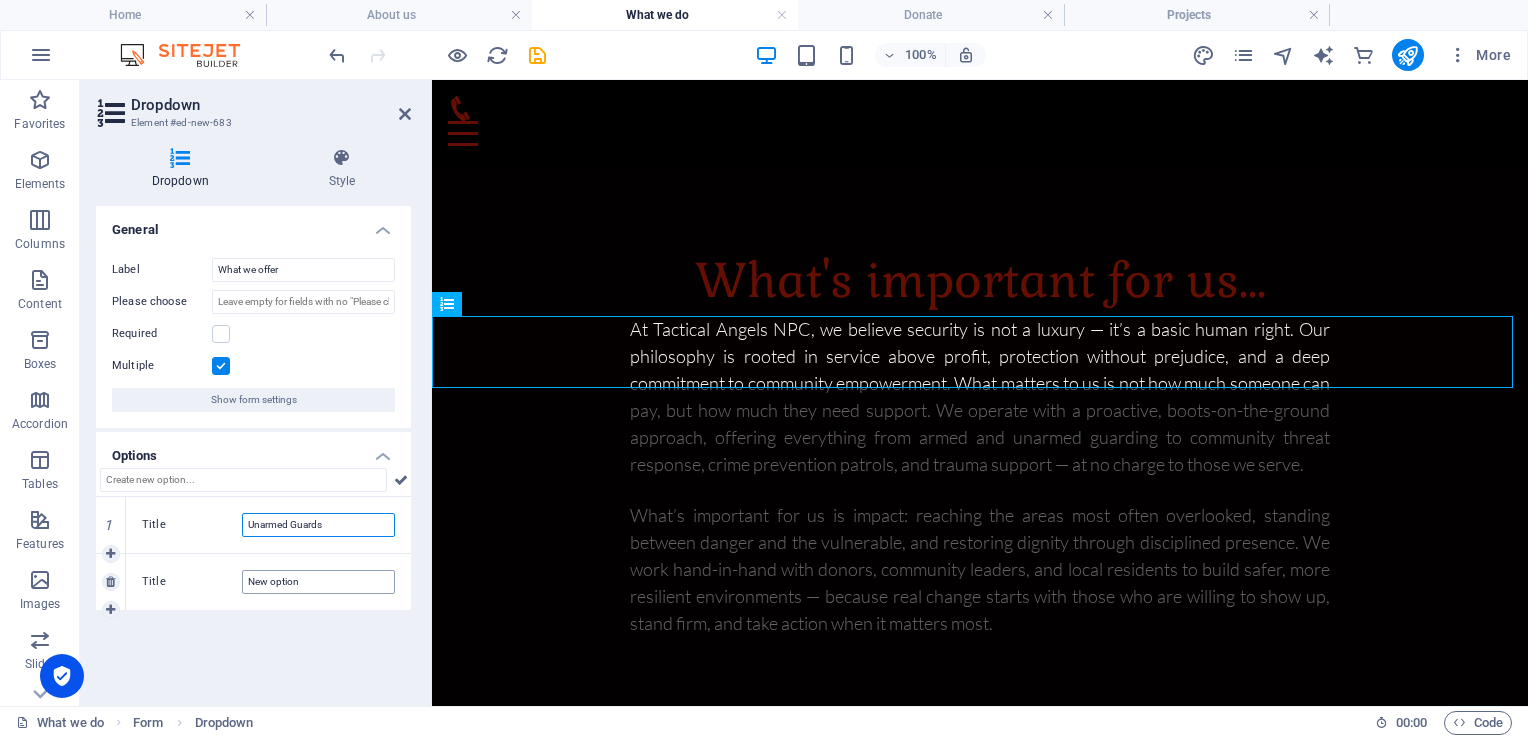 type on "Unarmed Guards" 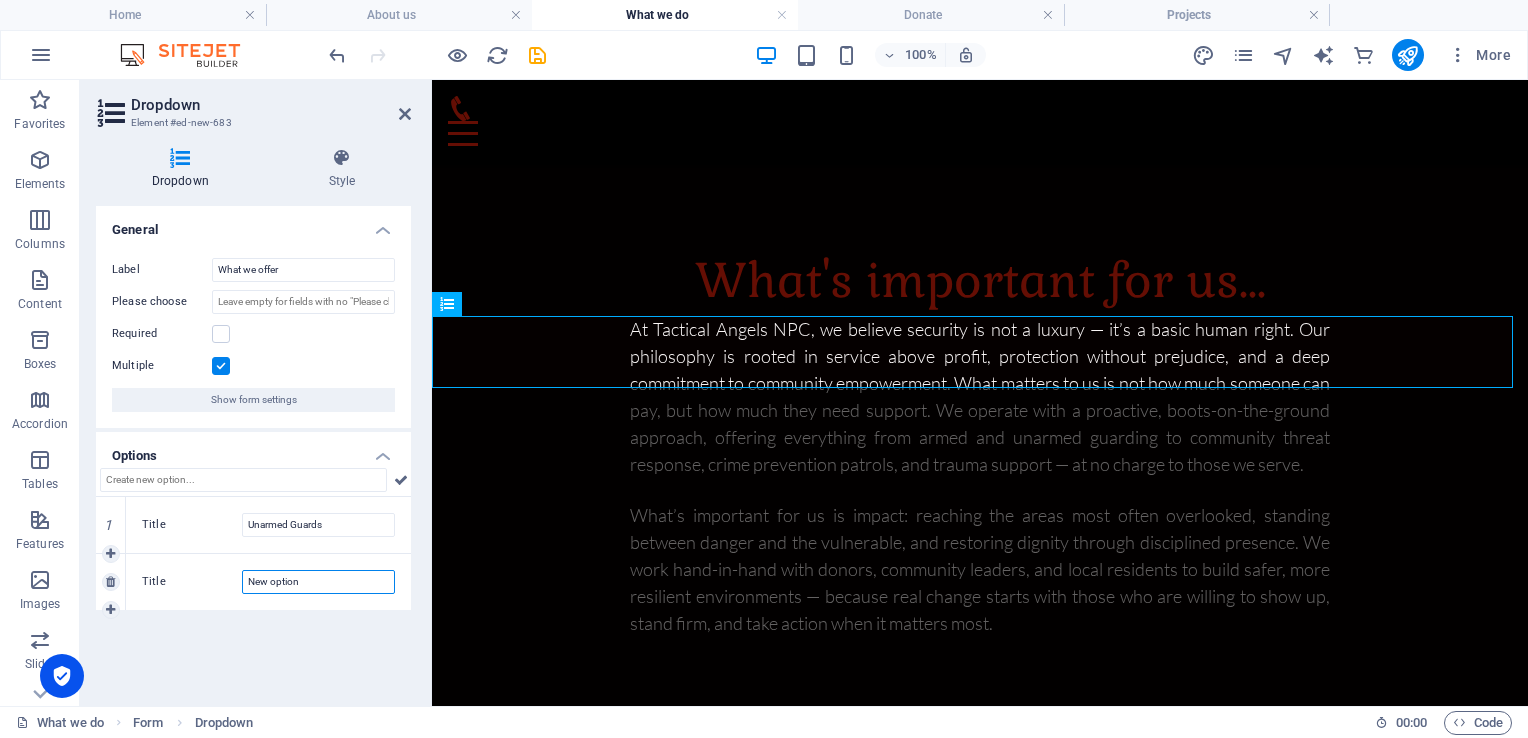 click on "New option" at bounding box center (318, 582) 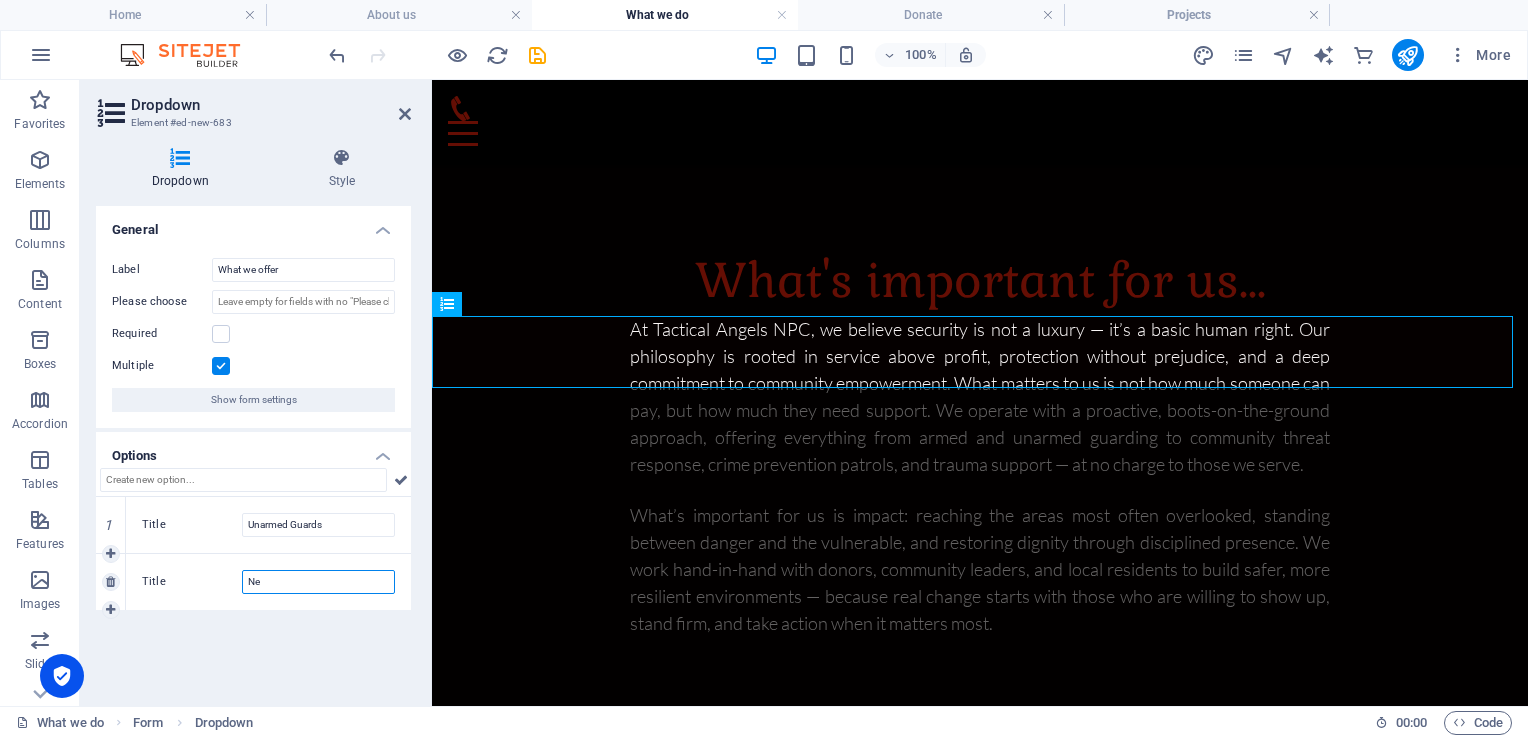 type on "N" 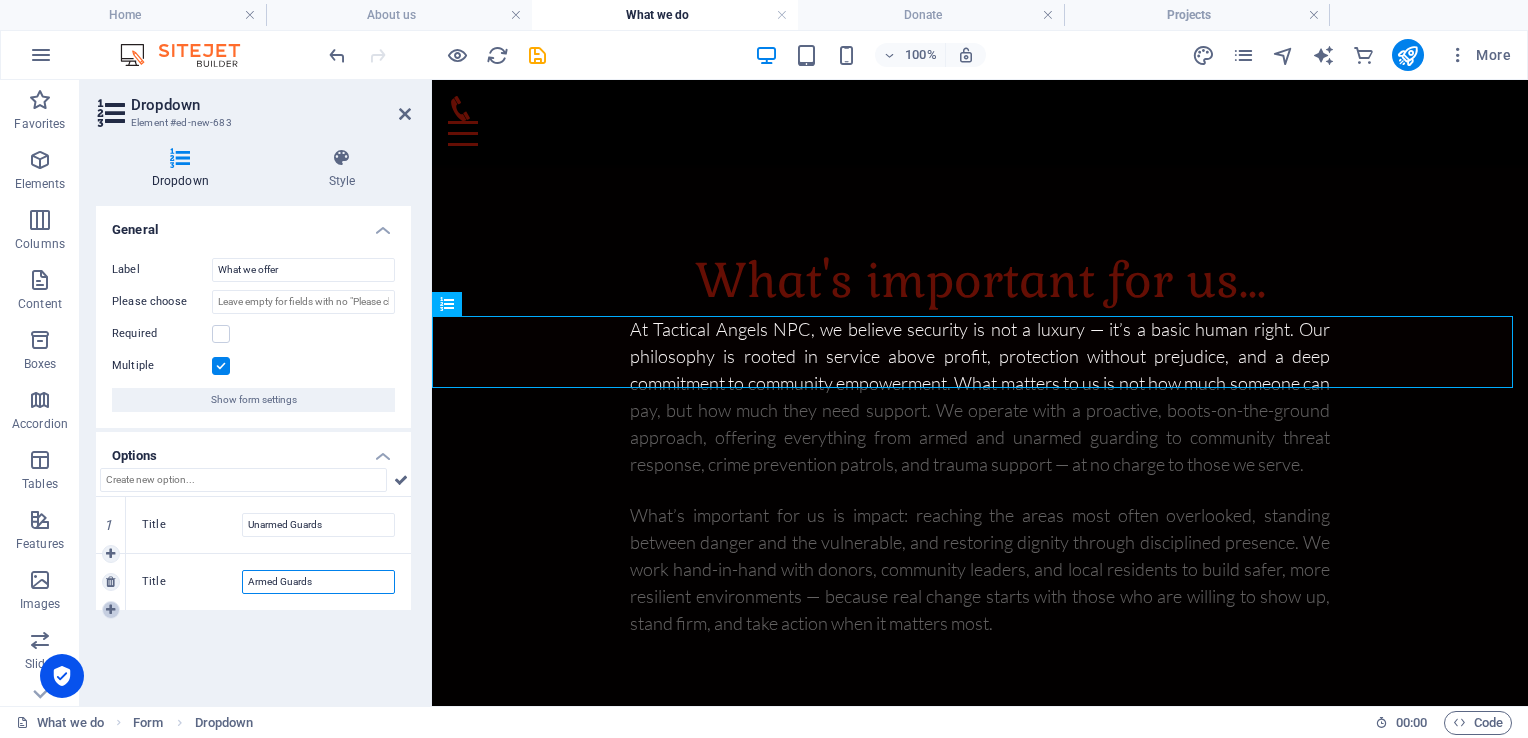 click at bounding box center [110, 610] 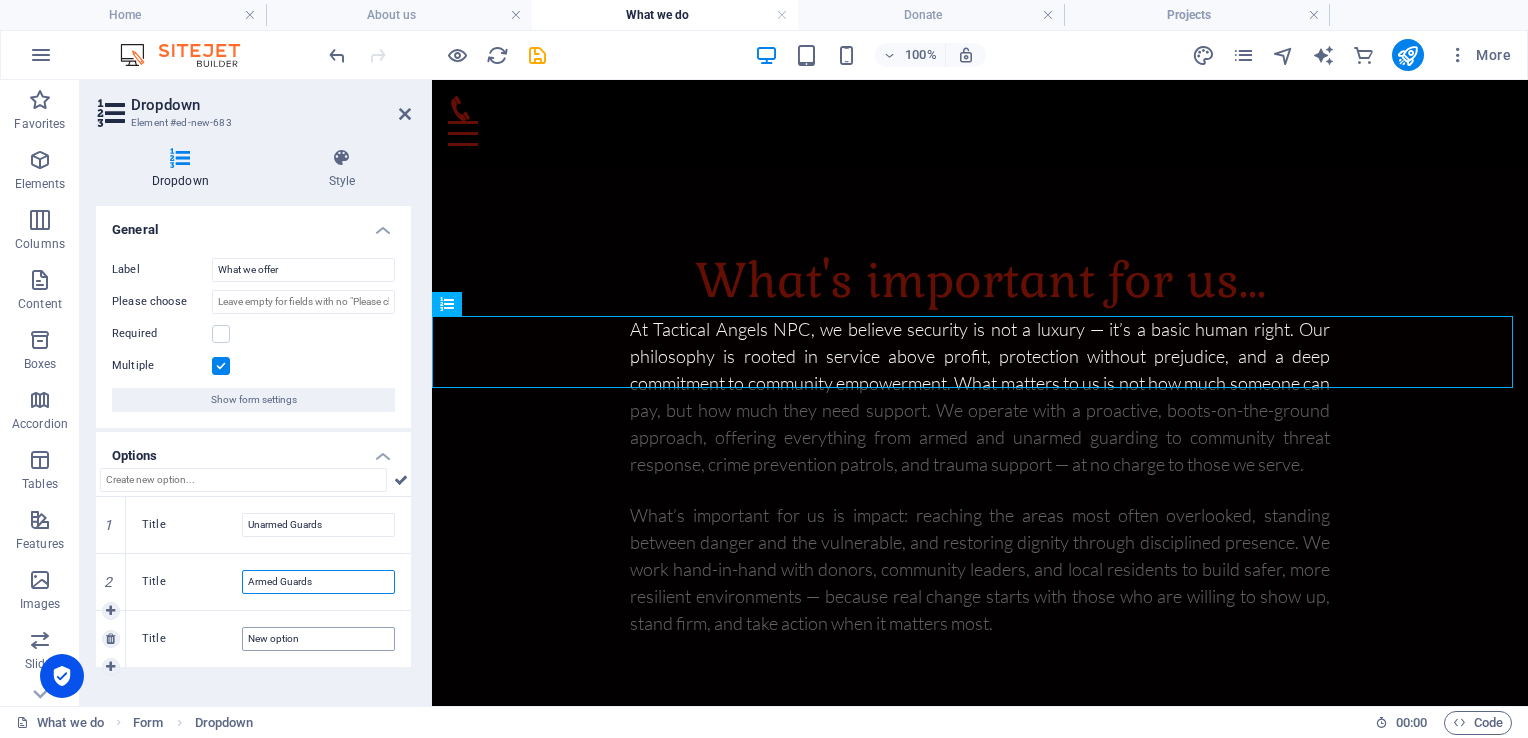 type on "Armed Guards" 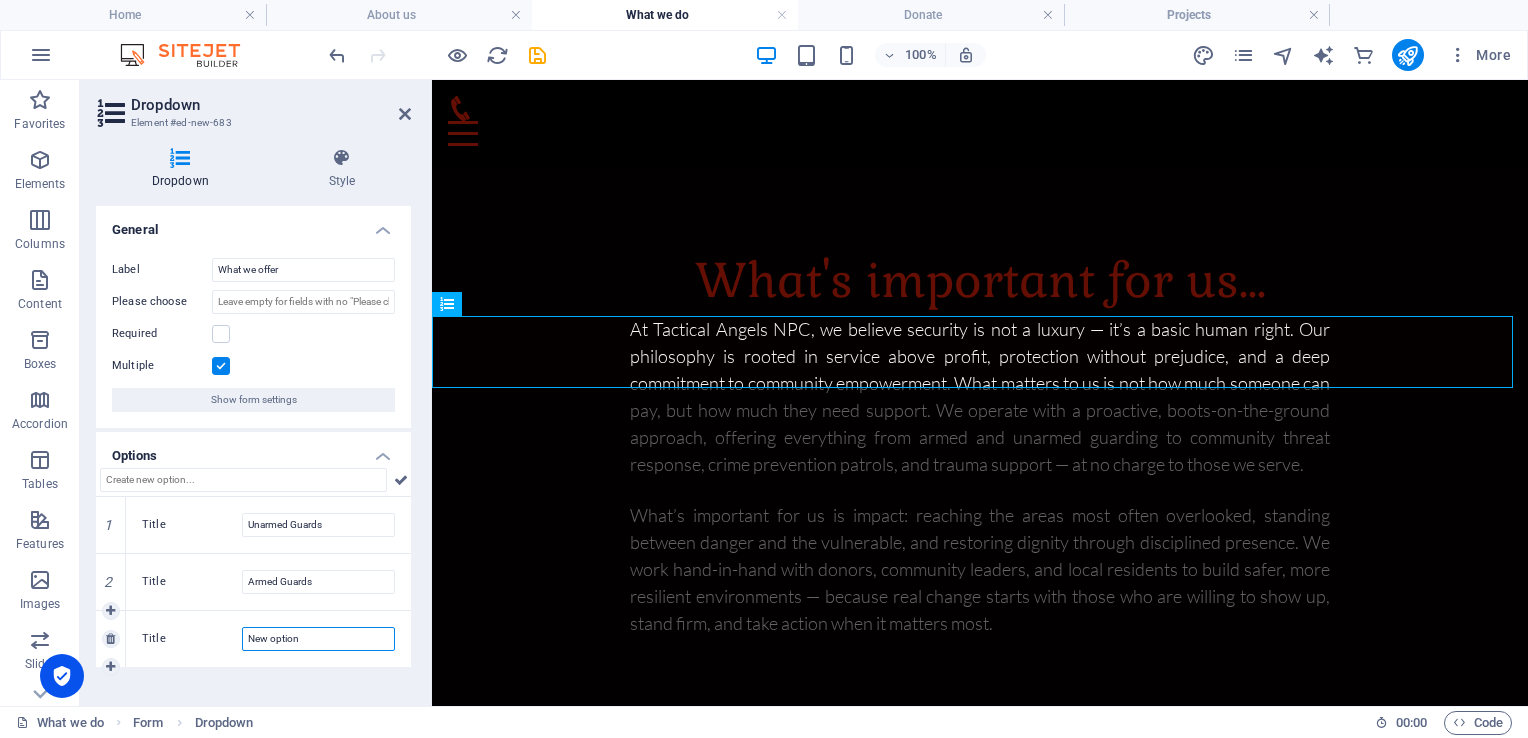 click on "New option" at bounding box center (318, 639) 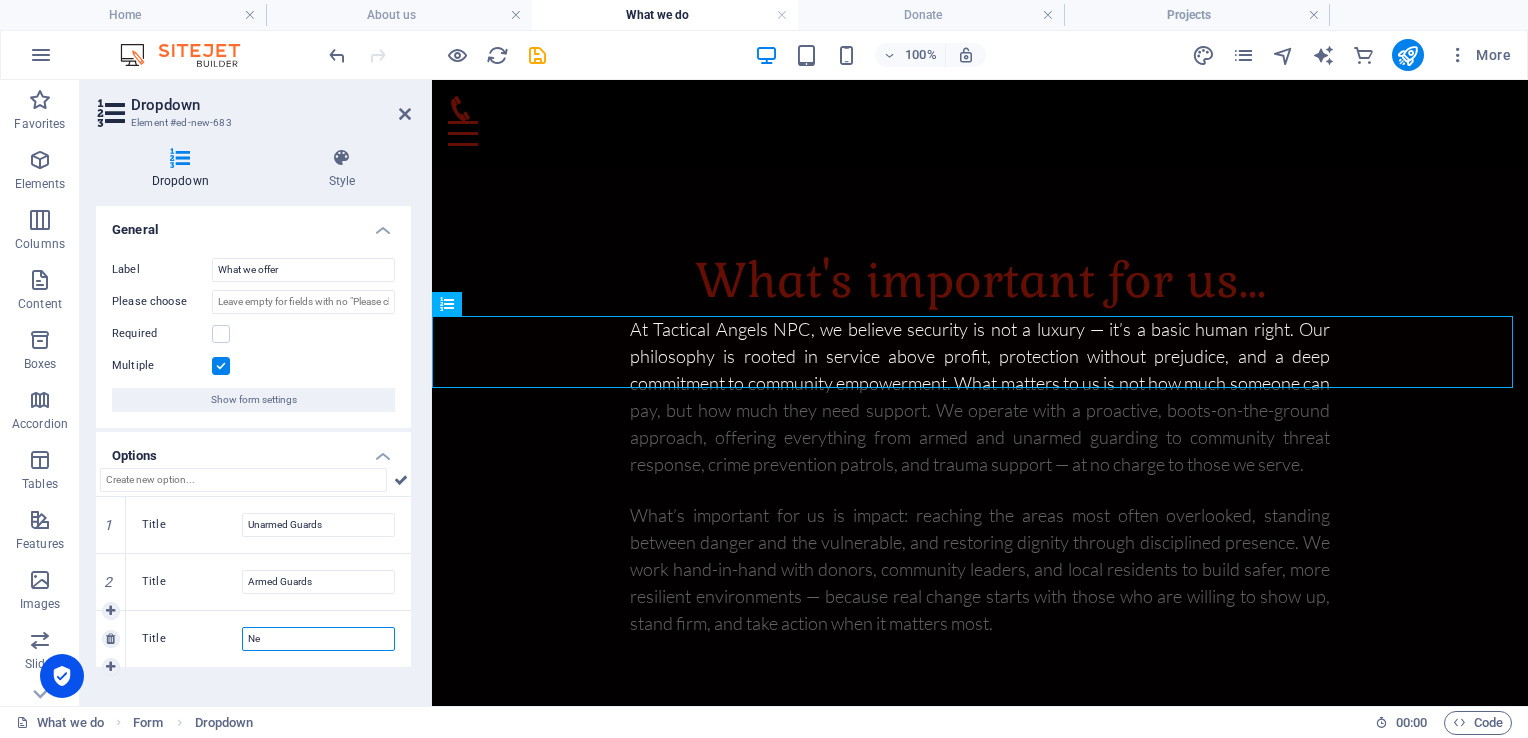 type on "N" 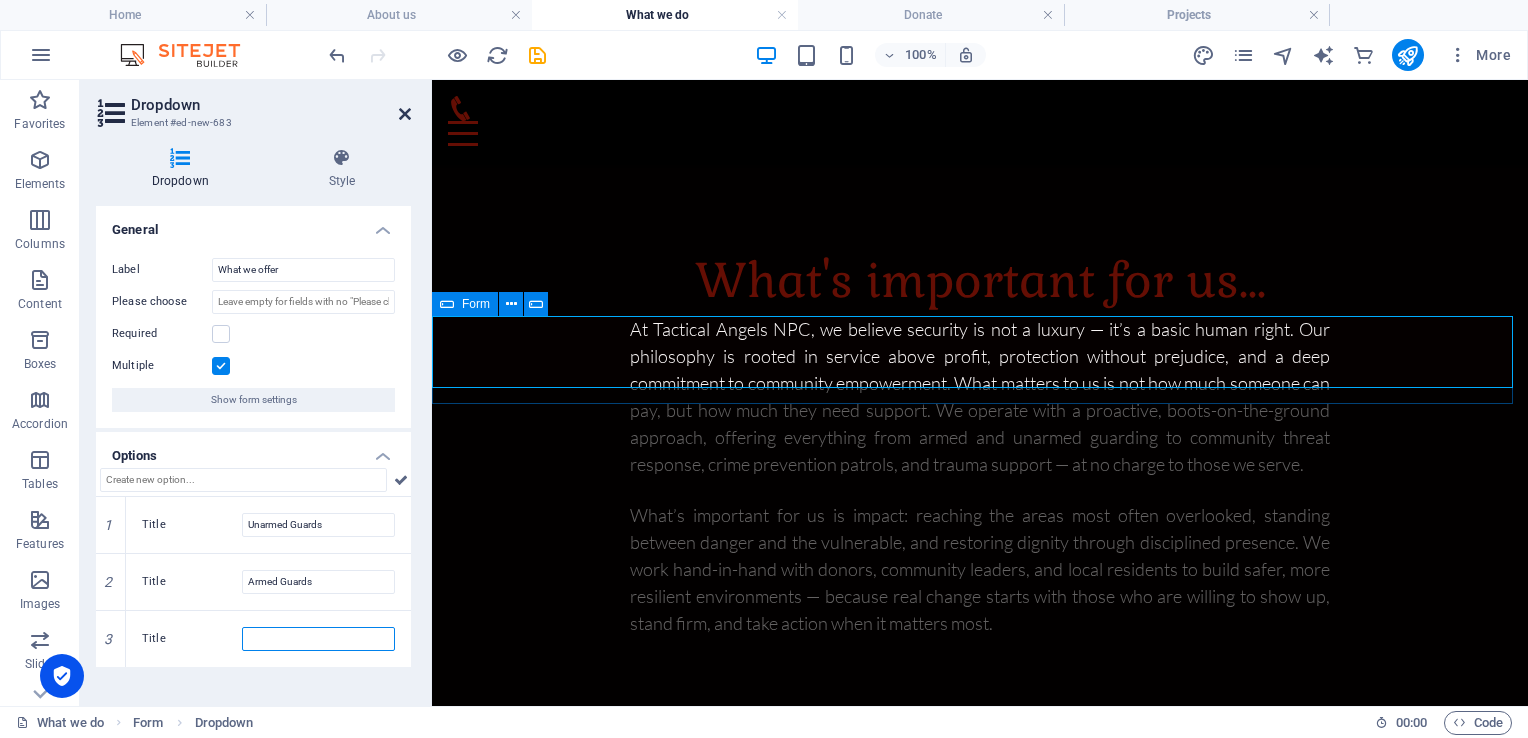 type 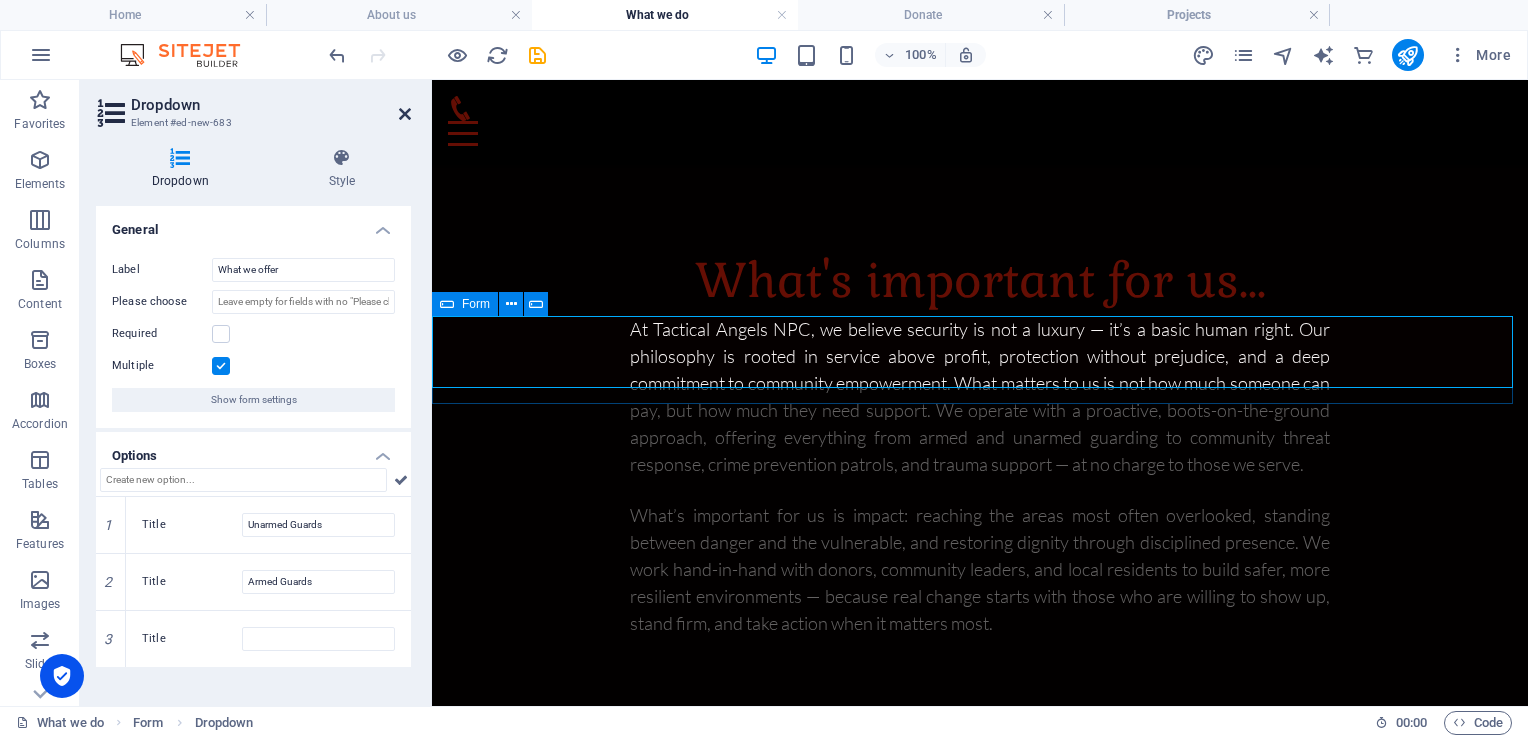 click at bounding box center (405, 114) 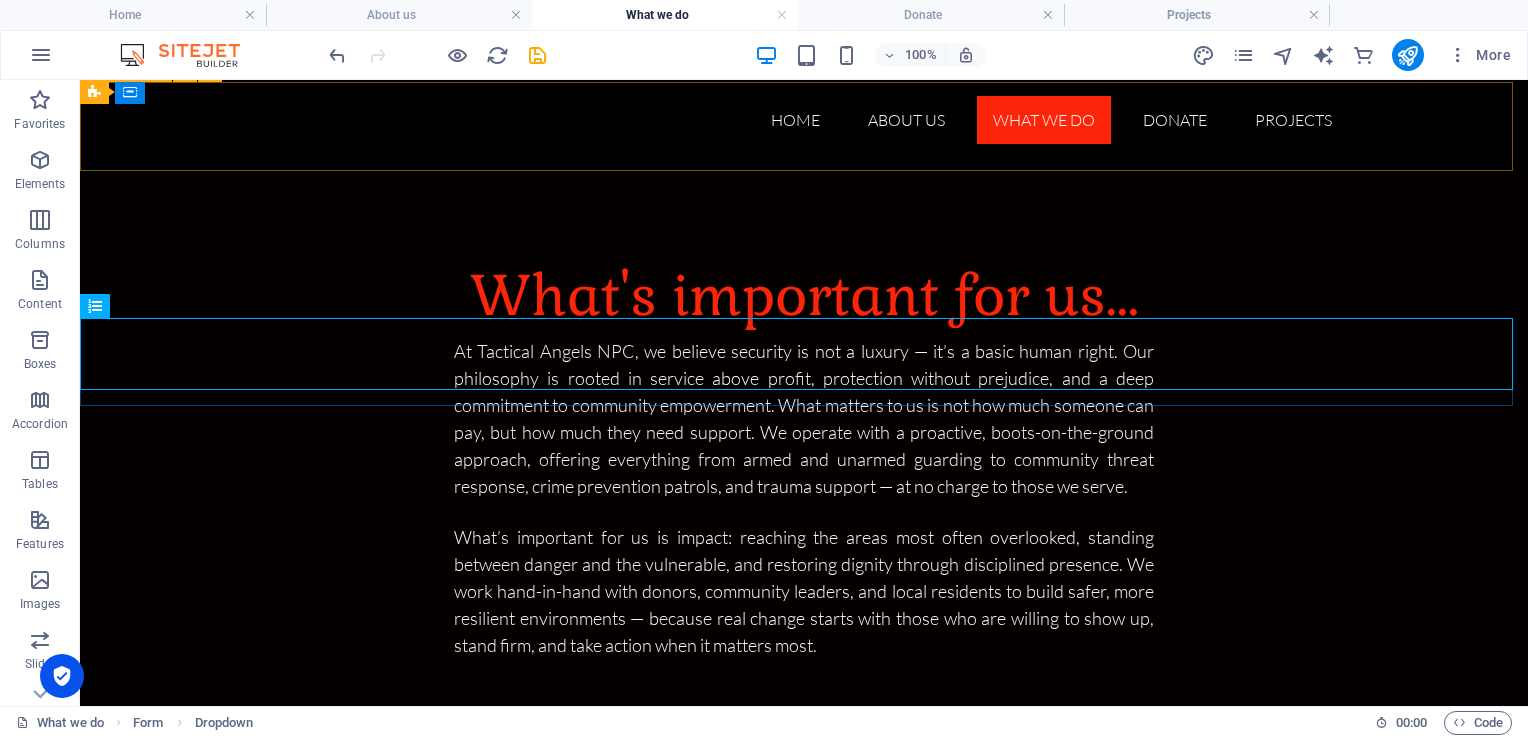 scroll, scrollTop: 763, scrollLeft: 0, axis: vertical 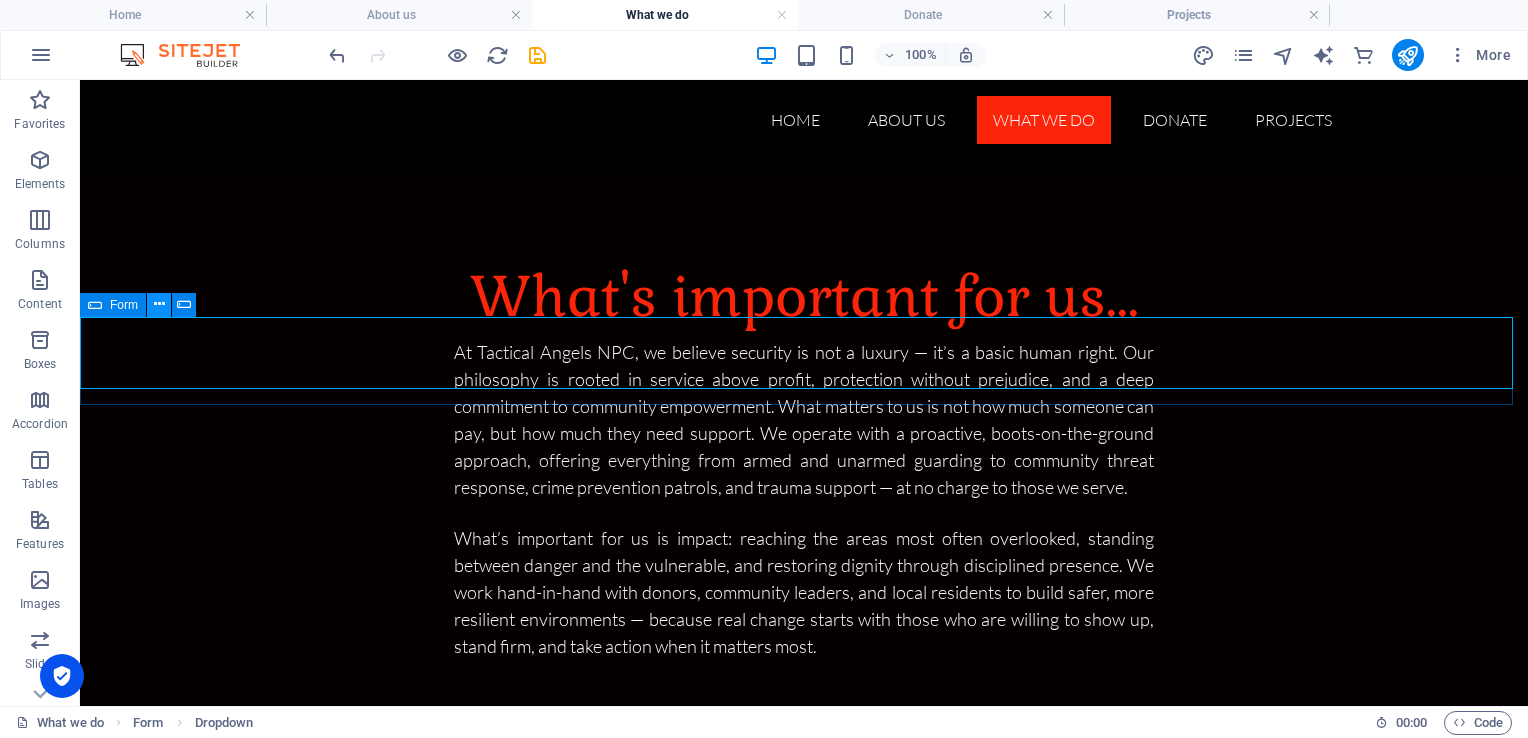 click at bounding box center [159, 304] 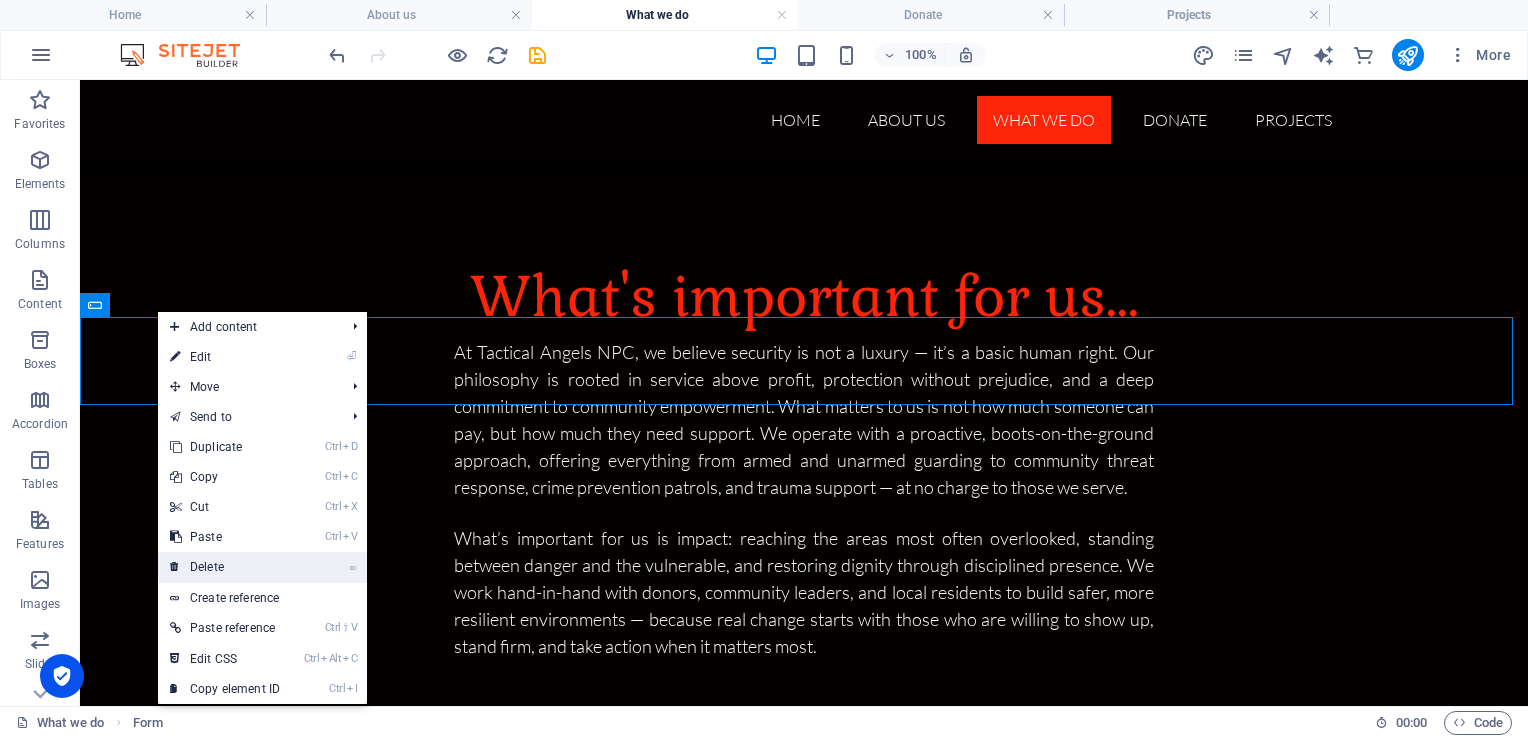 click on "⌦  Delete" at bounding box center [225, 567] 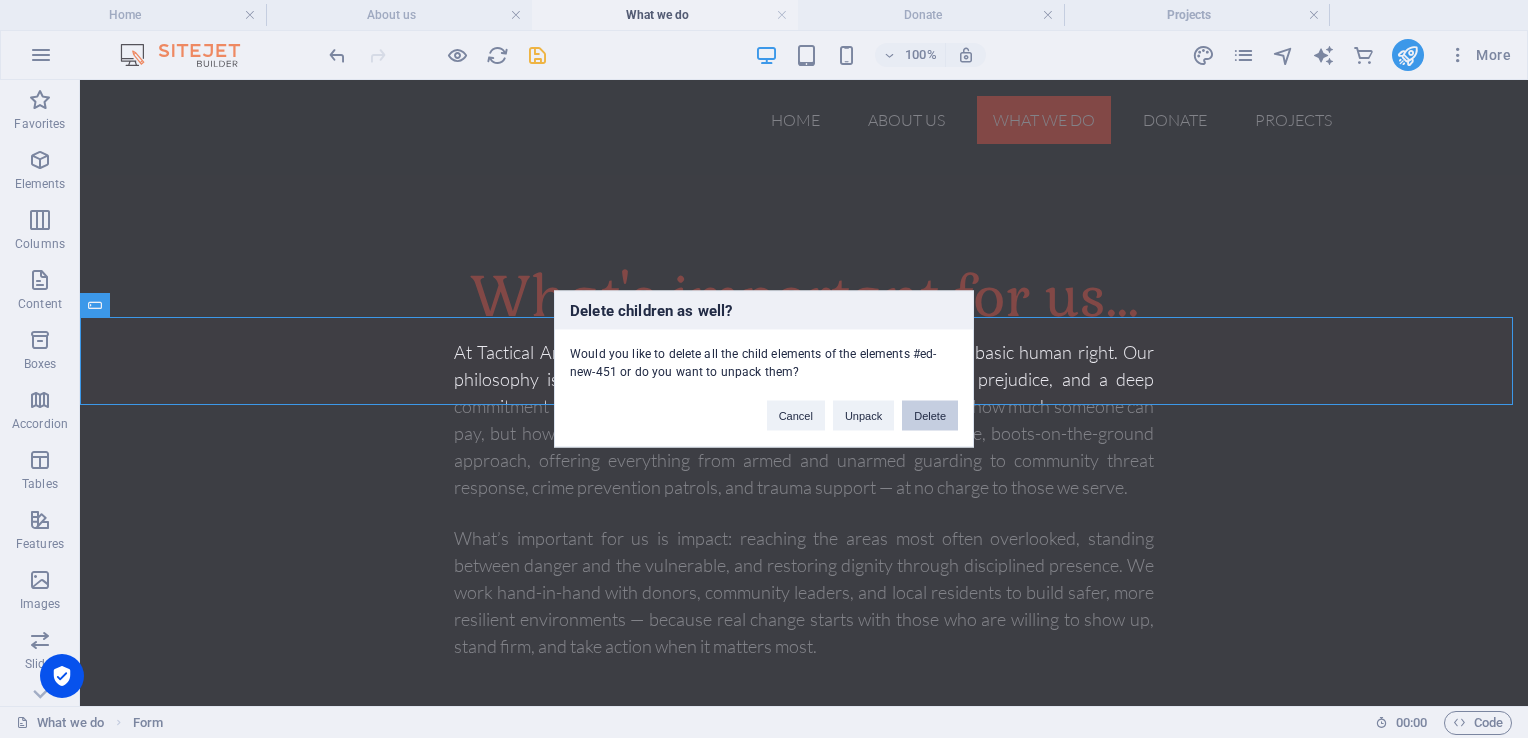 click on "Delete" at bounding box center [930, 416] 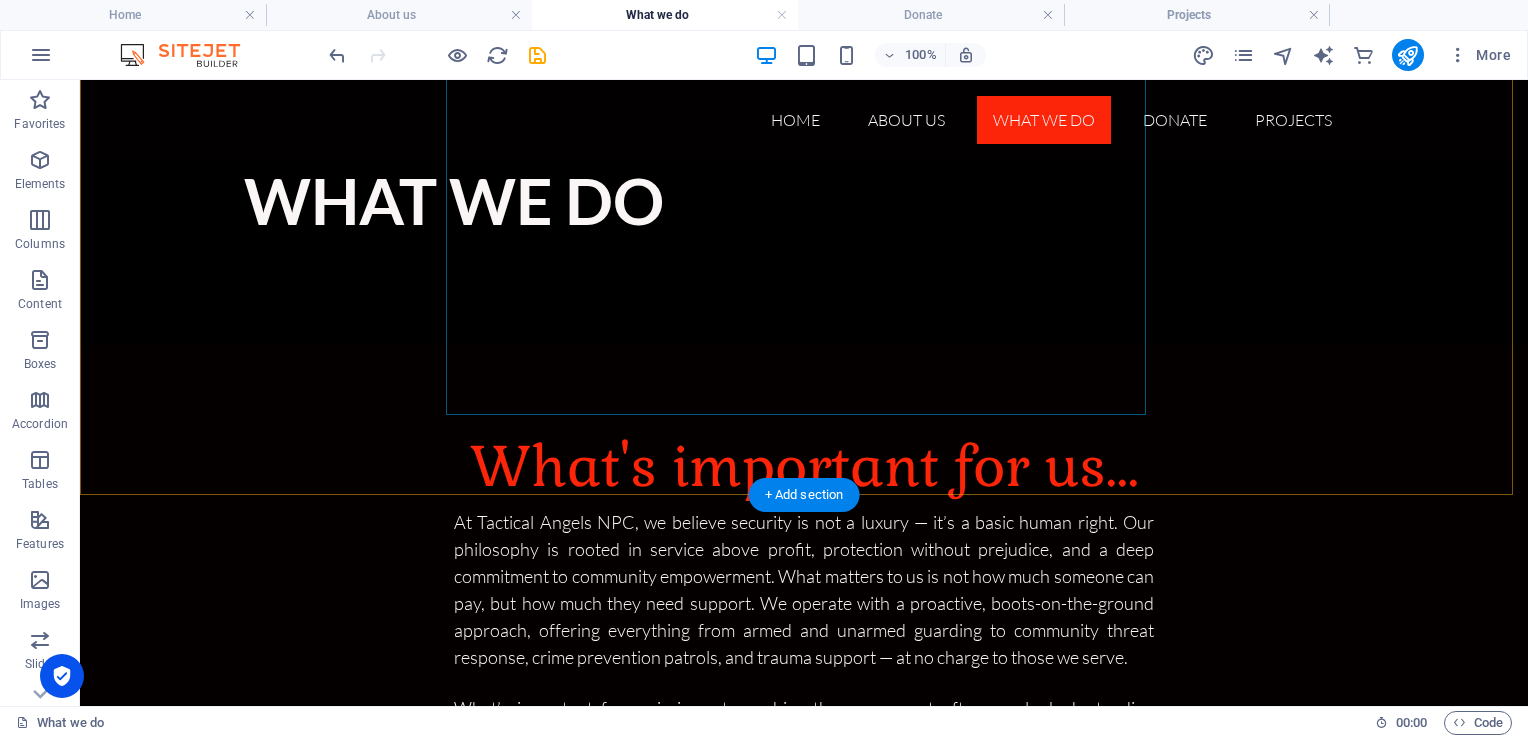 scroll, scrollTop: 592, scrollLeft: 0, axis: vertical 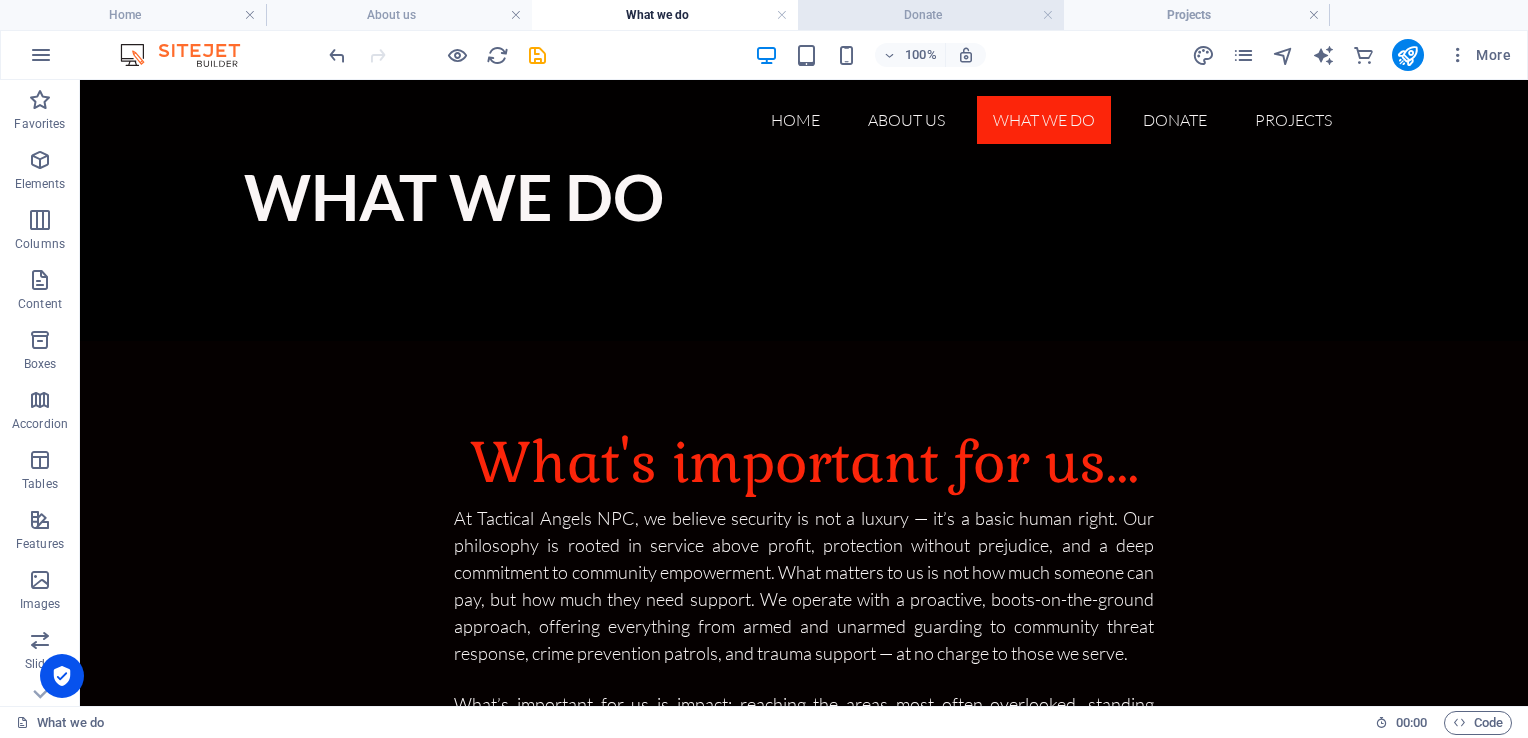 click on "Donate" at bounding box center [931, 15] 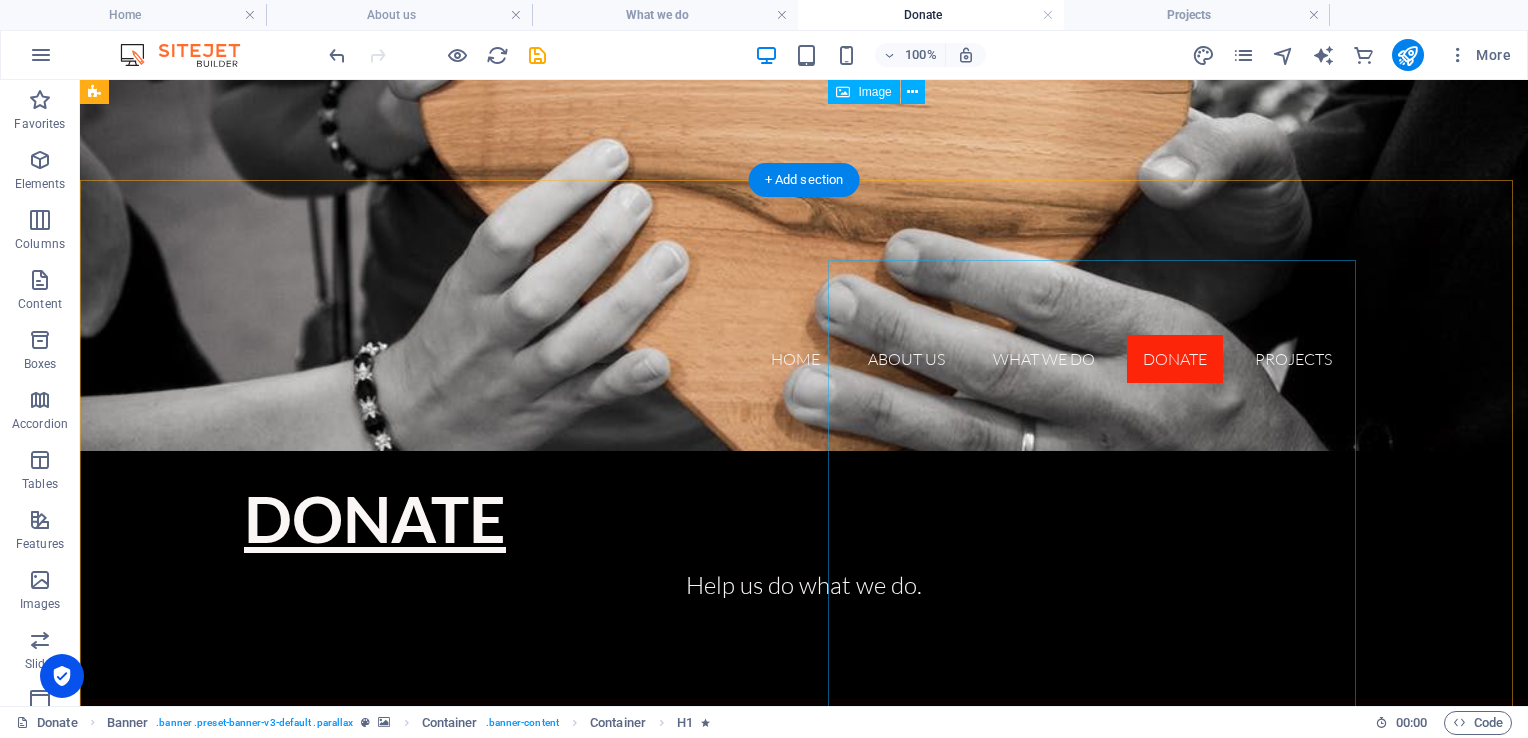 scroll, scrollTop: 285, scrollLeft: 0, axis: vertical 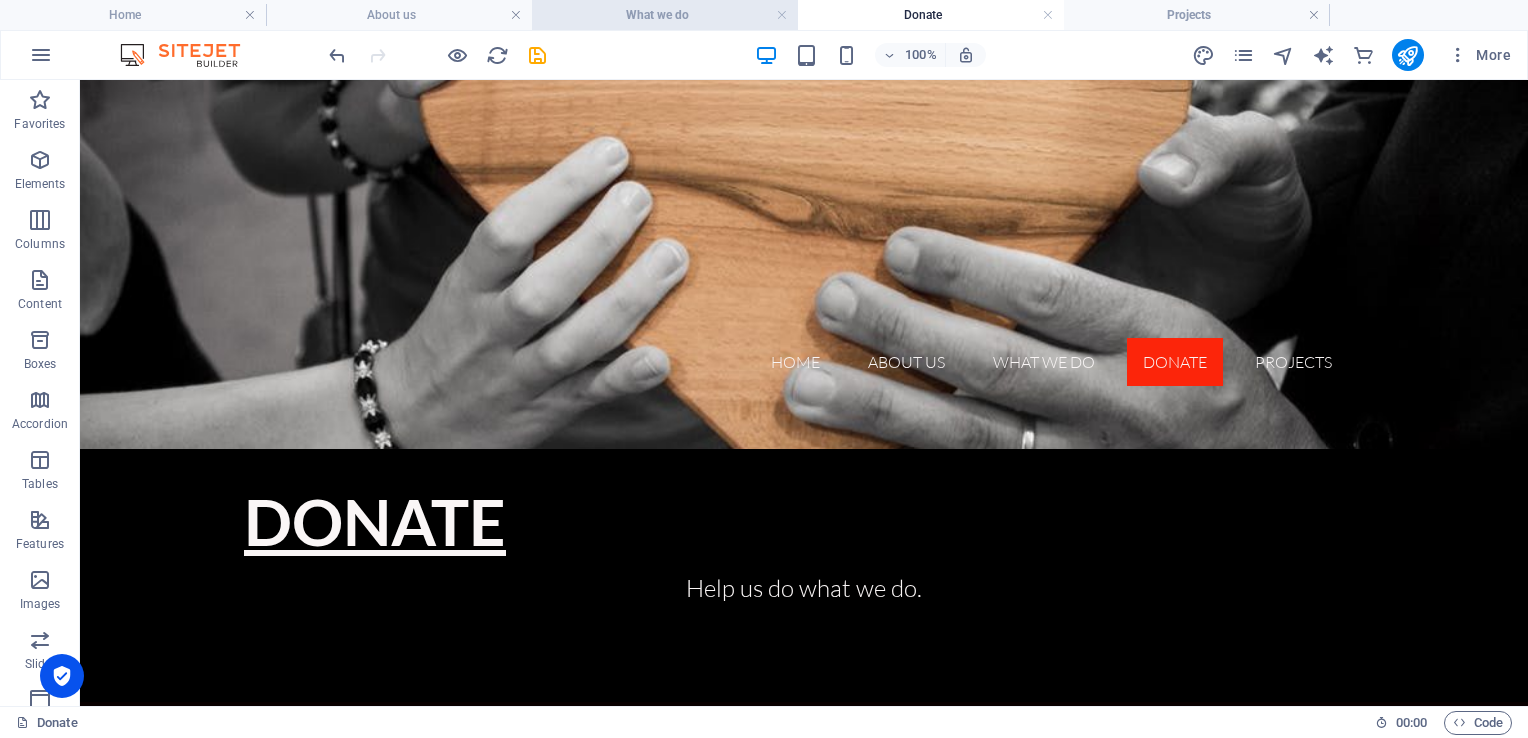 click on "What we do" at bounding box center (665, 15) 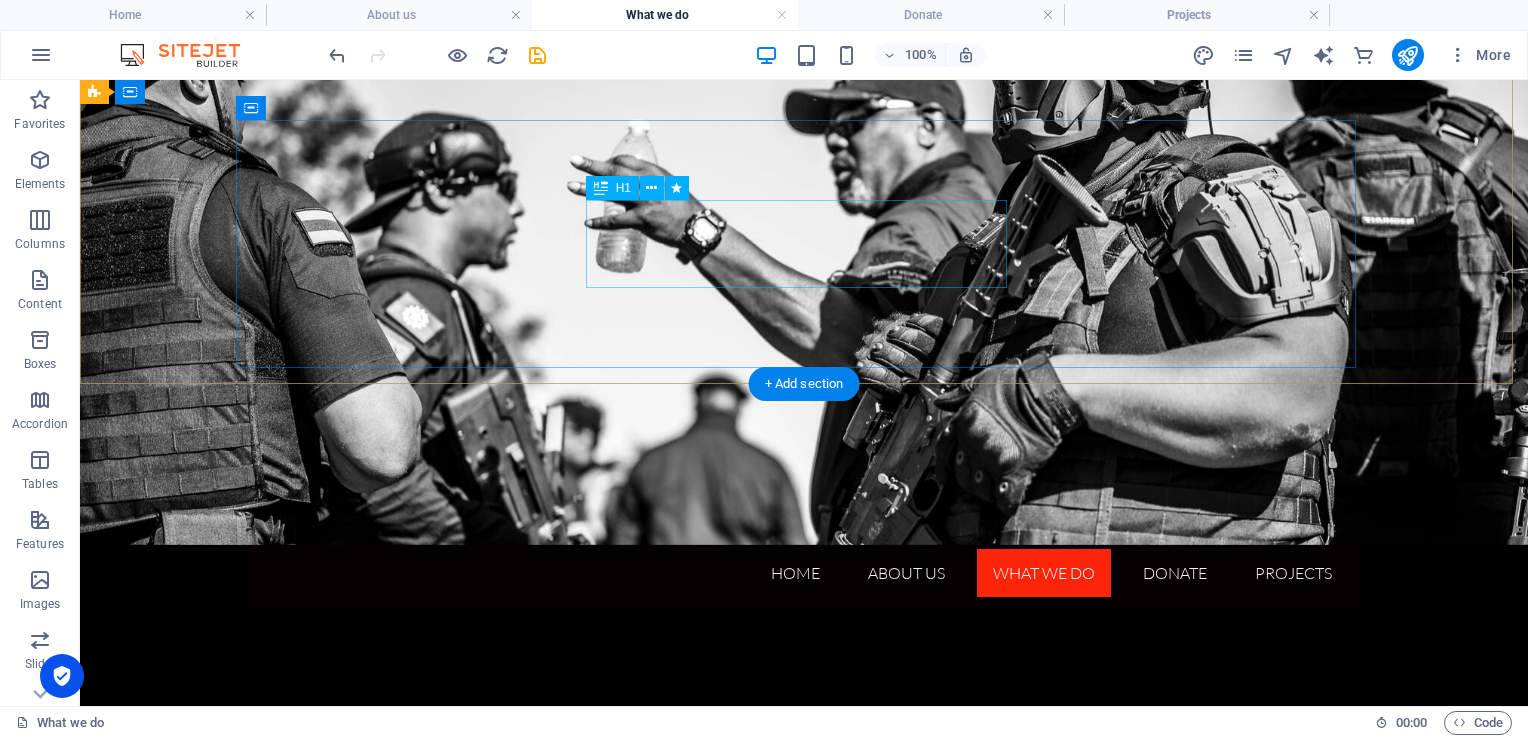 scroll, scrollTop: 0, scrollLeft: 0, axis: both 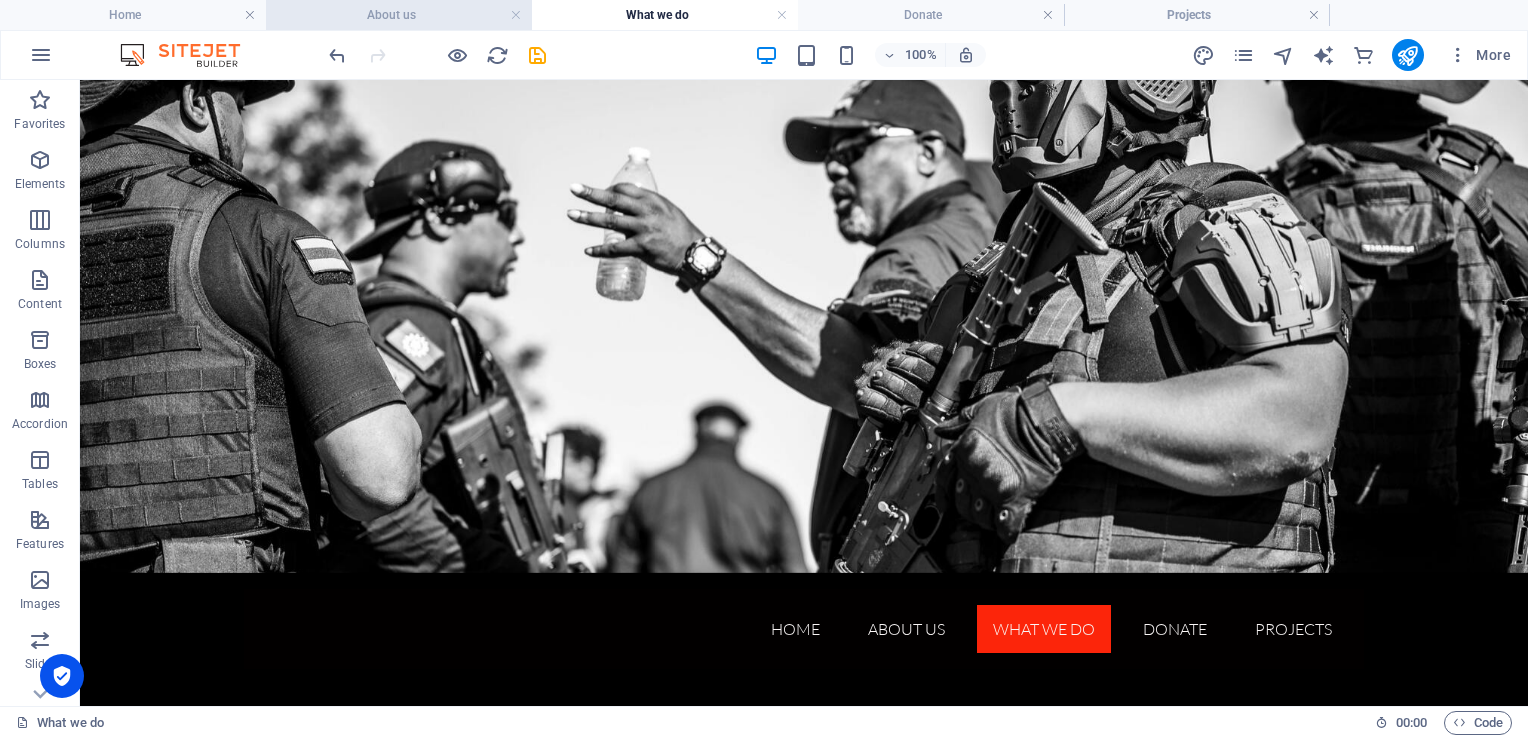click on "About us" at bounding box center [399, 15] 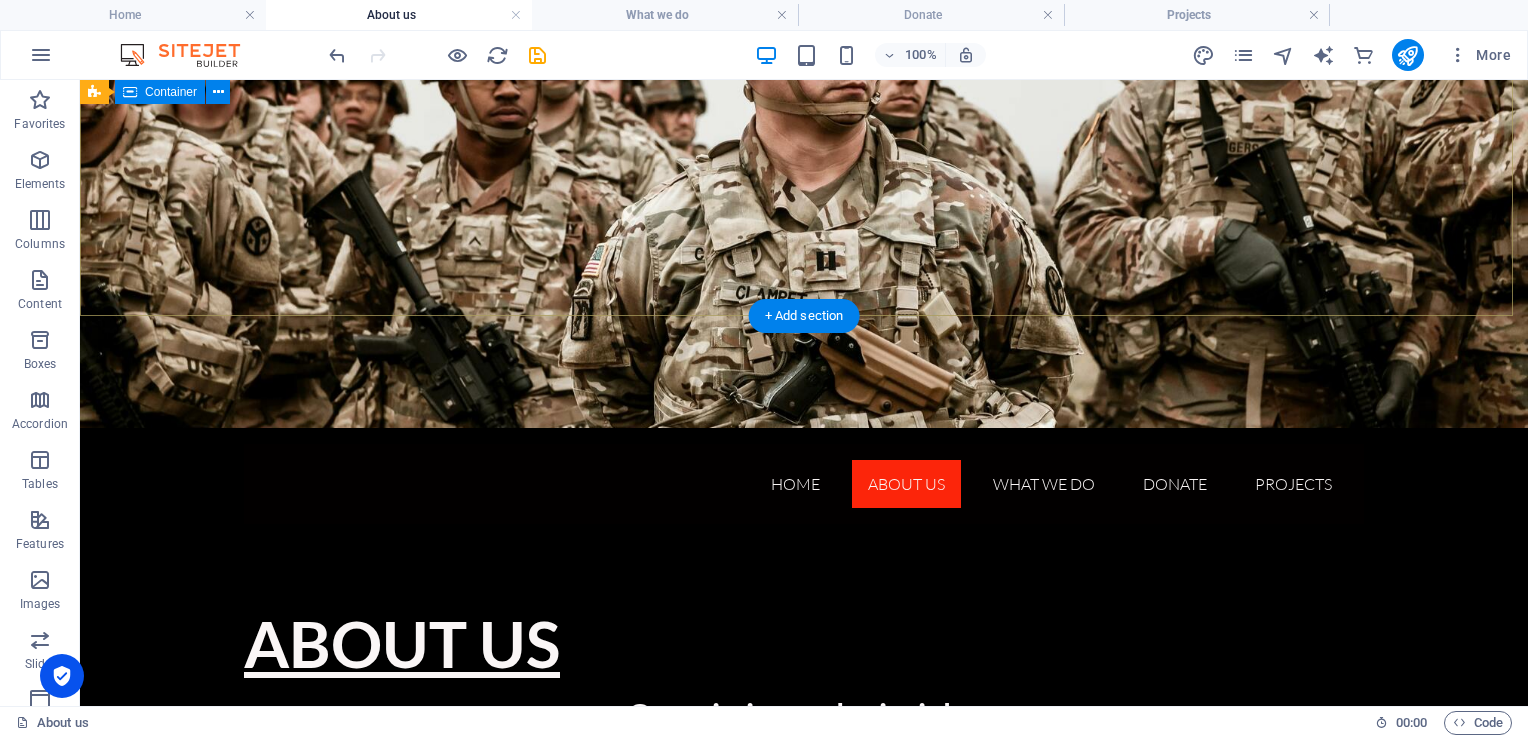 scroll, scrollTop: 0, scrollLeft: 0, axis: both 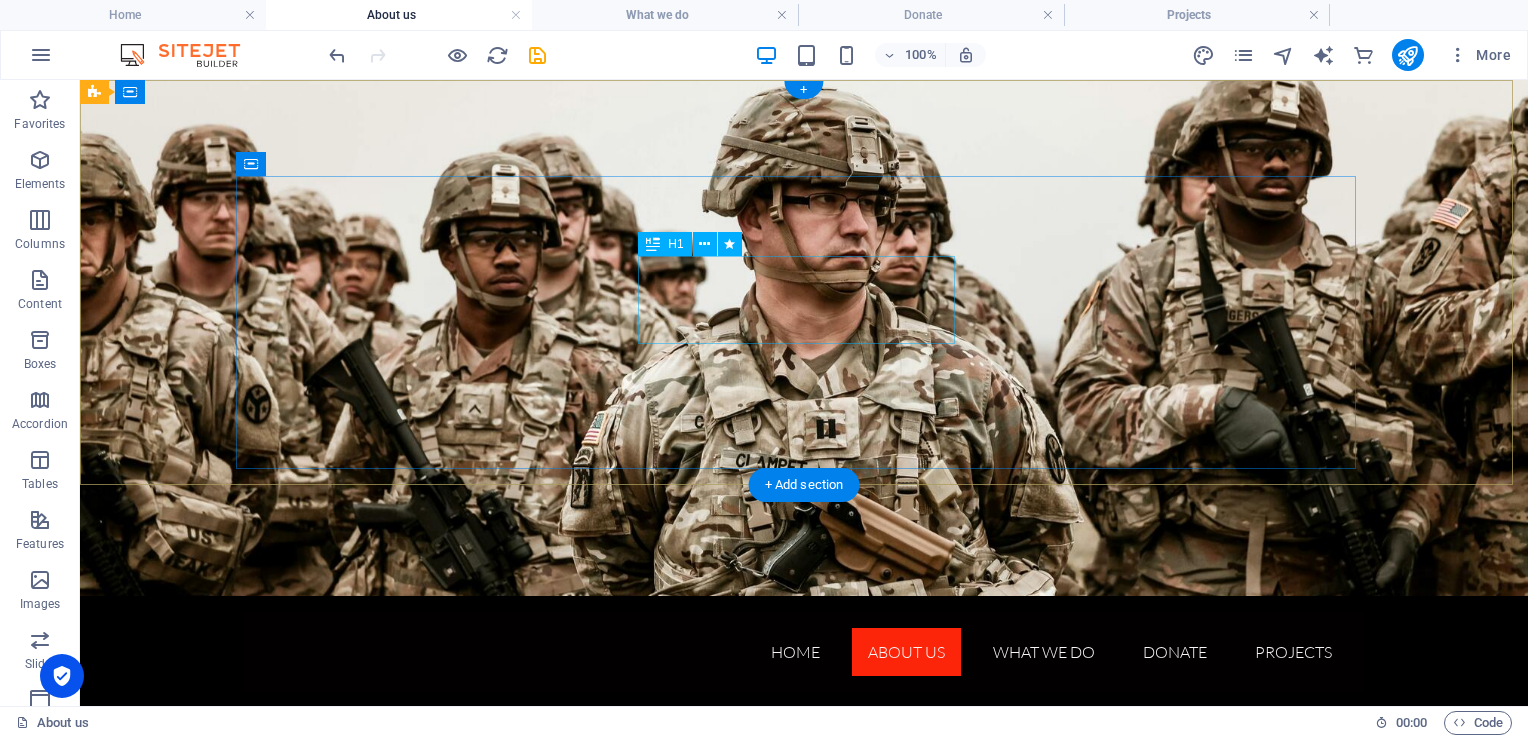 click on "About Us" at bounding box center [804, 812] 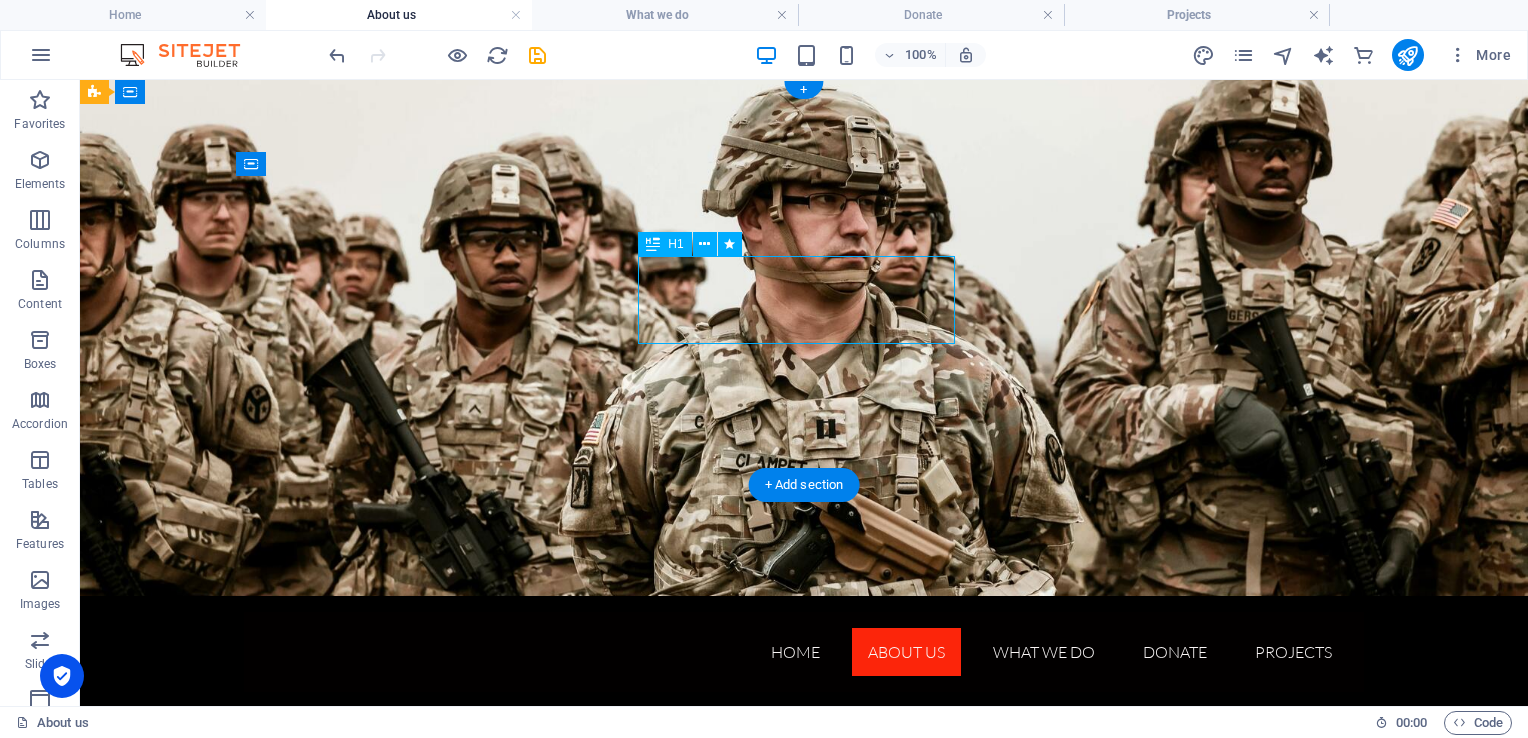 click on "About Us" at bounding box center (804, 812) 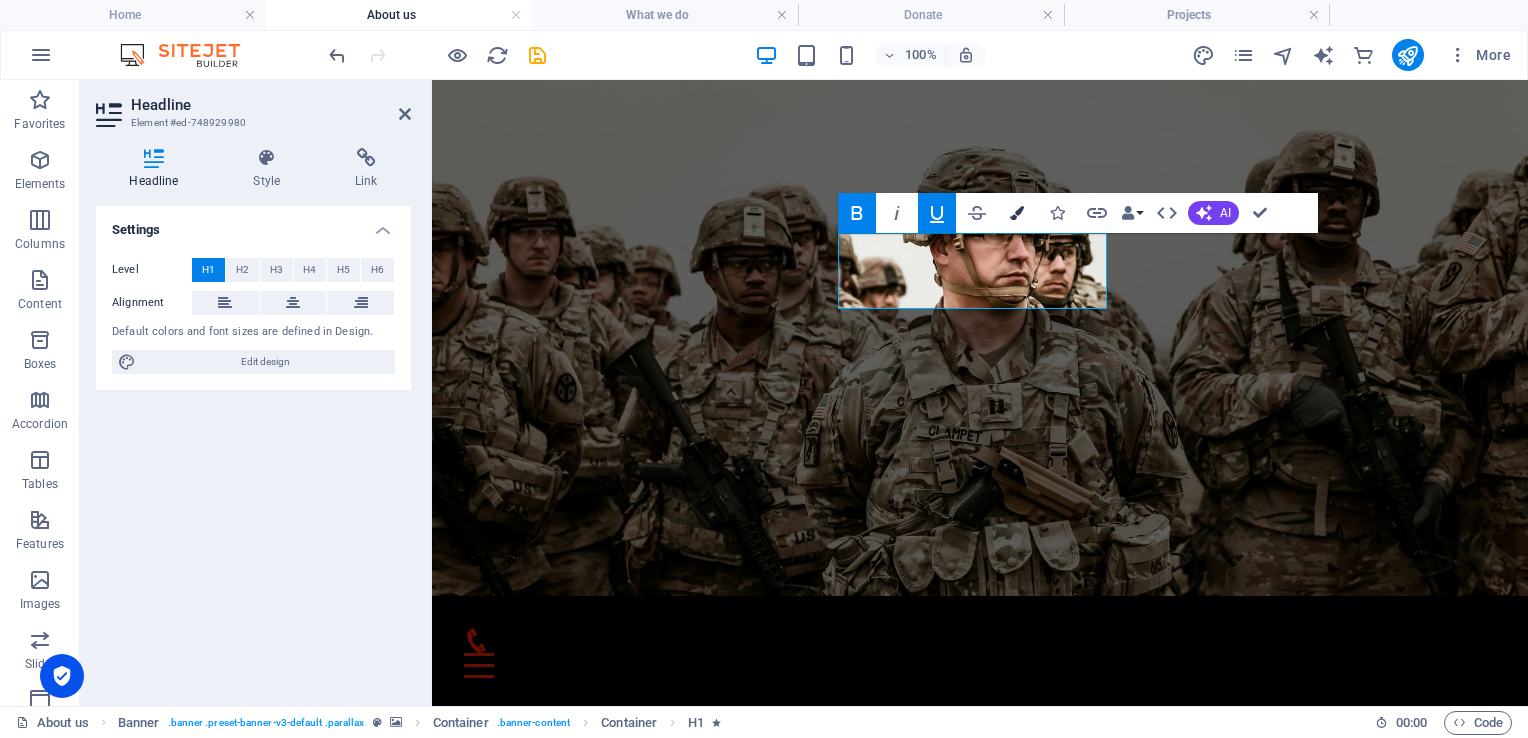 click on "Colors" at bounding box center [1017, 213] 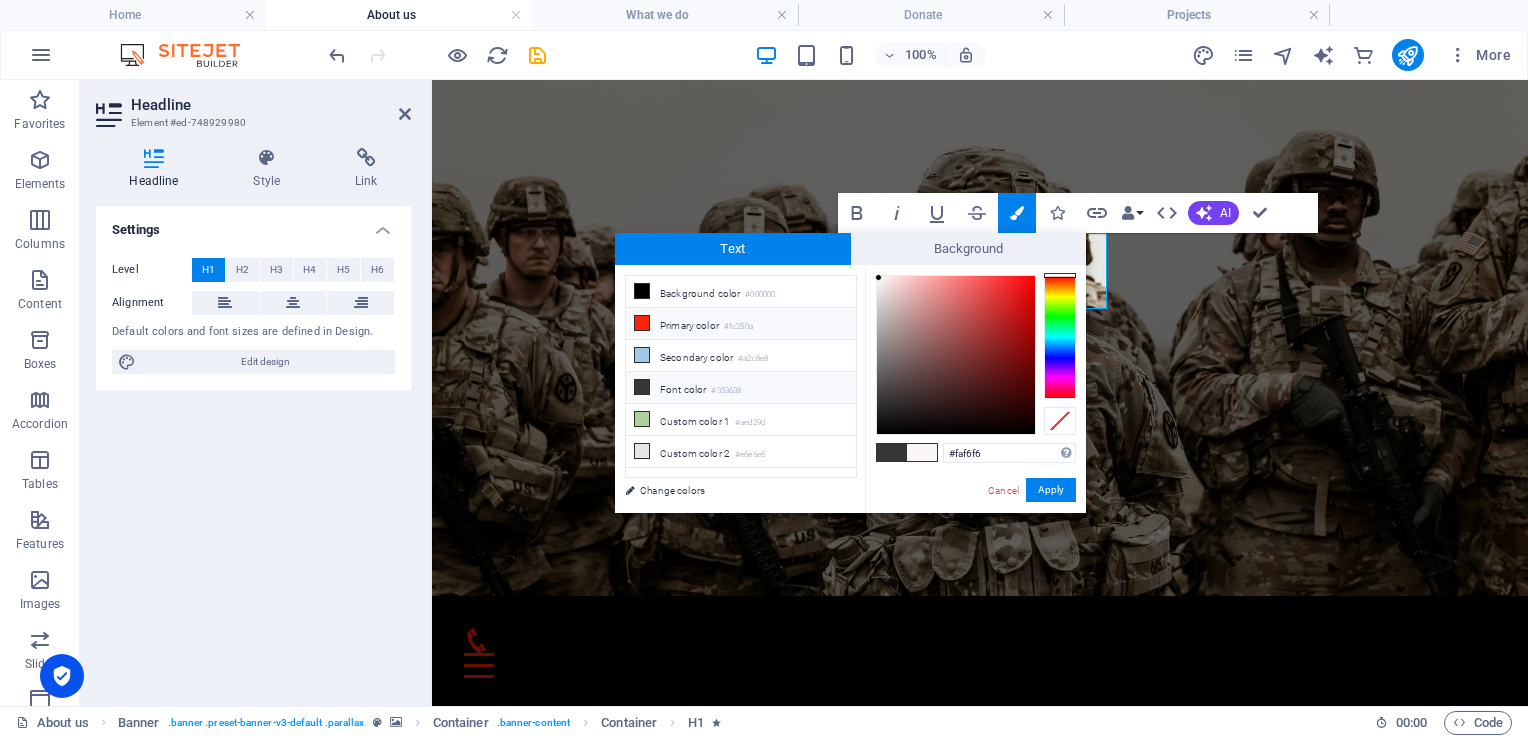 click on "Primary color
#fc250a" at bounding box center (741, 324) 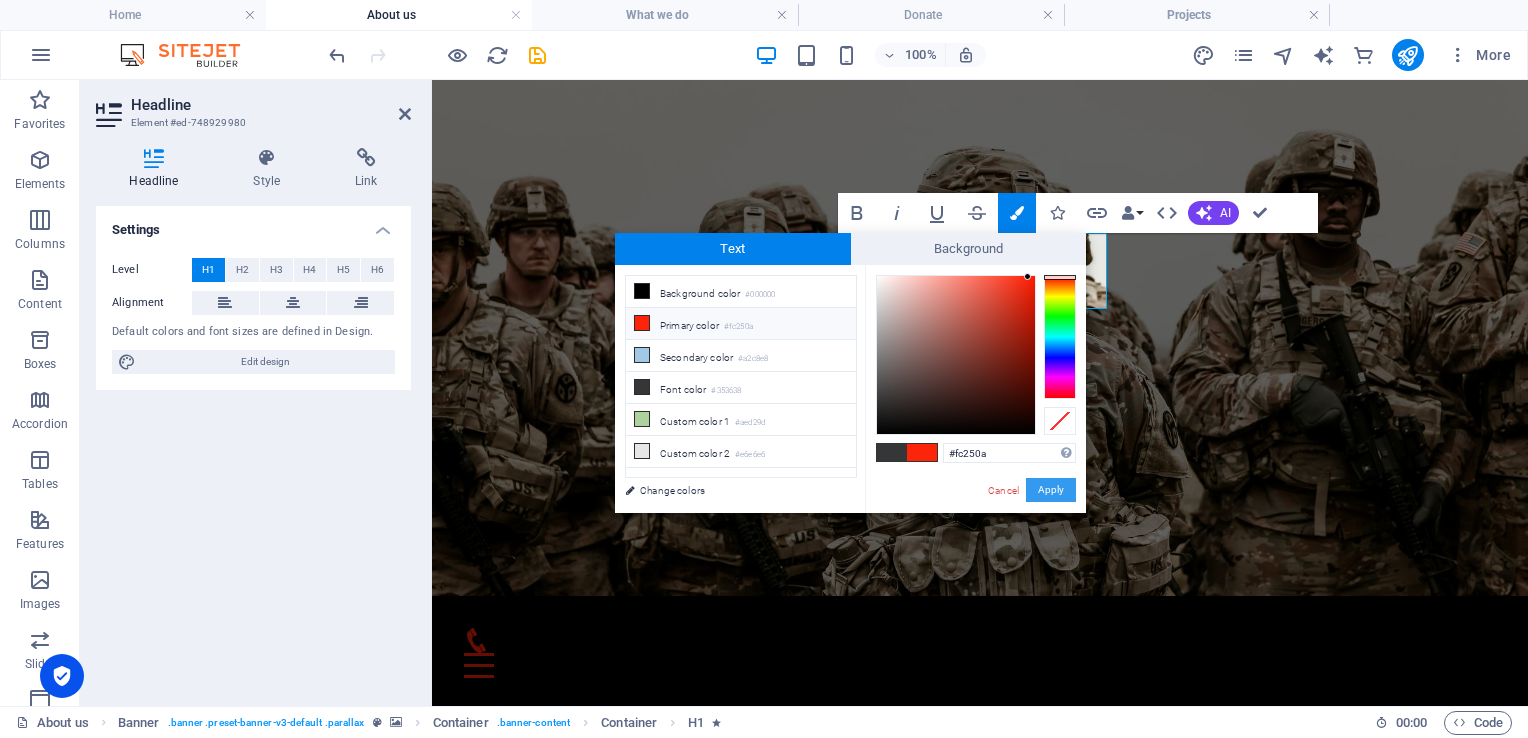 click on "Apply" at bounding box center (1051, 490) 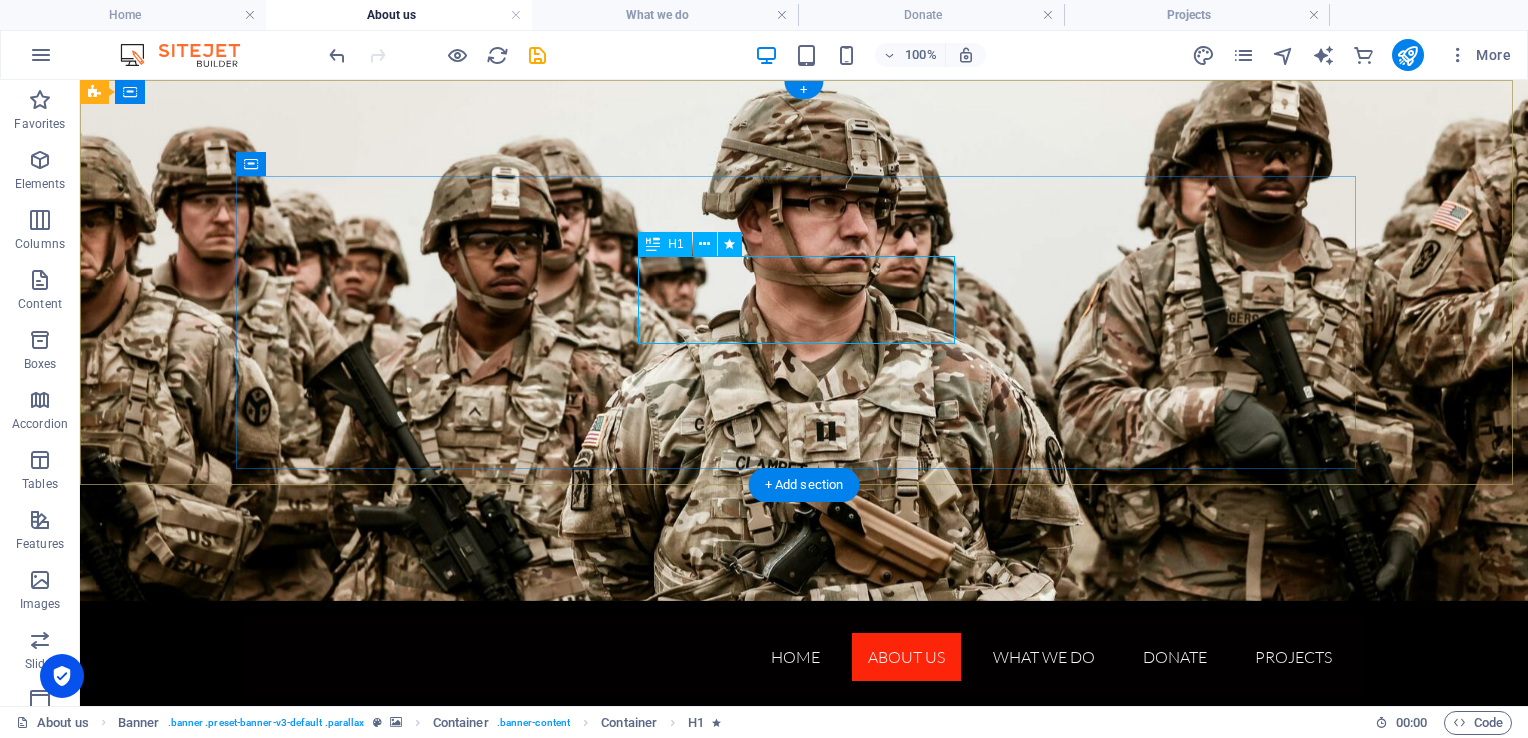 click on "About Us" at bounding box center [804, 817] 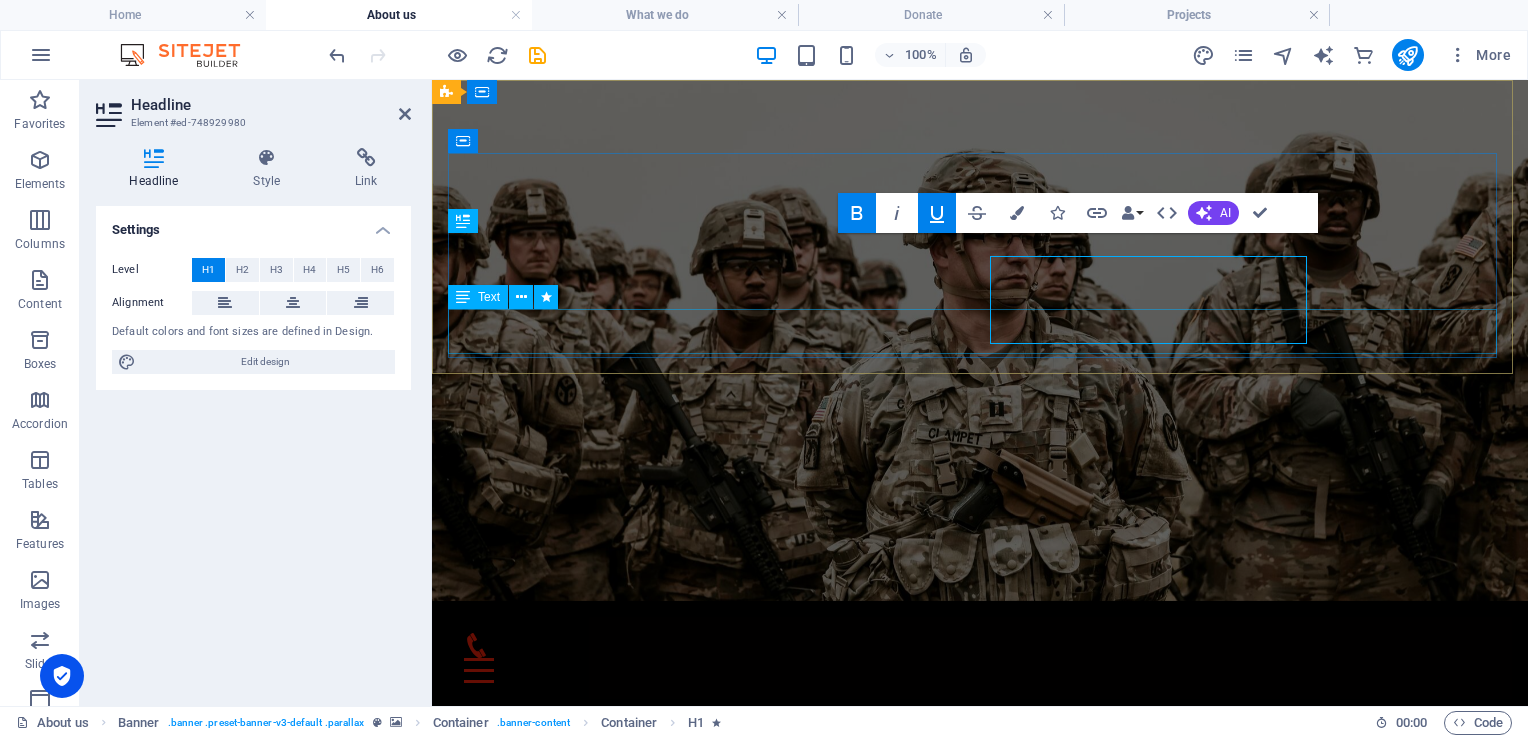 click on "Our mission and principles" at bounding box center [980, 877] 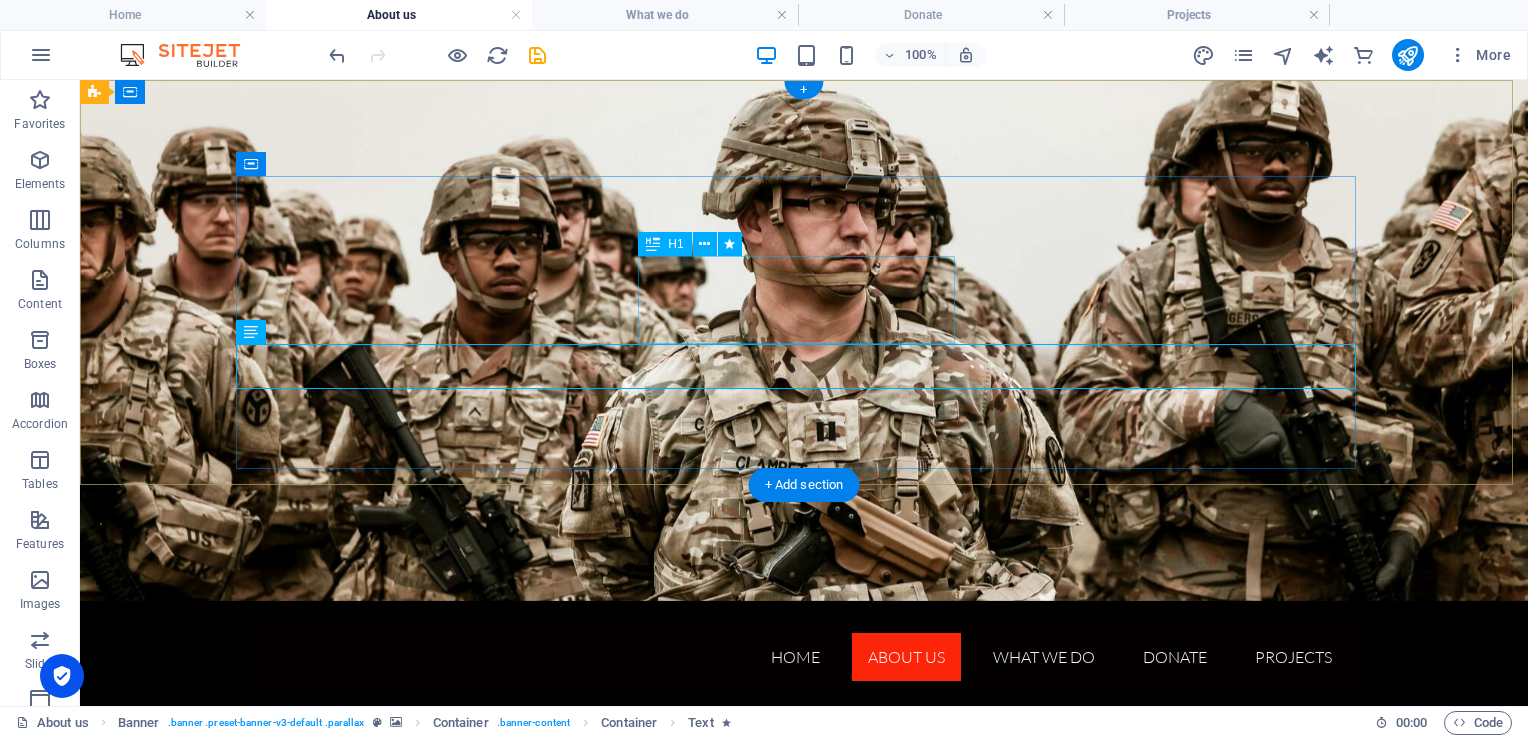 click on "About Us" at bounding box center (804, 817) 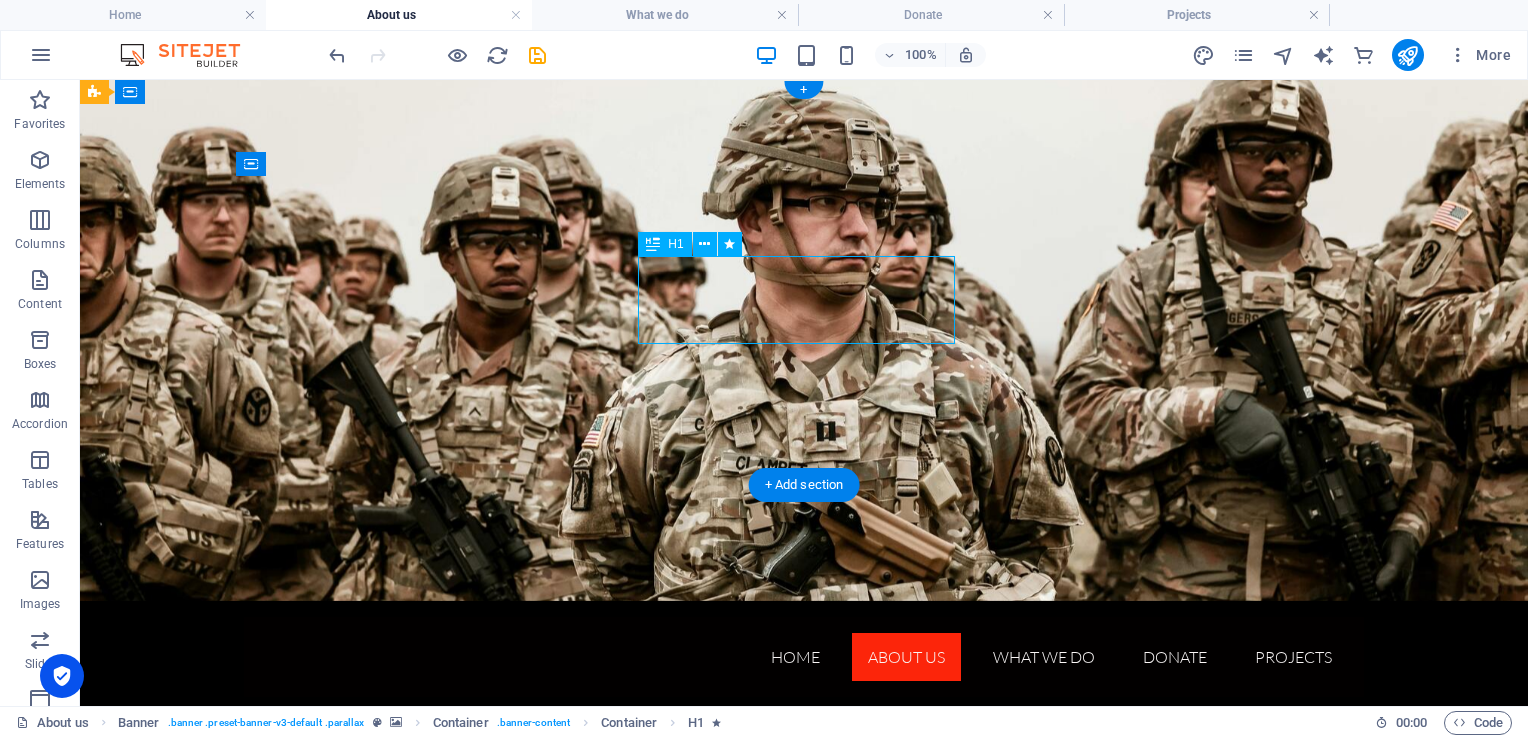 click on "About Us" at bounding box center (804, 817) 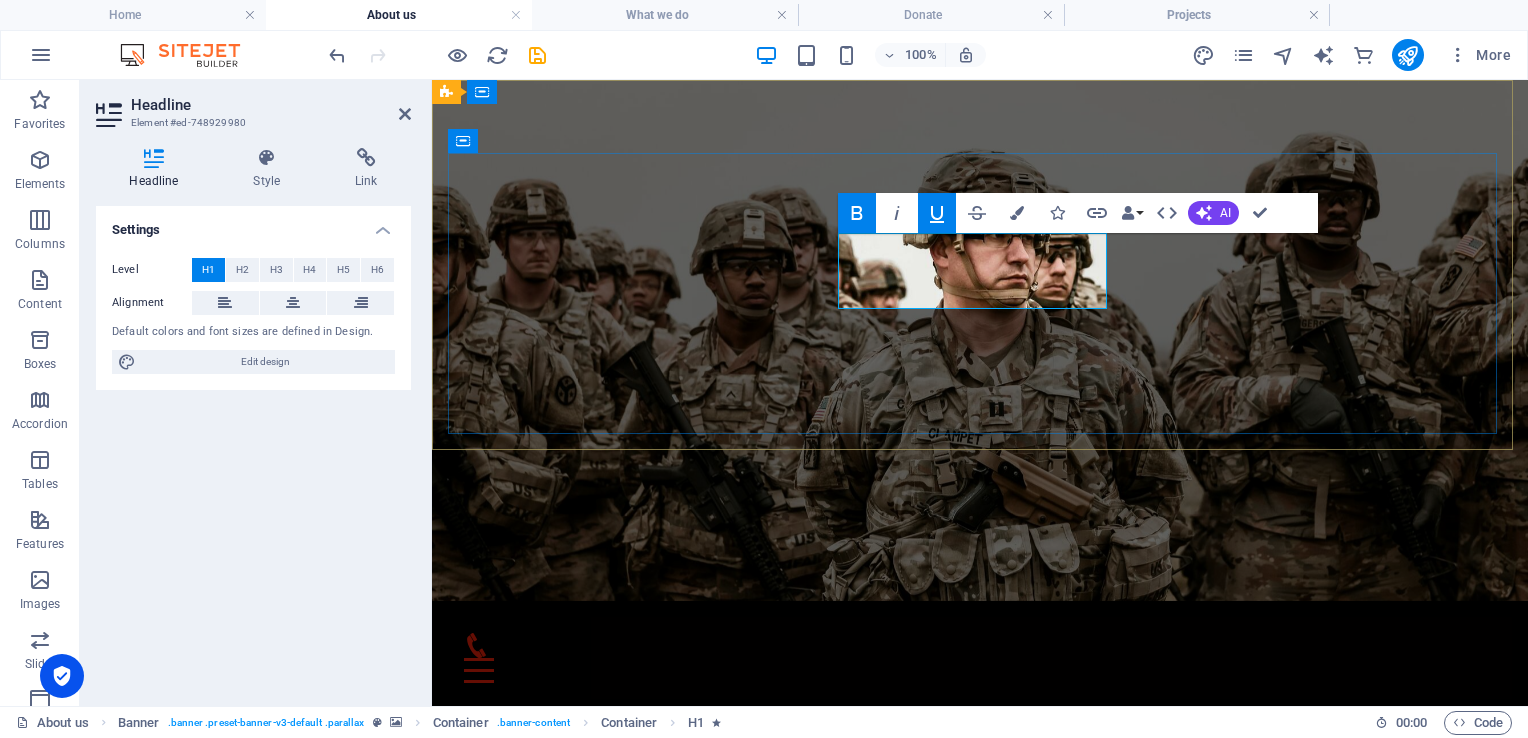 click on "About Us" at bounding box center [582, 813] 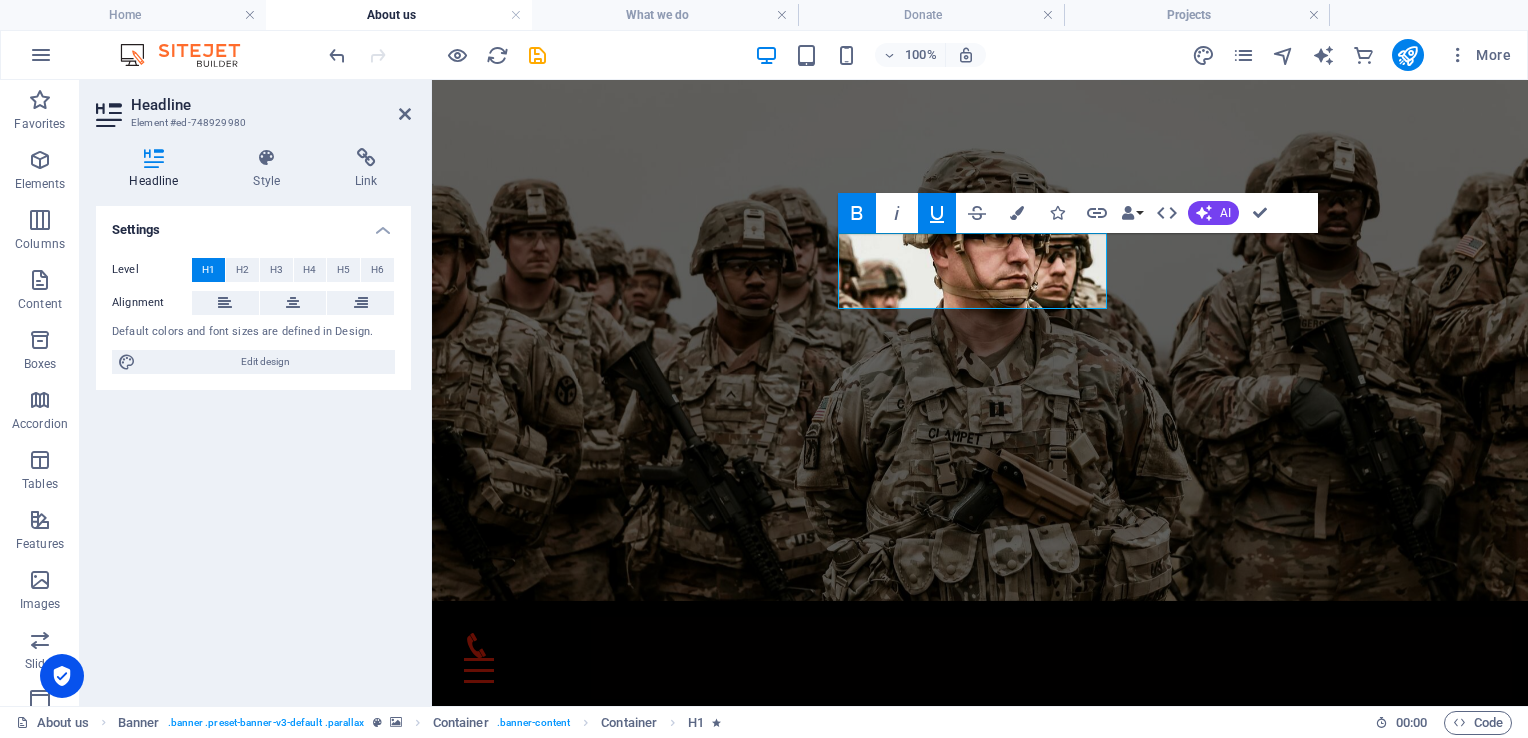click 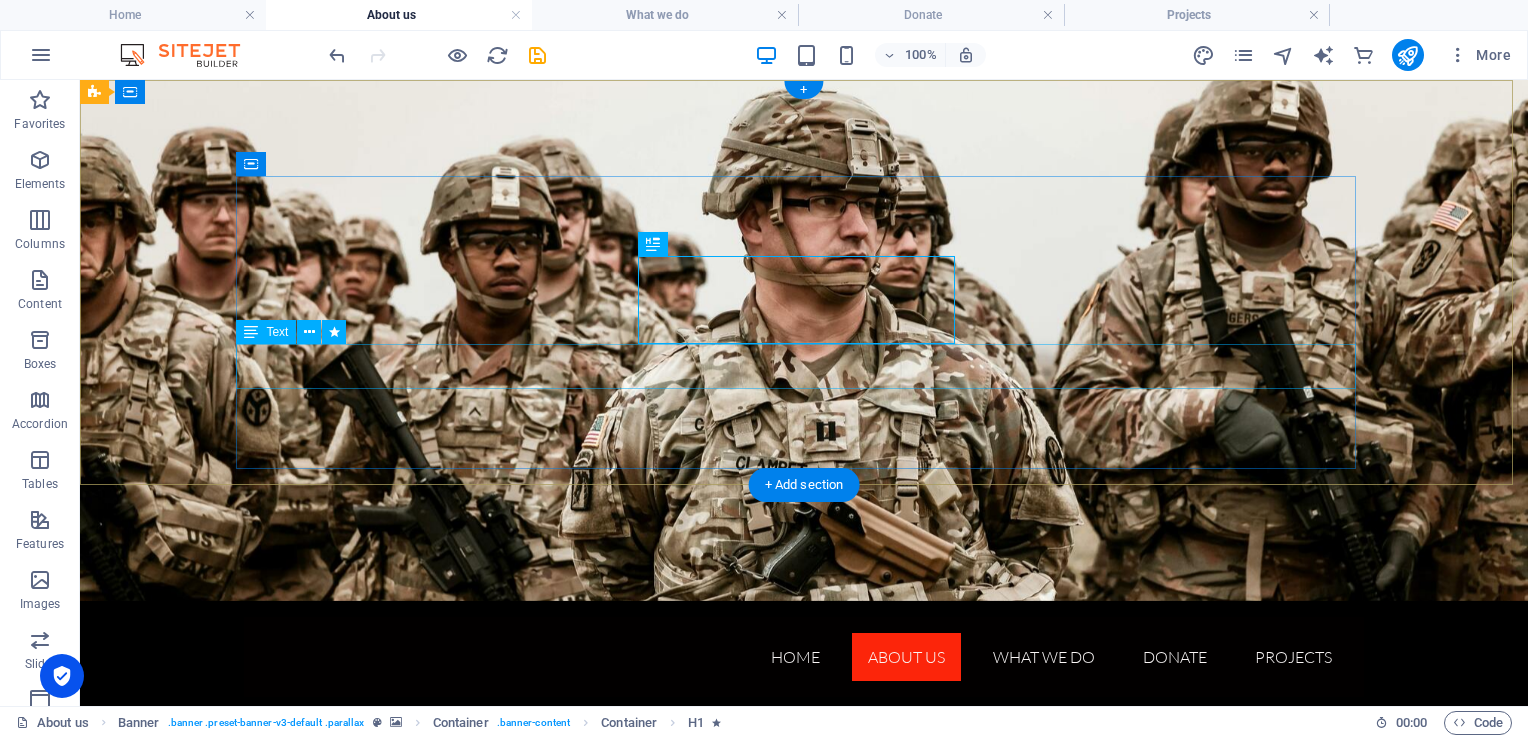 click on "Our mission and principles" at bounding box center (804, 887) 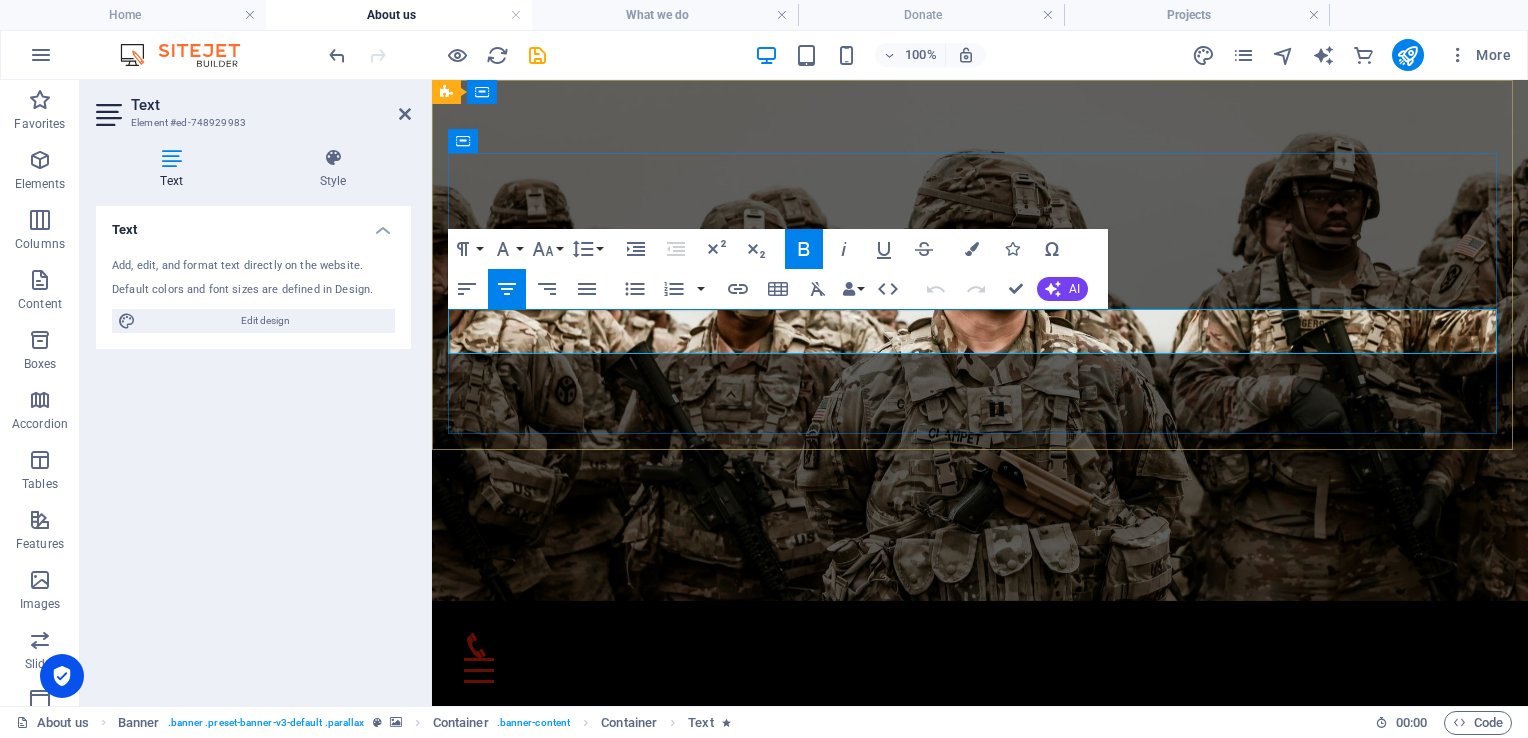 click on "Our mission and principles" at bounding box center [980, 877] 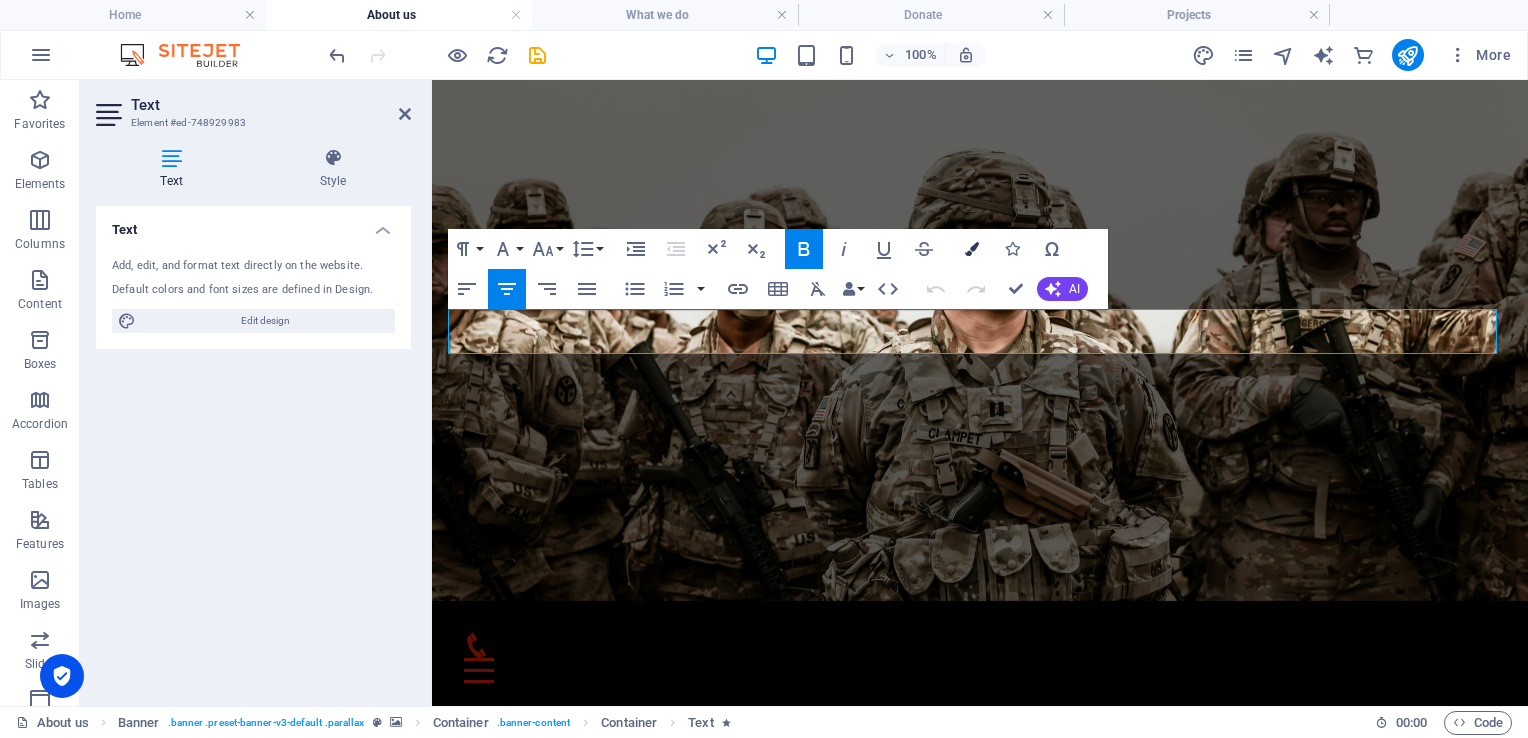 click at bounding box center [972, 249] 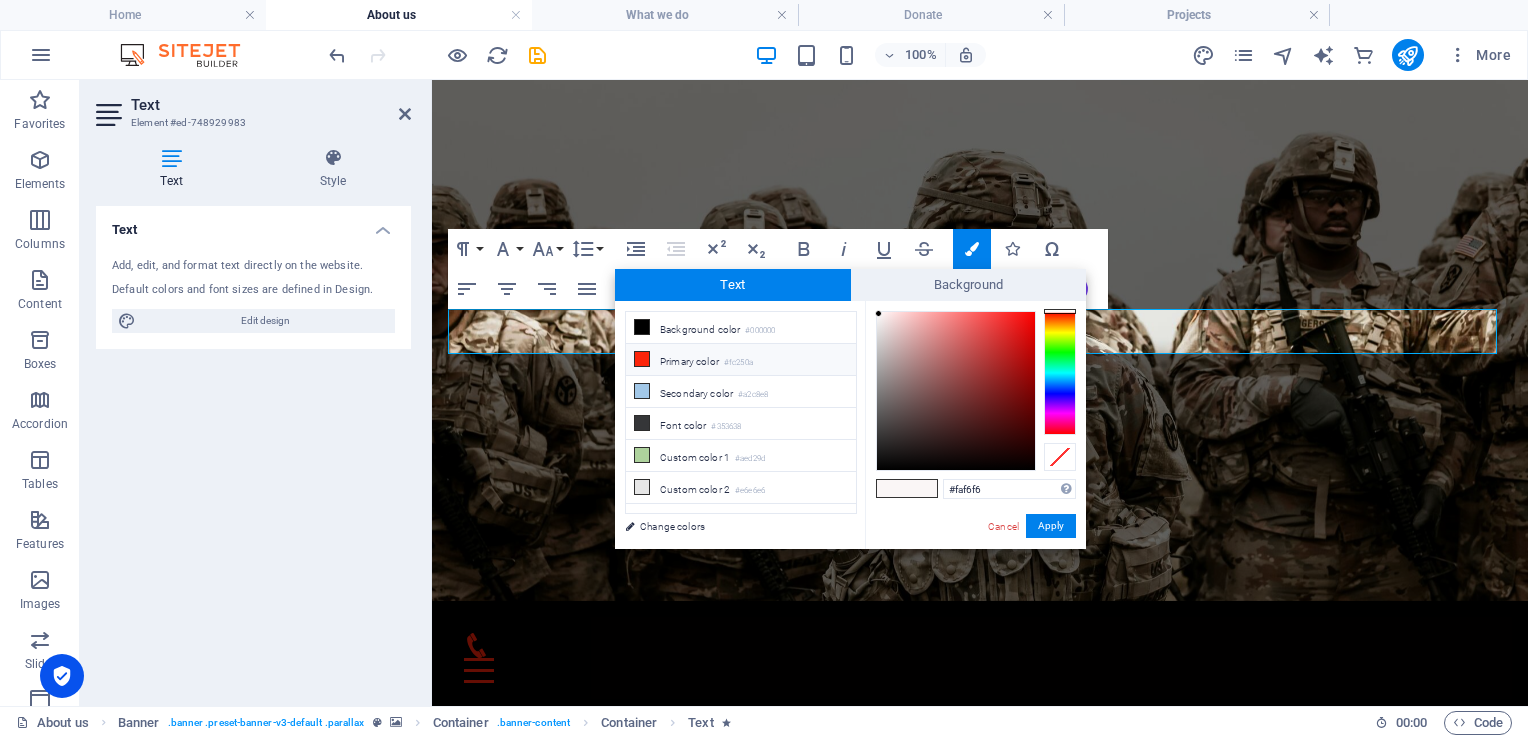 click on "Primary color
#fc250a" at bounding box center (741, 360) 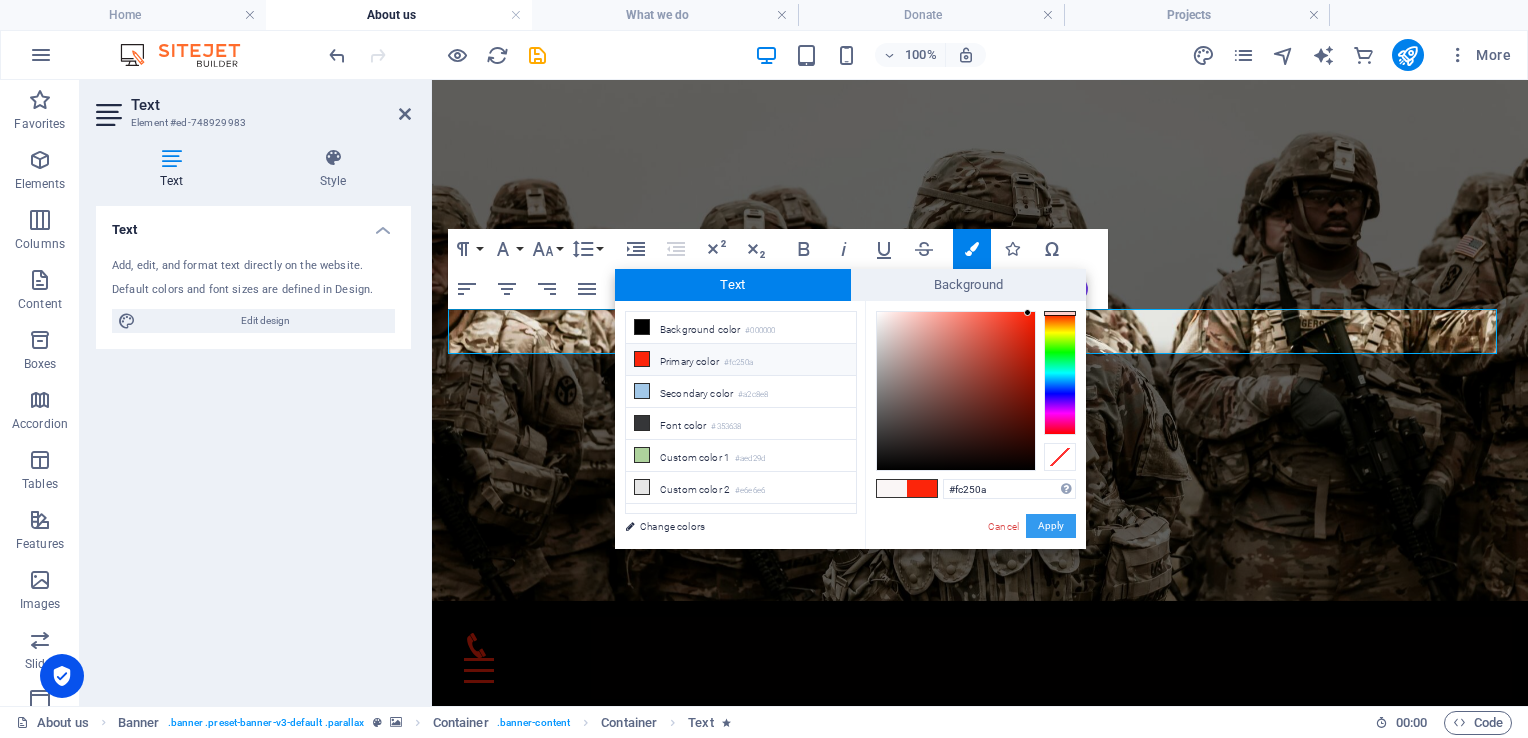 click on "Apply" at bounding box center (1051, 526) 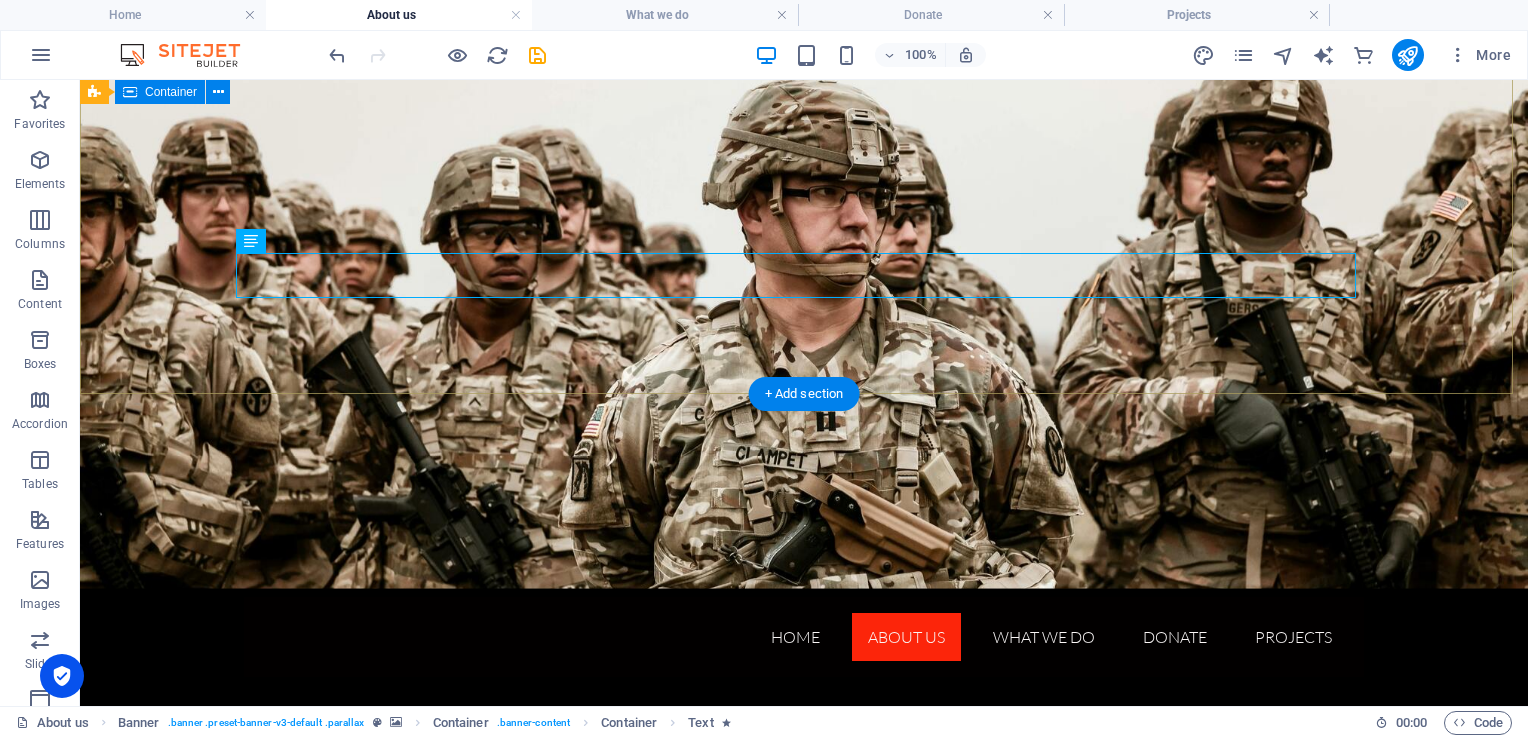 scroll, scrollTop: 0, scrollLeft: 0, axis: both 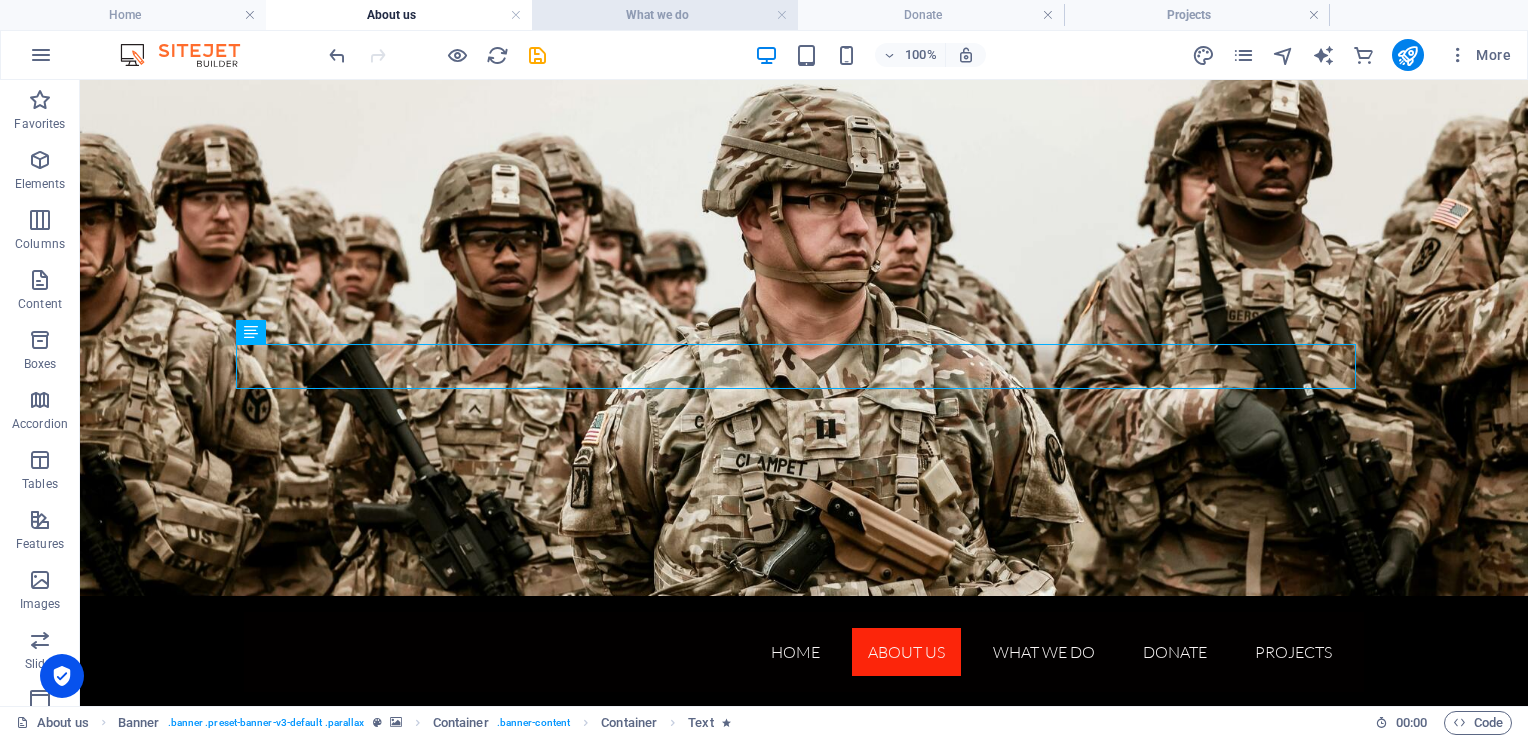 click on "What we do" at bounding box center [665, 15] 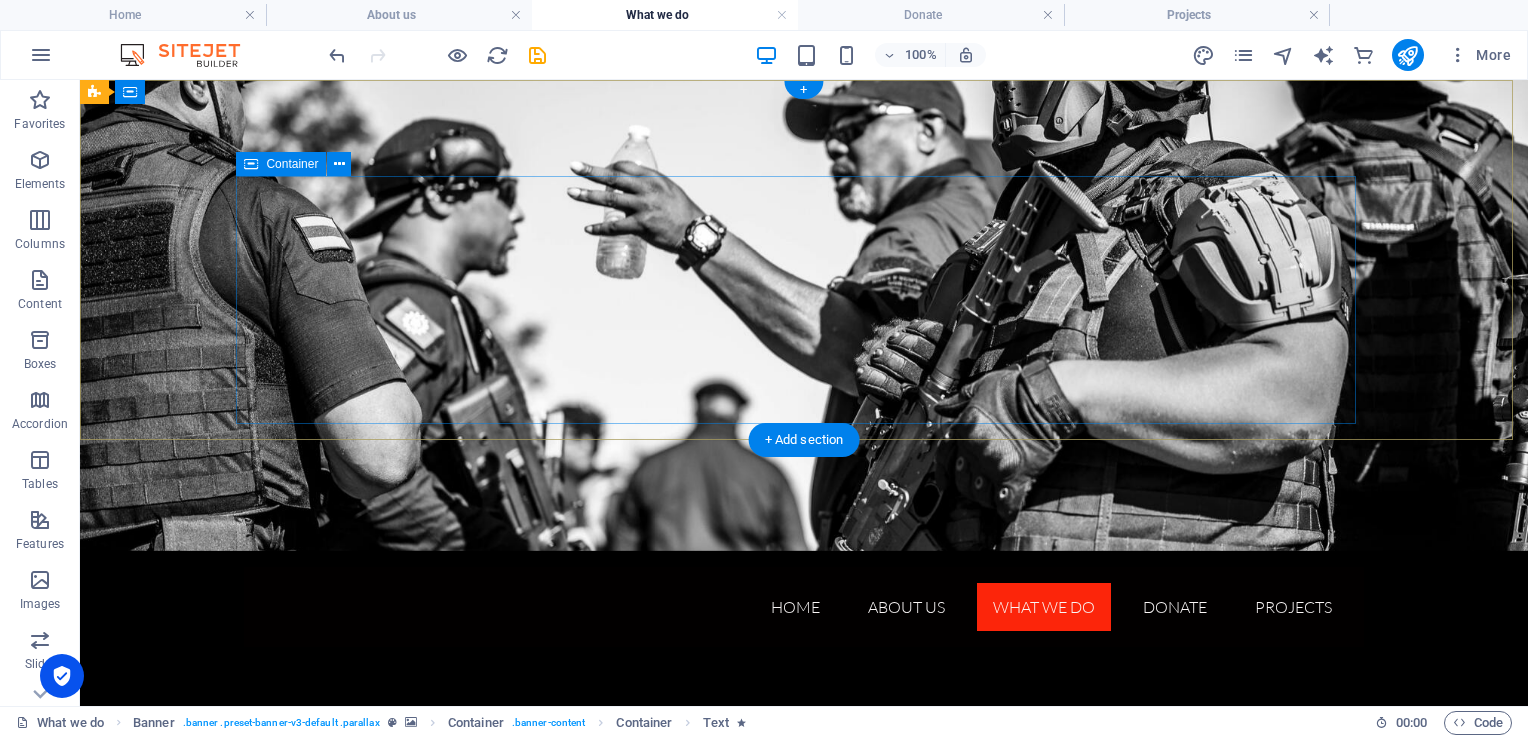 scroll, scrollTop: 0, scrollLeft: 0, axis: both 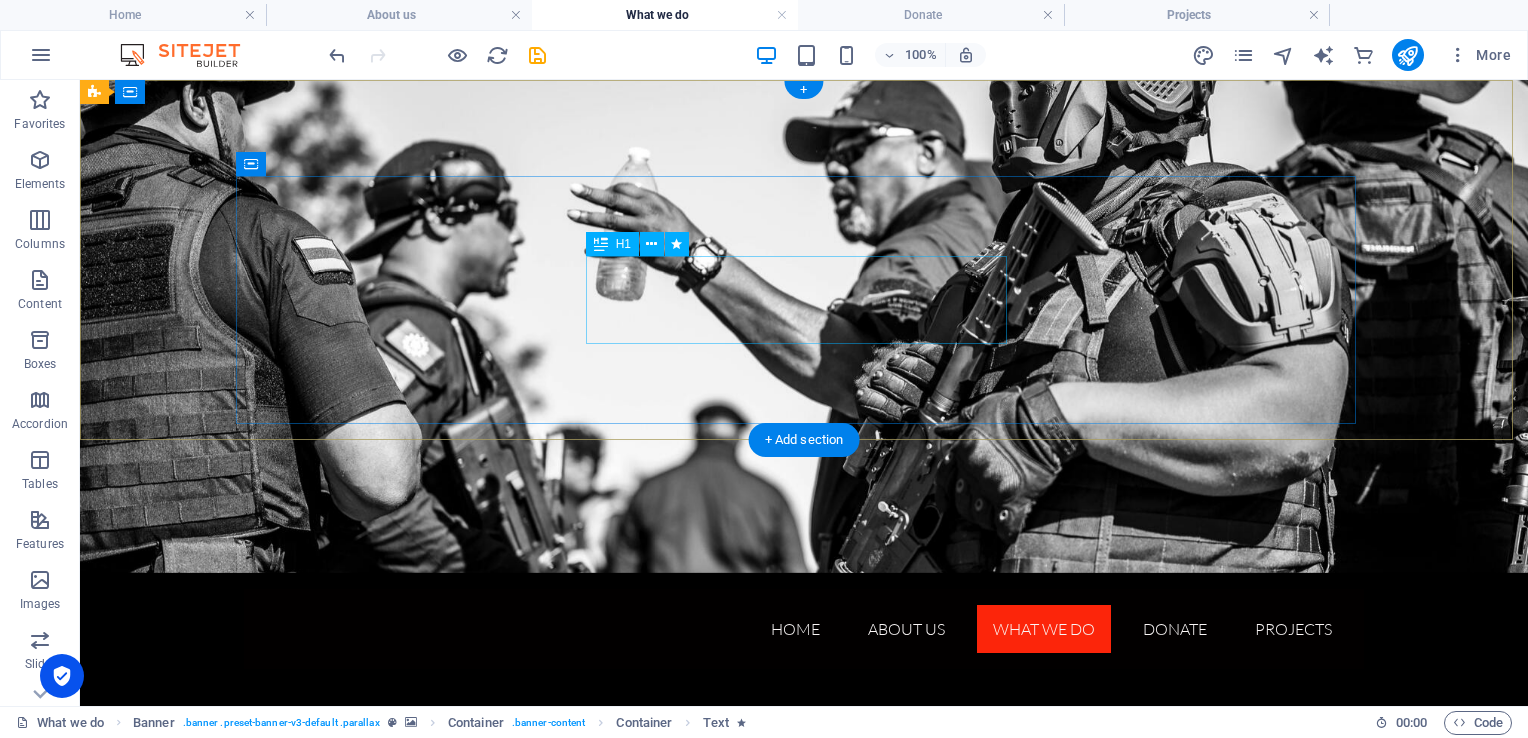 click on "What we do" at bounding box center (804, 789) 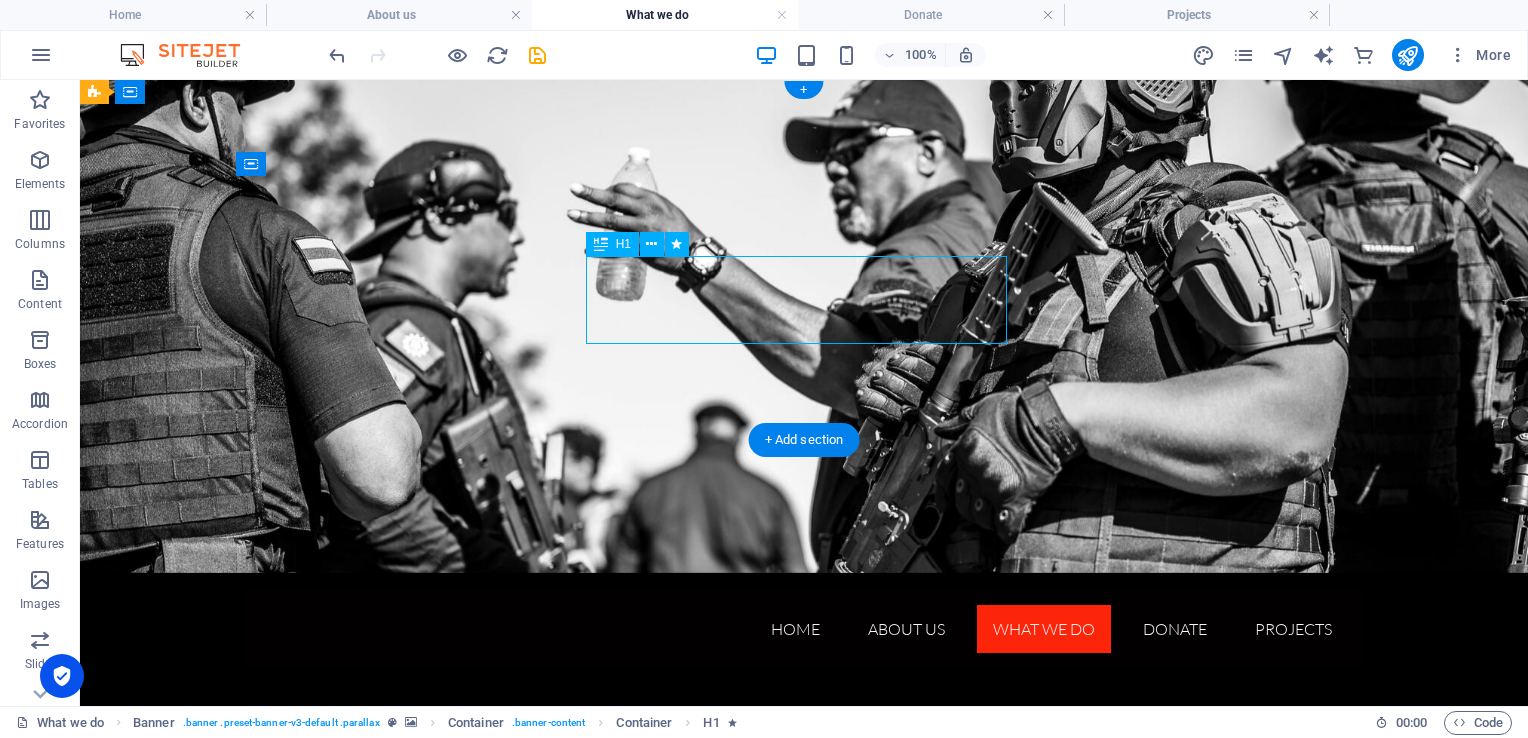 click on "What we do" at bounding box center [804, 789] 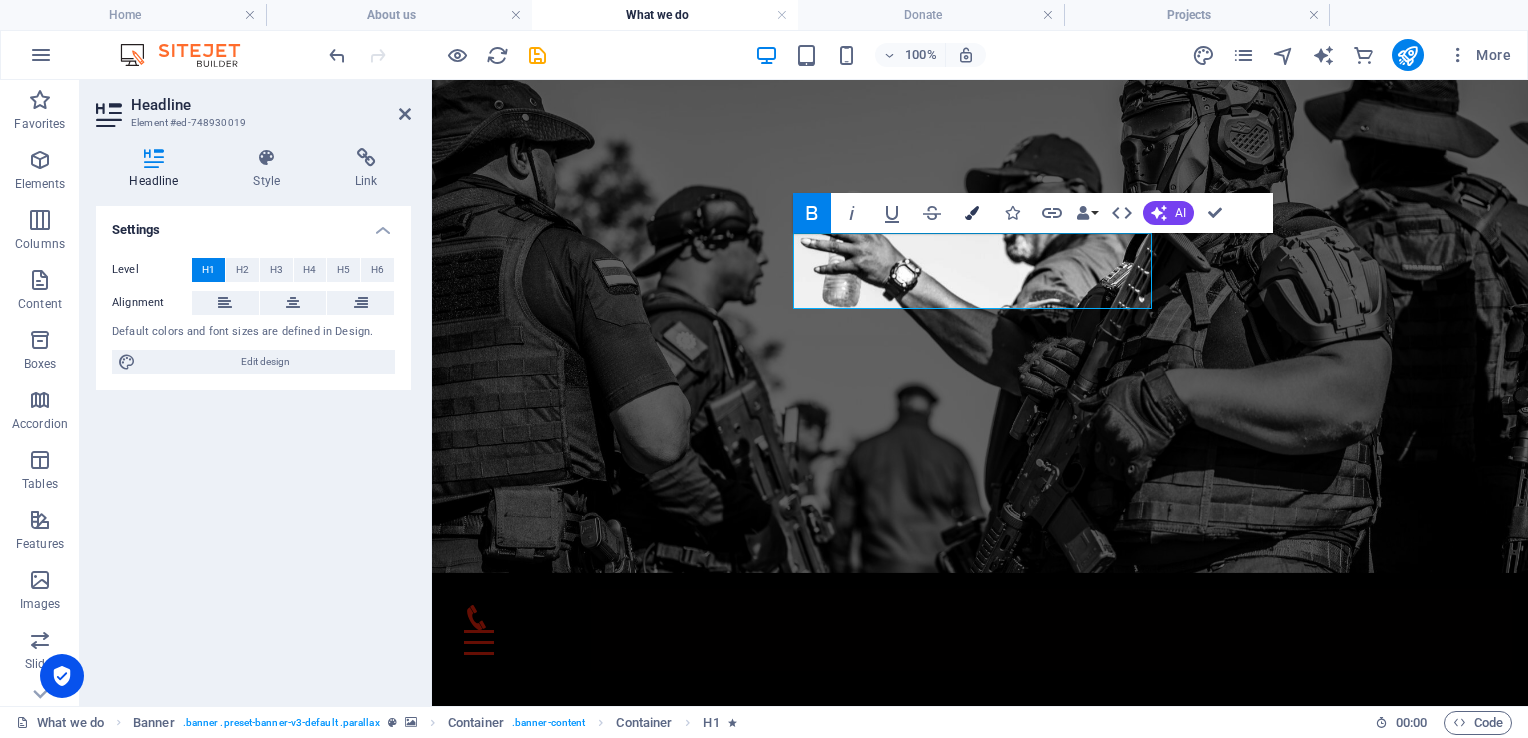 click at bounding box center [972, 213] 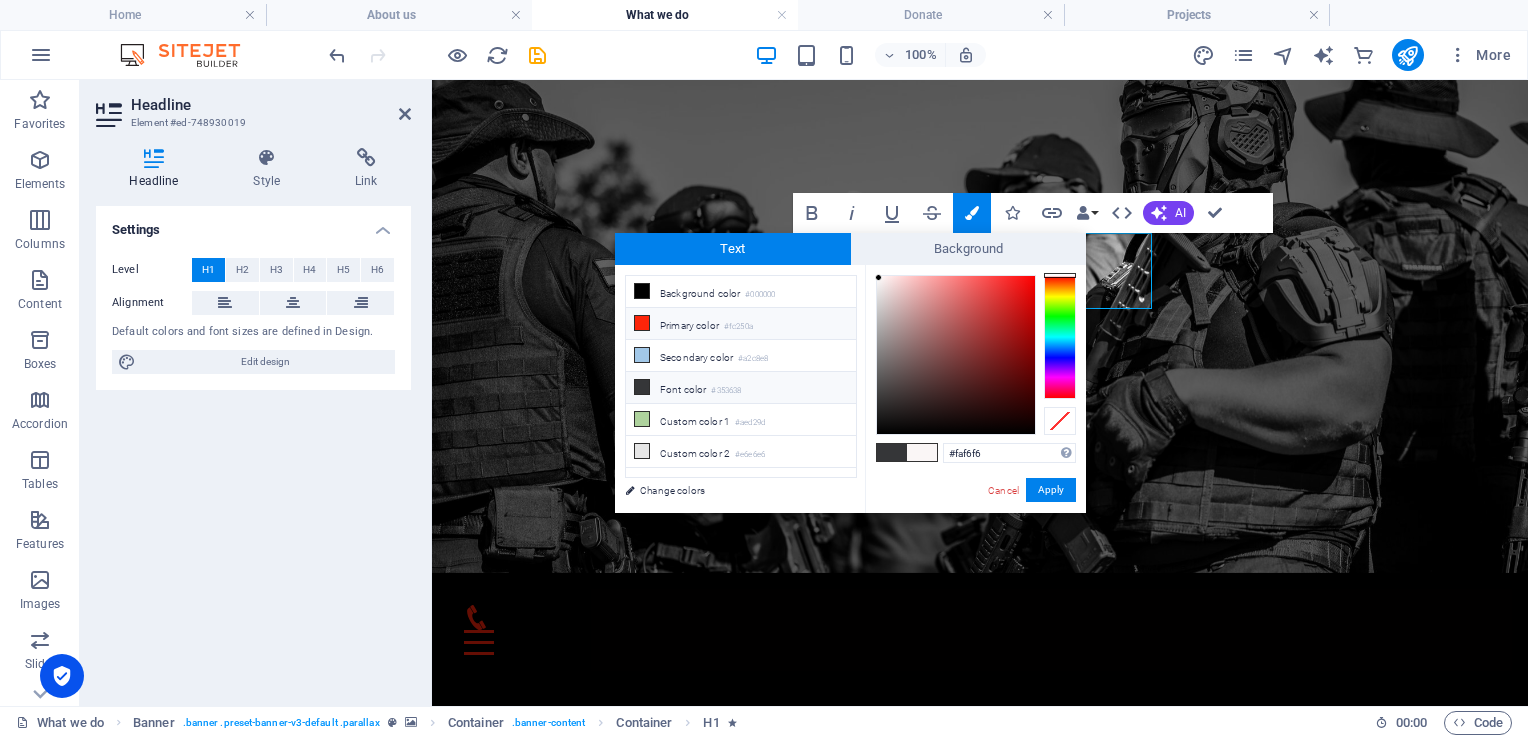click on "Primary color
#fc250a" at bounding box center [741, 324] 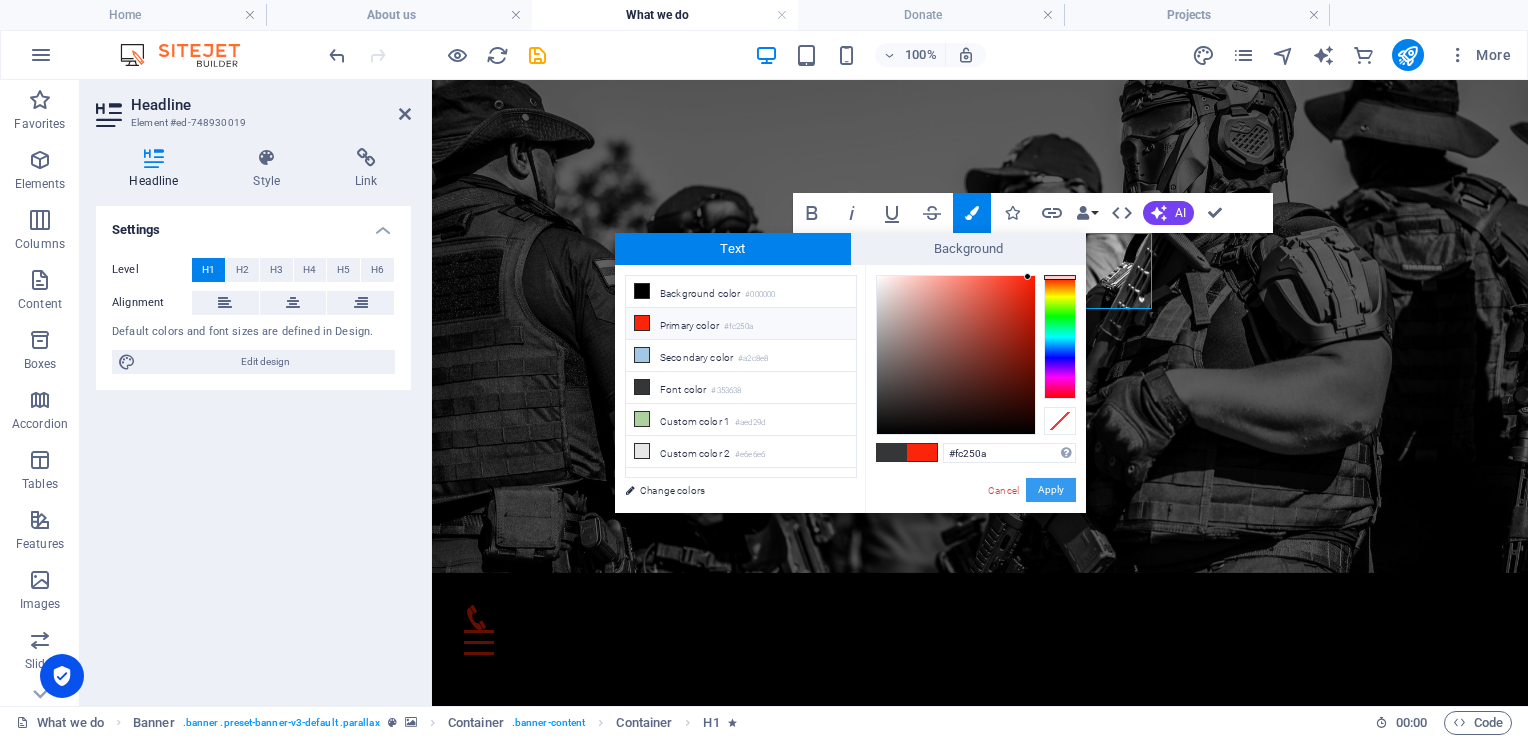 click on "Apply" at bounding box center [1051, 490] 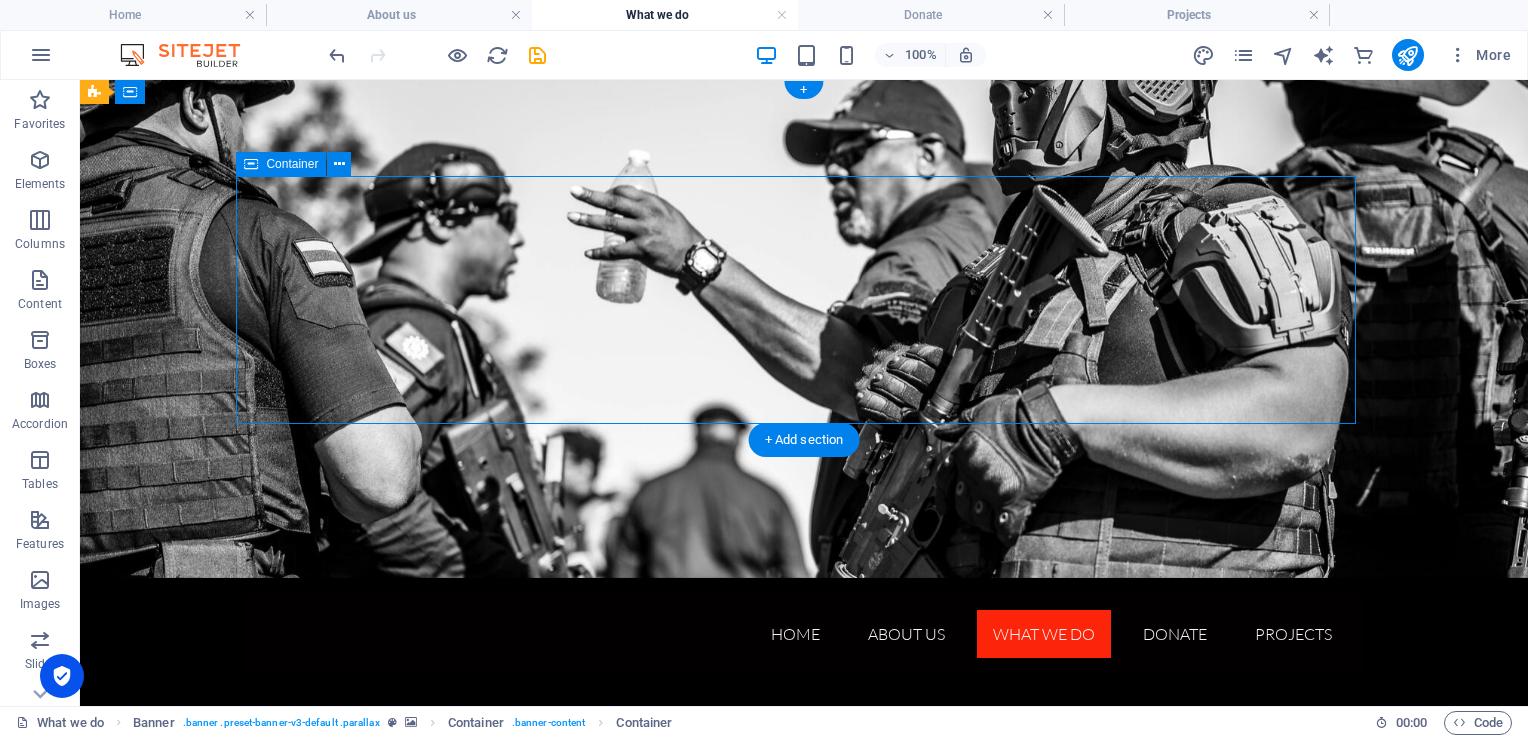 drag, startPoint x: 1172, startPoint y: 314, endPoint x: 1054, endPoint y: 235, distance: 142.00352 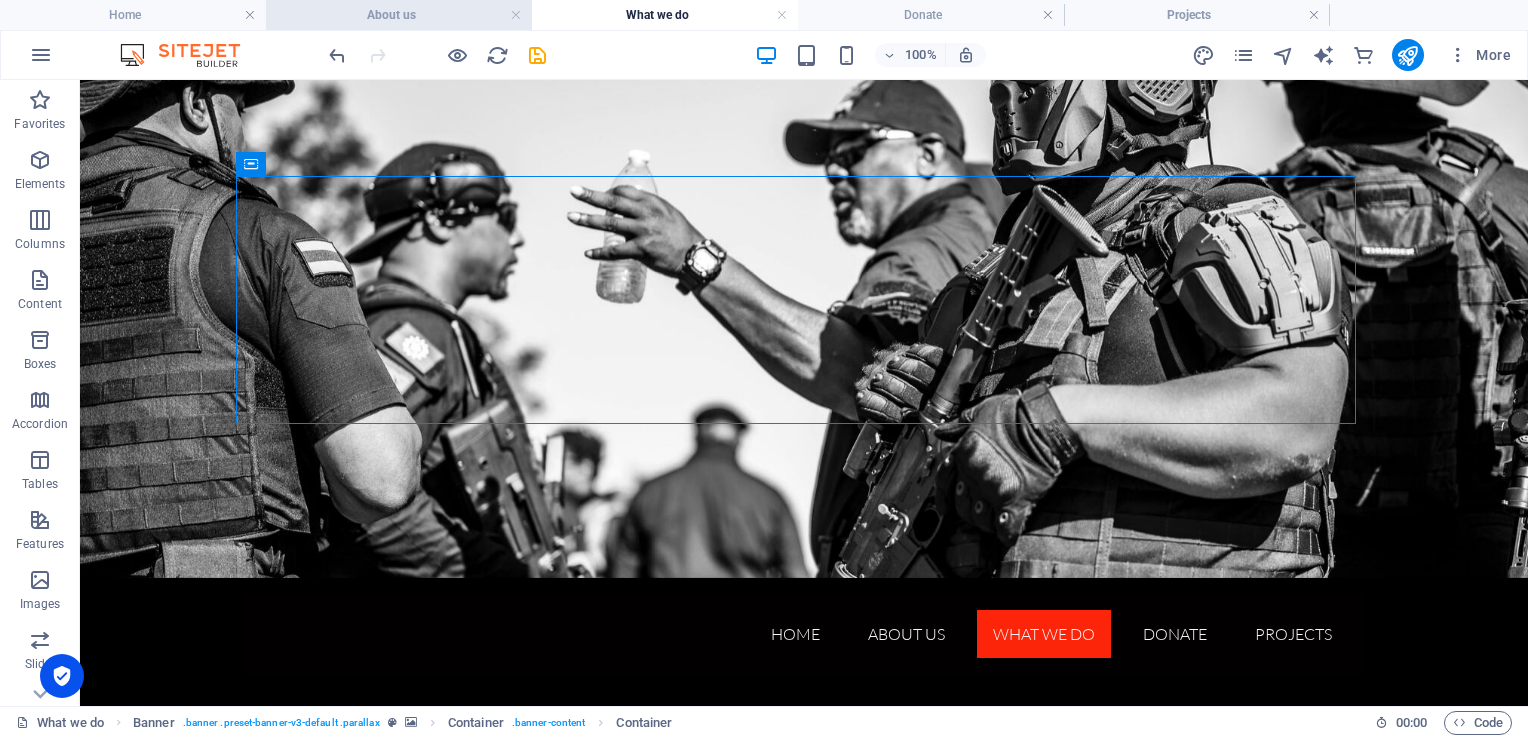 click on "About us" at bounding box center [399, 15] 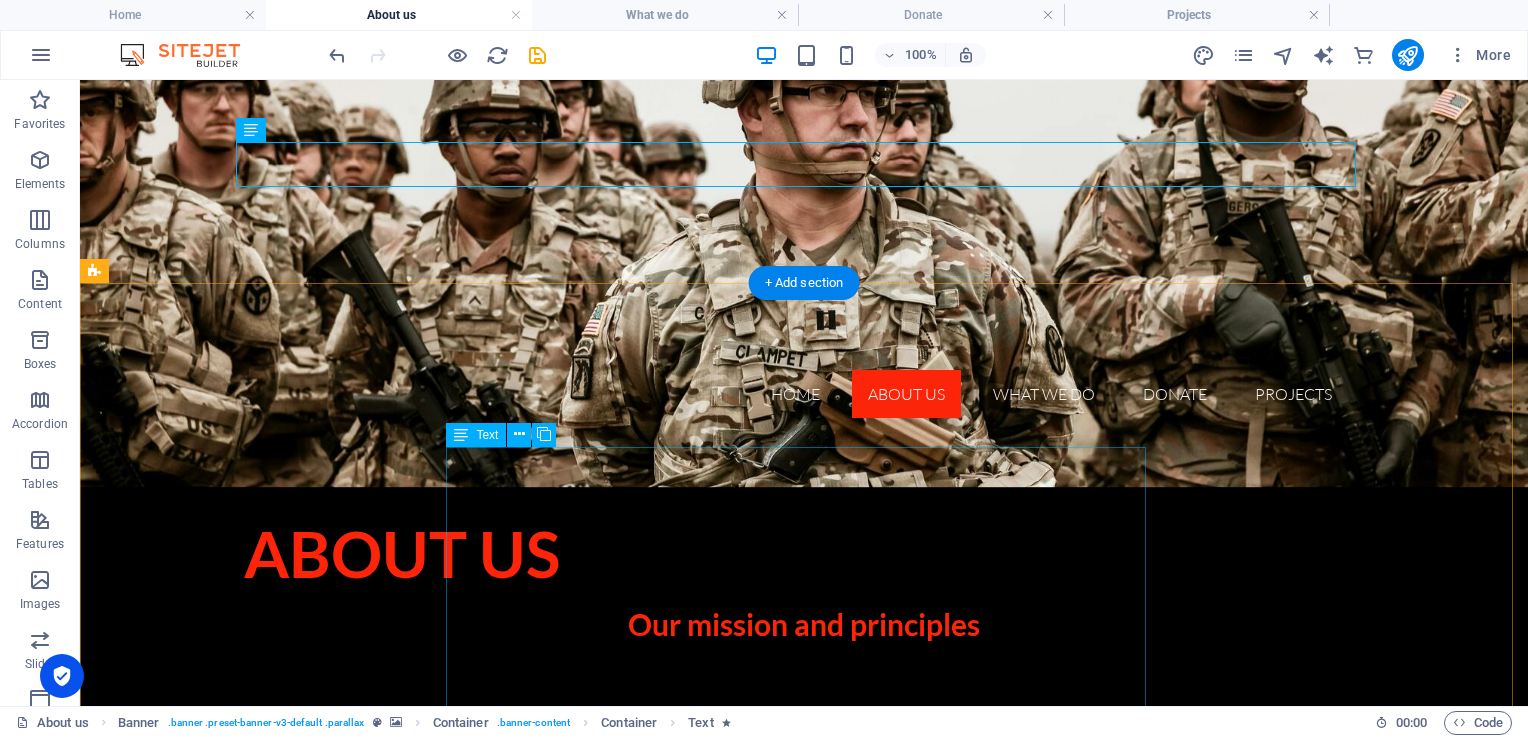 scroll, scrollTop: 200, scrollLeft: 0, axis: vertical 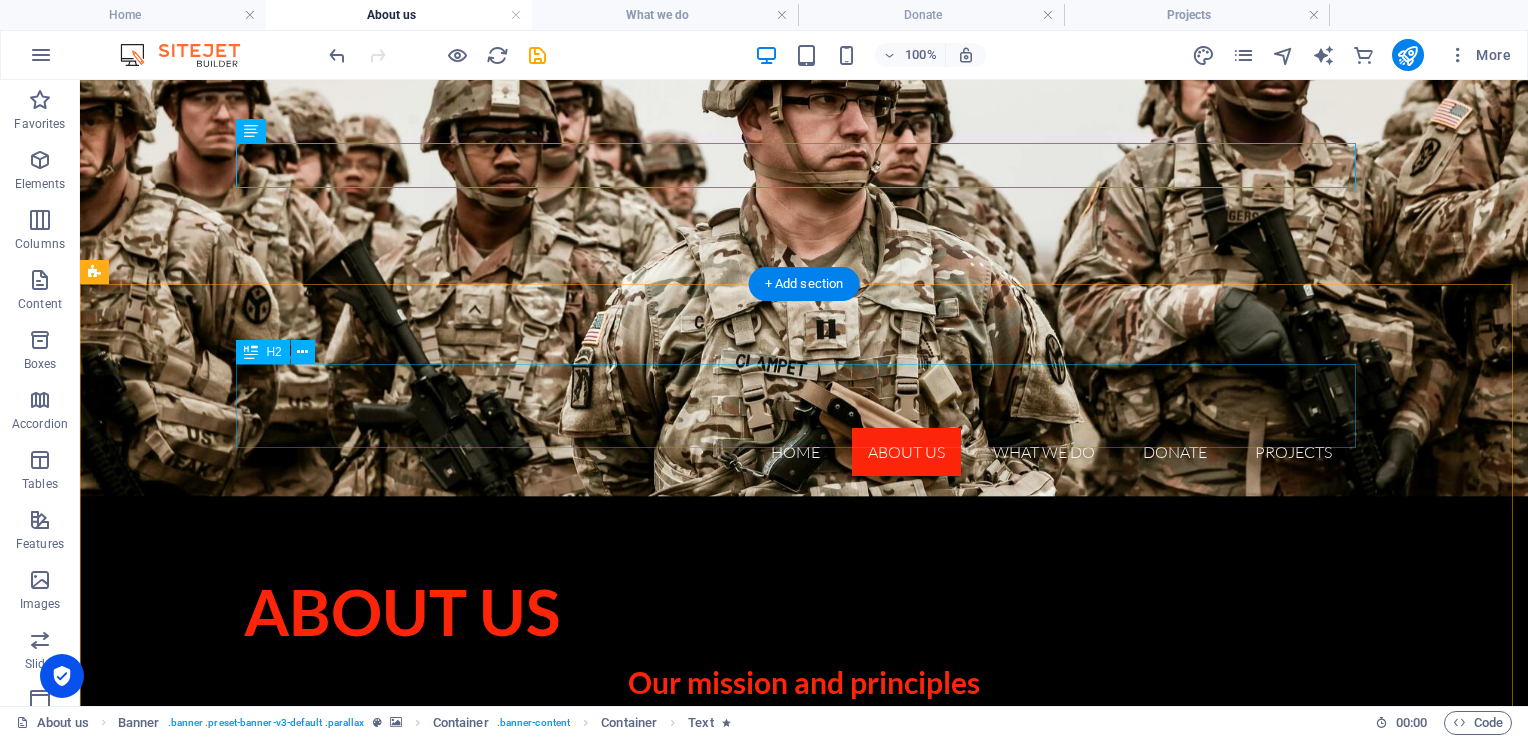click on "Get to know us" at bounding box center [804, 923] 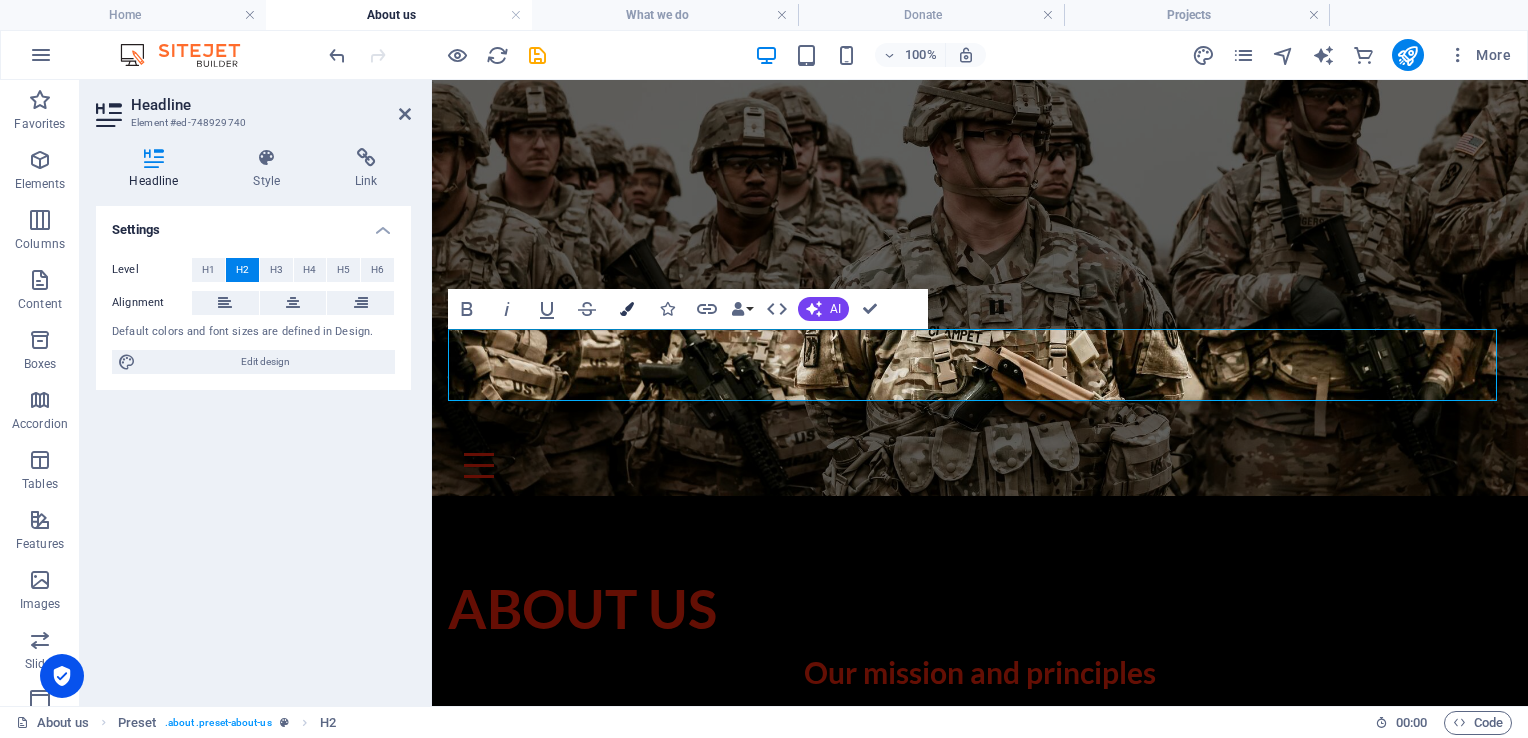 click at bounding box center (627, 309) 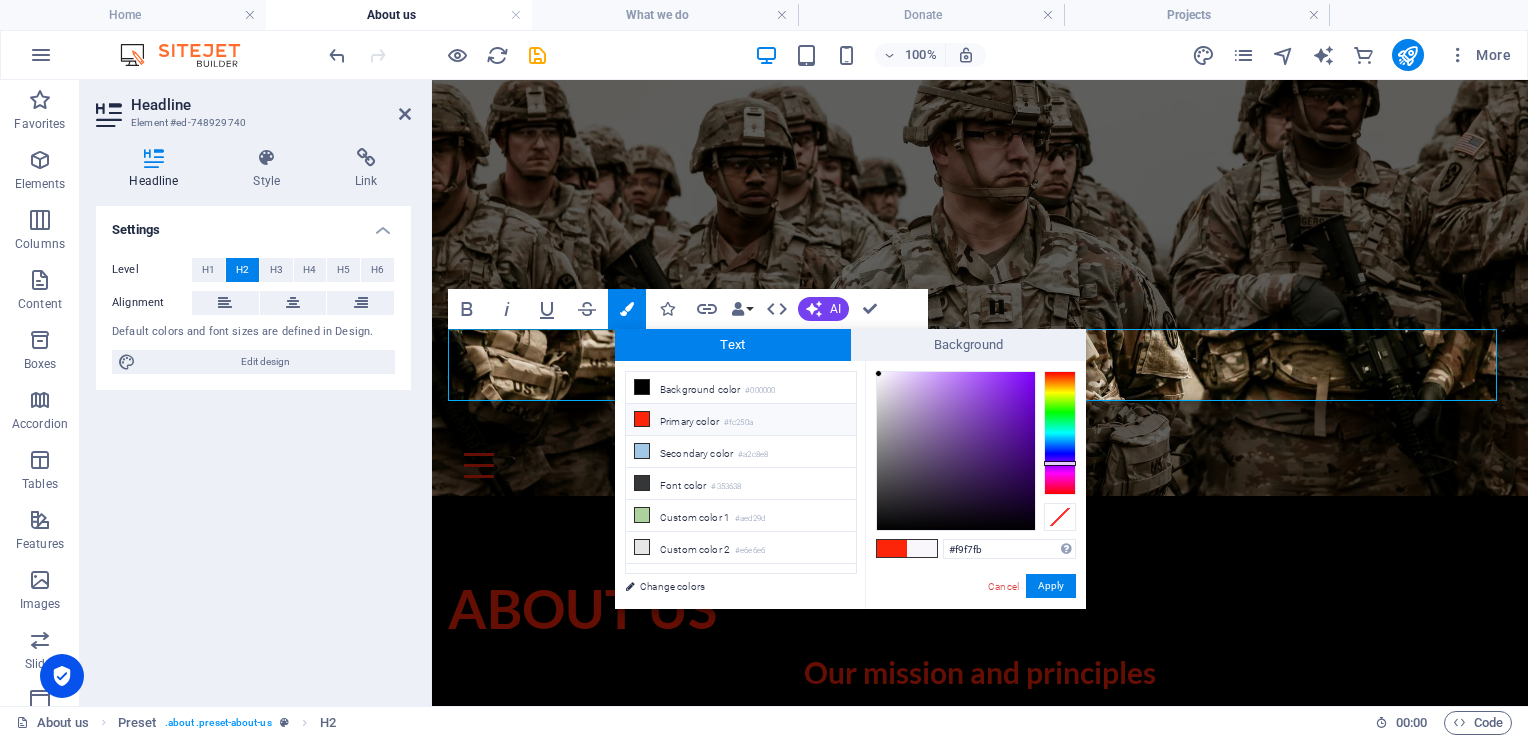 click on "Primary color
#fc250a" at bounding box center [741, 420] 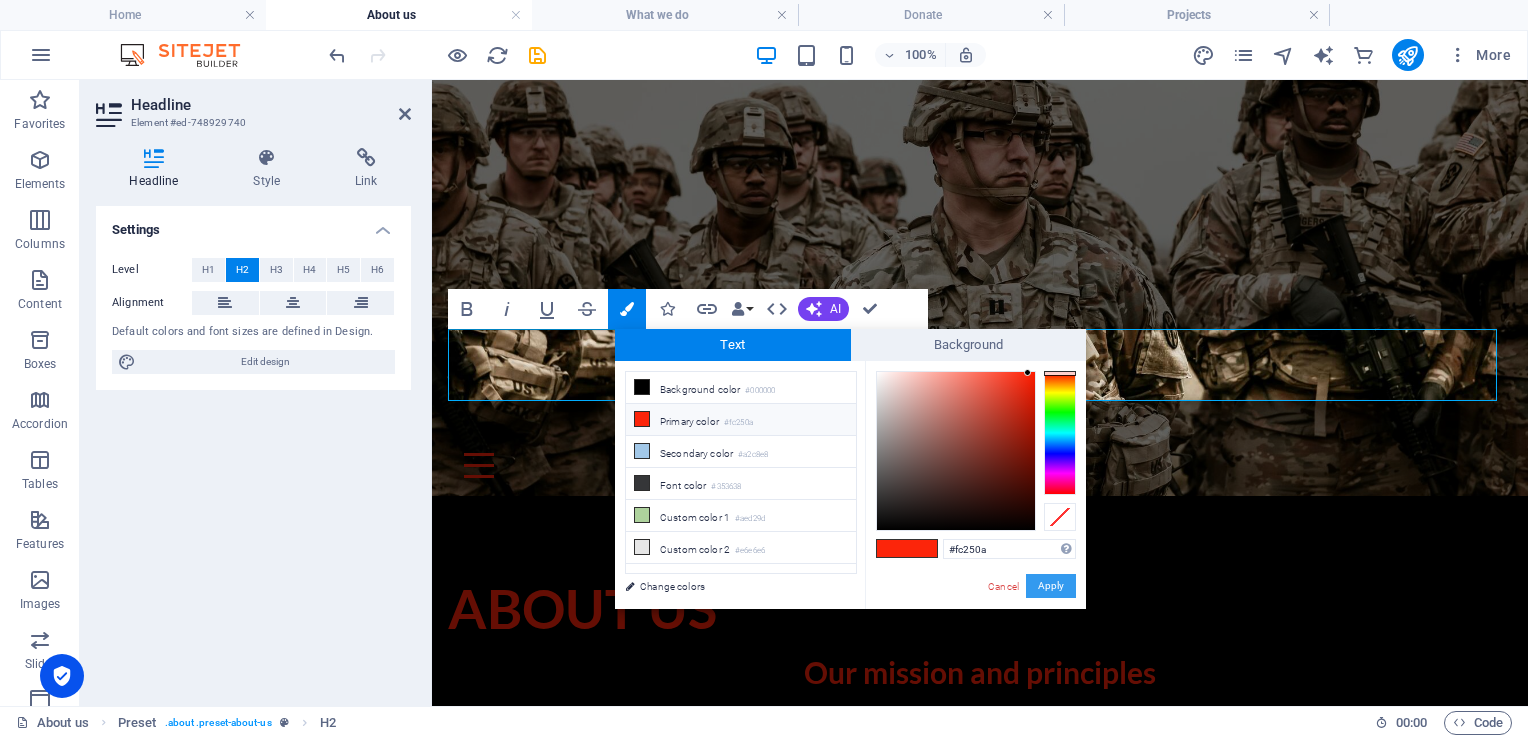 click on "Apply" at bounding box center [1051, 586] 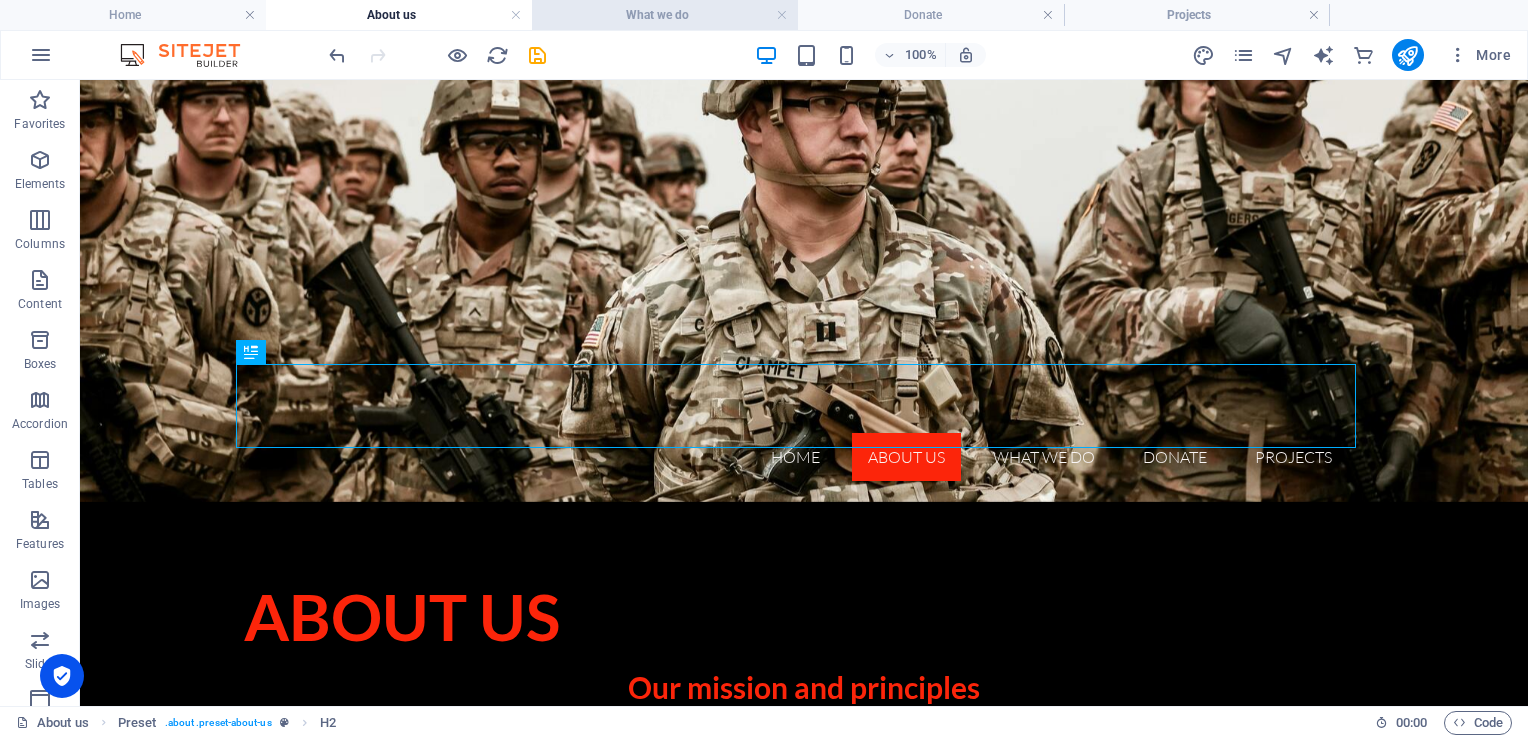 click on "What we do" at bounding box center (665, 15) 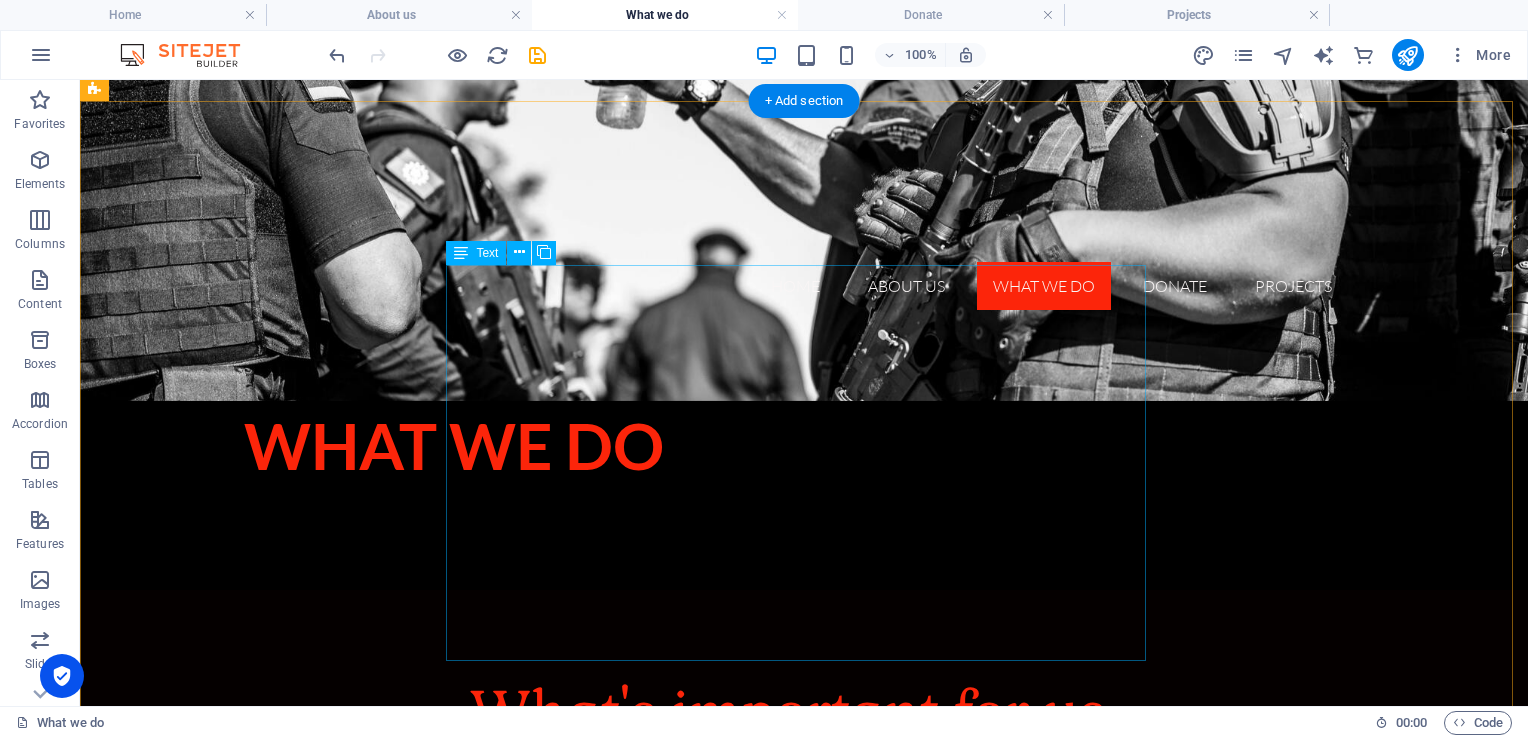 scroll, scrollTop: 342, scrollLeft: 0, axis: vertical 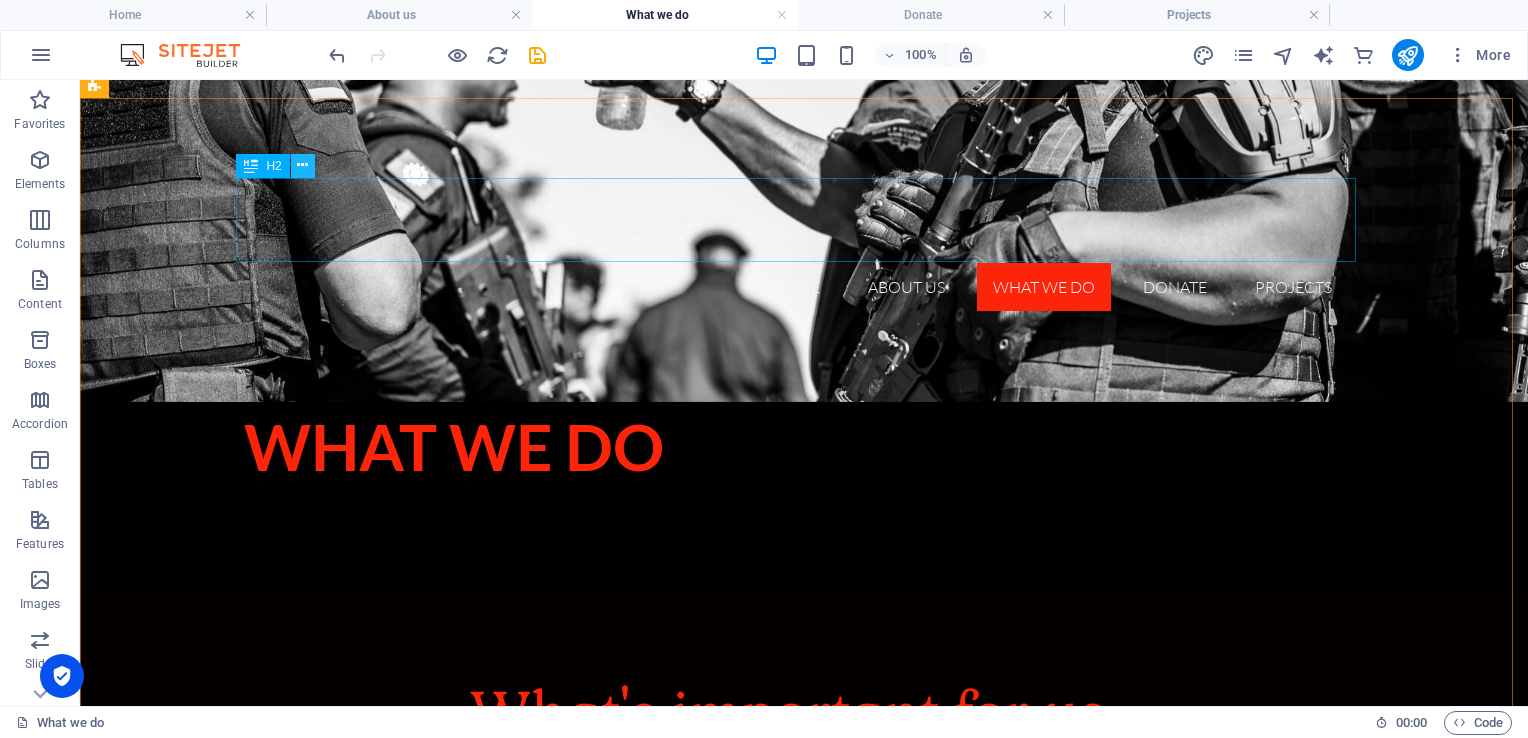 click at bounding box center (302, 165) 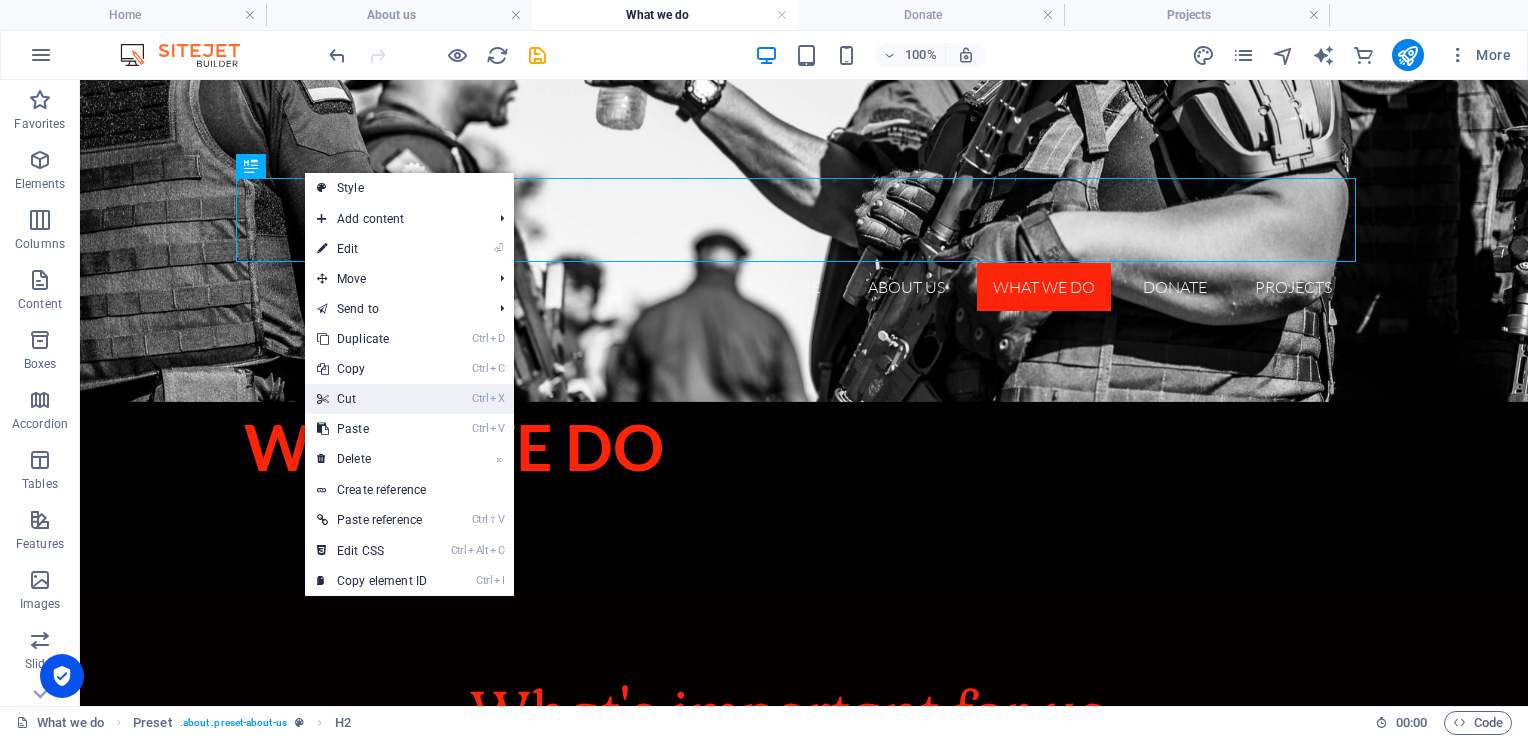 click on "Ctrl X  Cut" at bounding box center [372, 399] 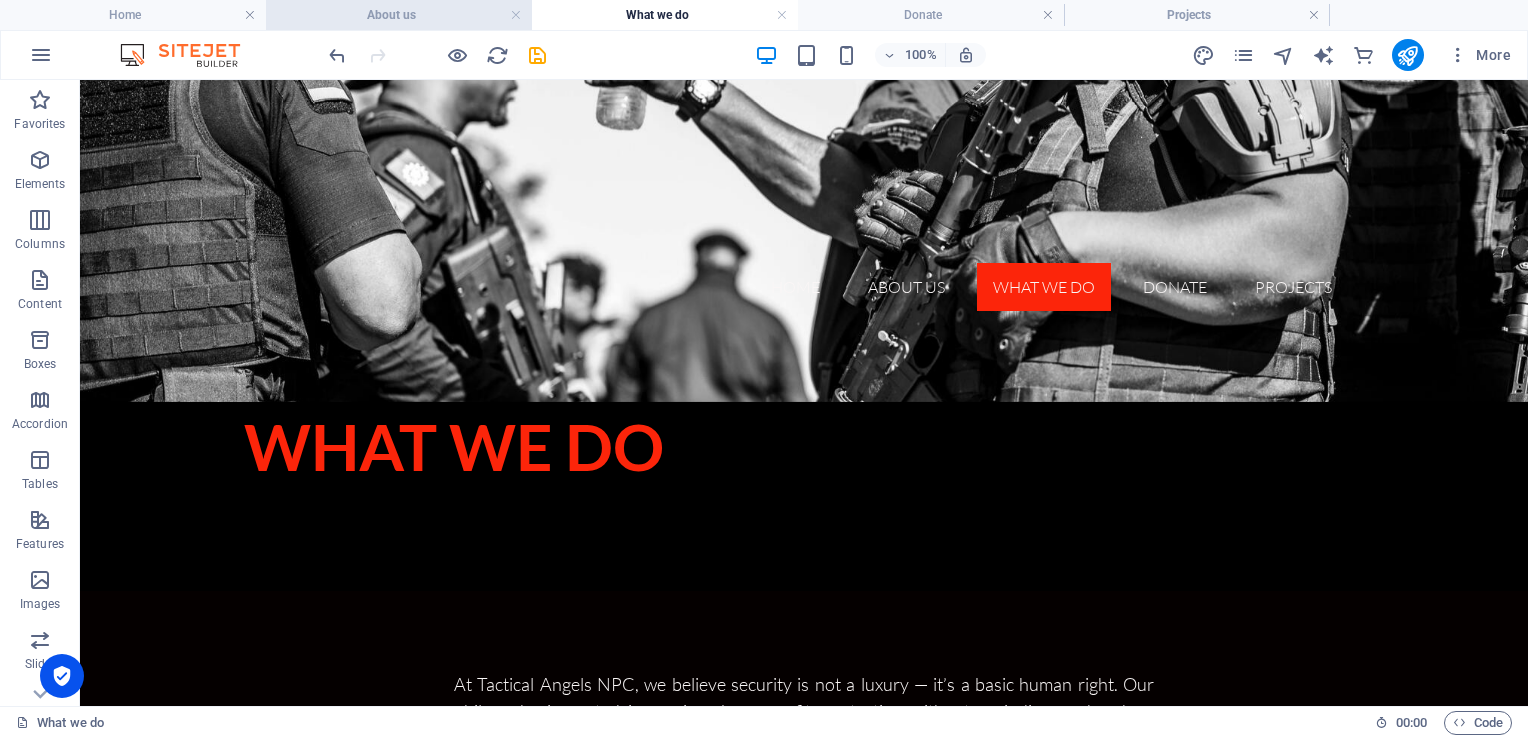 click on "About us" at bounding box center (399, 15) 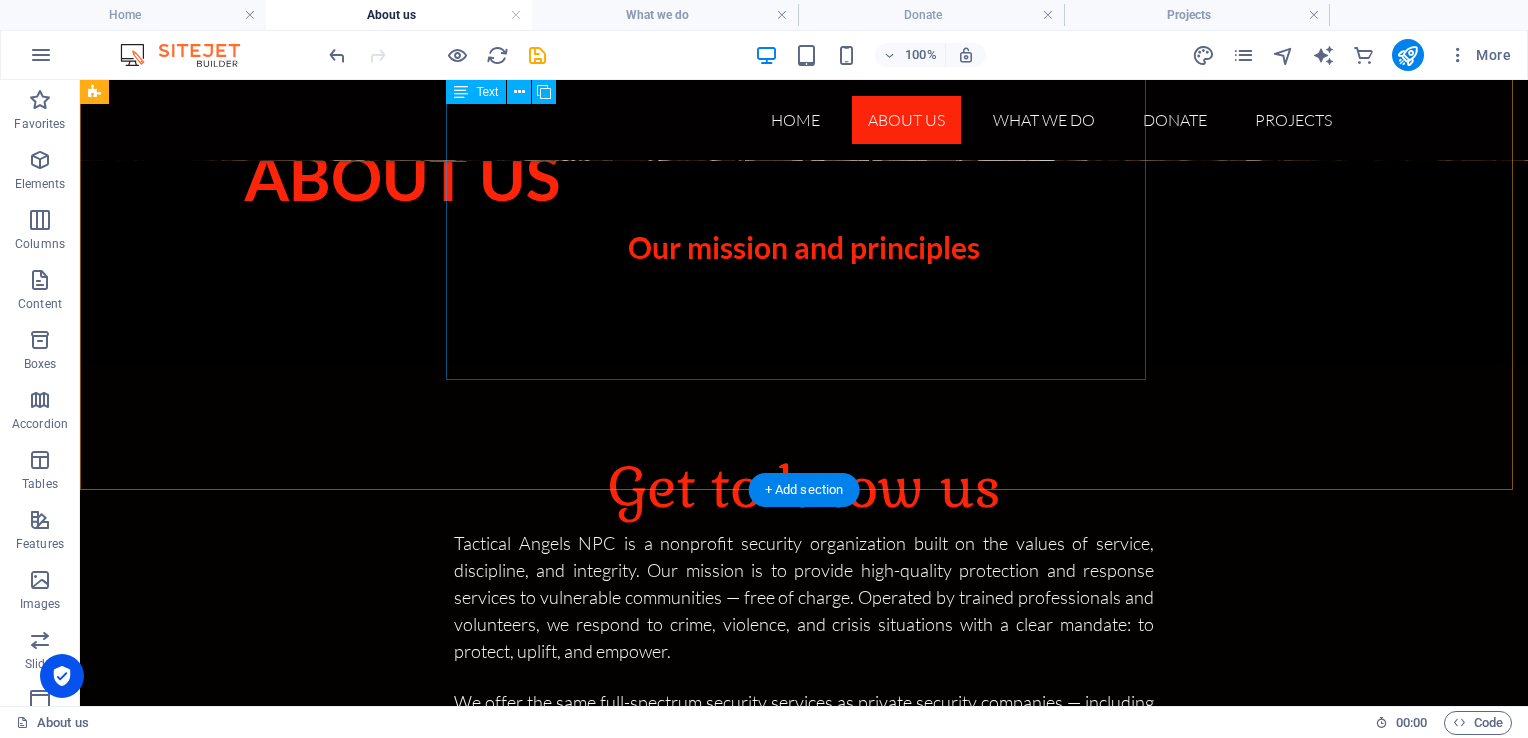 scroll, scrollTop: 638, scrollLeft: 0, axis: vertical 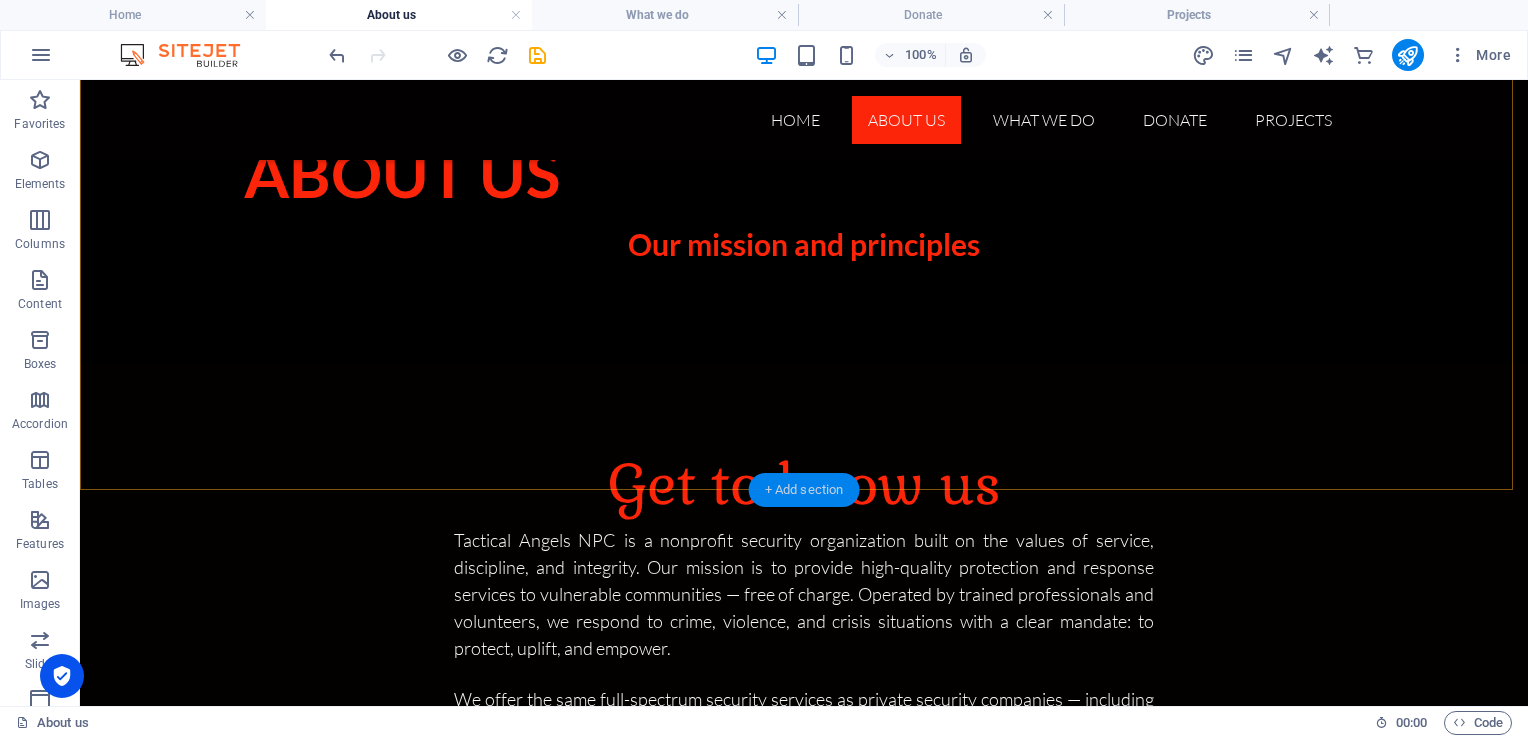 click on "+ Add section" at bounding box center [804, 490] 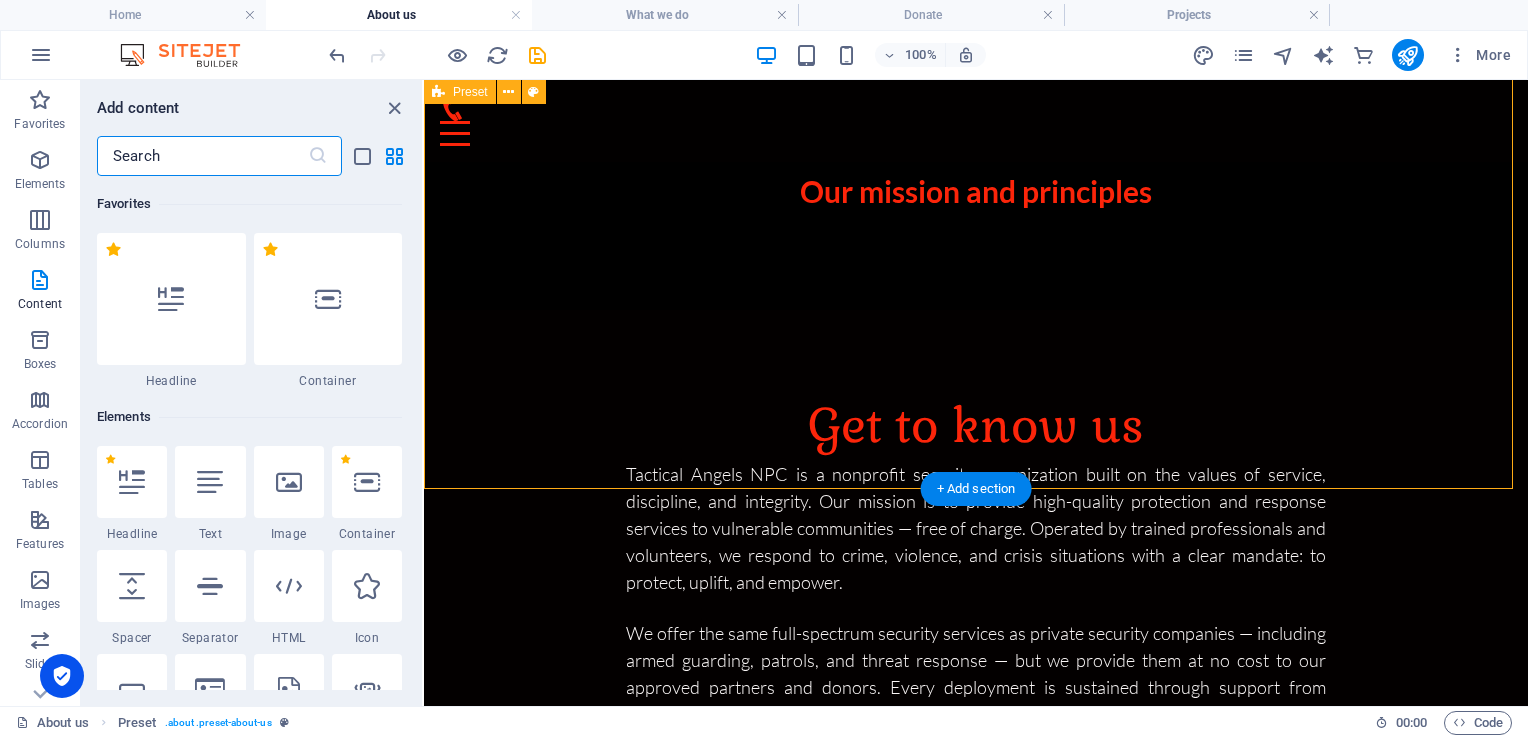 scroll, scrollTop: 591, scrollLeft: 0, axis: vertical 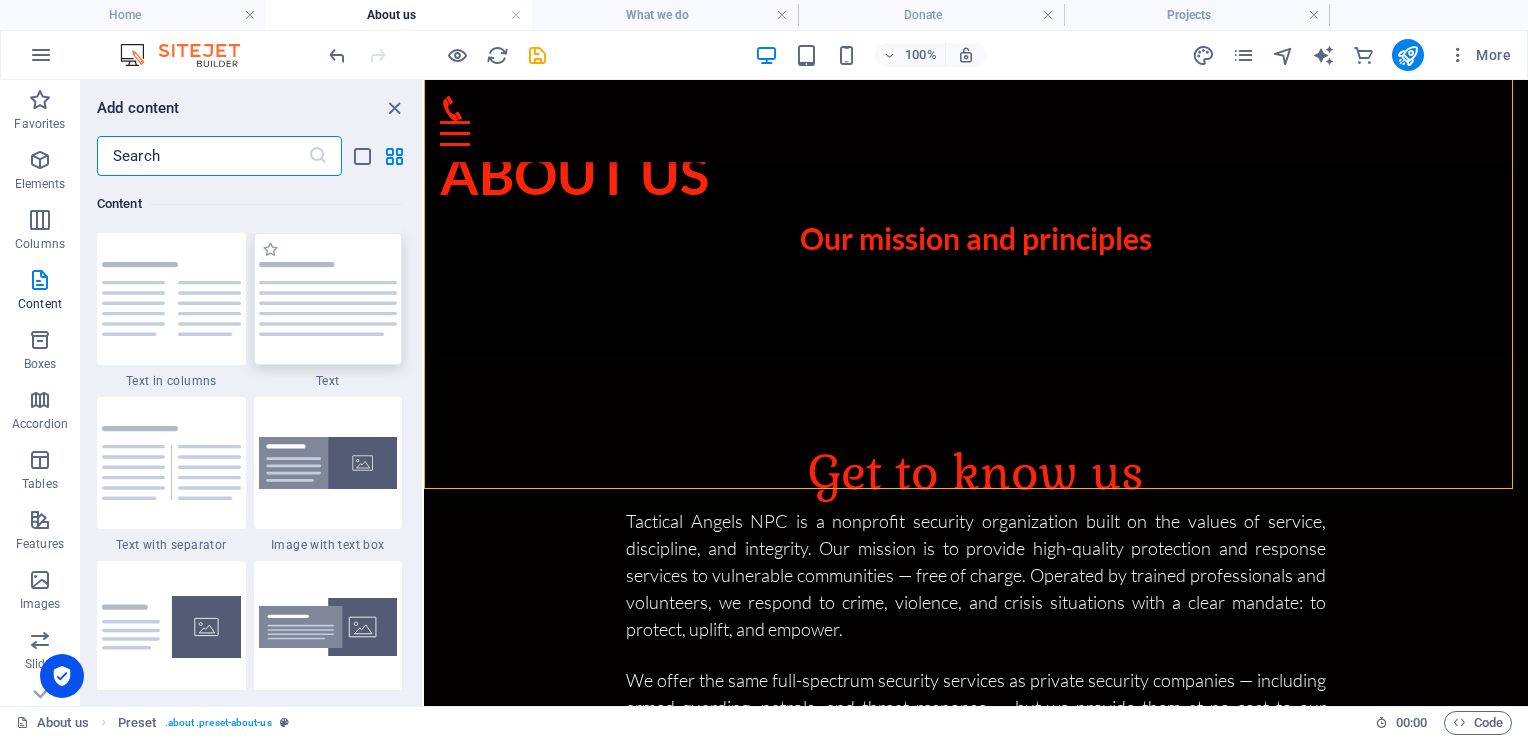 click at bounding box center (328, 299) 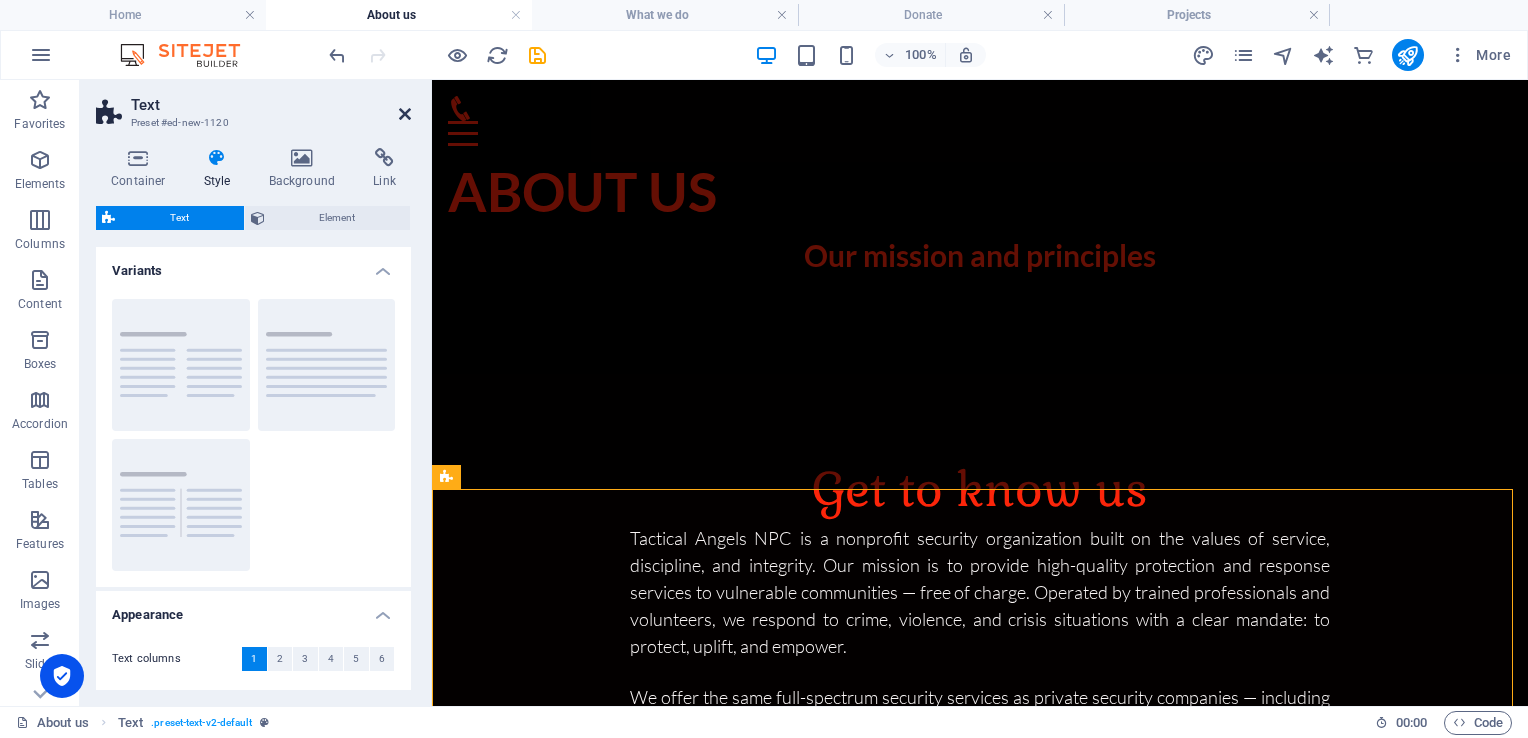 click at bounding box center (405, 114) 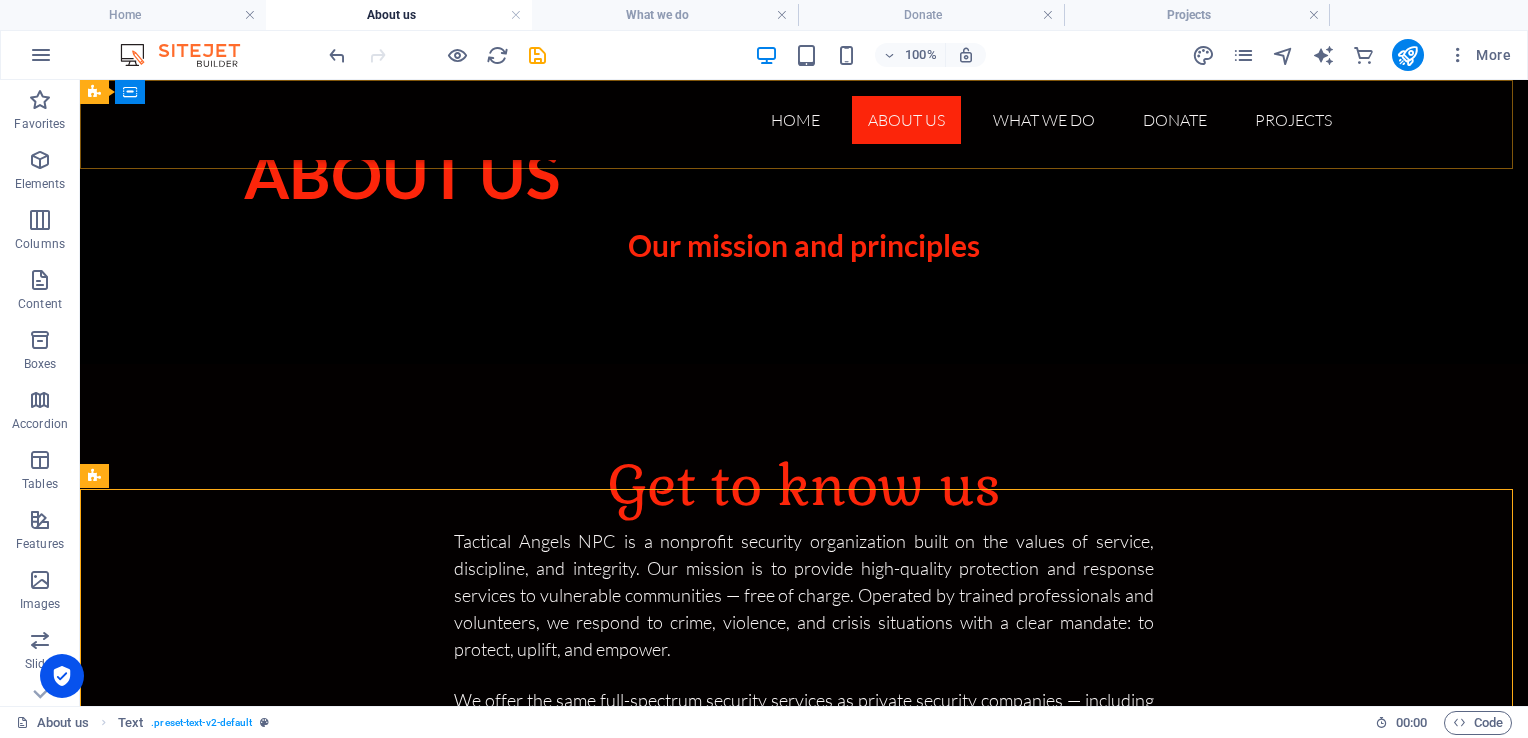 scroll, scrollTop: 638, scrollLeft: 0, axis: vertical 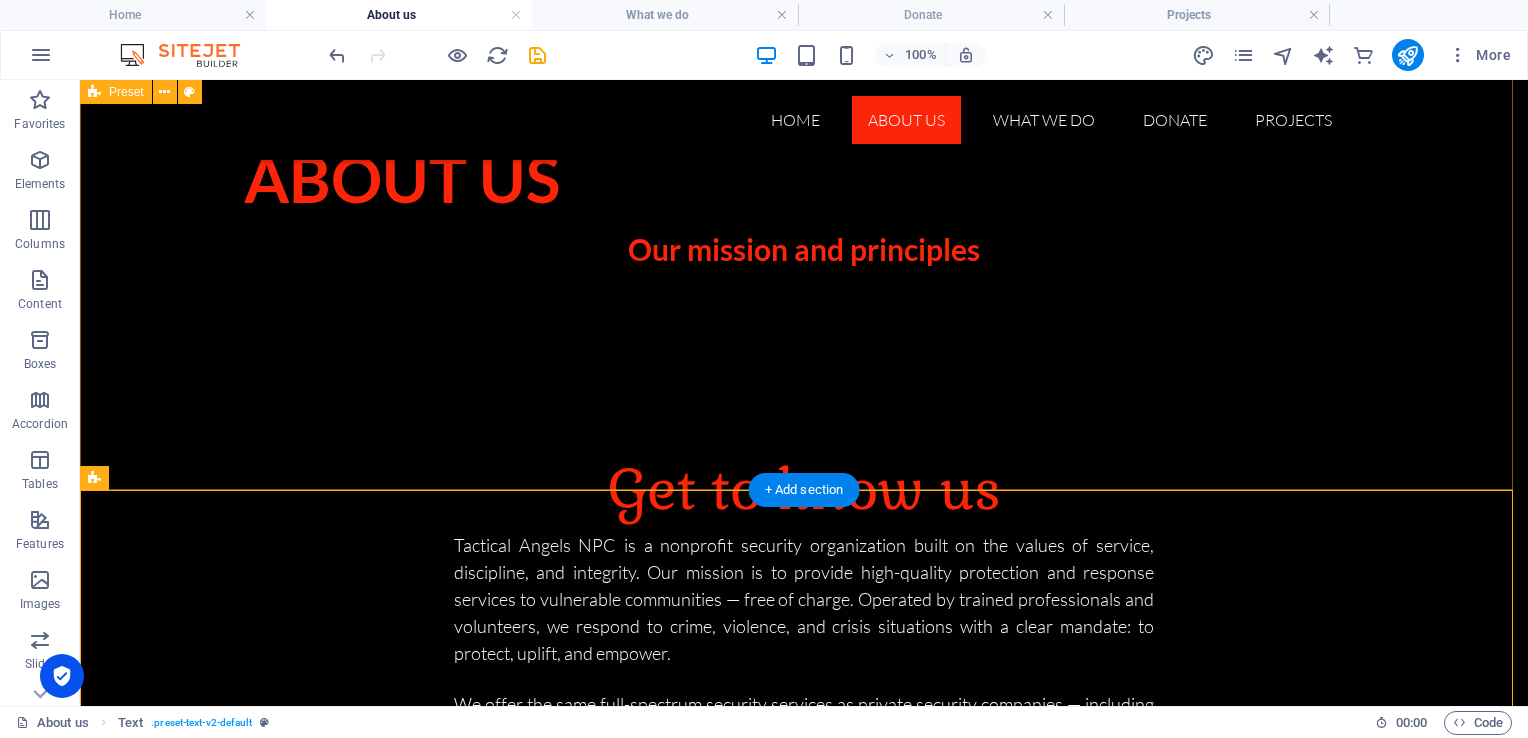 click on "Get to know us Tactical Angels NPC is a nonprofit security organization built on the values of service, discipline, and integrity. Our mission is to provide high-quality protection and response services to vulnerable communities — free of charge. Operated by trained professionals and volunteers, we respond to crime, violence, and crisis situations with a clear mandate: to protect, uplift, and empower. We offer the same full-spectrum security services as private security companies — including armed guarding, patrols, and threat response — but we provide them at no cost to our approved partners and donors. Every deployment is sustained through support from individuals and organizations who believe in safer streets, stronger communities, and the power of tactical unity. Our principles are grounded in accountability, readiness, and the belief that everyone deserves to feel safe, no matter their circumstances." at bounding box center [804, 689] 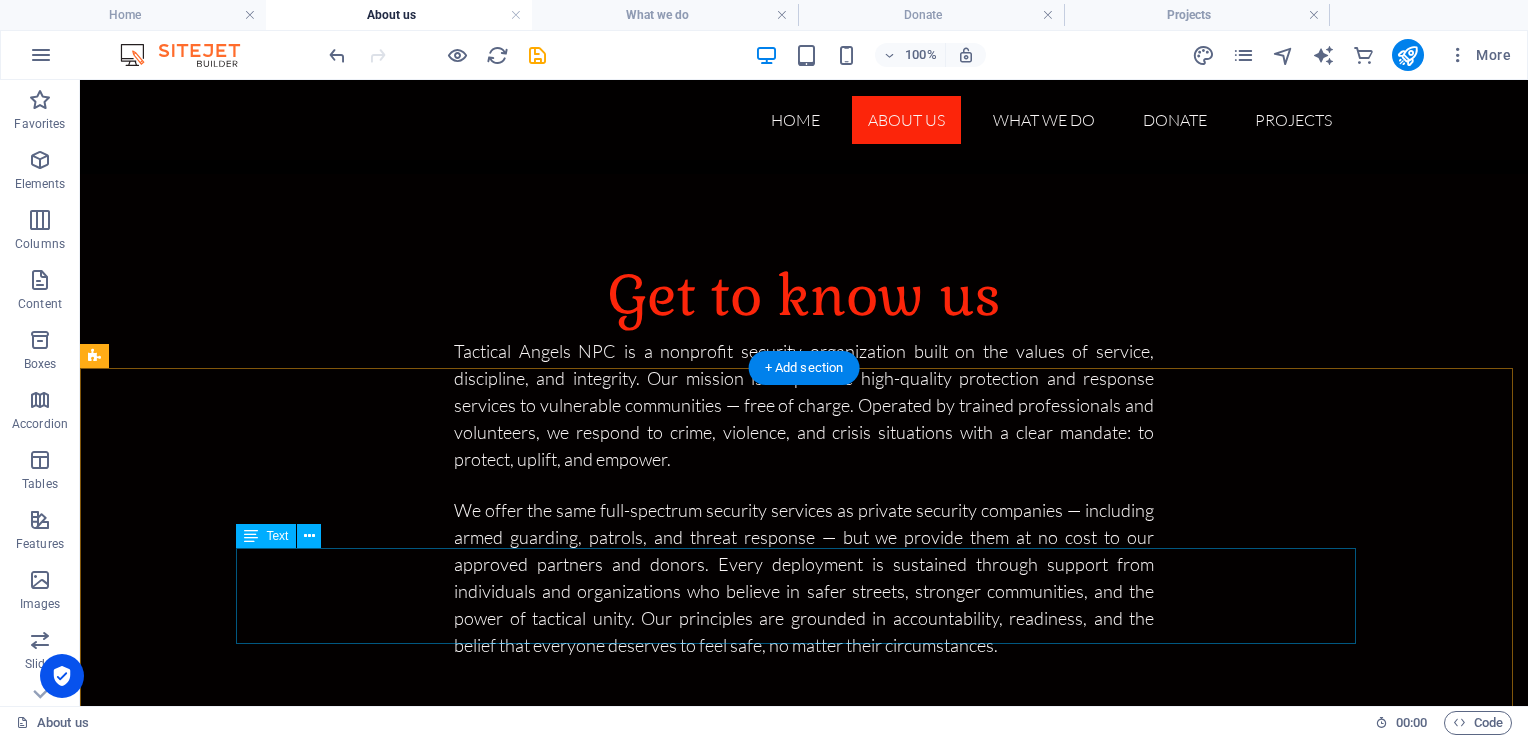 scroll, scrollTop: 846, scrollLeft: 0, axis: vertical 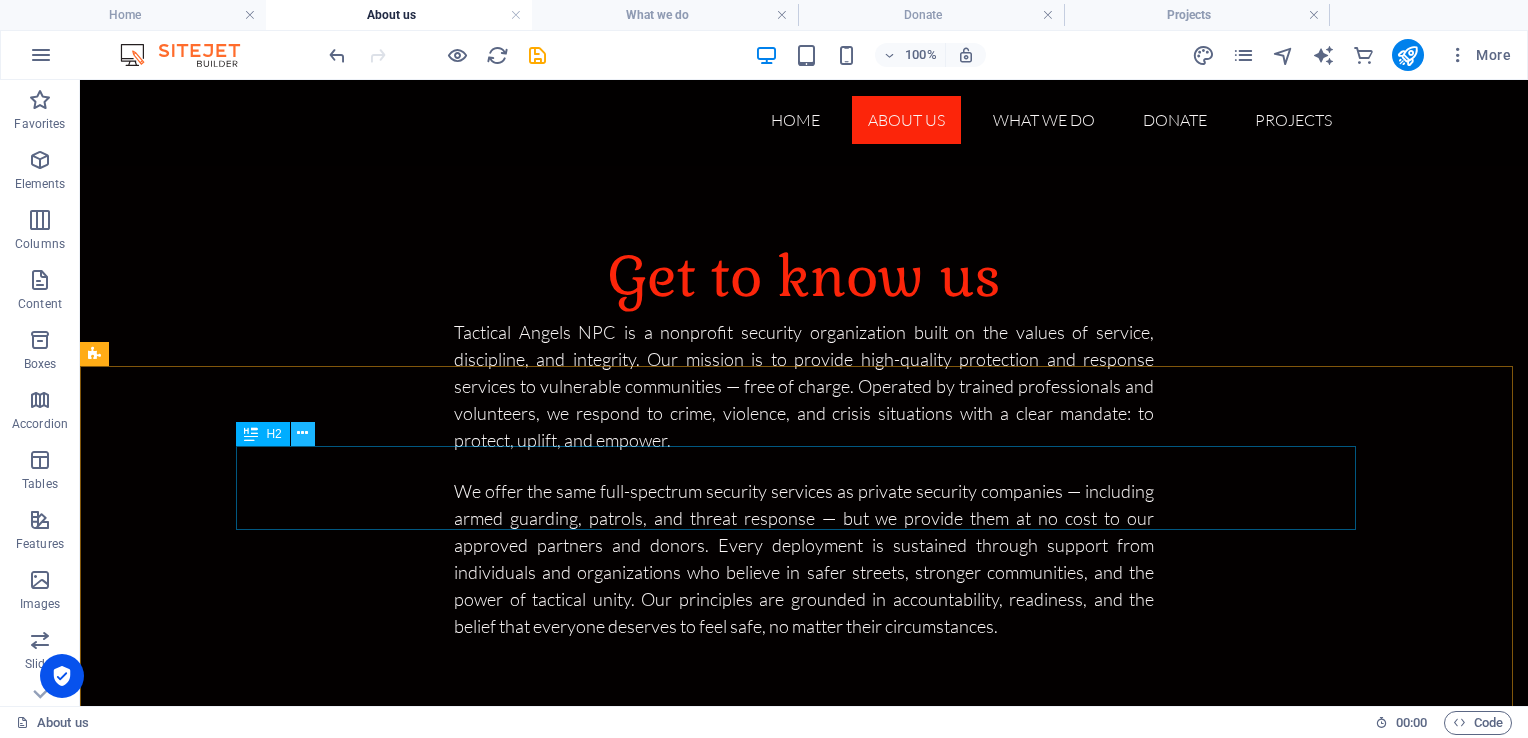 click at bounding box center (302, 433) 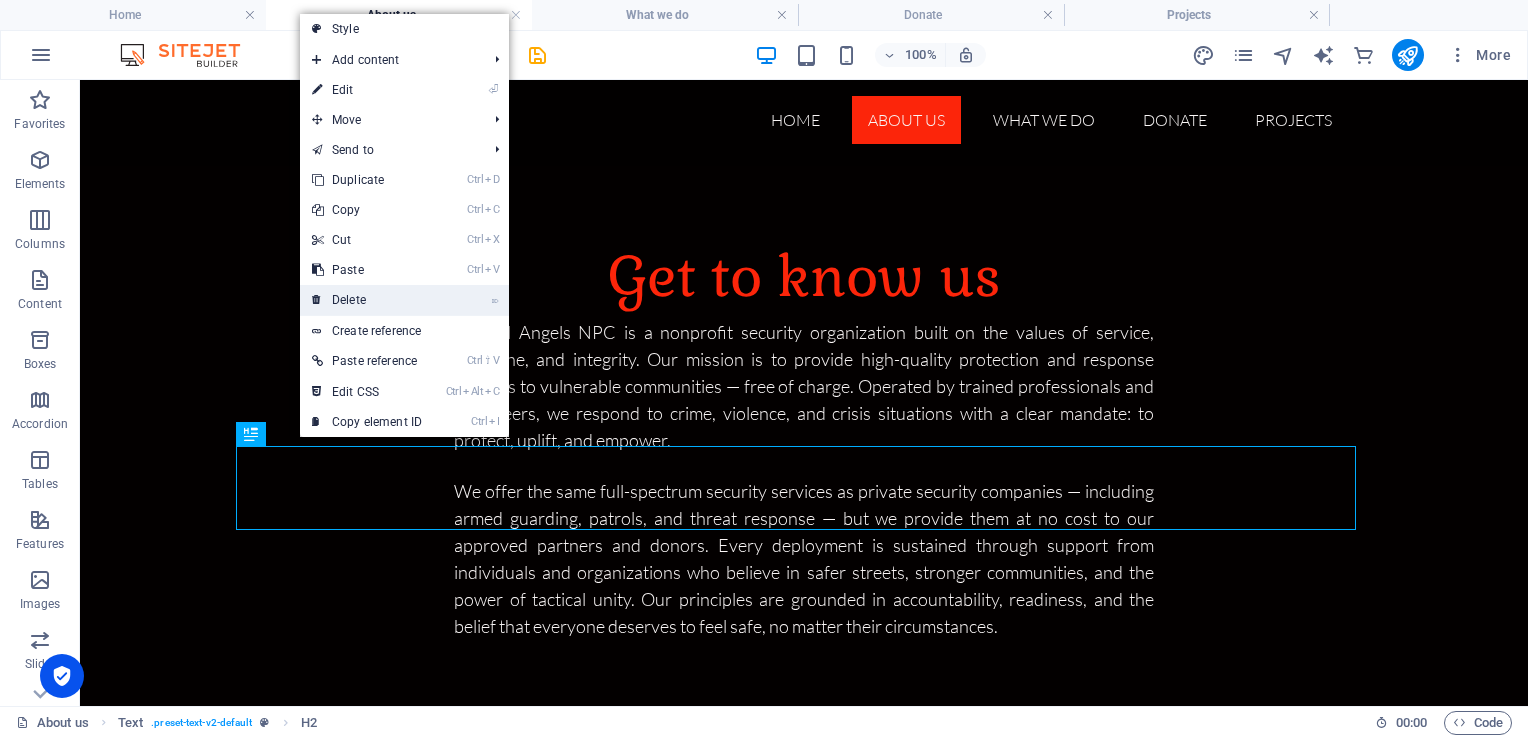 click on "⌦  Delete" at bounding box center [367, 300] 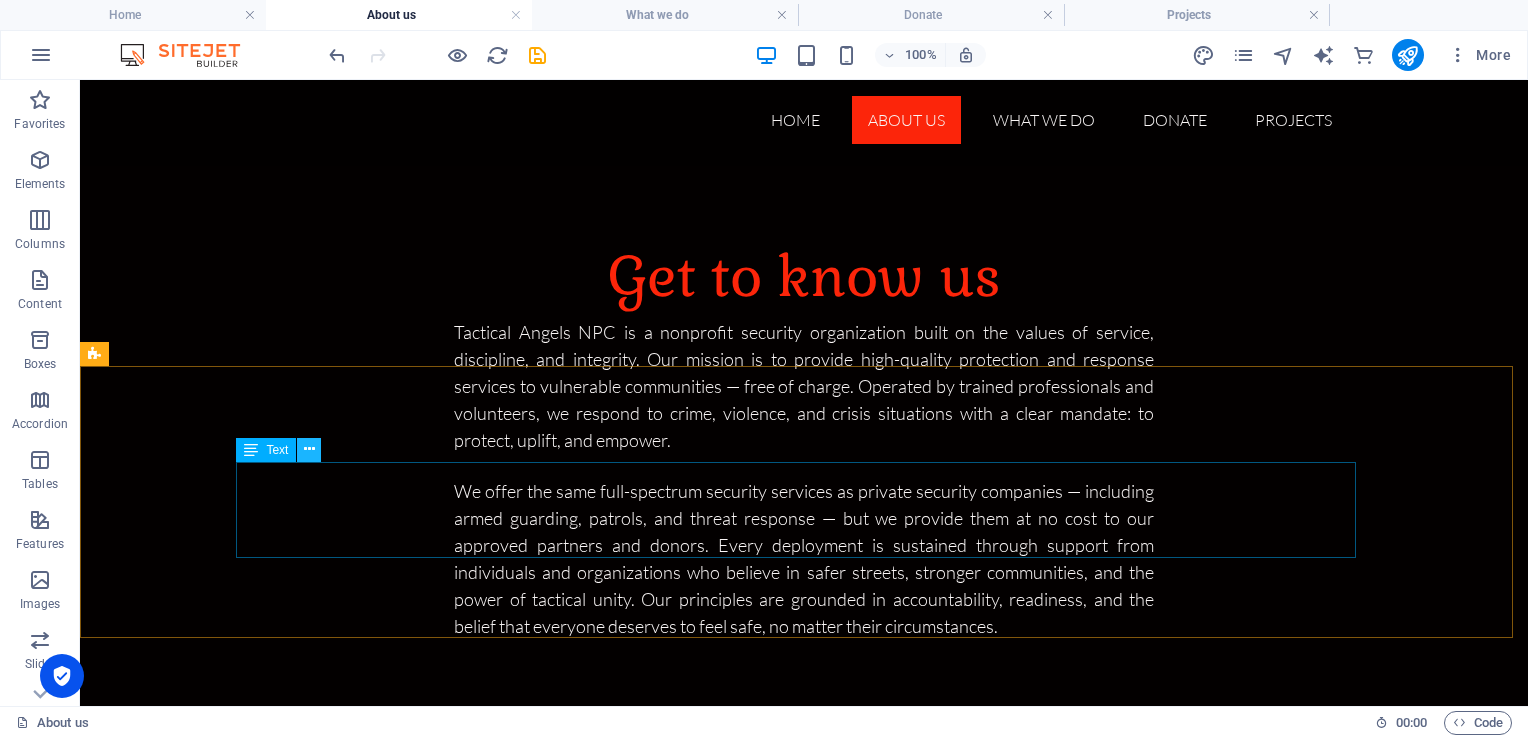 click at bounding box center [309, 449] 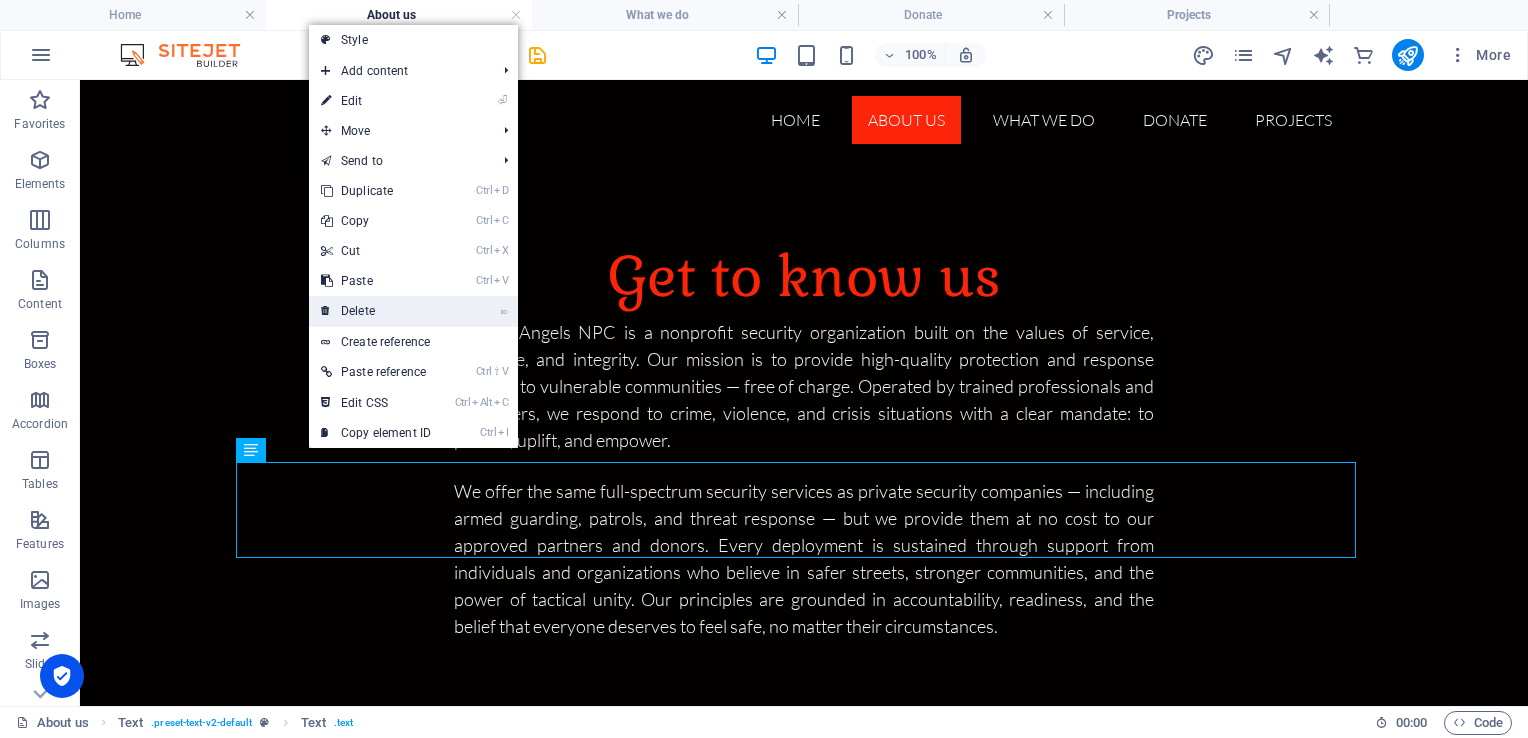 click on "⌦  Delete" at bounding box center (376, 311) 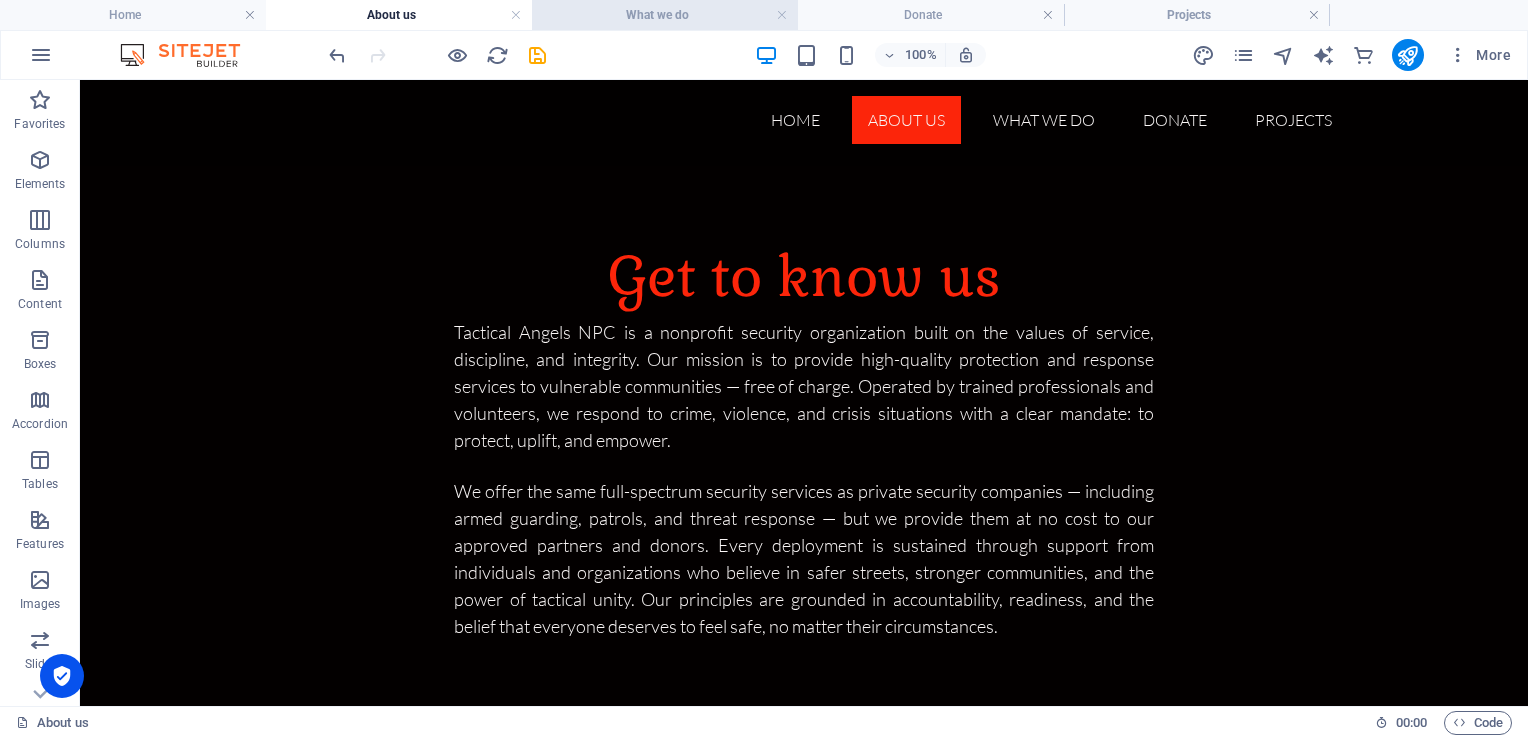 click on "What we do" at bounding box center [665, 15] 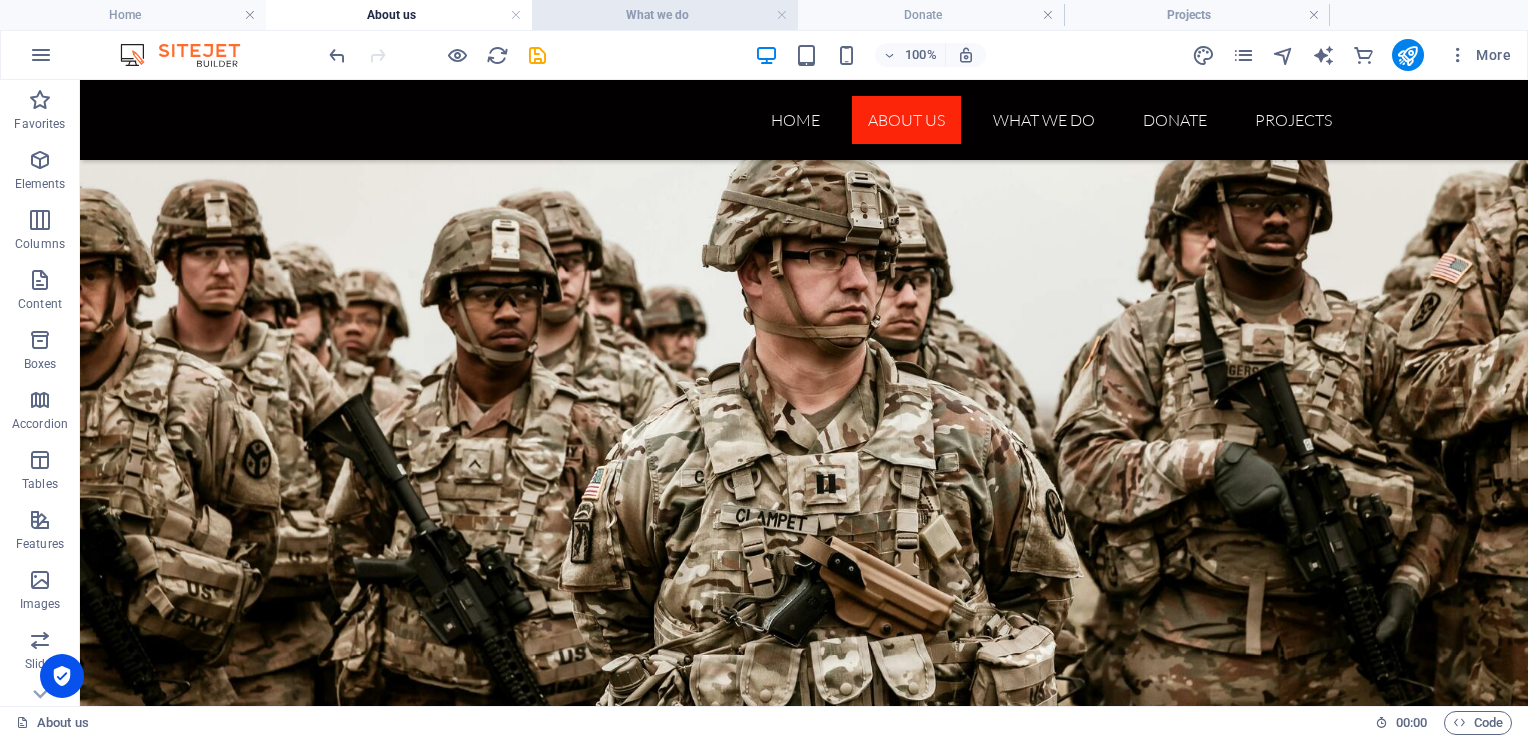 scroll, scrollTop: 342, scrollLeft: 0, axis: vertical 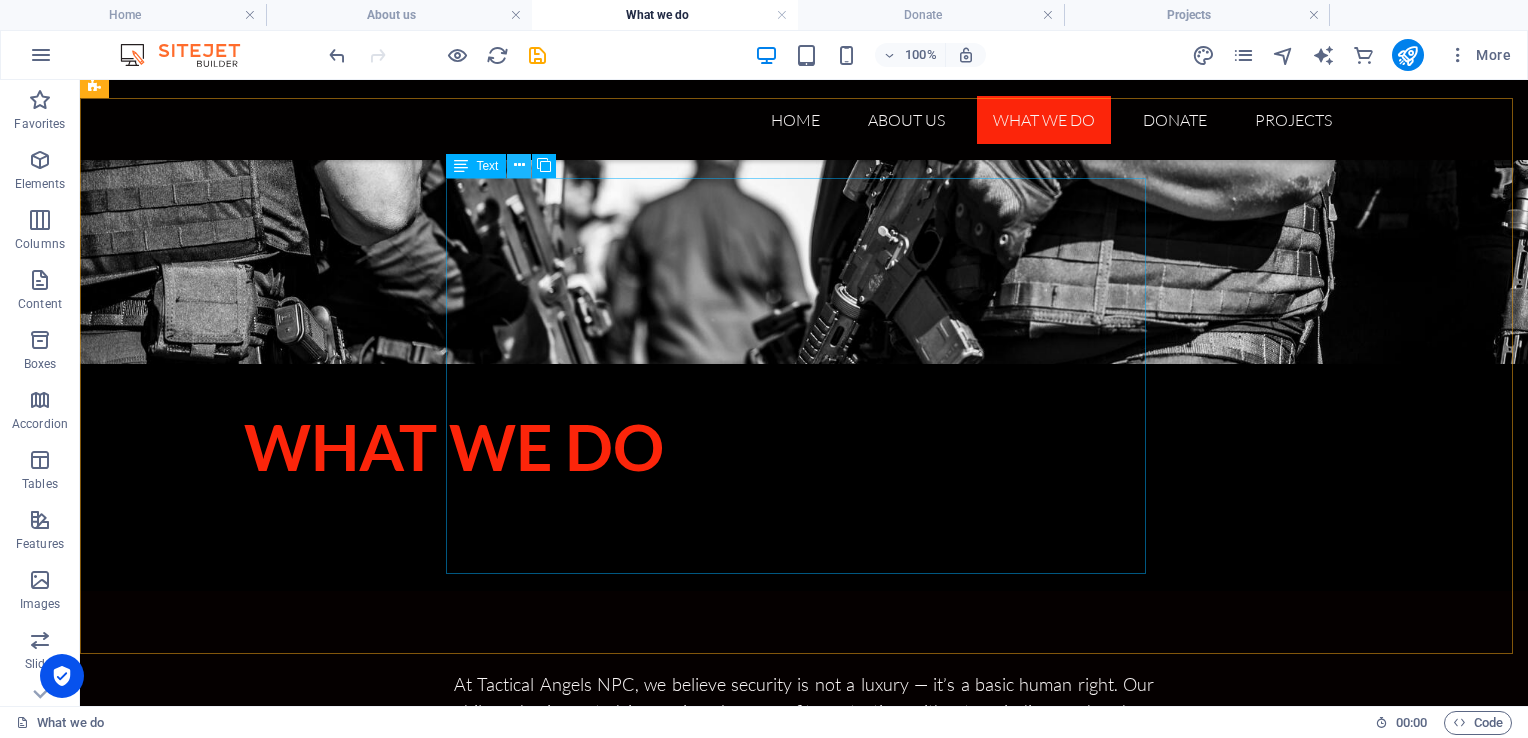 click at bounding box center [519, 165] 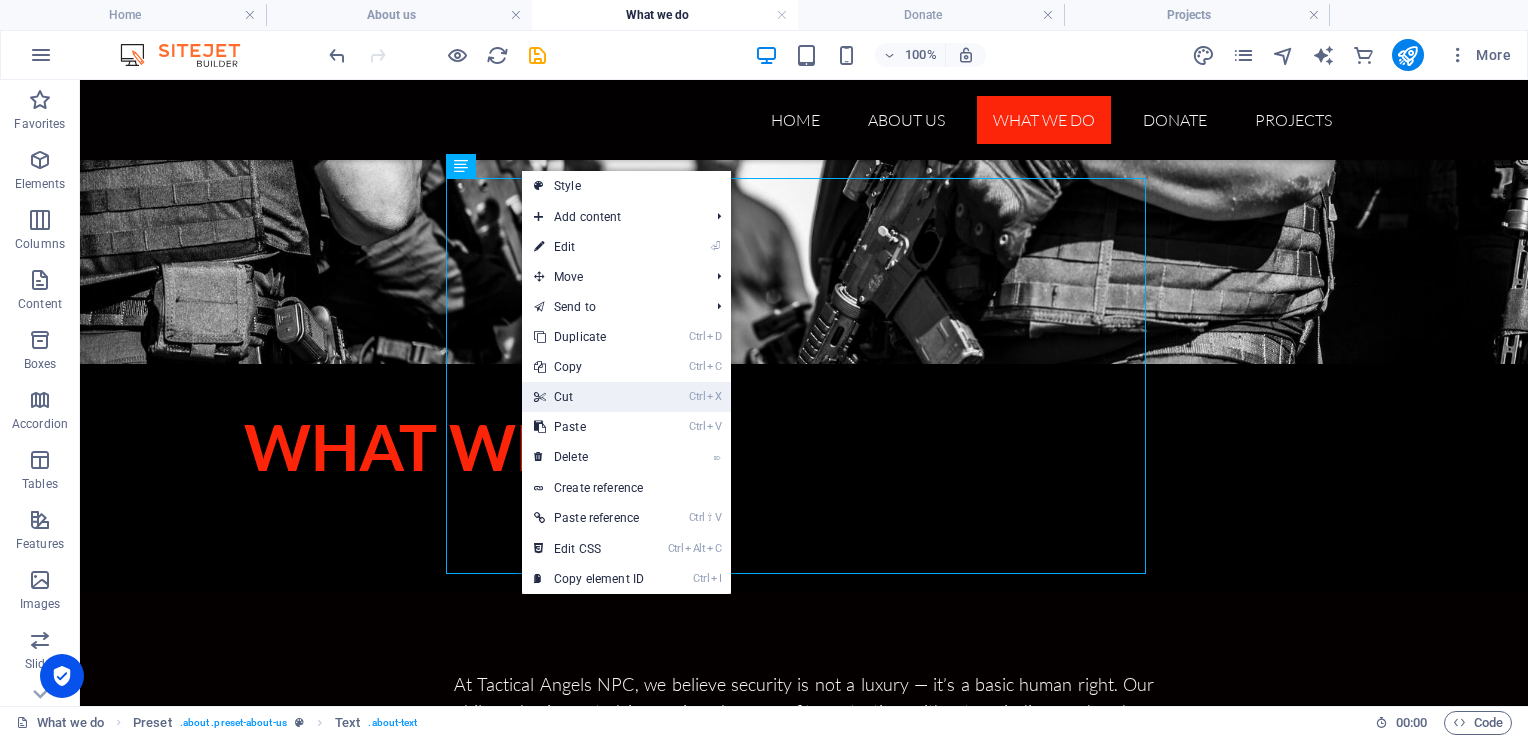 click on "Ctrl X  Cut" at bounding box center [589, 397] 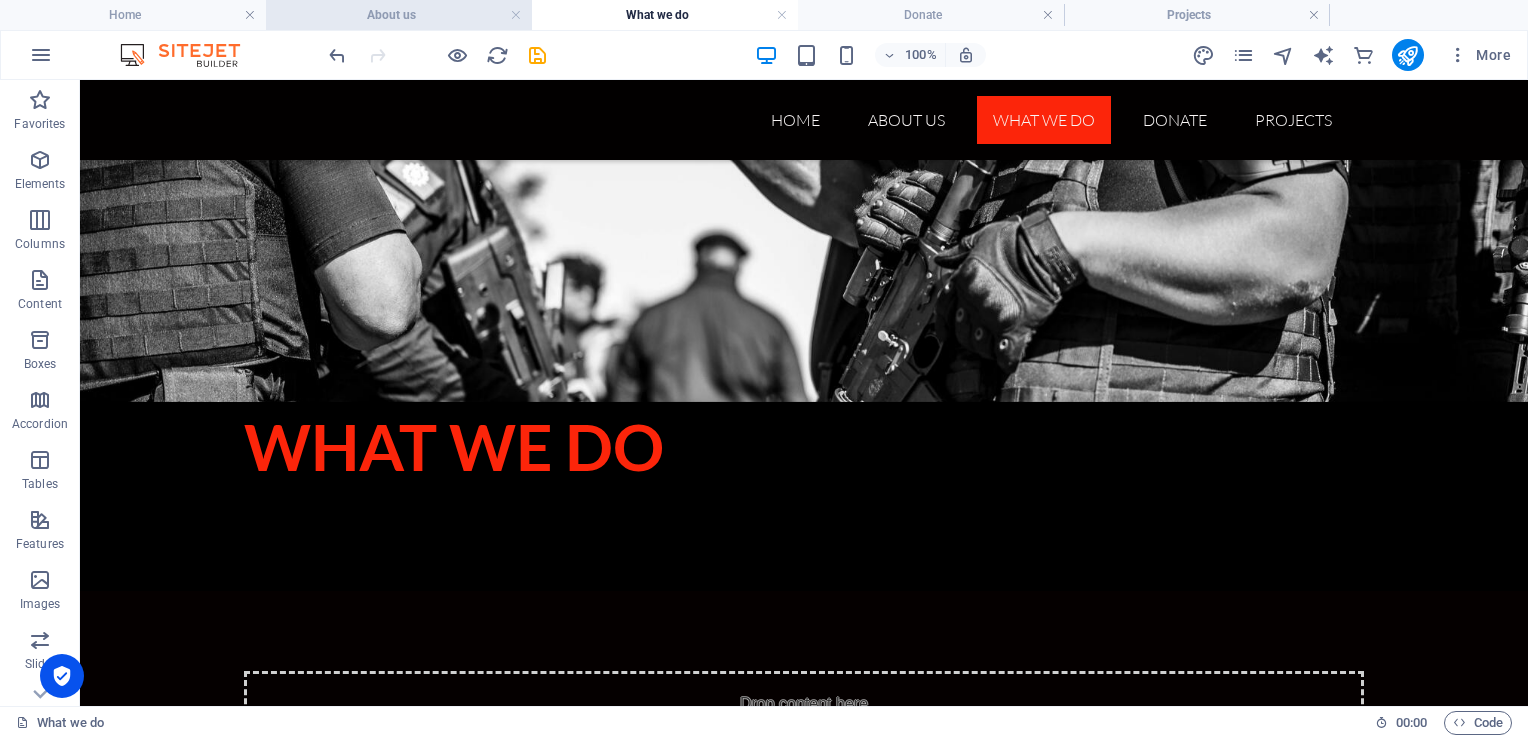click on "About us" at bounding box center [399, 15] 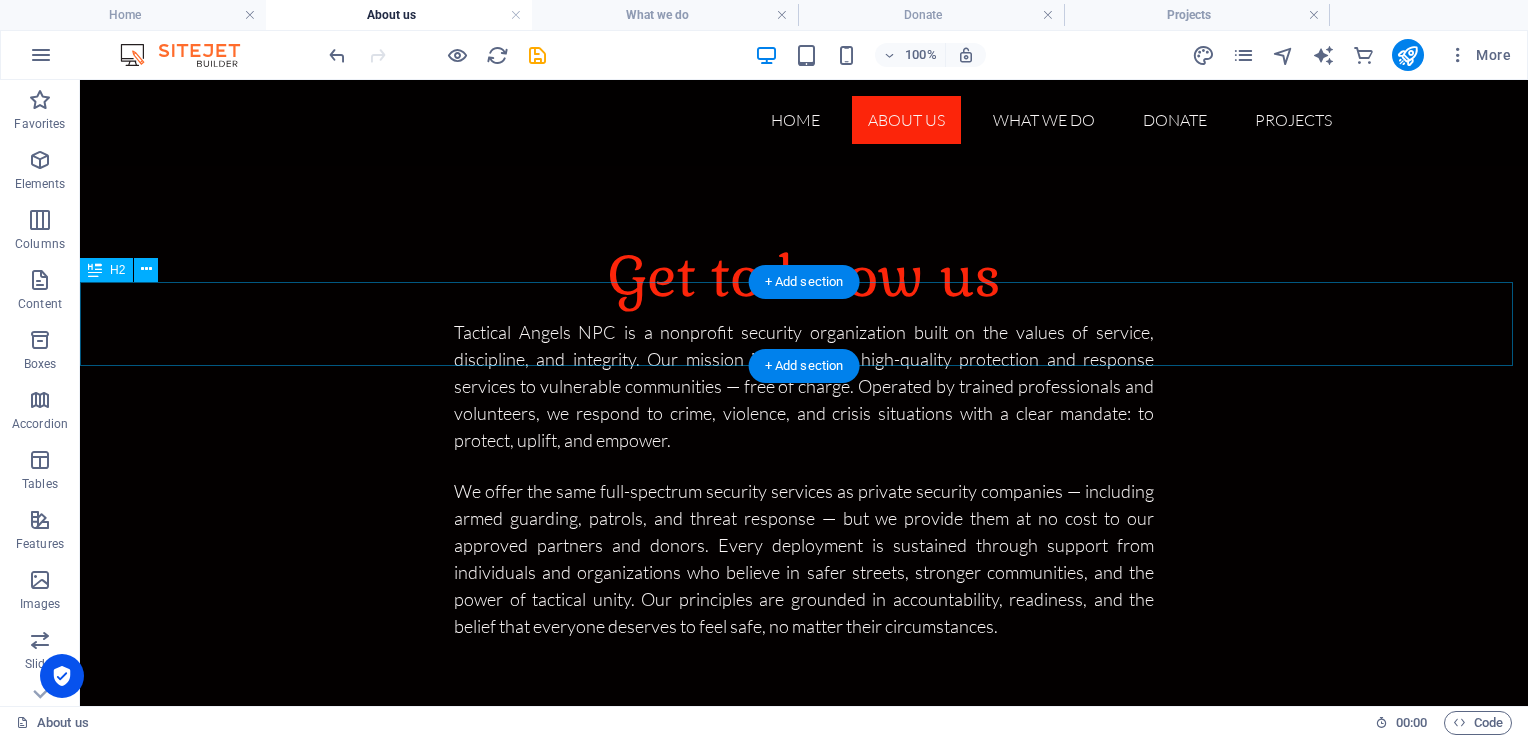 scroll, scrollTop: 972, scrollLeft: 0, axis: vertical 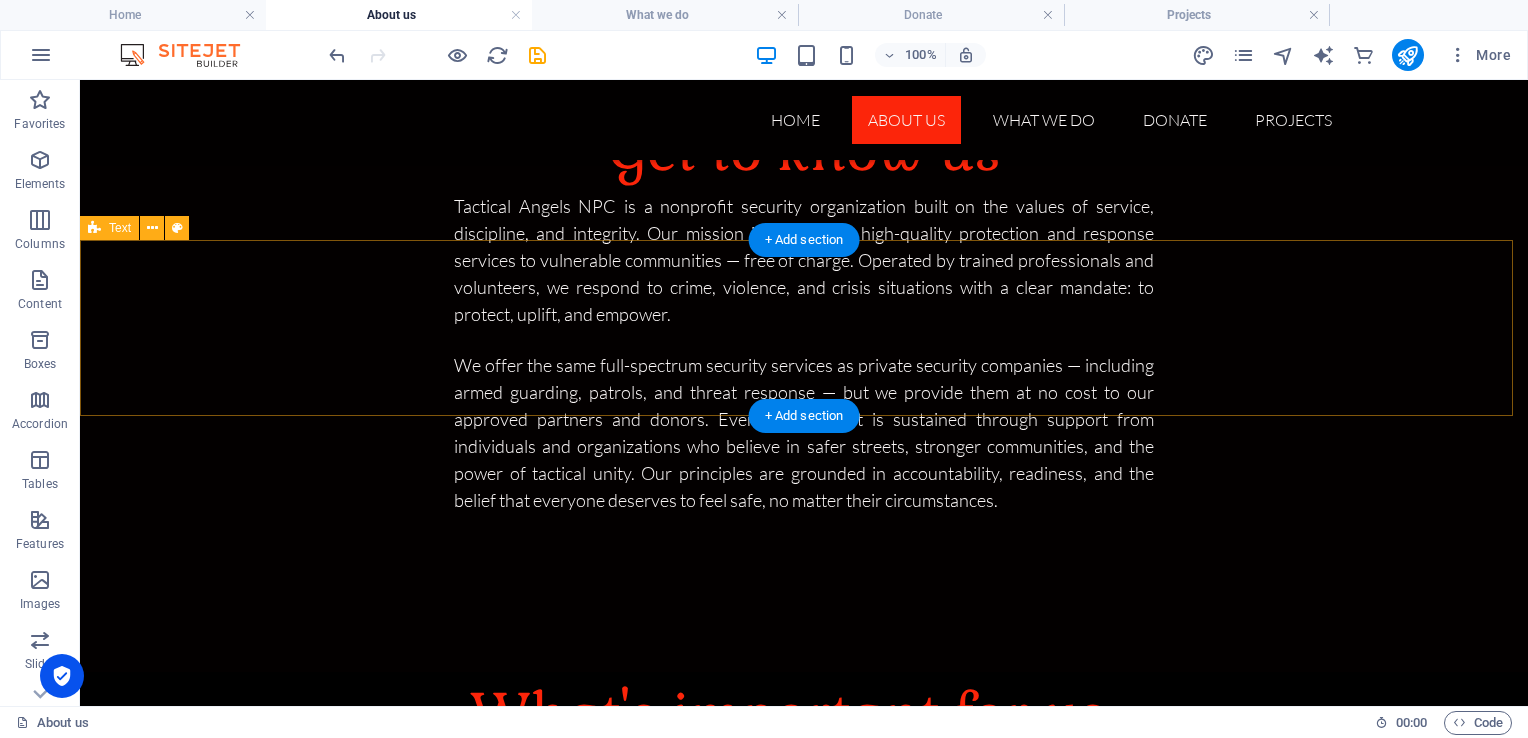 click at bounding box center (804, 844) 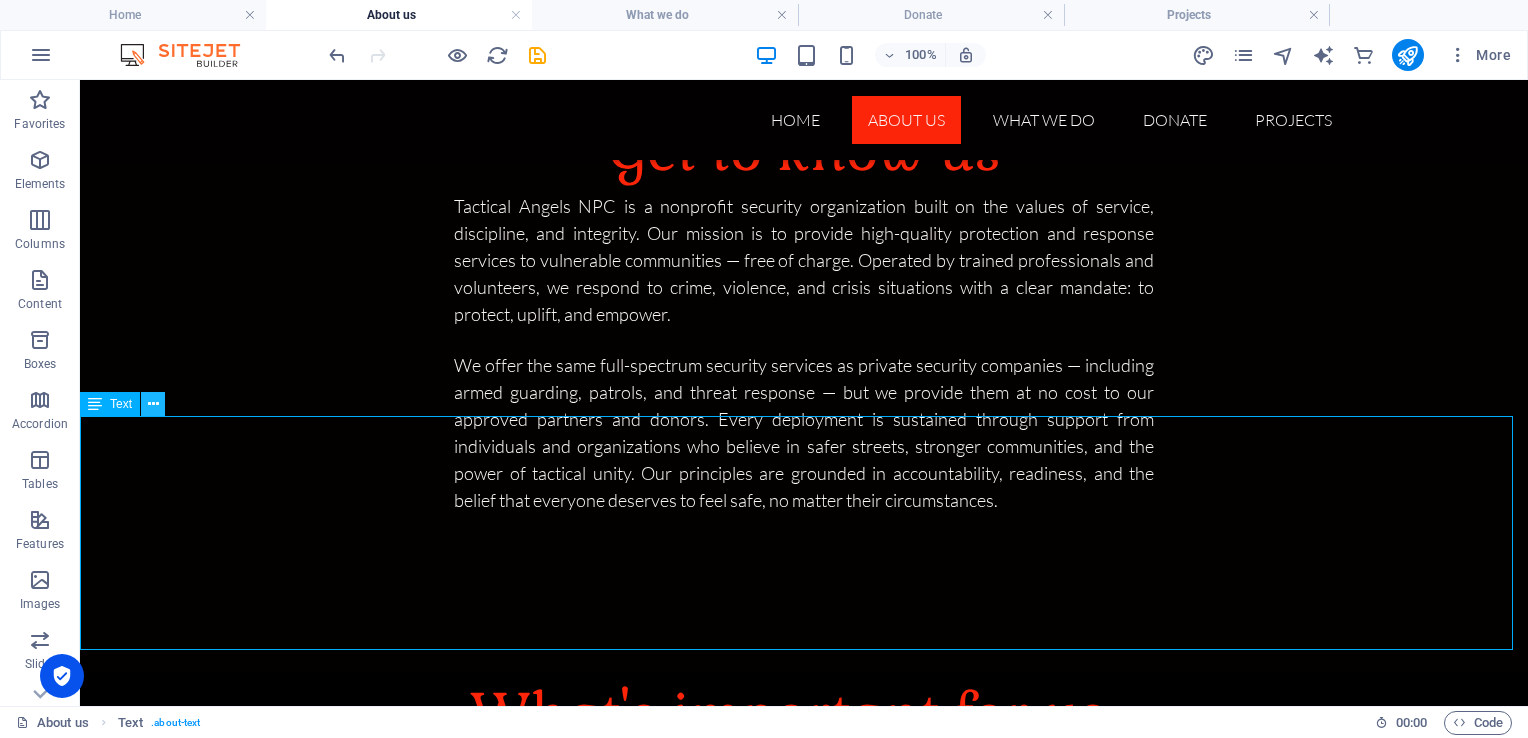 click at bounding box center (153, 404) 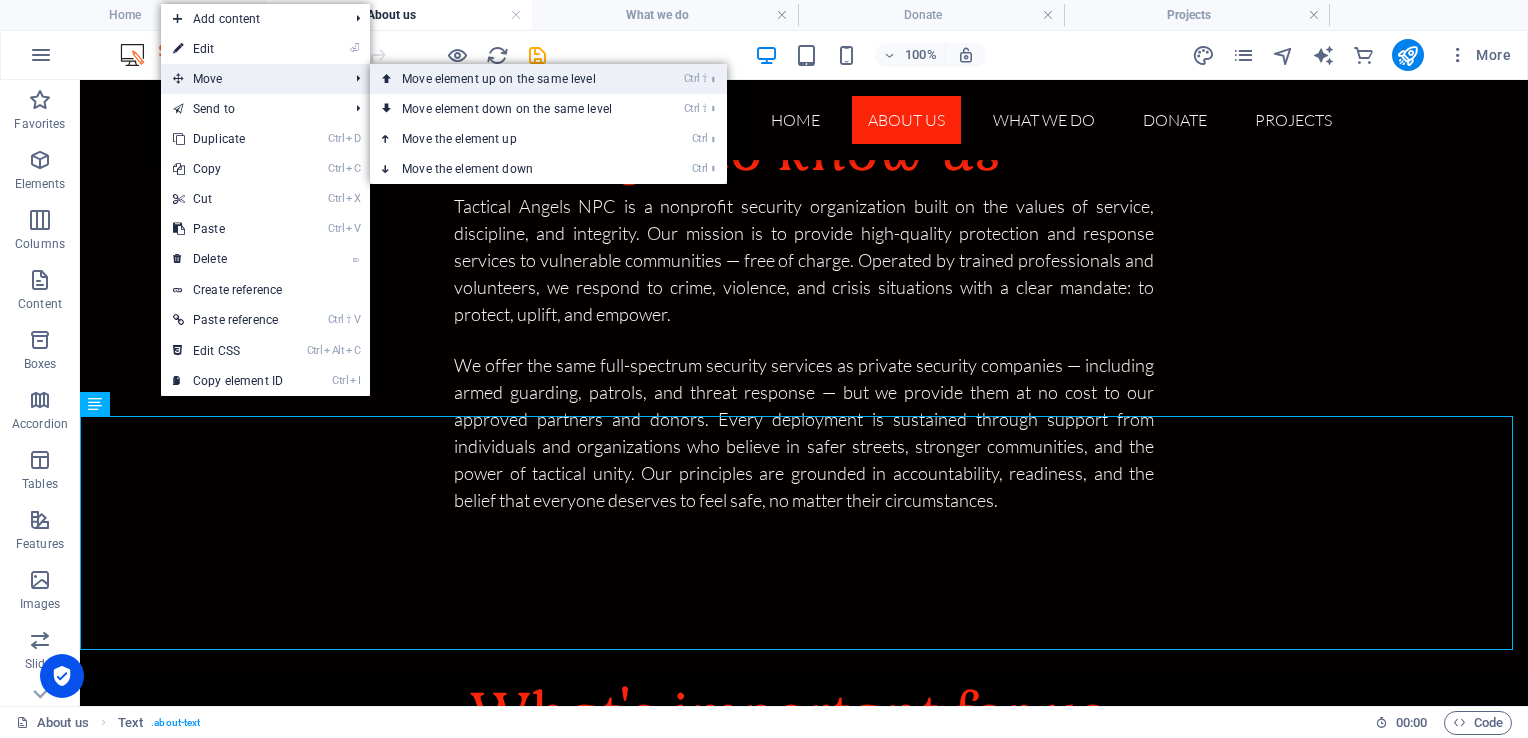 click on "Ctrl ⇧ ⬆  Move element up on the same level" at bounding box center (511, 79) 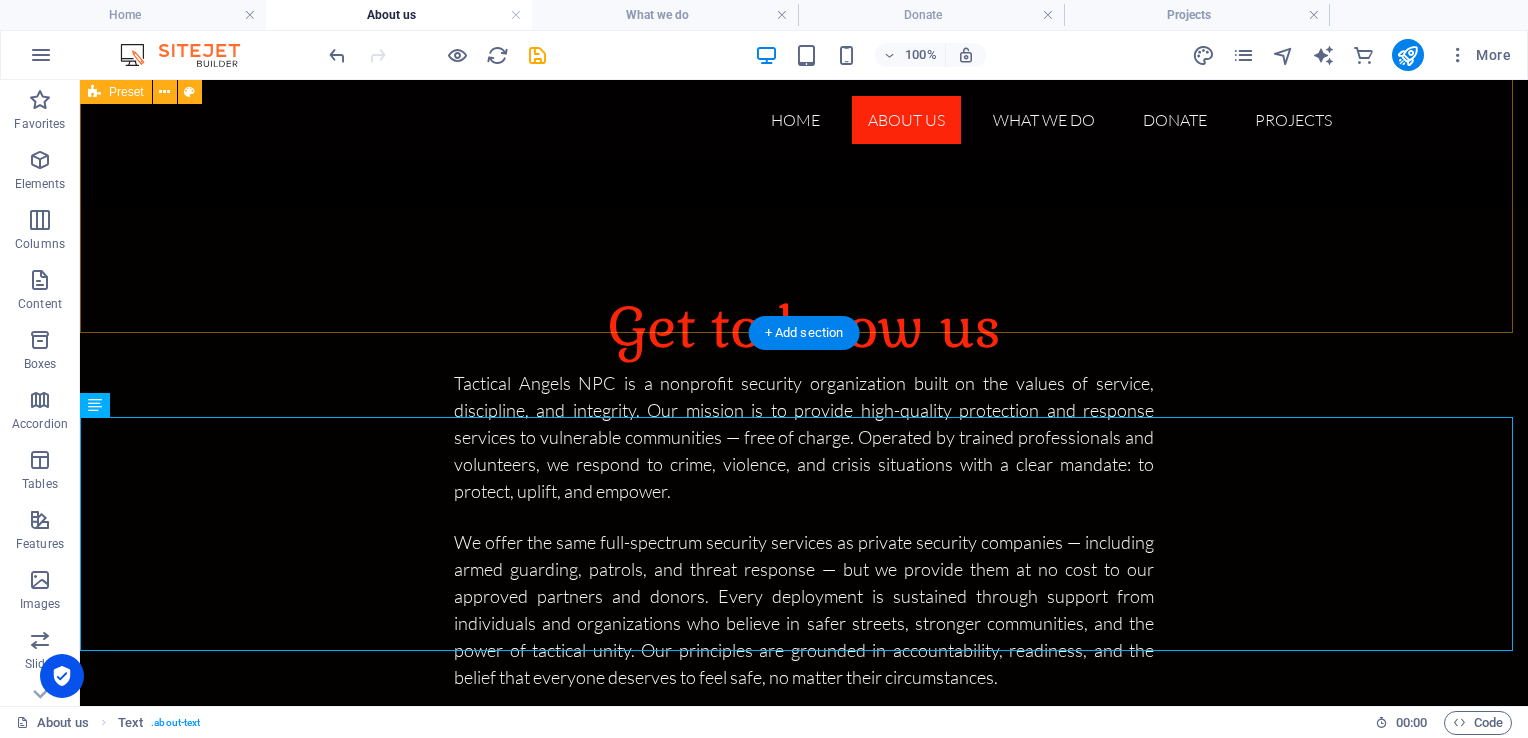 scroll, scrollTop: 816, scrollLeft: 0, axis: vertical 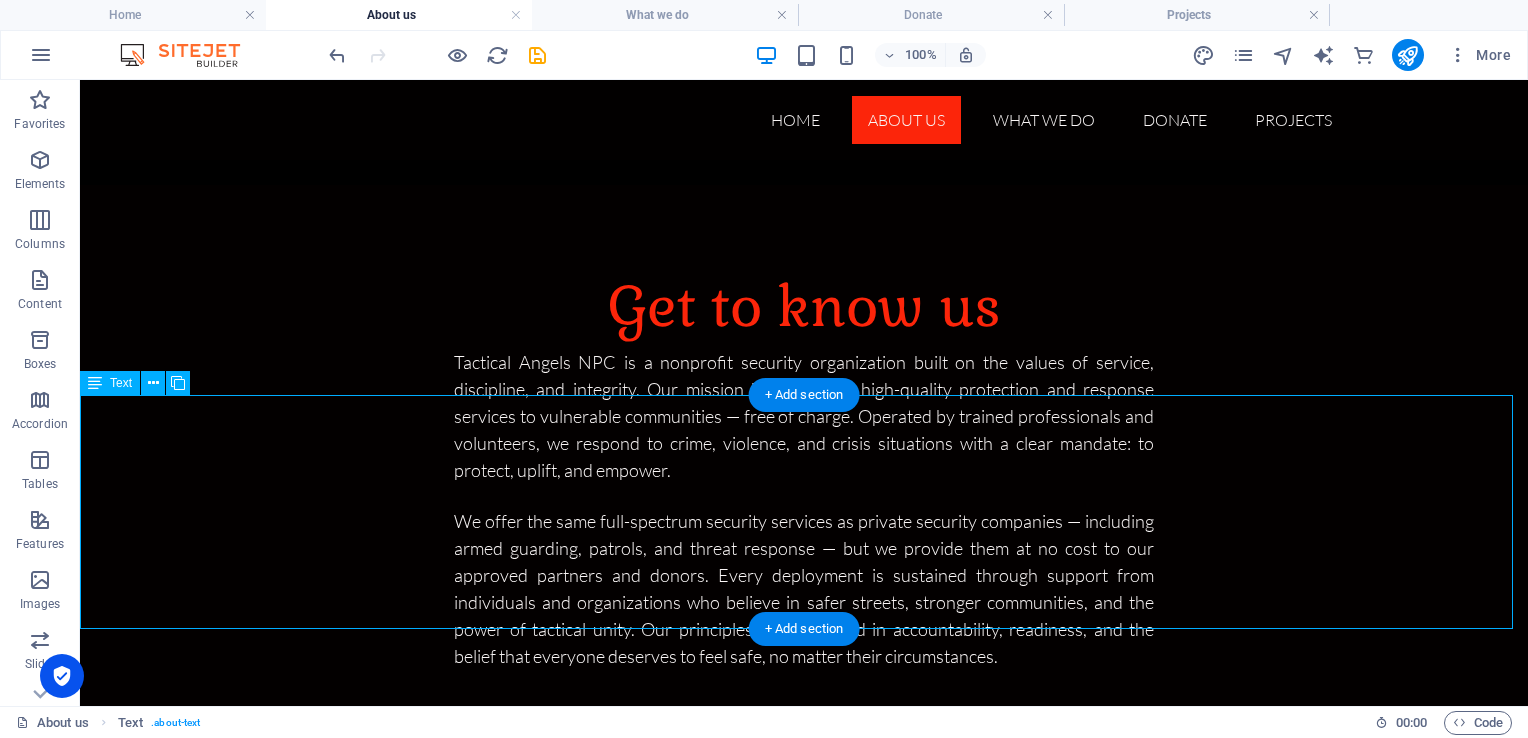 click on "At Tactical Angels NPC, we believe security is not a luxury — it’s a basic human right. Our philosophy is rooted in service above profit, protection without prejudice, and a deep commitment to community empowerment. What matters to us is not how much someone can pay, but how much they need support. We operate with a proactive, boots-on-the-ground approach, offering everything from armed and unarmed guarding to community threat response, crime prevention patrols, and trauma support — at no charge to those we serve. What’s important for us is impact: reaching the areas most often overlooked, standing between danger and the vulnerable, and restoring dignity through disciplined presence. We work hand-in-hand with donors, community leaders, and local residents to build safer, more resilient environments — because real change starts with those who are willing to show up, stand firm, and take action when it matters most." at bounding box center [804, 1029] 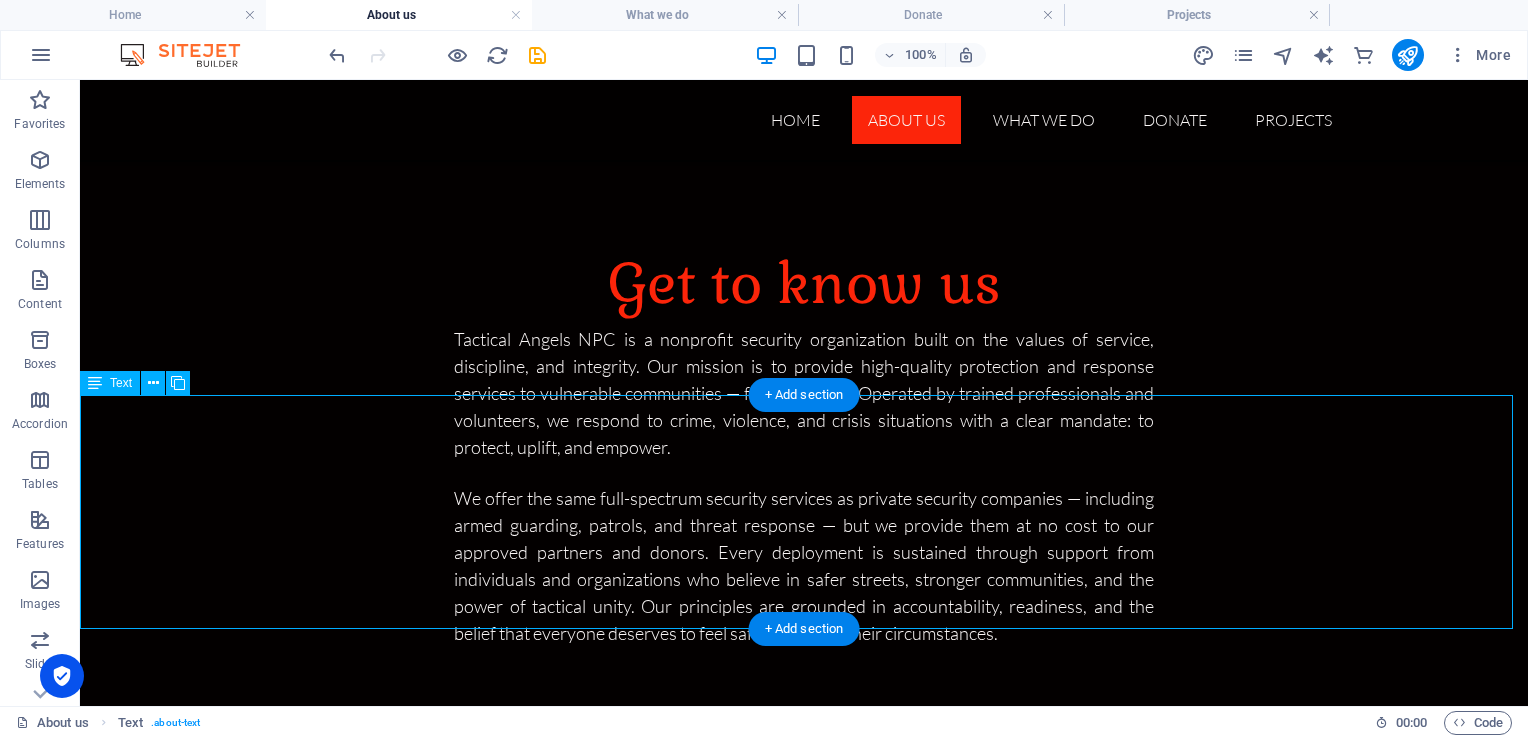 scroll, scrollTop: 769, scrollLeft: 0, axis: vertical 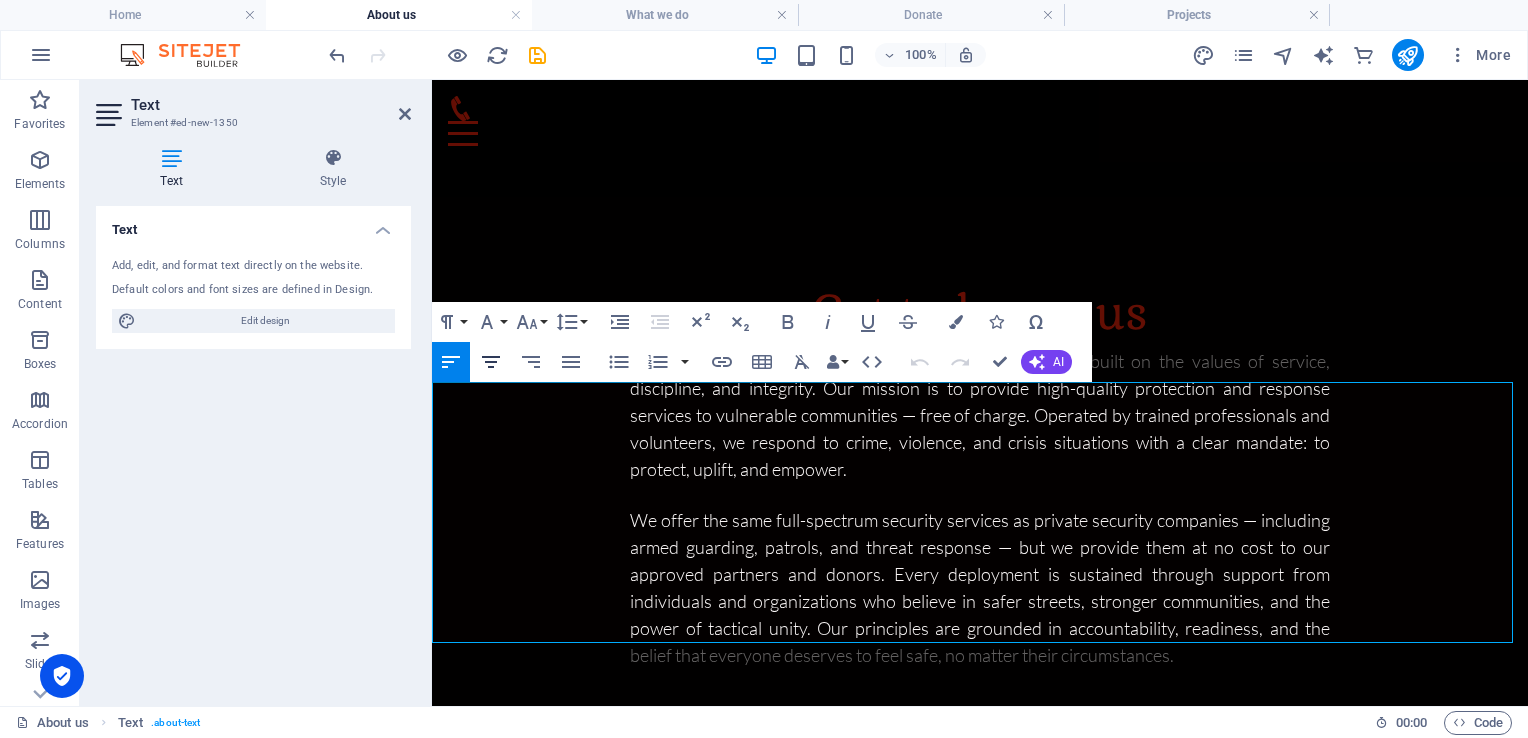 click 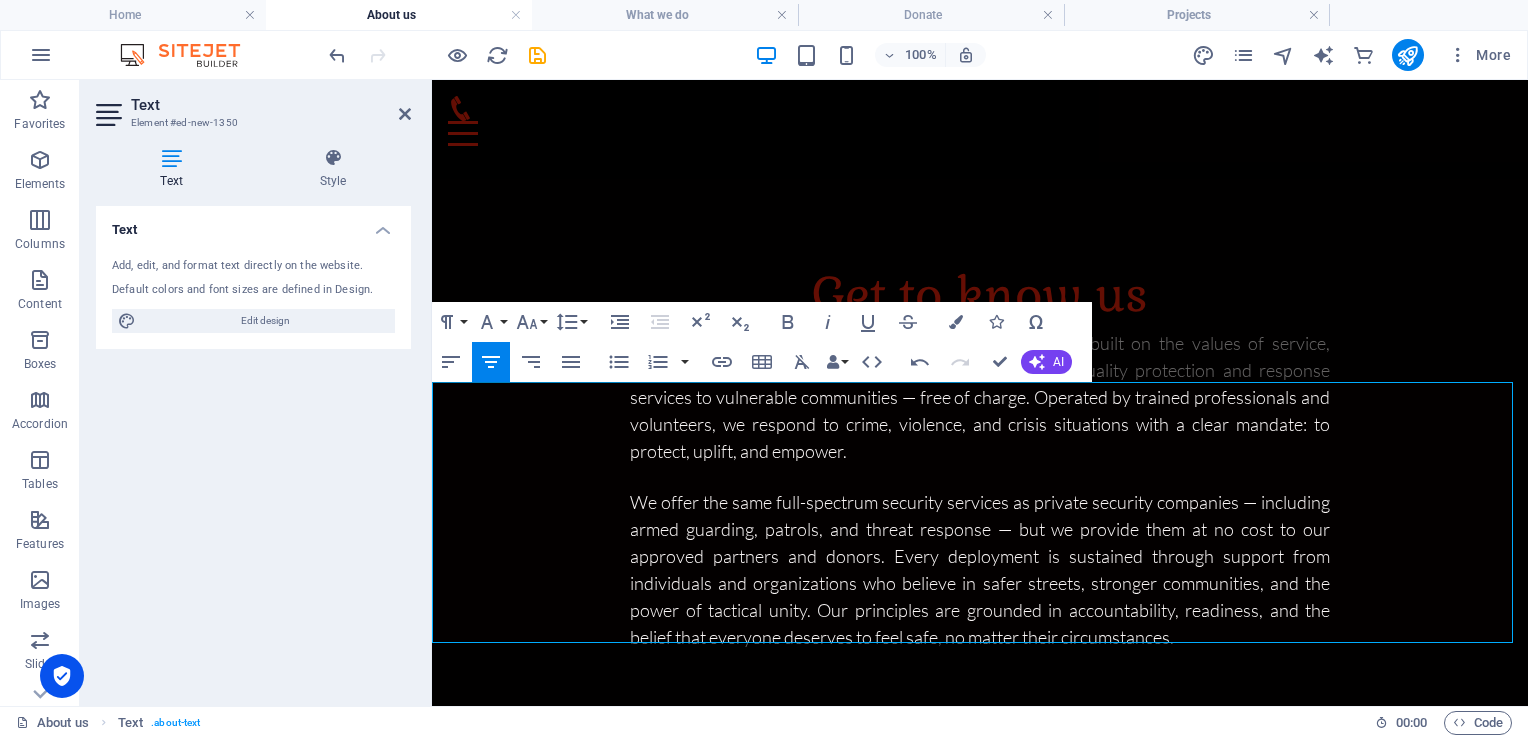 click on "What’s important for us is impact: reaching the areas most often overlooked, standing between danger and the vulnerable, and restoring dignity through disciplined presence. We work hand-in-hand with donors, community leaders, and local residents to build safer, more resilient environments — because real change starts with those who are willing to show up, stand firm, and take action when it matters most." at bounding box center [970, 1053] 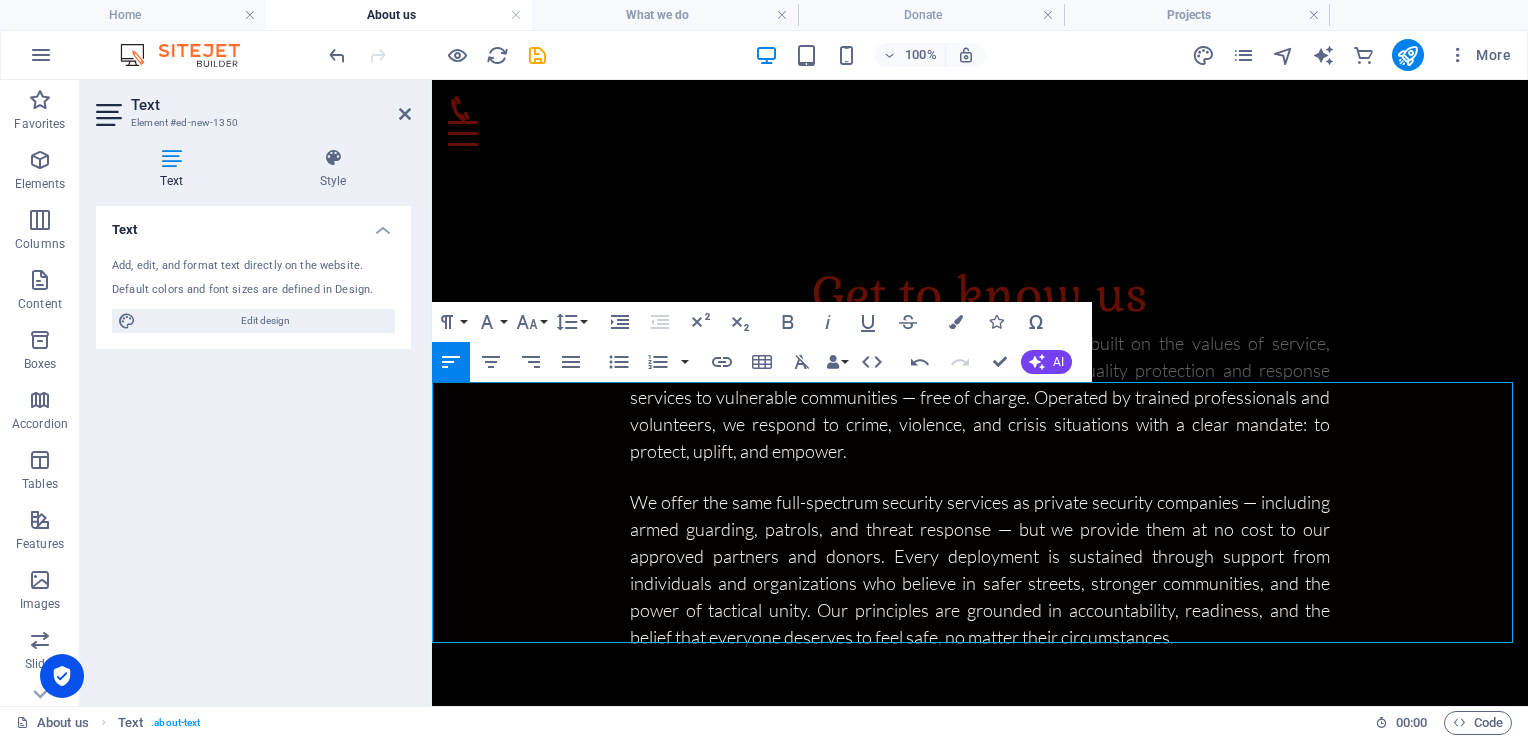 click on "What’s important for us is impact: reaching the areas most often overlooked, standing between danger and the vulnerable, and restoring dignity through disciplined presence. We work hand-in-hand with donors, community leaders, and local residents to build safer, more resilient environments — because real change starts with those who are willing to show up, stand firm, and take action when it matters most." at bounding box center [970, 1053] 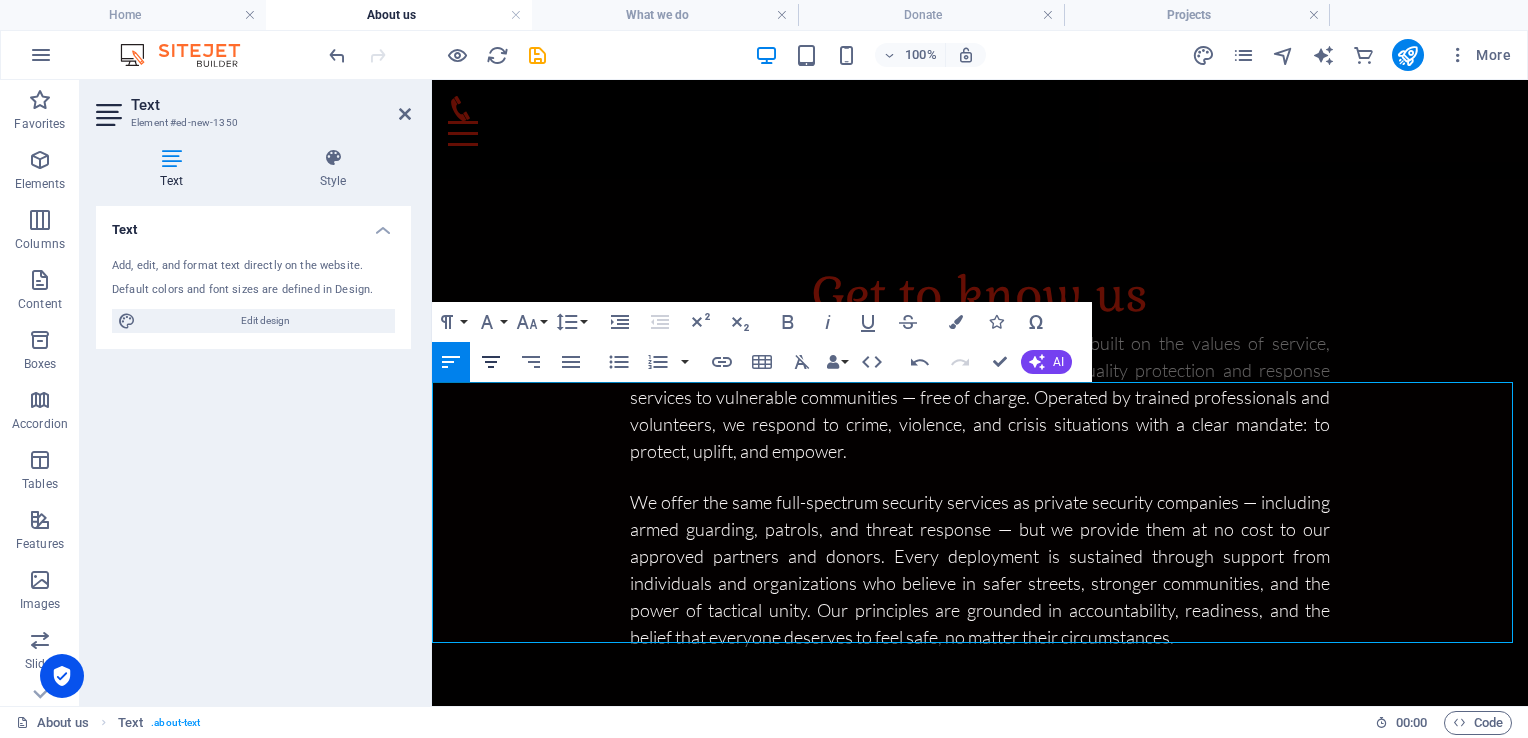 click 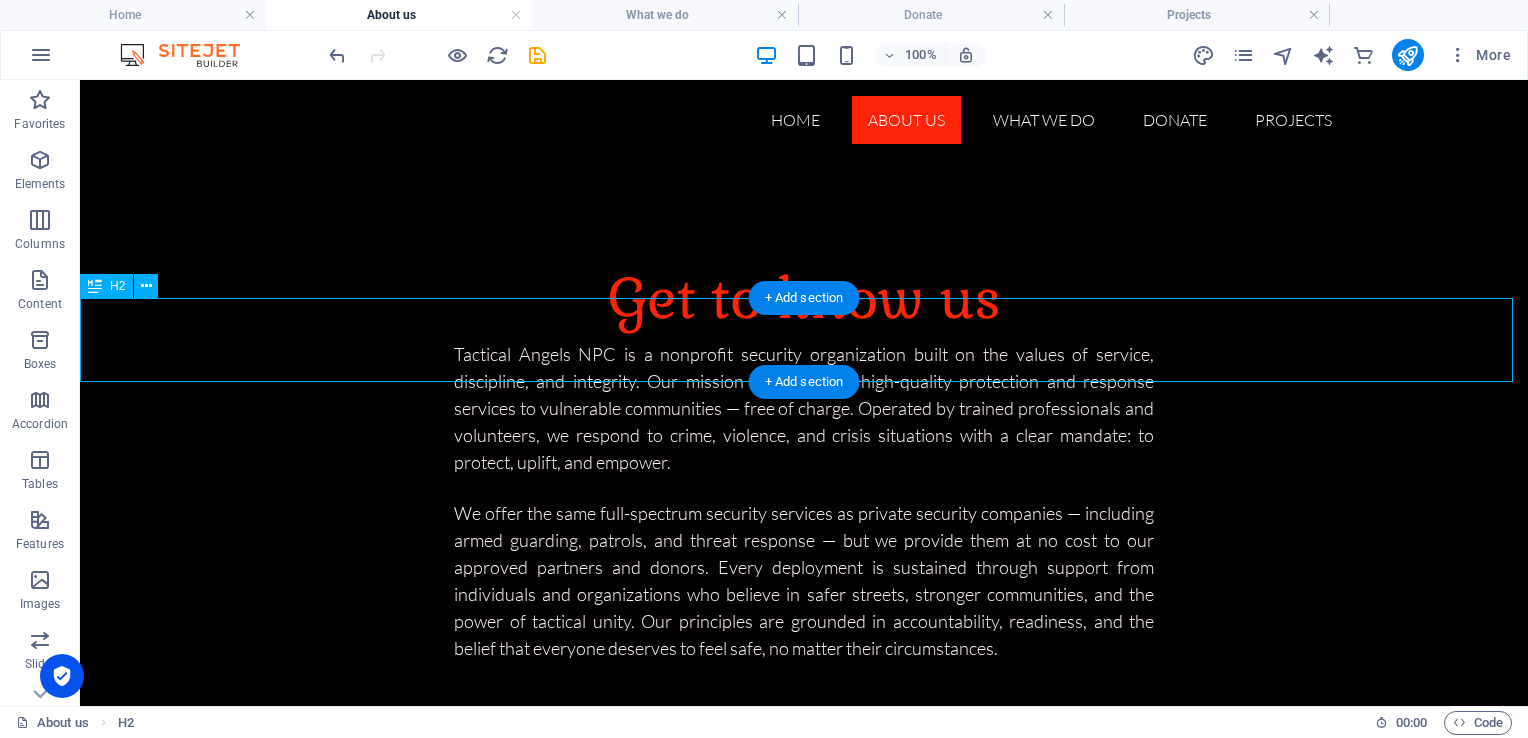 drag, startPoint x: 1070, startPoint y: 446, endPoint x: 932, endPoint y: 334, distance: 177.73013 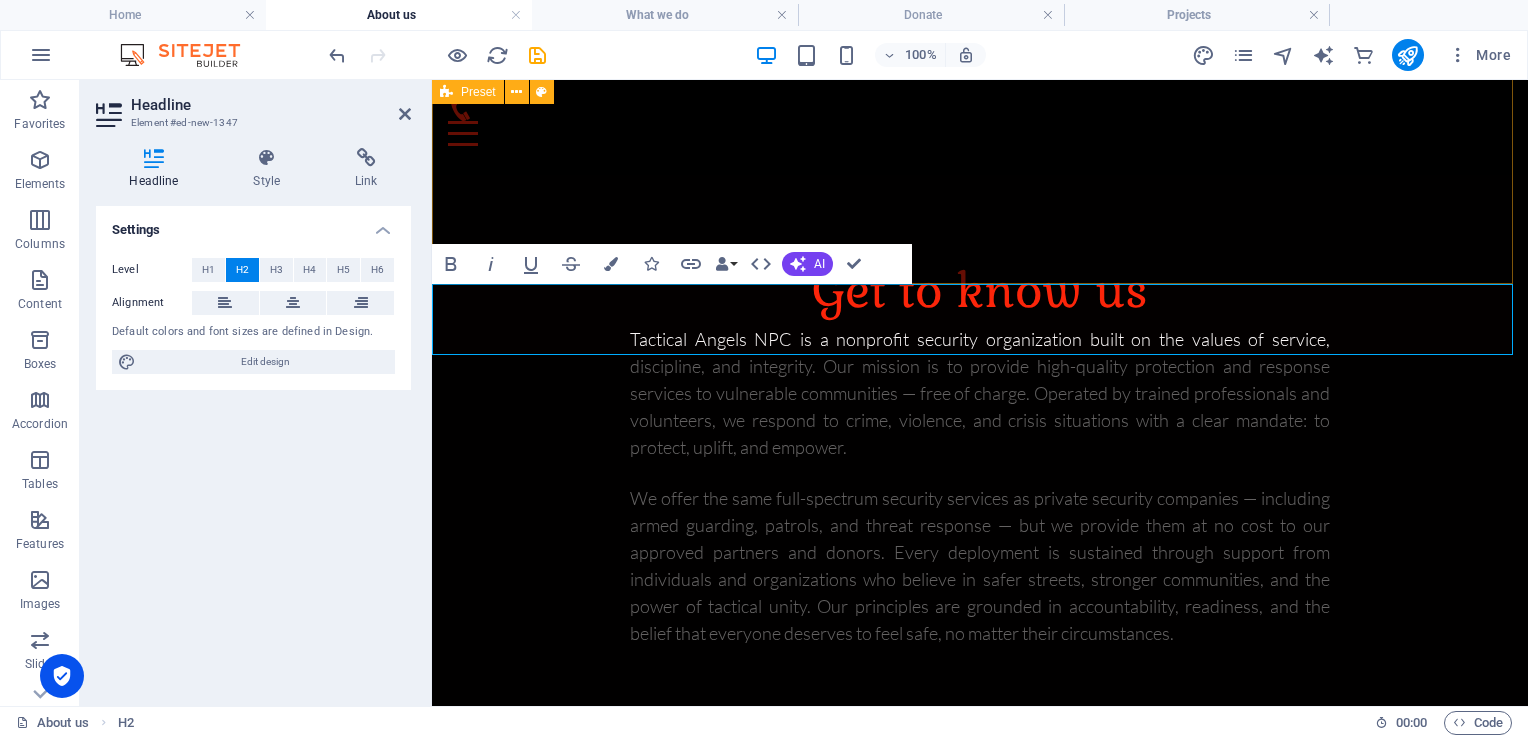 click at bounding box center [980, 710] 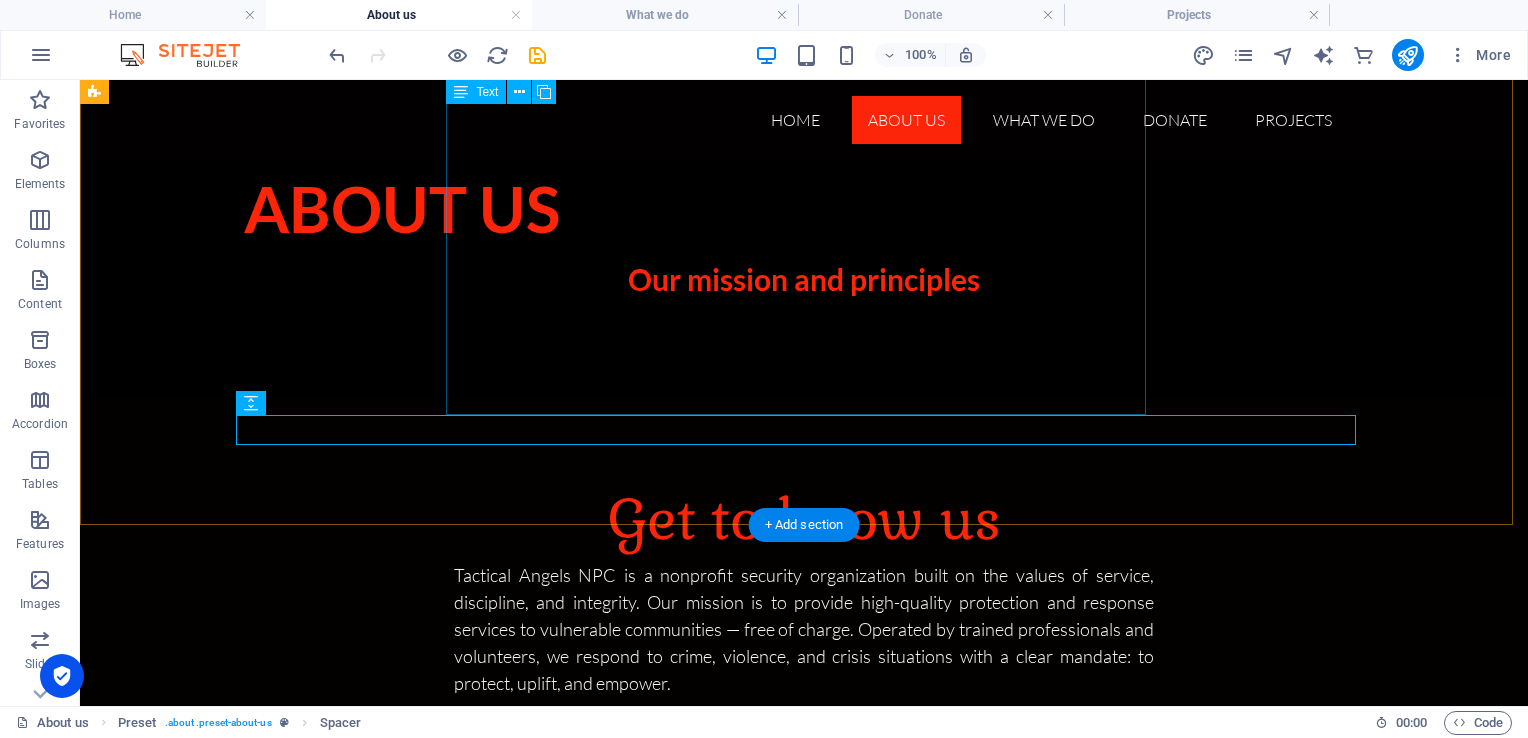 scroll, scrollTop: 584, scrollLeft: 0, axis: vertical 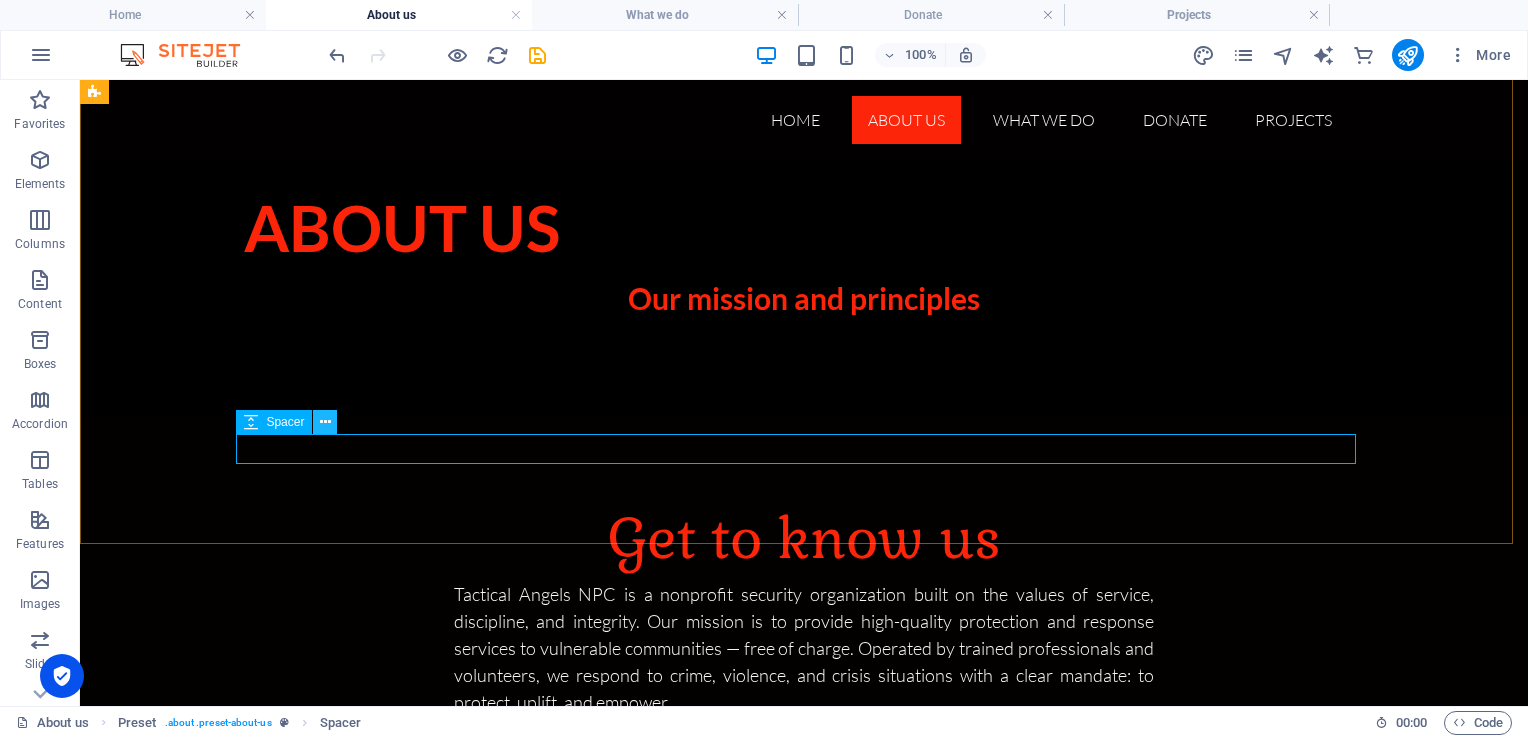 click at bounding box center [325, 422] 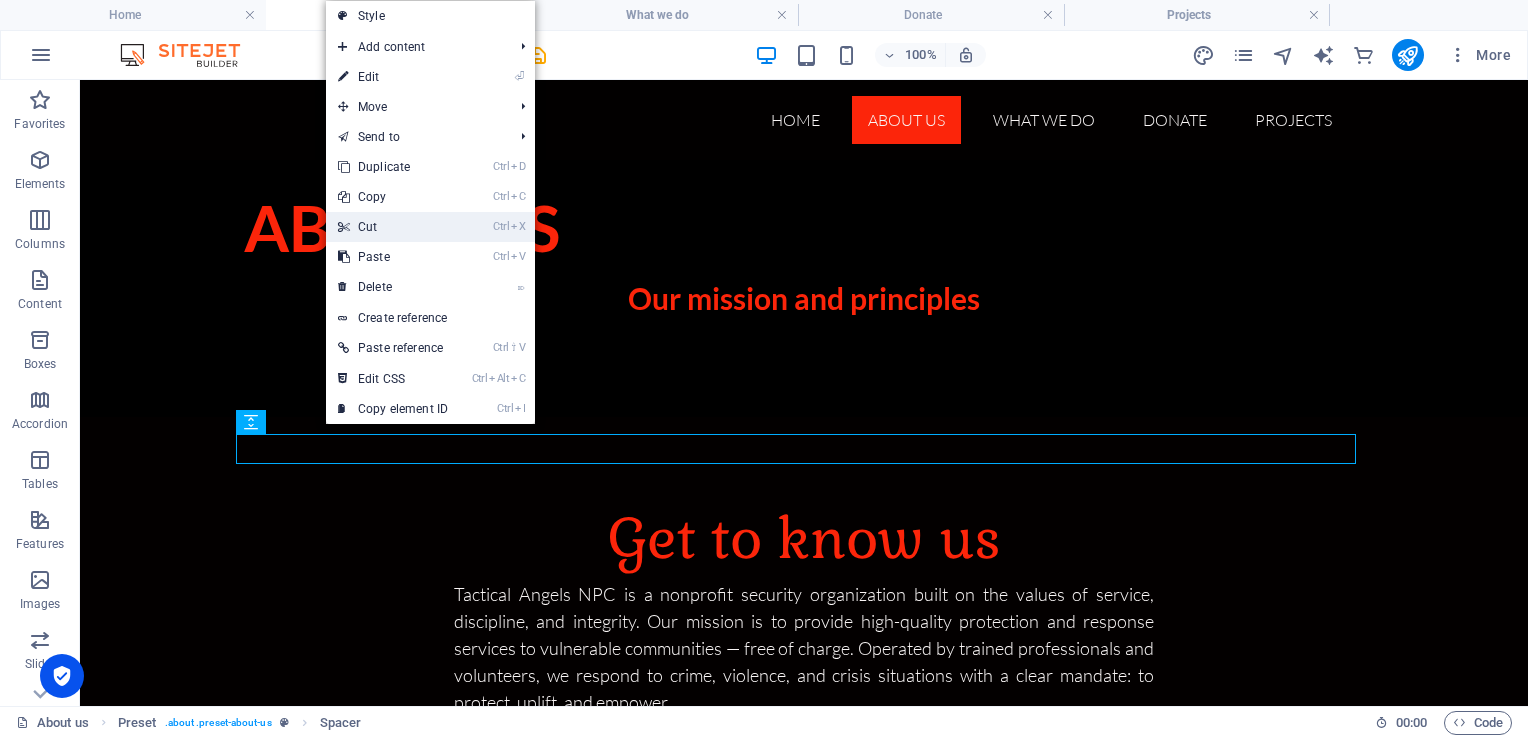 click on "Ctrl X  Cut" at bounding box center (393, 227) 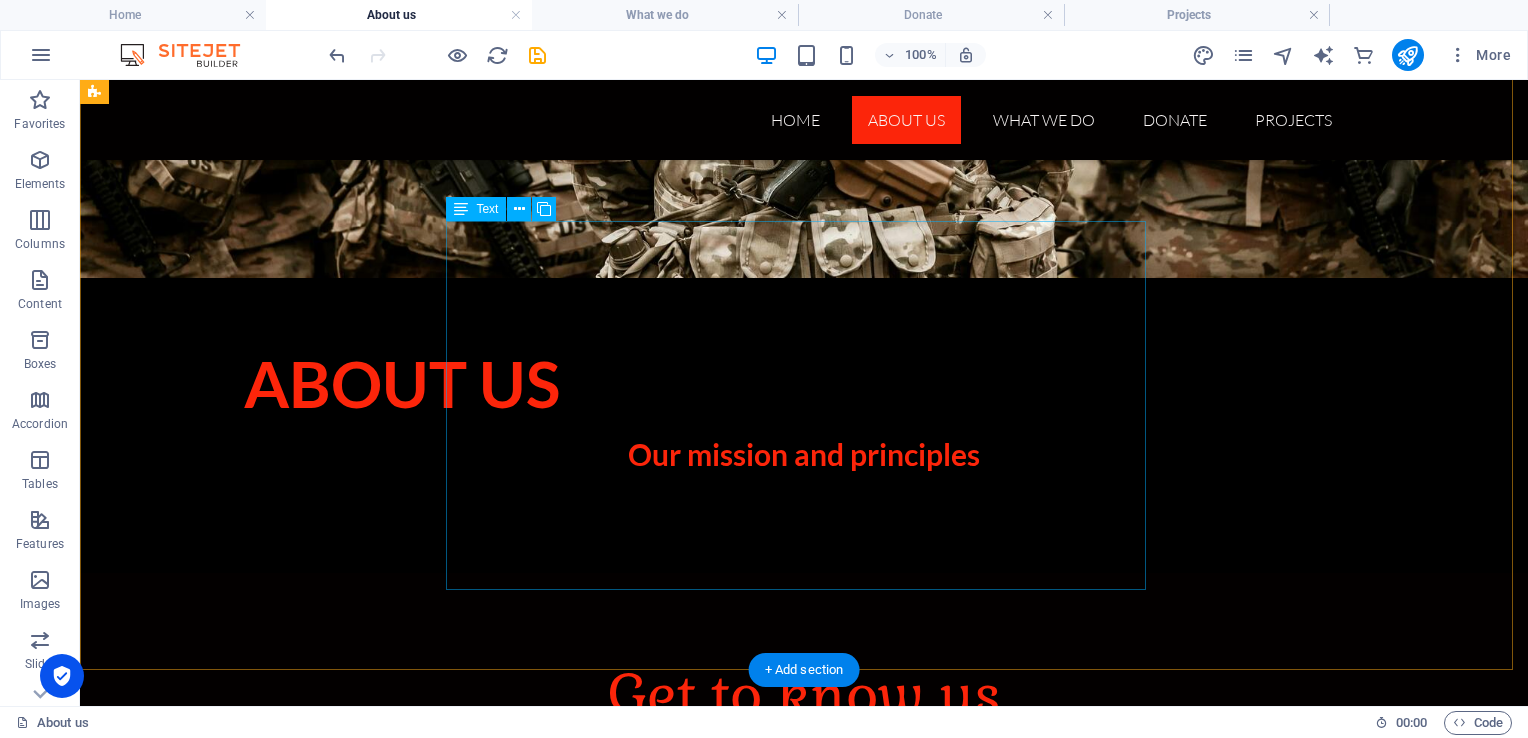 scroll, scrollTop: 423, scrollLeft: 0, axis: vertical 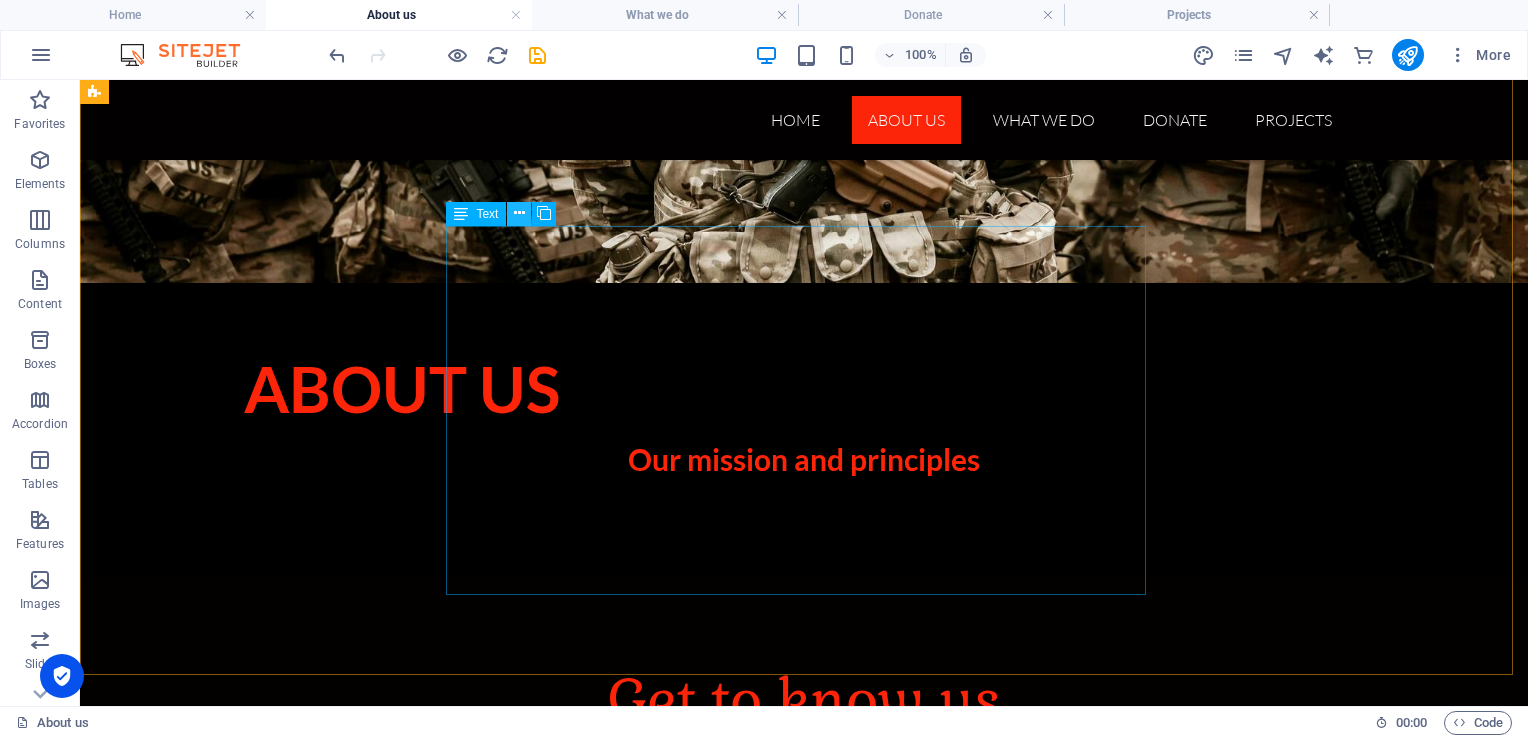 click at bounding box center (519, 213) 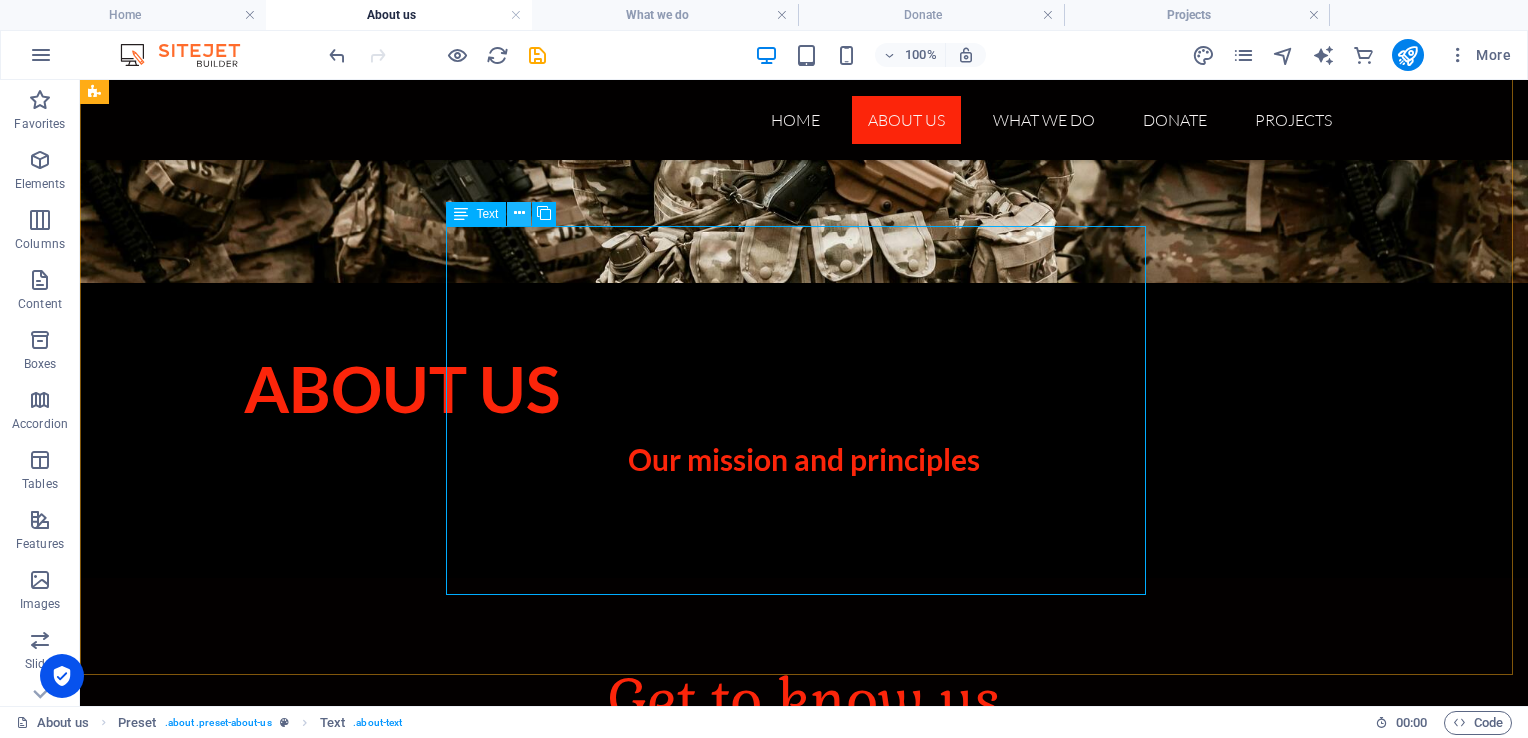 click at bounding box center (519, 213) 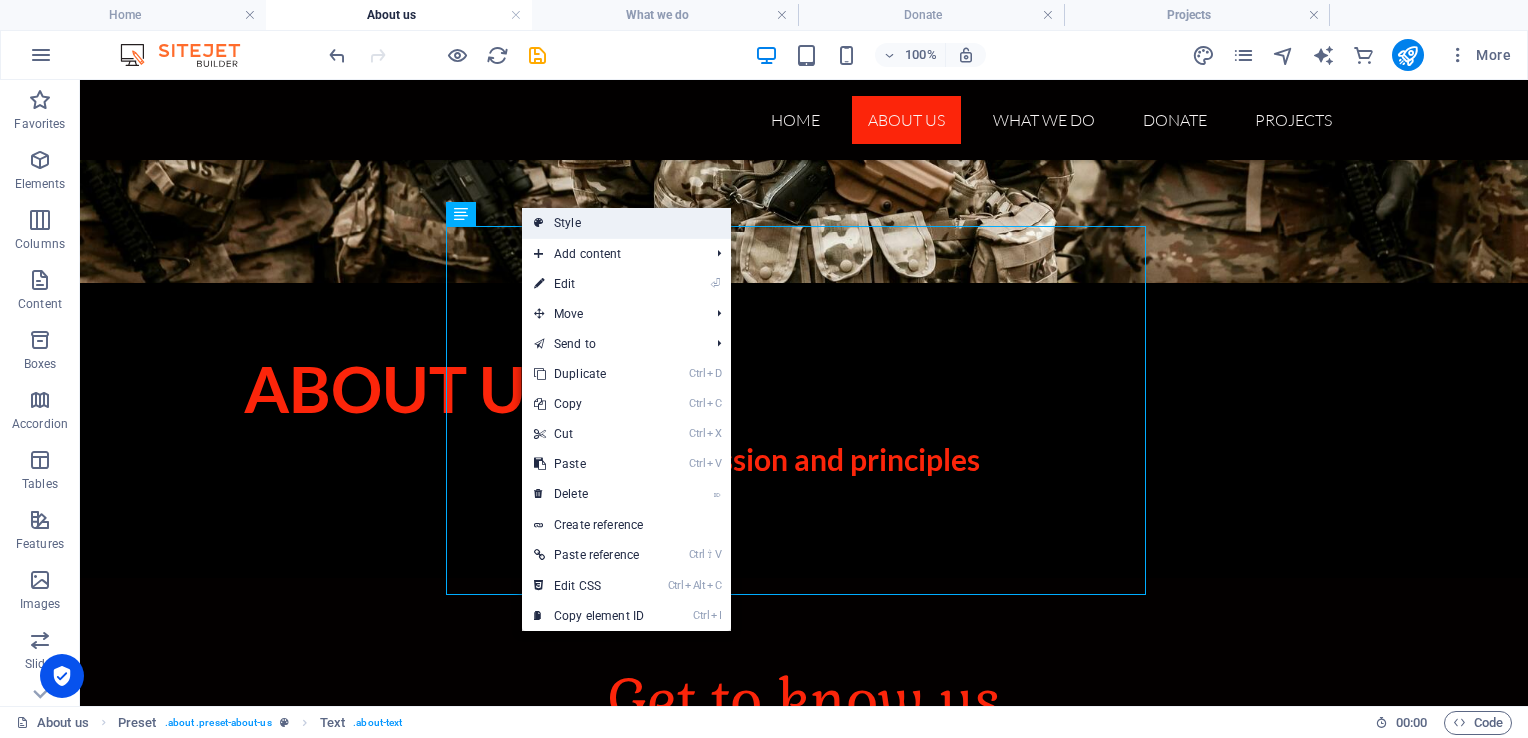 click on "Style" at bounding box center (626, 223) 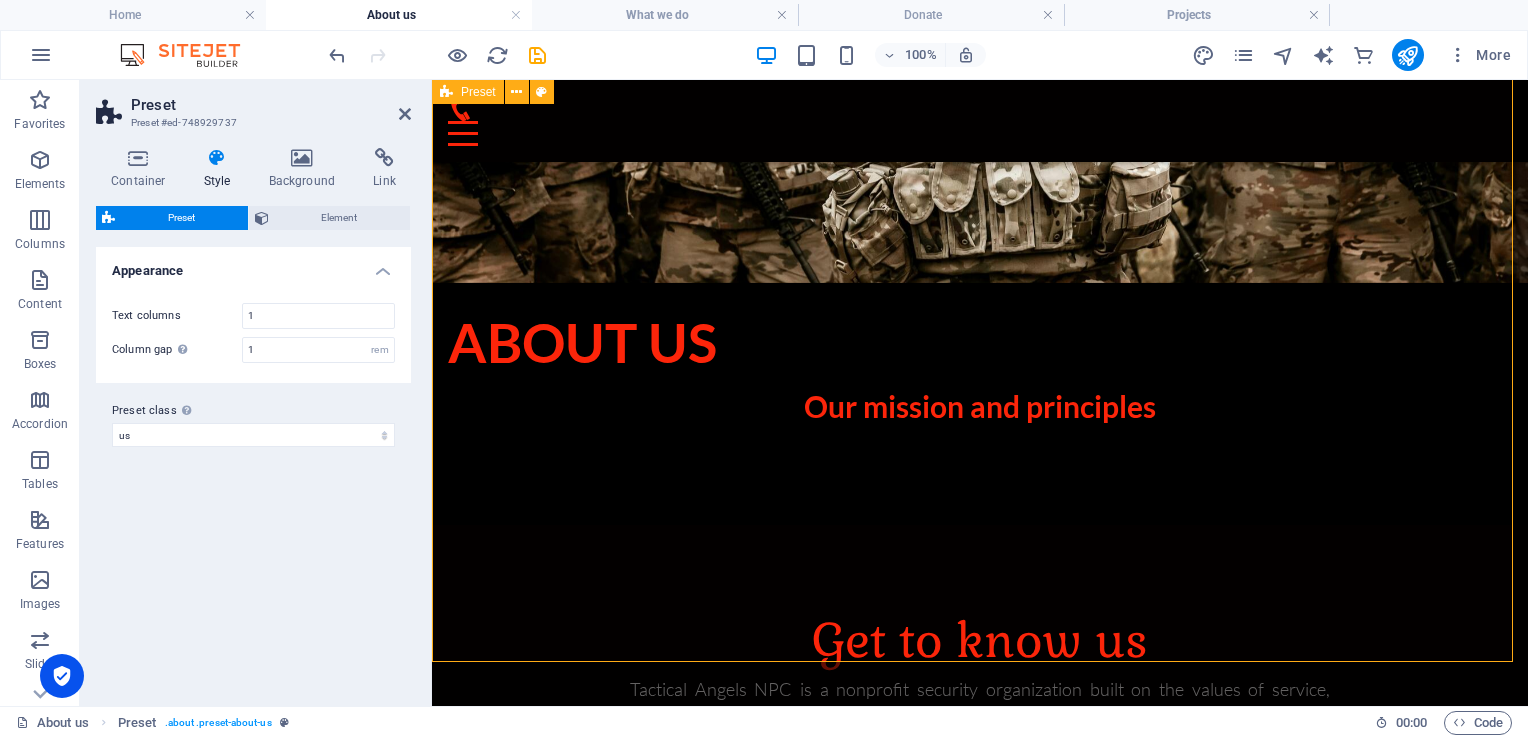 scroll, scrollTop: 388, scrollLeft: 0, axis: vertical 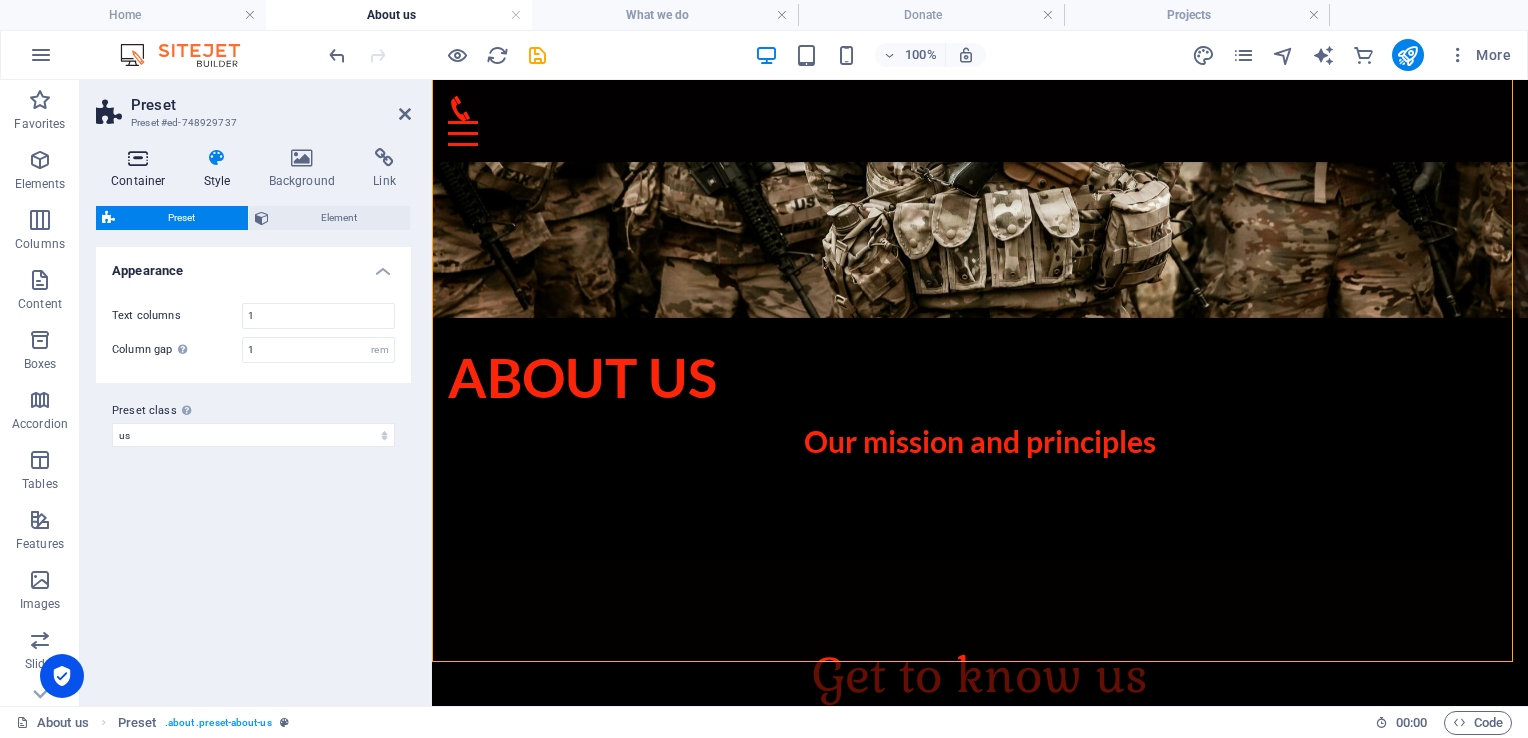 click on "Container" at bounding box center [142, 169] 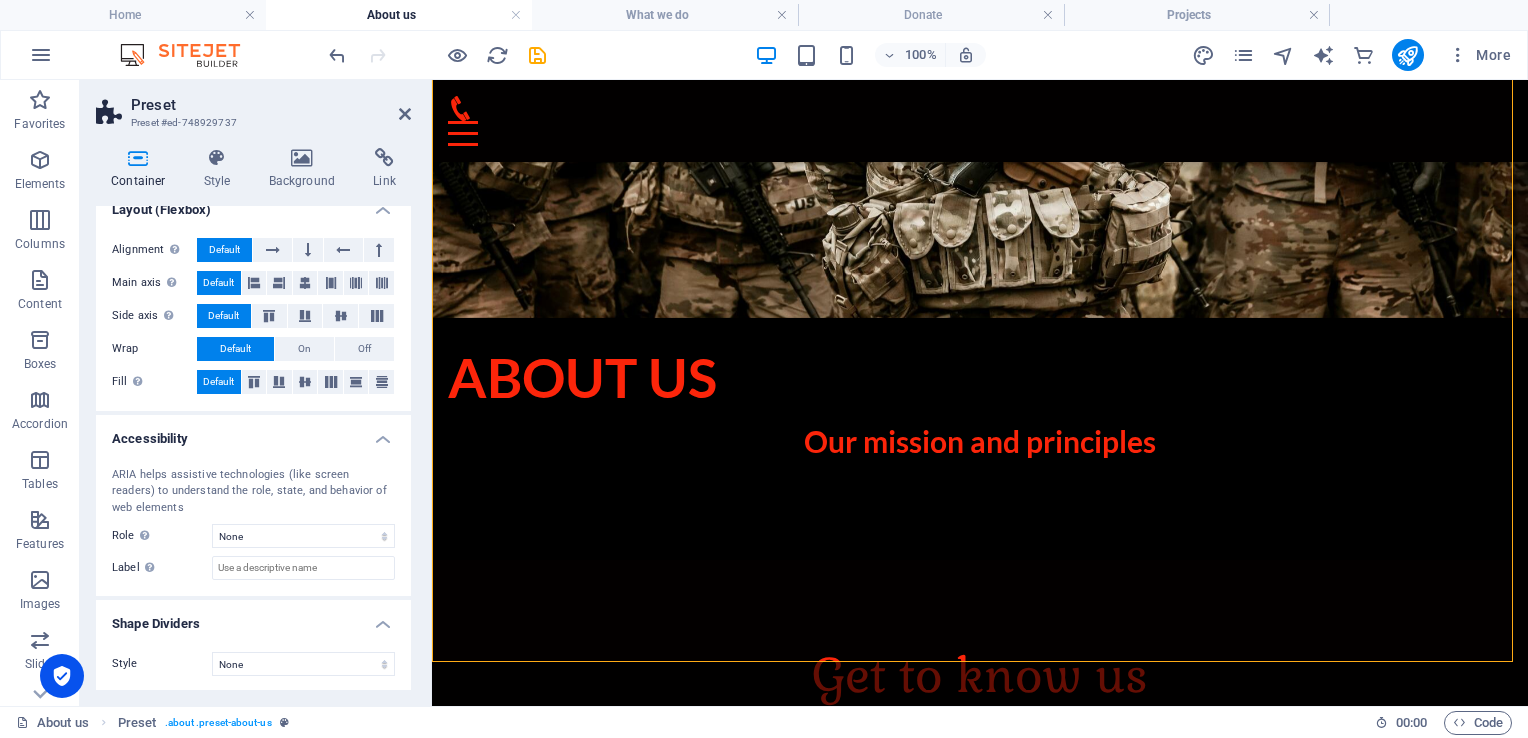 scroll, scrollTop: 0, scrollLeft: 0, axis: both 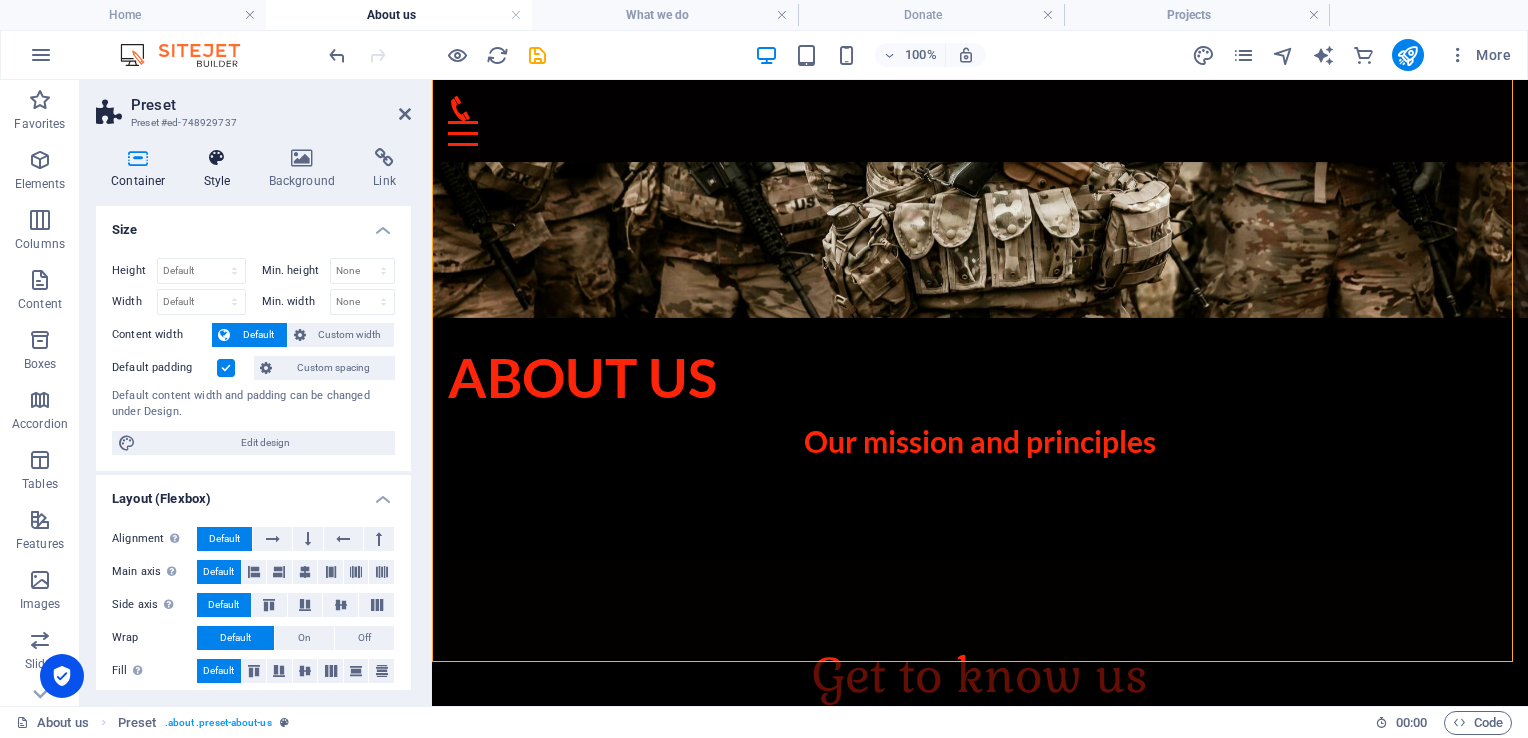 click at bounding box center [217, 158] 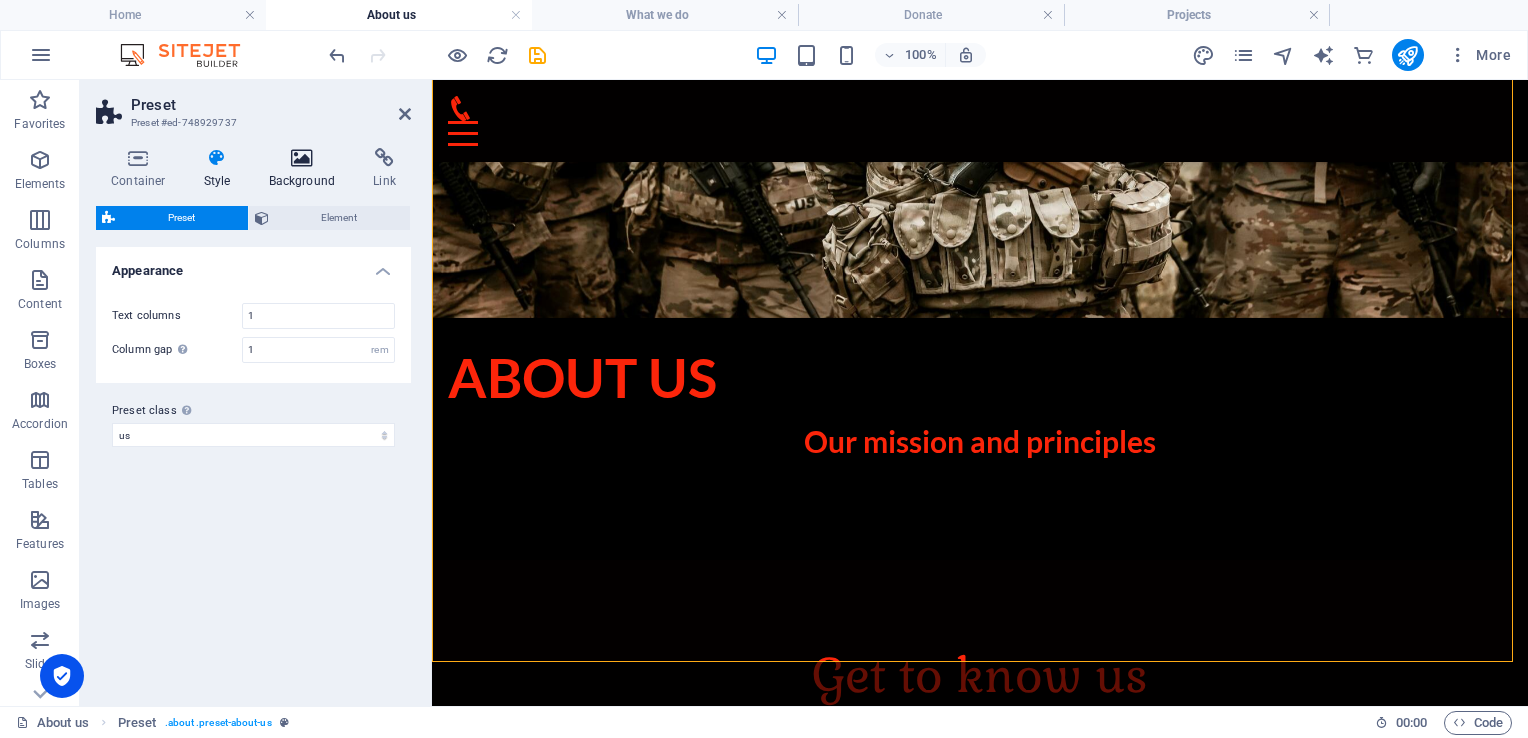 click on "Background" at bounding box center [306, 169] 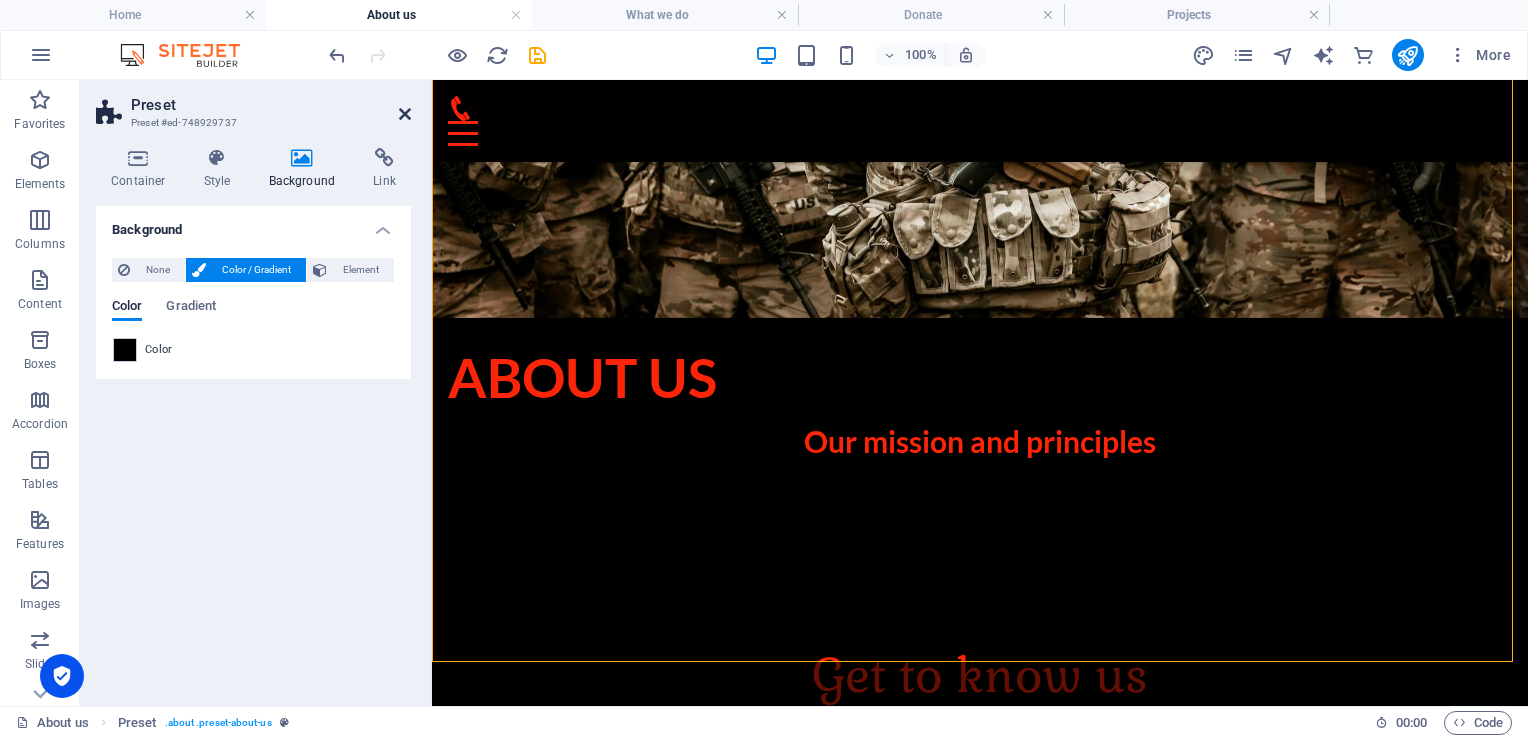 click at bounding box center (405, 114) 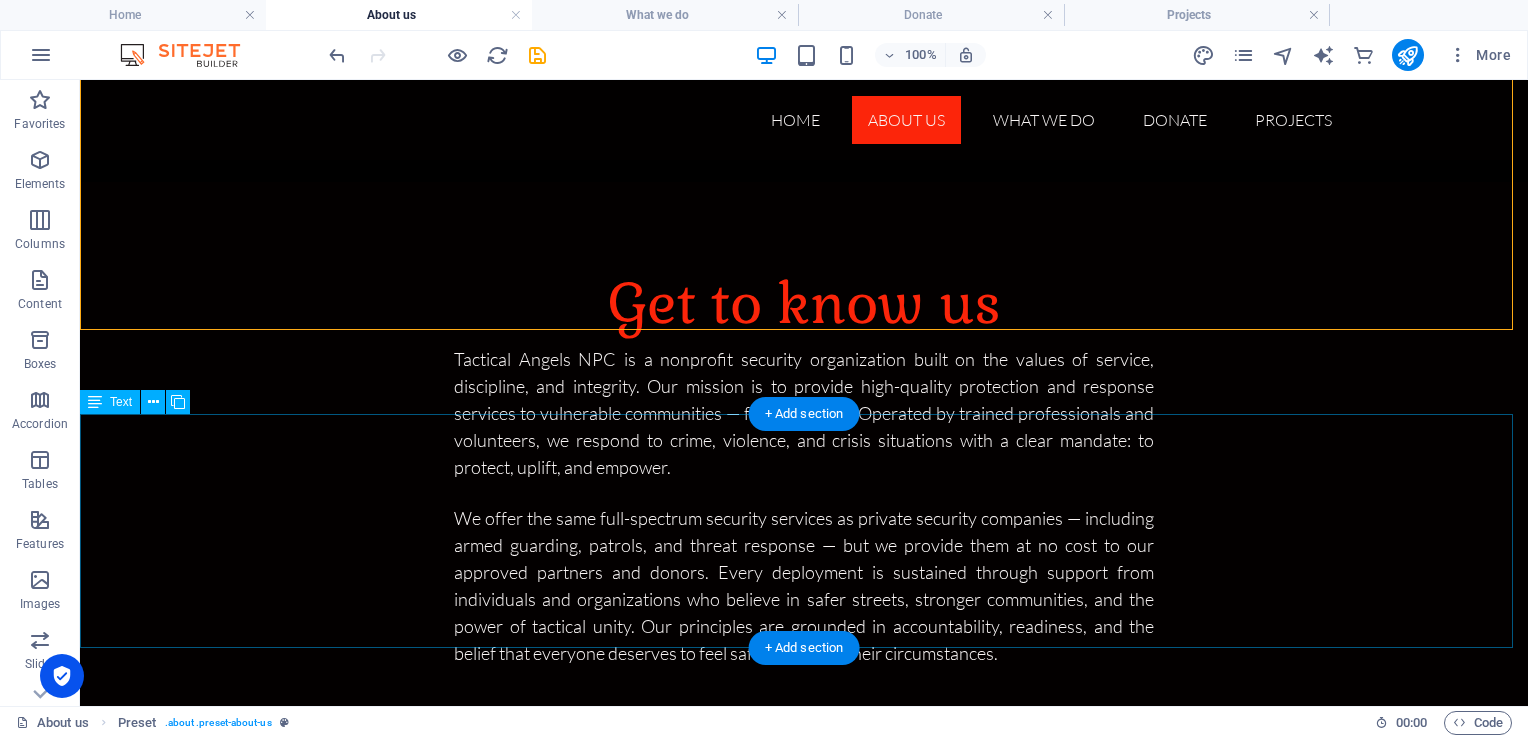 scroll, scrollTop: 820, scrollLeft: 0, axis: vertical 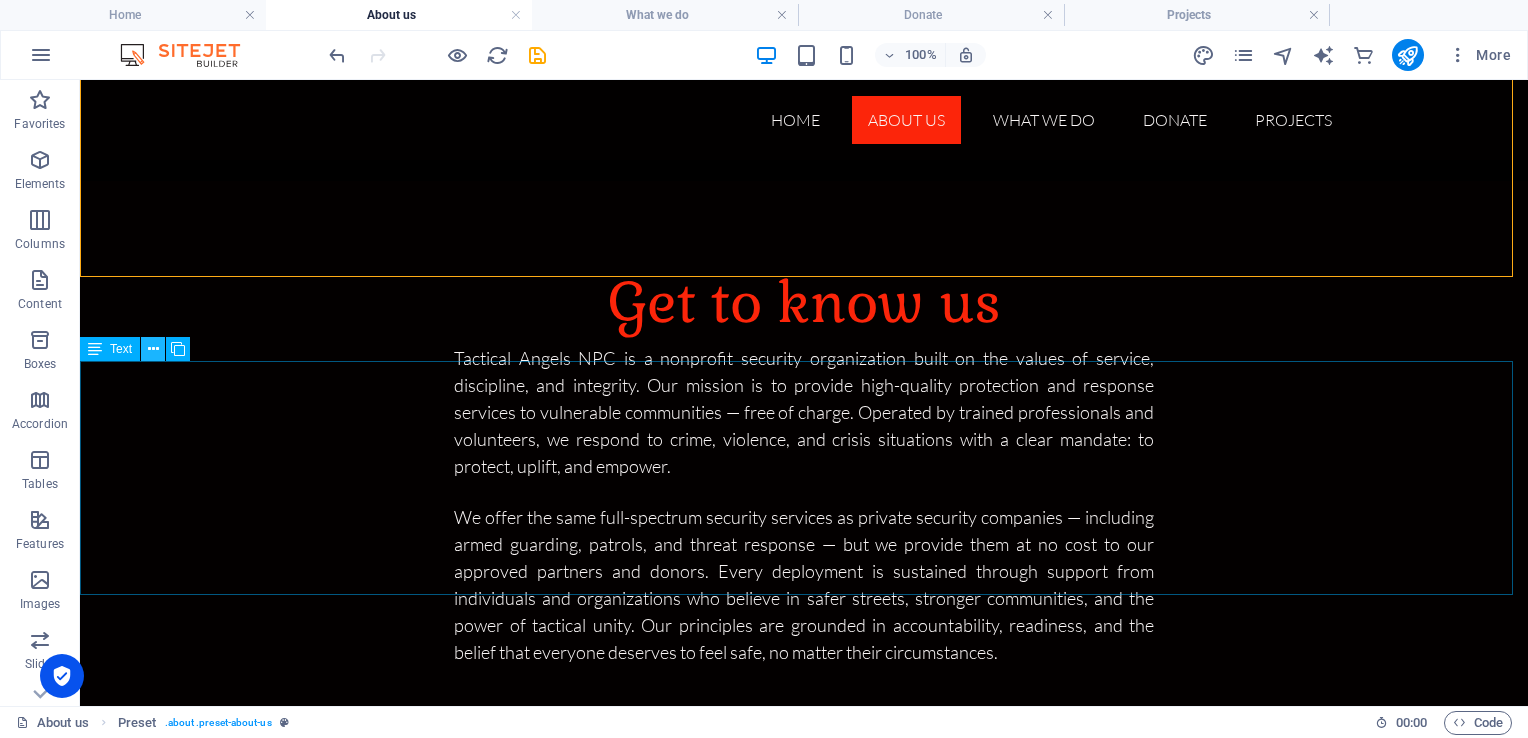 click at bounding box center [153, 349] 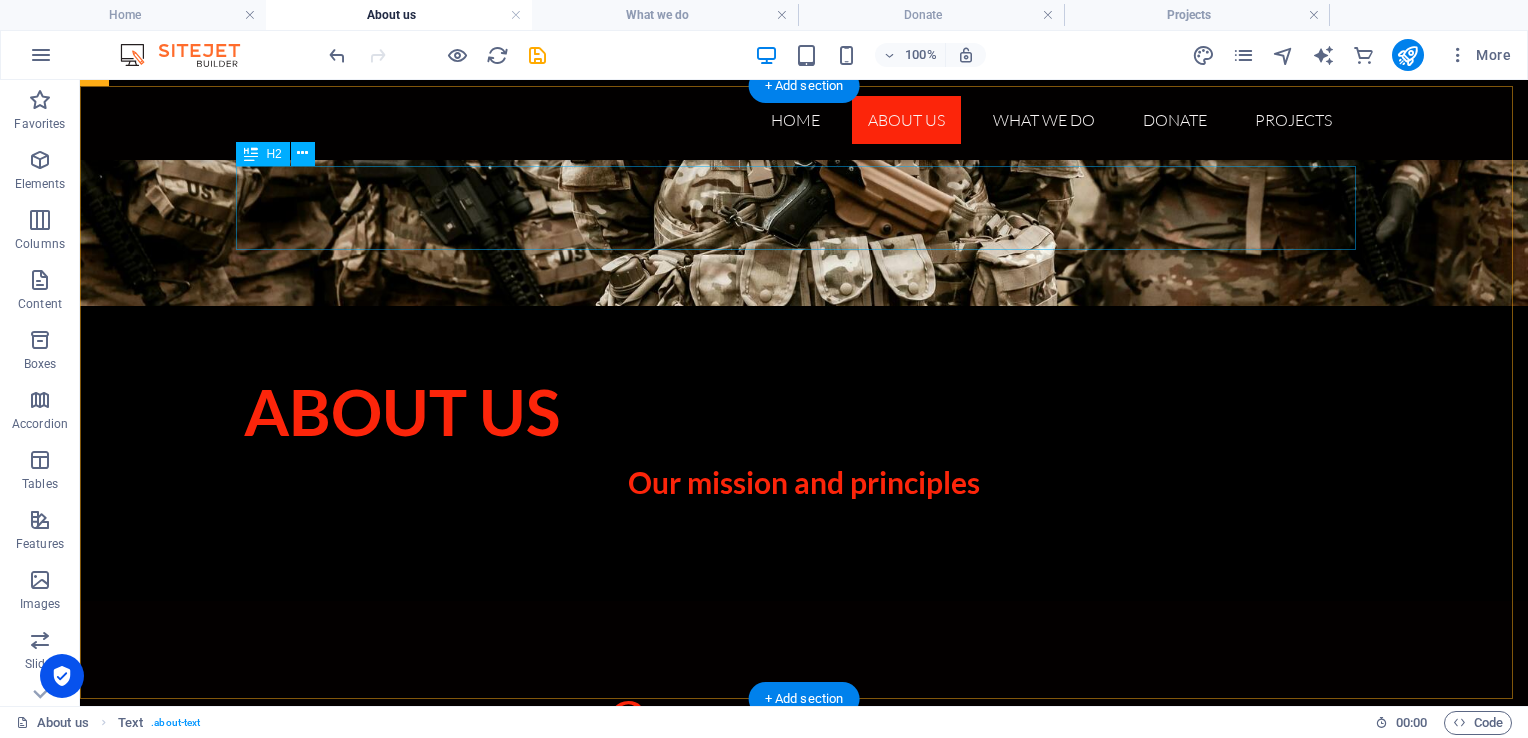 scroll, scrollTop: 397, scrollLeft: 0, axis: vertical 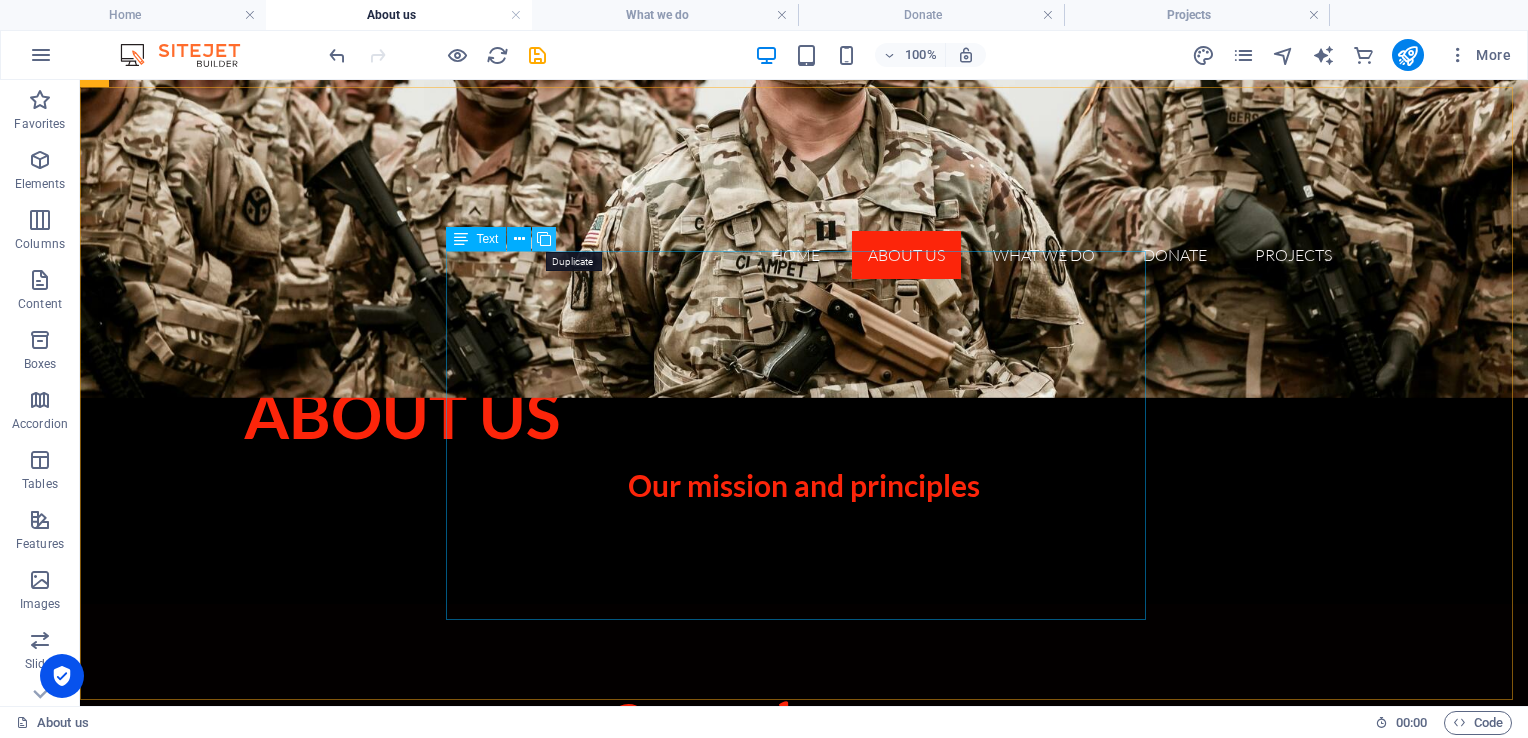 click at bounding box center (544, 239) 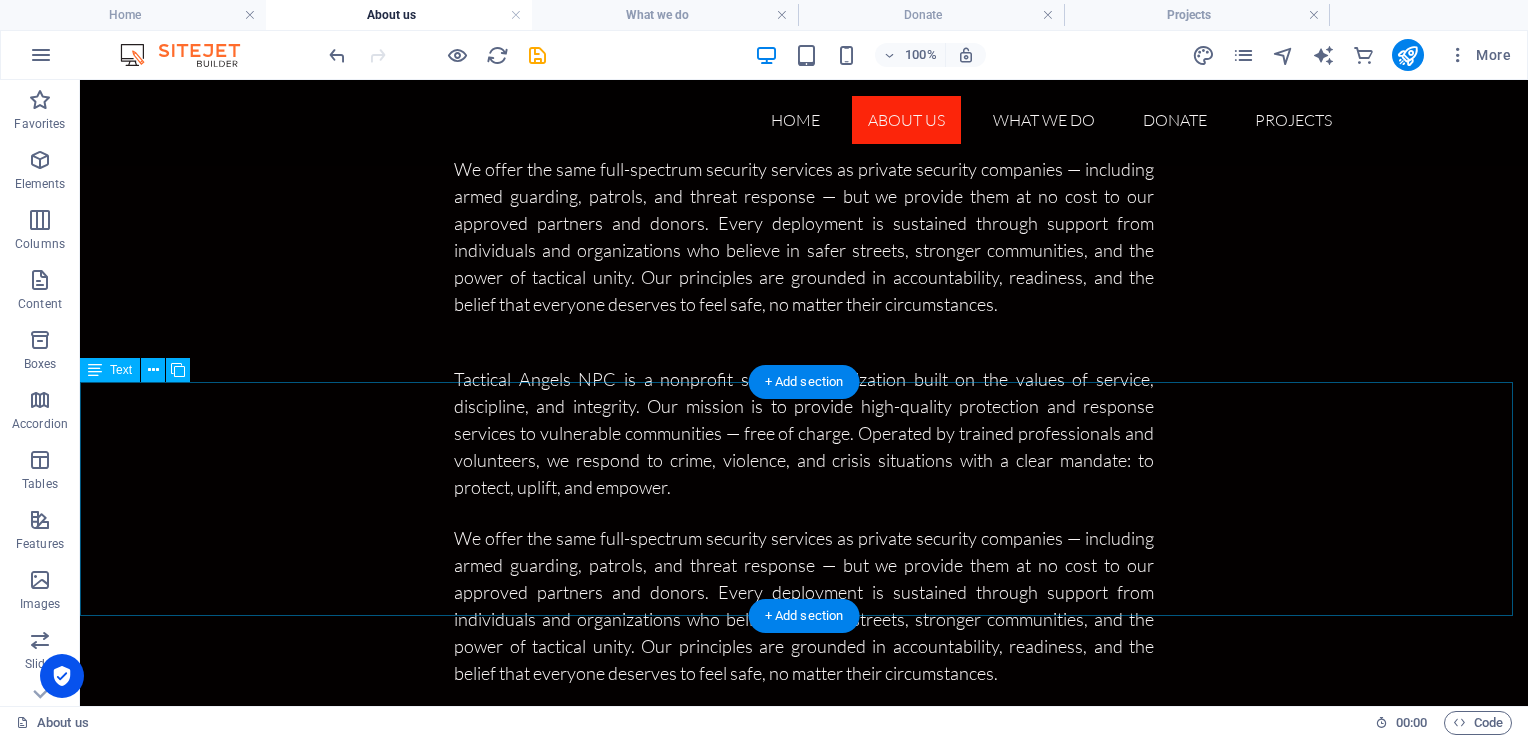 scroll, scrollTop: 1168, scrollLeft: 0, axis: vertical 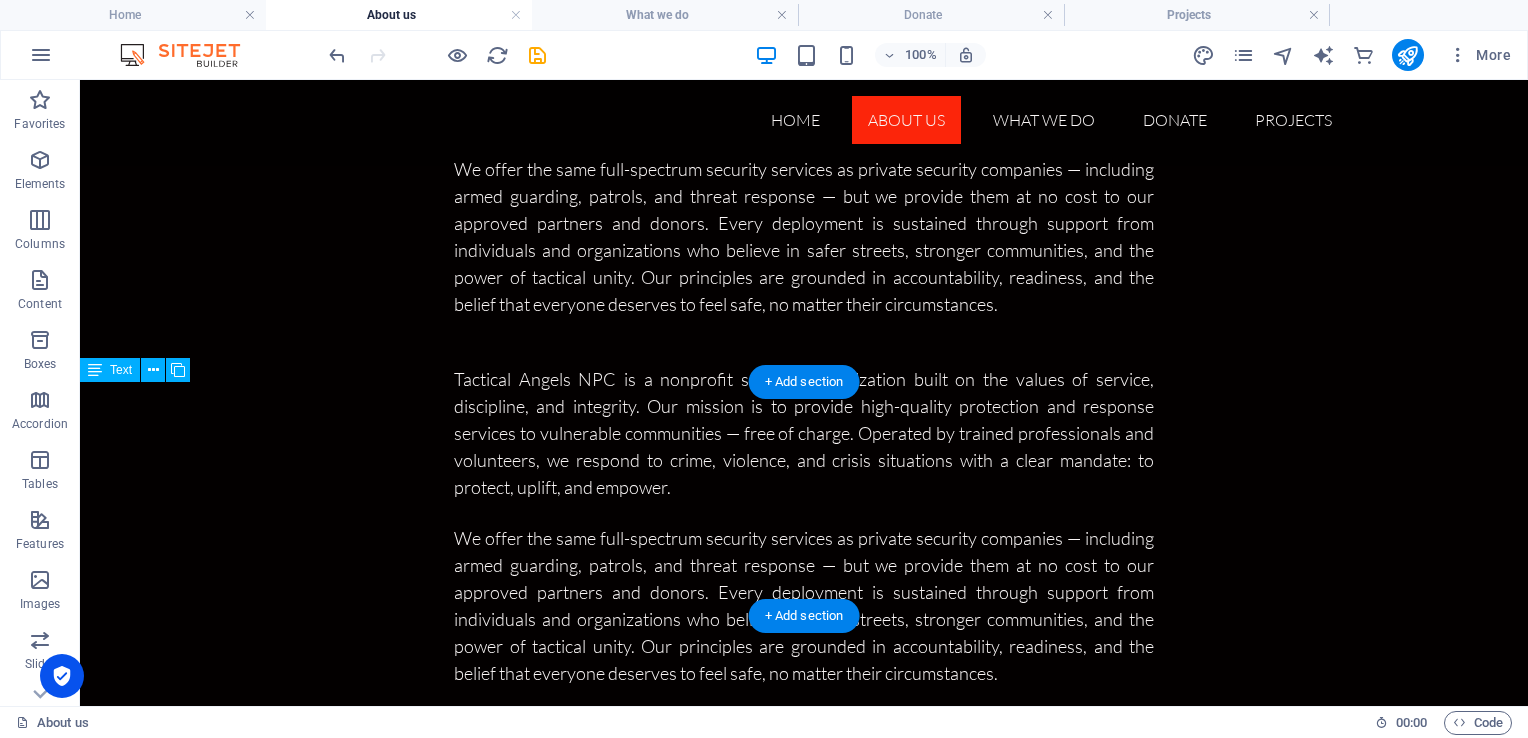click on "At Tactical Angels NPC, we believe security is not a luxury — it’s a basic human right. Our philosophy is rooted in service above profit, protection without prejudice, and a deep commitment to community empowerment. What matters to us is not how much someone can pay, but how much they need support. We operate with a proactive, boots-on-the-ground approach, offering everything from armed and unarmed guarding to community threat response, crime prevention patrols, and trauma support — at no charge to those we serve. What’s important for us is impact: reaching the areas most often overlooked, standing between danger and the vulnerable, and restoring dignity through disciplined presence. We work hand-in-hand with donors, community leaders, and local residents to build safer, more resilient environments — because real change starts with those who are willing to show up, stand firm, and take action when it matters most." at bounding box center [804, 1016] 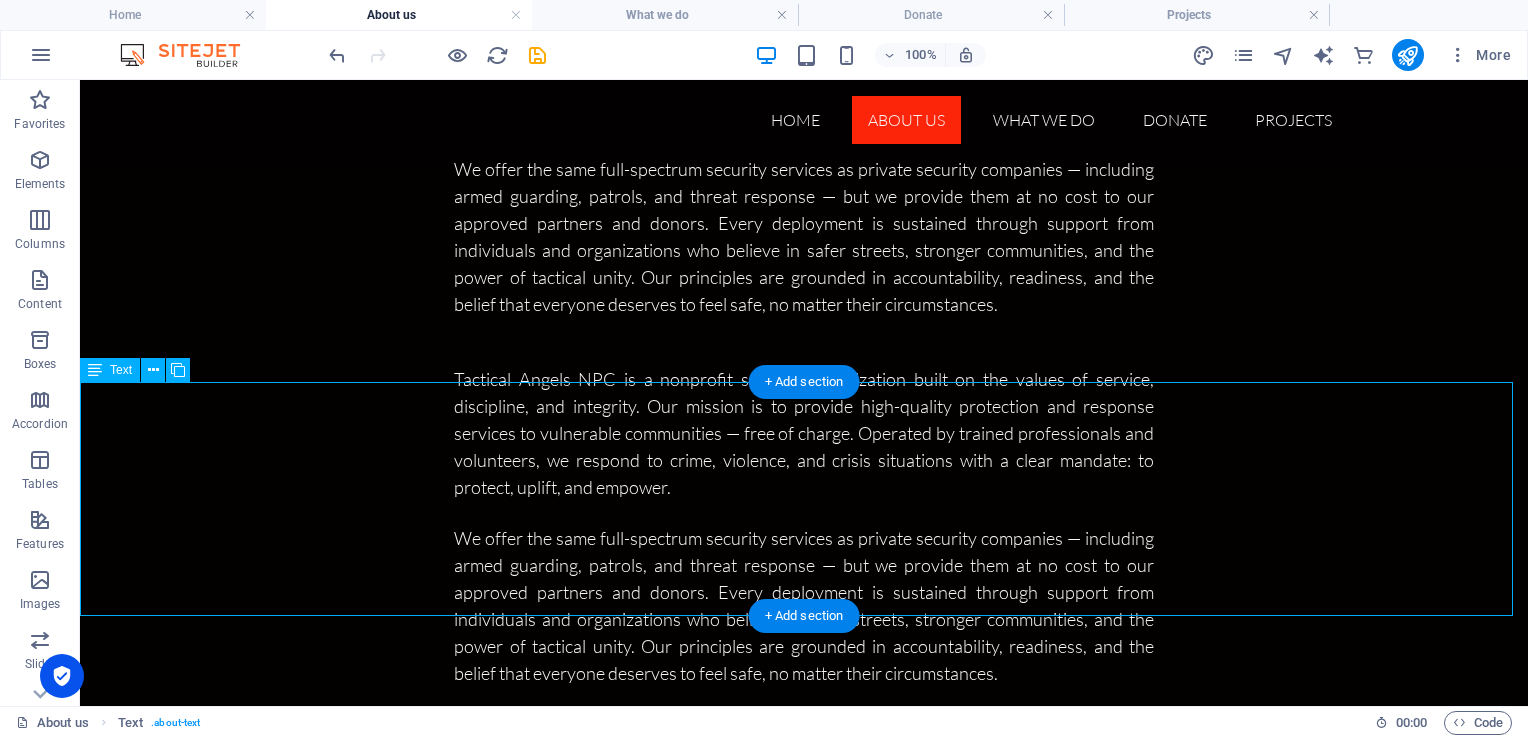 click on "At Tactical Angels NPC, we believe security is not a luxury — it’s a basic human right. Our philosophy is rooted in service above profit, protection without prejudice, and a deep commitment to community empowerment. What matters to us is not how much someone can pay, but how much they need support. We operate with a proactive, boots-on-the-ground approach, offering everything from armed and unarmed guarding to community threat response, crime prevention patrols, and trauma support — at no charge to those we serve. What’s important for us is impact: reaching the areas most often overlooked, standing between danger and the vulnerable, and restoring dignity through disciplined presence. We work hand-in-hand with donors, community leaders, and local residents to build safer, more resilient environments — because real change starts with those who are willing to show up, stand firm, and take action when it matters most." at bounding box center [804, 1016] 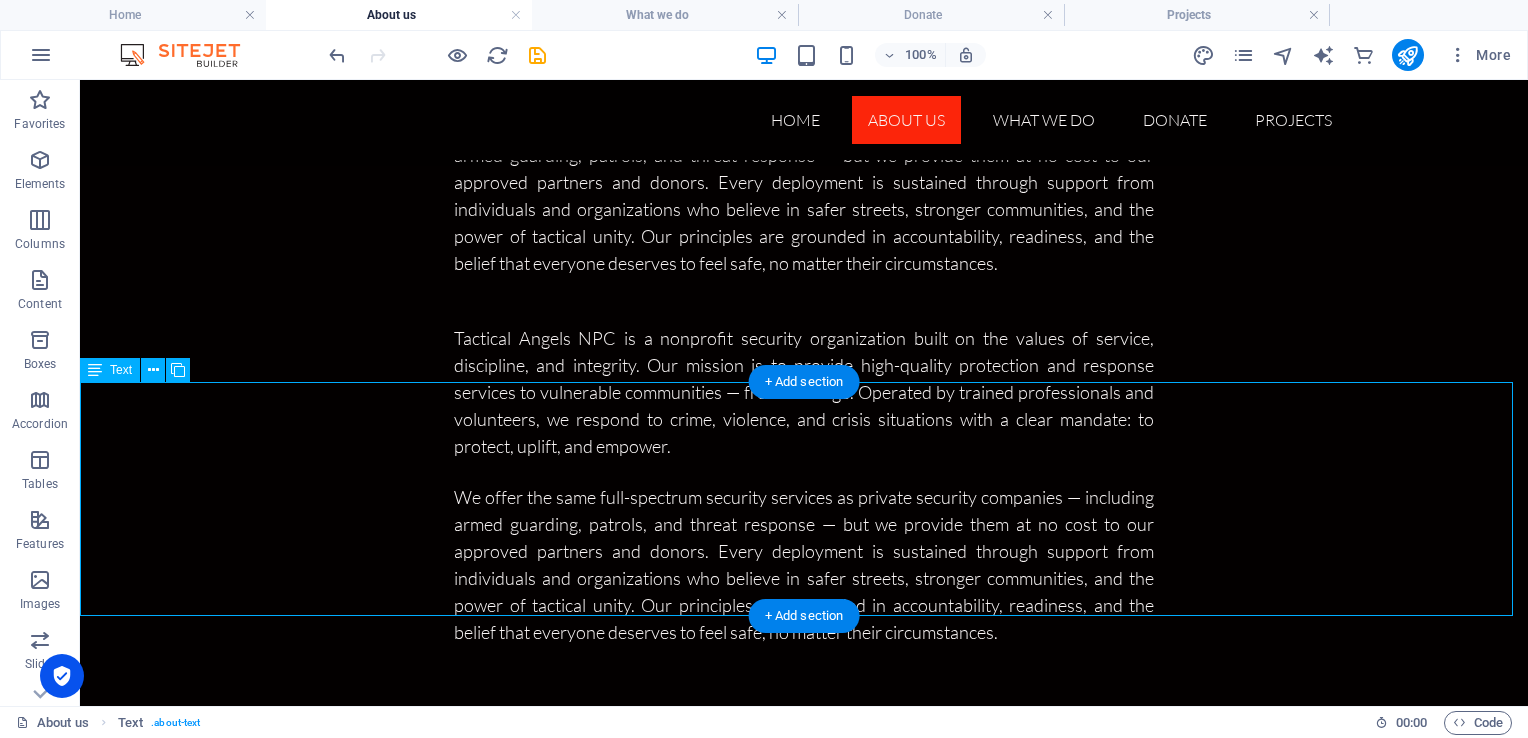 scroll, scrollTop: 1121, scrollLeft: 0, axis: vertical 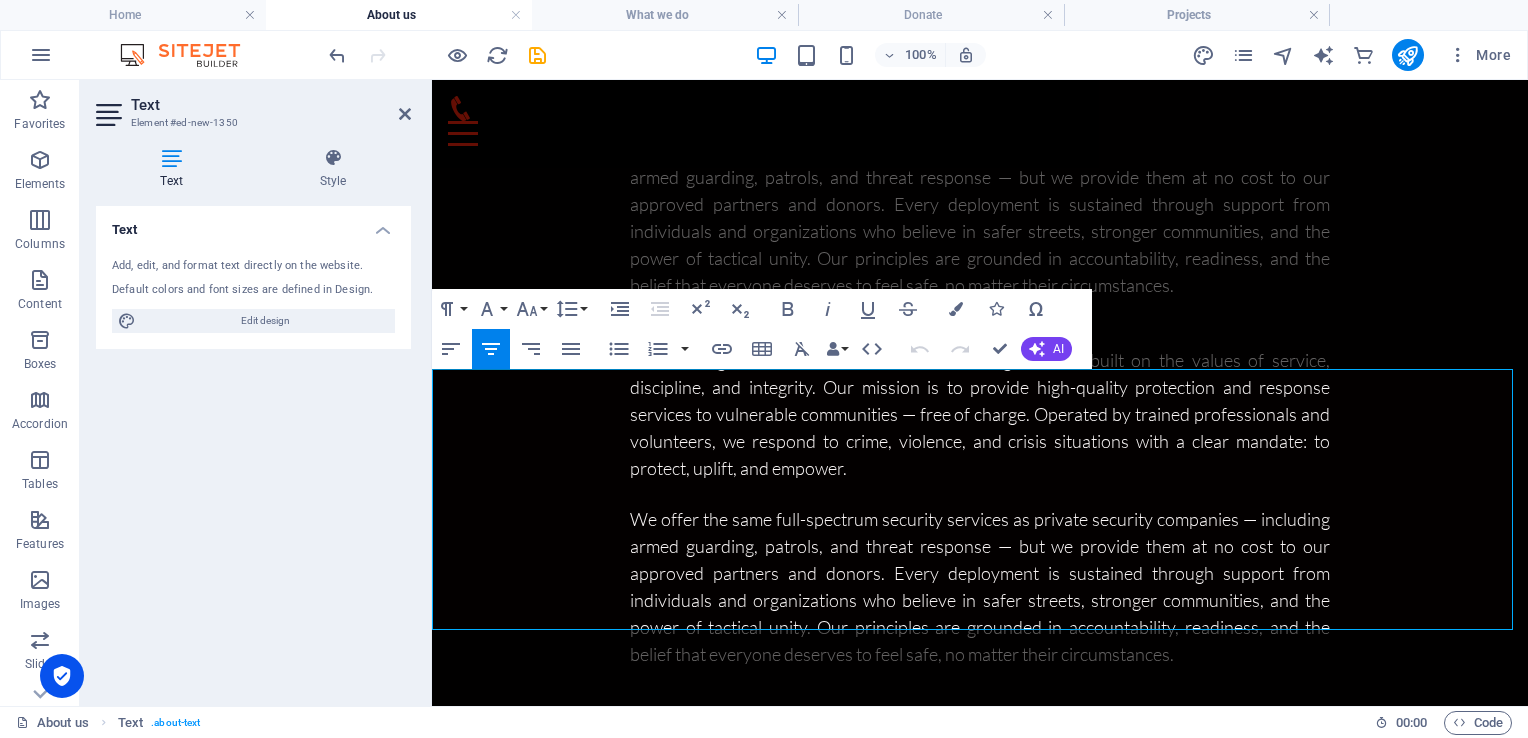 click on "At Tactical Angels NPC, we believe security is not a luxury — it’s a basic human right. Our philosophy is rooted in service above profit, protection without prejudice, and a deep commitment to community empowerment. What matters to us is not how much someone can pay, but how much they need support. We operate with a proactive, boots-on-the-ground approach, offering everything from armed and unarmed guarding to community threat response, crime prevention patrols, and trauma support — at no charge to those we serve." at bounding box center [980, 921] 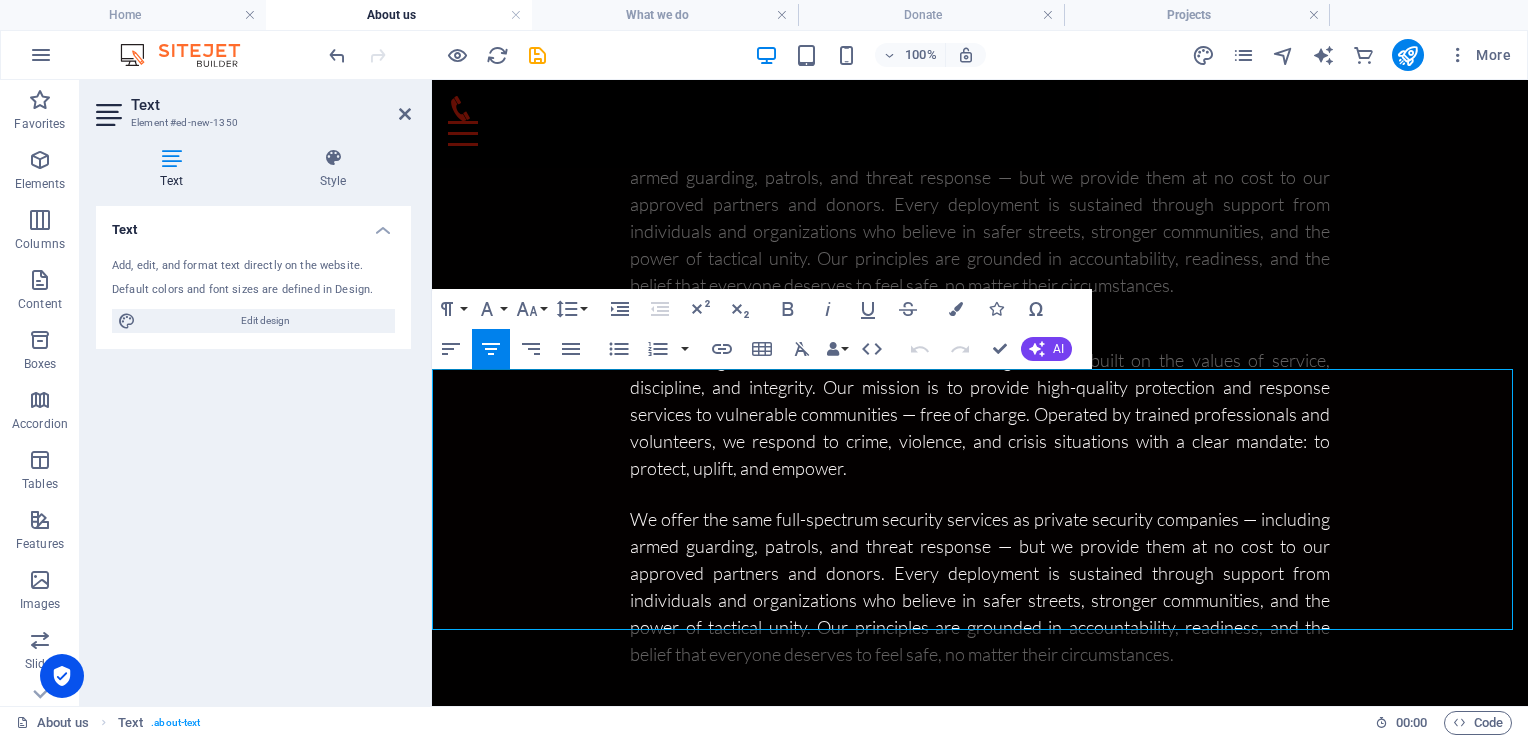 click on "At Tactical Angels NPC, we believe security is not a luxury — it’s a basic human right. Our philosophy is rooted in service above profit, protection without prejudice, and a deep commitment to community empowerment. What matters to us is not how much someone can pay, but how much they need support. We operate with a proactive, boots-on-the-ground approach, offering everything from armed and unarmed guarding to community threat response, crime prevention patrols, and trauma support — at no charge to those we serve." at bounding box center [980, 921] 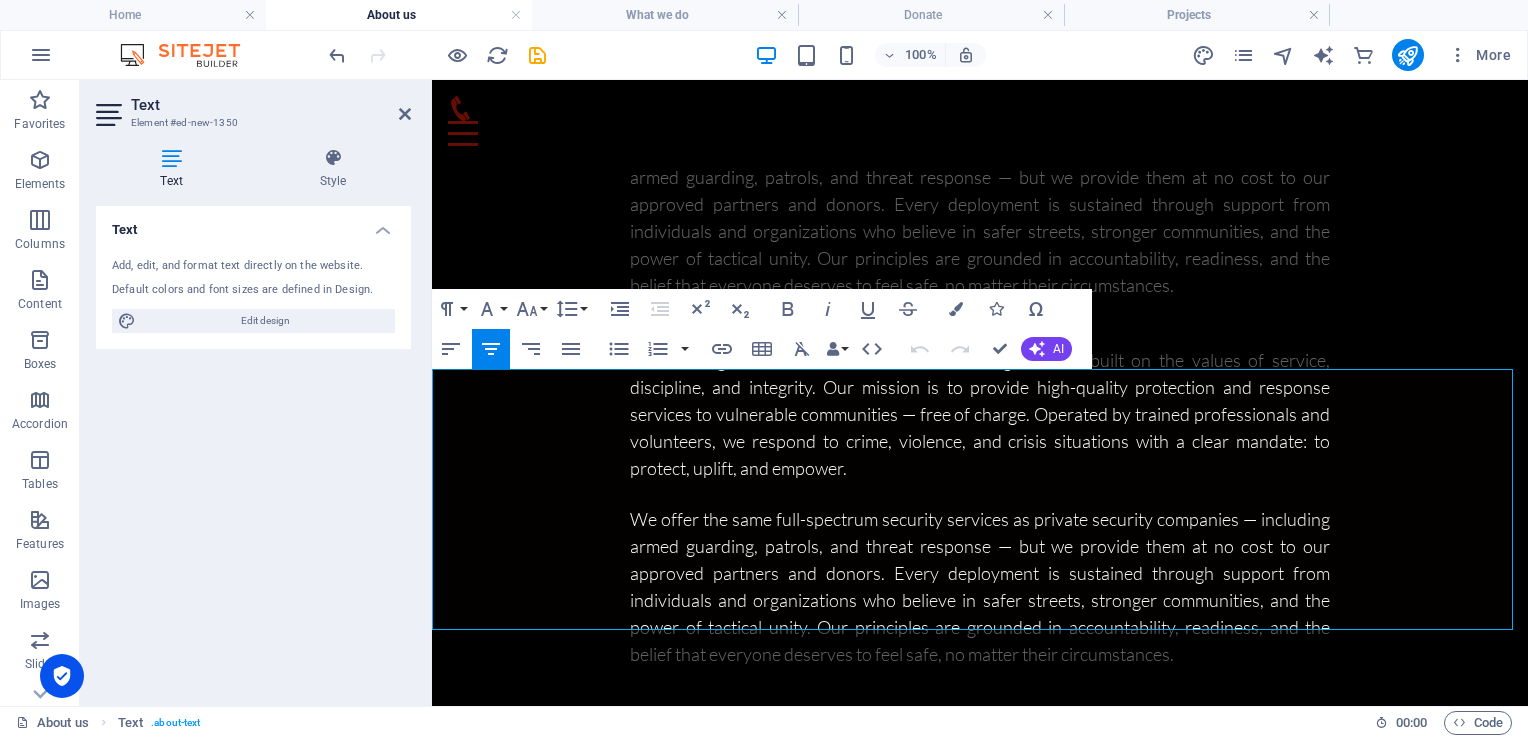 click on "At Tactical Angels NPC, we believe security is not a luxury — it’s a basic human right. Our philosophy is rooted in service above profit, protection without prejudice, and a deep commitment to community empowerment. What matters to us is not how much someone can pay, but how much they need support. We operate with a proactive, boots-on-the-ground approach, offering everything from armed and unarmed guarding to community threat response, crime prevention patrols, and trauma support — at no charge to those we serve." at bounding box center [980, 921] 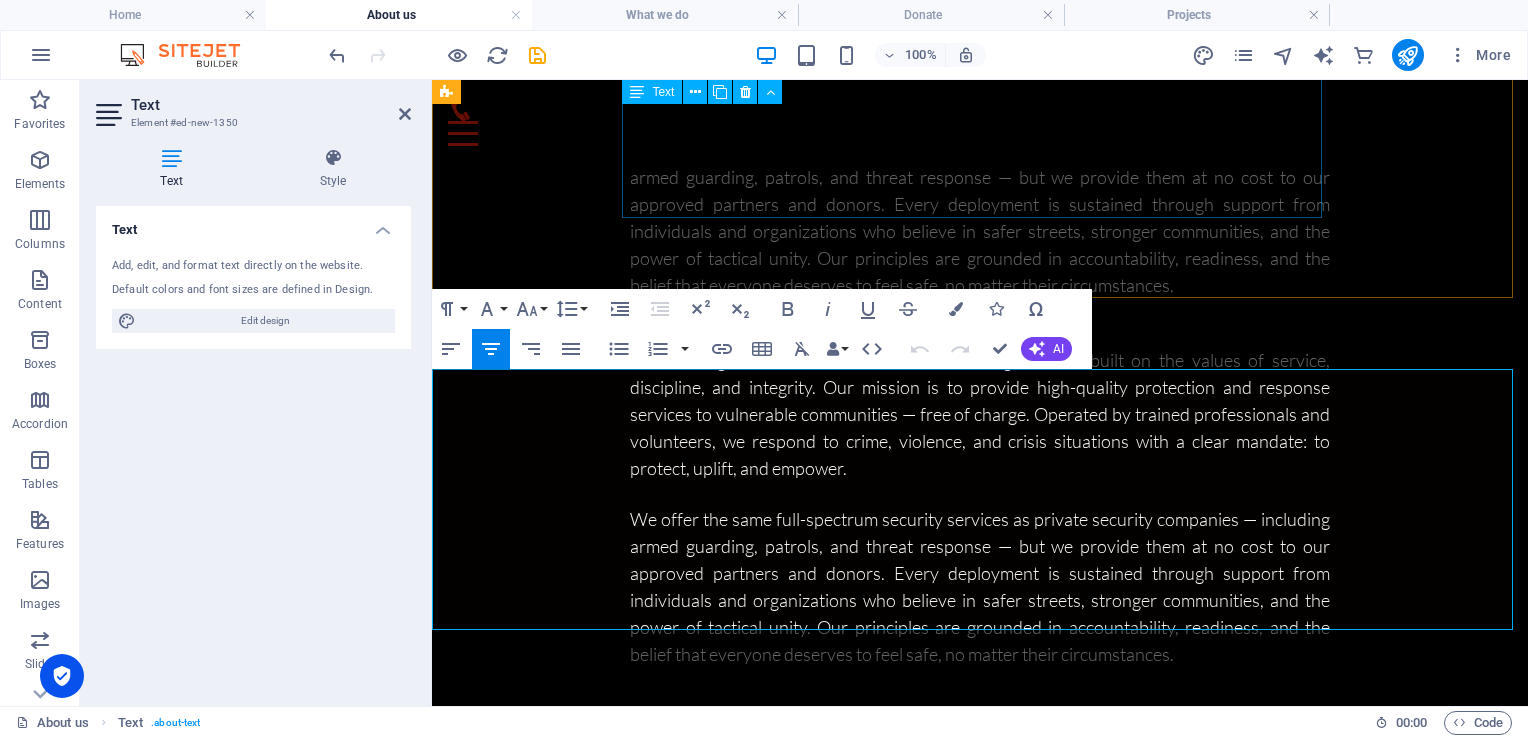 click on "Tactical Angels NPC is a nonprofit security organization built on the values of service, discipline, and integrity. Our mission is to provide high-quality protection and response services to vulnerable communities — free of charge. Operated by trained professionals and volunteers, we respond to crime, violence, and crisis situations with a clear mandate: to protect, uplift, and empower. We offer the same full-spectrum security services as private security companies — including armed guarding, patrols, and threat response — but we provide them at no cost to our approved partners and donors. Every deployment is sustained through support from individuals and organizations who believe in safer streets, stronger communities, and the power of tactical unity. Our principles are grounded in accountability, readiness, and the belief that everyone deserves to feel safe, no matter their circumstances." at bounding box center [980, 531] 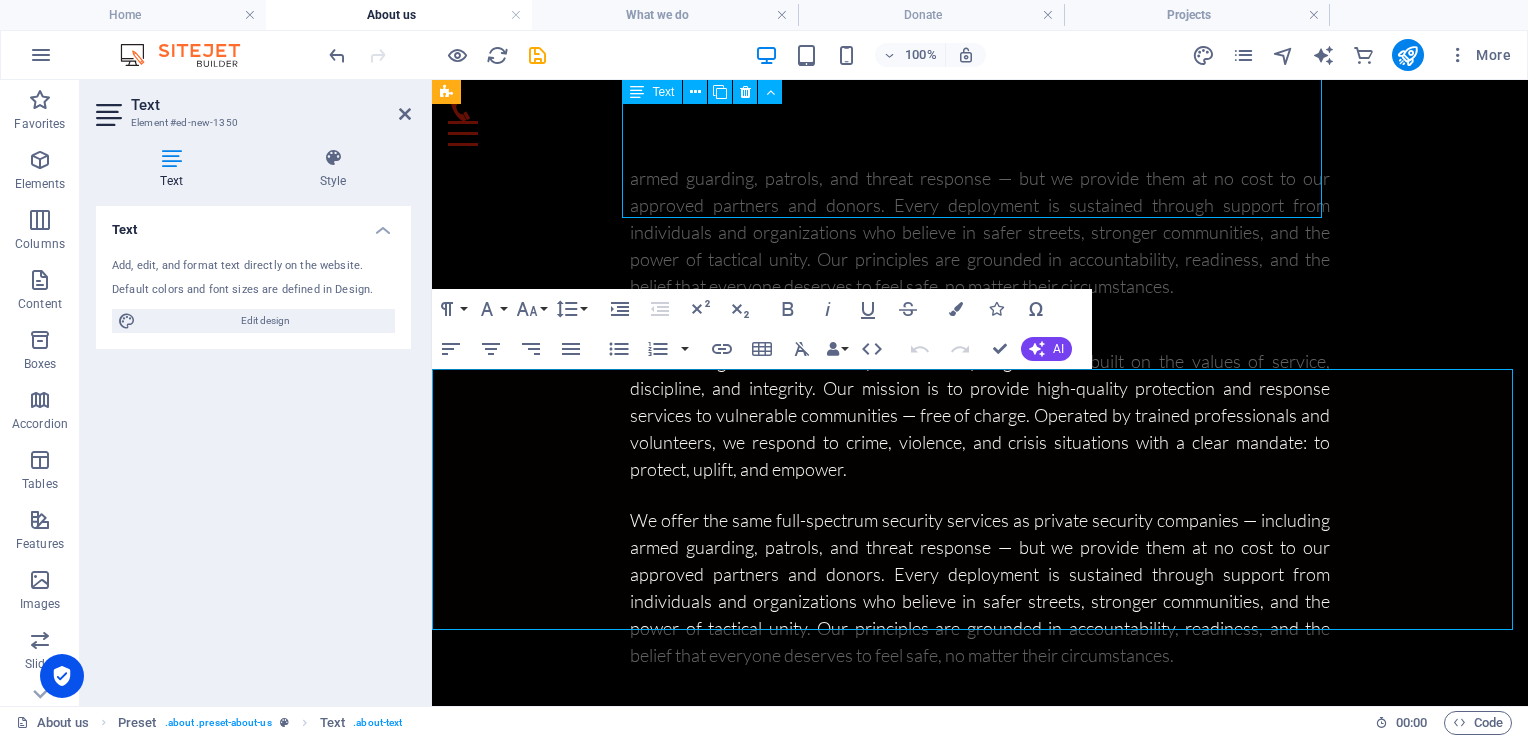 click on "Tactical Angels NPC is a nonprofit security organization built on the values of service, discipline, and integrity. Our mission is to provide high-quality protection and response services to vulnerable communities — free of charge. Operated by trained professionals and volunteers, we respond to crime, violence, and crisis situations with a clear mandate: to protect, uplift, and empower. We offer the same full-spectrum security services as private security companies — including armed guarding, patrols, and threat response — but we provide them at no cost to our approved partners and donors. Every deployment is sustained through support from individuals and organizations who believe in safer streets, stronger communities, and the power of tactical unity. Our principles are grounded in accountability, readiness, and the belief that everyone deserves to feel safe, no matter their circumstances." at bounding box center [980, 532] 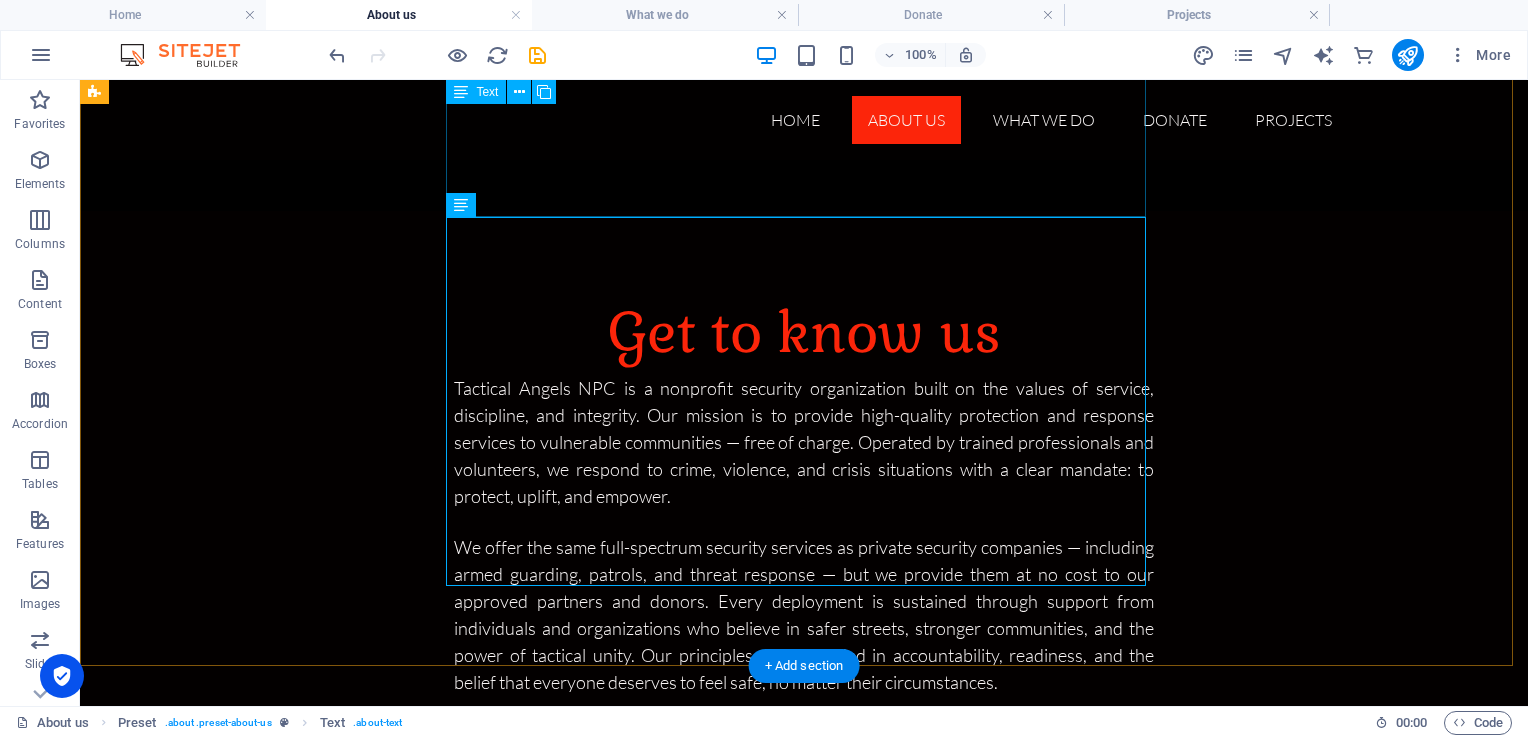 scroll, scrollTop: 793, scrollLeft: 0, axis: vertical 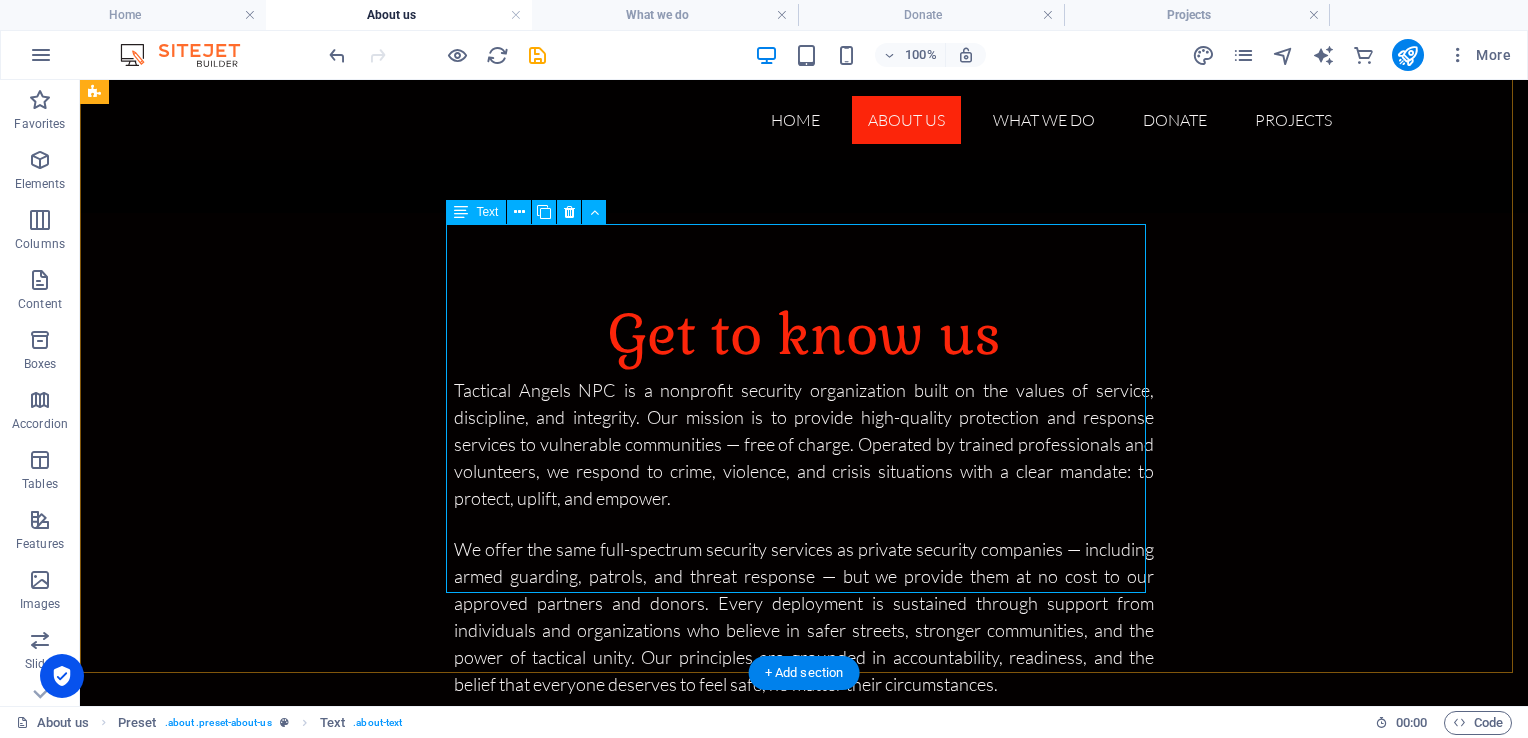 click on "Tactical Angels NPC is a nonprofit security organization built on the values of service, discipline, and integrity. Our mission is to provide high-quality protection and response services to vulnerable communities — free of charge. Operated by trained professionals and volunteers, we respond to crime, violence, and crisis situations with a clear mandate: to protect, uplift, and empower. We offer the same full-spectrum security services as private security companies — including armed guarding, patrols, and threat response — but we provide them at no cost to our approved partners and donors. Every deployment is sustained through support from individuals and organizations who believe in safer streets, stronger communities, and the power of tactical unity. Our principles are grounded in accountability, readiness, and the belief that everyone deserves to feel safe, no matter their circumstances." at bounding box center [804, 930] 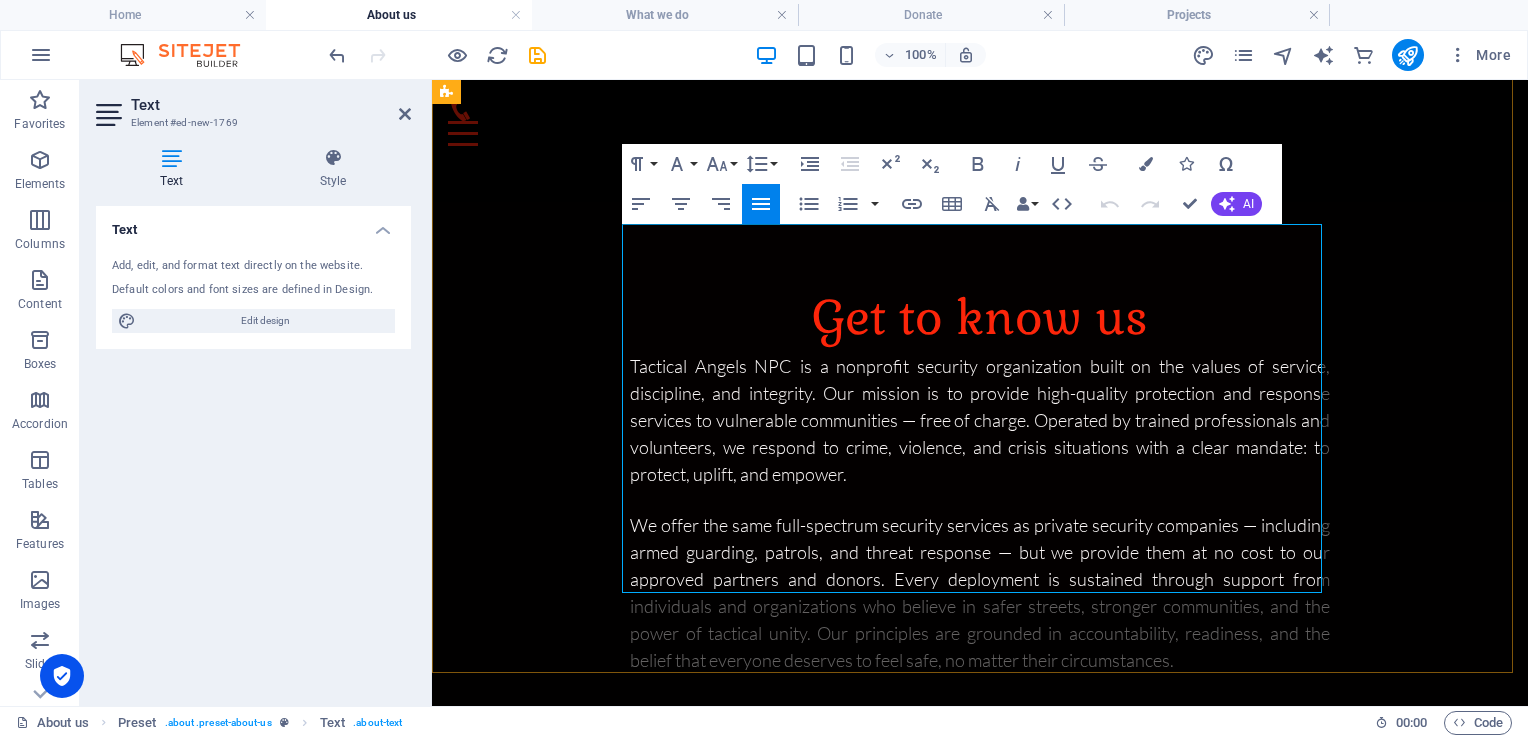 click on "Tactical Angels NPC is a nonprofit security organization built on the values of service, discipline, and integrity. Our mission is to provide high-quality protection and response services to vulnerable communities — free of charge. Operated by trained professionals and volunteers, we respond to crime, violence, and crisis situations with a clear mandate: to protect, uplift, and empower." at bounding box center (980, 789) 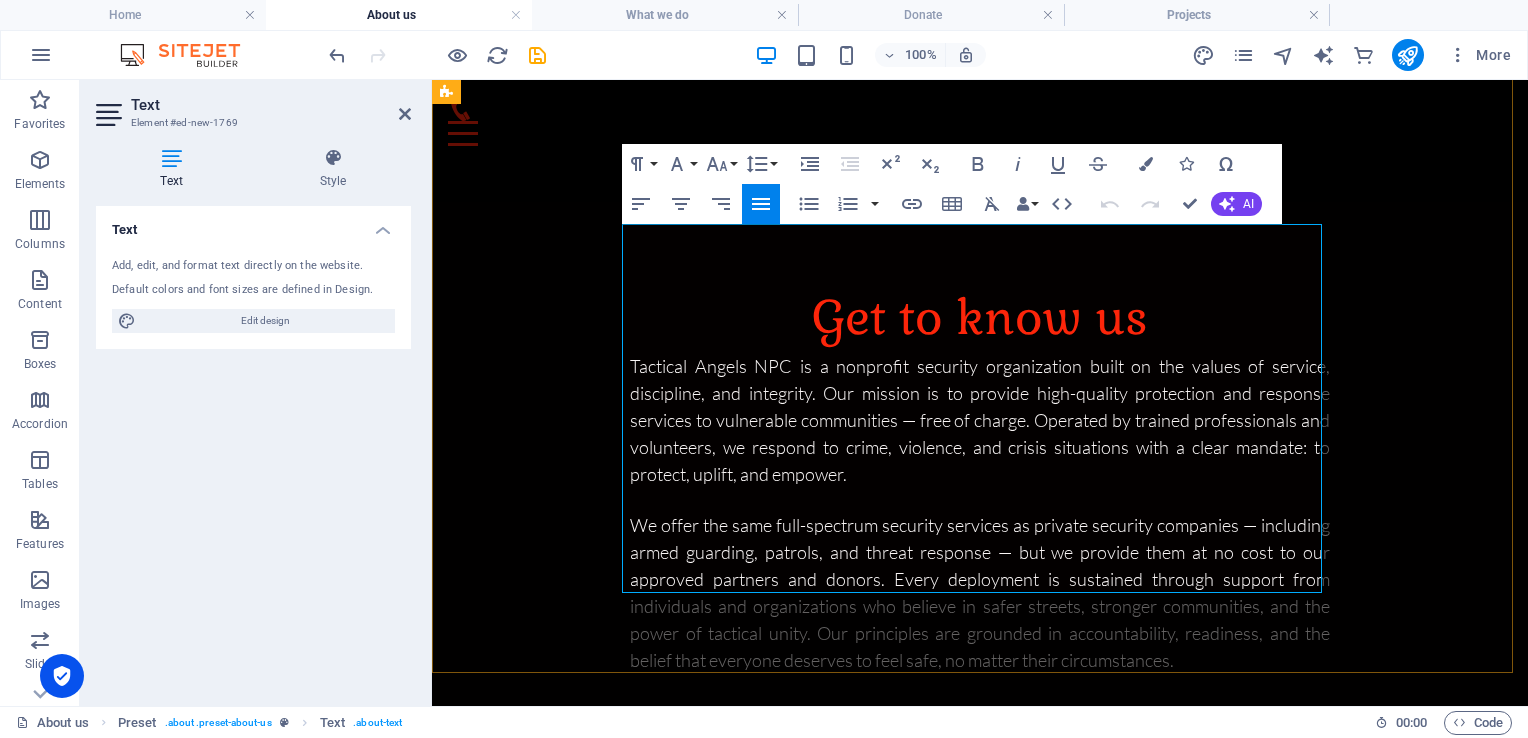 click on "Tactical Angels NPC is a nonprofit security organization built on the values of service, discipline, and integrity. Our mission is to provide high-quality protection and response services to vulnerable communities — free of charge. Operated by trained professionals and volunteers, we respond to crime, violence, and crisis situations with a clear mandate: to protect, uplift, and empower." at bounding box center [980, 789] 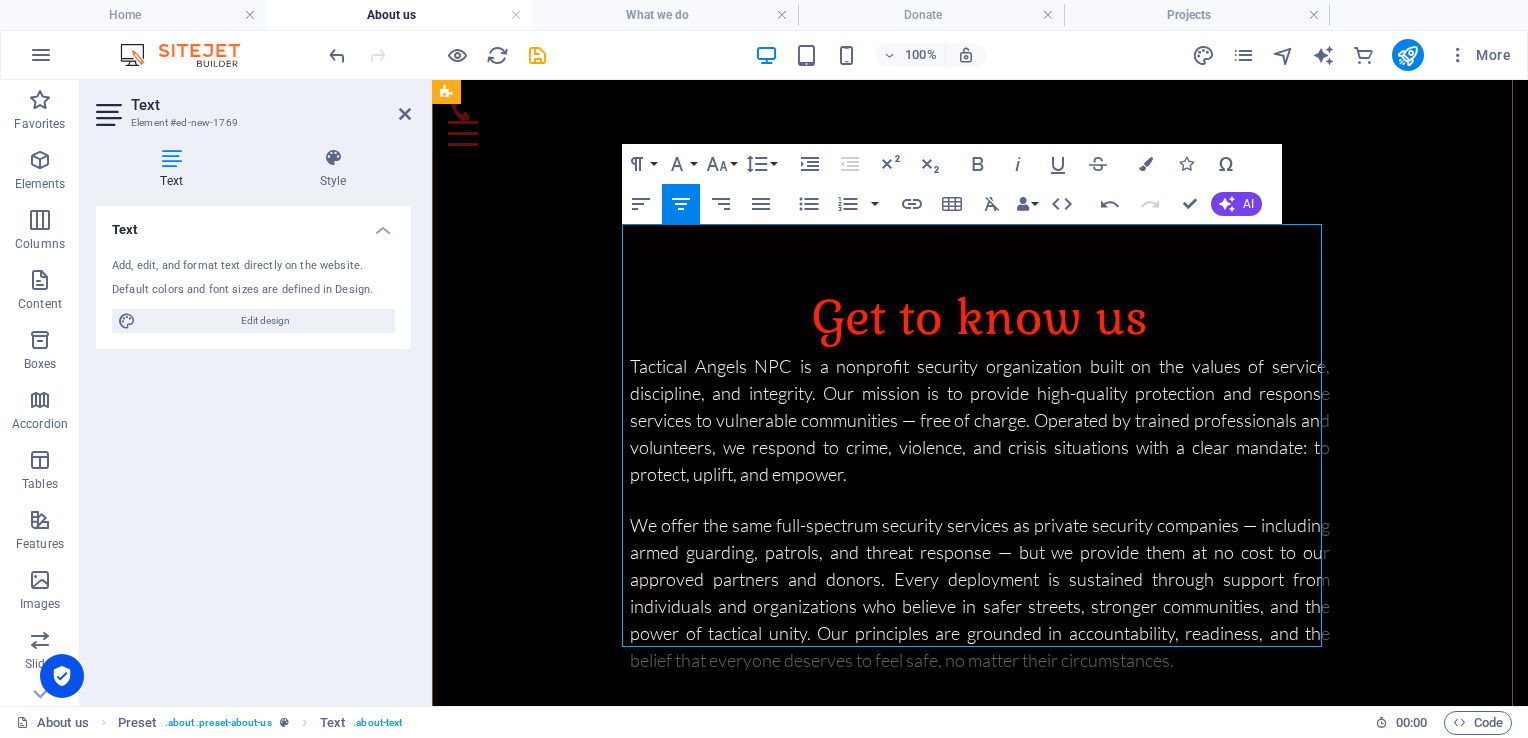 click on "At Tactical Angels NPC, we believe security is not a luxury — it’s a basic human right. Our philosophy is rooted in service above profit, protection without prejudice, and a deep commitment to community empowerment. What matters to us is not how much someone can pay, but how much they need support. We operate with a proactive, boots-on-the-ground approach, offering everything from armed and unarmed guarding to community threat response, crime prevention patrols, and trauma support — at no charge to those we serve." at bounding box center [980, 802] 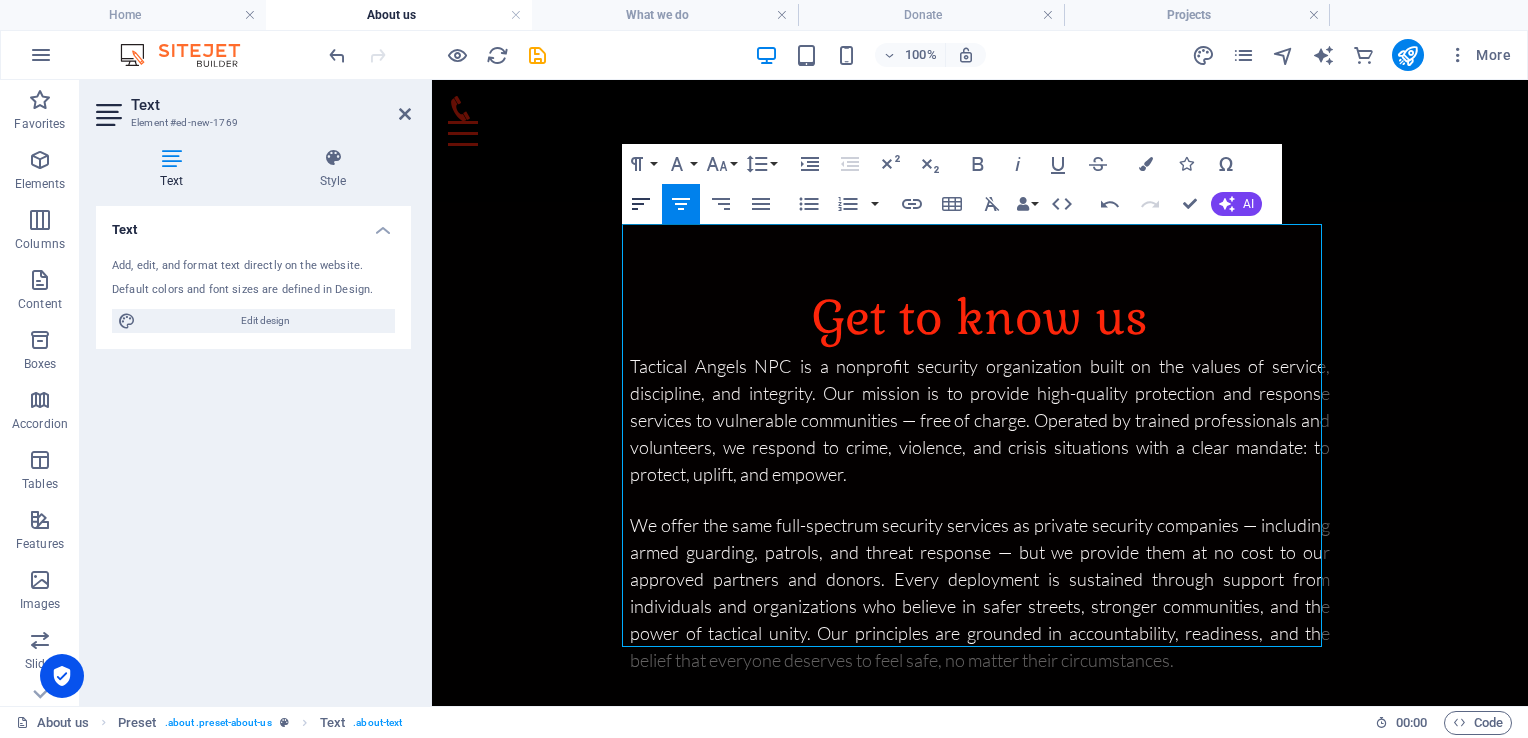 click 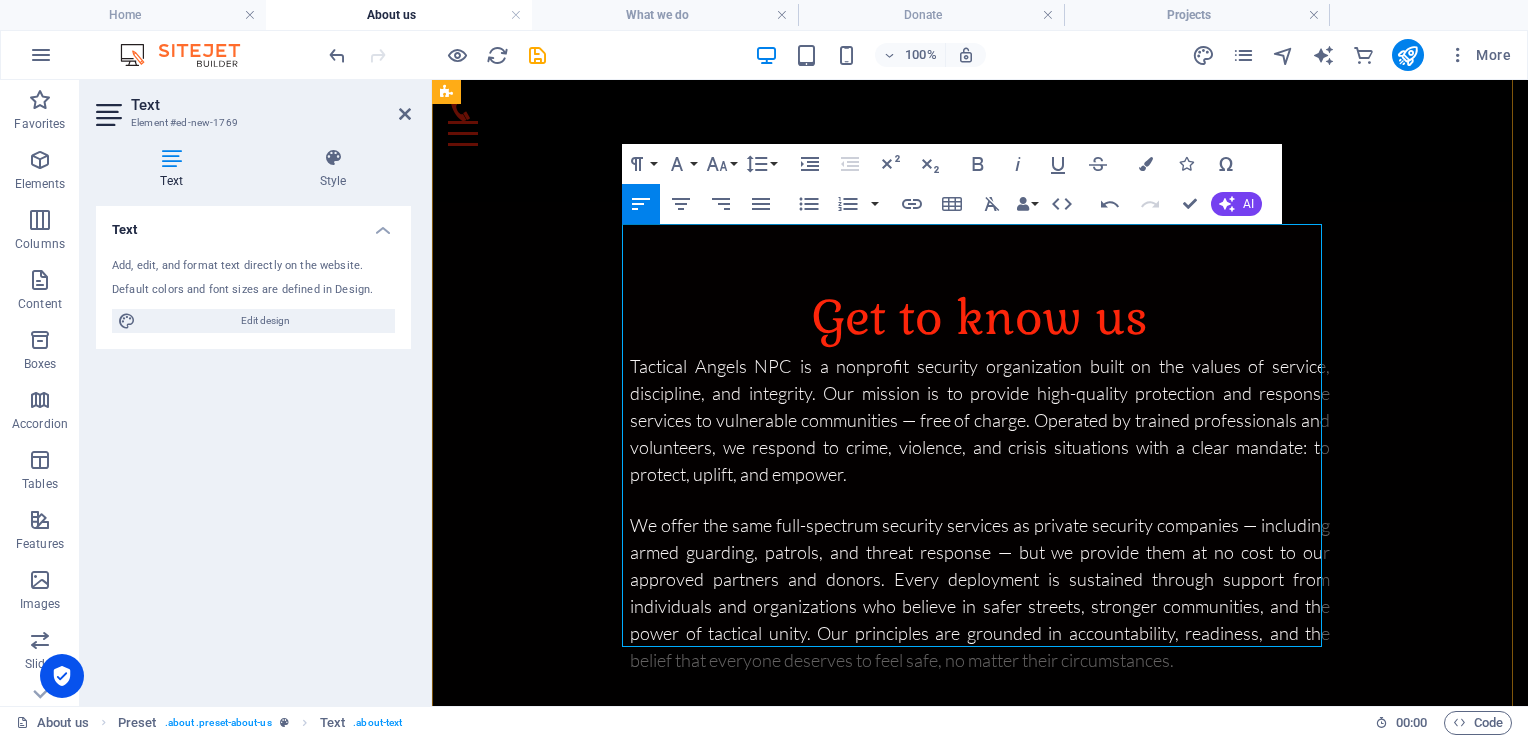 click on "At Tactical Angels NPC, we believe security is not a luxury — it’s a basic human right. Our philosophy is rooted in service above profit, protection without prejudice, and a deep commitment to community empowerment. What matters to us is not how much someone can pay, but how much they need support. We operate with a proactive, boots-on-the-ground approach, offering everything from armed and unarmed guarding to community threat response, crime prevention patrols, and trauma support — at no charge to those we serve." at bounding box center [978, 802] 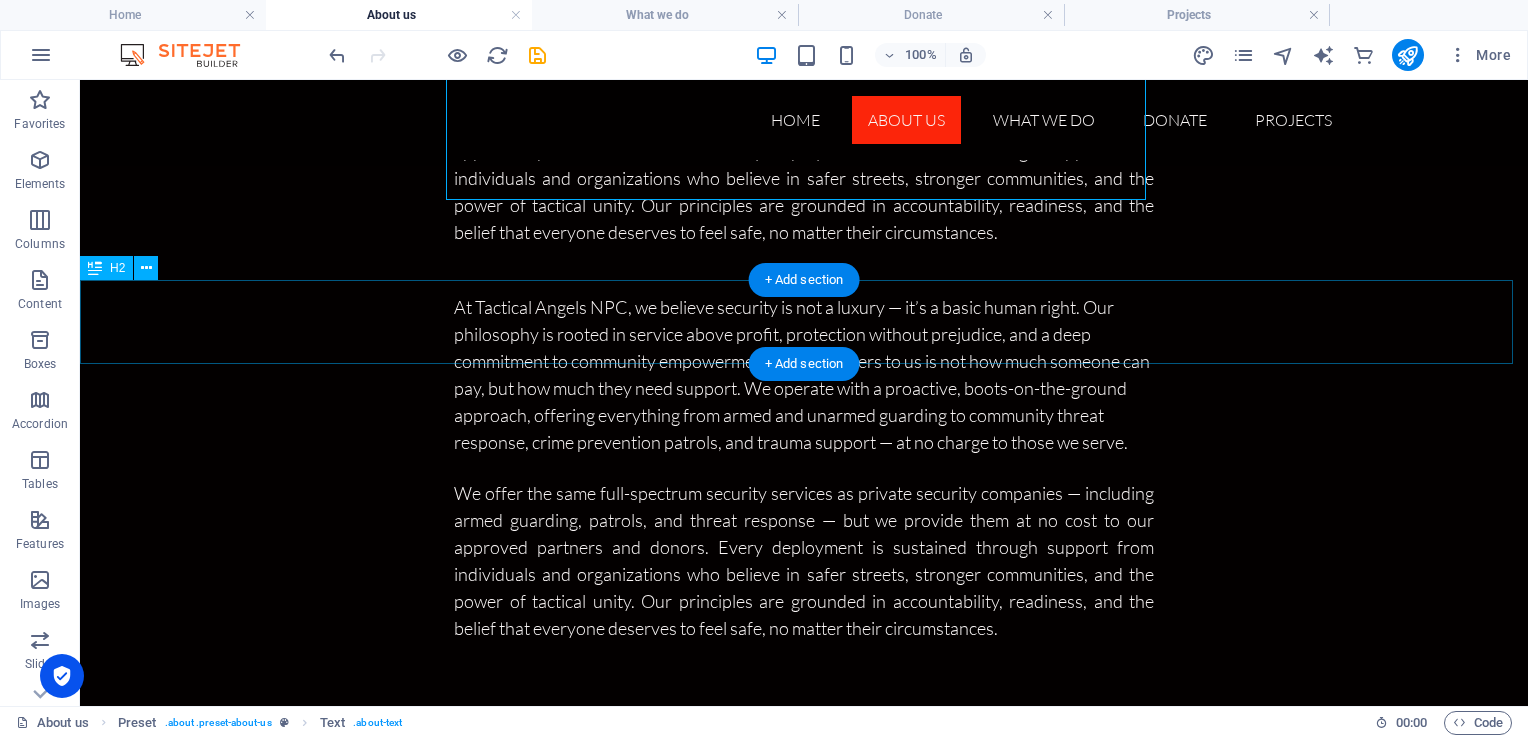scroll, scrollTop: 1246, scrollLeft: 0, axis: vertical 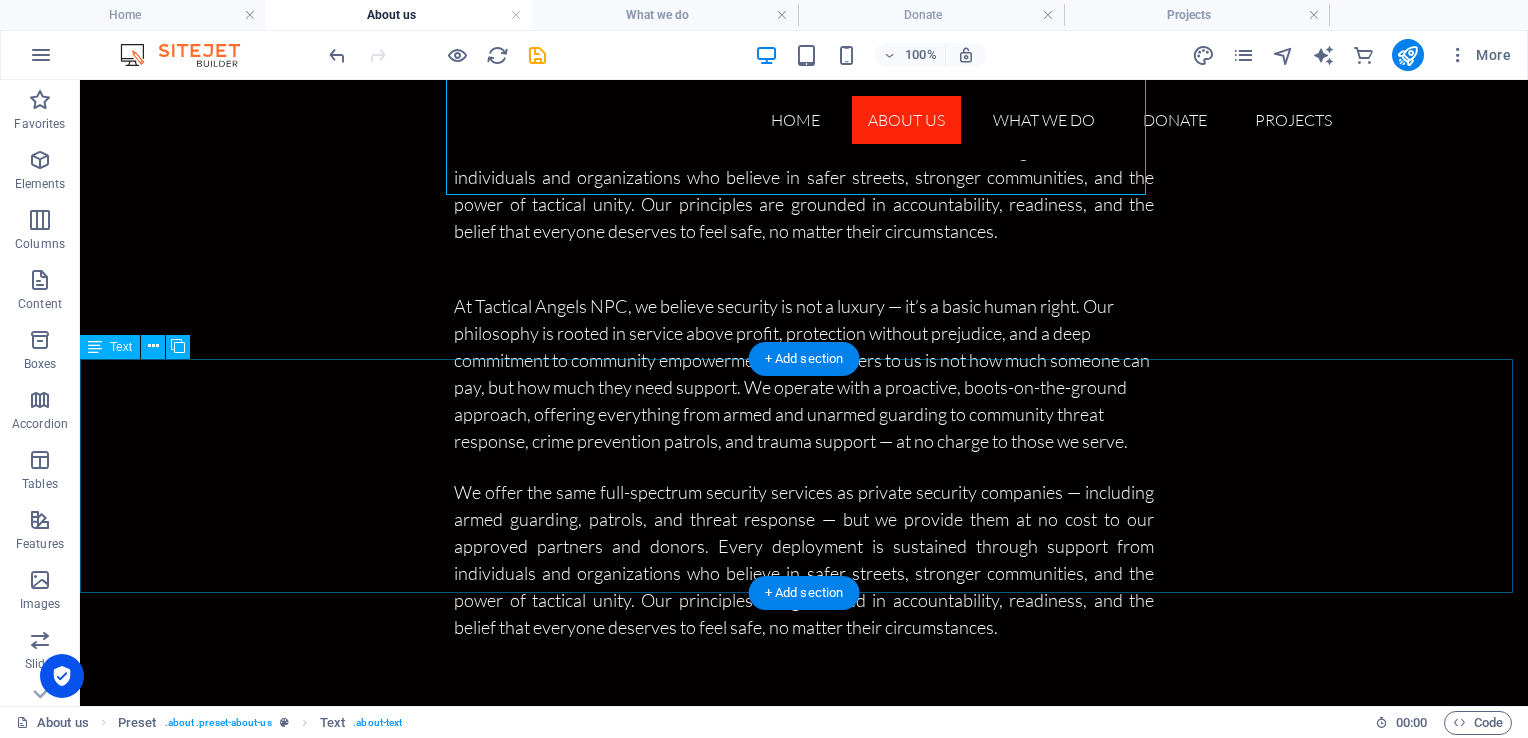 click on "At Tactical Angels NPC, we believe security is not a luxury — it’s a basic human right. Our philosophy is rooted in service above profit, protection without prejudice, and a deep commitment to community empowerment. What matters to us is not how much someone can pay, but how much they need support. We operate with a proactive, boots-on-the-ground approach, offering everything from armed and unarmed guarding to community threat response, crime prevention patrols, and trauma support — at no charge to those we serve. What’s important for us is impact: reaching the areas most often overlooked, standing between danger and the vulnerable, and restoring dignity through disciplined presence. We work hand-in-hand with donors, community leaders, and local residents to build safer, more resilient environments — because real change starts with those who are willing to show up, stand firm, and take action when it matters most." at bounding box center [804, 970] 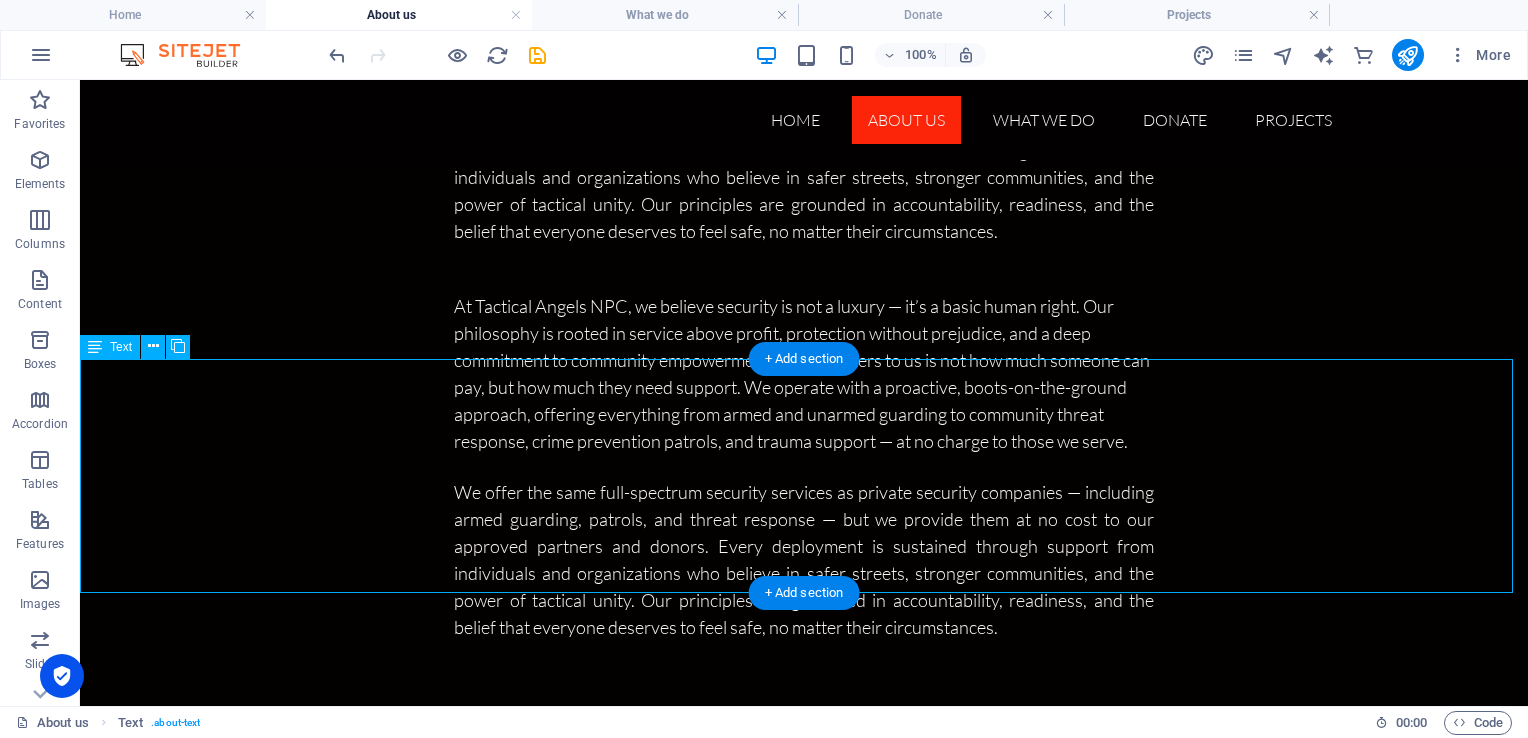 click on "At Tactical Angels NPC, we believe security is not a luxury — it’s a basic human right. Our philosophy is rooted in service above profit, protection without prejudice, and a deep commitment to community empowerment. What matters to us is not how much someone can pay, but how much they need support. We operate with a proactive, boots-on-the-ground approach, offering everything from armed and unarmed guarding to community threat response, crime prevention patrols, and trauma support — at no charge to those we serve. What’s important for us is impact: reaching the areas most often overlooked, standing between danger and the vulnerable, and restoring dignity through disciplined presence. We work hand-in-hand with donors, community leaders, and local residents to build safer, more resilient environments — because real change starts with those who are willing to show up, stand firm, and take action when it matters most." at bounding box center [804, 970] 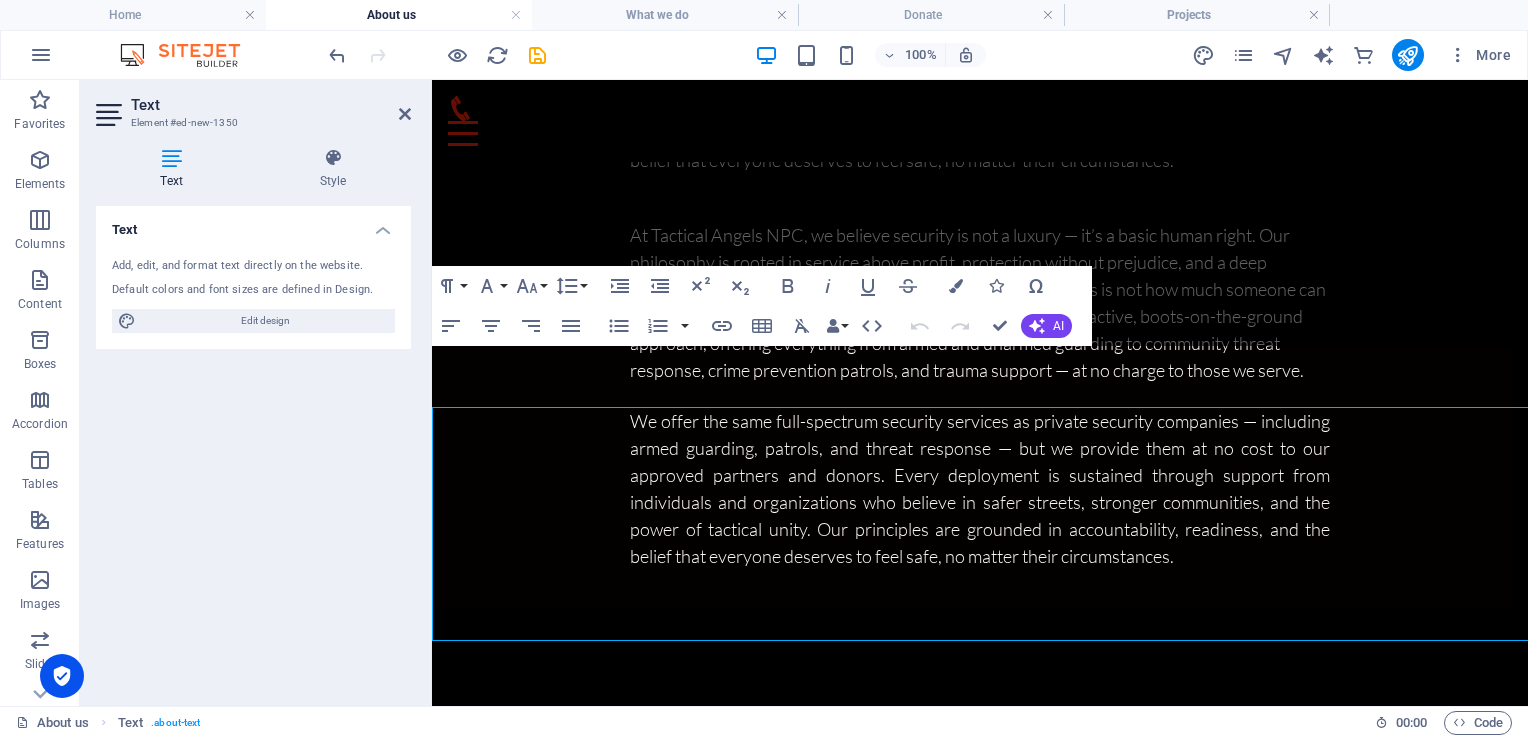 scroll, scrollTop: 1198, scrollLeft: 0, axis: vertical 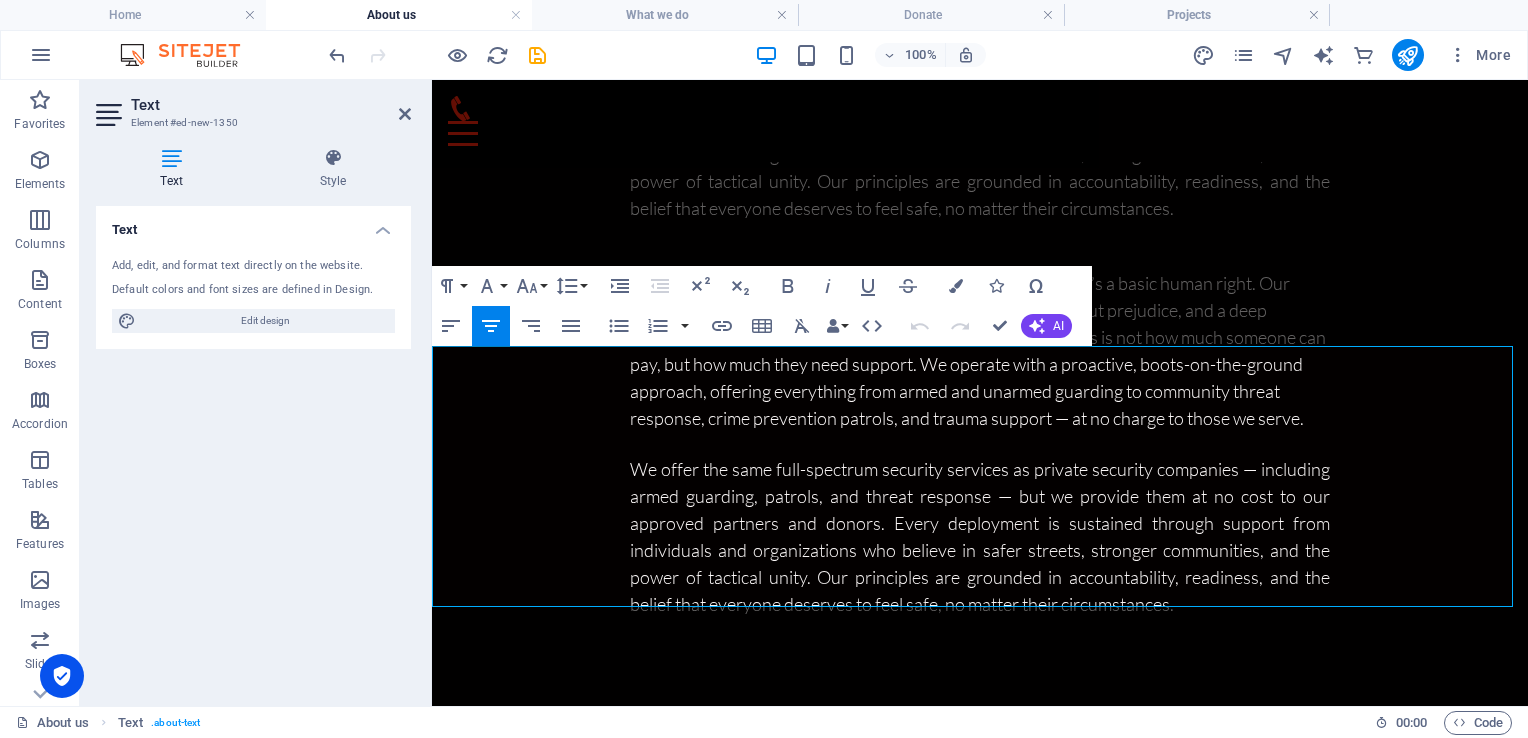 click on "What’s important for us is impact: reaching the areas most often overlooked, standing between danger and the vulnerable, and restoring dignity through disciplined presence. We work hand-in-hand with donors, community leaders, and local residents to build safer, more resilient environments — because real change starts with those who are willing to show up, stand firm, and take action when it matters most." at bounding box center [980, 990] 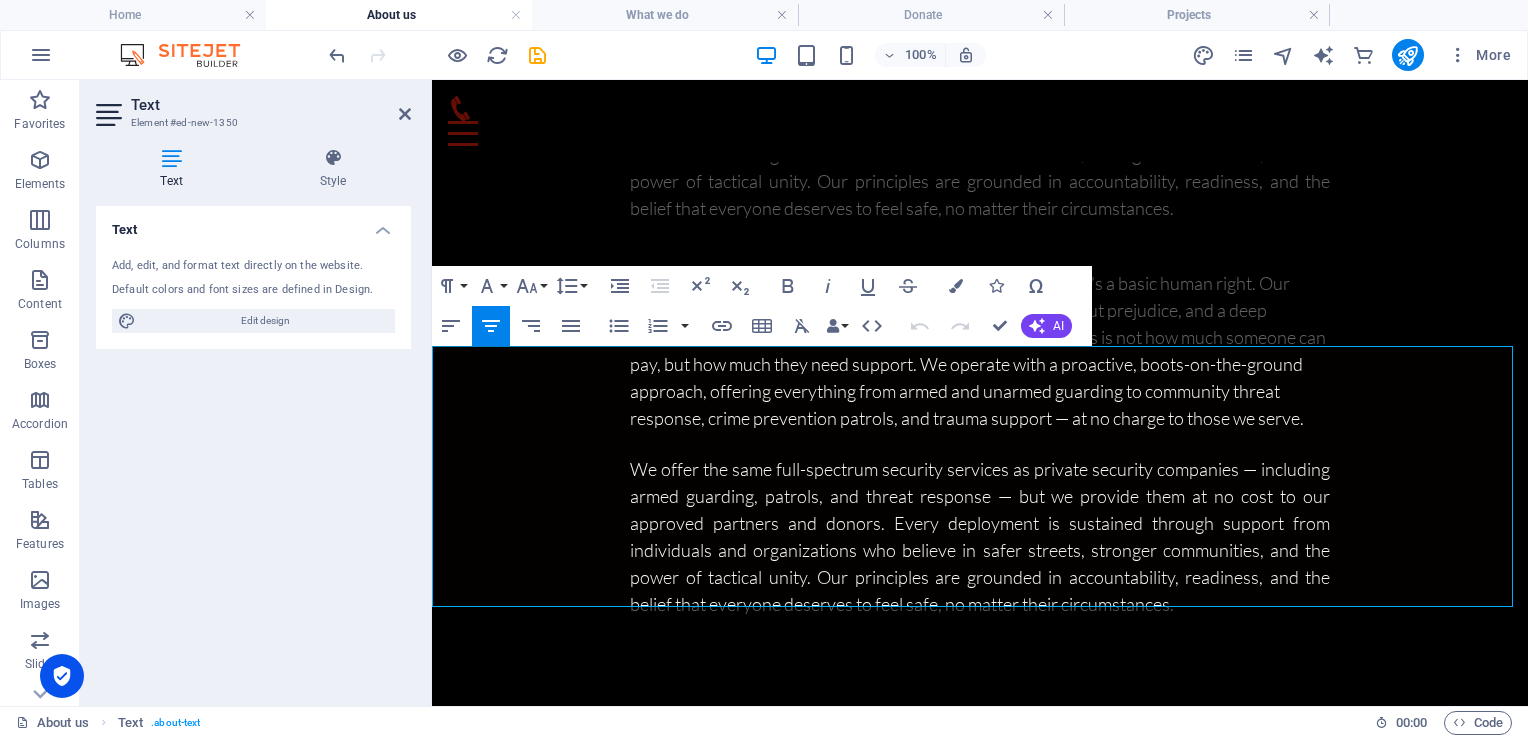 click on "What’s important for us is impact: reaching the areas most often overlooked, standing between danger and the vulnerable, and restoring dignity through disciplined presence. We work hand-in-hand with donors, community leaders, and local residents to build safer, more resilient environments — because real change starts with those who are willing to show up, stand firm, and take action when it matters most." at bounding box center [980, 990] 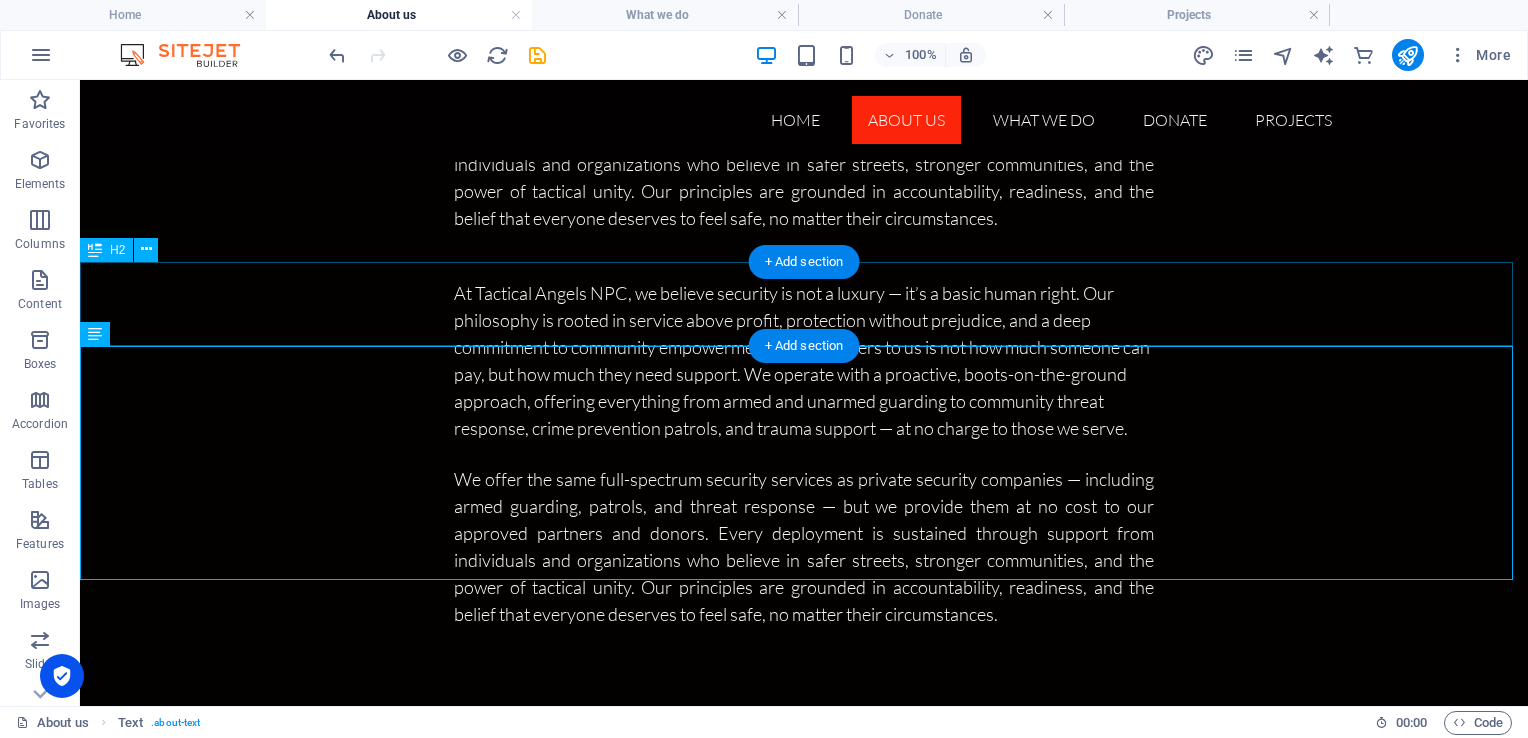 drag, startPoint x: 1076, startPoint y: 398, endPoint x: 1000, endPoint y: 302, distance: 122.441826 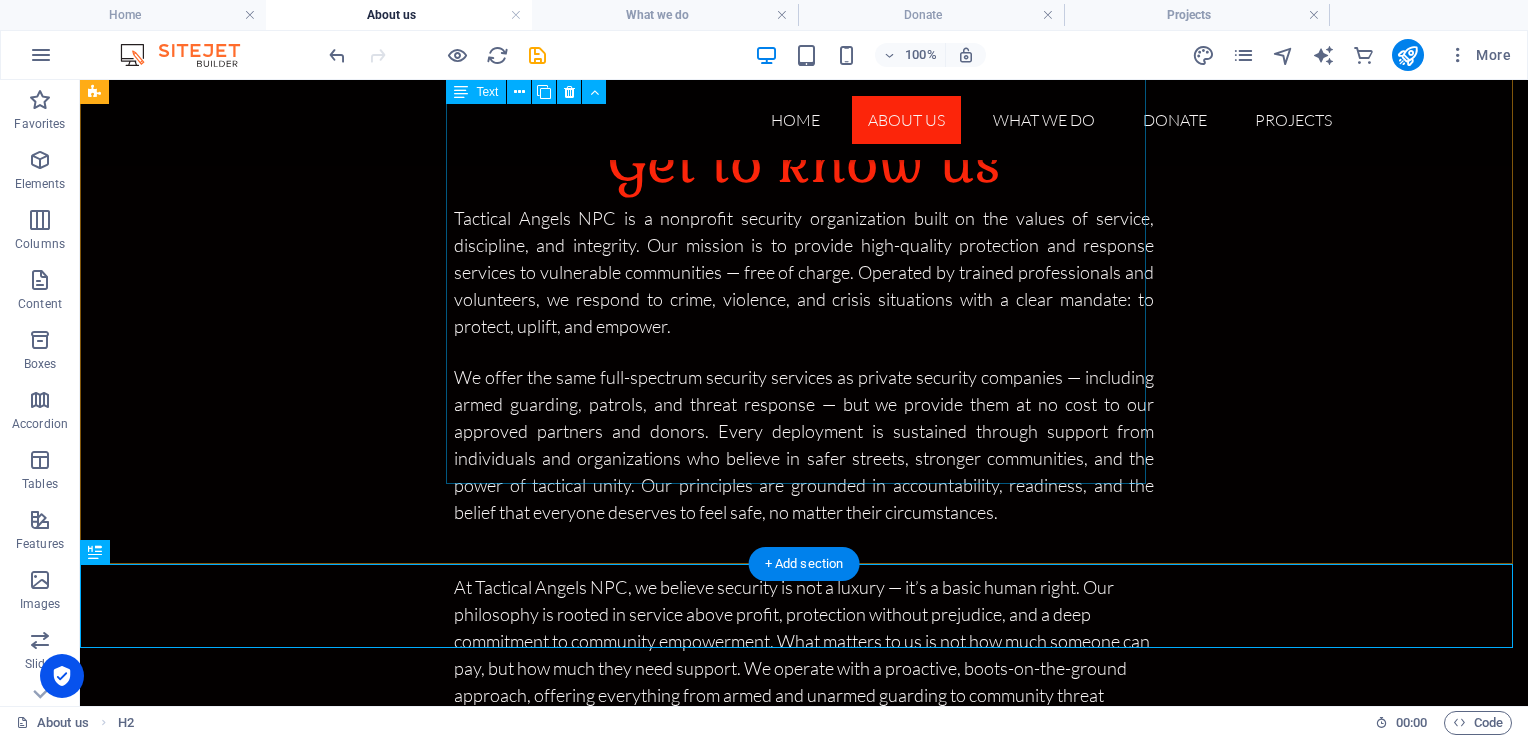 scroll, scrollTop: 954, scrollLeft: 0, axis: vertical 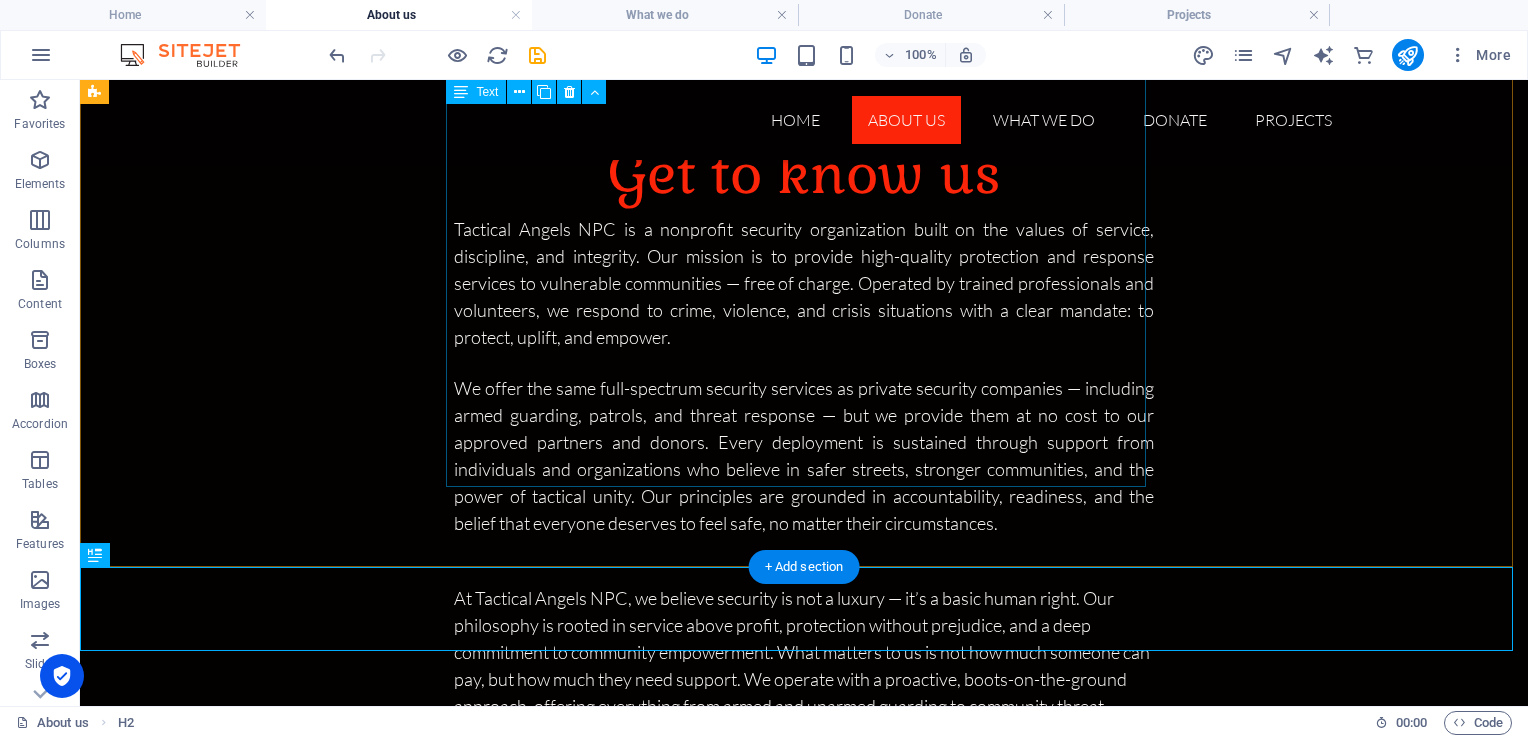 click on "At Tactical Angels NPC, we believe security is not a luxury — it’s a basic human right. Our philosophy is rooted in service above profit, protection without prejudice, and a deep commitment to community empowerment. What matters to us is not how much someone can pay, but how much they need support. We operate with a proactive, boots-on-the-ground approach, offering everything from armed and unarmed guarding to community threat response, crime prevention patrols, and trauma support — at no charge to those we serve." at bounding box center (804, 783) 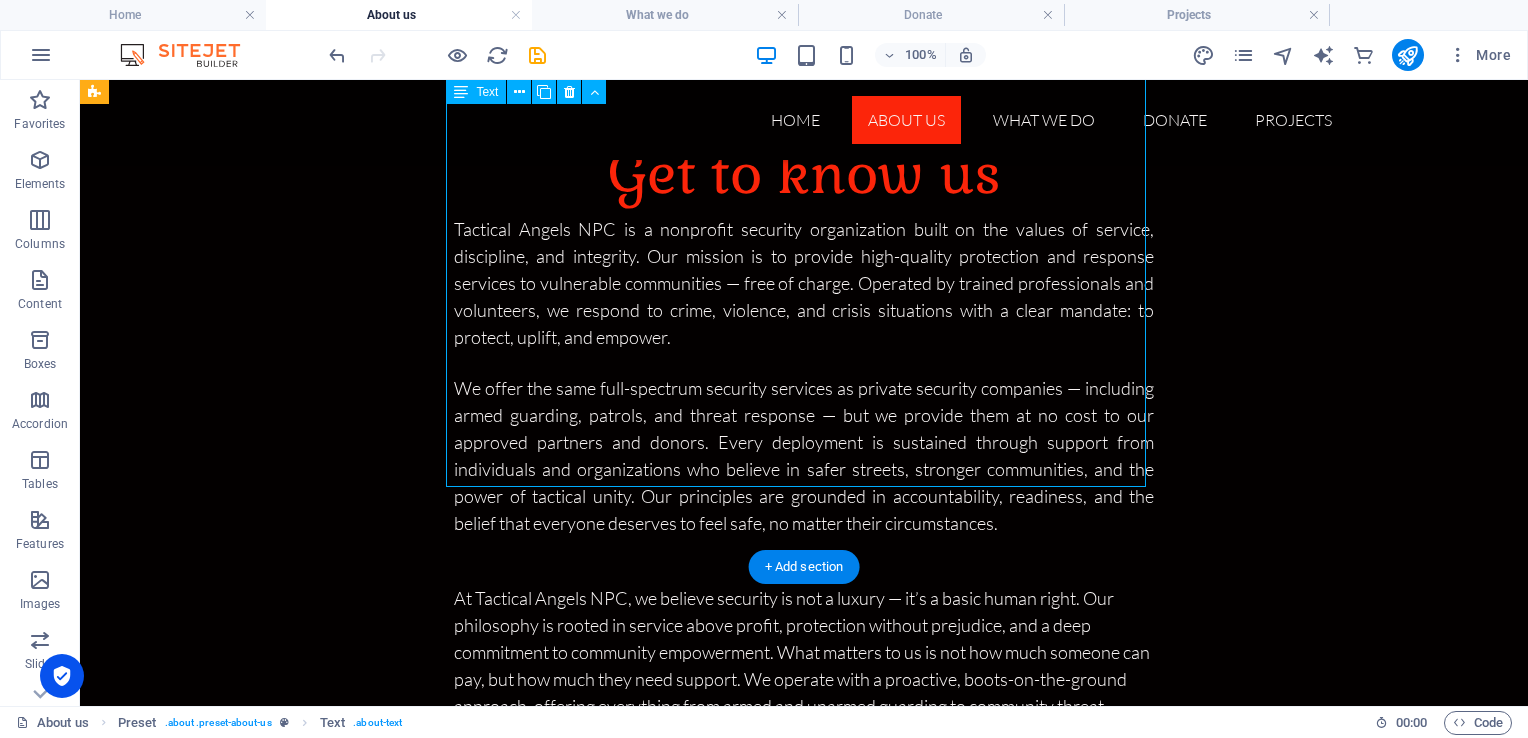 click on "At Tactical Angels NPC, we believe security is not a luxury — it’s a basic human right. Our philosophy is rooted in service above profit, protection without prejudice, and a deep commitment to community empowerment. What matters to us is not how much someone can pay, but how much they need support. We operate with a proactive, boots-on-the-ground approach, offering everything from armed and unarmed guarding to community threat response, crime prevention patrols, and trauma support — at no charge to those we serve." at bounding box center (804, 783) 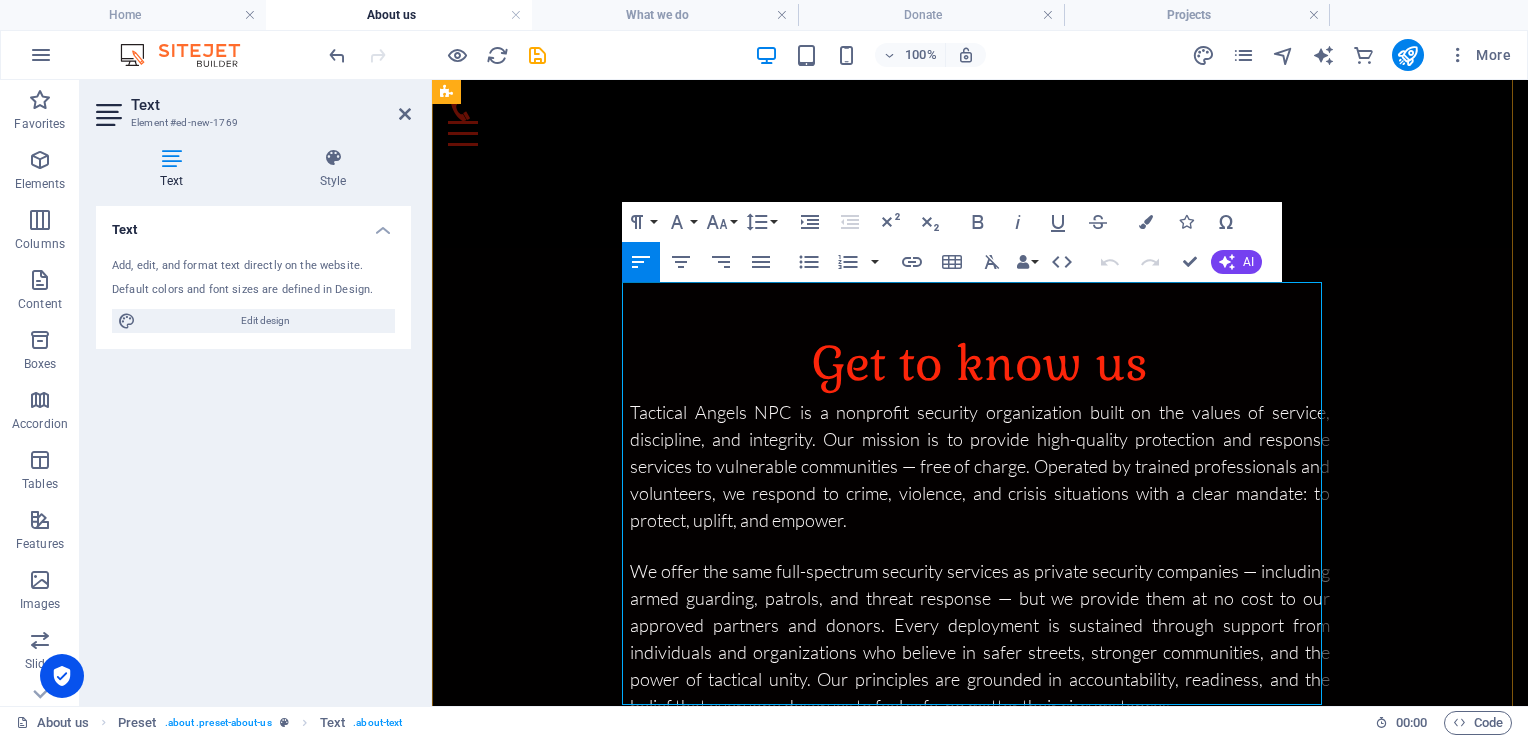 scroll, scrollTop: 701, scrollLeft: 0, axis: vertical 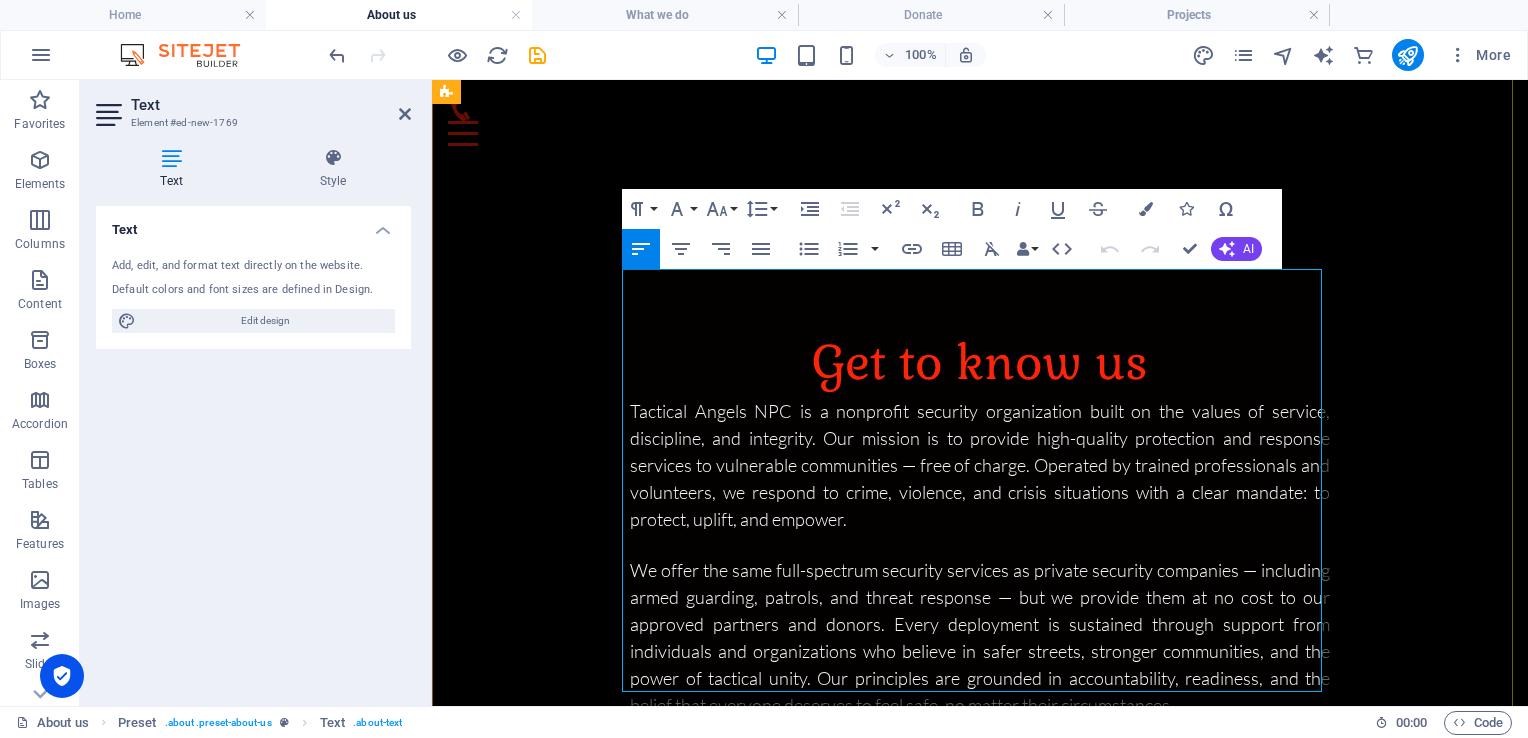 click on "We offer the same full-spectrum security services as private security companies — including armed guarding, patrols, and threat response — but we provide them at no cost to our approved partners and donors. Every deployment is sustained through support from individuals and organizations who believe in safer streets, stronger communities, and the power of tactical unity. Our principles are grounded in accountability, readiness, and the belief that everyone deserves to feel safe, no matter their circumstances." at bounding box center [980, 1033] 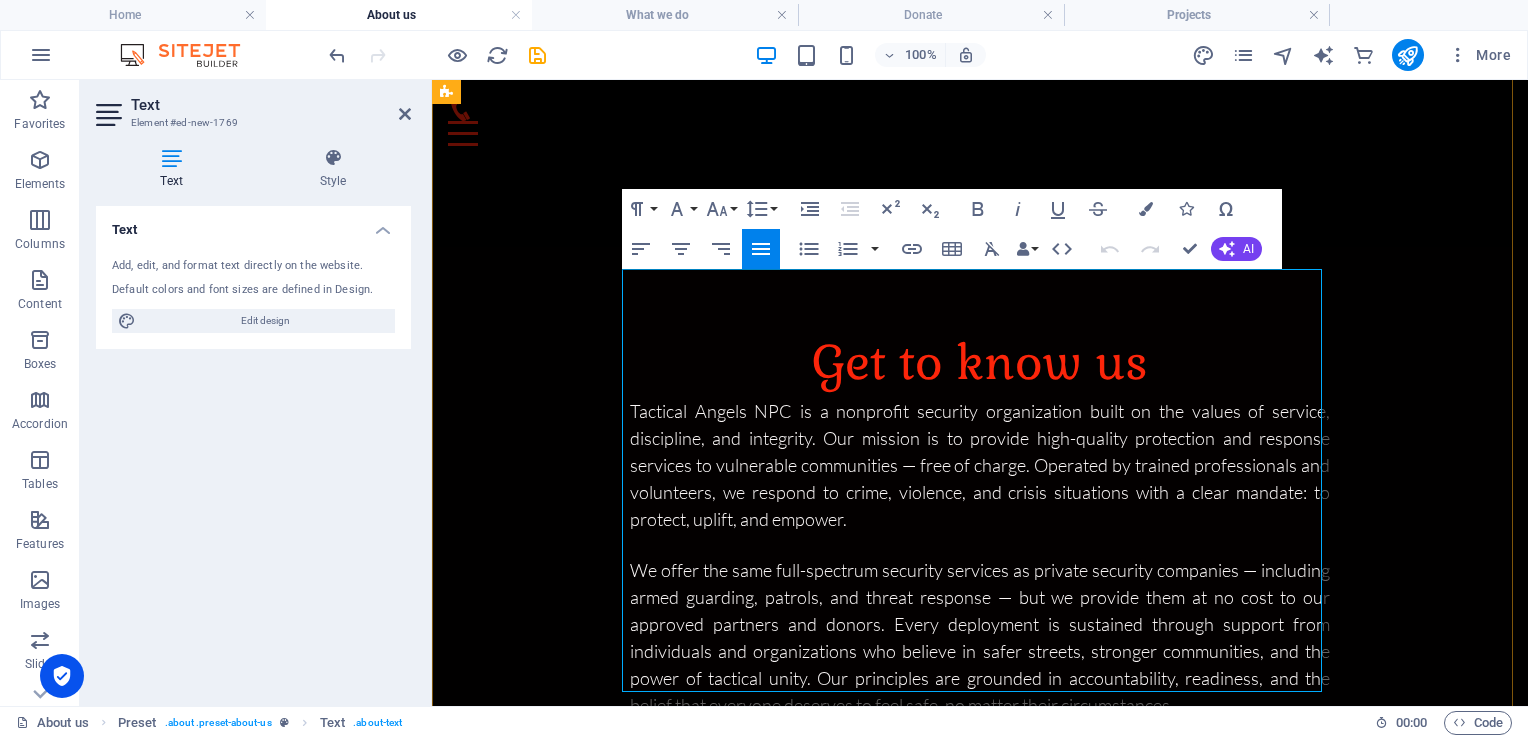 click on "We offer the same full-spectrum security services as private security companies — including armed guarding, patrols, and threat response — but we provide them at no cost to our approved partners and donors. Every deployment is sustained through support from individuals and organizations who believe in safer streets, stronger communities, and the power of tactical unity. Our principles are grounded in accountability, readiness, and the belief that everyone deserves to feel safe, no matter their circumstances." at bounding box center (980, 1033) 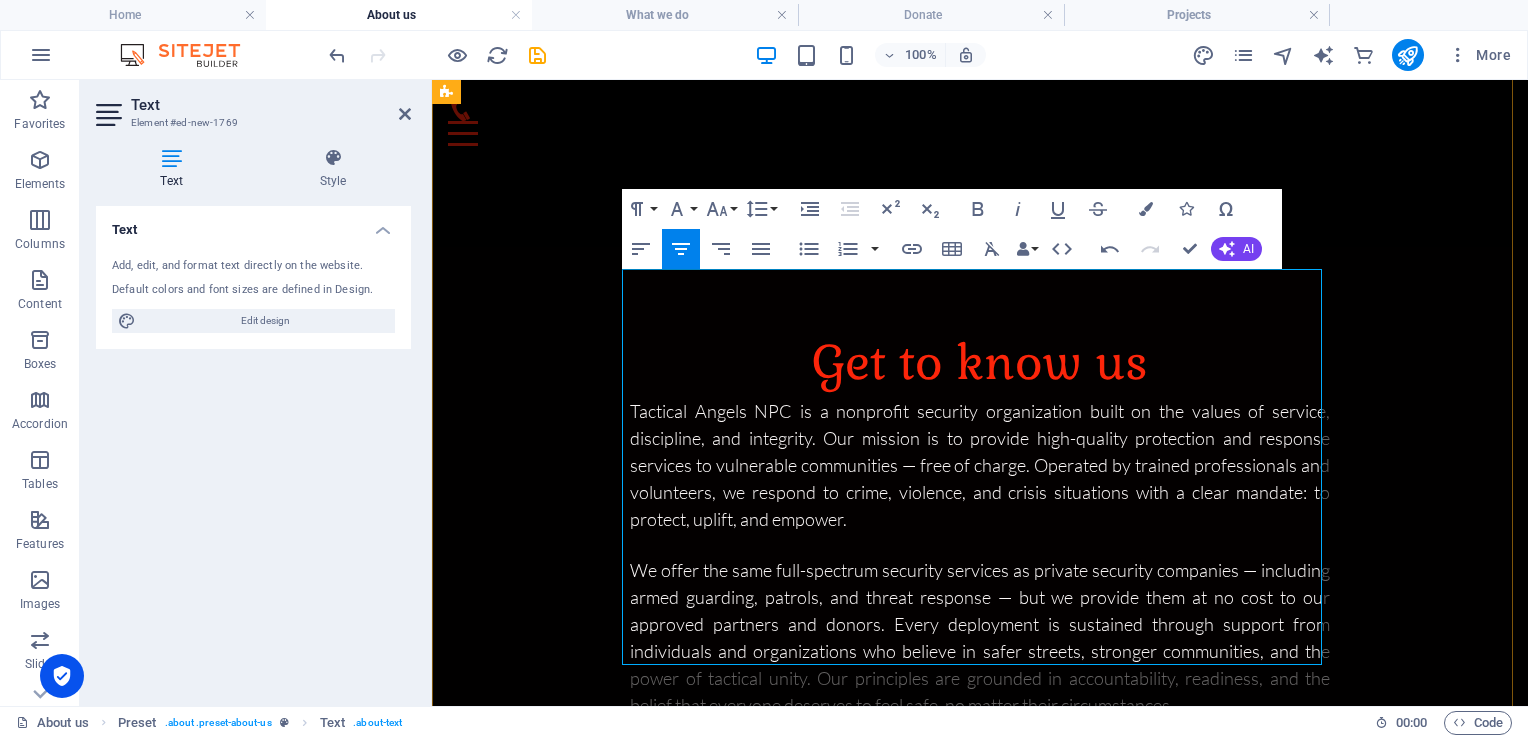 click on "What’s important for us is impact: reaching the areas most often overlooked, standing between danger and the vulnerable, and restoring dignity through disciplined presence. We work hand-in-hand with donors, community leaders, and local residents to build safer, more resilient environments — because real change starts with those who are willing to show up, stand firm, and take action when it matters most." at bounding box center (978, 847) 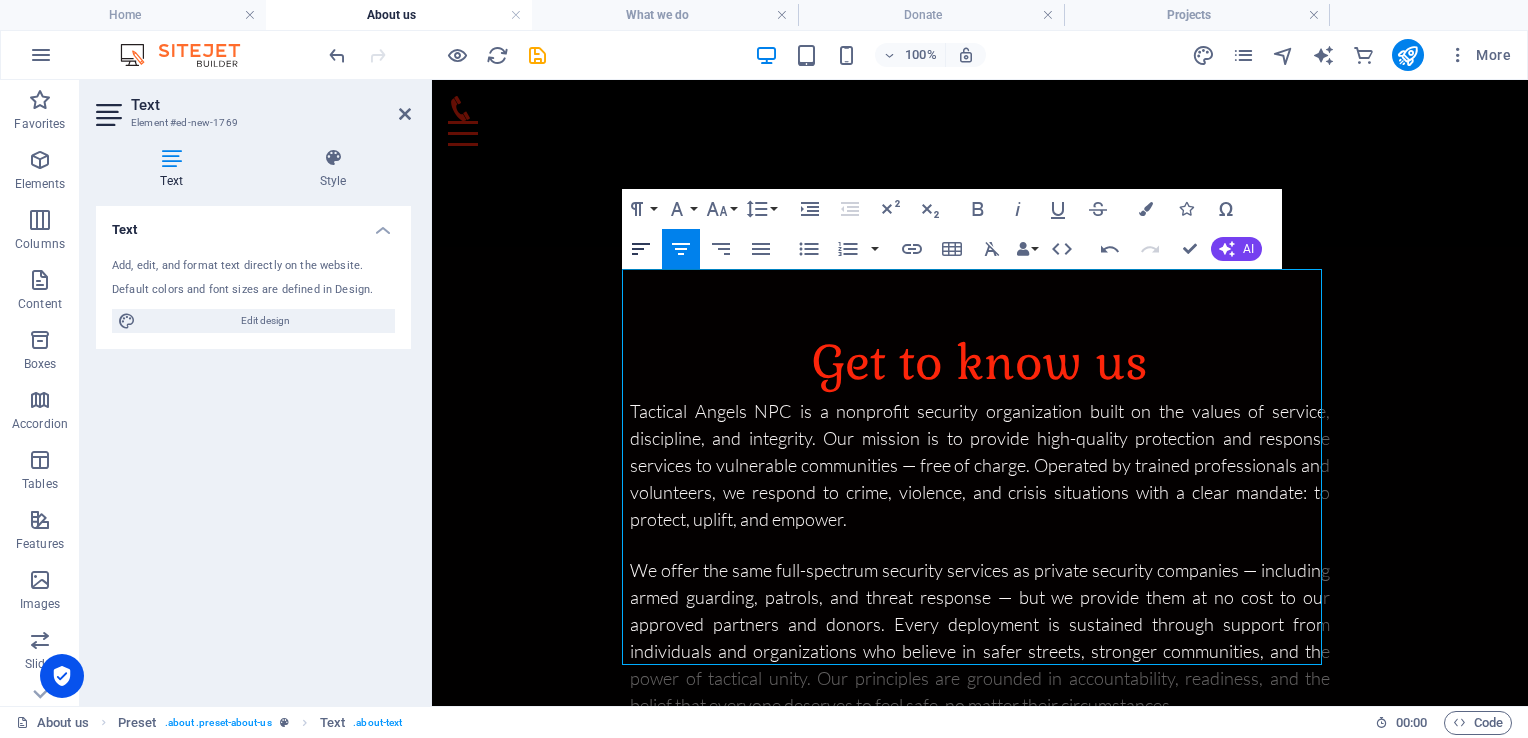 click 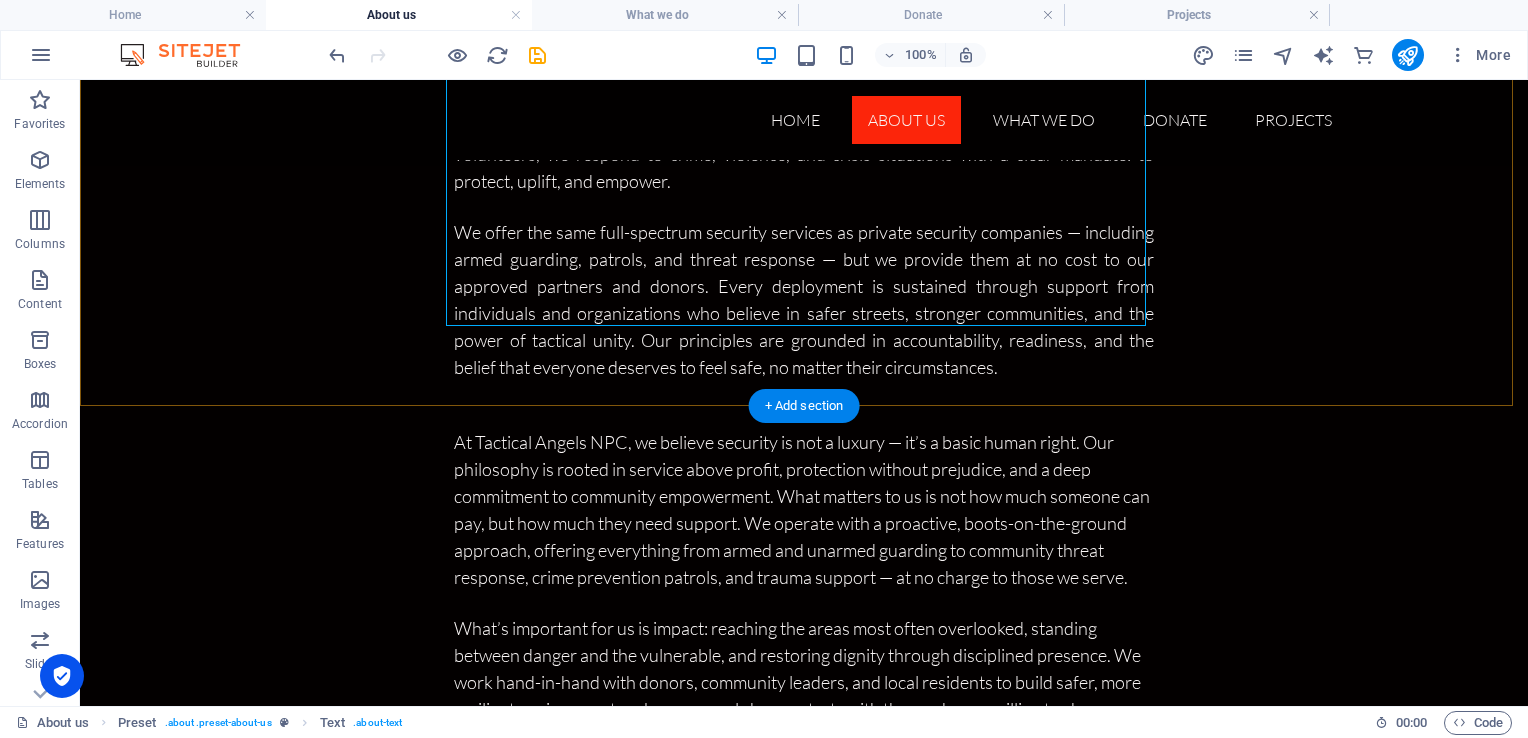 scroll, scrollTop: 1112, scrollLeft: 0, axis: vertical 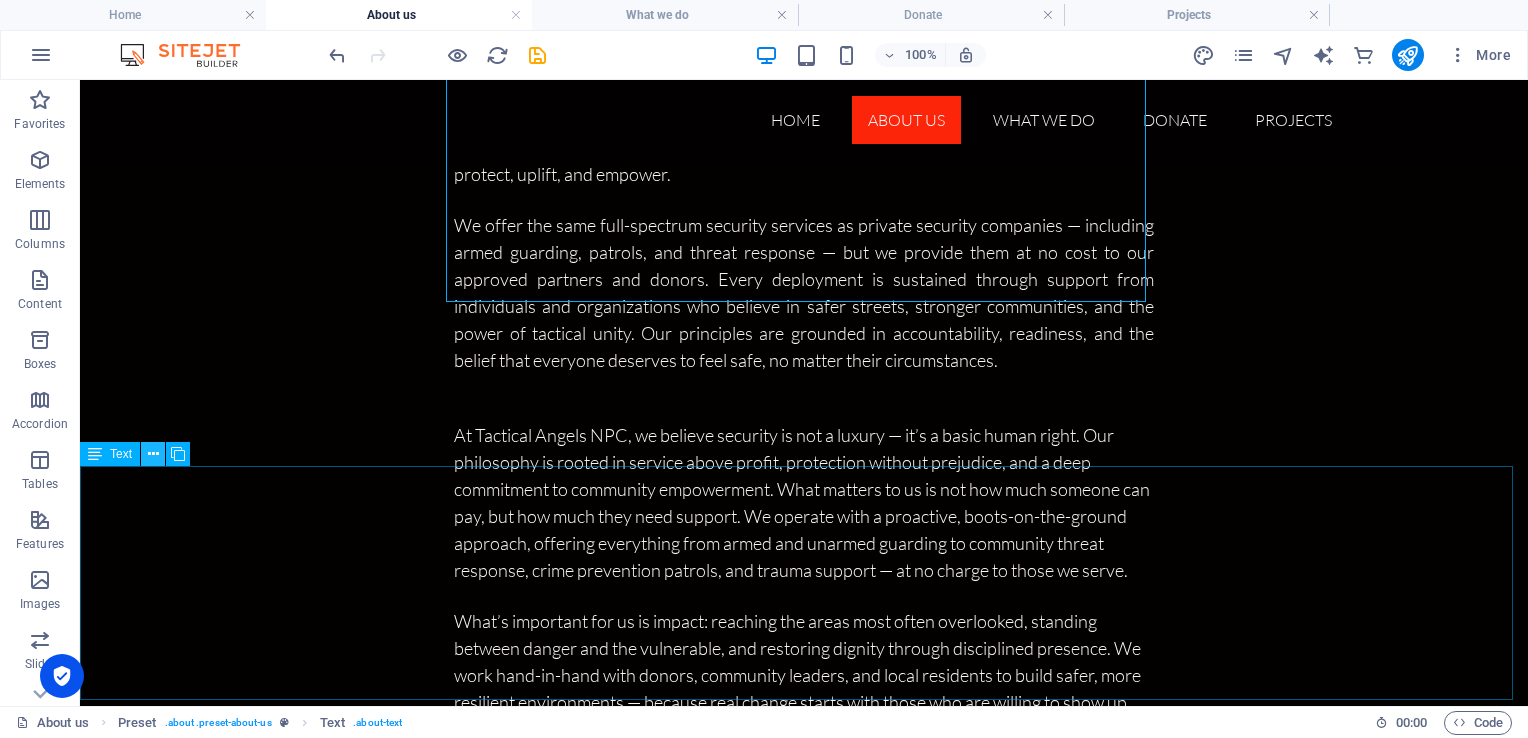 click at bounding box center (153, 454) 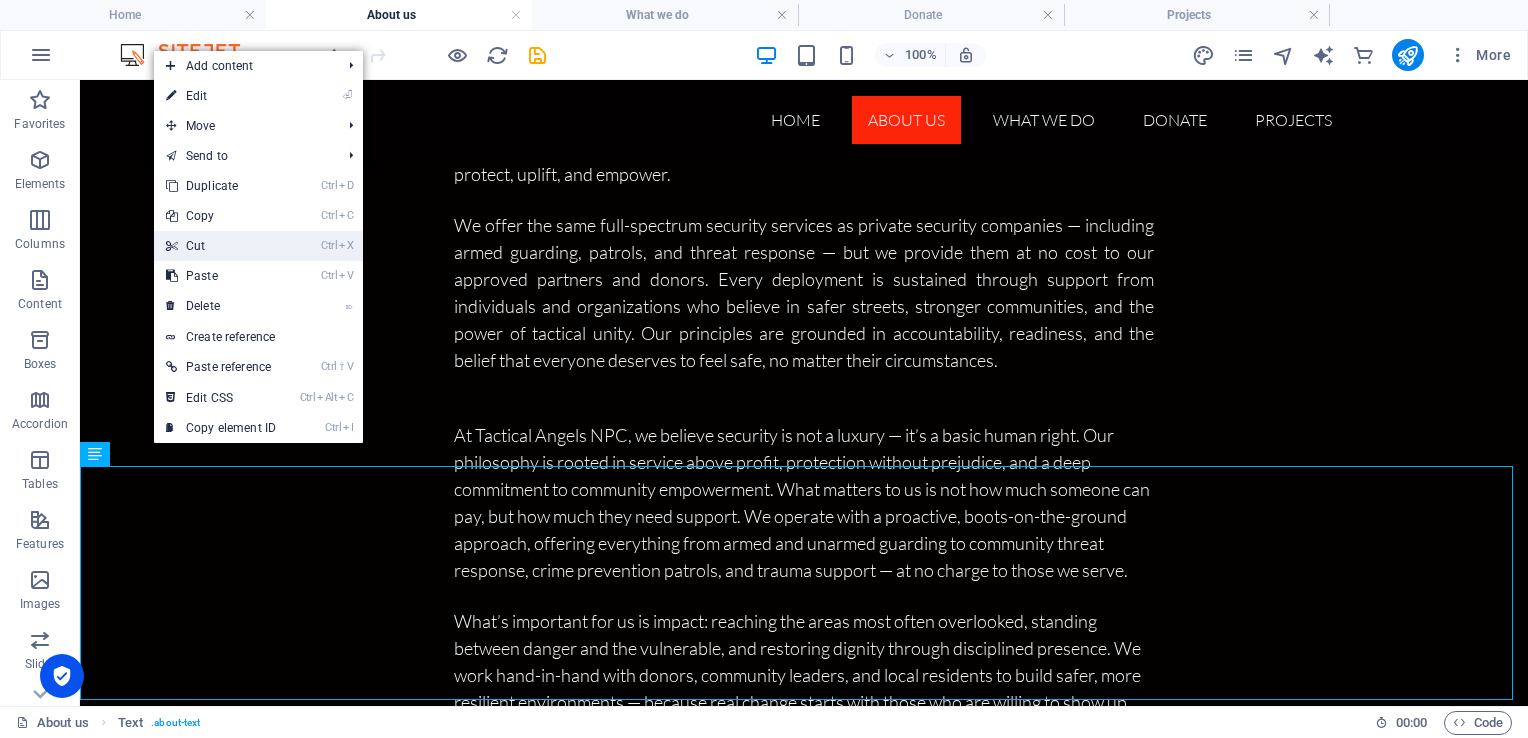 click on "Ctrl X  Cut" at bounding box center [221, 246] 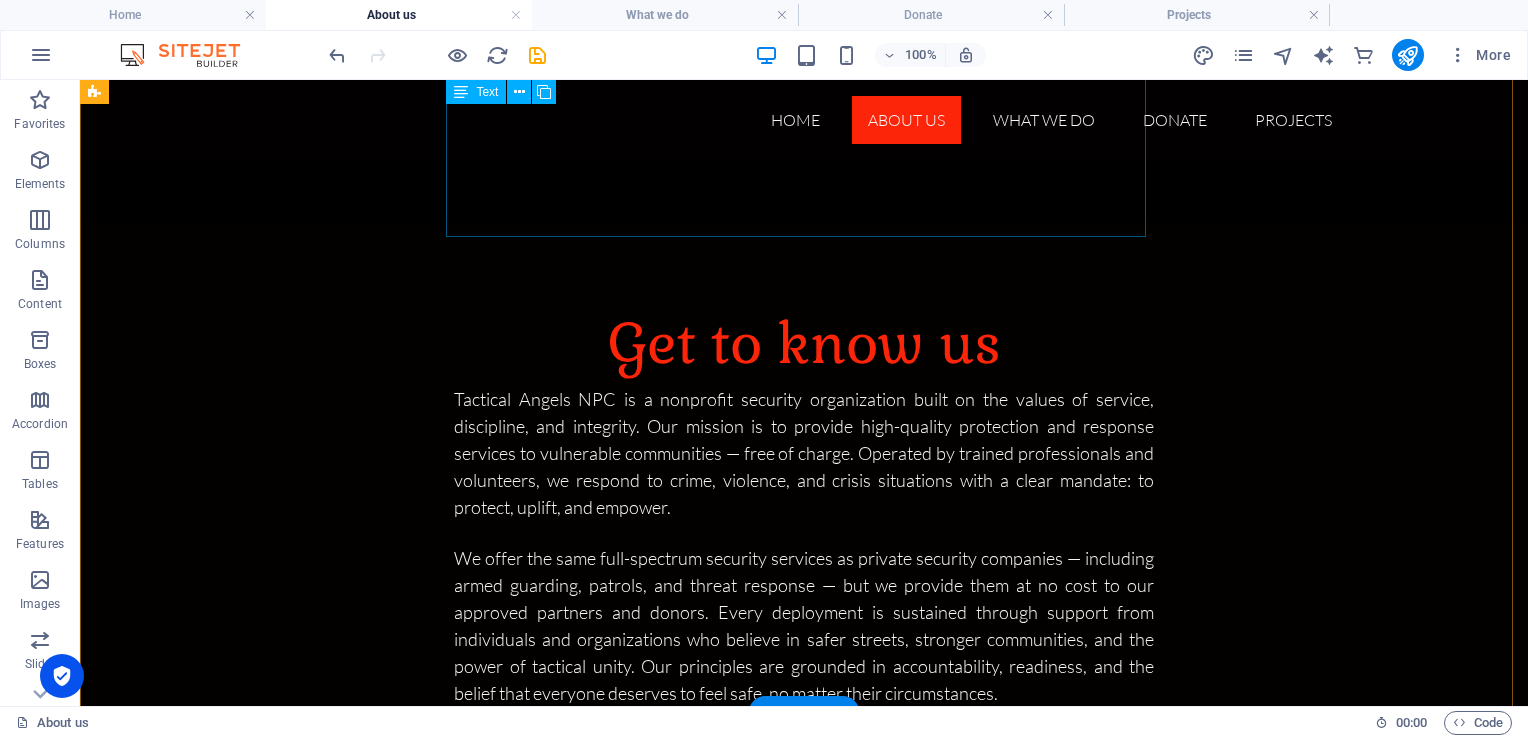 scroll, scrollTop: 776, scrollLeft: 0, axis: vertical 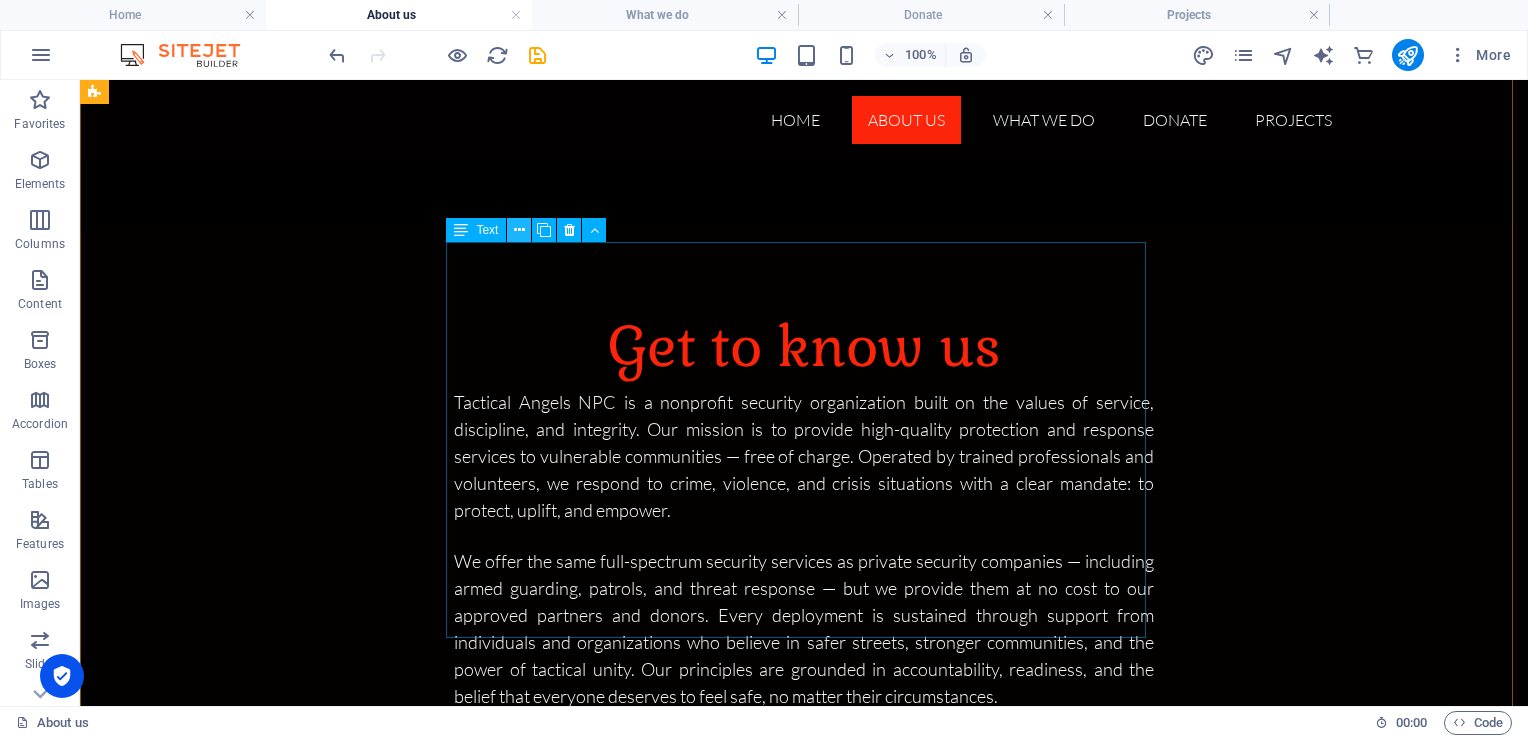 click at bounding box center [519, 230] 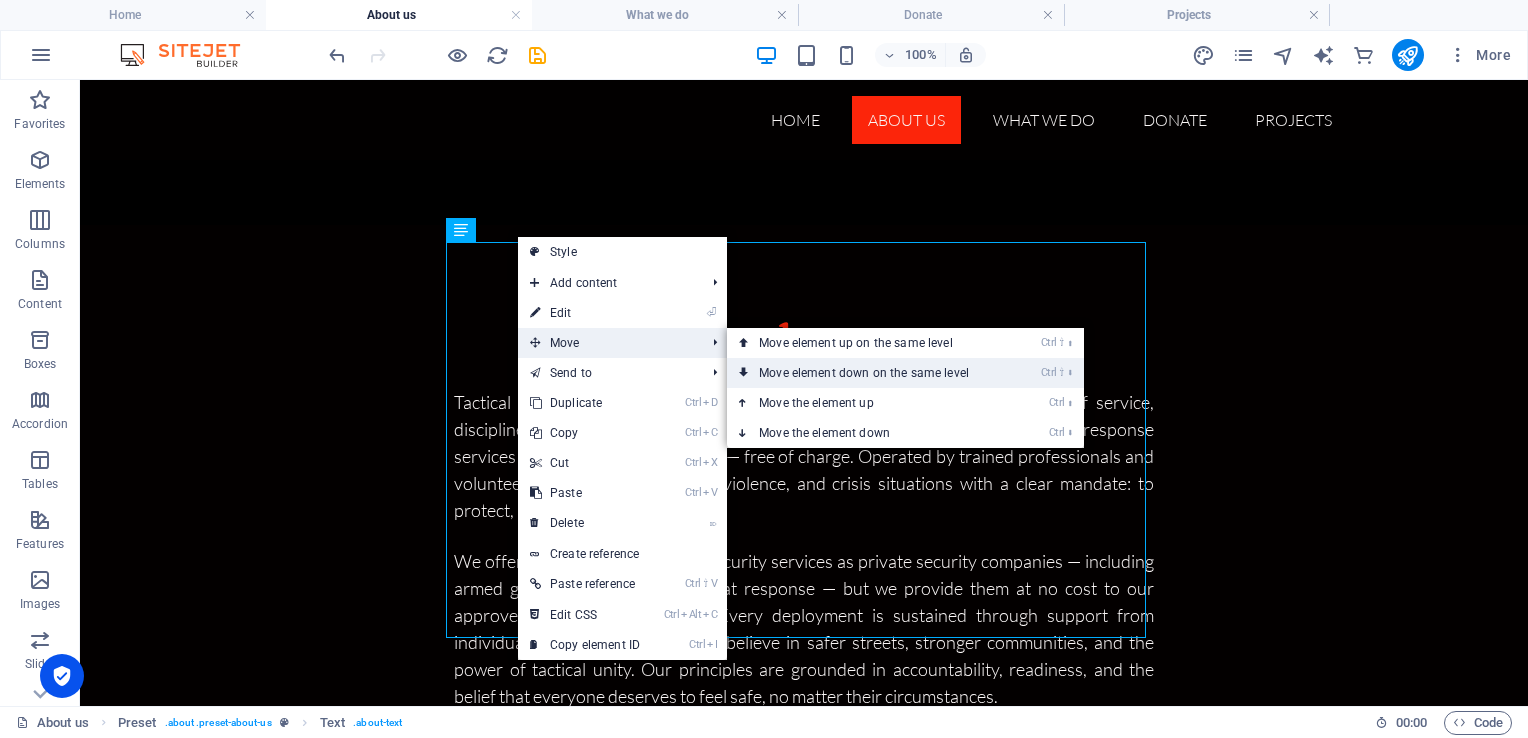 click on "Ctrl ⇧ ⬇  Move element down on the same level" at bounding box center [868, 373] 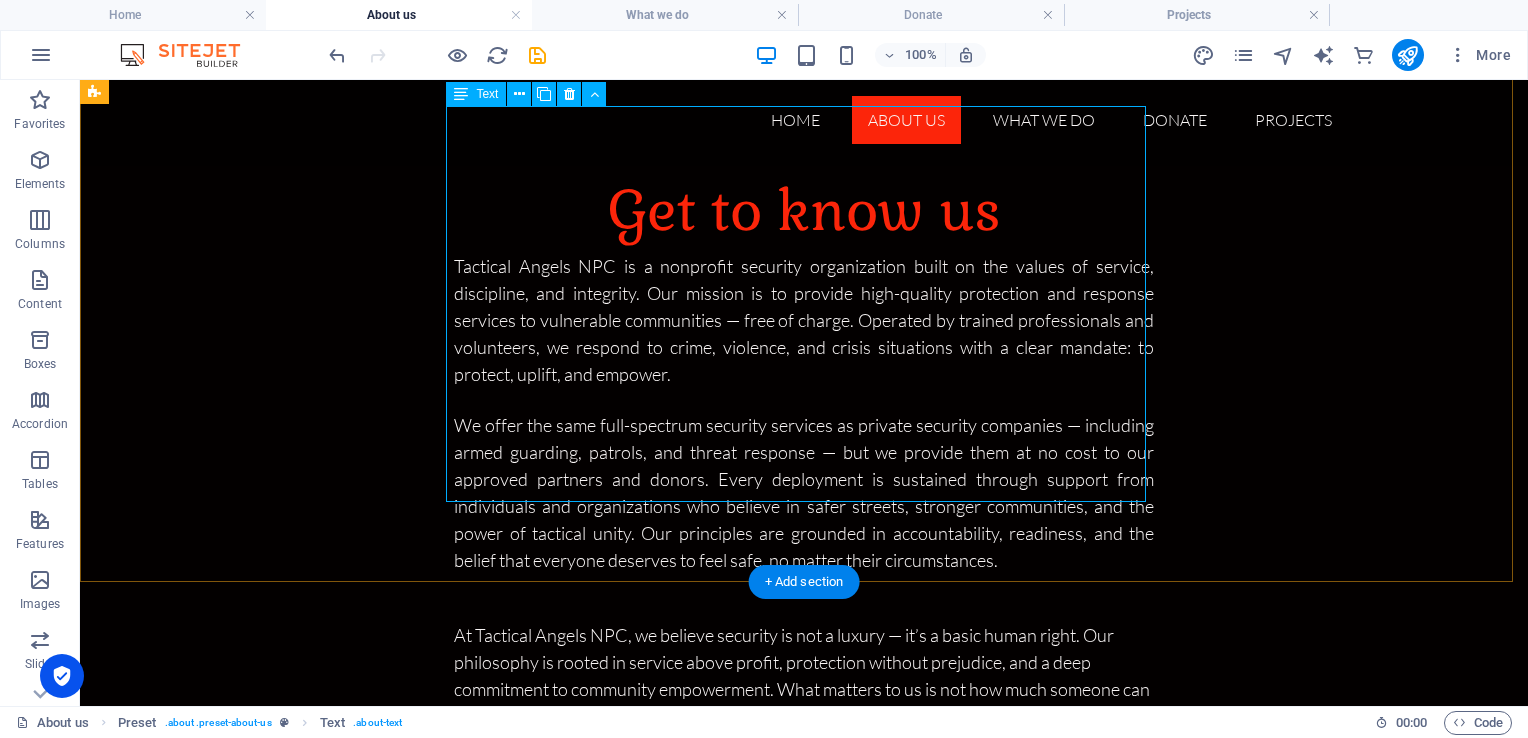 scroll, scrollTop: 800, scrollLeft: 0, axis: vertical 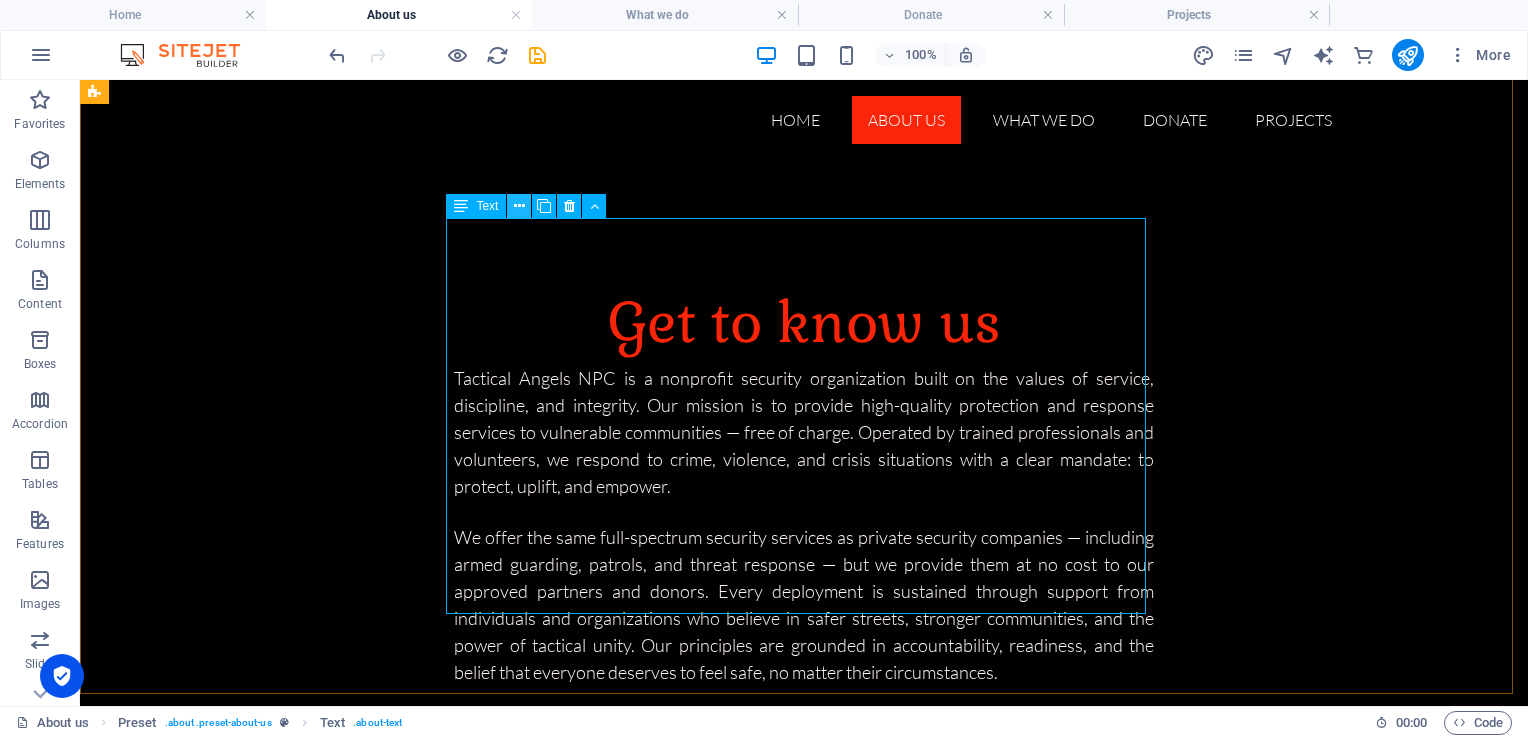 click at bounding box center (519, 206) 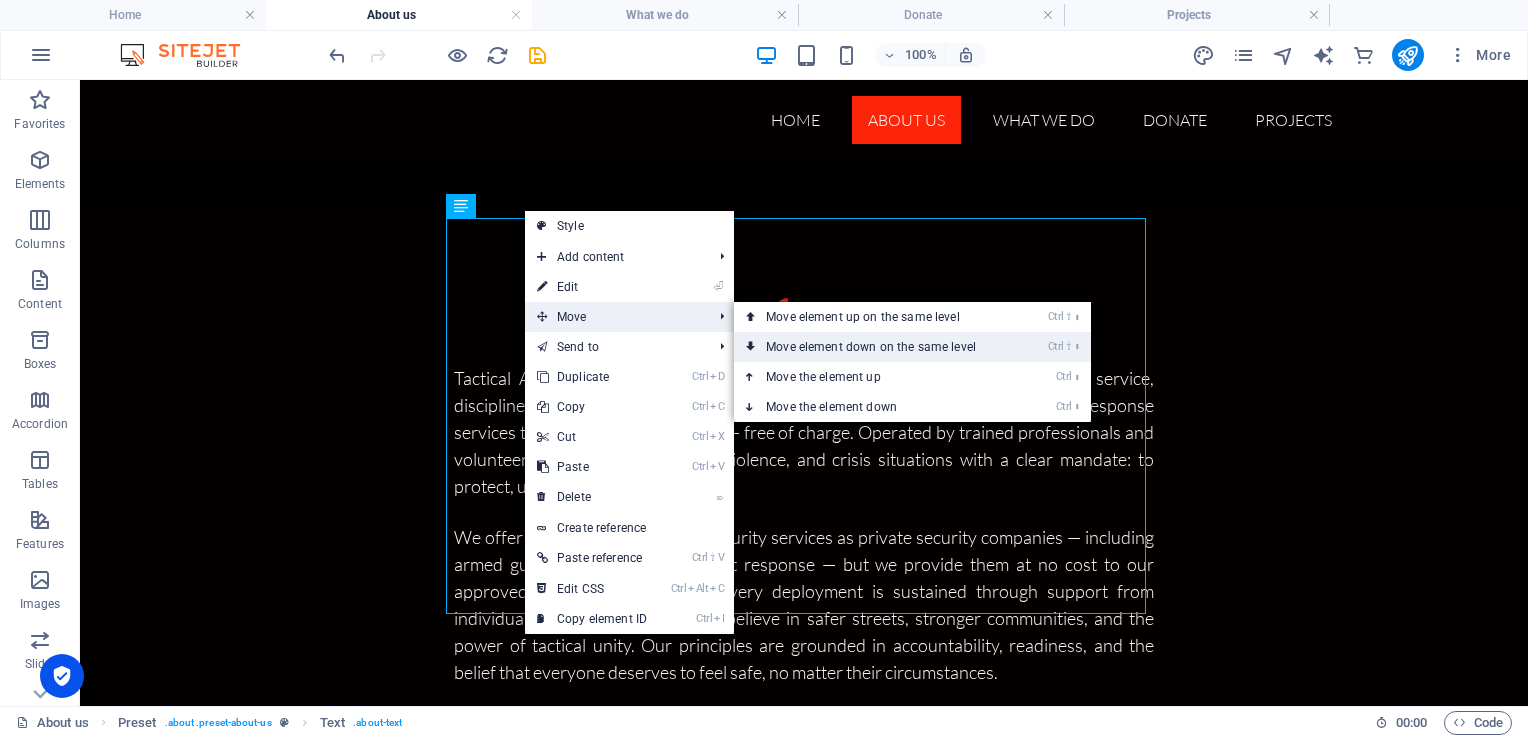 click on "Ctrl ⇧ ⬇  Move element down on the same level" at bounding box center (875, 347) 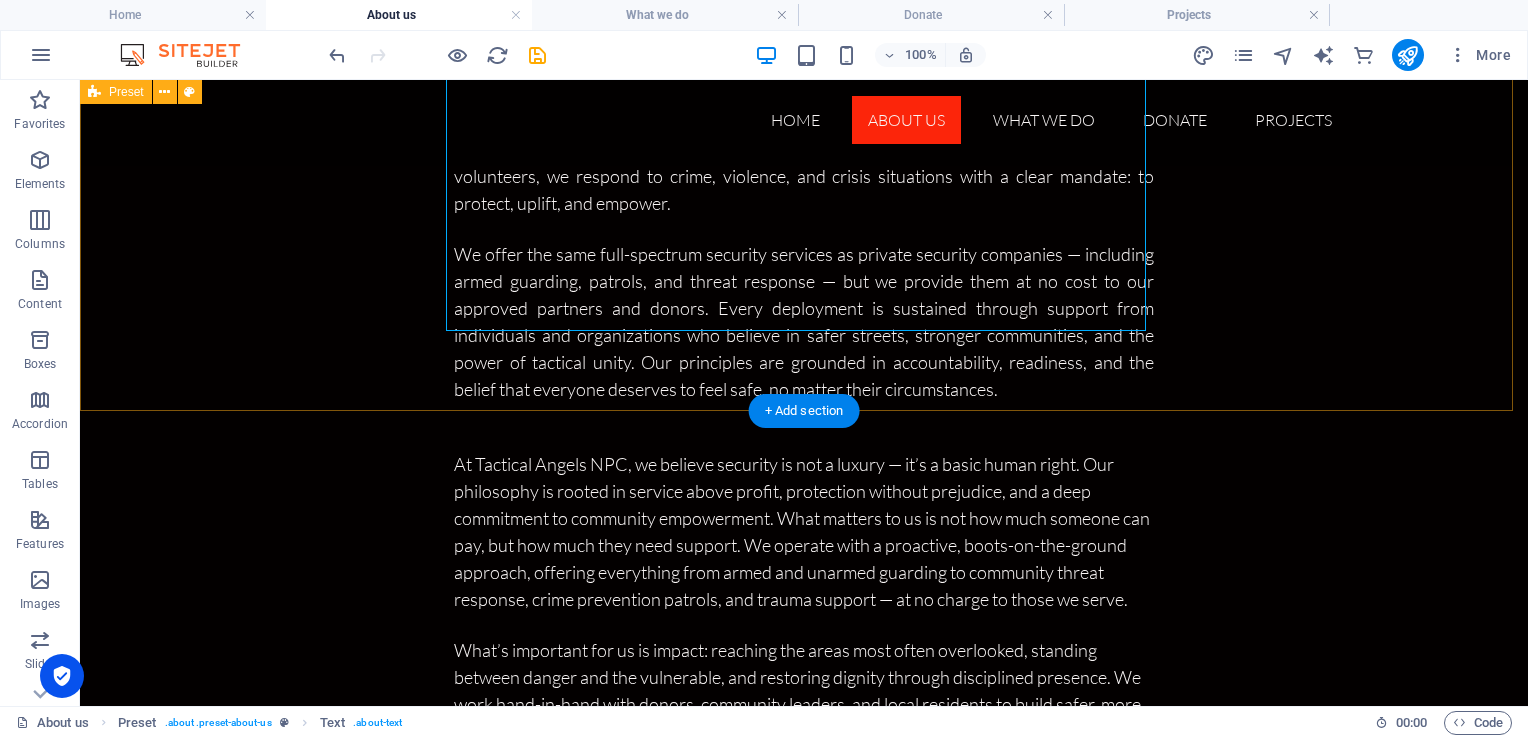 scroll, scrollTop: 1084, scrollLeft: 0, axis: vertical 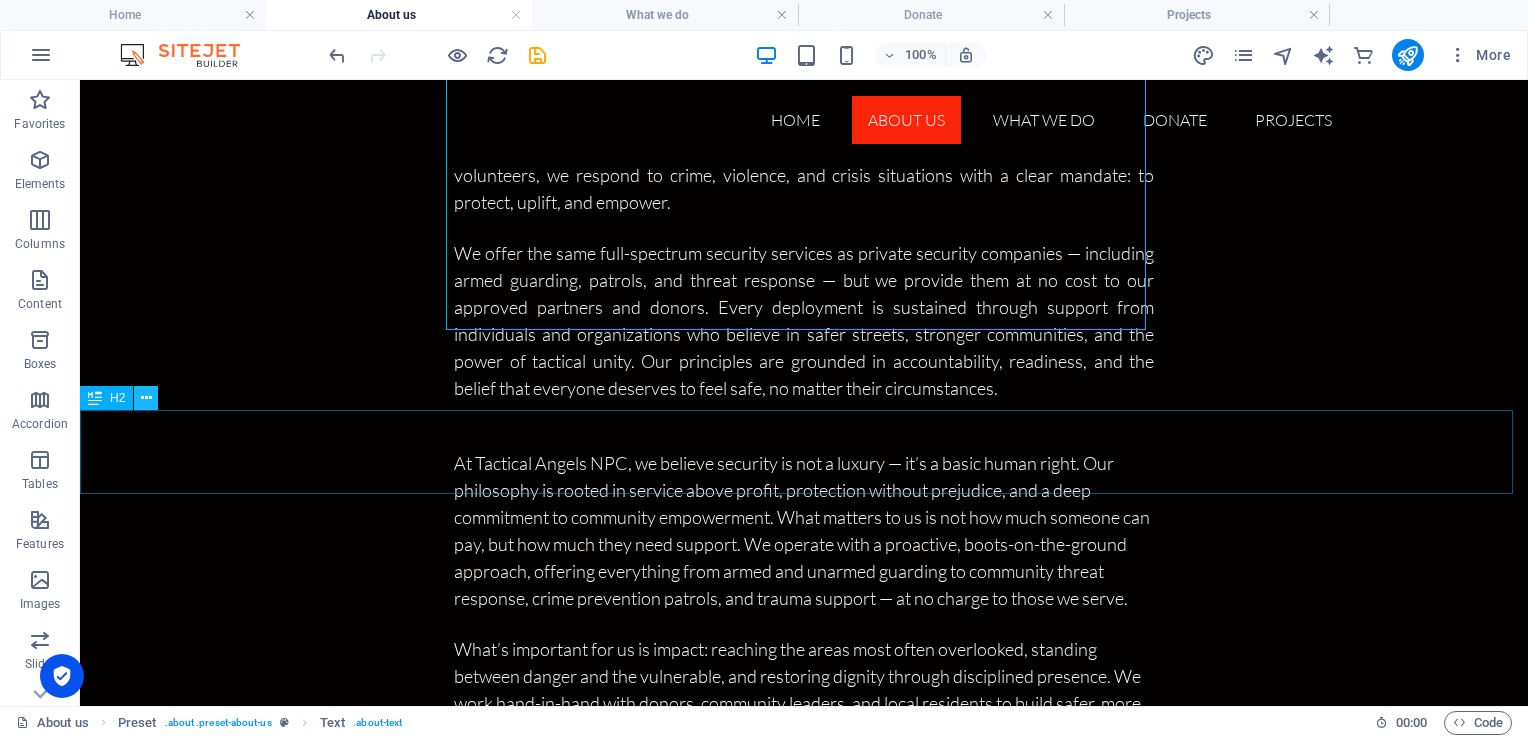 click at bounding box center (146, 398) 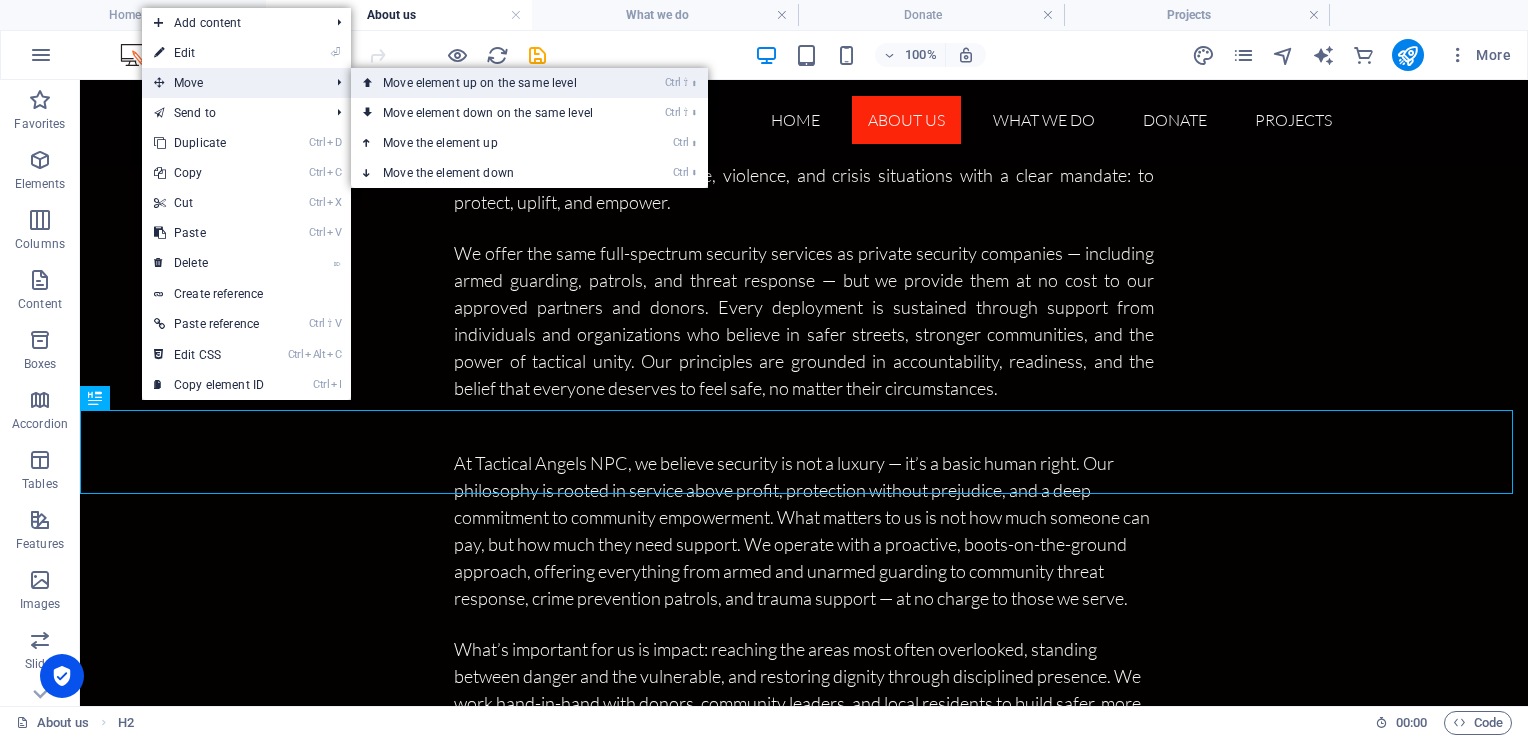 click on "Ctrl ⇧ ⬆  Move element up on the same level" at bounding box center (492, 83) 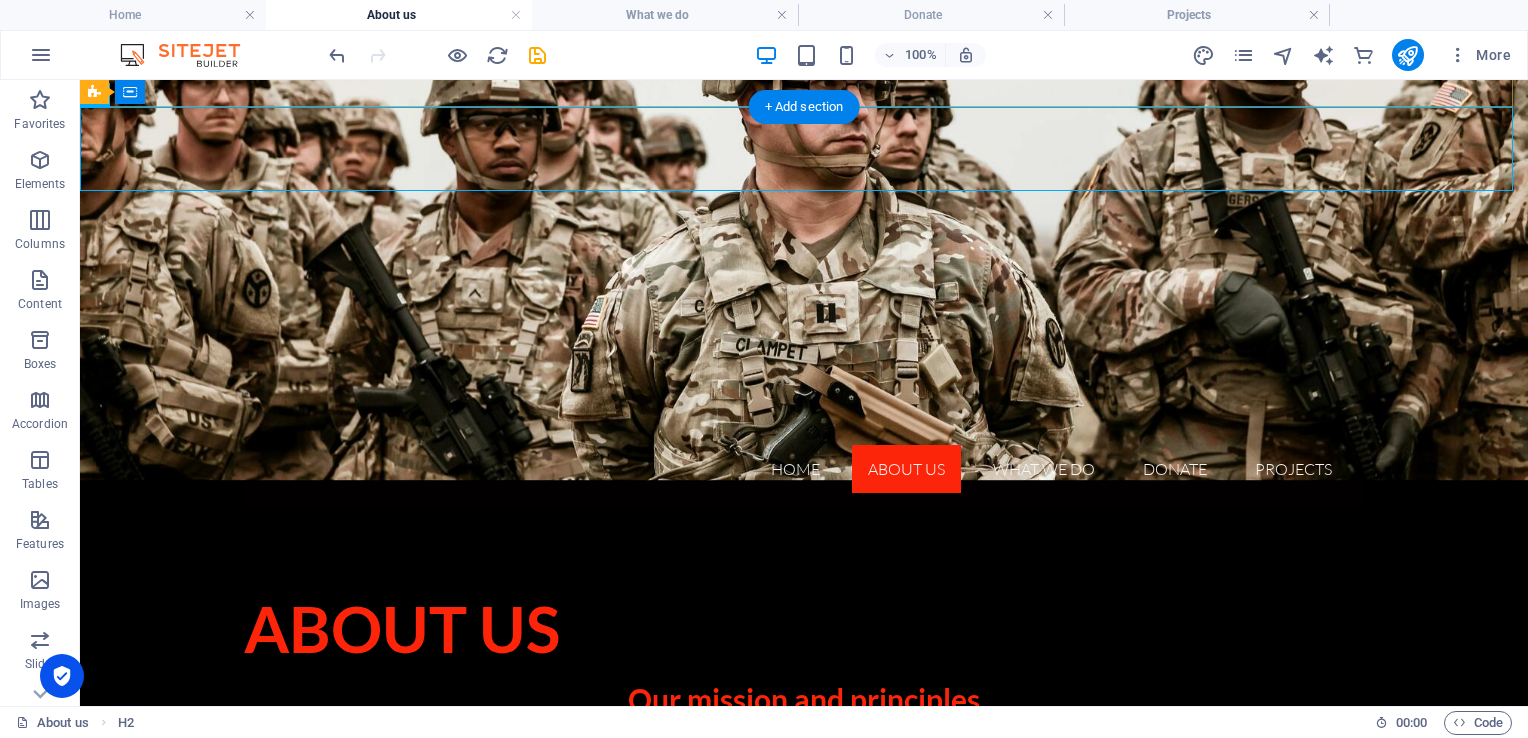 scroll, scrollTop: 134, scrollLeft: 0, axis: vertical 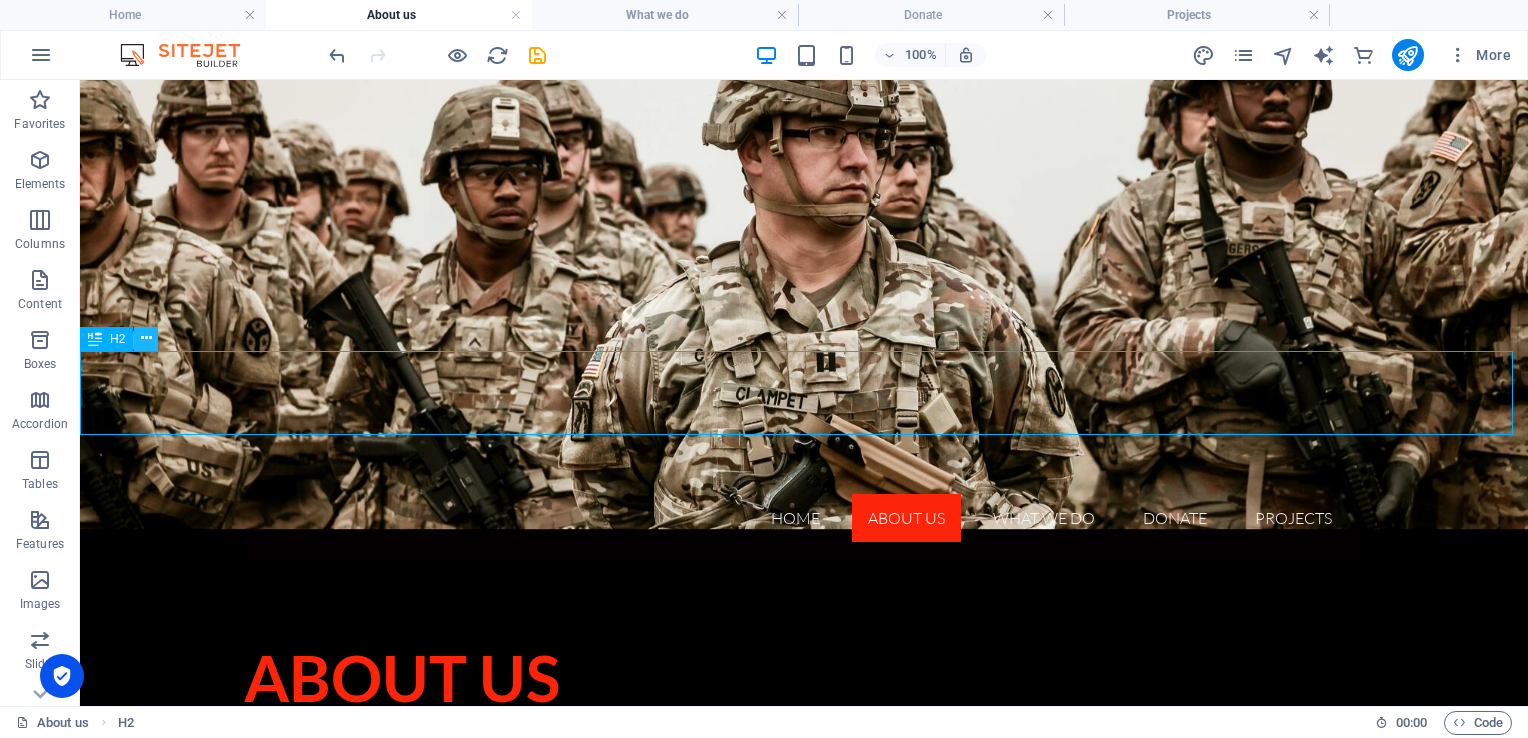 click at bounding box center [146, 338] 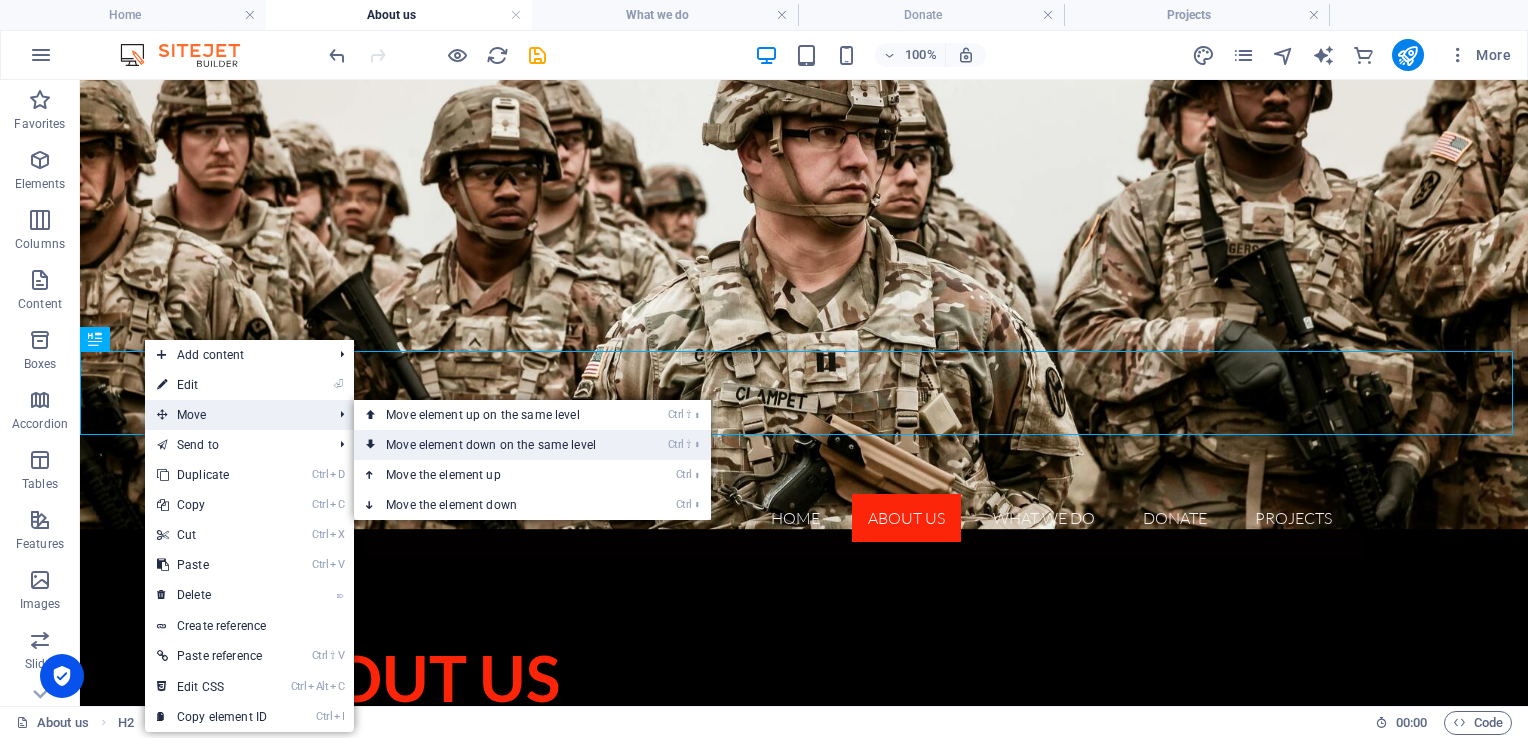 click on "Ctrl ⇧ ⬇  Move element down on the same level" at bounding box center (495, 445) 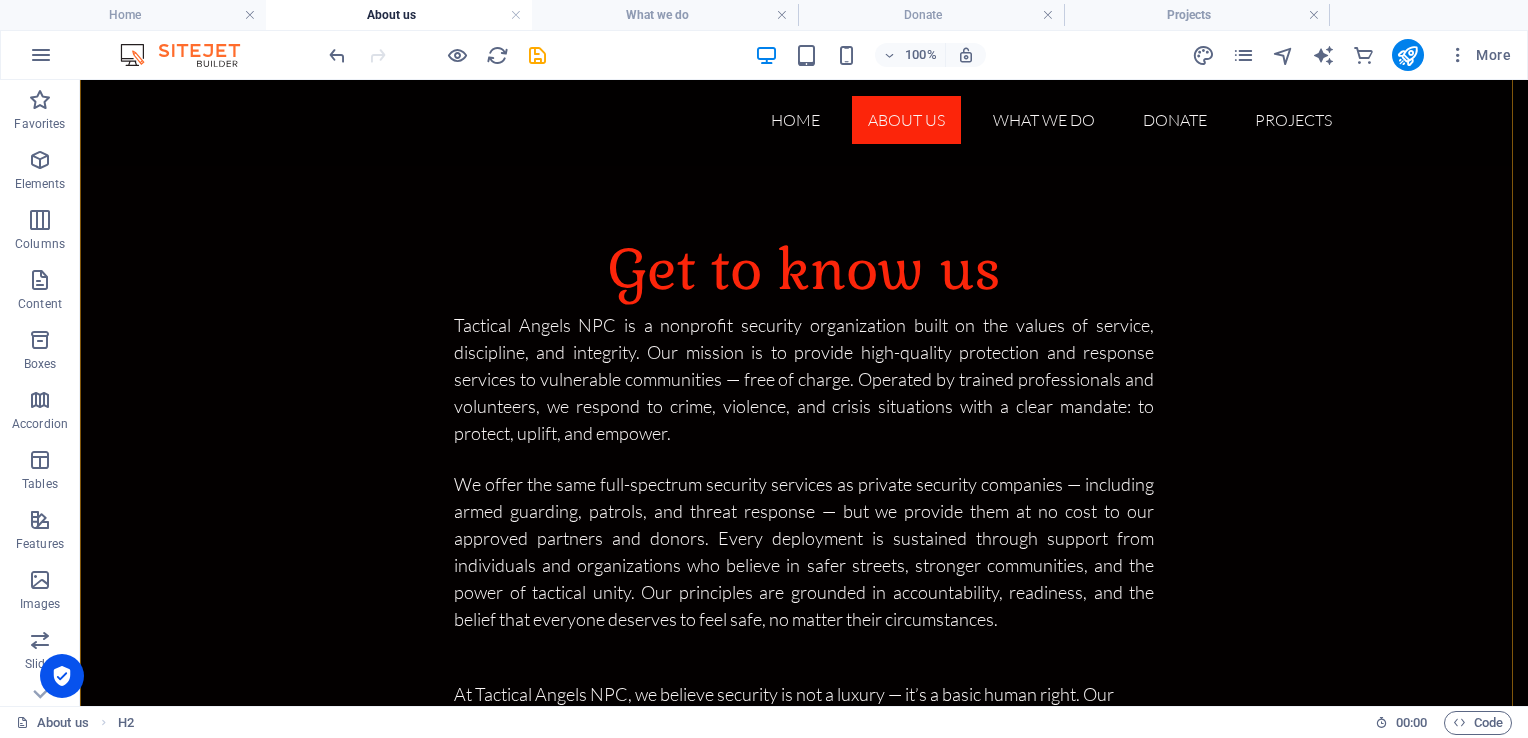 scroll, scrollTop: 1143, scrollLeft: 0, axis: vertical 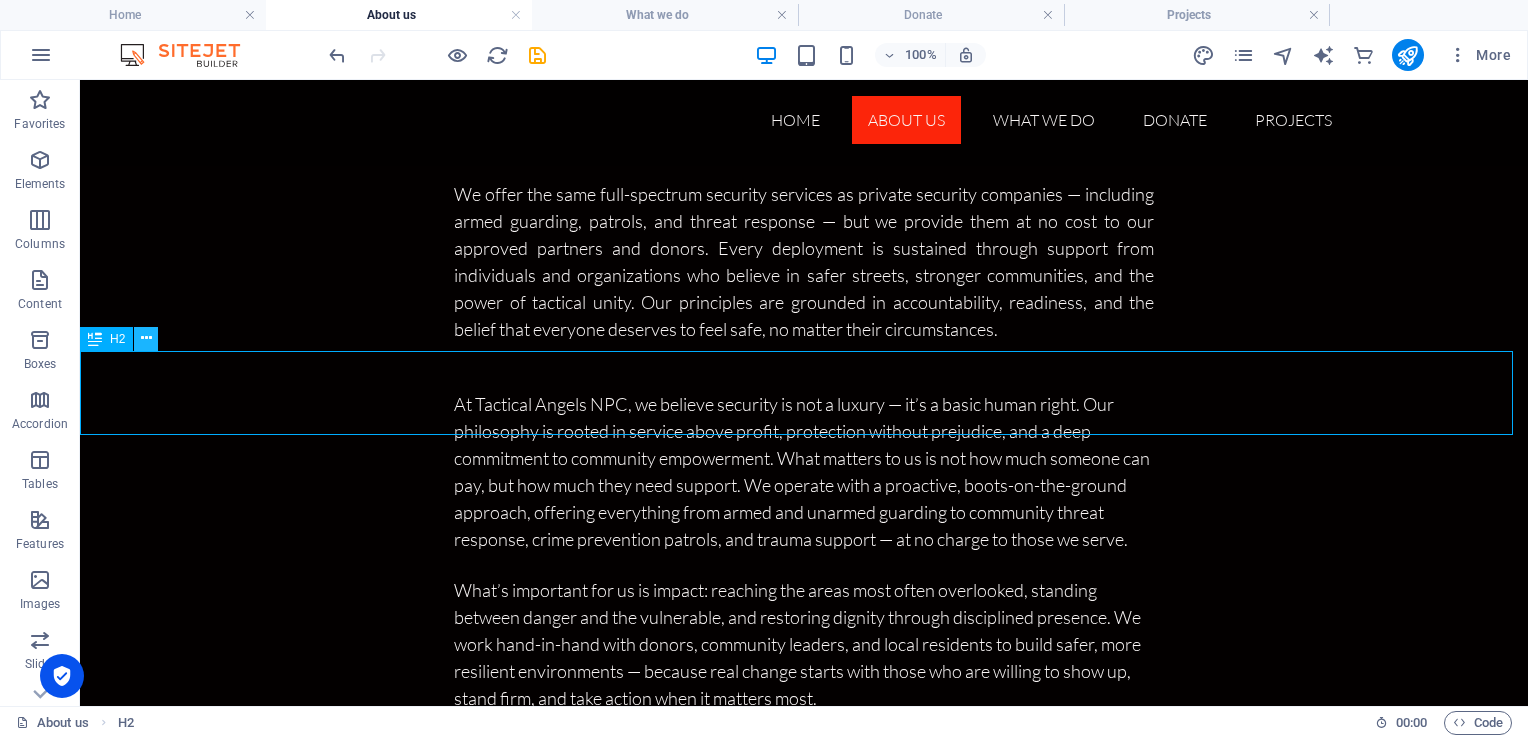 click at bounding box center (146, 338) 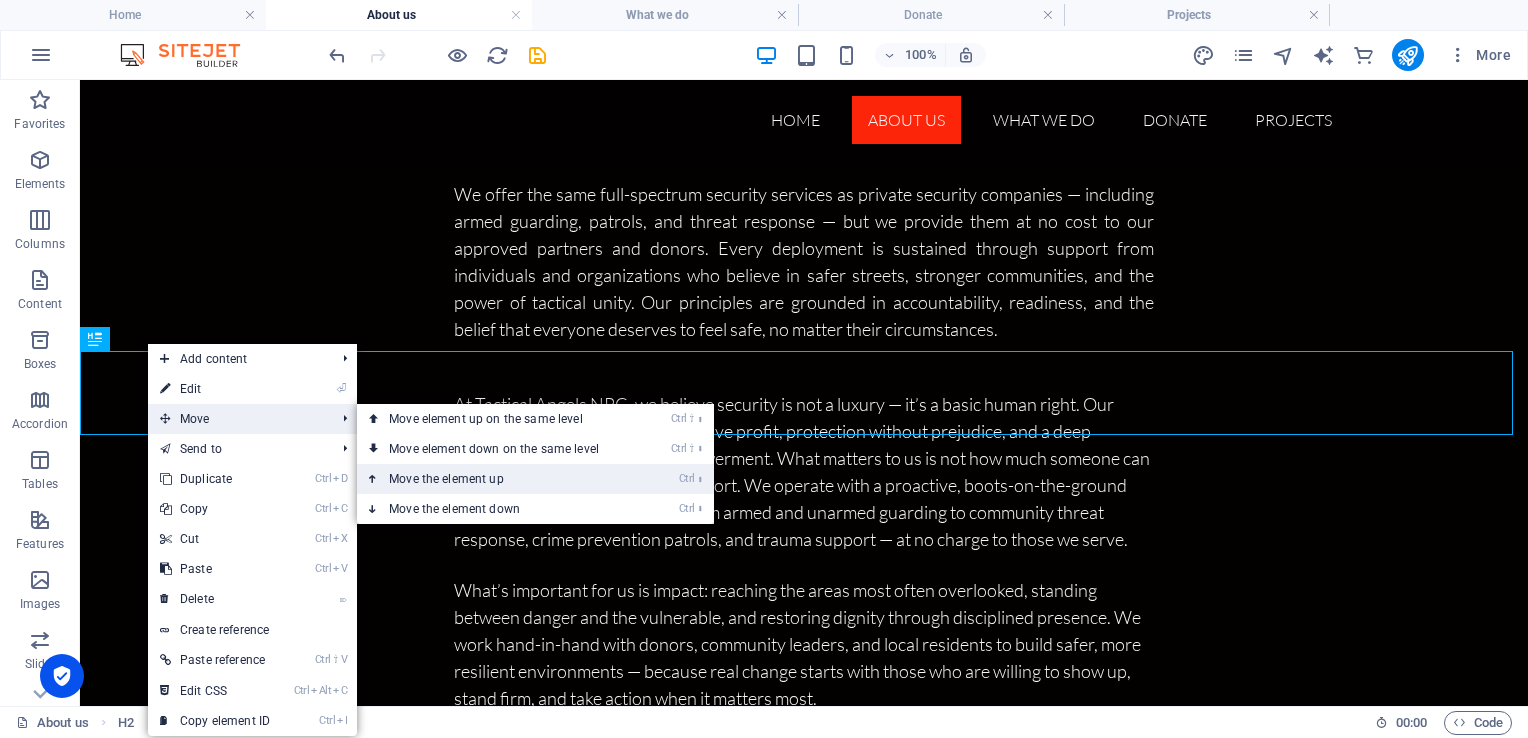 click on "Ctrl ⬆  Move the element up" at bounding box center (498, 479) 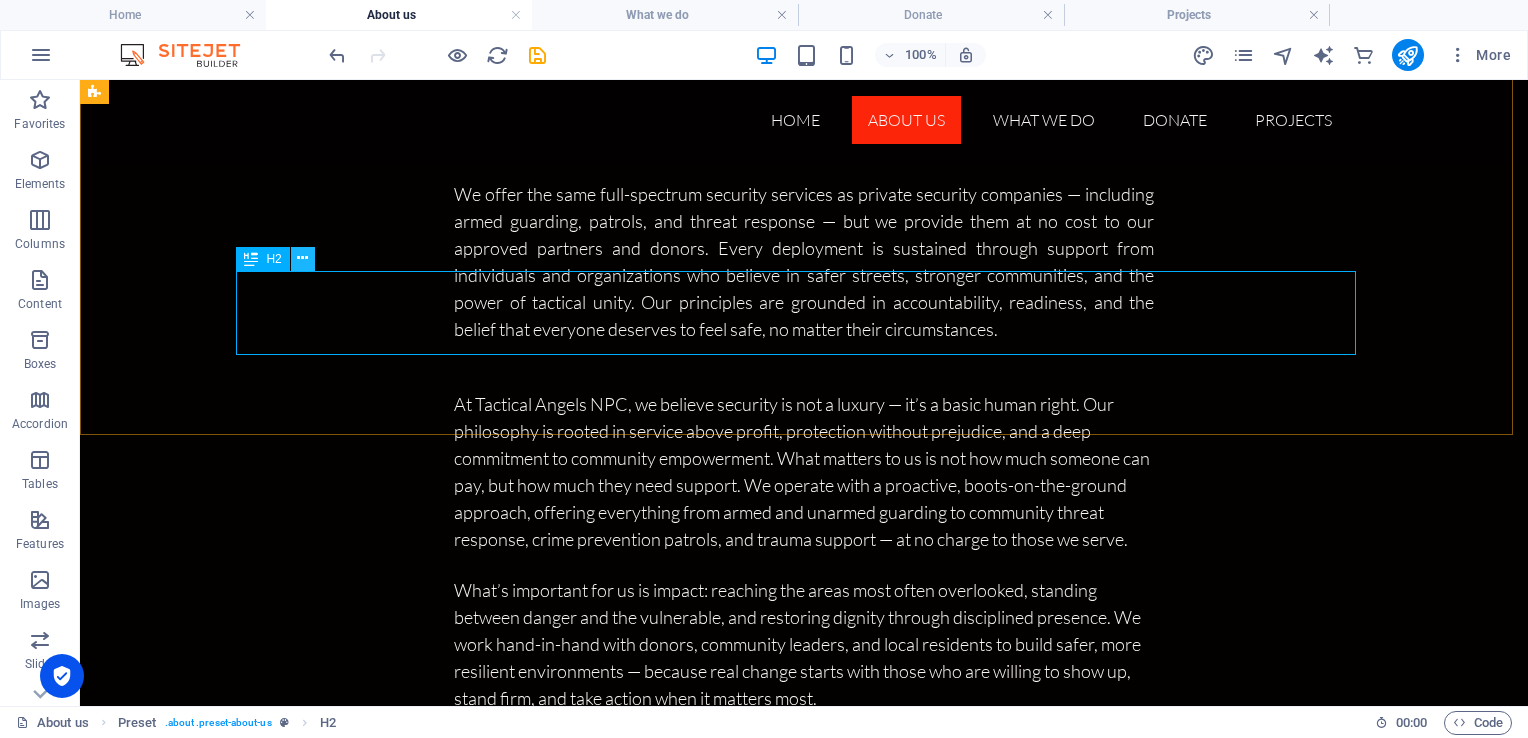 click at bounding box center [302, 258] 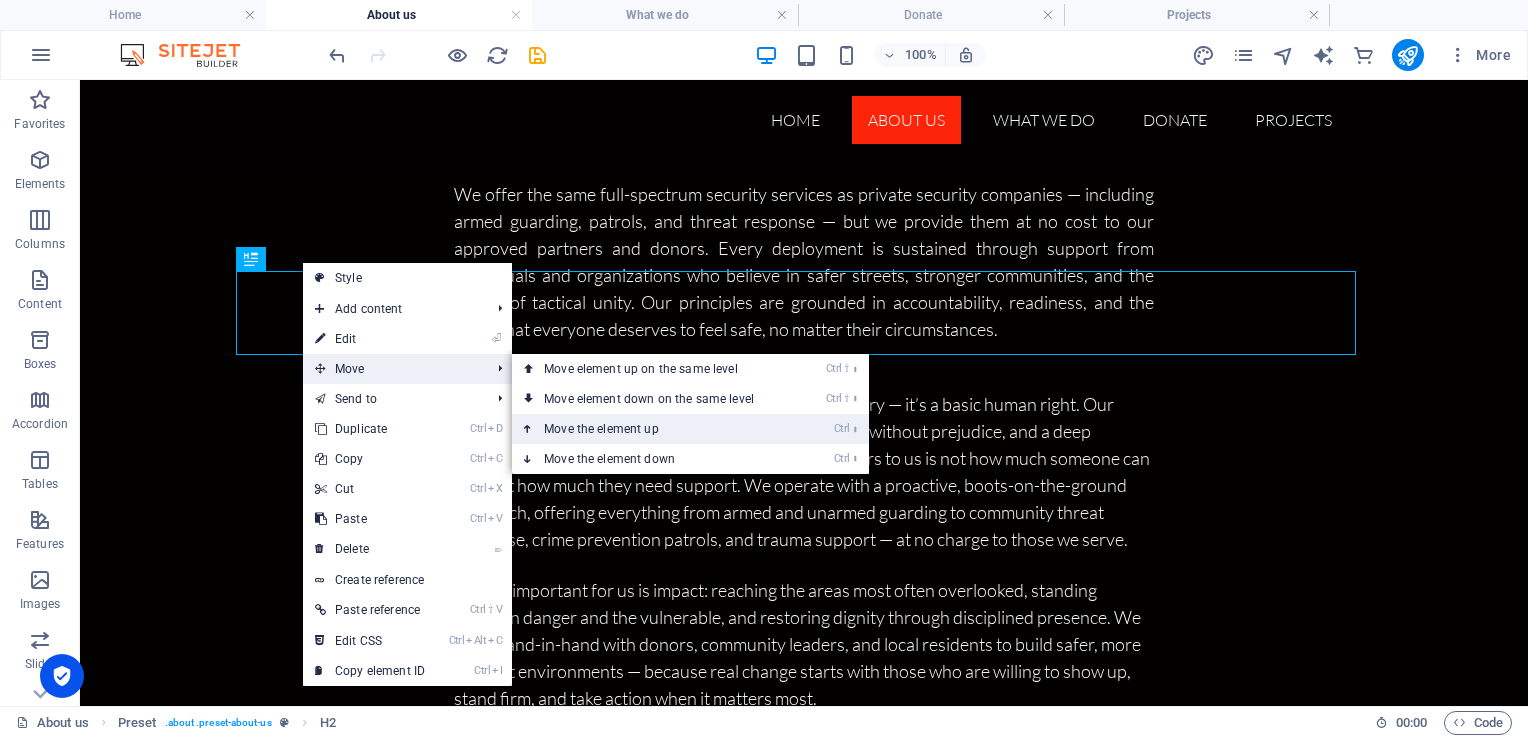 click on "Ctrl ⬆  Move the element up" at bounding box center (653, 429) 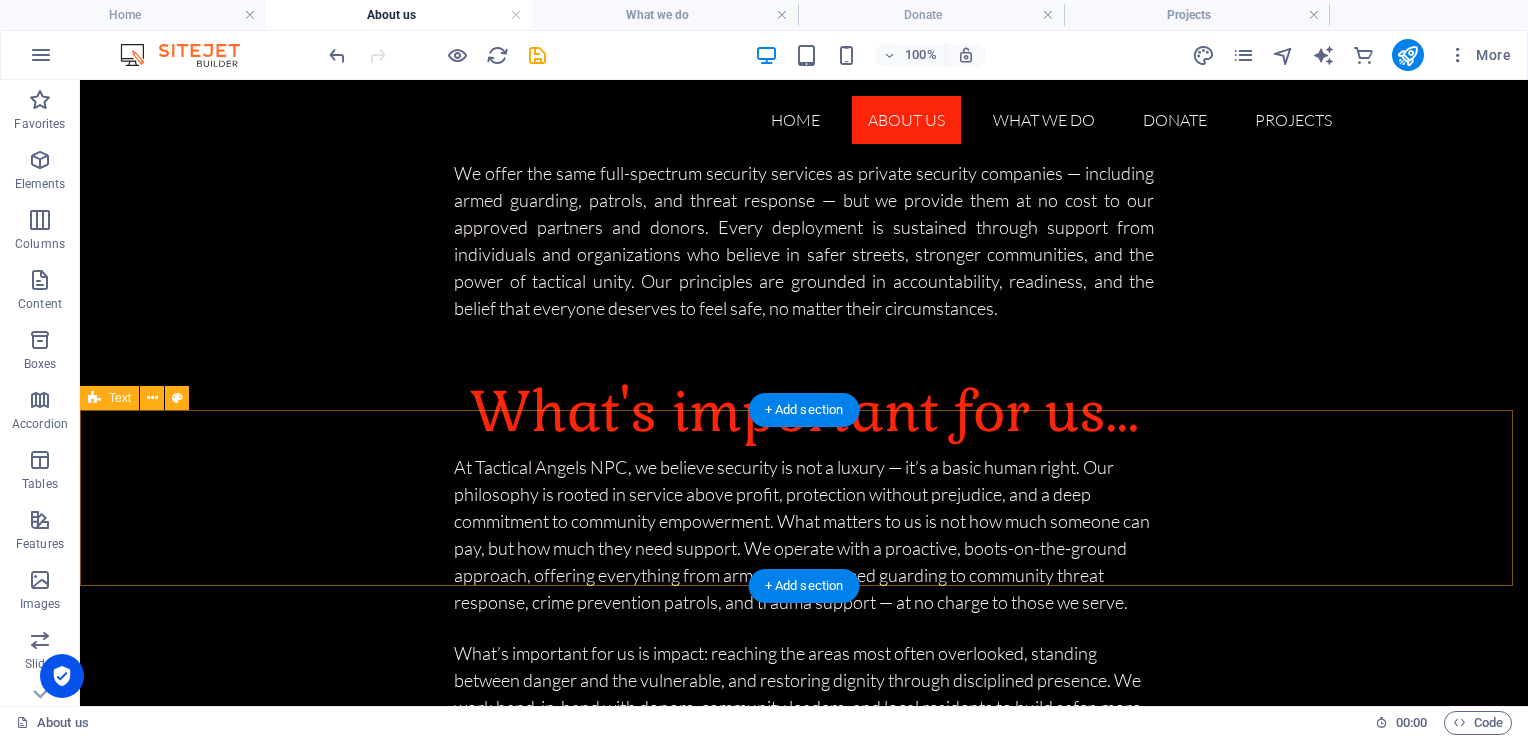 scroll, scrollTop: 1172, scrollLeft: 0, axis: vertical 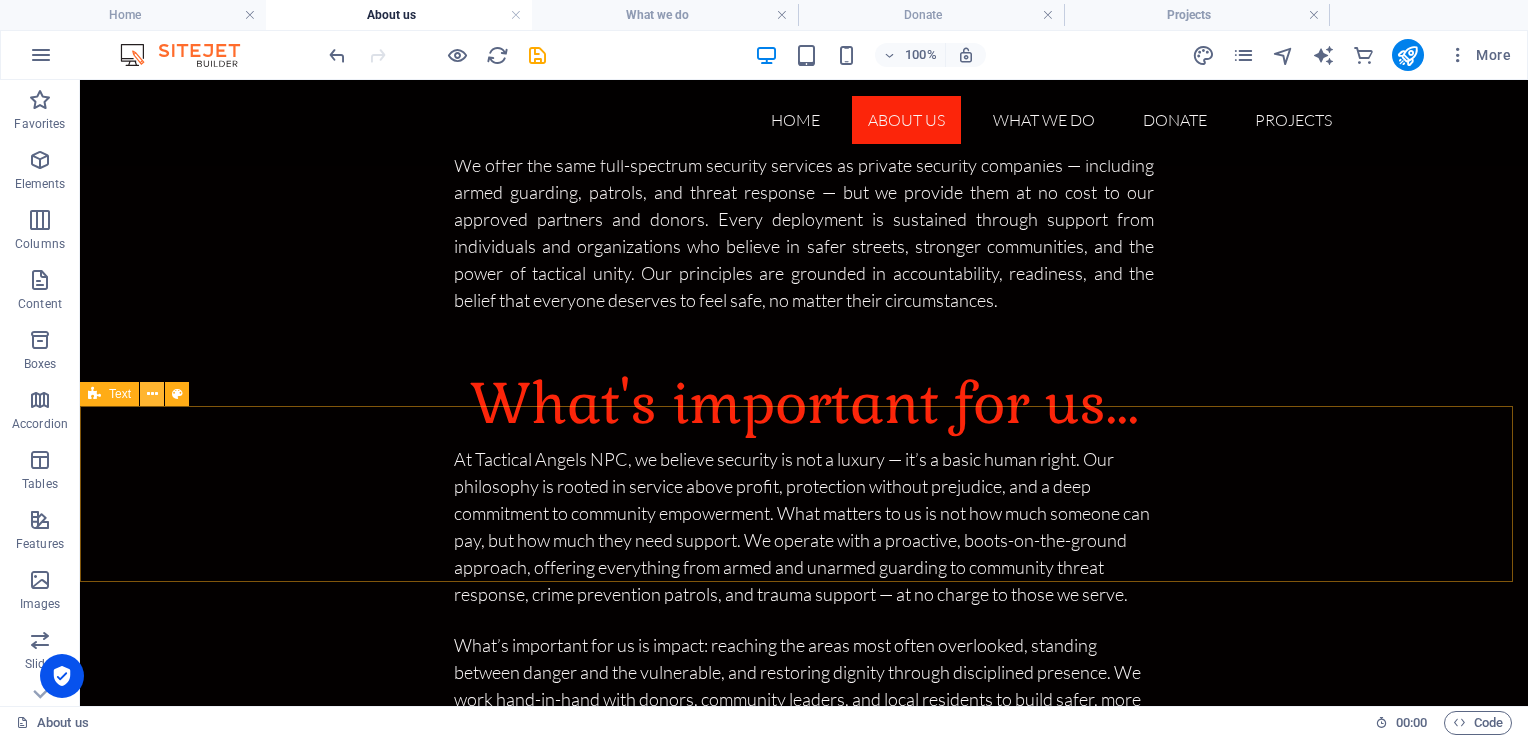 click at bounding box center [152, 394] 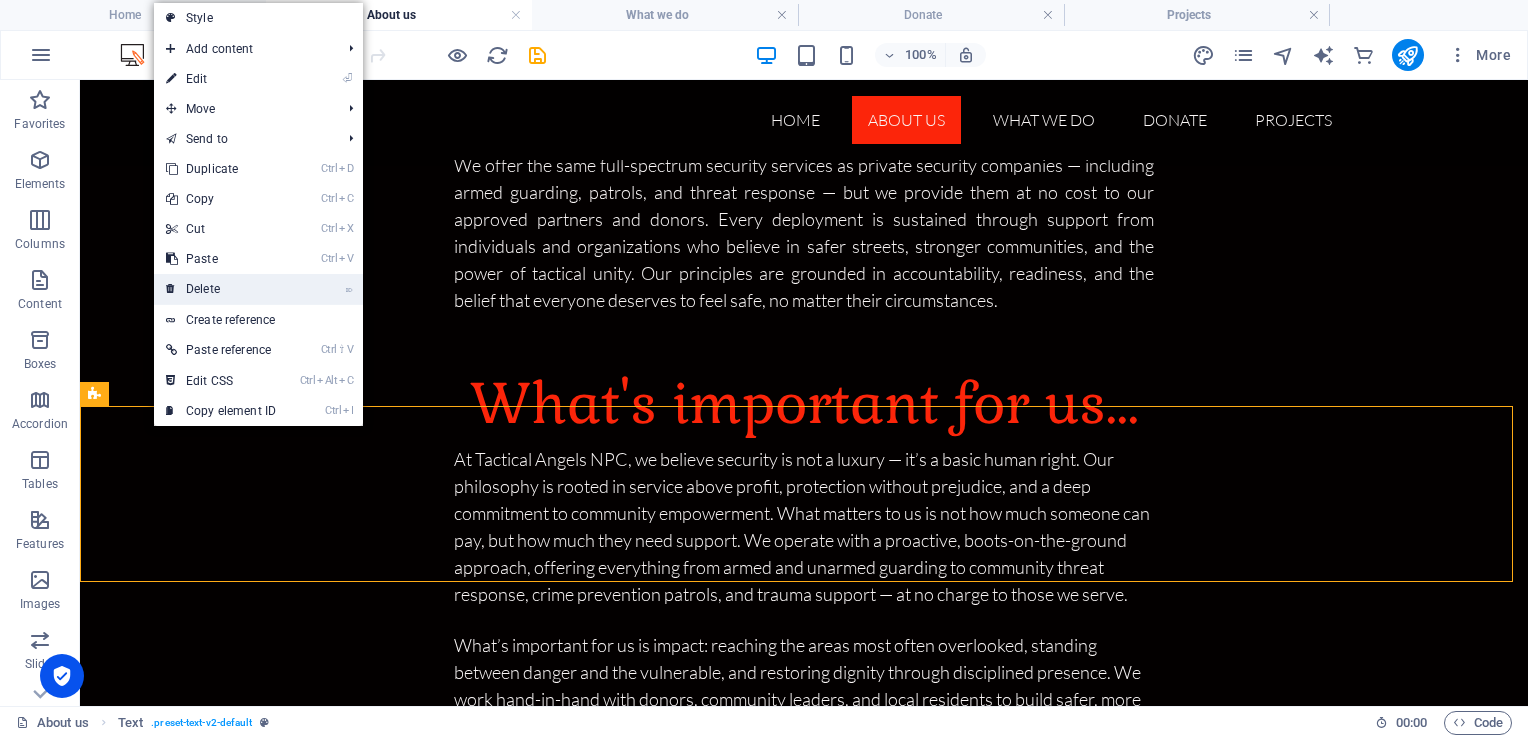 click on "⌦  Delete" at bounding box center [221, 289] 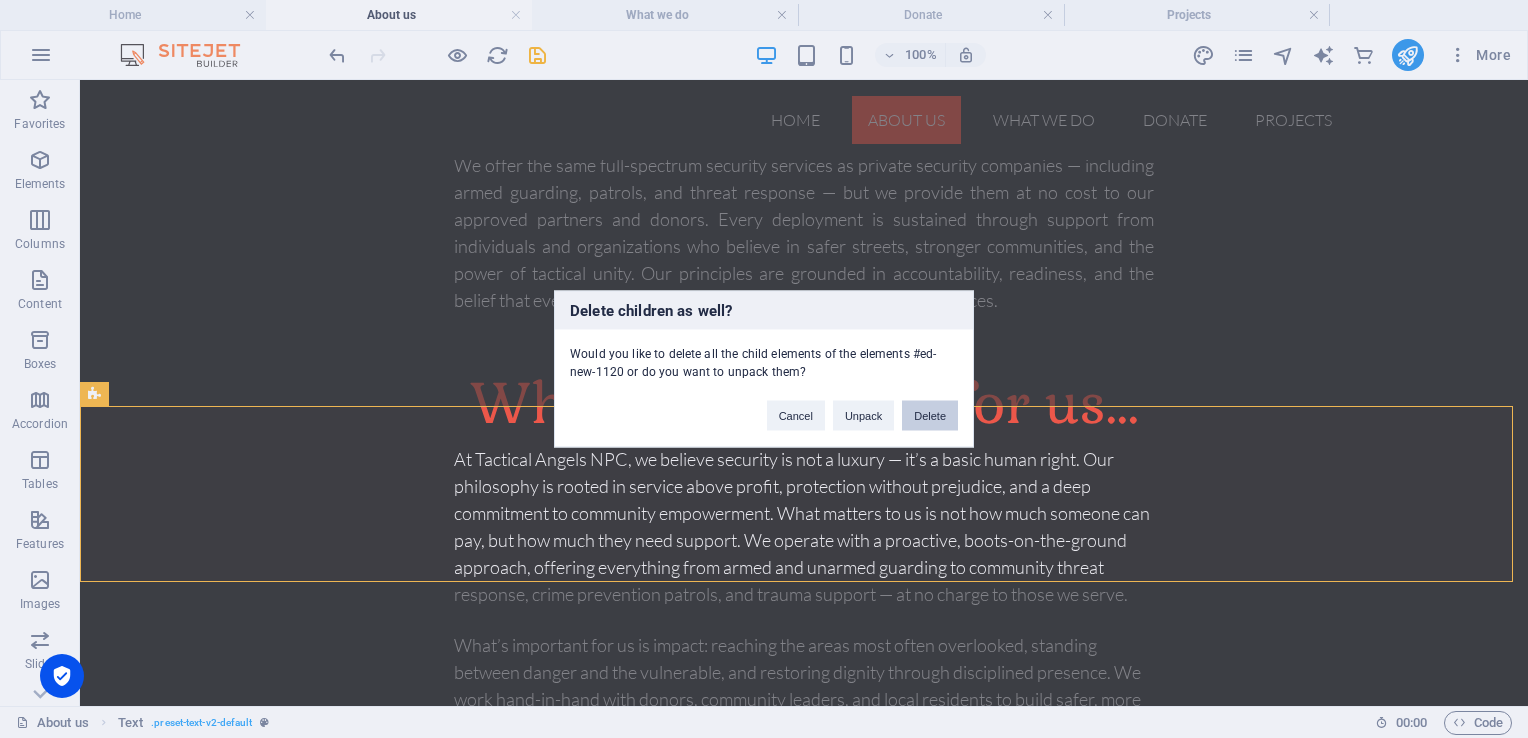 click on "Delete" at bounding box center (930, 416) 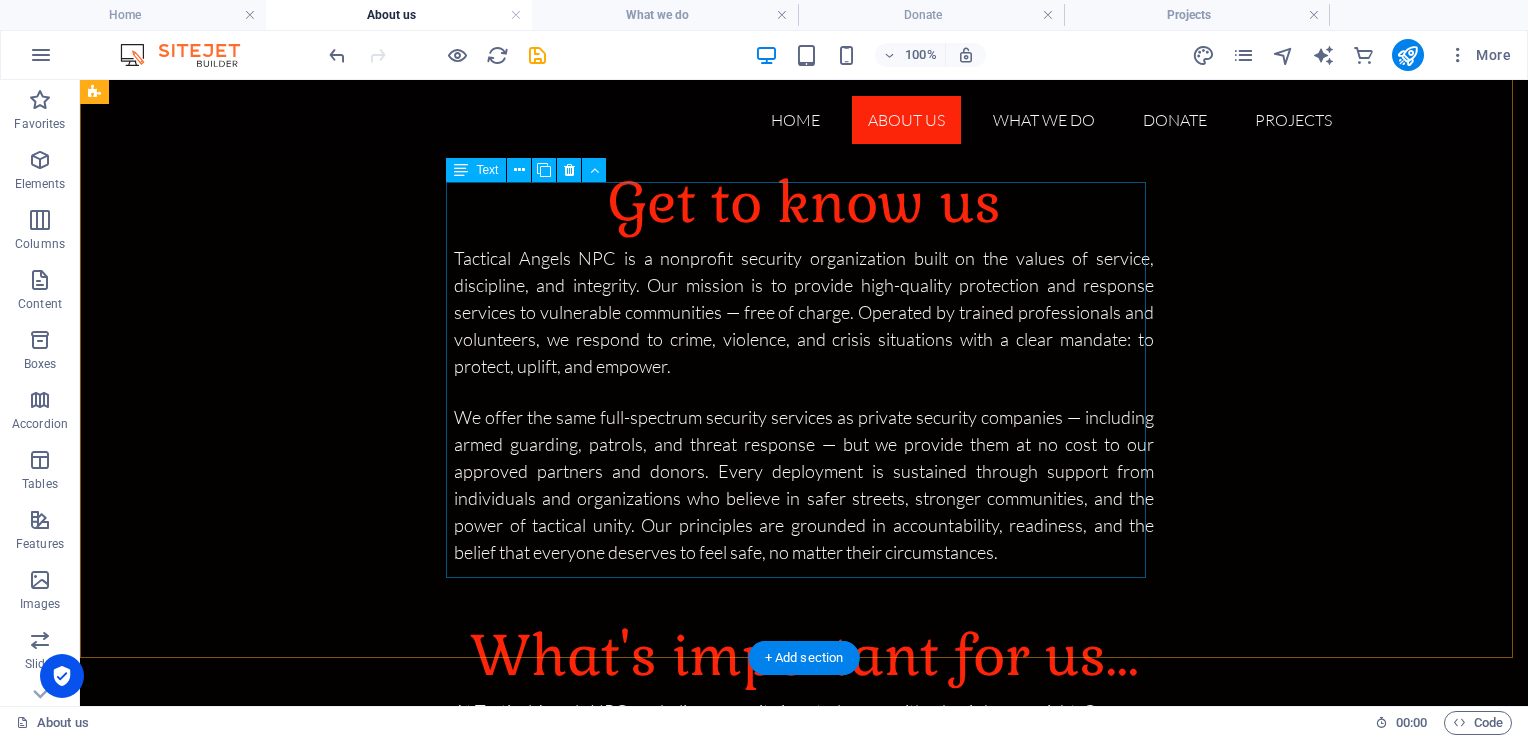 scroll, scrollTop: 920, scrollLeft: 0, axis: vertical 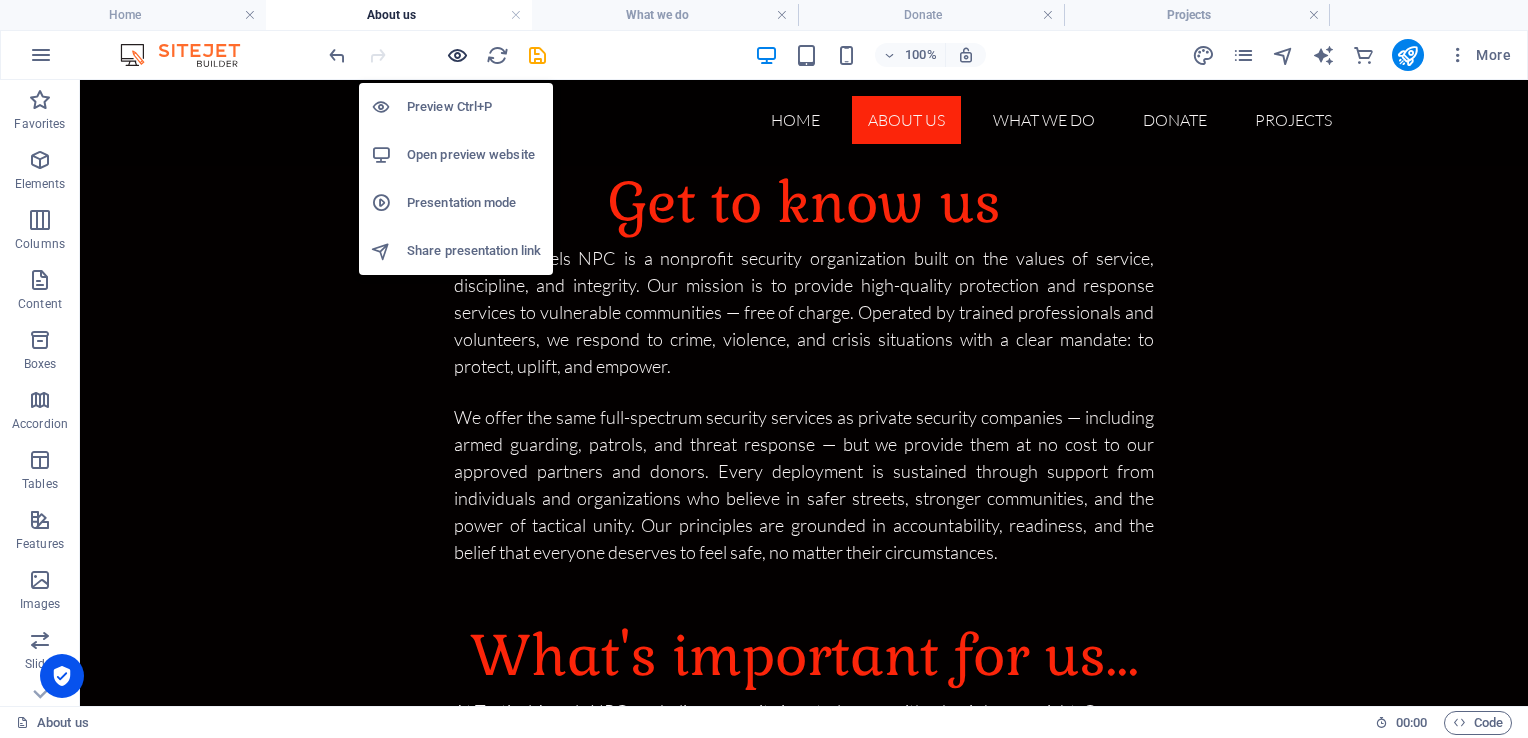 click at bounding box center [457, 55] 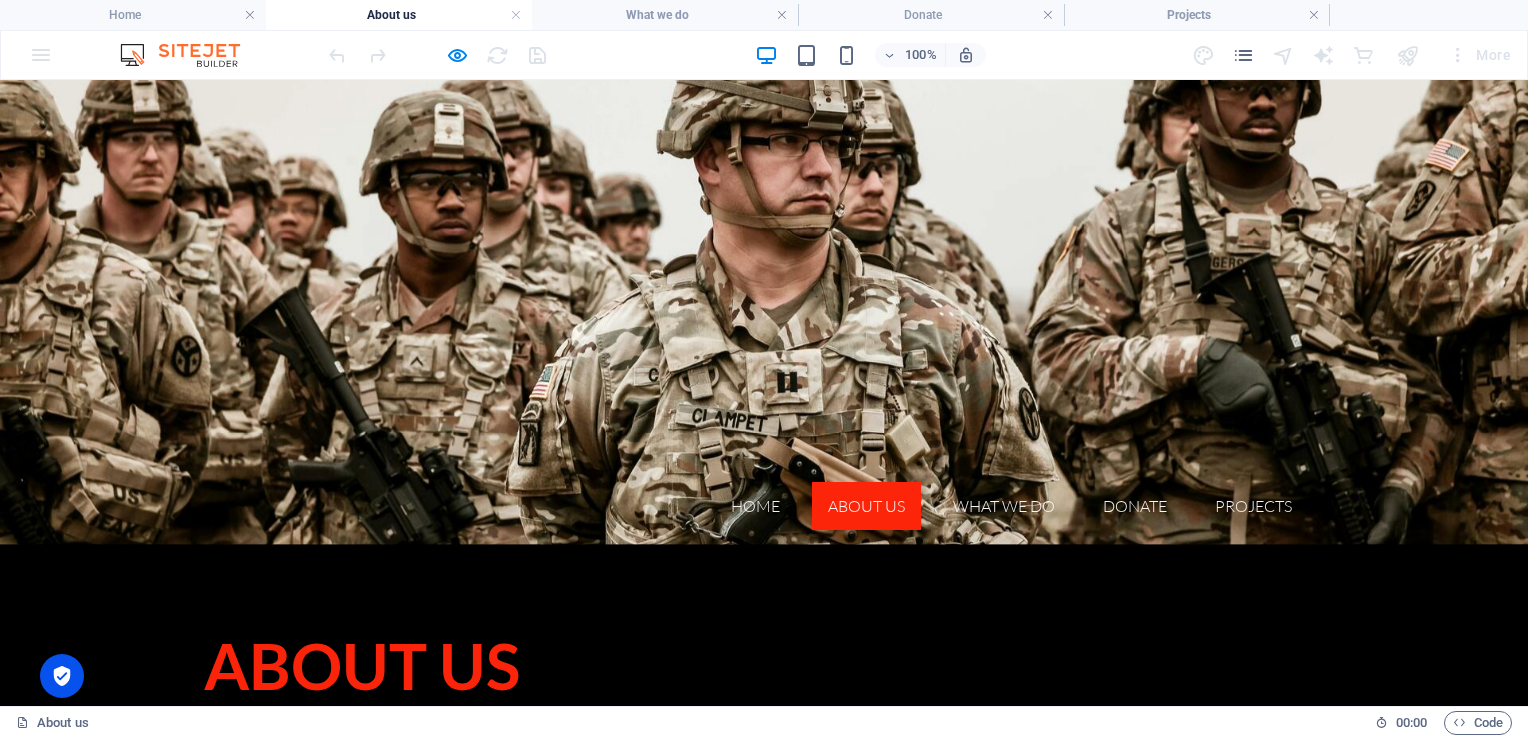 scroll, scrollTop: 0, scrollLeft: 0, axis: both 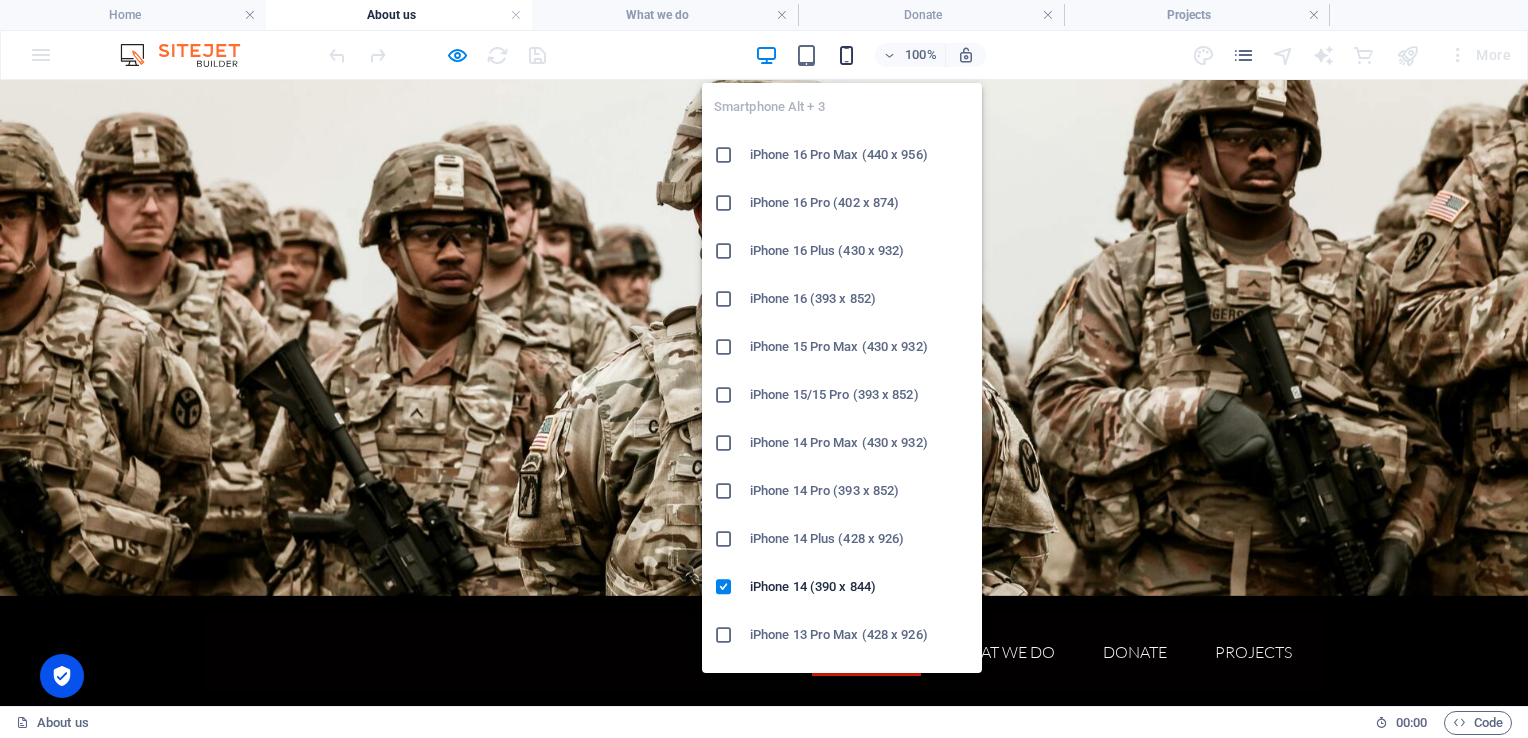 click at bounding box center (846, 55) 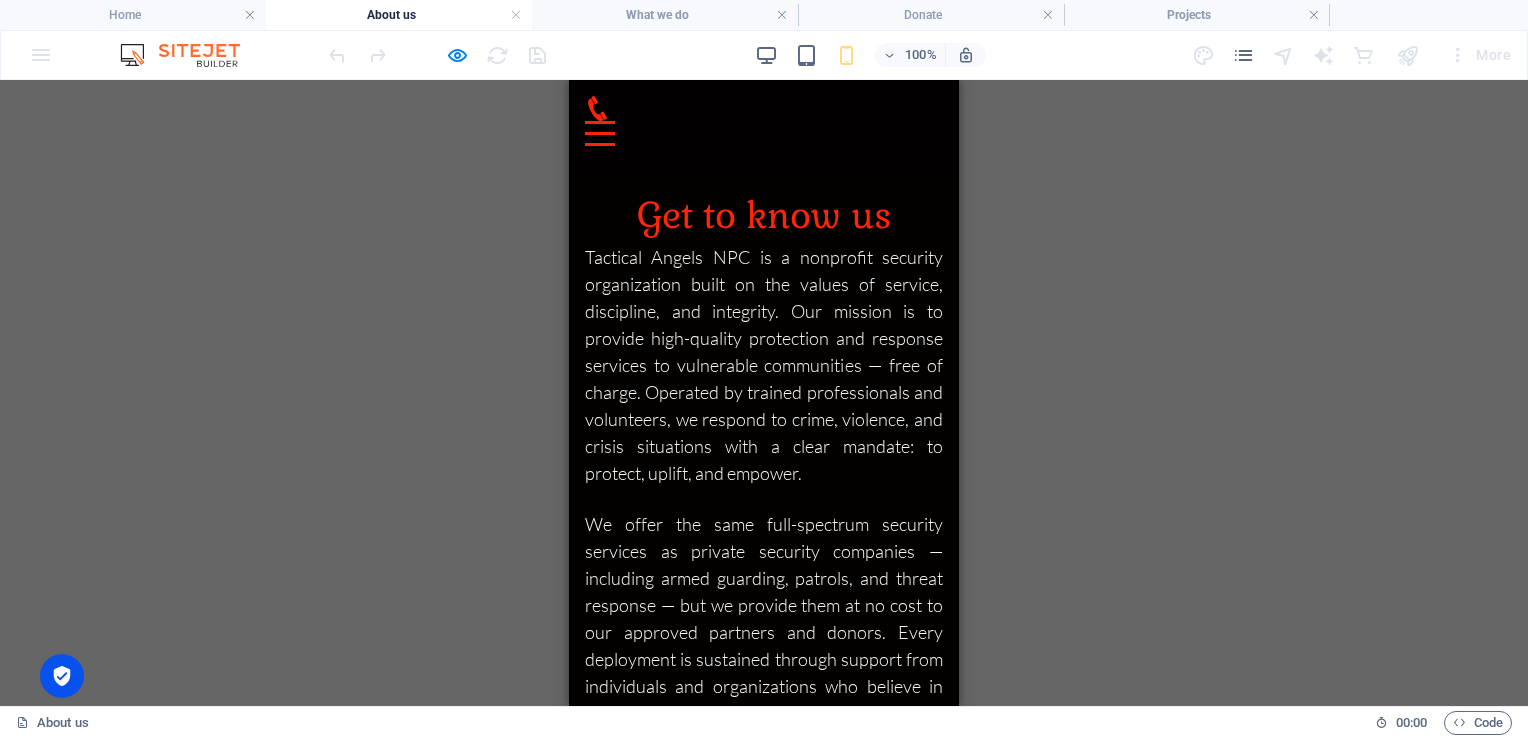 scroll, scrollTop: 751, scrollLeft: 0, axis: vertical 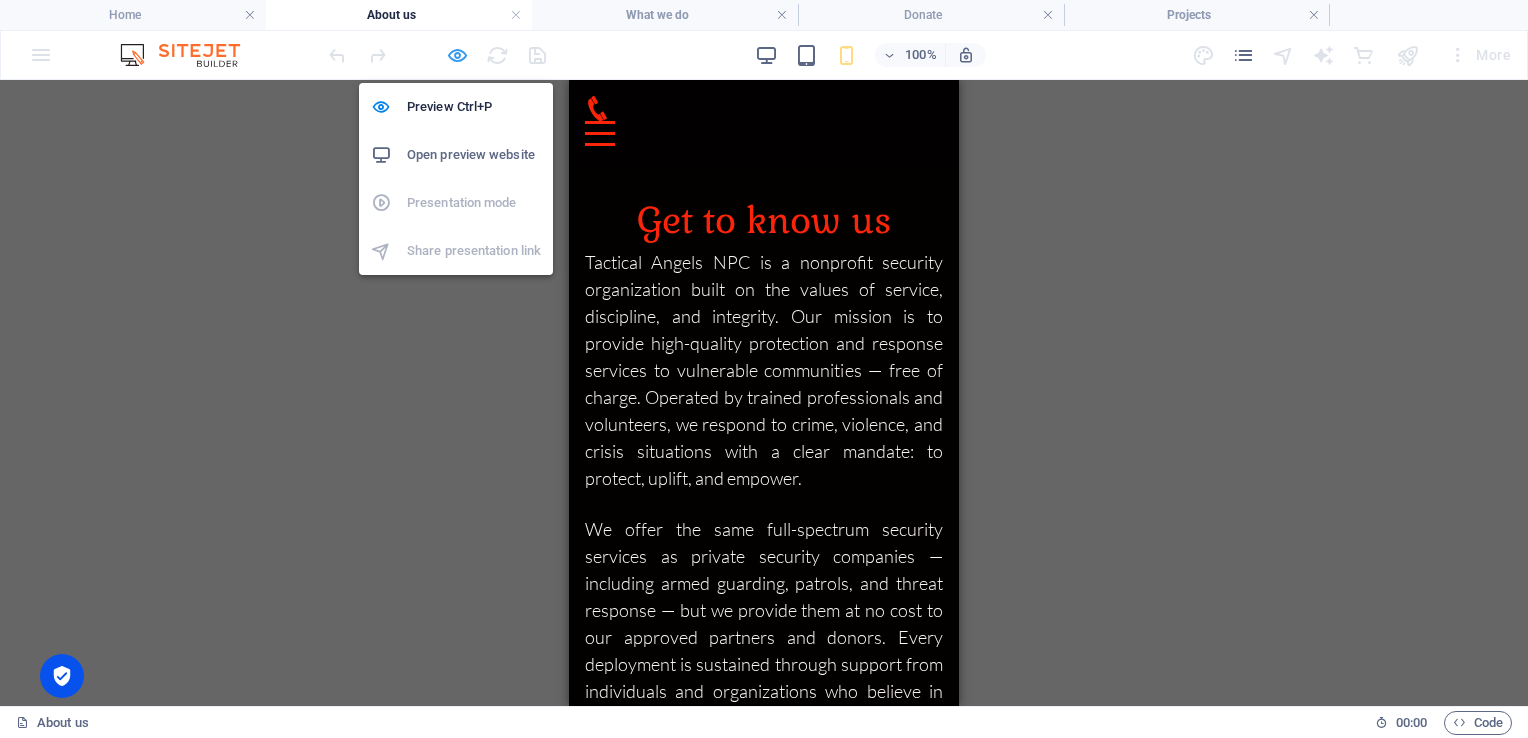 click at bounding box center [457, 55] 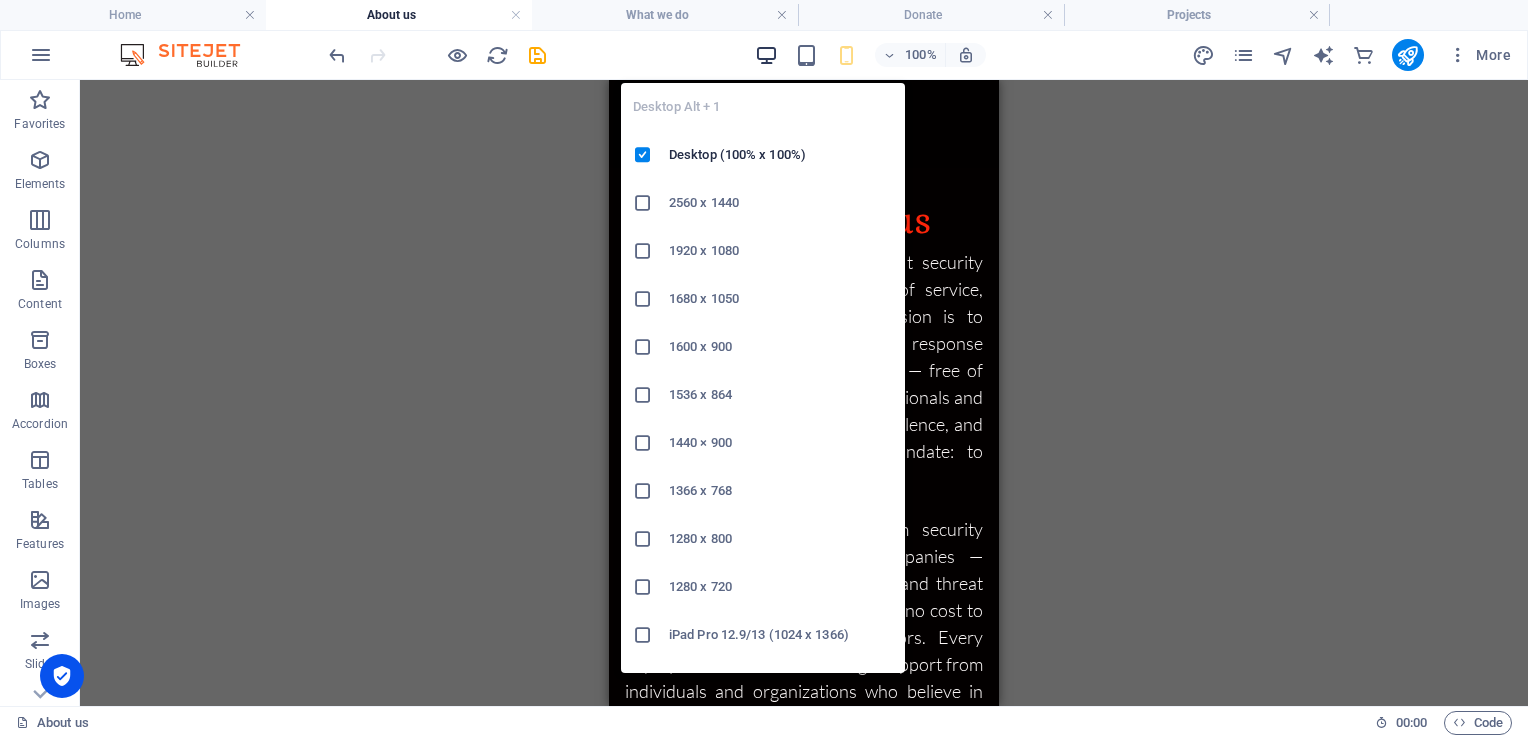click at bounding box center (766, 55) 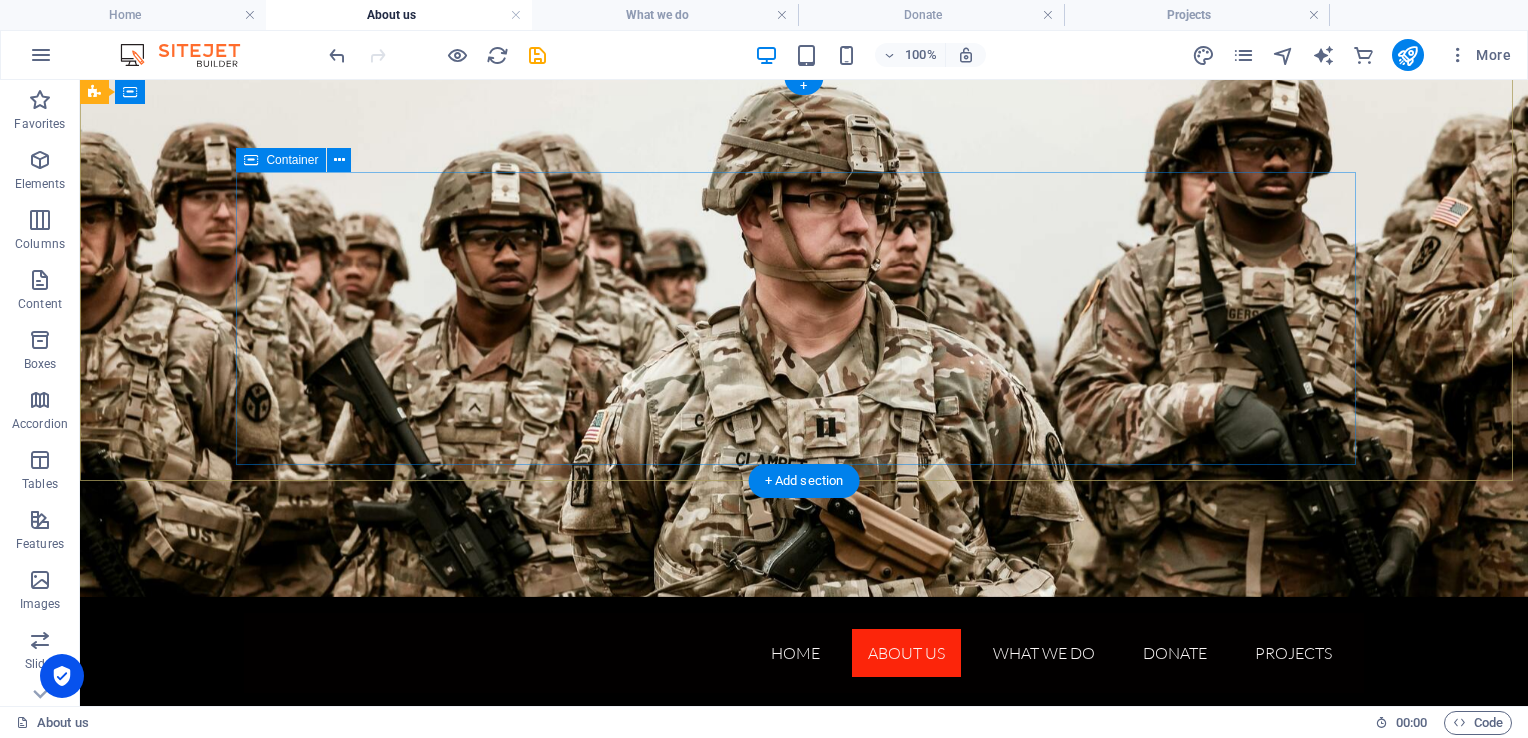 scroll, scrollTop: 0, scrollLeft: 0, axis: both 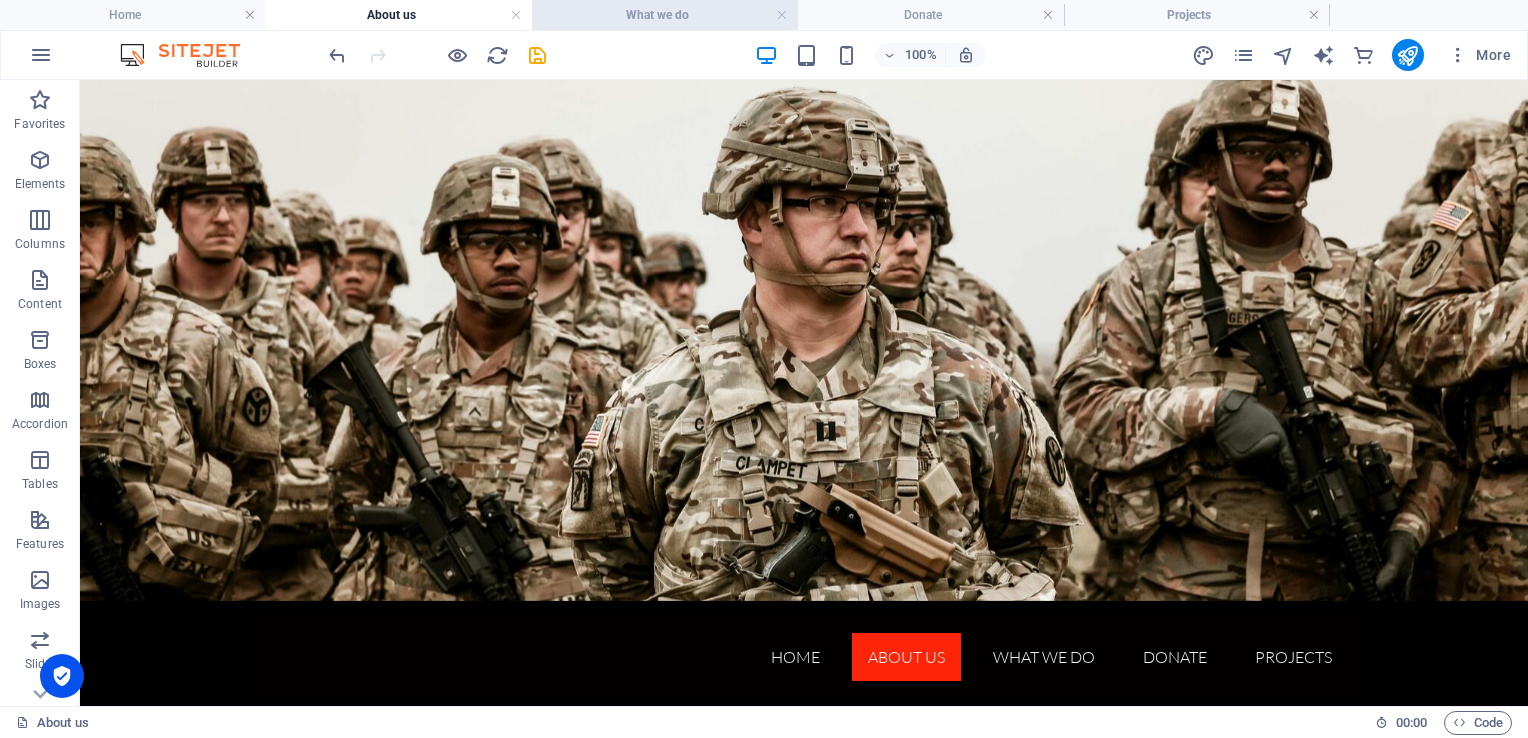 click on "What we do" at bounding box center [665, 15] 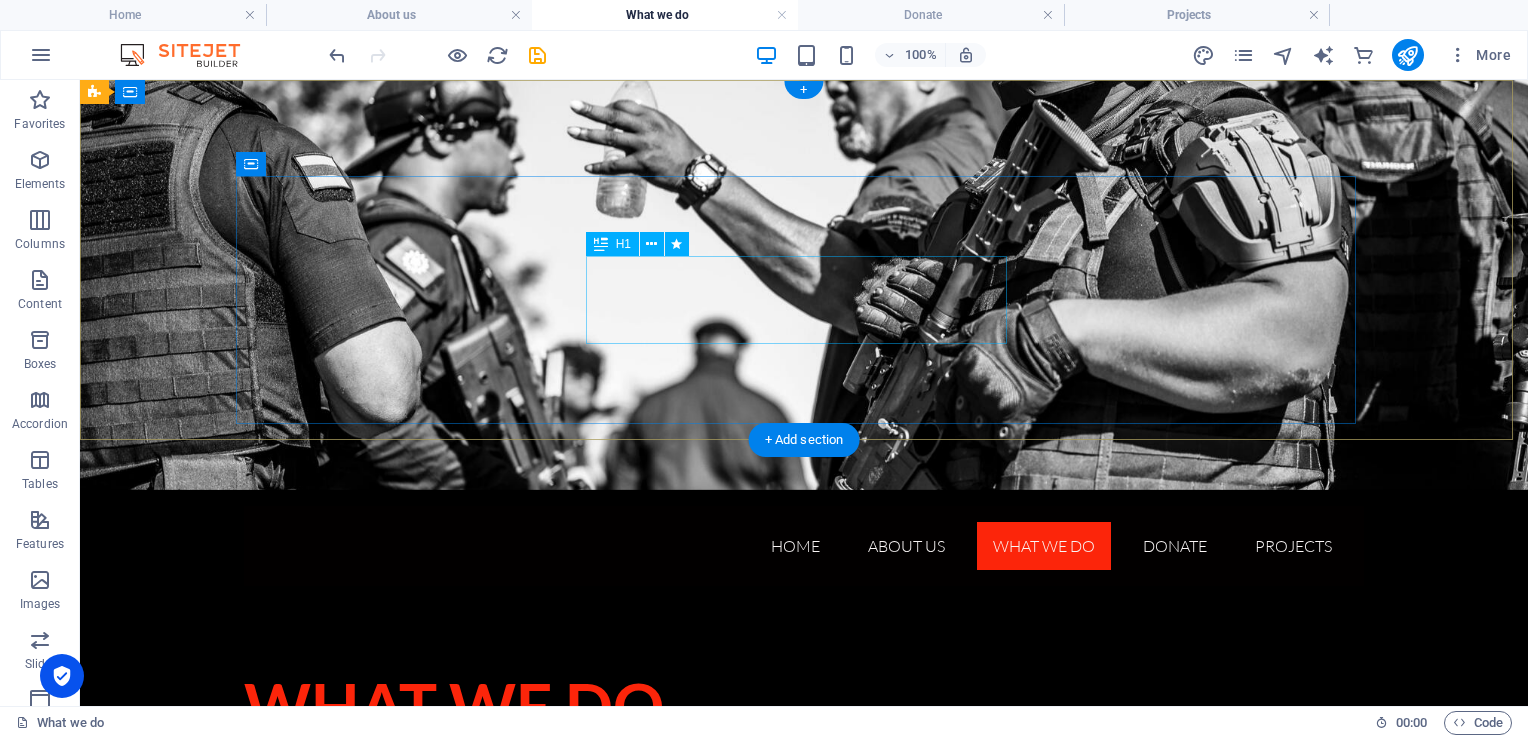 scroll, scrollTop: 0, scrollLeft: 0, axis: both 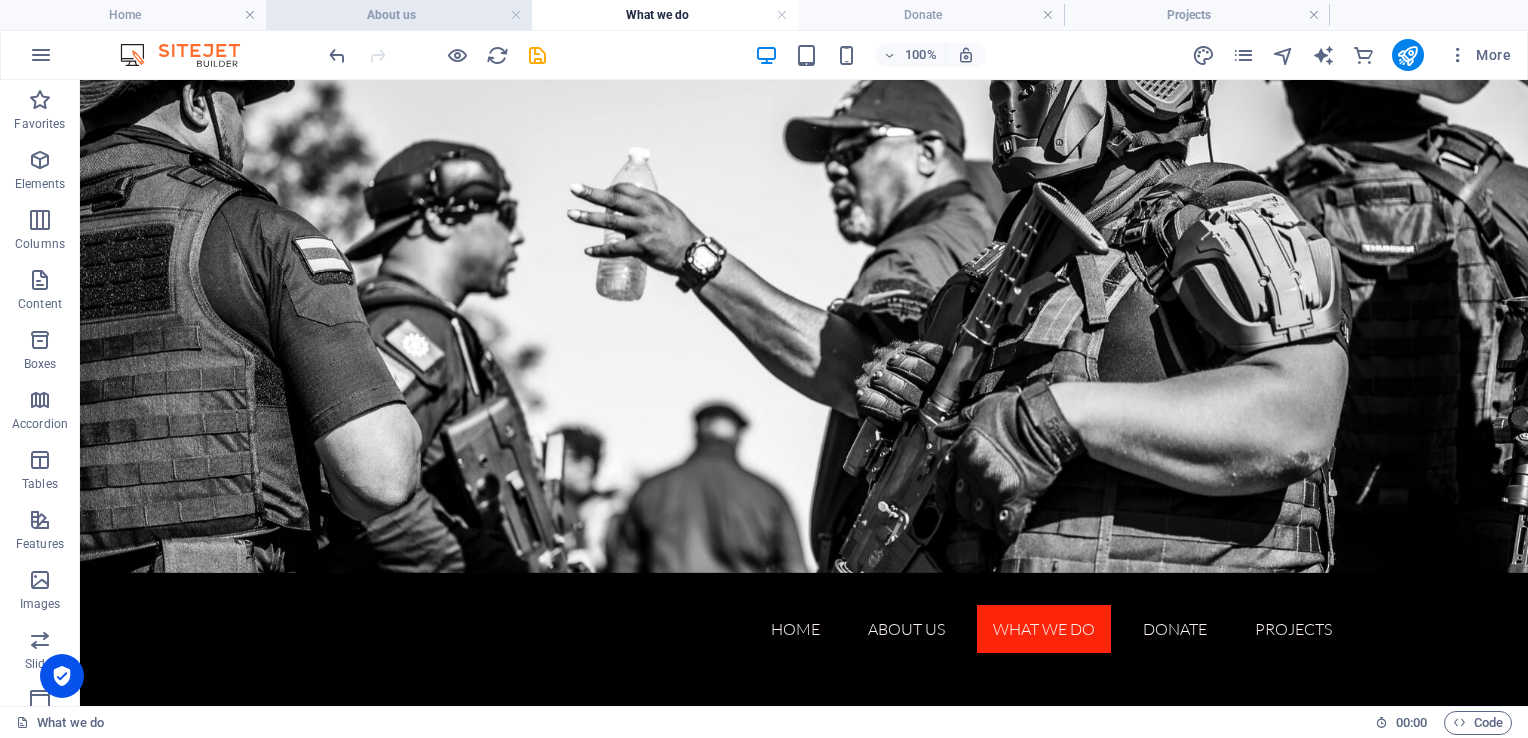click on "About us" at bounding box center [399, 15] 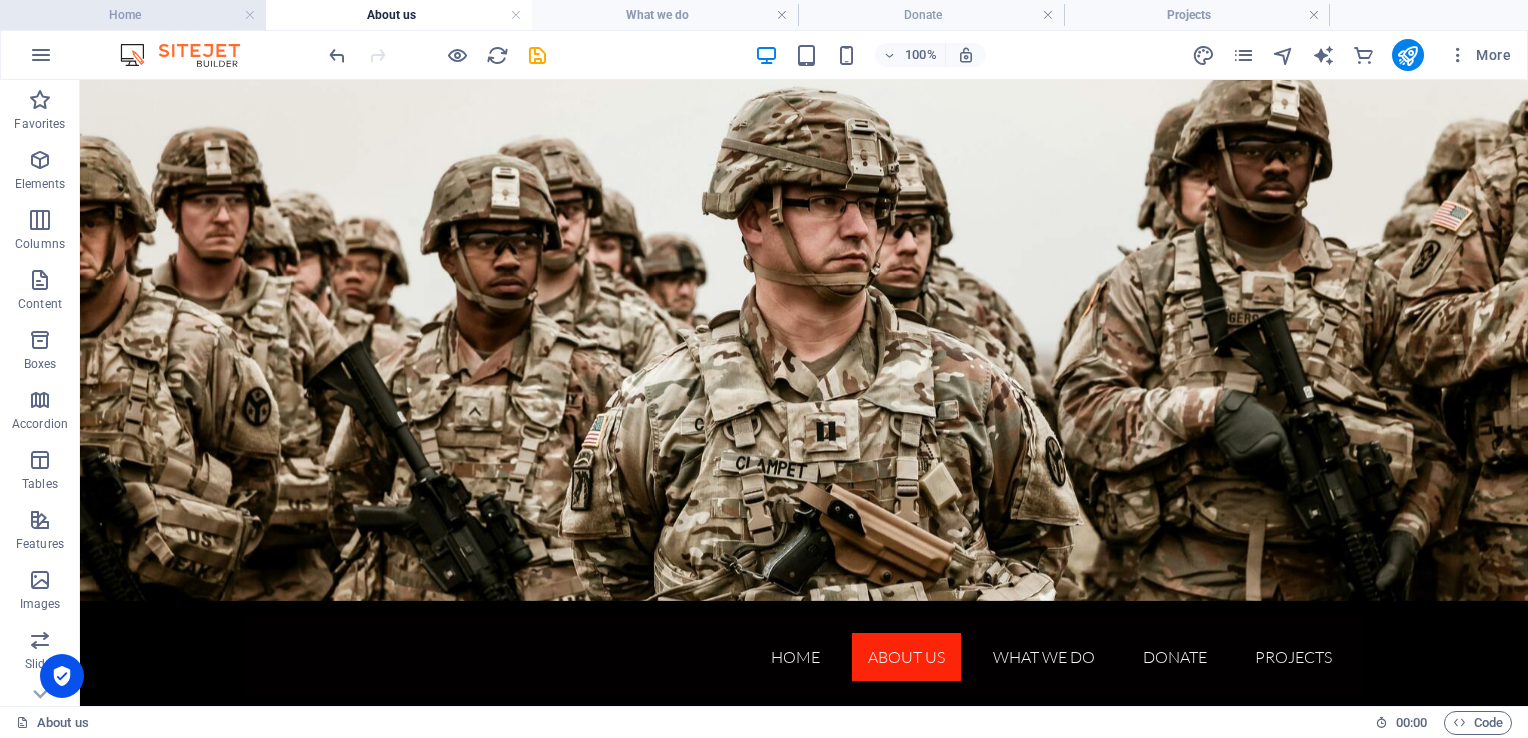 click on "Home" at bounding box center (133, 15) 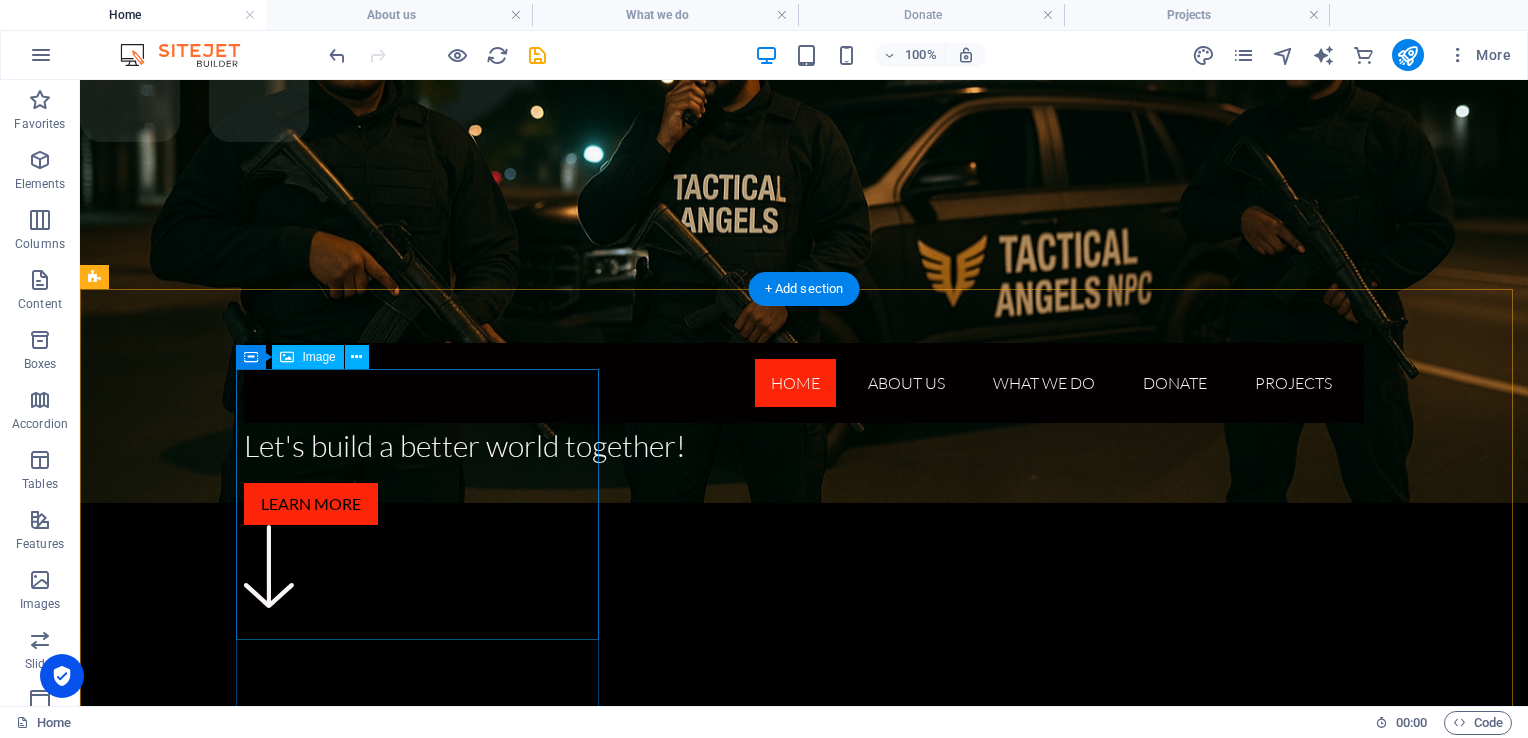 scroll, scrollTop: 0, scrollLeft: 0, axis: both 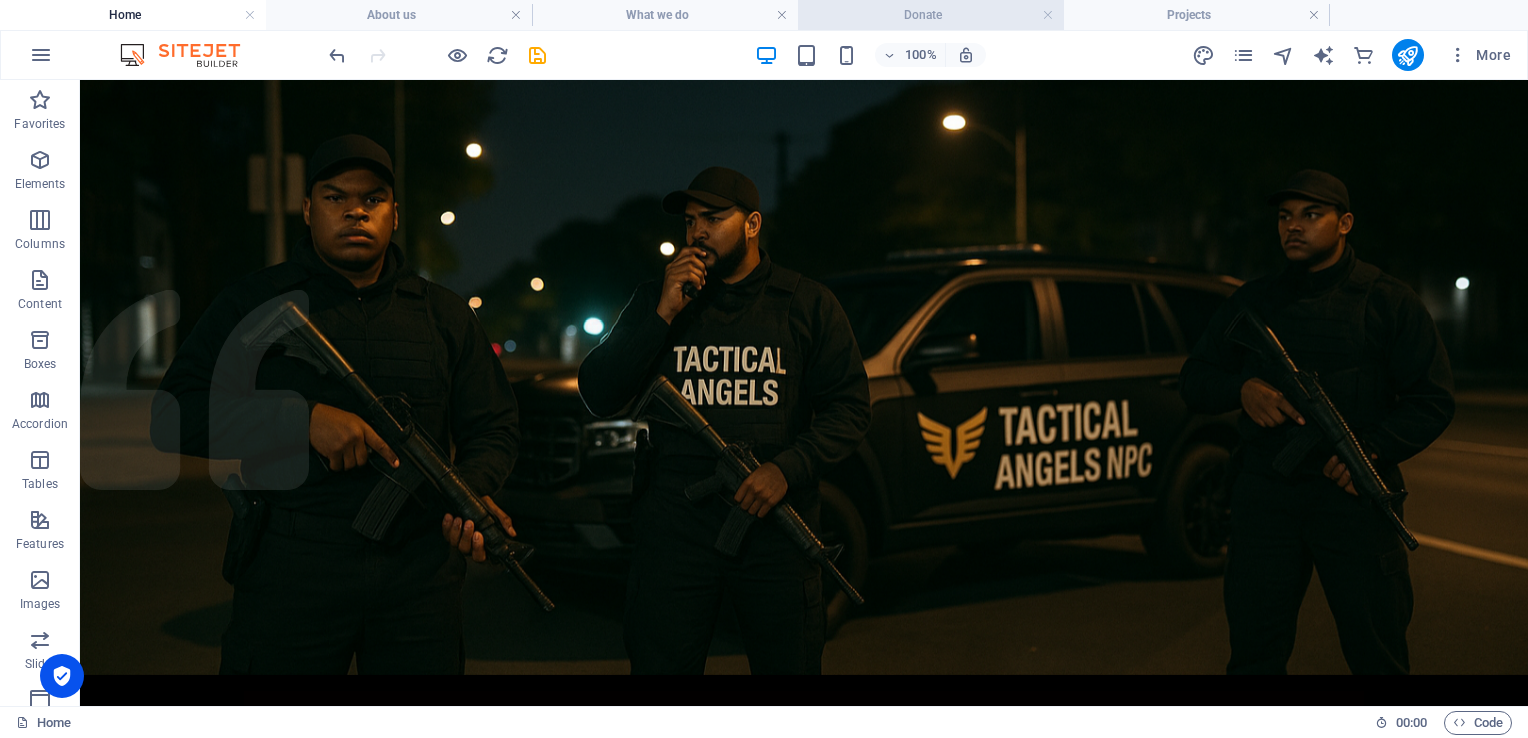 click on "Donate" at bounding box center [931, 15] 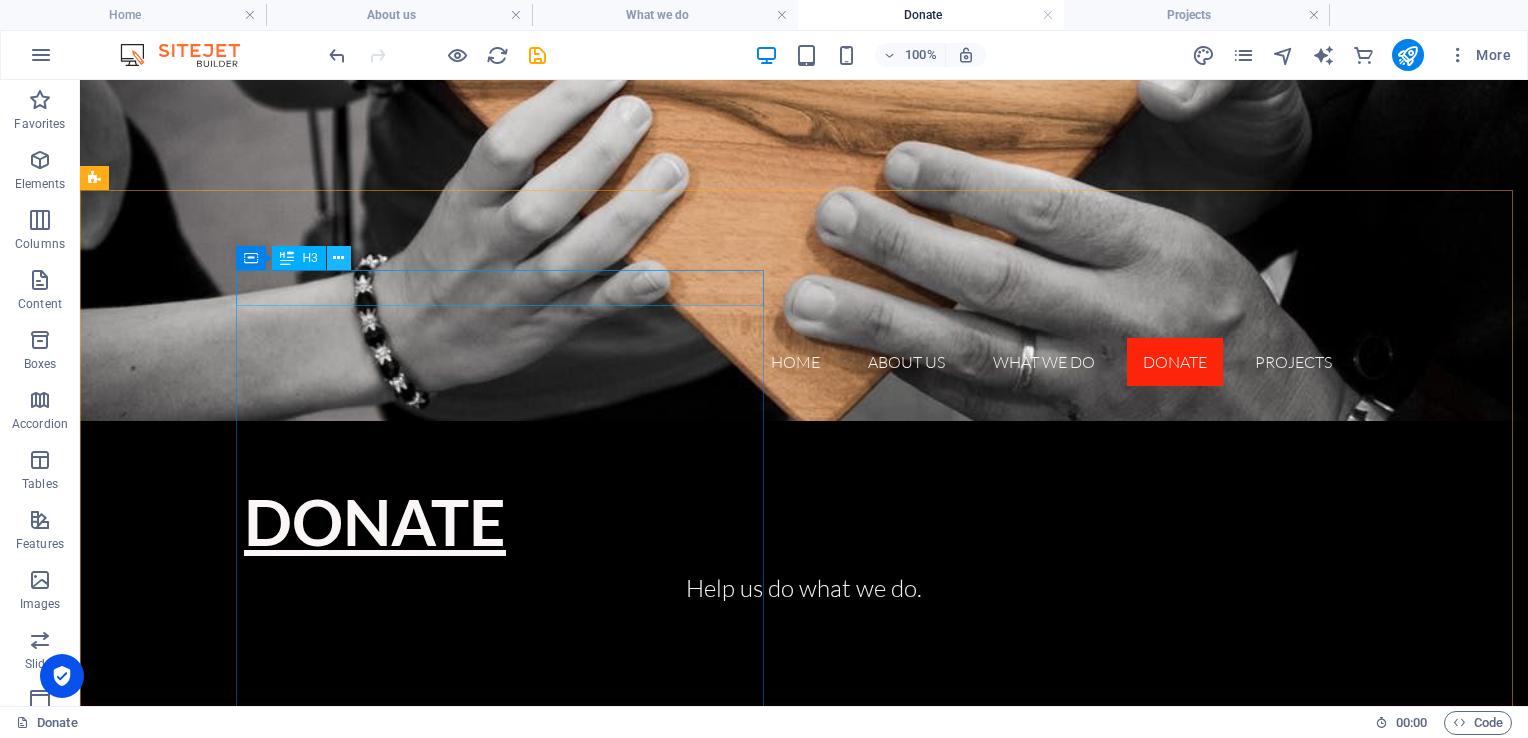 click at bounding box center (338, 258) 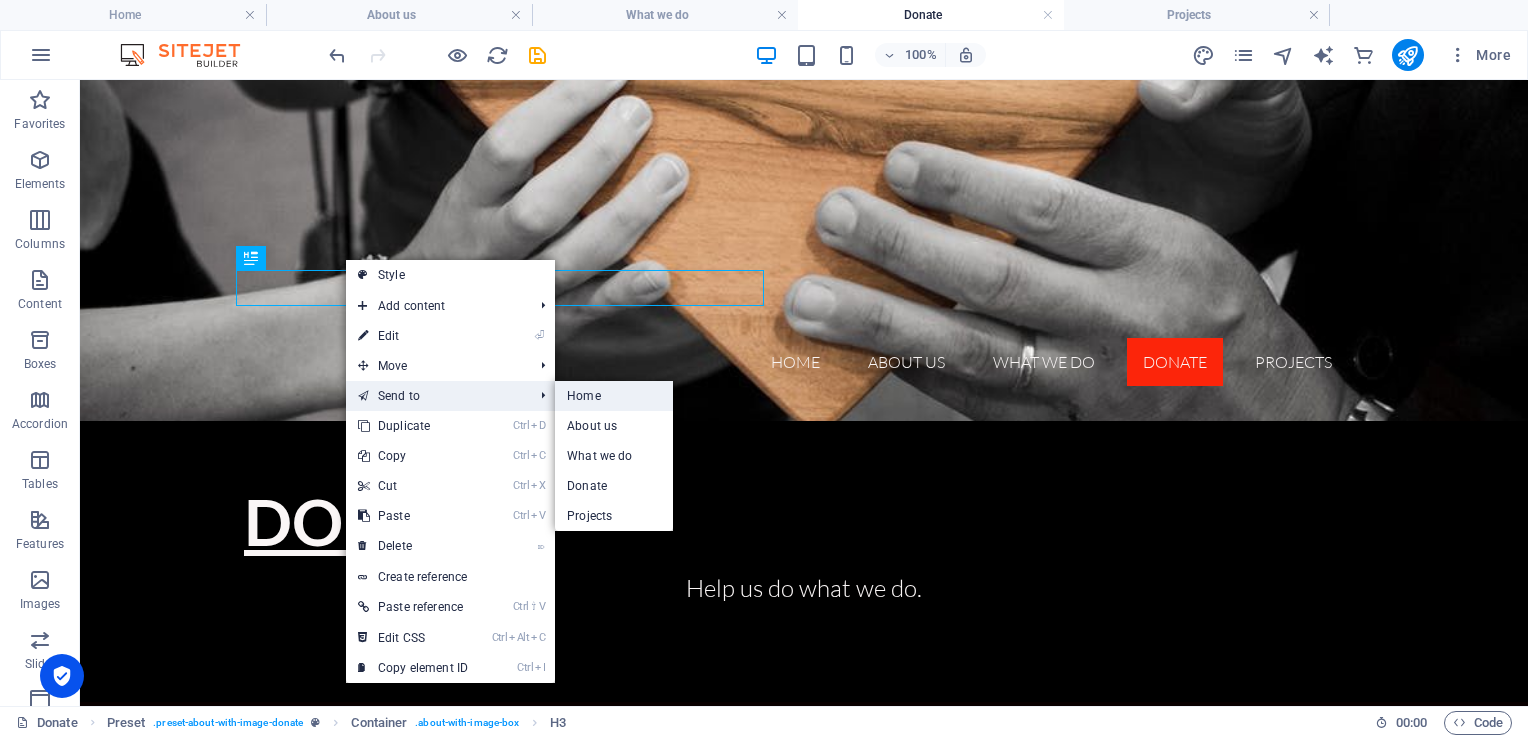 click on "Home" at bounding box center [613, 396] 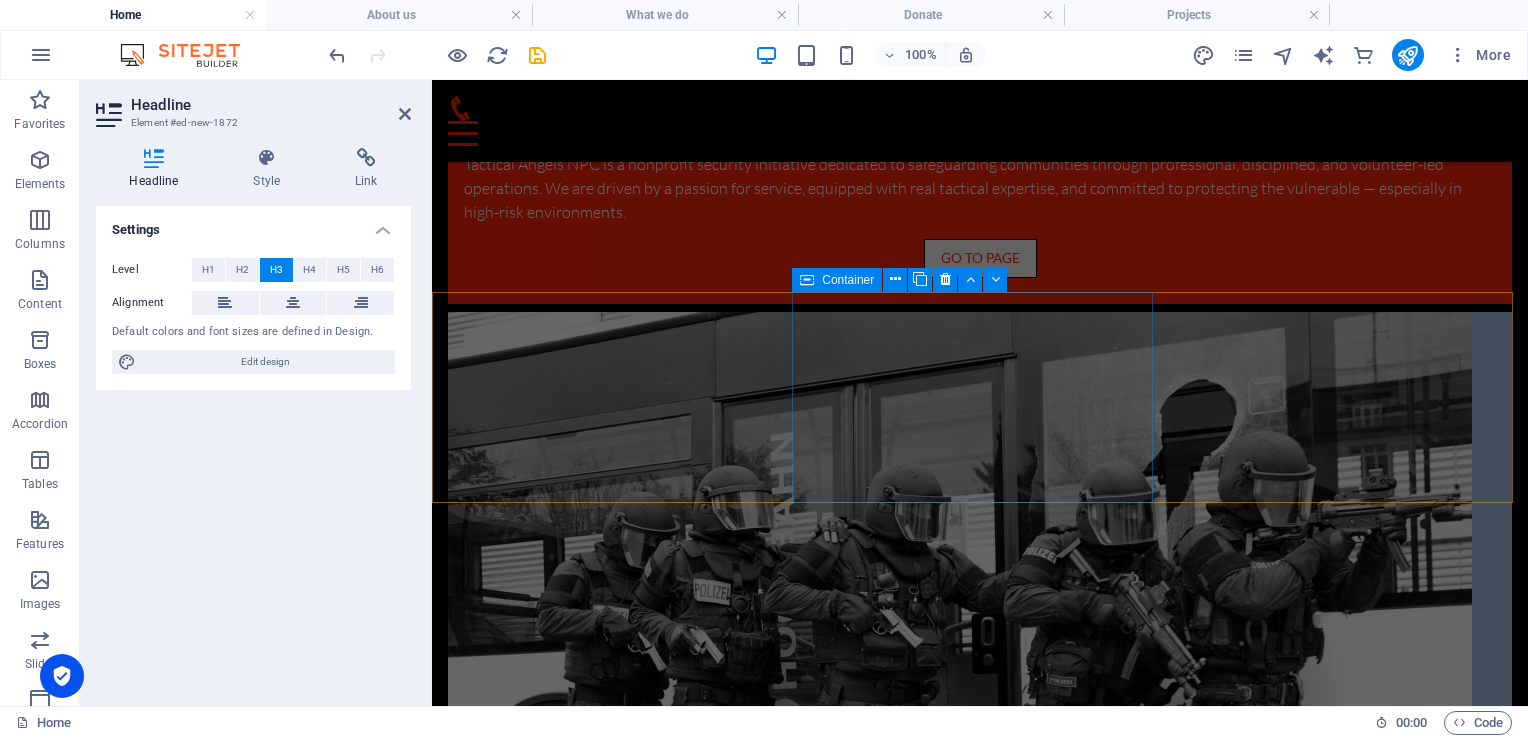 scroll, scrollTop: 1704, scrollLeft: 0, axis: vertical 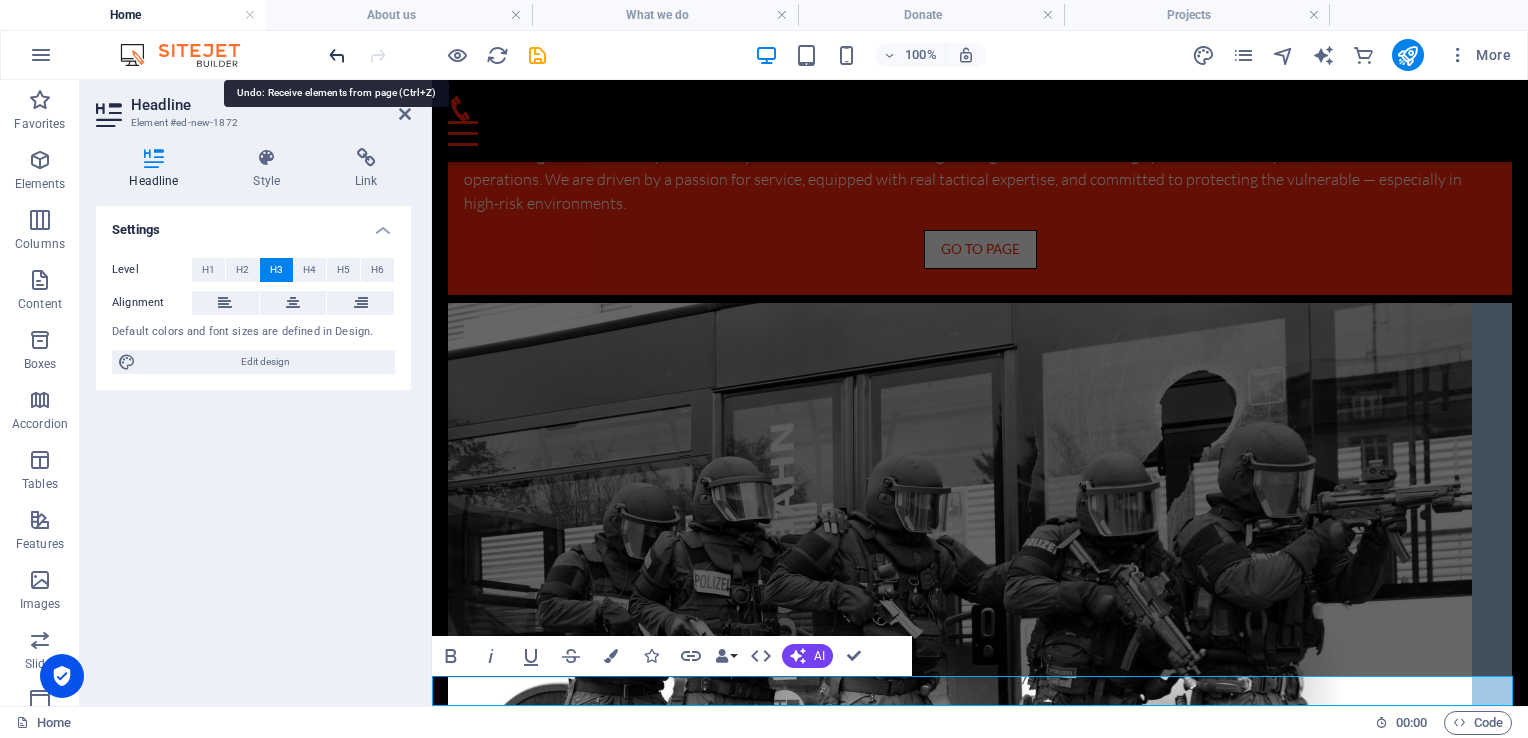 click at bounding box center (337, 55) 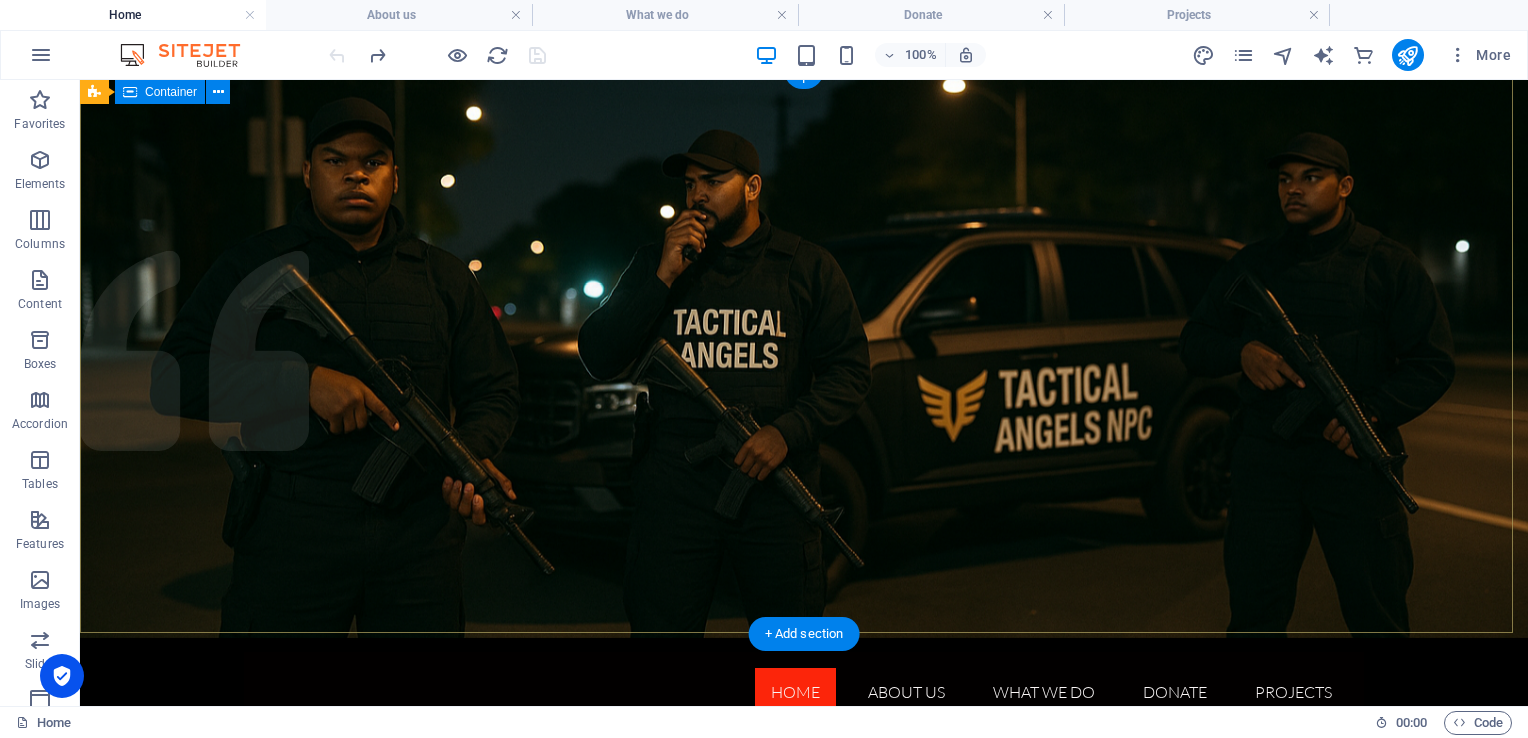 scroll, scrollTop: 0, scrollLeft: 0, axis: both 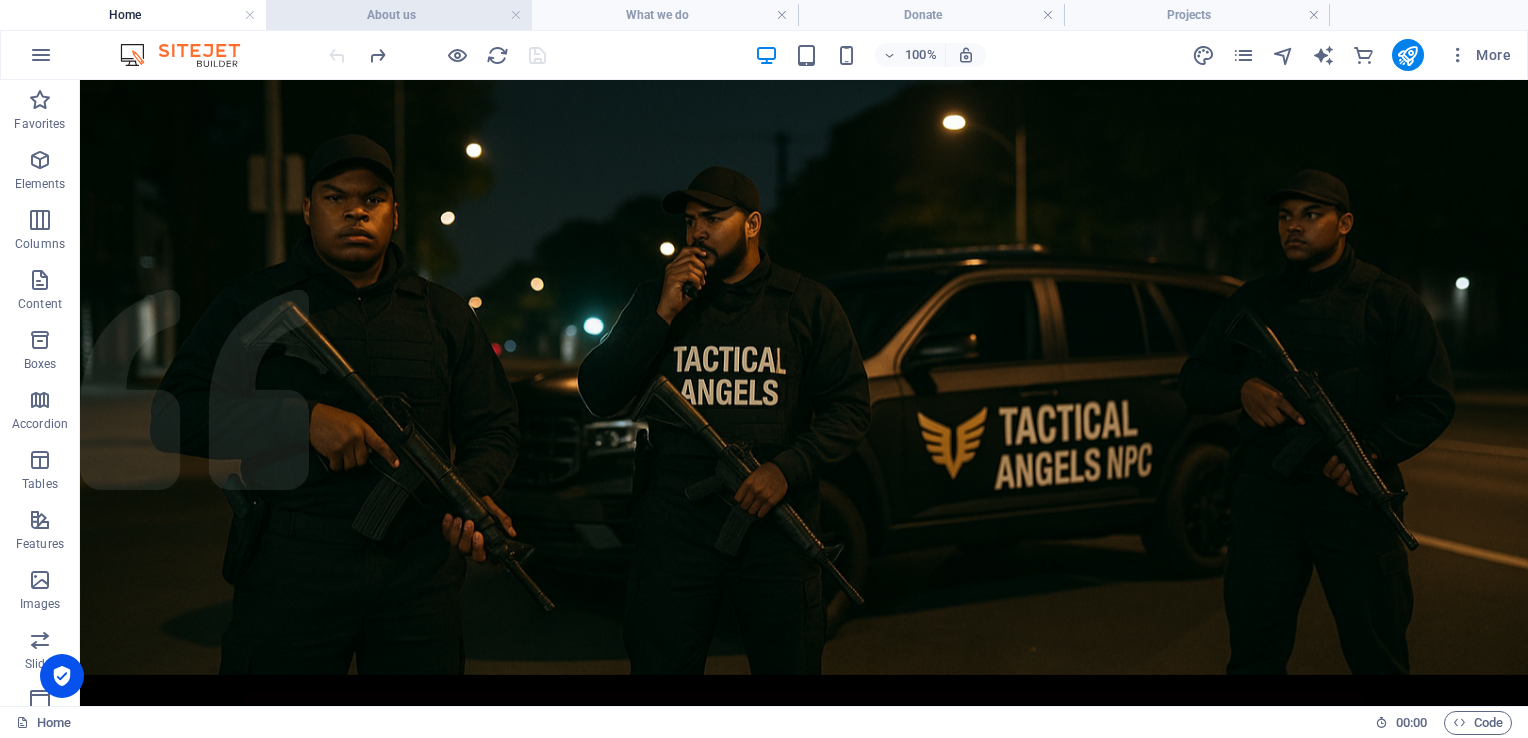 click on "About us" at bounding box center (399, 15) 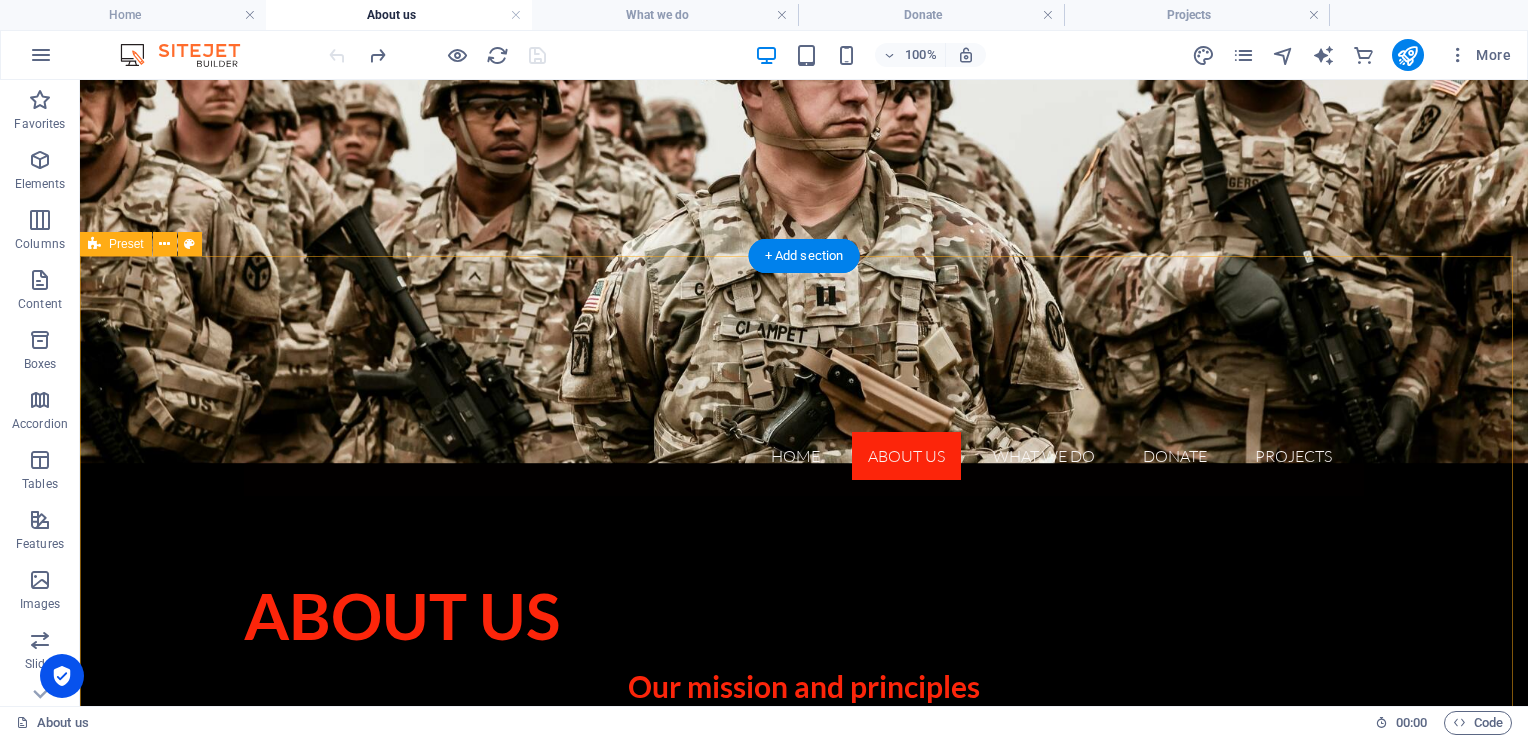 scroll, scrollTop: 114, scrollLeft: 0, axis: vertical 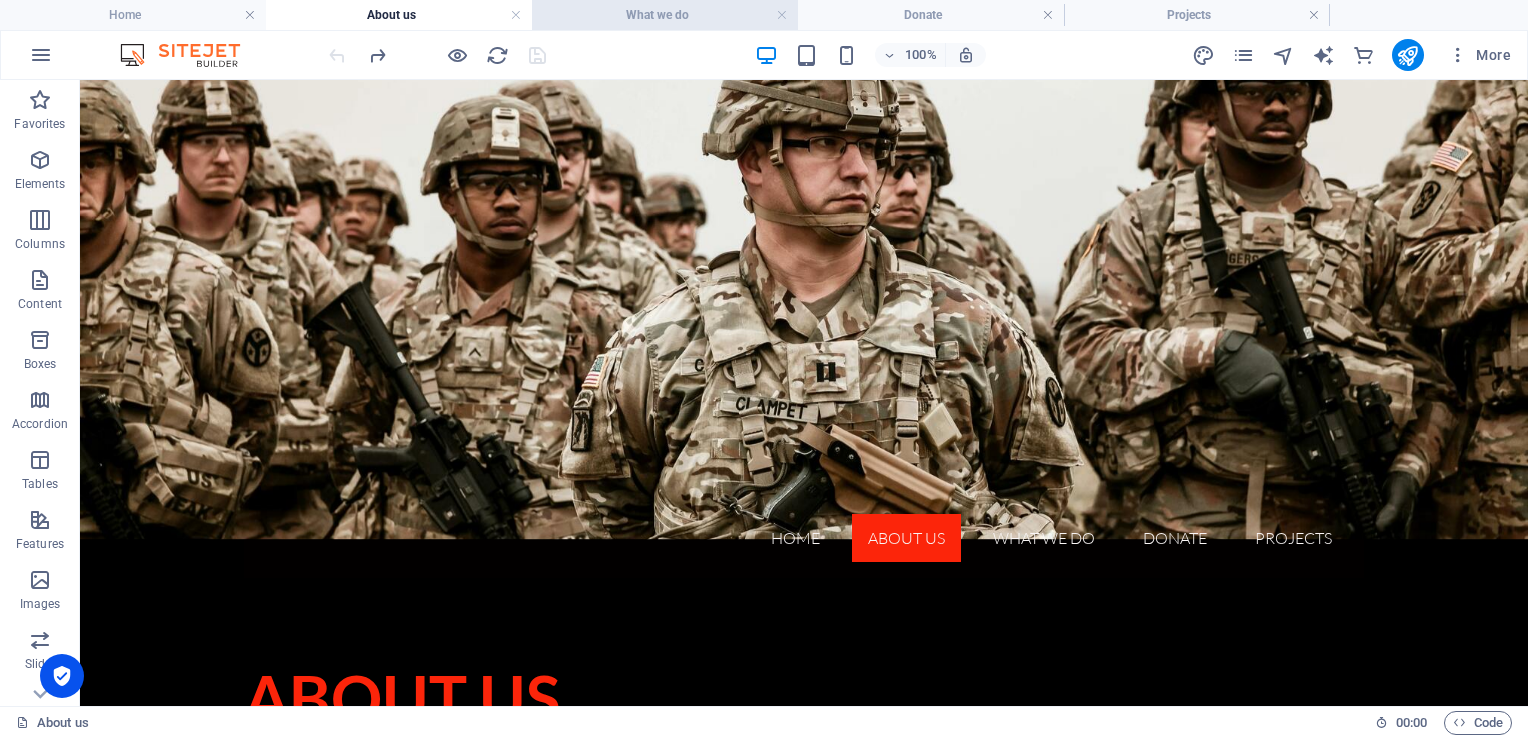 click on "What we do" at bounding box center (665, 15) 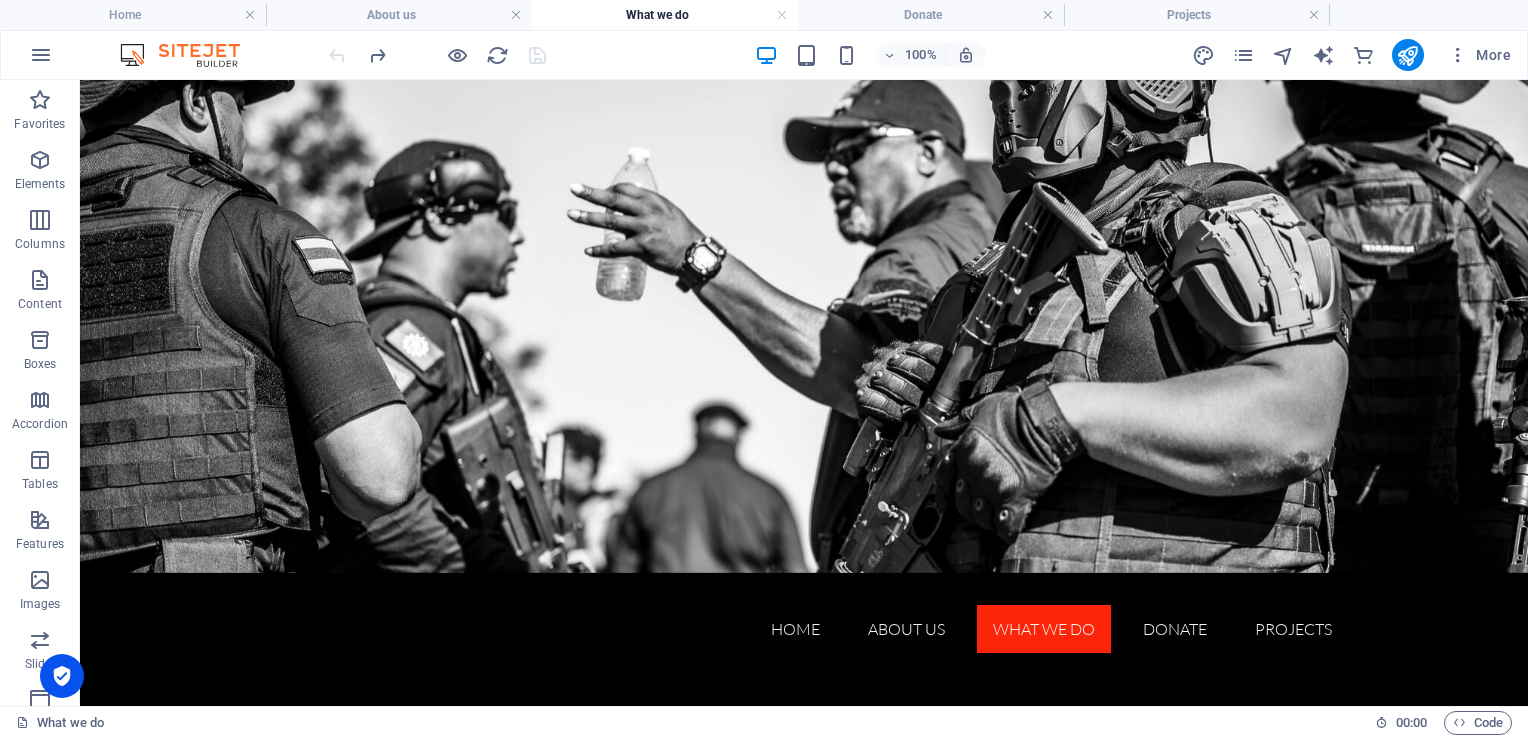 scroll, scrollTop: 0, scrollLeft: 0, axis: both 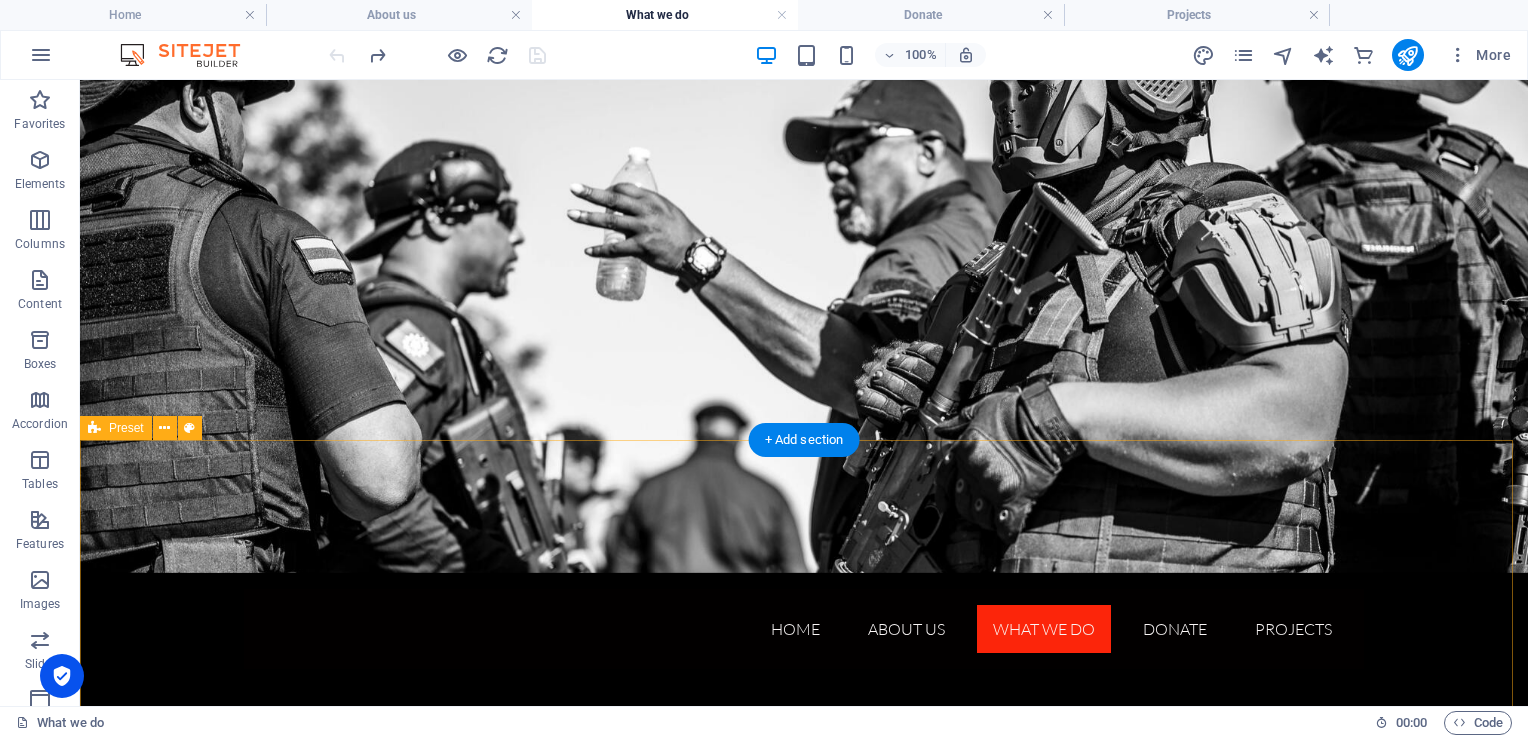 click on "Add elements" at bounding box center [745, 1114] 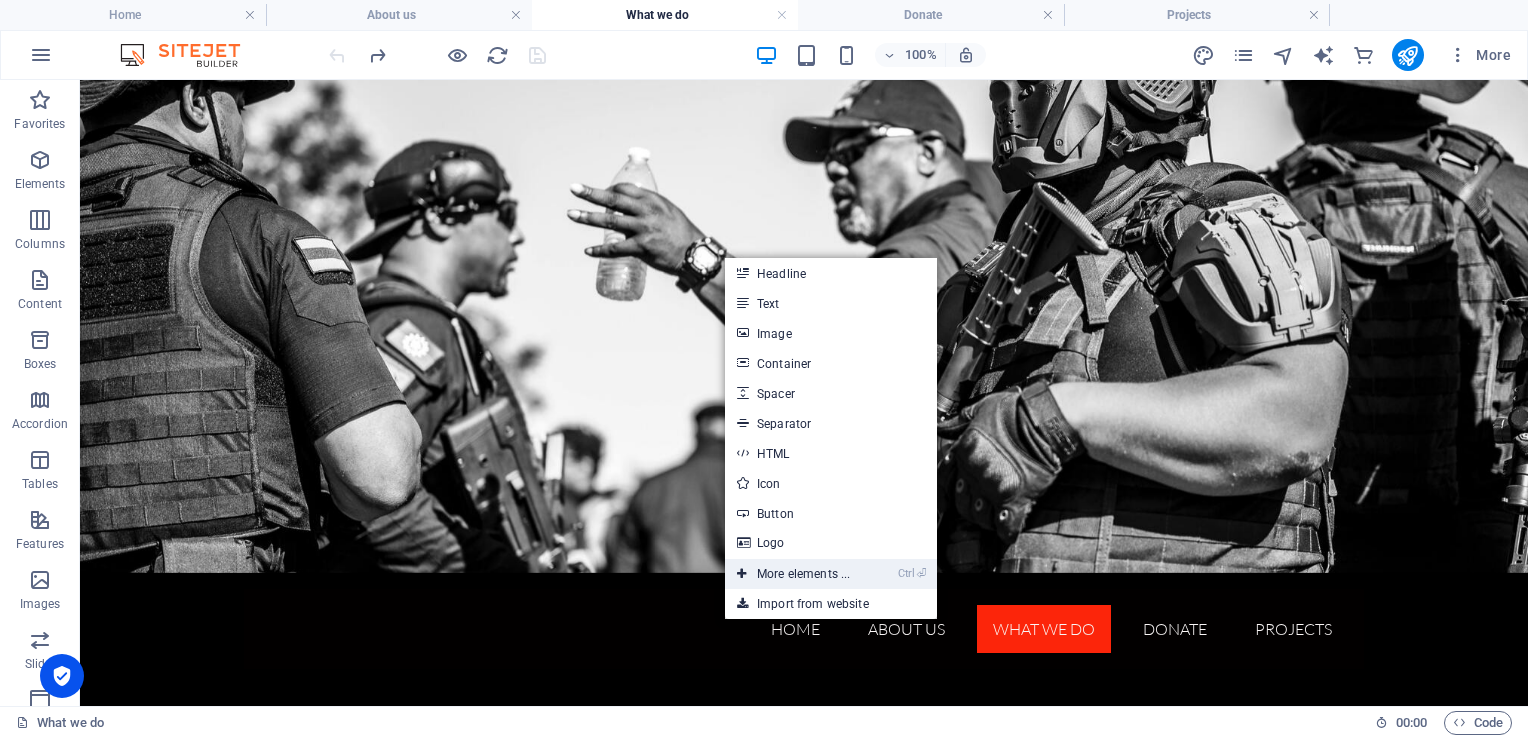 click on "Ctrl ⏎  More elements ..." at bounding box center [793, 574] 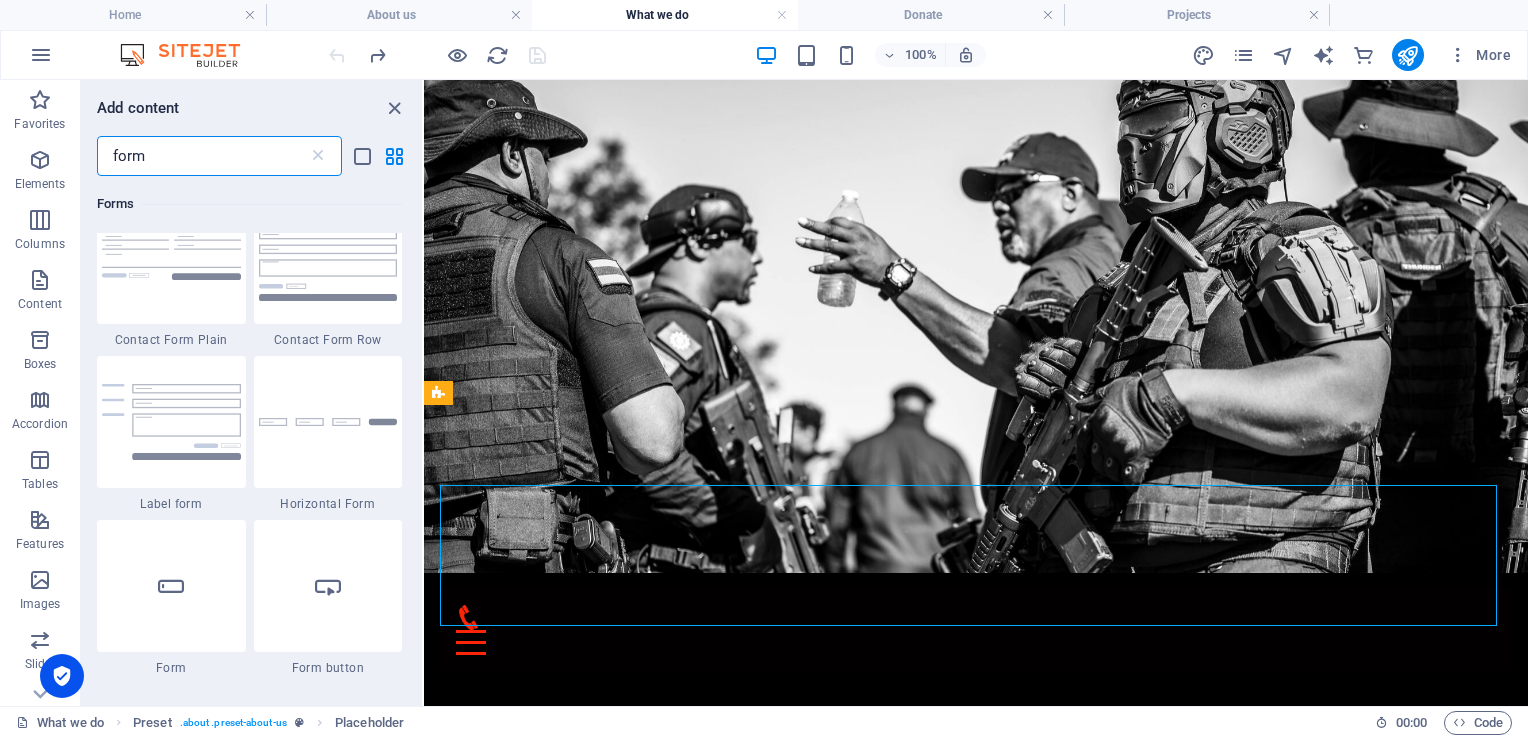 scroll, scrollTop: 872, scrollLeft: 0, axis: vertical 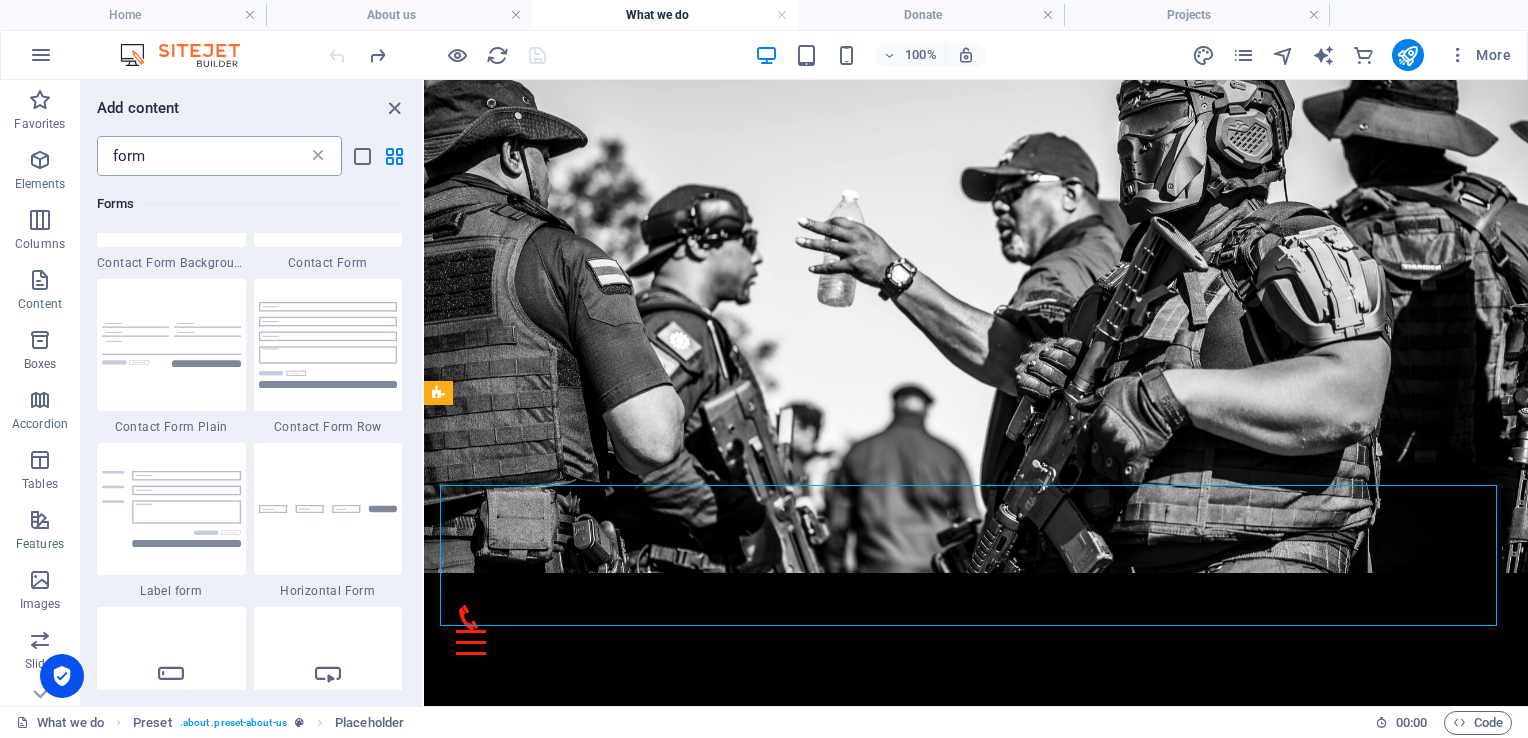 click at bounding box center [318, 156] 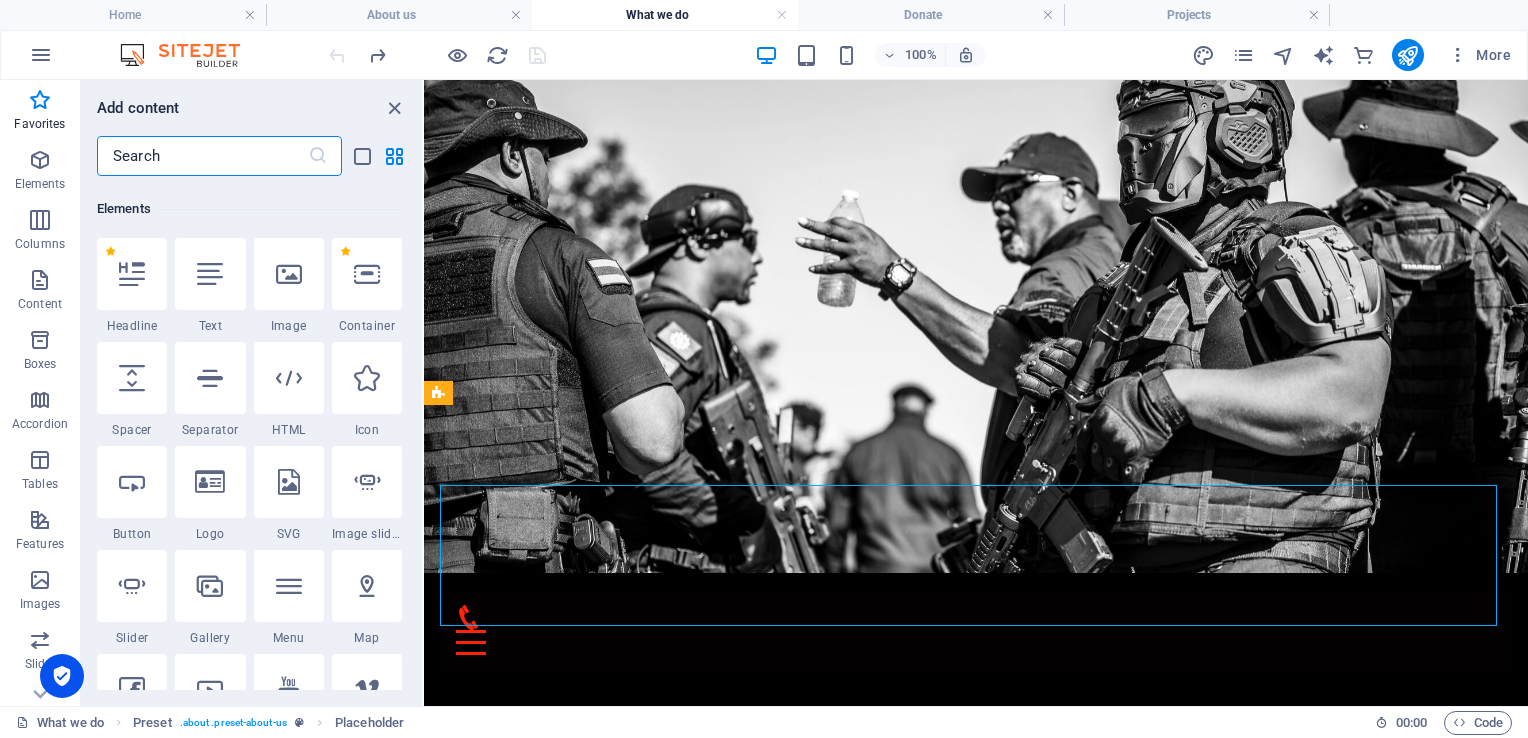 scroll, scrollTop: 188, scrollLeft: 0, axis: vertical 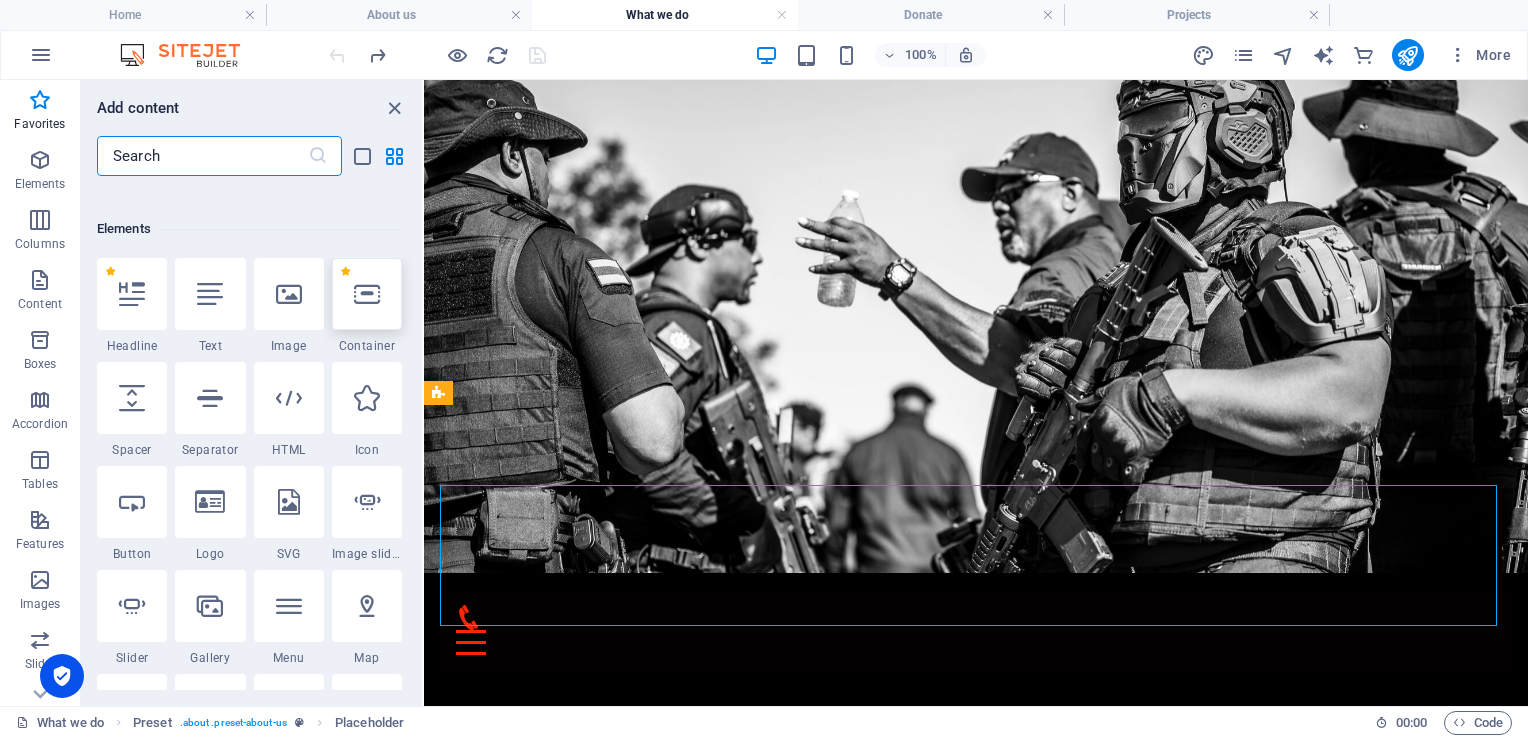 click at bounding box center [367, 294] 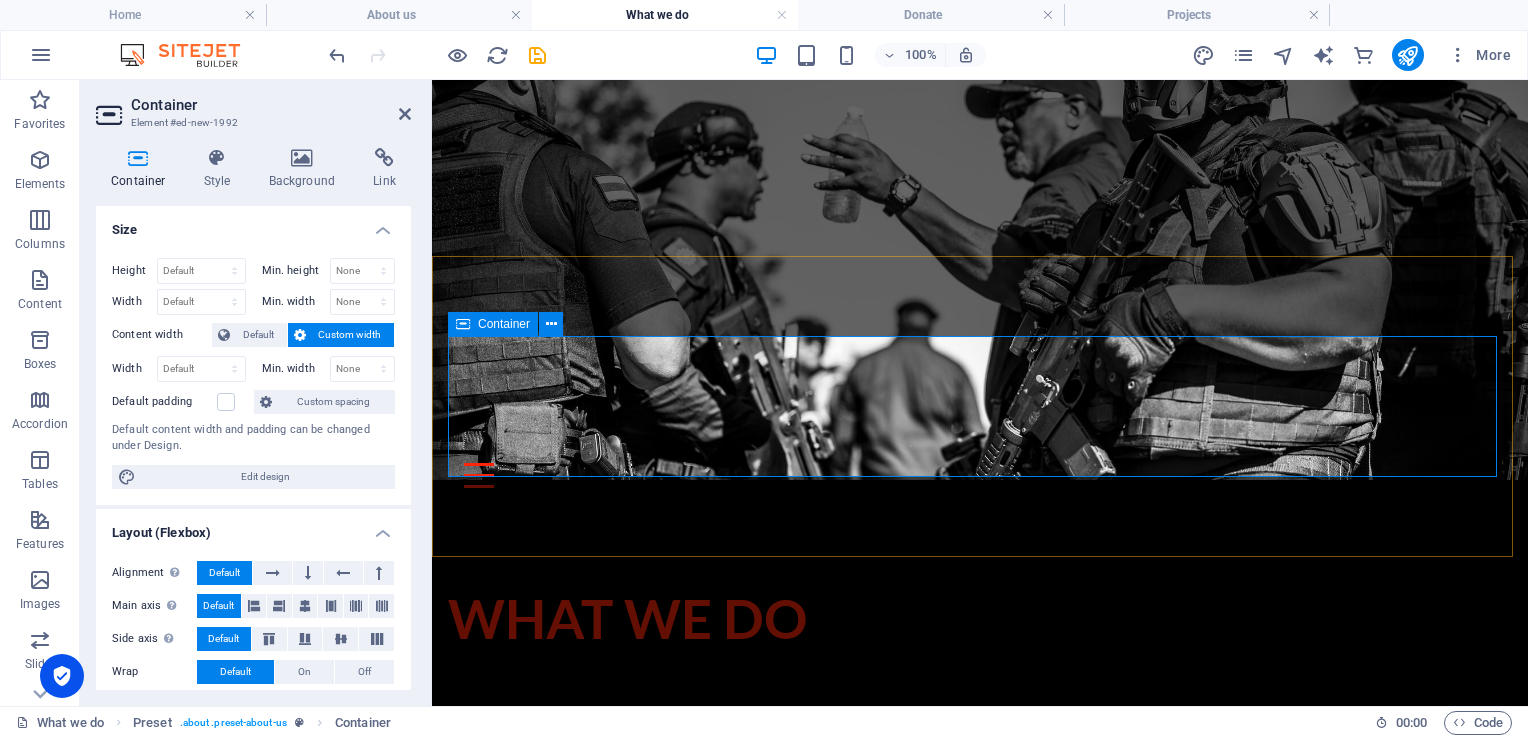 scroll, scrollTop: 148, scrollLeft: 0, axis: vertical 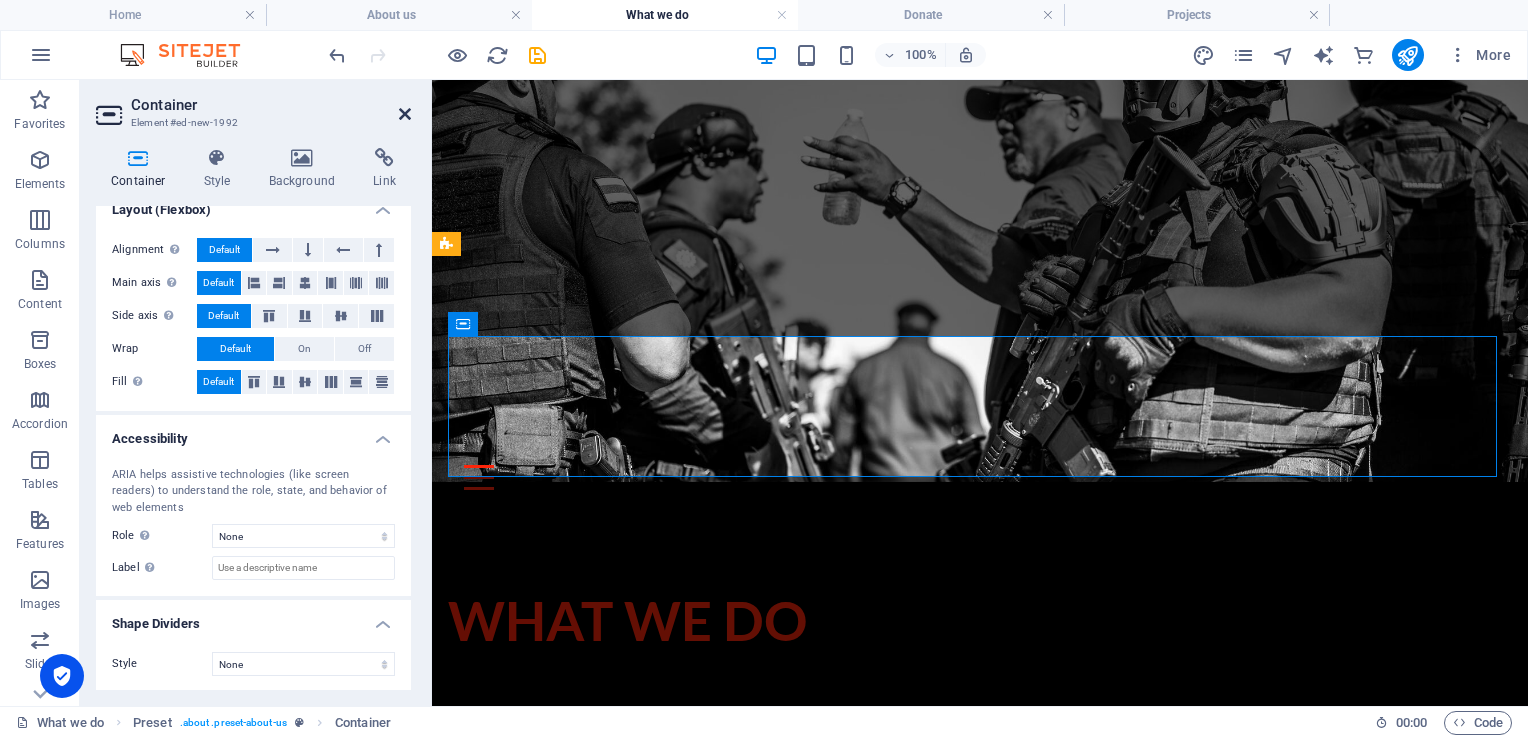 click at bounding box center [405, 114] 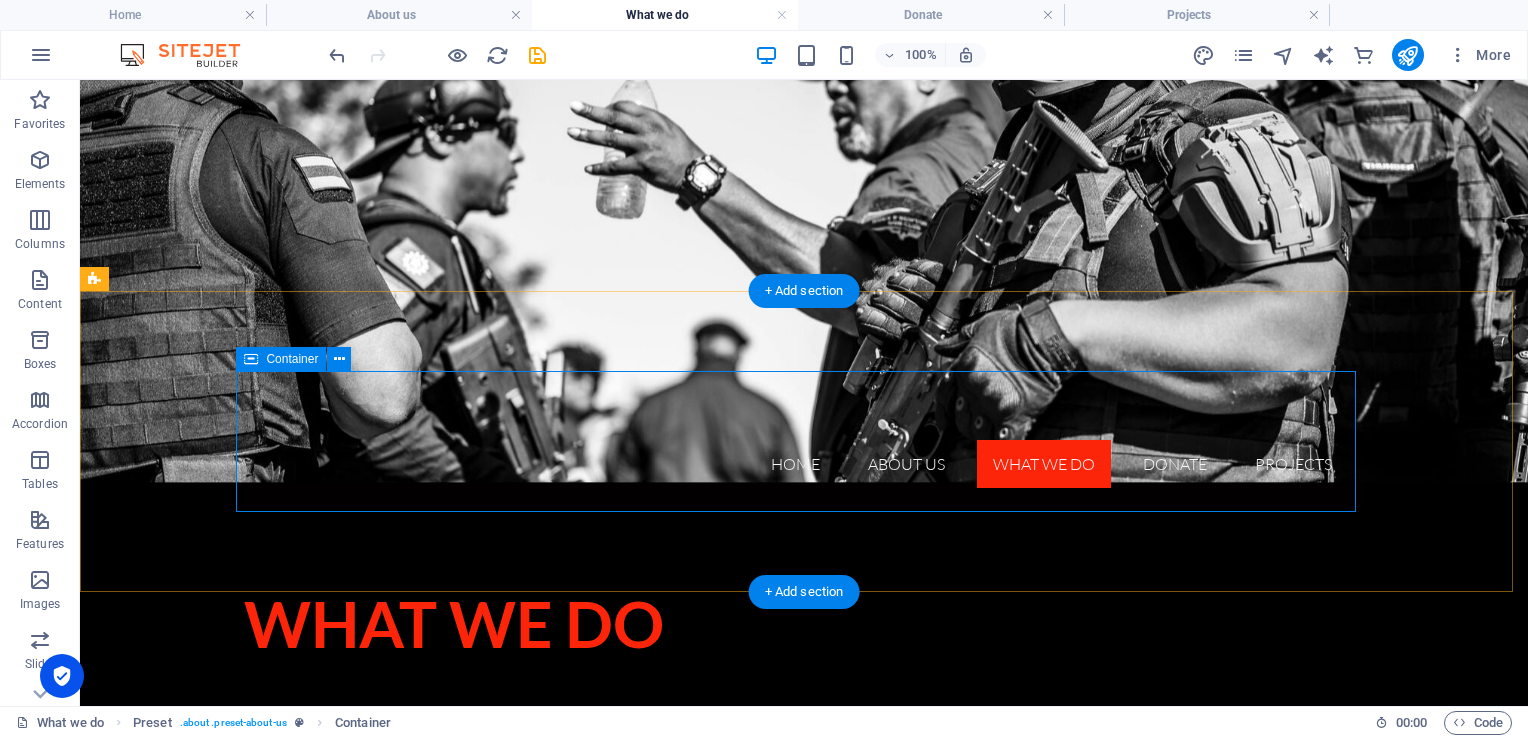 click on "Drop content here or  Add elements  Paste clipboard" at bounding box center [804, 919] 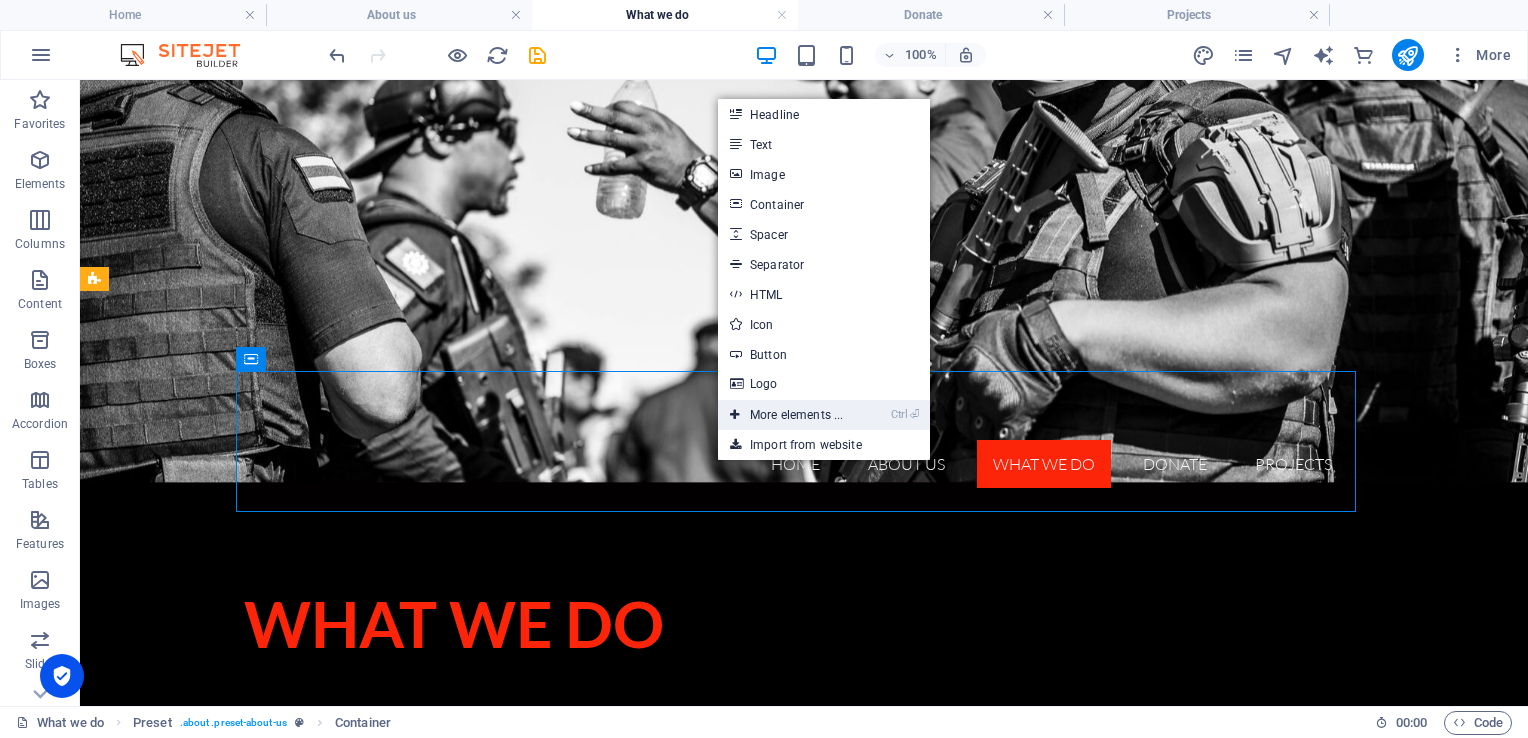click on "Ctrl ⏎  More elements ..." at bounding box center (786, 415) 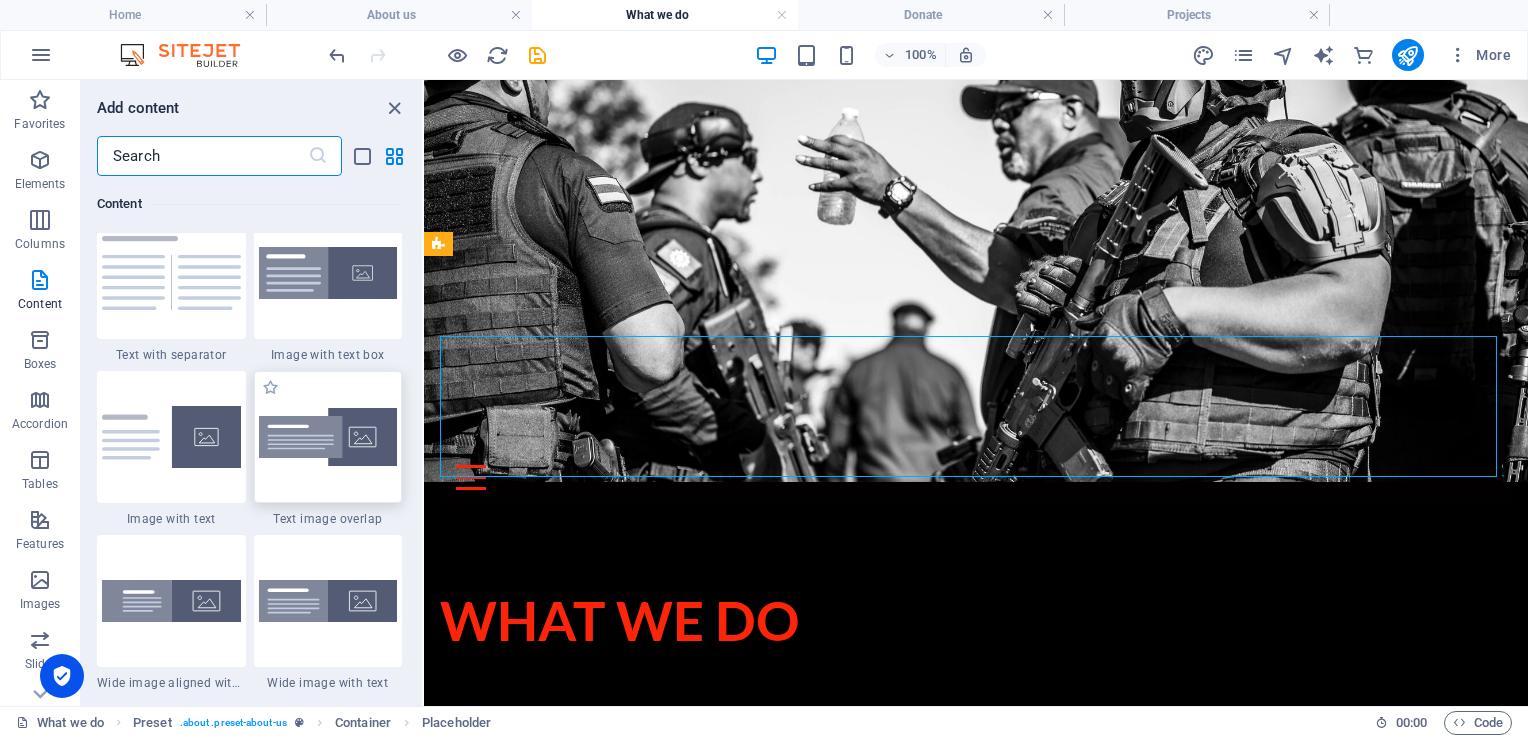 scroll, scrollTop: 3688, scrollLeft: 0, axis: vertical 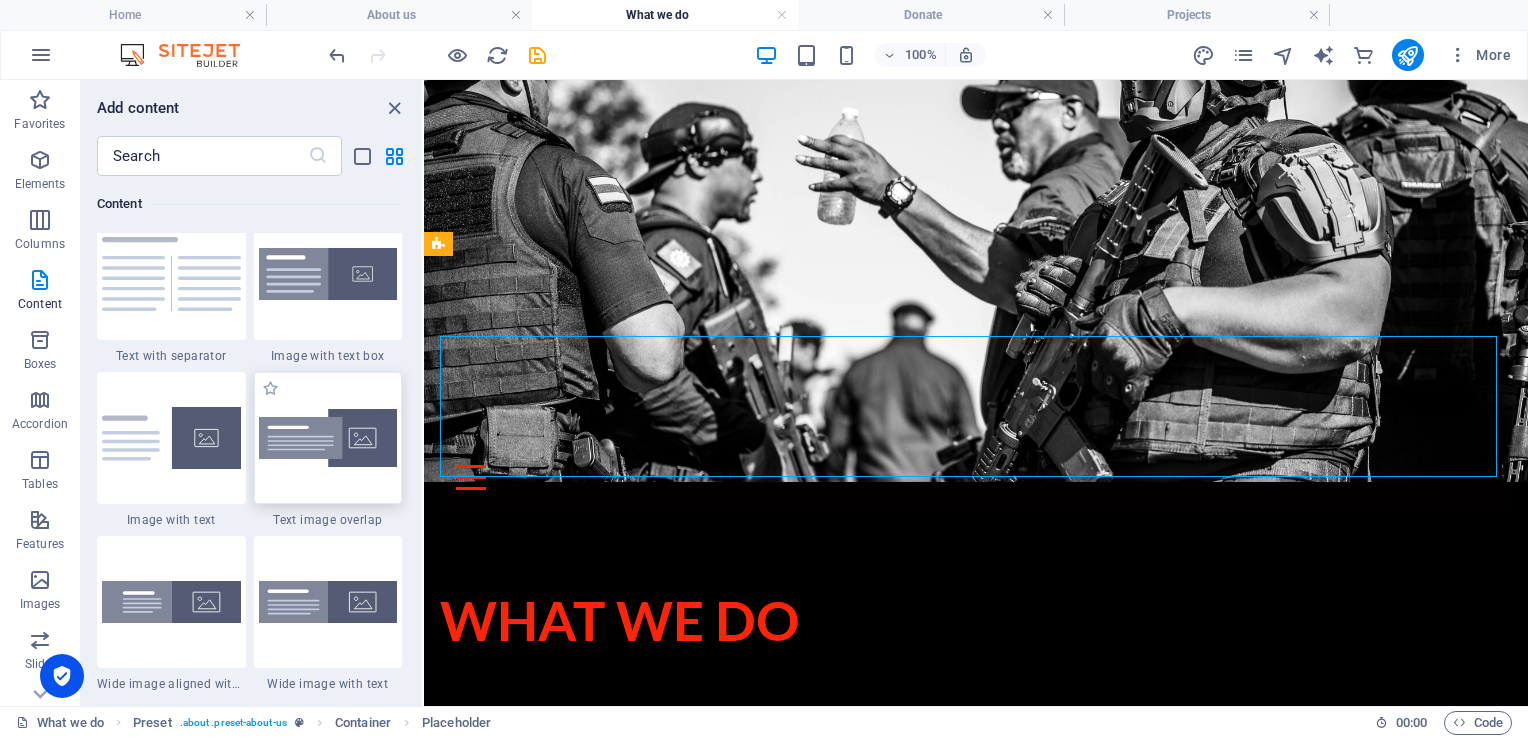 click at bounding box center (328, 438) 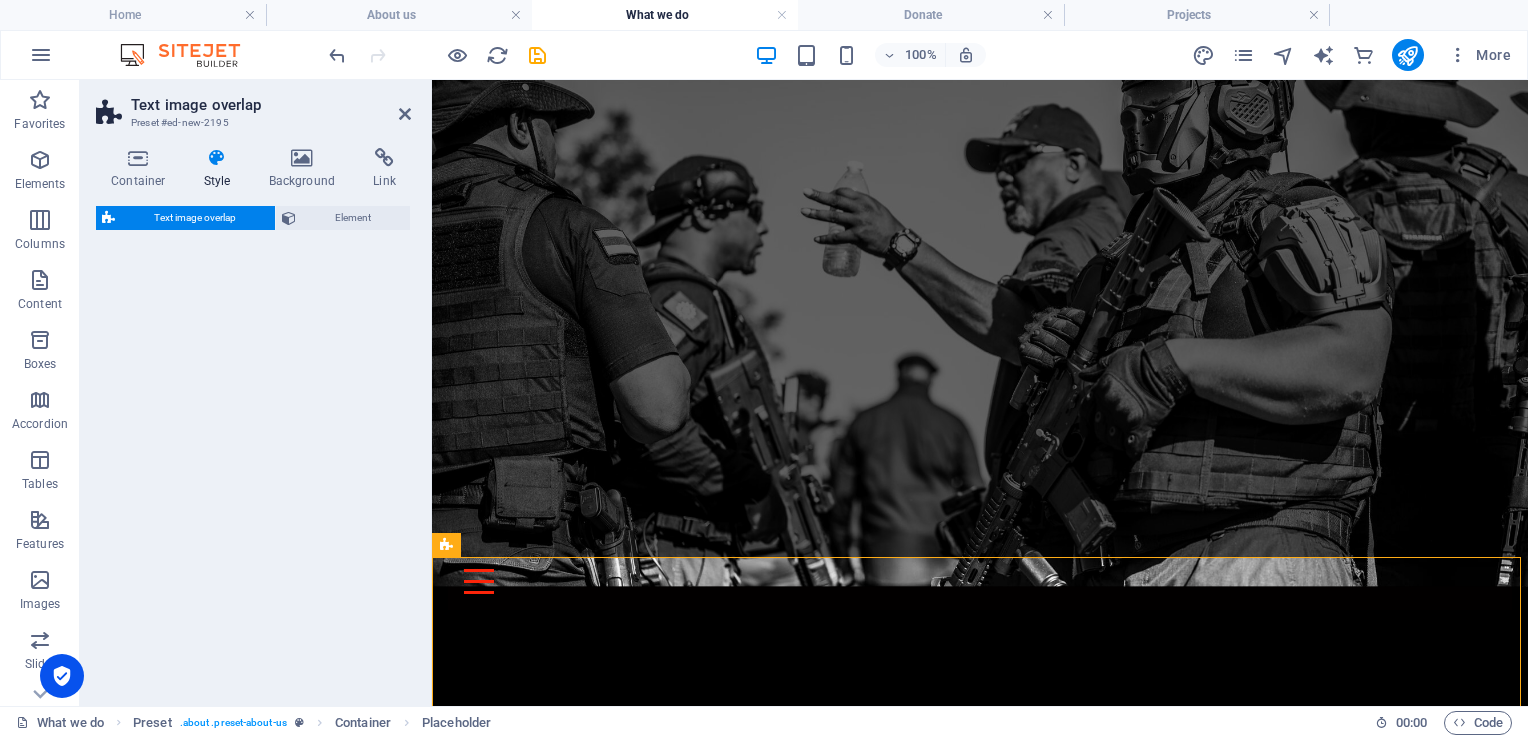 select on "rem" 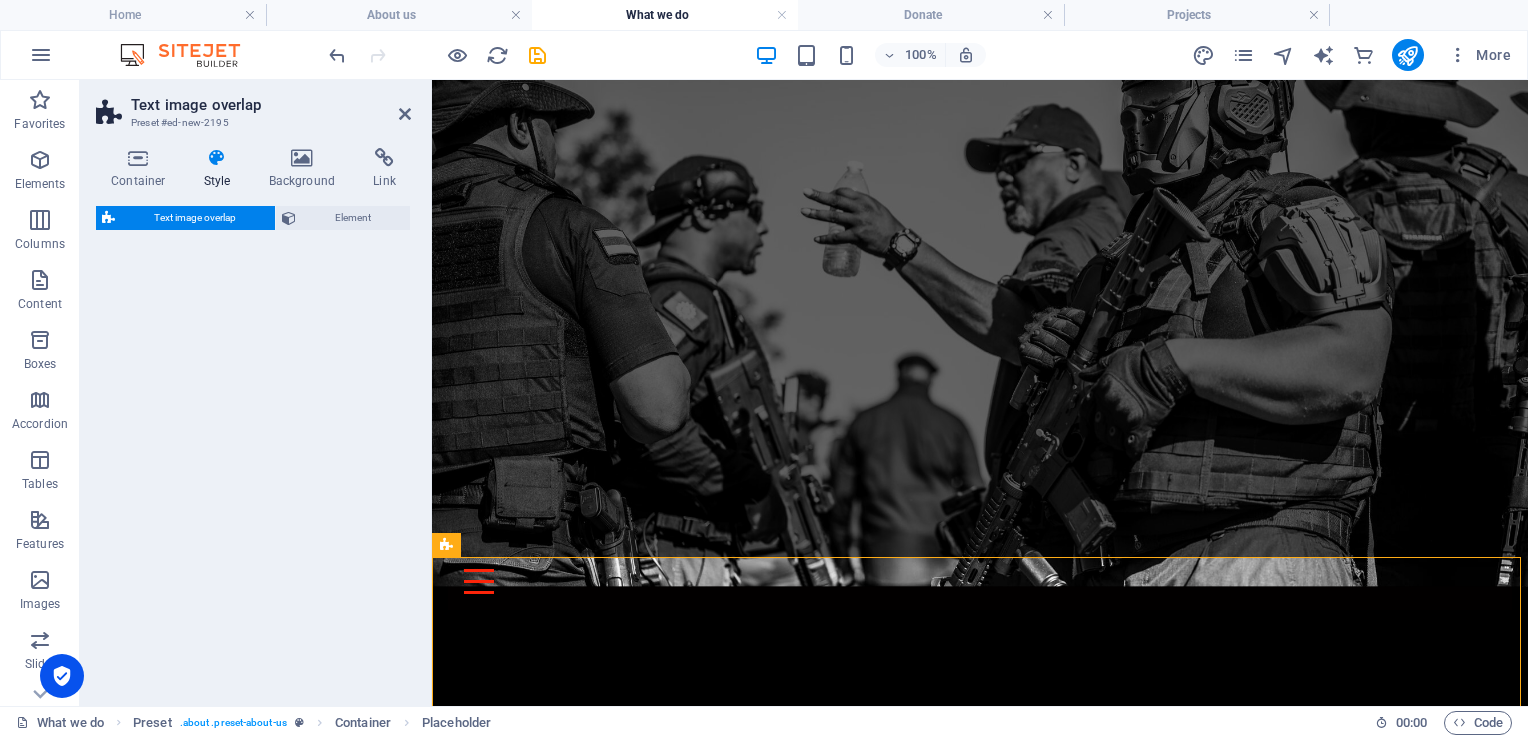 select on "px" 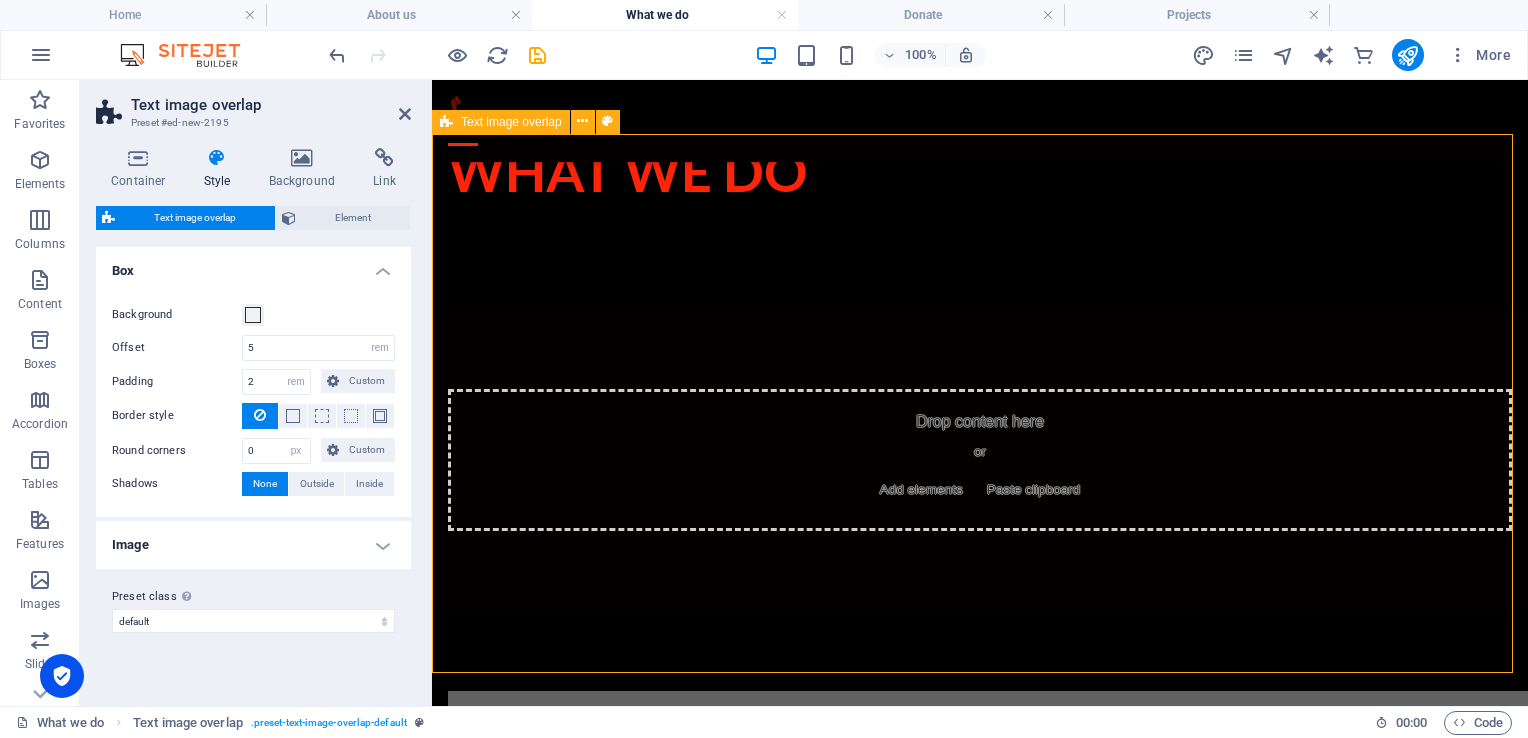 scroll, scrollTop: 571, scrollLeft: 0, axis: vertical 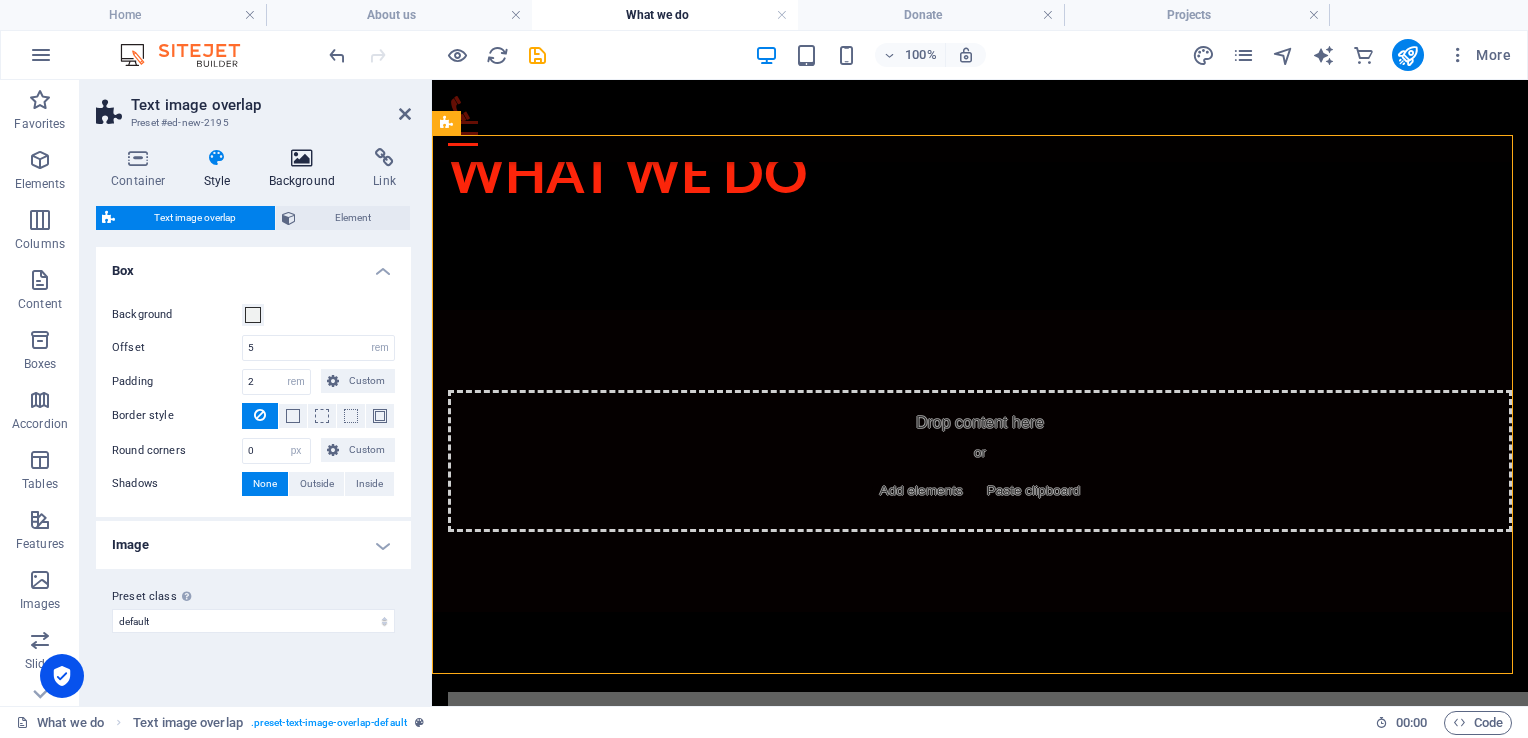 click on "Background" at bounding box center (306, 169) 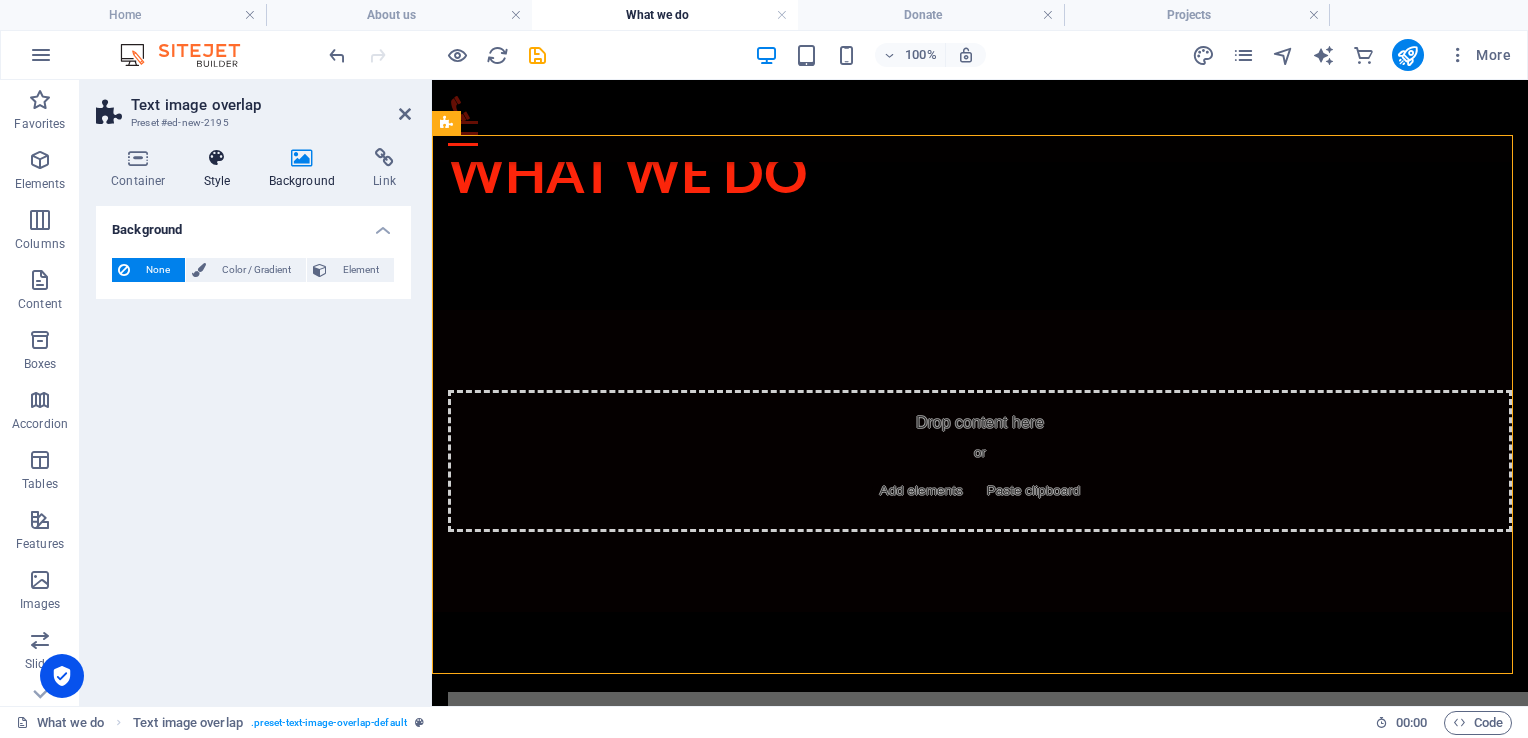 click at bounding box center (217, 158) 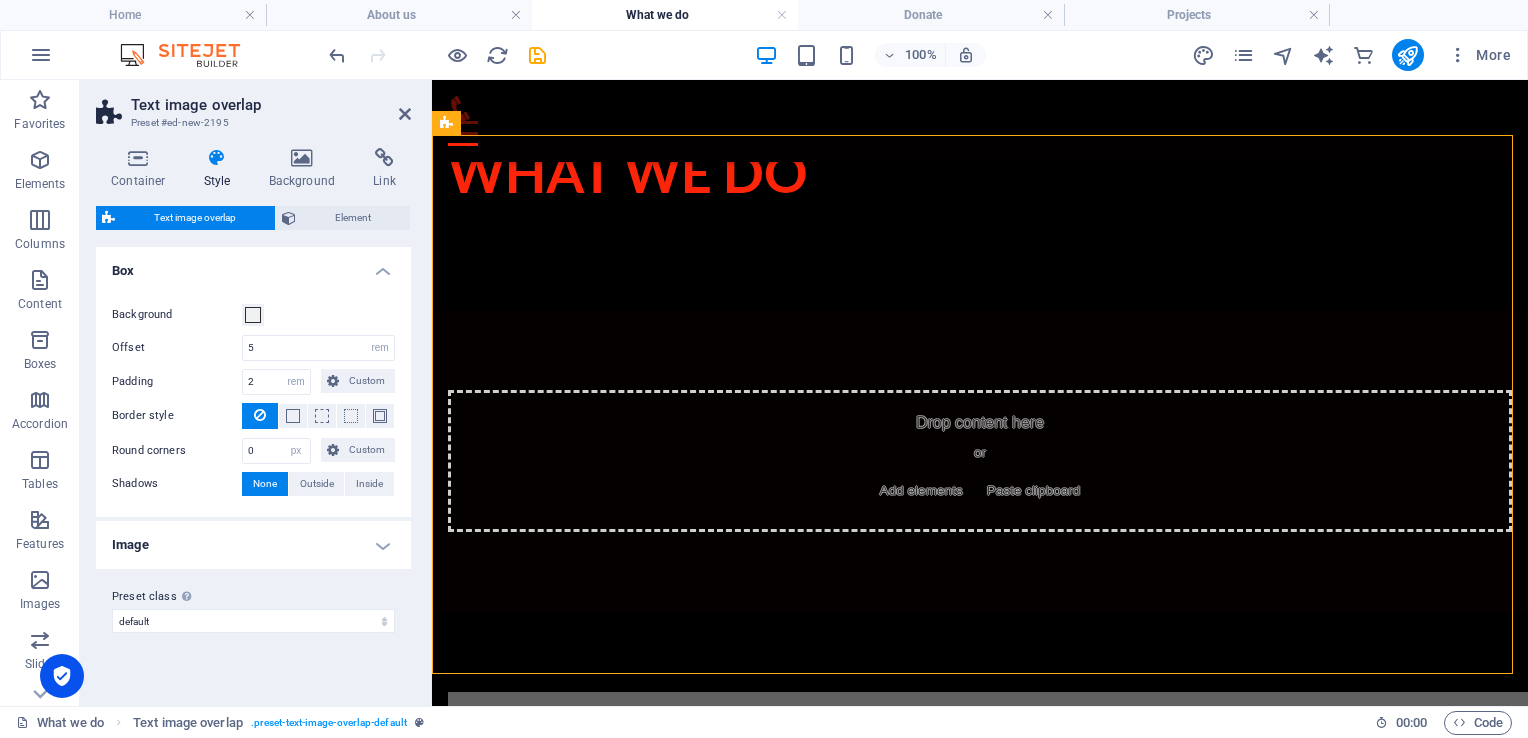 click on "Image" at bounding box center [253, 545] 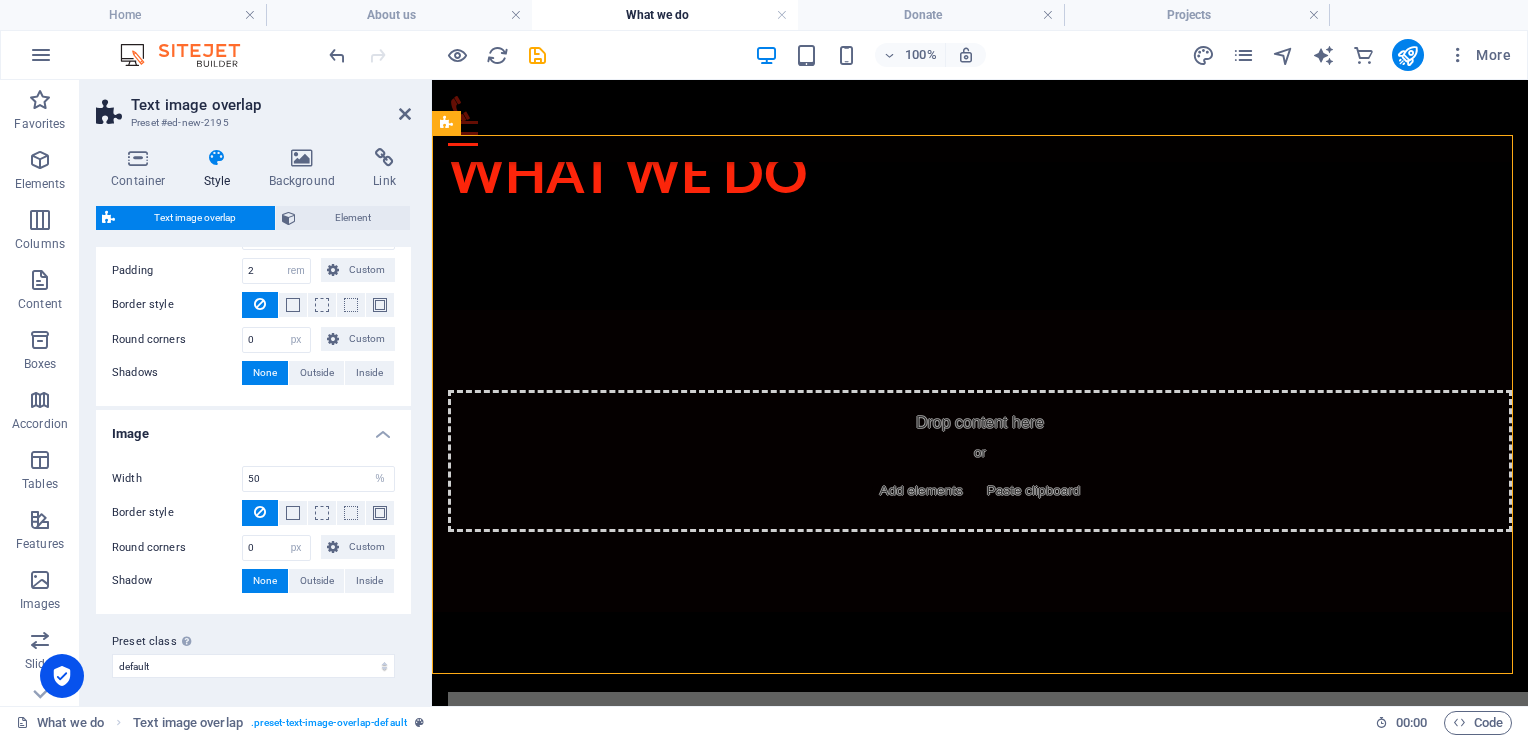 scroll, scrollTop: 0, scrollLeft: 0, axis: both 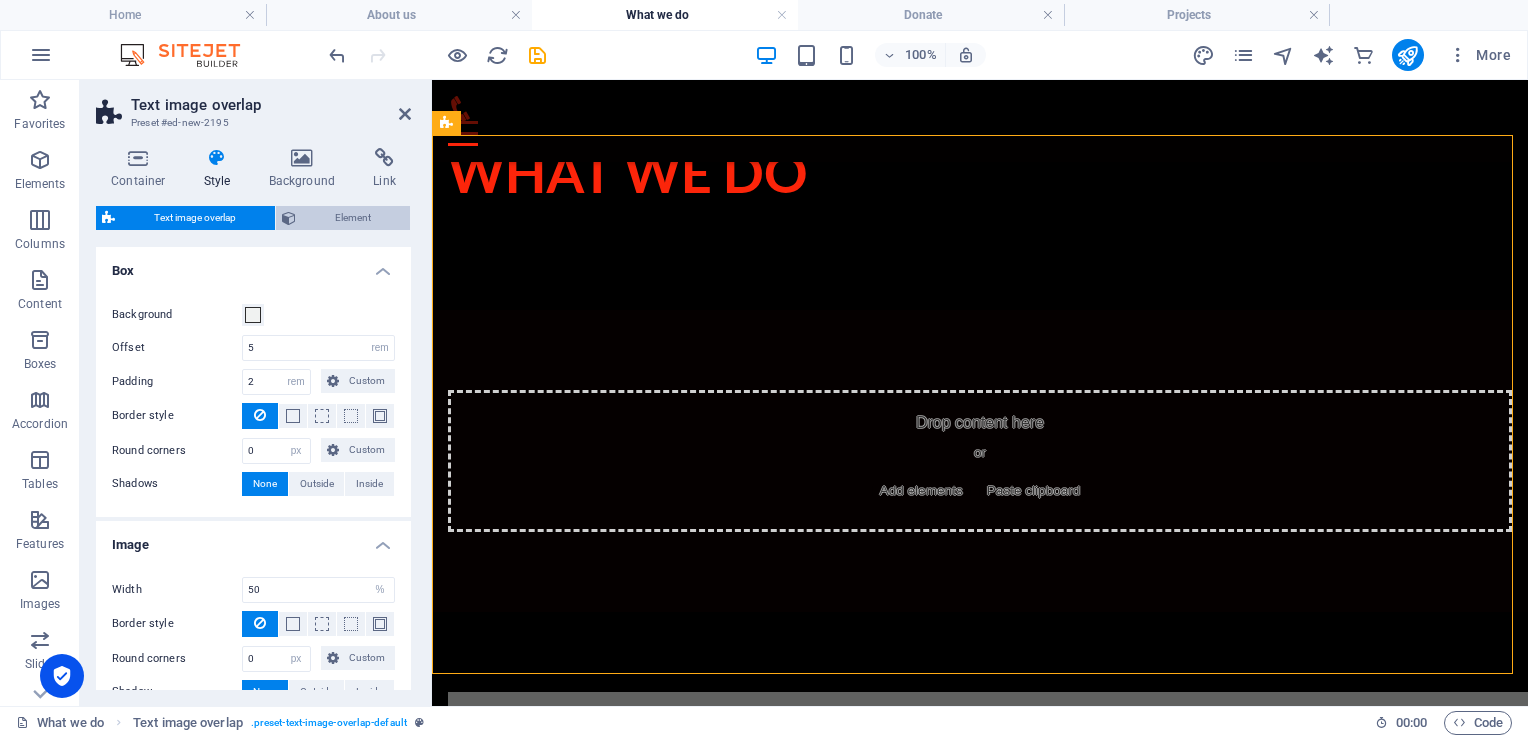 click on "Element" at bounding box center (343, 218) 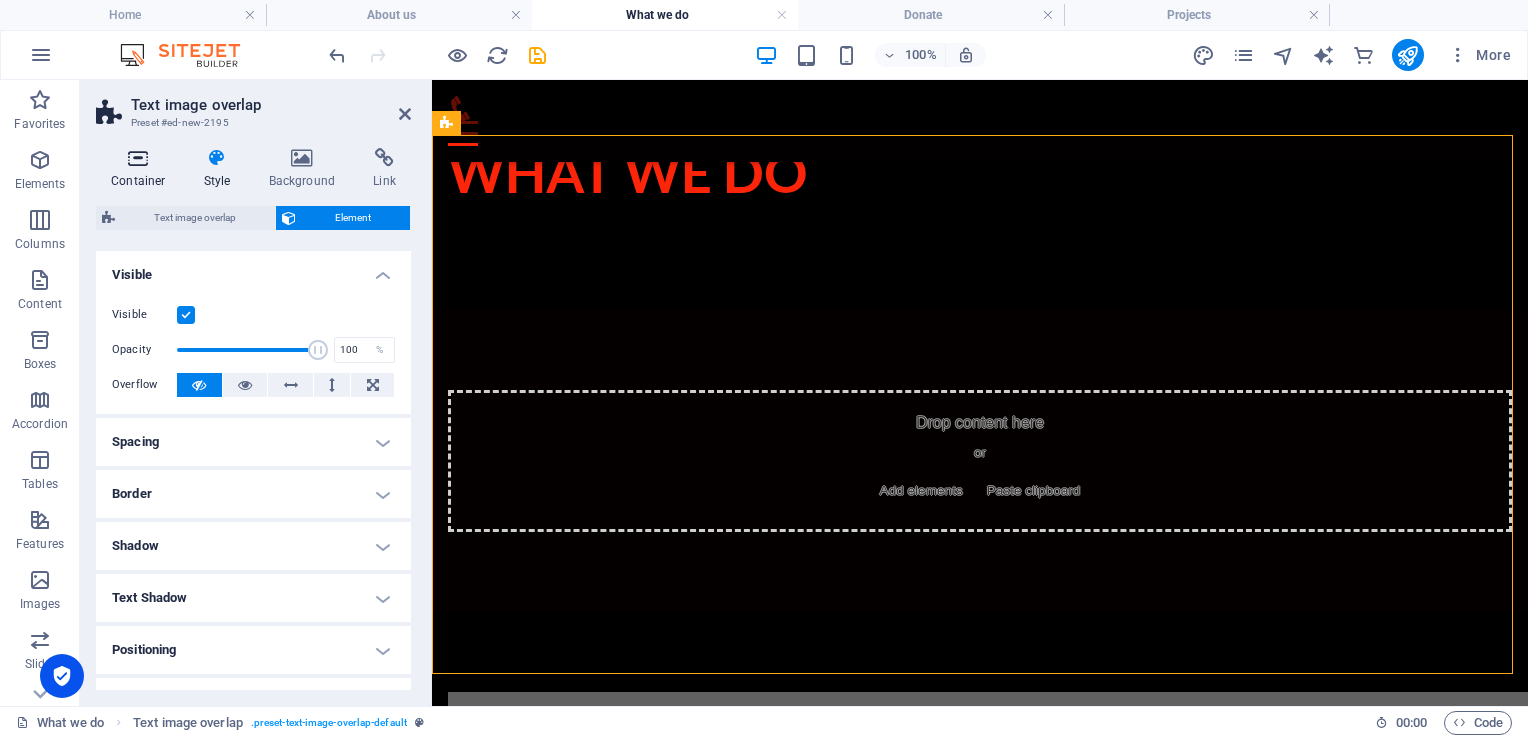 click on "Container" at bounding box center [142, 169] 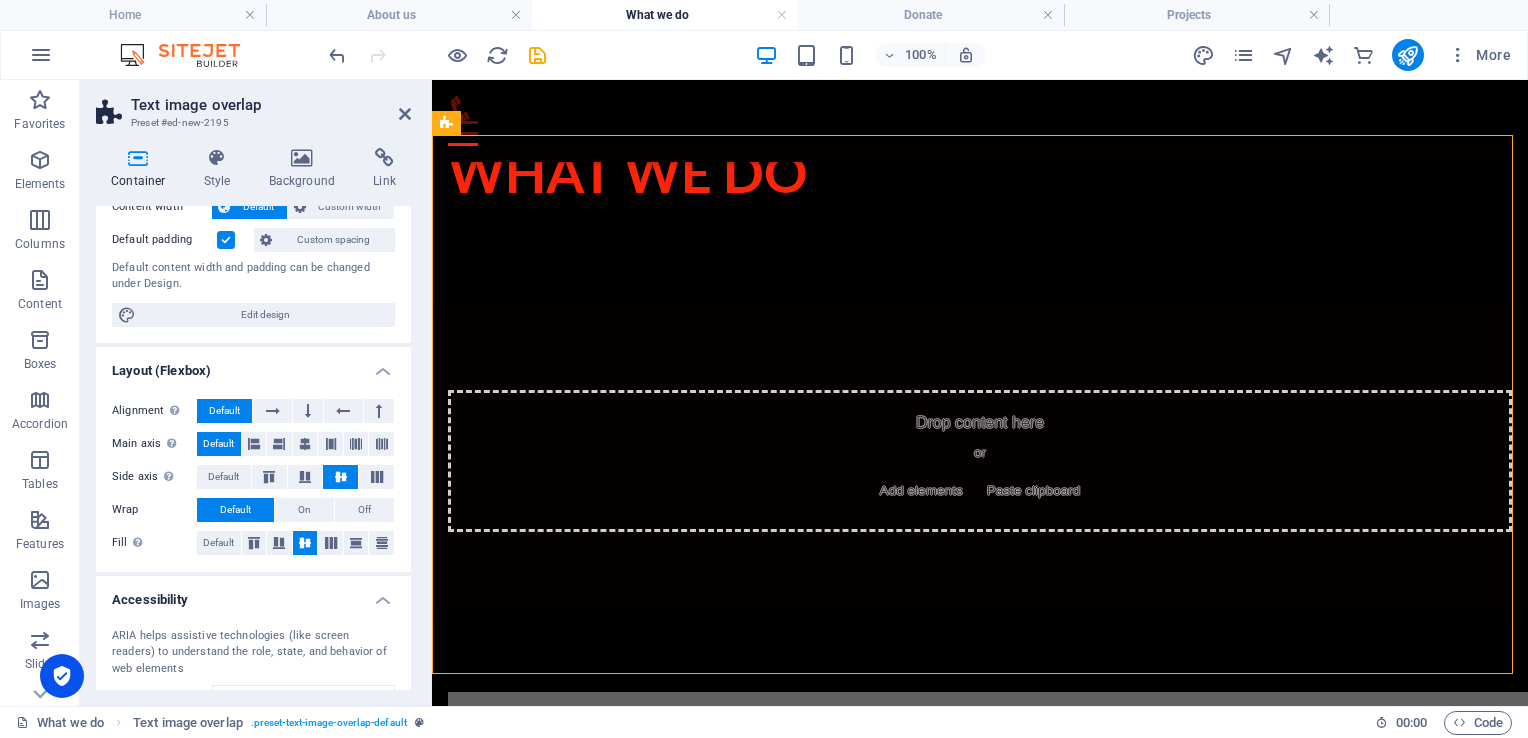 scroll, scrollTop: 289, scrollLeft: 0, axis: vertical 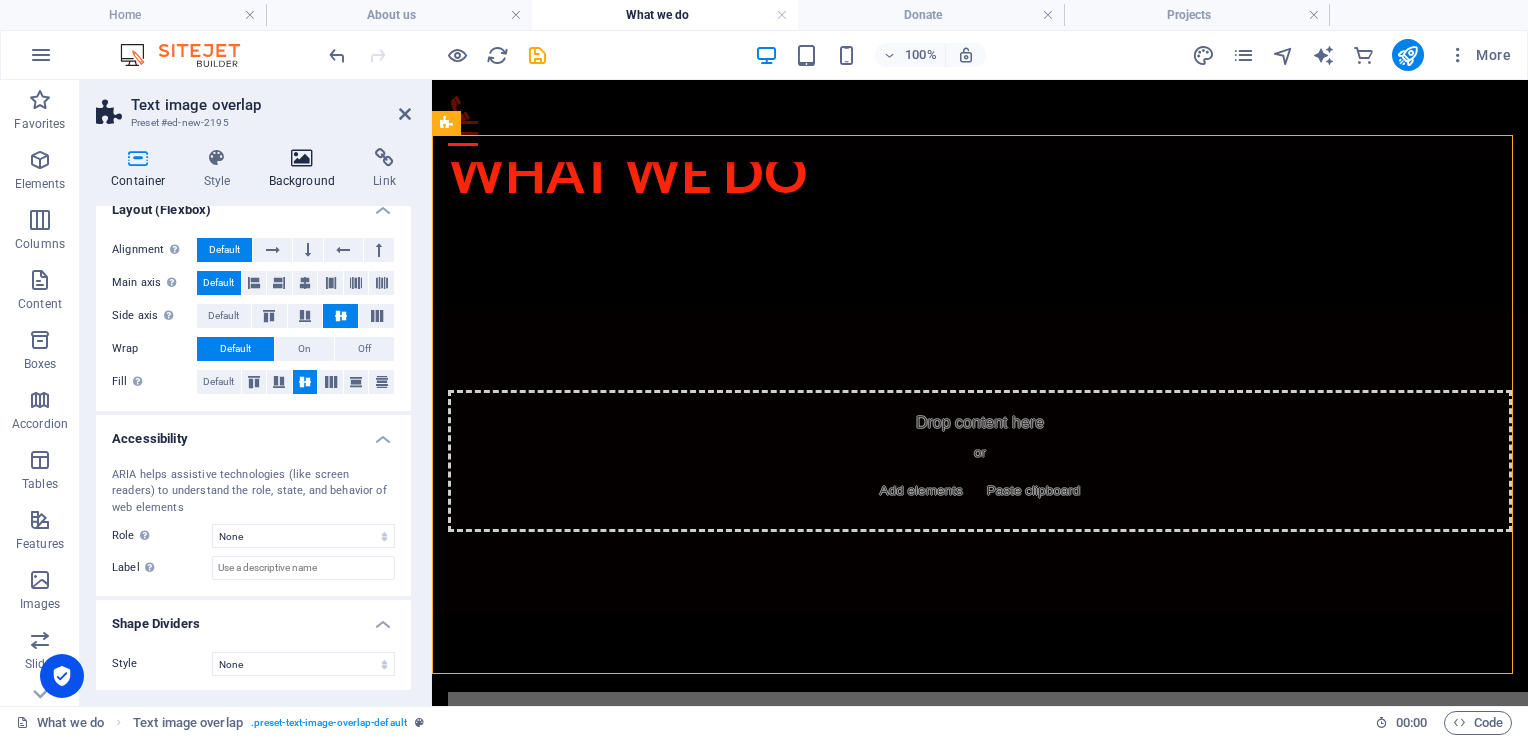 click at bounding box center [302, 158] 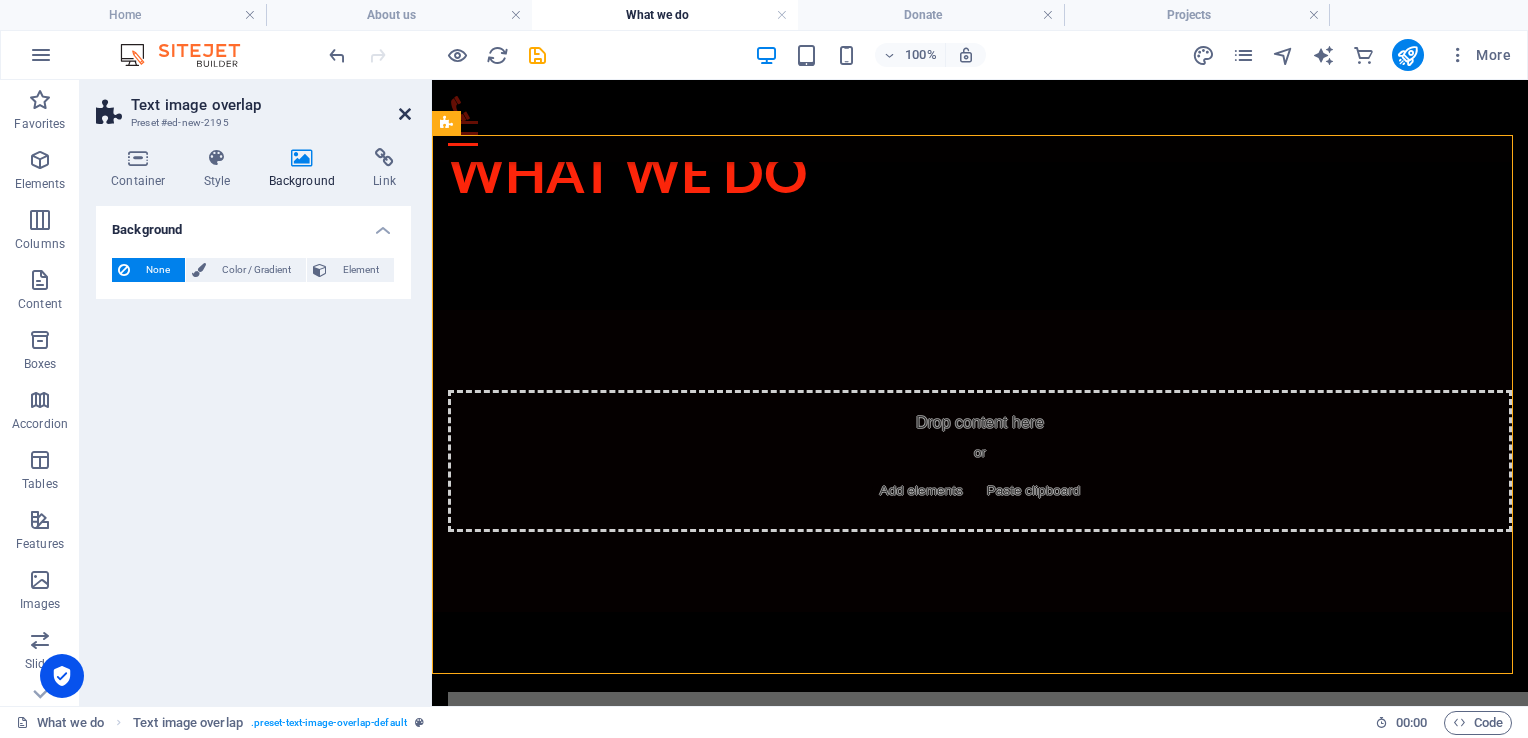 click at bounding box center [405, 114] 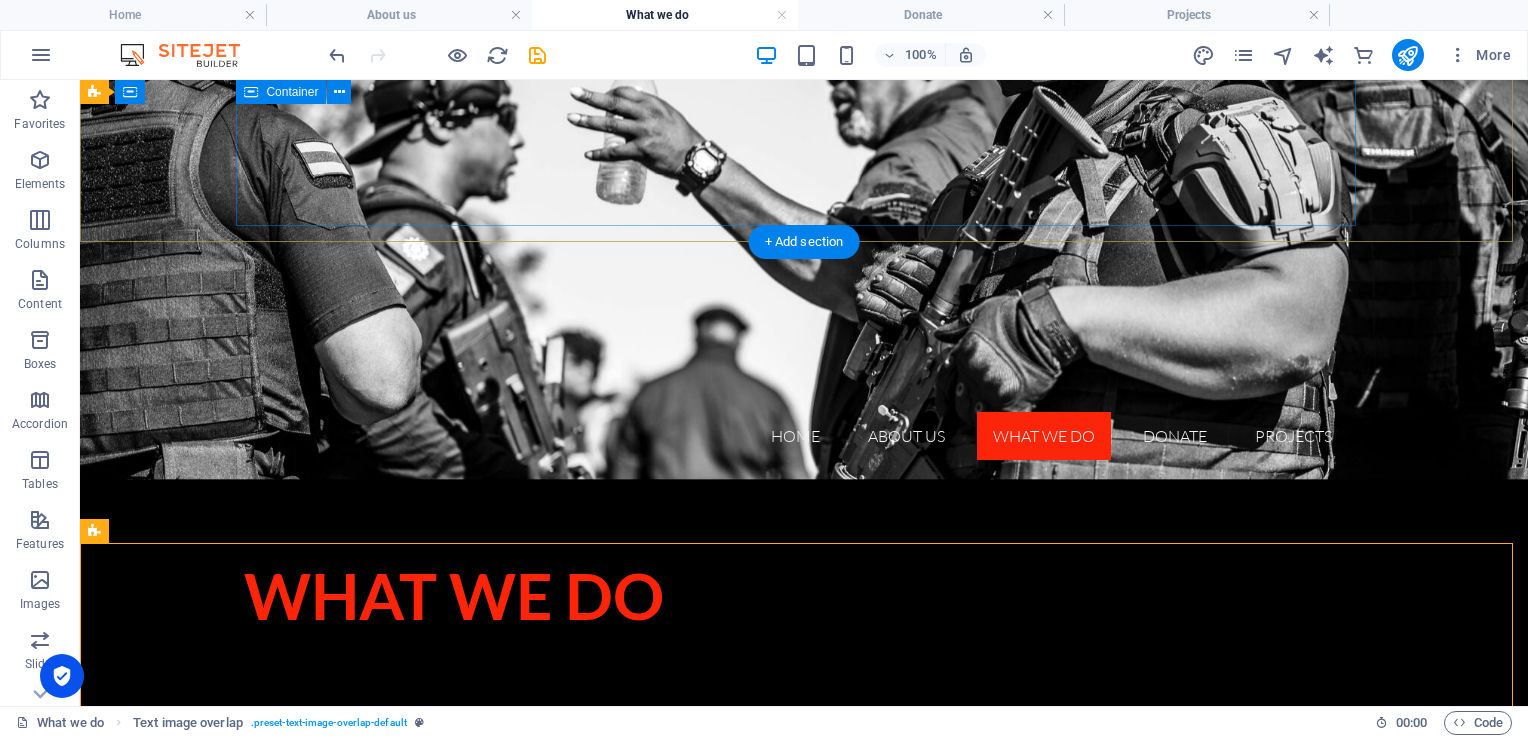 scroll, scrollTop: 197, scrollLeft: 0, axis: vertical 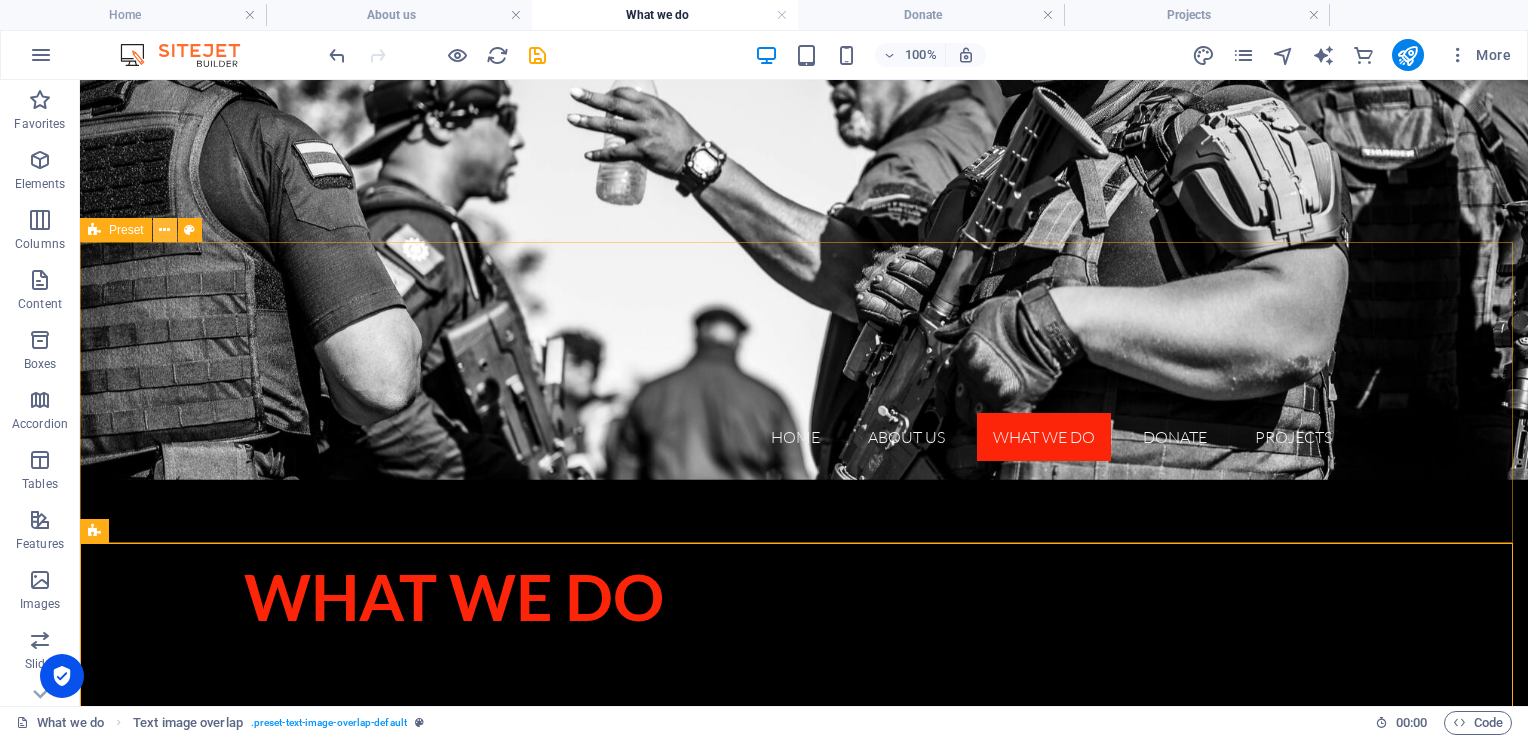 click at bounding box center [164, 230] 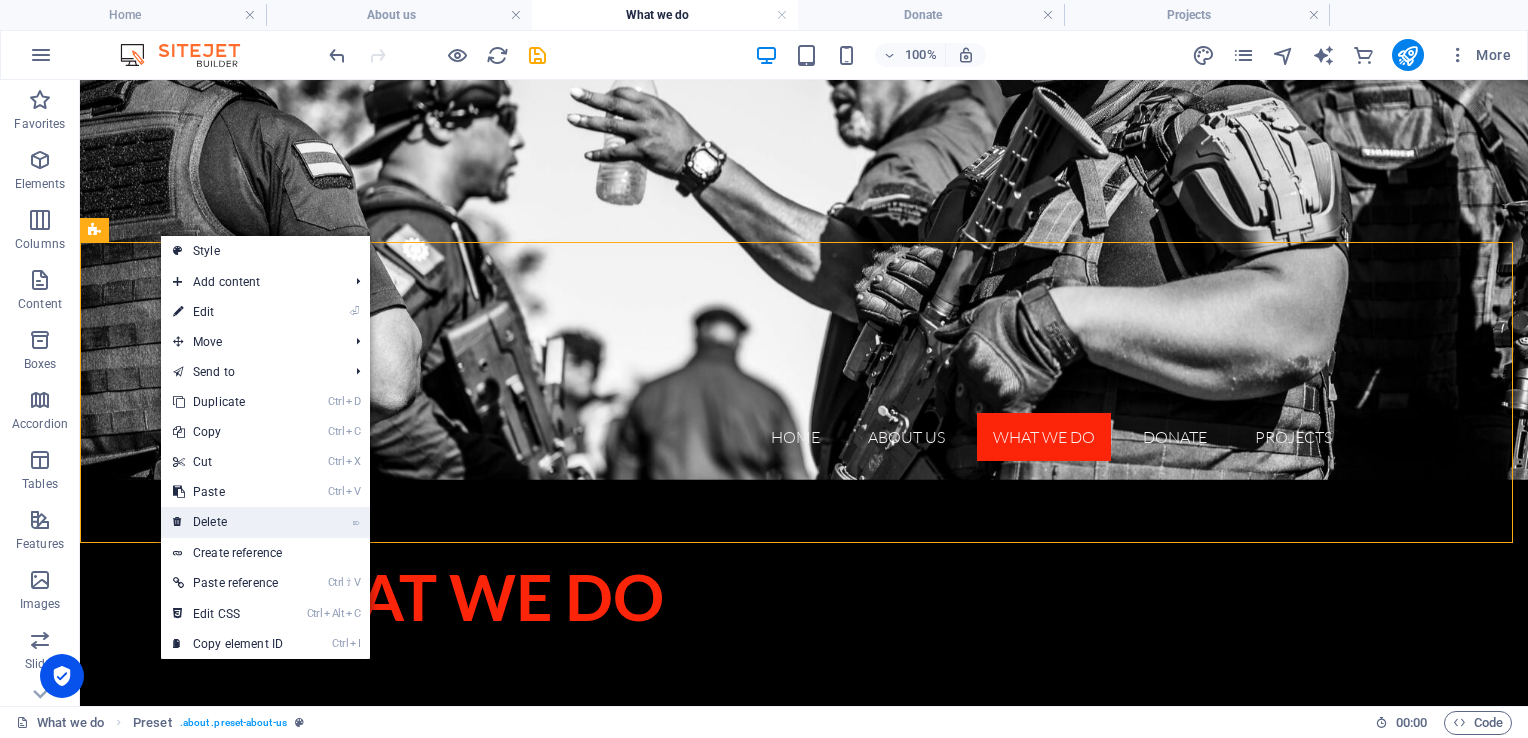 click on "⌦  Delete" at bounding box center (228, 522) 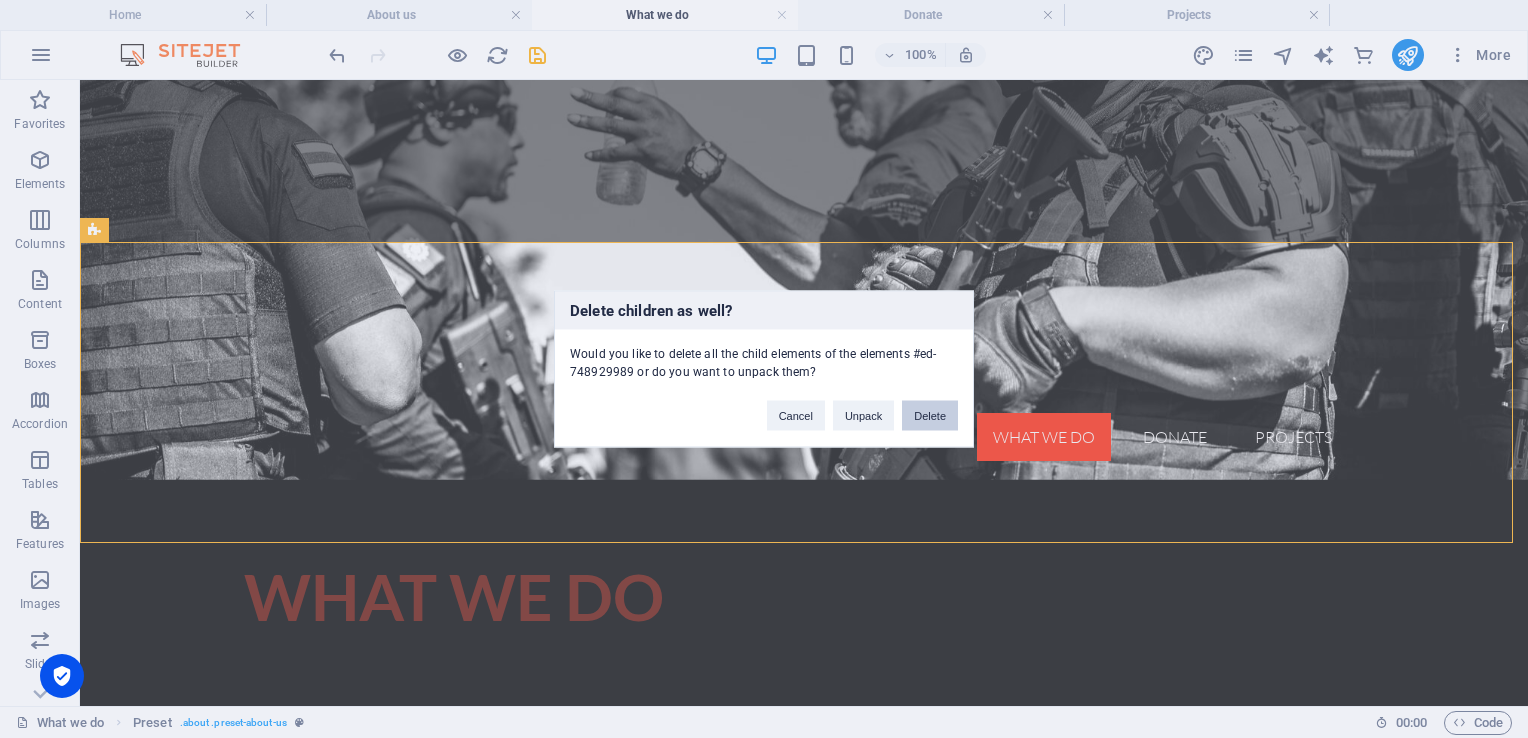 click on "Delete" at bounding box center (930, 416) 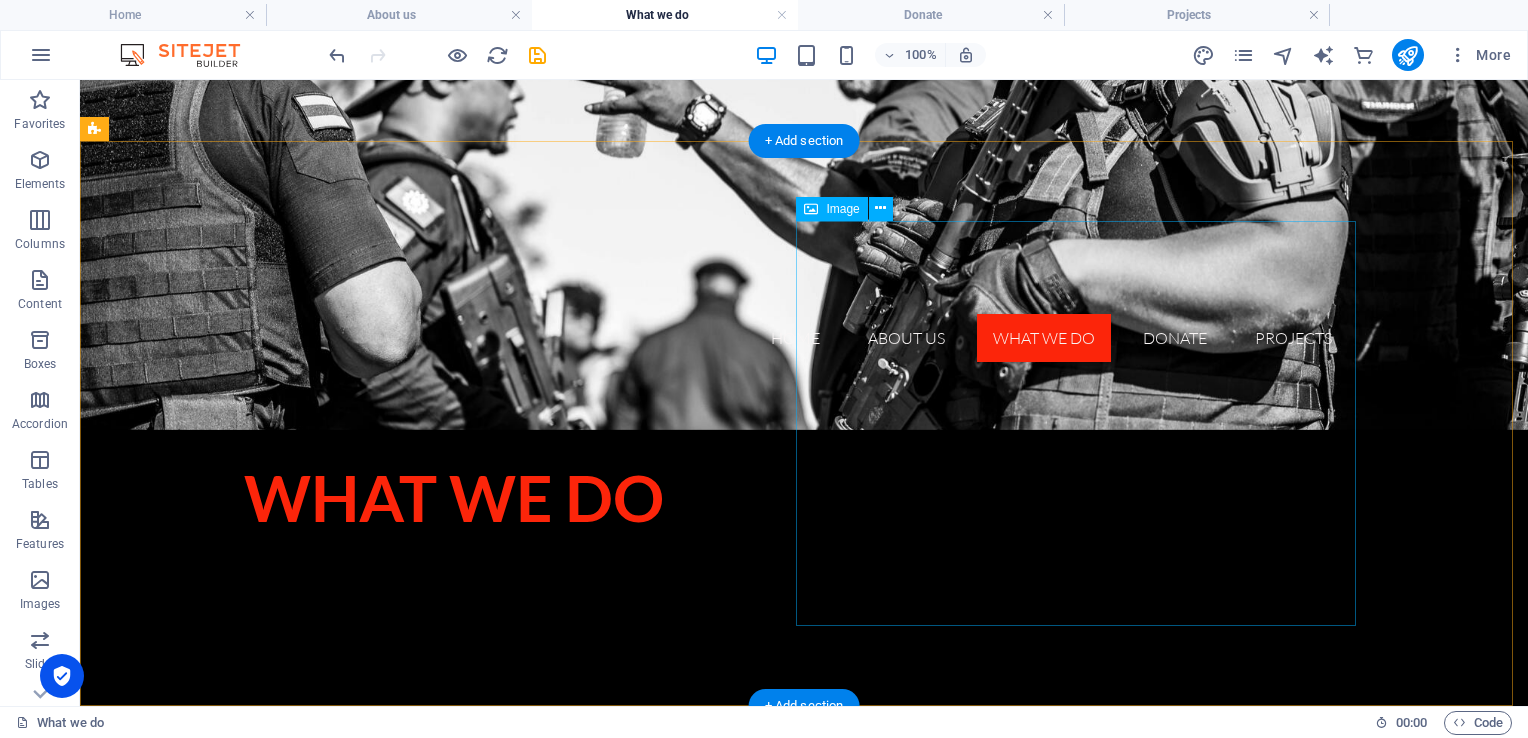 scroll, scrollTop: 299, scrollLeft: 0, axis: vertical 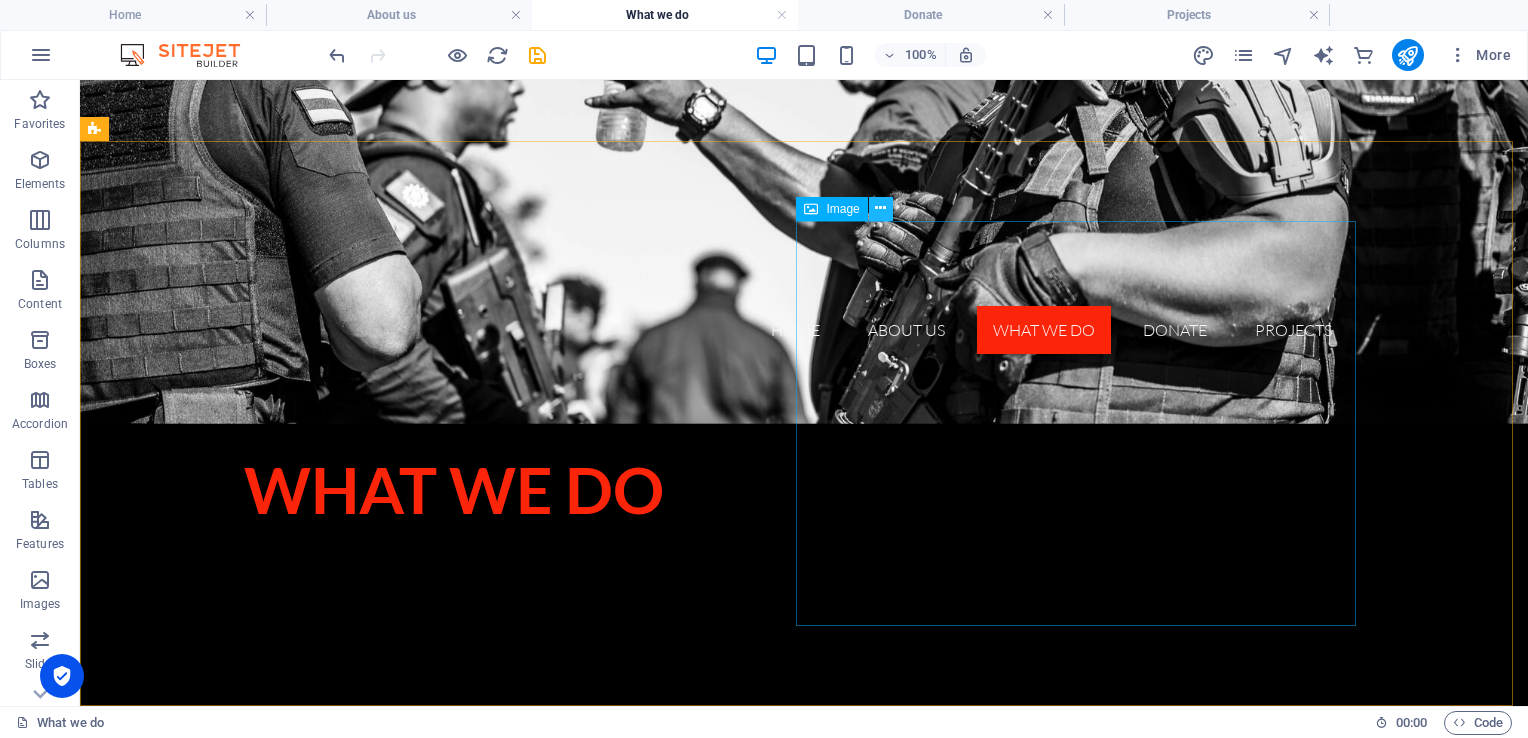 click at bounding box center (880, 208) 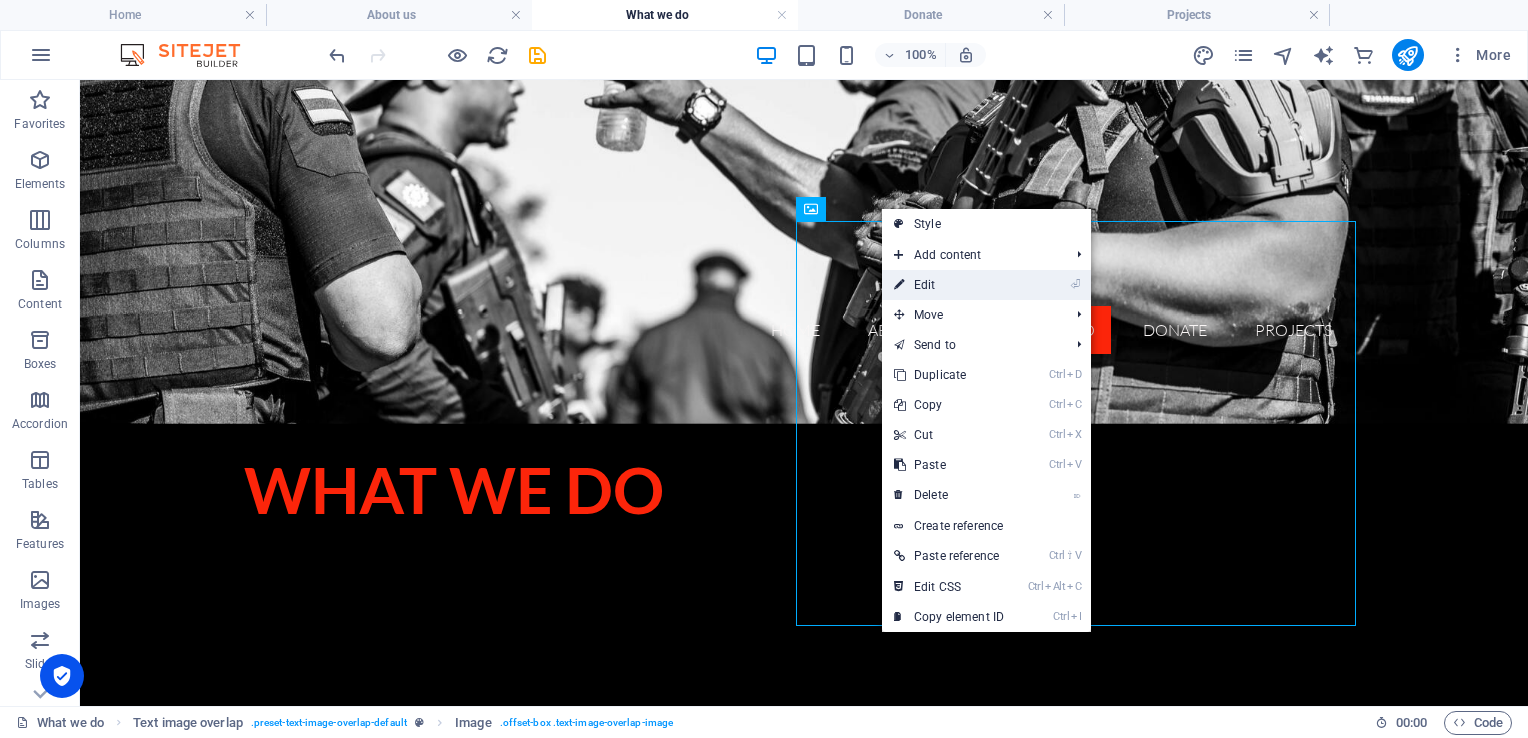click on "⏎  Edit" at bounding box center (949, 285) 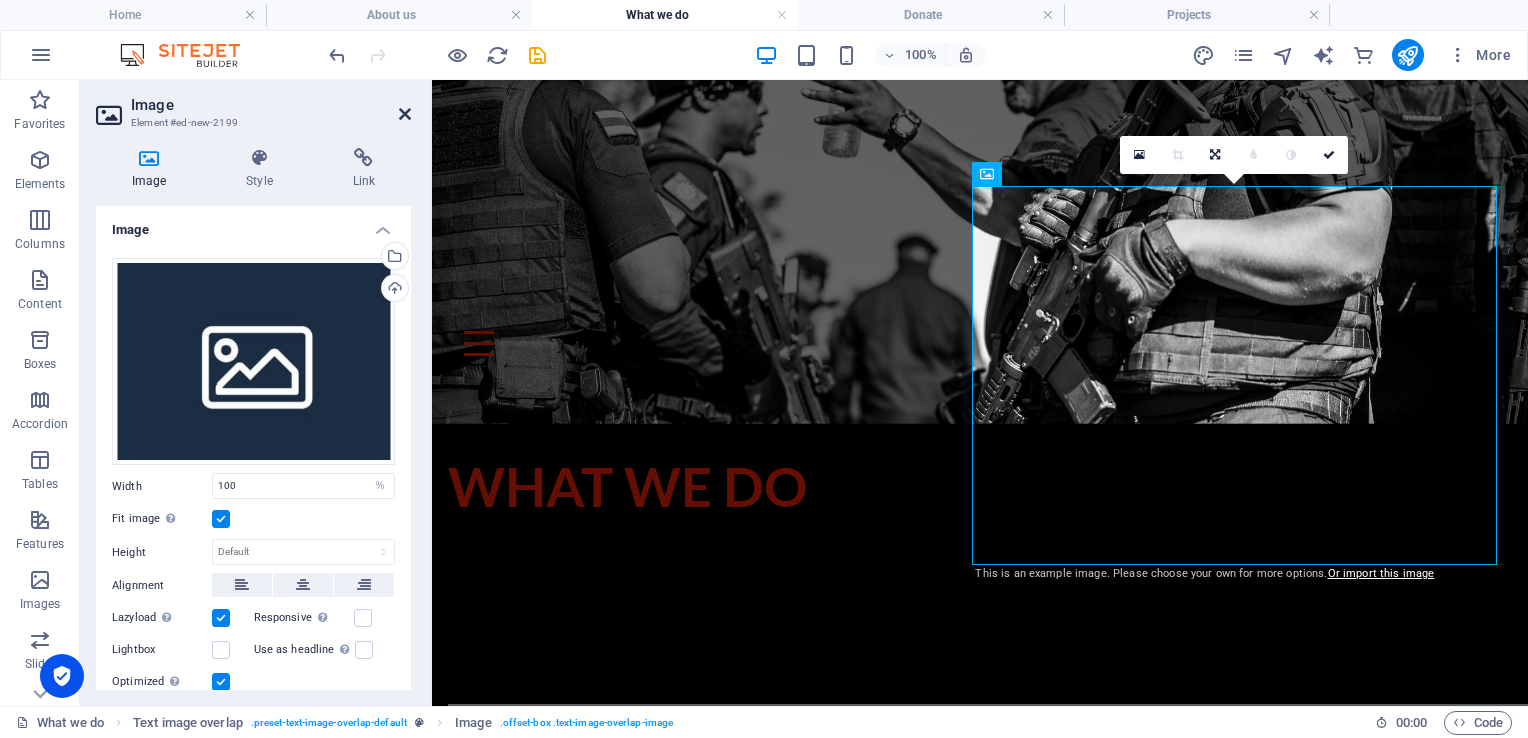 click at bounding box center (405, 114) 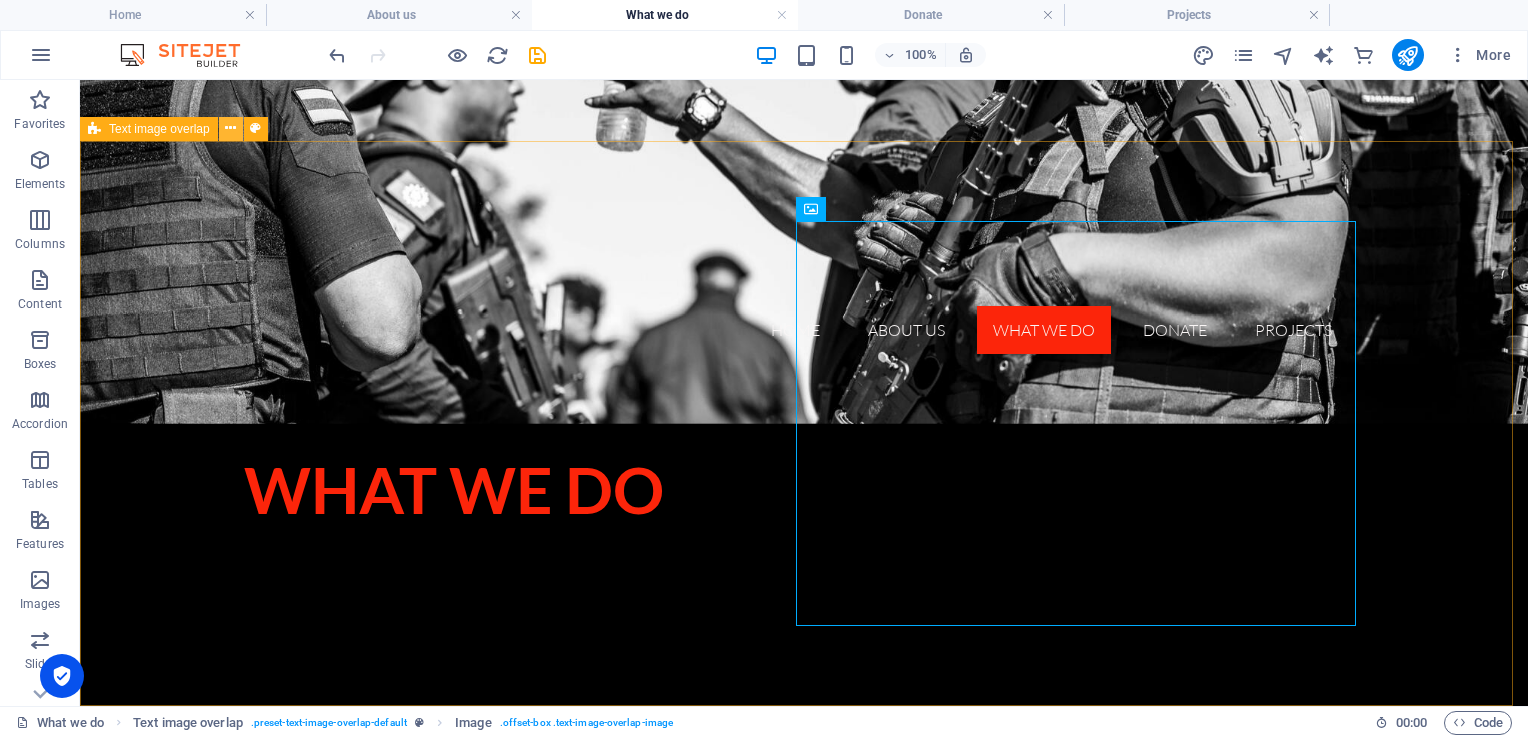click at bounding box center (230, 128) 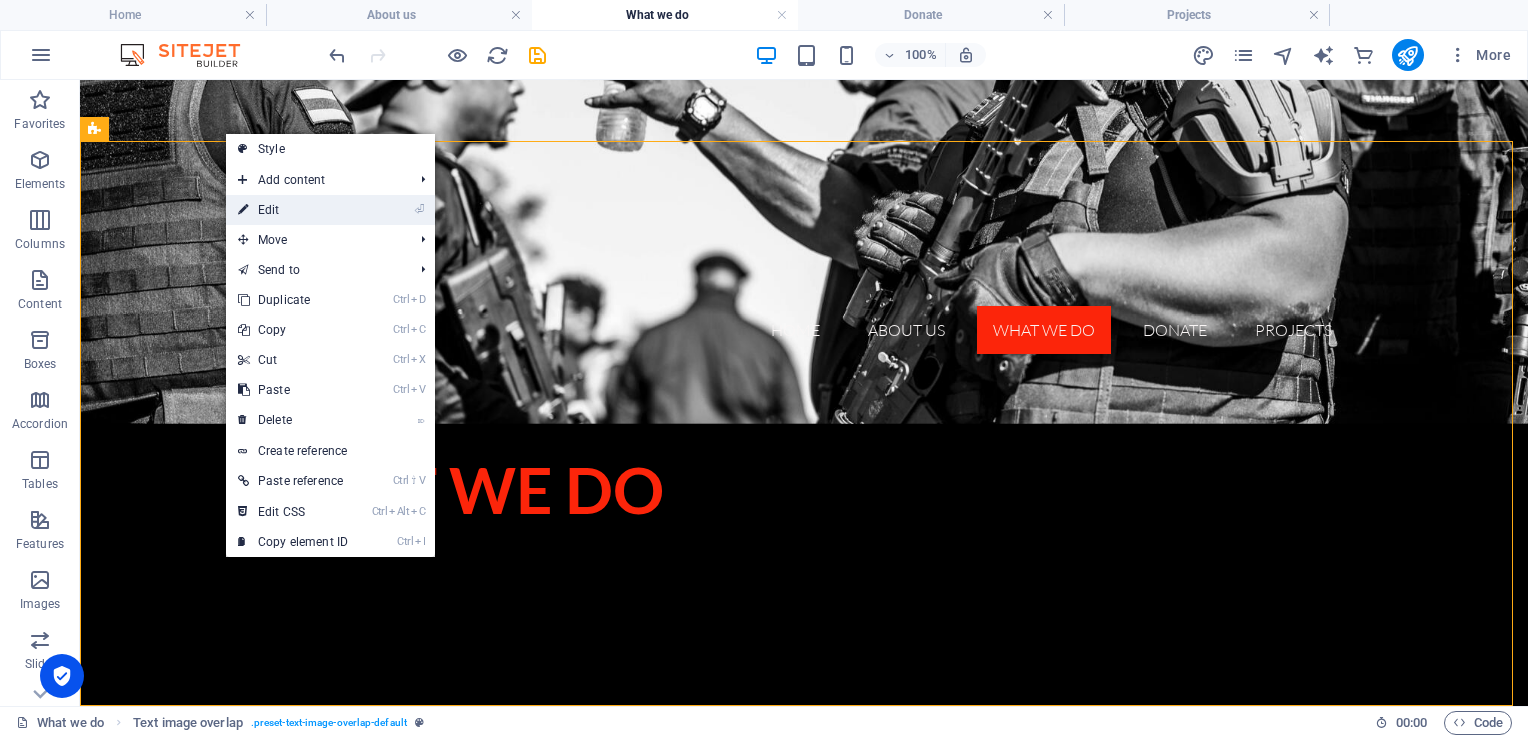 click on "⏎  Edit" at bounding box center [293, 210] 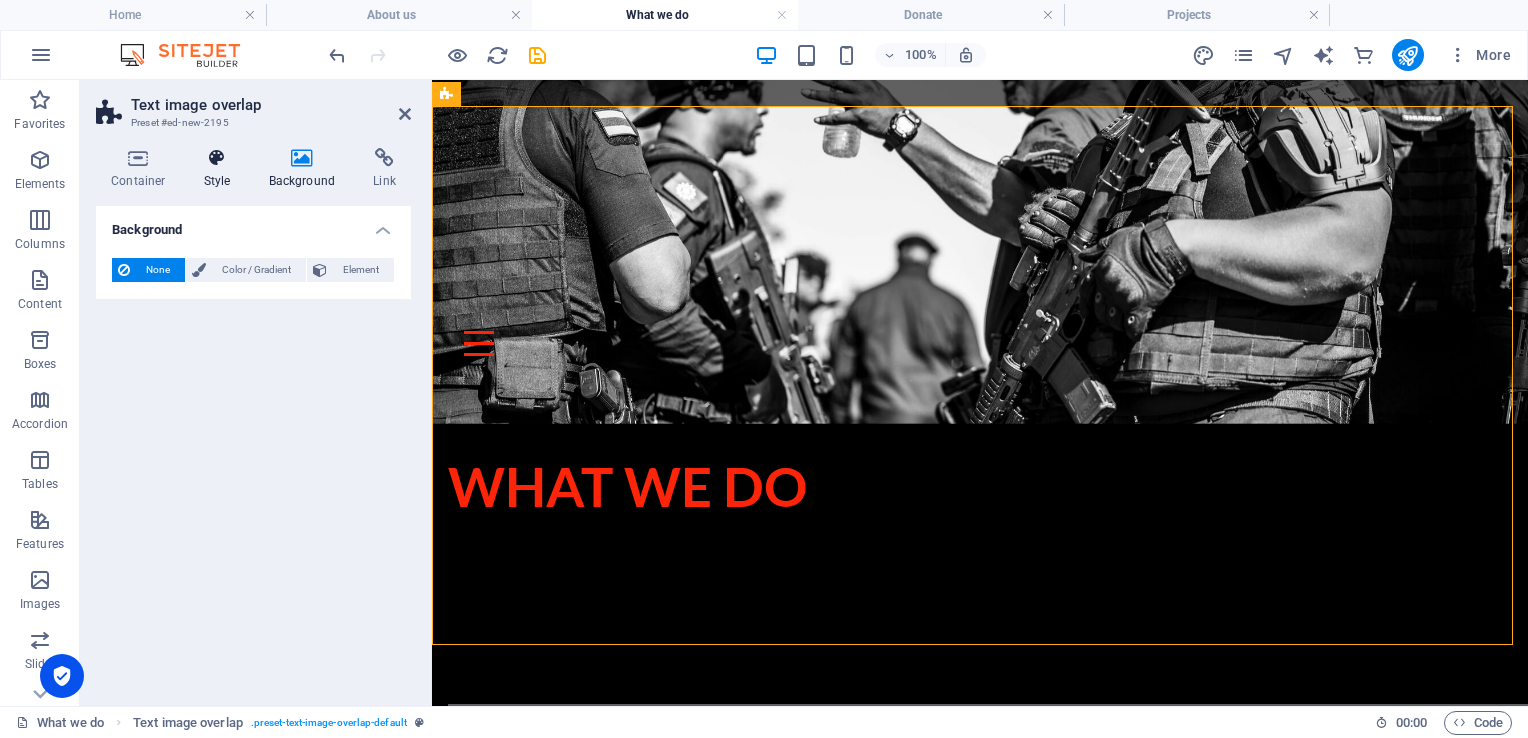 click at bounding box center (217, 158) 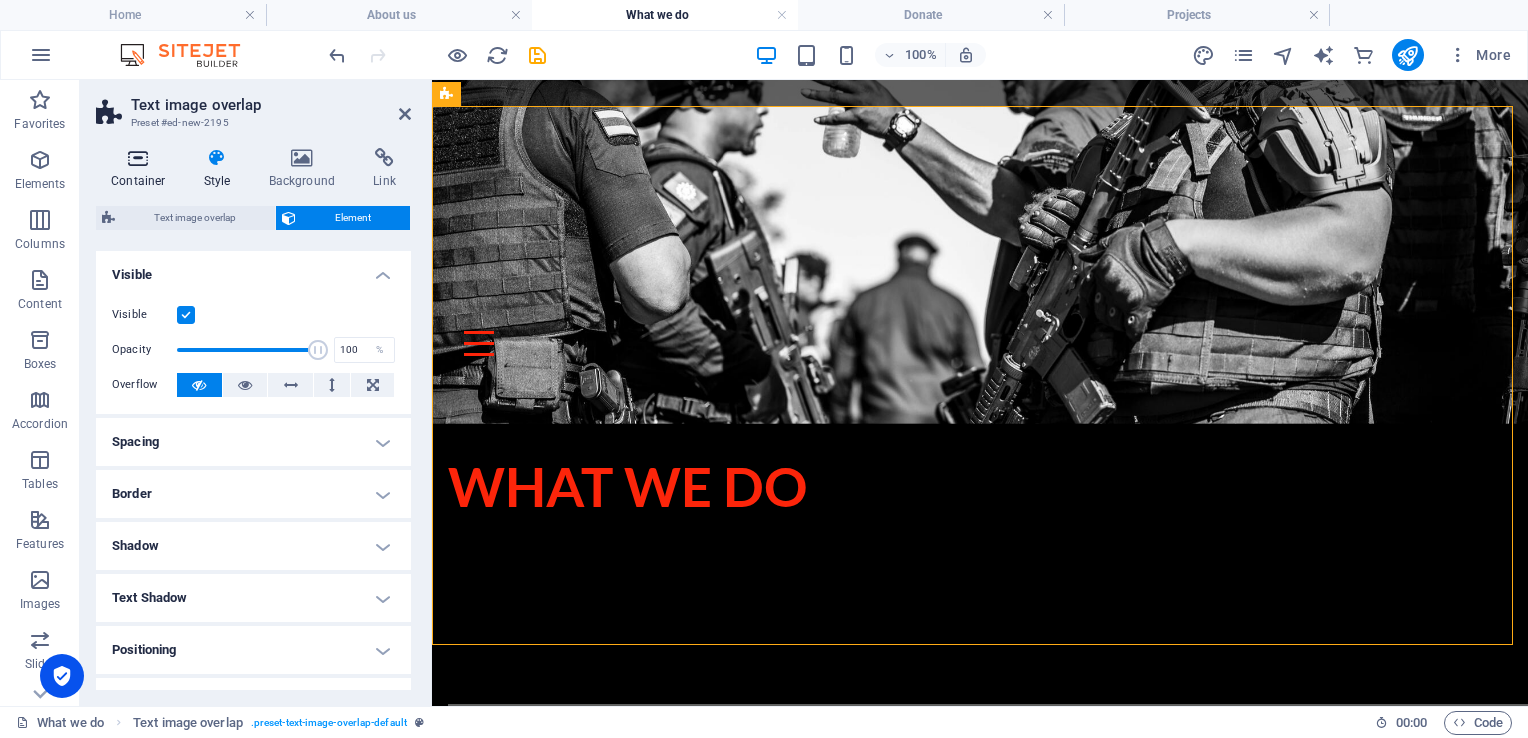 click at bounding box center (138, 158) 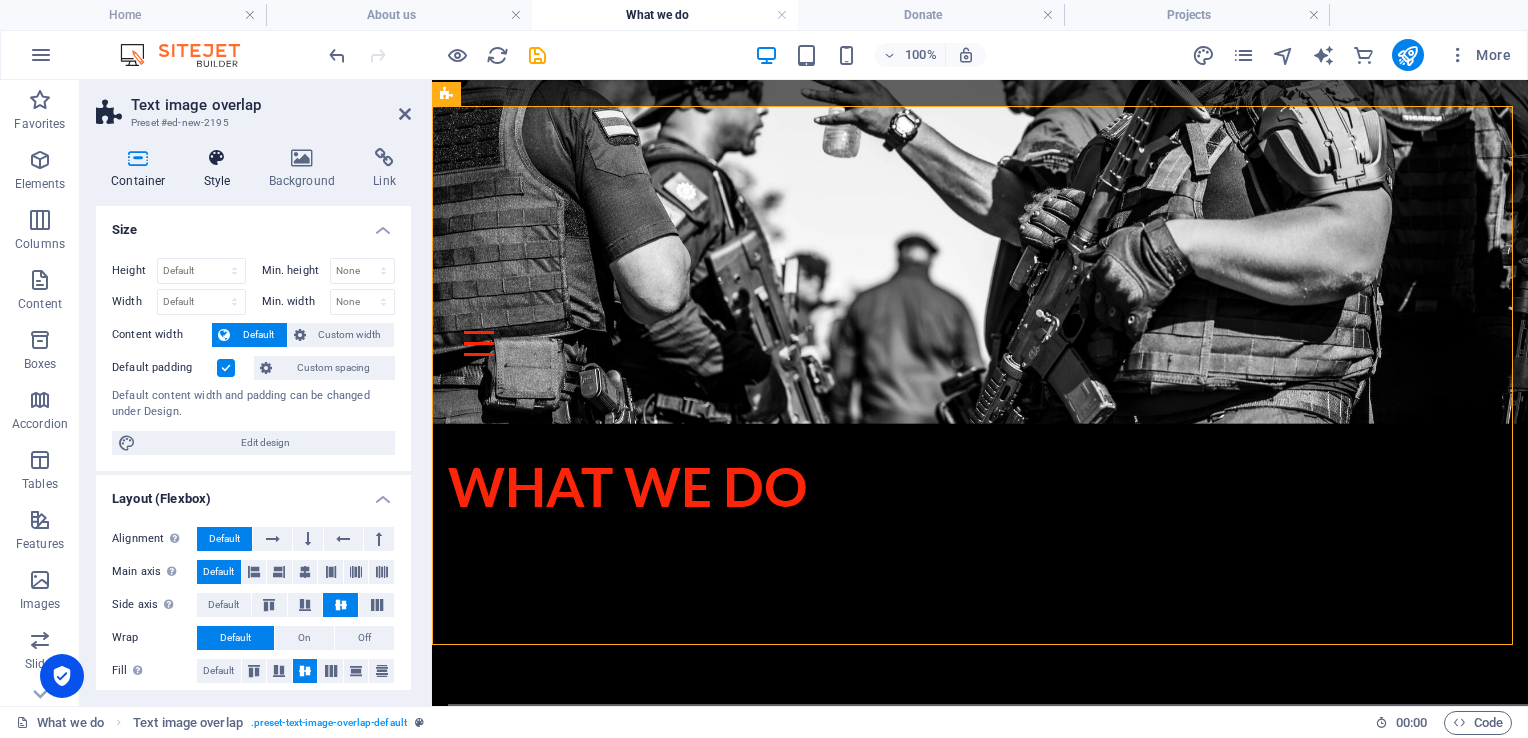 click on "Style" at bounding box center (221, 169) 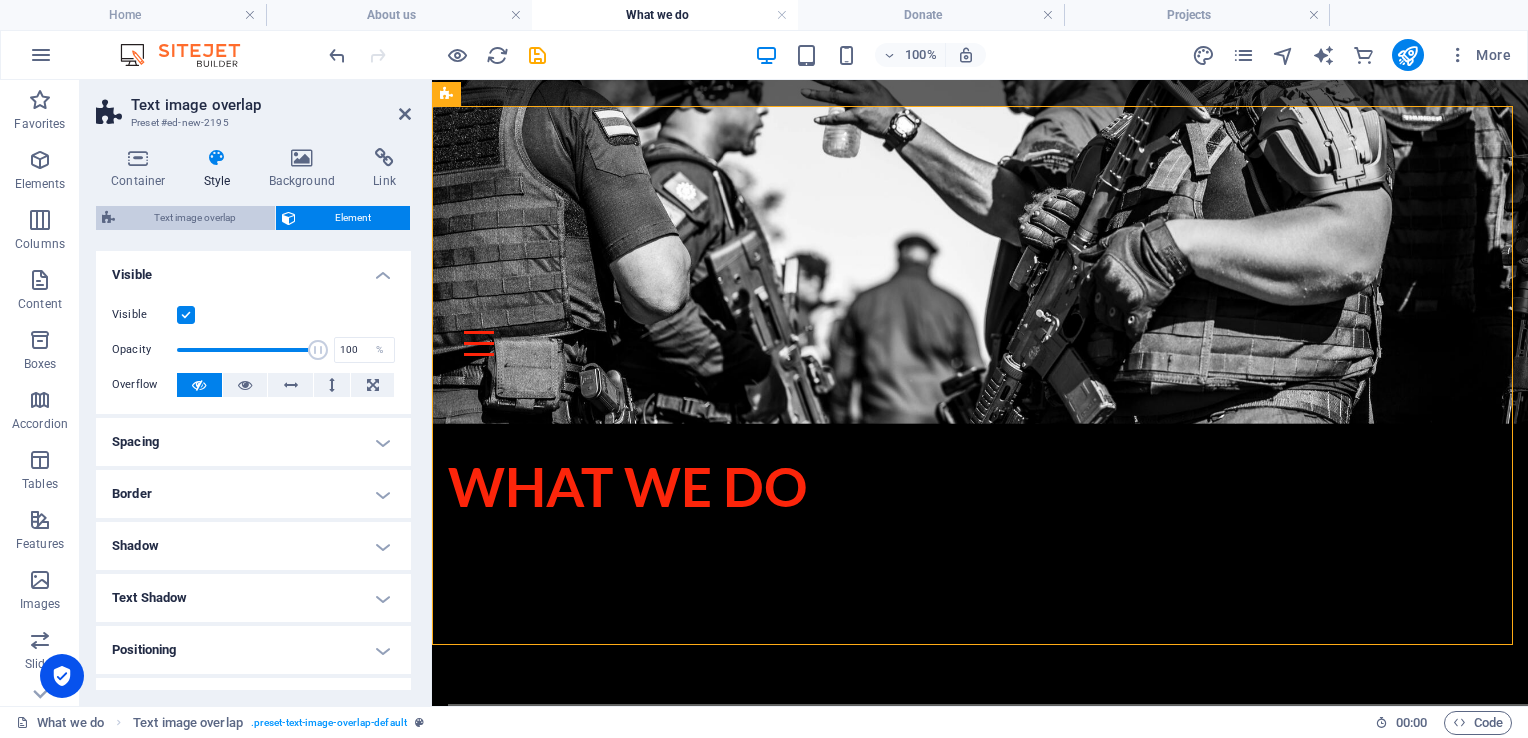 click on "Text image overlap" at bounding box center [195, 218] 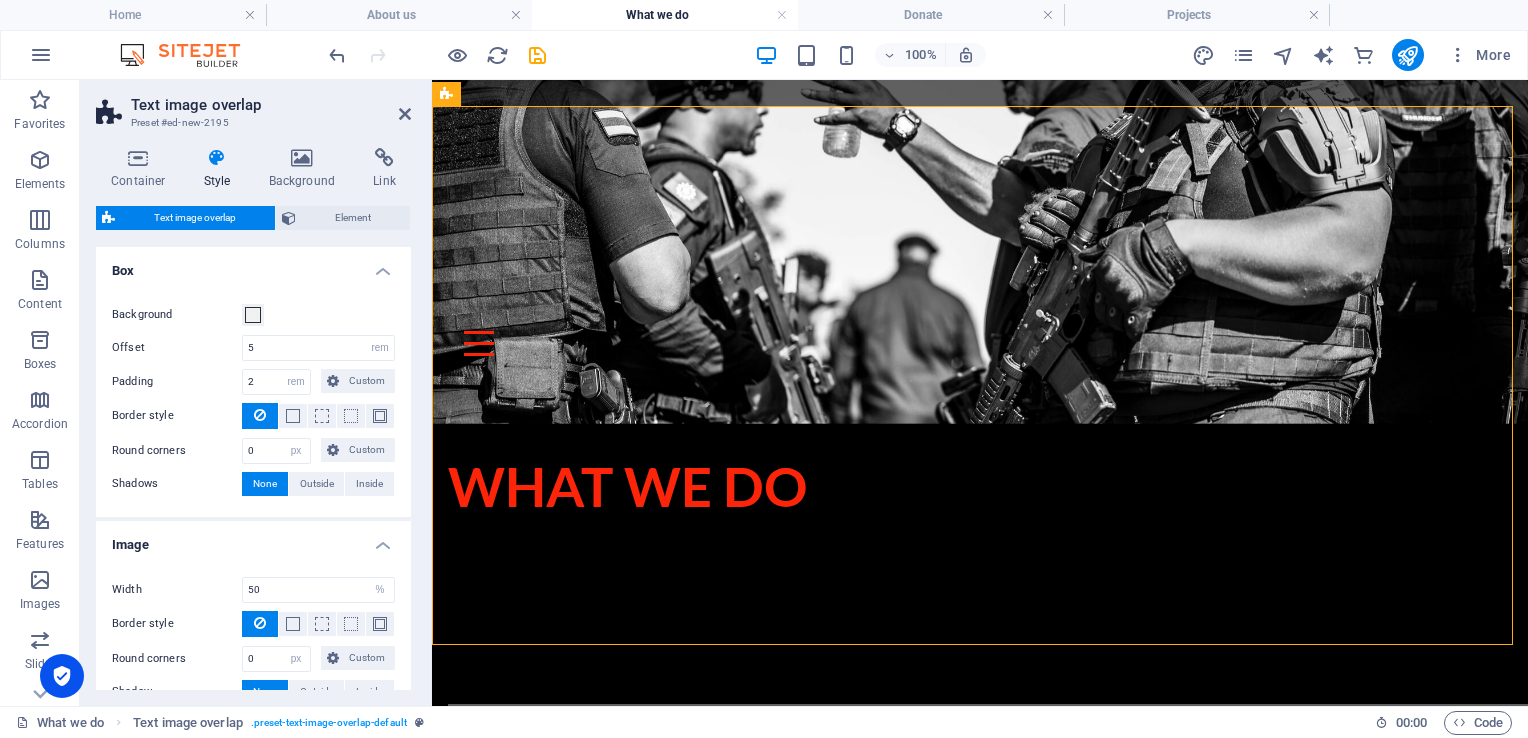 scroll, scrollTop: 111, scrollLeft: 0, axis: vertical 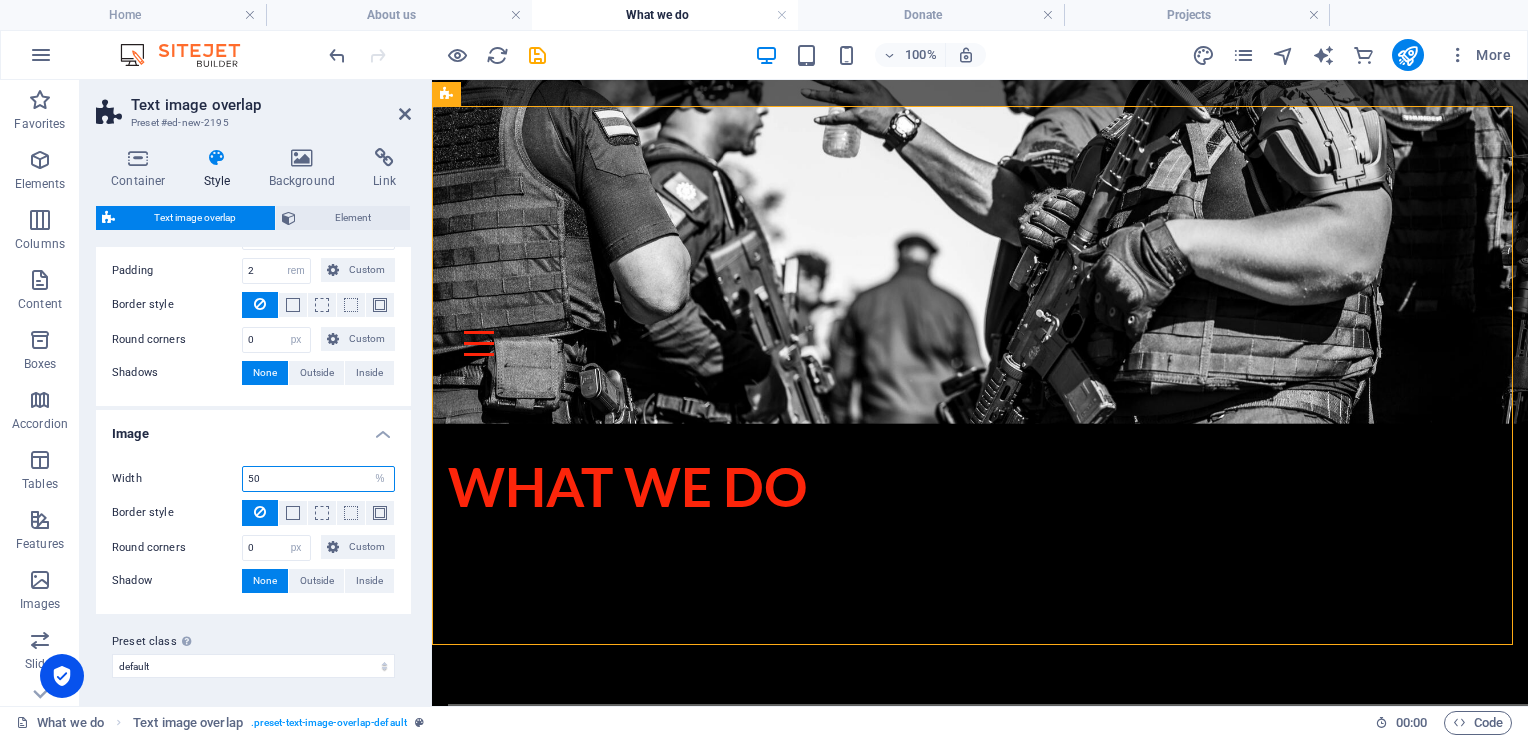 click on "50" at bounding box center [318, 479] 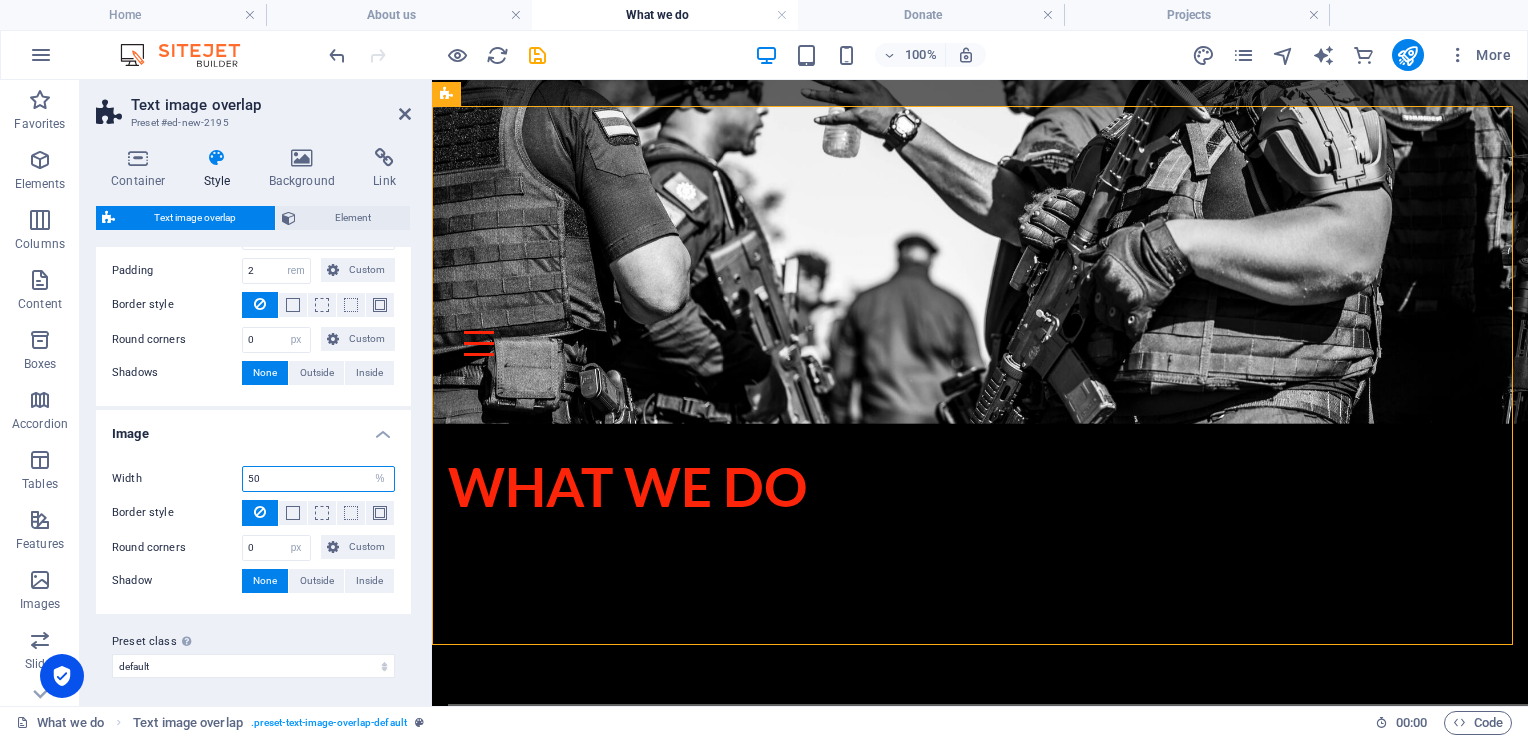 type on "5" 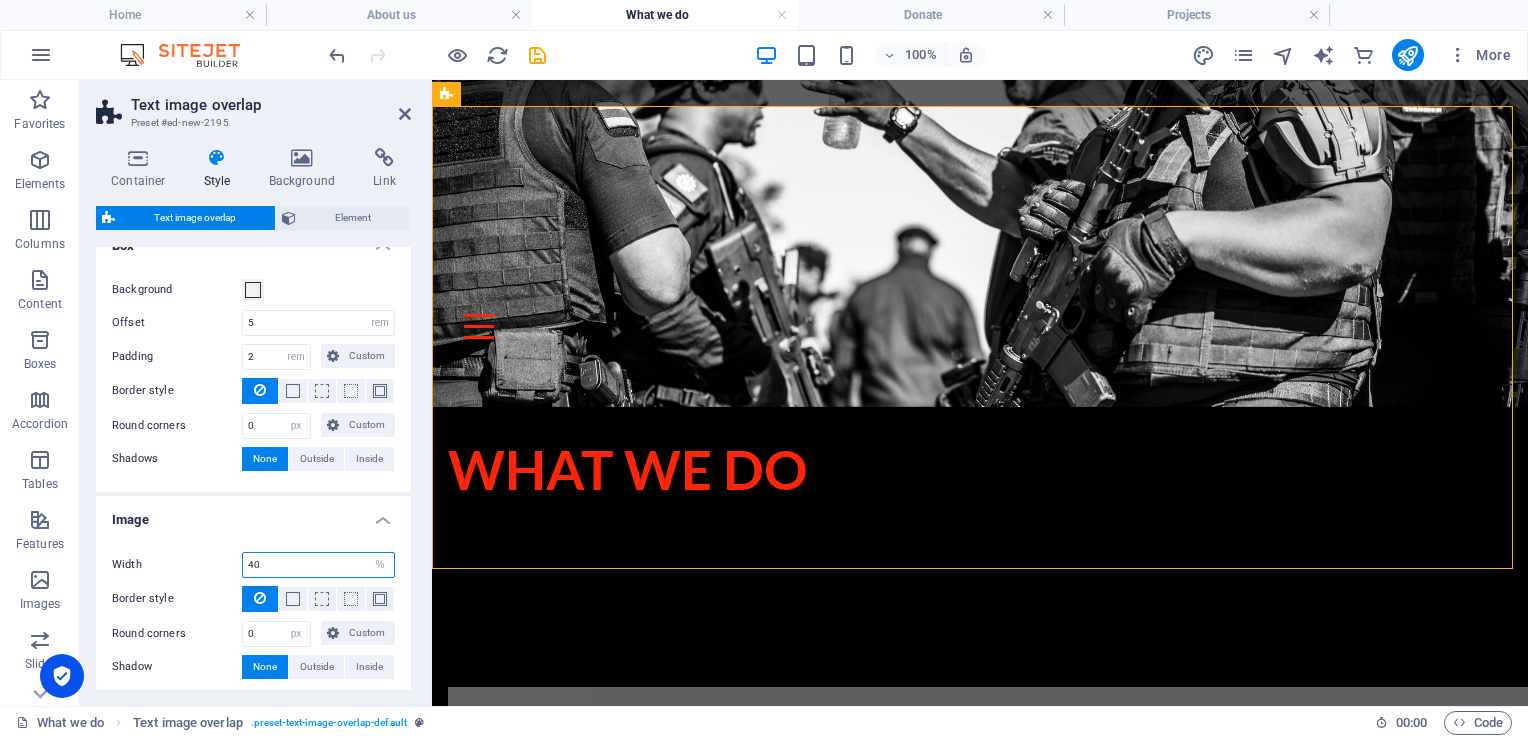 scroll, scrollTop: 0, scrollLeft: 0, axis: both 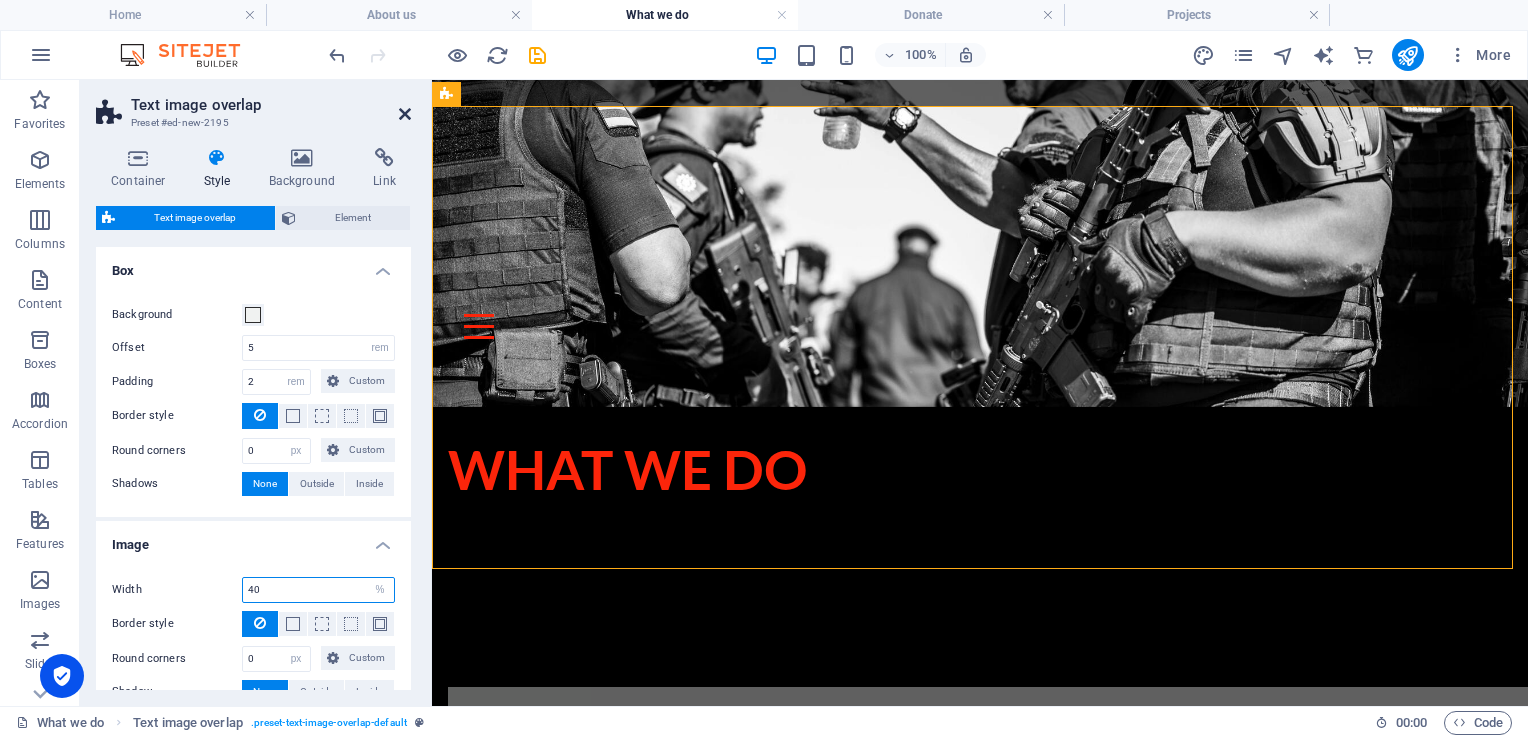 type on "40" 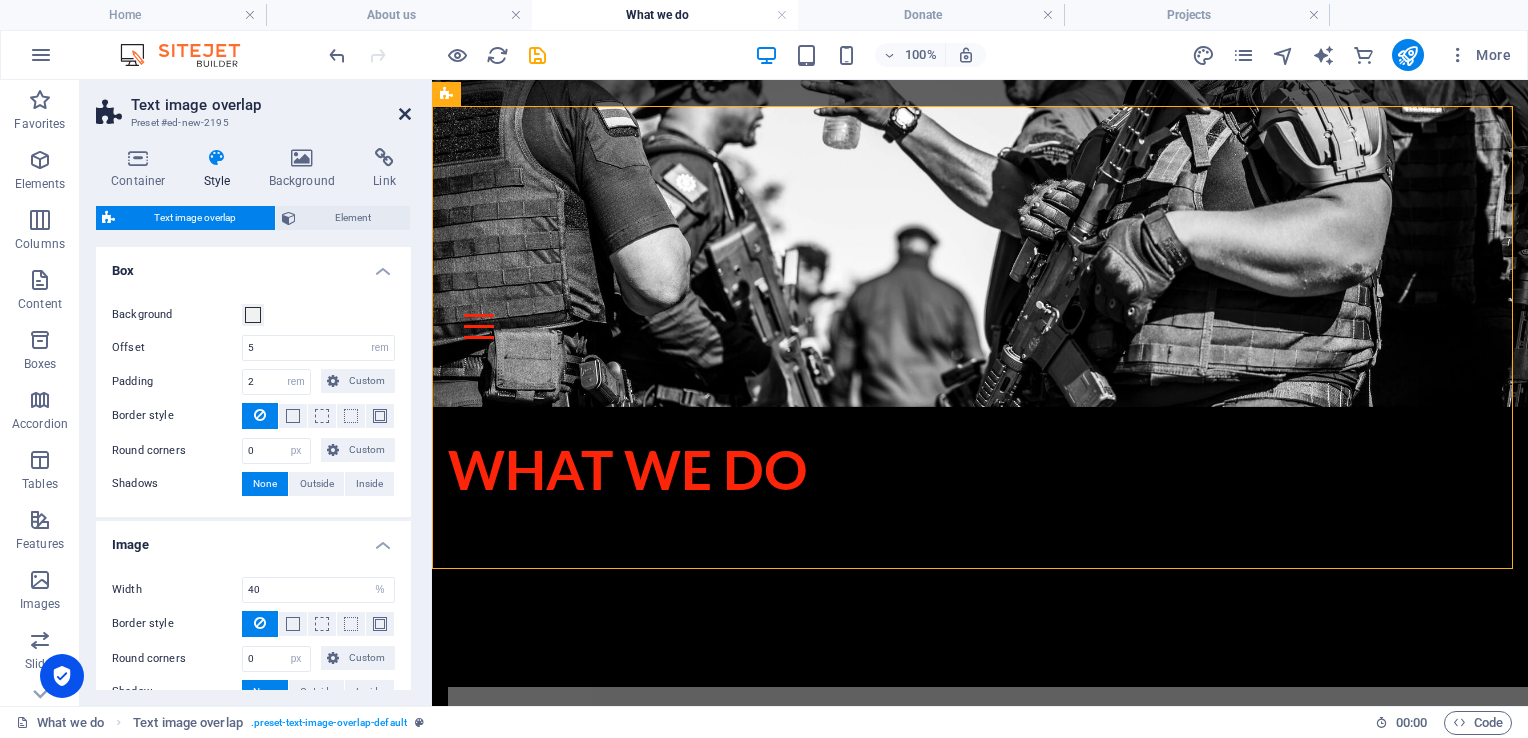click at bounding box center (405, 114) 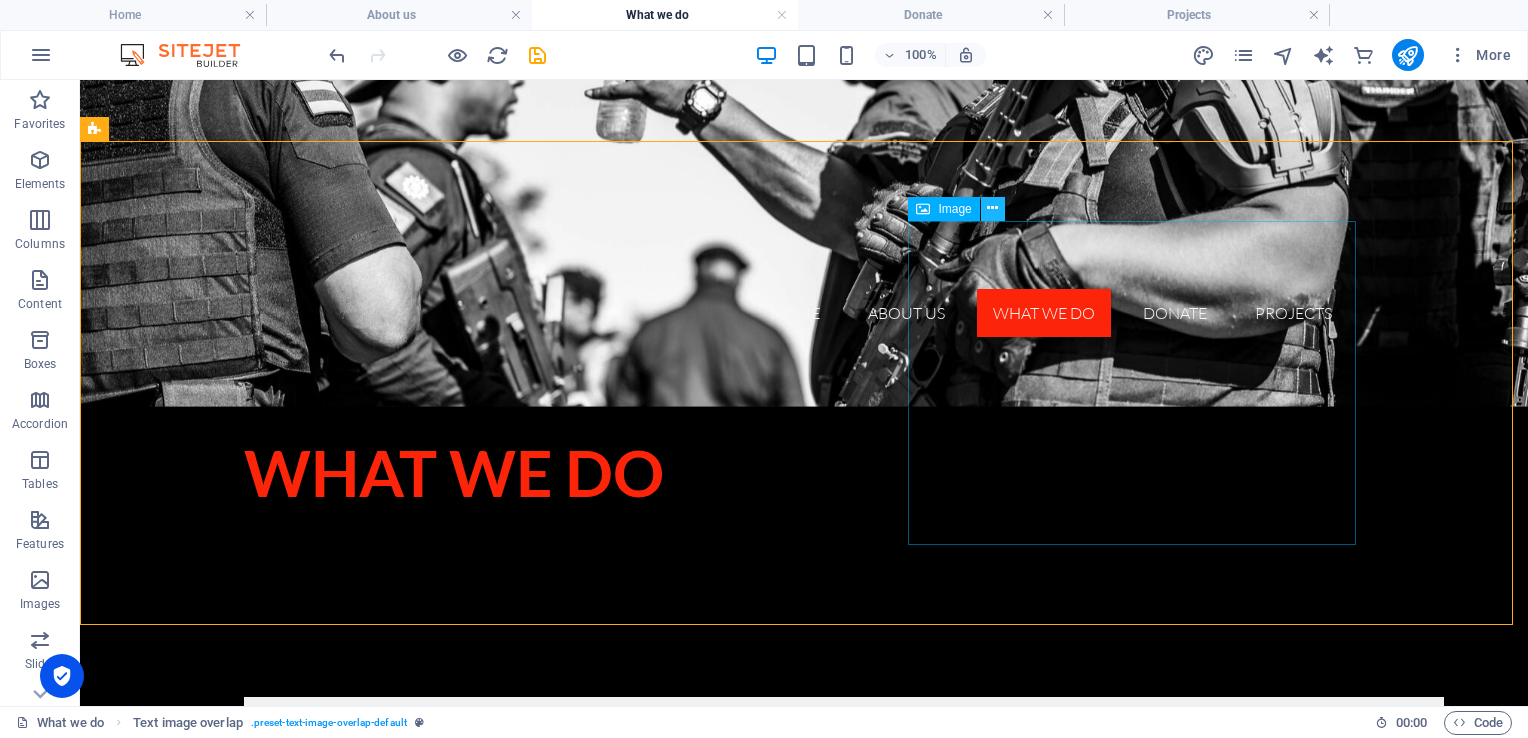 click at bounding box center [993, 209] 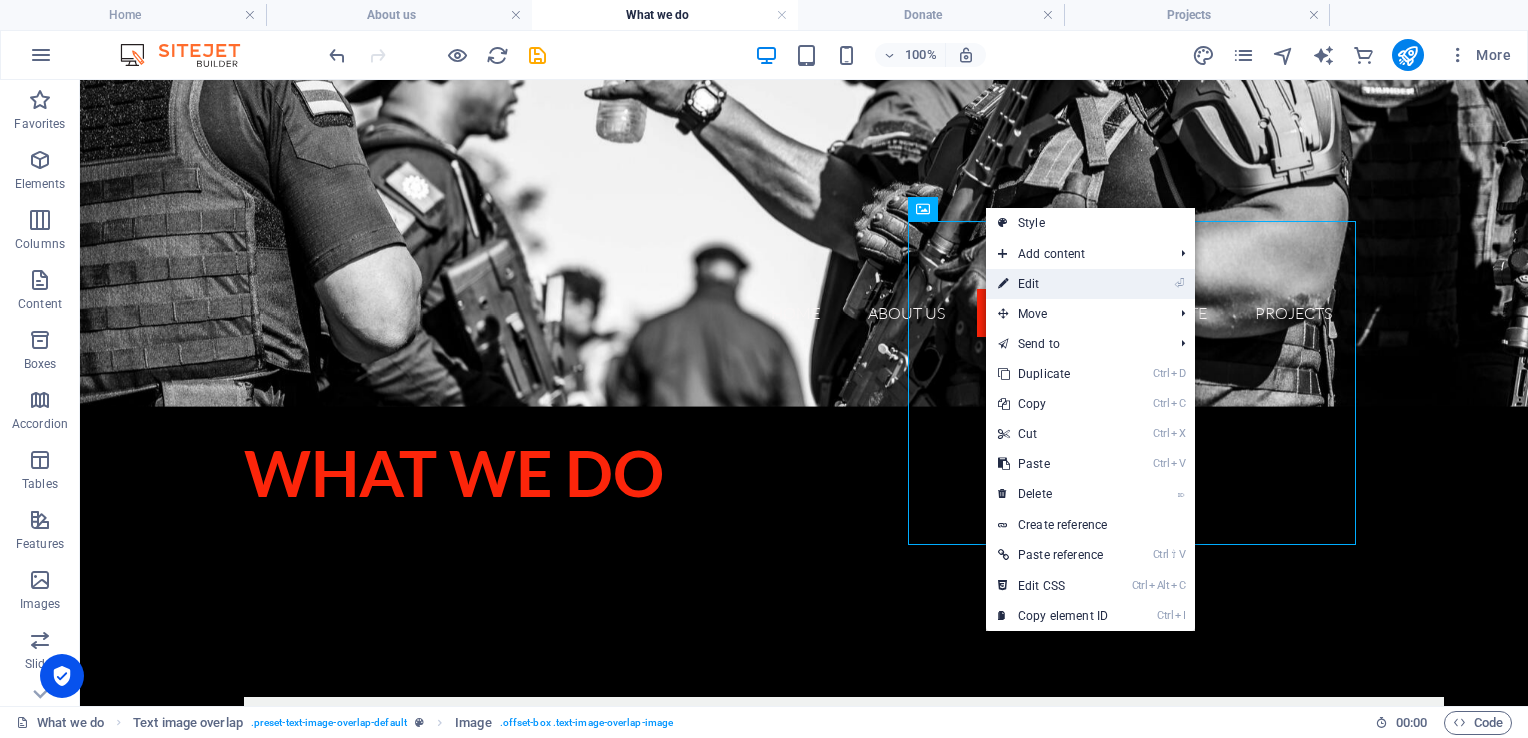 click on "⏎  Edit" at bounding box center [1053, 284] 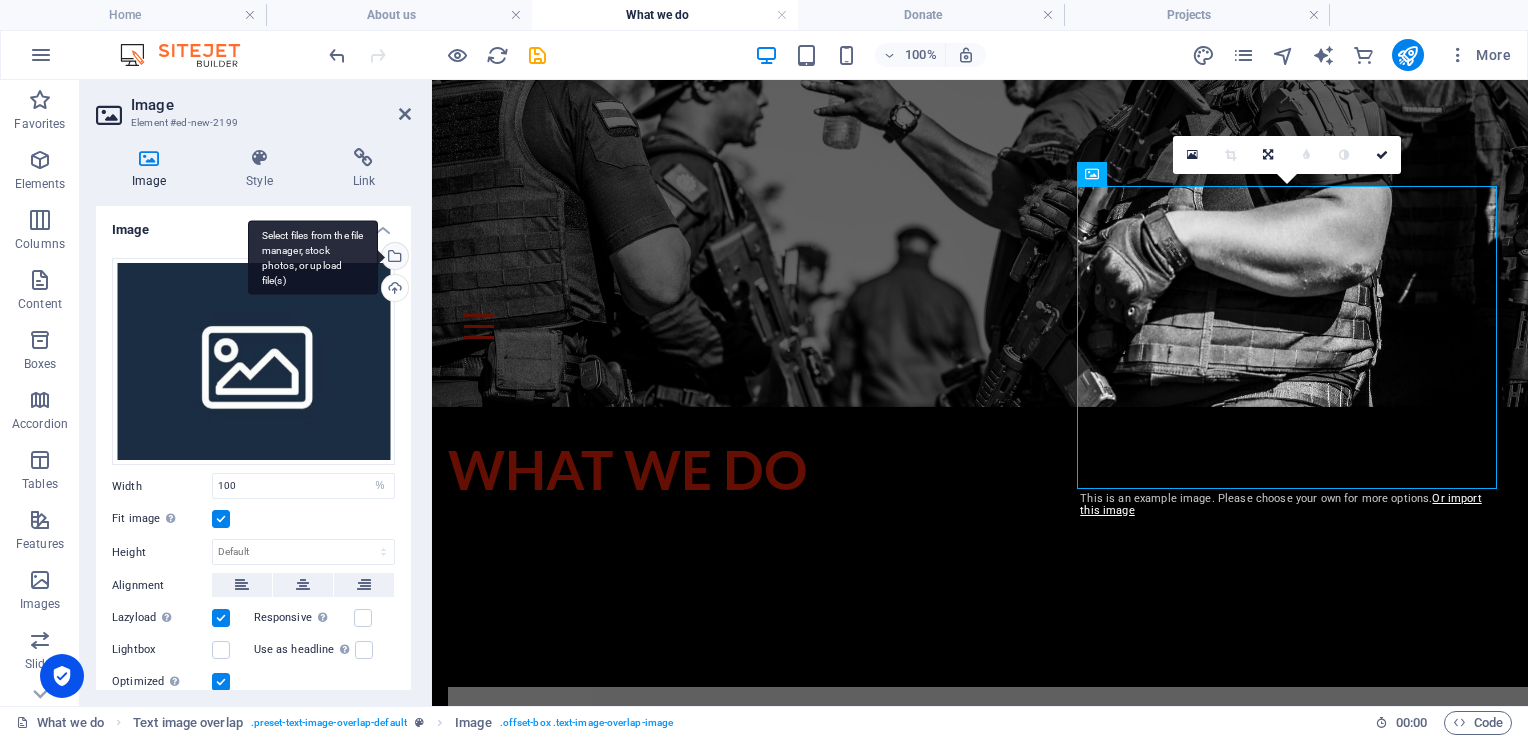 click on "Select files from the file manager, stock photos, or upload file(s)" at bounding box center [393, 258] 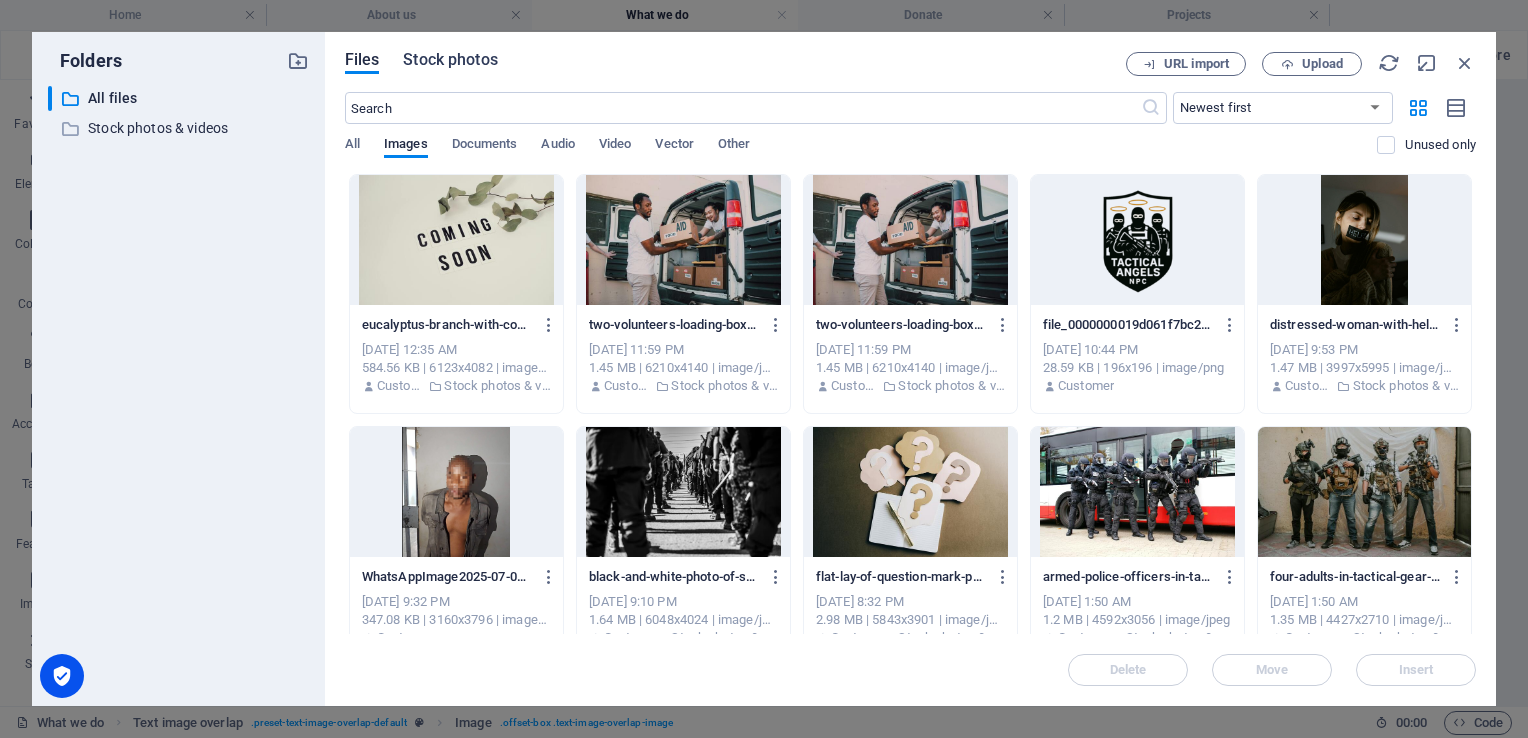 click on "Stock photos" at bounding box center (450, 60) 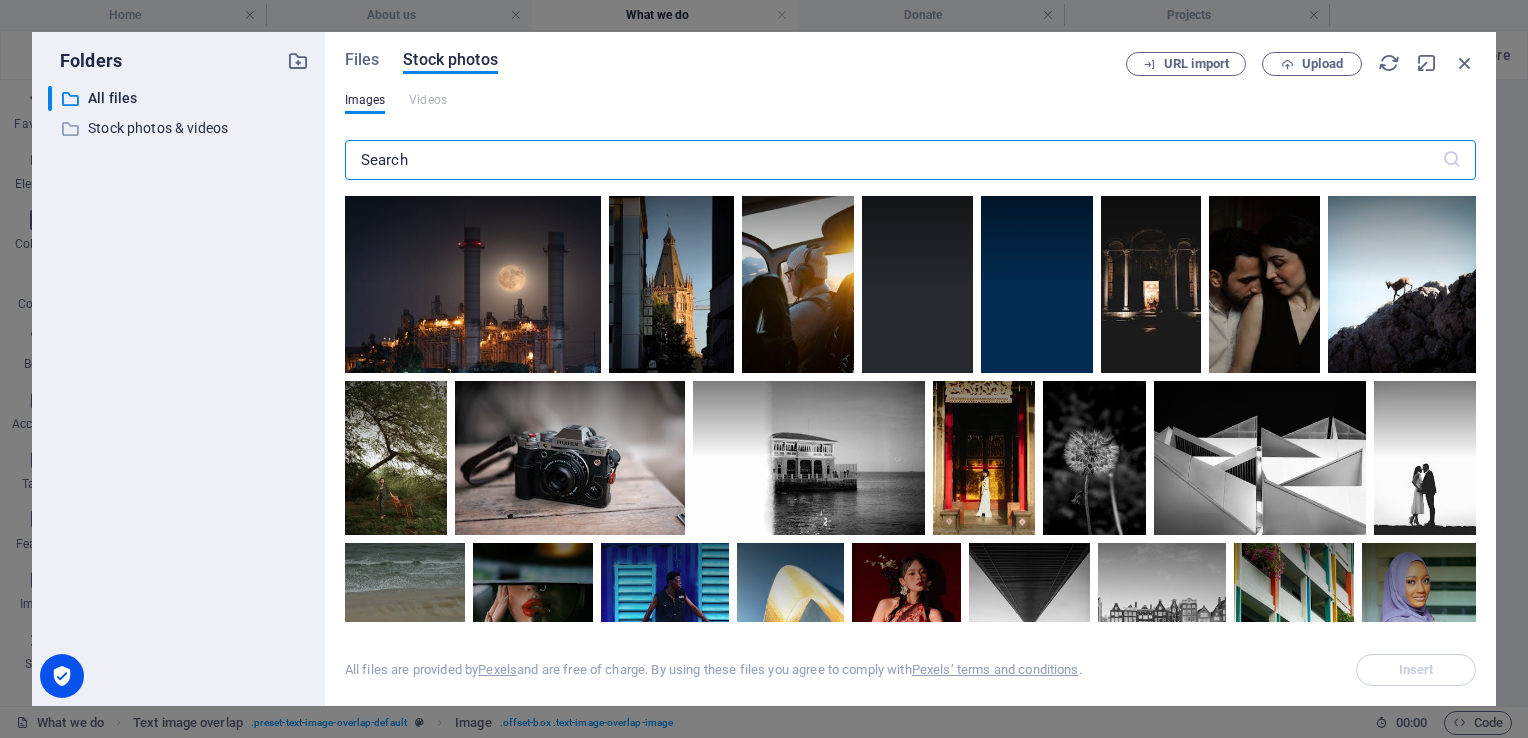 click at bounding box center (893, 160) 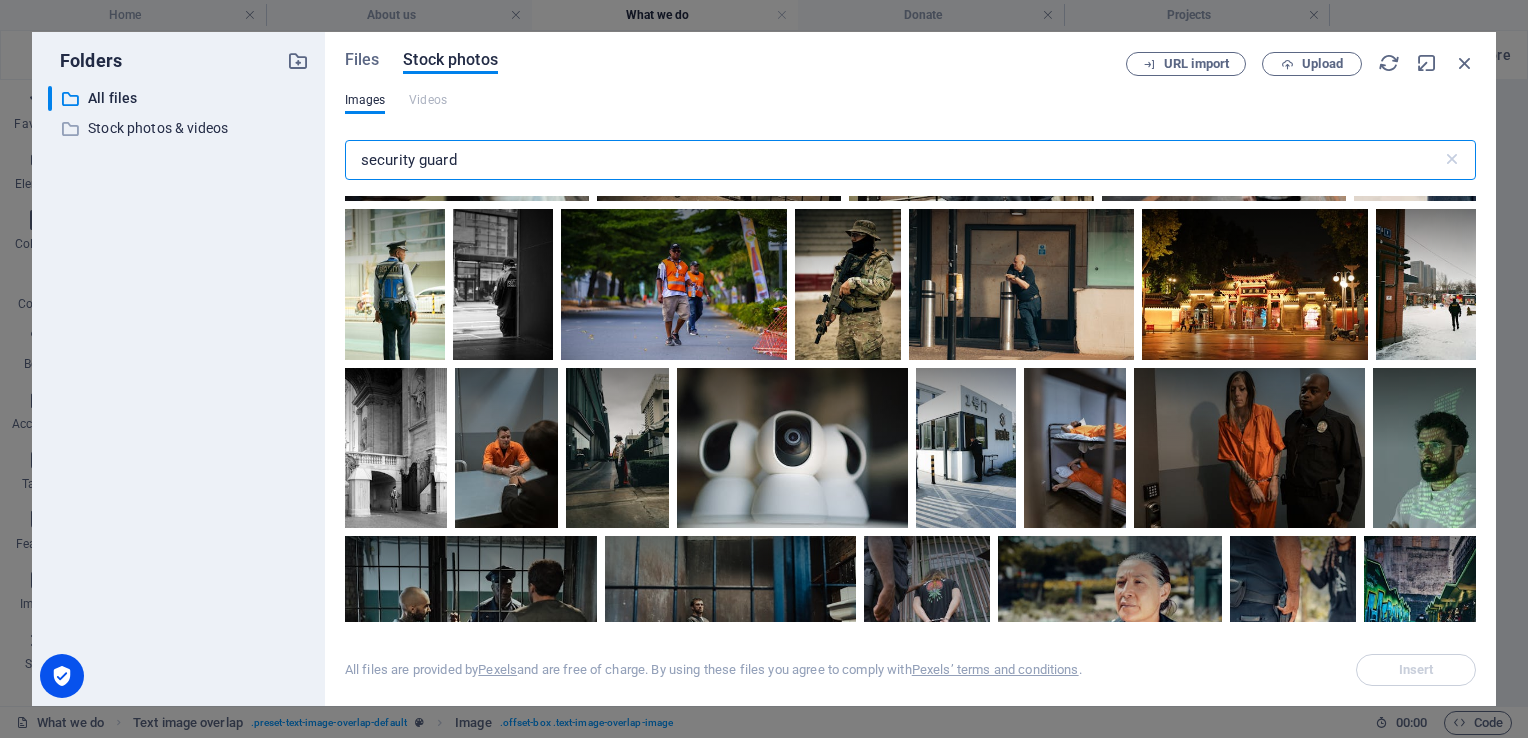 scroll, scrollTop: 4638, scrollLeft: 0, axis: vertical 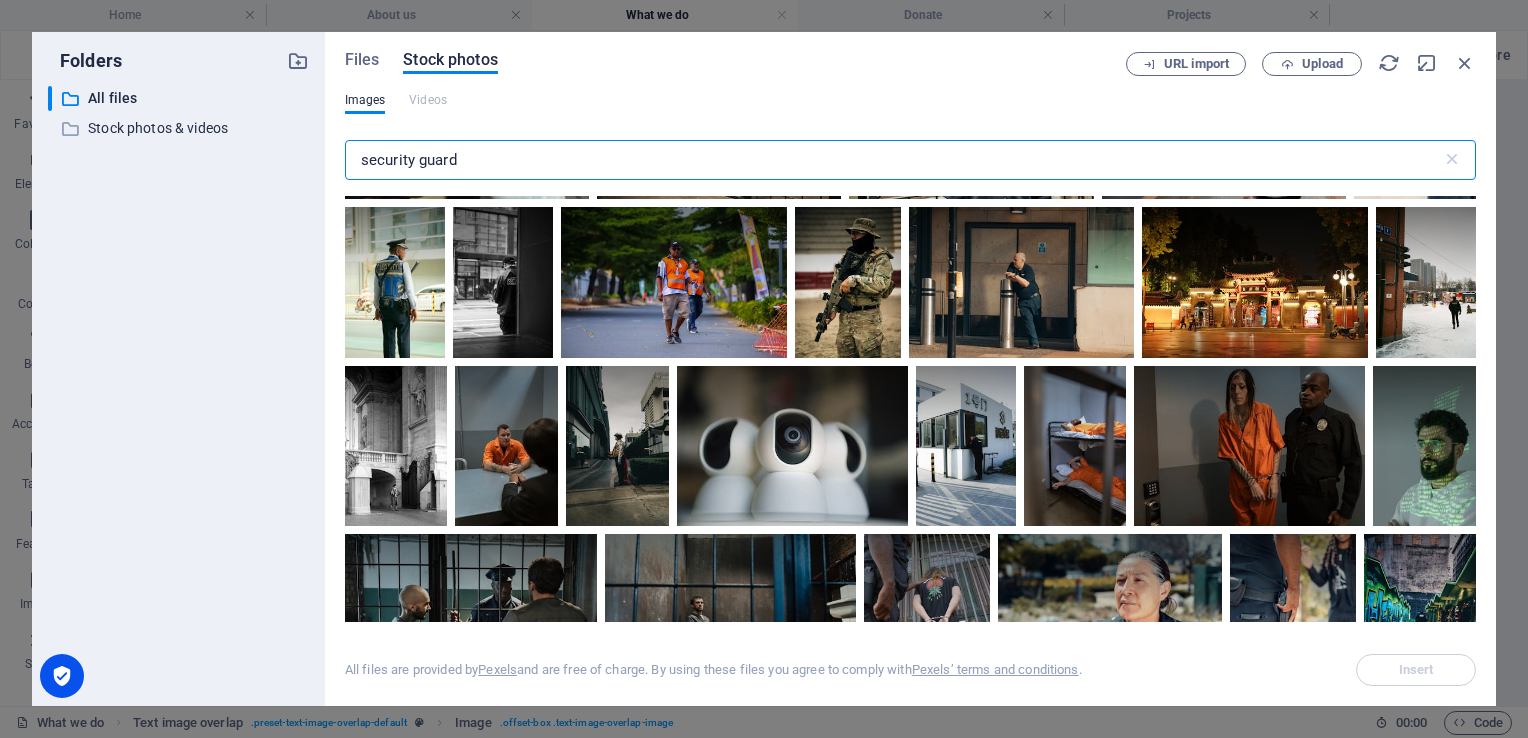 click on "security guard" at bounding box center (893, 160) 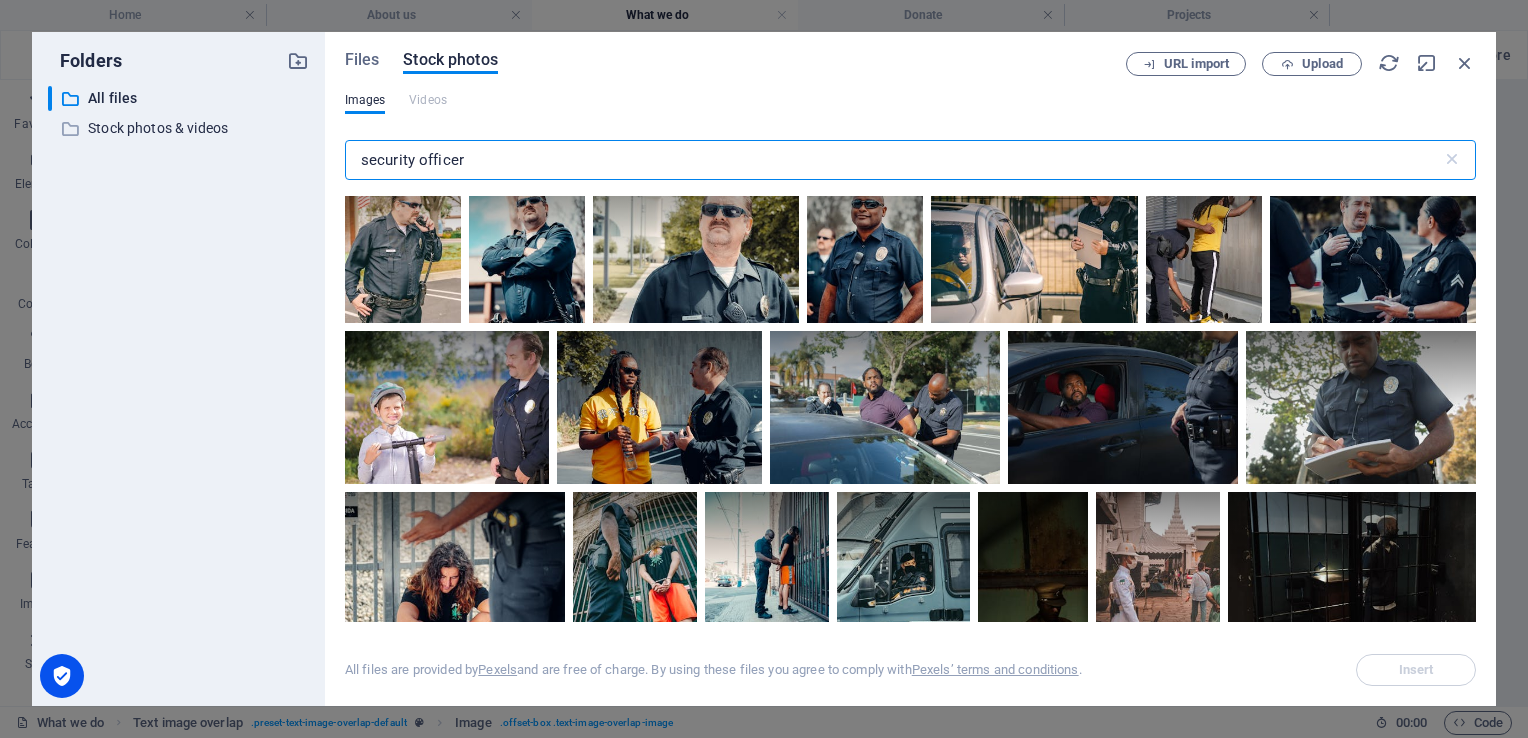 scroll, scrollTop: 3046, scrollLeft: 0, axis: vertical 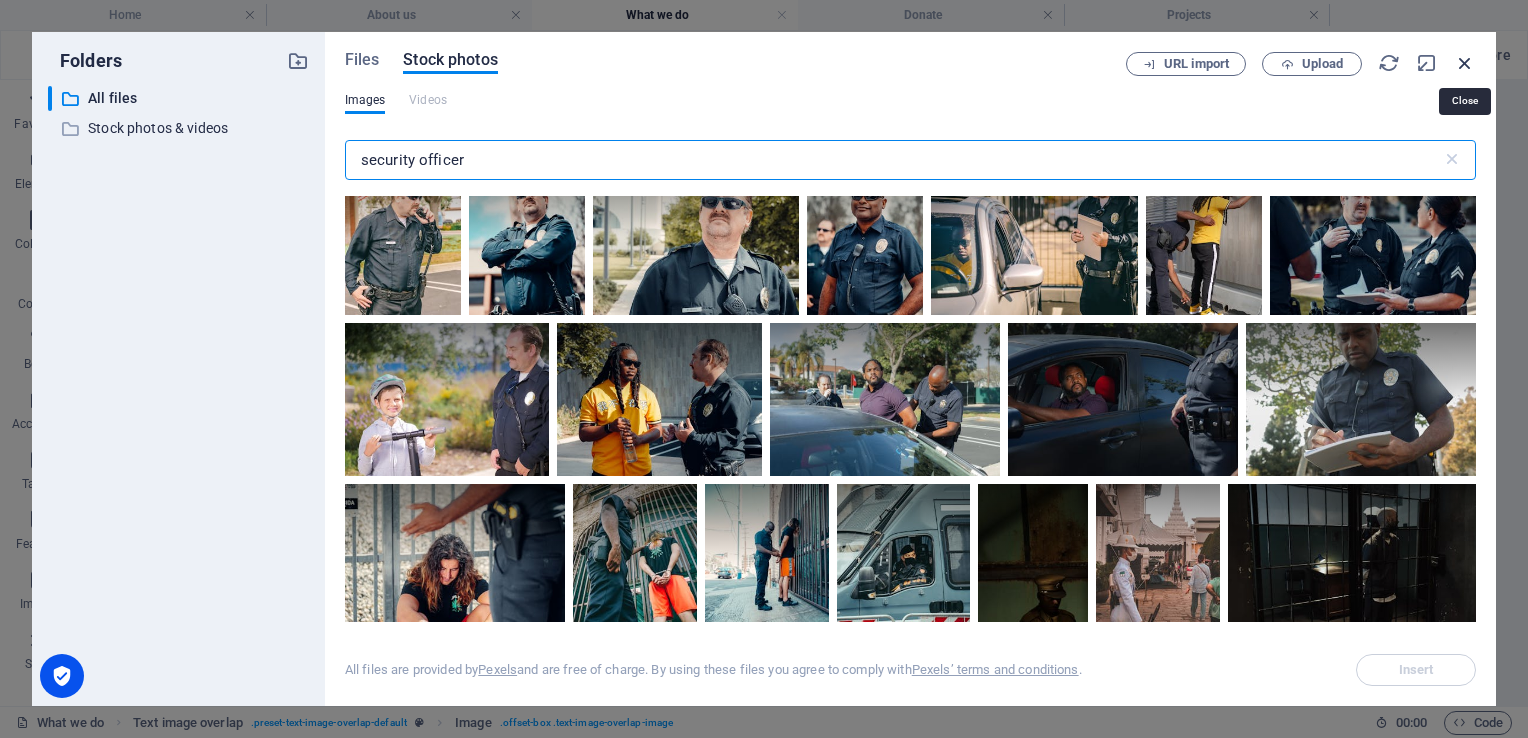 type on "security officer" 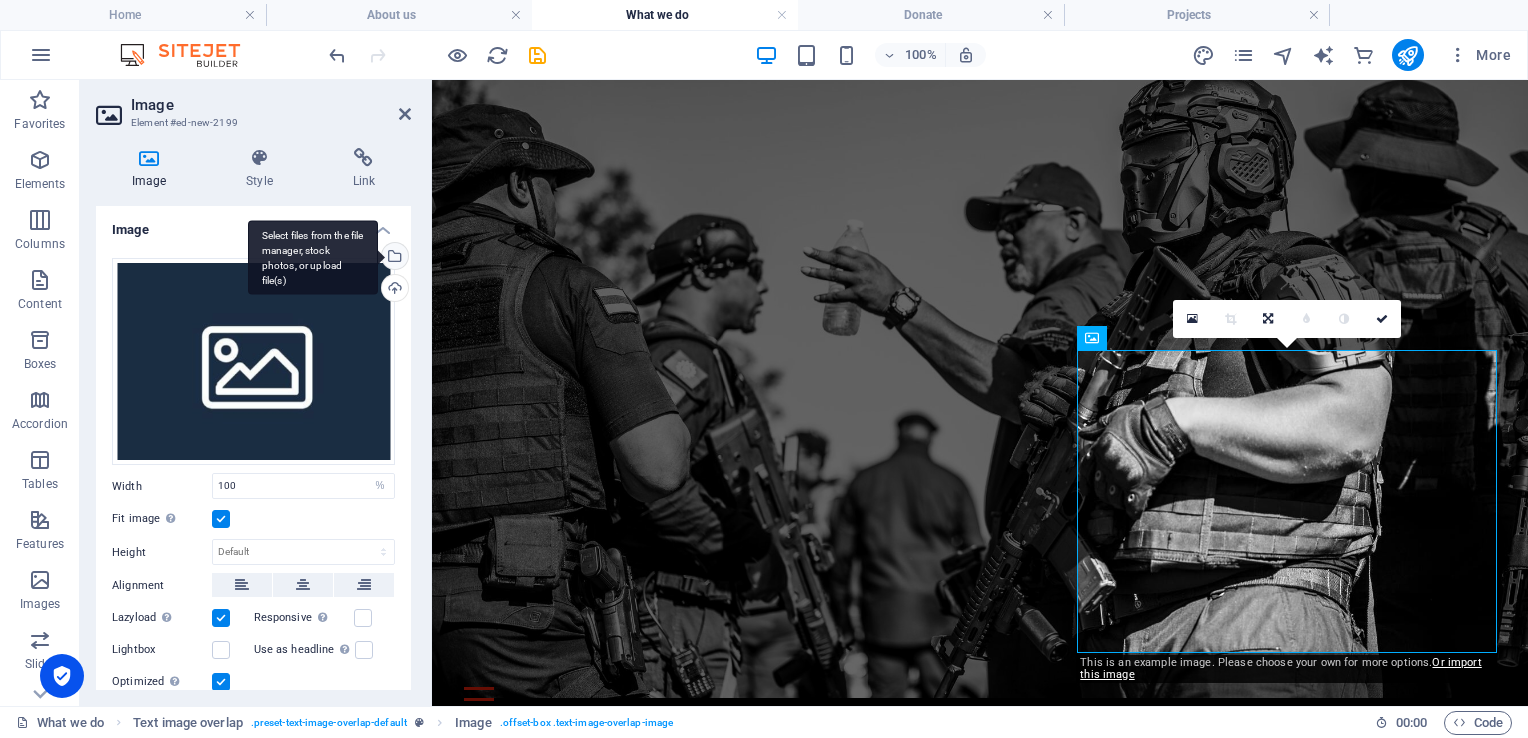 click on "Select files from the file manager, stock photos, or upload file(s)" at bounding box center [393, 258] 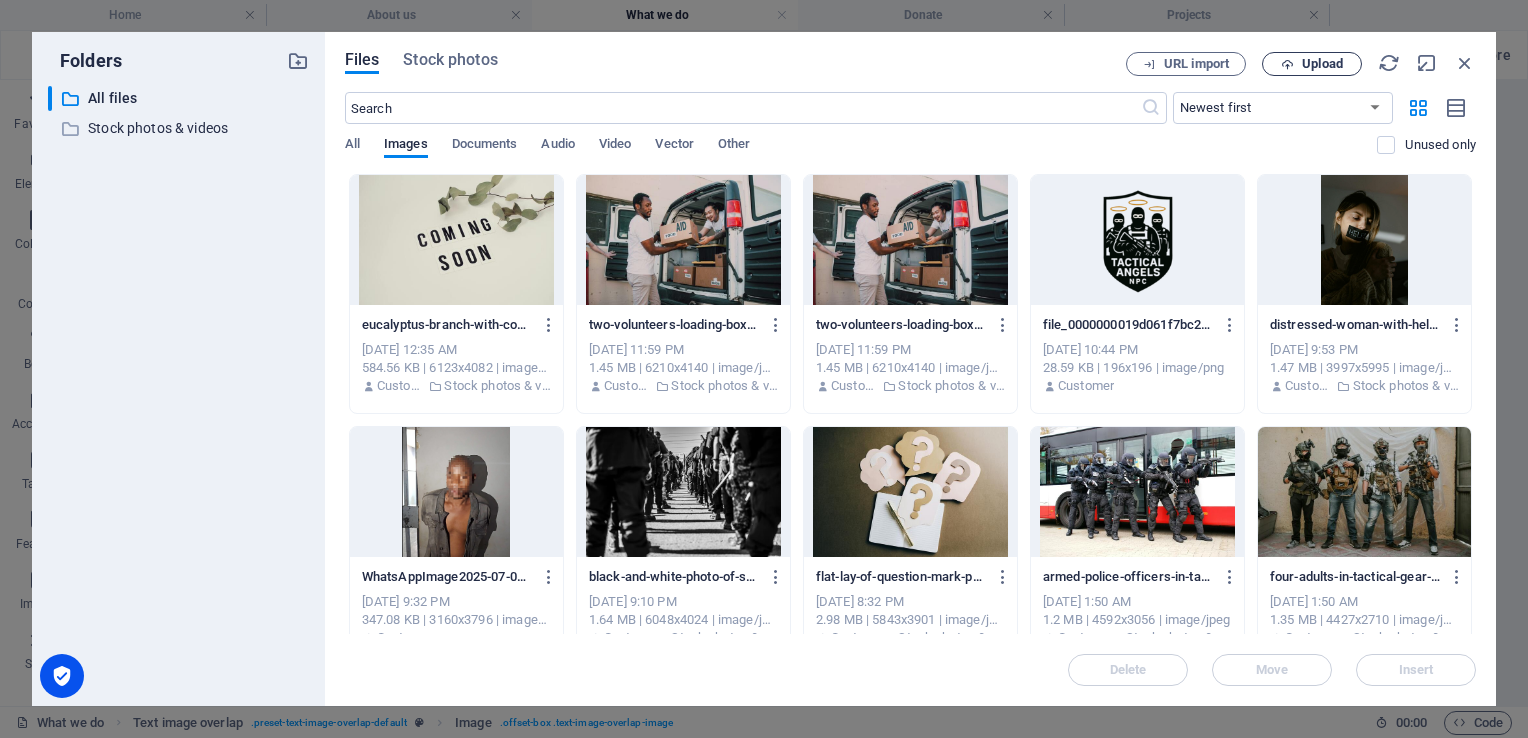 click on "Upload" at bounding box center [1322, 64] 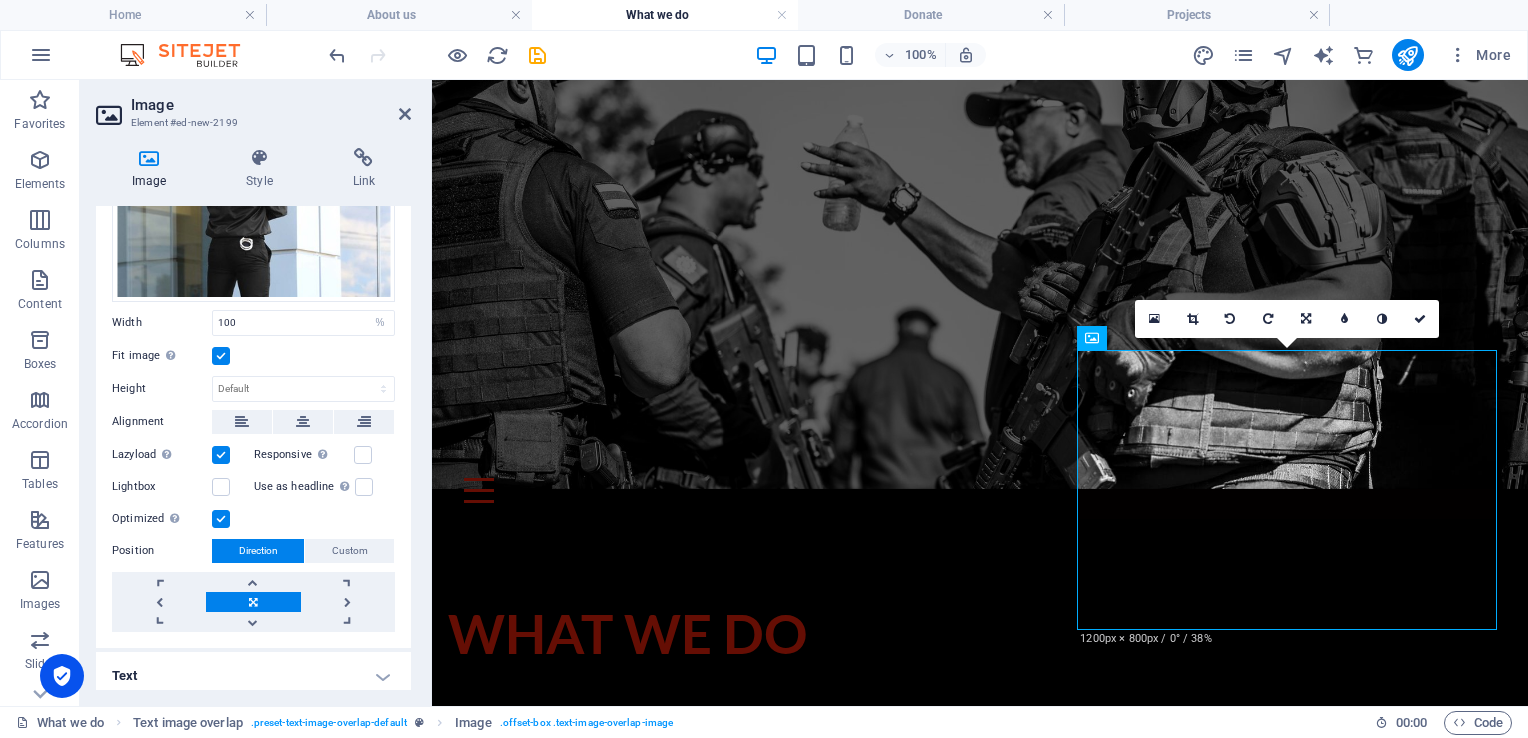 scroll, scrollTop: 154, scrollLeft: 0, axis: vertical 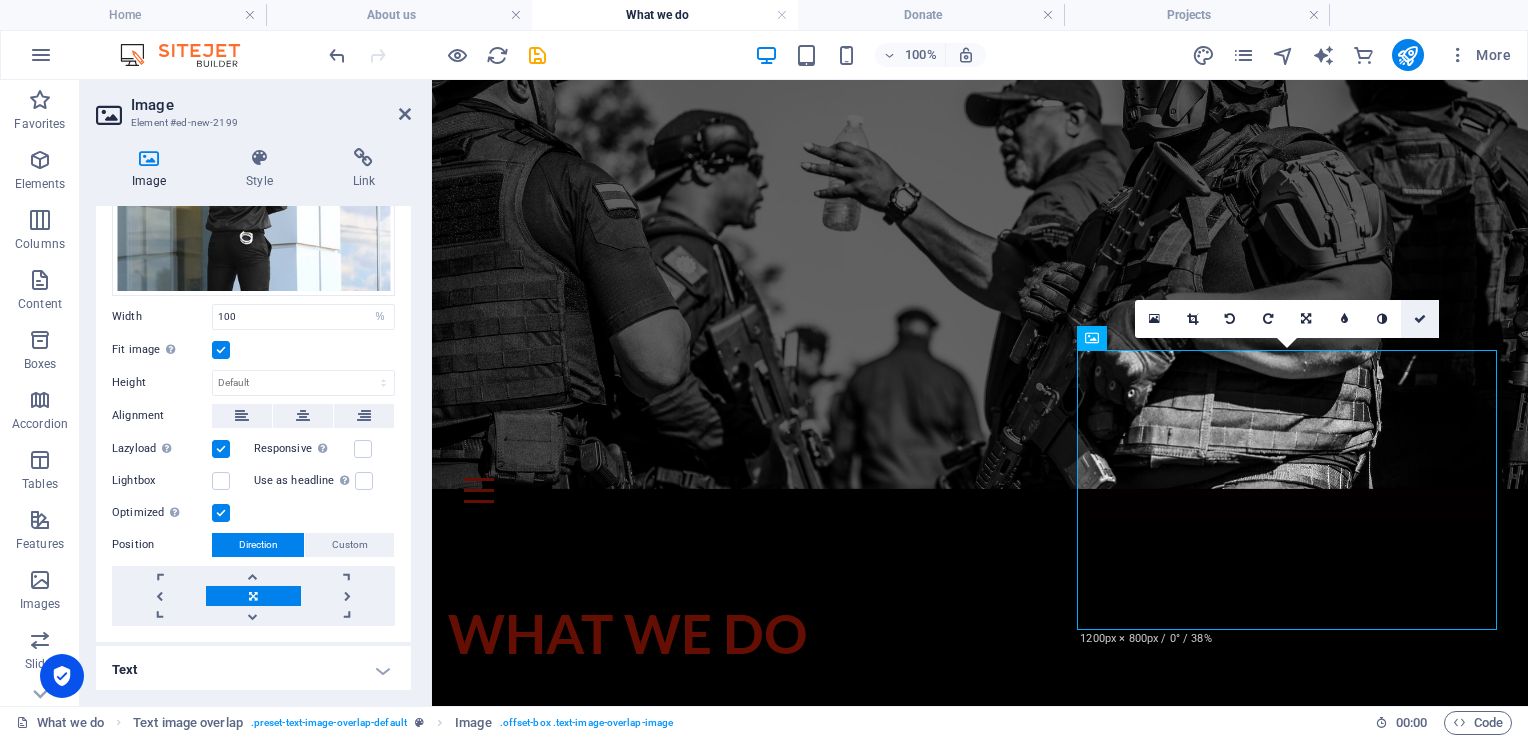 click at bounding box center [1420, 319] 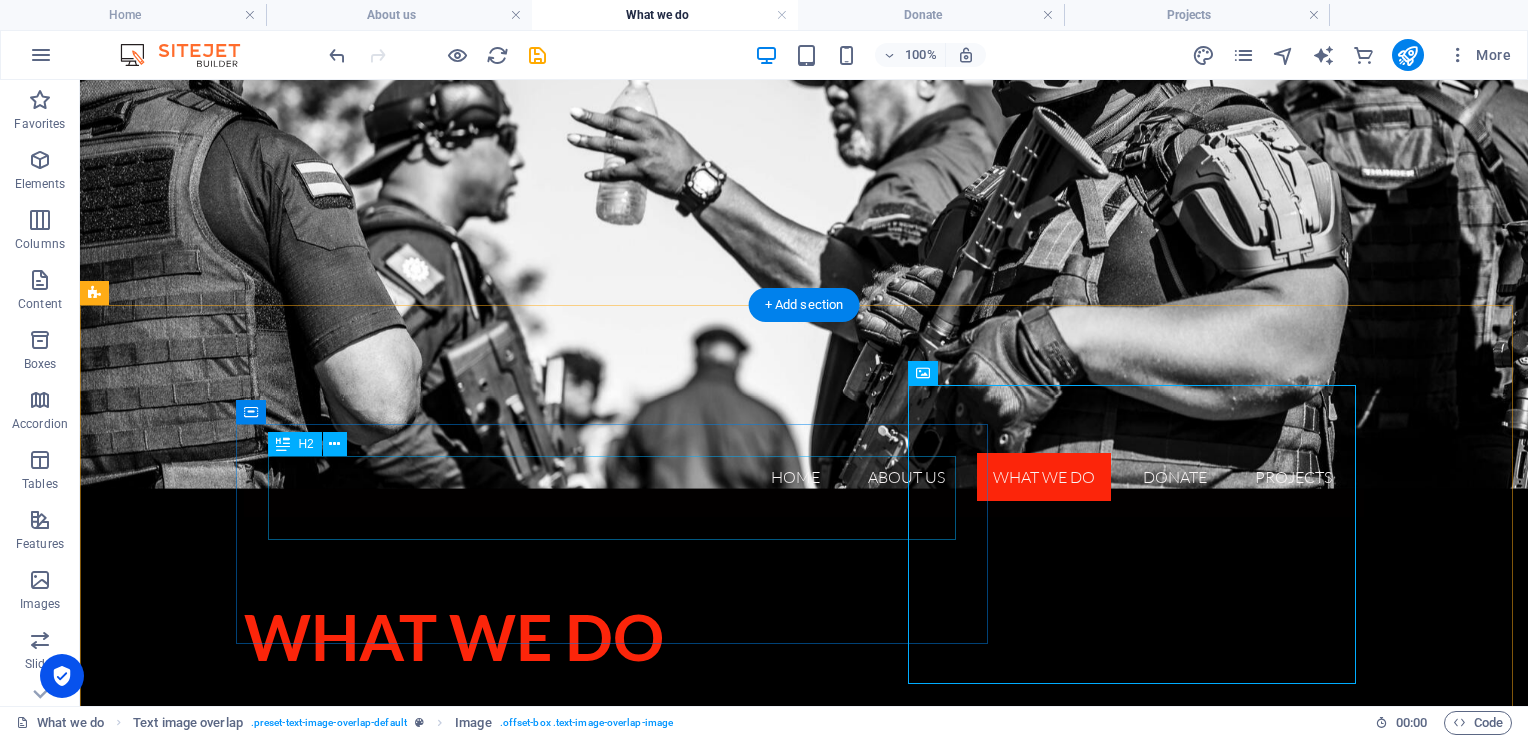 click on "New headline" at bounding box center (844, 935) 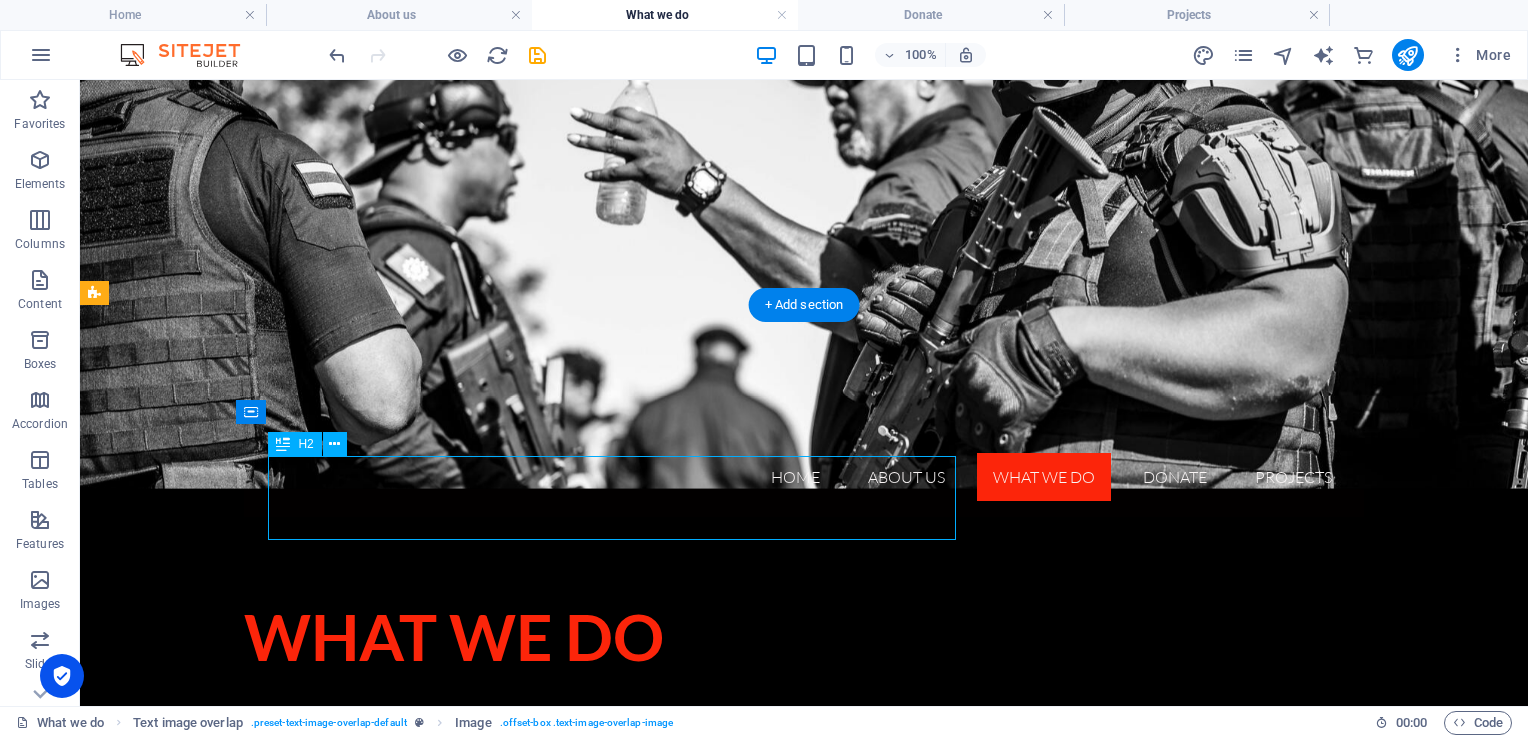 click on "New headline" at bounding box center (844, 935) 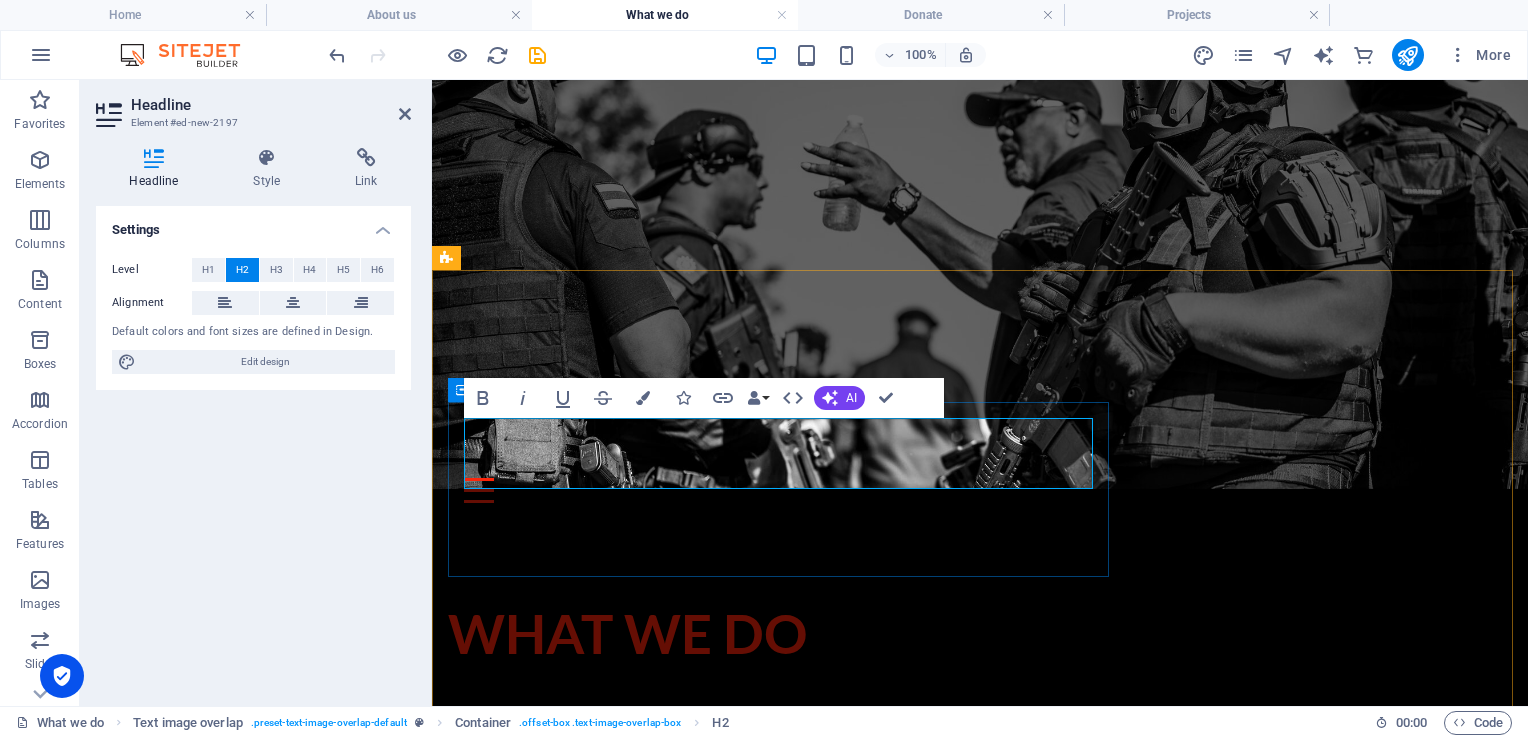 type 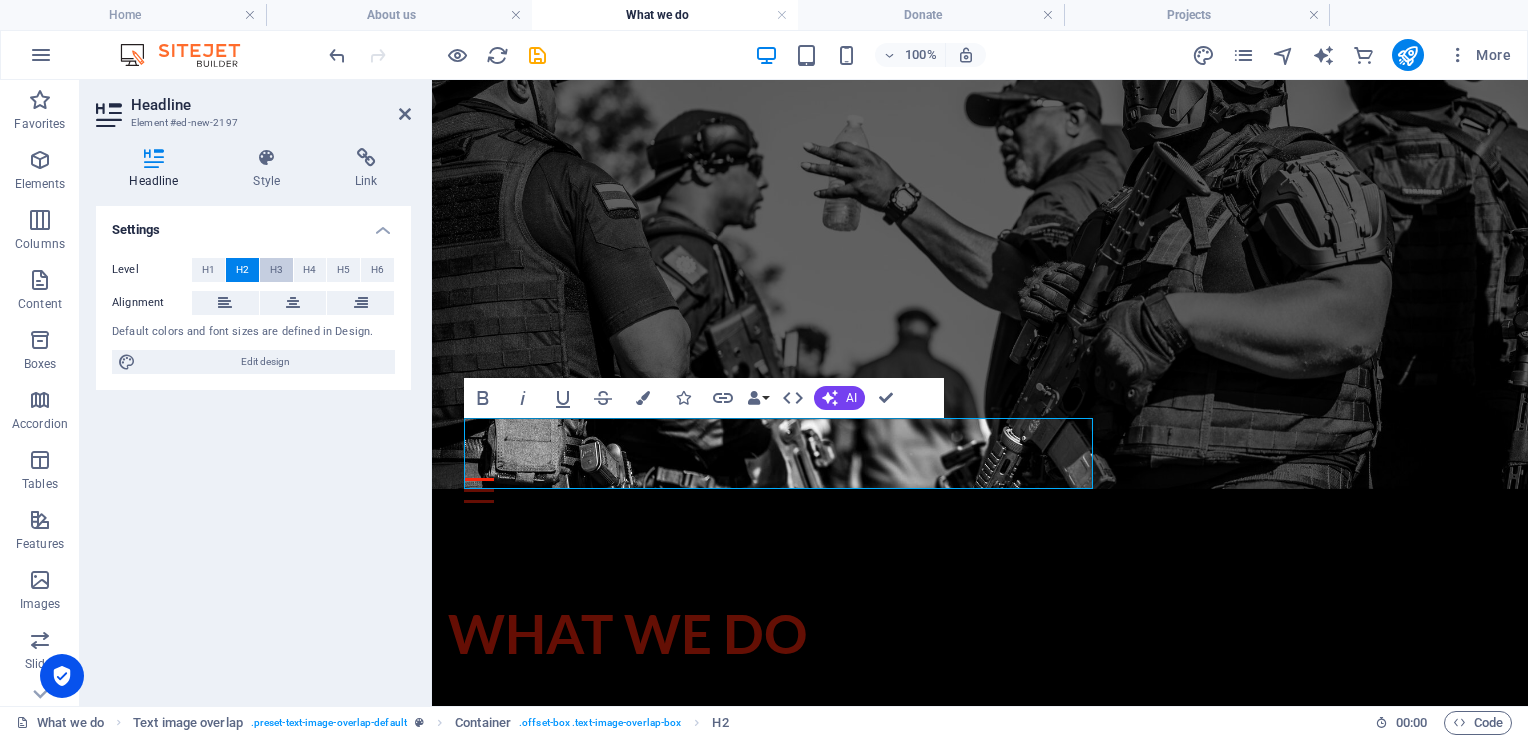 click on "H3" at bounding box center [276, 270] 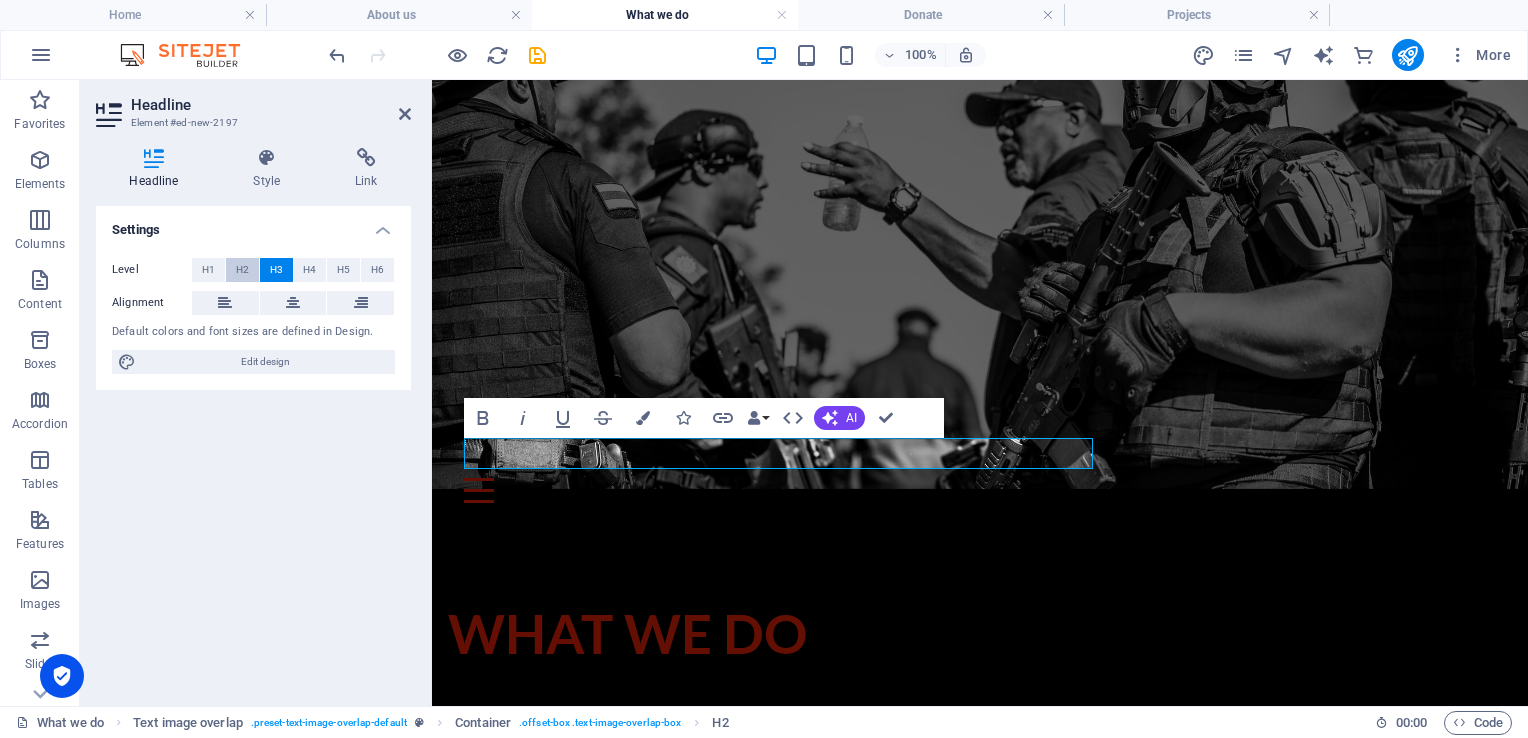 click on "H2" at bounding box center [242, 270] 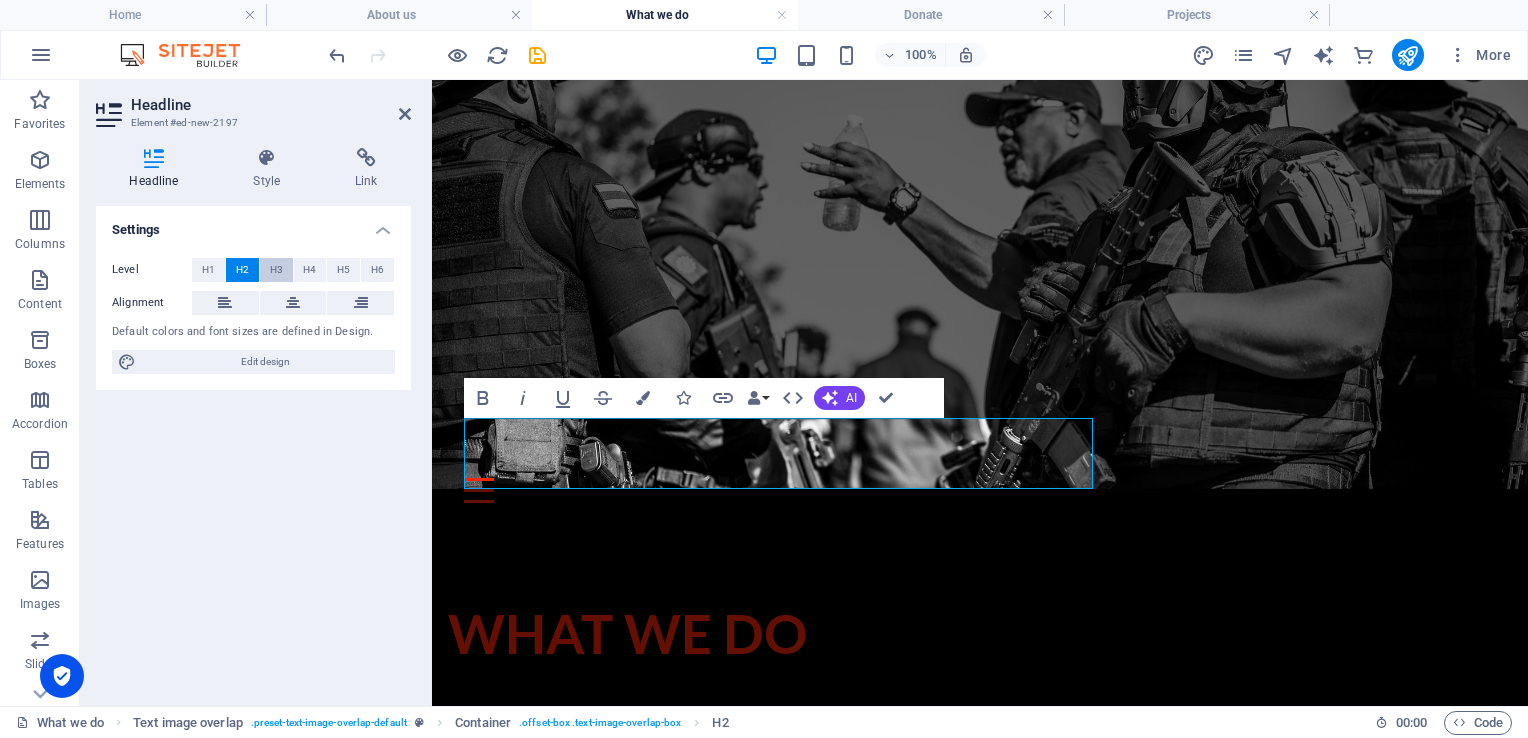 click on "H3" at bounding box center (276, 270) 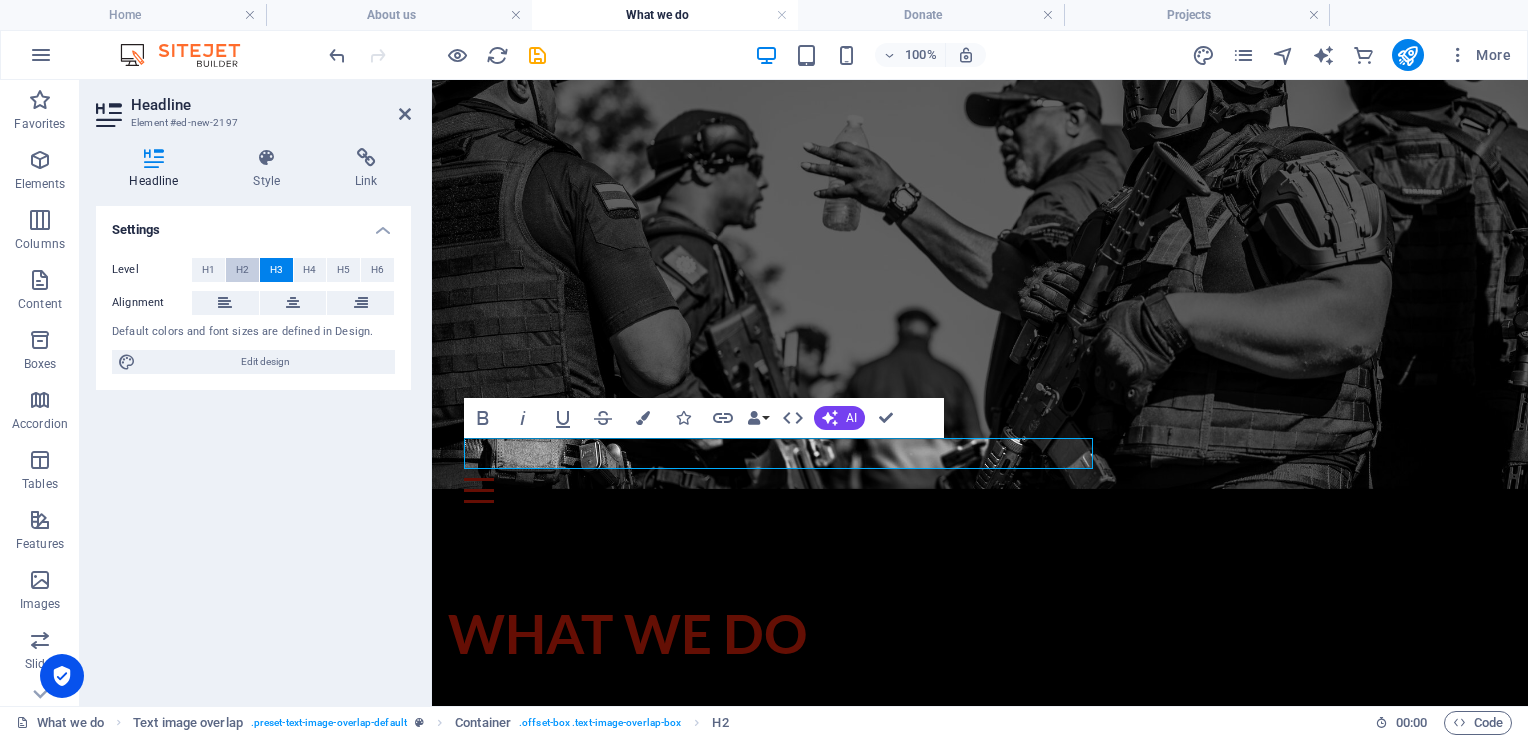 click on "H2" at bounding box center [242, 270] 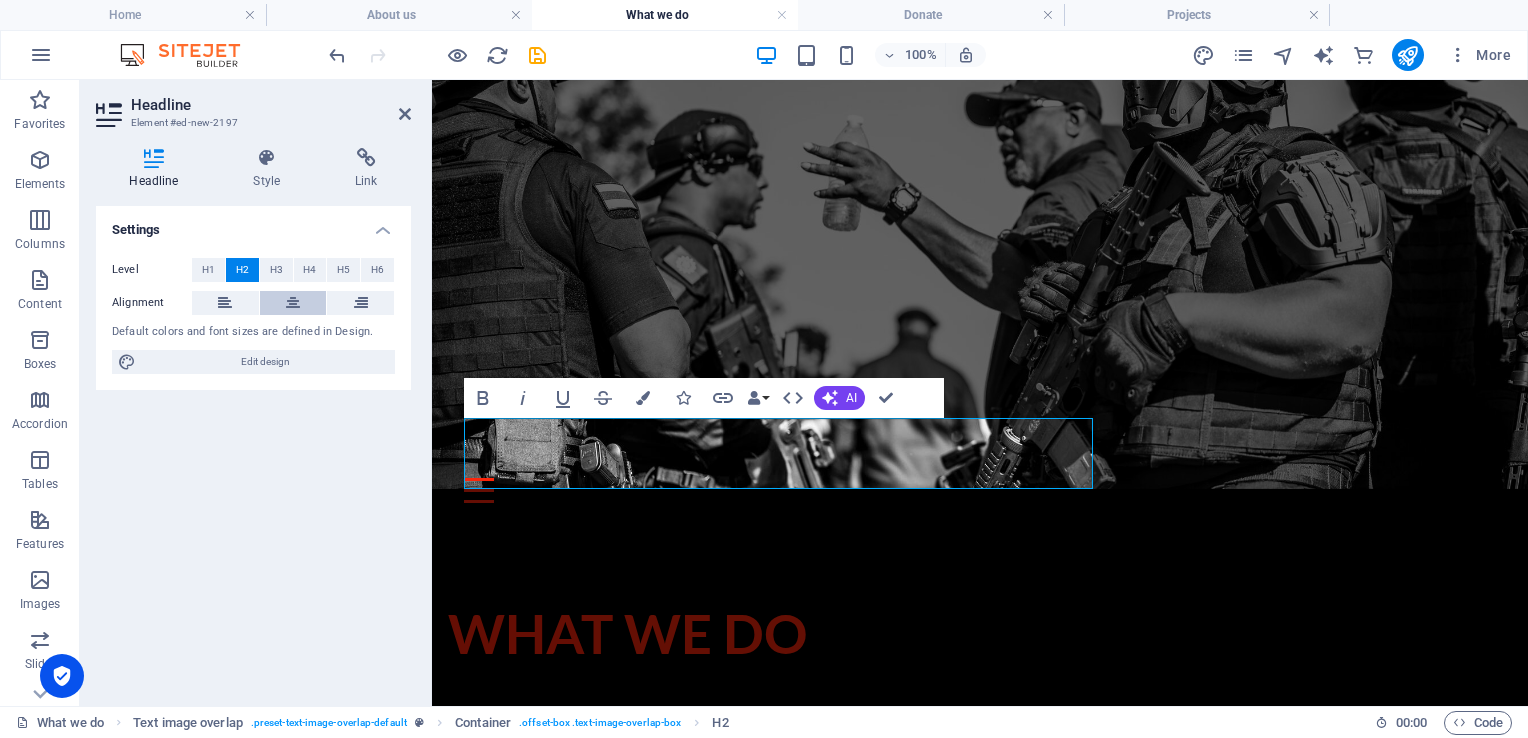 click at bounding box center (293, 303) 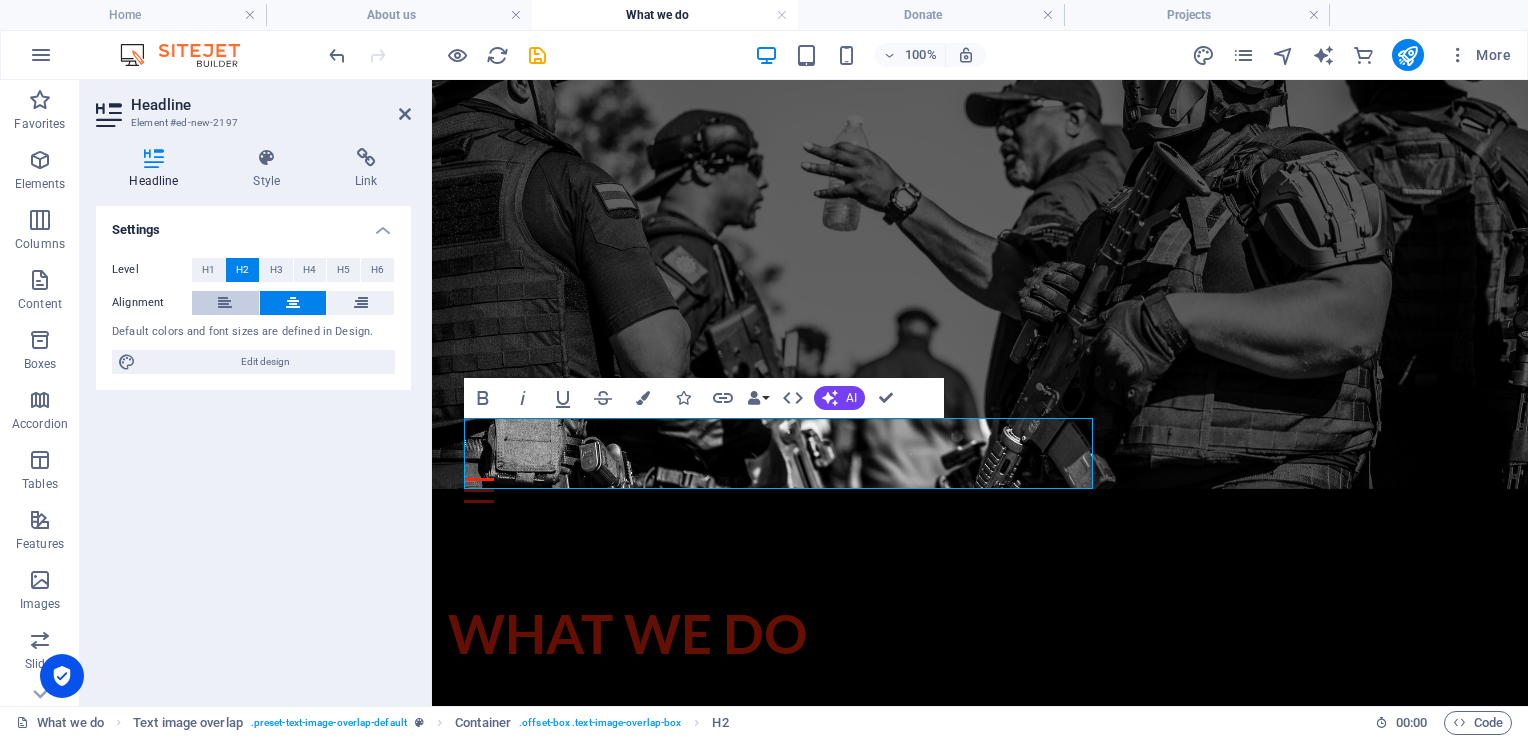 click at bounding box center (225, 303) 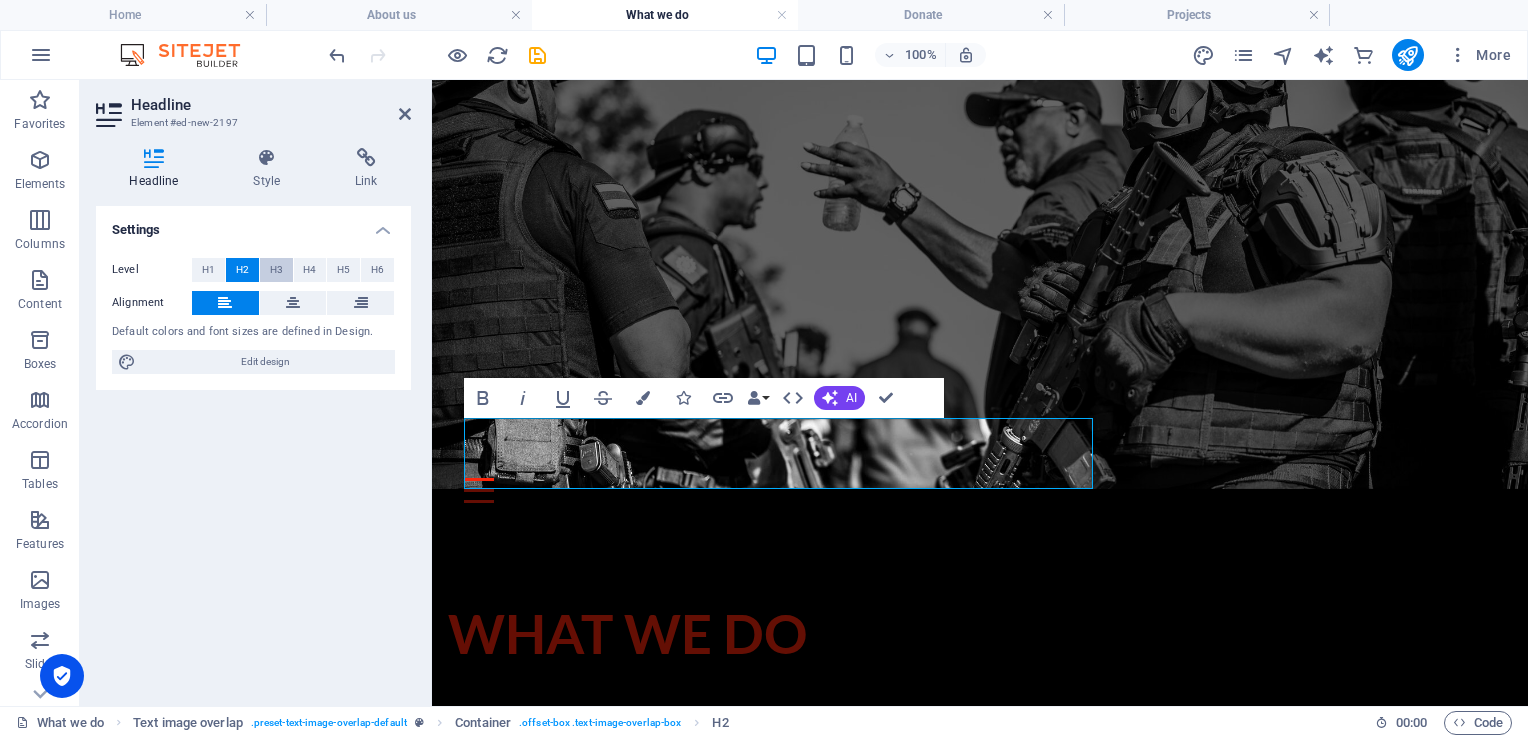 click on "H3" at bounding box center (276, 270) 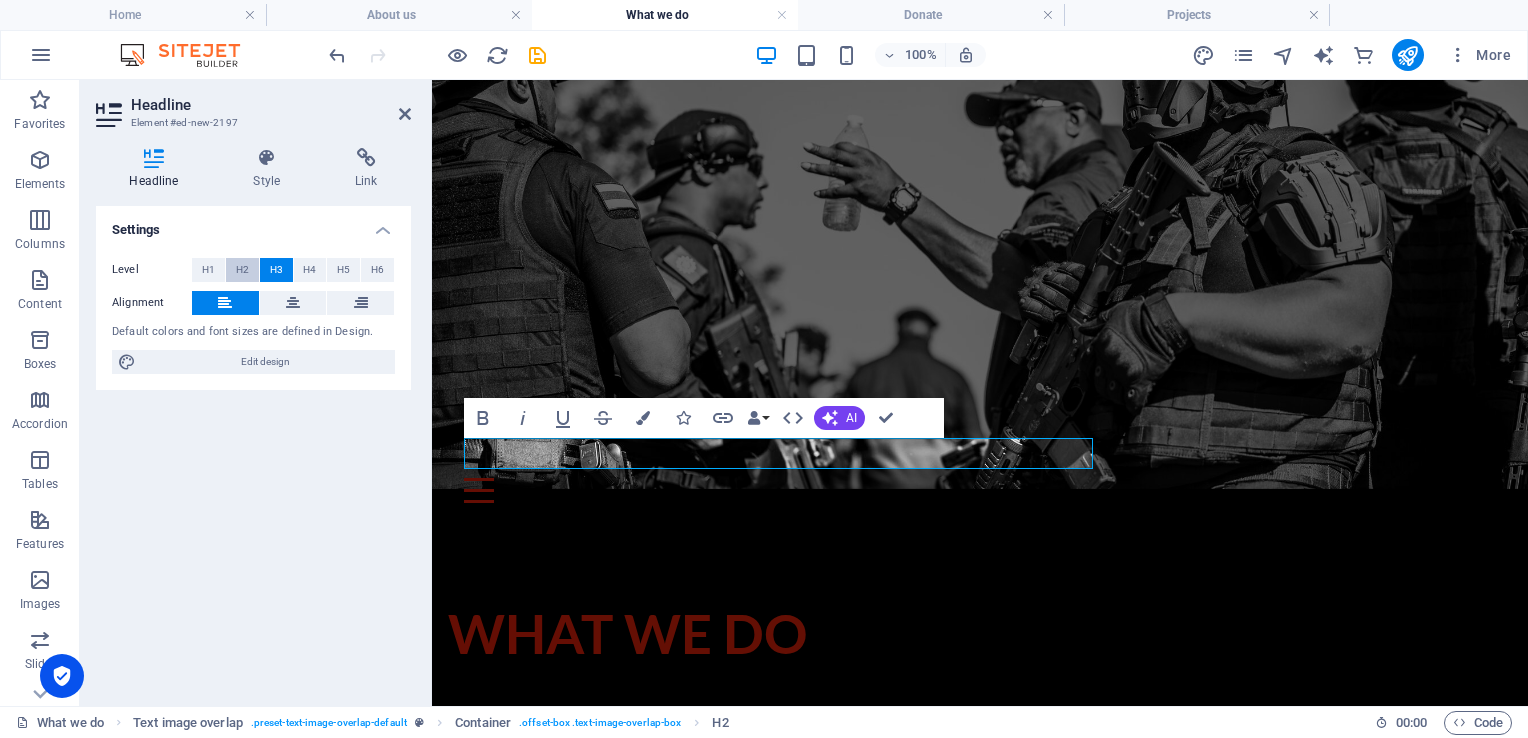 click on "H2" at bounding box center [242, 270] 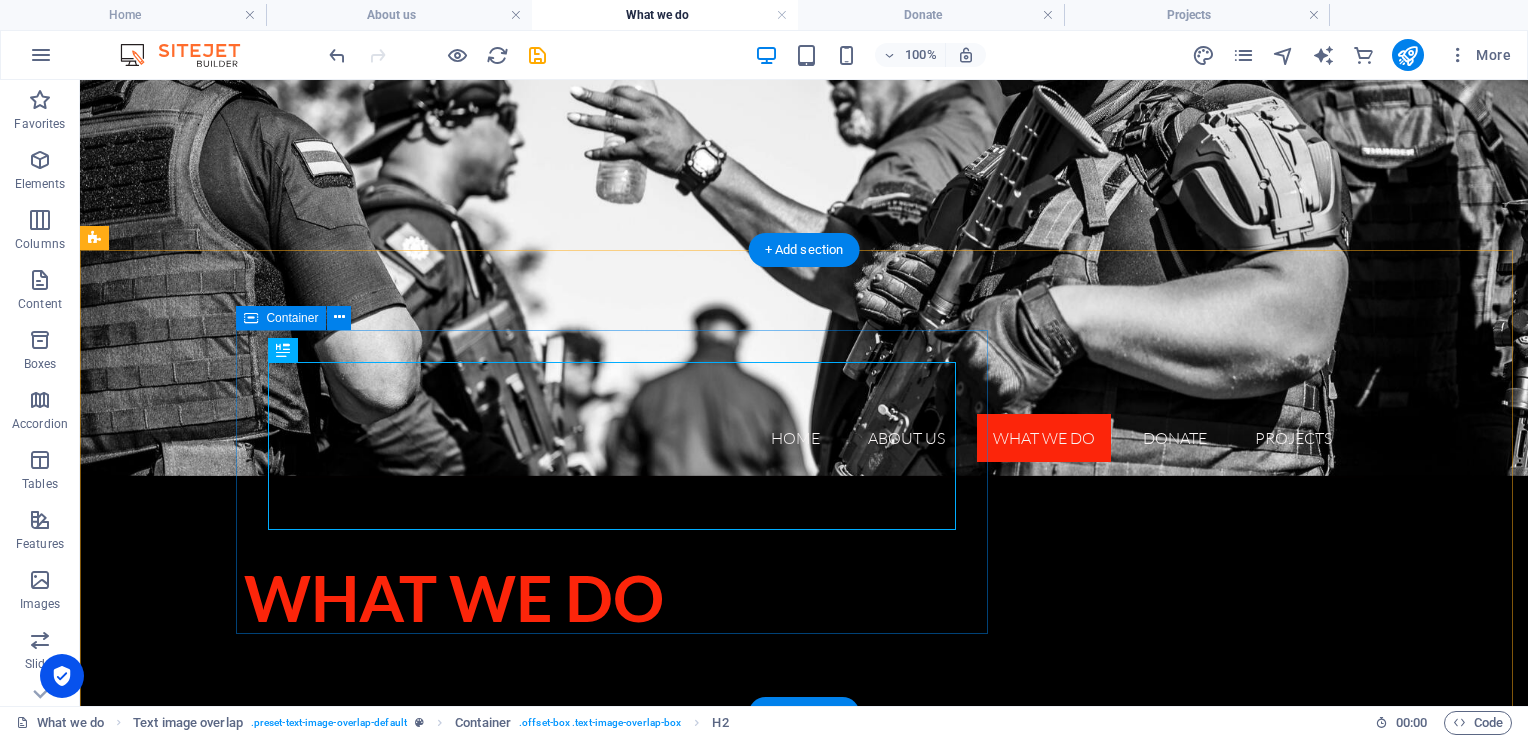 scroll, scrollTop: 192, scrollLeft: 0, axis: vertical 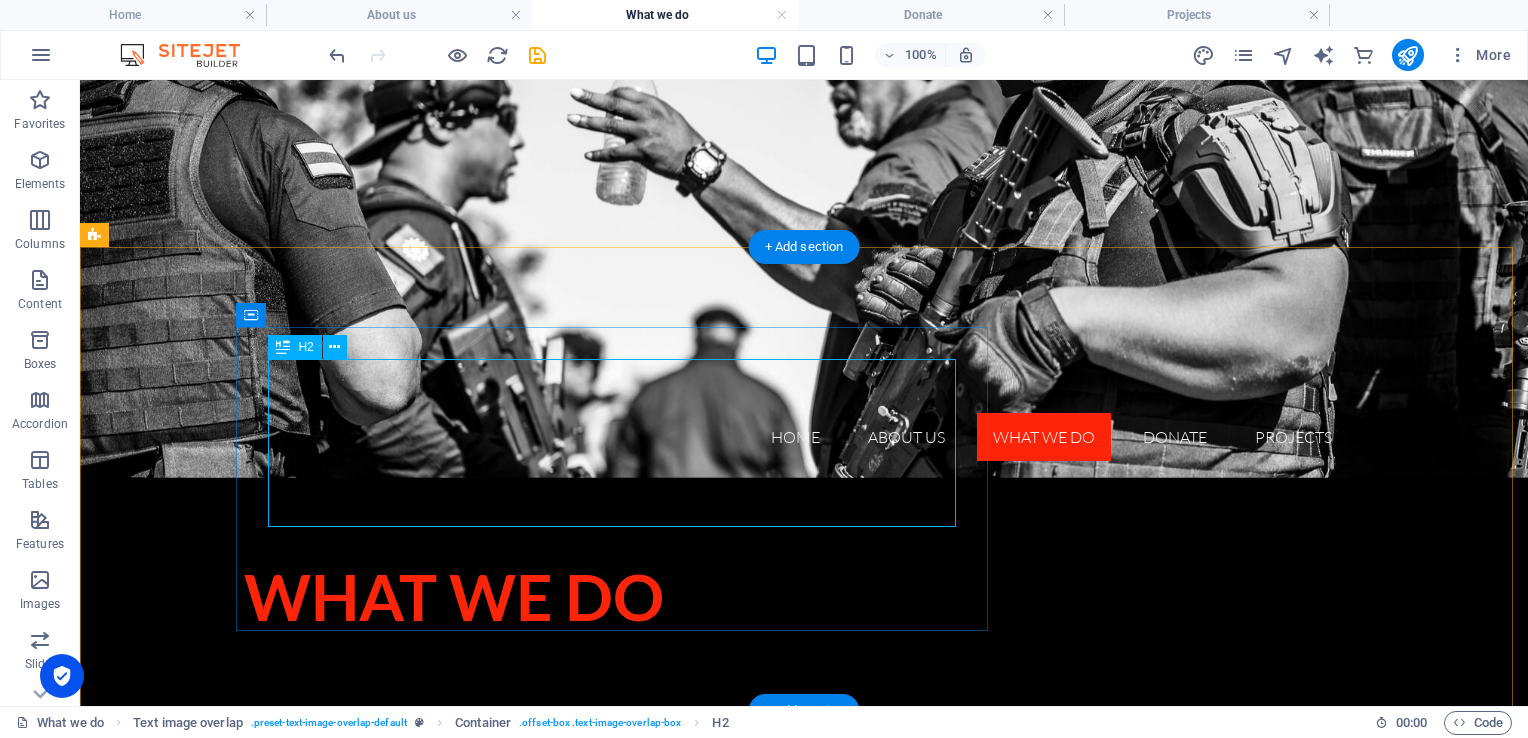 click on "Armed & unarmed guards" at bounding box center (844, 895) 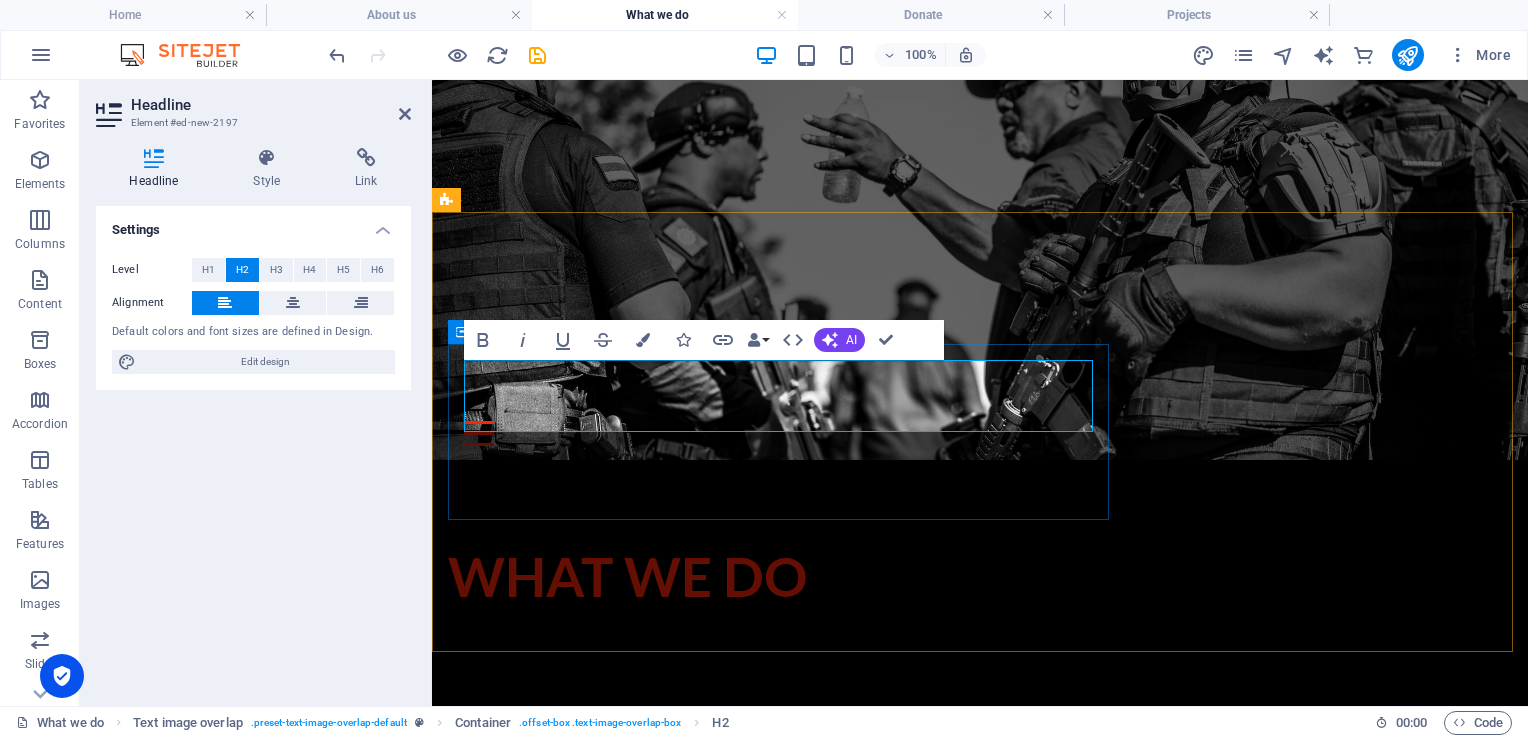 type 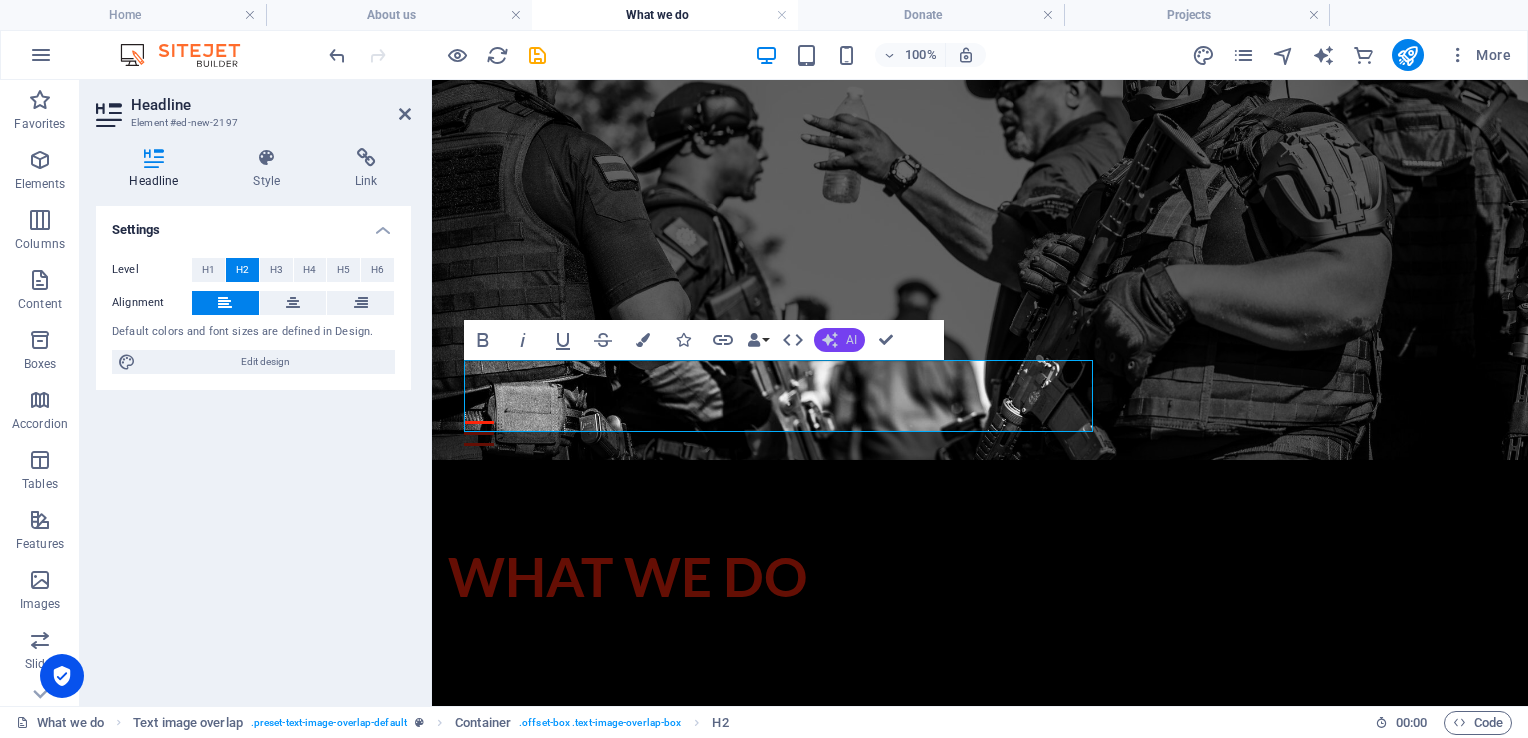 click on "AI" at bounding box center (839, 340) 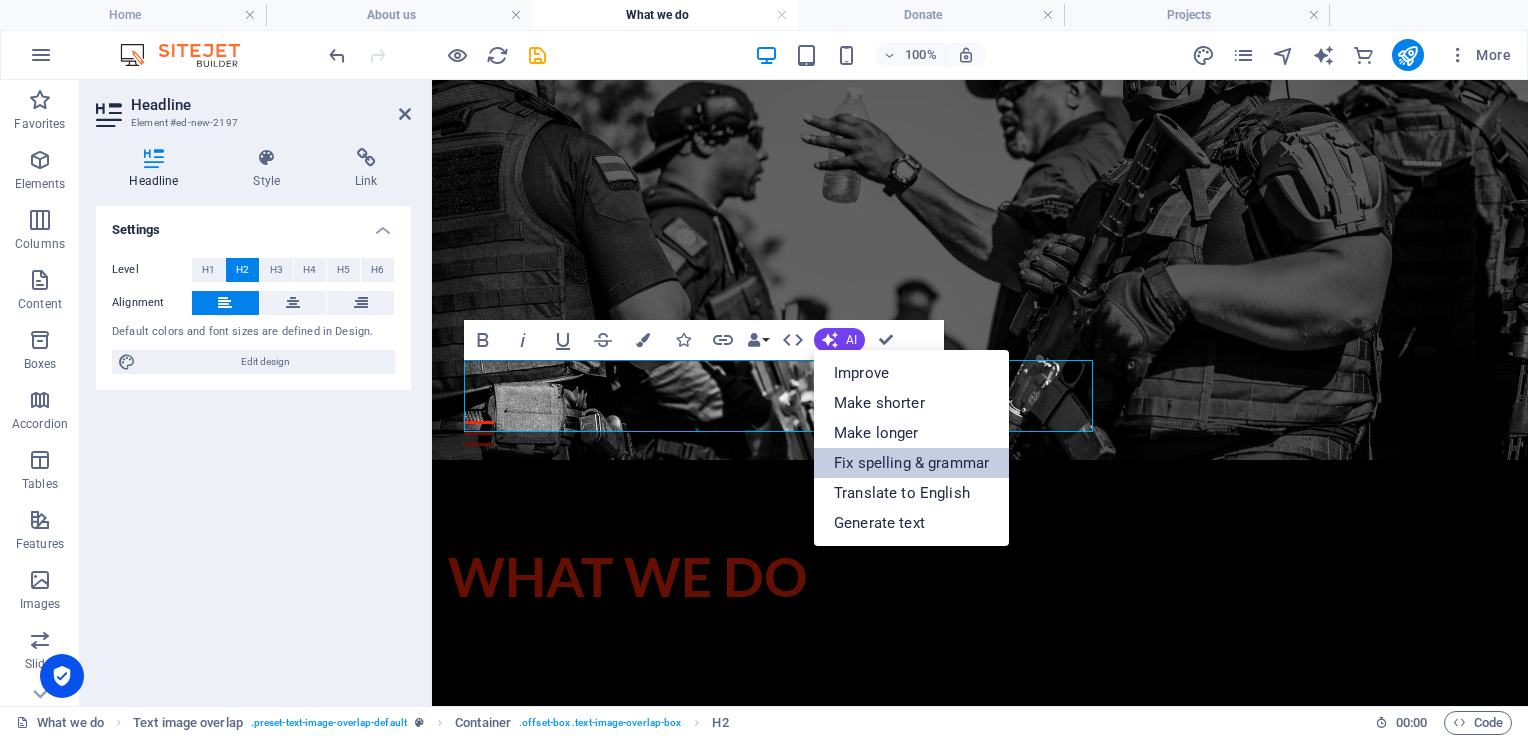 click on "Fix spelling & grammar" at bounding box center (911, 463) 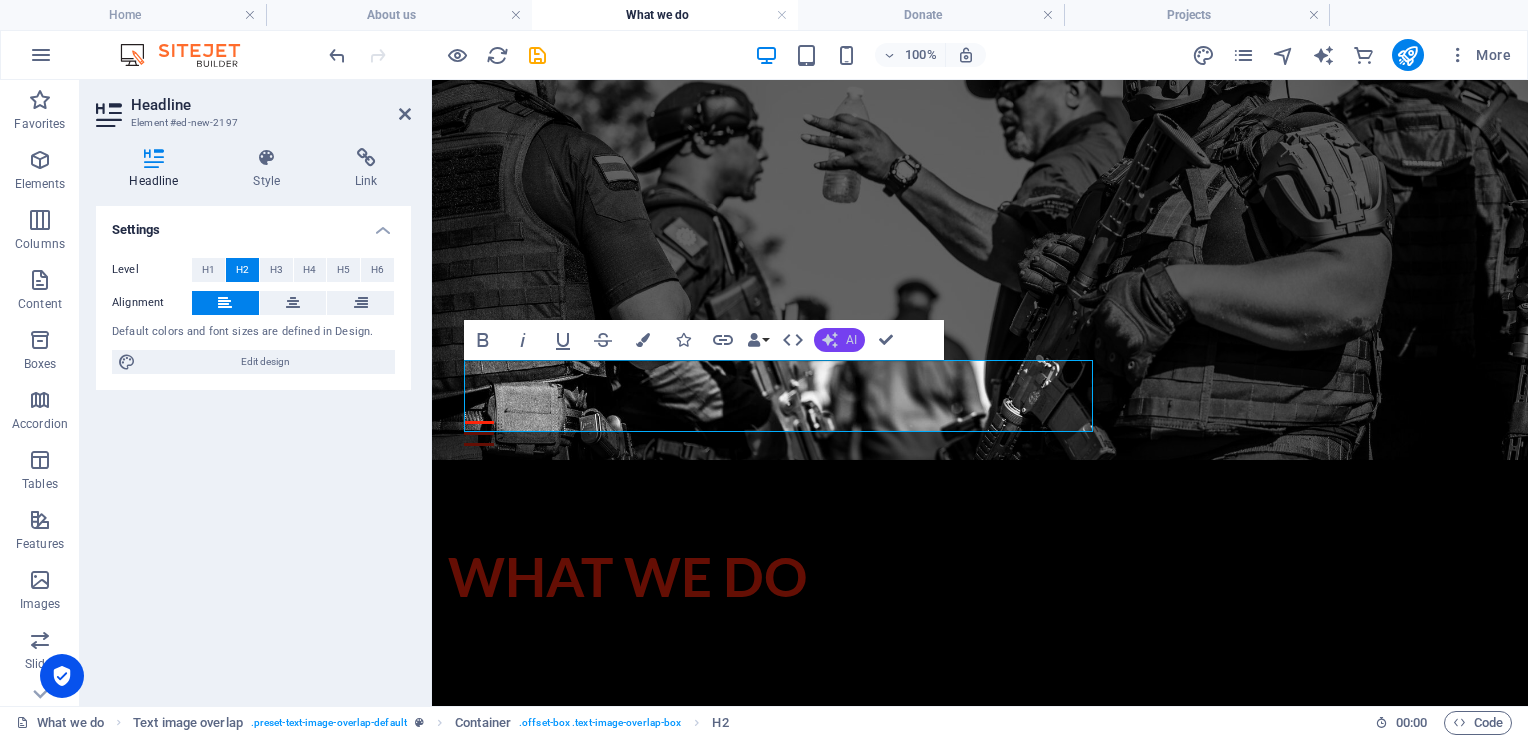 click 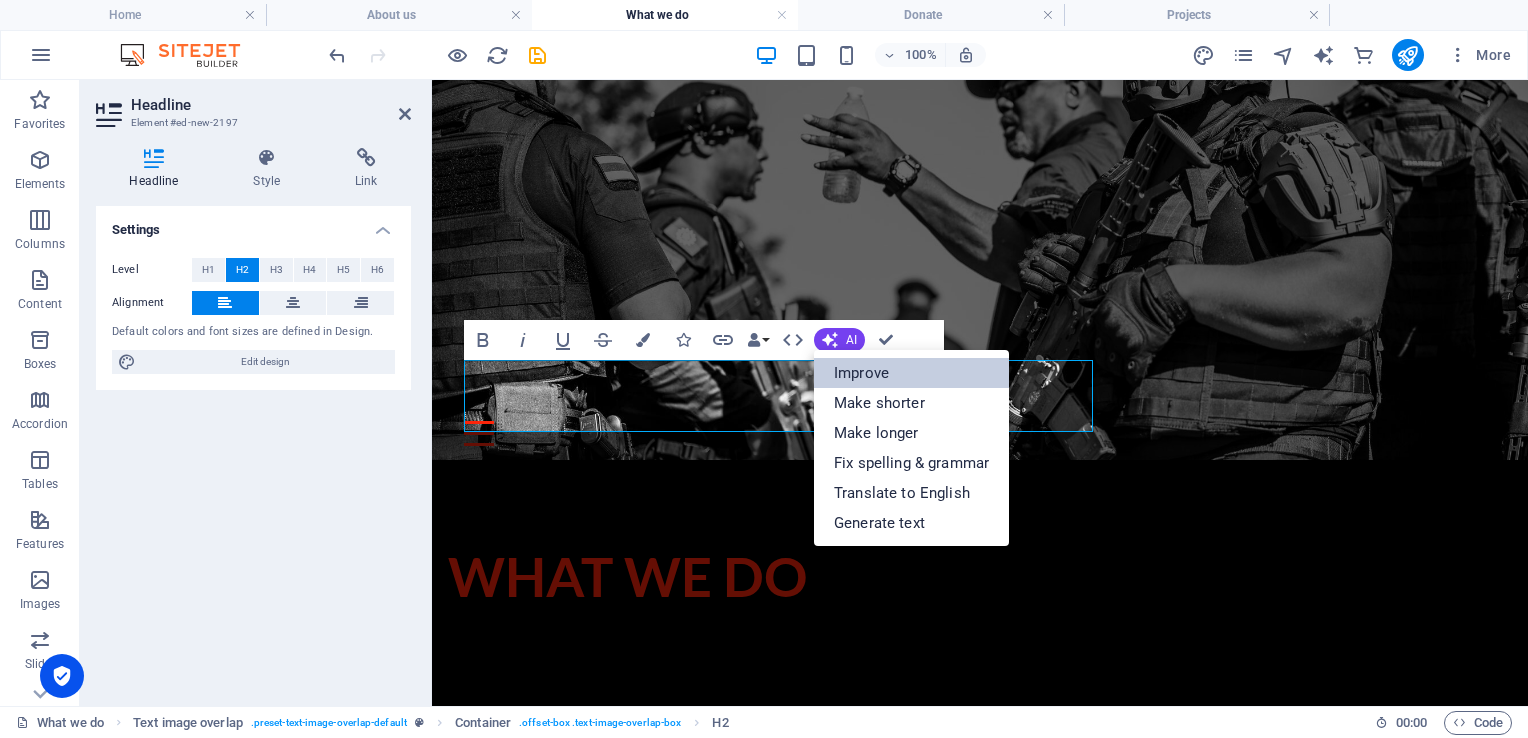 click on "Improve" at bounding box center [911, 373] 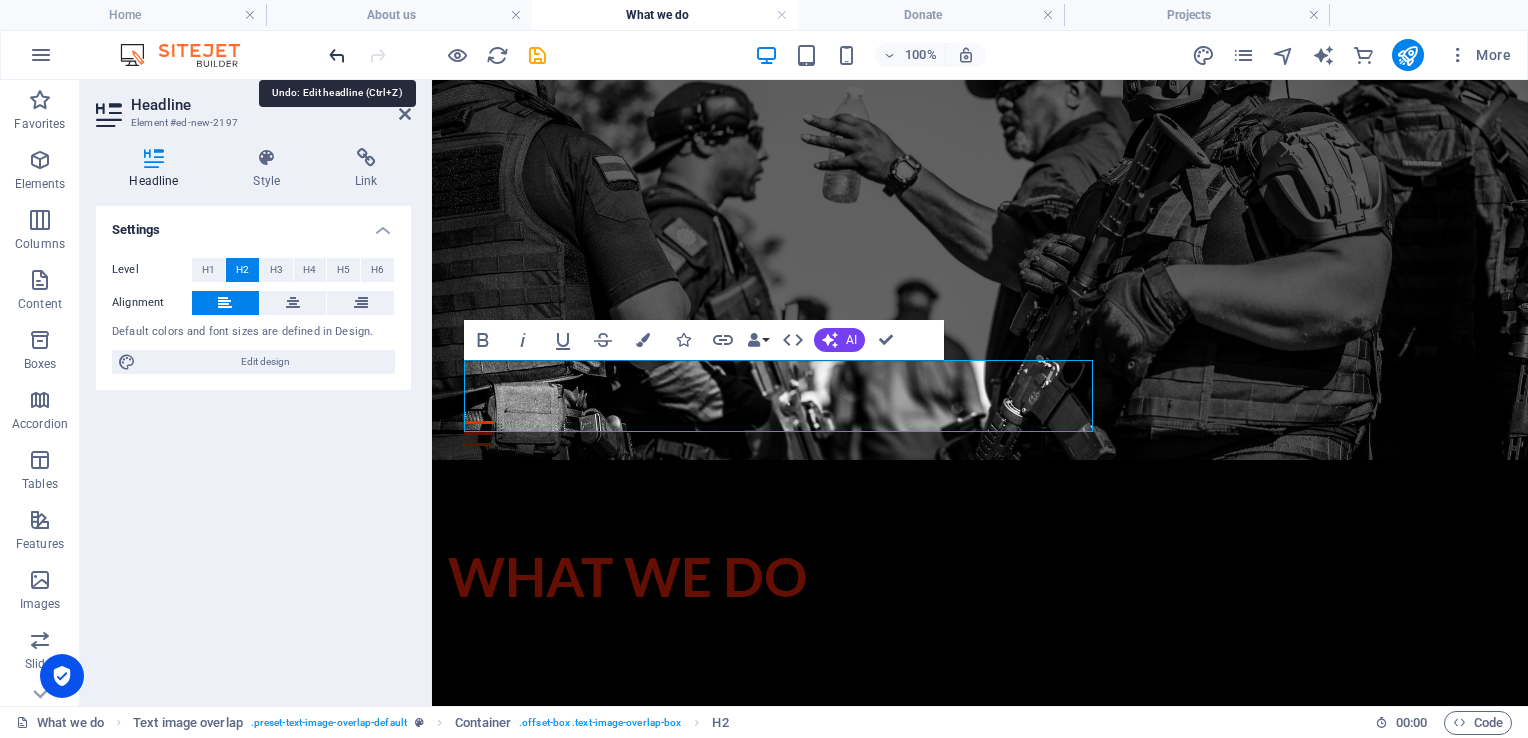 click at bounding box center [337, 55] 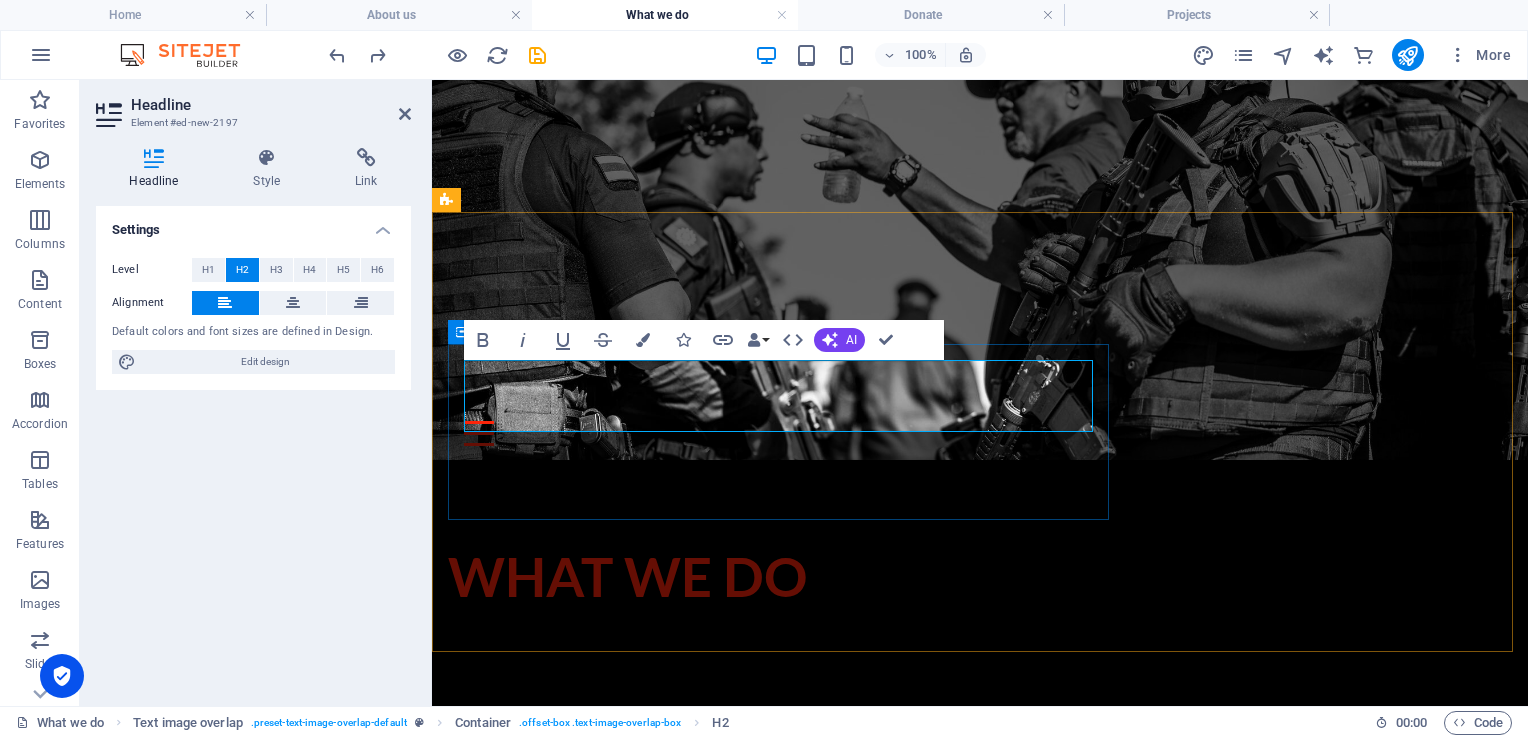 click on "New headline" at bounding box center [996, 845] 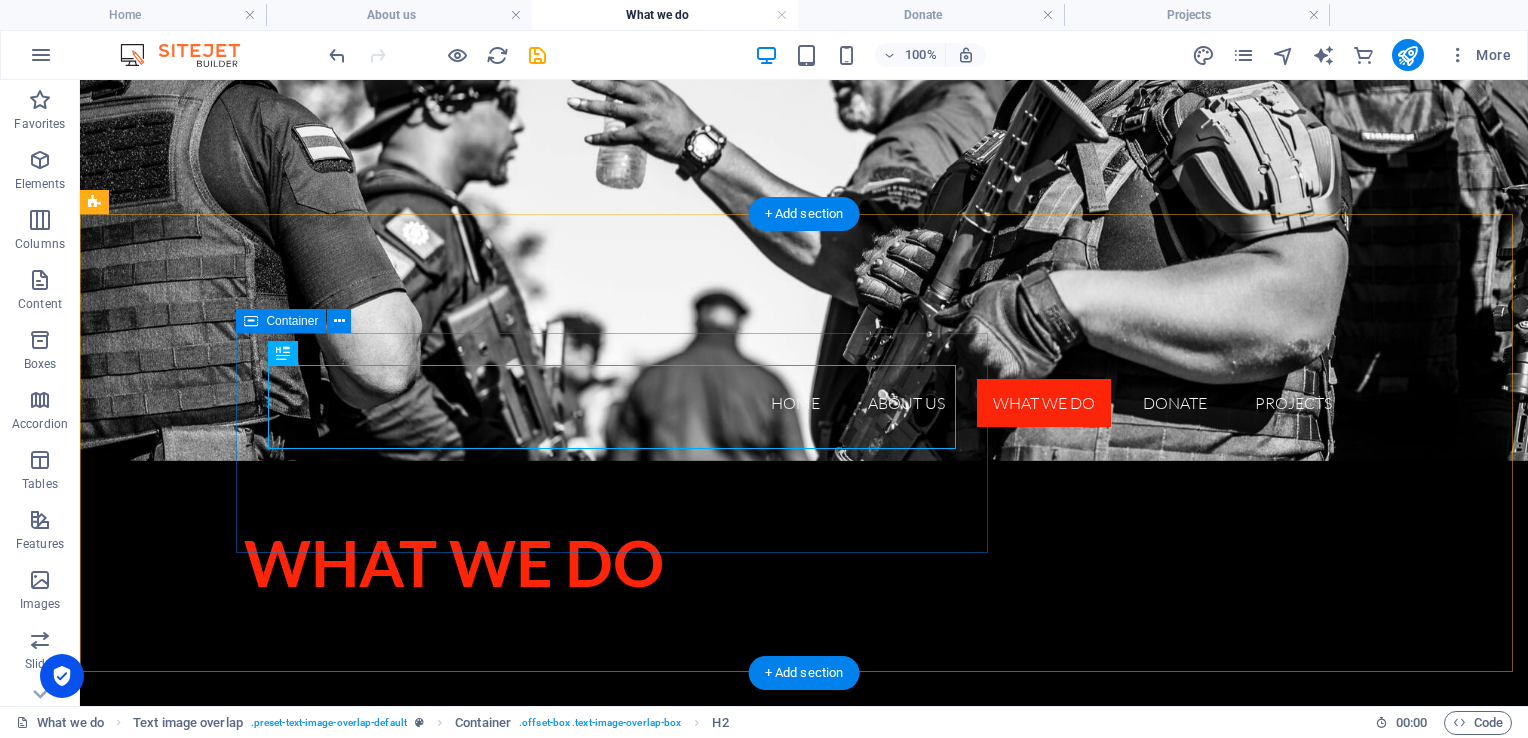 scroll, scrollTop: 228, scrollLeft: 0, axis: vertical 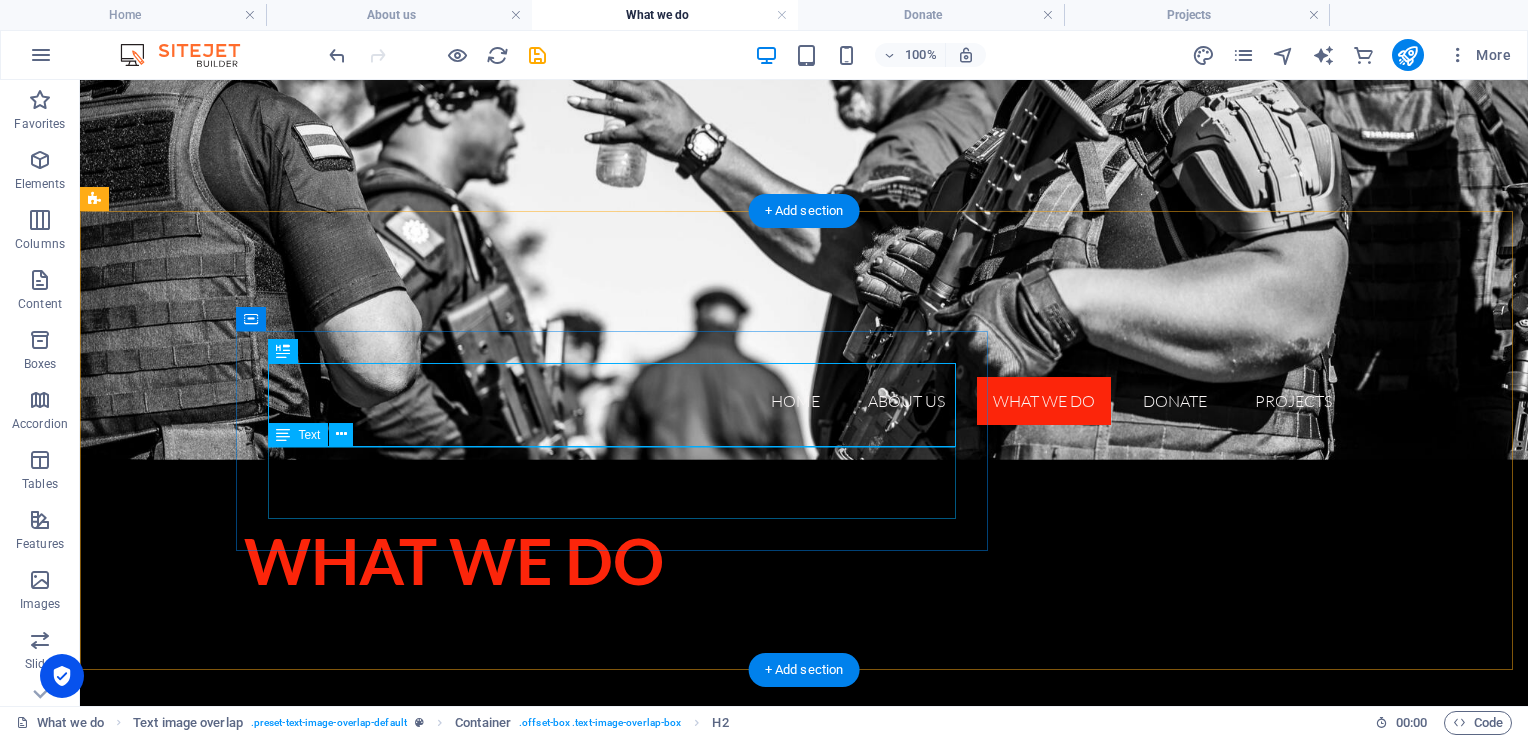 click on "Lorem ipsum dolor sit amet, consectetuer adipiscing elit. Aenean commodo ligula eget dolor. Lorem ipsum dolor sit amet, consectetuer adipiscing elit leget dolor. Lorem ipsum dolor sit amet, consectetuer adipiscing elit. Aenean commodo ligula eget dolor." at bounding box center [844, 925] 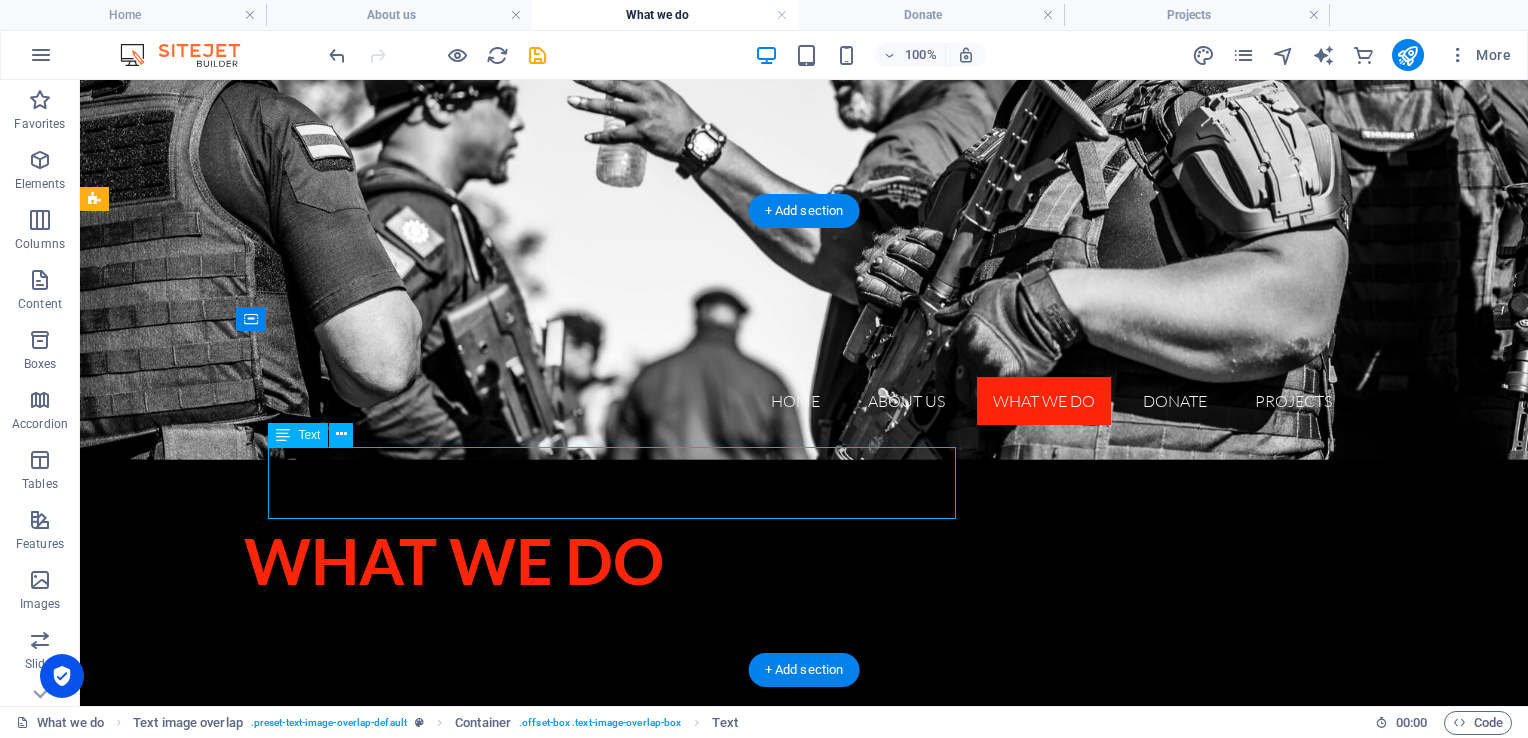 click on "Lorem ipsum dolor sit amet, consectetuer adipiscing elit. Aenean commodo ligula eget dolor. Lorem ipsum dolor sit amet, consectetuer adipiscing elit leget dolor. Lorem ipsum dolor sit amet, consectetuer adipiscing elit. Aenean commodo ligula eget dolor." at bounding box center (844, 925) 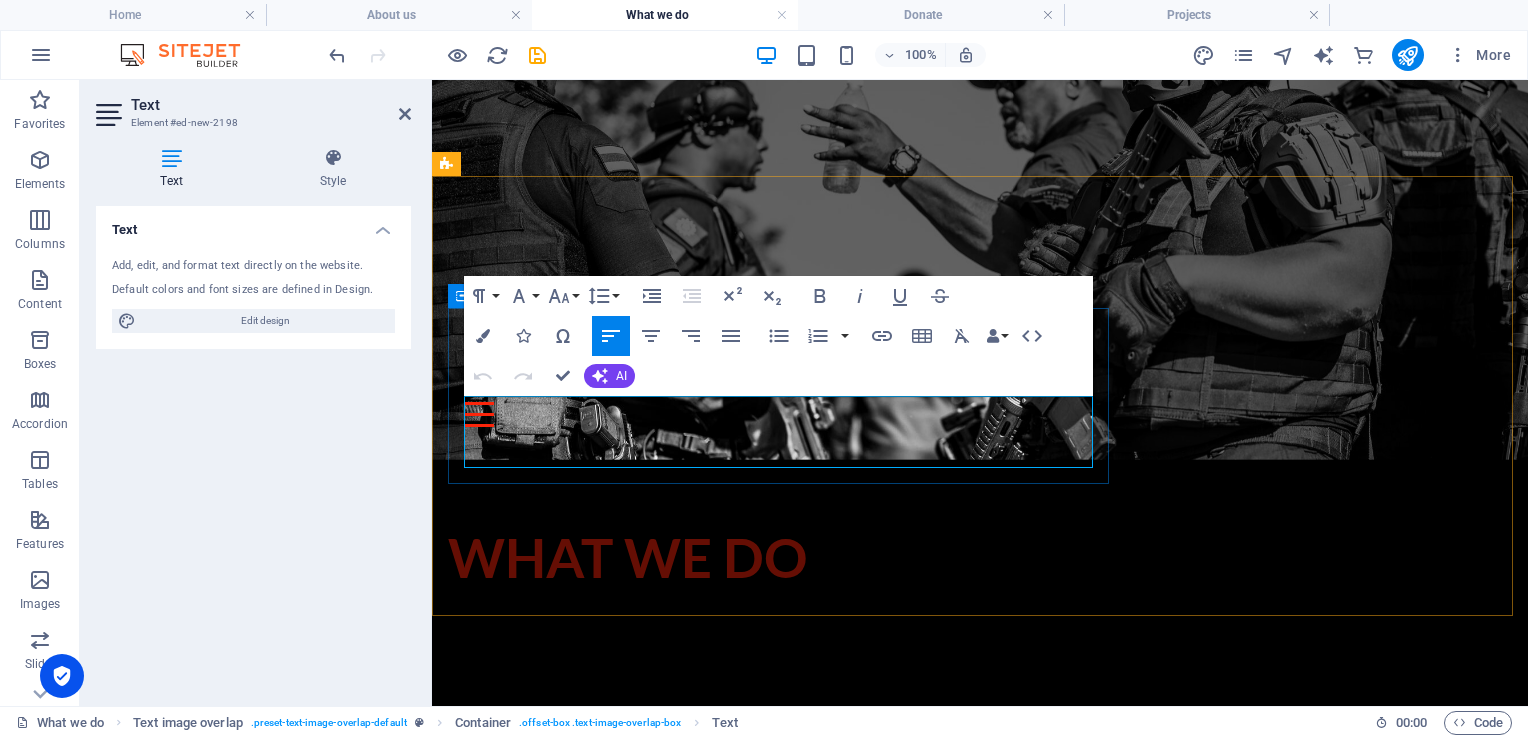 click on "Lorem ipsum dolor sit amet, consectetuer adipiscing elit. Aenean commodo ligula eget dolor. Lorem ipsum dolor sit amet, consectetuer adipiscing elit leget dolor. Lorem ipsum dolor sit amet, consectetuer adipiscing elit. Aenean commodo ligula eget dolor." at bounding box center (996, 886) 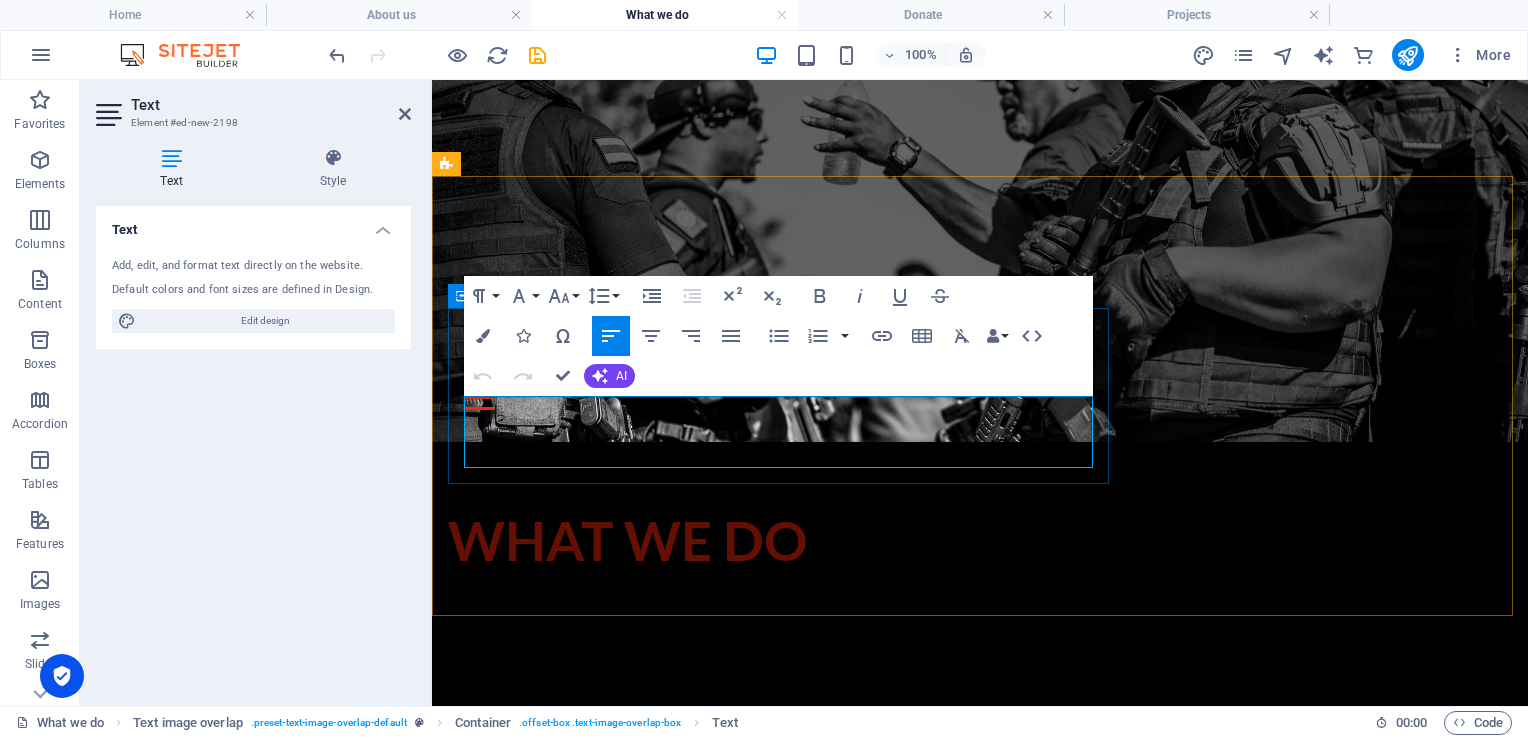 scroll, scrollTop: 192, scrollLeft: 0, axis: vertical 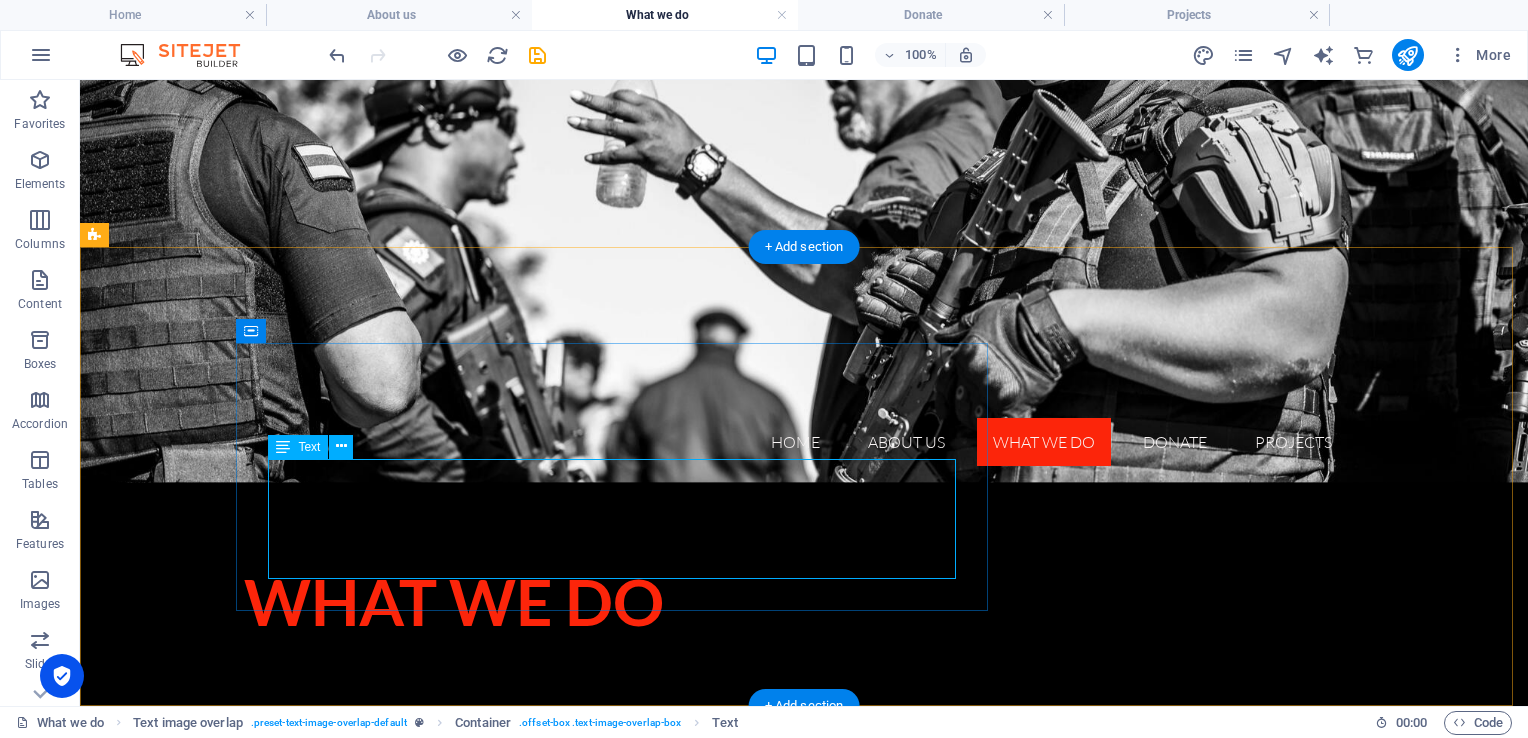 click on "Our On-Site Guarding service provides reliable, PSIRA-registered armed and unarmed guards for any property or site that needs protection. Managed and regulated by our dedicated team of experienced supervisors, our guards handle everything from access control and visitor screening to perimeter patrols and incident response. Whether it’s residential, commercial, or special event security, you can trust Tactical Angels NPC to keep your people, property, and peace of mind fully covered." at bounding box center [844, 978] 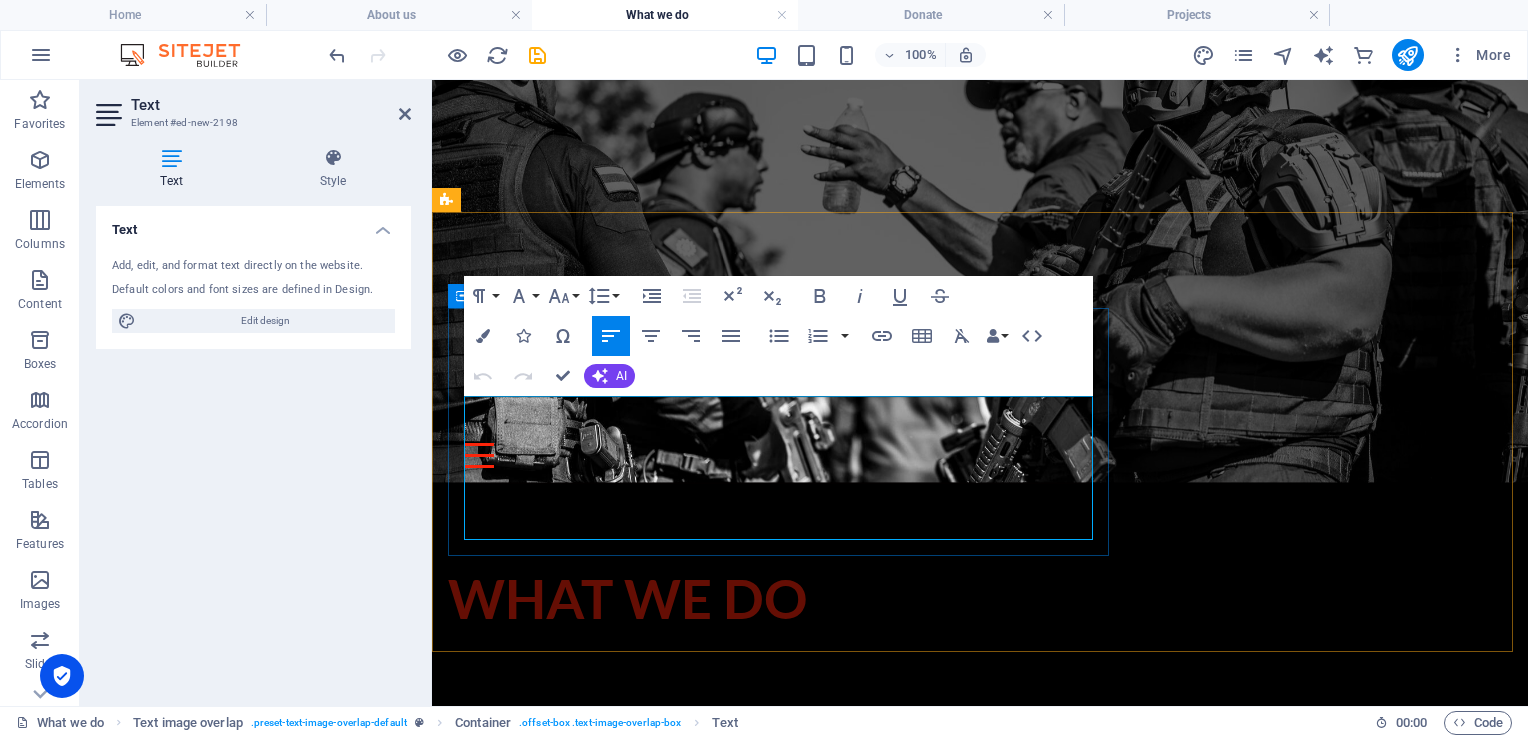 click on "Our On-Site Guarding service provides reliable, PSIRA-registered armed and unarmed guards for any property or site that needs protection. Managed and regulated by our dedicated team of experienced supervisors, our guards handle everything from access control and visitor screening to perimeter patrols and incident response. Whether it’s residential, commercial, or special event security, you can trust Tactical Angels NPC to keep your people, property, and peace of mind fully covered." at bounding box center (996, 951) 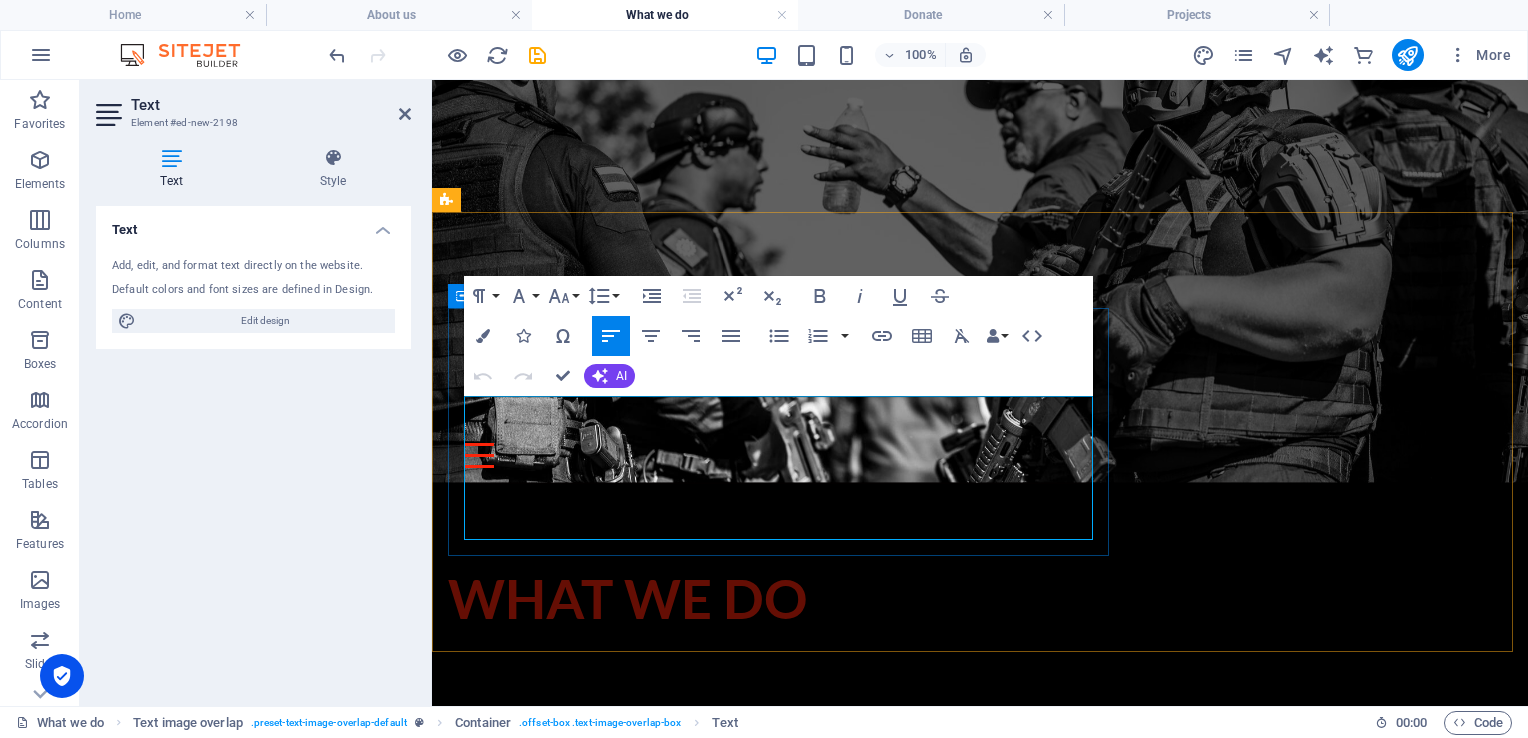 click on "Our On-Site Guarding service provides reliable, PSIRA-registered armed and unarmed guards for any property or site that needs protection. Managed and regulated by our dedicated team of experienced supervisors, our guards handle everything from access control and visitor screening to perimeter patrols and incident response. Whether it’s residential, commercial, or special event security, you can trust Tactical Angels NPC to keep your people, property, and peace of mind fully covered." at bounding box center (996, 951) 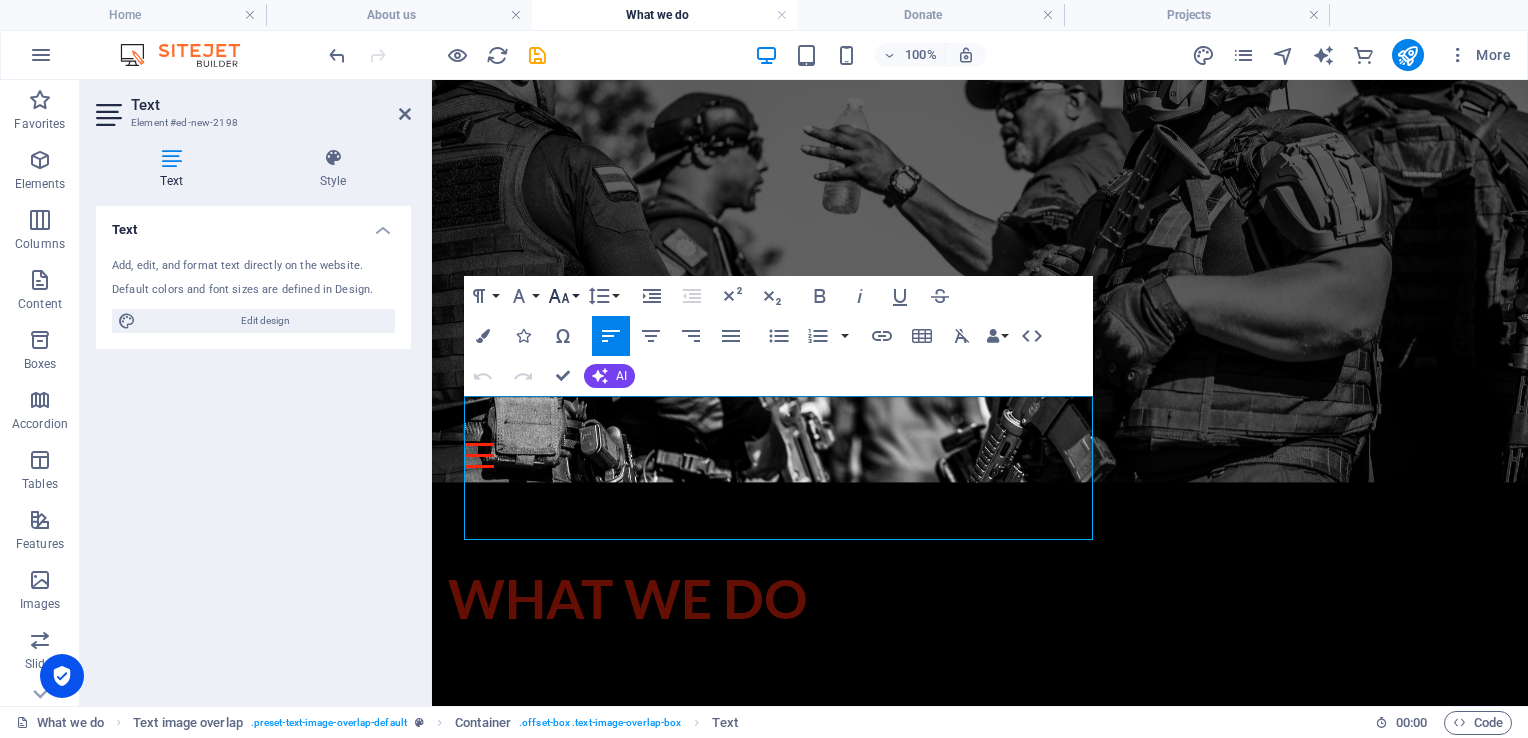 click 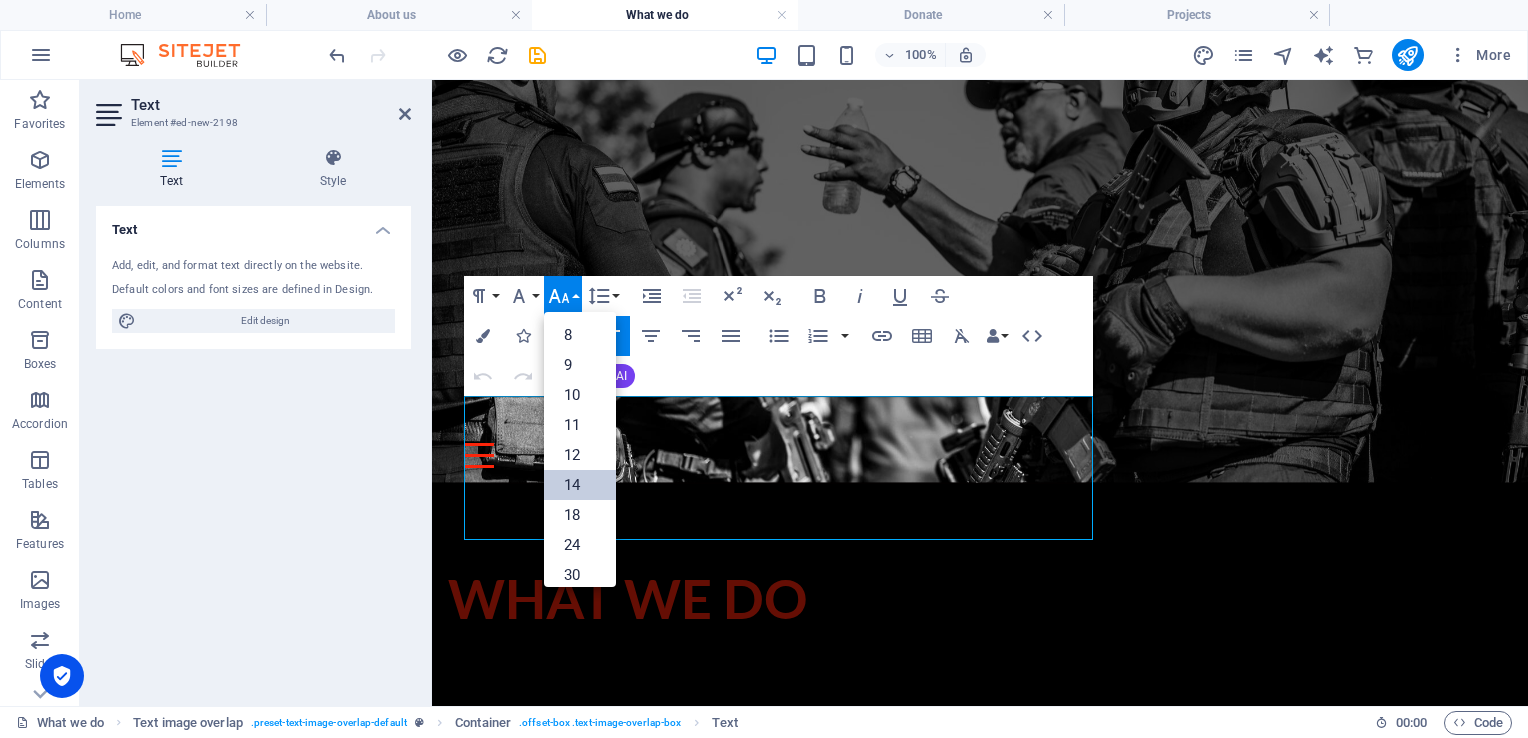 click on "14" at bounding box center [580, 485] 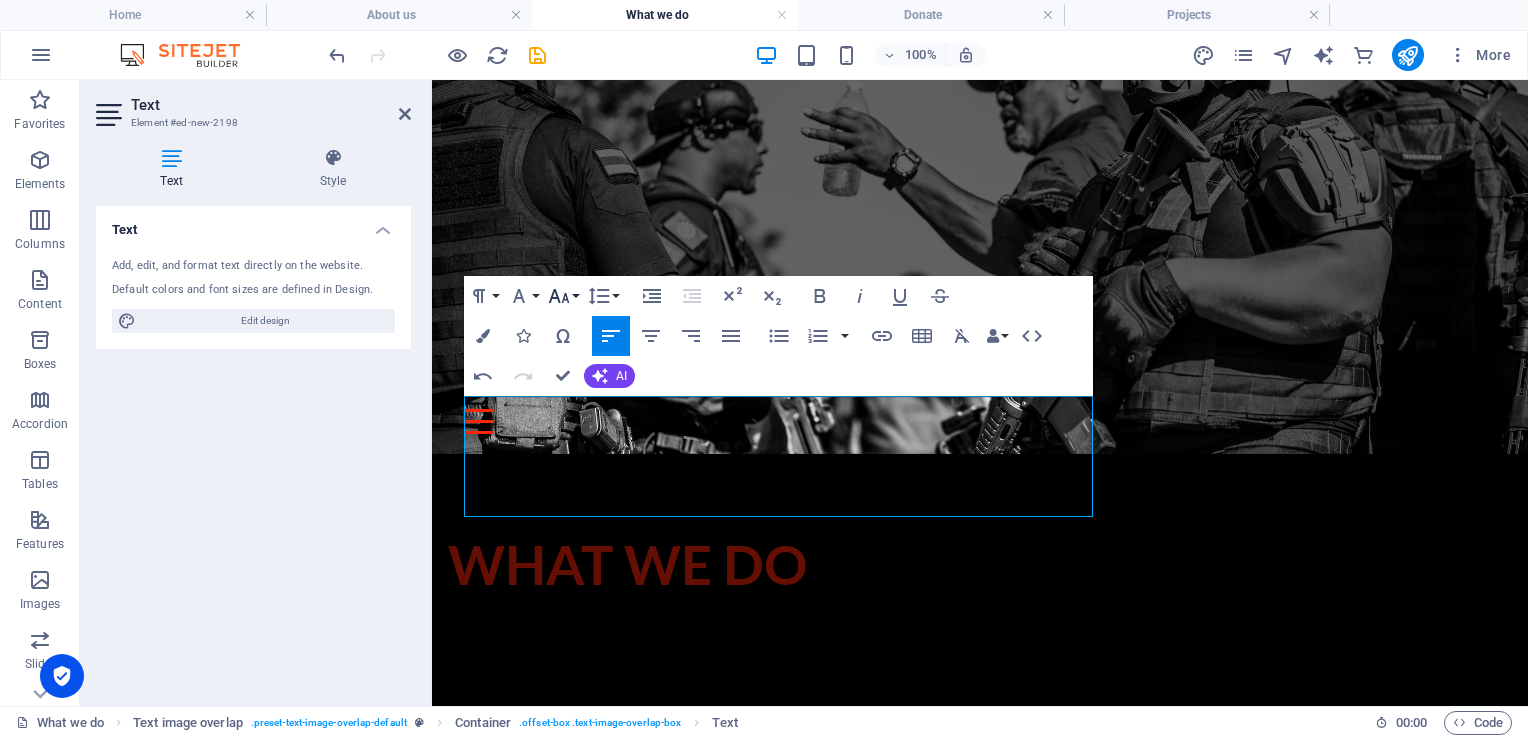 click 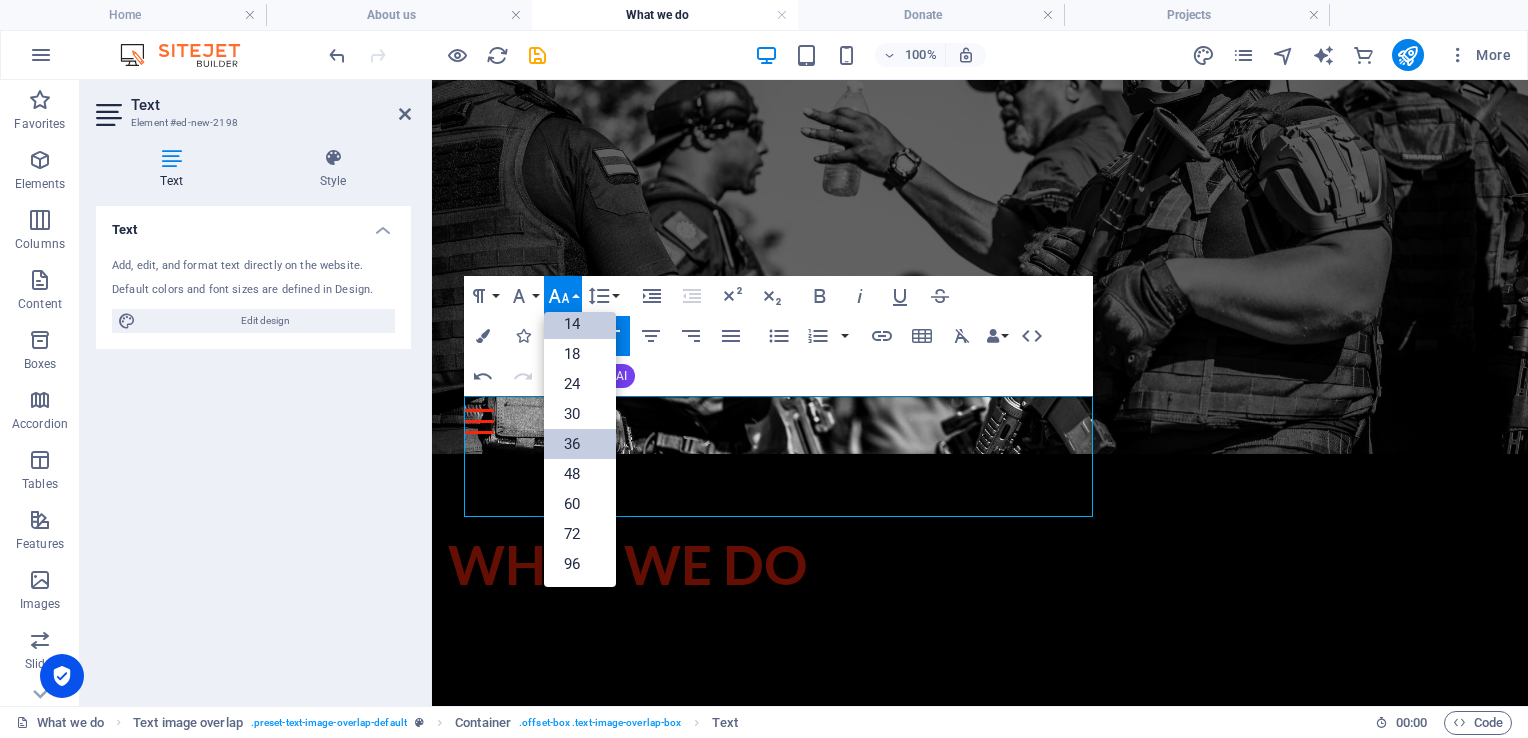 scroll, scrollTop: 160, scrollLeft: 0, axis: vertical 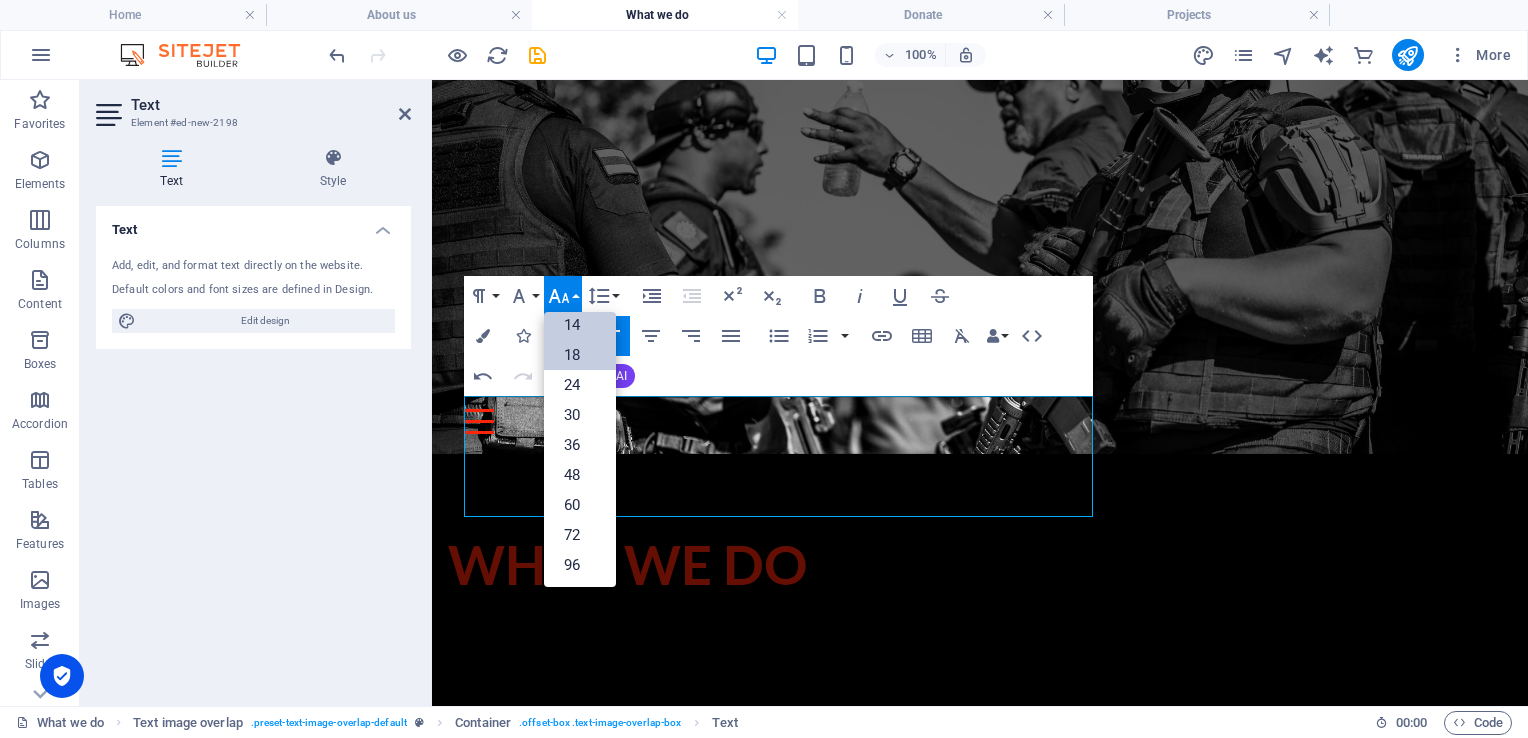 click on "18" at bounding box center [580, 355] 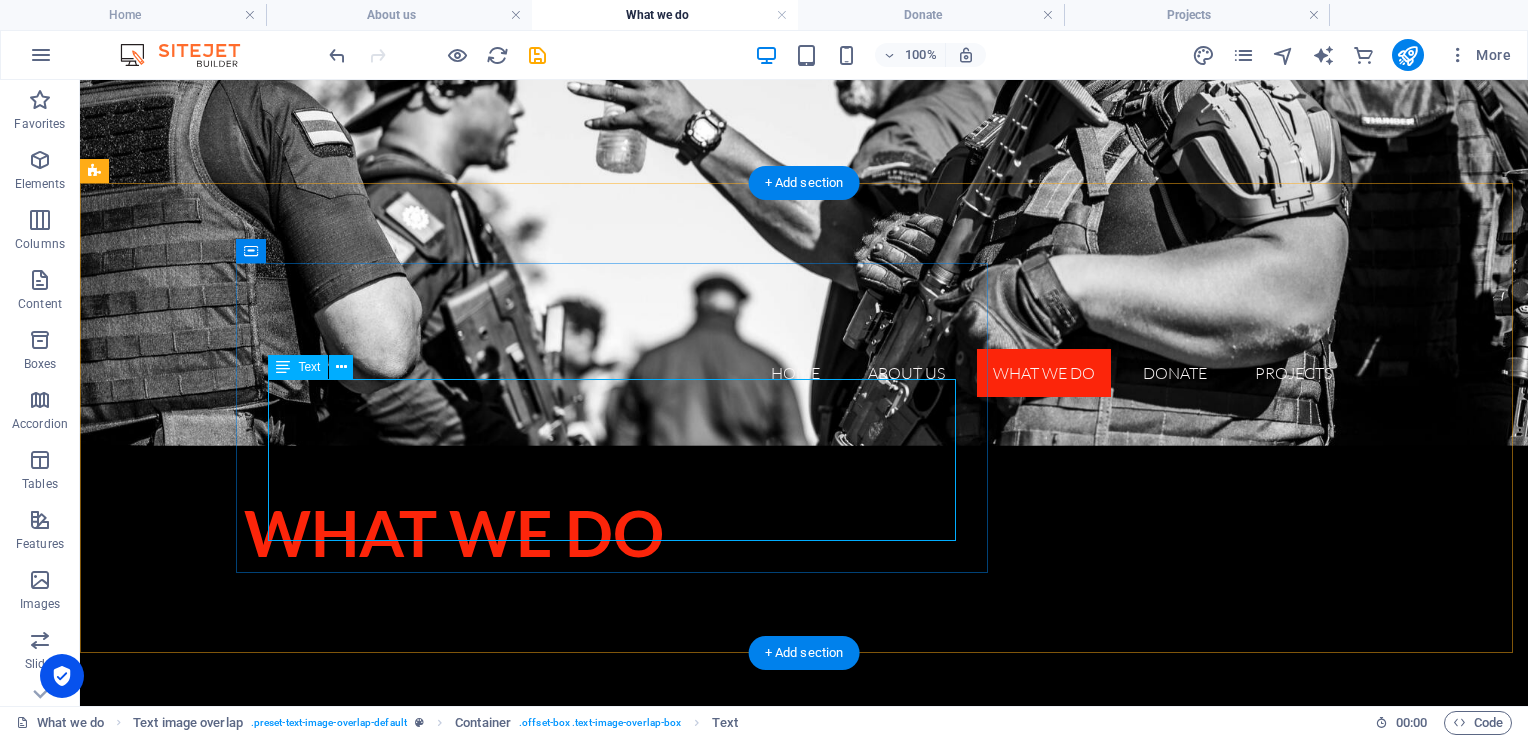 scroll, scrollTop: 256, scrollLeft: 0, axis: vertical 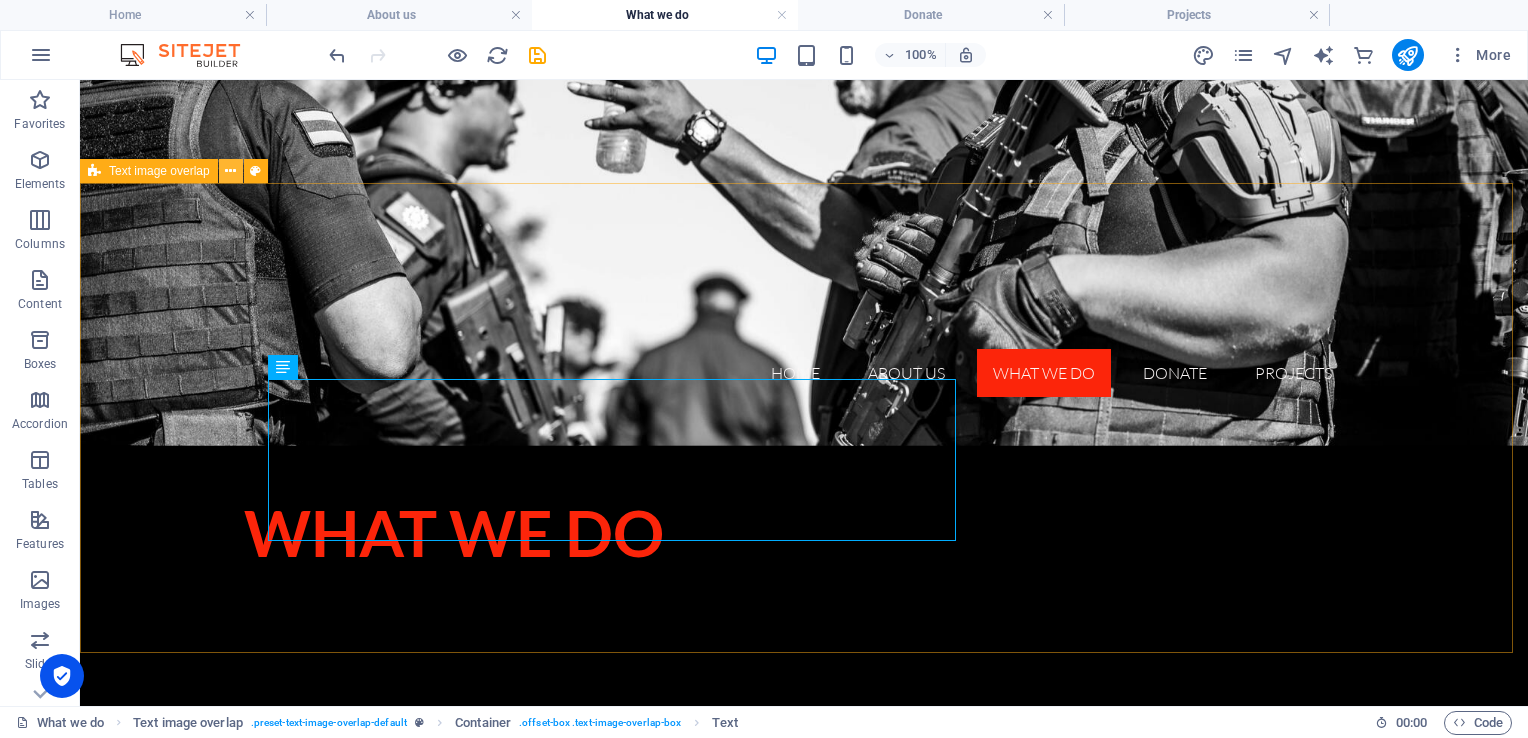 click at bounding box center (231, 171) 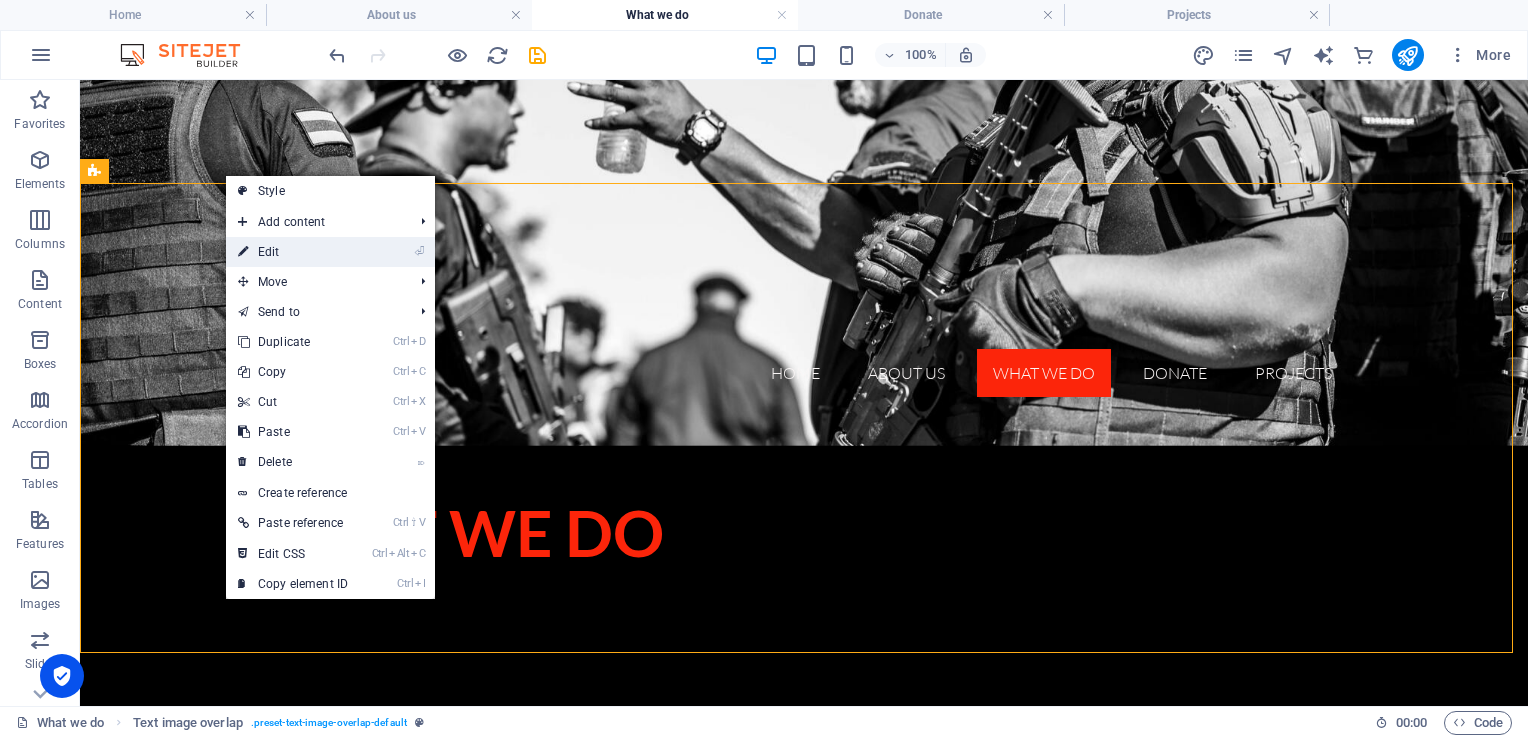 click on "⏎  Edit" at bounding box center (293, 252) 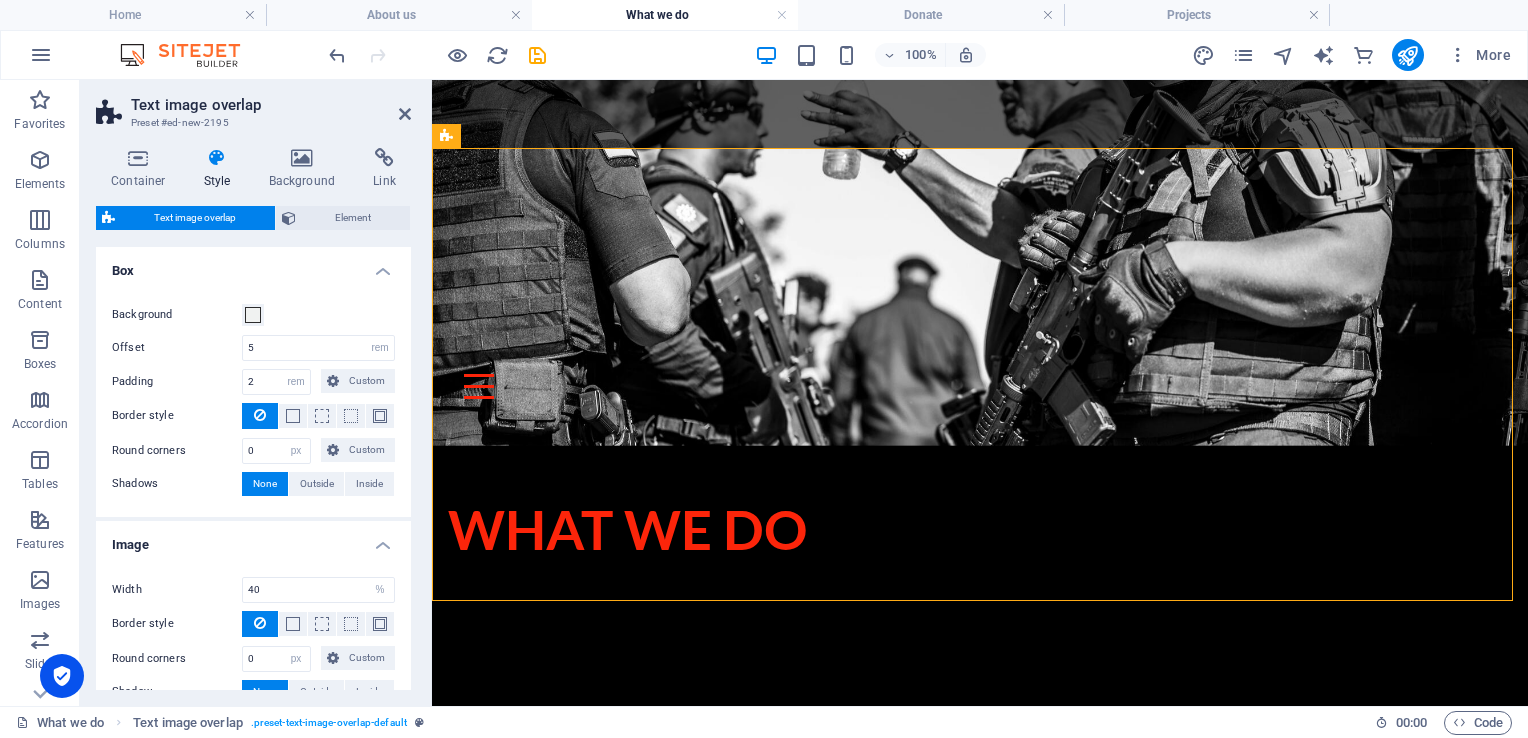 scroll, scrollTop: 111, scrollLeft: 0, axis: vertical 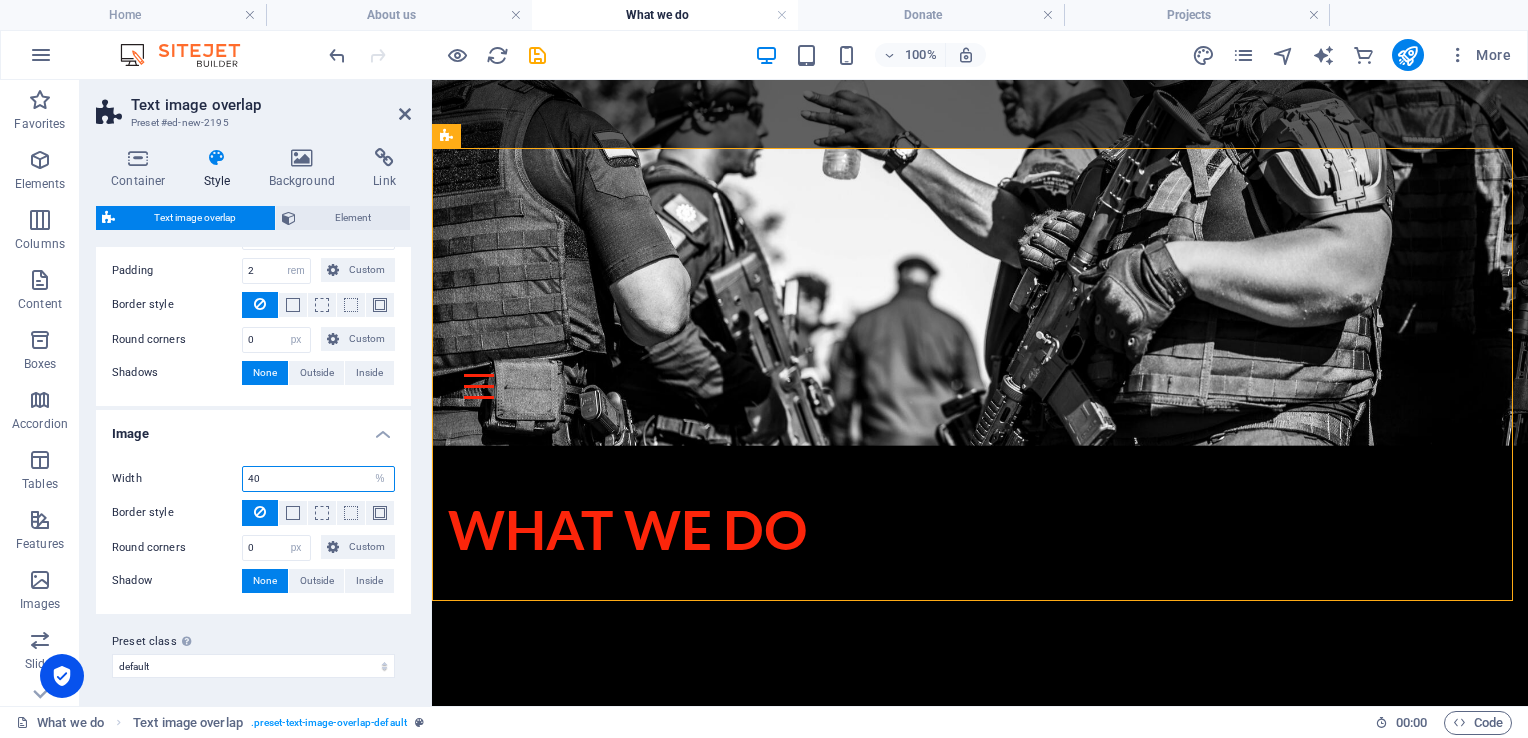 click on "40" at bounding box center (318, 479) 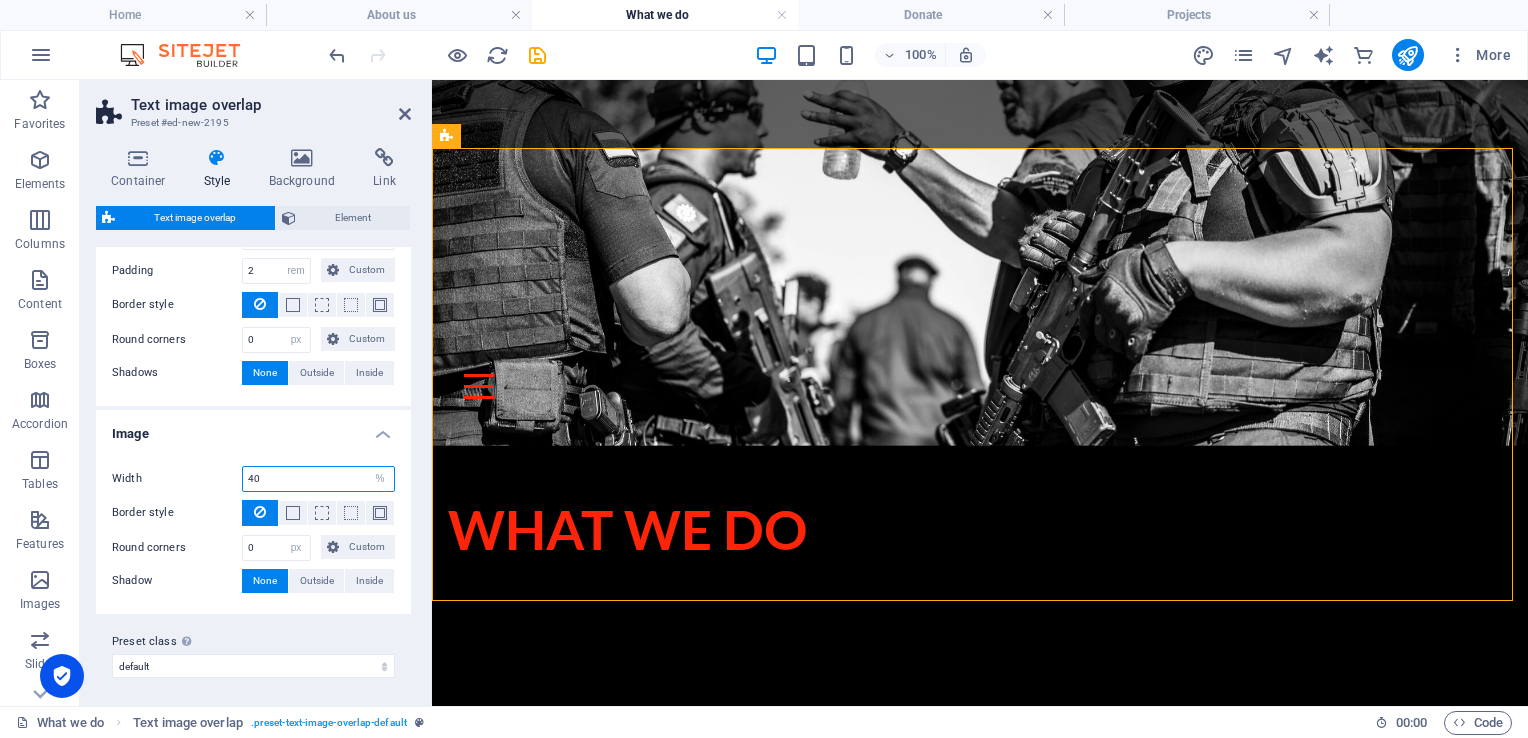 type on "4" 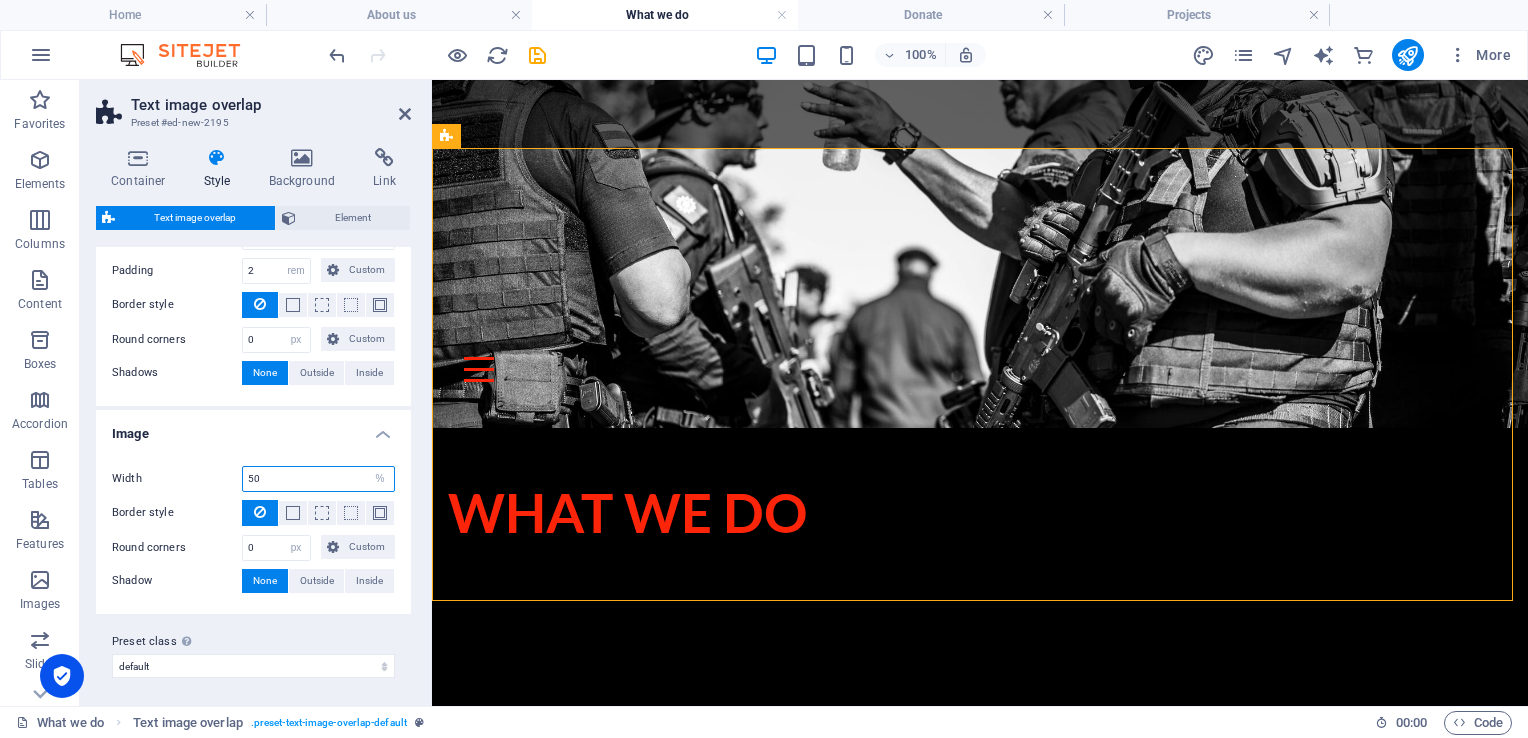 type on "50" 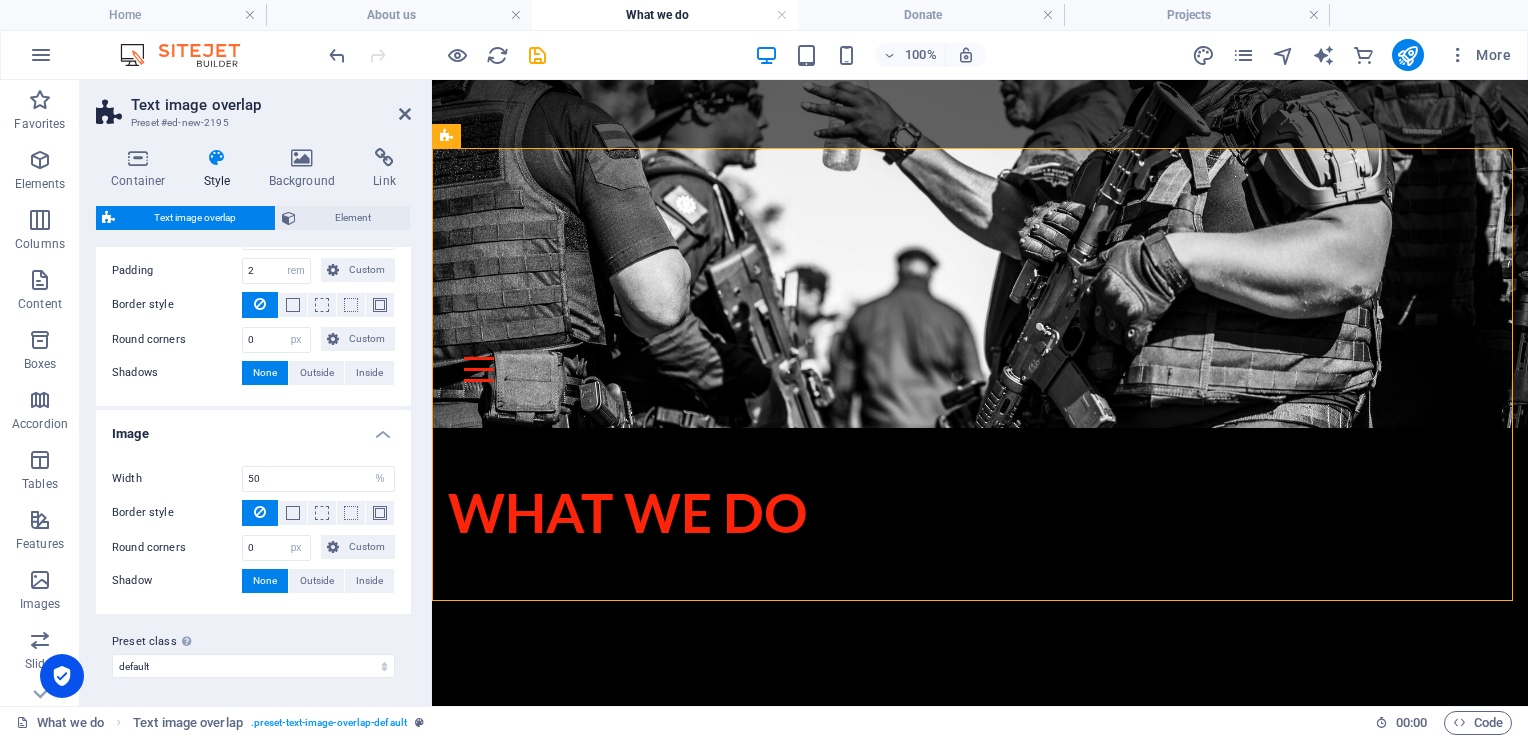 click on "Image" at bounding box center (253, 428) 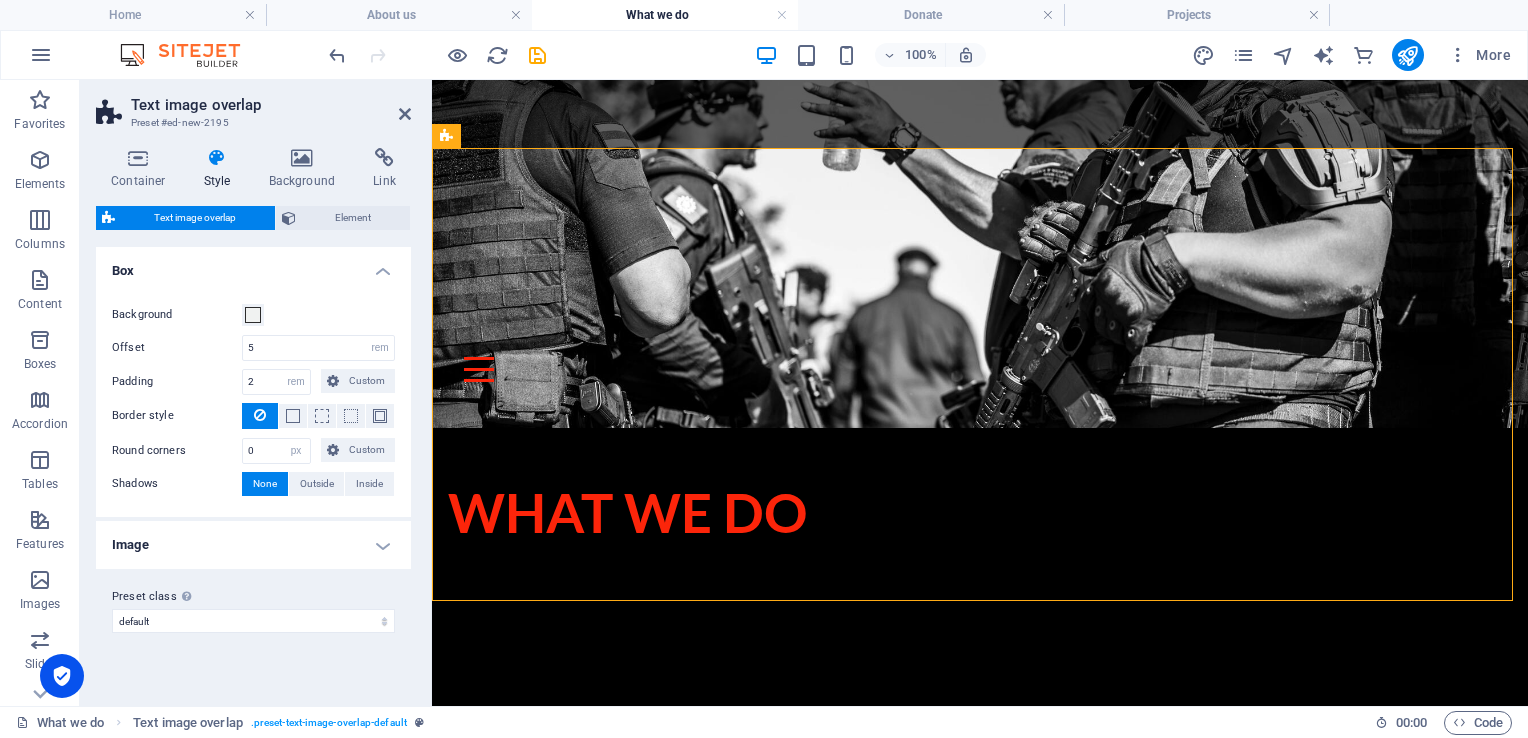 scroll, scrollTop: 0, scrollLeft: 0, axis: both 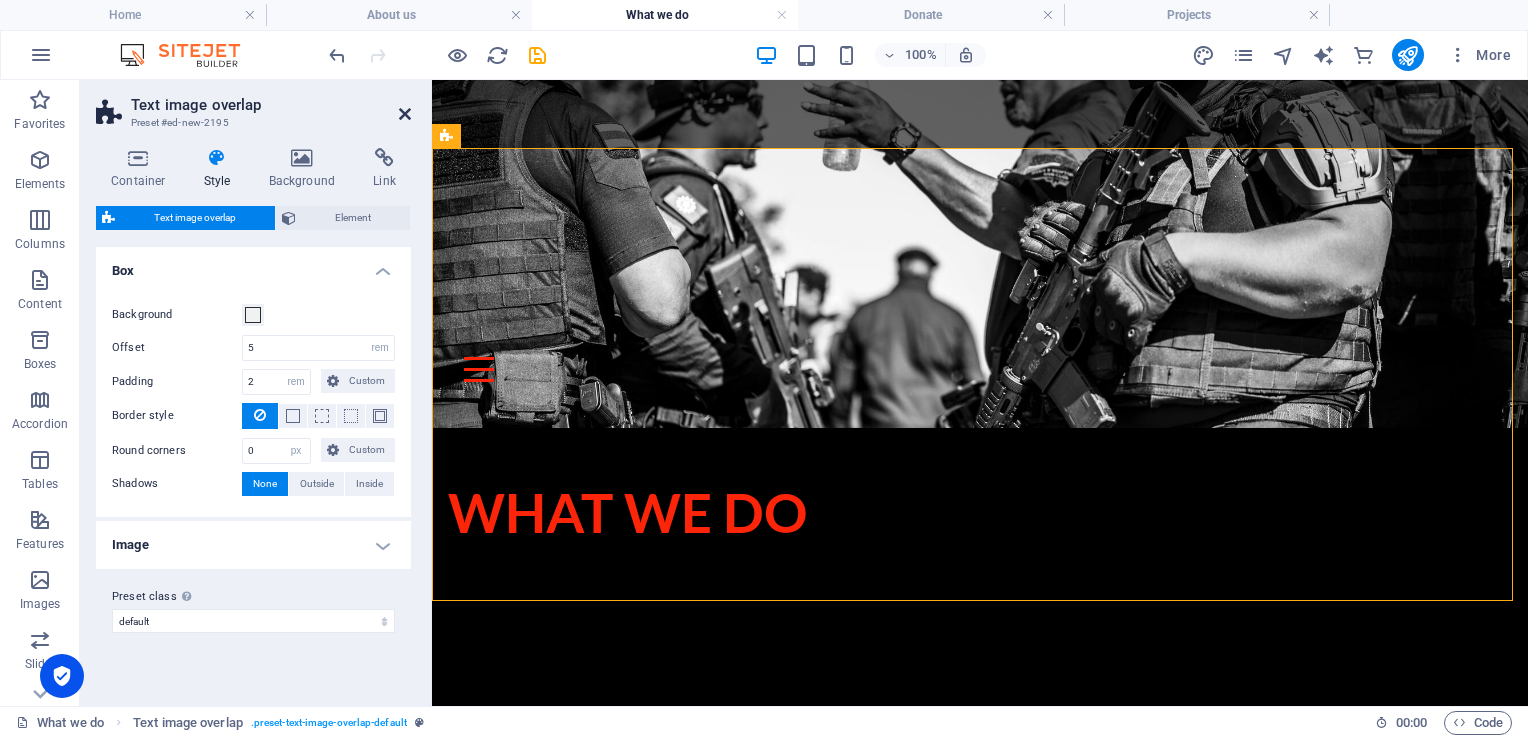 click at bounding box center [405, 114] 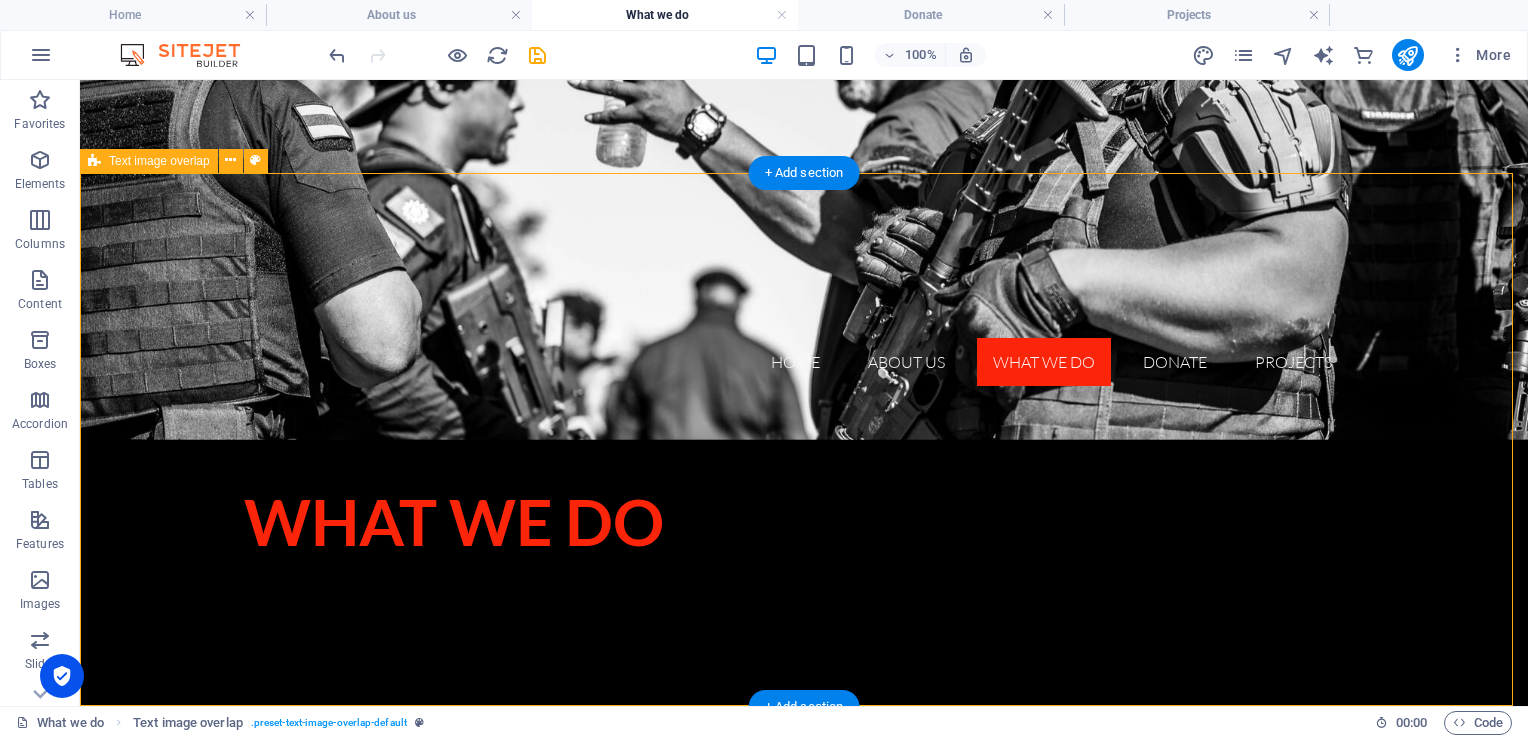 scroll, scrollTop: 285, scrollLeft: 0, axis: vertical 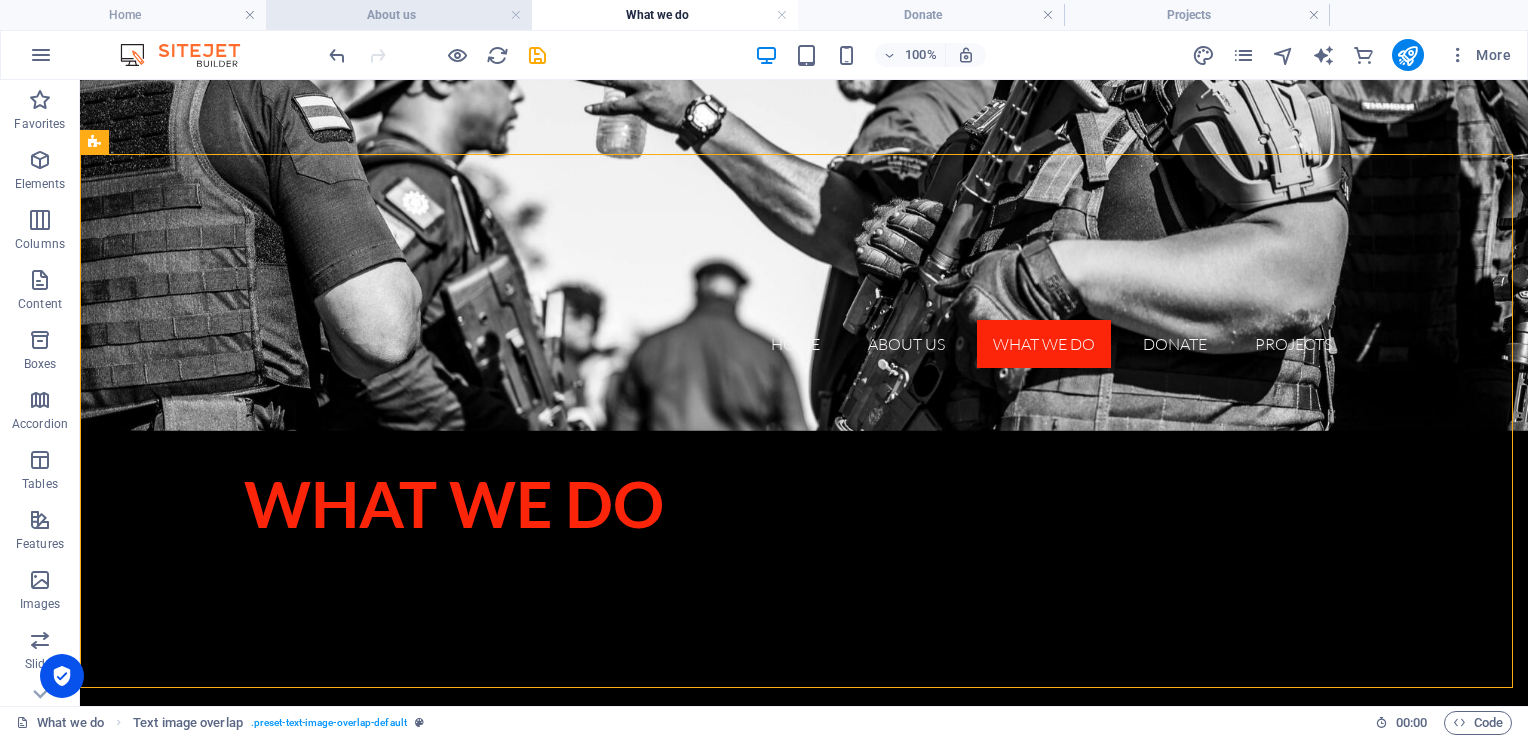 click on "About us" at bounding box center [399, 15] 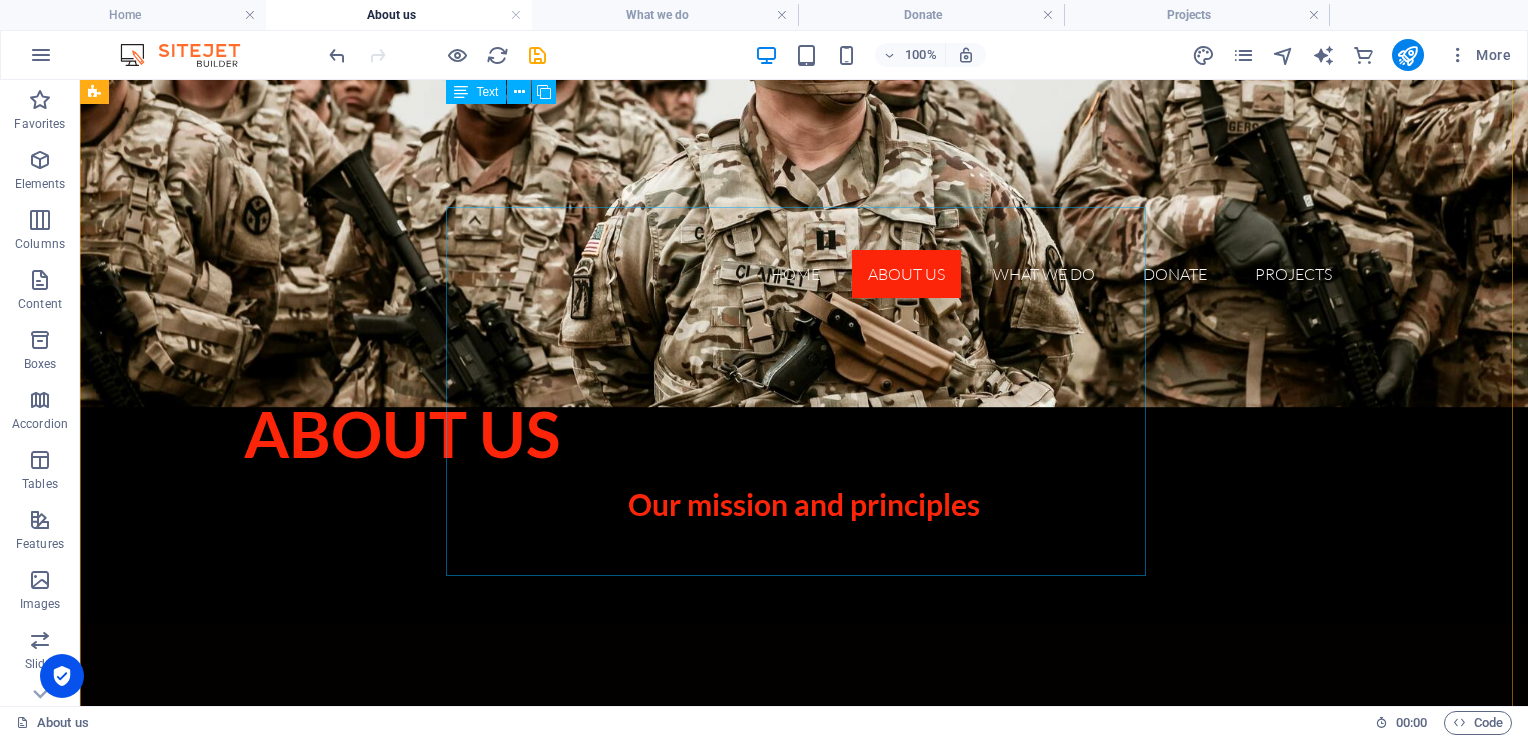 scroll, scrollTop: 344, scrollLeft: 0, axis: vertical 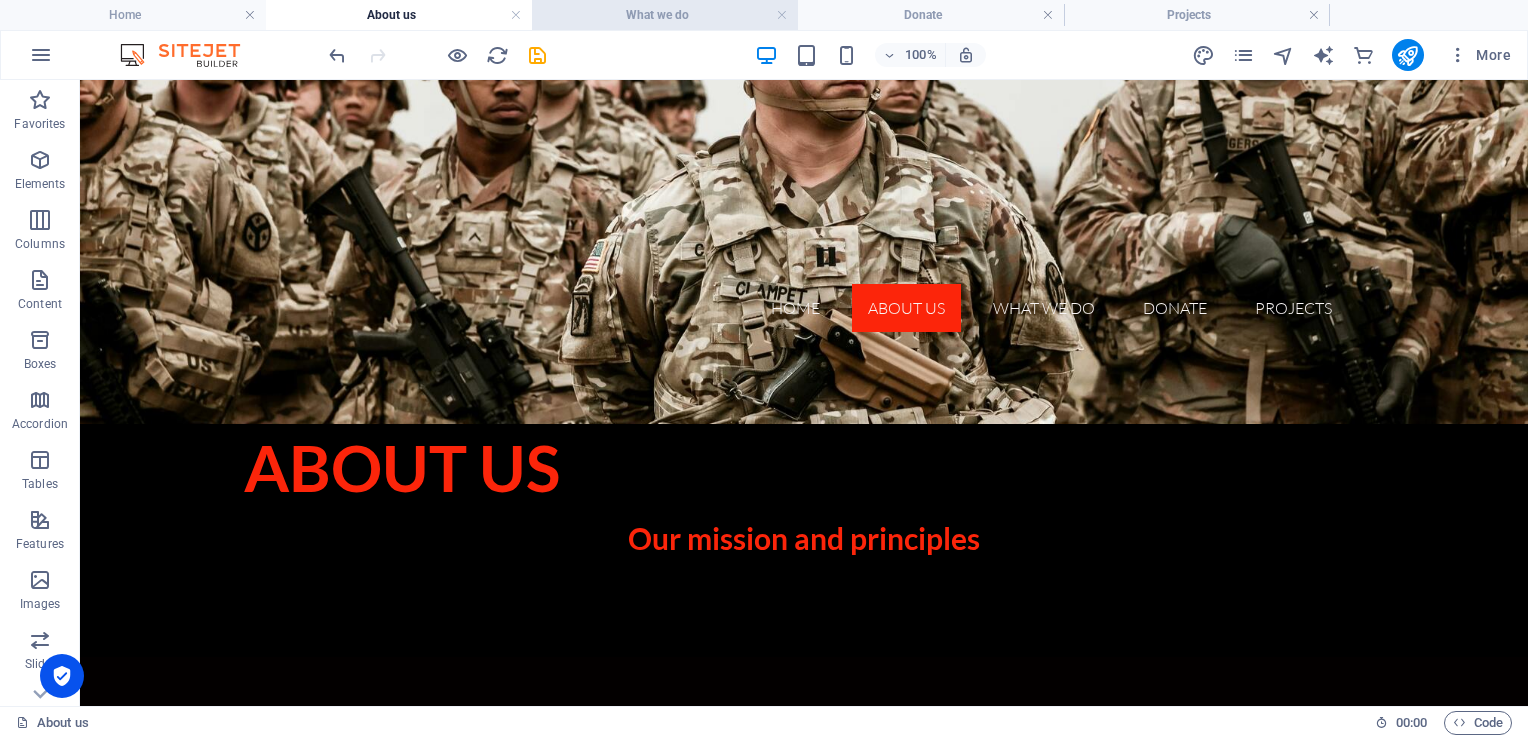 click on "What we do" at bounding box center [665, 15] 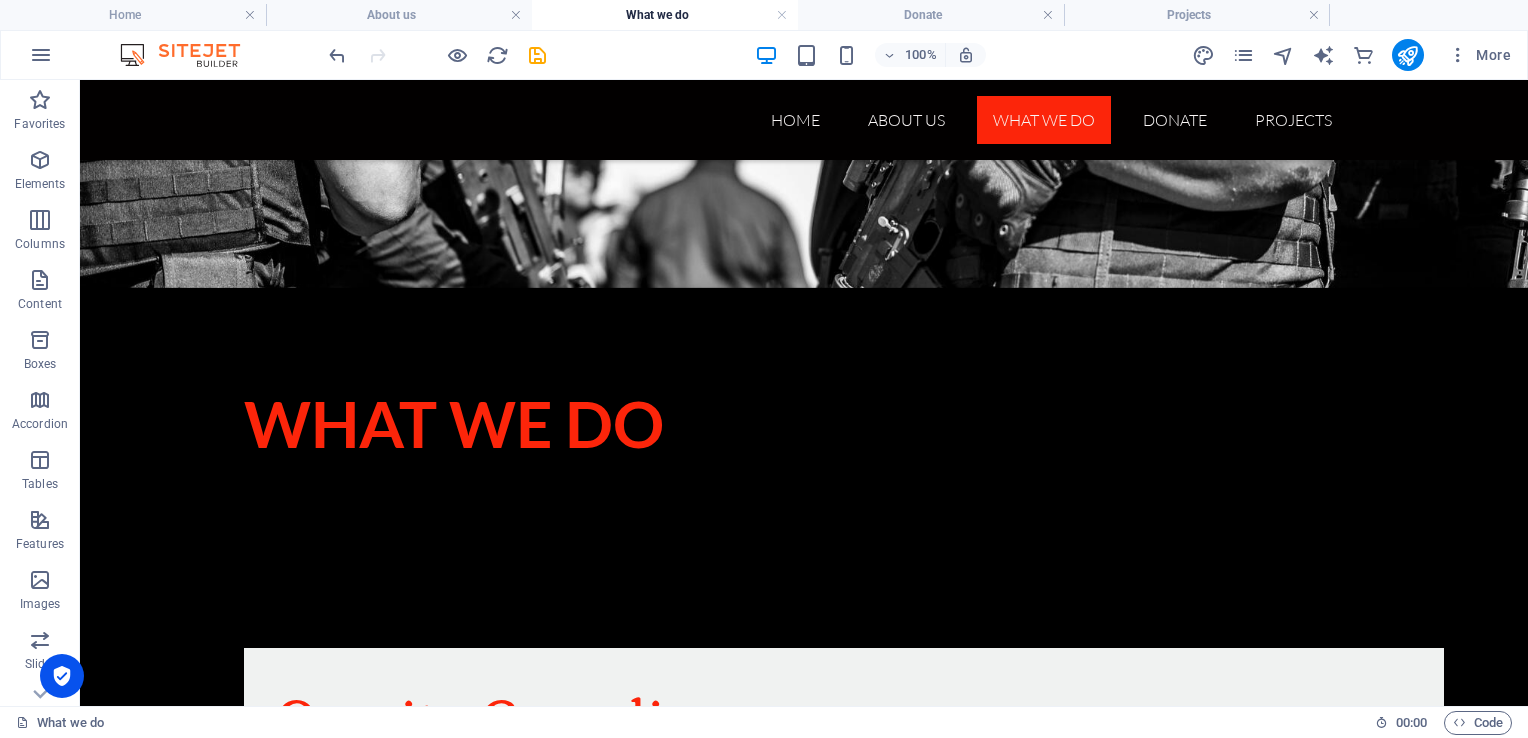 scroll, scrollTop: 0, scrollLeft: 0, axis: both 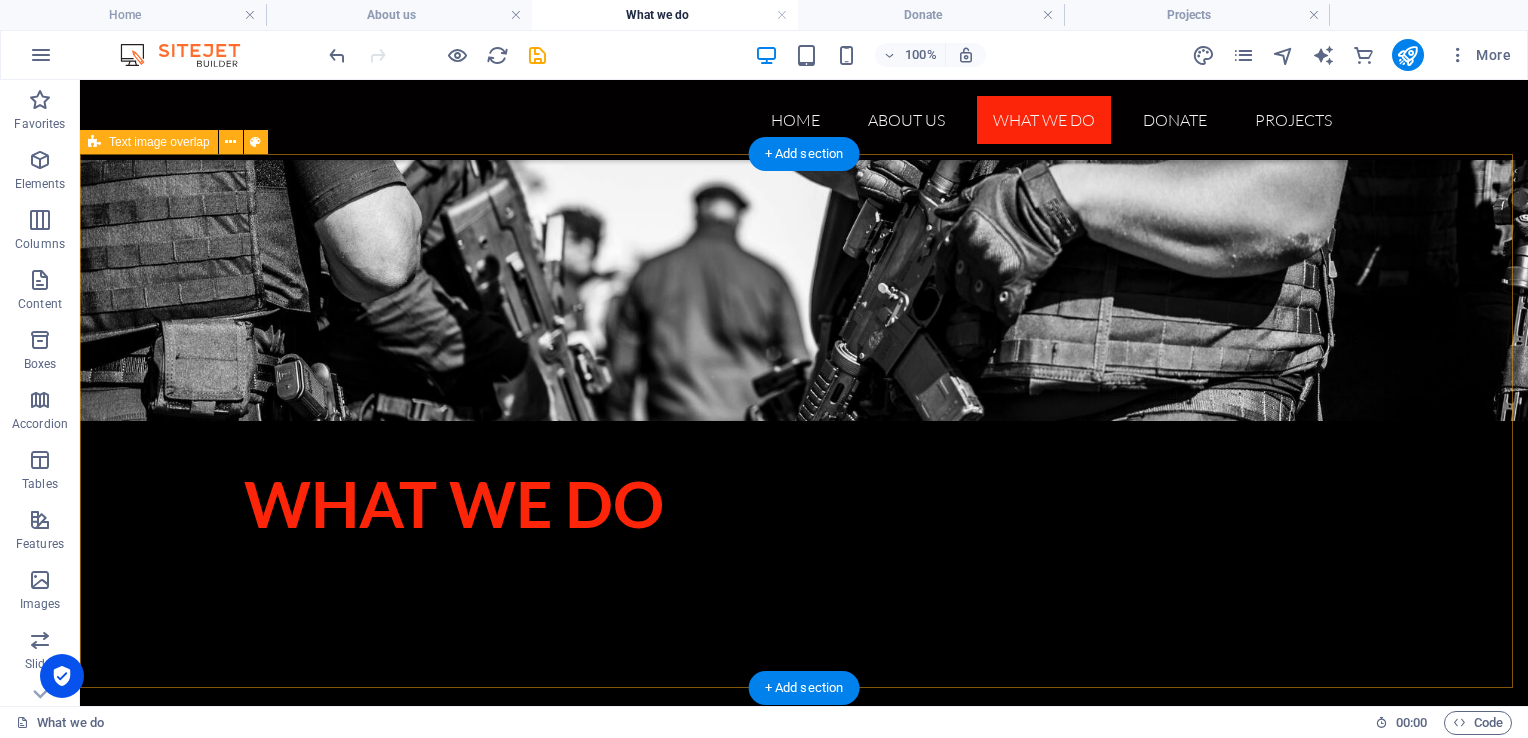 click on "On-site Guarding Our On-Site Guarding service provides reliable, PSIRA-registered armed and unarmed guards for any property or site that needs protection. Managed and regulated by our dedicated team of experienced supervisors, our guards handle everything from access control and visitor screening to perimeter patrols and incident response. Whether it’s residential, commercial, or special event security, you can trust Tactical Angels NPC to keep your people, property, and peace of mind fully covered." at bounding box center [804, 1229] 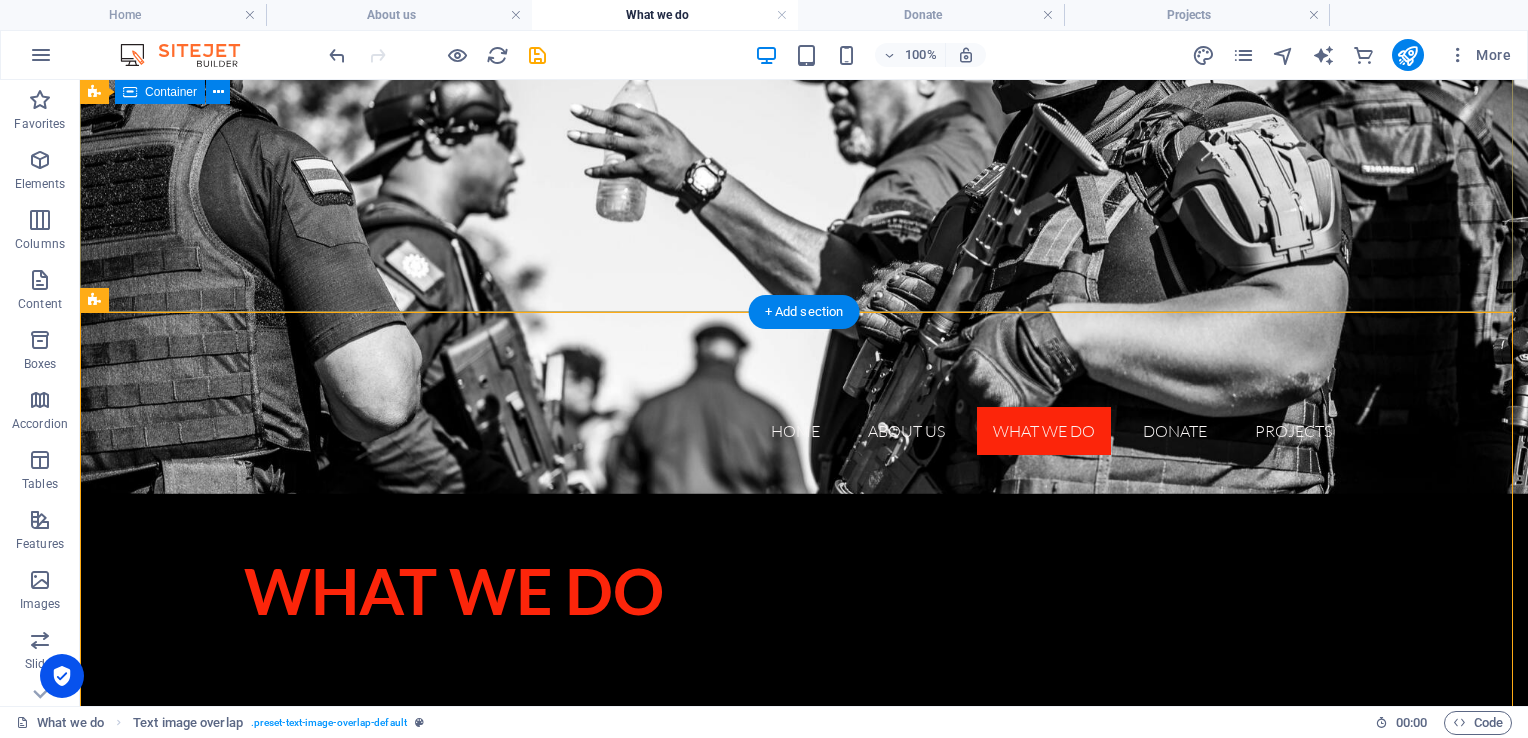 scroll, scrollTop: 245, scrollLeft: 0, axis: vertical 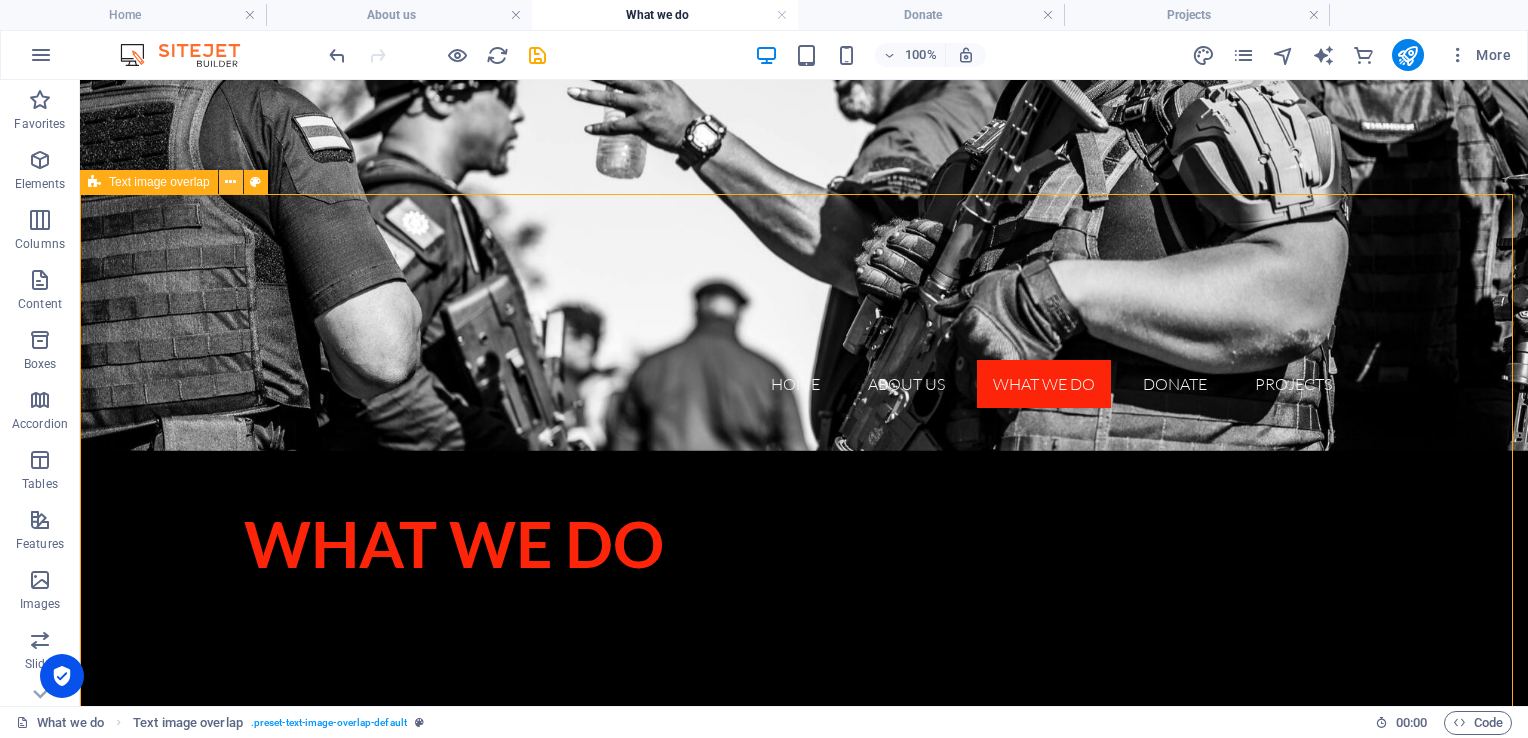 click at bounding box center [230, 182] 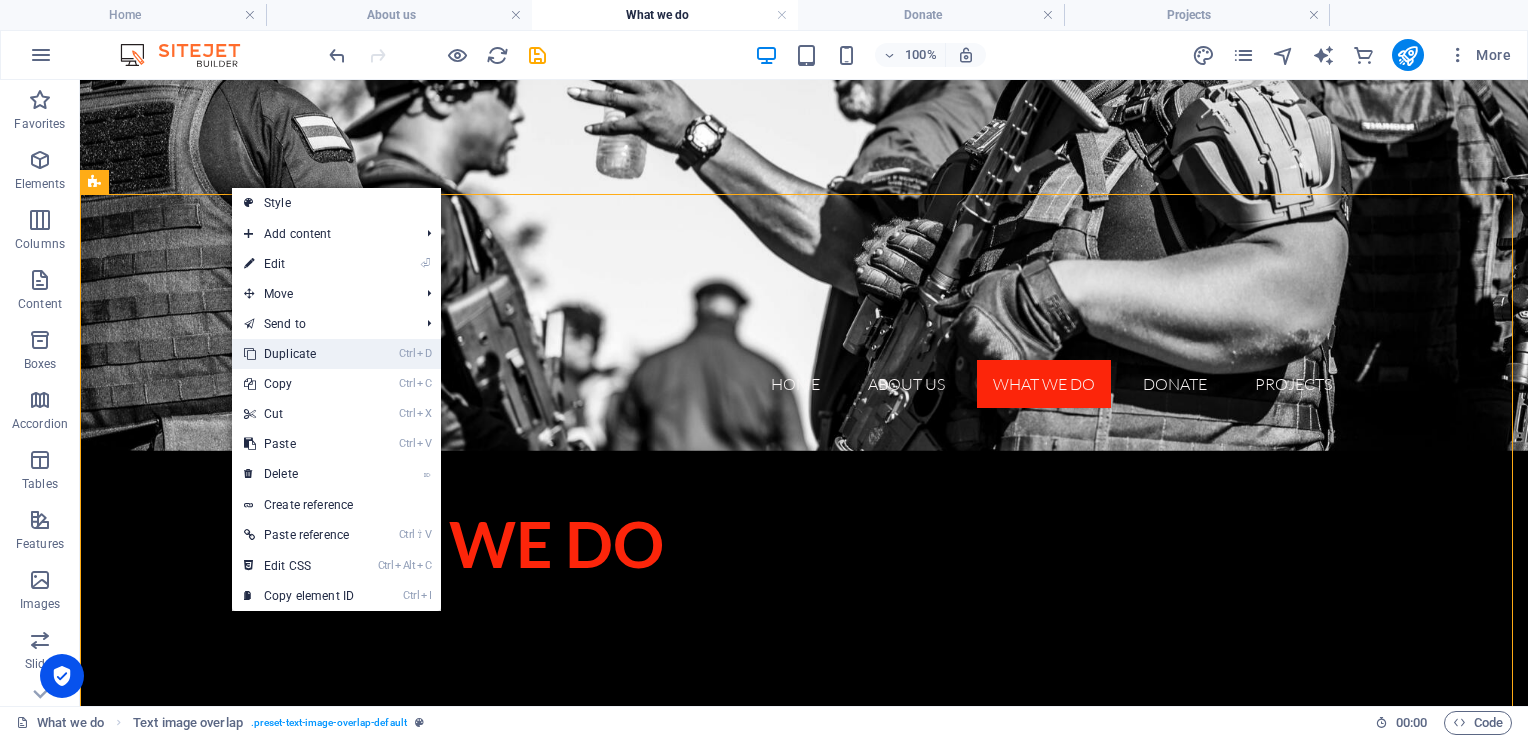 click on "Ctrl D  Duplicate" at bounding box center [299, 354] 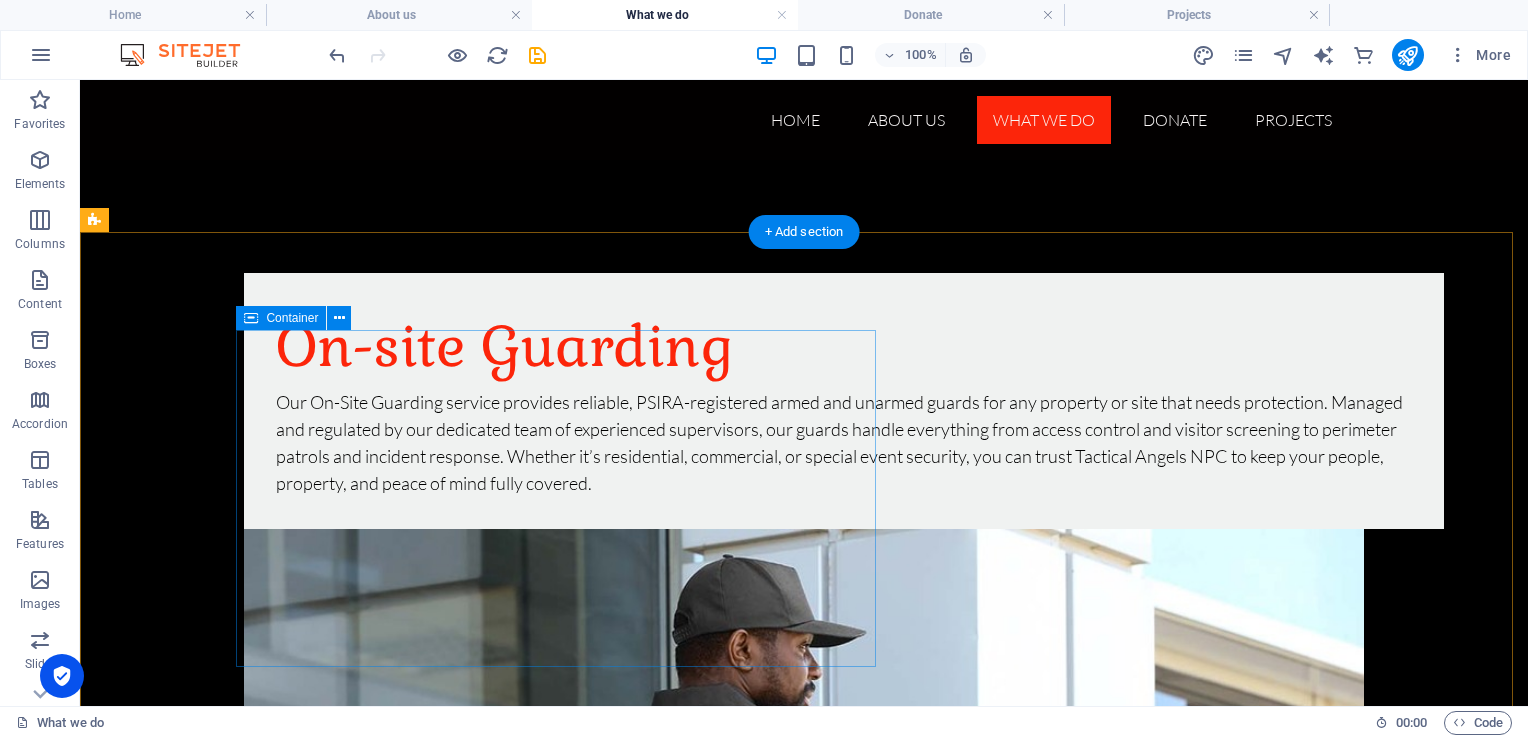 scroll, scrollTop: 743, scrollLeft: 0, axis: vertical 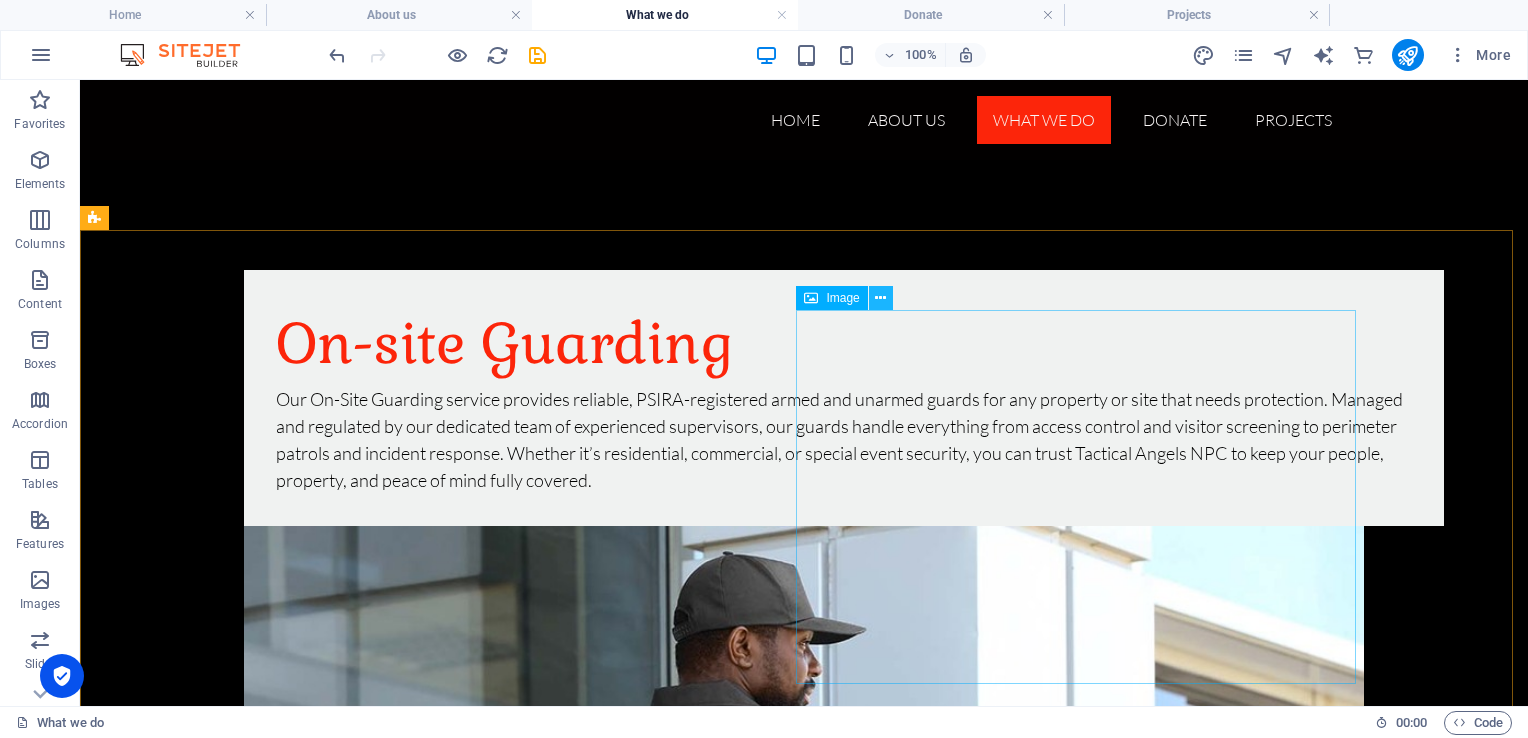 click at bounding box center [880, 298] 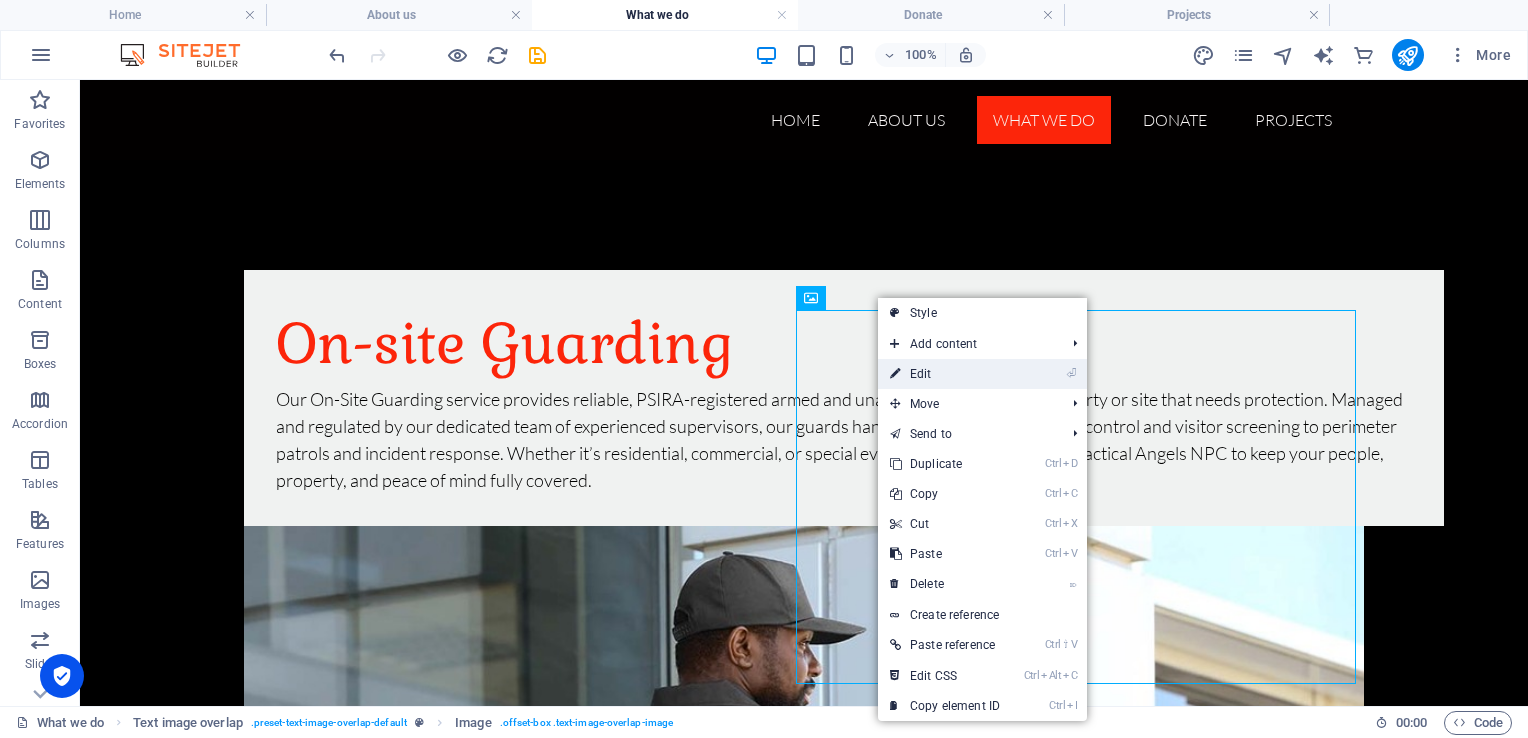 click on "⏎  Edit" at bounding box center (945, 374) 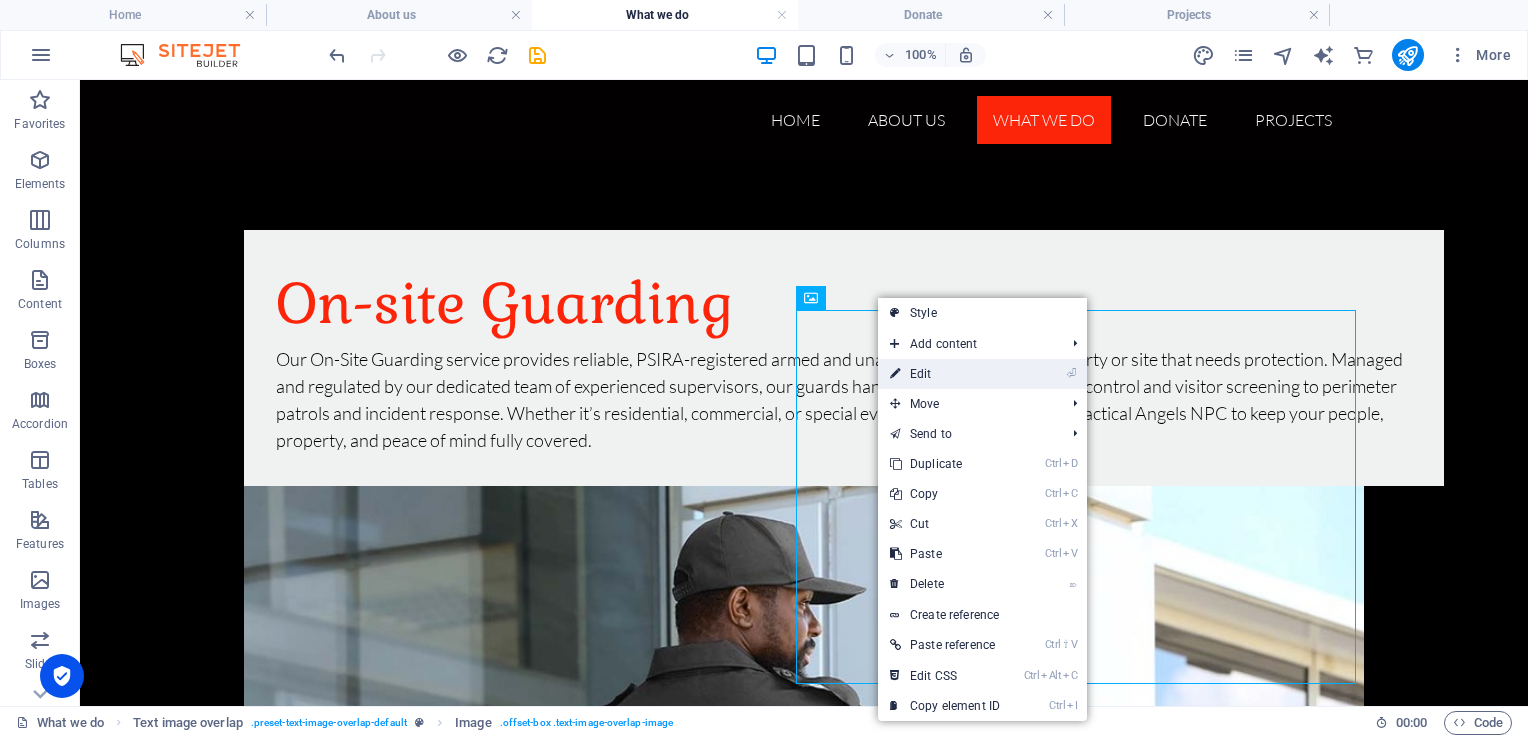select on "%" 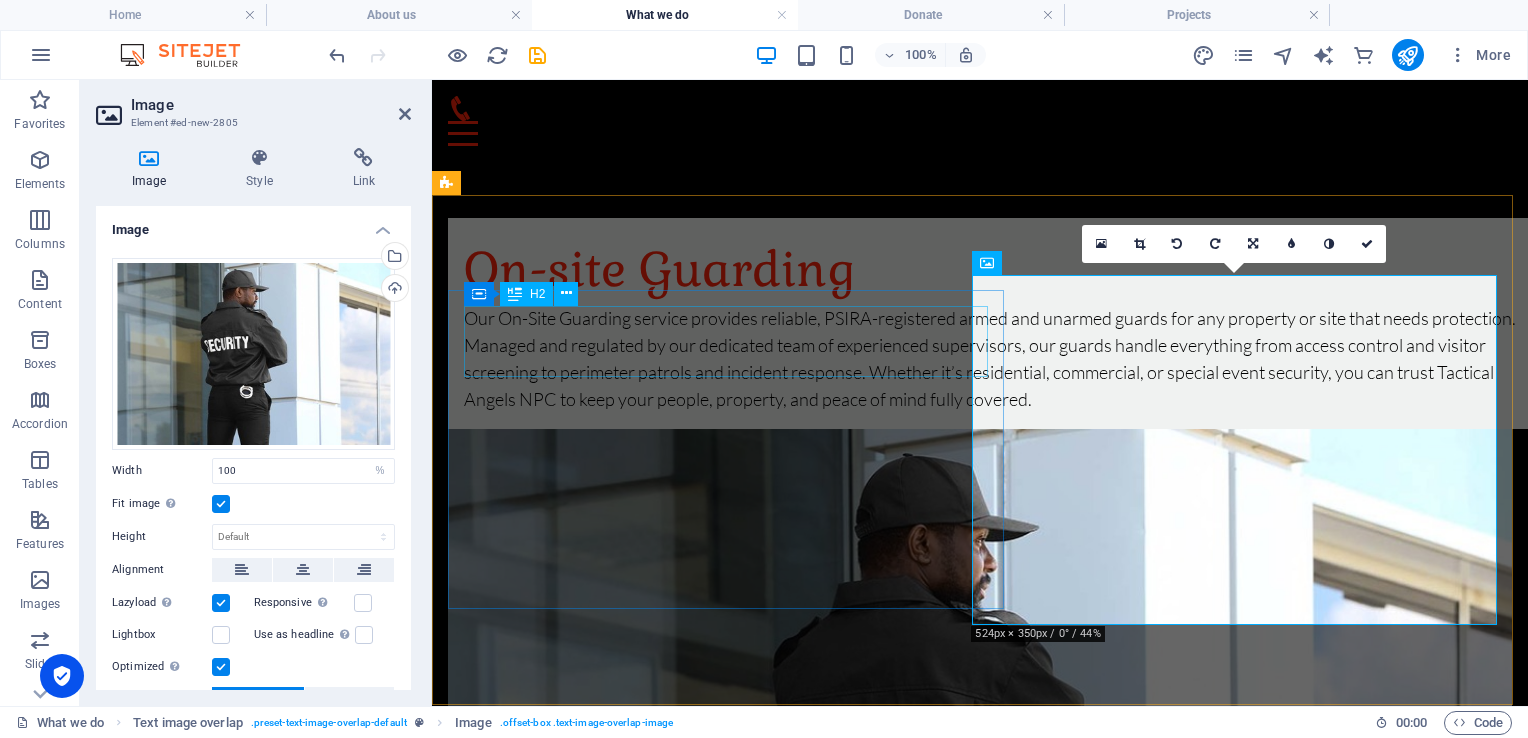scroll, scrollTop: 720, scrollLeft: 0, axis: vertical 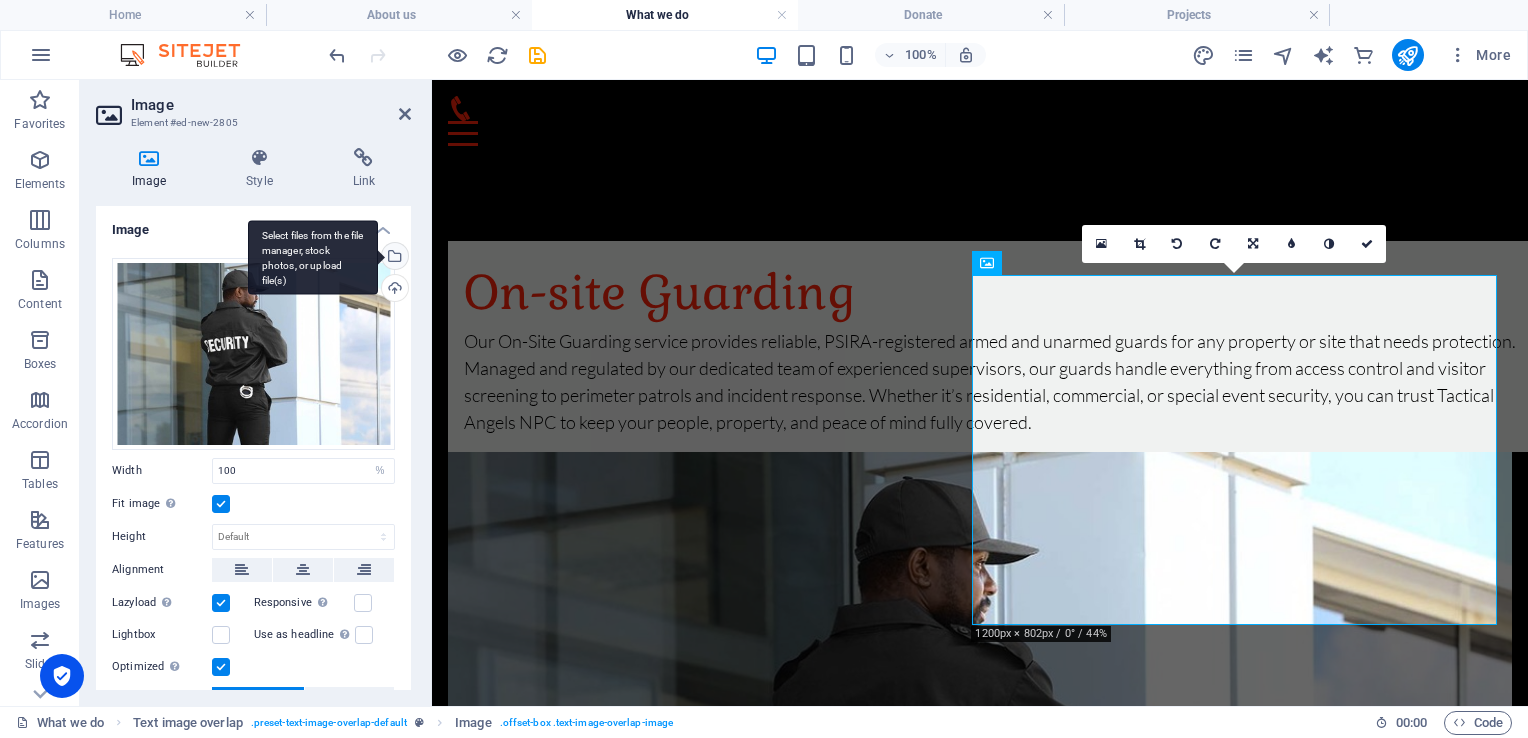 click on "Select files from the file manager, stock photos, or upload file(s)" at bounding box center (393, 258) 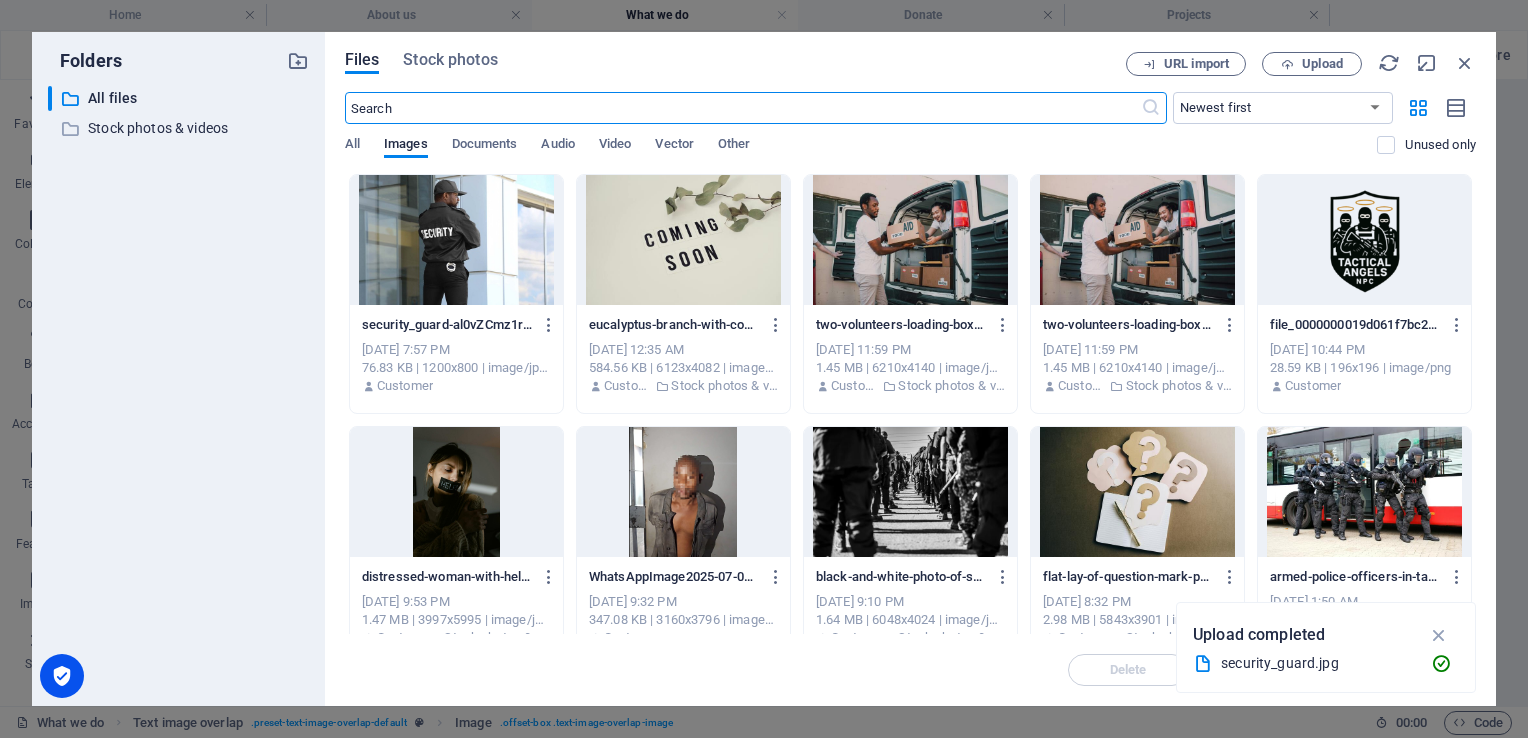 scroll, scrollTop: 705, scrollLeft: 0, axis: vertical 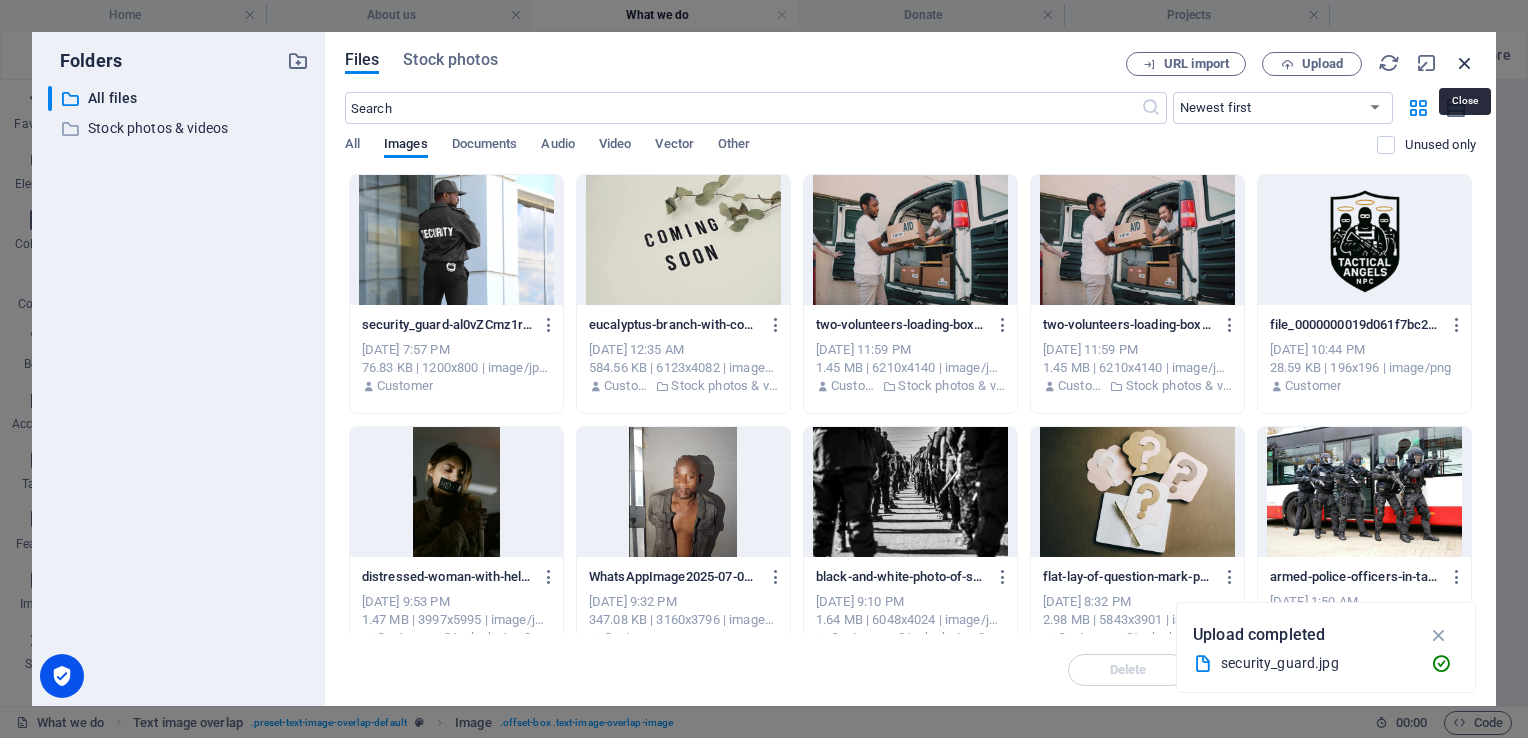 click at bounding box center (1465, 63) 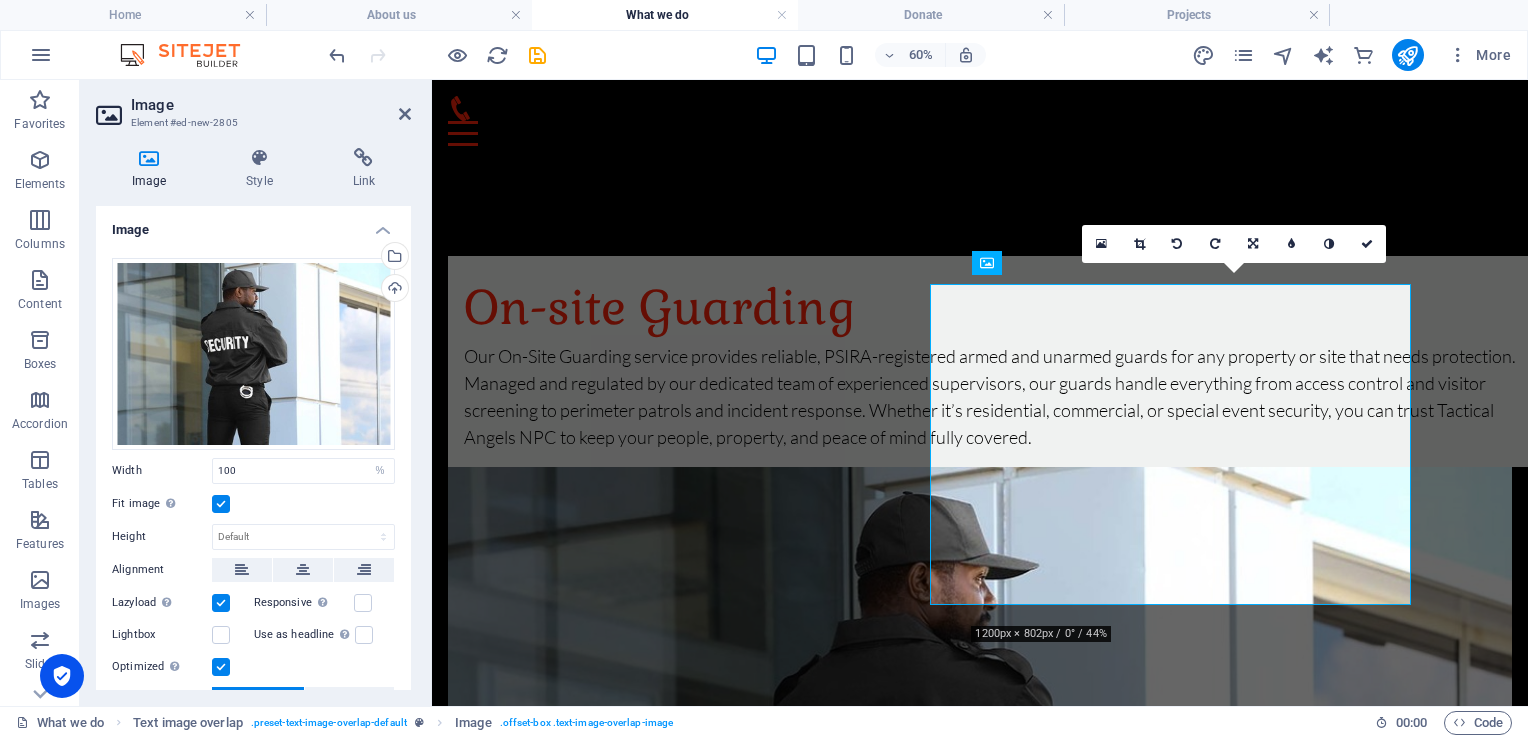 scroll, scrollTop: 720, scrollLeft: 0, axis: vertical 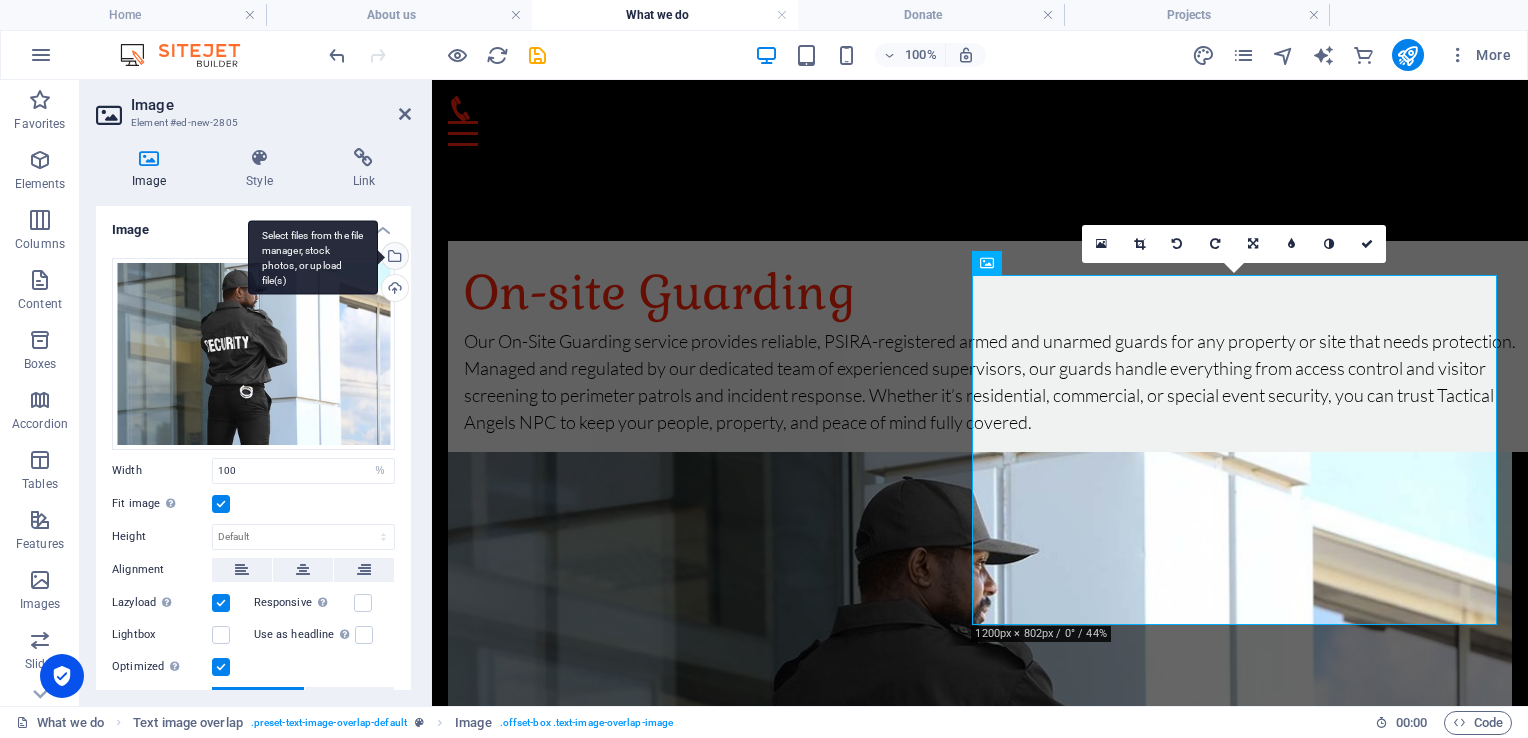 click on "Select files from the file manager, stock photos, or upload file(s)" at bounding box center (393, 258) 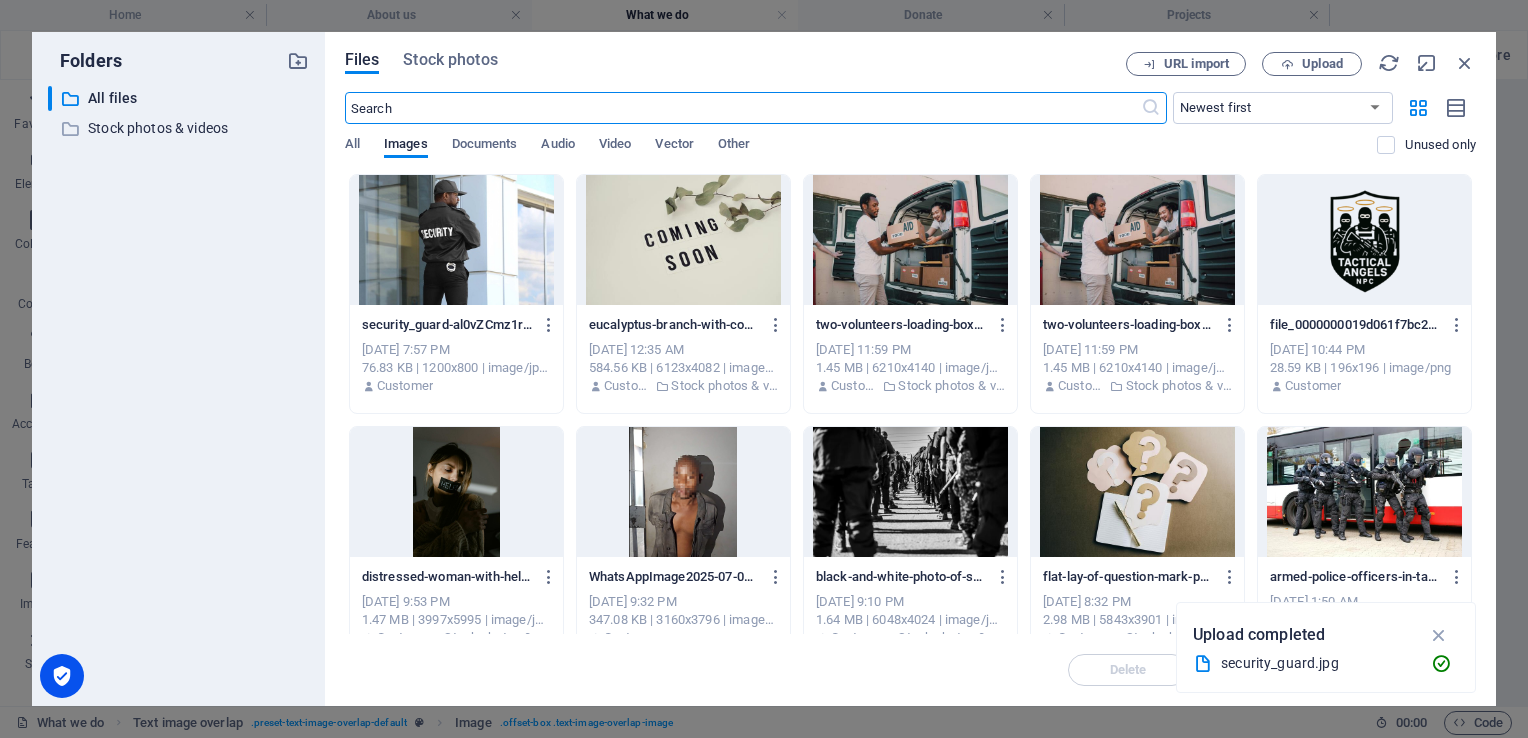 scroll, scrollTop: 705, scrollLeft: 0, axis: vertical 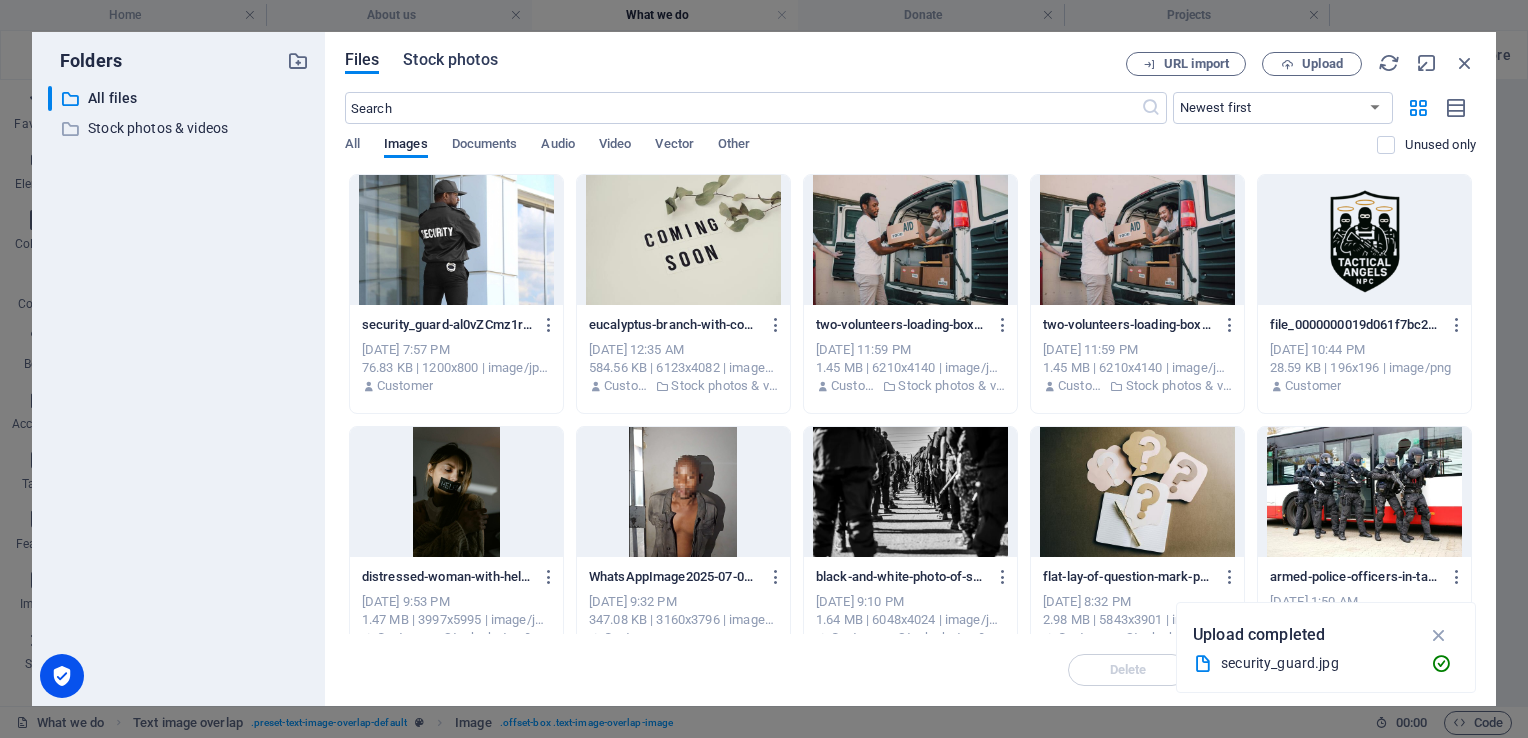 click on "Stock photos" at bounding box center (450, 60) 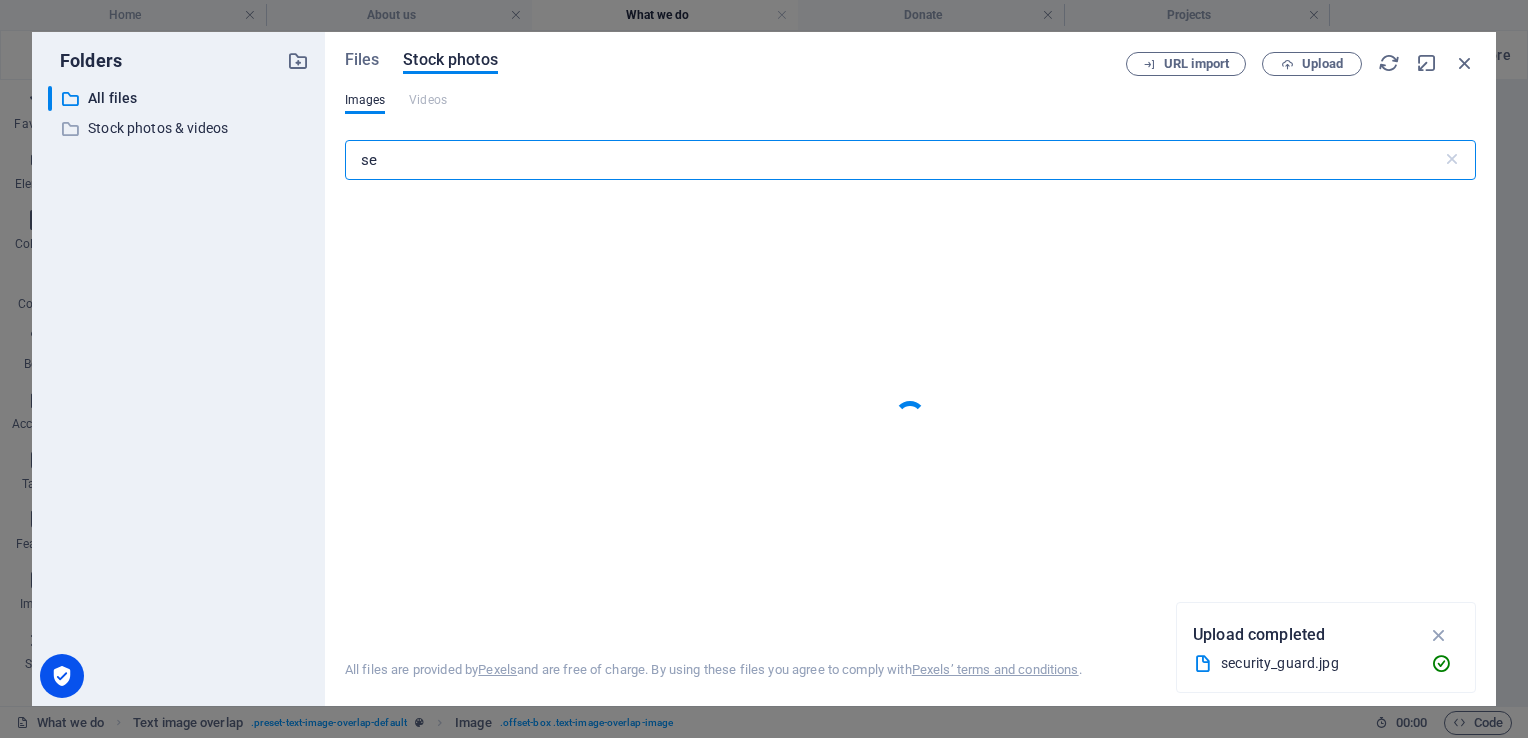 type on "s" 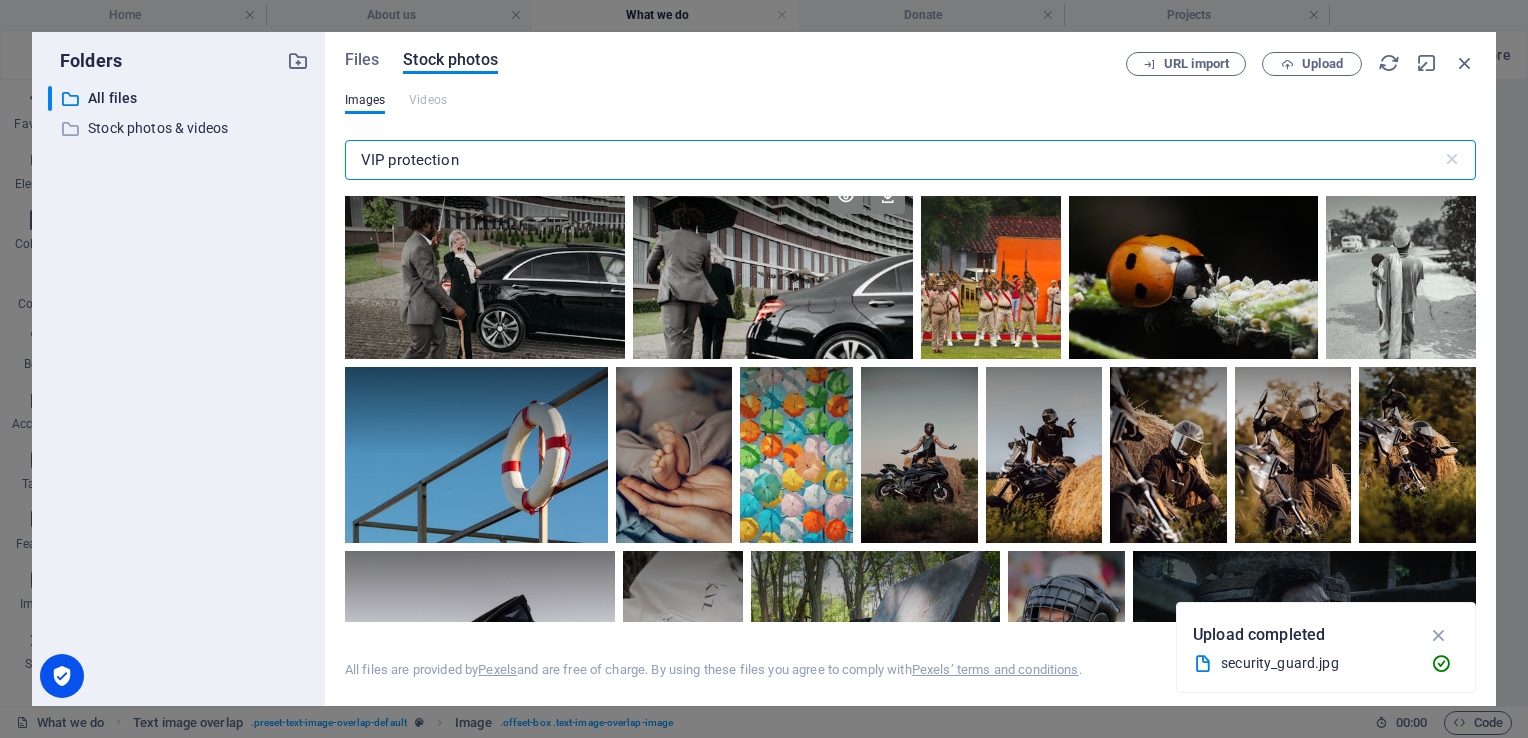 scroll, scrollTop: 0, scrollLeft: 0, axis: both 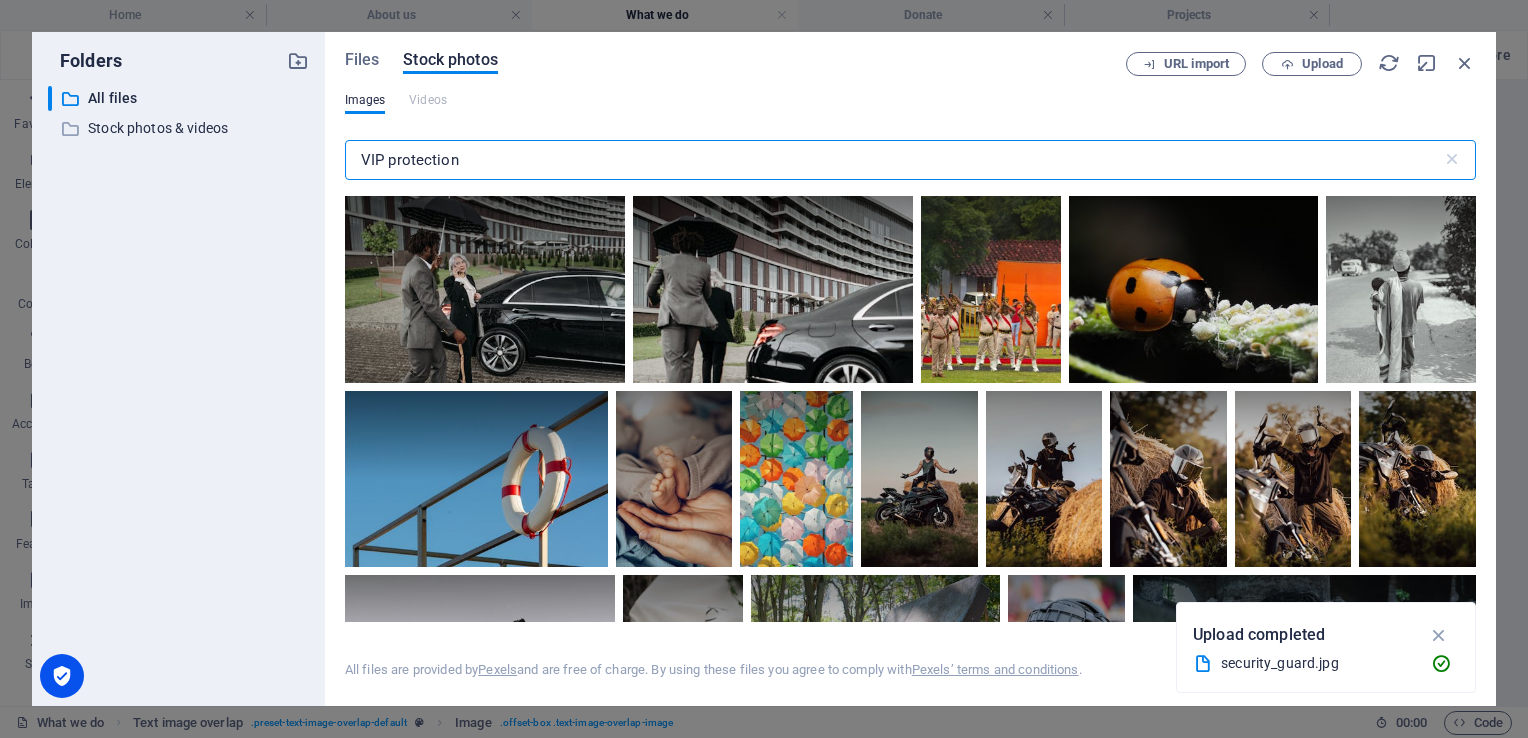 type on "VIP protection" 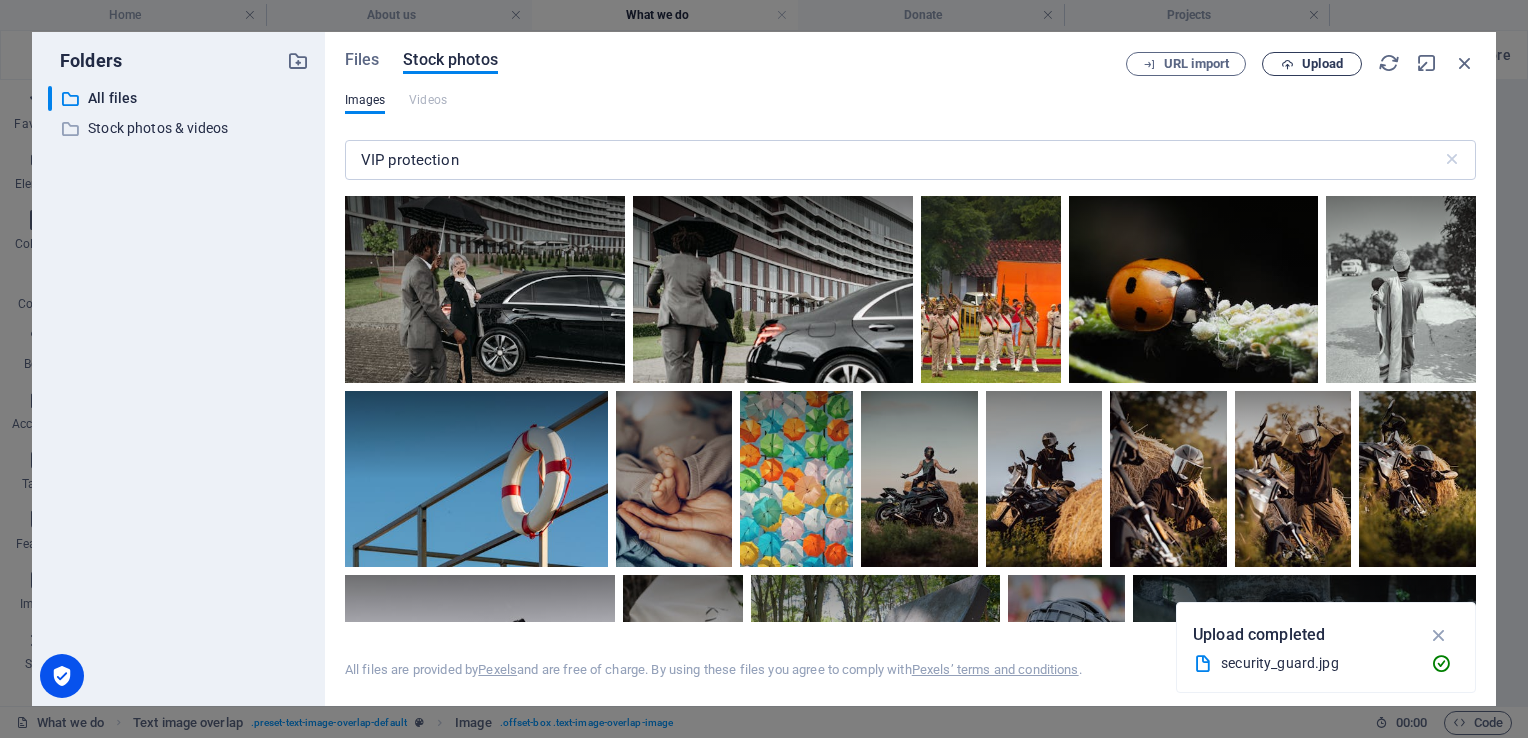 click on "Upload" at bounding box center (1322, 64) 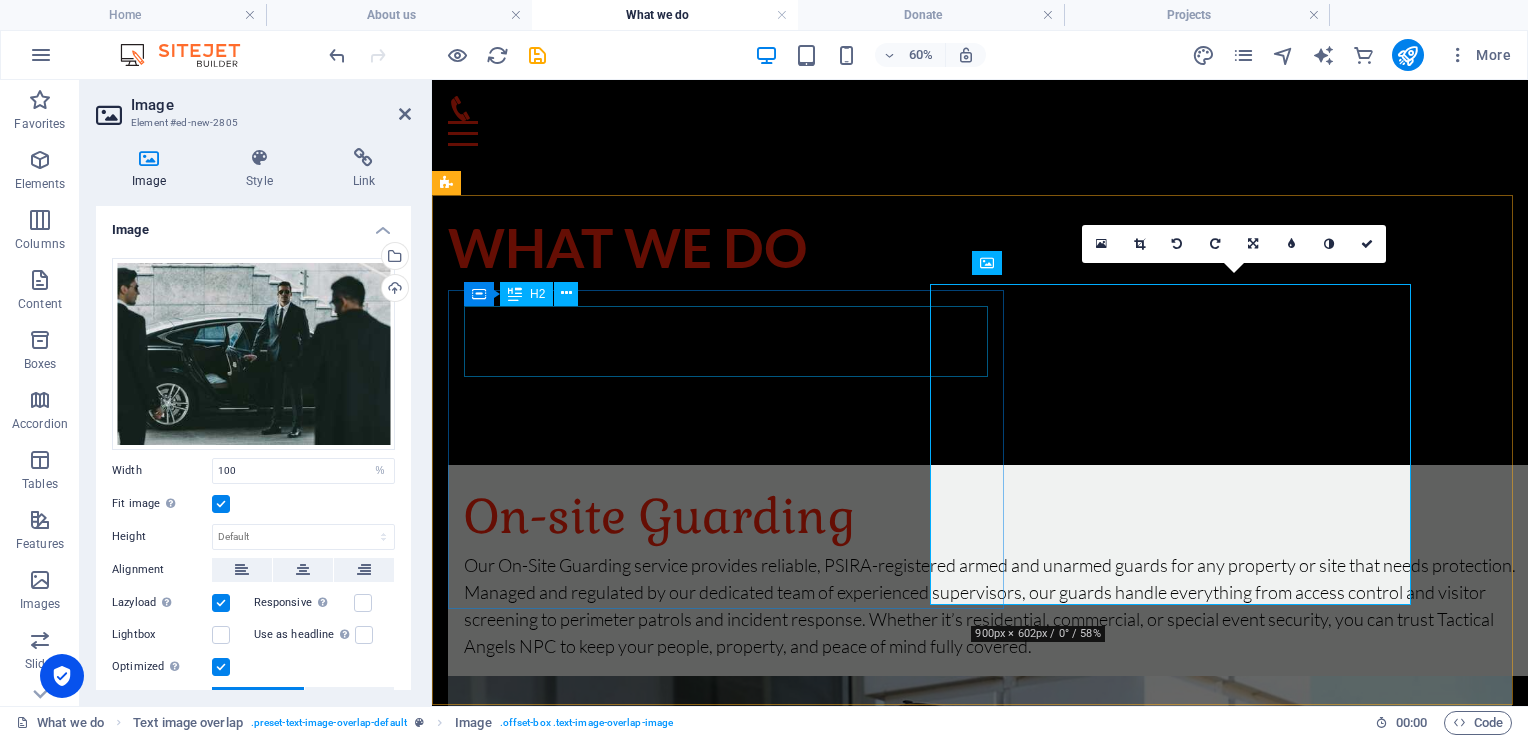 scroll, scrollTop: 720, scrollLeft: 0, axis: vertical 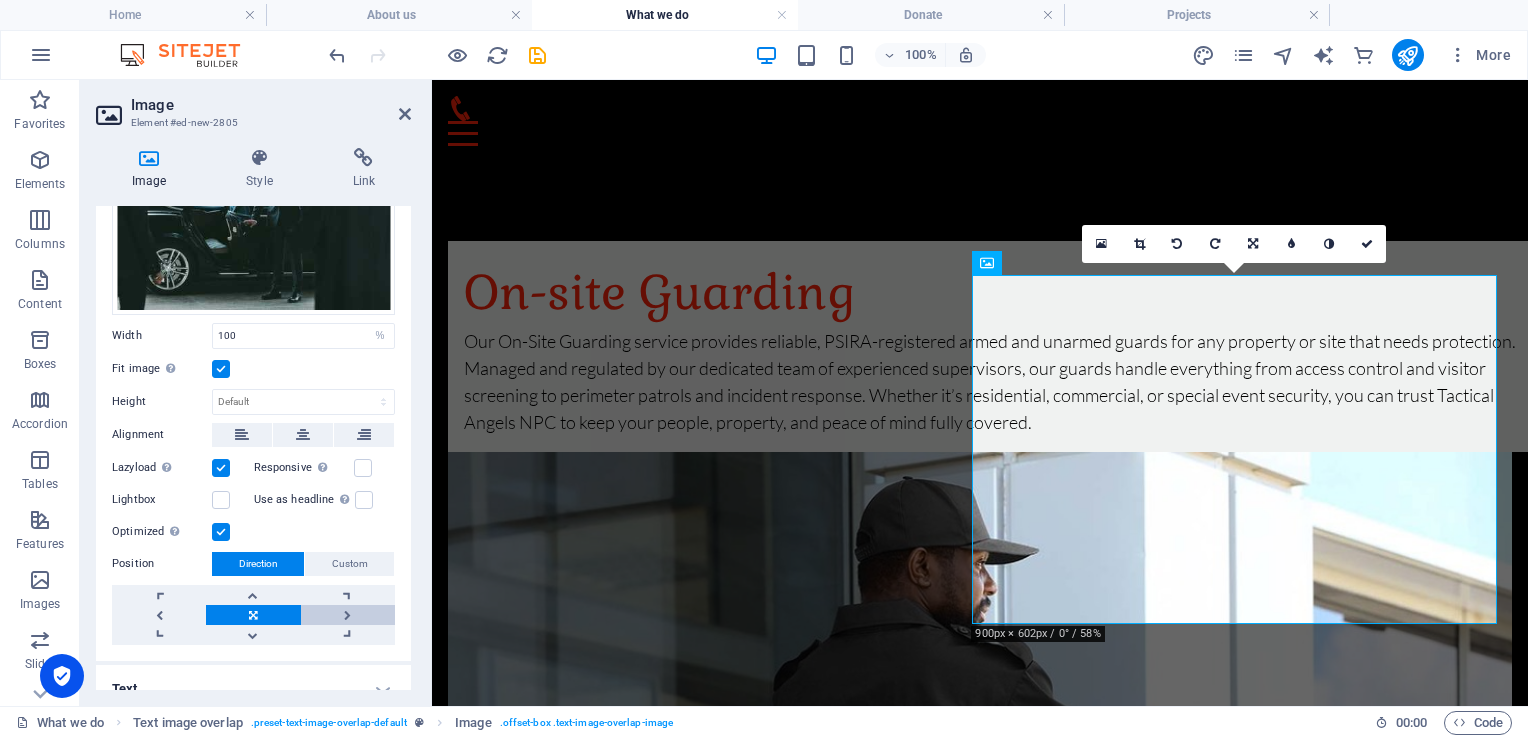 click at bounding box center [348, 615] 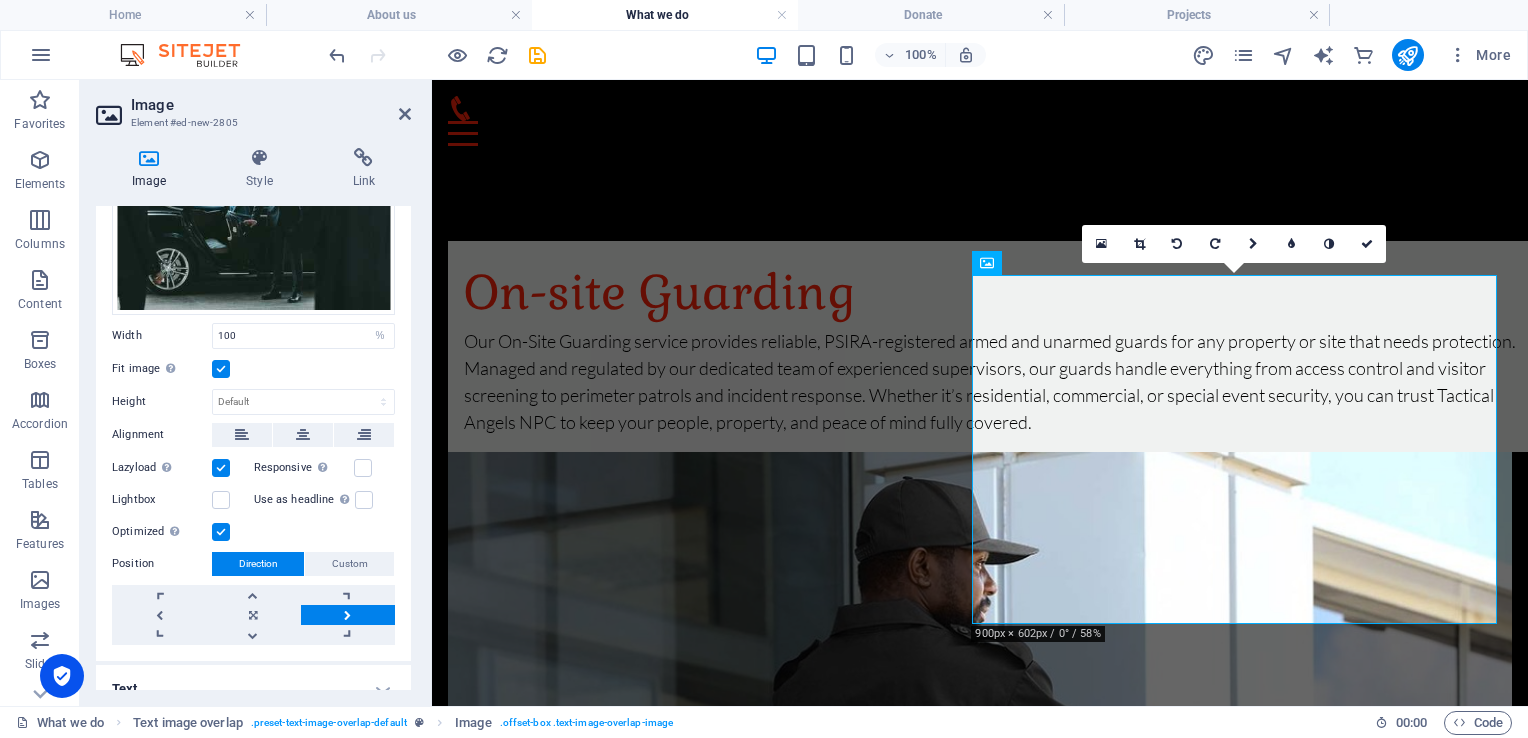 click at bounding box center [348, 615] 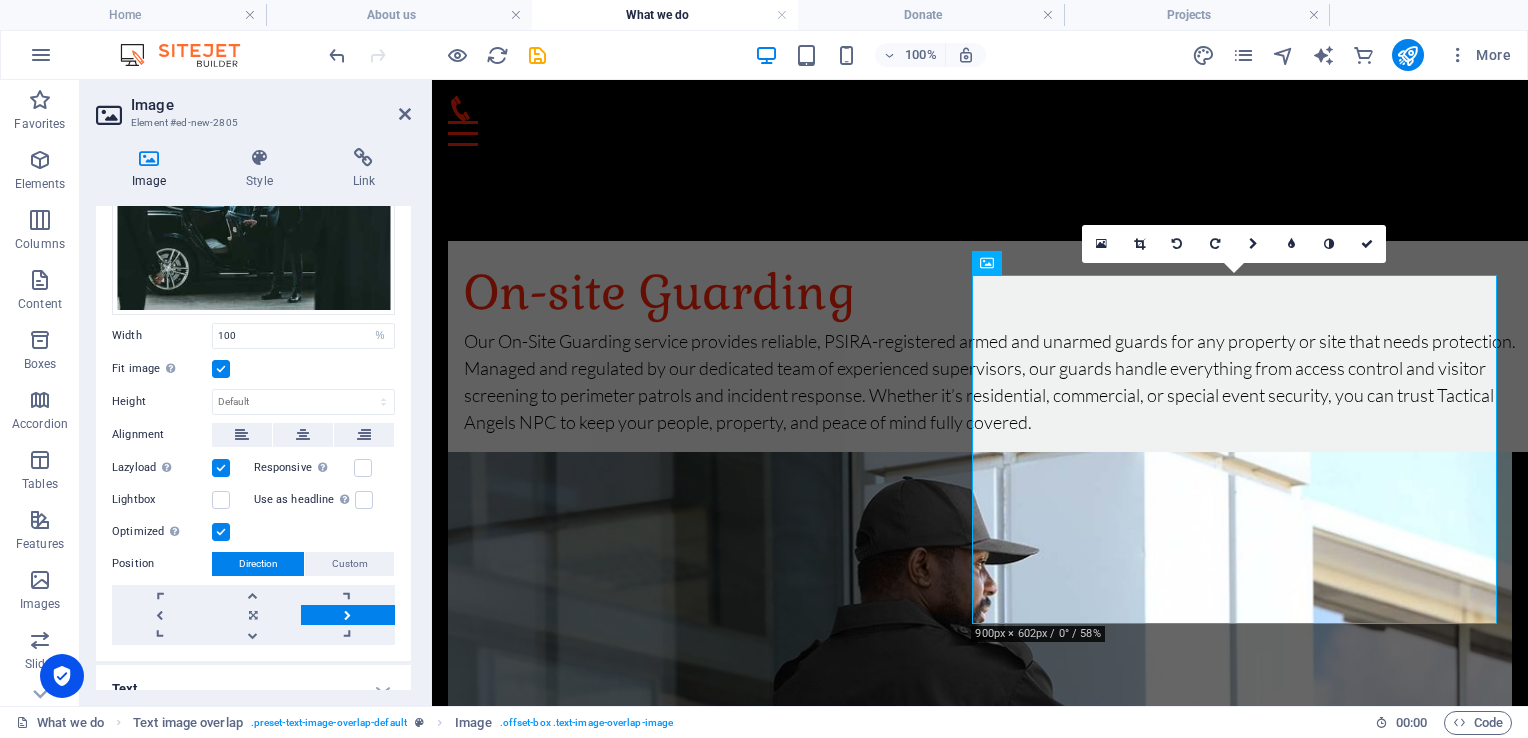 click at bounding box center [348, 615] 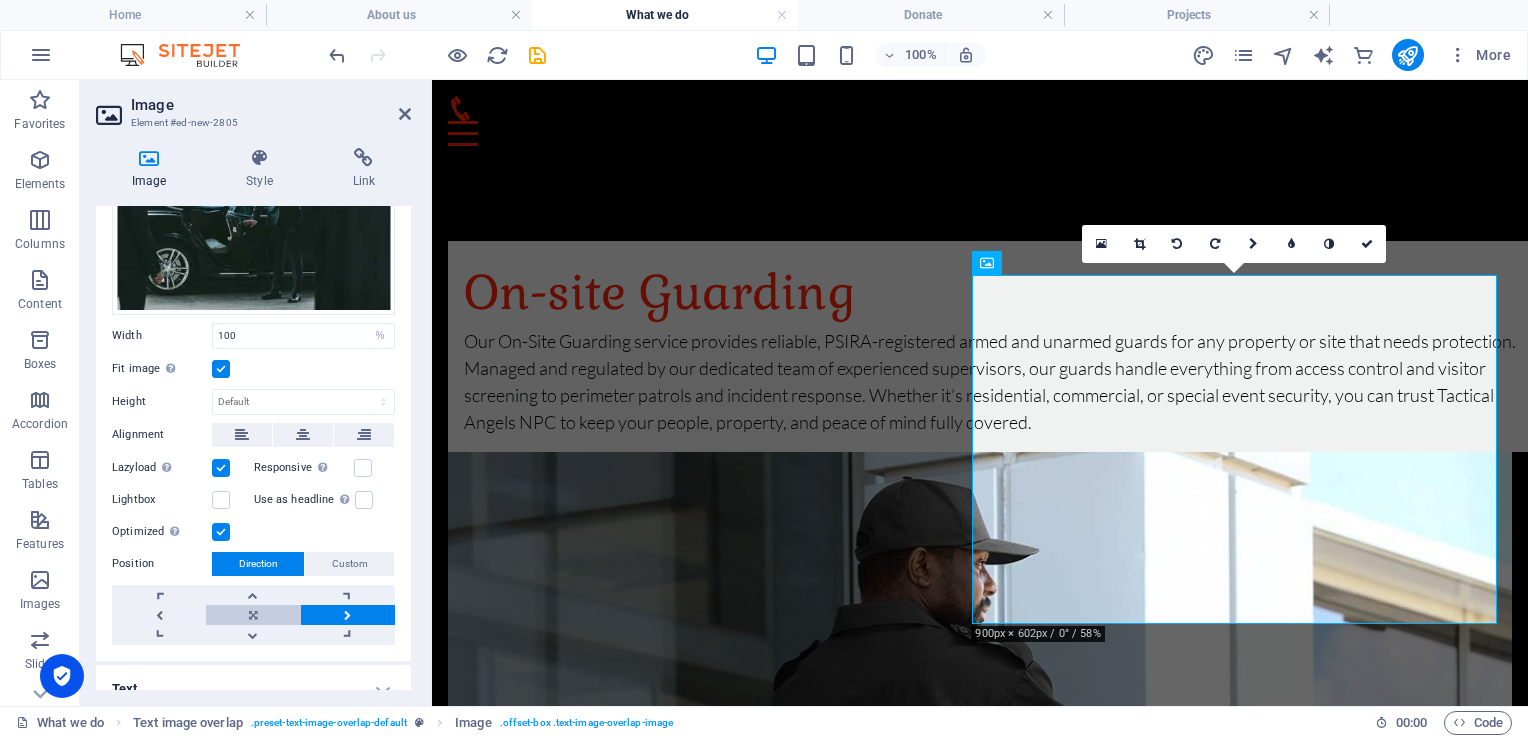 click at bounding box center (253, 615) 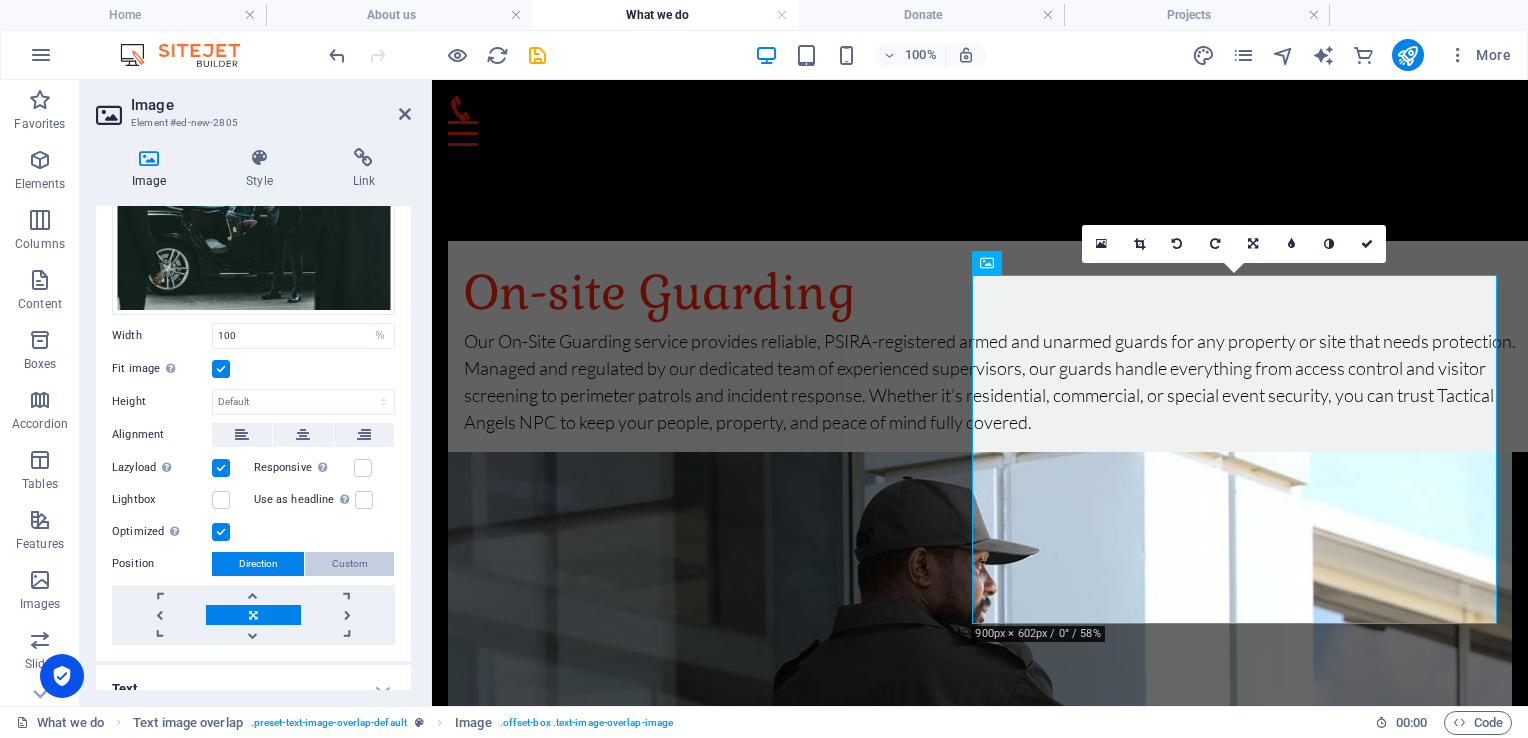 click on "Custom" at bounding box center [349, 564] 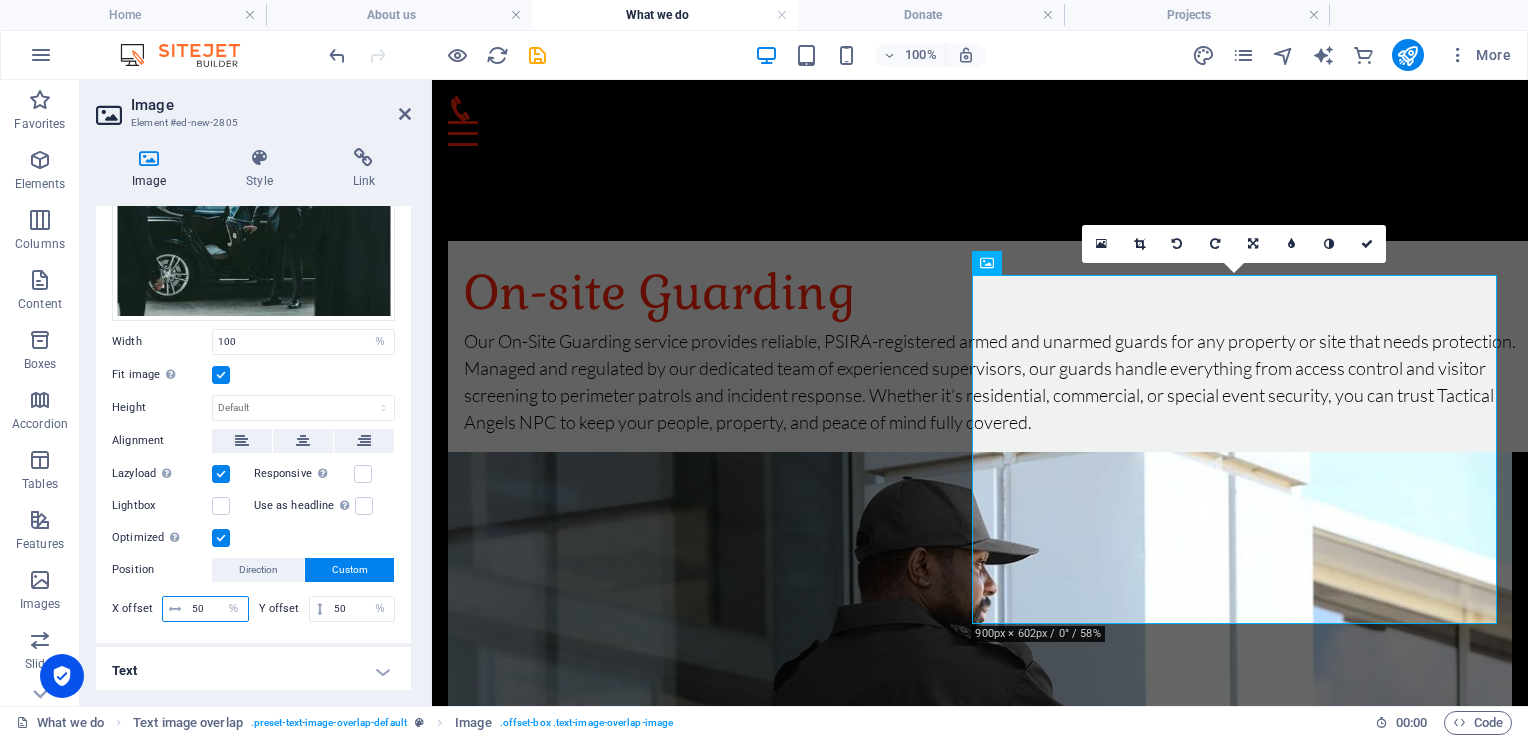 click on "50" at bounding box center (217, 609) 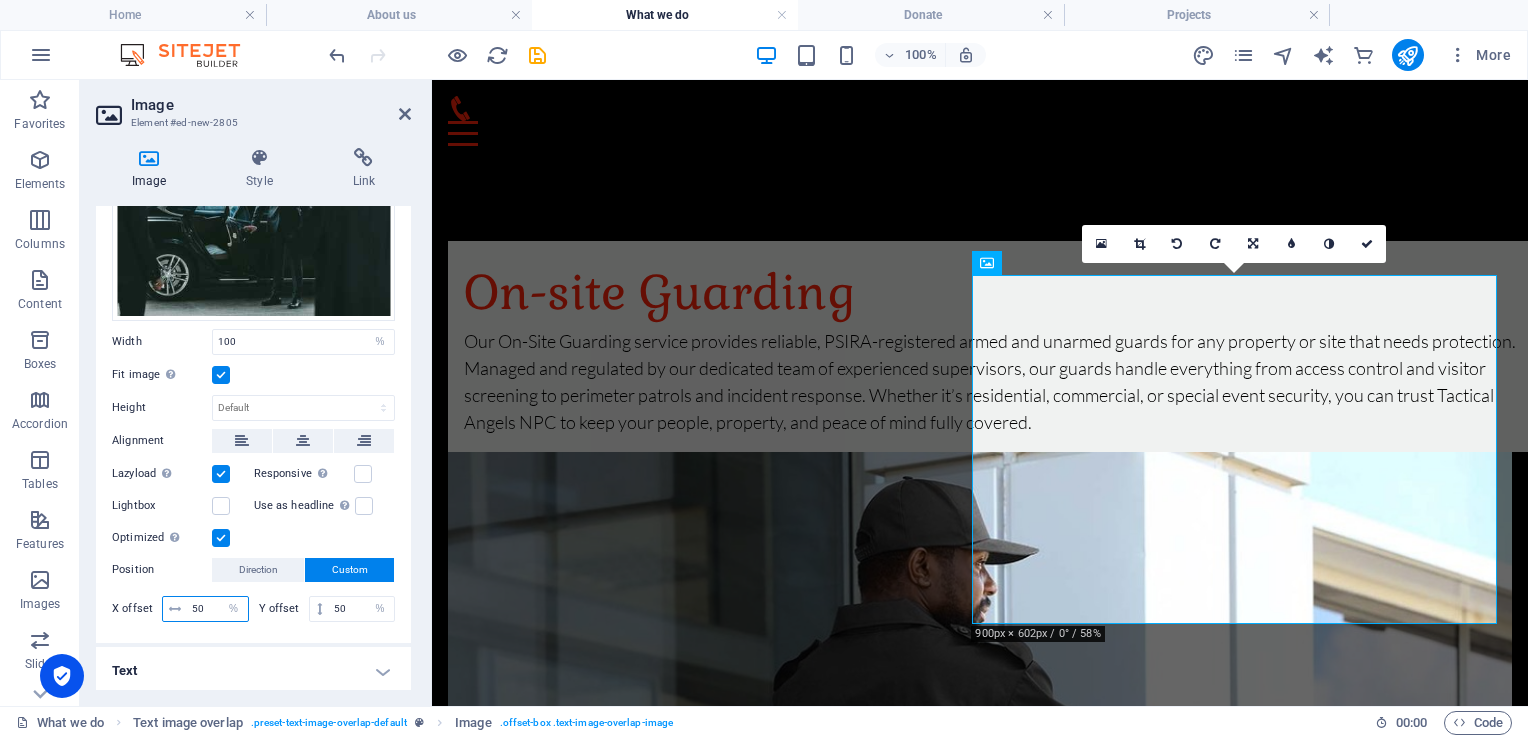 type on "5" 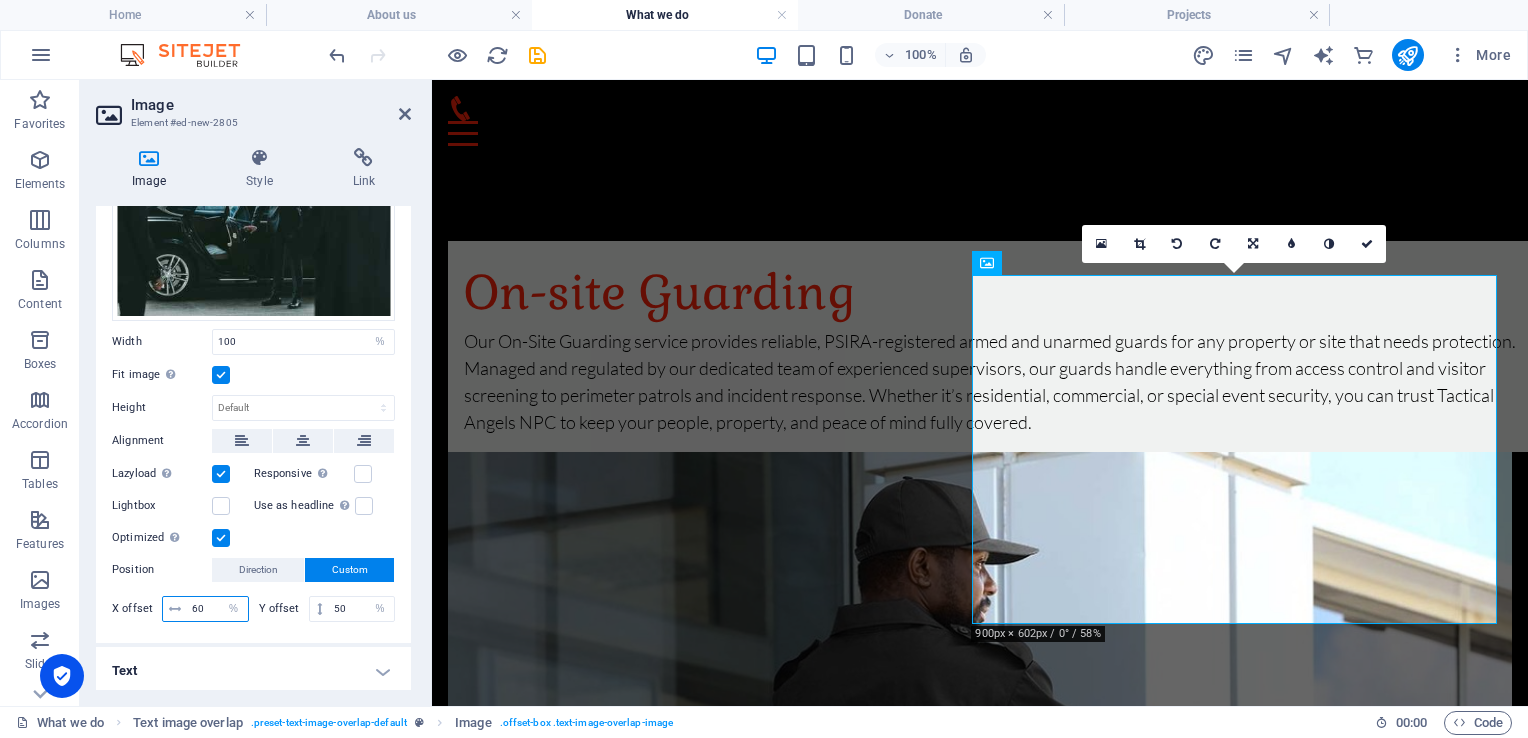 type on "60" 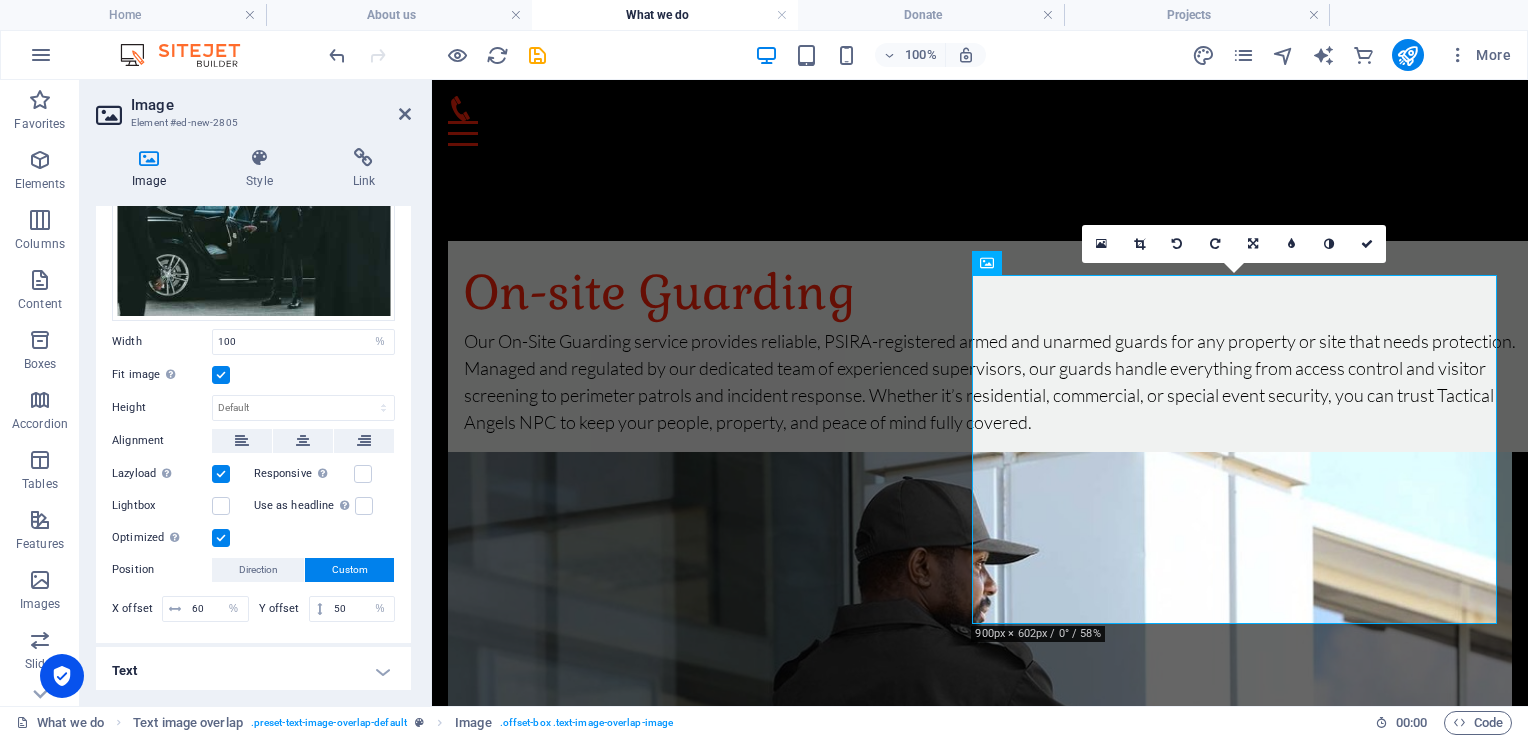 click on "Position" at bounding box center [162, 570] 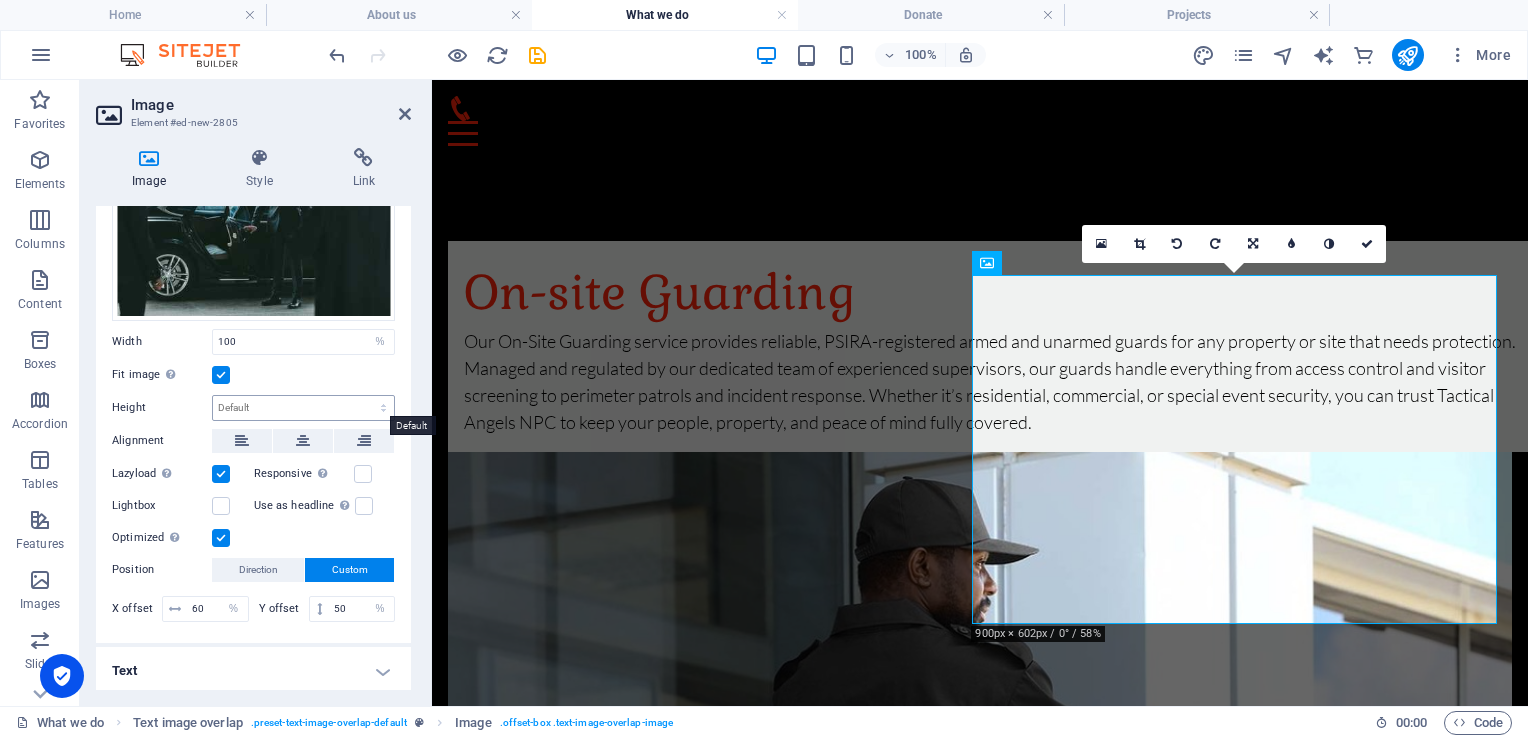 scroll, scrollTop: 0, scrollLeft: 0, axis: both 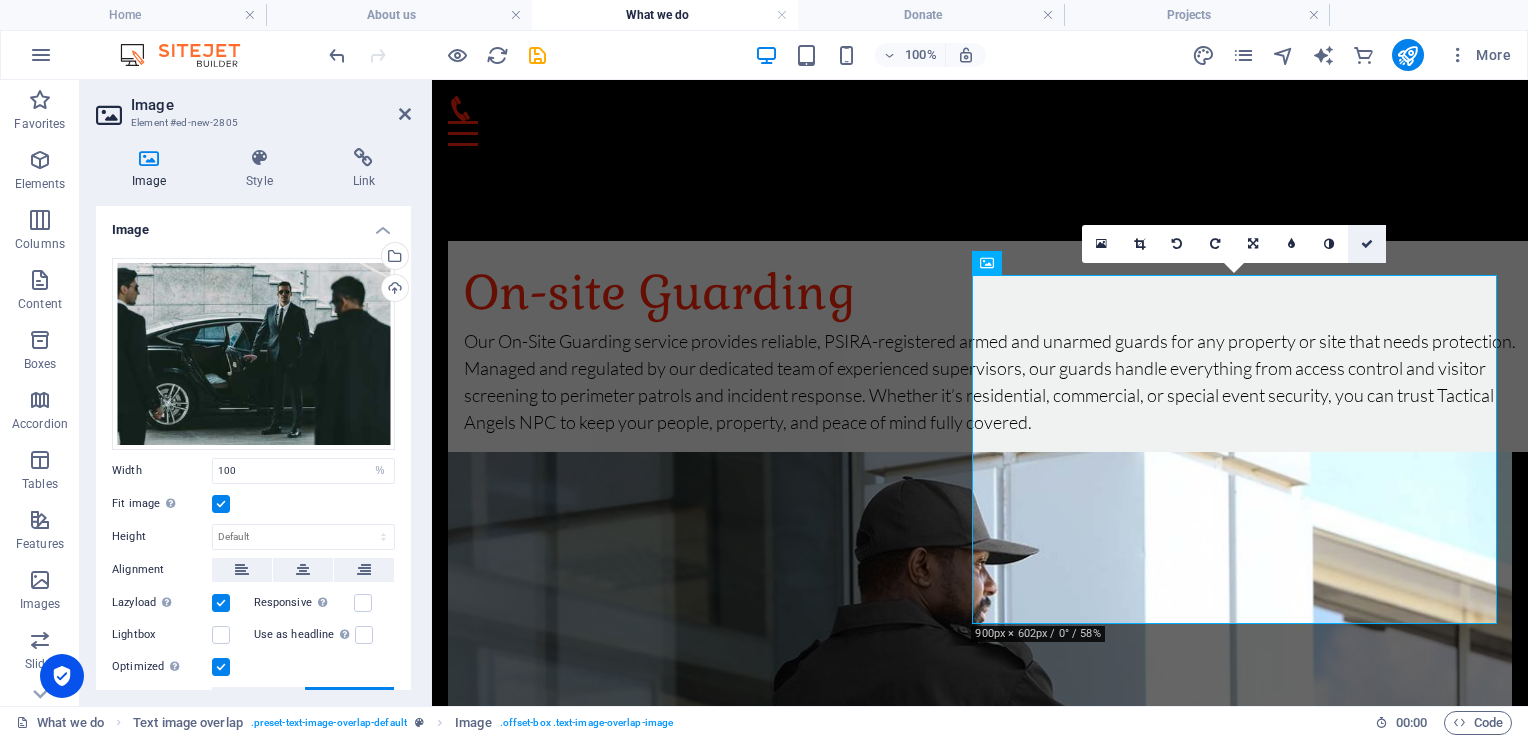click at bounding box center (1367, 244) 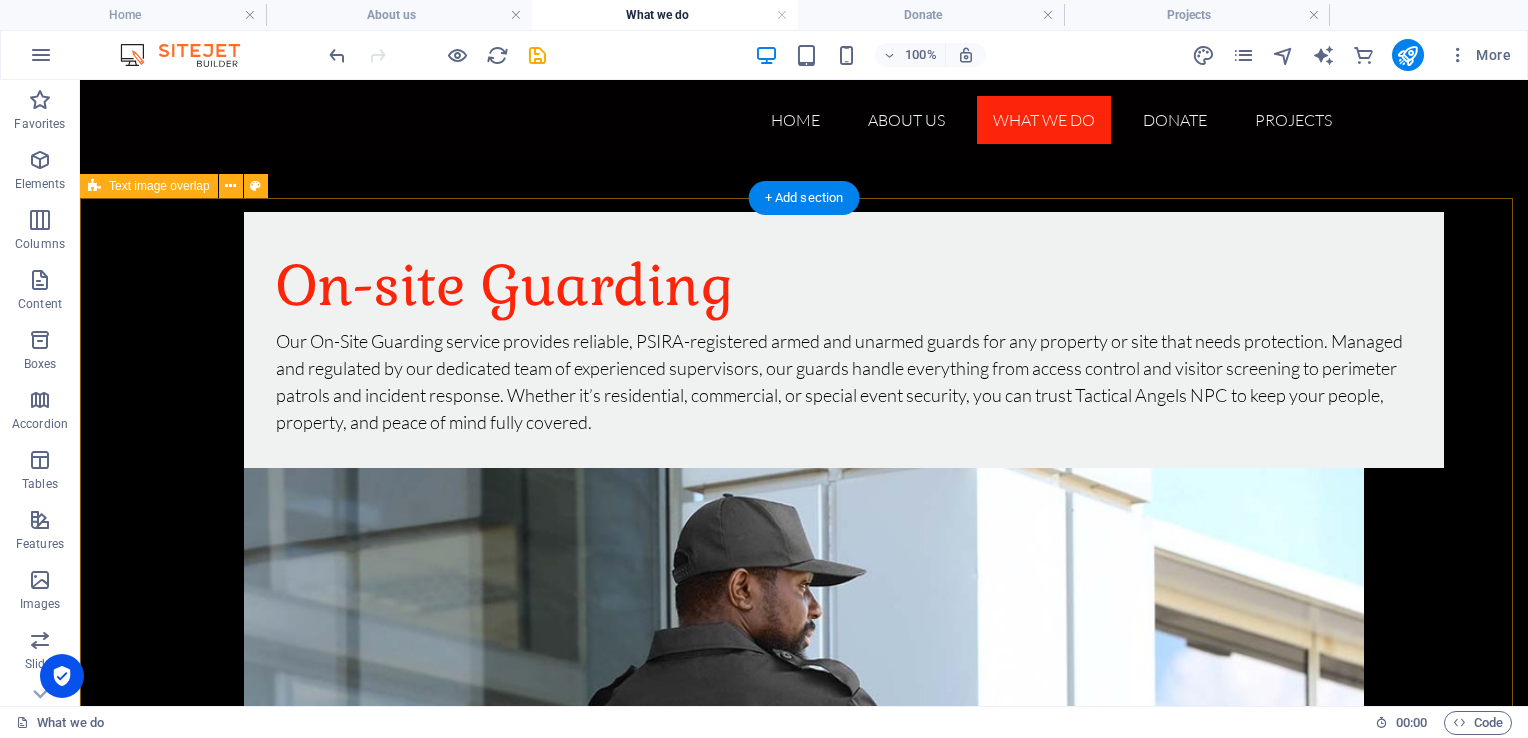 scroll, scrollTop: 803, scrollLeft: 0, axis: vertical 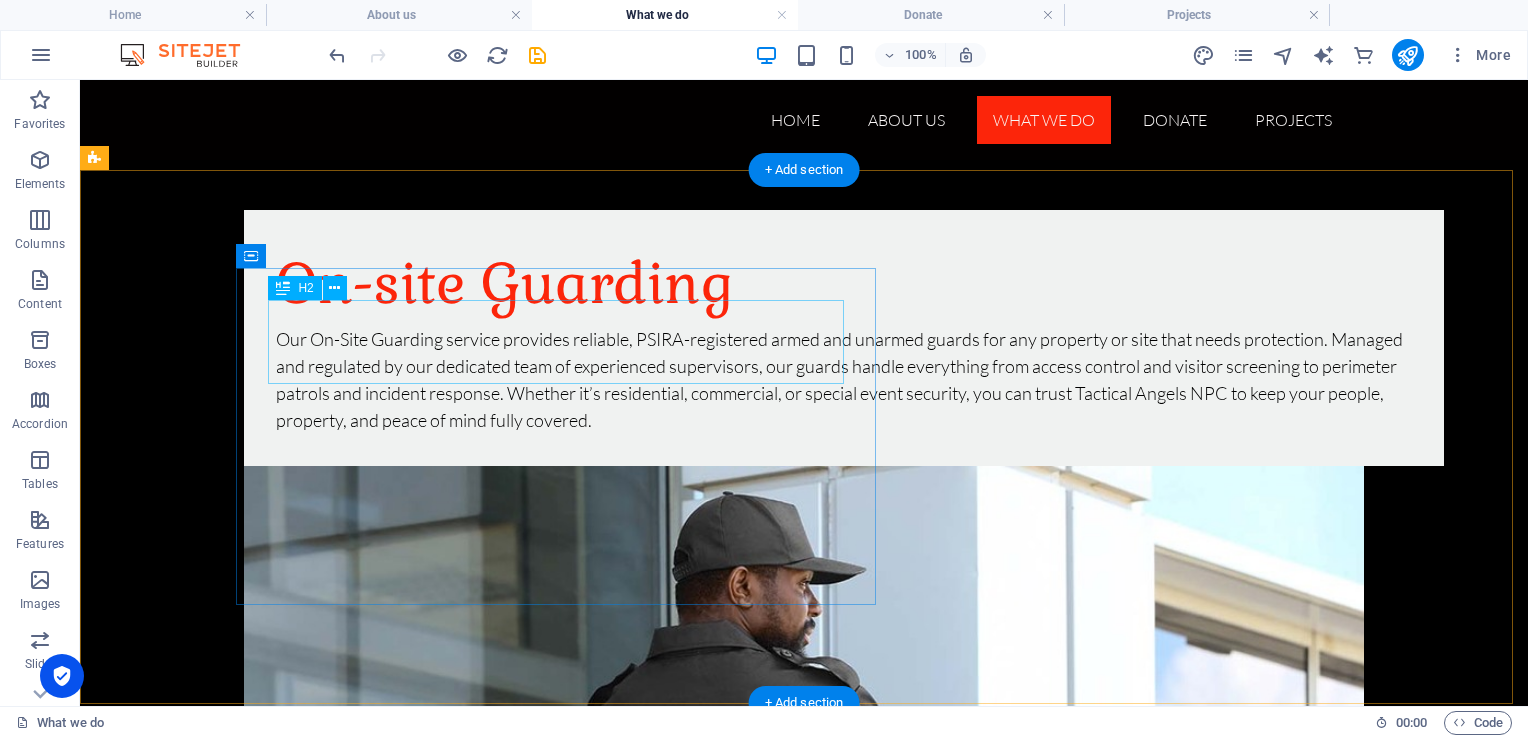 click on "On-site Guarding" at bounding box center (844, 1447) 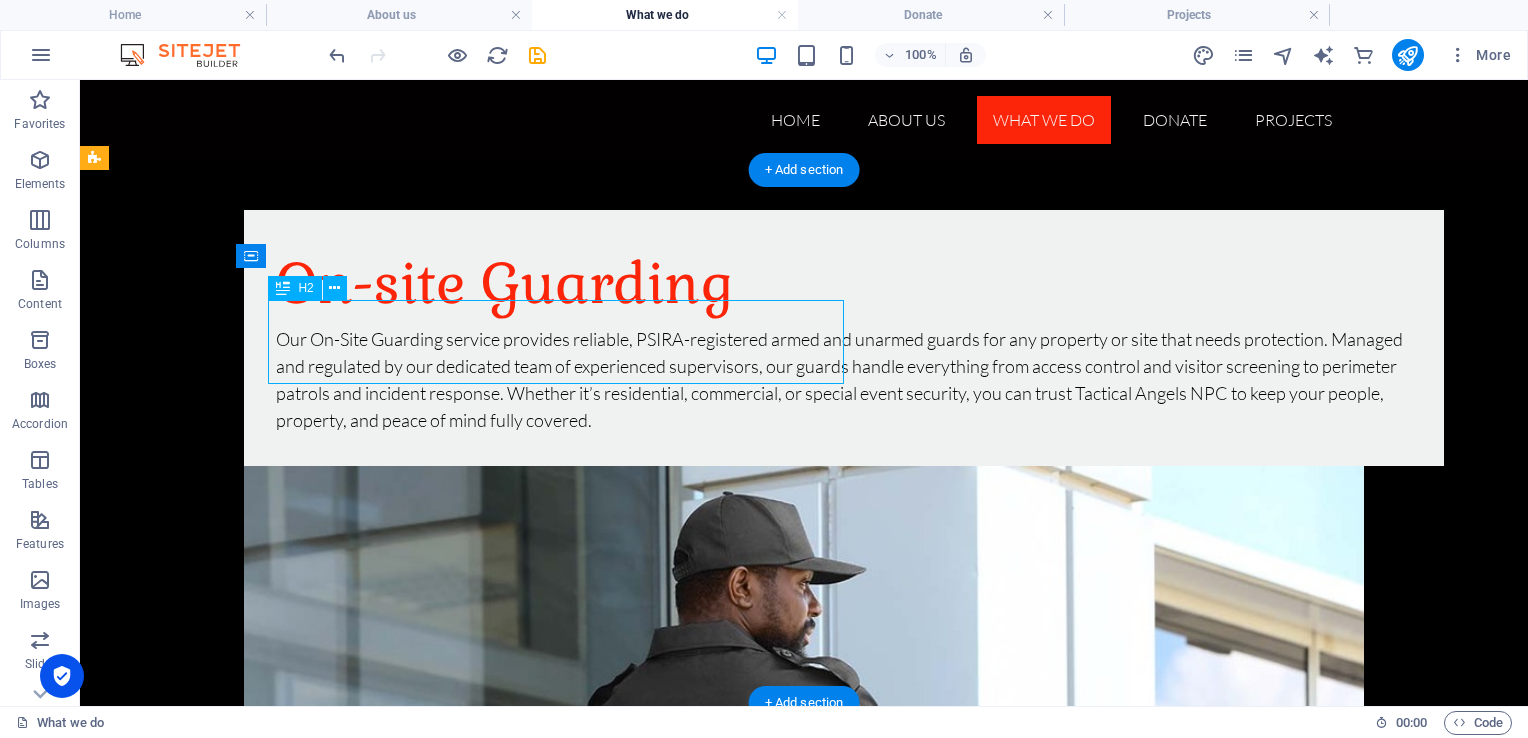 click on "On-site Guarding" at bounding box center (844, 1447) 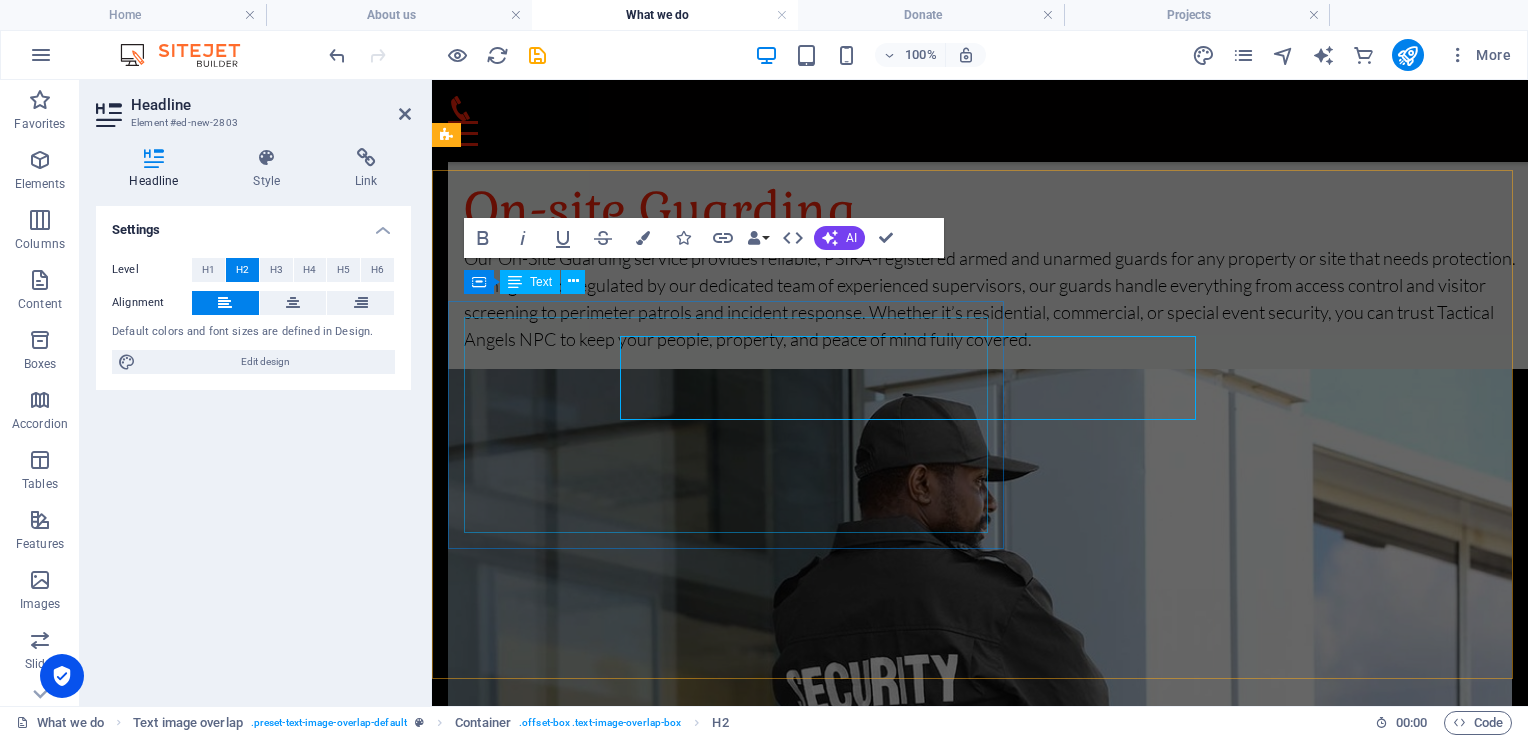 scroll, scrollTop: 768, scrollLeft: 0, axis: vertical 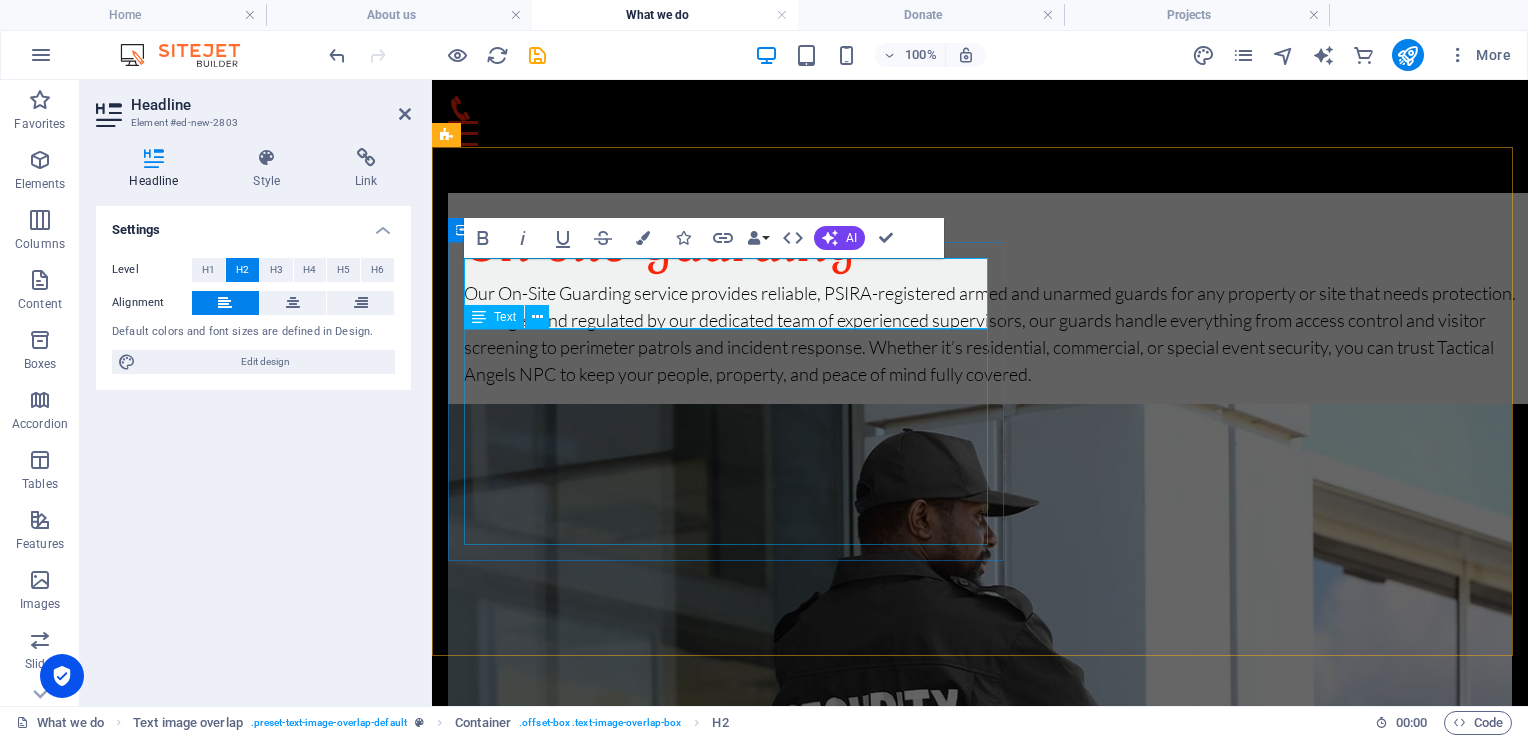 type 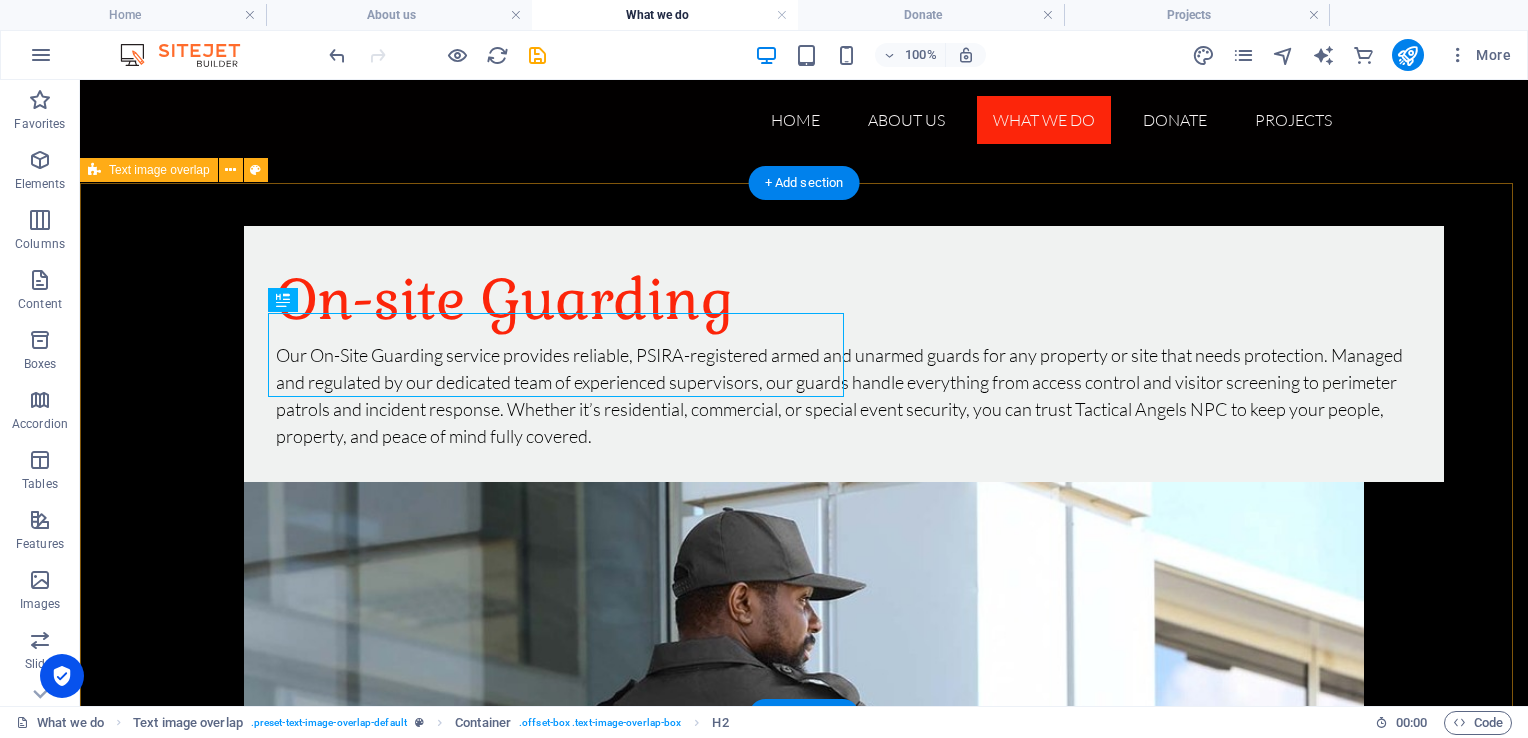 scroll, scrollTop: 791, scrollLeft: 0, axis: vertical 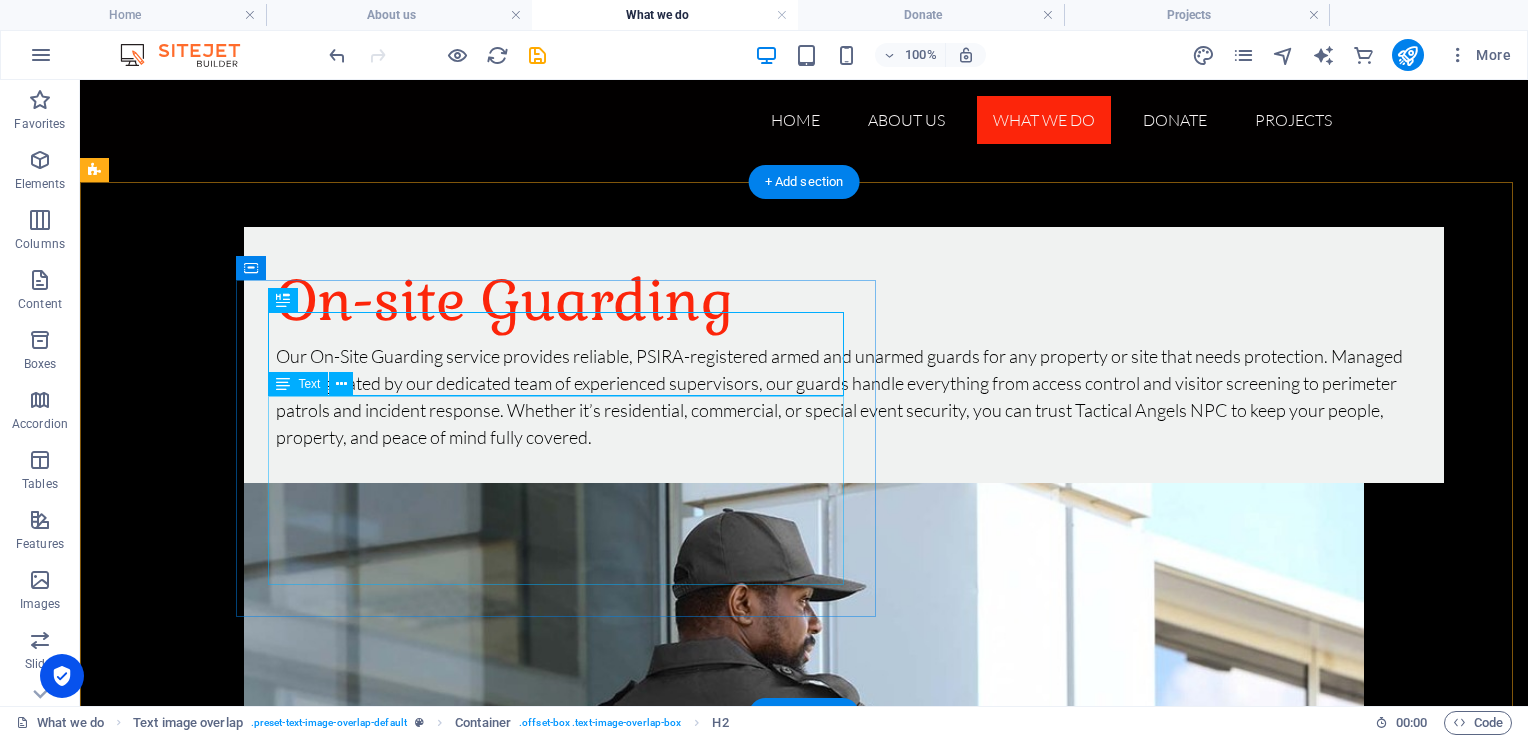 click on "Our On-Site Guarding service provides reliable, PSIRA-registered armed and unarmed guards for any property or site that needs protection. Managed and regulated by our dedicated team of experienced supervisors, our guards handle everything from access control and visitor screening to perimeter patrols and incident response. Whether it’s residential, commercial, or special event security, you can trust Tactical Angels NPC to keep your people, property, and peace of mind fully covered." at bounding box center (844, 1560) 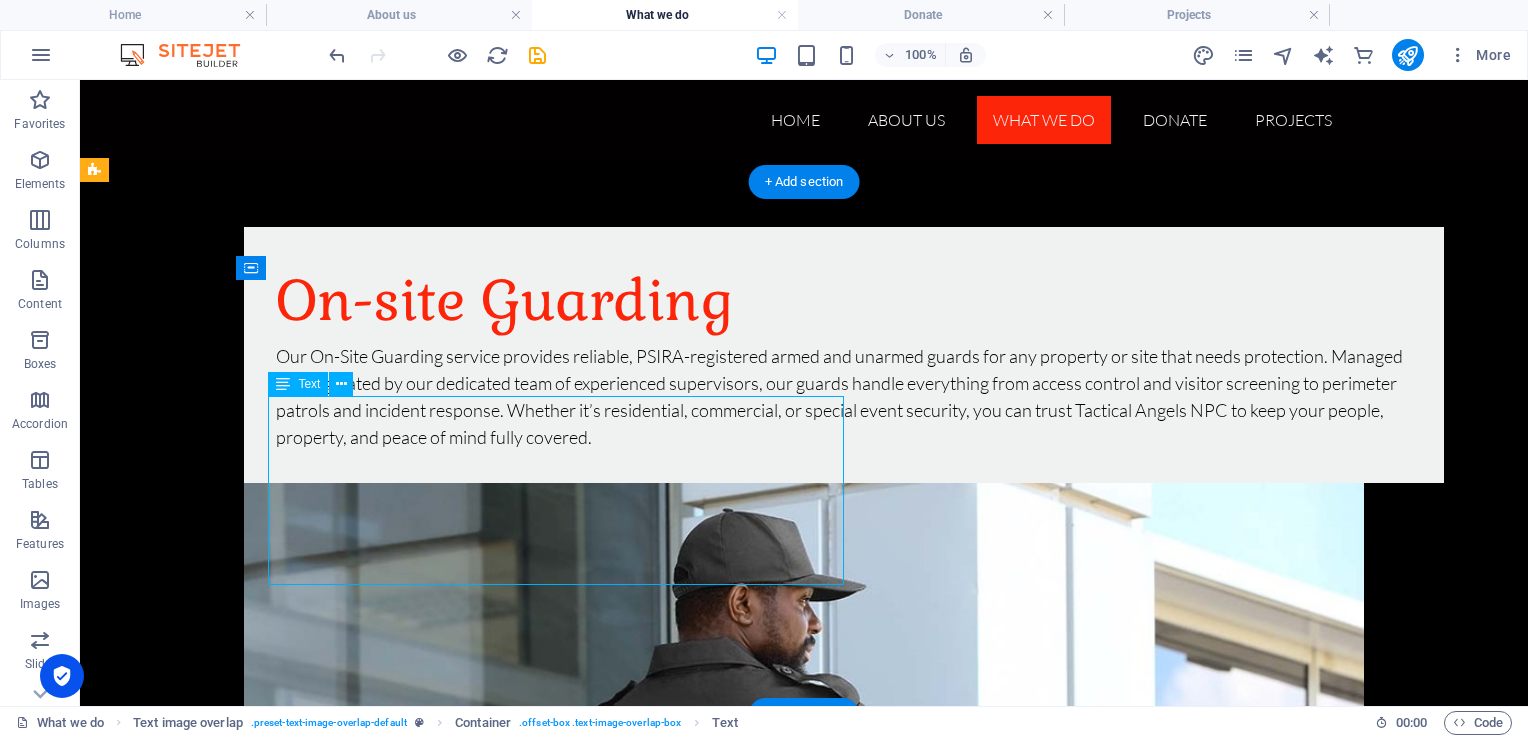 click on "Our On-Site Guarding service provides reliable, PSIRA-registered armed and unarmed guards for any property or site that needs protection. Managed and regulated by our dedicated team of experienced supervisors, our guards handle everything from access control and visitor screening to perimeter patrols and incident response. Whether it’s residential, commercial, or special event security, you can trust Tactical Angels NPC to keep your people, property, and peace of mind fully covered." at bounding box center (844, 1560) 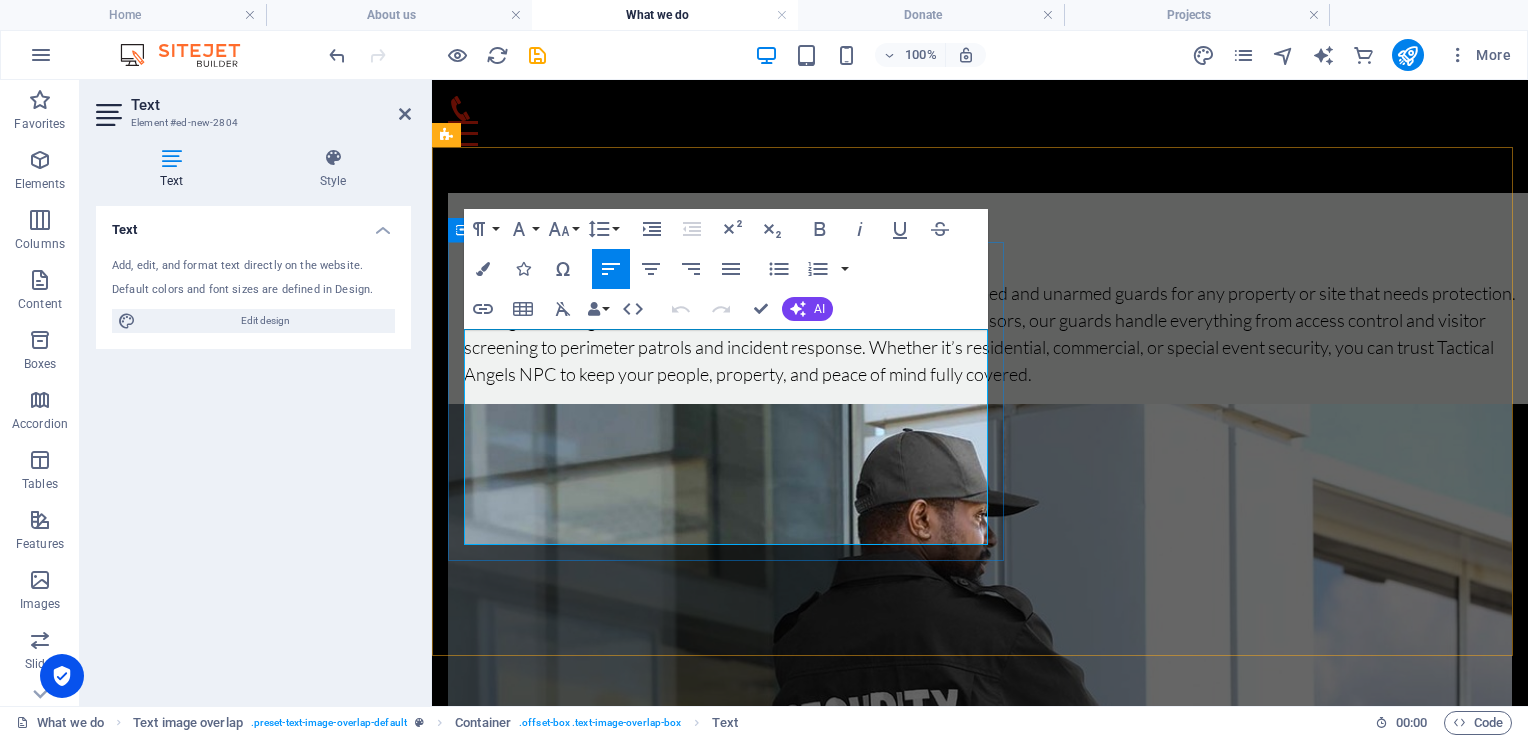 click on "Our On-Site Guarding service provides reliable, PSIRA-registered armed and unarmed guards for any property or site that needs protection. Managed and regulated by our dedicated team of experienced supervisors, our guards handle everything from access control and visitor screening to perimeter patrols and incident response. Whether it’s residential, commercial, or special event security, you can trust Tactical Angels NPC to keep your people, property, and peace of mind fully covered." at bounding box center (990, 1414) 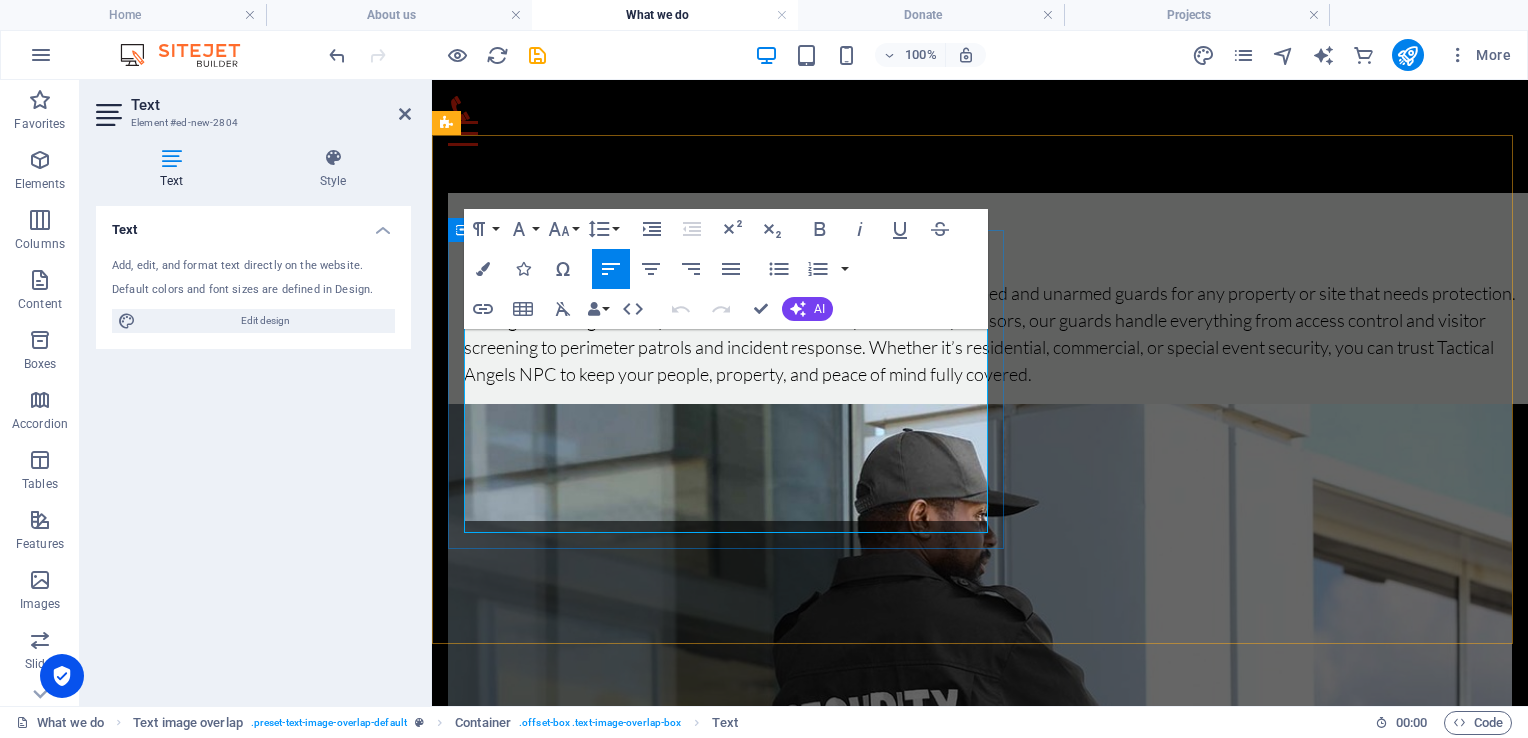 scroll, scrollTop: 780, scrollLeft: 0, axis: vertical 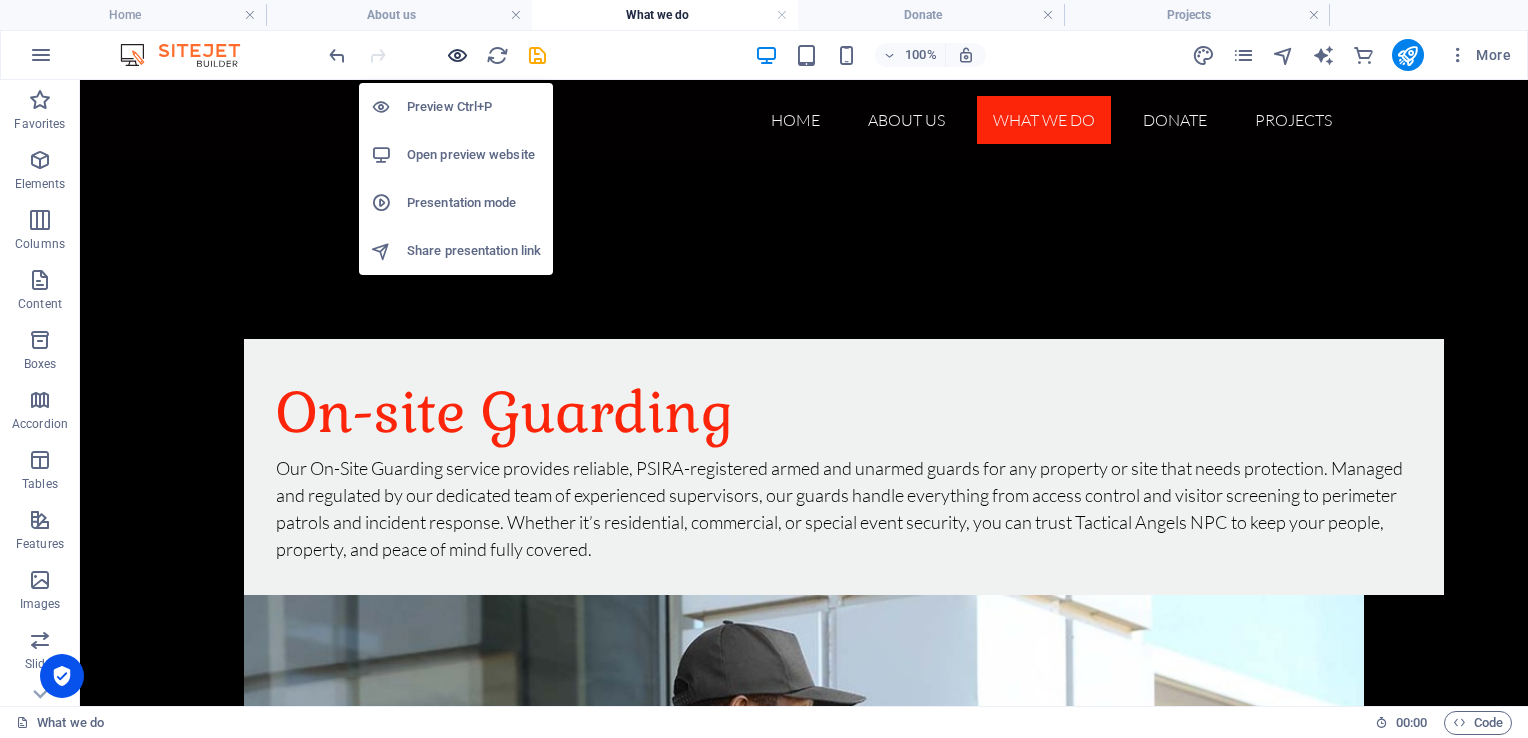 click at bounding box center (457, 55) 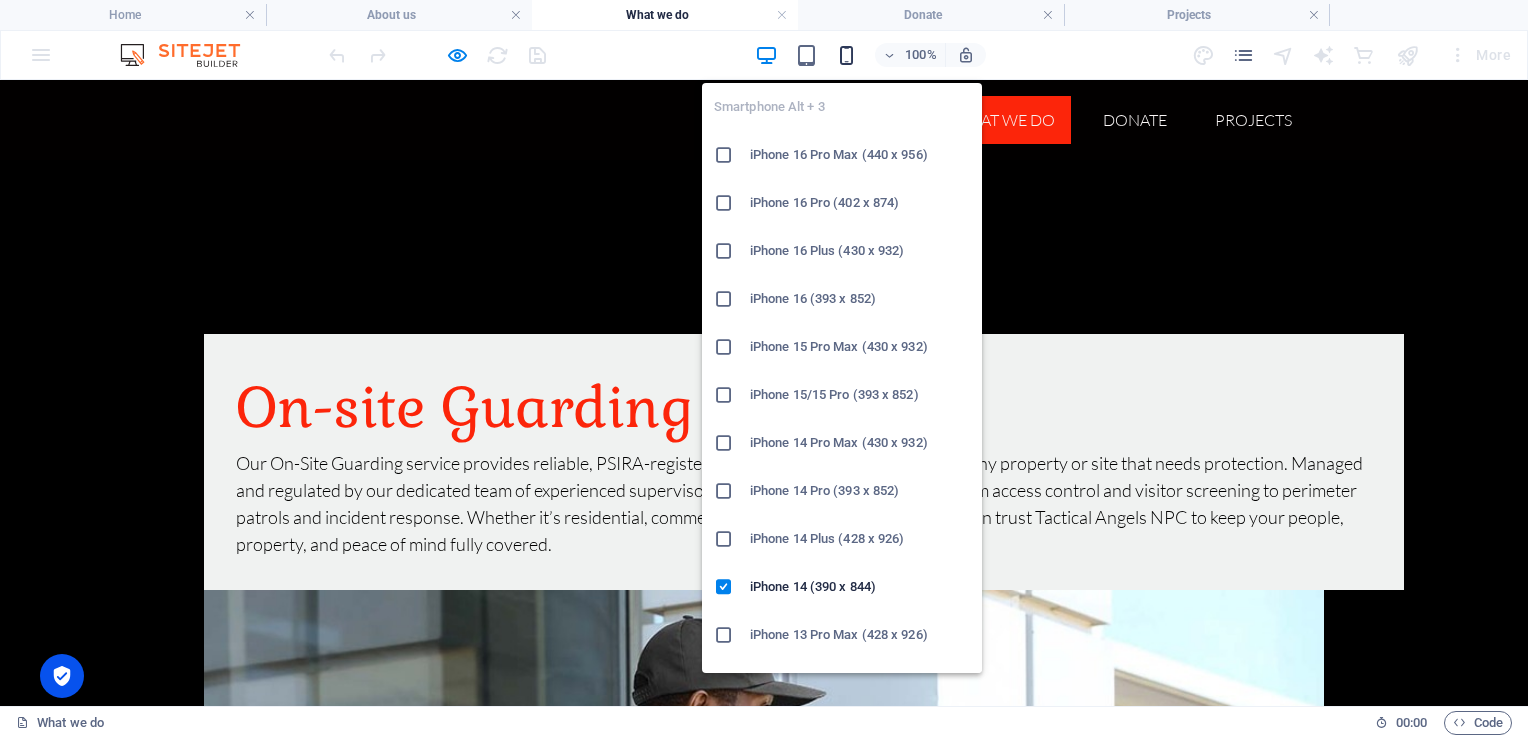 click at bounding box center (846, 55) 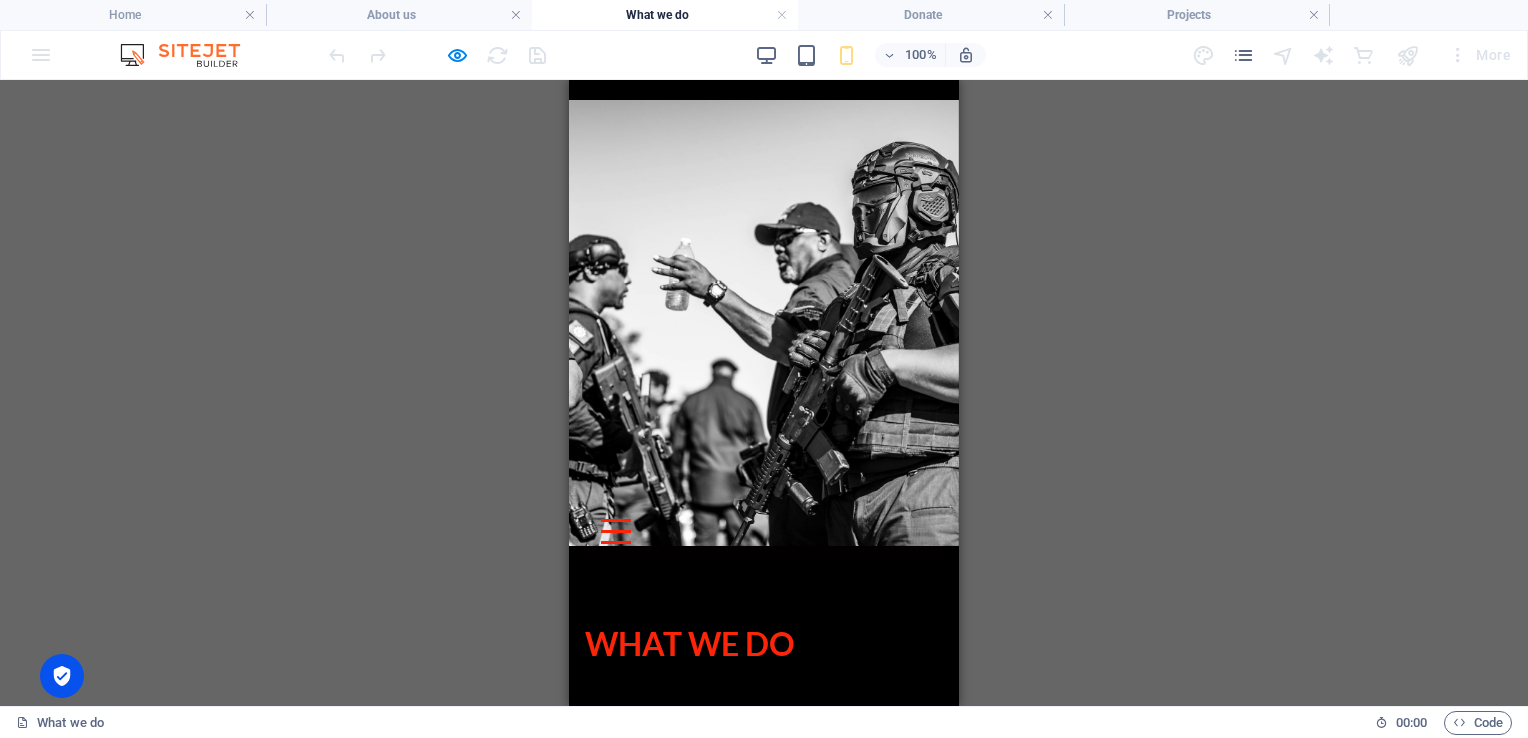scroll, scrollTop: 63, scrollLeft: 0, axis: vertical 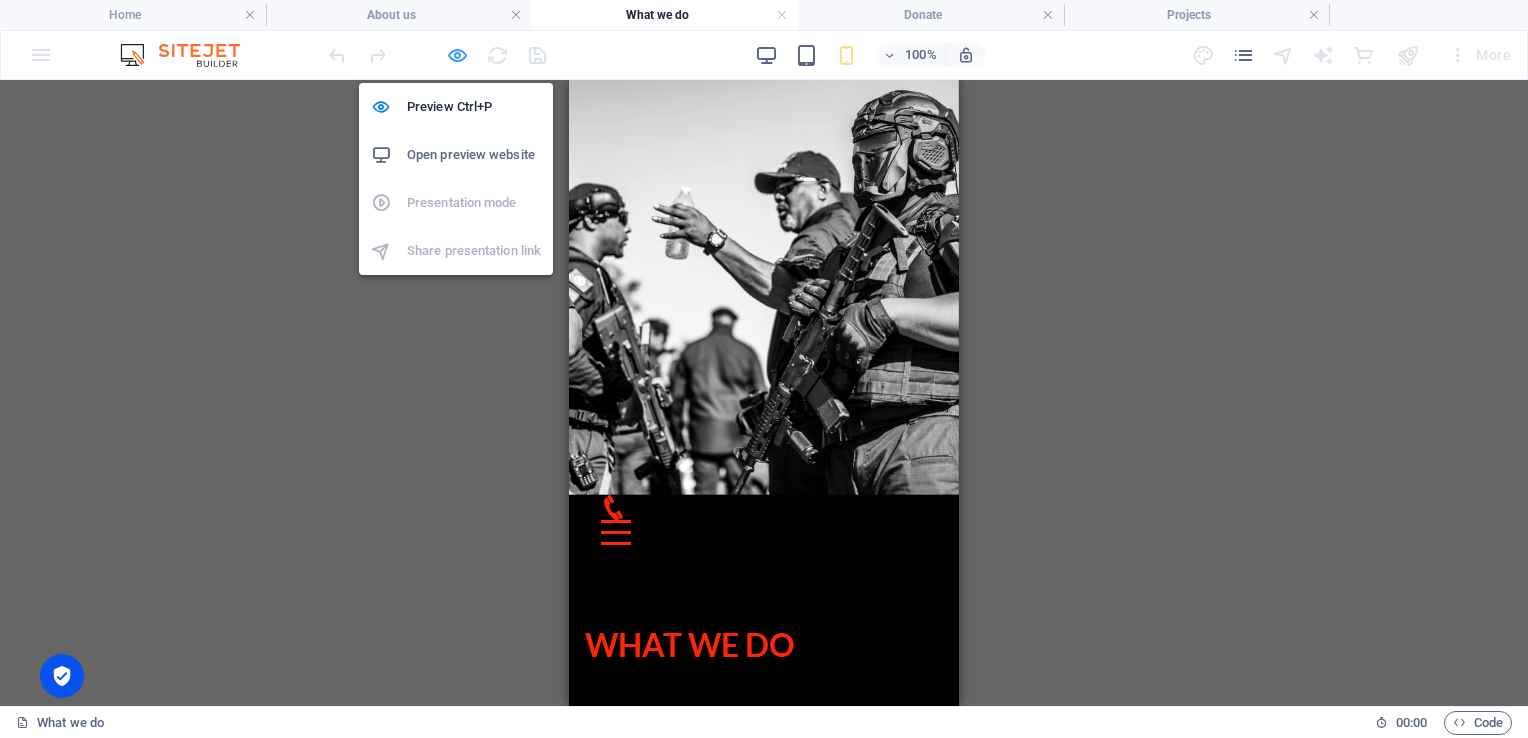 click at bounding box center [457, 55] 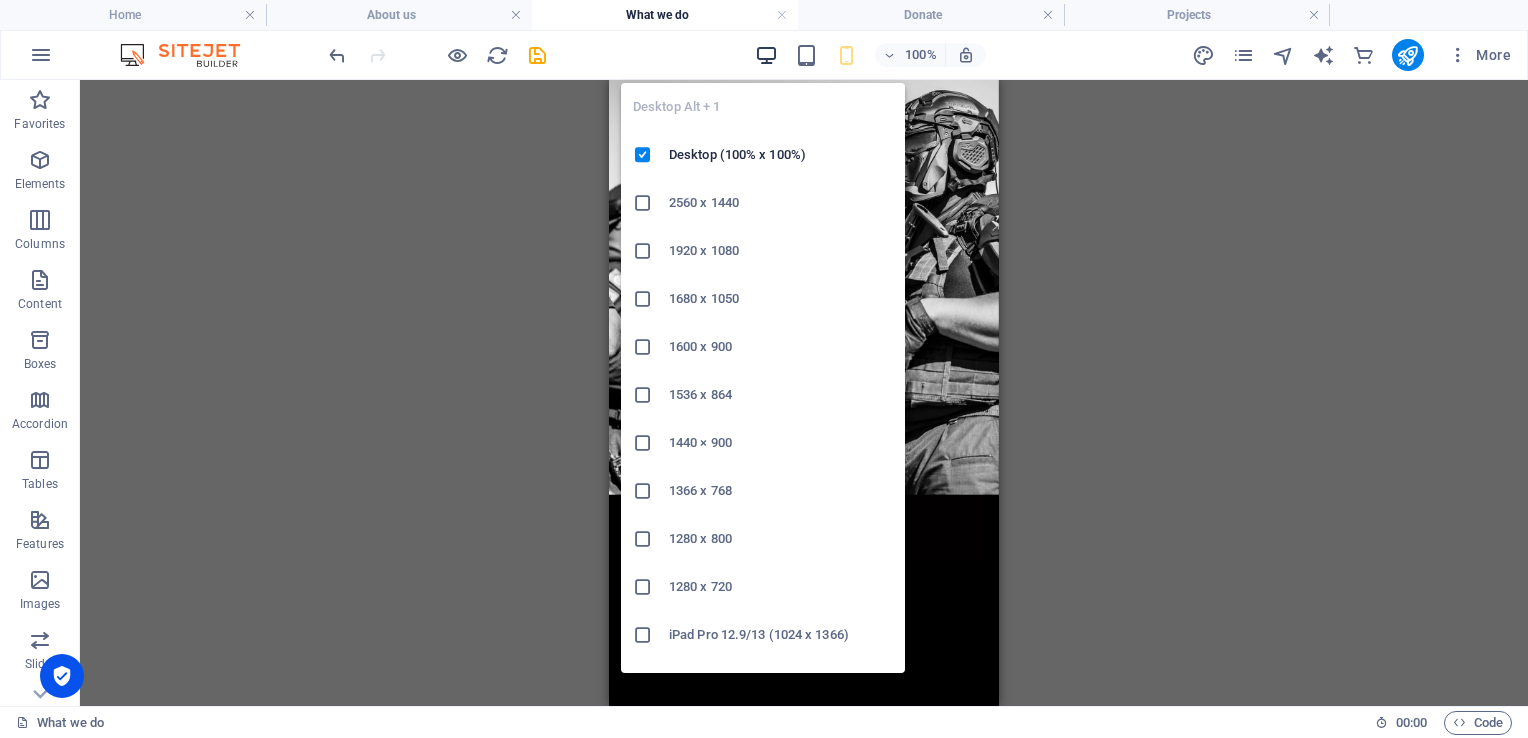 click at bounding box center [766, 55] 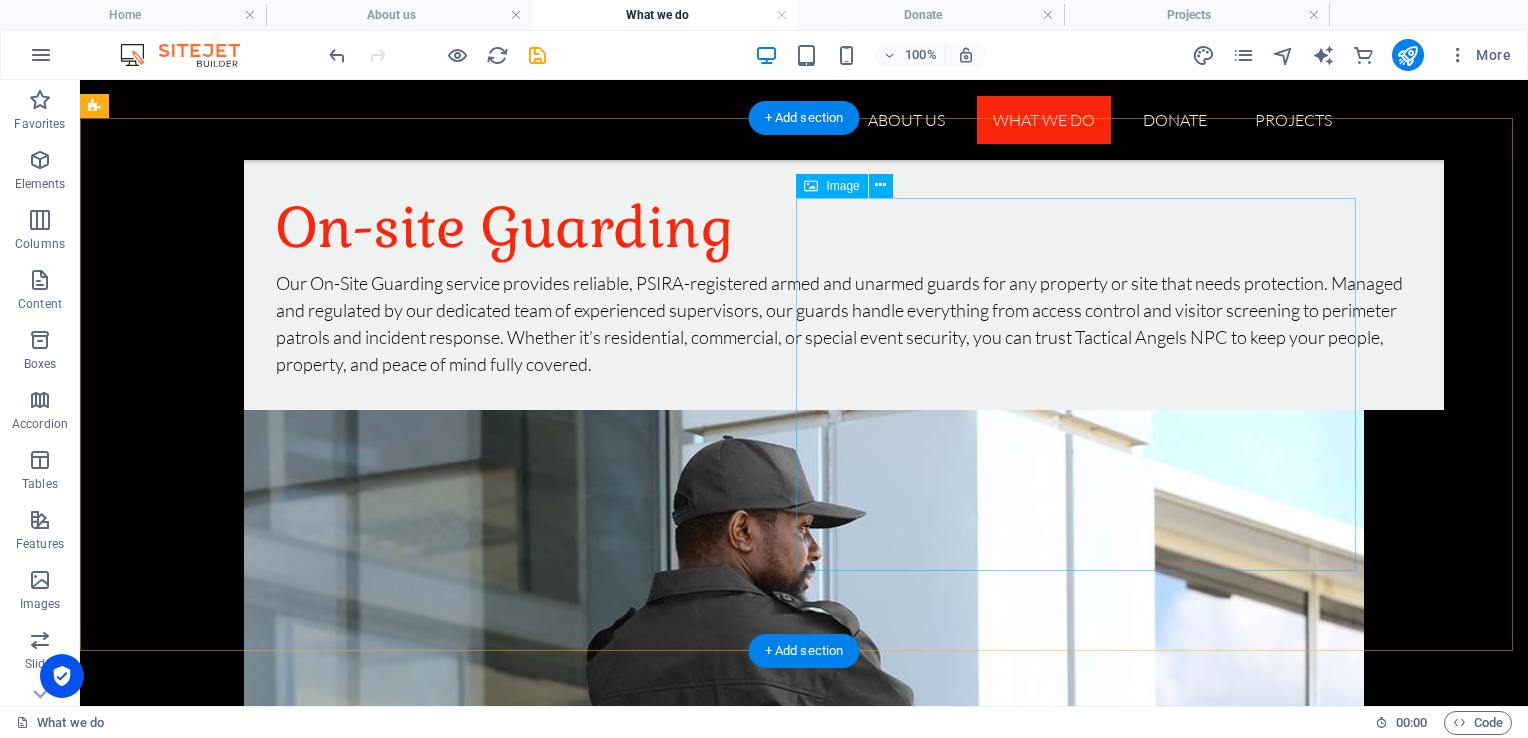 scroll, scrollTop: 860, scrollLeft: 0, axis: vertical 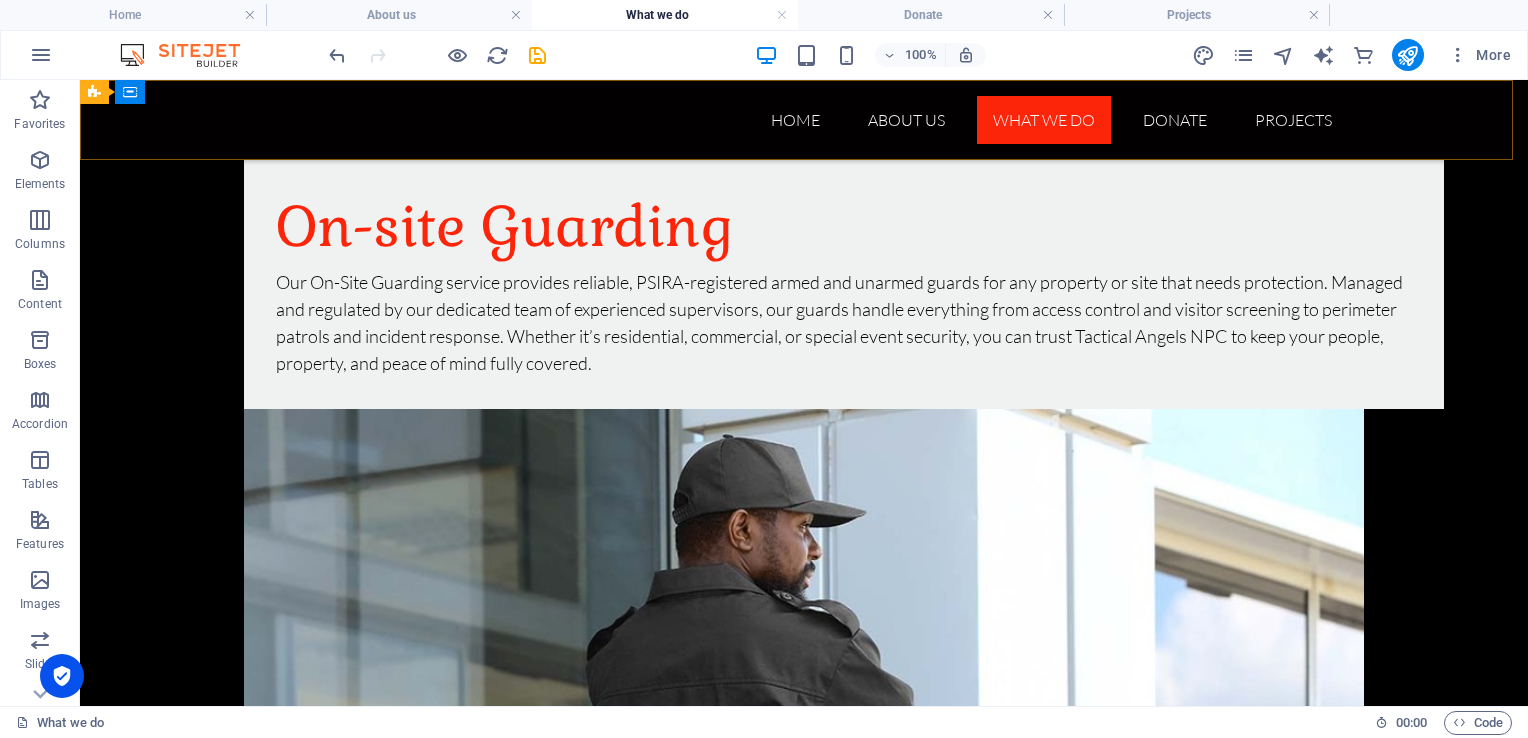click on "Home About us What we do Donate Projects" at bounding box center [804, 120] 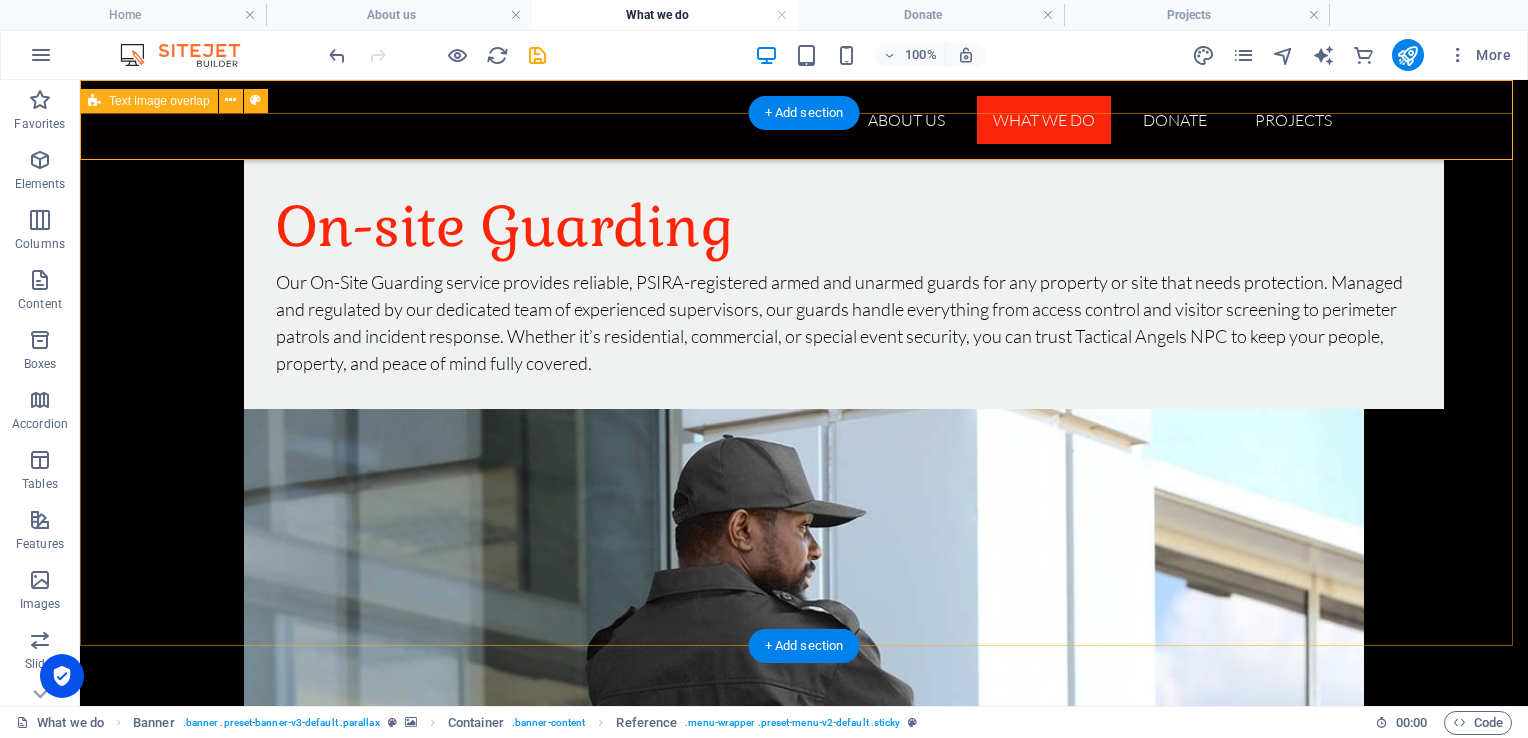 click on "VIP Protection Our VIP Protection service delivers discreet, highly trained close protection officers (CPOs) for individuals and groups who demand absolute safety and peace of mind. We offer five tailored packages, from on-call bodyguards for day-to-day needs to full protective details with armored vehicles, convoy planning, and secure transport by air or road — anywhere, anytime. Trusted by high-level government officials and dignitaries internationally, Tactical Angels NPC ensures that every client moves securely, confidently, and without compromise." at bounding box center (804, 1811) 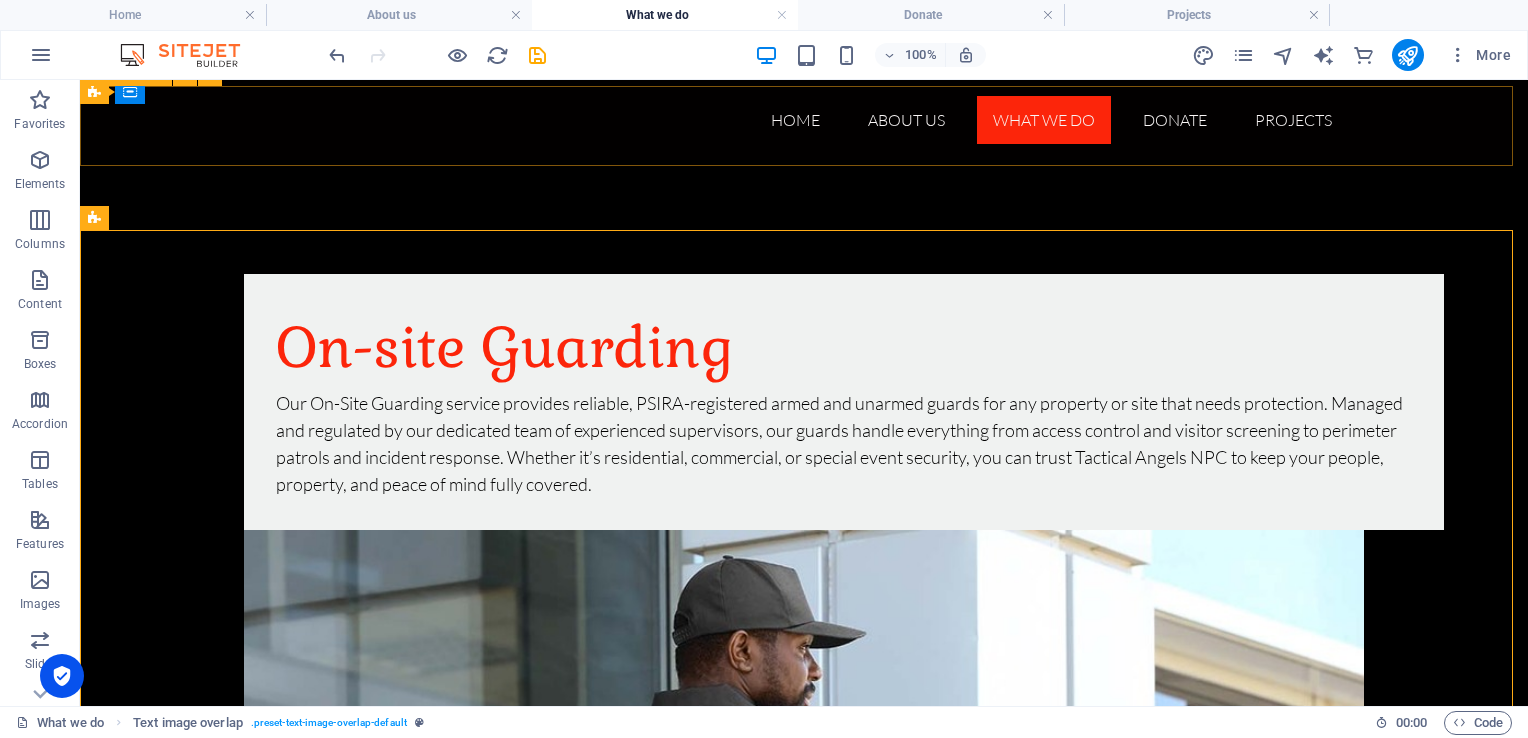 scroll, scrollTop: 736, scrollLeft: 0, axis: vertical 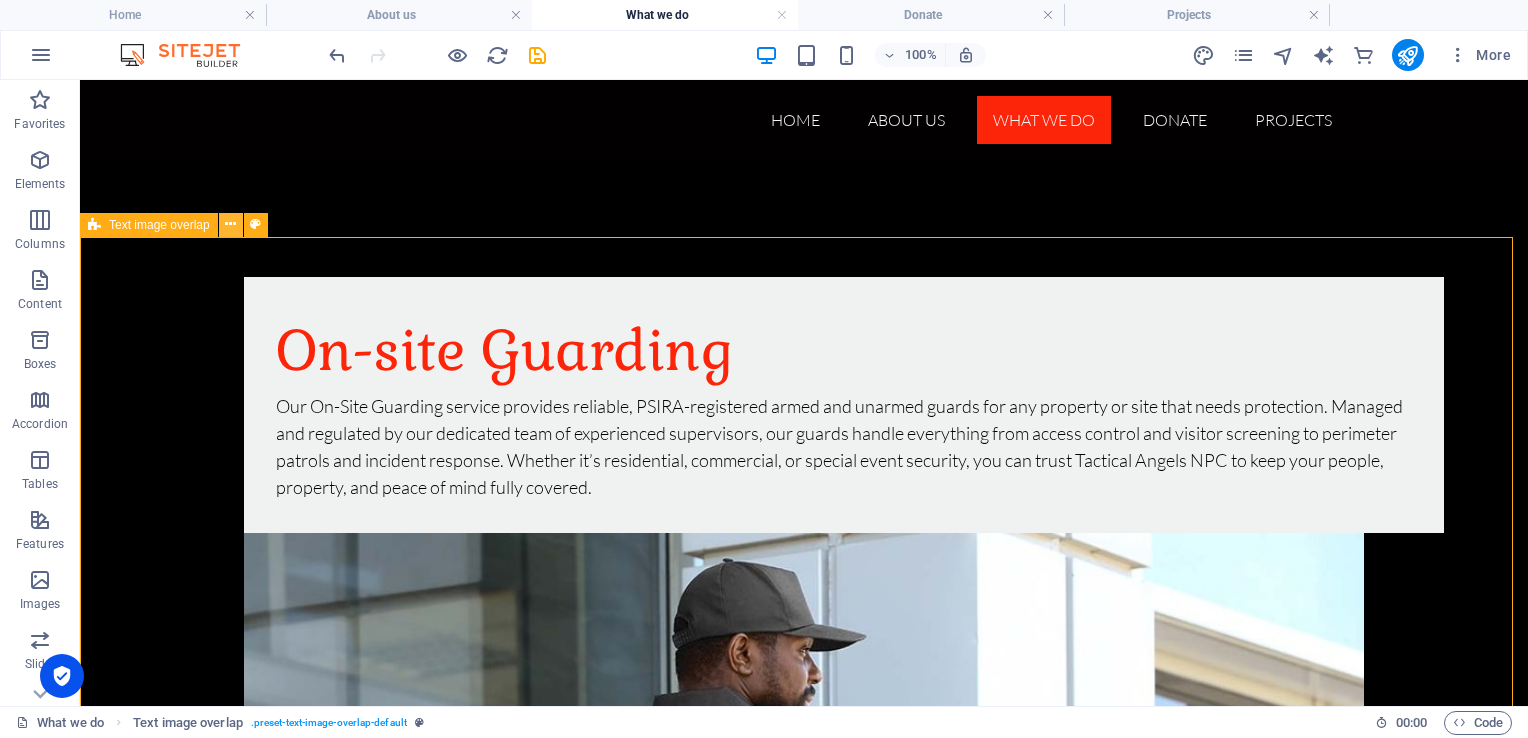 click at bounding box center [230, 224] 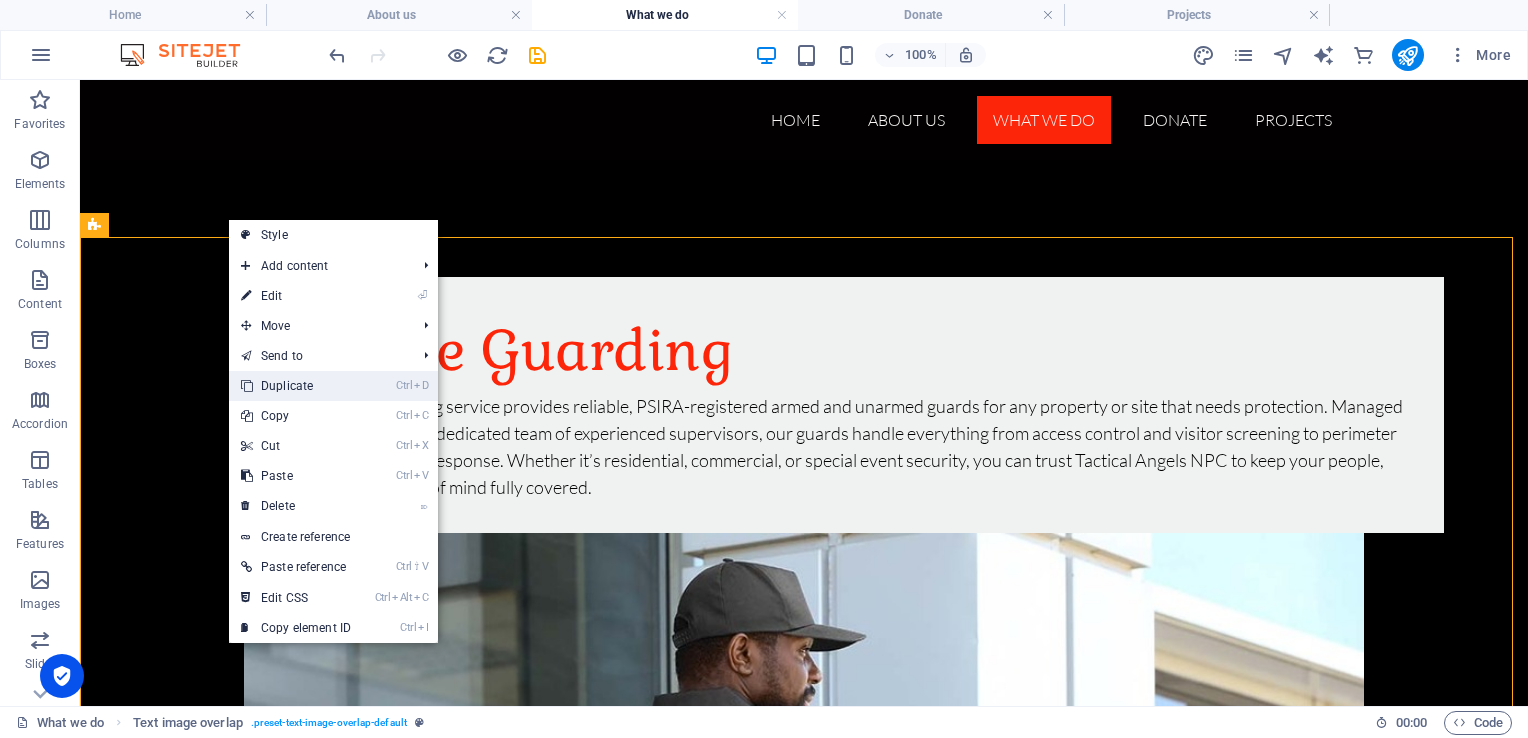 click on "Ctrl D  Duplicate" at bounding box center (296, 386) 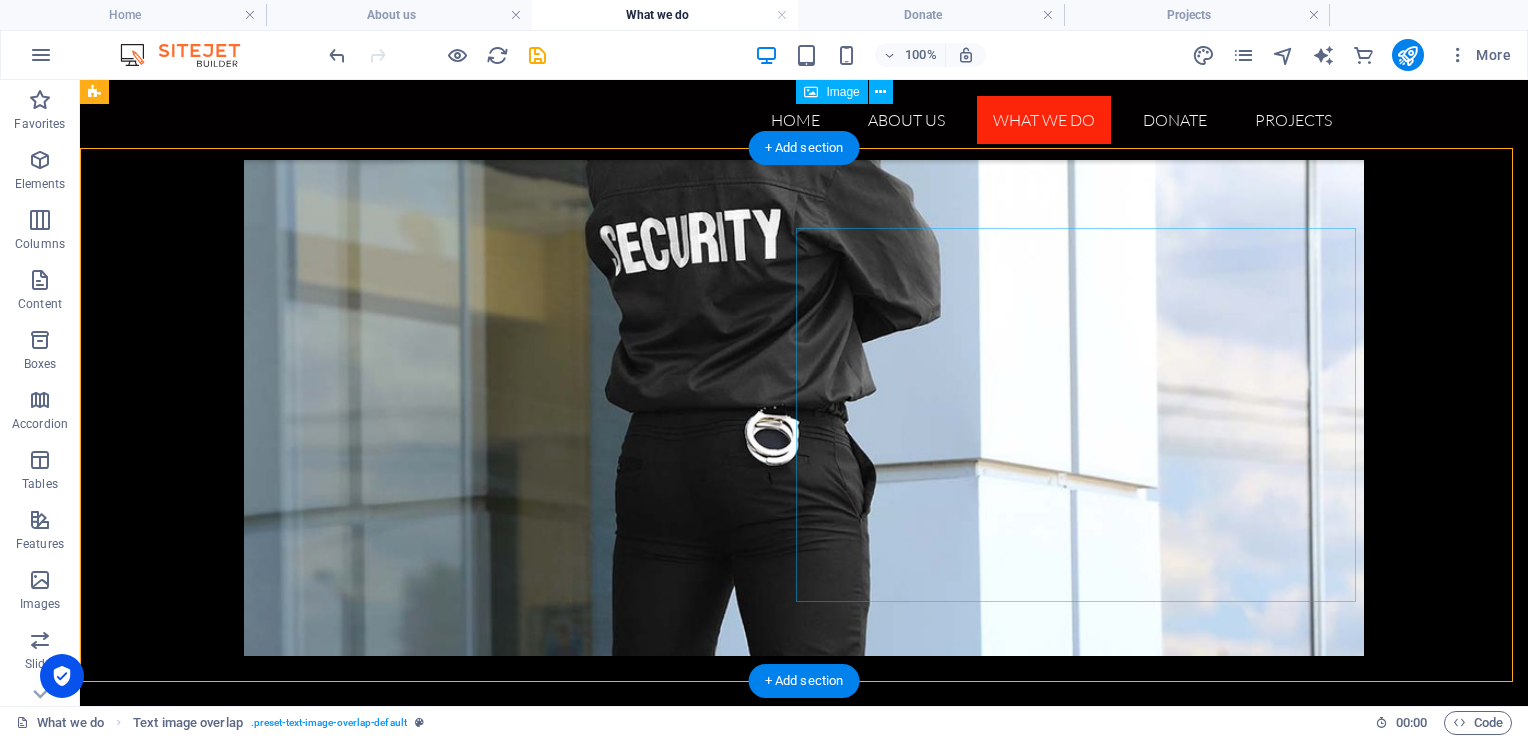 scroll, scrollTop: 1358, scrollLeft: 0, axis: vertical 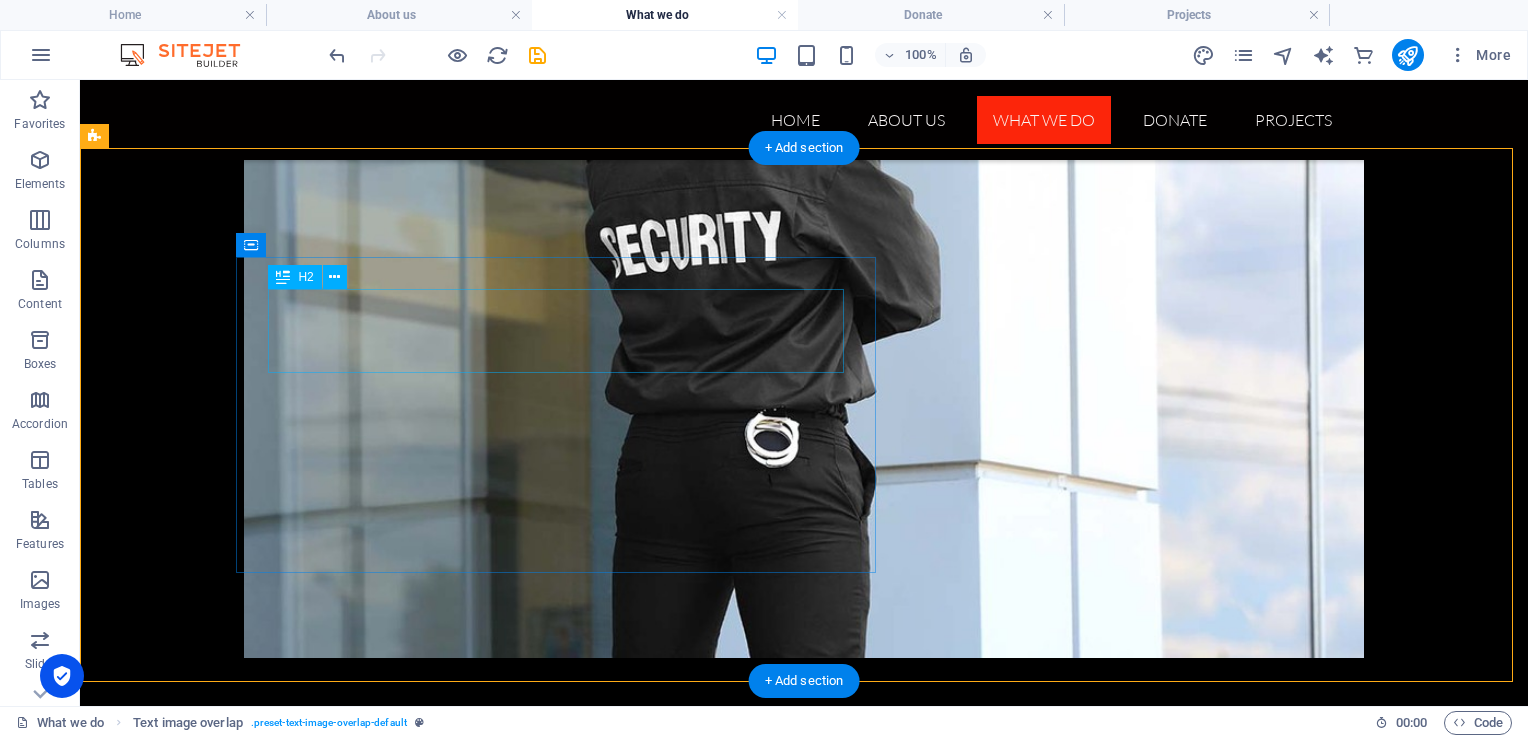 click on "VIP Protection" at bounding box center (844, 2043) 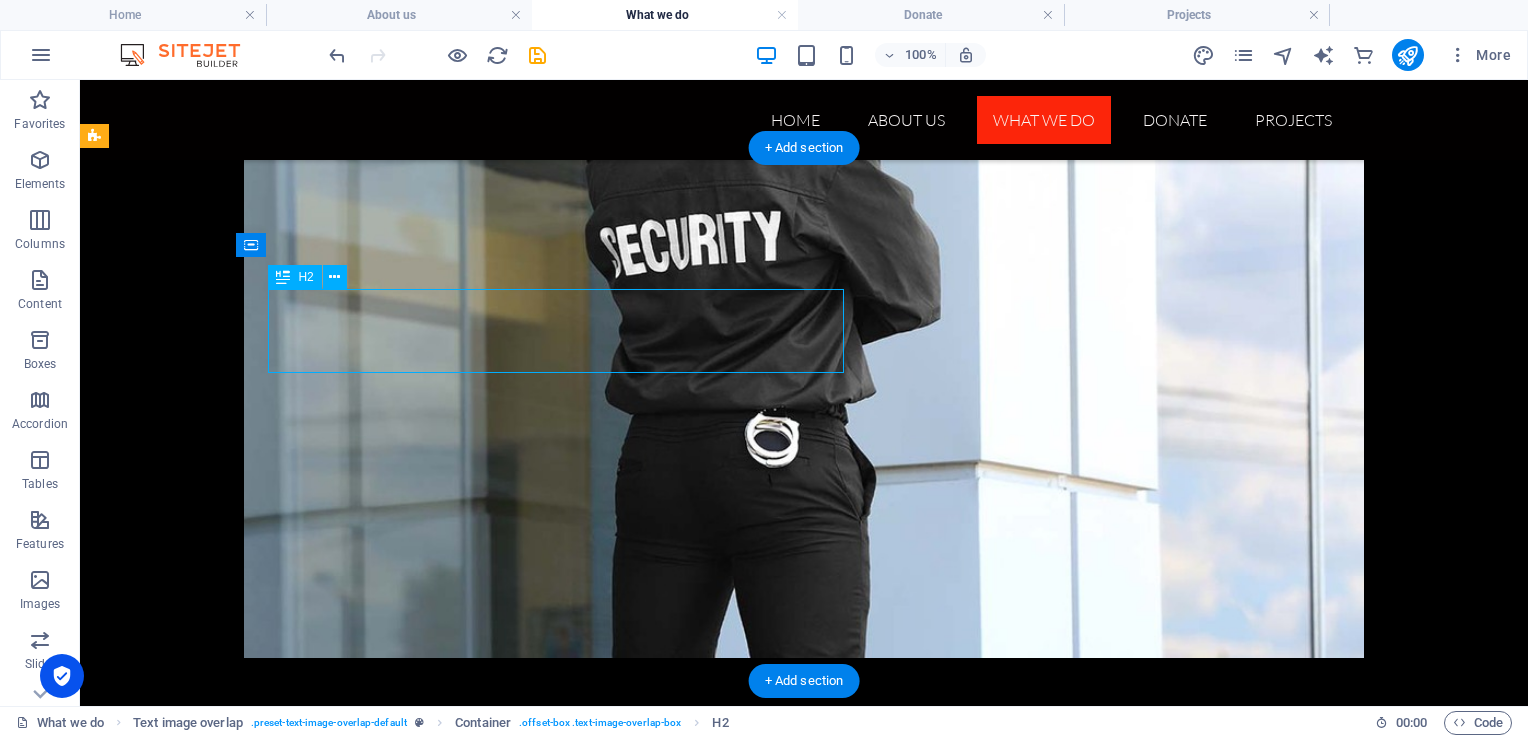 click on "VIP Protection" at bounding box center [844, 2043] 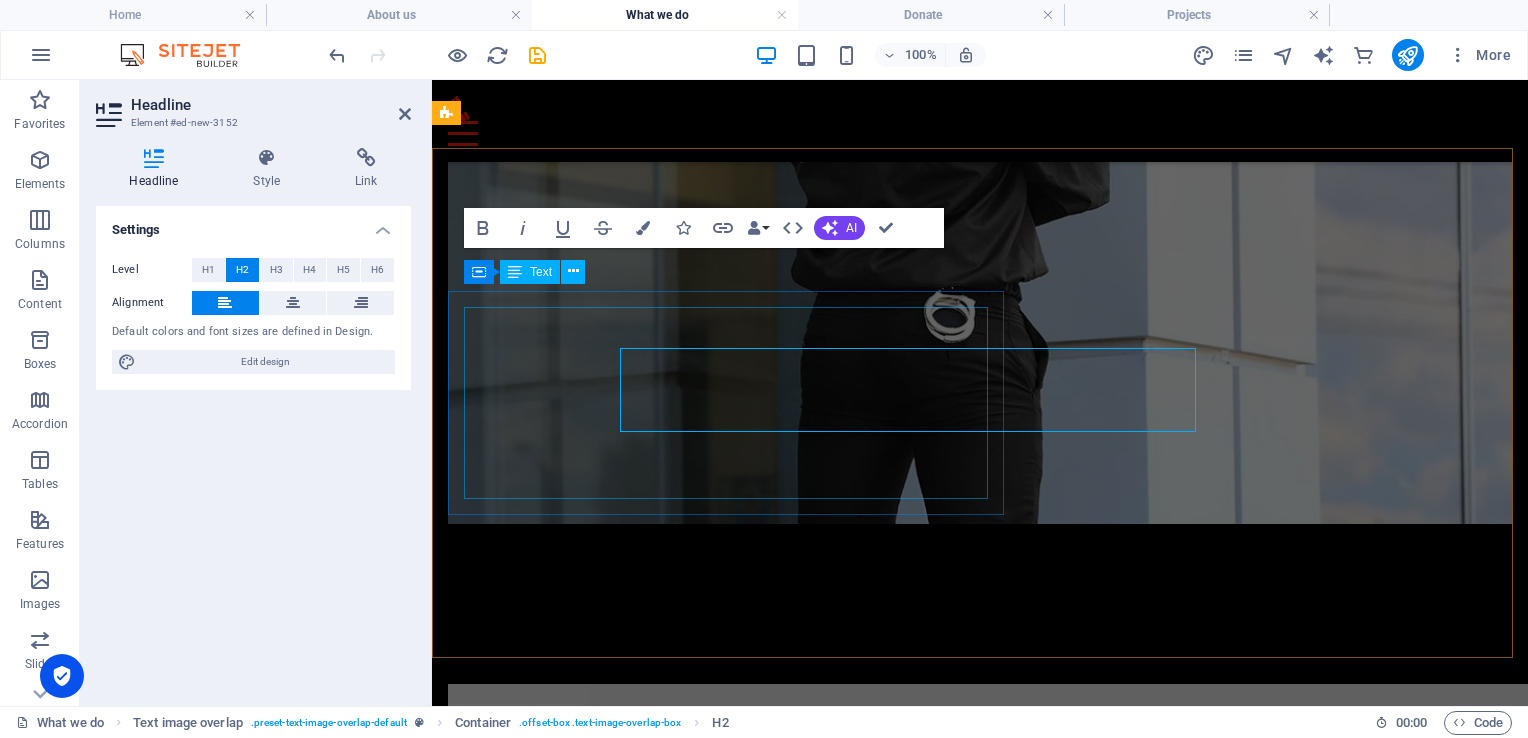 scroll, scrollTop: 1299, scrollLeft: 0, axis: vertical 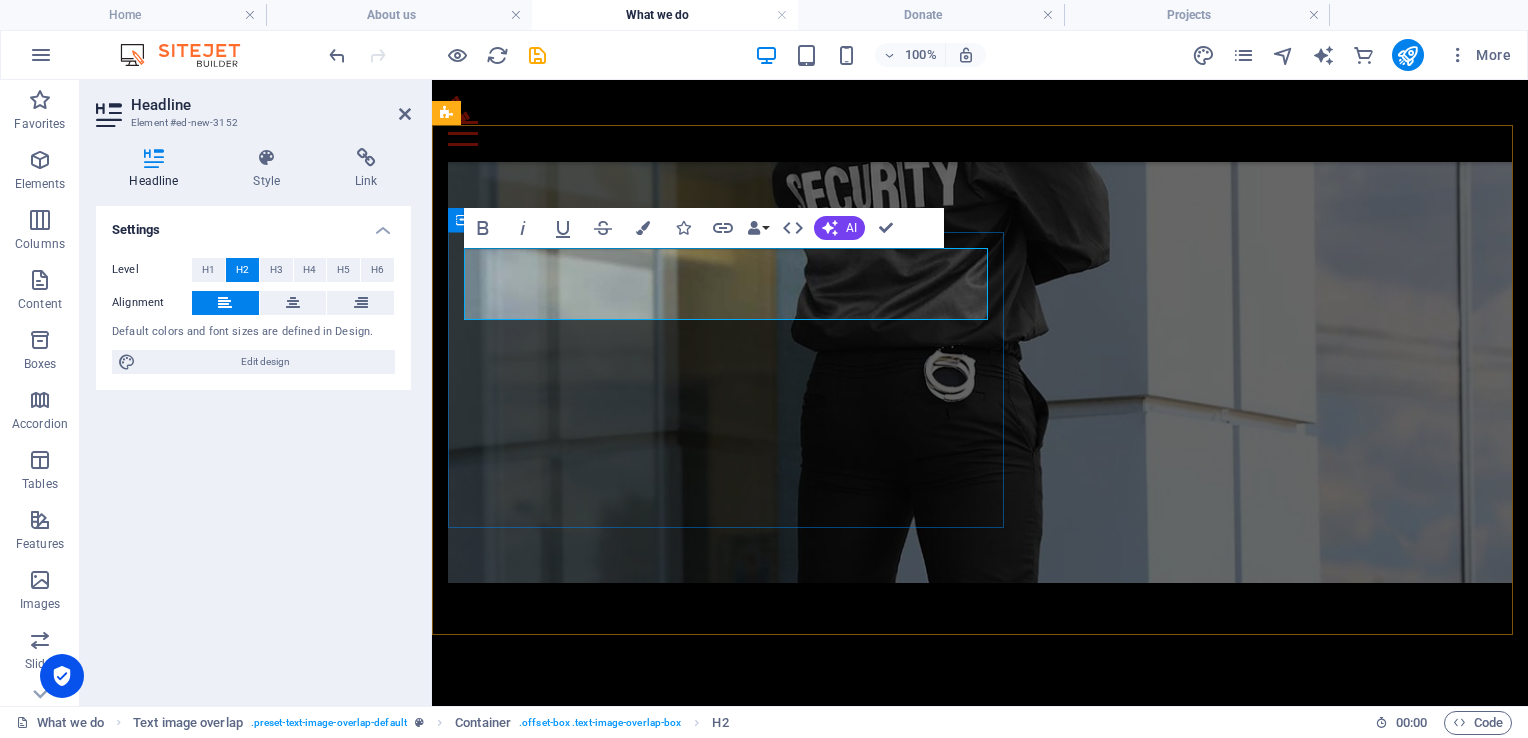 type 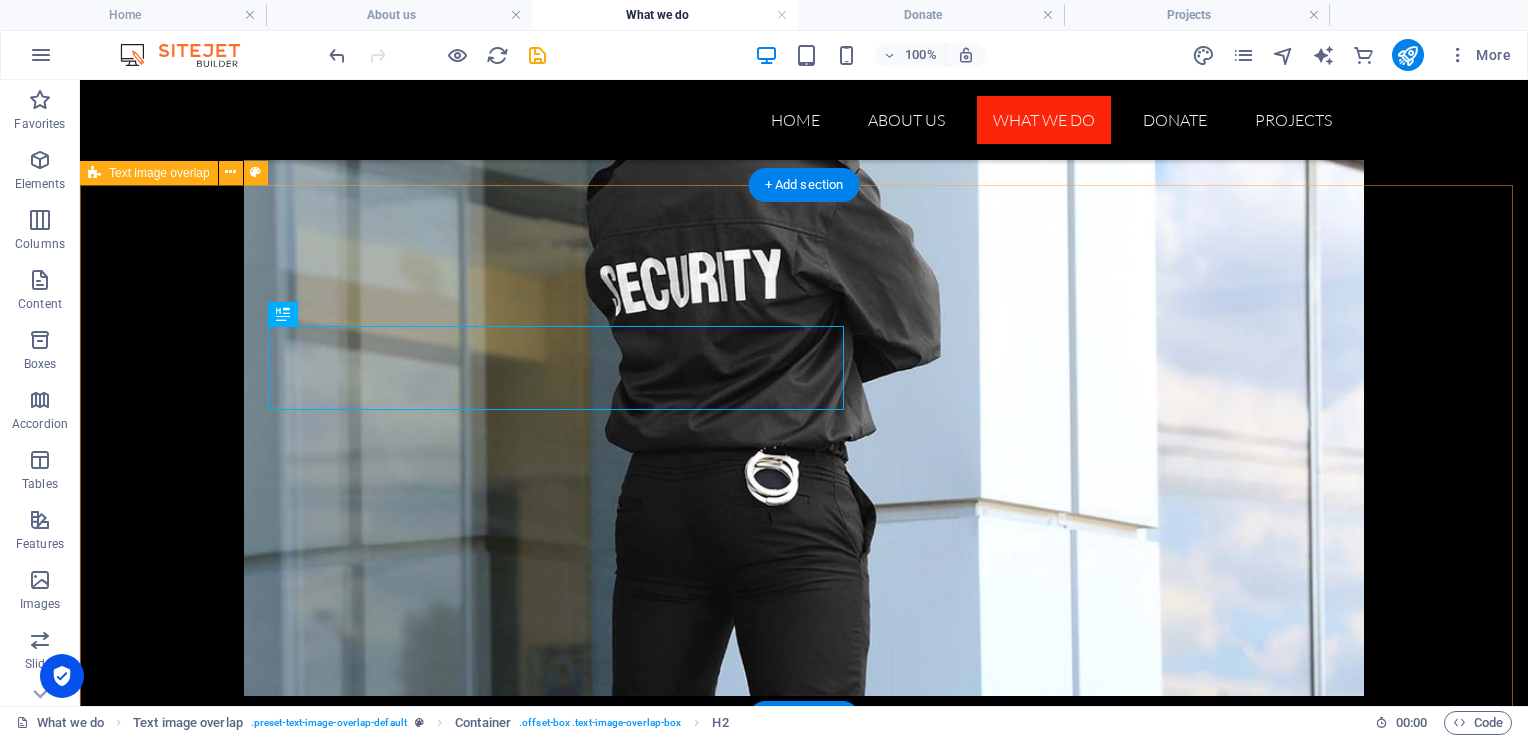 scroll, scrollTop: 1322, scrollLeft: 0, axis: vertical 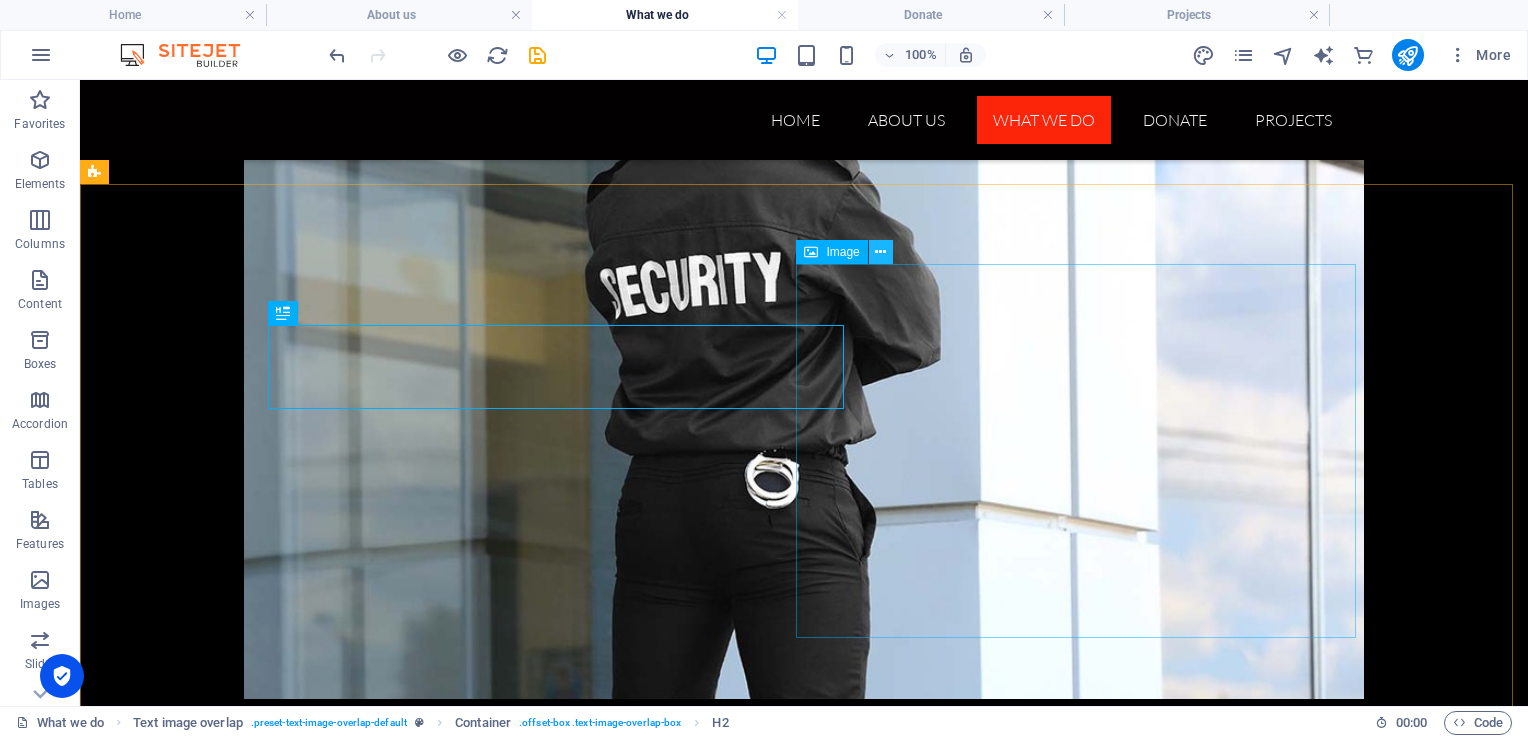 click at bounding box center [880, 252] 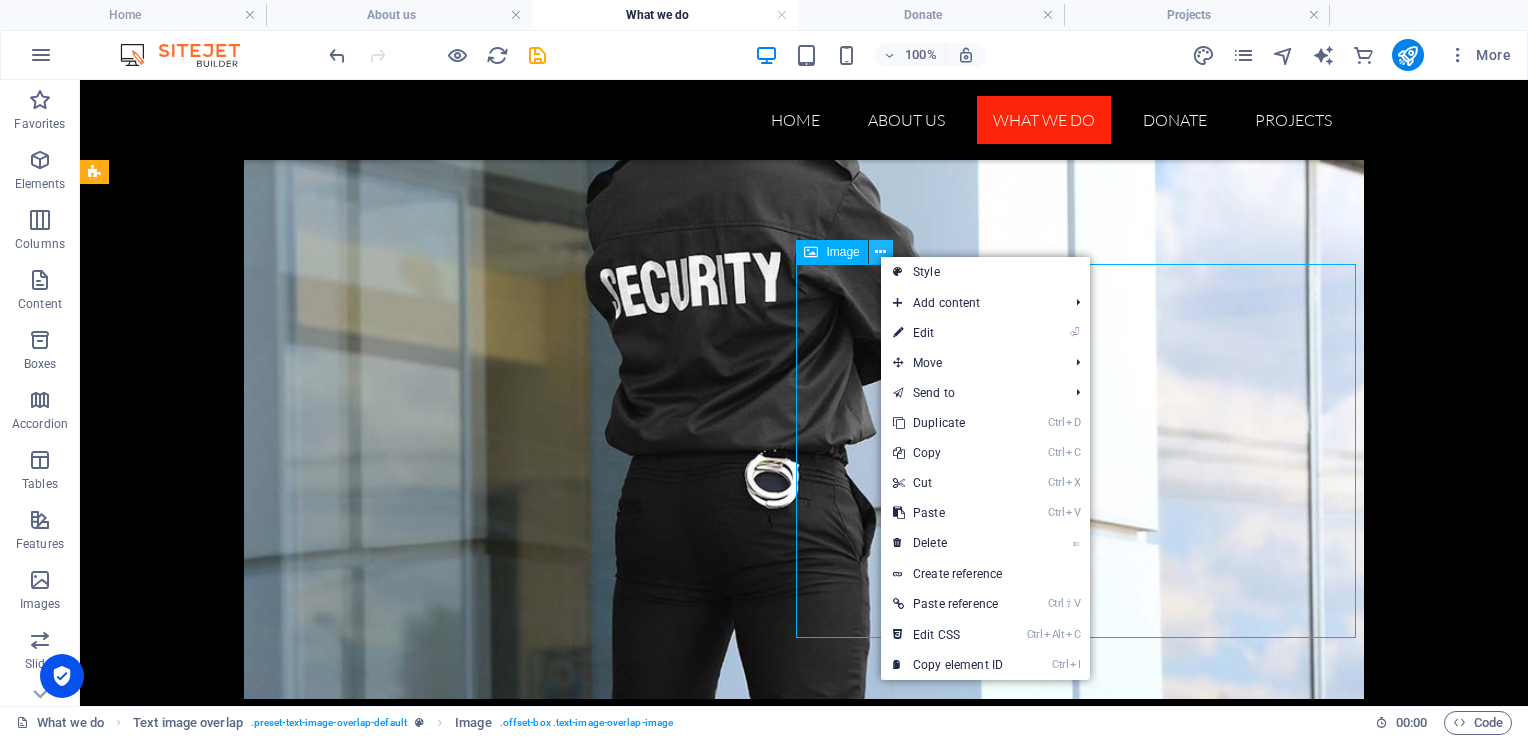 click at bounding box center (880, 252) 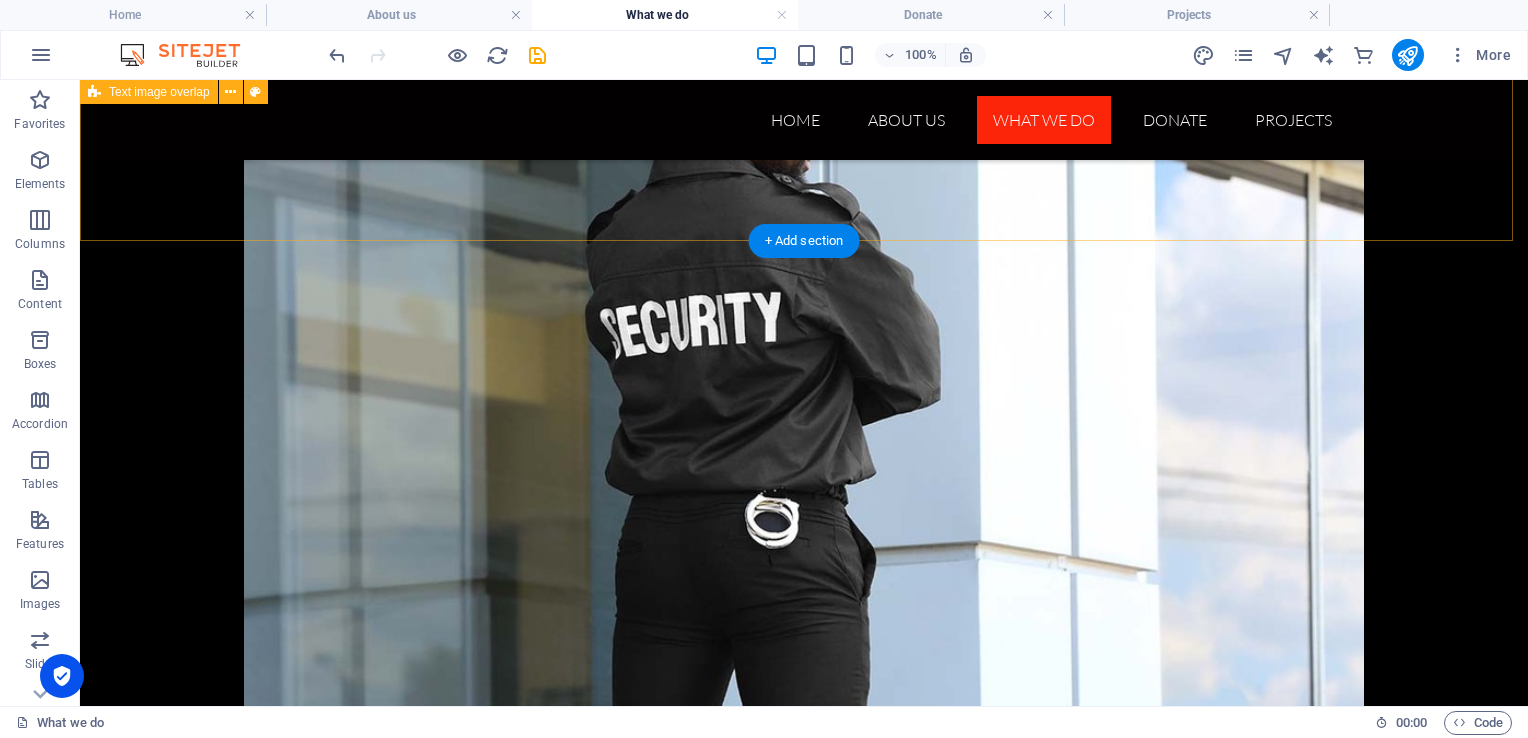 scroll, scrollTop: 1280, scrollLeft: 0, axis: vertical 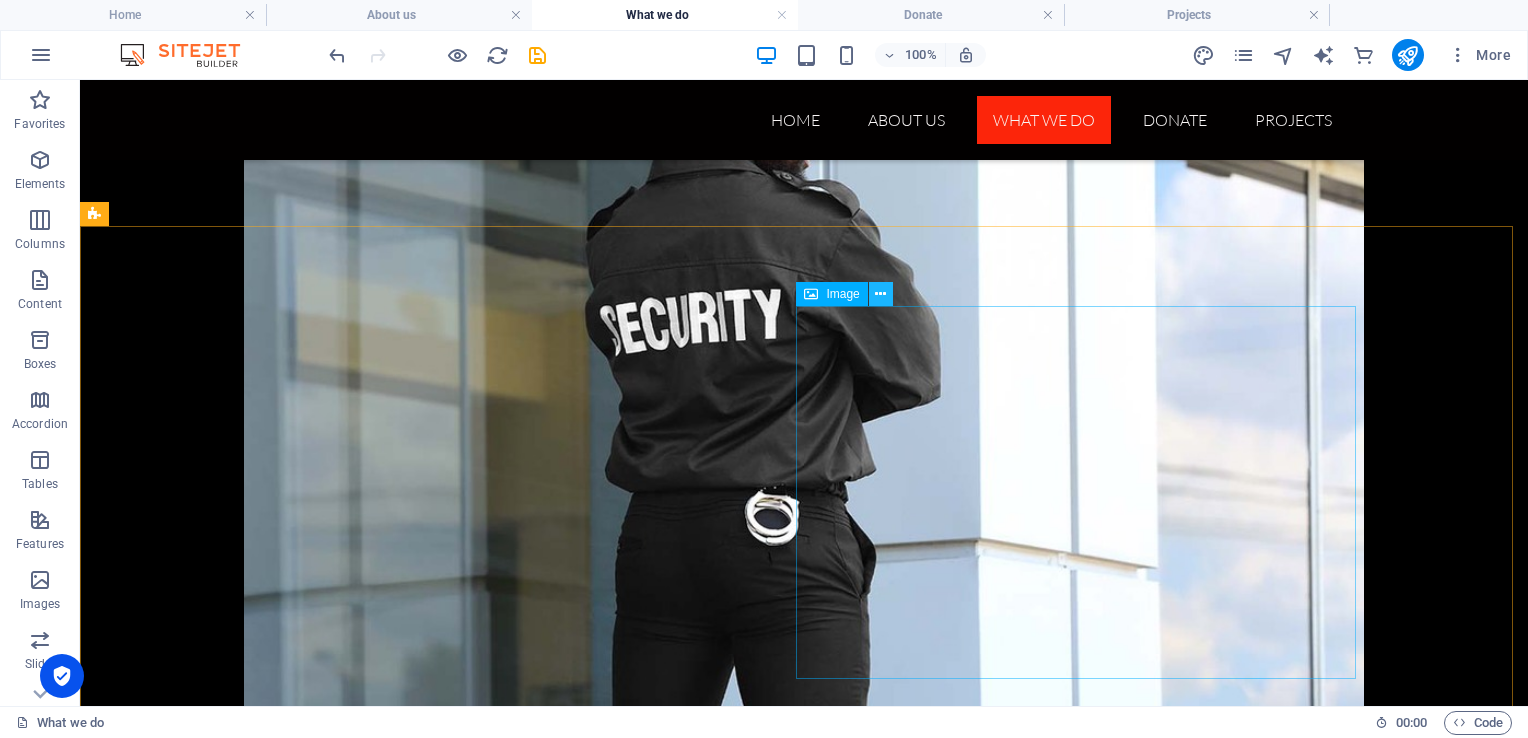 click at bounding box center [880, 294] 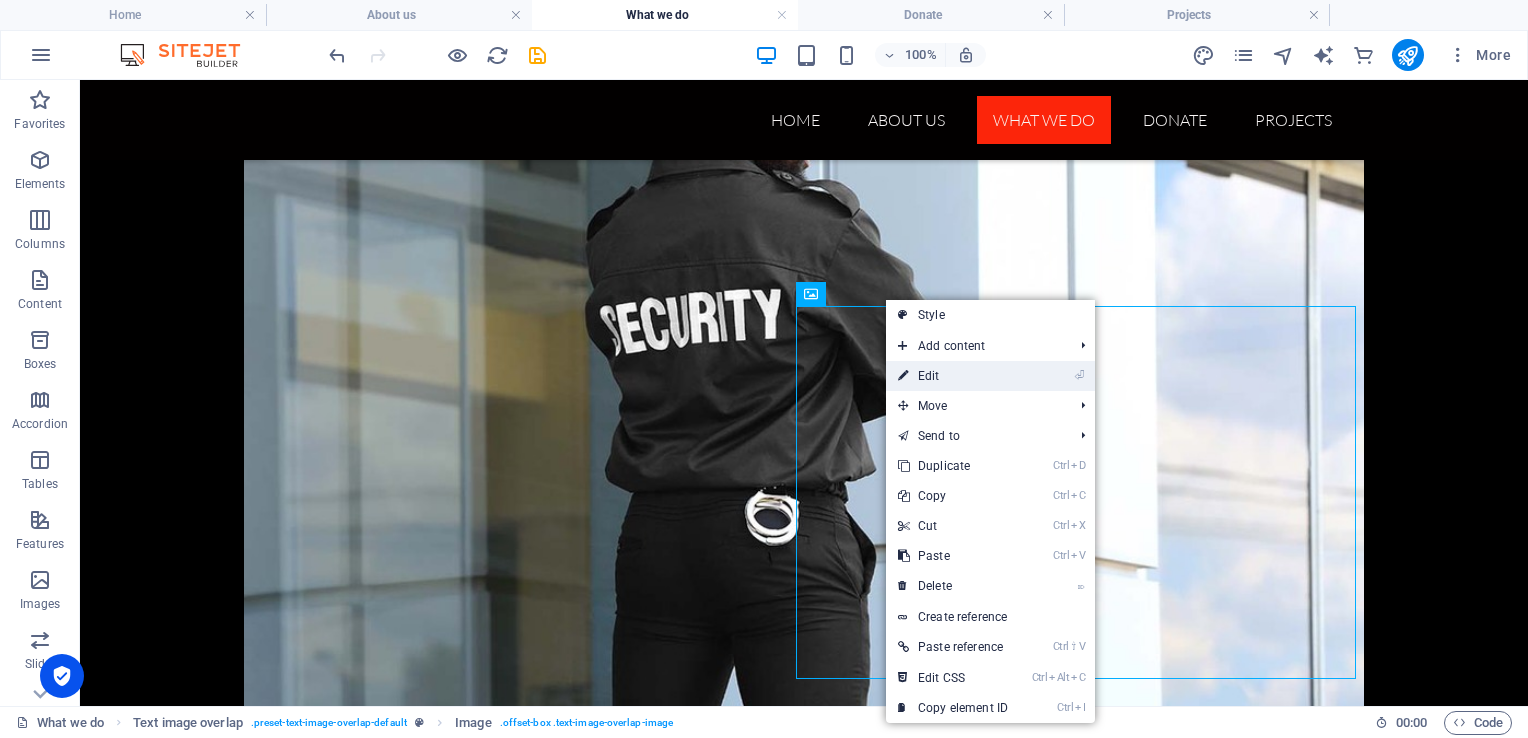 click on "⏎  Edit" at bounding box center [953, 376] 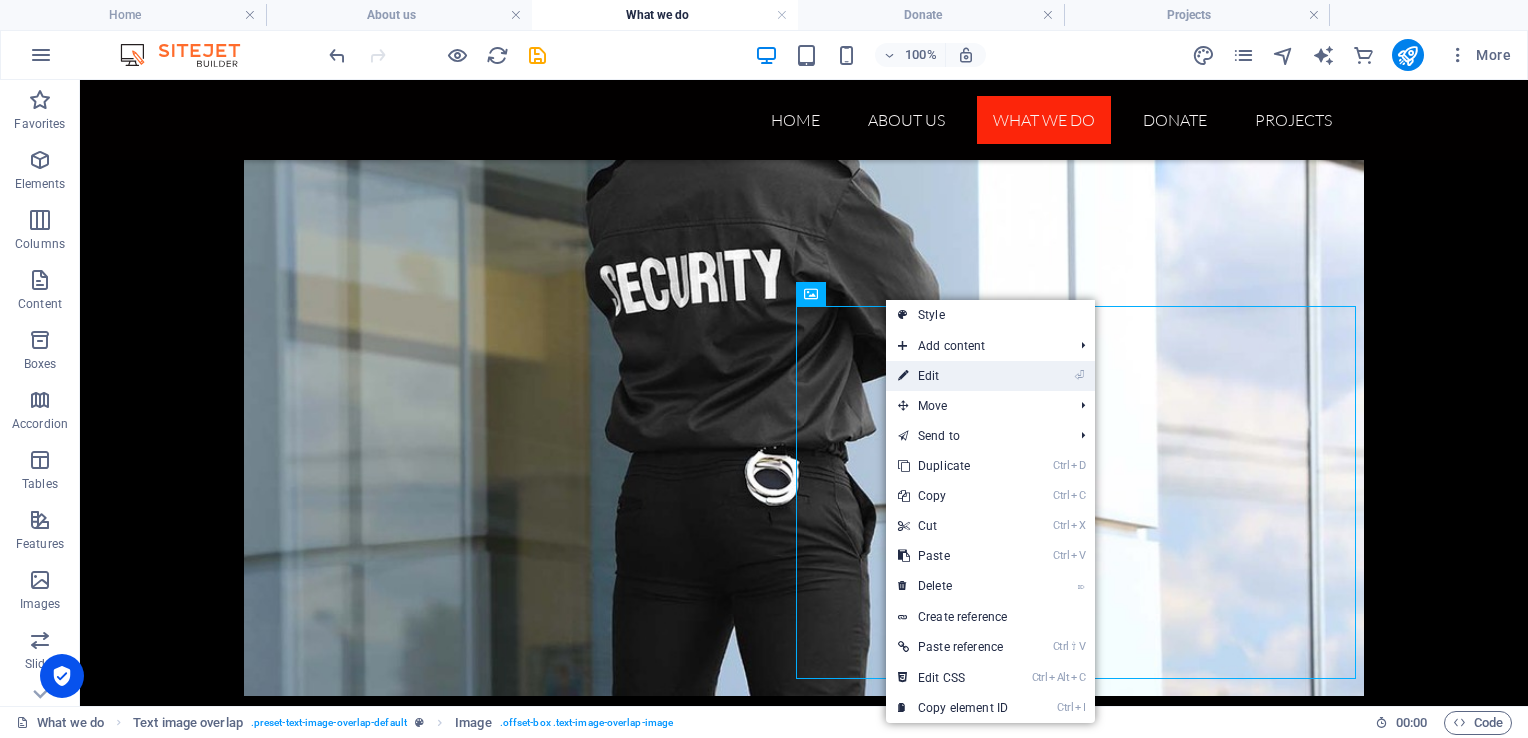 scroll, scrollTop: 1257, scrollLeft: 0, axis: vertical 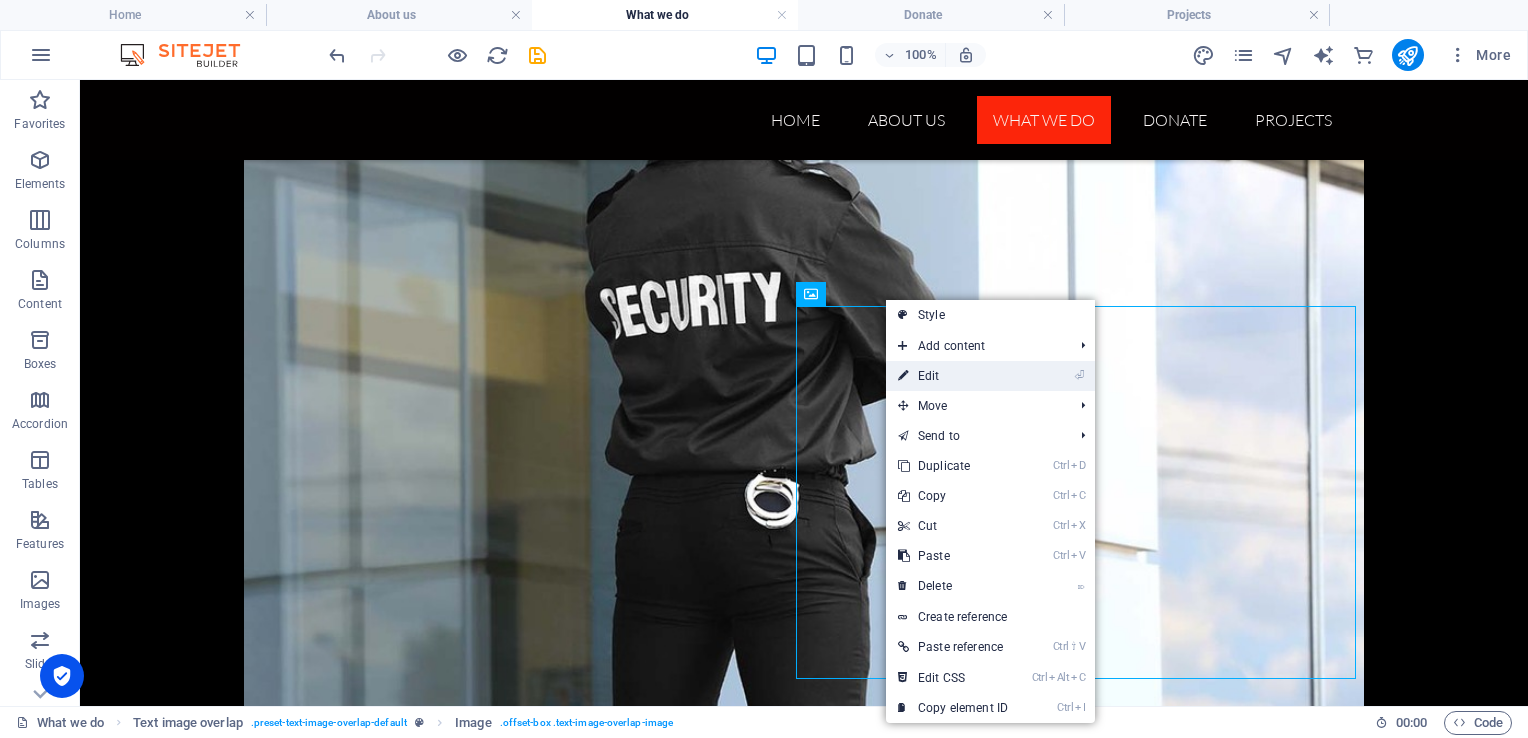 select on "%" 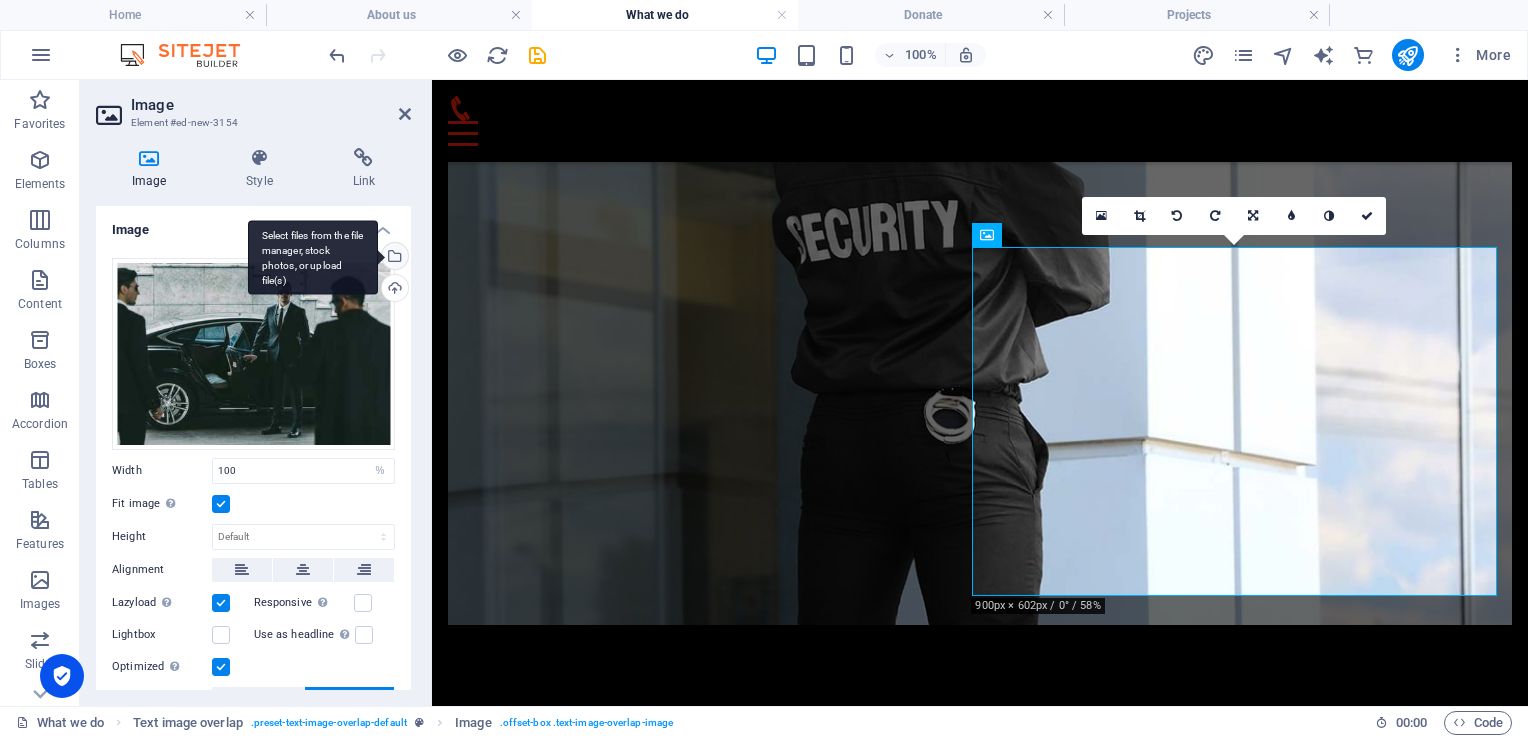 click on "Select files from the file manager, stock photos, or upload file(s)" at bounding box center (393, 258) 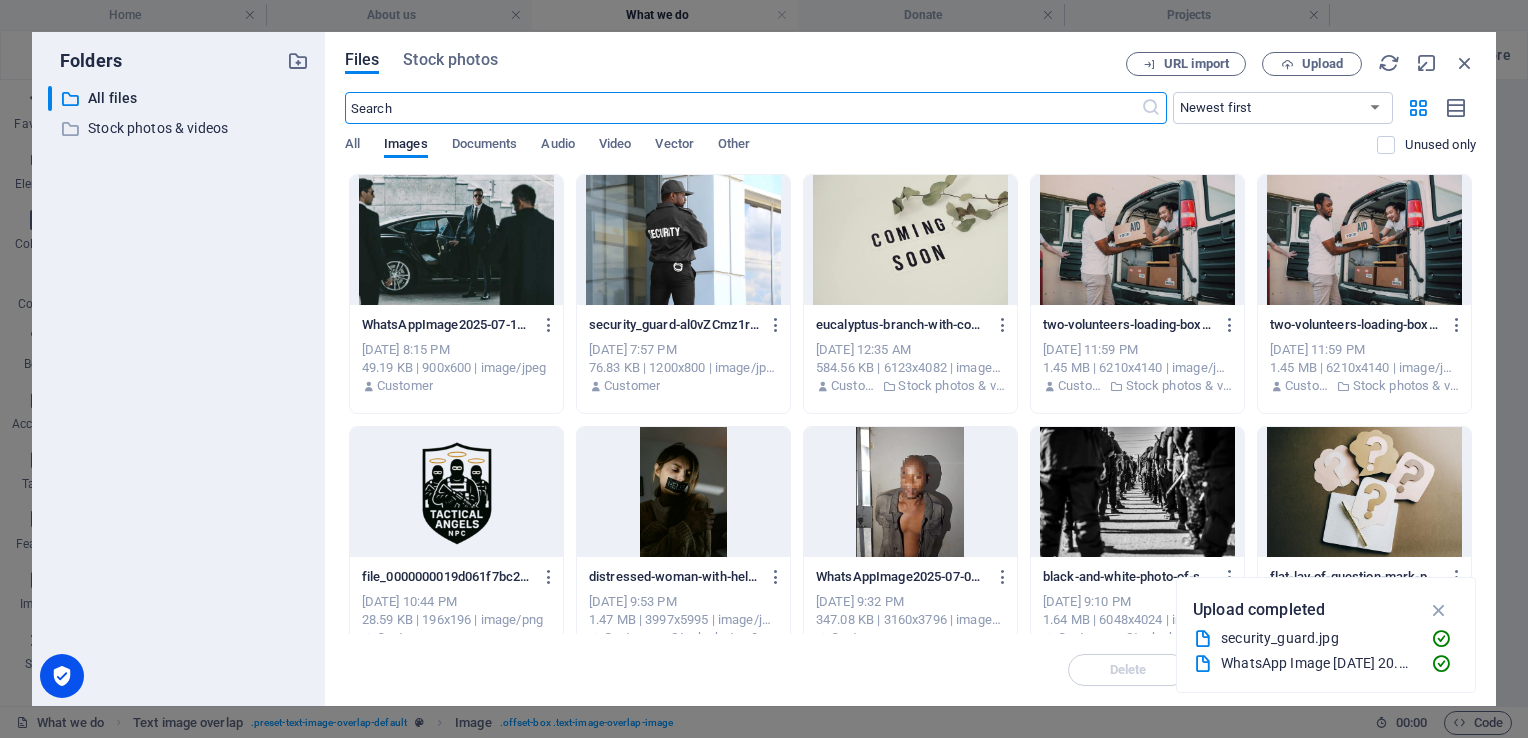 scroll, scrollTop: 1164, scrollLeft: 0, axis: vertical 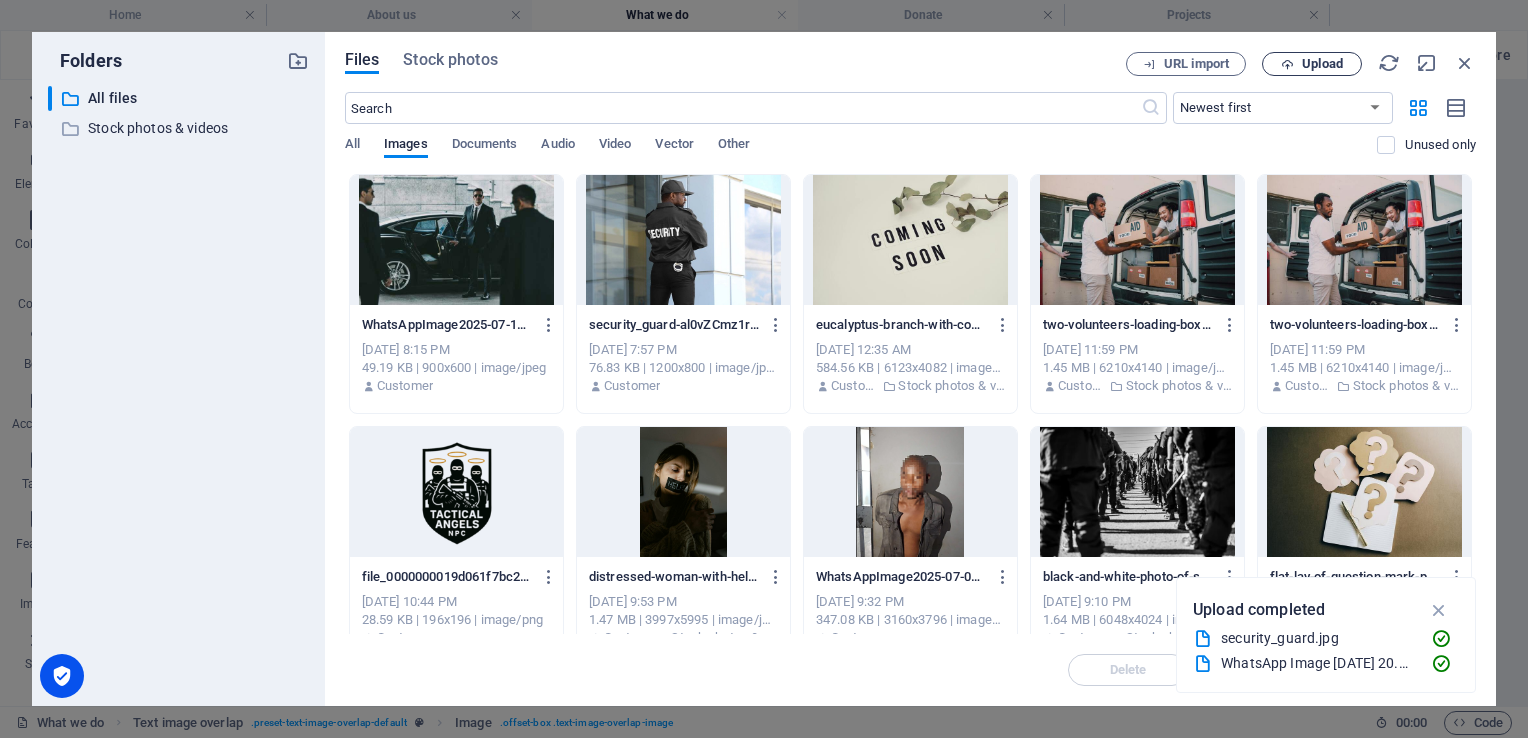 click at bounding box center [1287, 64] 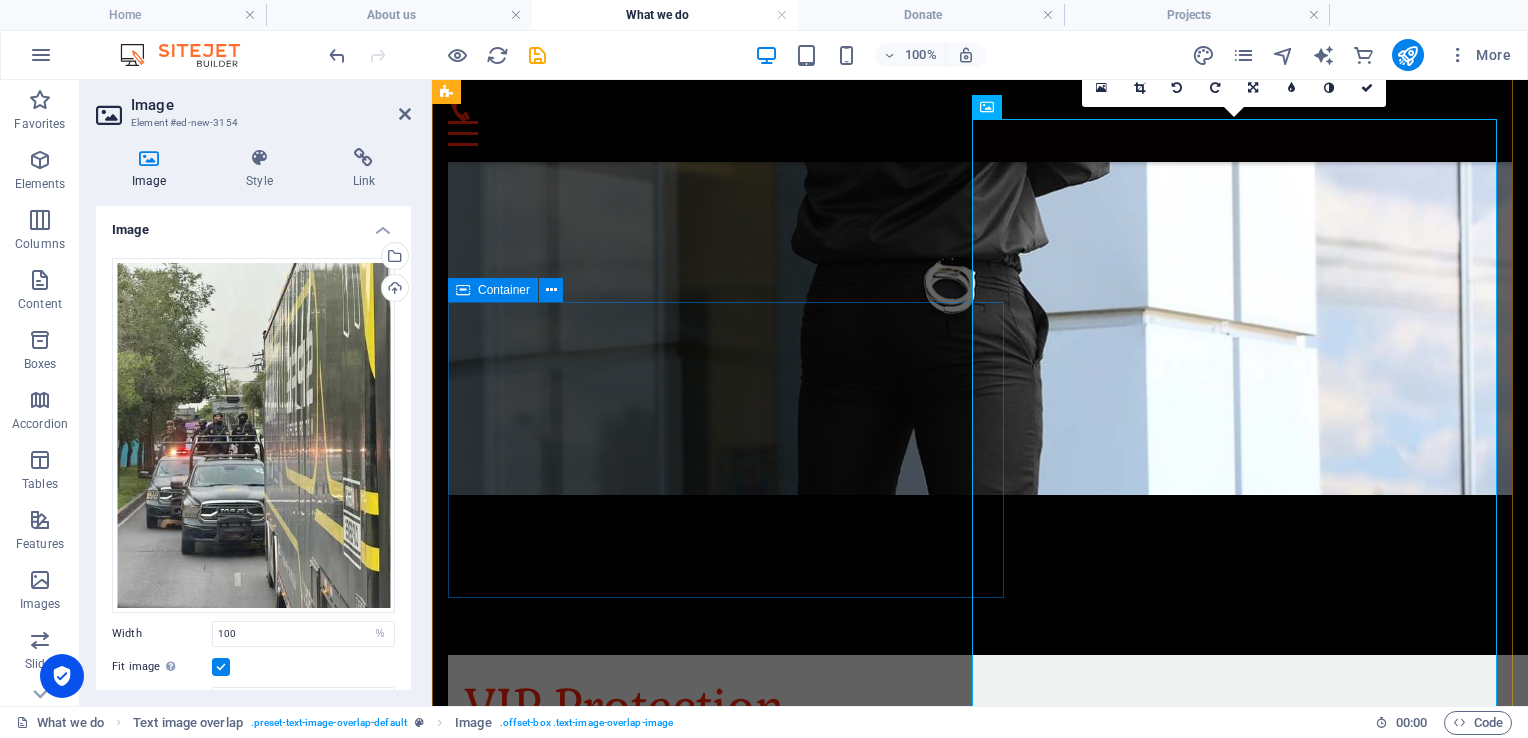 scroll, scrollTop: 1385, scrollLeft: 0, axis: vertical 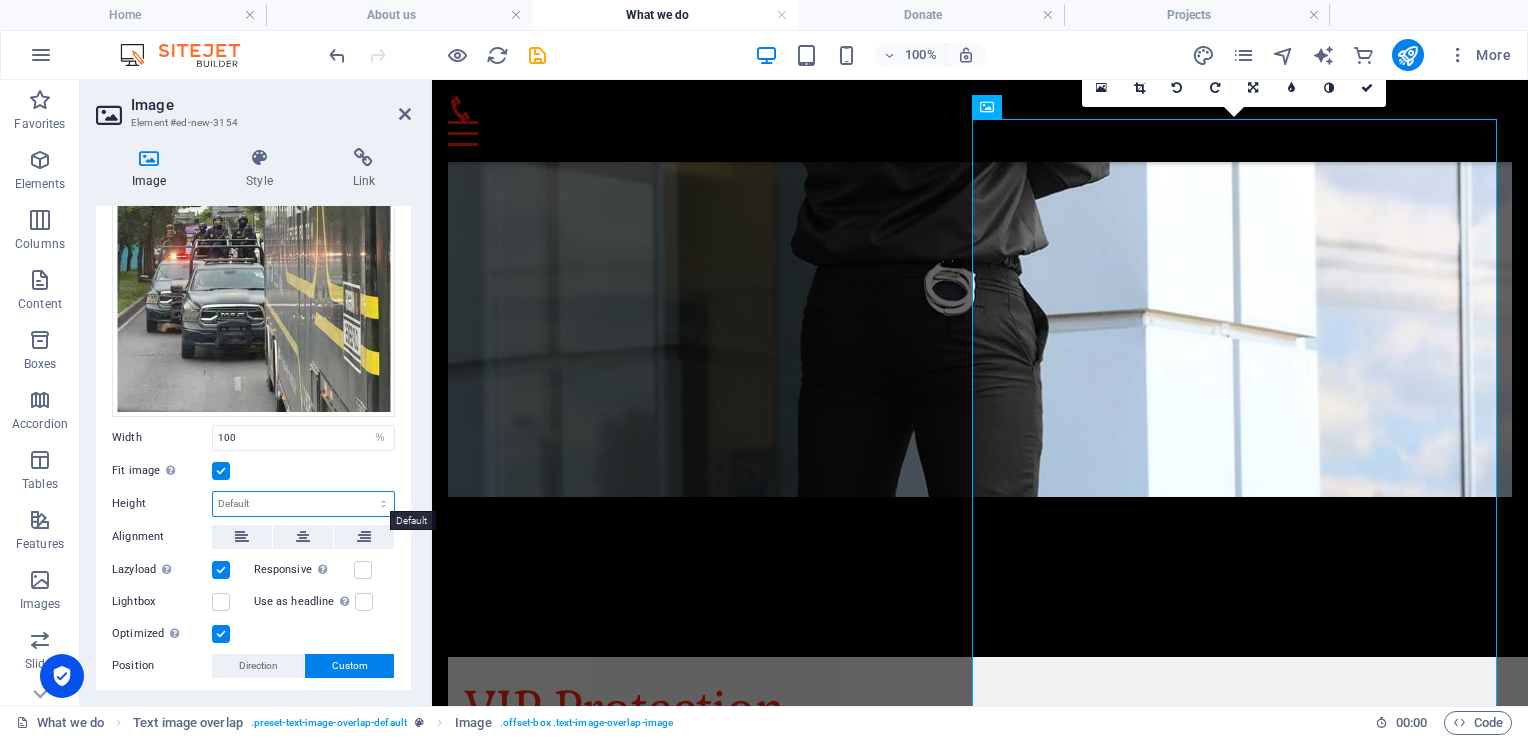 click on "Default auto px" at bounding box center [303, 504] 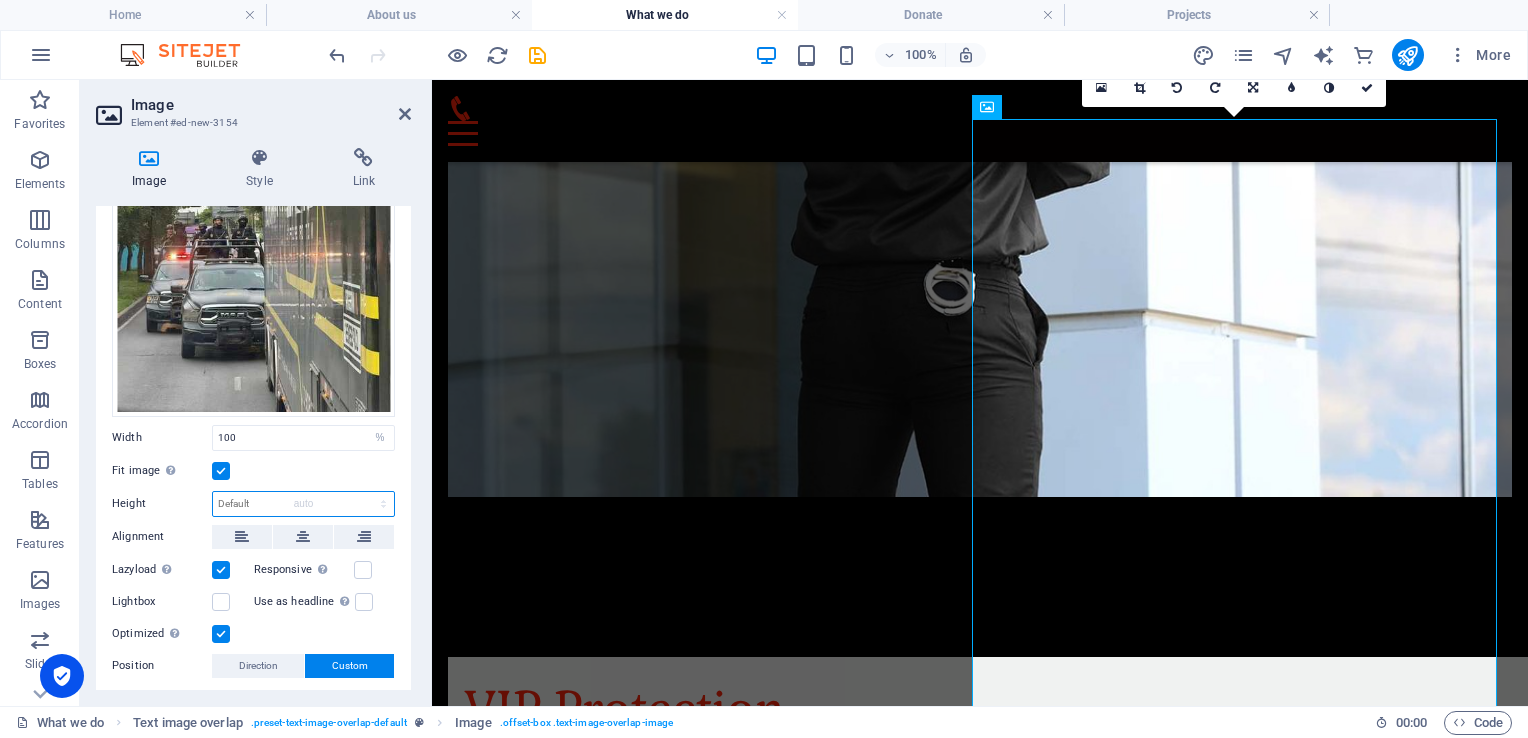 click on "Default auto px" at bounding box center [303, 504] 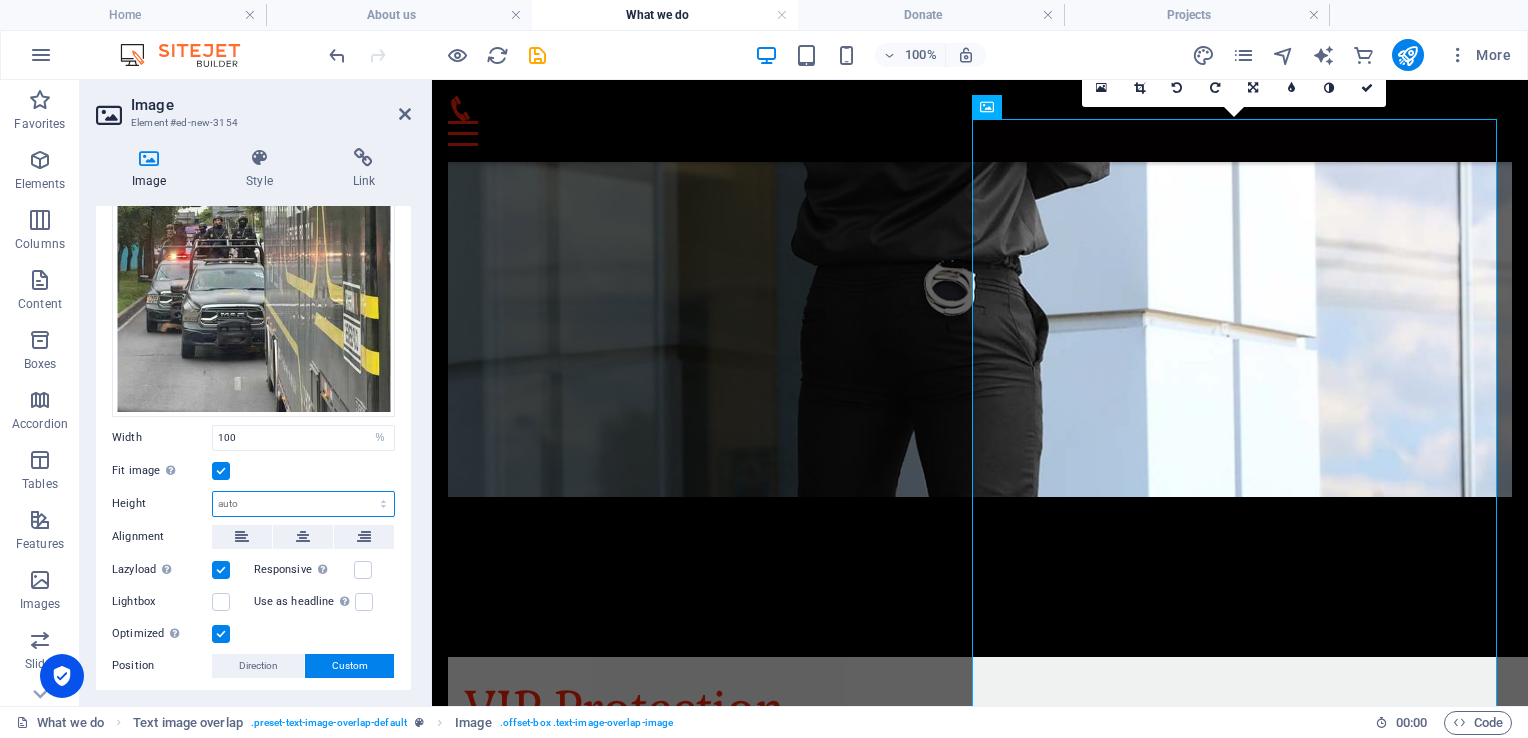 click on "Default auto px" at bounding box center [303, 504] 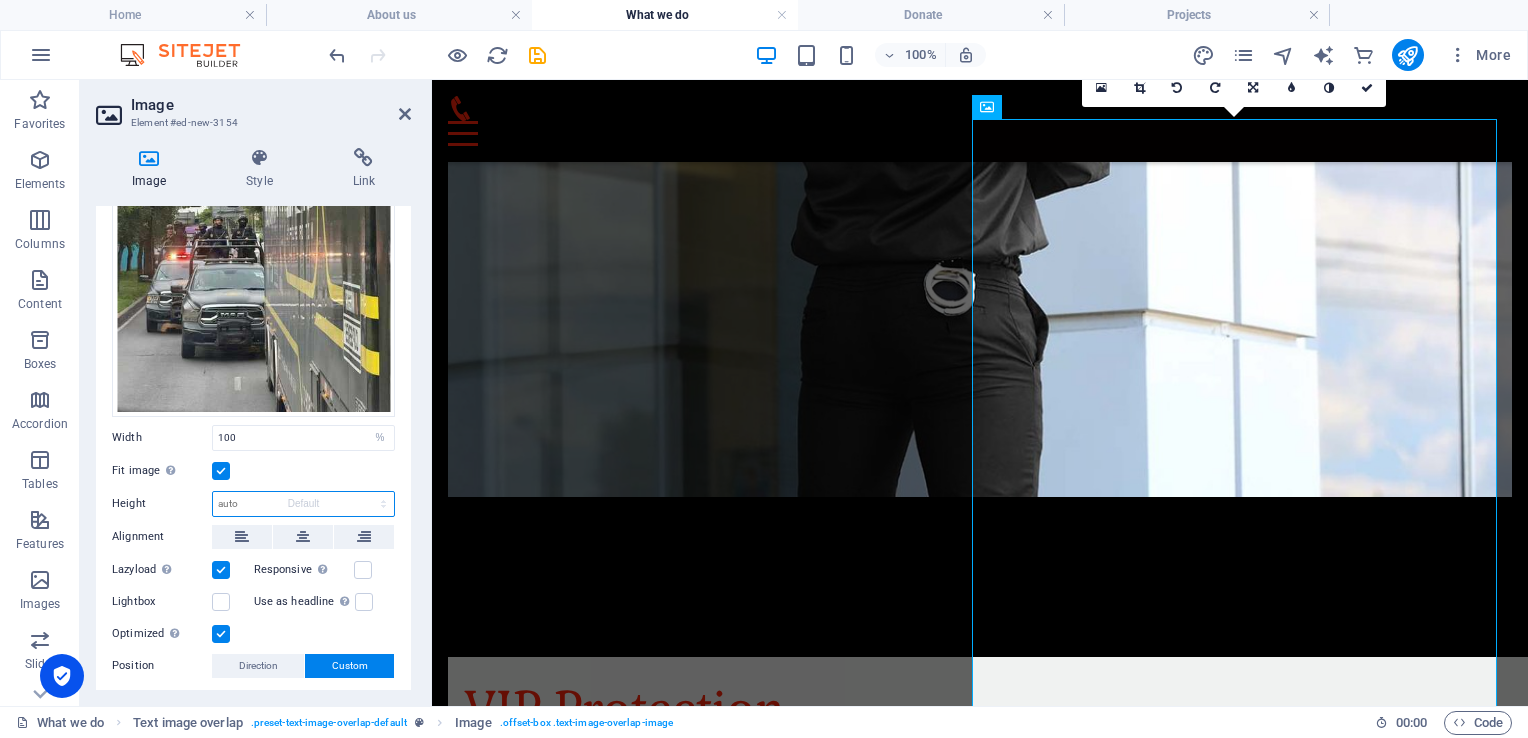 click on "Default auto px" at bounding box center [303, 504] 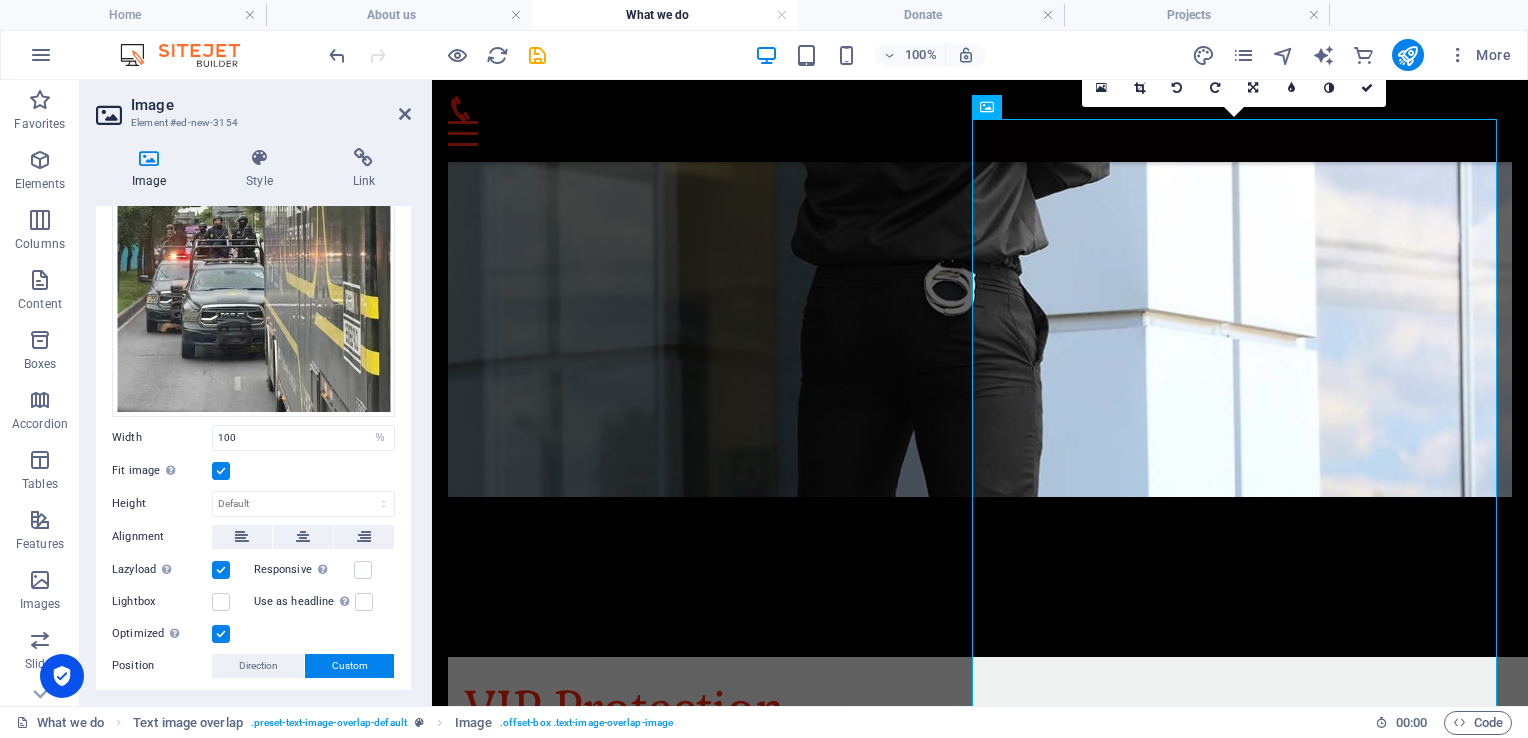click at bounding box center [221, 471] 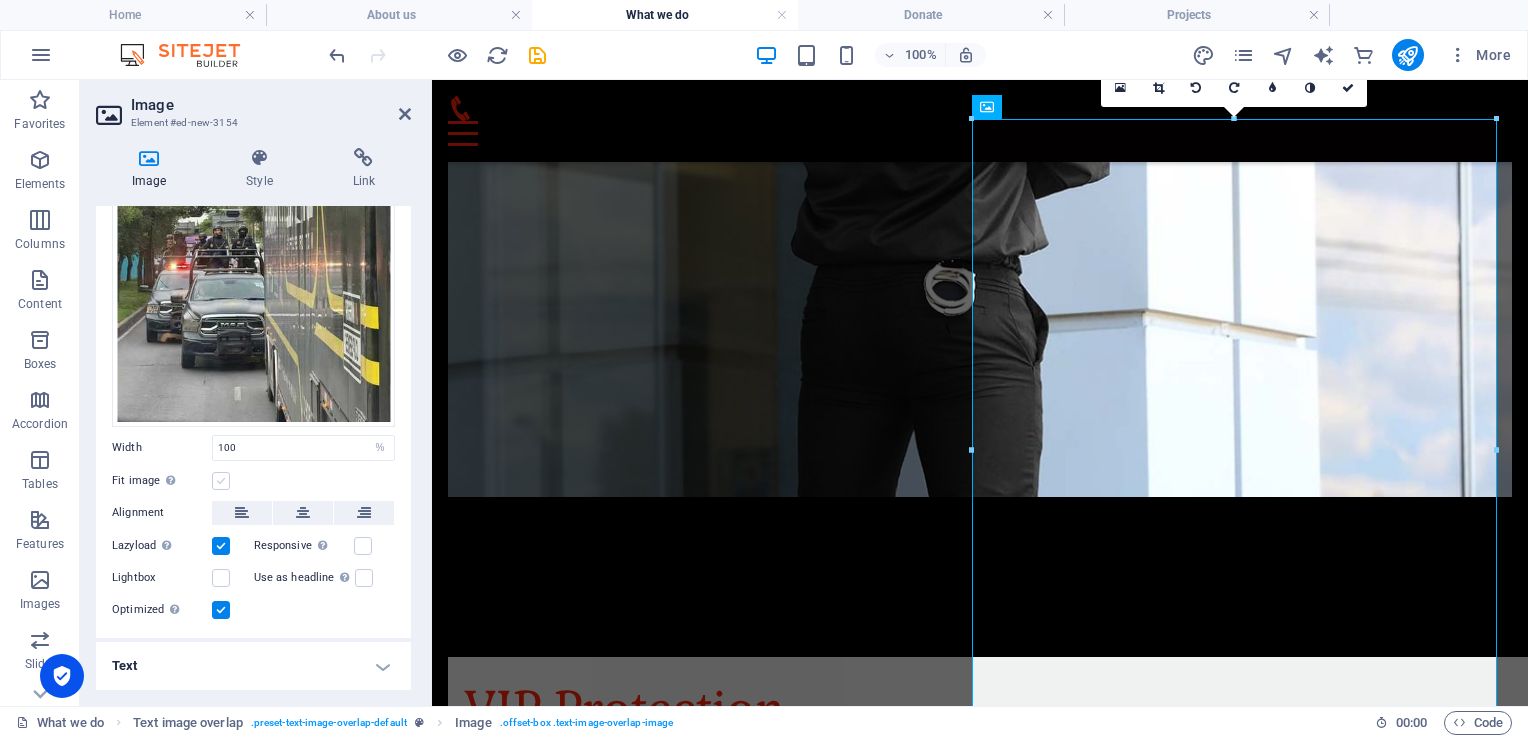 scroll, scrollTop: 180, scrollLeft: 0, axis: vertical 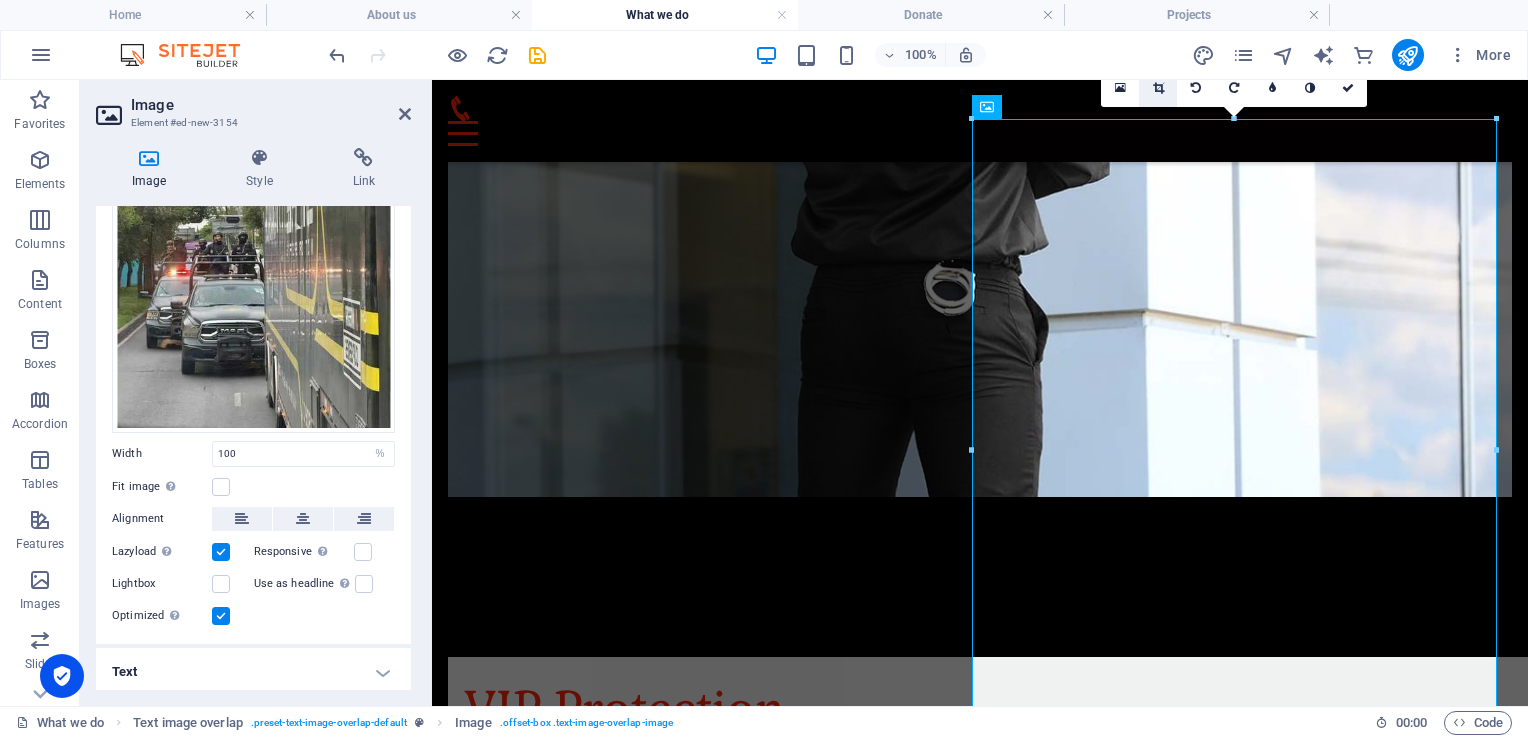click at bounding box center (1158, 88) 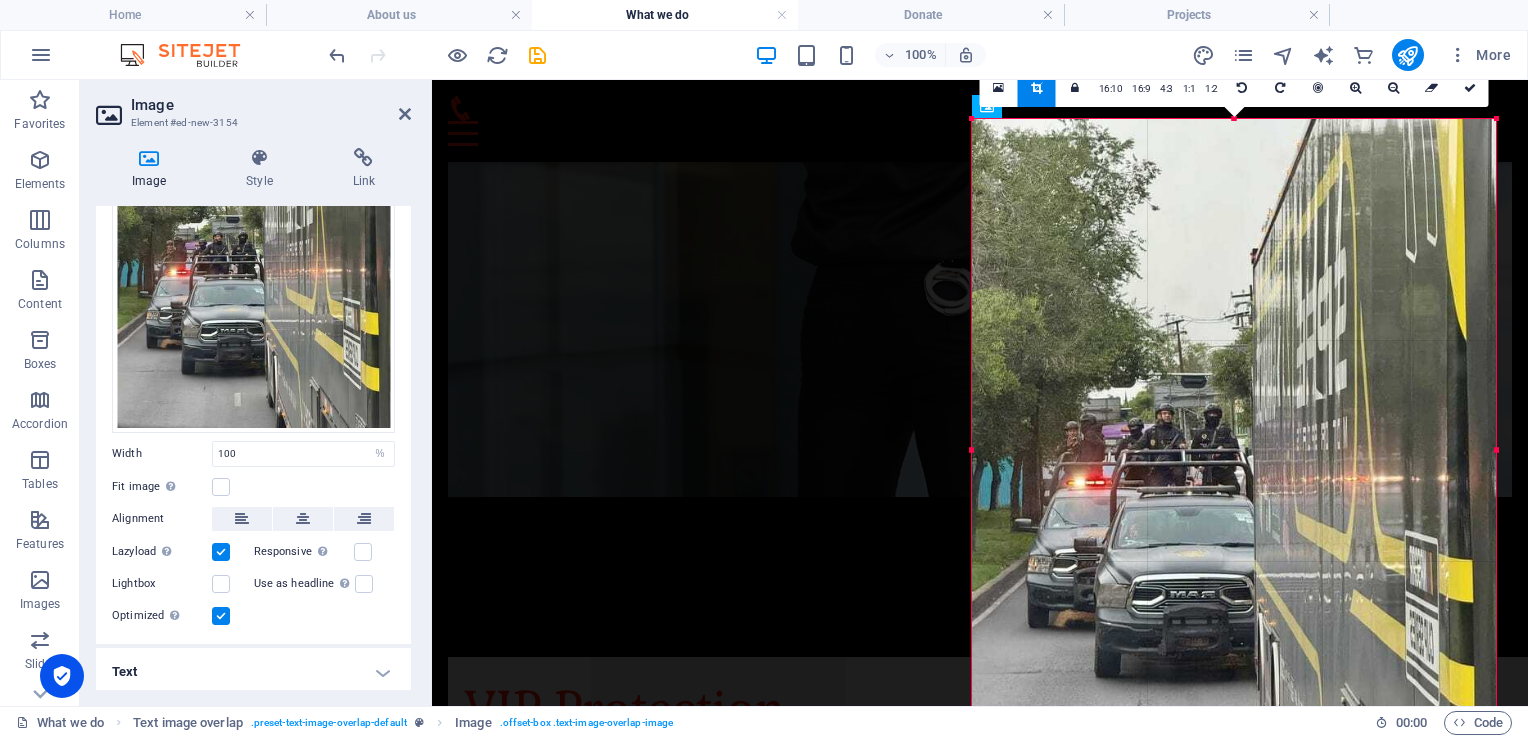 click at bounding box center [1234, 118] 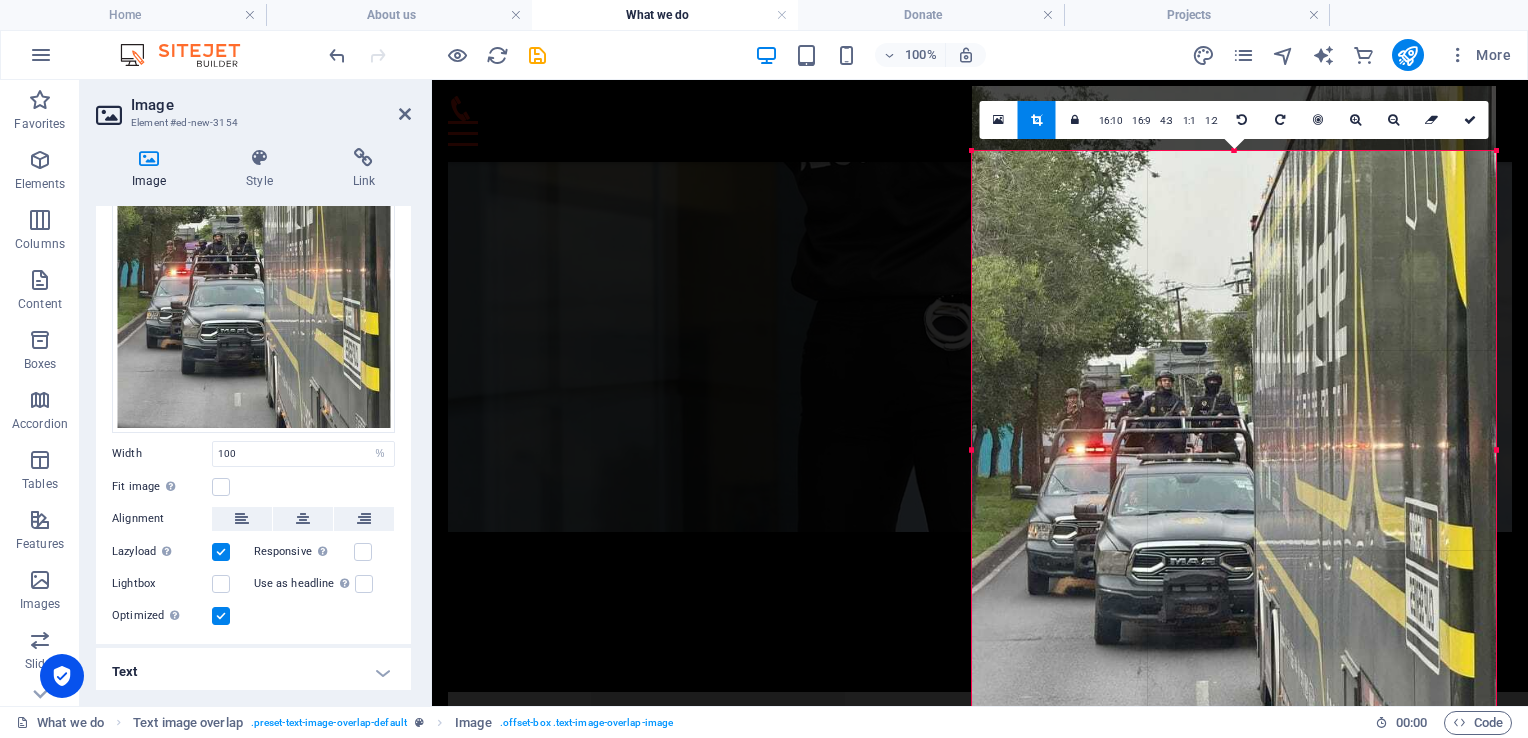 drag, startPoint x: 1235, startPoint y: 115, endPoint x: 1236, endPoint y: 189, distance: 74.00676 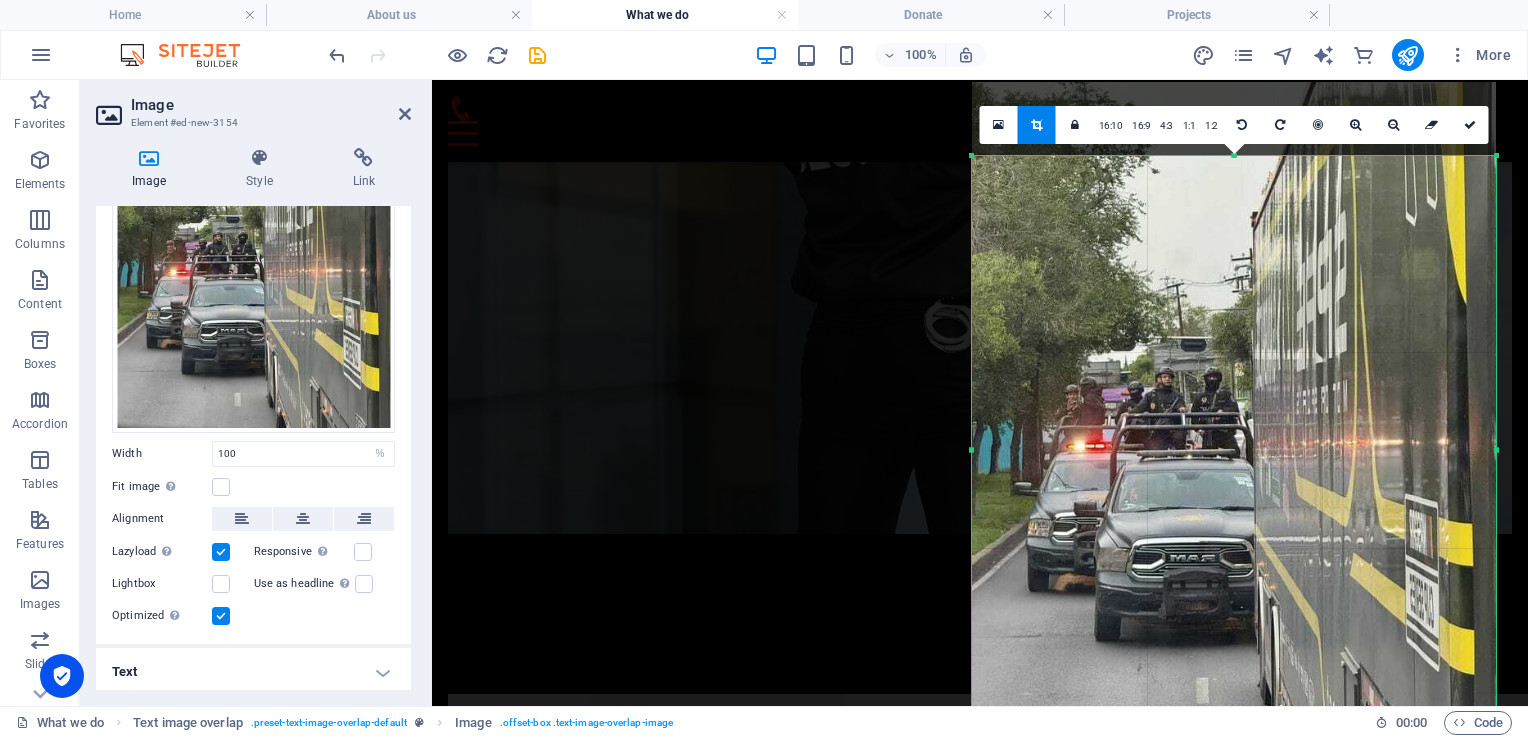 click at bounding box center (1234, 413) 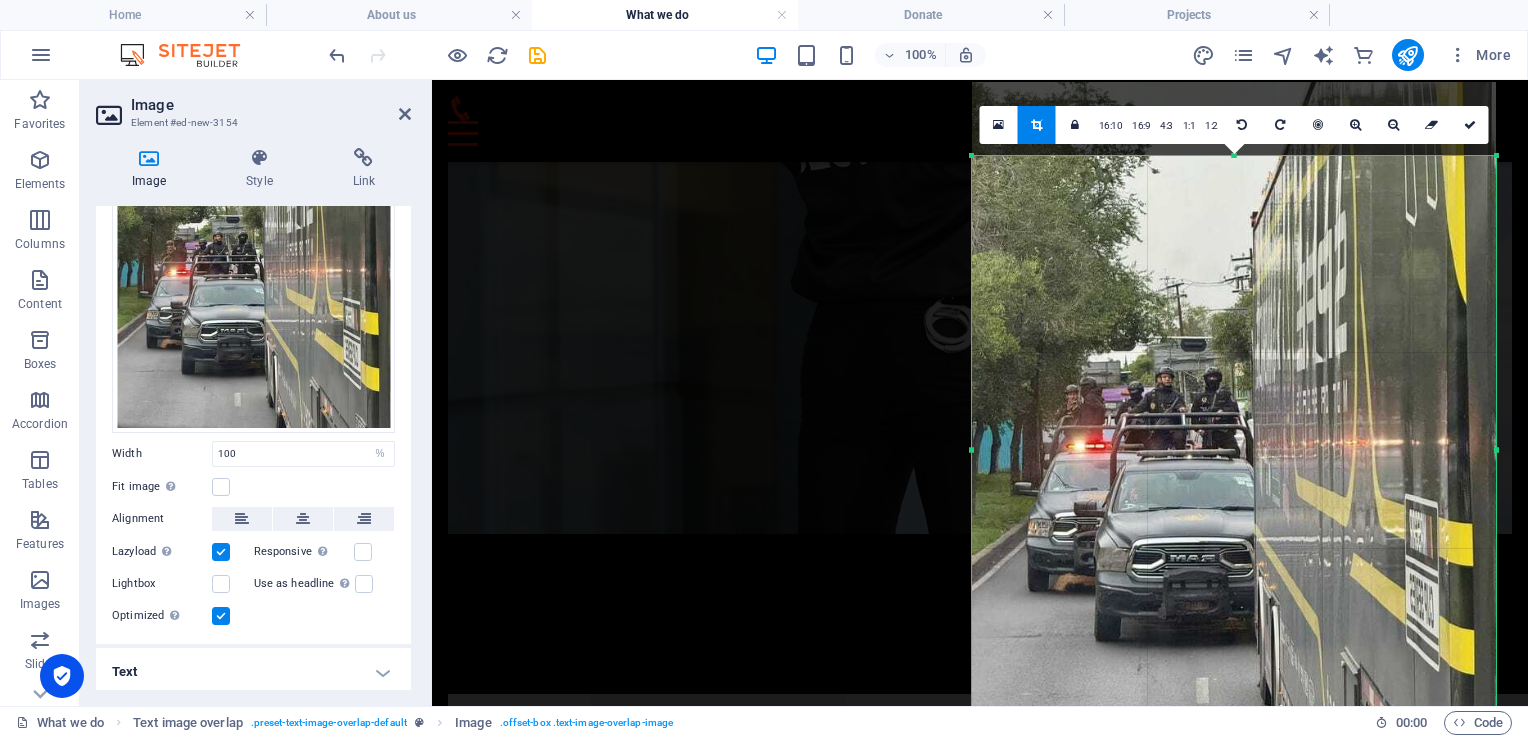click at bounding box center [1234, 155] 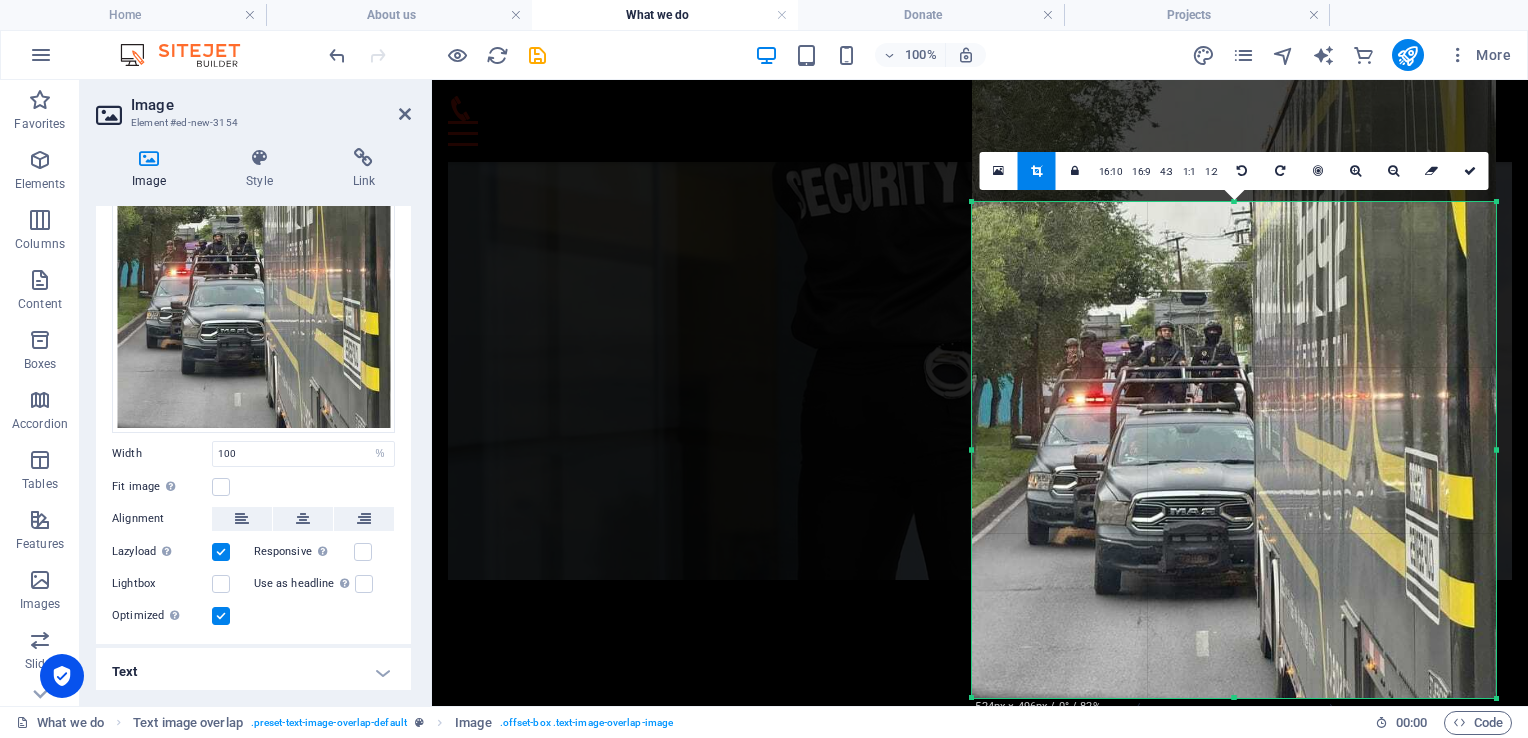 drag, startPoint x: 1233, startPoint y: 154, endPoint x: 1227, endPoint y: 248, distance: 94.19129 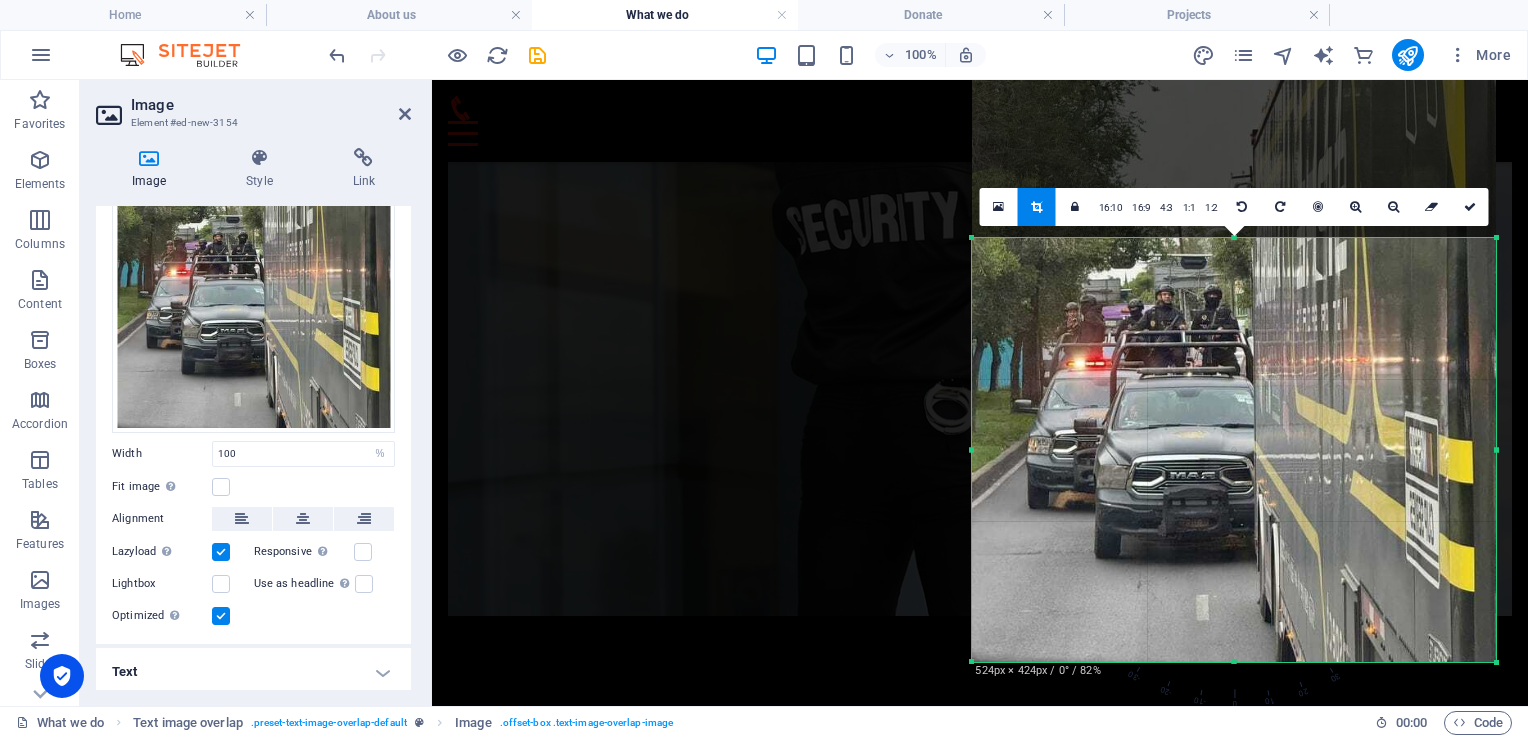 scroll, scrollTop: 1265, scrollLeft: 0, axis: vertical 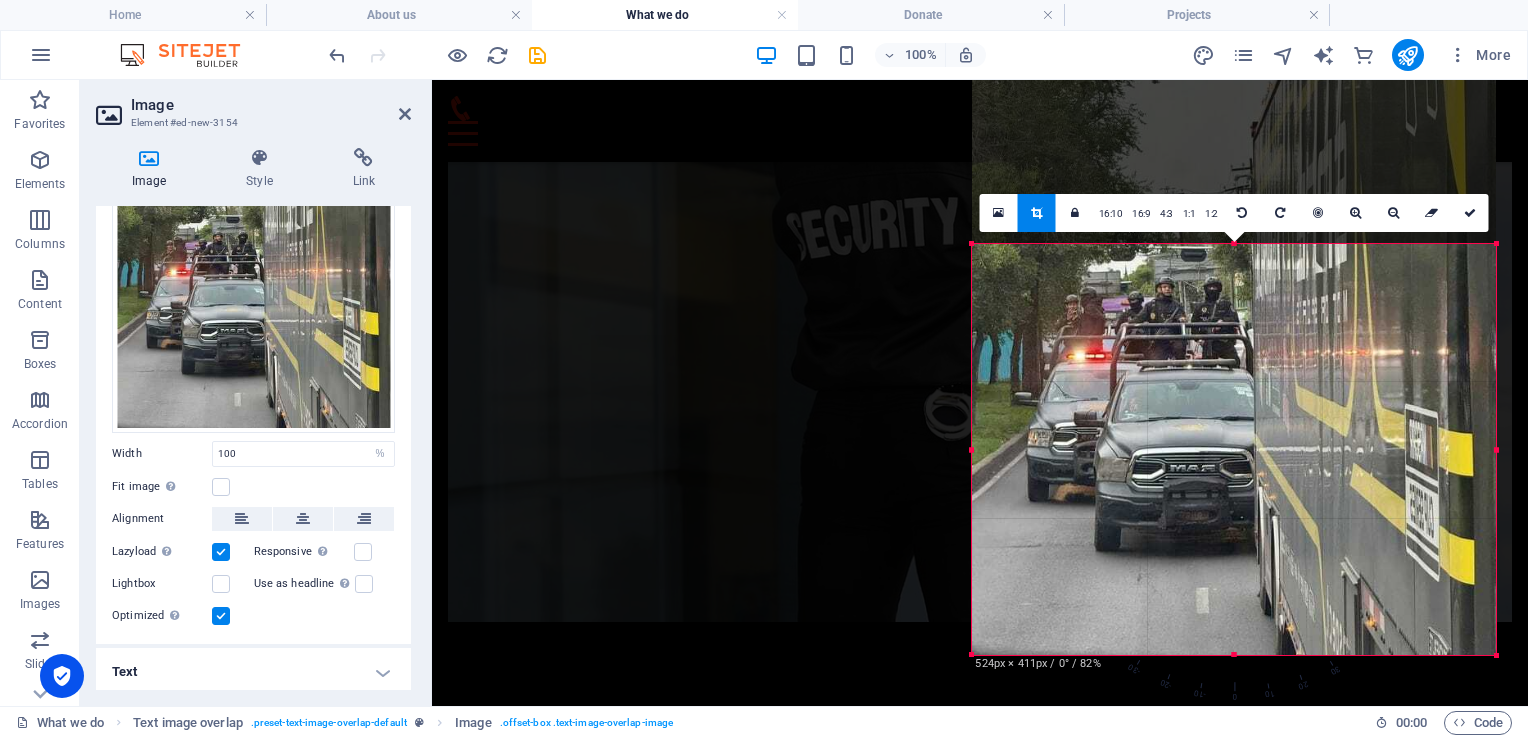 drag, startPoint x: 1231, startPoint y: 204, endPoint x: 1235, endPoint y: 288, distance: 84.095184 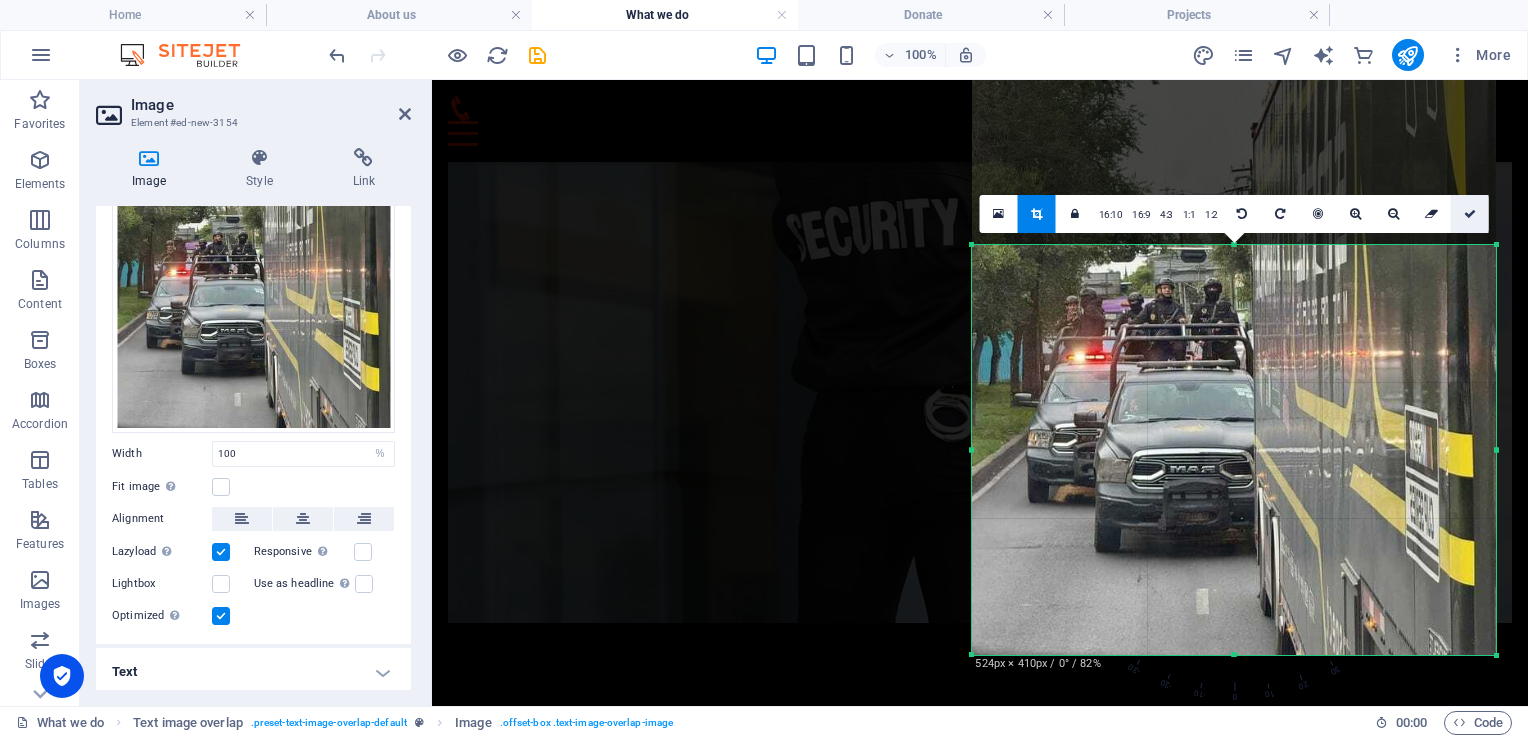 click at bounding box center [1470, 214] 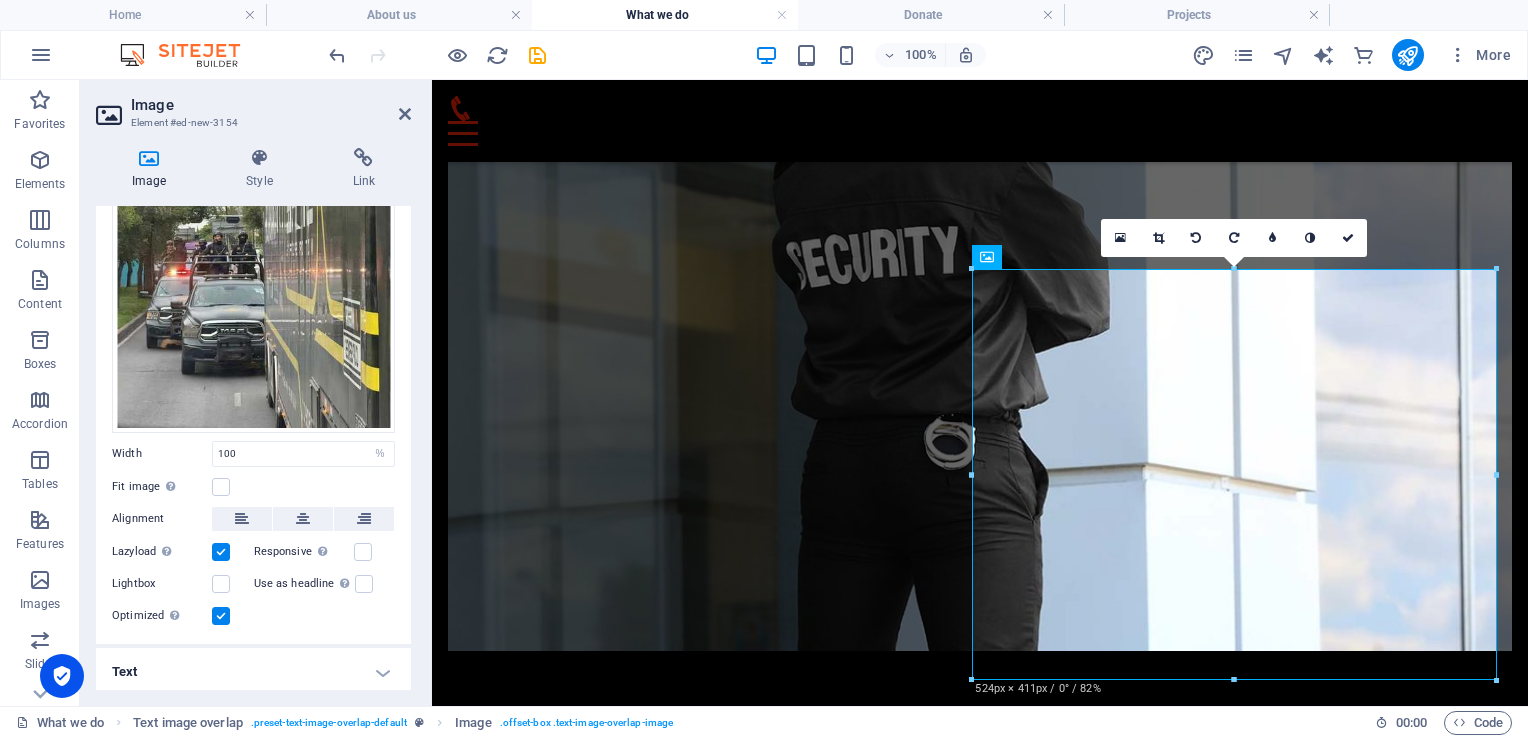 scroll, scrollTop: 1236, scrollLeft: 0, axis: vertical 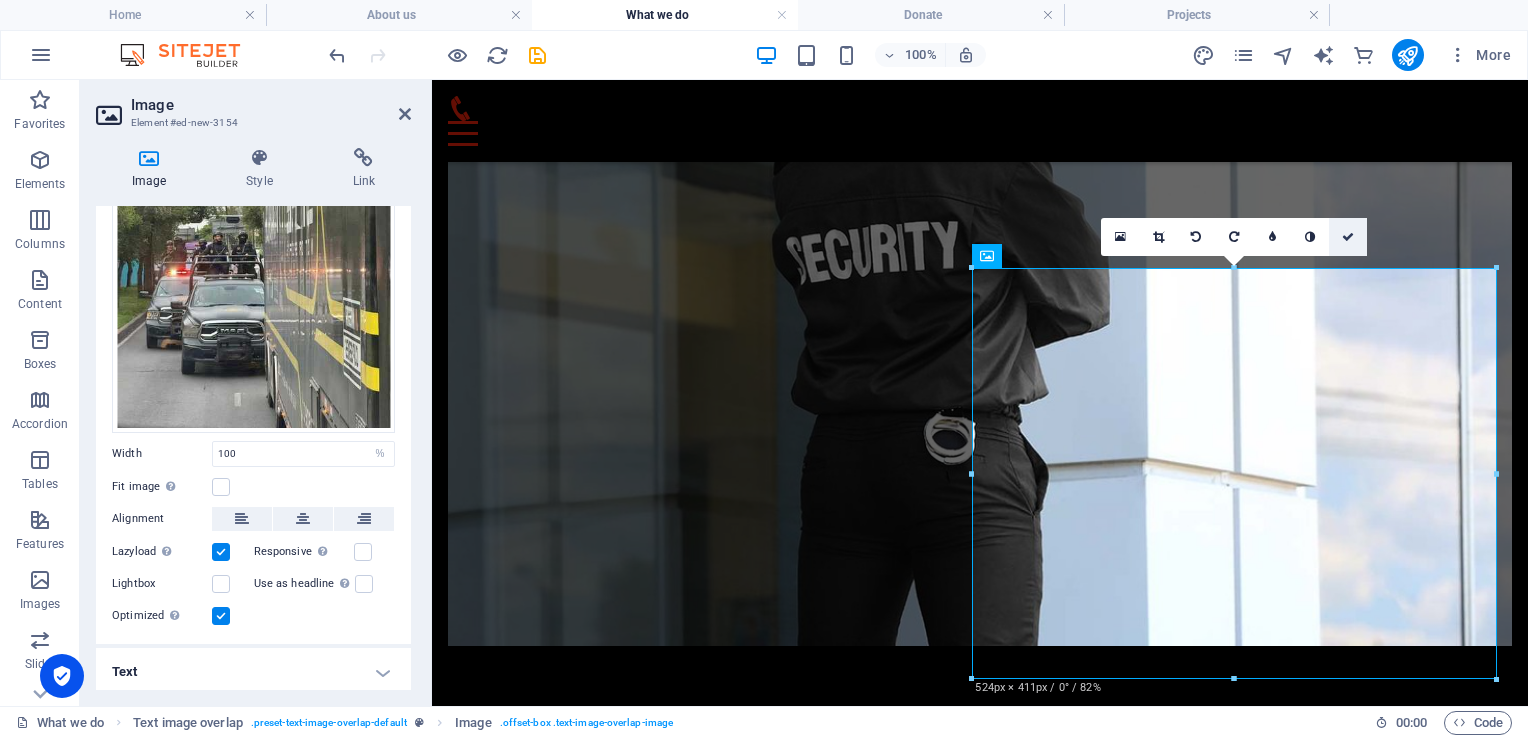 click at bounding box center (1348, 237) 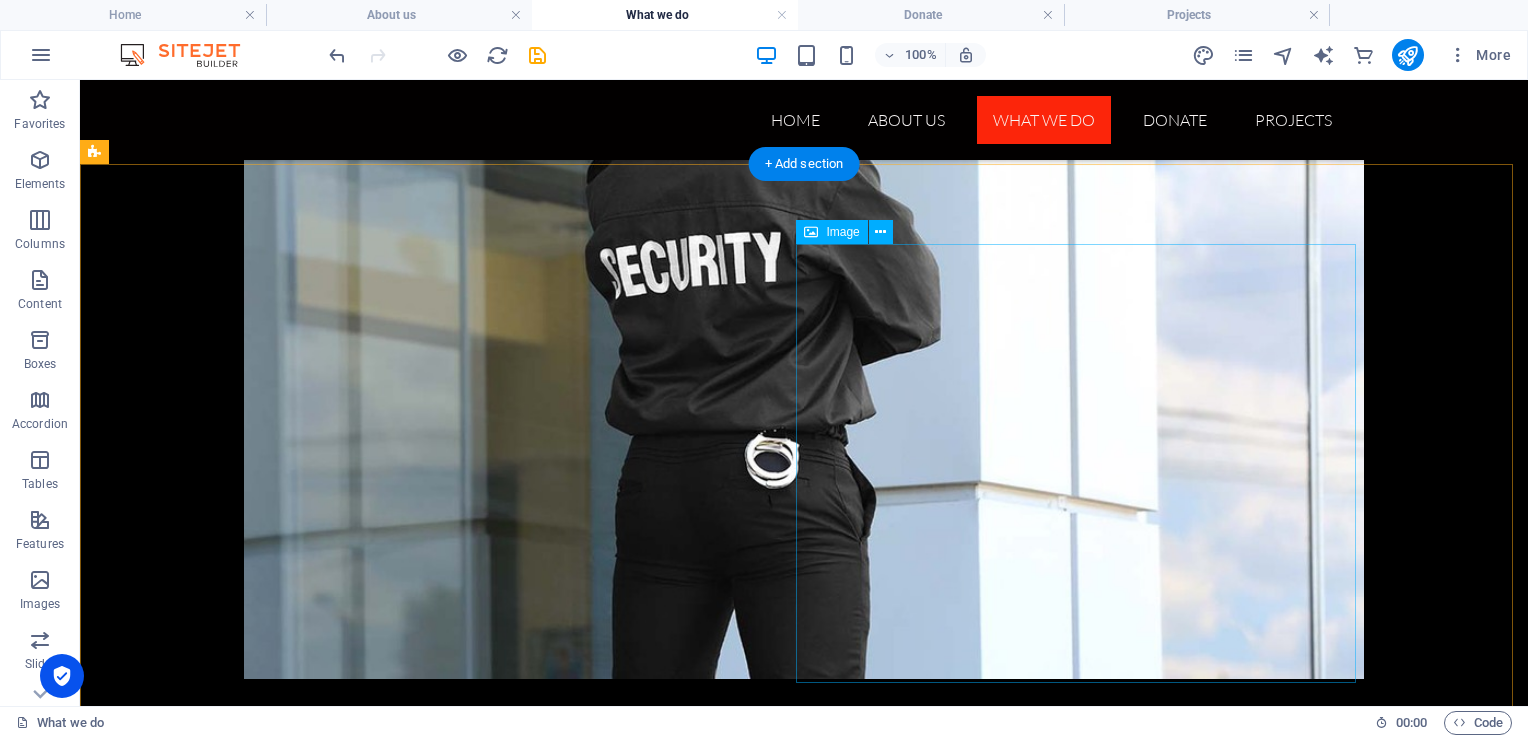 scroll, scrollTop: 1423, scrollLeft: 0, axis: vertical 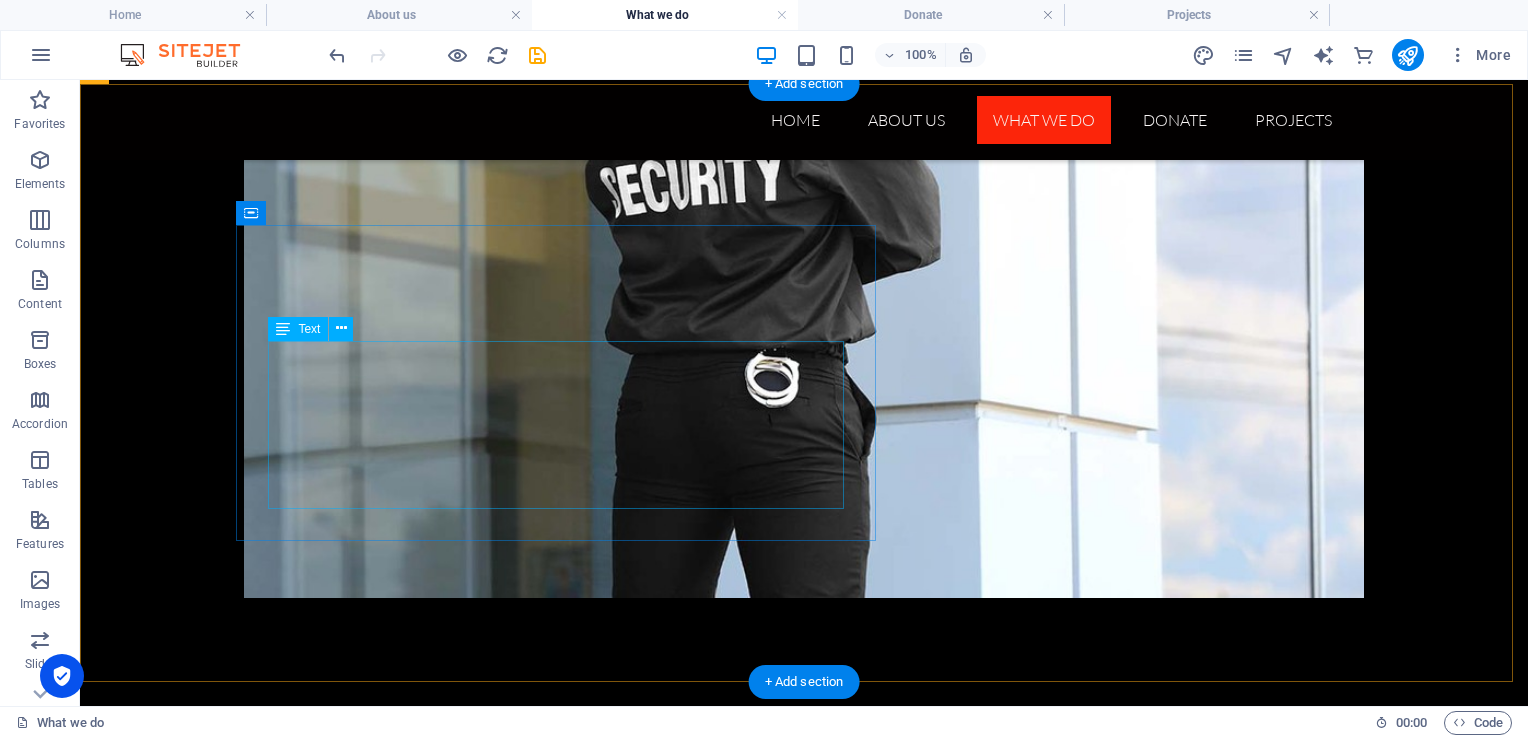 click on "Our VIP Protection service delivers discreet, highly trained close protection officers (CPOs) for individuals and groups who demand absolute safety and peace of mind. We offer five tailored packages, from on-call bodyguards for day-to-day needs to full protective details with armored vehicles, convoy planning, and secure transport by air or road — anywhere, anytime. Trusted by high-level government officials and dignitaries internationally, Tactical Angels NPC ensures that every client moves securely, confidently, and without compromise." at bounding box center [844, 2073] 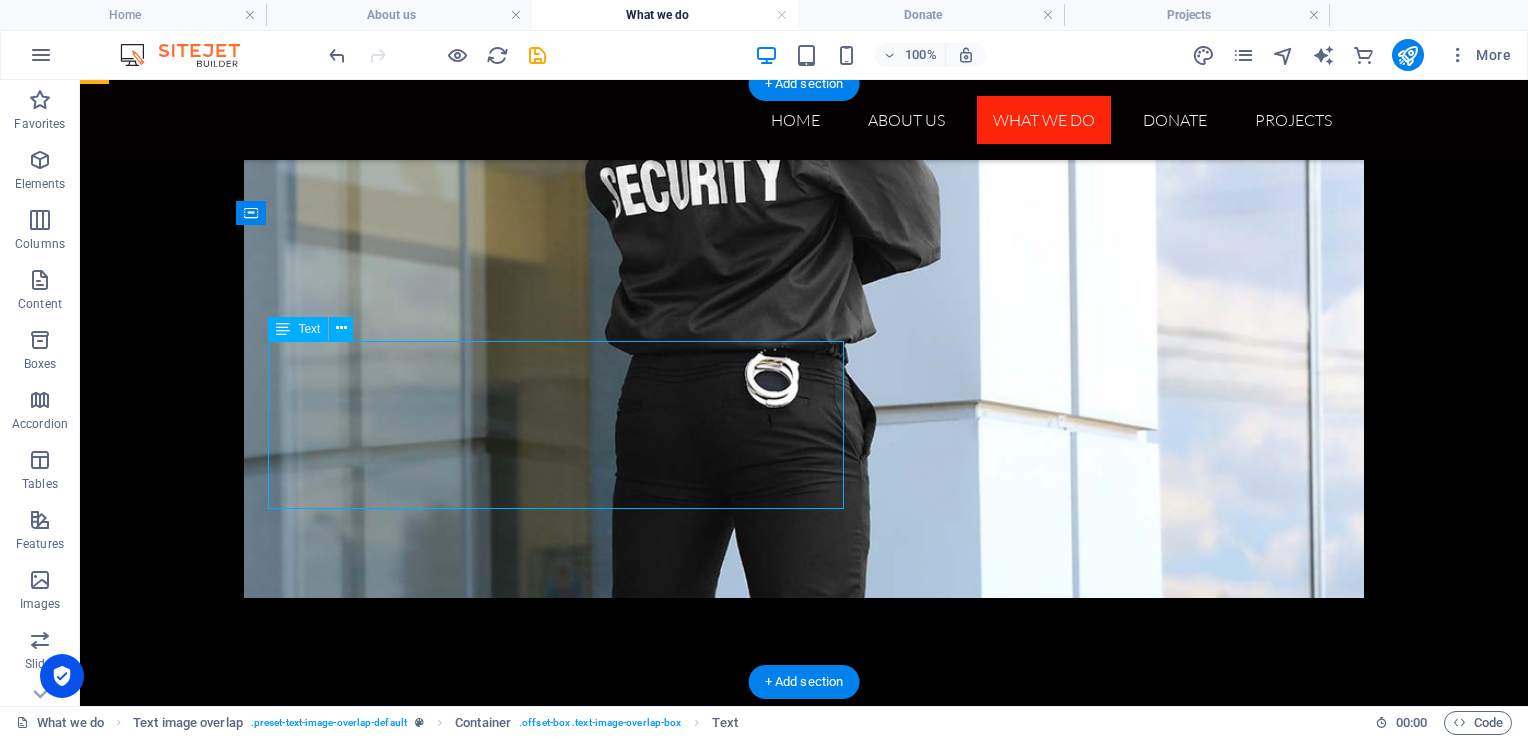 click on "Our VIP Protection service delivers discreet, highly trained close protection officers (CPOs) for individuals and groups who demand absolute safety and peace of mind. We offer five tailored packages, from on-call bodyguards for day-to-day needs to full protective details with armored vehicles, convoy planning, and secure transport by air or road — anywhere, anytime. Trusted by high-level government officials and dignitaries internationally, Tactical Angels NPC ensures that every client moves securely, confidently, and without compromise." at bounding box center (844, 2073) 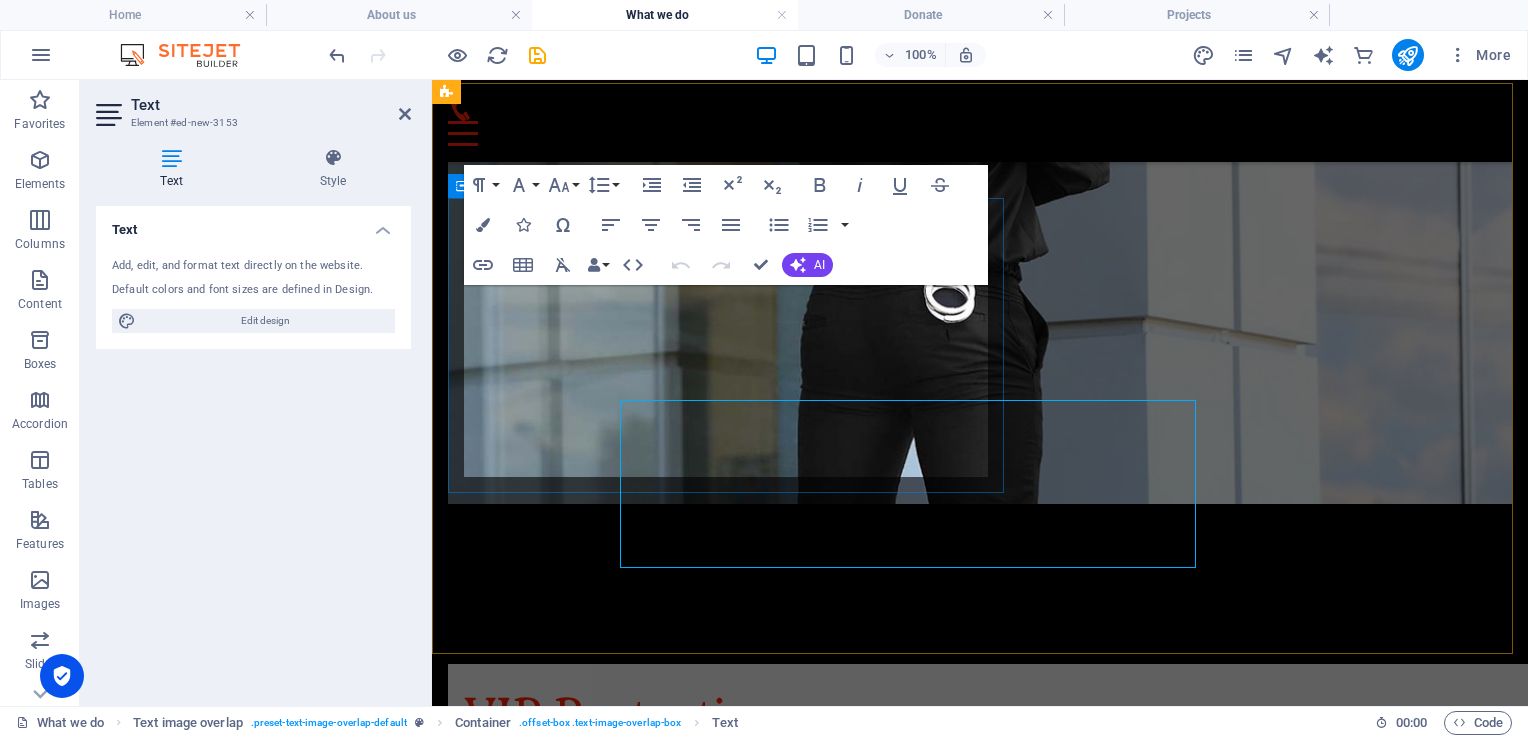 scroll, scrollTop: 1364, scrollLeft: 0, axis: vertical 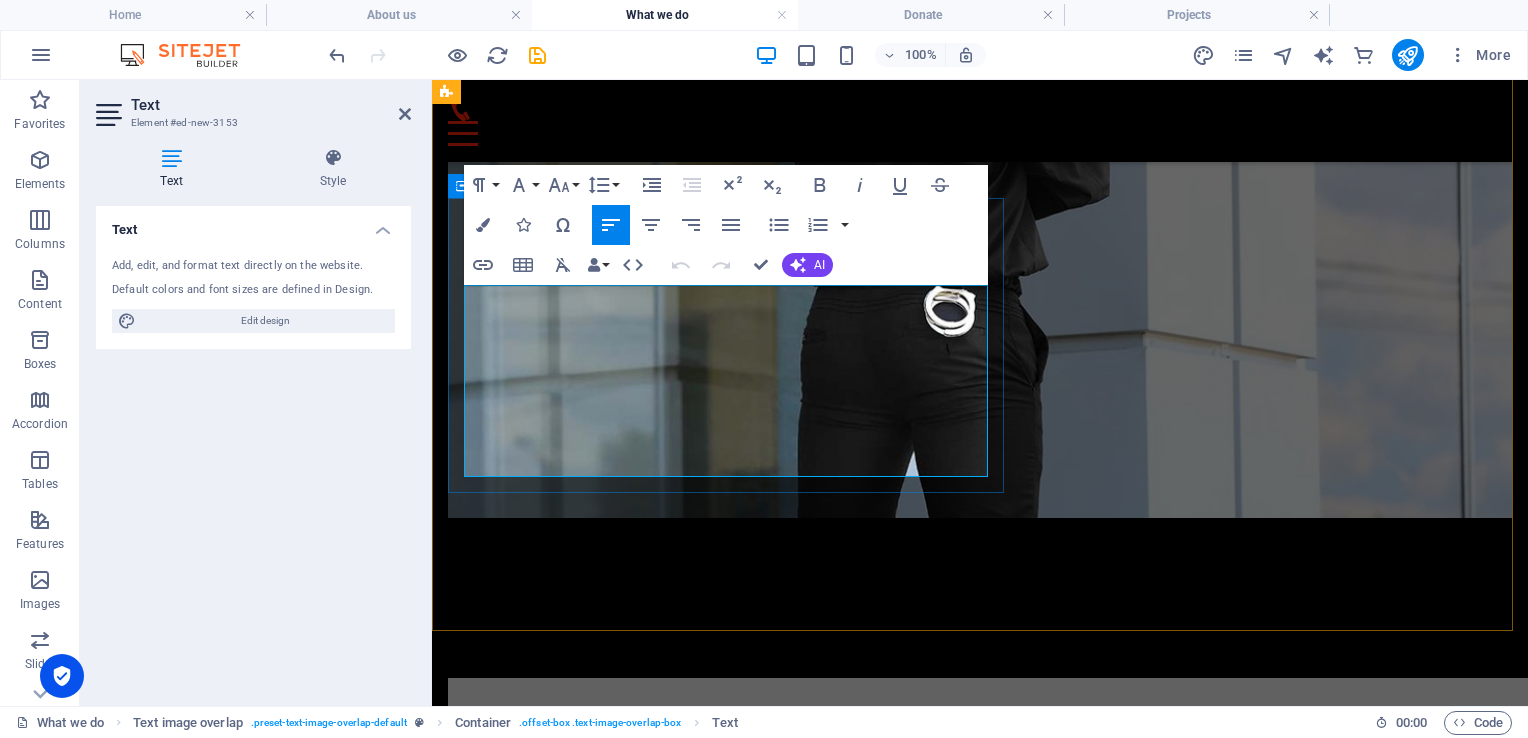 click on "Our VIP Protection service delivers discreet, highly trained close protection officers (CPOs) for individuals and groups who demand absolute safety and peace of mind. We offer five tailored packages, from on-call bodyguards for day-to-day needs to full protective details with armored vehicles, convoy planning, and secure transport by air or road — anywhere, anytime. Trusted by high-level government officials and dignitaries internationally, Tactical Angels NPC ensures that every client moves securely, confidently, and without compromise." at bounding box center (996, 1882) 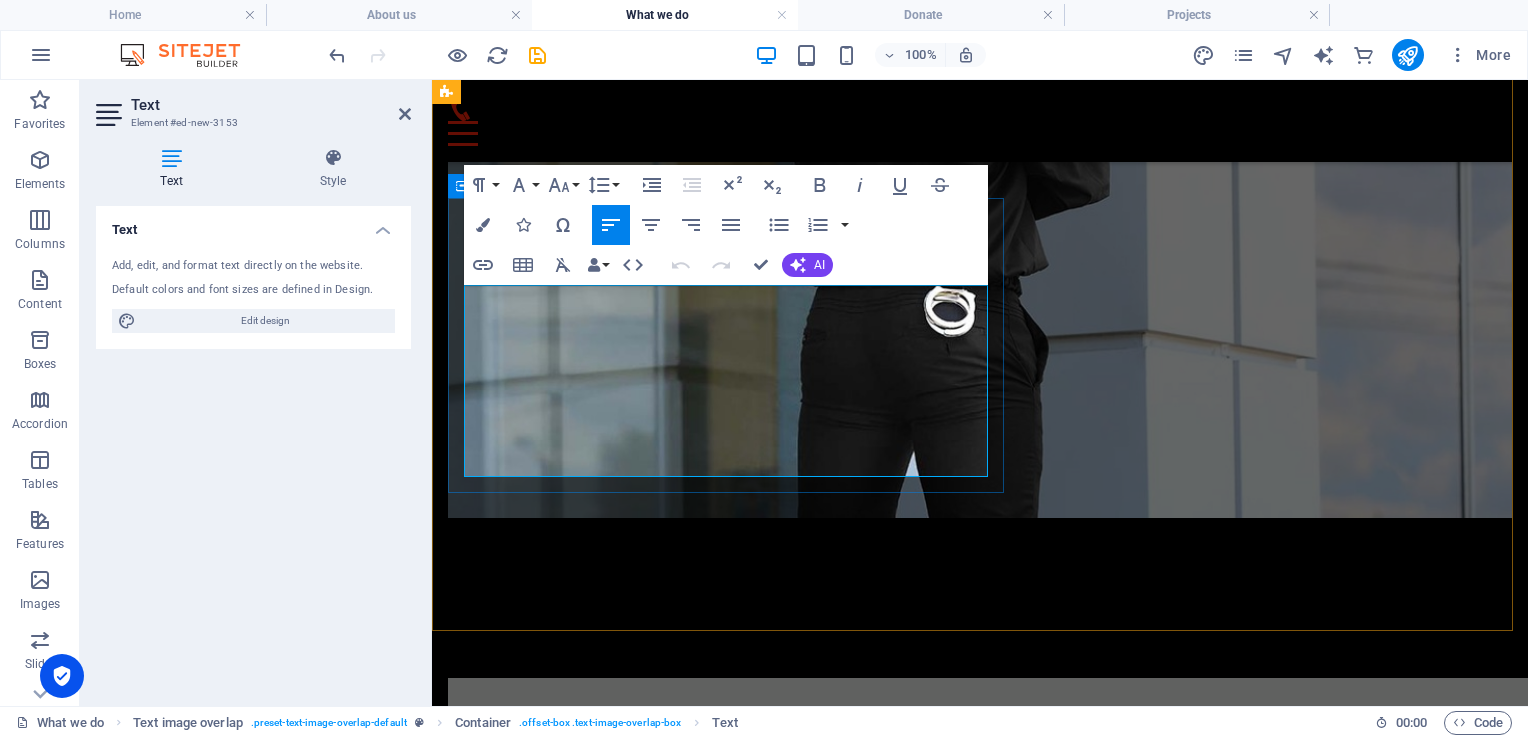 click on "Our VIP Protection service delivers discreet, highly trained close protection officers (CPOs) for individuals and groups who demand absolute safety and peace of mind. We offer five tailored packages, from on-call bodyguards for day-to-day needs to full protective details with armored vehicles, convoy planning, and secure transport by air or road — anywhere, anytime. Trusted by high-level government officials and dignitaries internationally, Tactical Angels NPC ensures that every client moves securely, confidently, and without compromise." at bounding box center (996, 1882) 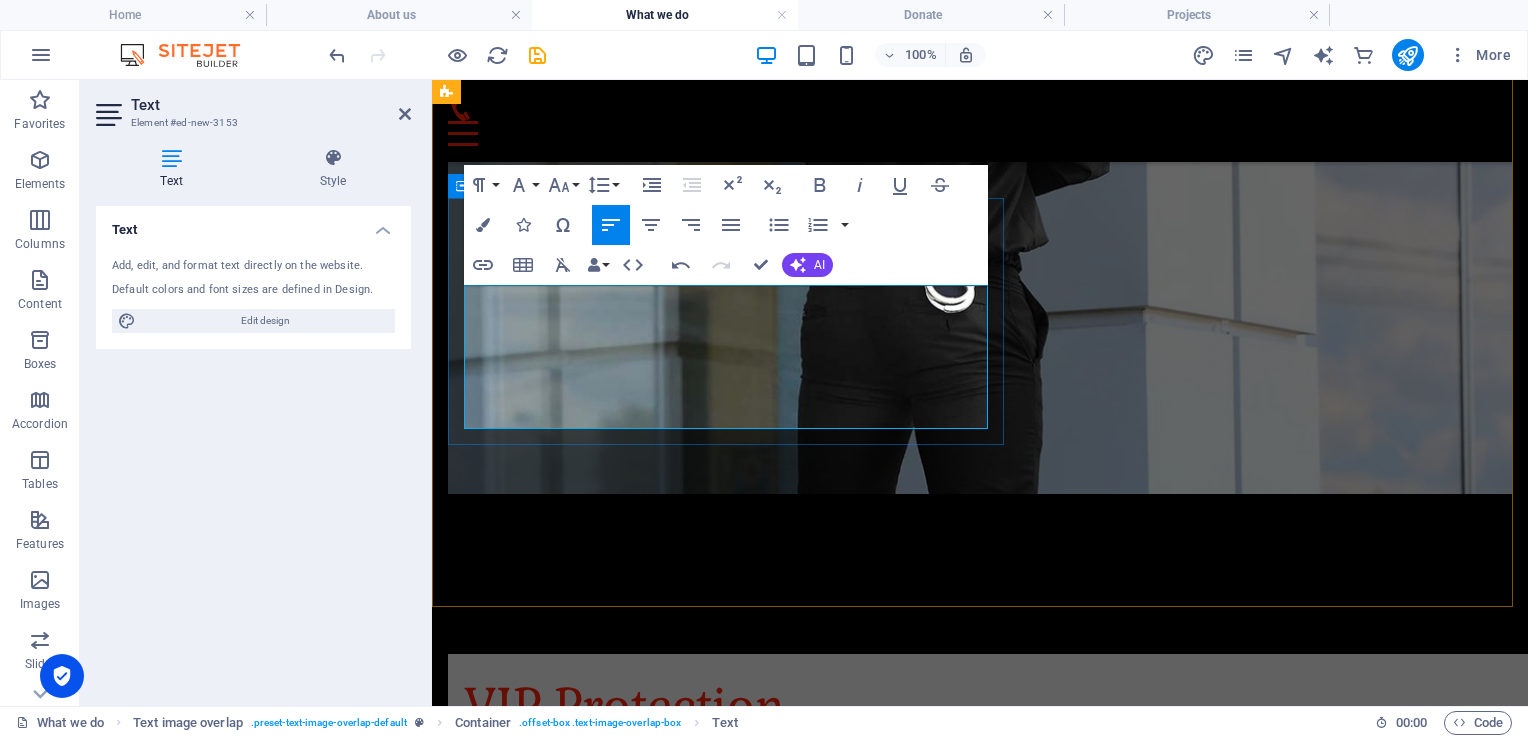 scroll, scrollTop: 8220, scrollLeft: 1, axis: both 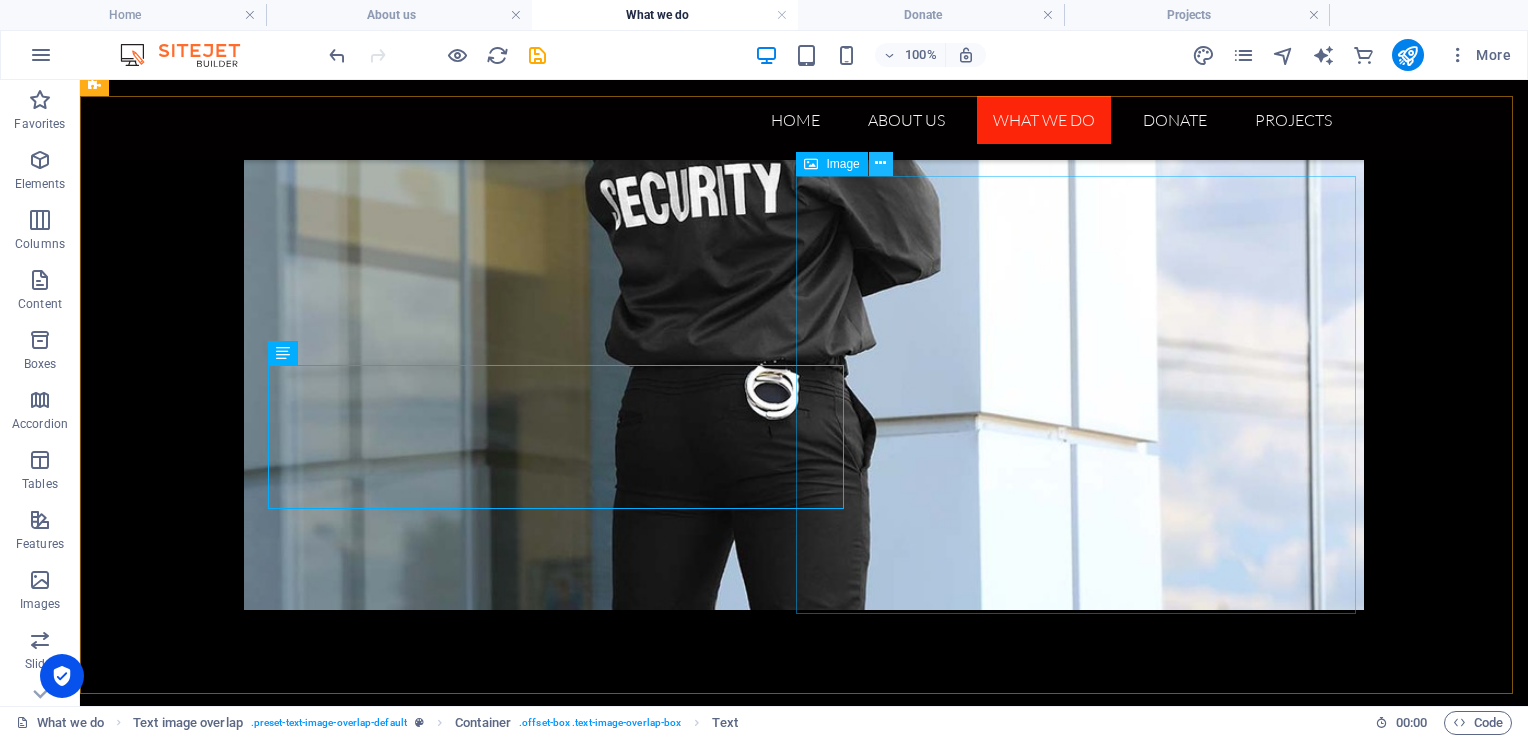 click at bounding box center (881, 164) 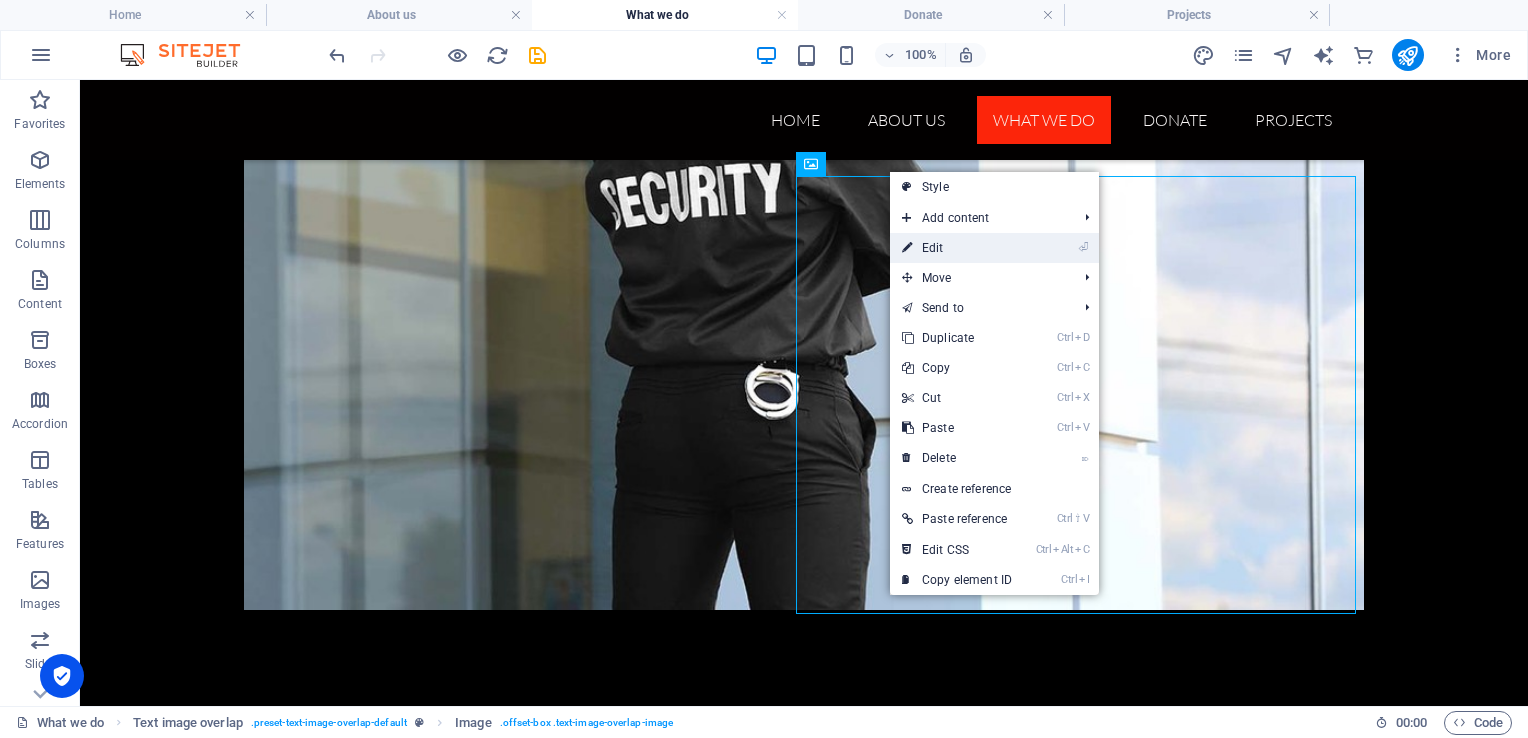 click on "⏎  Edit" at bounding box center [957, 248] 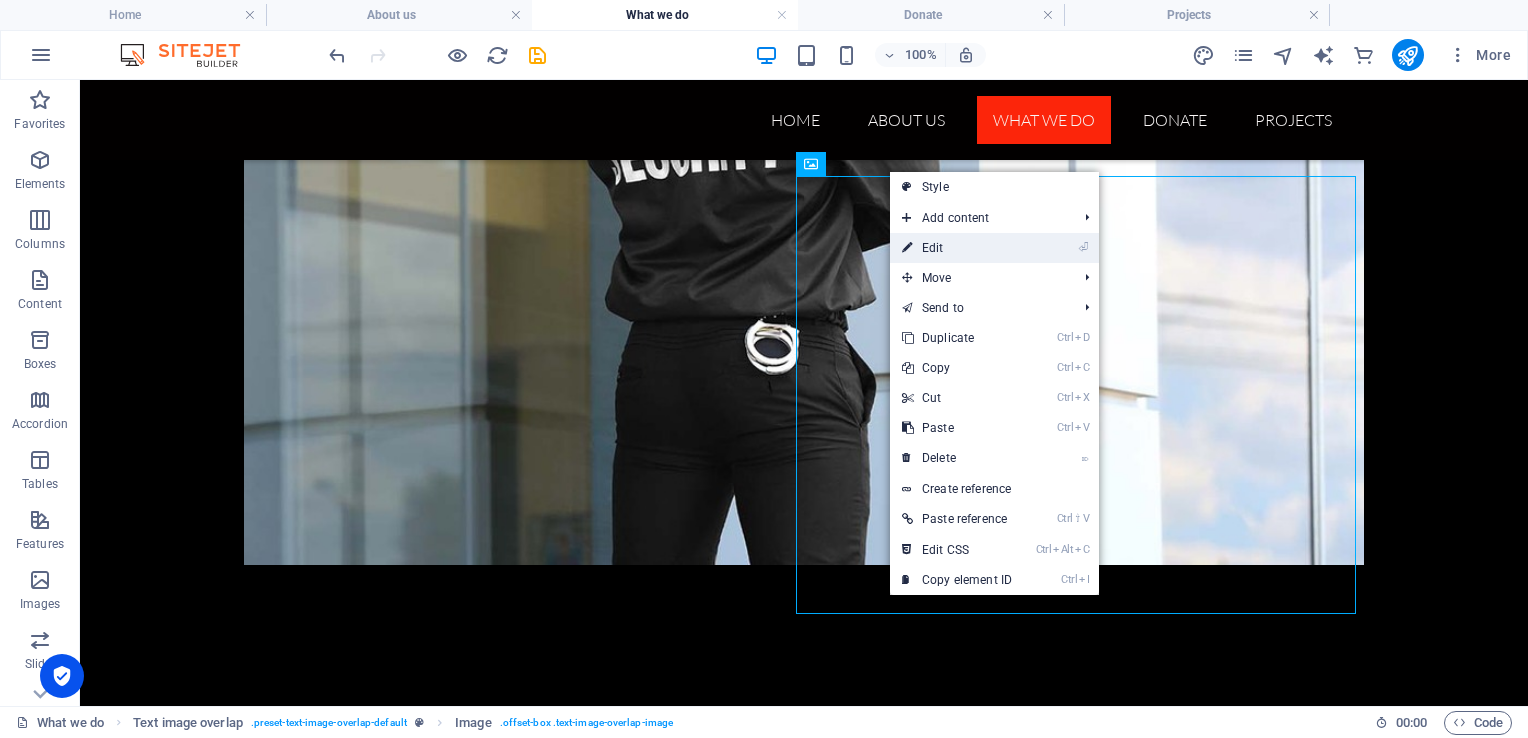 select on "%" 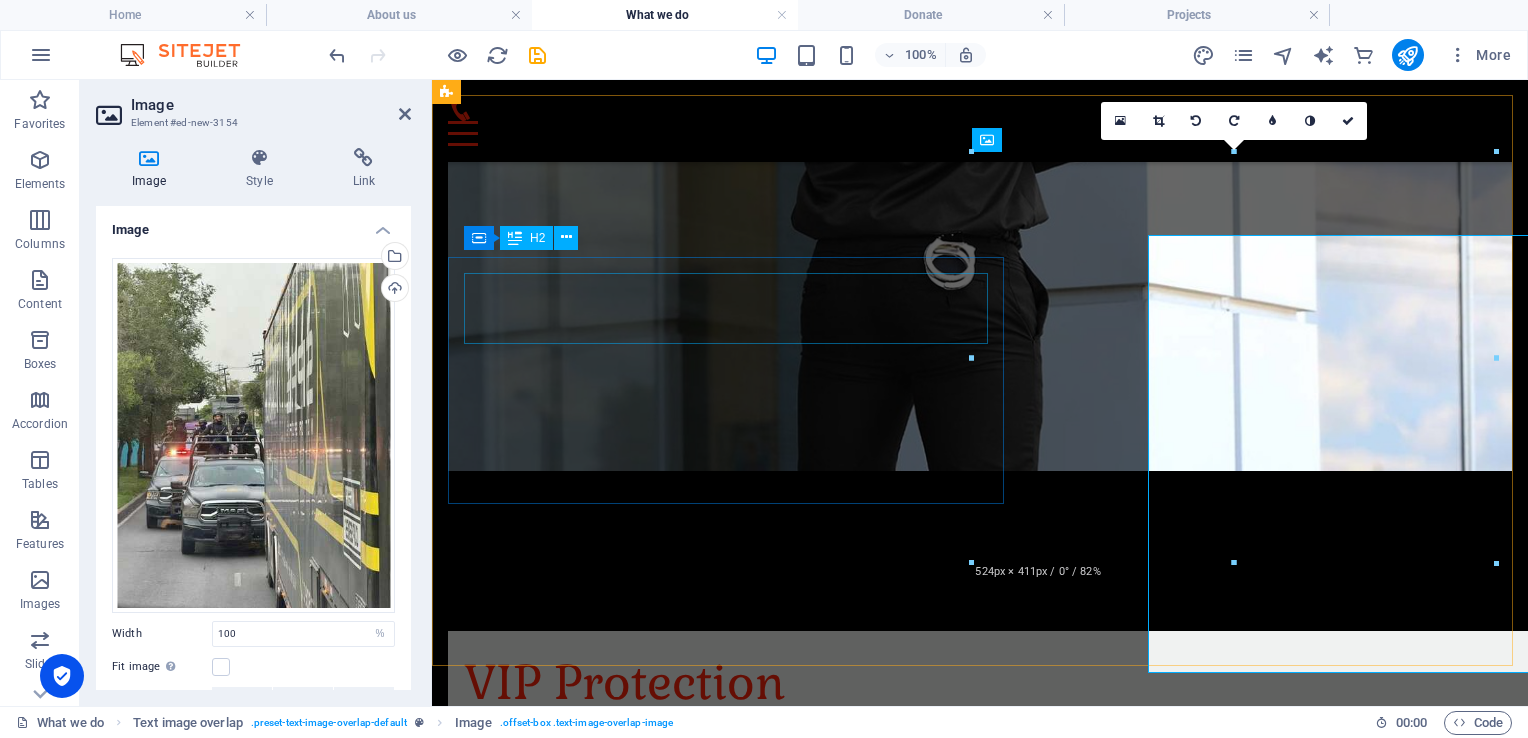 scroll, scrollTop: 1352, scrollLeft: 0, axis: vertical 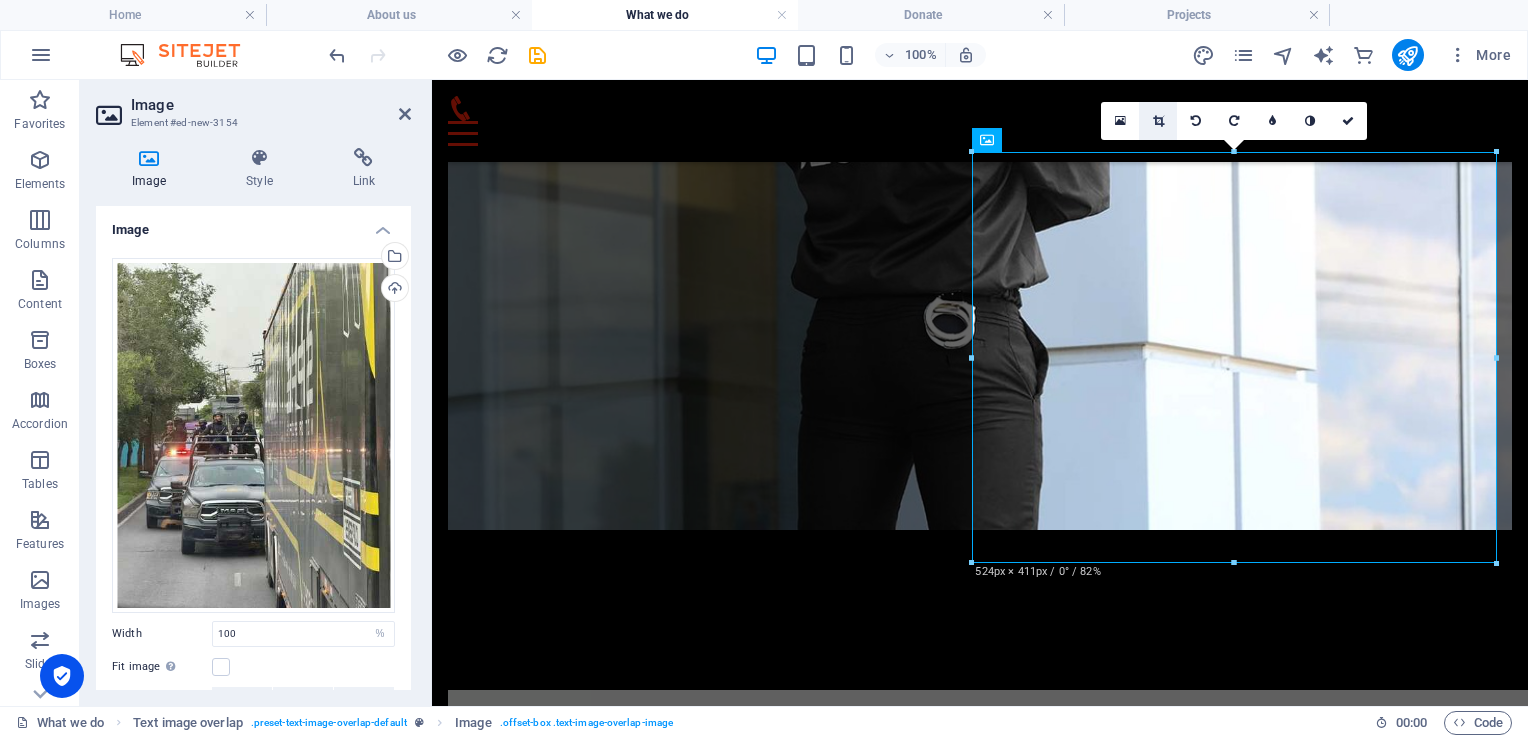 click at bounding box center [1158, 121] 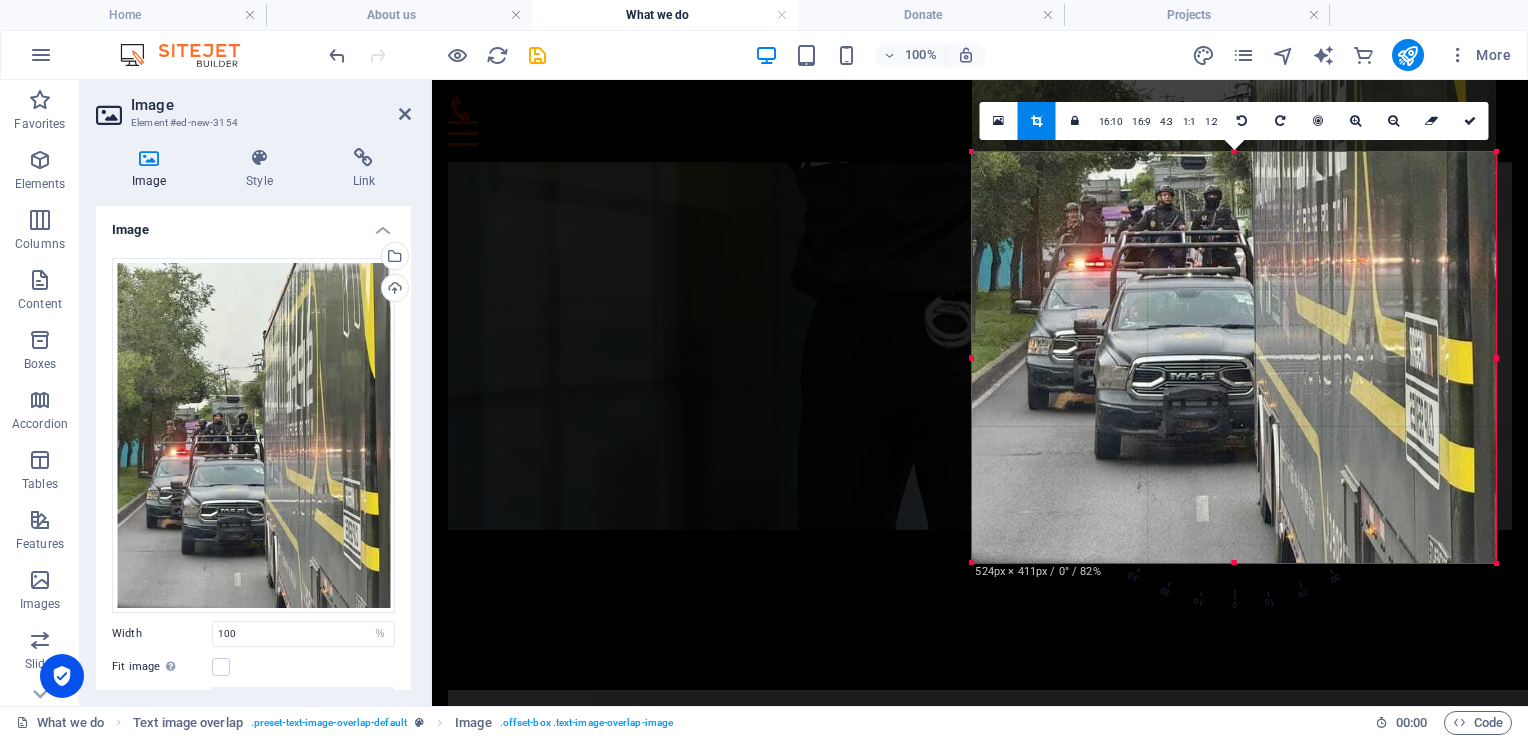 click at bounding box center (1234, 563) 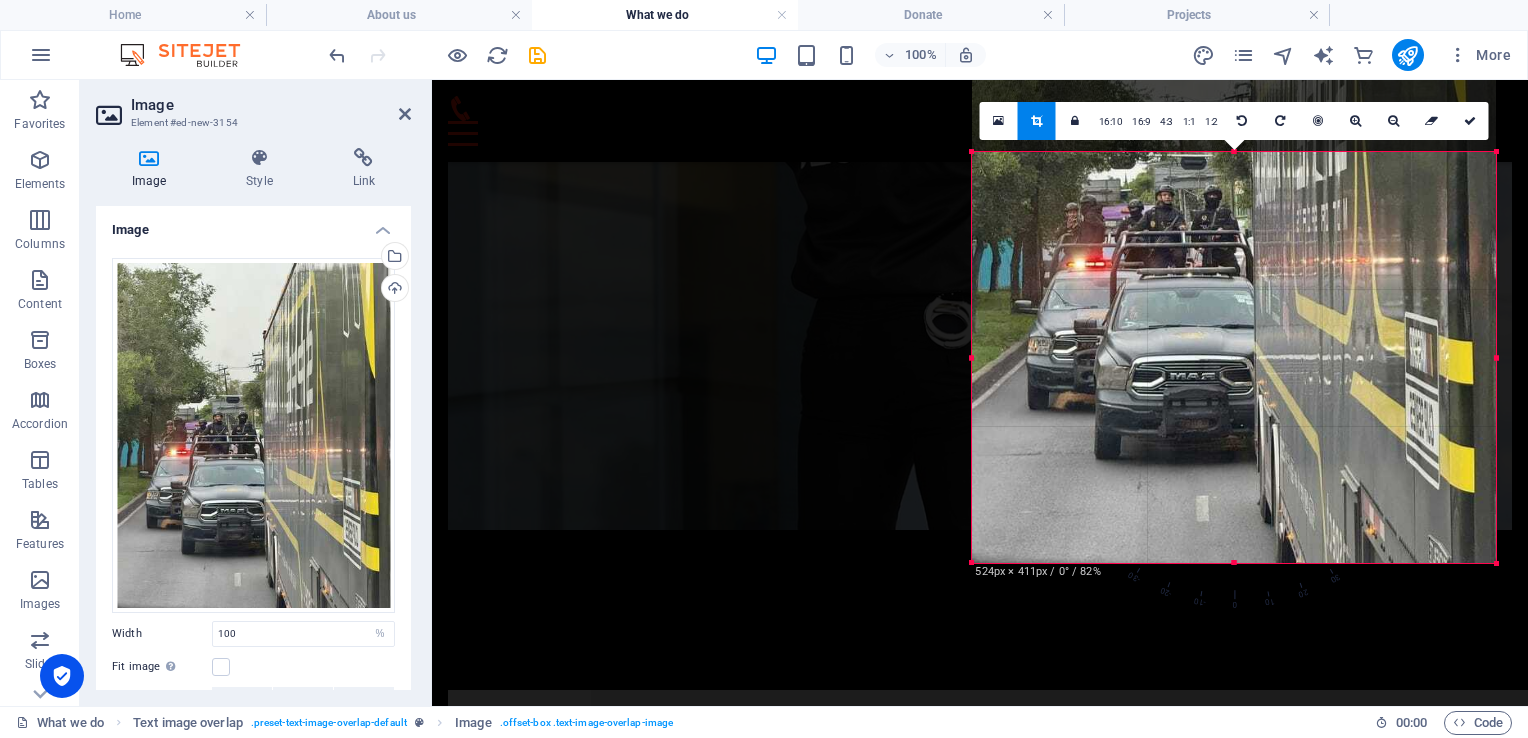 click at bounding box center [1234, 563] 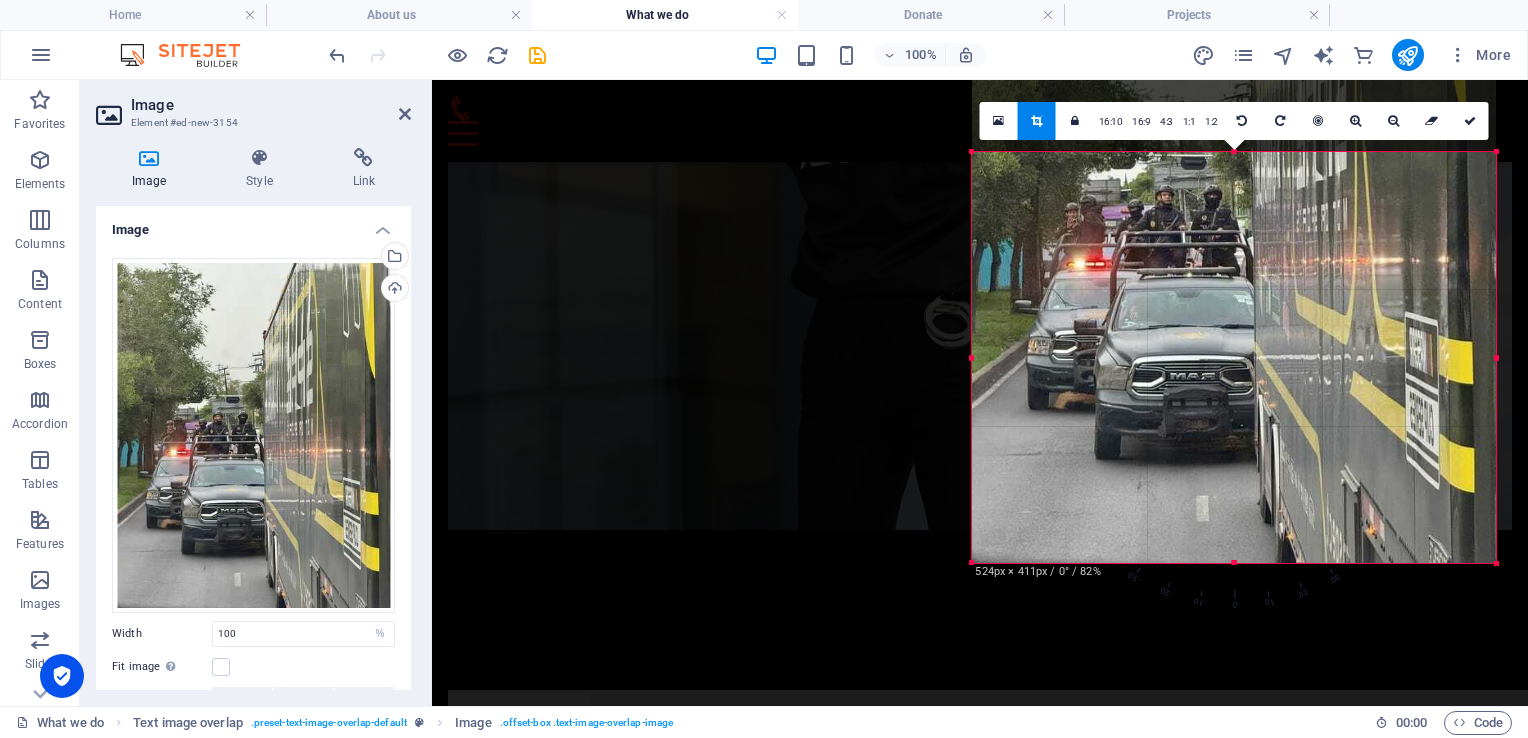 click at bounding box center [1234, 563] 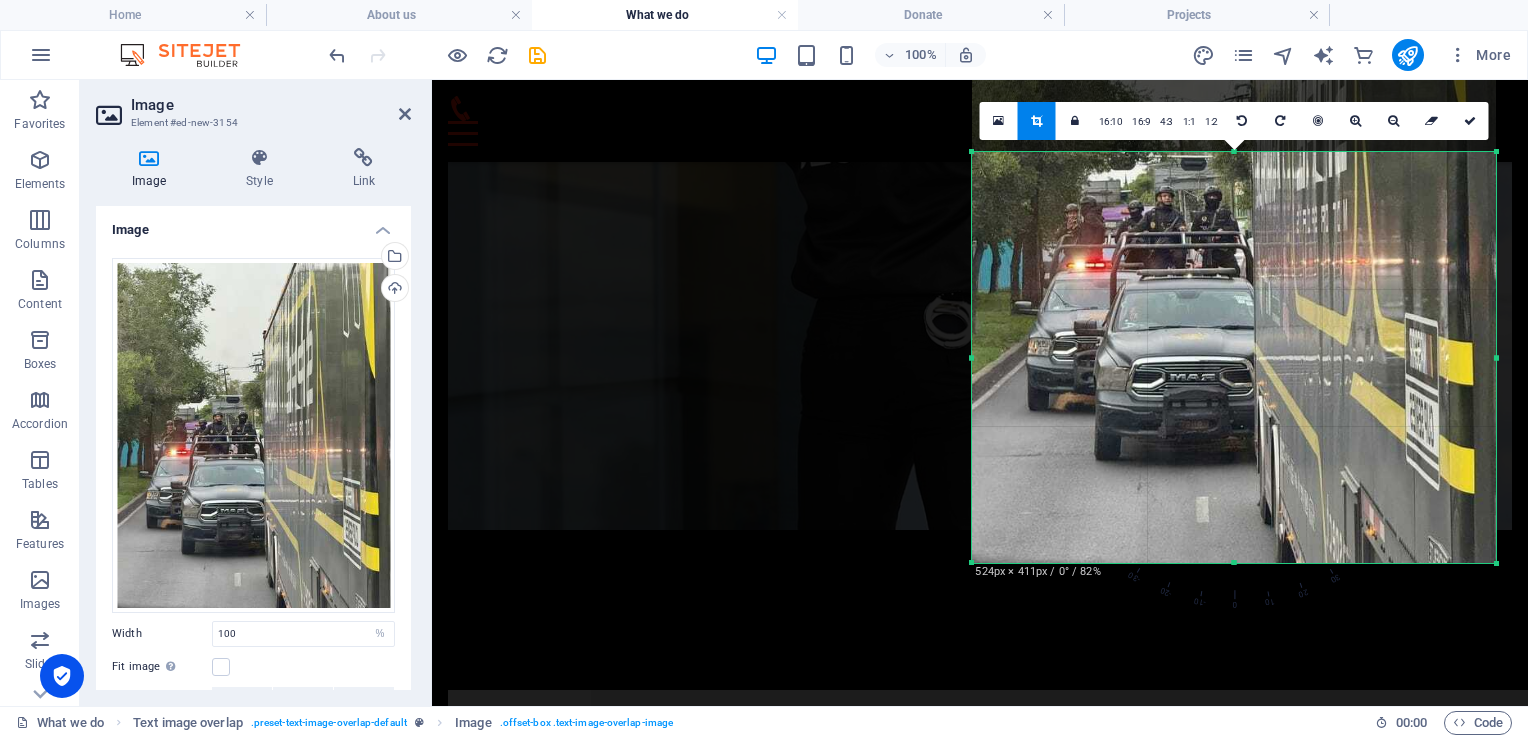 drag, startPoint x: 1234, startPoint y: 565, endPoint x: 1141, endPoint y: 479, distance: 126.66886 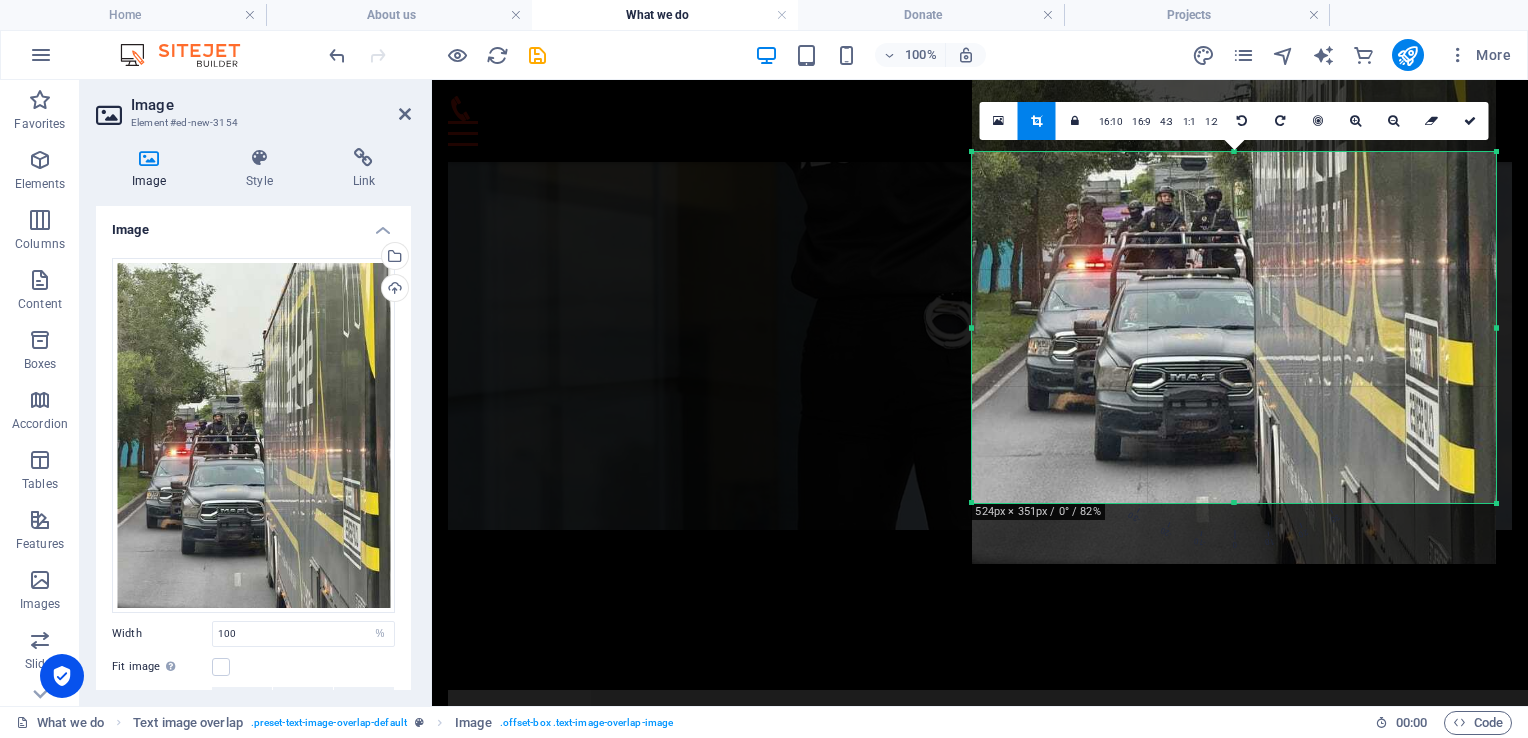 drag, startPoint x: 1236, startPoint y: 562, endPoint x: 1240, endPoint y: 502, distance: 60.133186 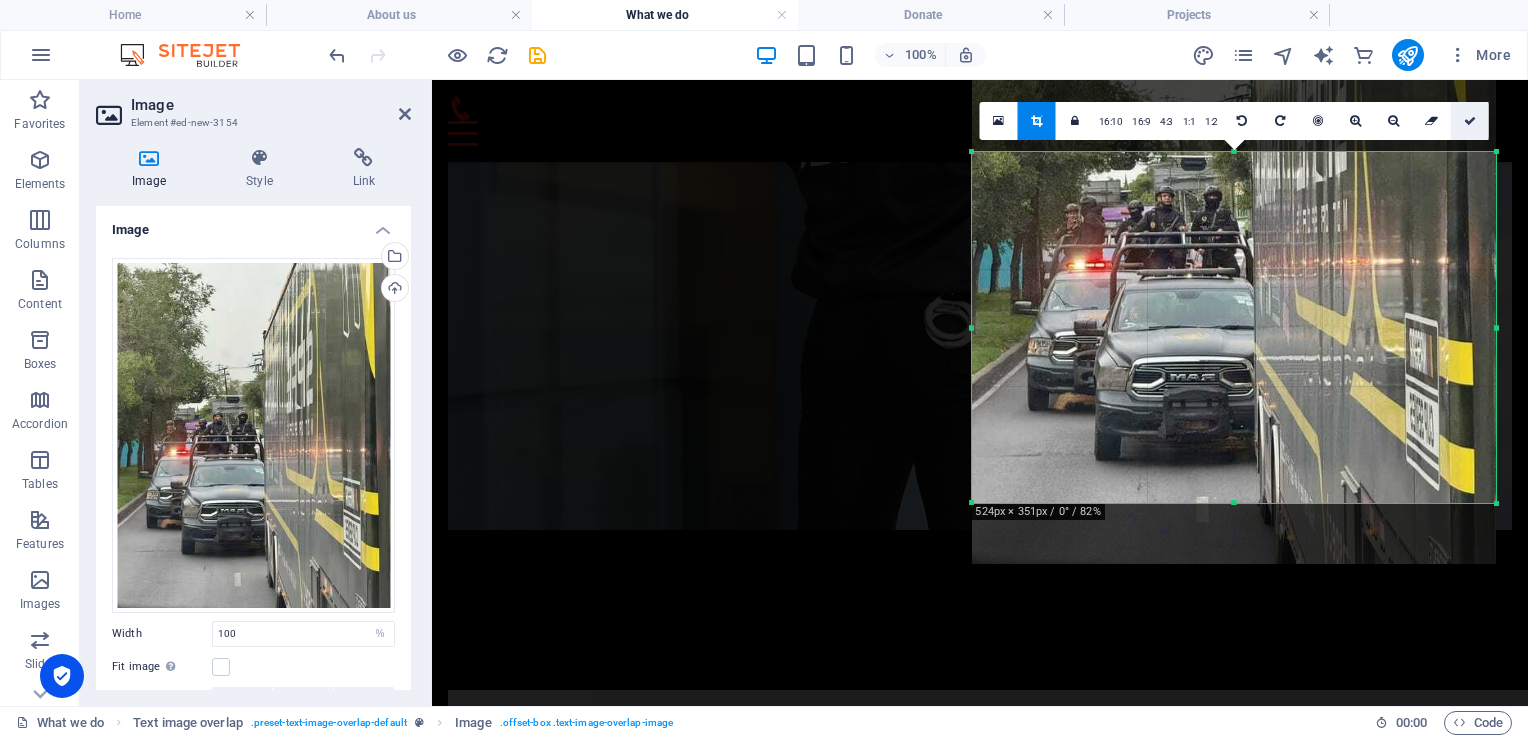 click at bounding box center [1470, 121] 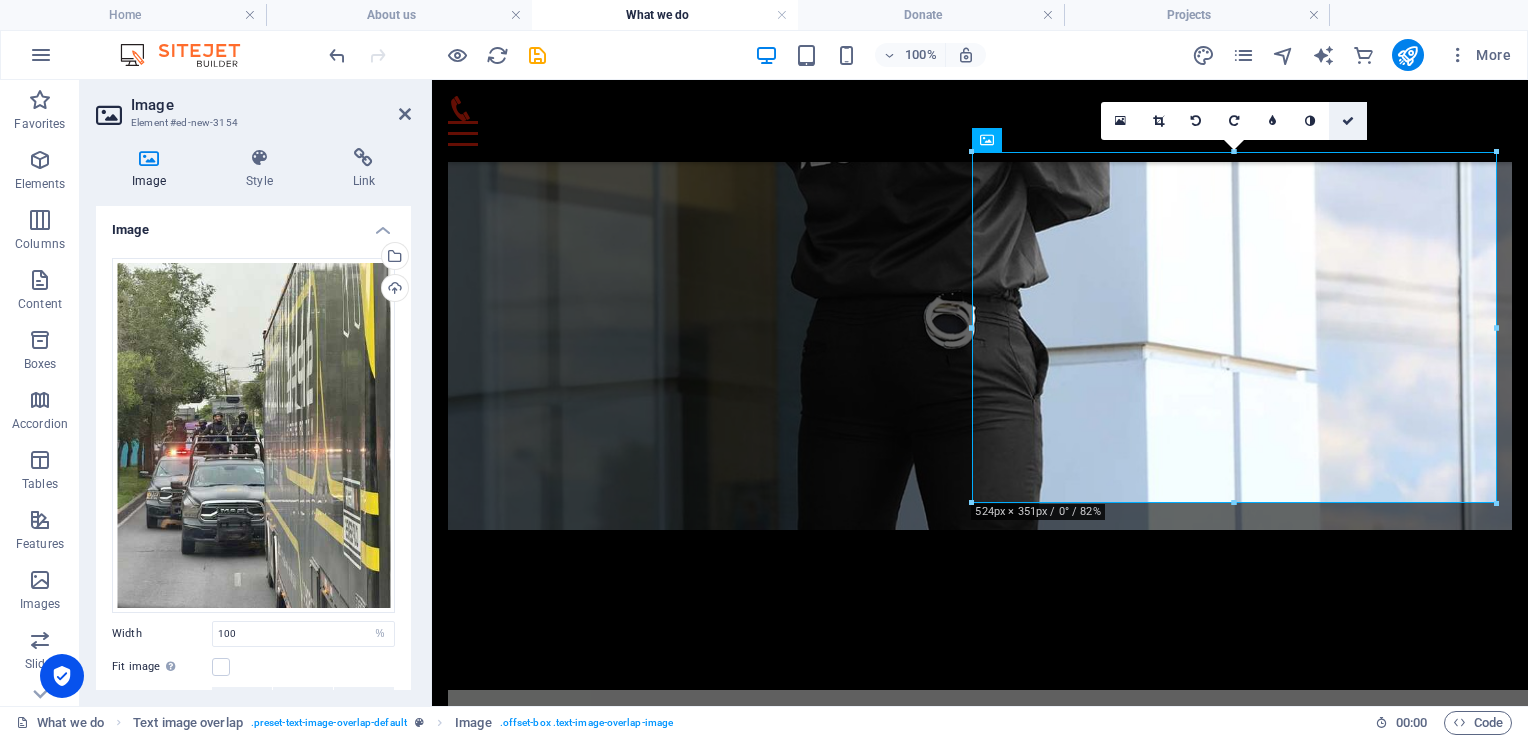 click at bounding box center [1348, 121] 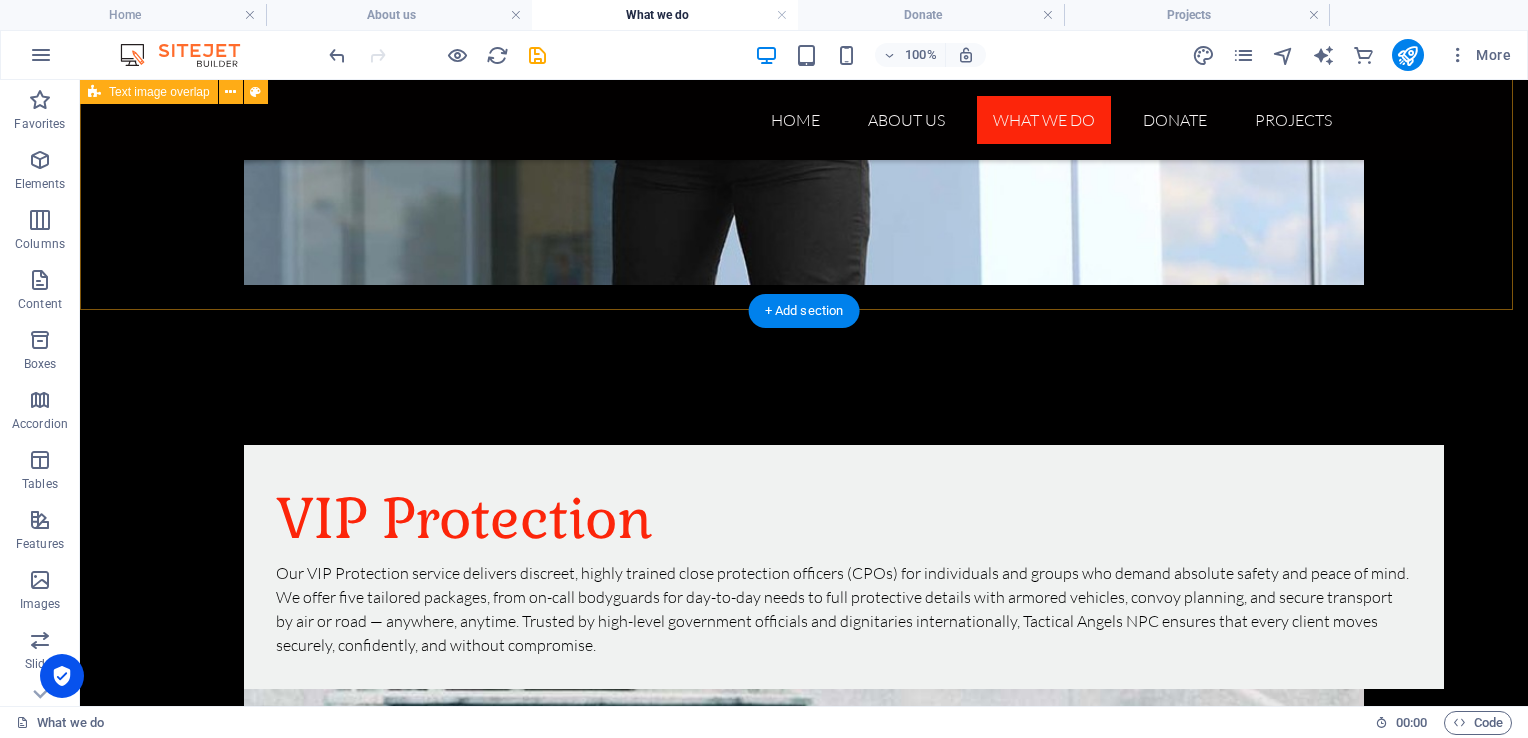 scroll, scrollTop: 1743, scrollLeft: 0, axis: vertical 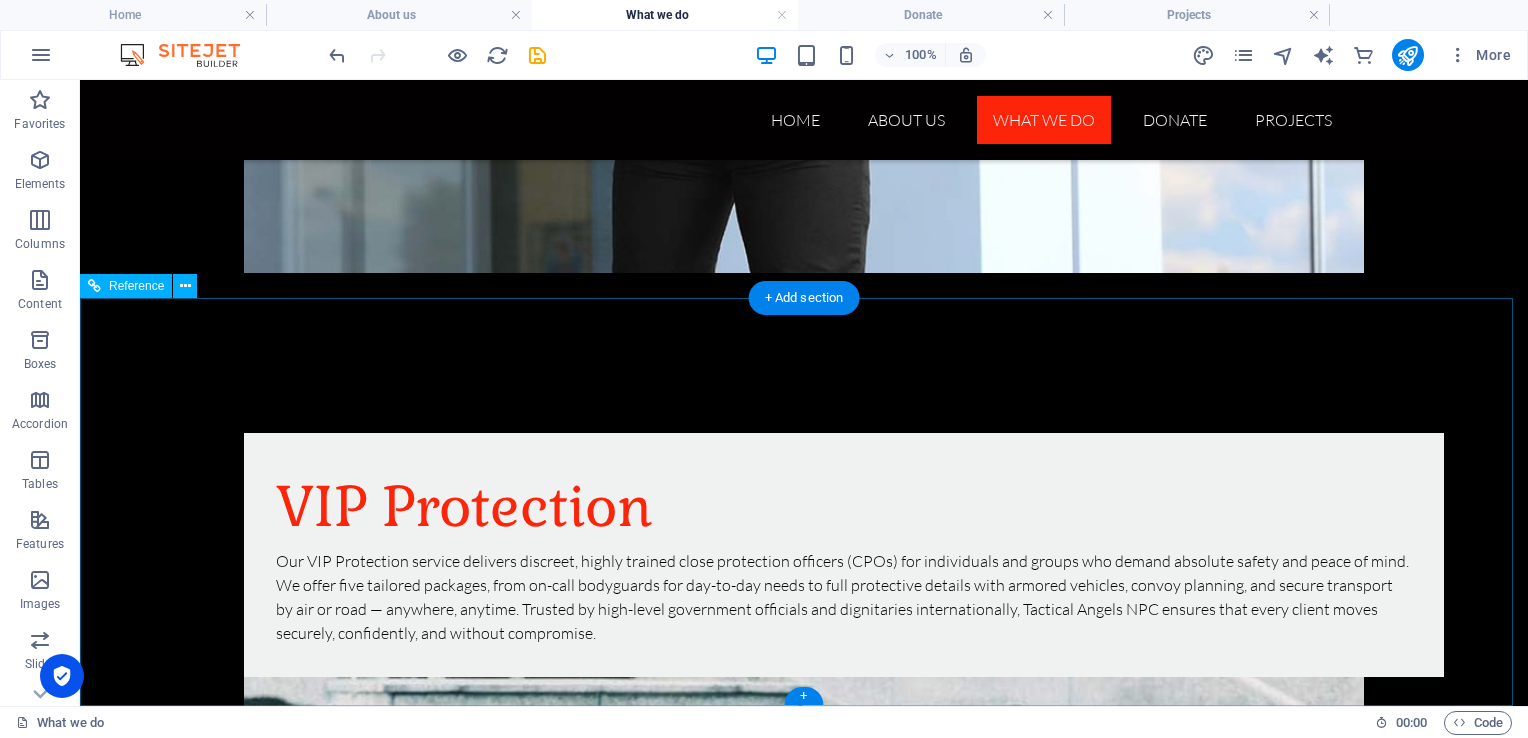 click on "tacticalangels.org 2883 Albertina Sisulu Rd, Gauteng +27 66 200 7890   admin@tacticalangels.org Legal Notice  |  Privacy" at bounding box center [656, 2885] 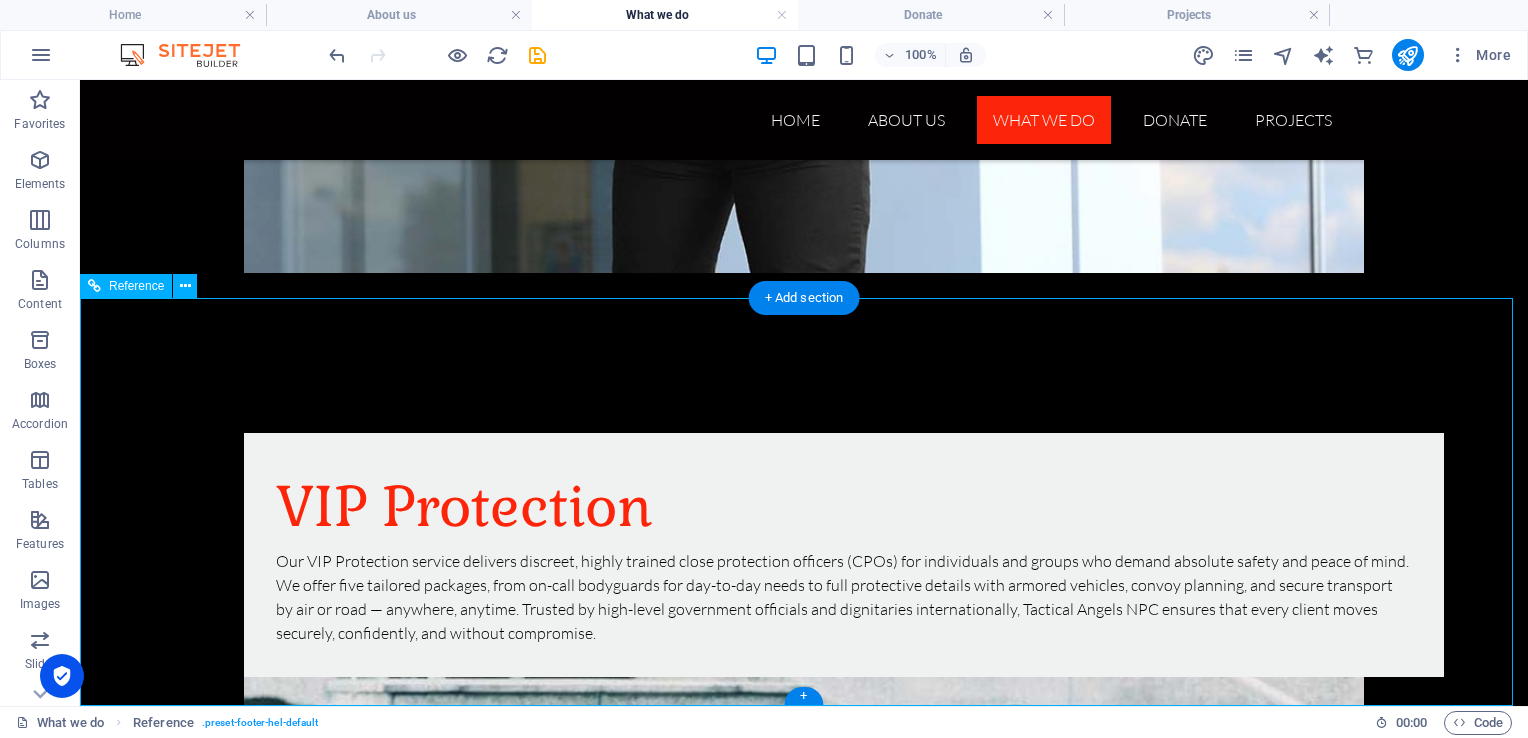 click on "tacticalangels.org 2883 Albertina Sisulu Rd, Gauteng +27 66 200 7890   admin@tacticalangels.org Legal Notice  |  Privacy" at bounding box center (656, 2885) 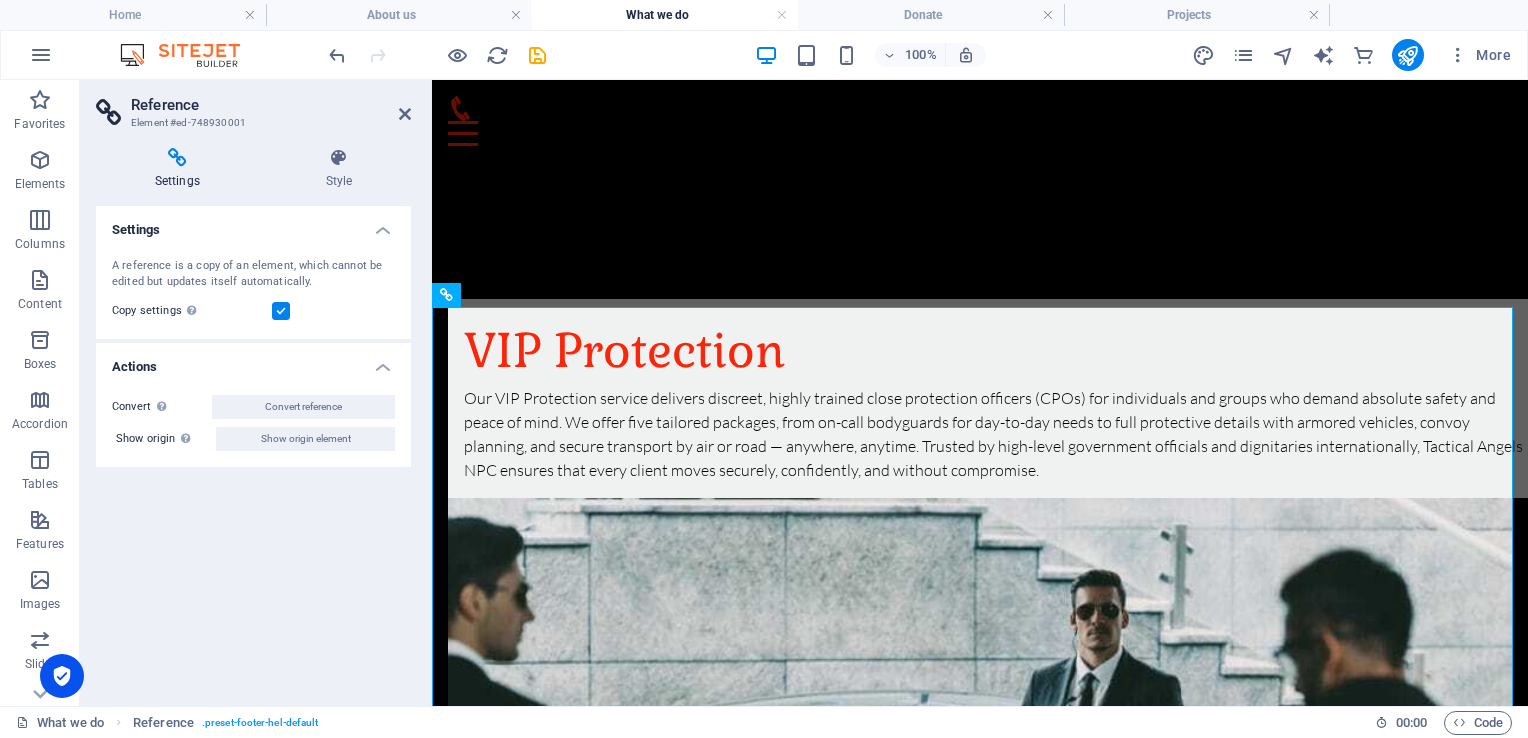 scroll, scrollTop: 1628, scrollLeft: 0, axis: vertical 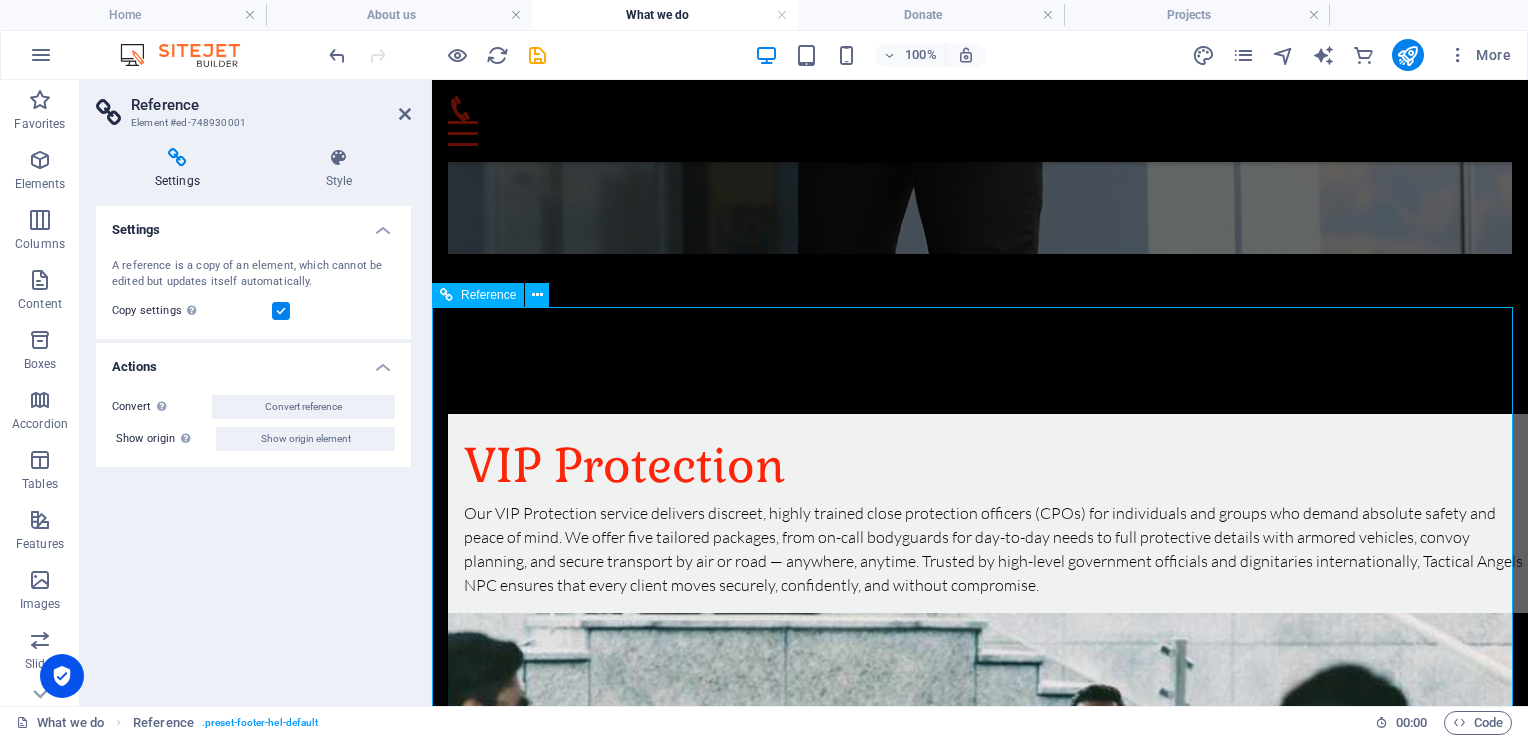 click on "tacticalangels.org 2883 Albertina Sisulu Rd, Gauteng +27 66 200 7890   admin@tacticalangels.org Legal Notice  |  Privacy" at bounding box center (980, 2693) 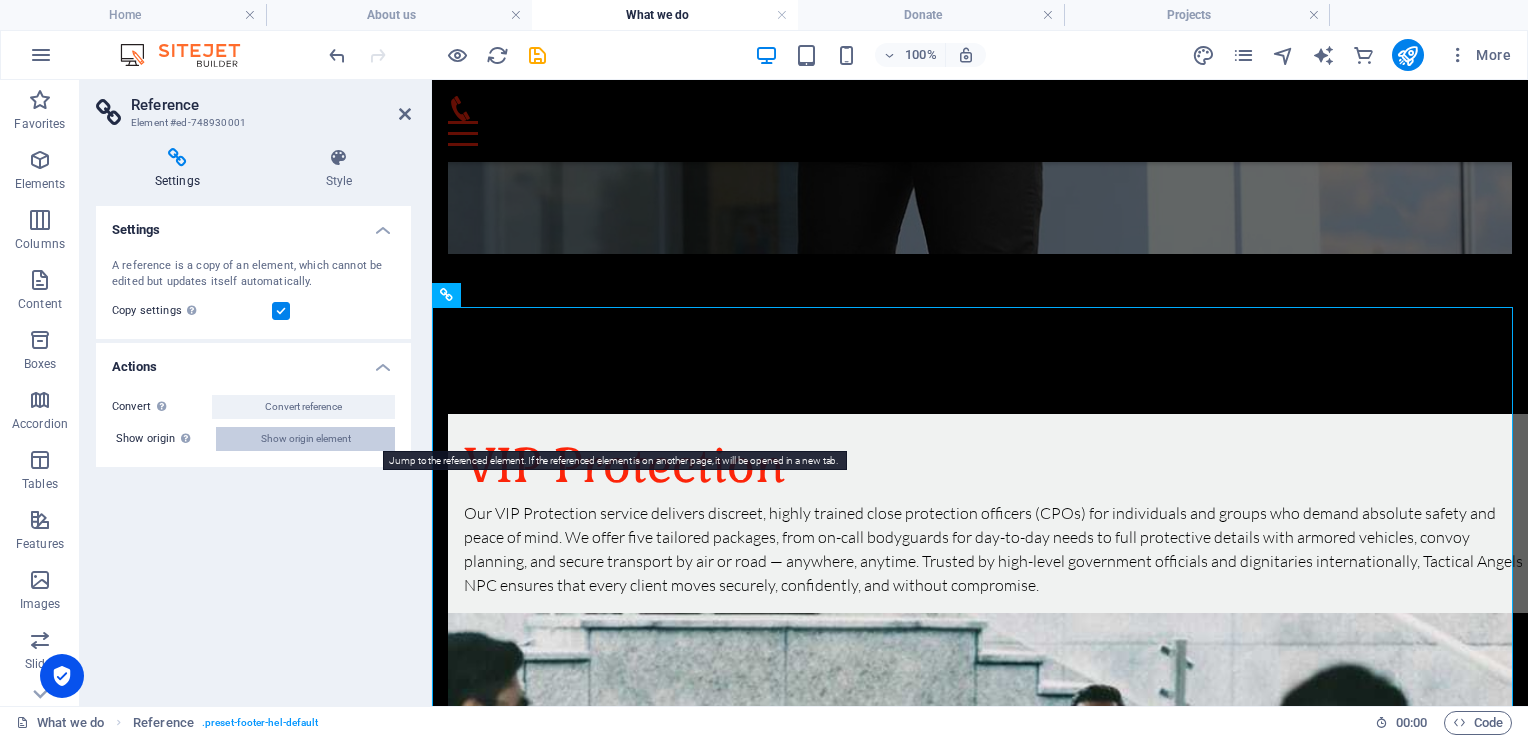 click on "Show origin element" at bounding box center [306, 439] 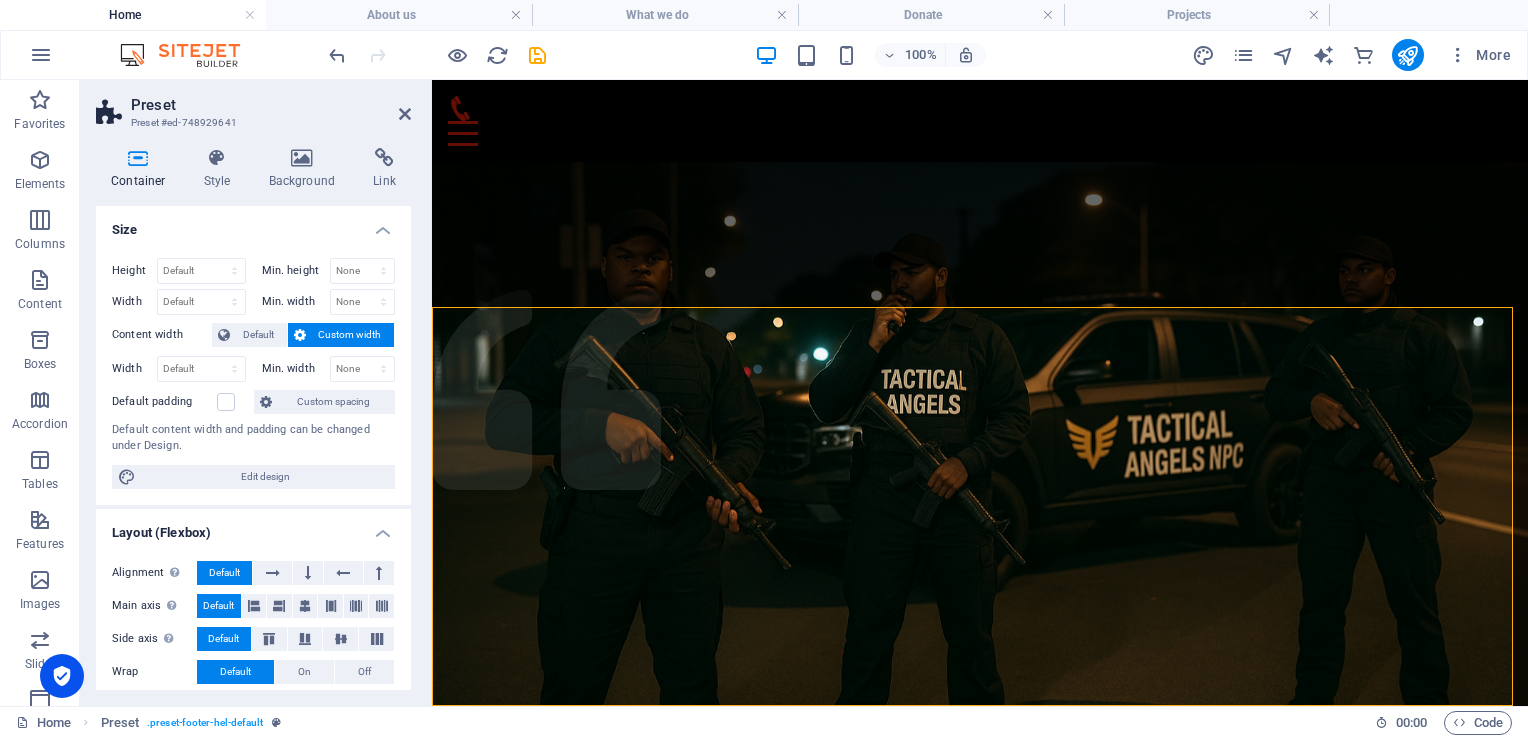 scroll, scrollTop: 1674, scrollLeft: 0, axis: vertical 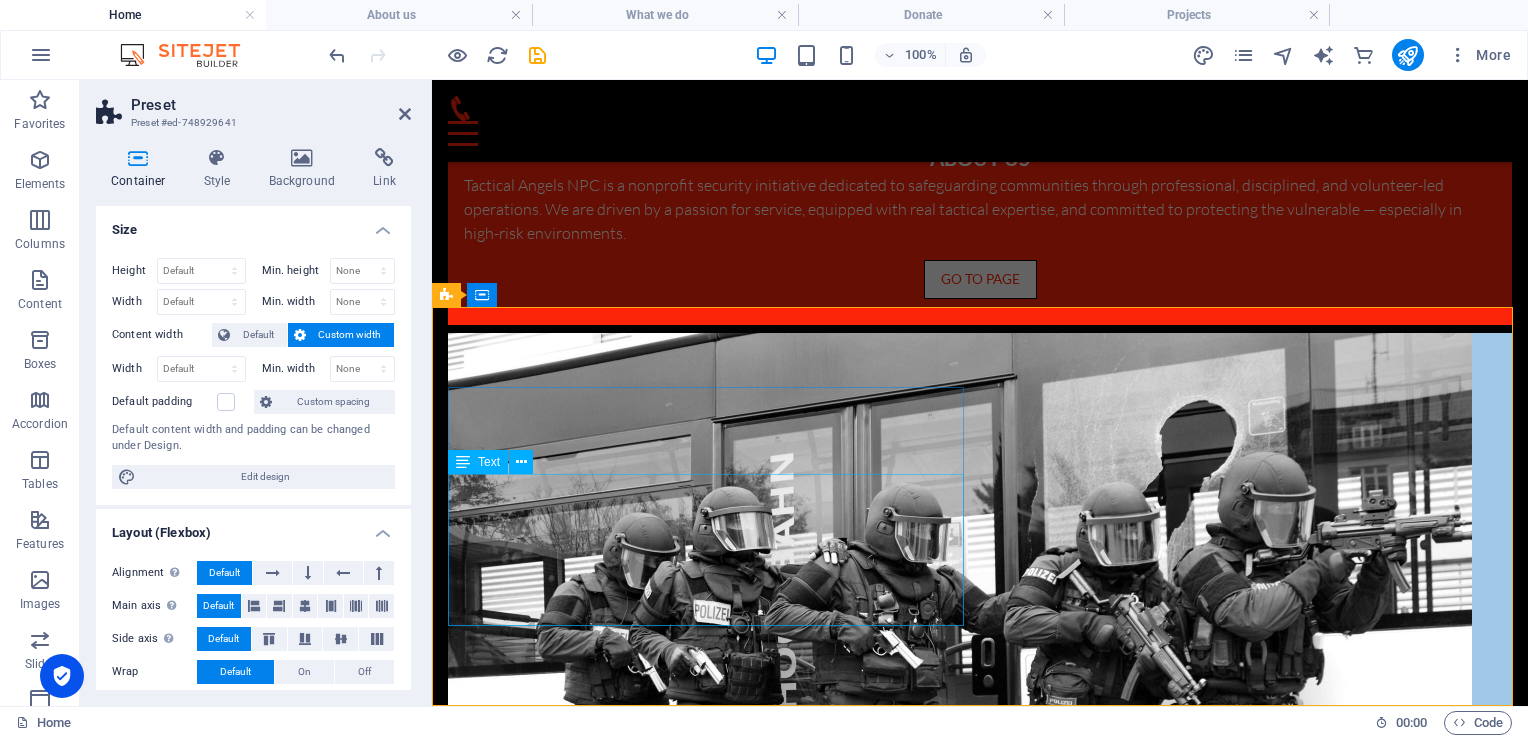 click on "tacticalangels.org 2883 Albertina Sisulu Rd, Gauteng +27 66 200 7890   admin@tacticalangels.org Legal Notice  |  Privacy" at bounding box center [980, 5807] 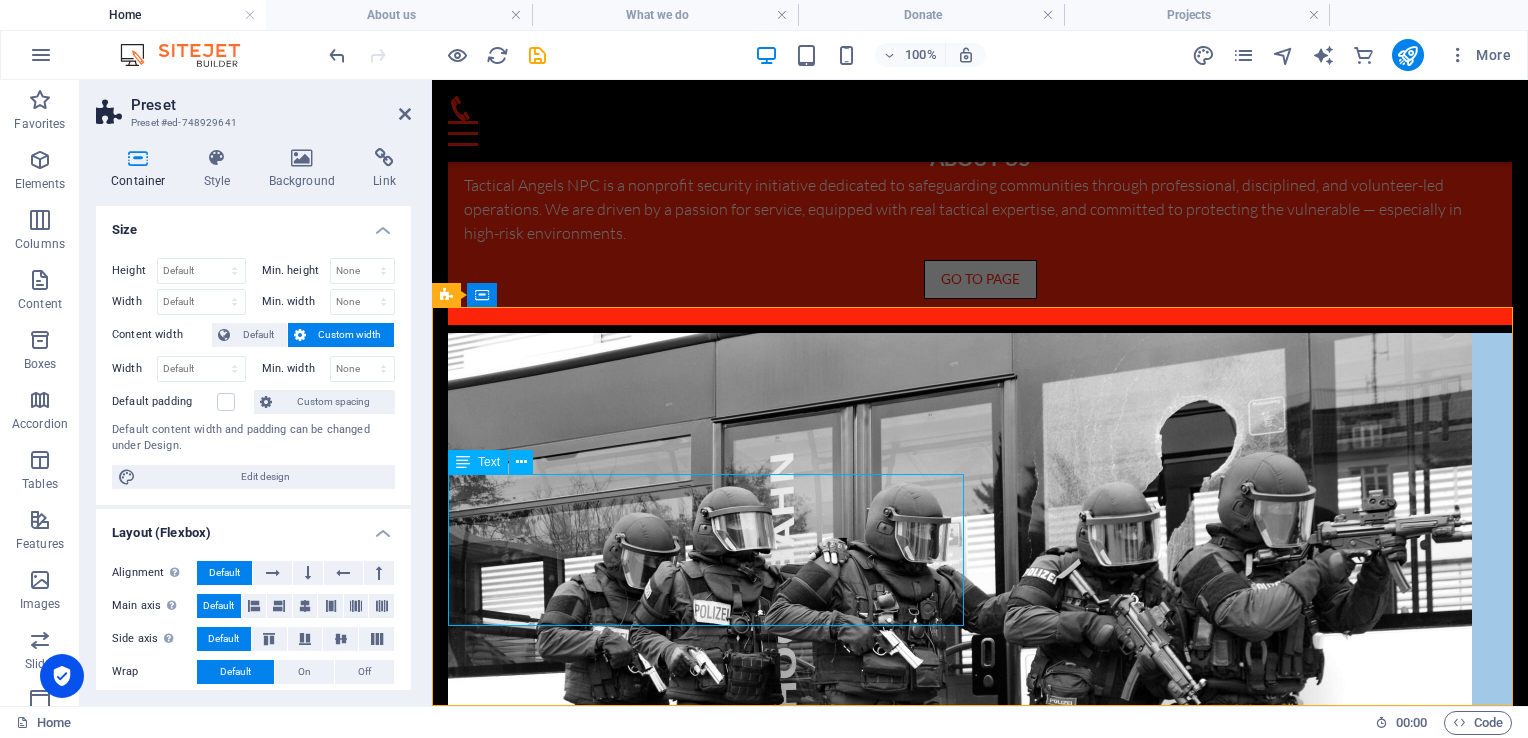 click on "tacticalangels.org 2883 Albertina Sisulu Rd, Gauteng +27 66 200 7890   admin@tacticalangels.org Legal Notice  |  Privacy" at bounding box center [980, 5807] 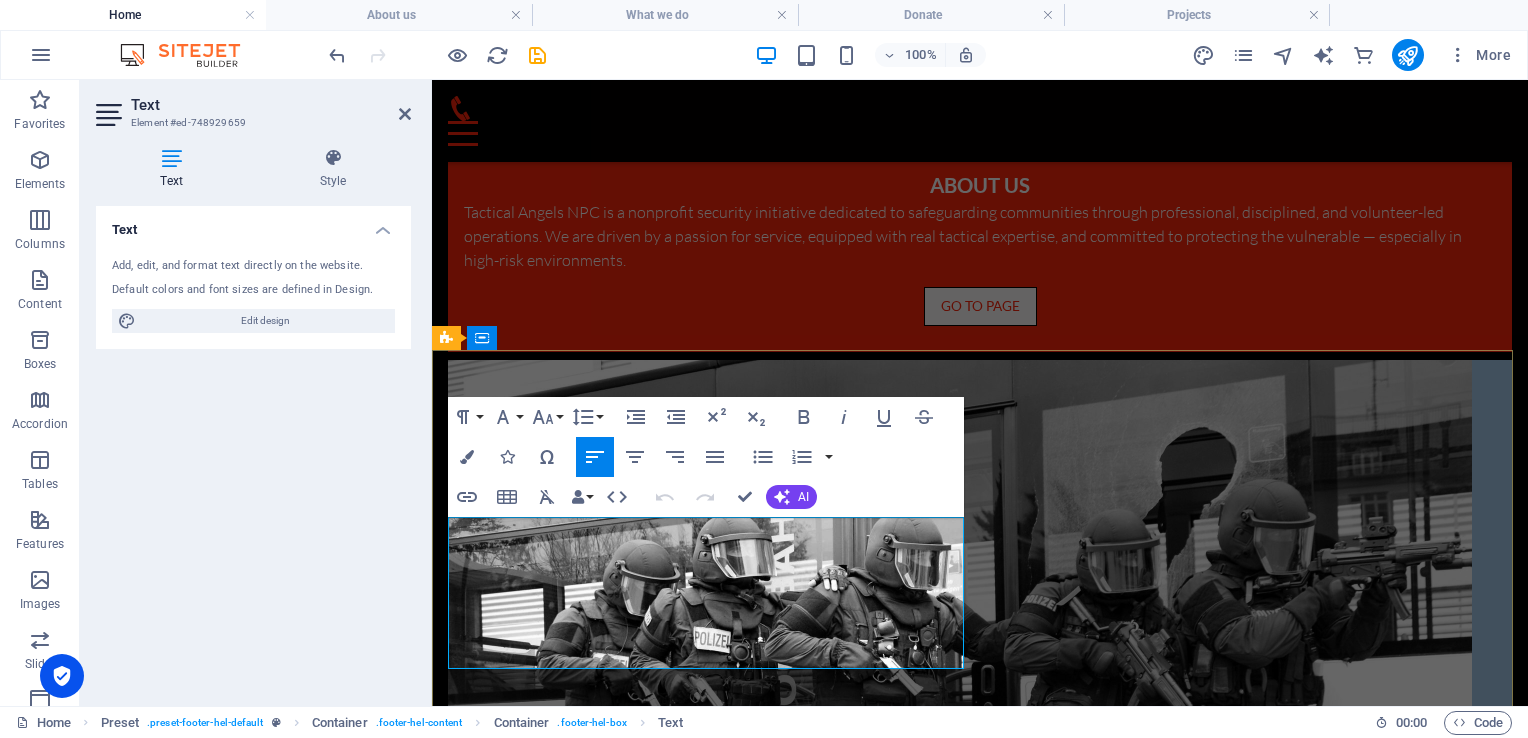 scroll, scrollTop: 1674, scrollLeft: 0, axis: vertical 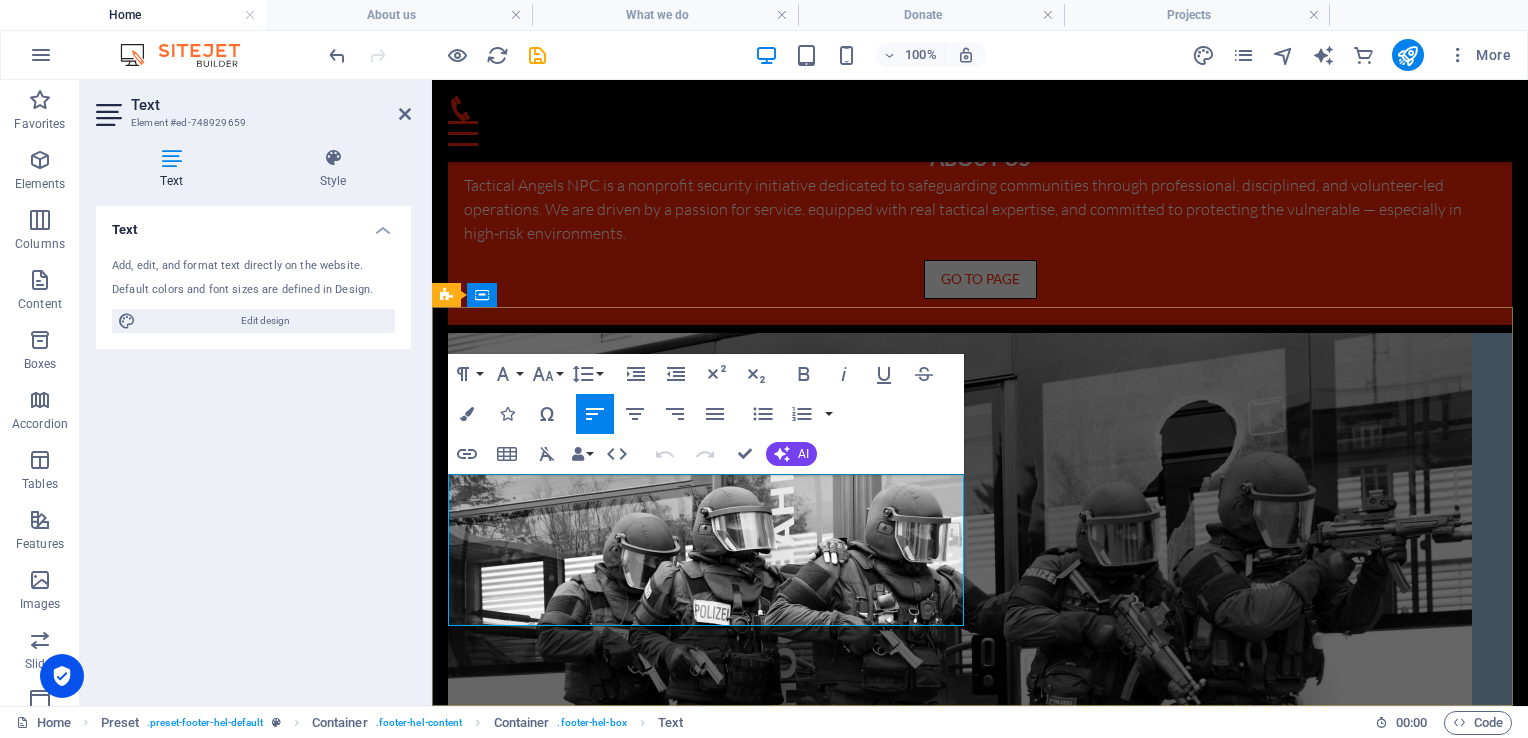 click on "[EMAIL_ADDRESS][DOMAIN_NAME]" at bounding box center [581, 5839] 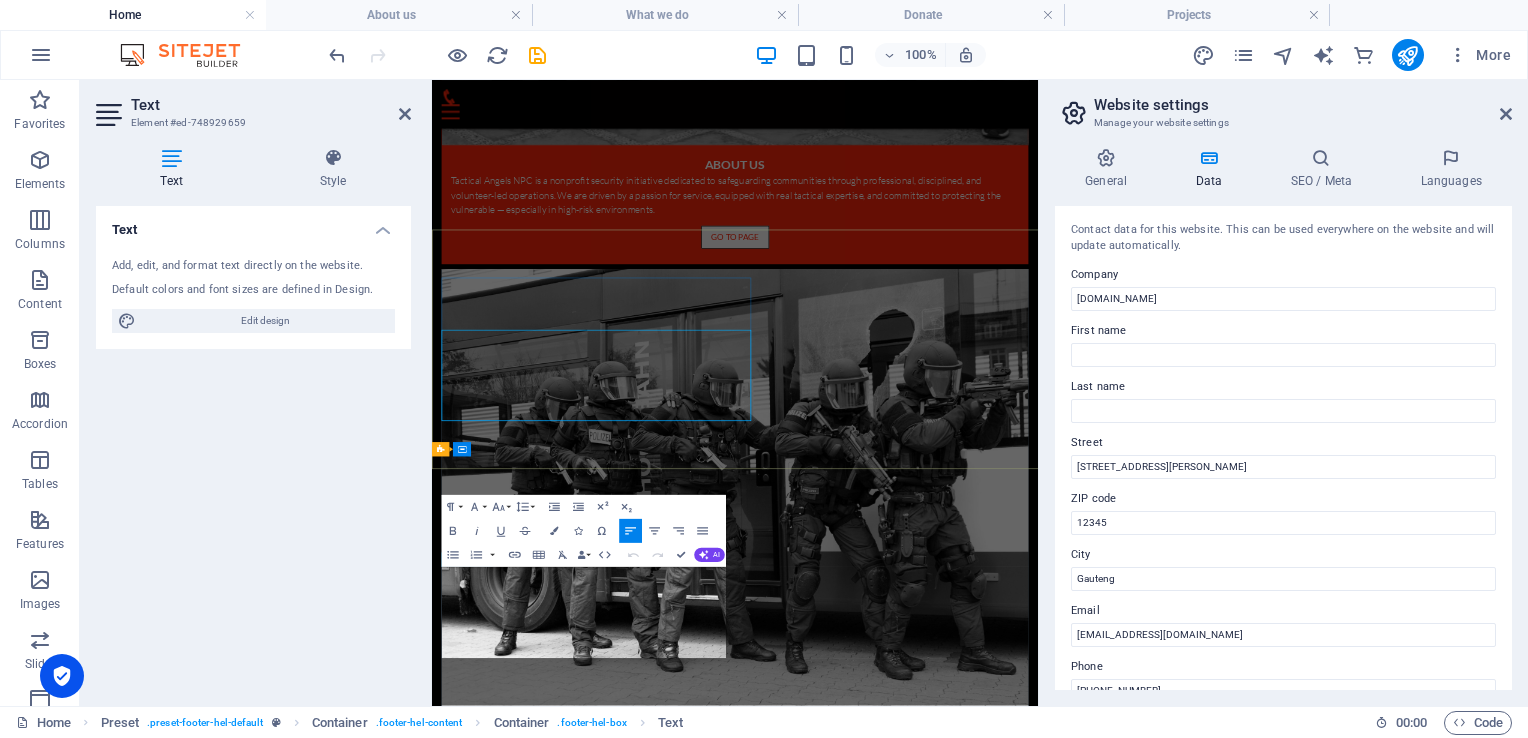 click on "[DOMAIN_NAME]" at bounding box center [950, 5831] 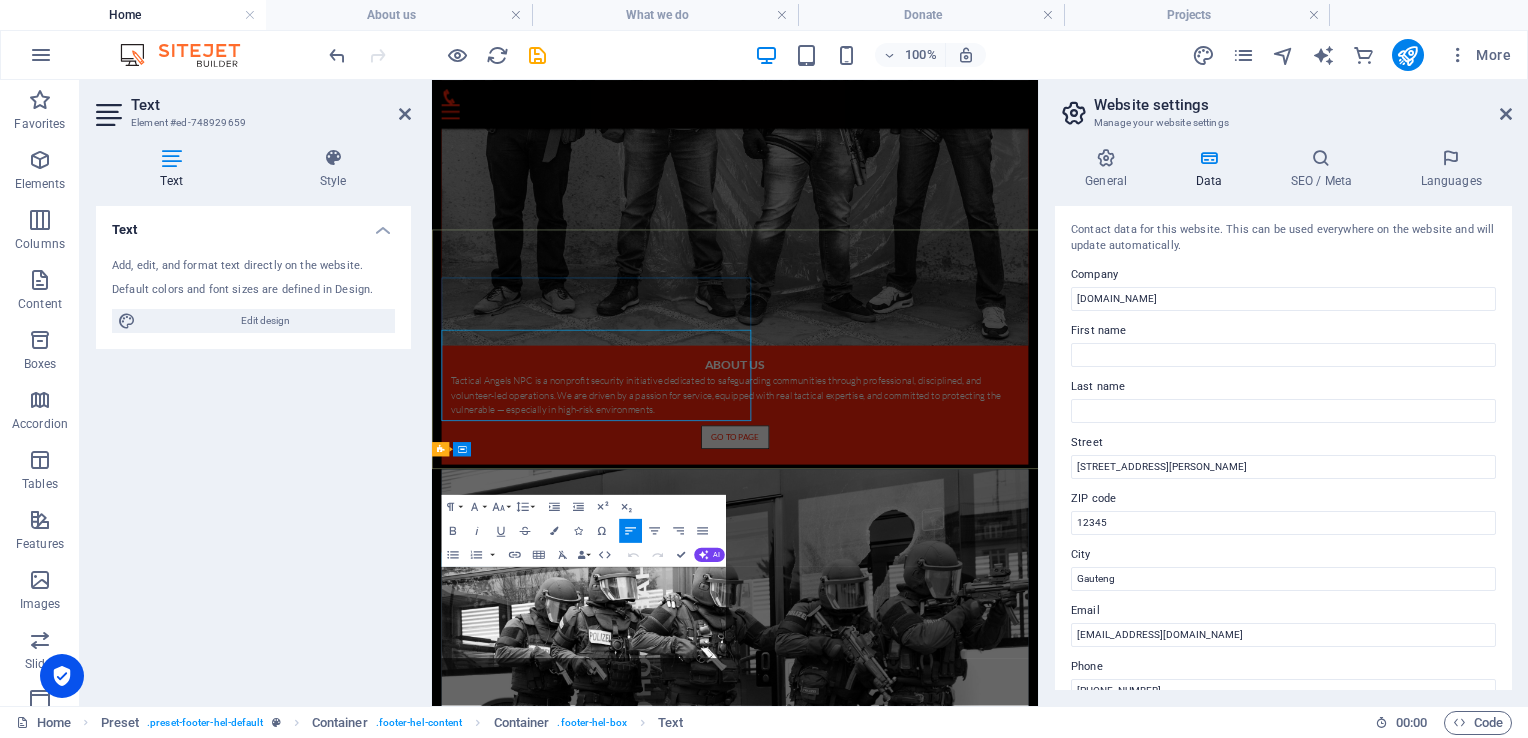 scroll, scrollTop: 1651, scrollLeft: 0, axis: vertical 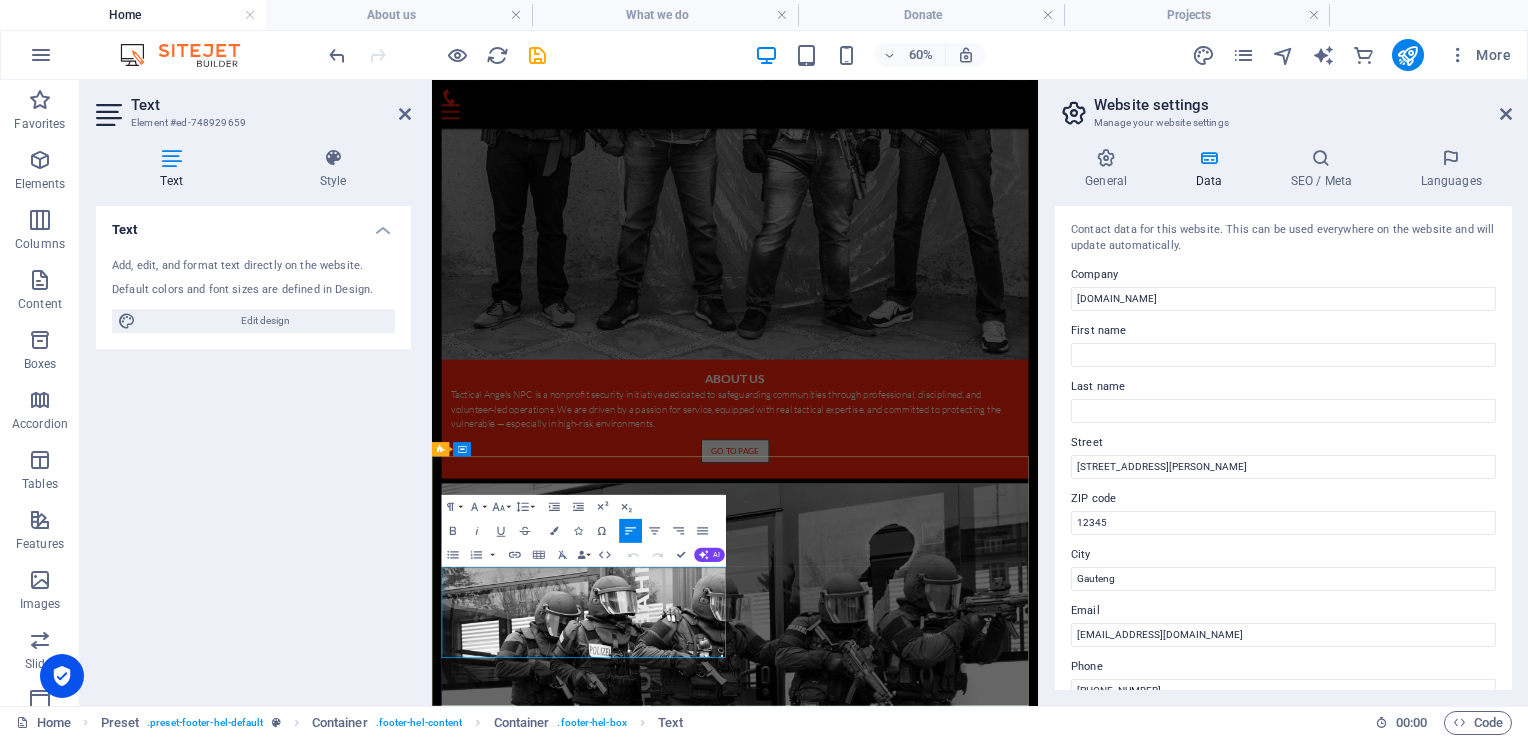 click on "[EMAIL_ADDRESS][DOMAIN_NAME]" at bounding box center (581, 6408) 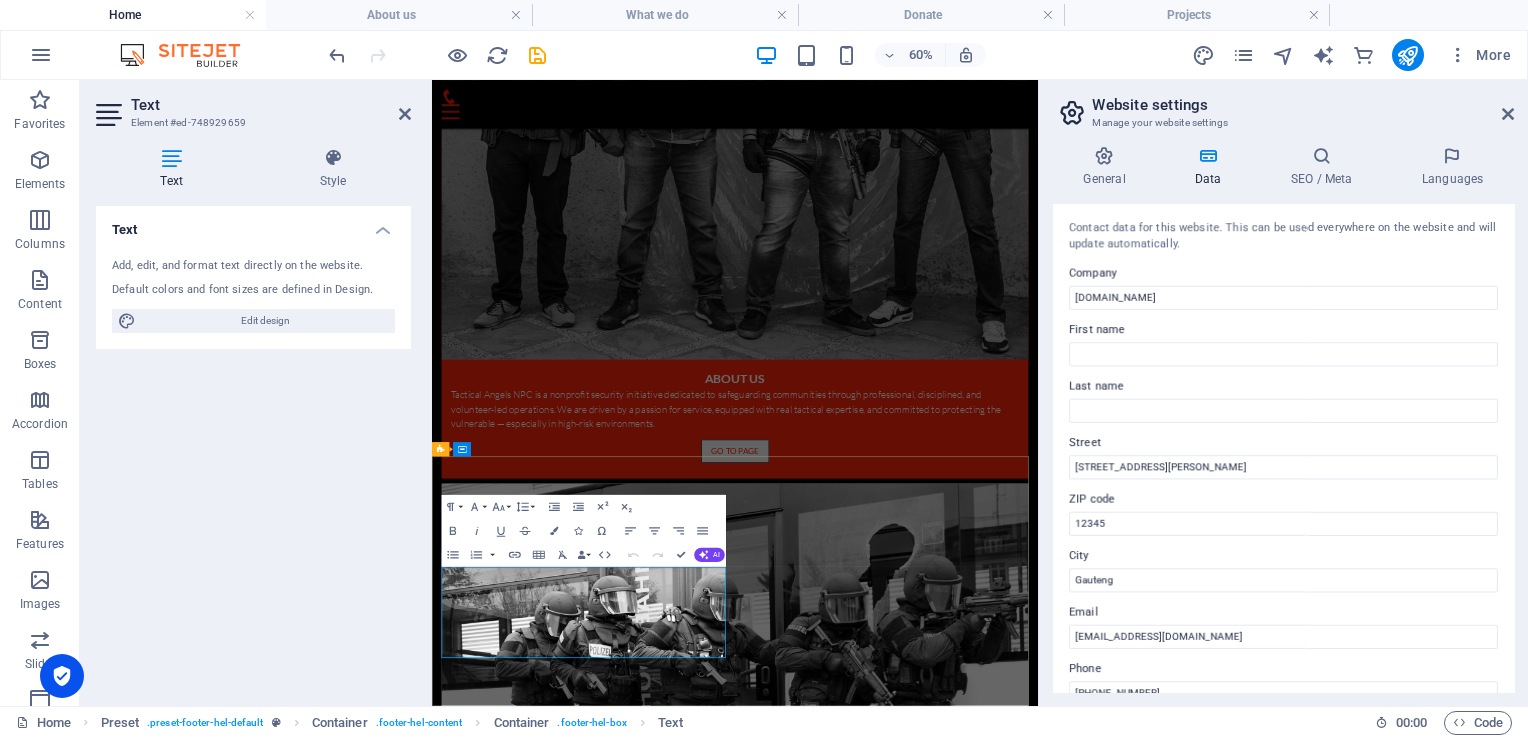 click on "[EMAIL_ADDRESS][DOMAIN_NAME]" at bounding box center [581, 6408] 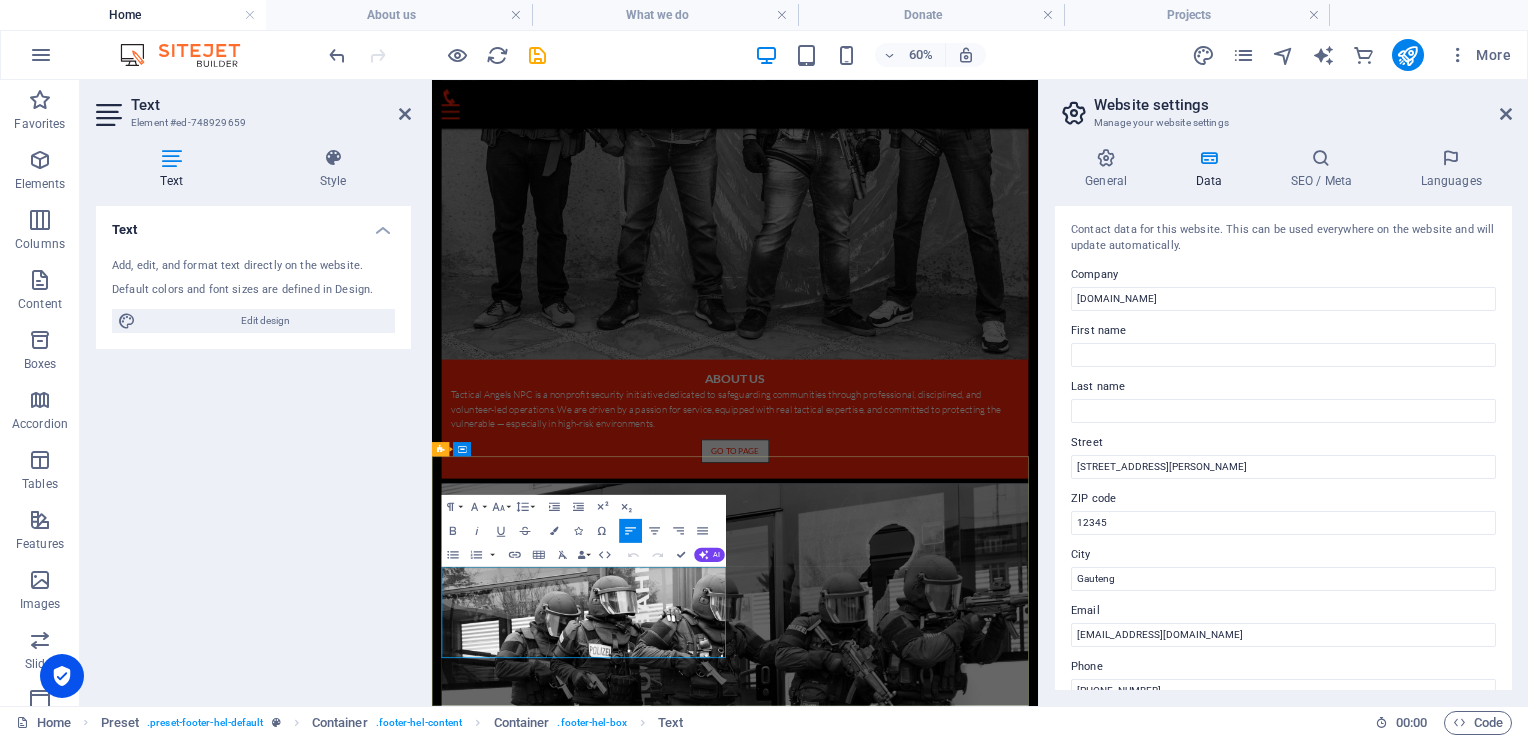 click on "[EMAIL_ADDRESS][DOMAIN_NAME]" at bounding box center [581, 6408] 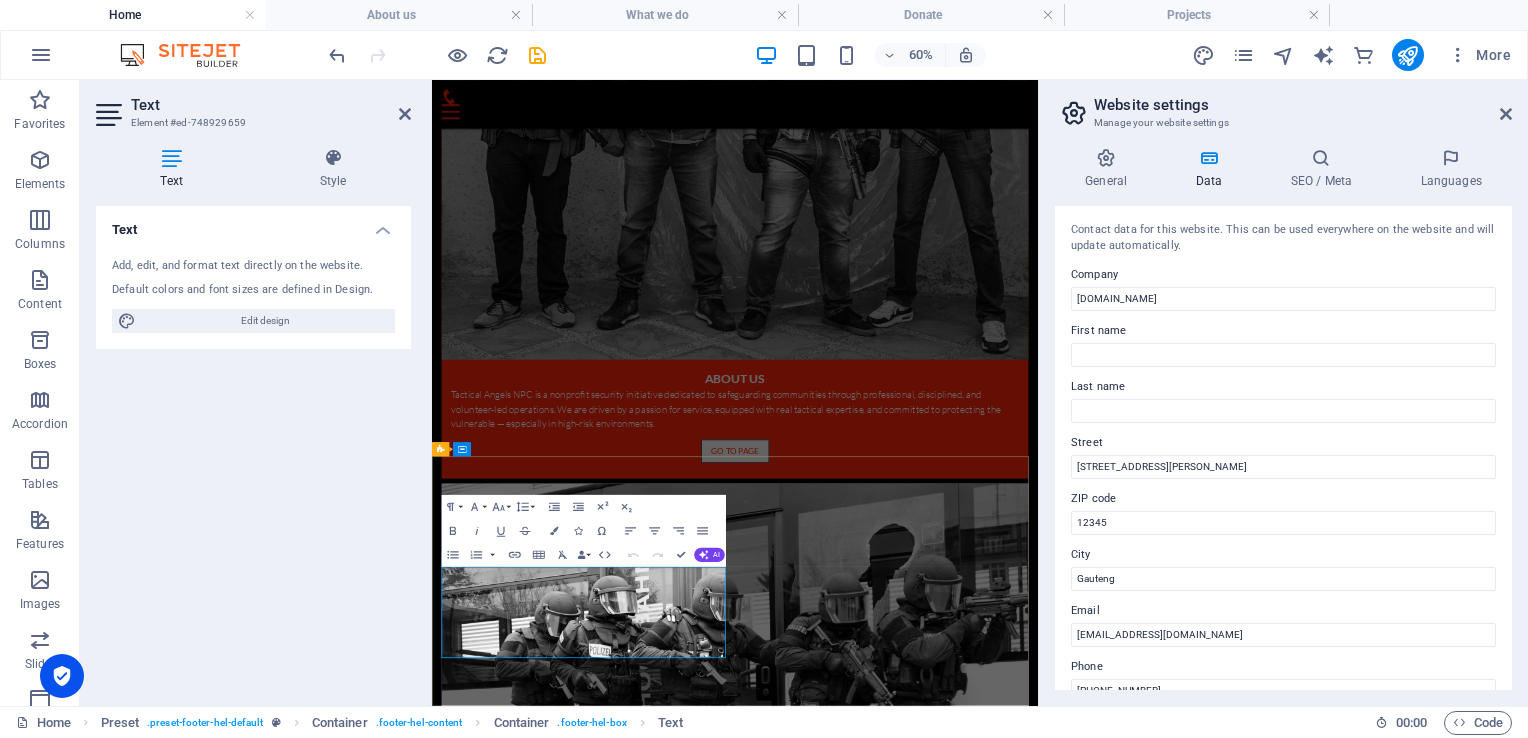 drag, startPoint x: 584, startPoint y: 999, endPoint x: 955, endPoint y: 711, distance: 469.66476 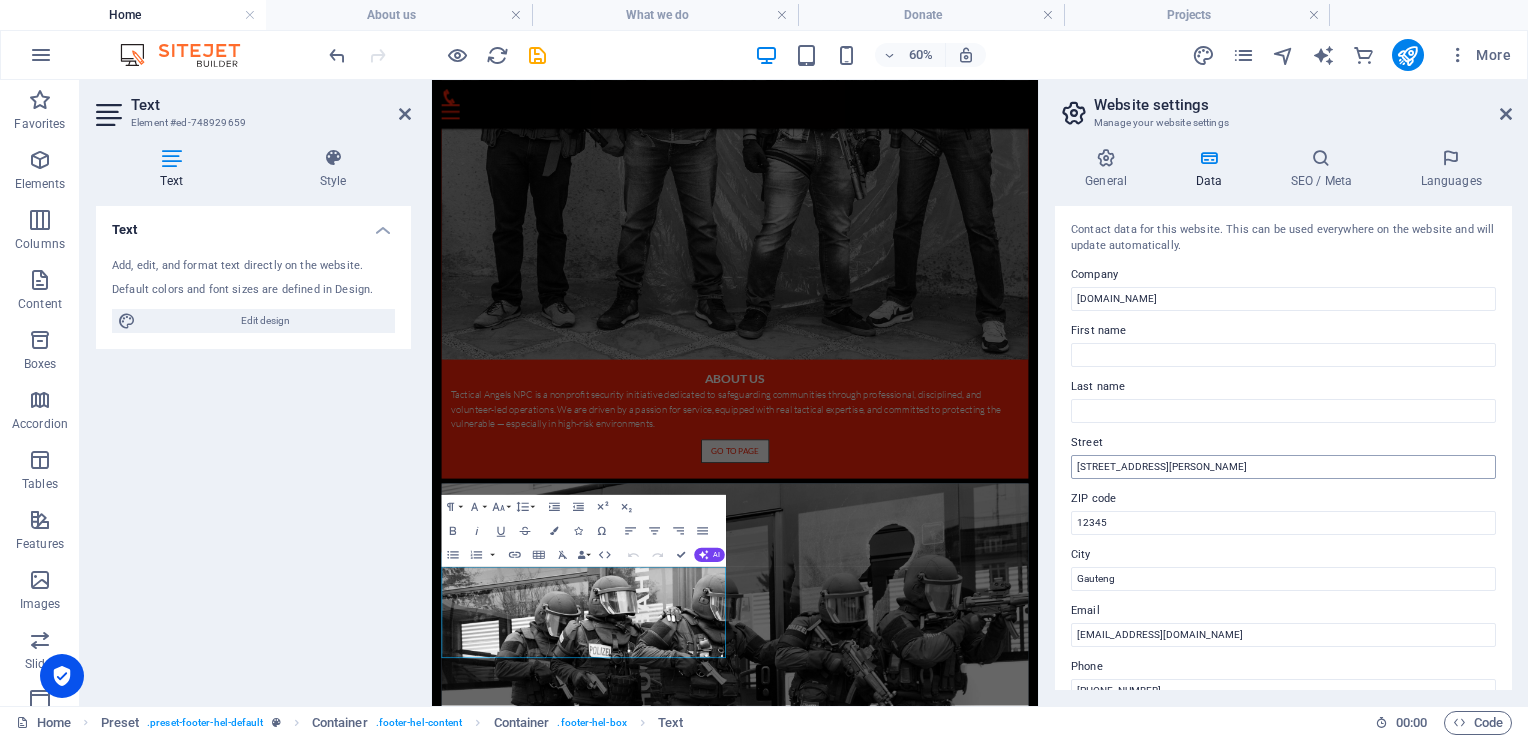 drag, startPoint x: 1060, startPoint y: 517, endPoint x: 1123, endPoint y: 417, distance: 118.19052 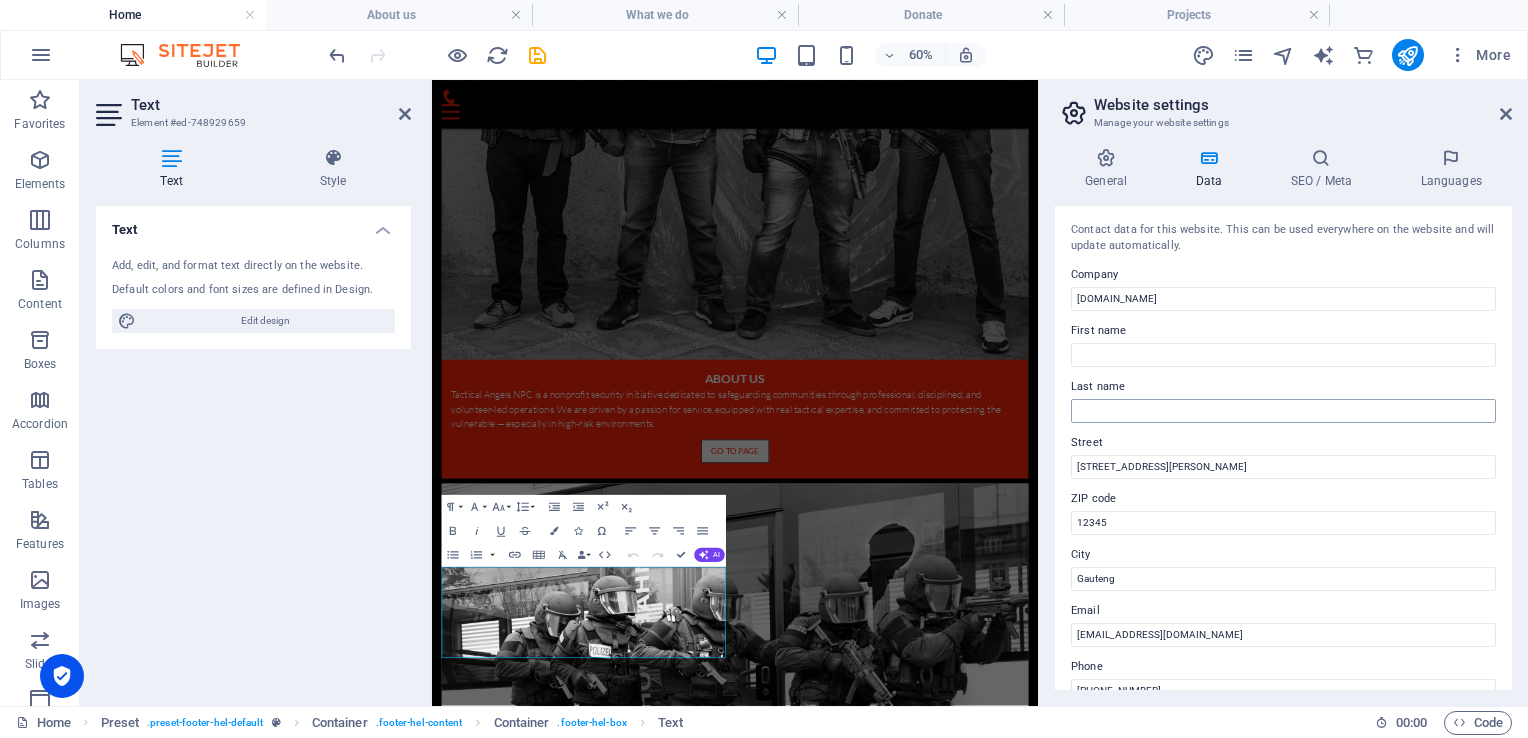 click on "Contact data for this website. This can be used everywhere on the website and will update automatically. Company tacticalangels.org First name Last name Street 2883 Albertina Sisulu Rd, ZIP code 12345 City Gauteng Email admin@tacticalangels.org Phone +27 66 200 7890 Mobile Fax Custom field 1 Custom field 2 Custom field 3 Custom field 4 Custom field 5 Custom field 6" at bounding box center [1283, 448] 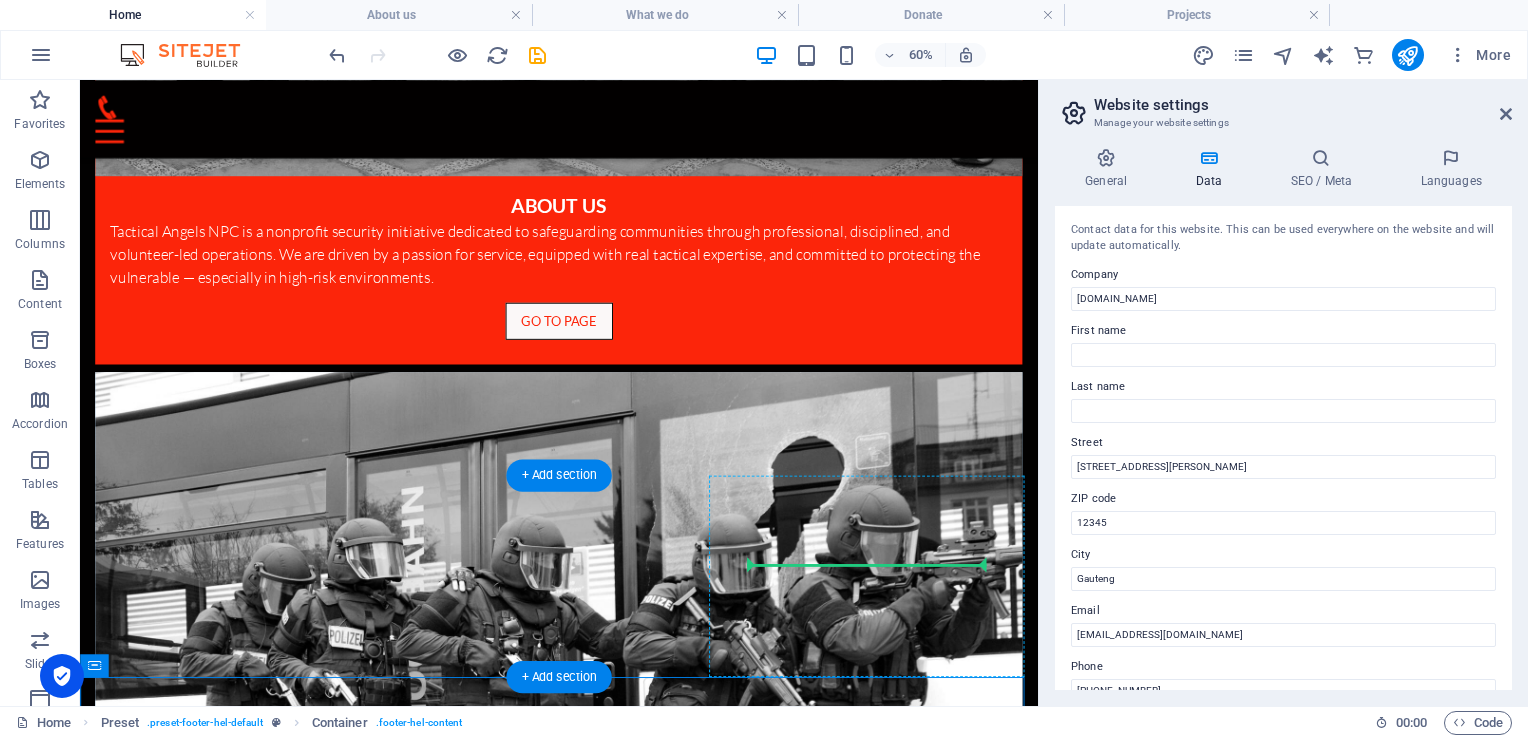 scroll, scrollTop: 1304, scrollLeft: 0, axis: vertical 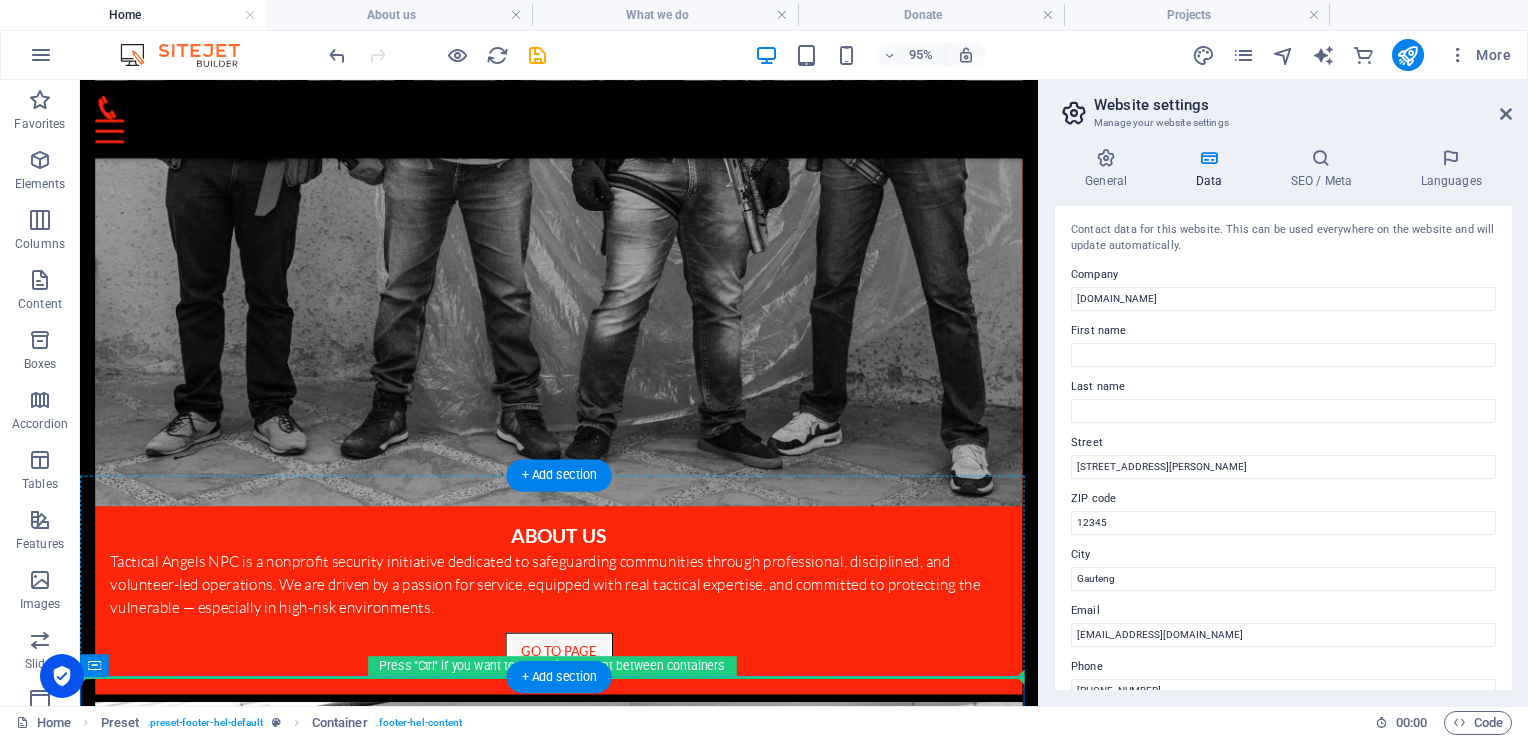drag, startPoint x: 745, startPoint y: 960, endPoint x: 809, endPoint y: 525, distance: 439.68283 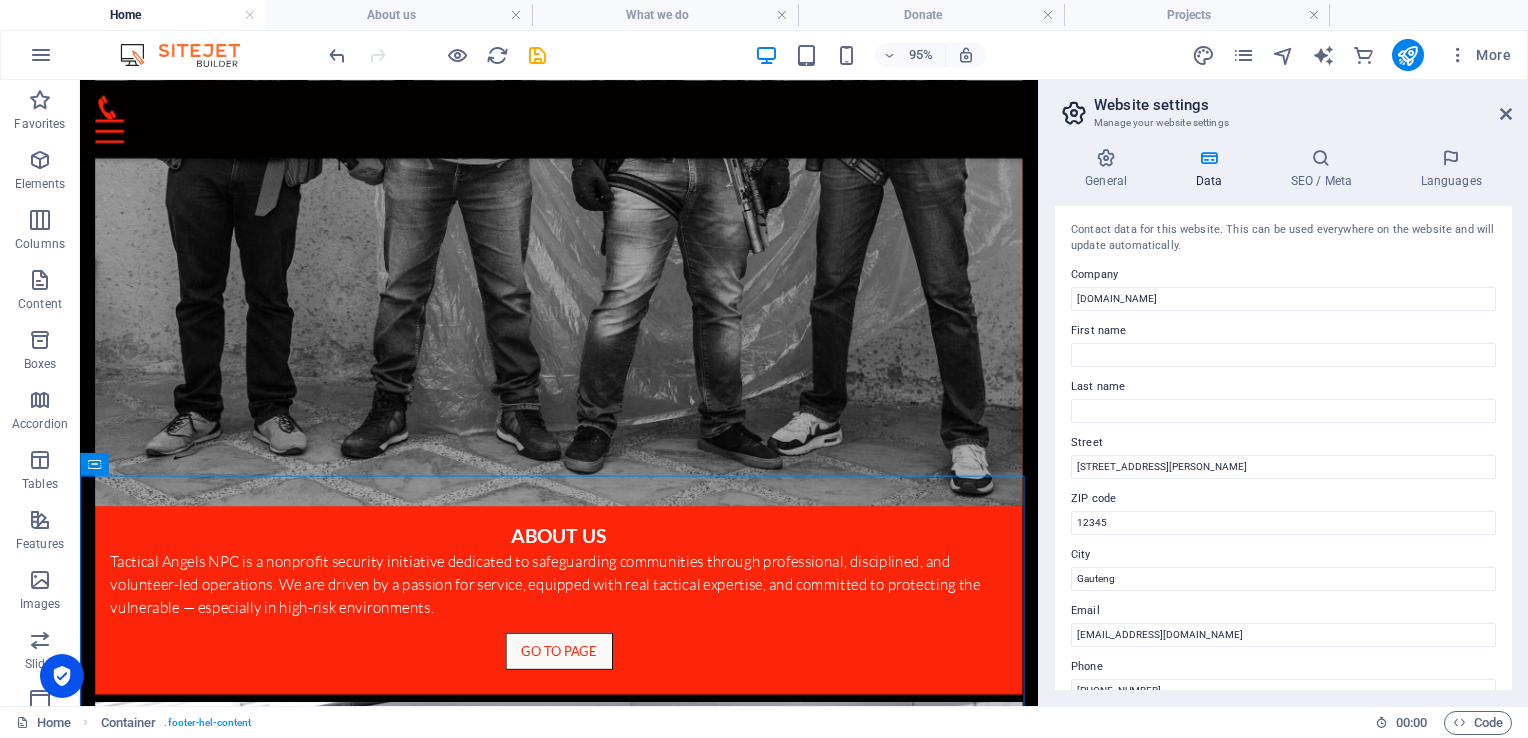 click on "Website settings" at bounding box center [1303, 105] 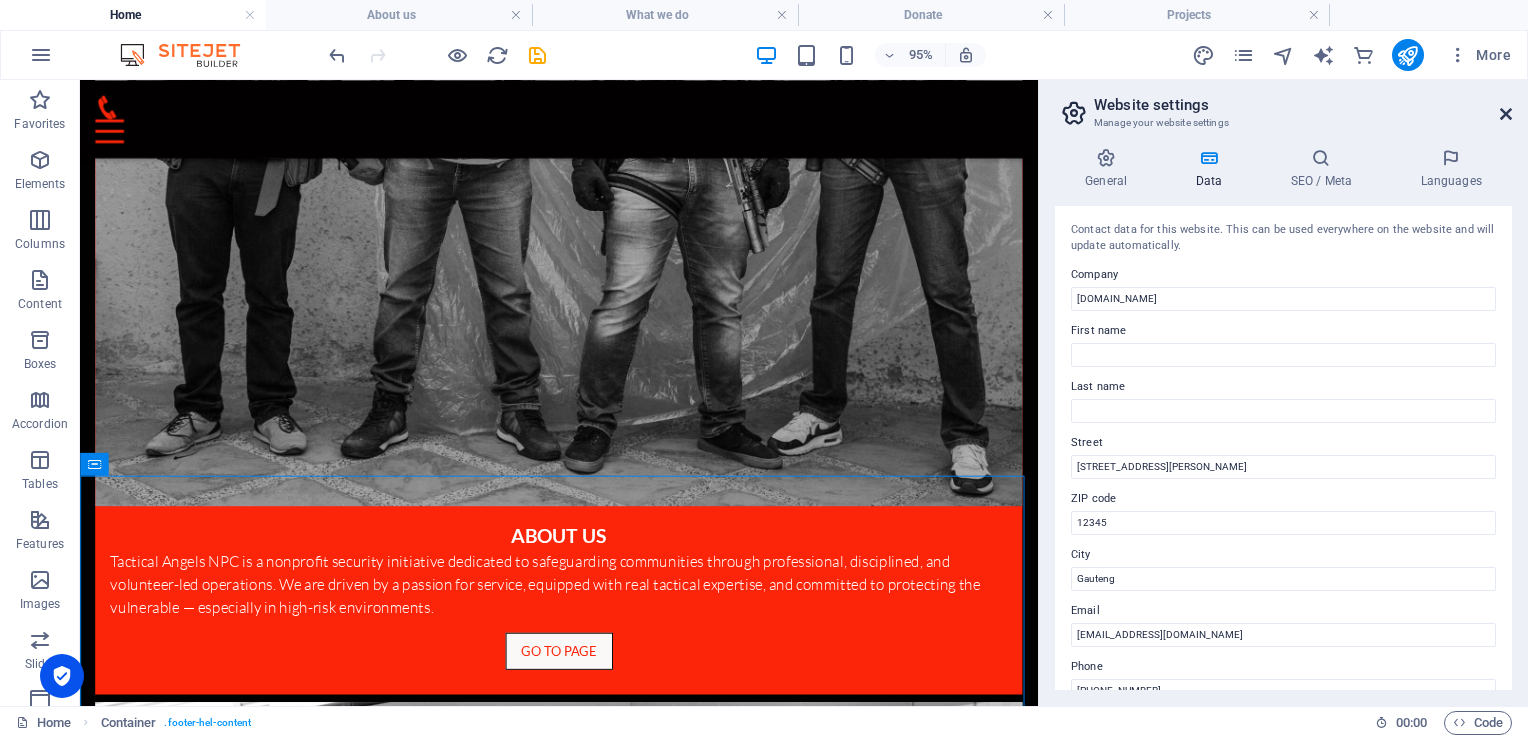 click at bounding box center [1506, 114] 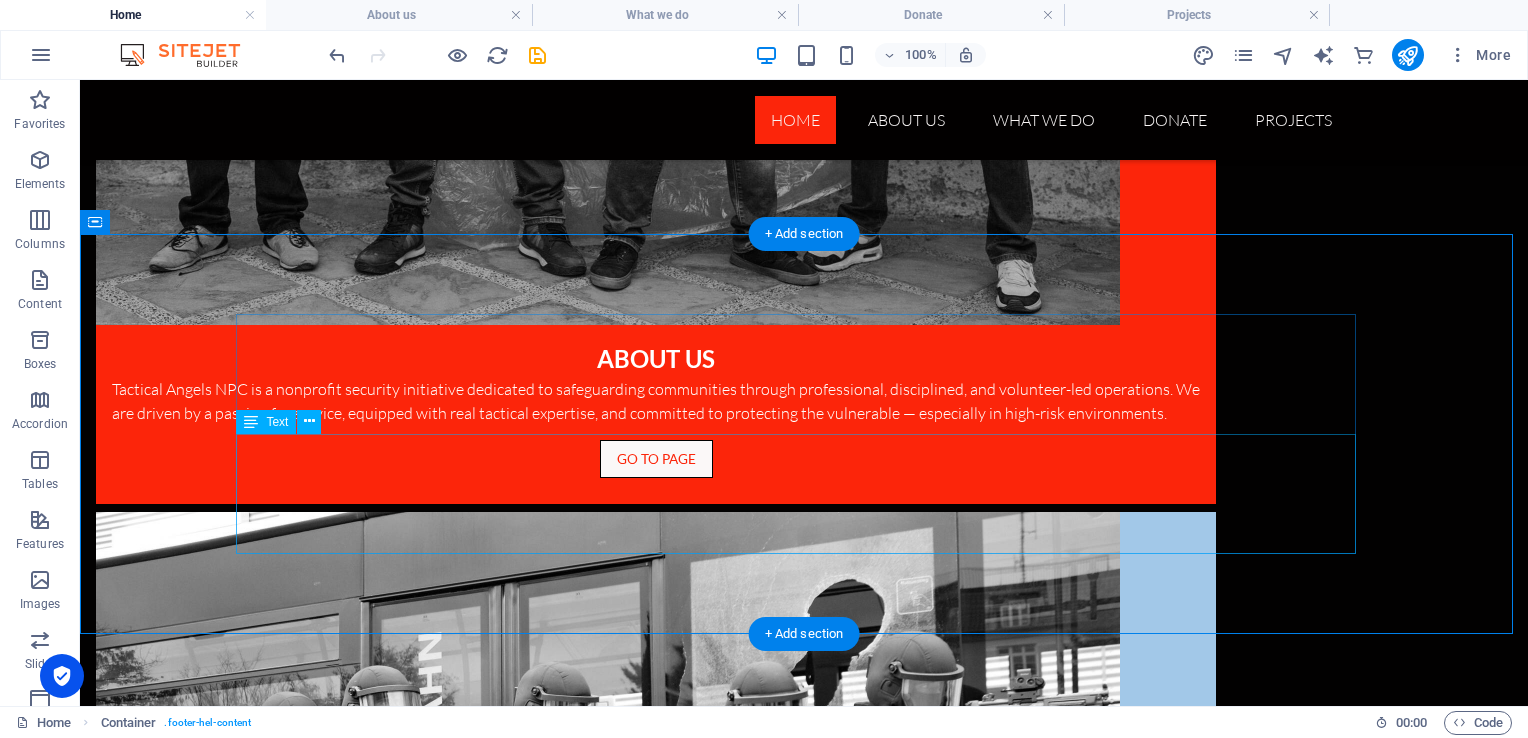 scroll, scrollTop: 1750, scrollLeft: 0, axis: vertical 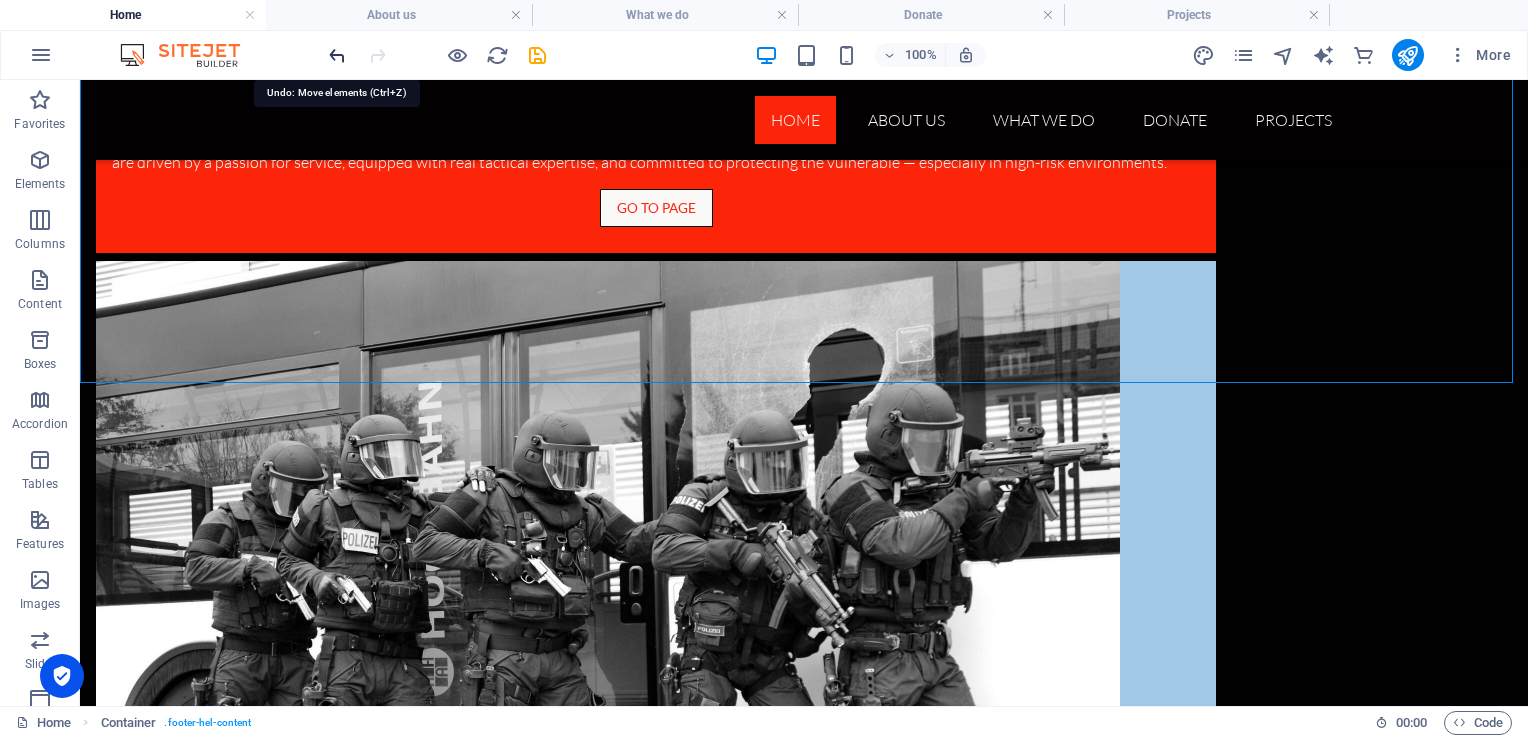 click at bounding box center [337, 55] 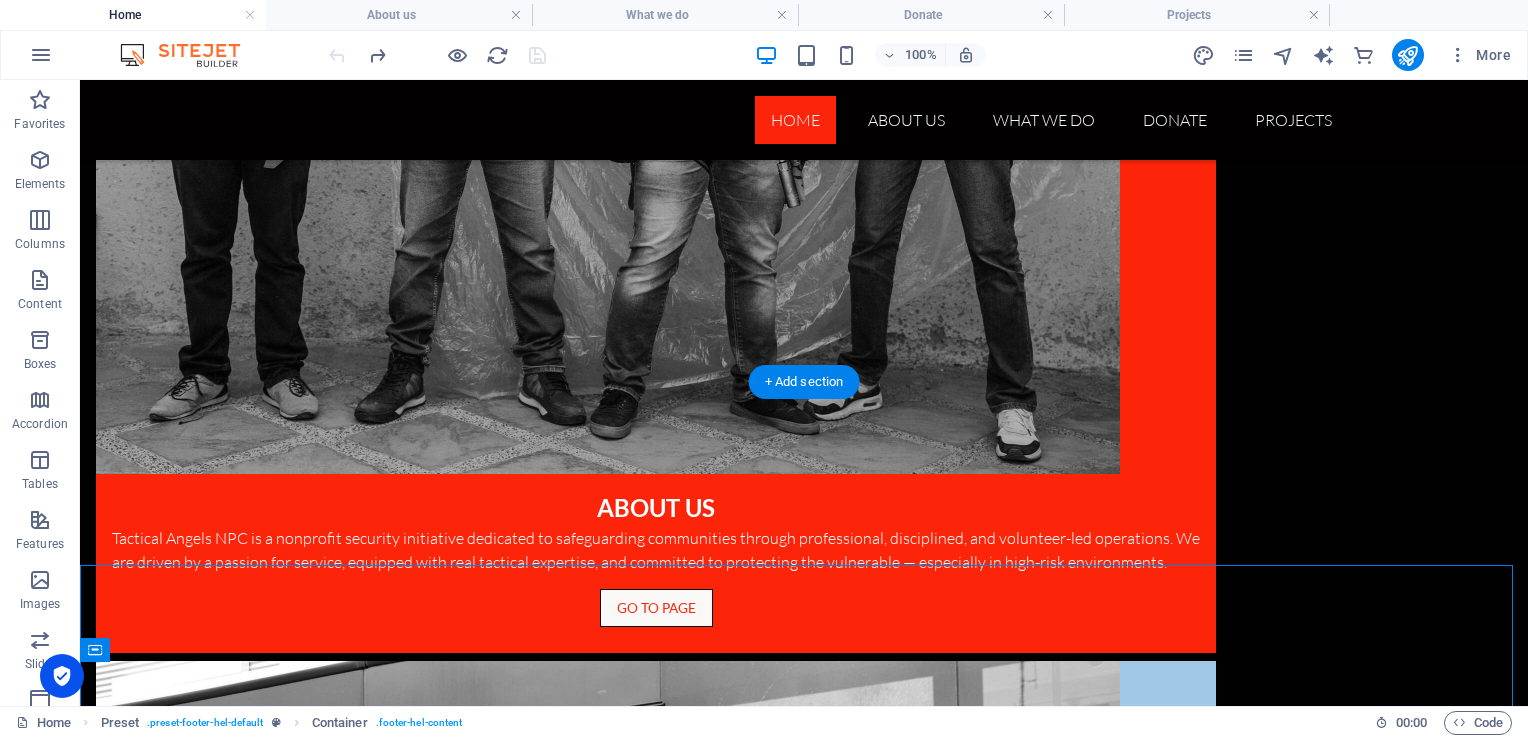 scroll, scrollTop: 1617, scrollLeft: 0, axis: vertical 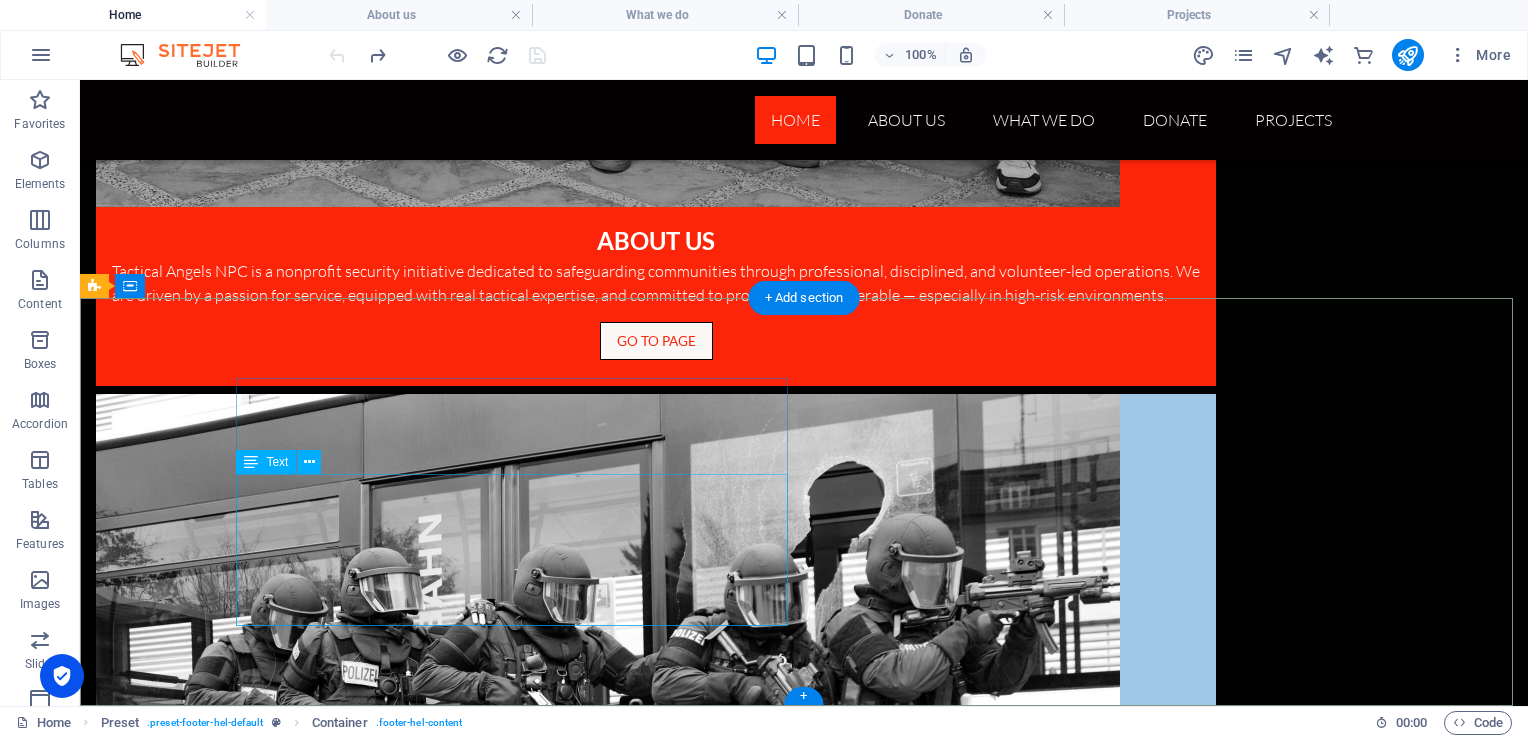 click on "tacticalangels.org 2883 Albertina Sisulu Rd, Gauteng +27 66 200 7890   admin@tacticalangels.org Legal Notice  |  Privacy" at bounding box center (656, 5828) 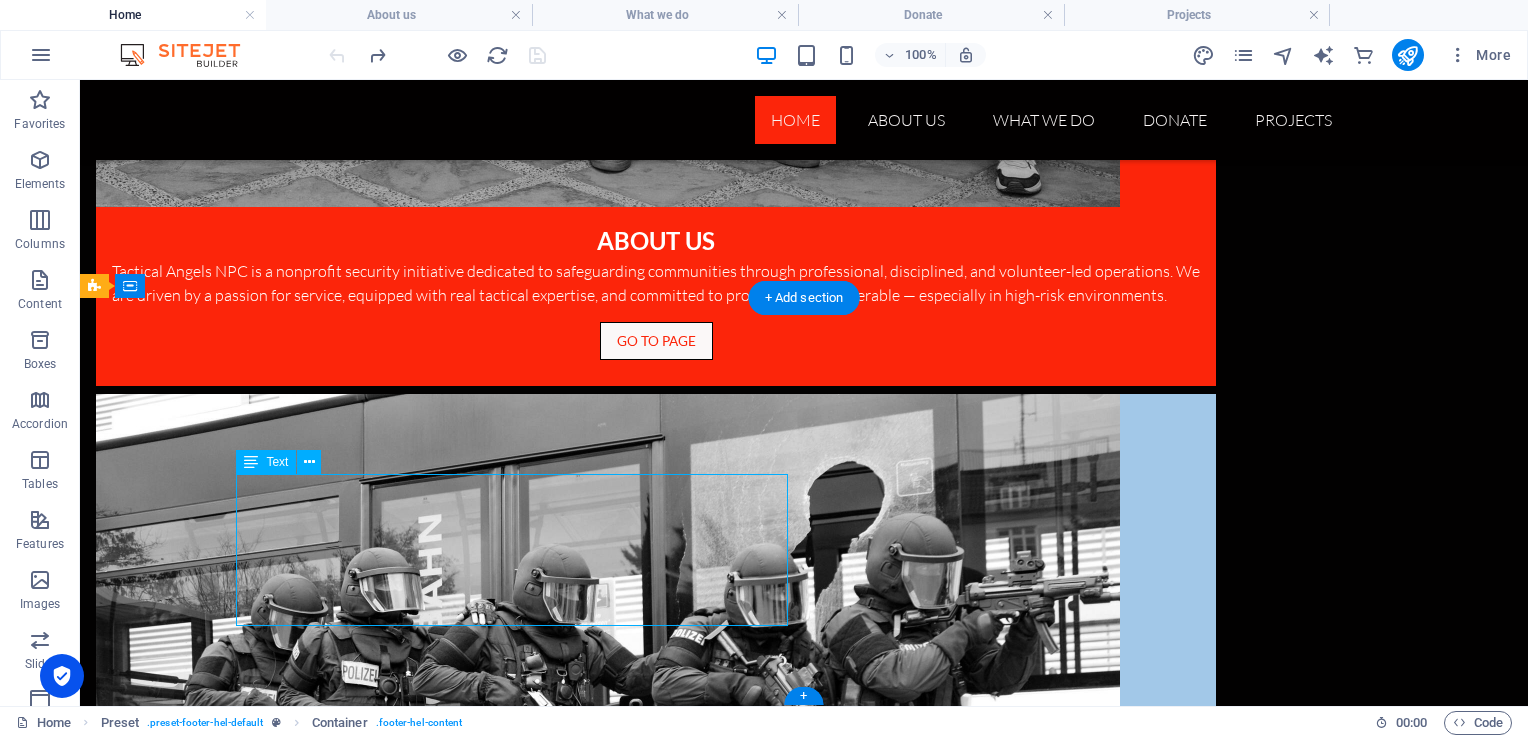 click on "tacticalangels.org 2883 Albertina Sisulu Rd, Gauteng +27 66 200 7890   admin@tacticalangels.org Legal Notice  |  Privacy" at bounding box center (656, 5828) 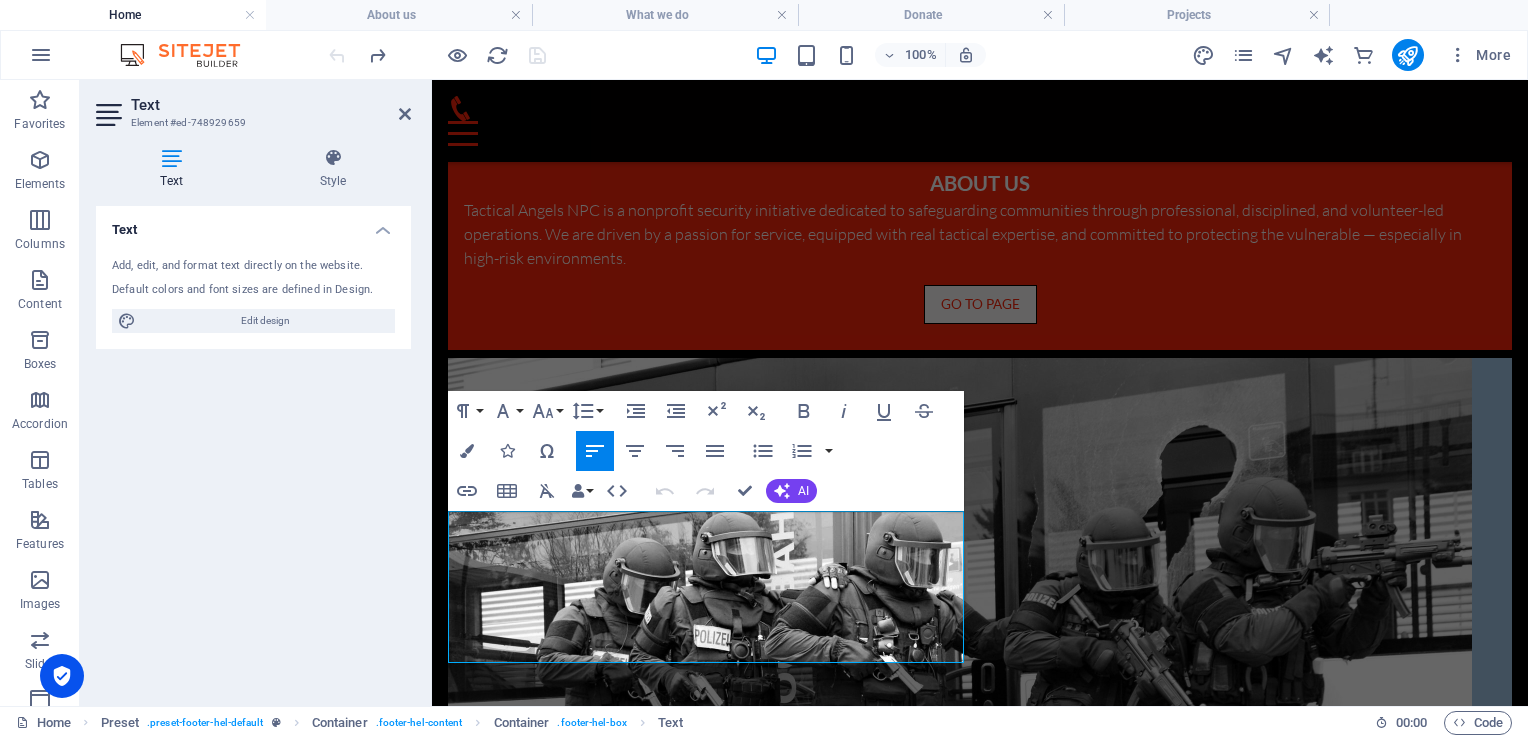 scroll, scrollTop: 1652, scrollLeft: 0, axis: vertical 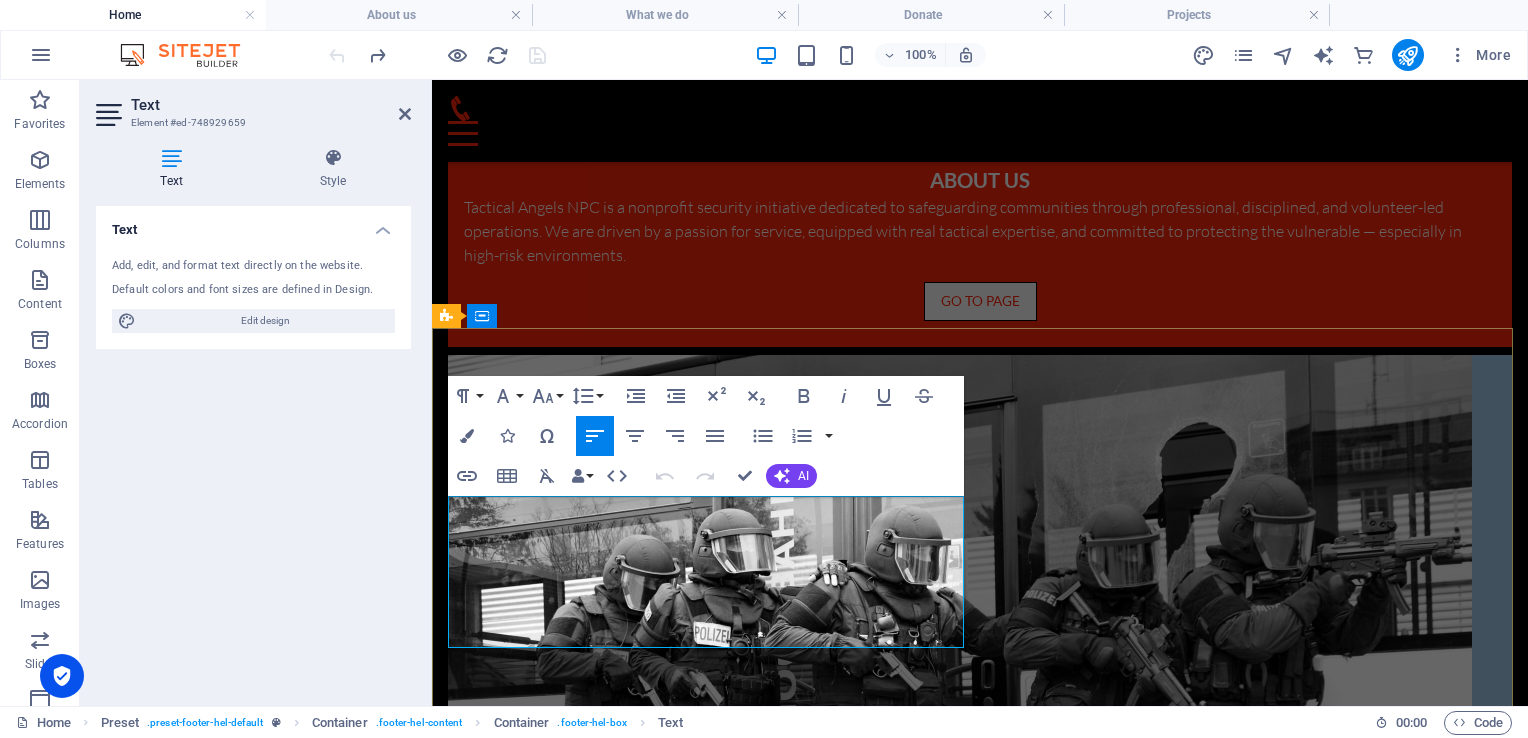 click on "[EMAIL_ADDRESS][DOMAIN_NAME]" at bounding box center (581, 5861) 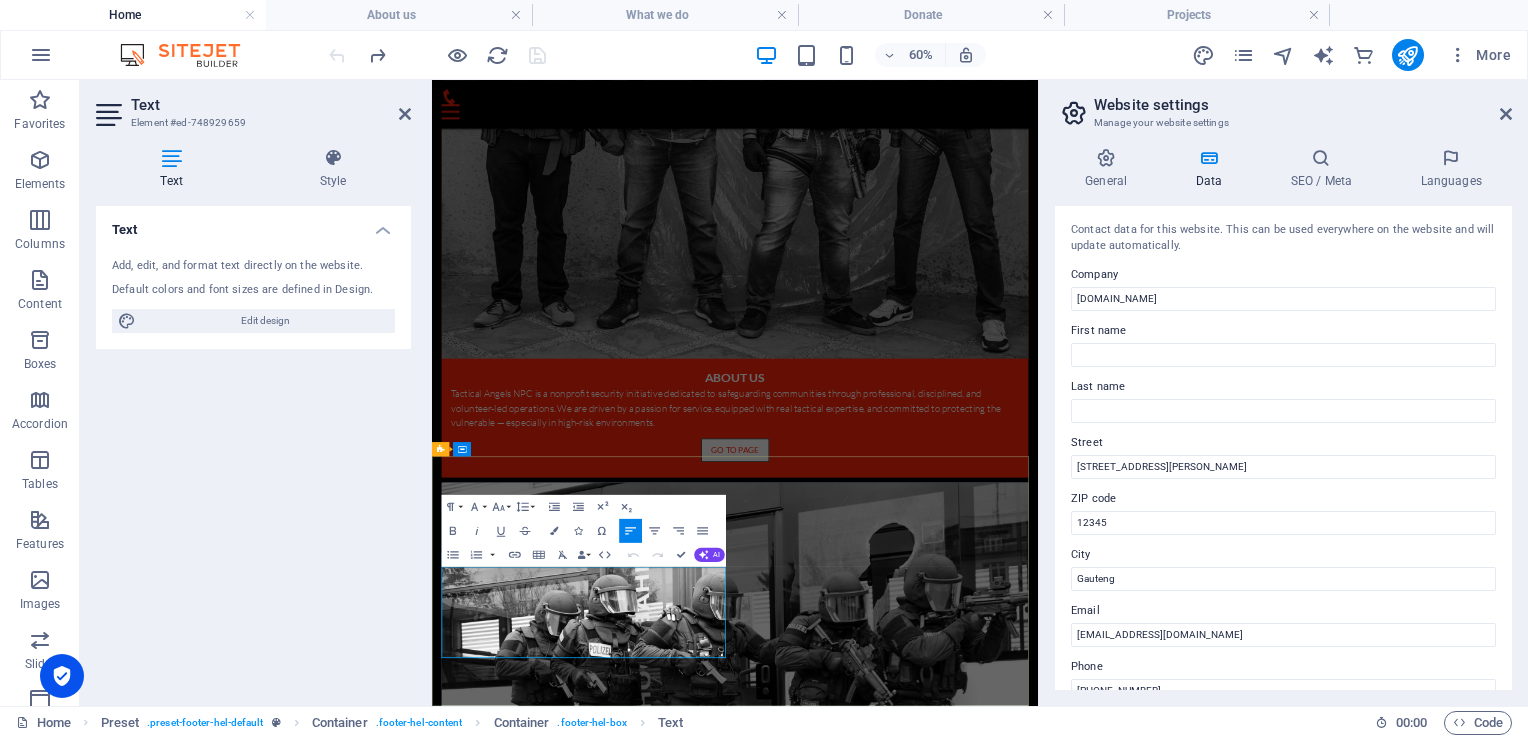 scroll, scrollTop: 1651, scrollLeft: 0, axis: vertical 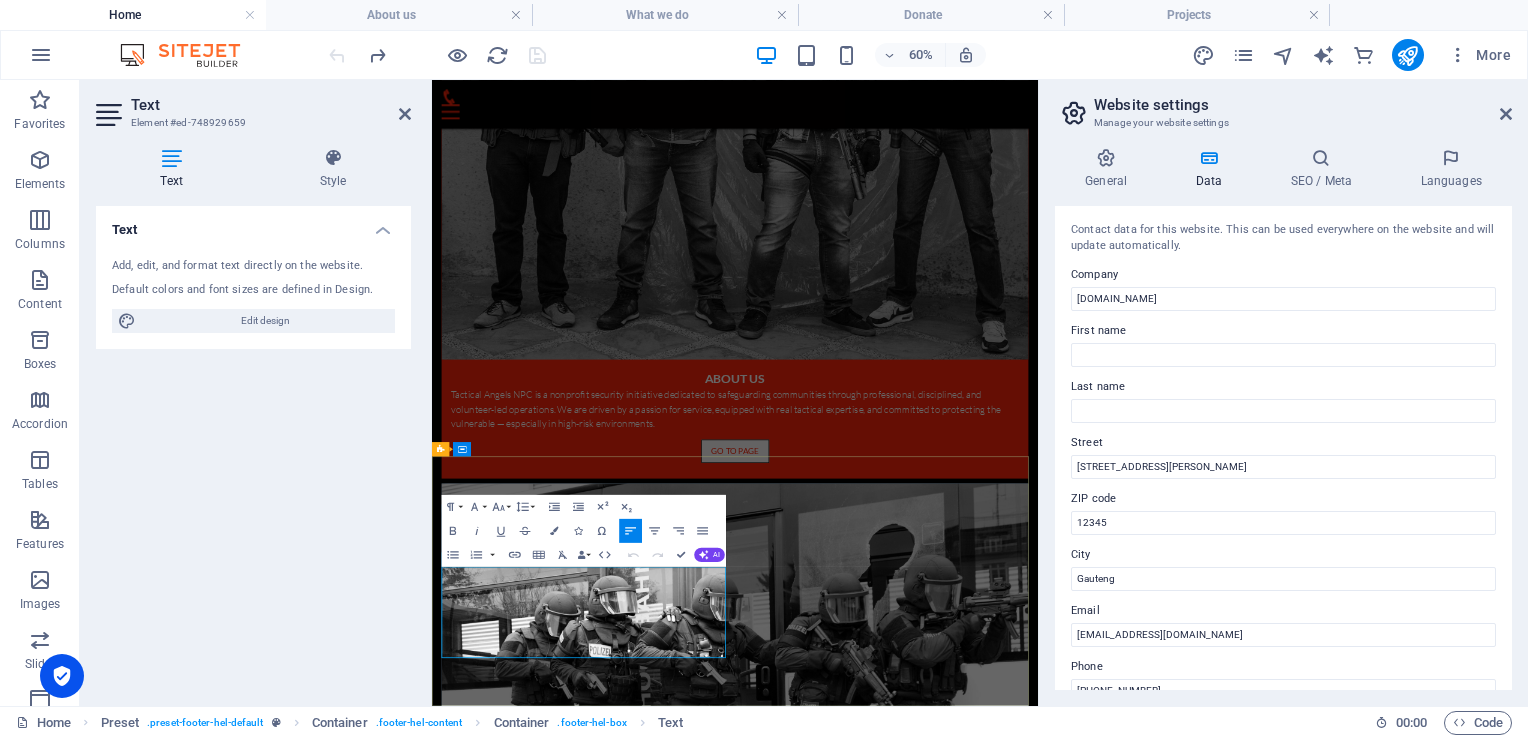 click on "tacticalangels.org 2883 Albertina Sisulu Rd, Gauteng +27 66 200 7890   admin@tacticalangels.org Legal Notice  |  Privacy" at bounding box center [937, 6376] 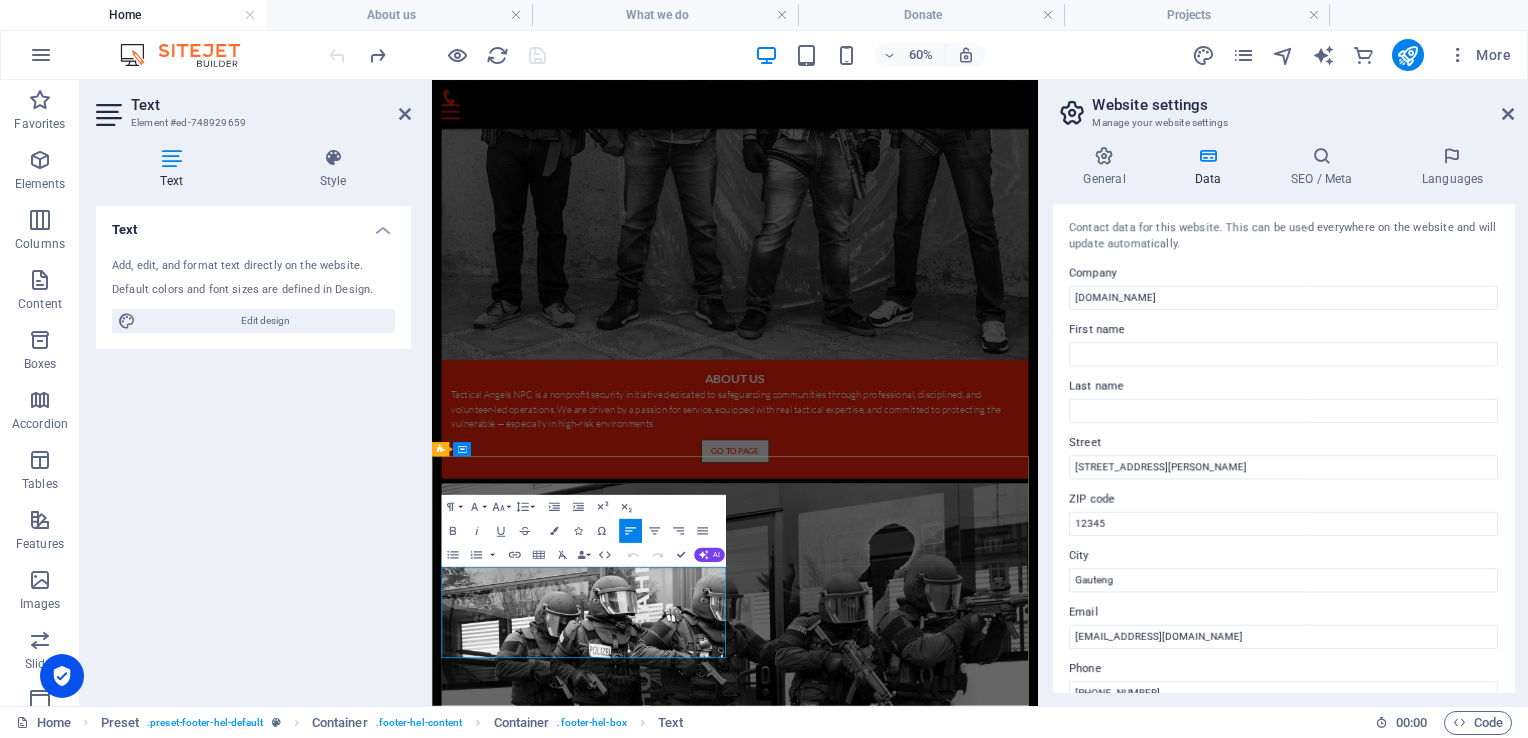 click on "[EMAIL_ADDRESS][DOMAIN_NAME]" at bounding box center (581, 6408) 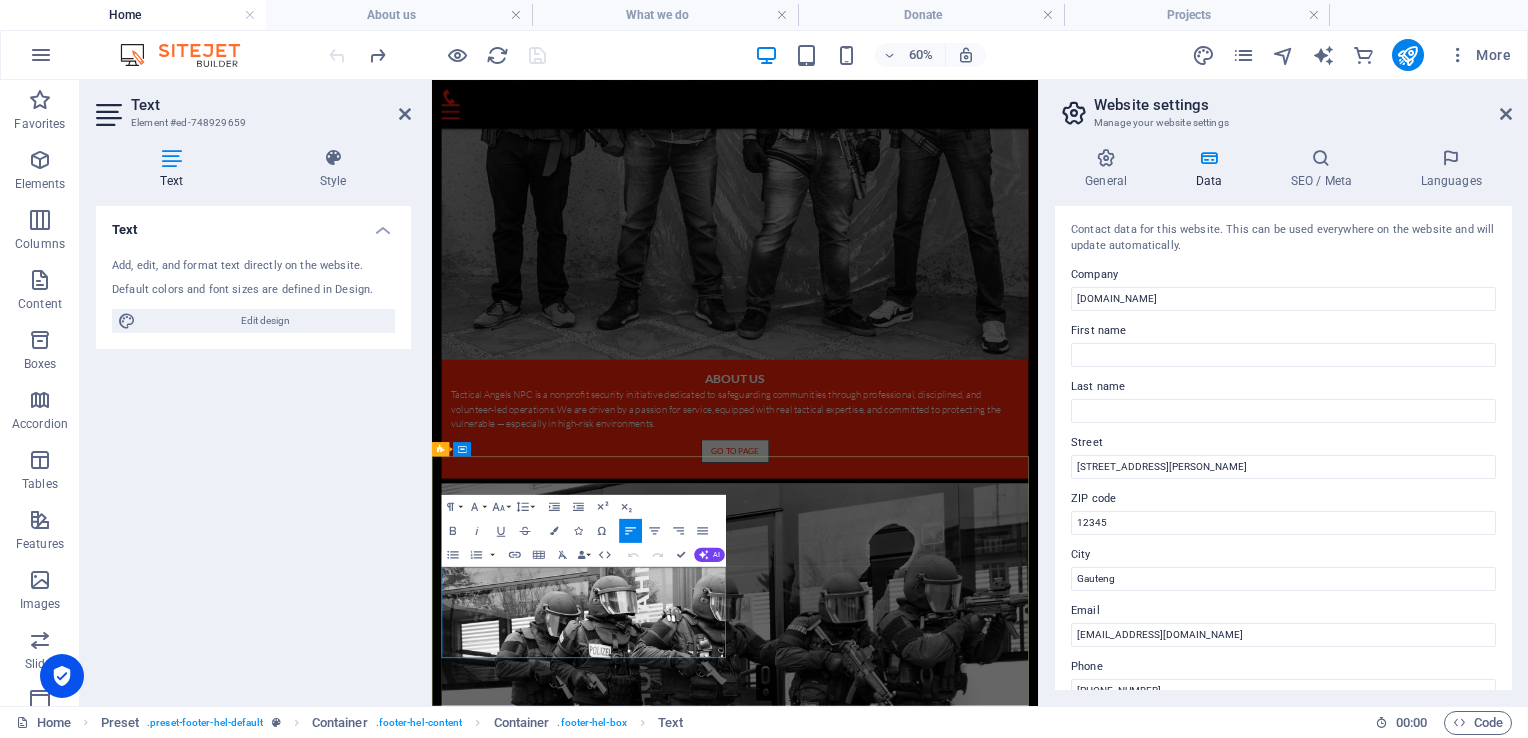 click on "[EMAIL_ADDRESS][DOMAIN_NAME]" at bounding box center [581, 6408] 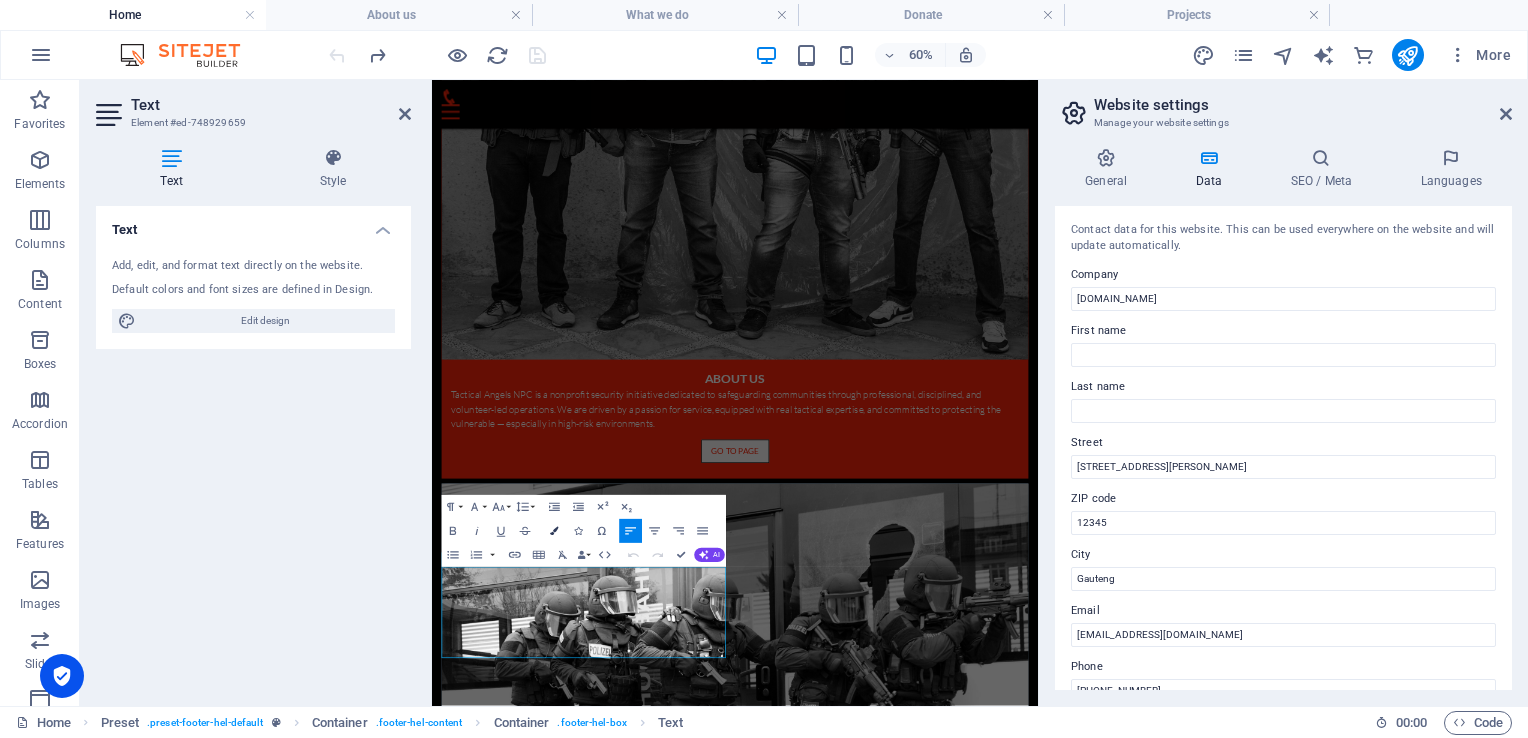 click at bounding box center [554, 531] 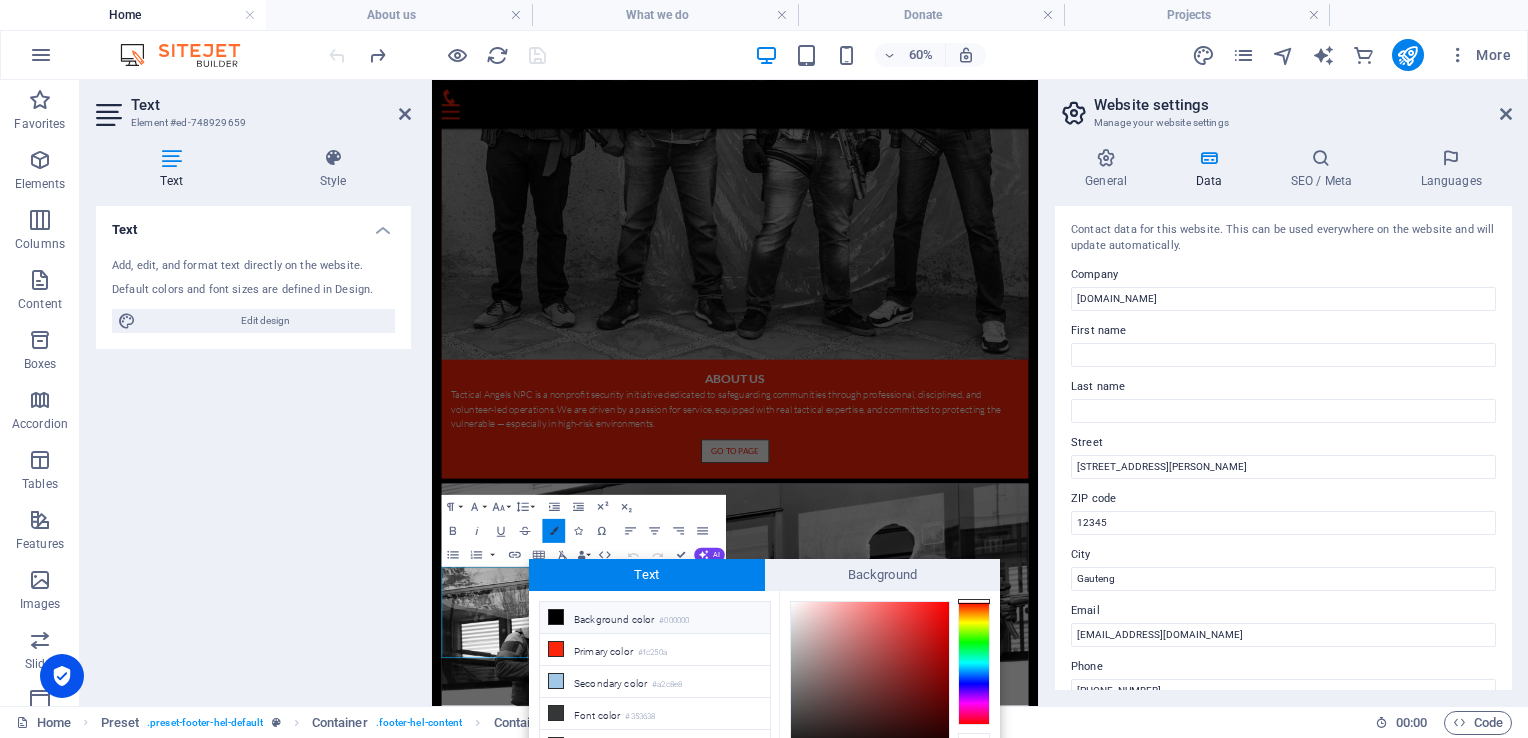 scroll, scrollTop: 100, scrollLeft: 0, axis: vertical 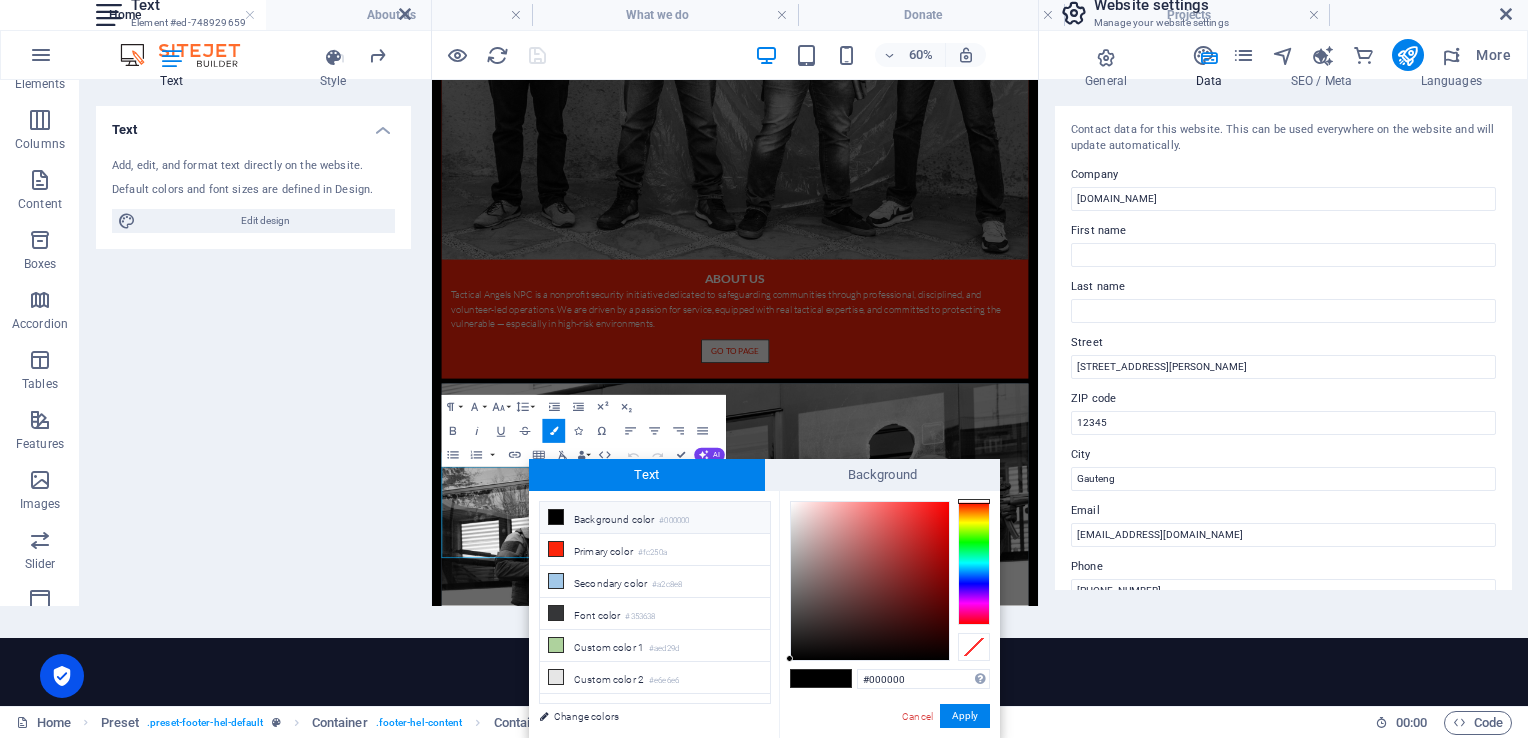 type on "#fffbfb" 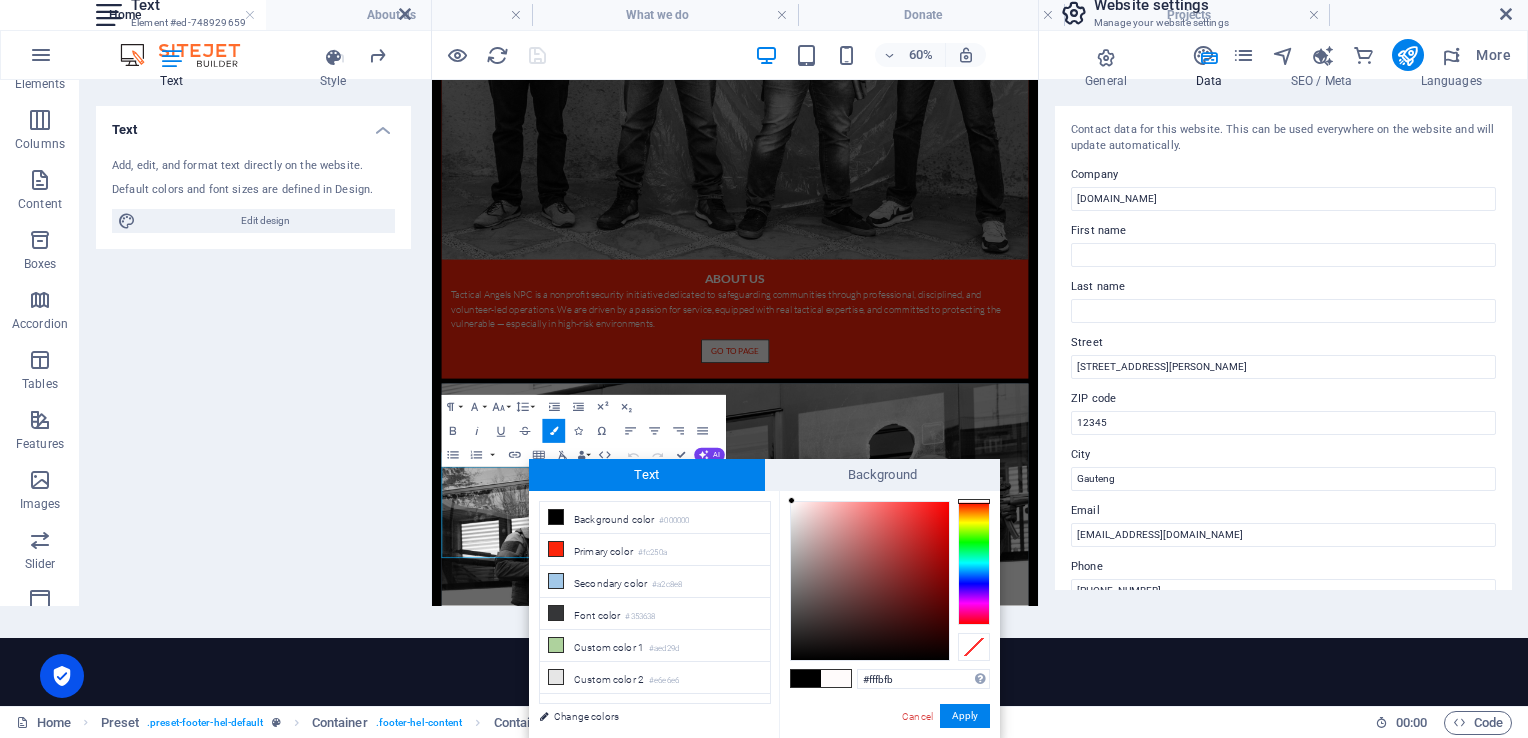 click at bounding box center (870, 581) 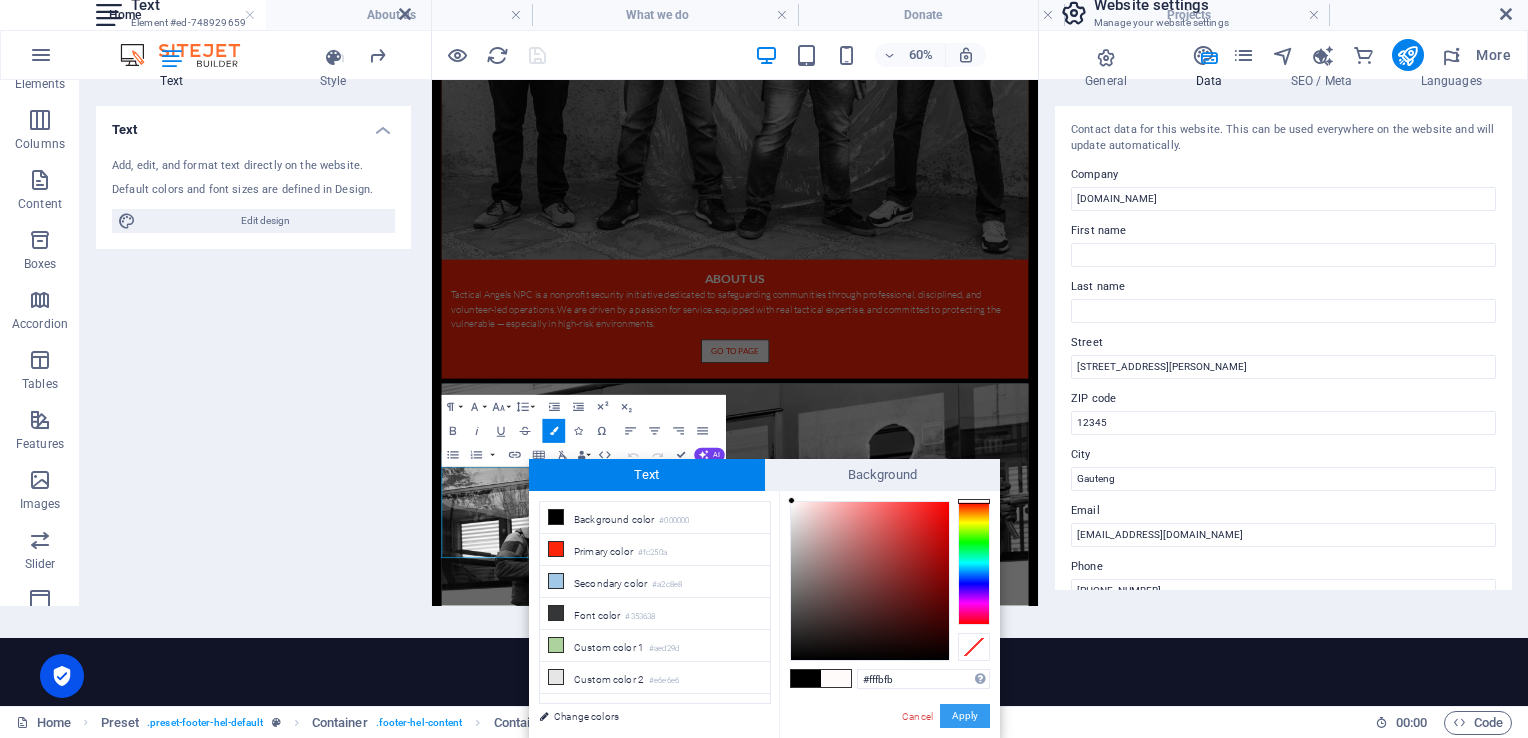click on "Apply" at bounding box center (965, 716) 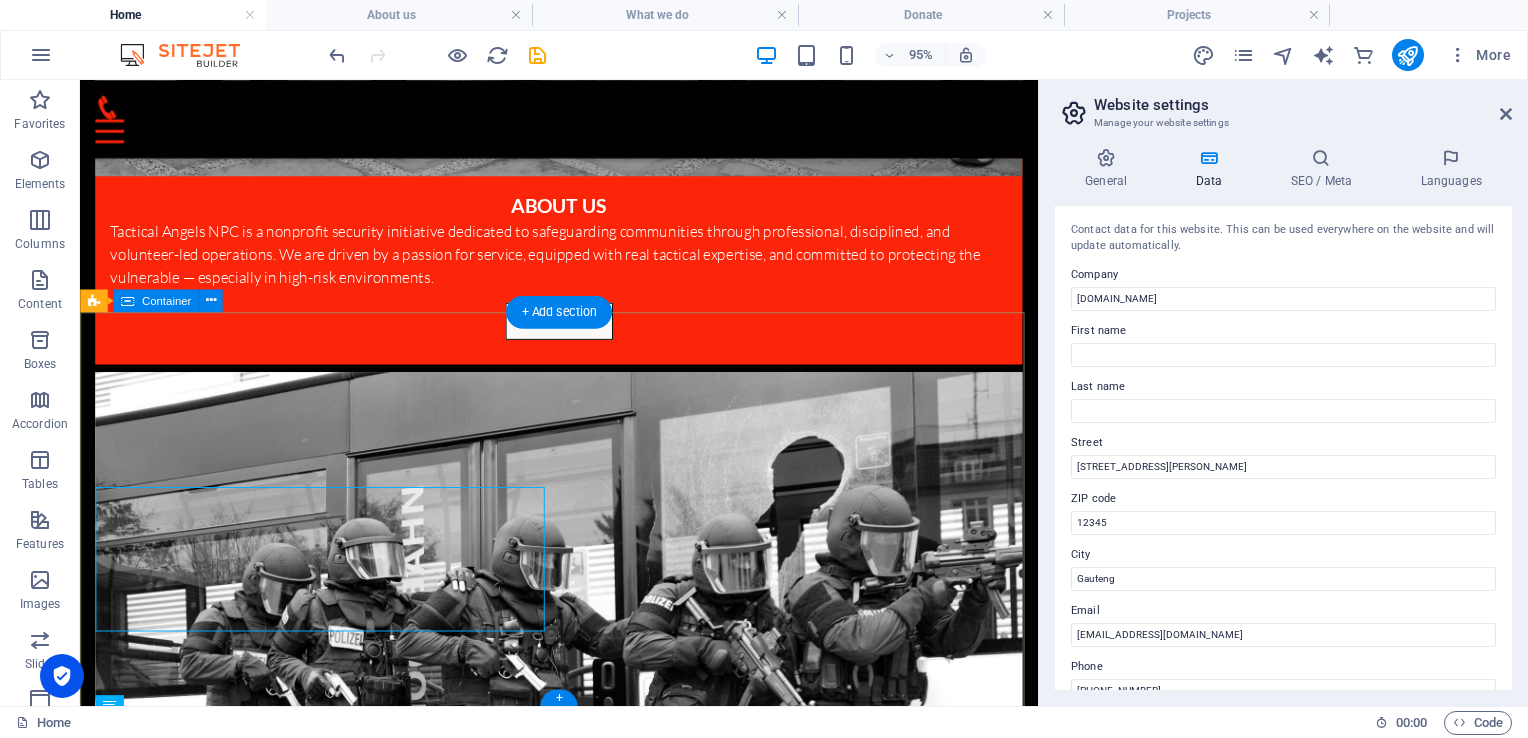 scroll, scrollTop: 1688, scrollLeft: 0, axis: vertical 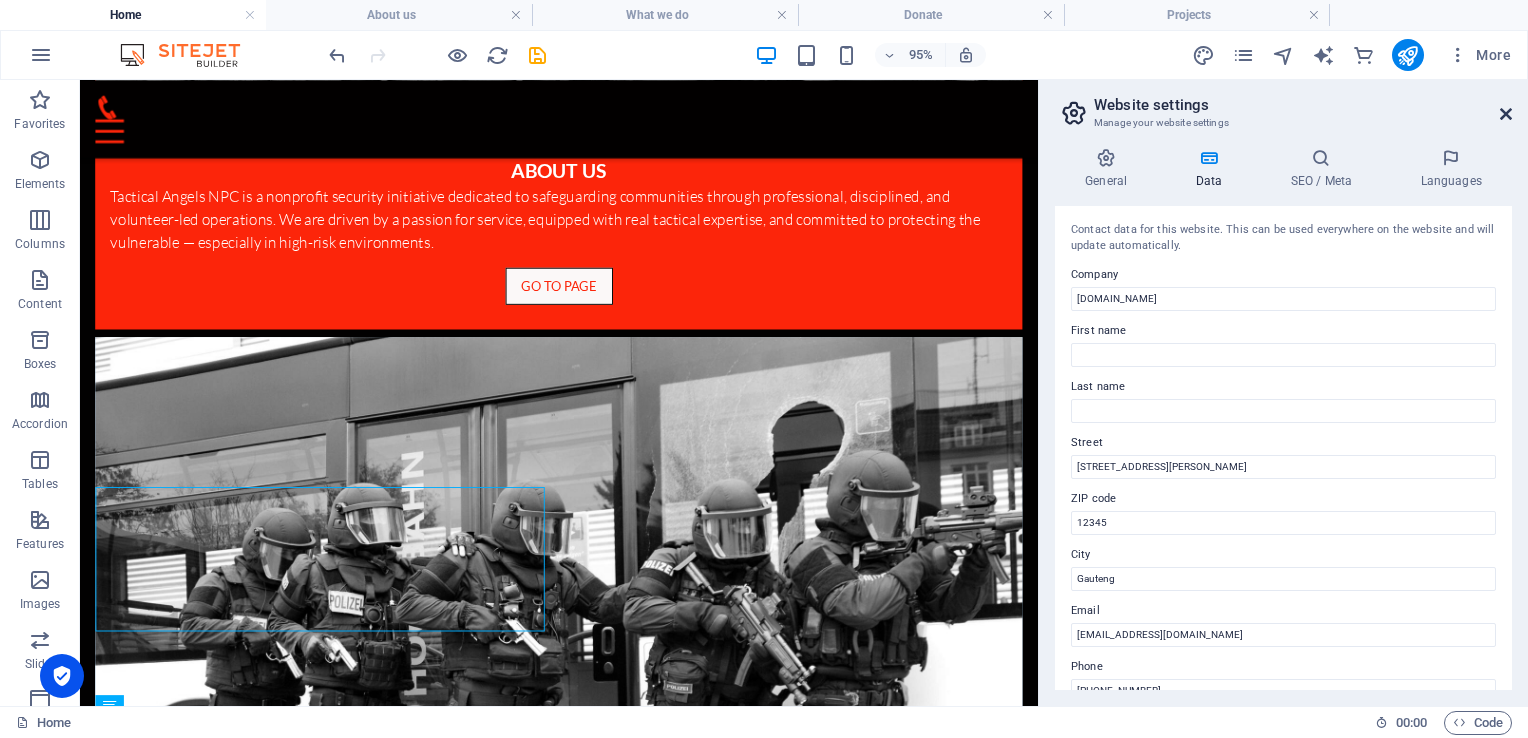click at bounding box center (1506, 114) 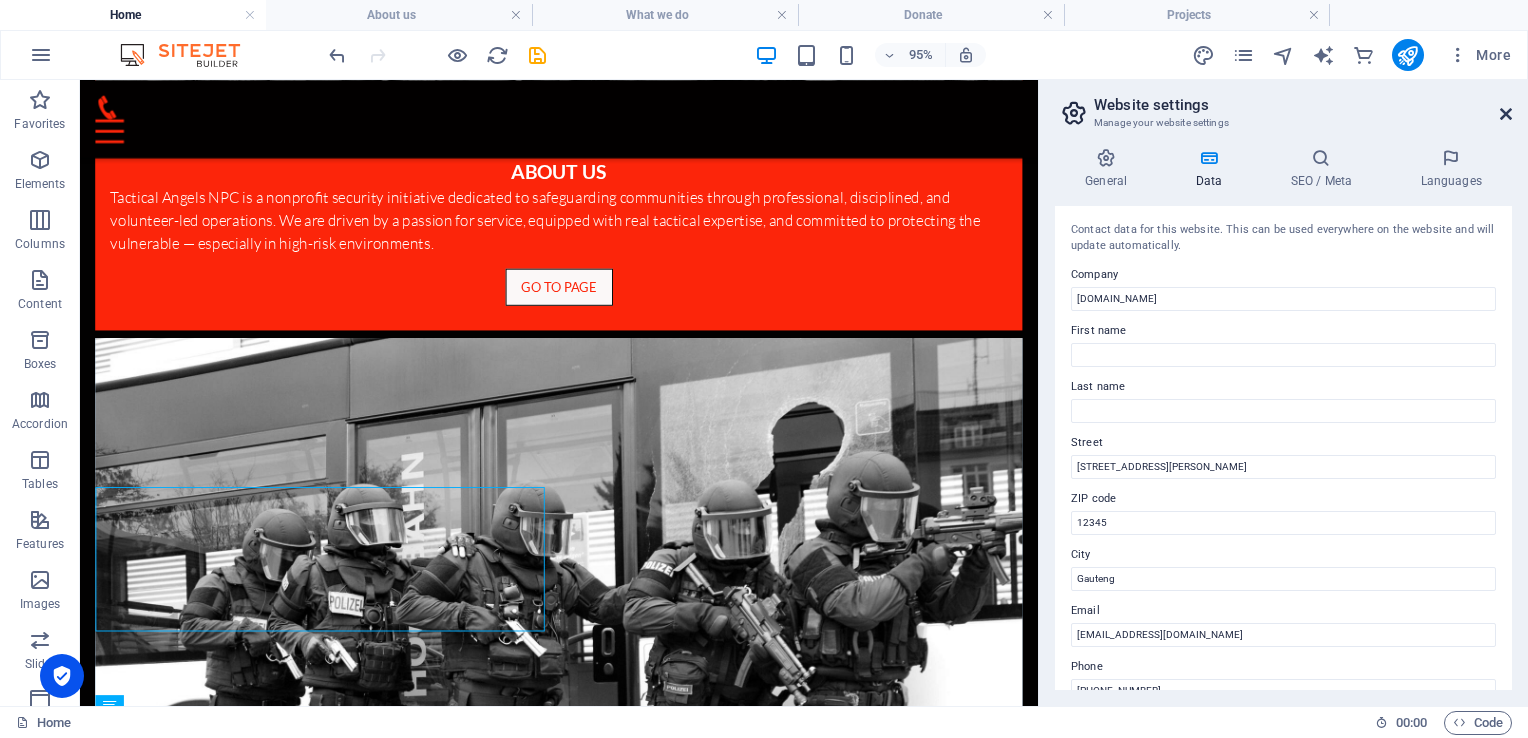 scroll, scrollTop: 1617, scrollLeft: 0, axis: vertical 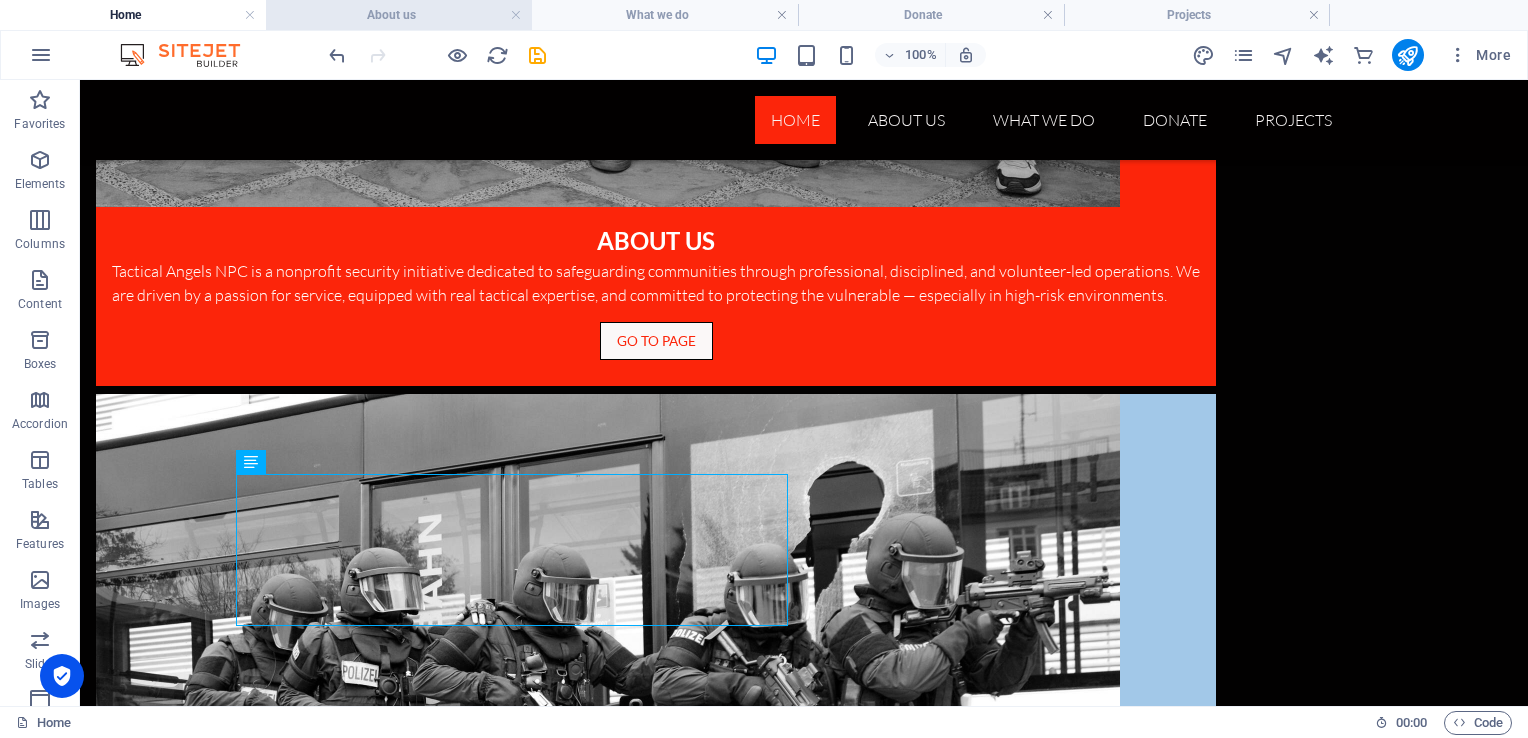 click on "About us" at bounding box center [399, 15] 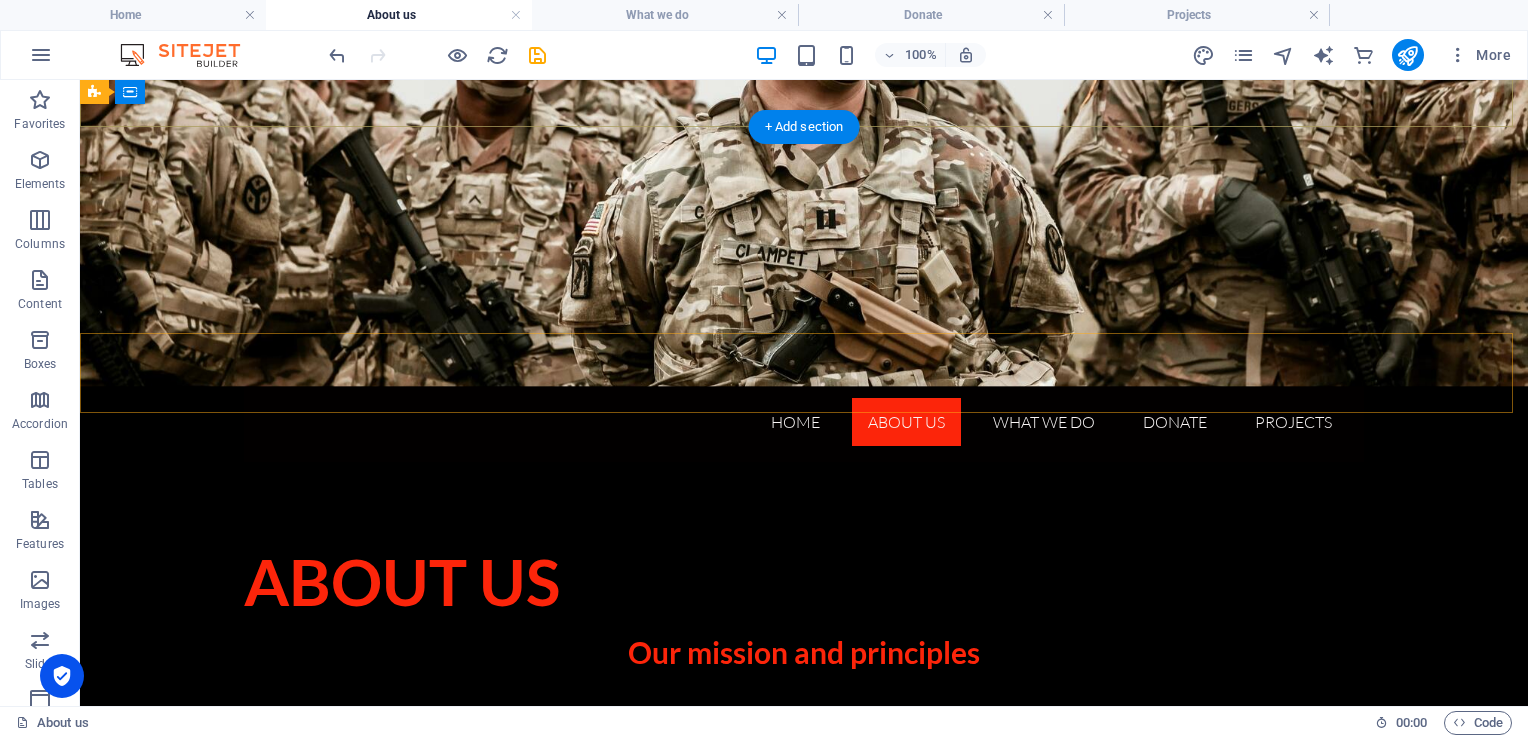scroll, scrollTop: 0, scrollLeft: 0, axis: both 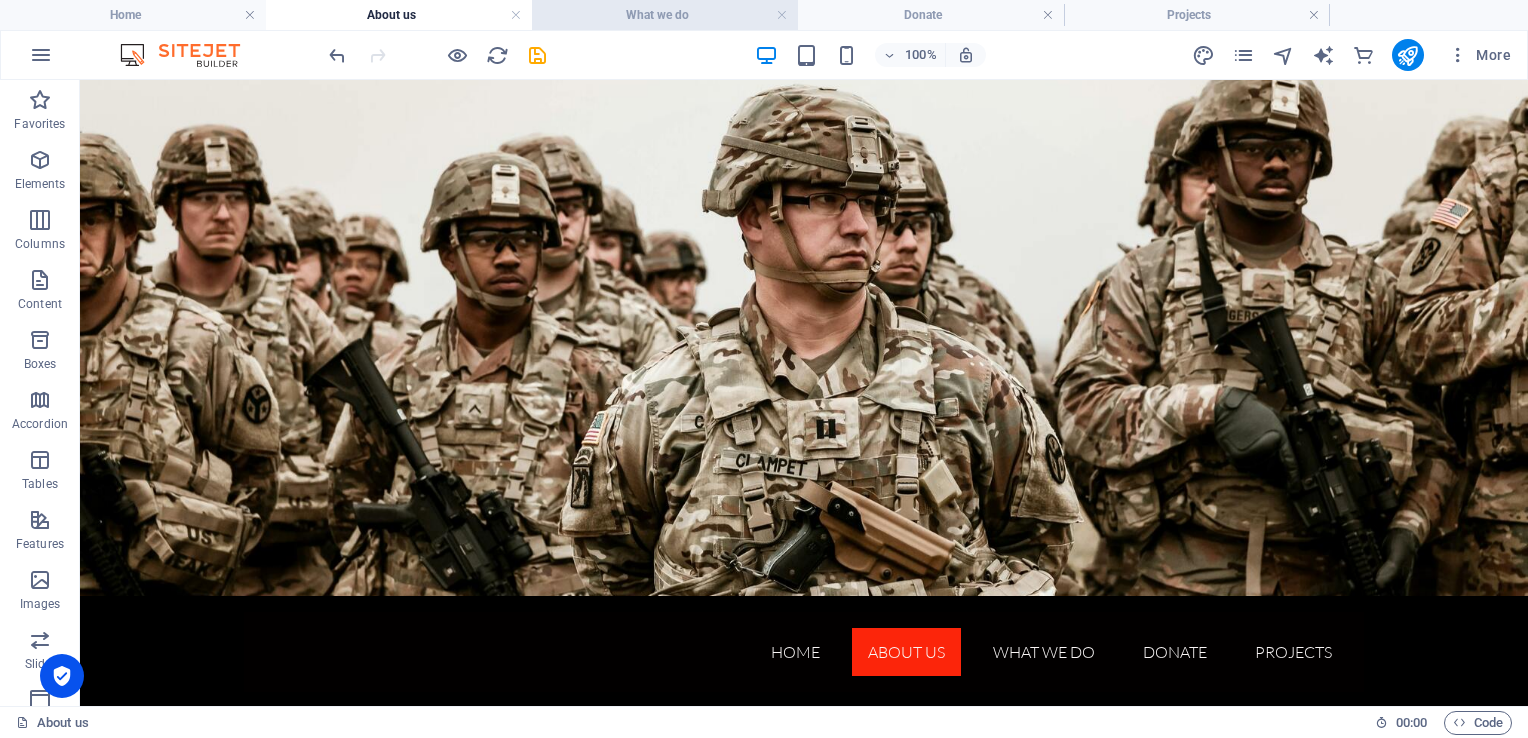 click on "What we do" at bounding box center [665, 15] 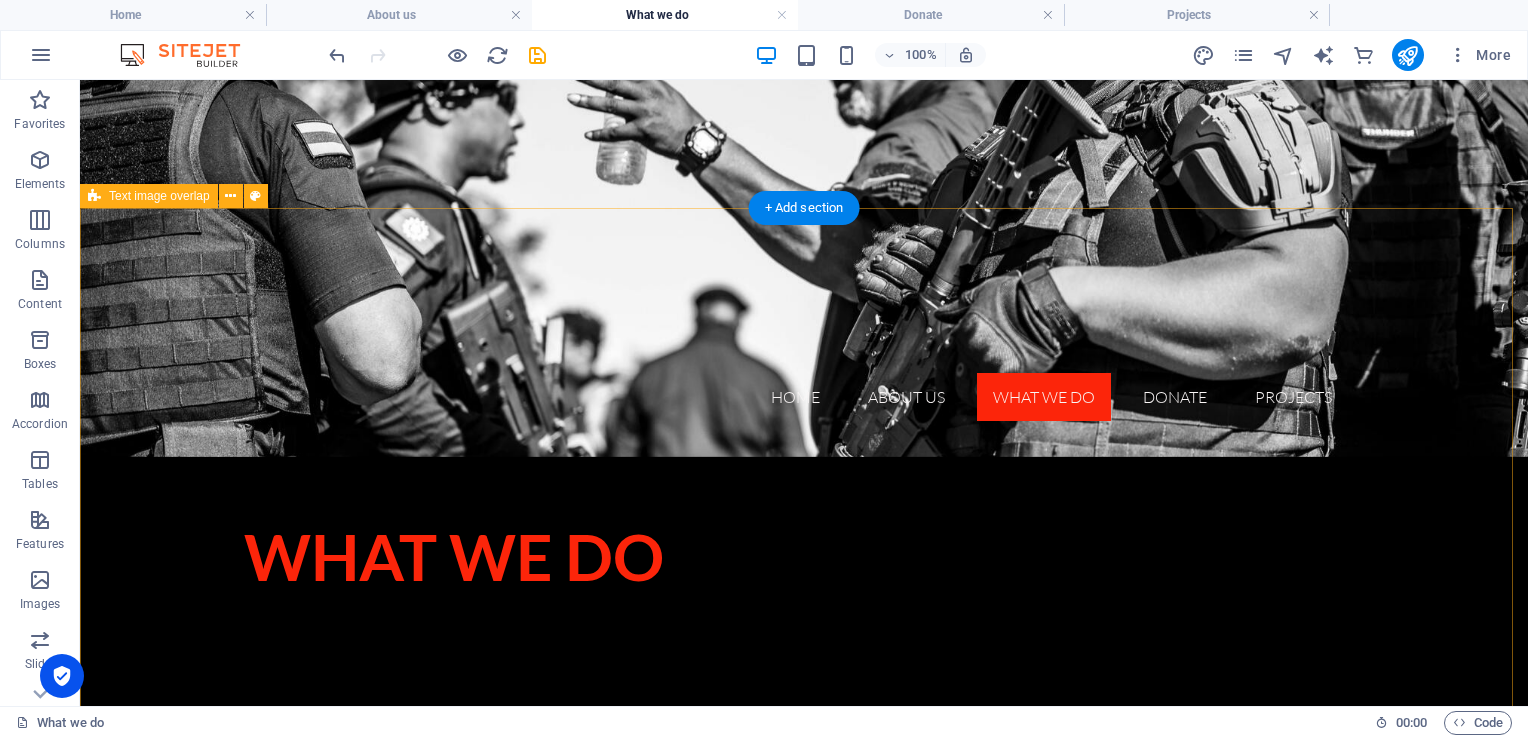 scroll, scrollTop: 0, scrollLeft: 0, axis: both 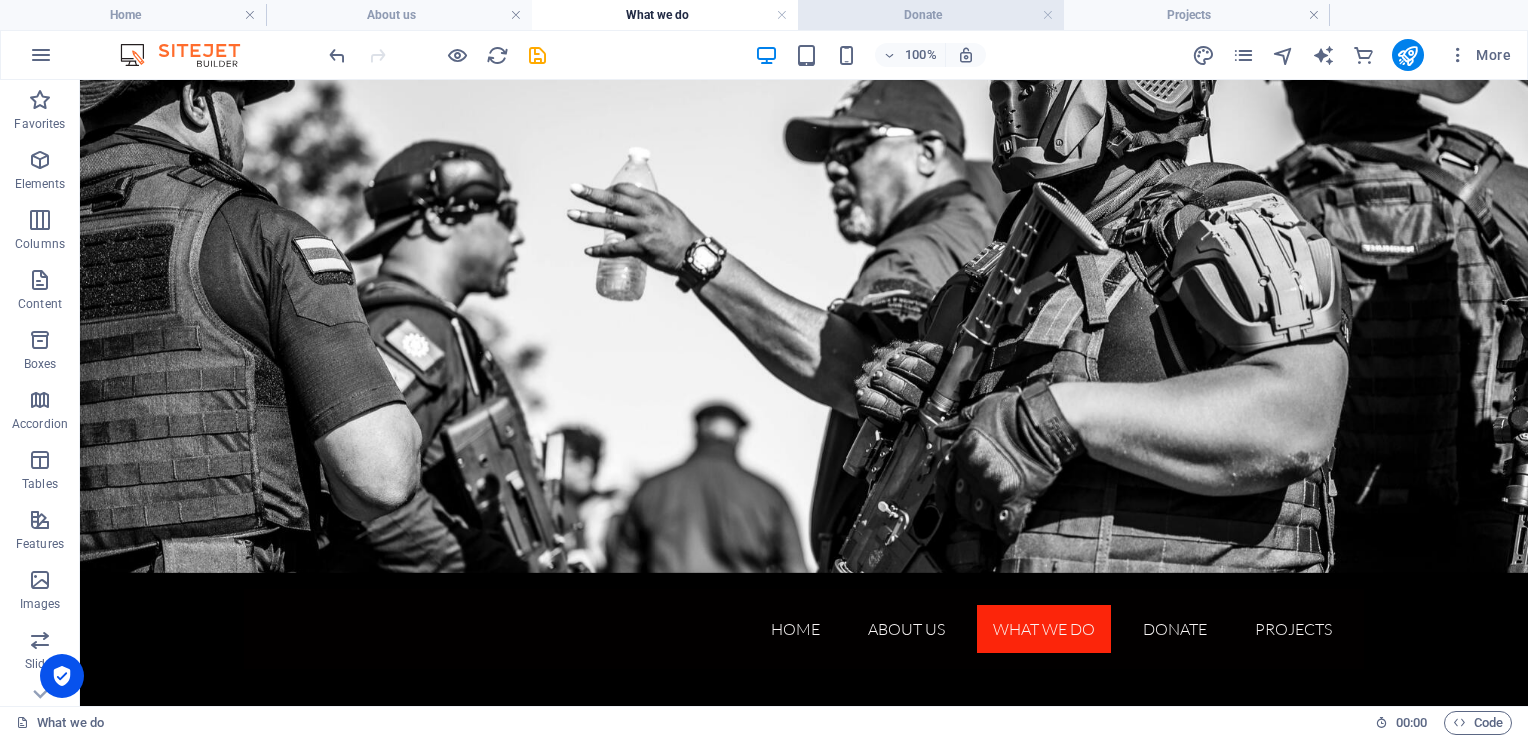 click on "Donate" at bounding box center (931, 15) 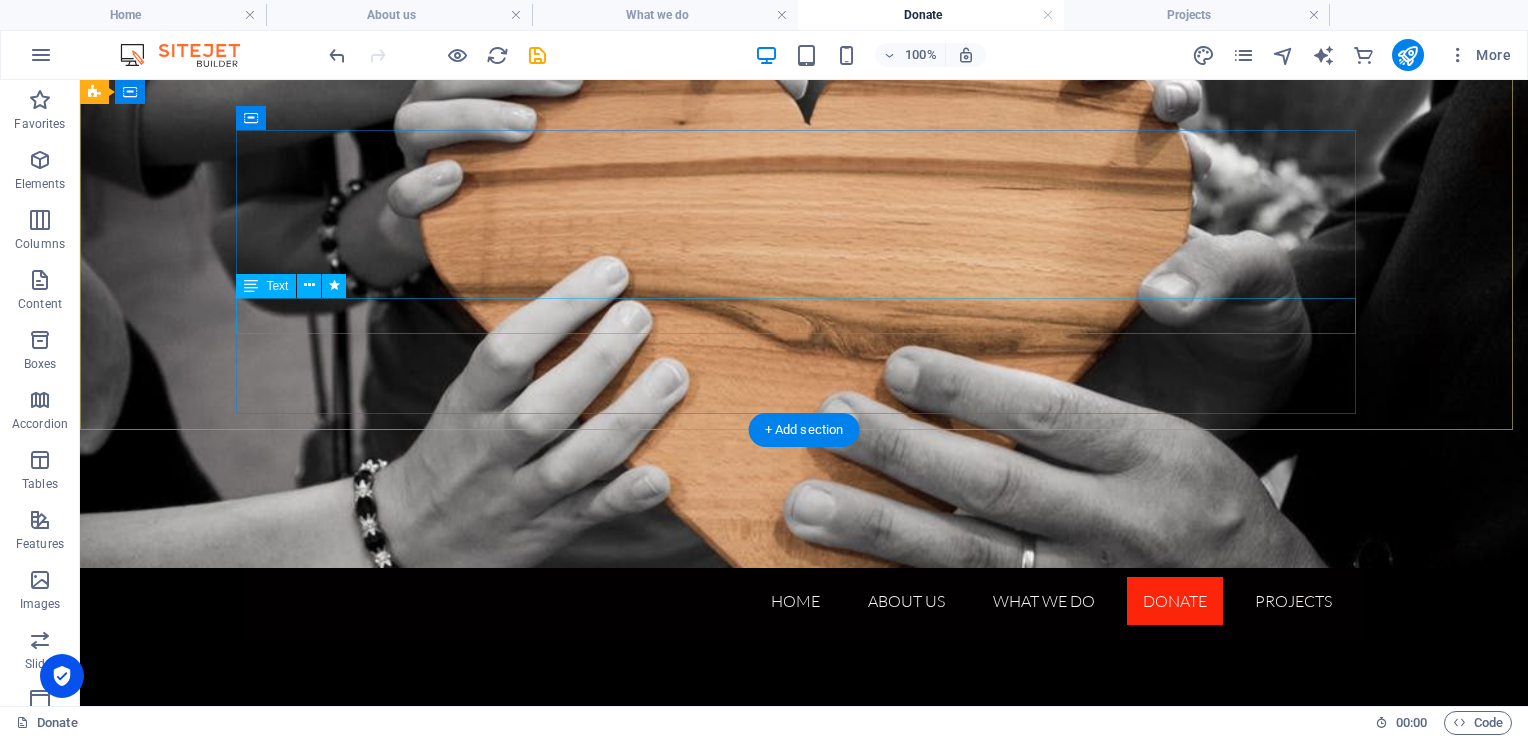 scroll, scrollTop: 0, scrollLeft: 0, axis: both 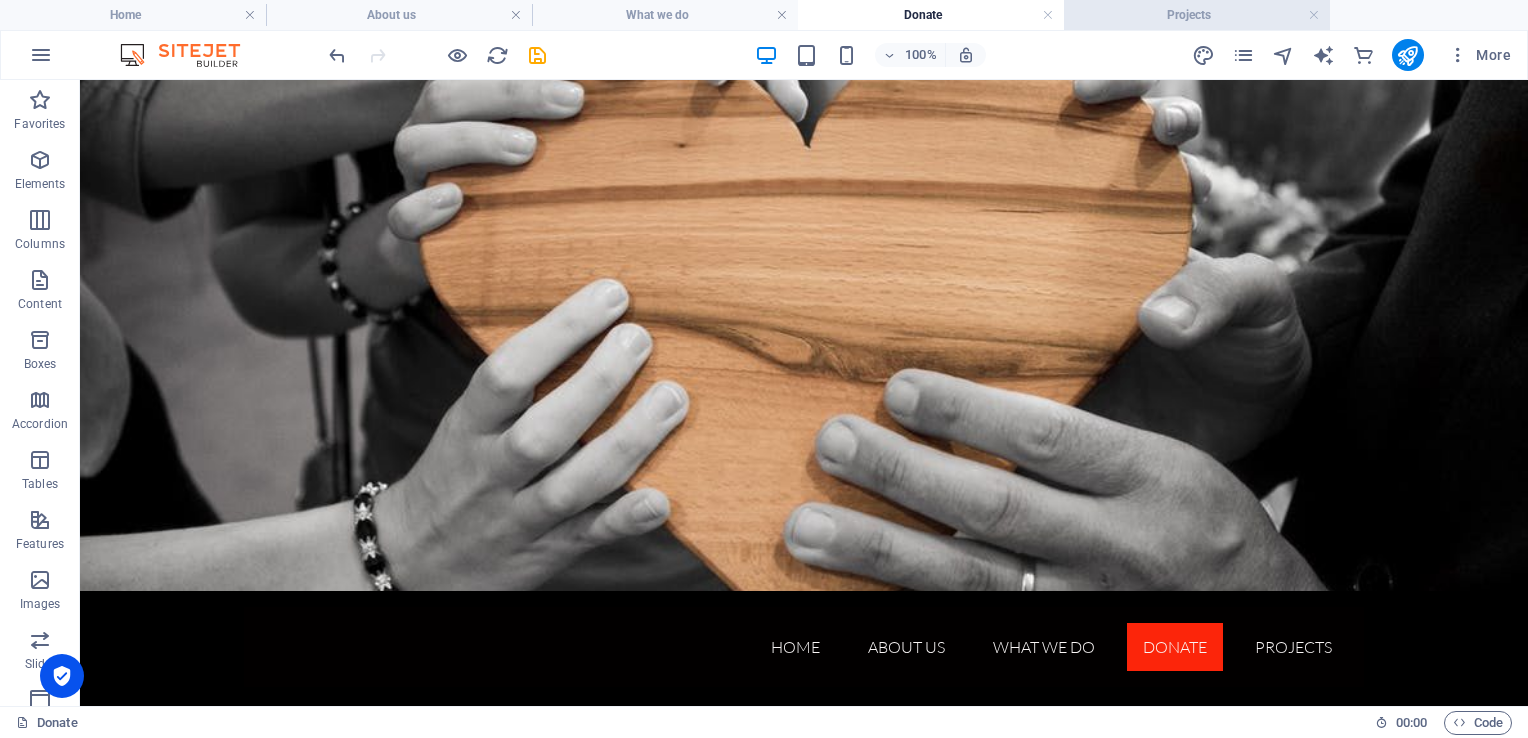click on "Projects" at bounding box center (1197, 15) 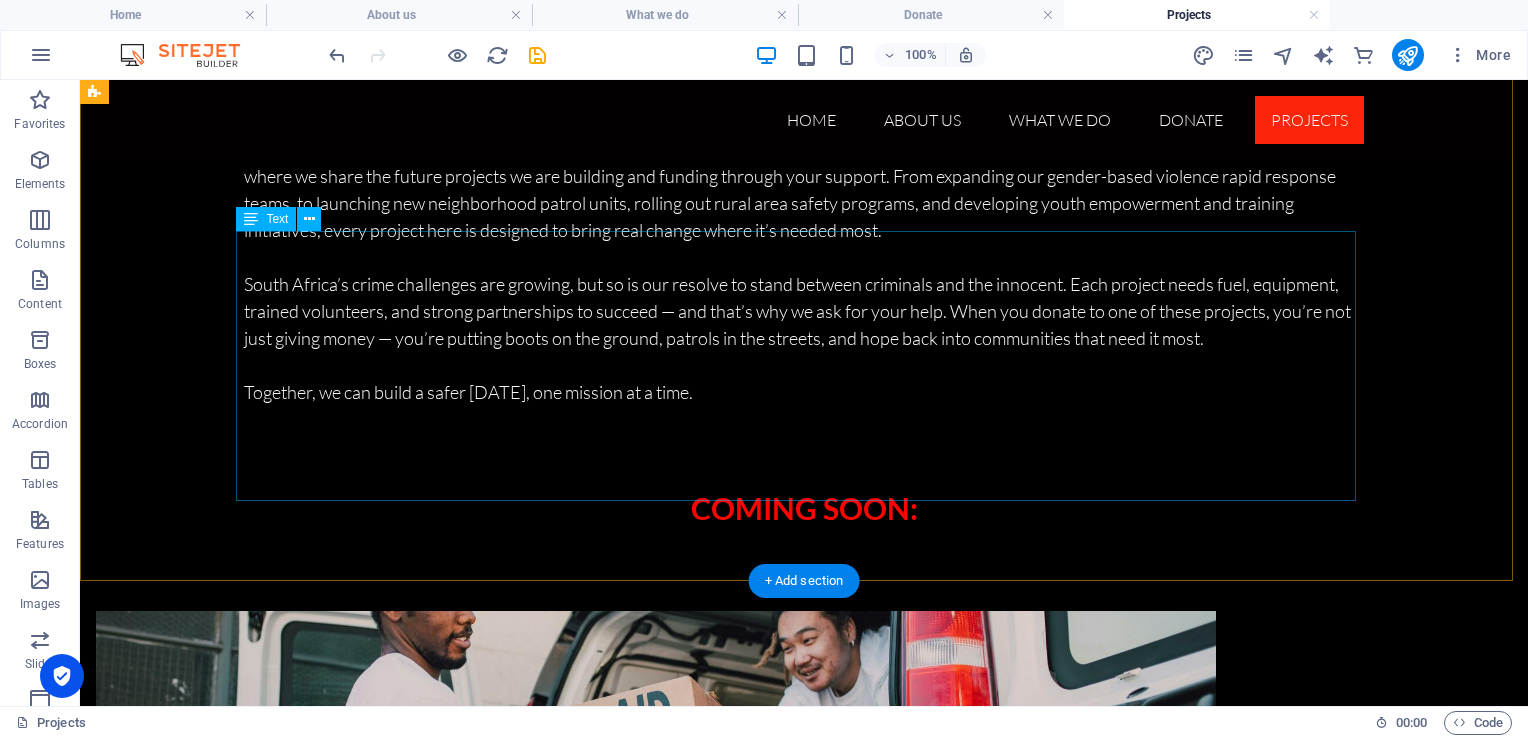 scroll, scrollTop: 0, scrollLeft: 0, axis: both 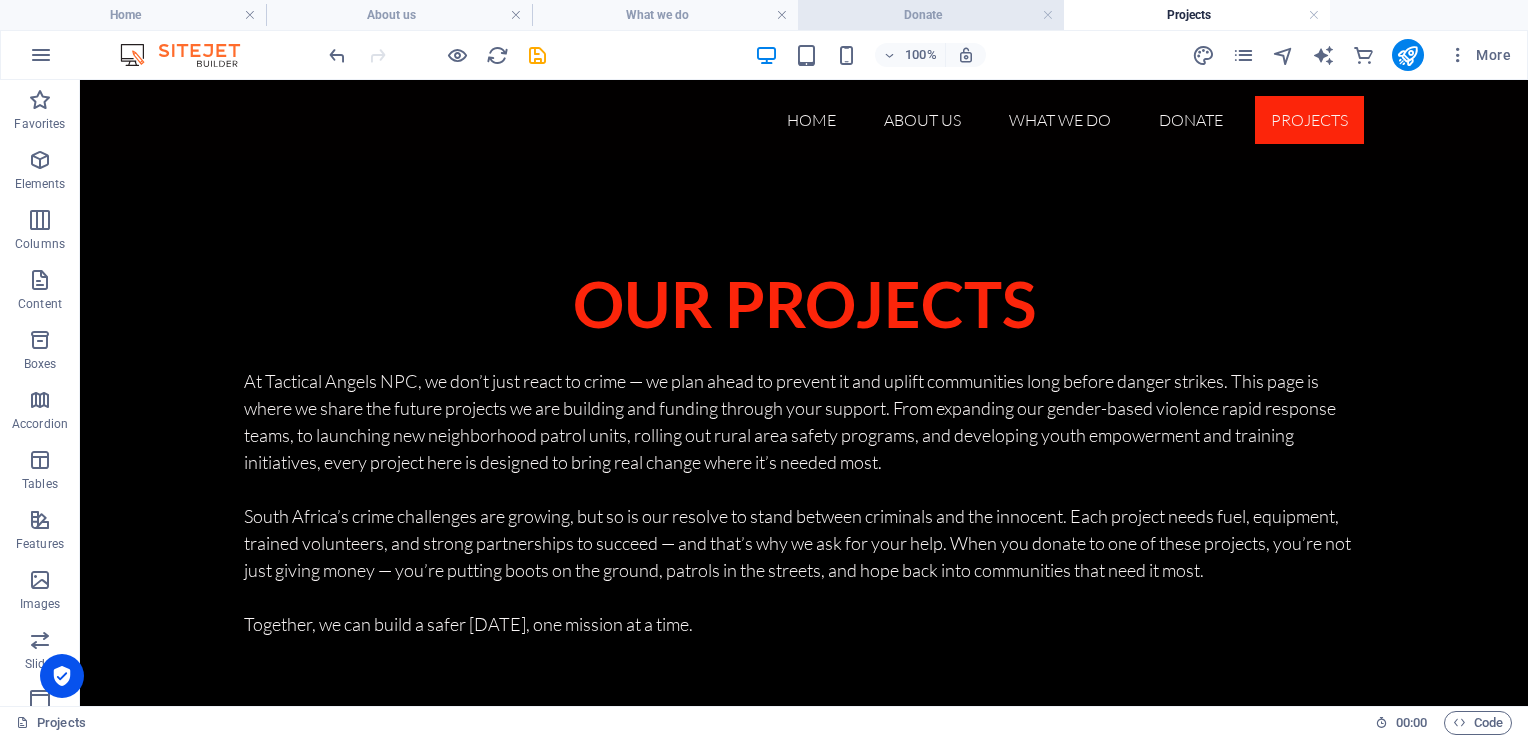 click on "Donate" at bounding box center [931, 15] 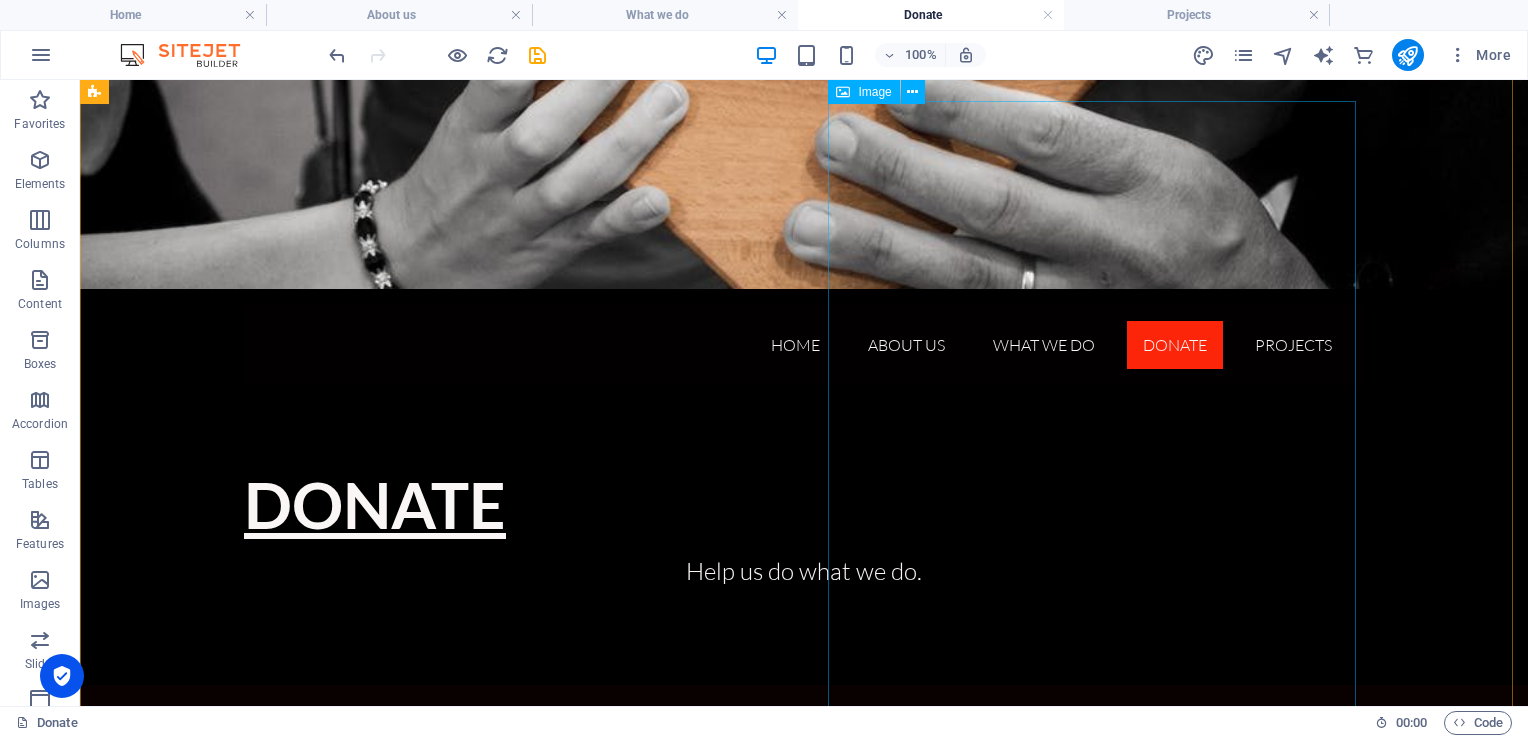 scroll, scrollTop: 0, scrollLeft: 0, axis: both 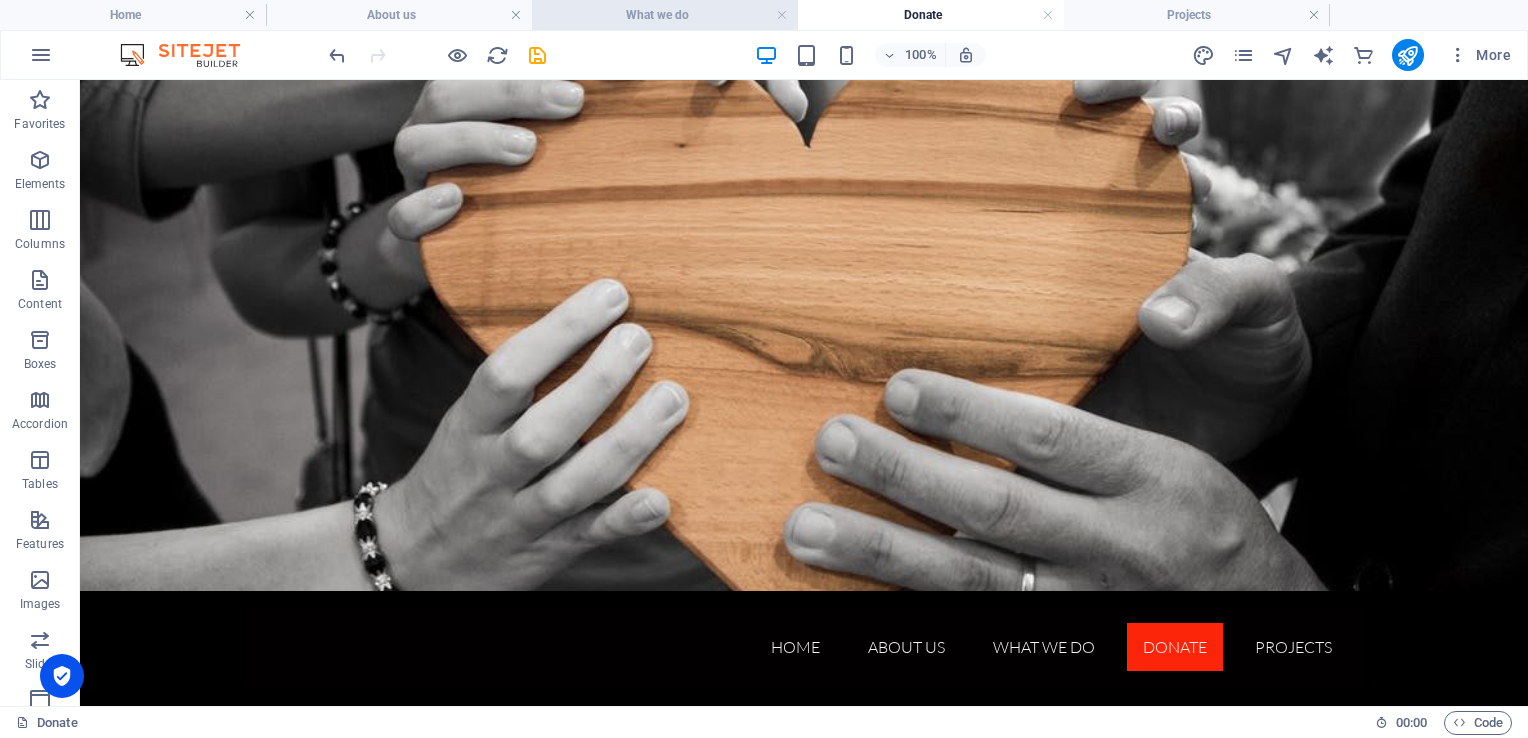 click on "What we do" at bounding box center (665, 15) 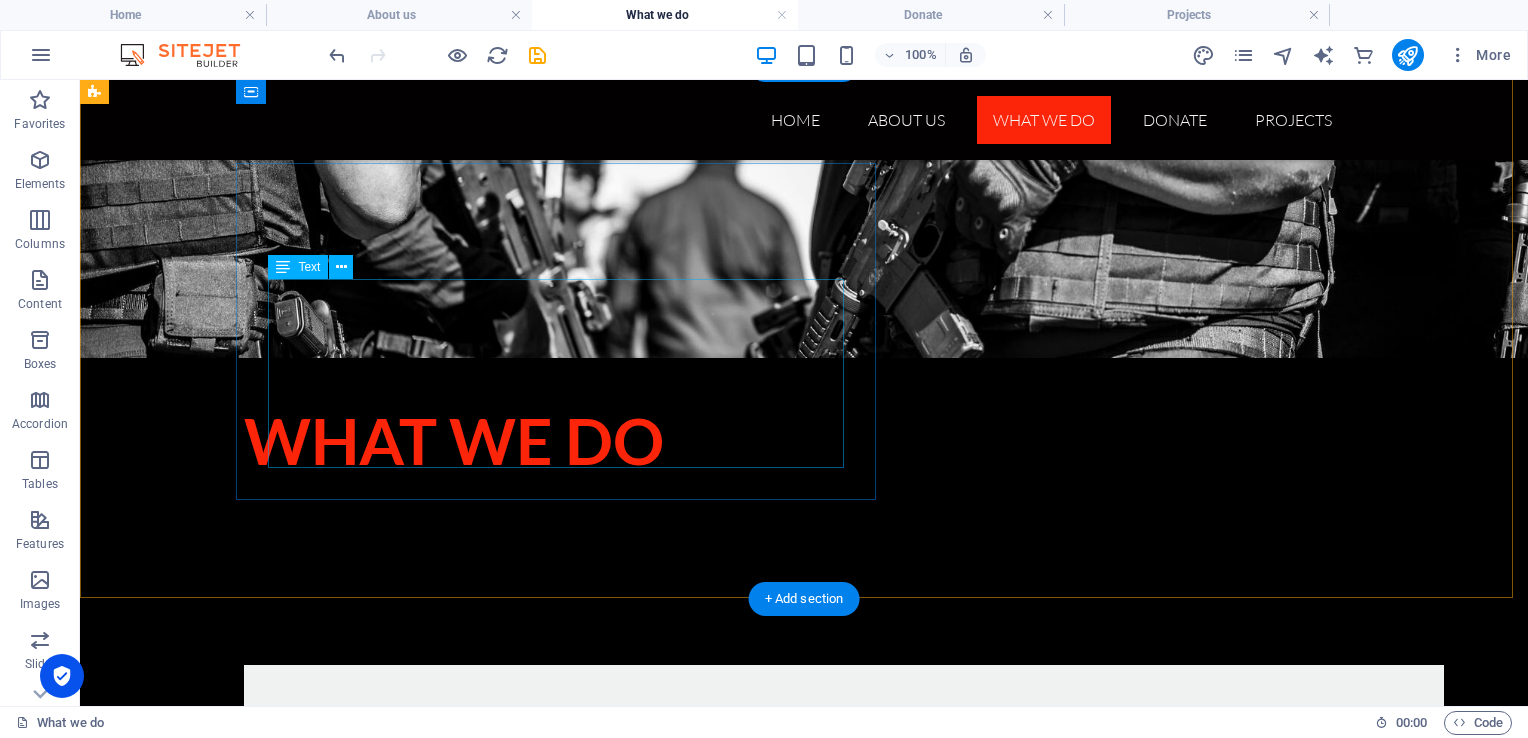 scroll, scrollTop: 342, scrollLeft: 0, axis: vertical 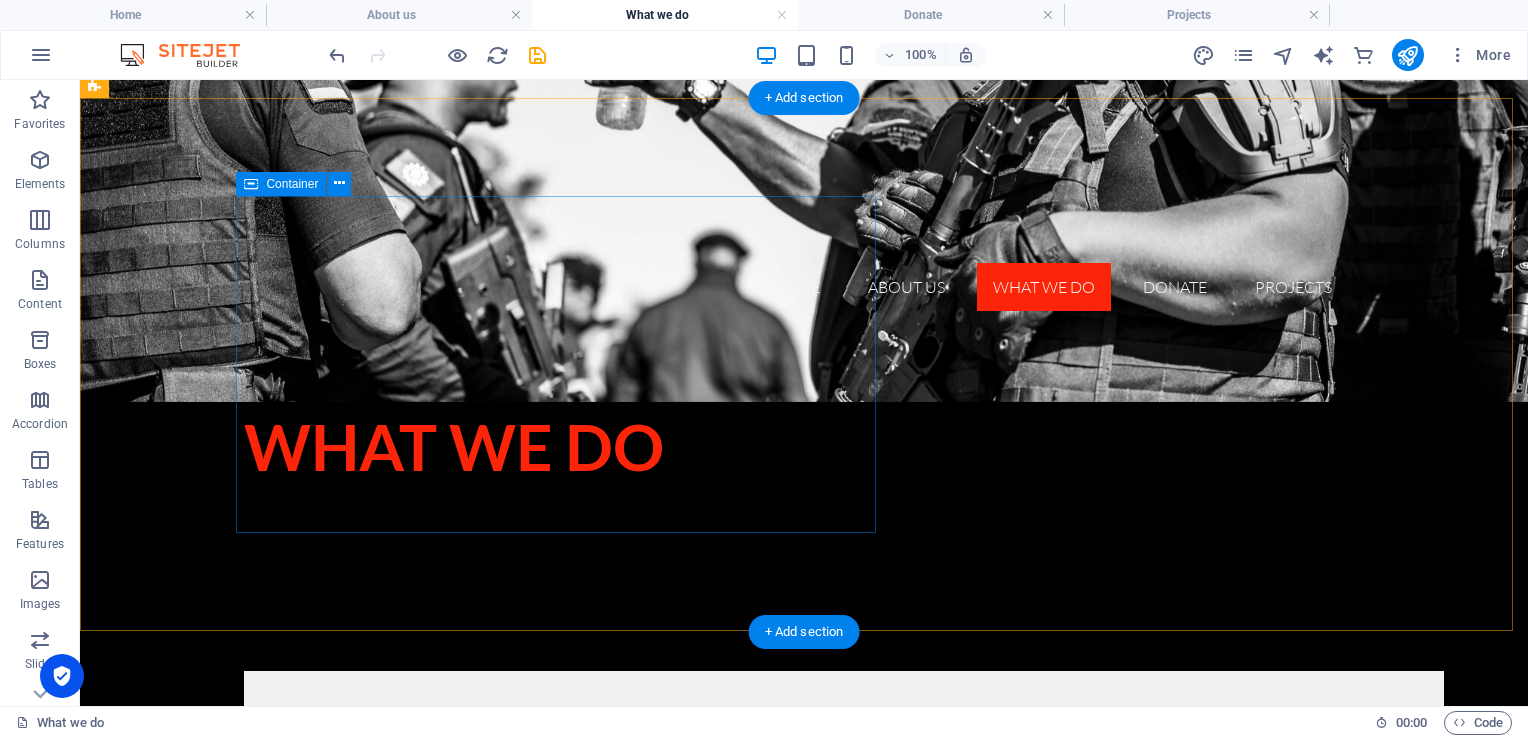 click on "On-site Guarding Our On-Site Guarding service provides reliable, PSIRA-registered armed and unarmed guards for any property or site that needs protection. Managed and regulated by our dedicated team of experienced supervisors, our guards handle everything from access control and visitor screening to perimeter patrols and incident response. Whether it’s residential, commercial, or special event security, you can trust Tactical Angels NPC to keep your people, property, and peace of mind fully covered." at bounding box center [844, 799] 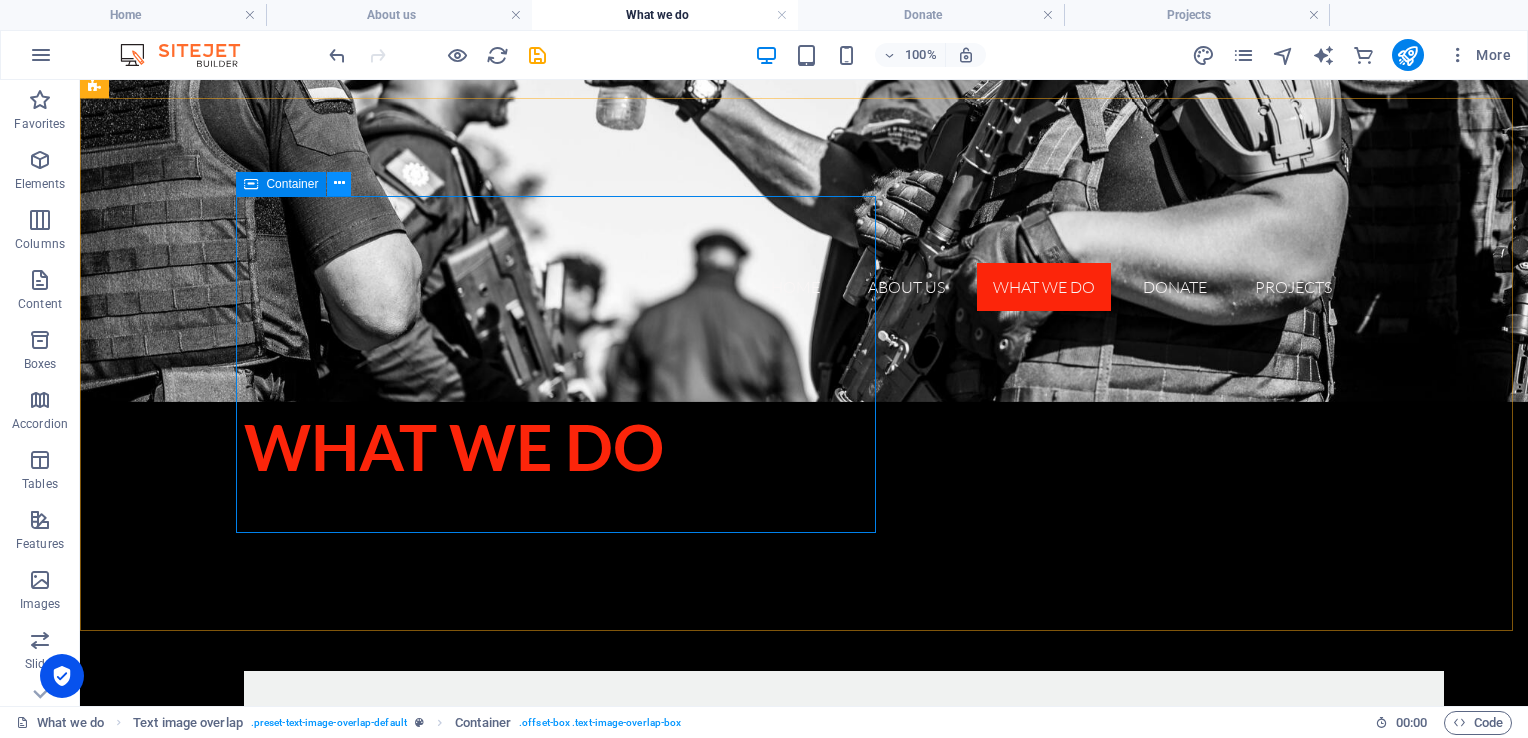 click at bounding box center (339, 183) 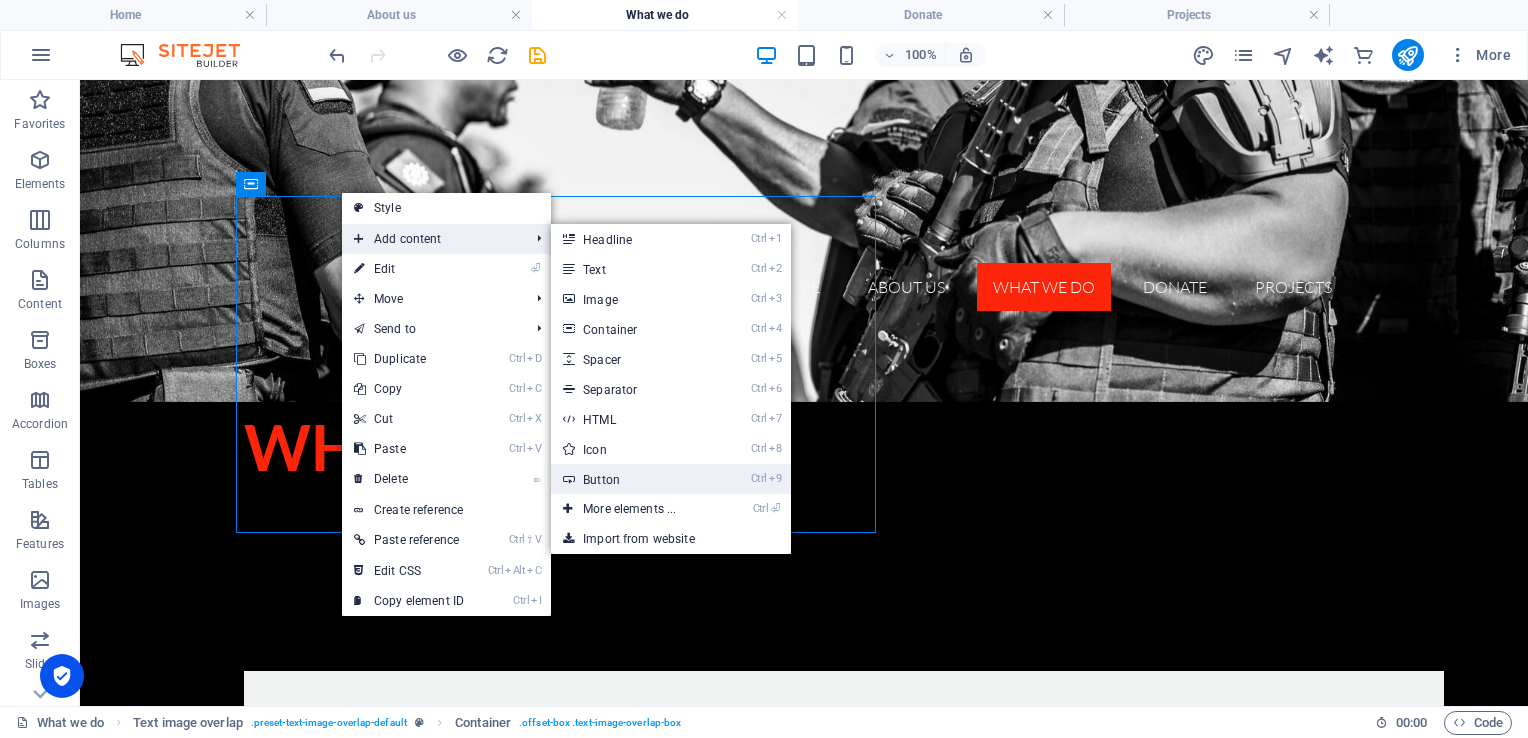 click on "Ctrl 9  Button" at bounding box center (633, 479) 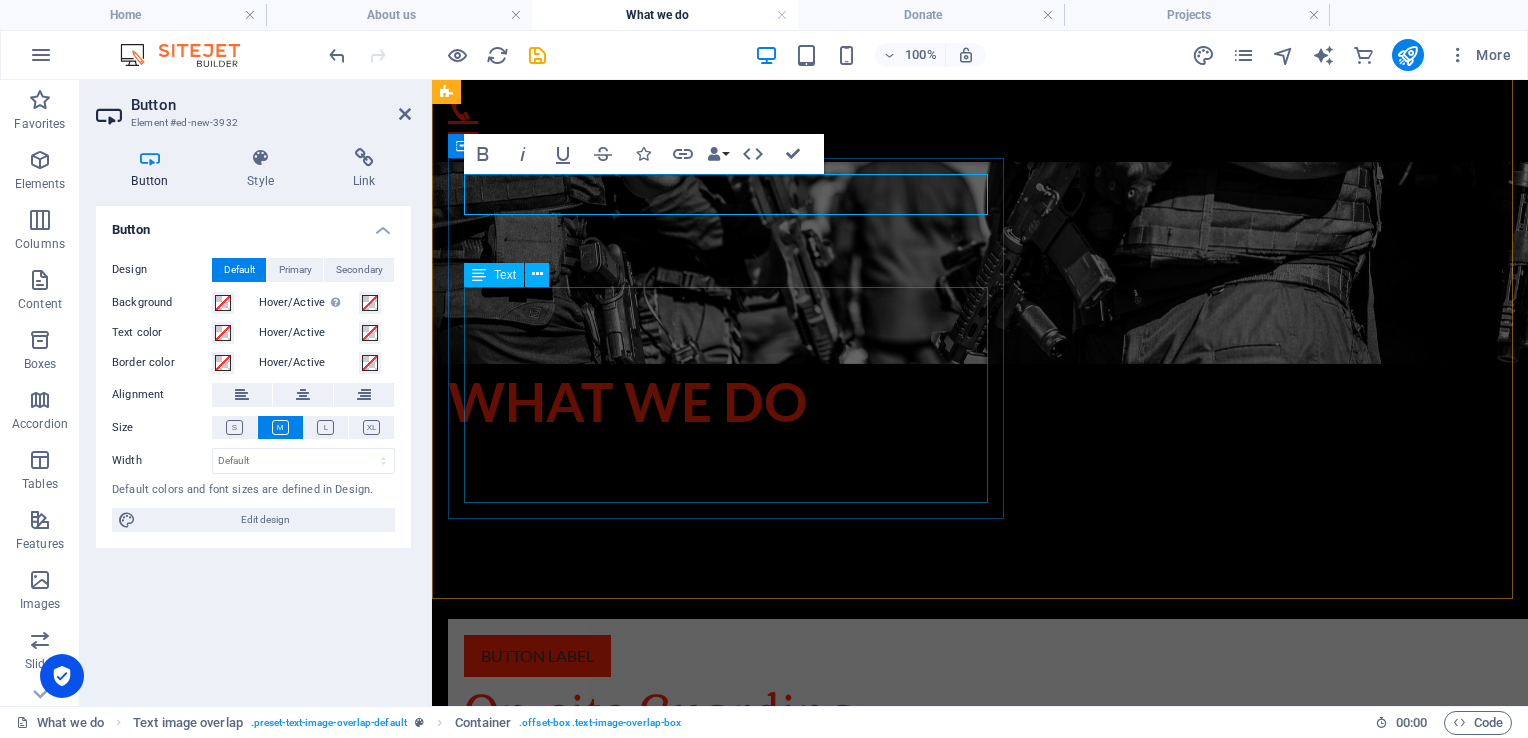 scroll, scrollTop: 327, scrollLeft: 0, axis: vertical 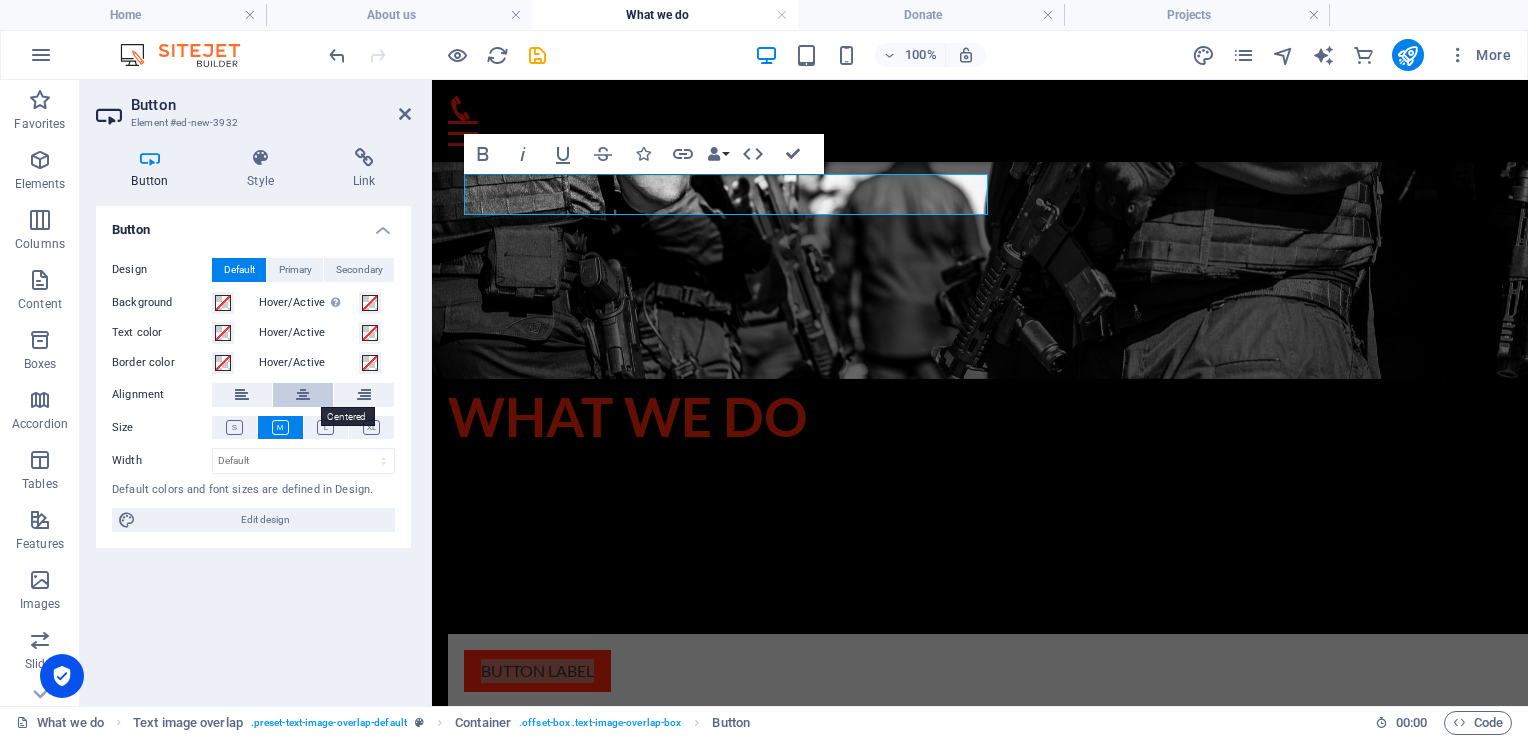 click at bounding box center [303, 395] 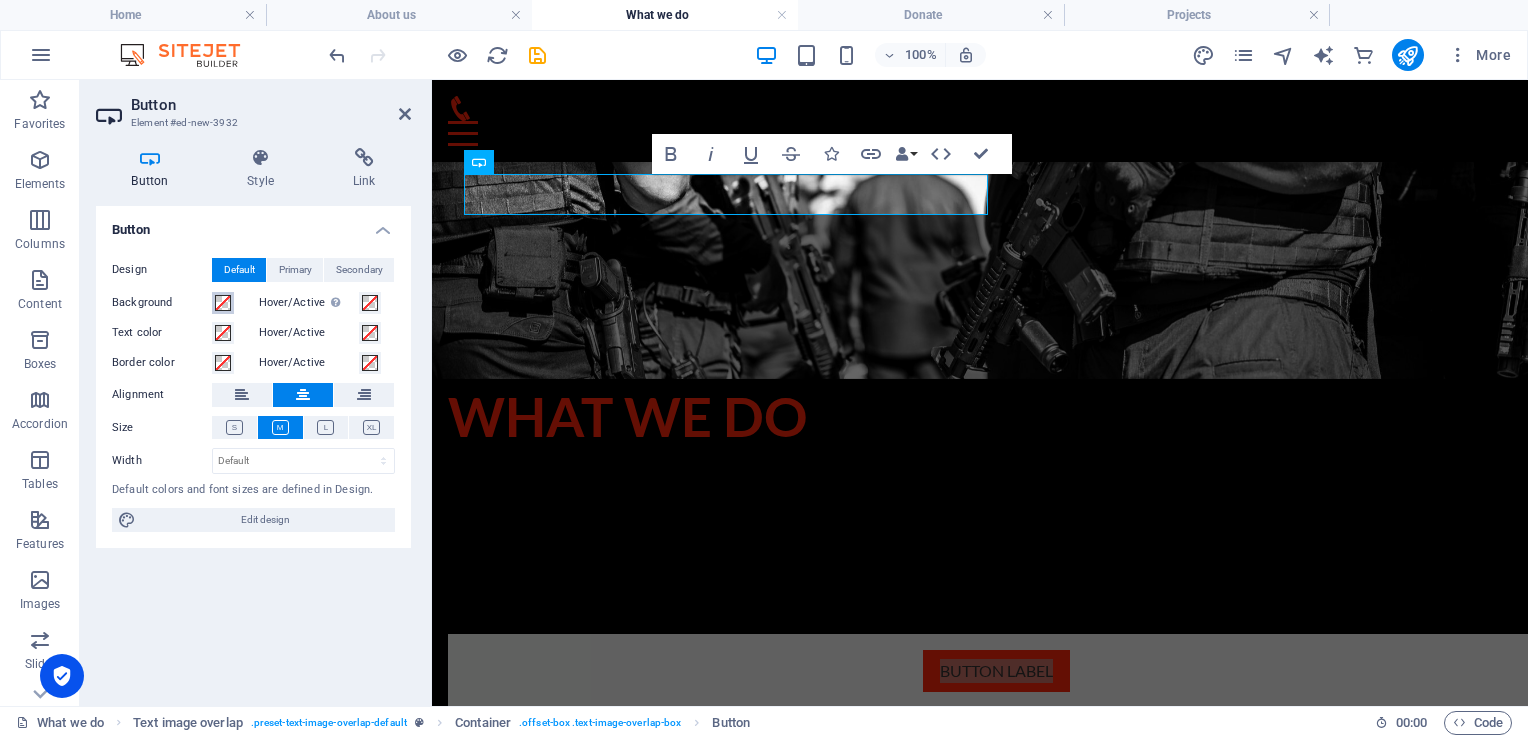 click at bounding box center (223, 303) 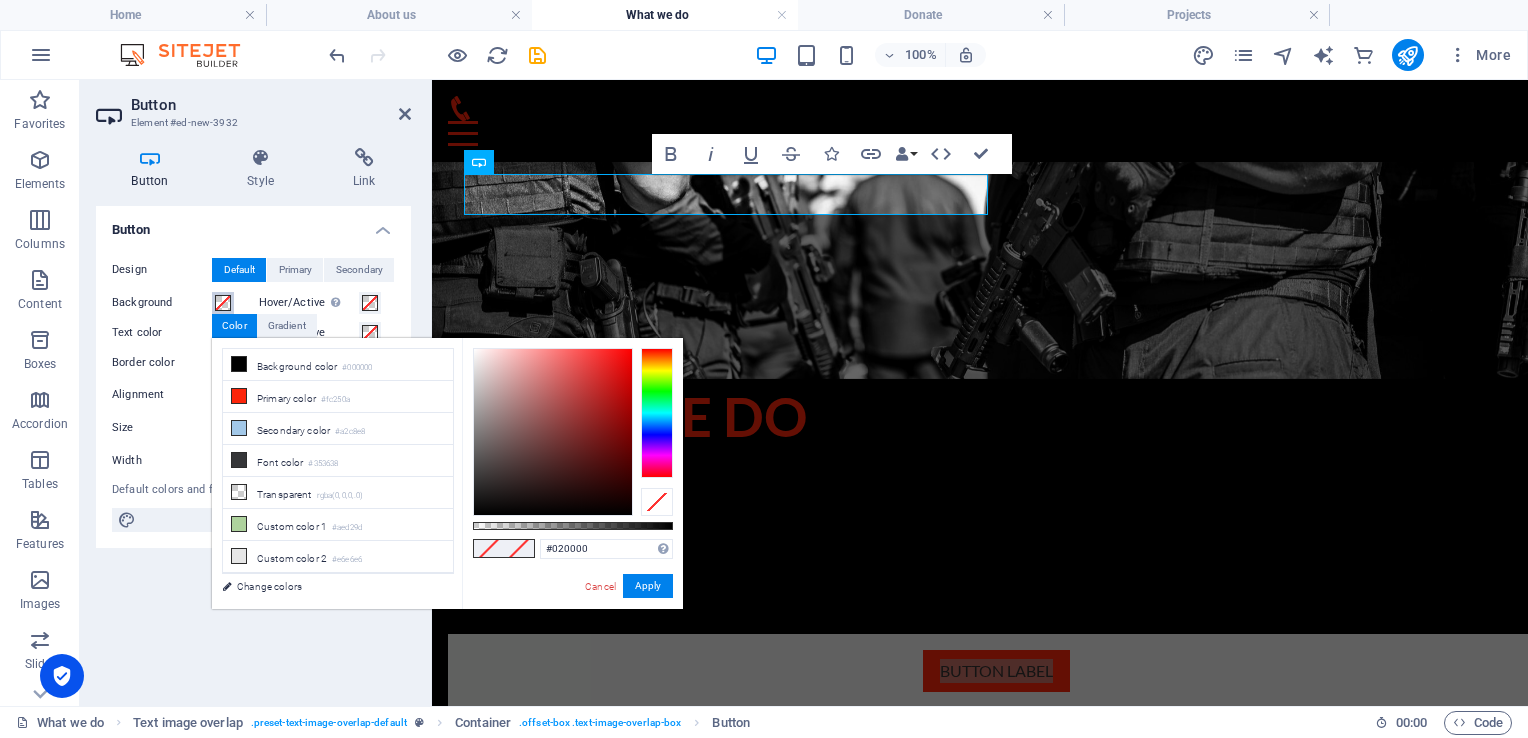 click at bounding box center (553, 432) 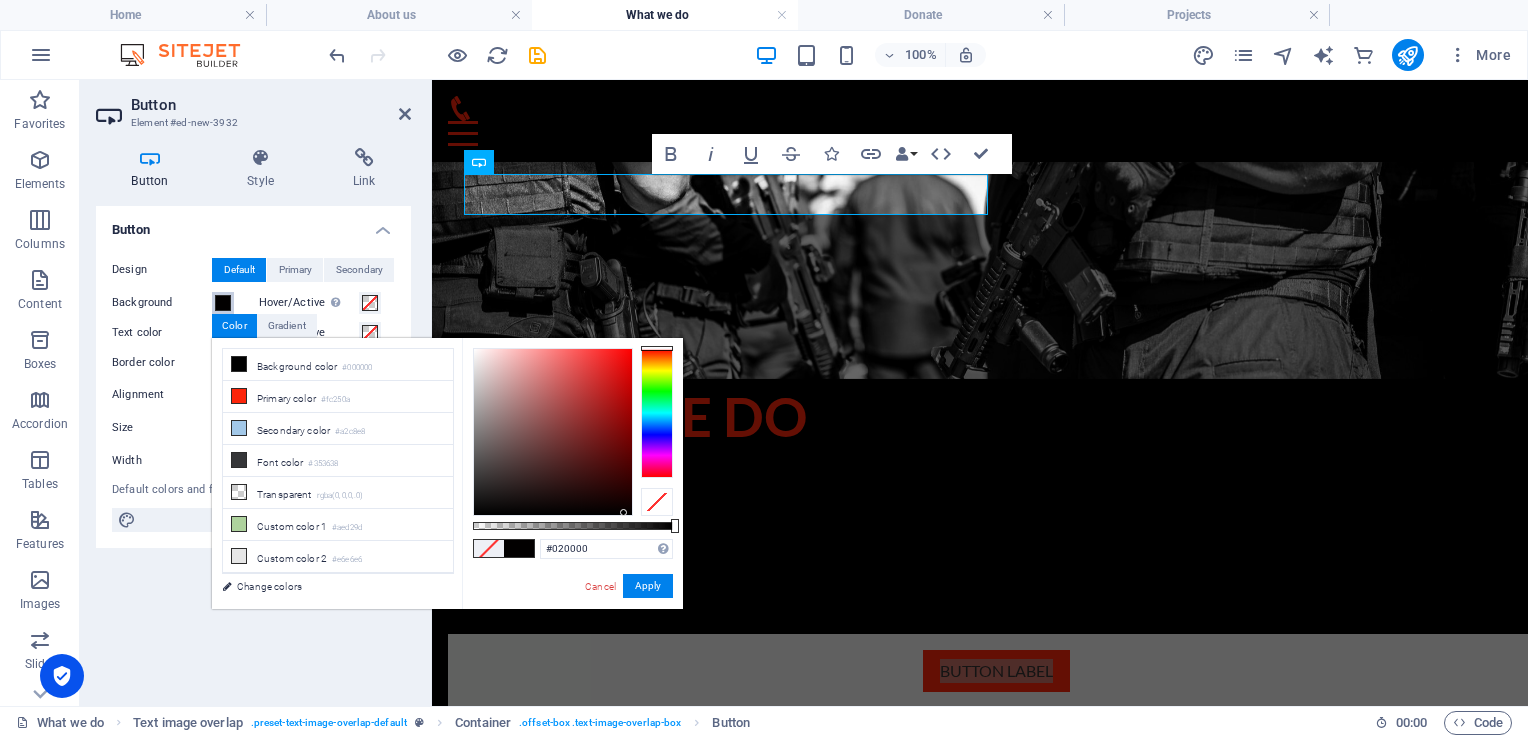 type on "#030000" 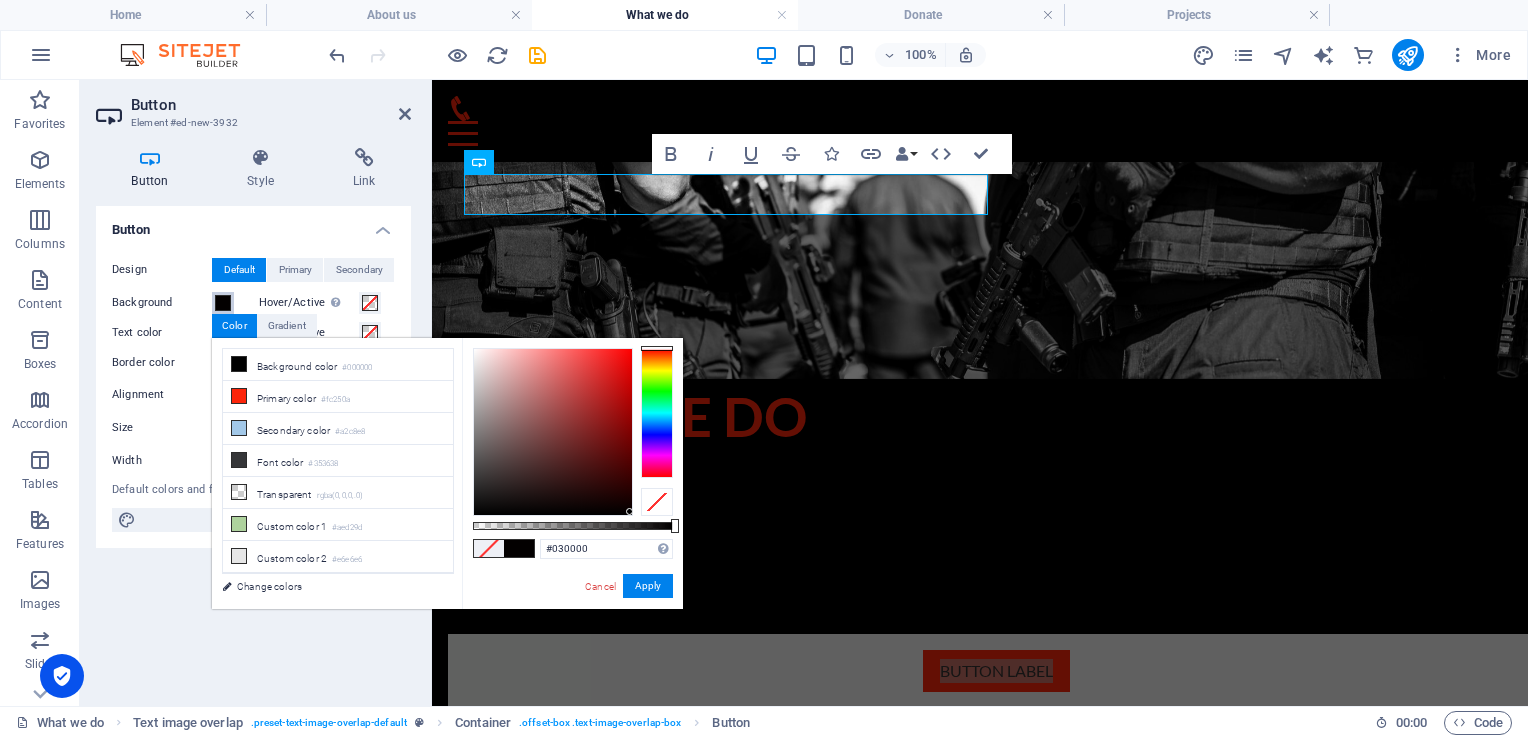 click at bounding box center [553, 432] 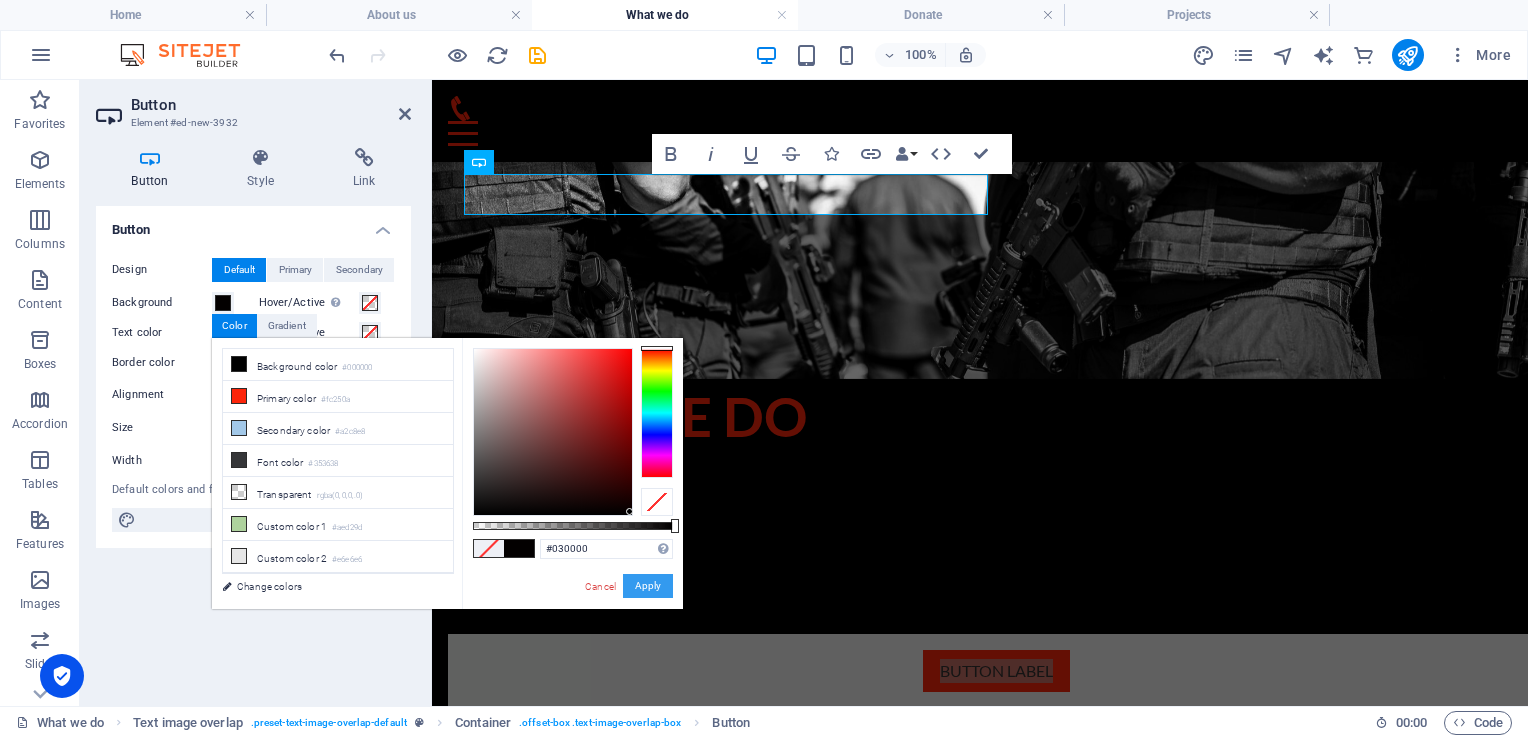 click on "Apply" at bounding box center [648, 586] 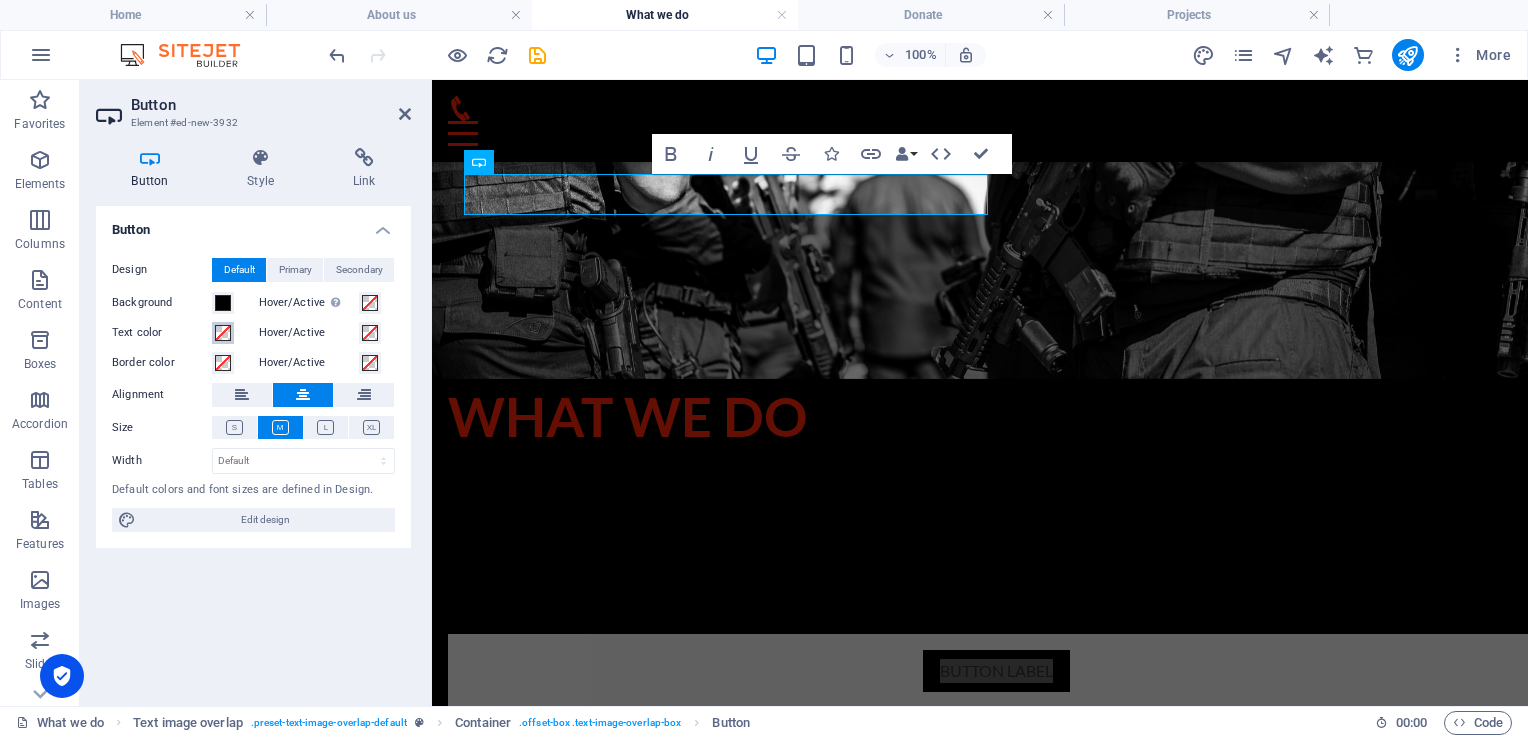 click at bounding box center [223, 333] 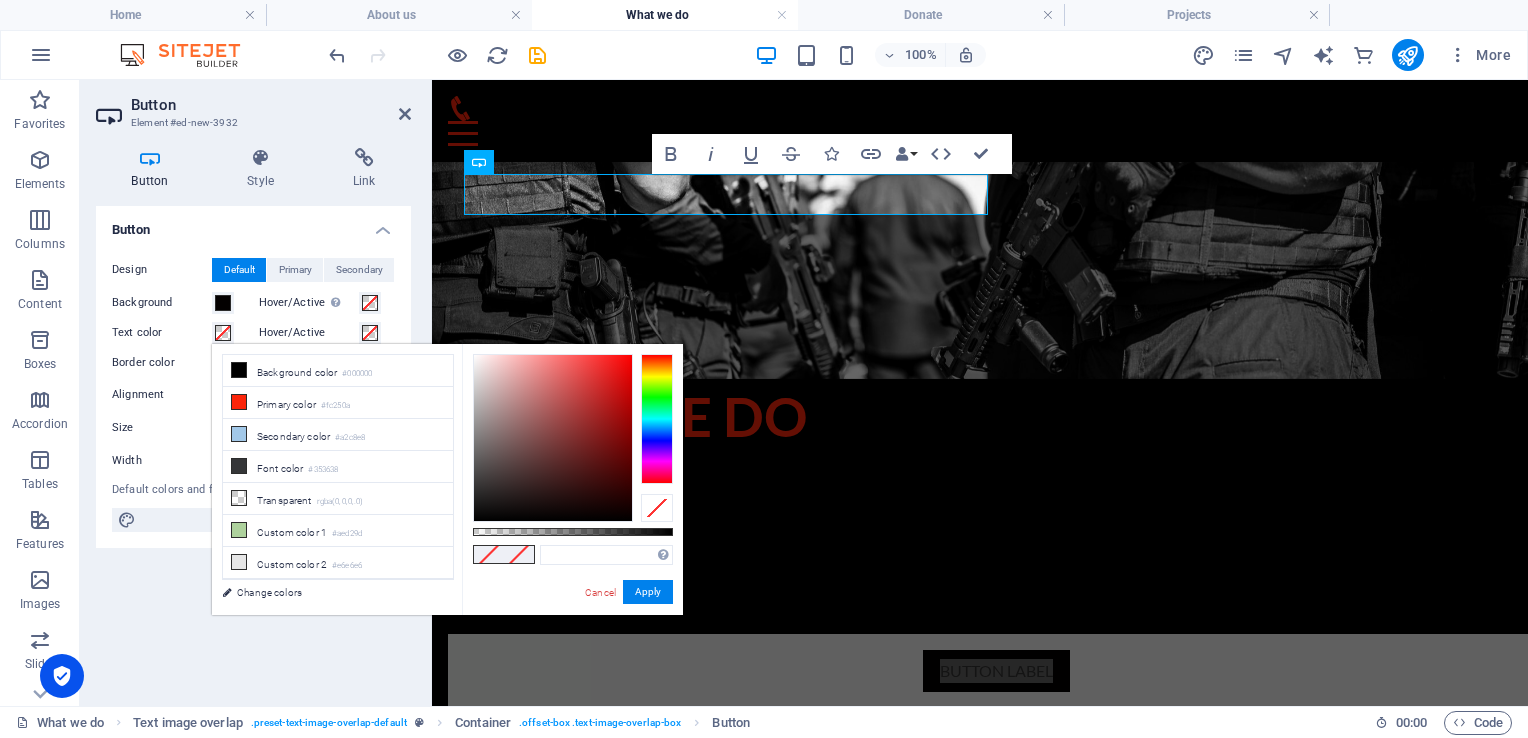 type on "#fefbfb" 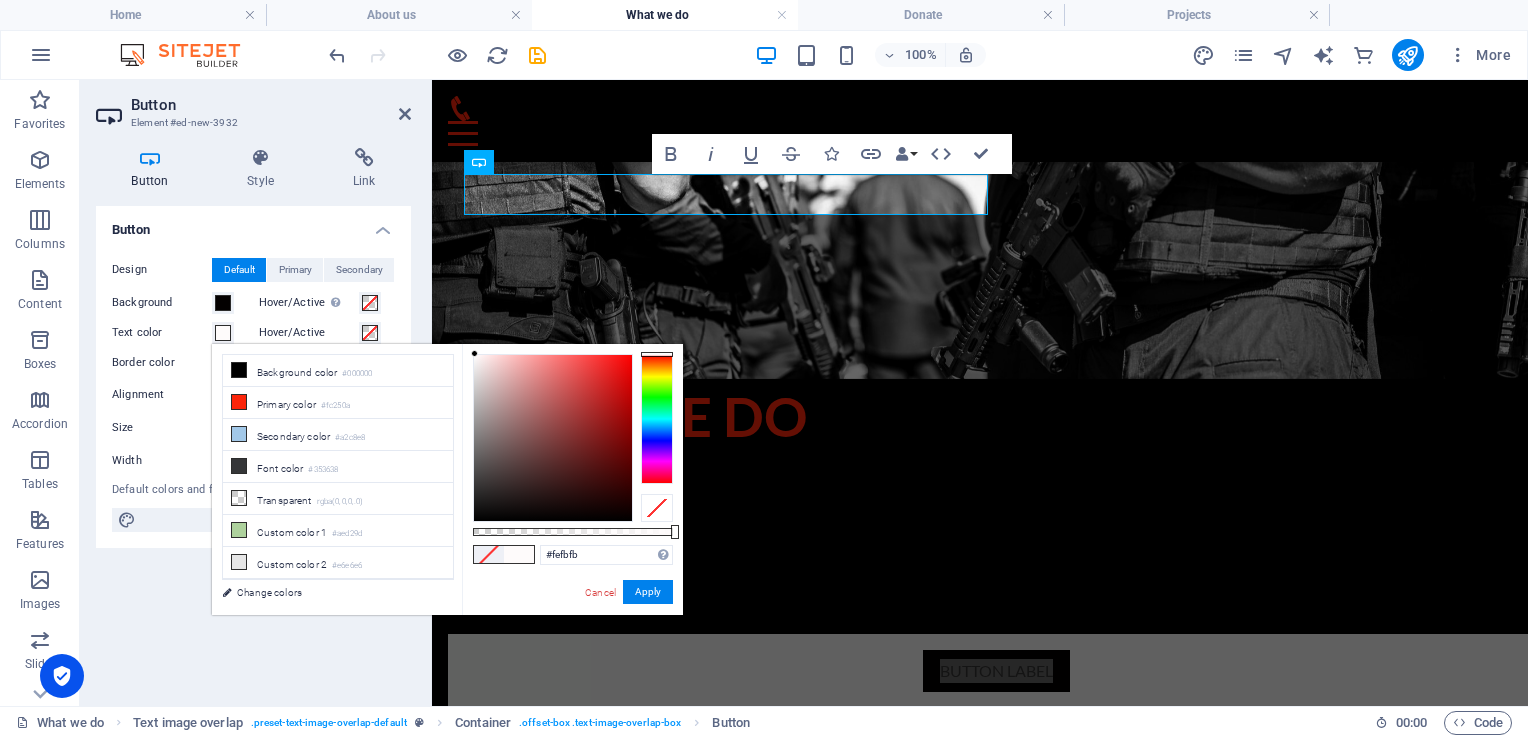 click at bounding box center [553, 438] 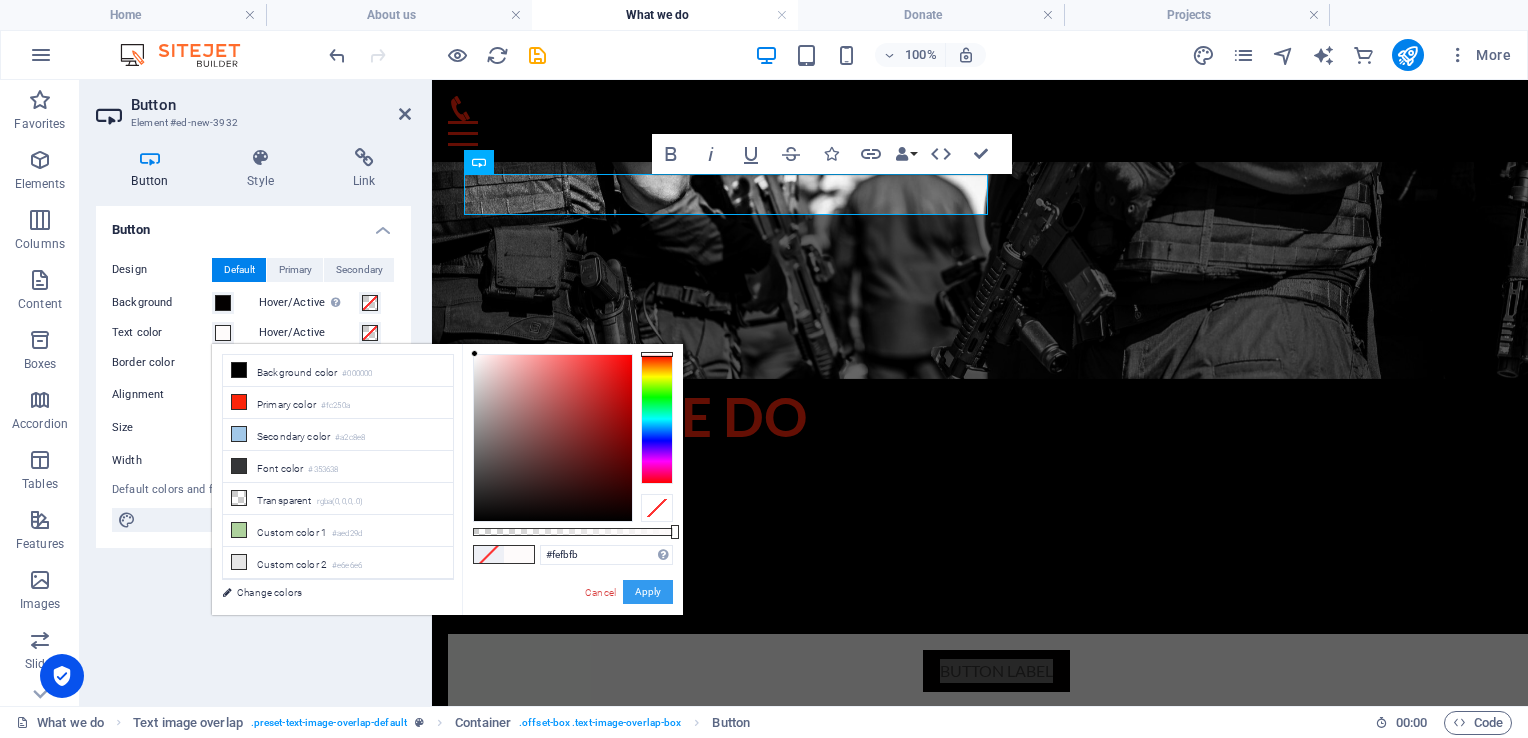 click on "Apply" at bounding box center (648, 592) 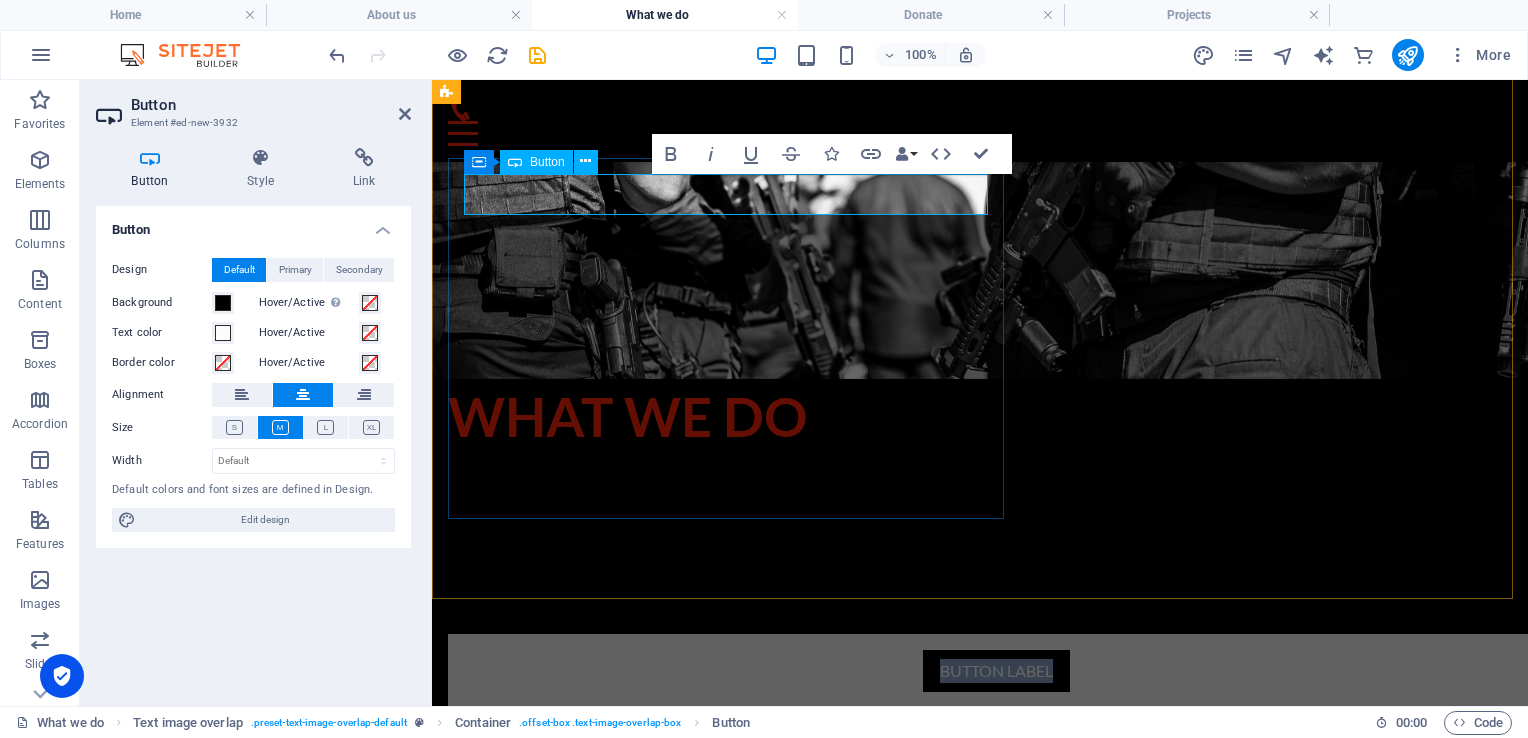 click on "Button label" at bounding box center (996, 671) 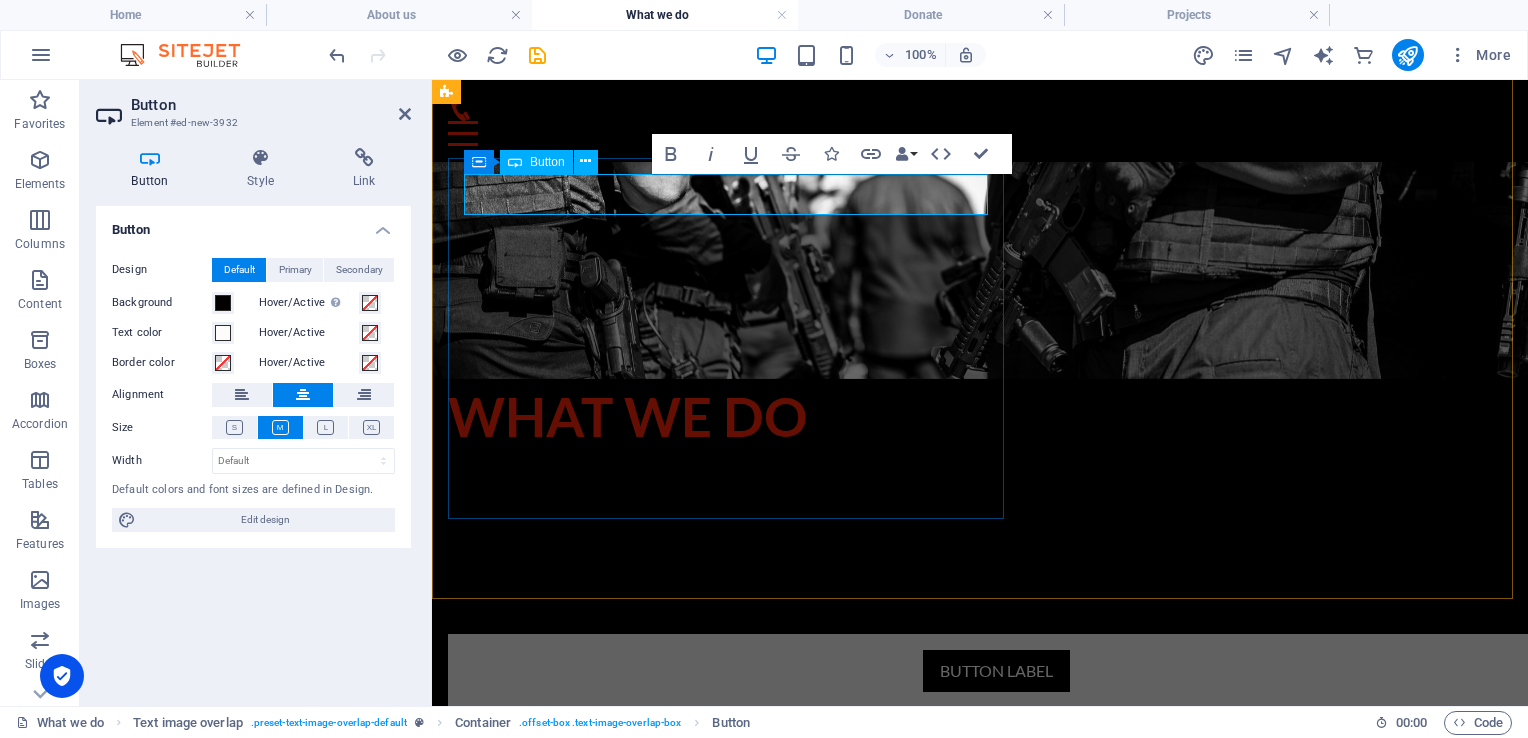 click on "Button label" at bounding box center (996, 671) 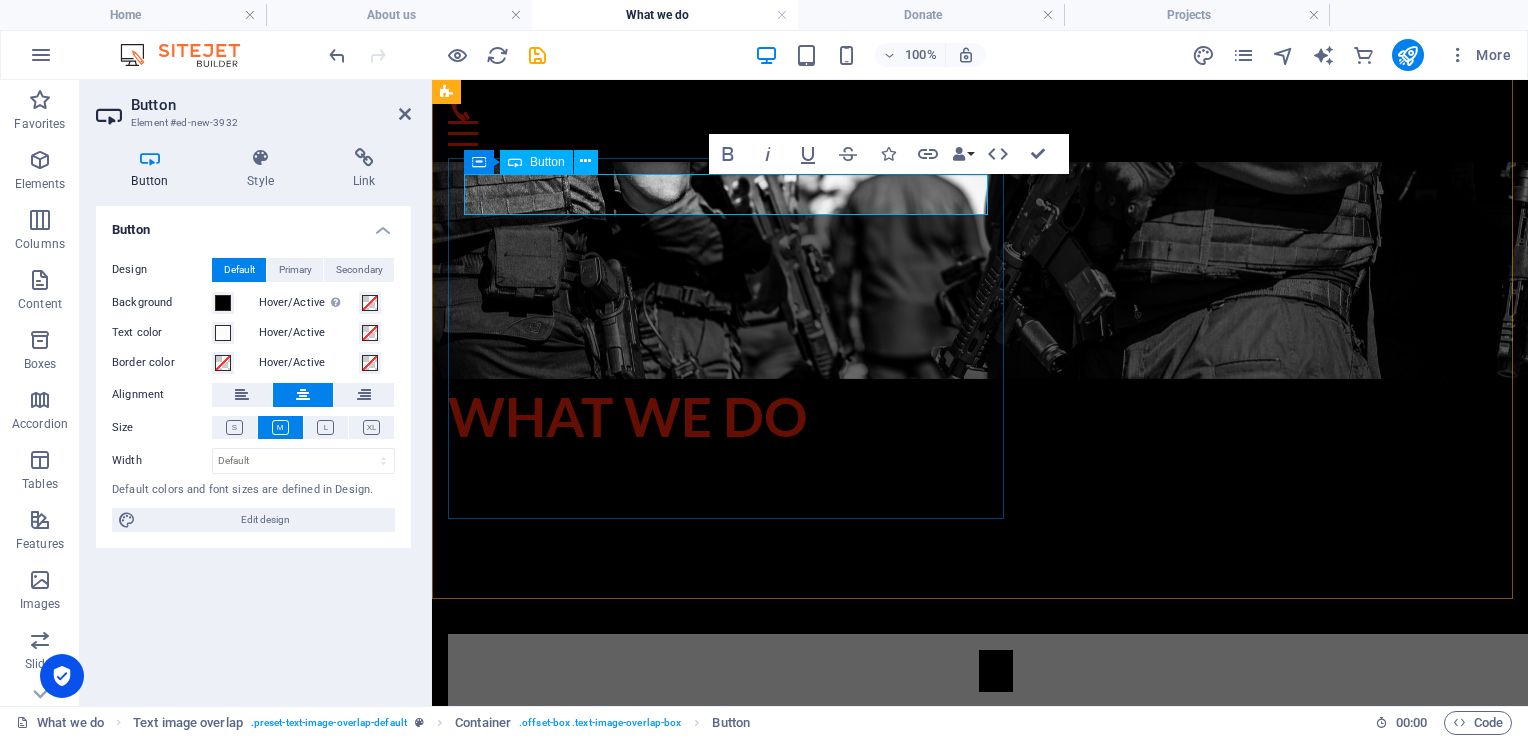 type 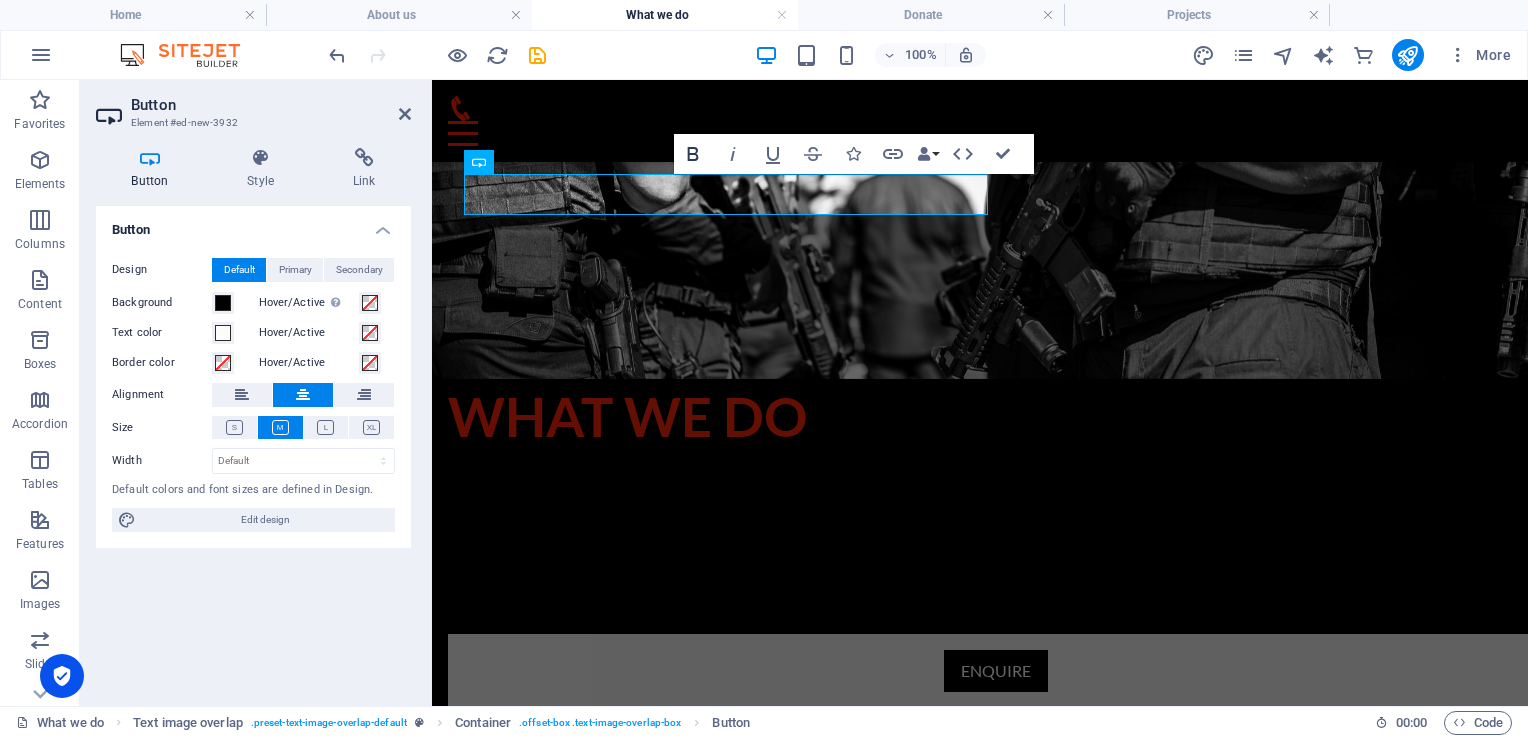 click 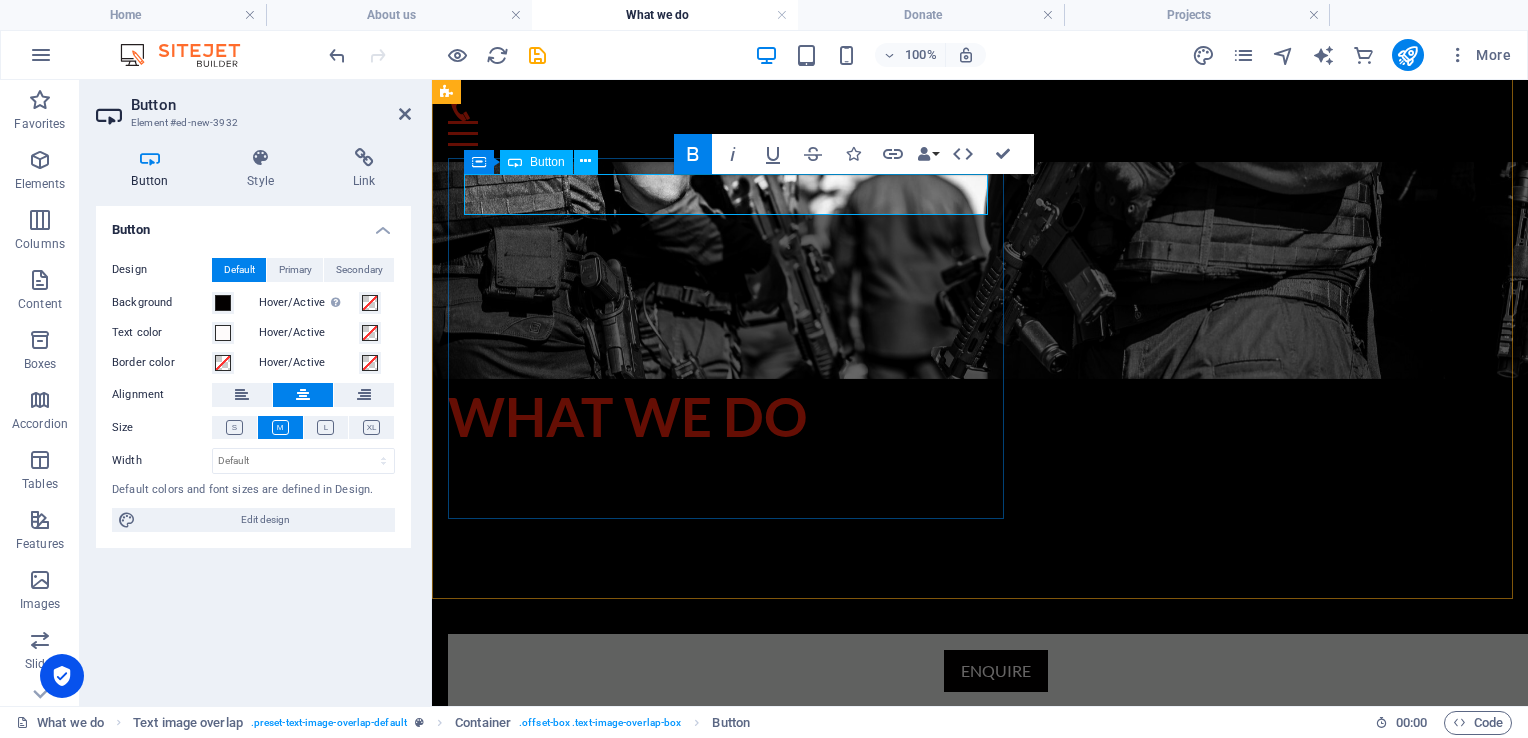 click on "ENQUIRE ​" at bounding box center [996, 671] 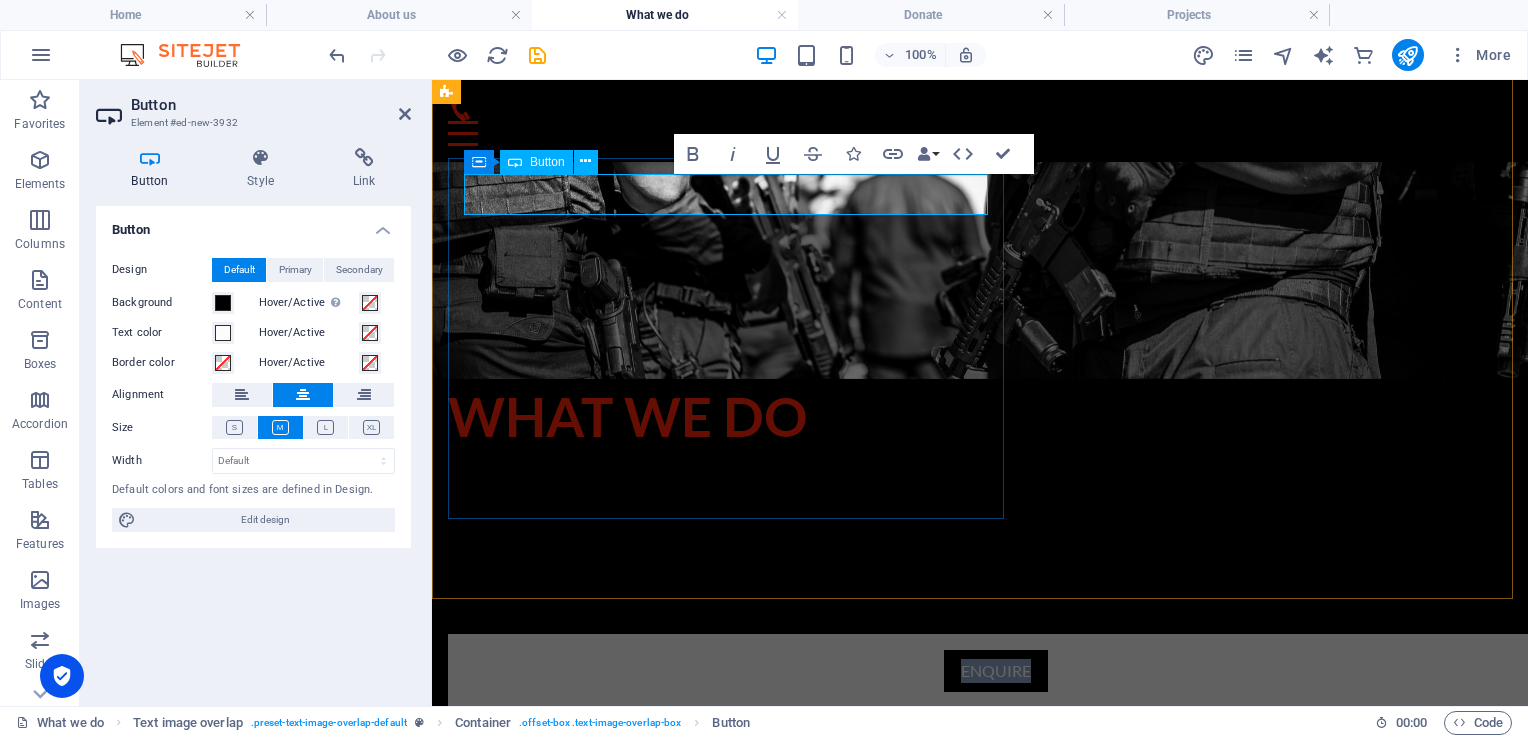 click on "ENQUIRE ​" at bounding box center (996, 671) 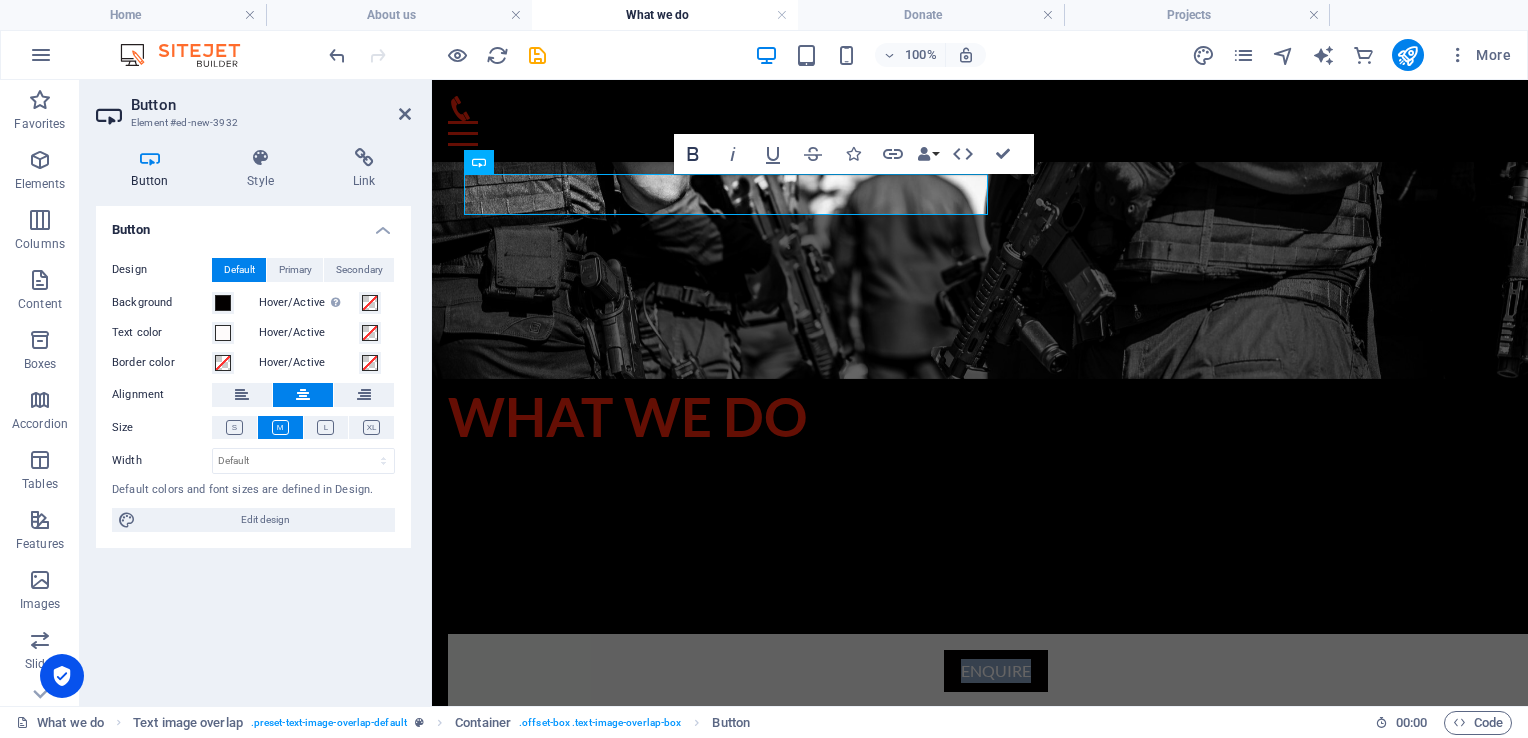 click 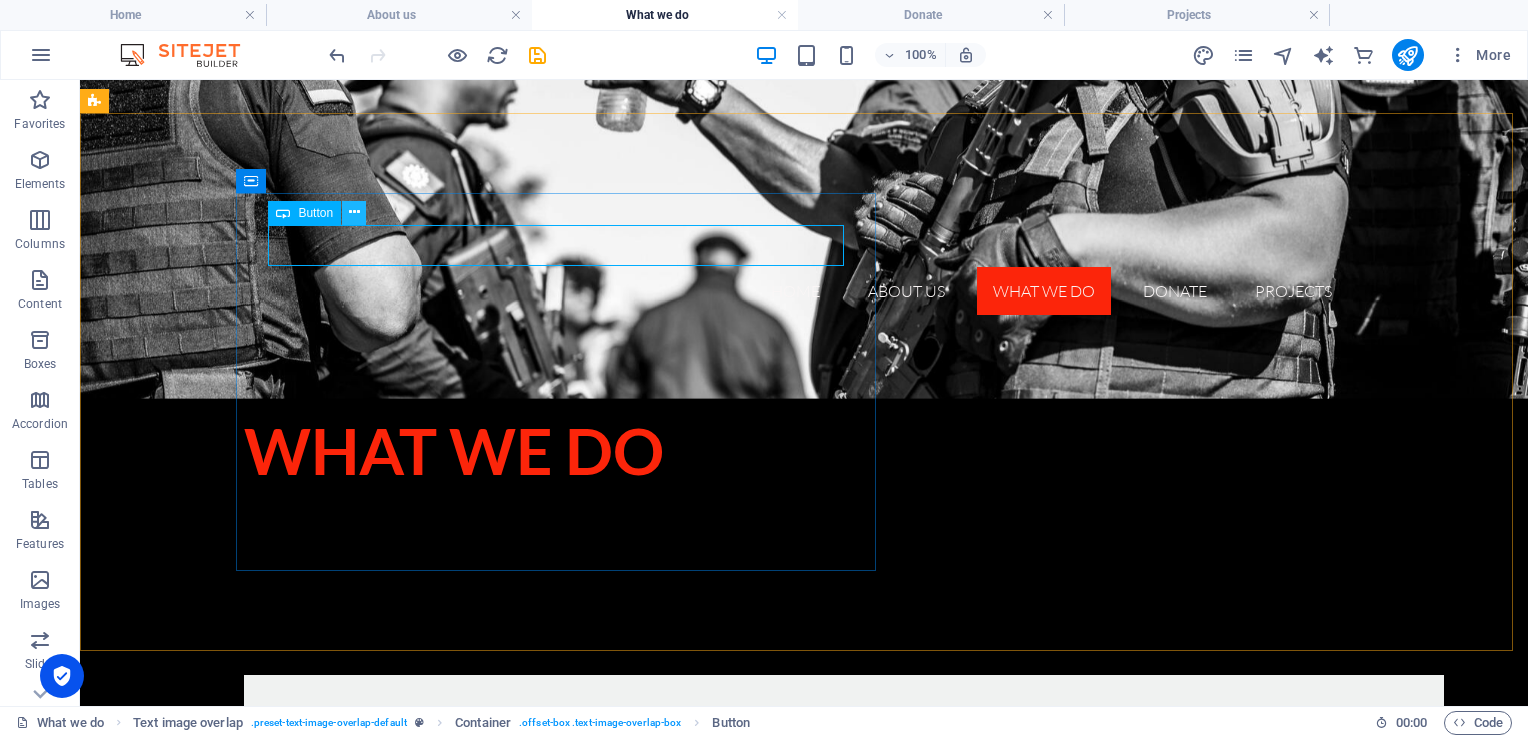 click at bounding box center [354, 212] 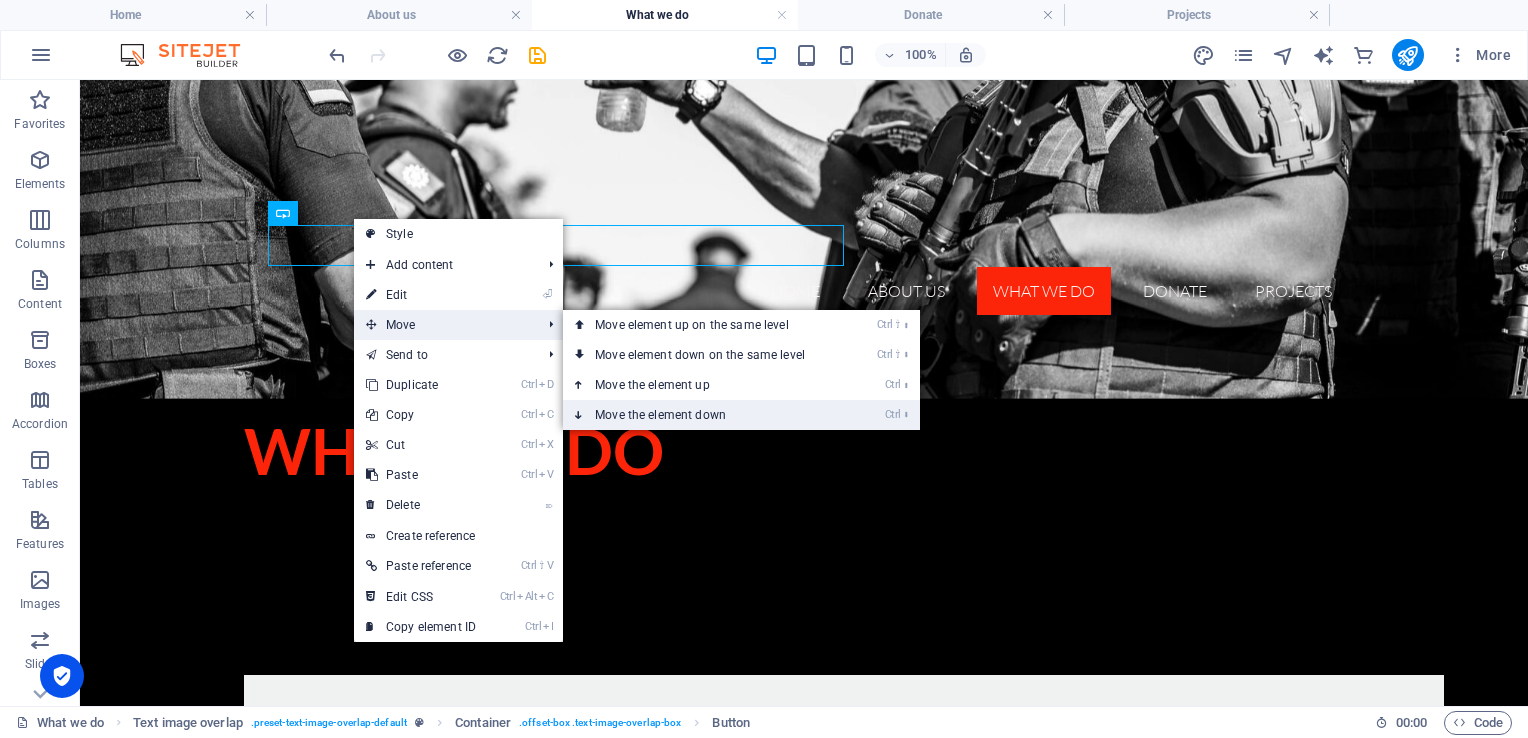 click on "Ctrl ⬇  Move the element down" at bounding box center (704, 415) 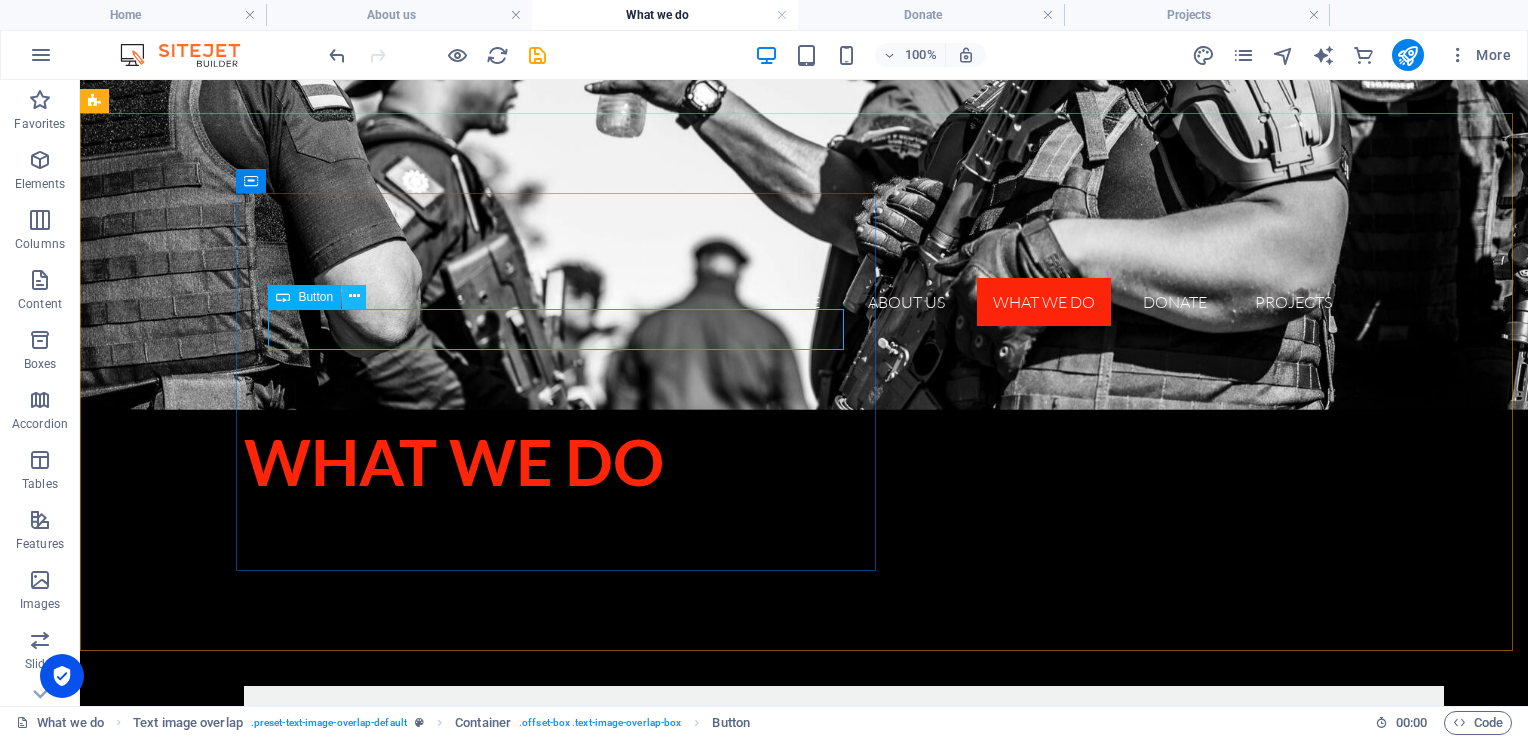 click at bounding box center [354, 296] 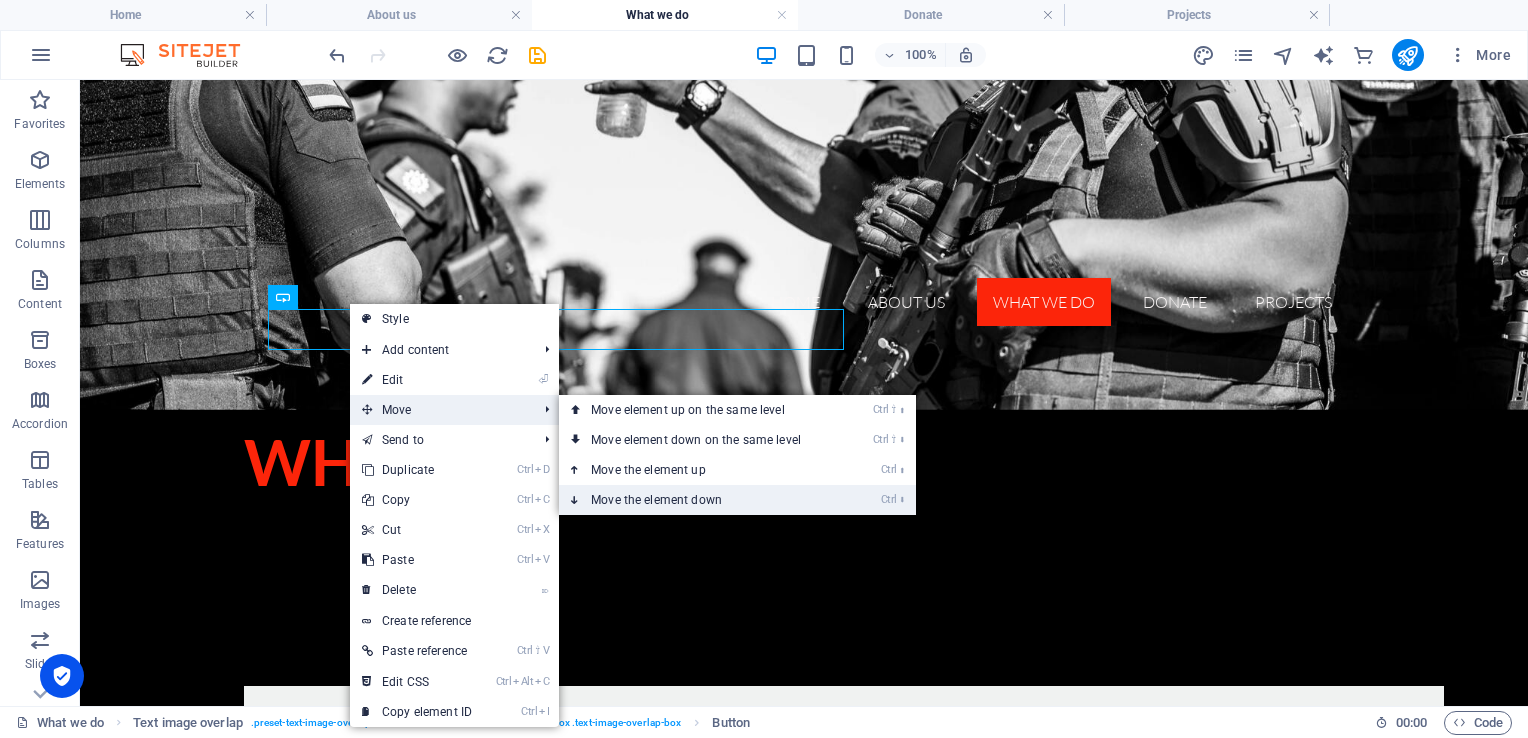 click on "Ctrl ⬇  Move the element down" at bounding box center (700, 500) 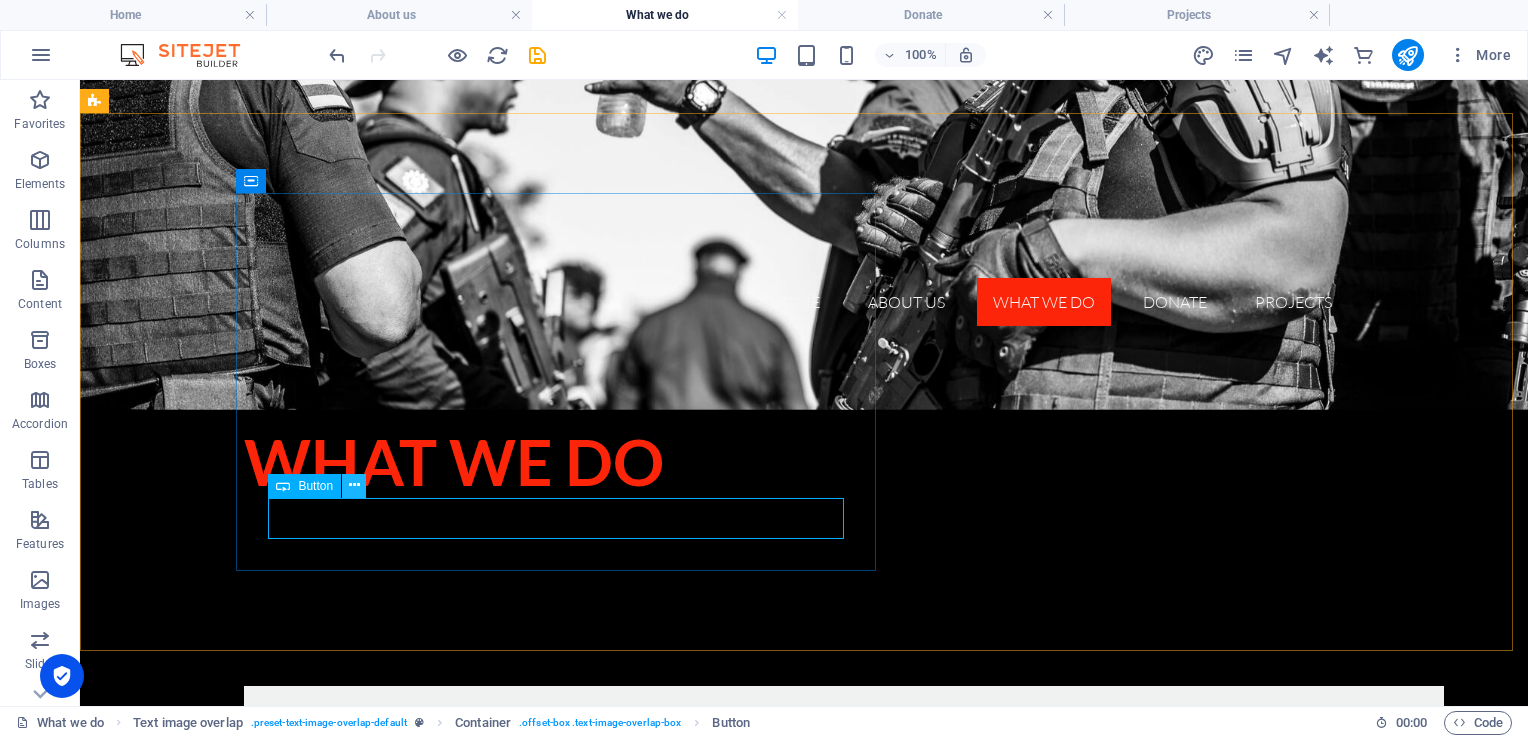 click at bounding box center [354, 485] 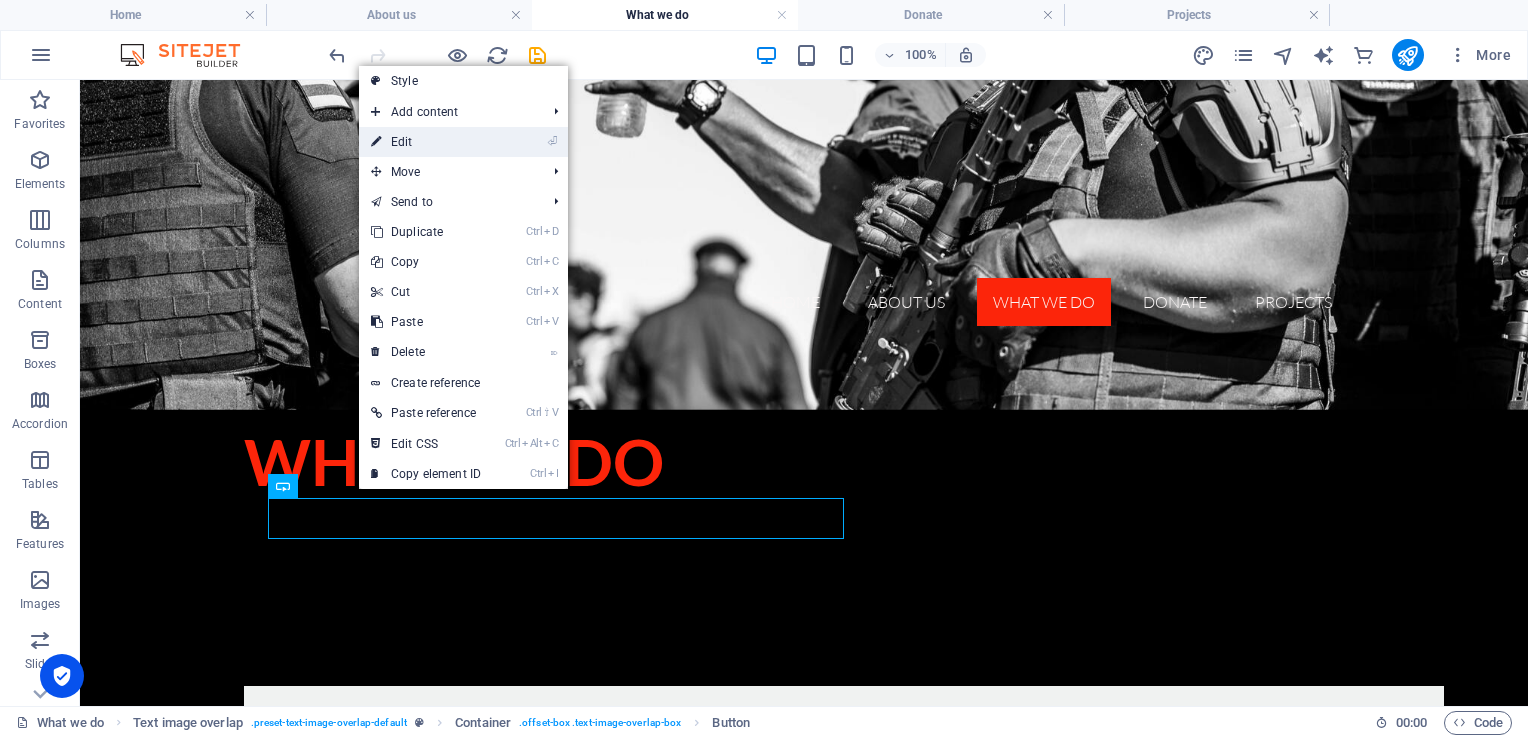 click on "⏎  Edit" at bounding box center (426, 142) 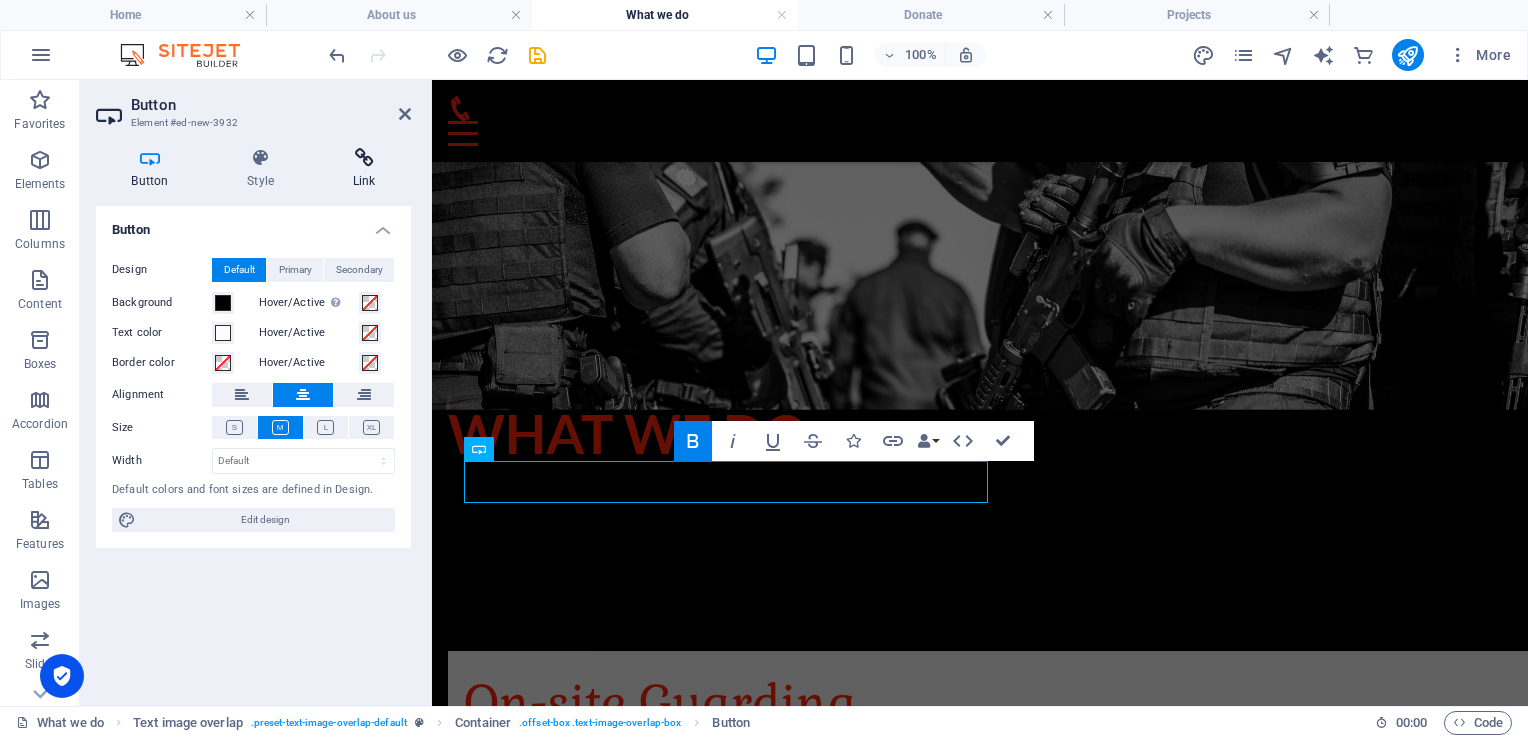 click at bounding box center [364, 158] 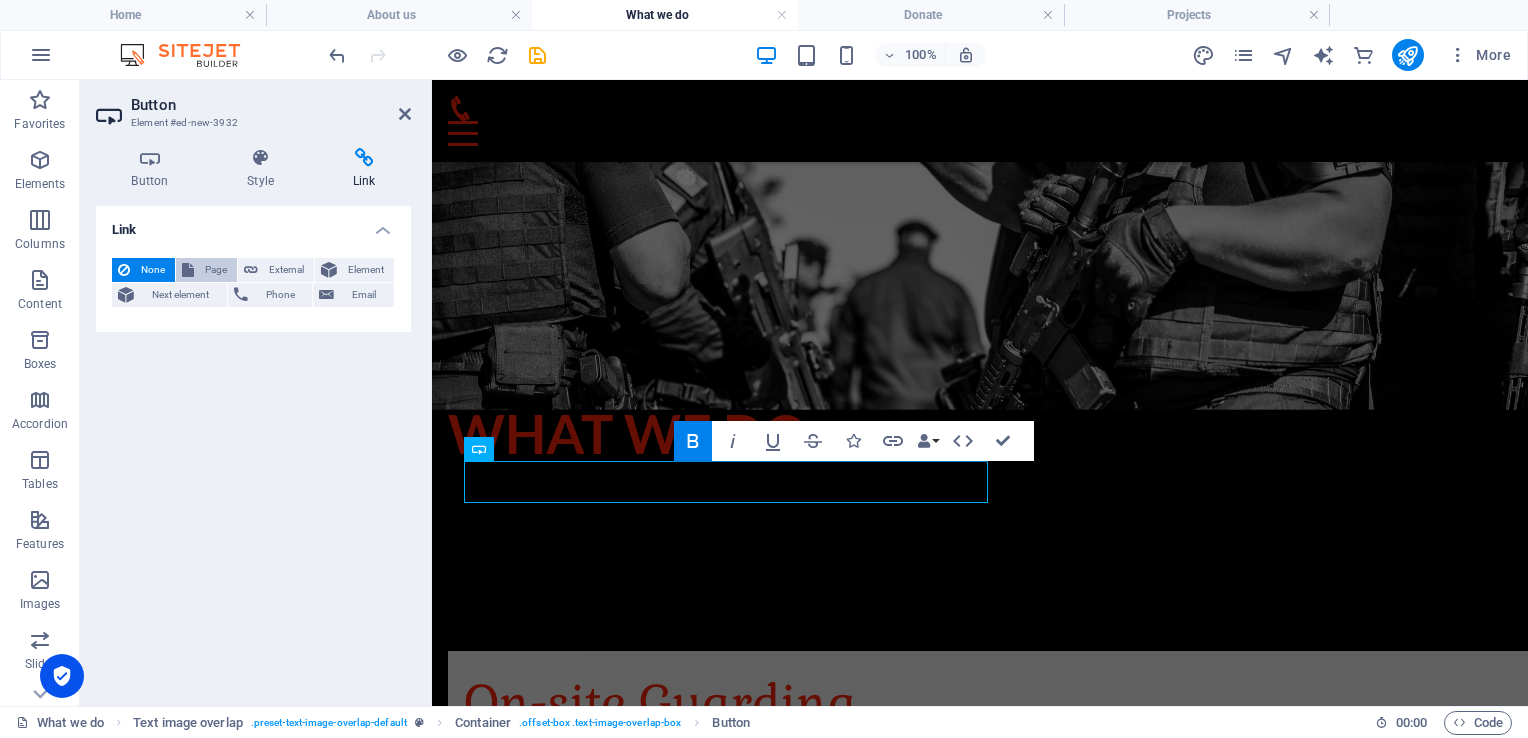 click on "Page" at bounding box center (215, 270) 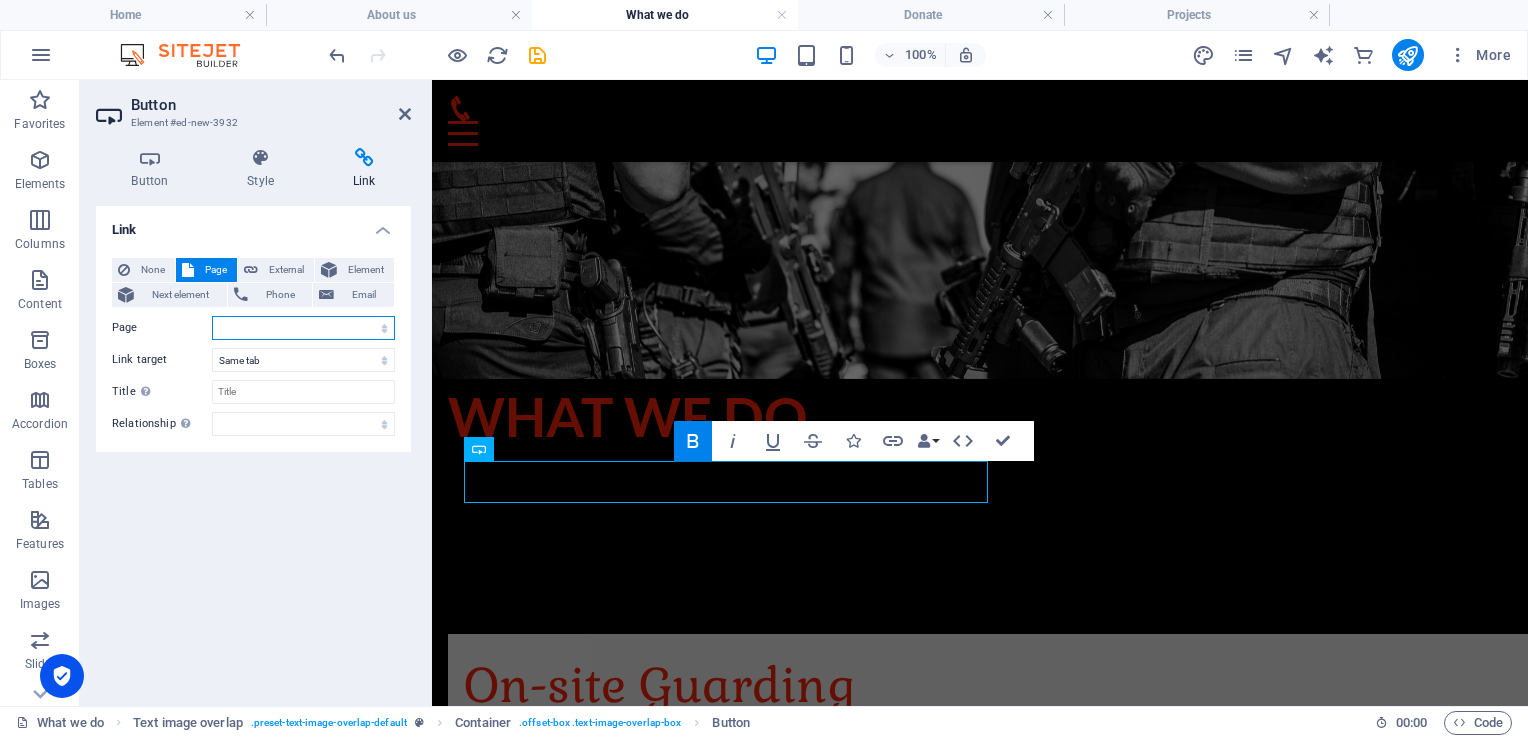 click on "Home About us What we do Donate Projects" at bounding box center [303, 328] 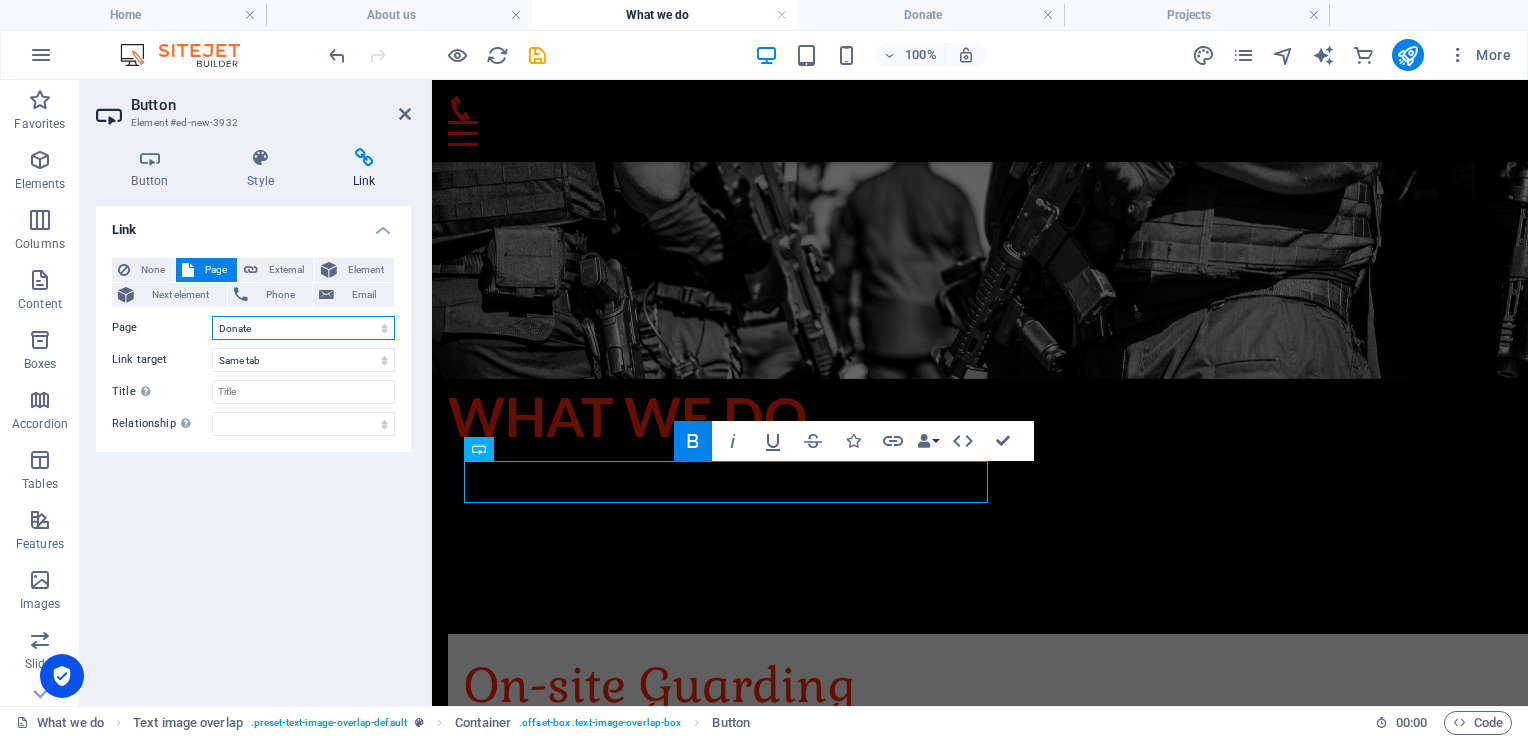 click on "Home About us What we do Donate Projects" at bounding box center [303, 328] 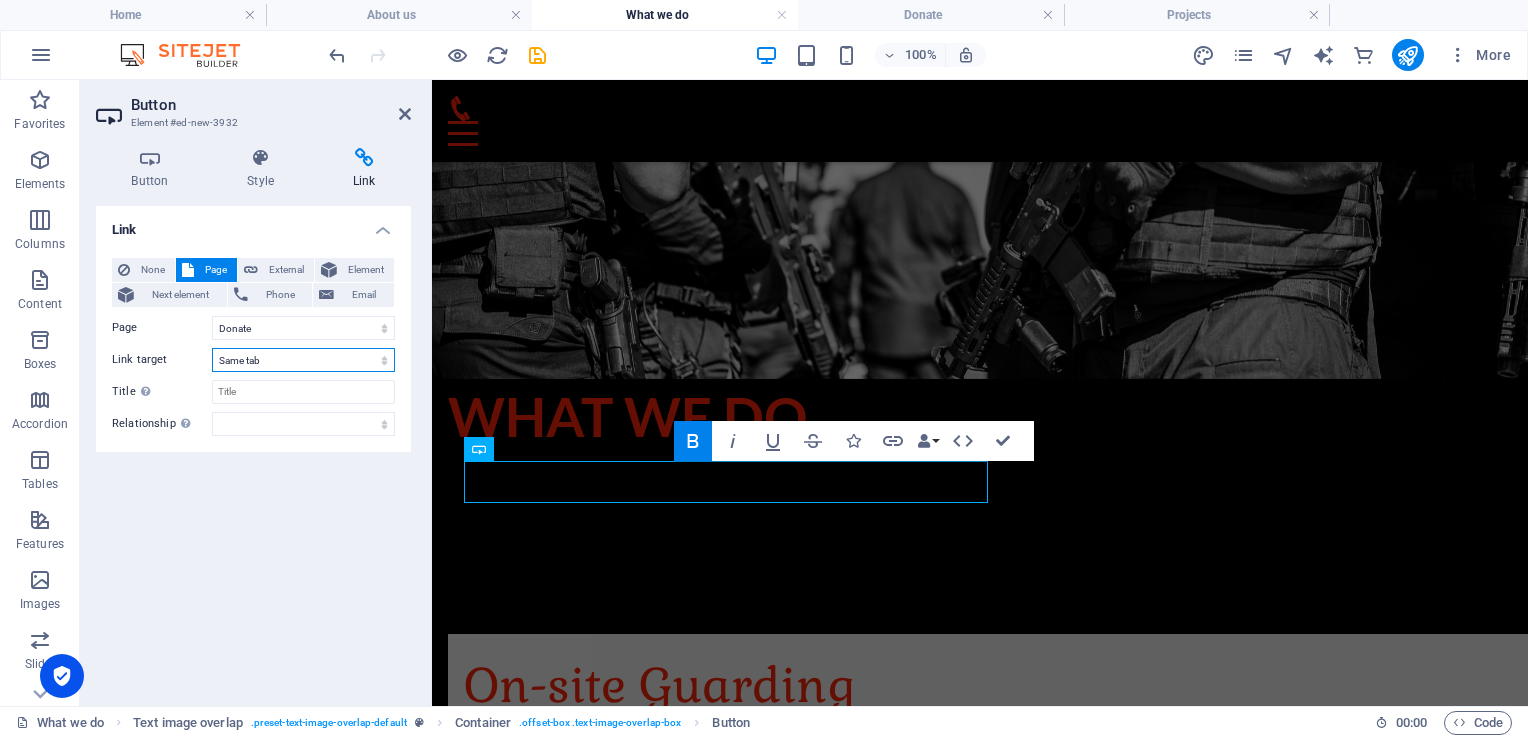 click on "New tab Same tab Overlay" at bounding box center [303, 360] 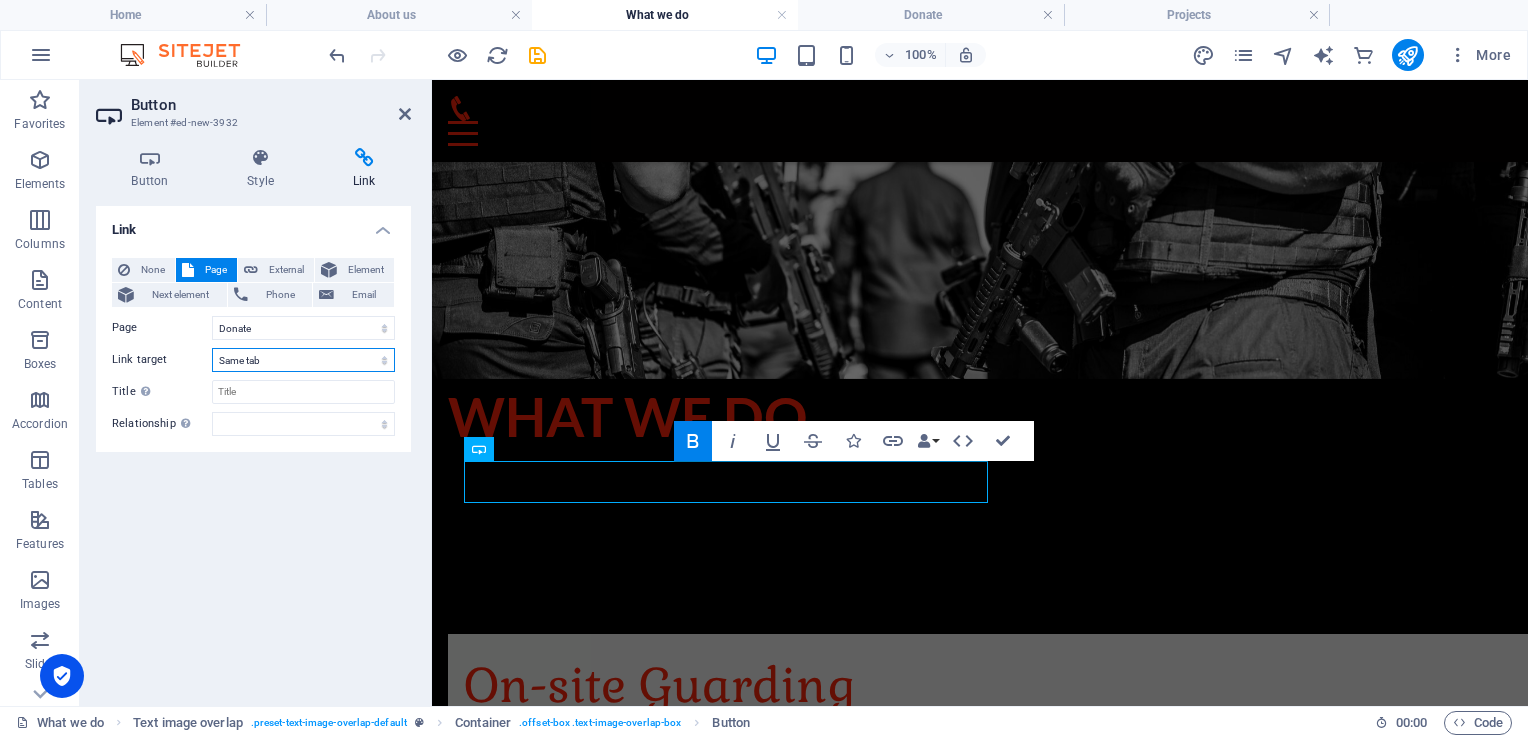 click on "New tab Same tab Overlay" at bounding box center [303, 360] 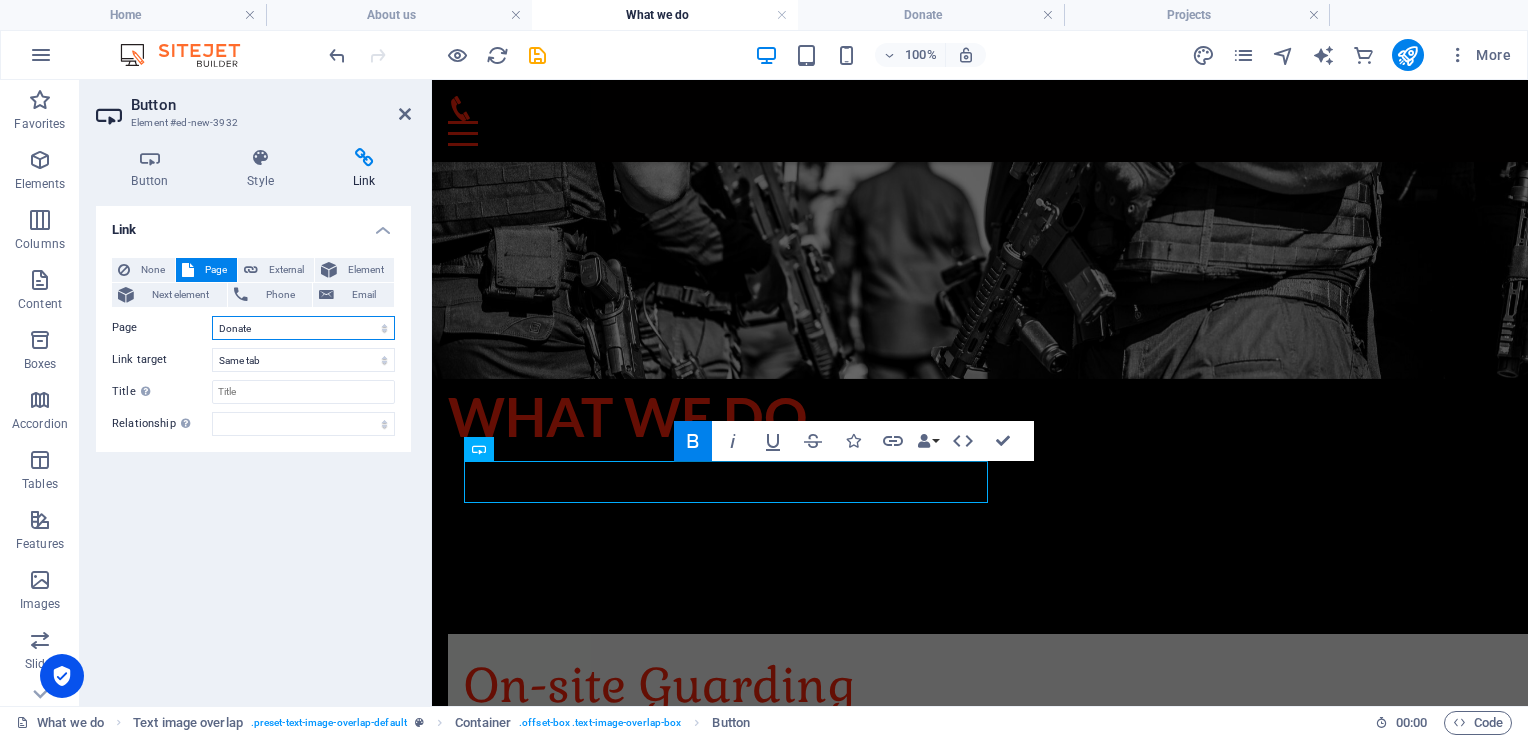 click on "Home About us What we do Donate Projects" at bounding box center [303, 328] 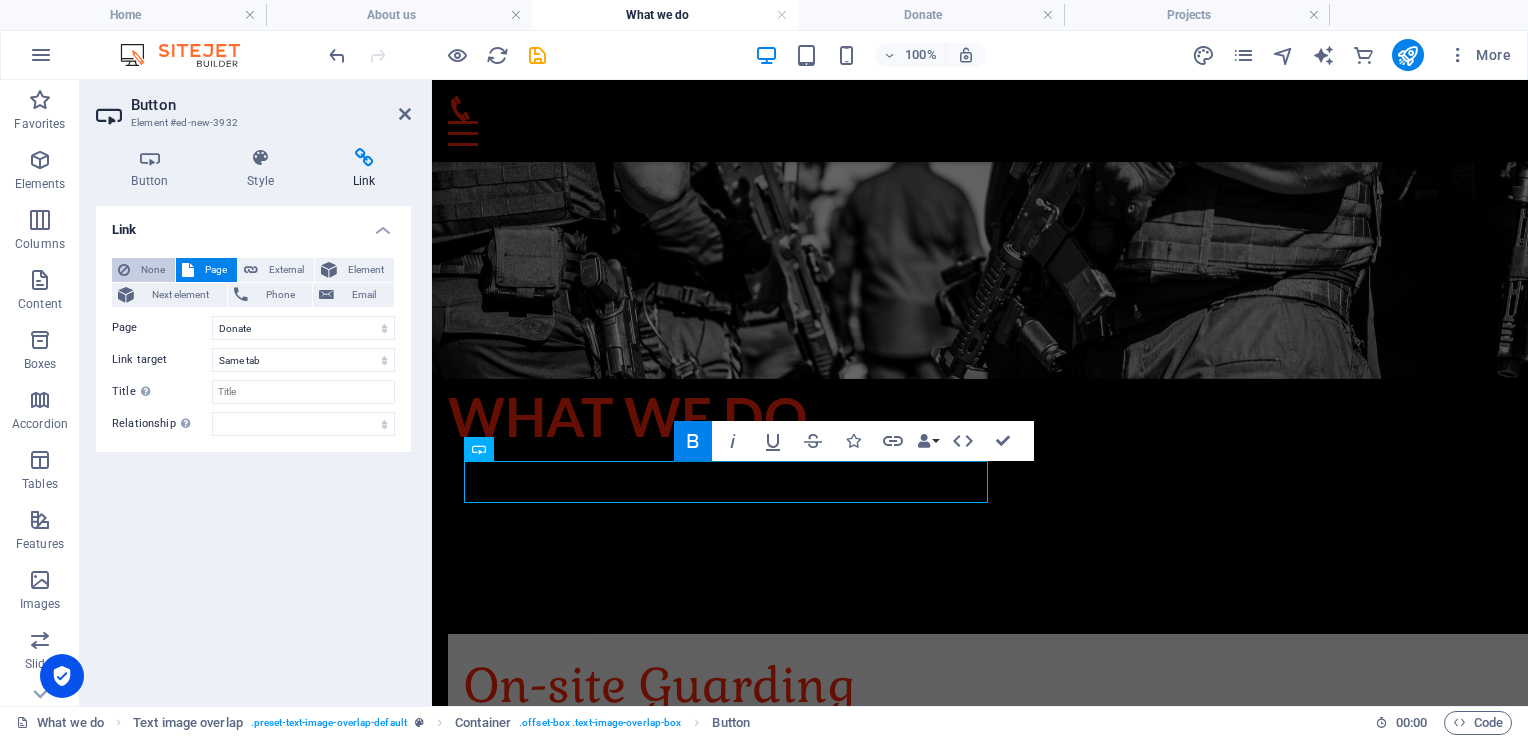 click on "None" at bounding box center (152, 270) 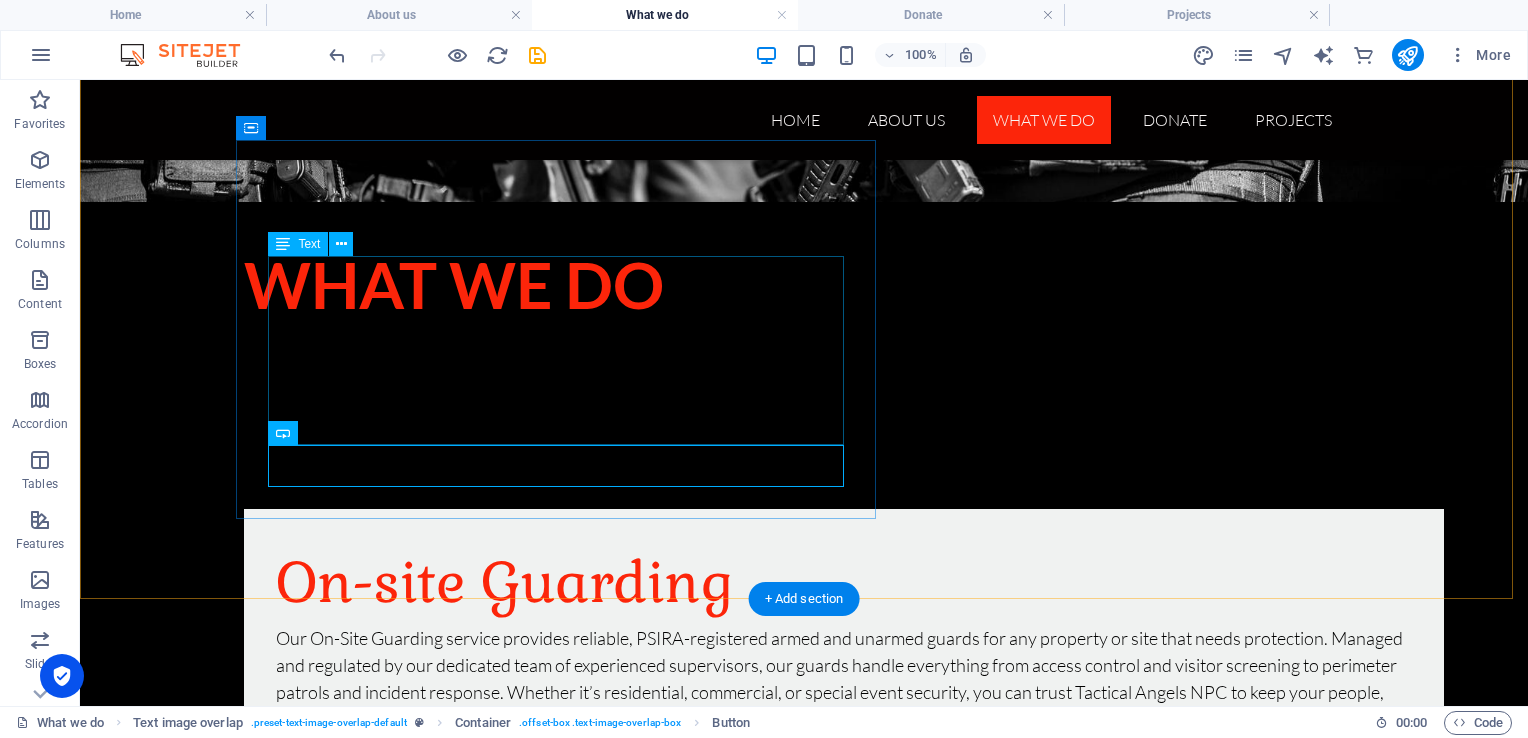 scroll, scrollTop: 591, scrollLeft: 0, axis: vertical 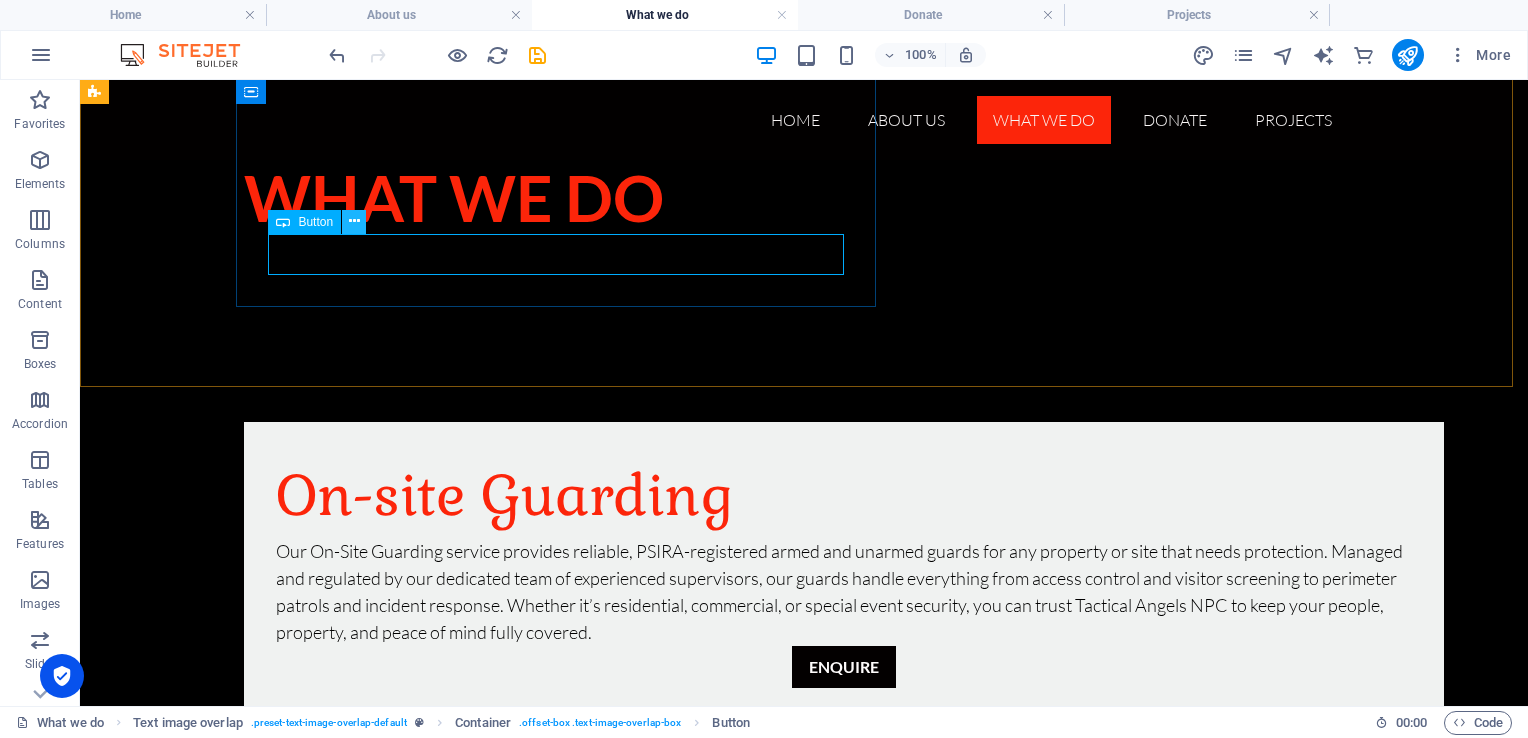 click at bounding box center [354, 221] 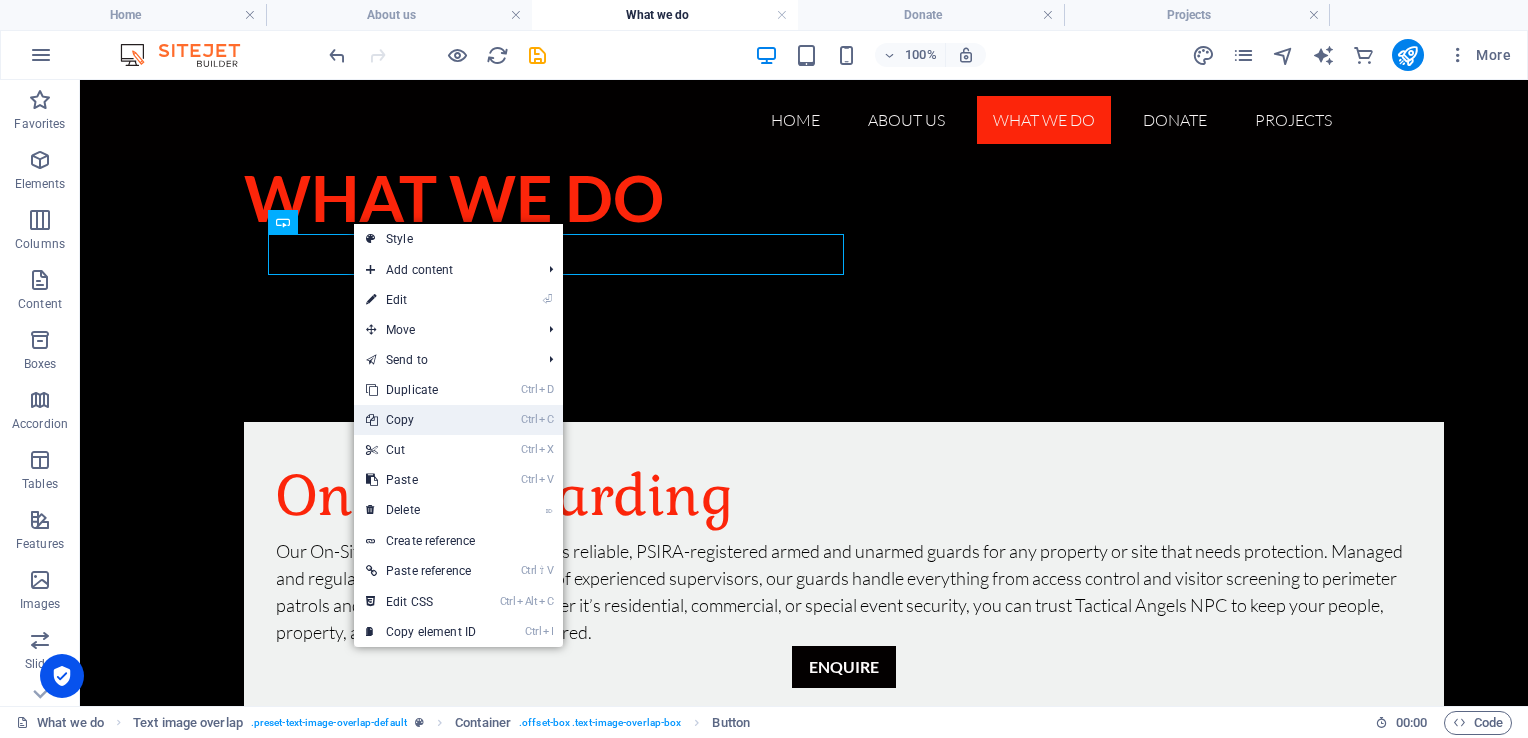 click on "Ctrl C  Copy" at bounding box center [421, 420] 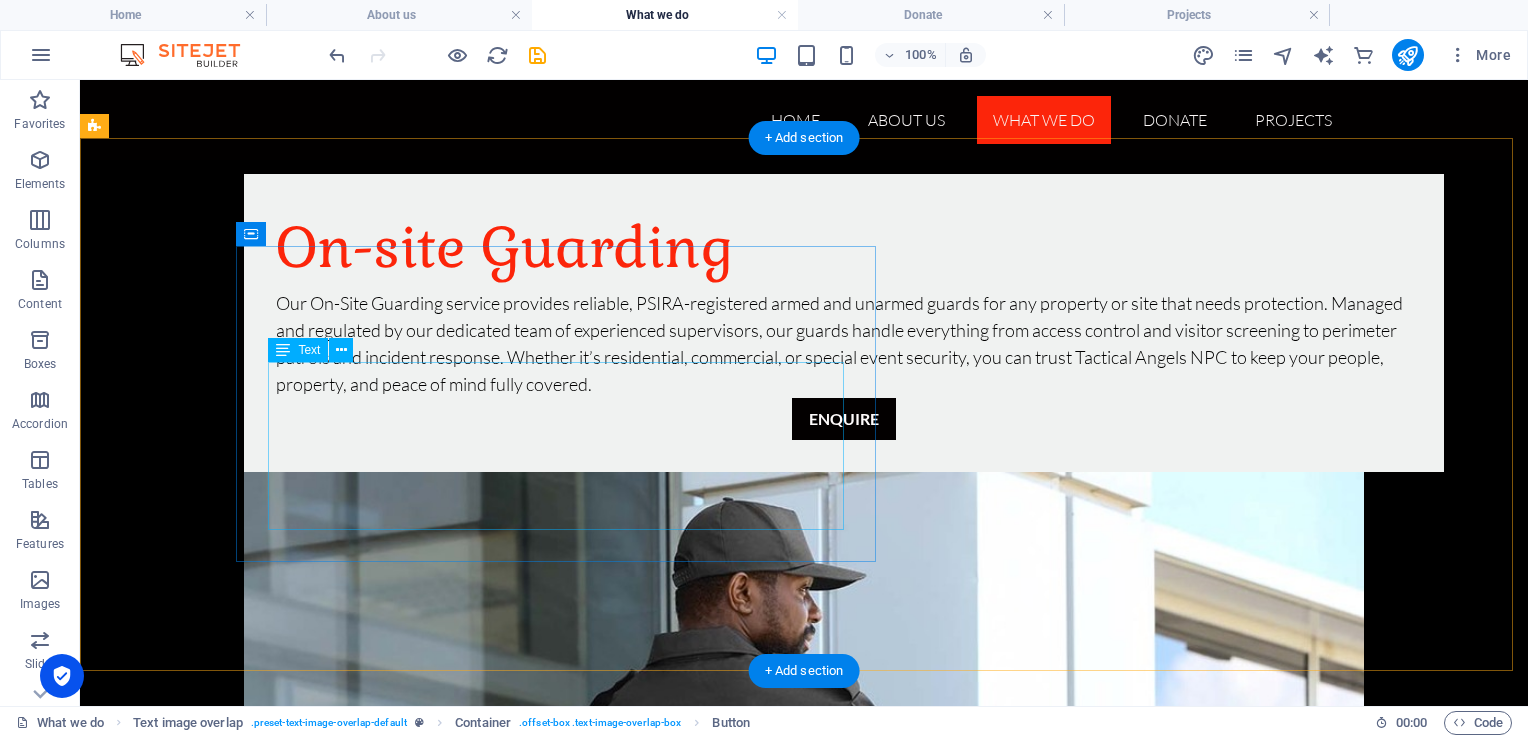 scroll, scrollTop: 840, scrollLeft: 0, axis: vertical 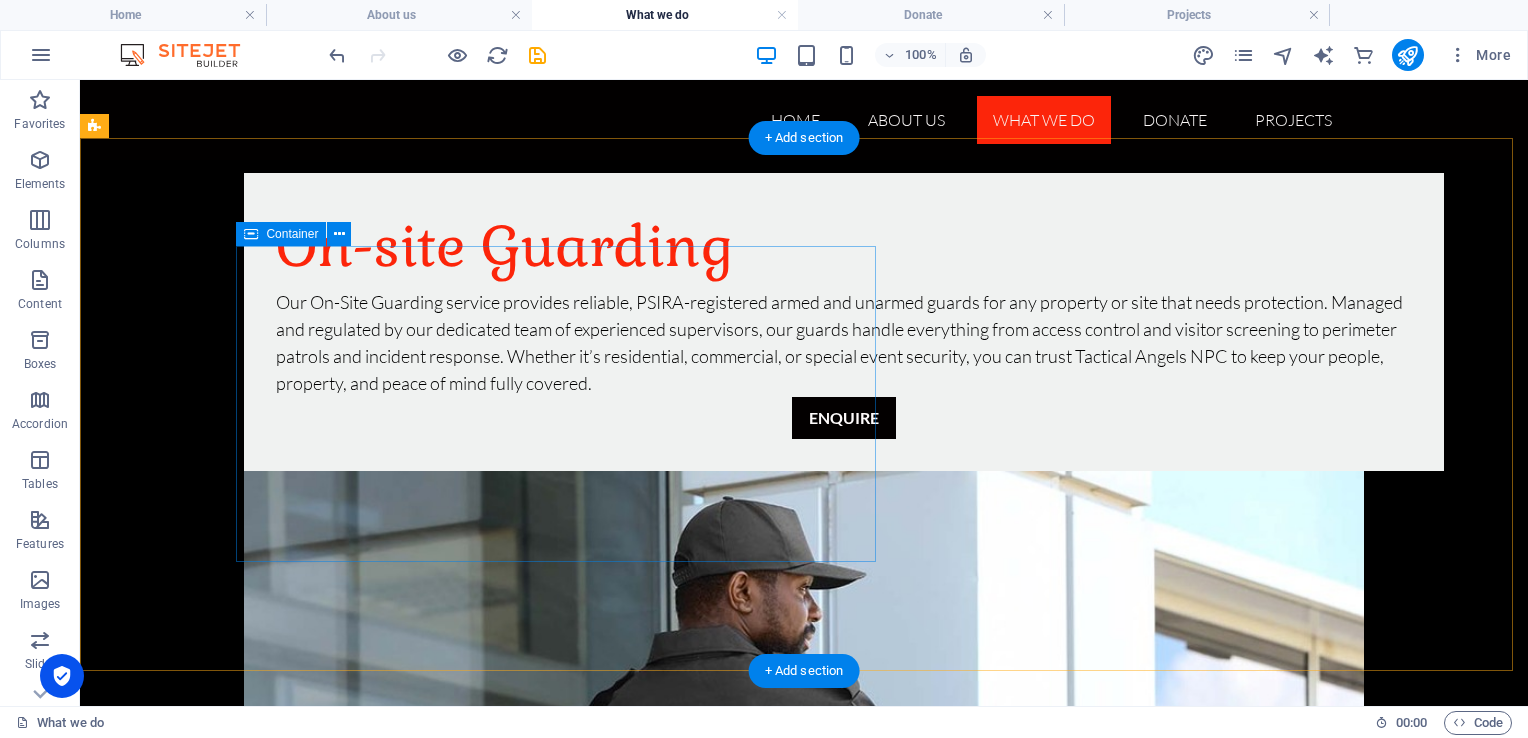 click on "VIP Protection Our VIP Protection service delivers discreet, highly trained close protection officers (CPOs) for individuals and groups who demand absolute safety and peace of mind. We offer five tailored packages, from on-call bodyguards for day-to-day needs to full protective details with armored vehicles, convoy planning, and secure transport by air or road — anywhere, anytime. Trusted by high-level government officials and dignitaries internationally, Tactical Angels NPC ensures that every client moves securely, confidently, and without compromise." at bounding box center (844, 1500) 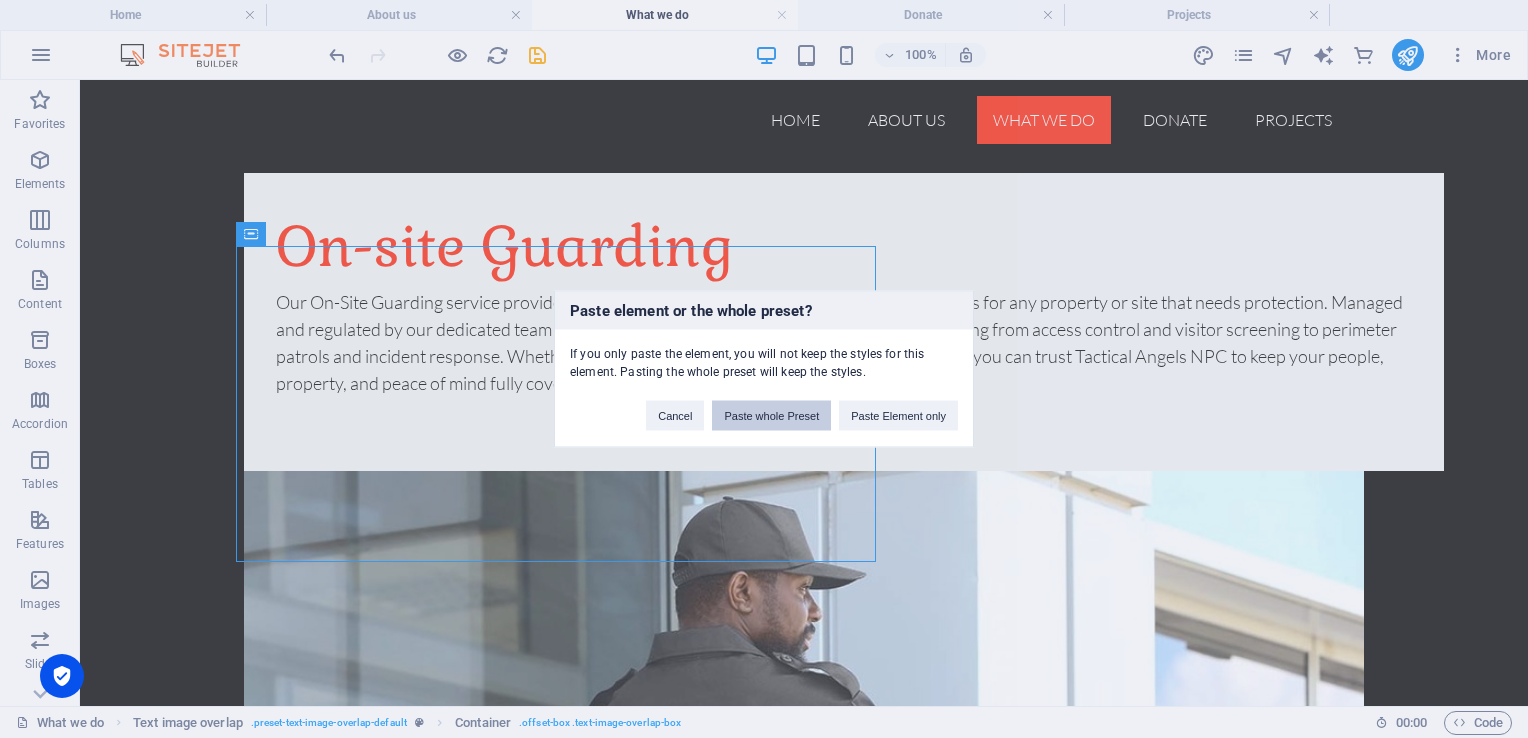 click on "Paste whole Preset" at bounding box center [771, 416] 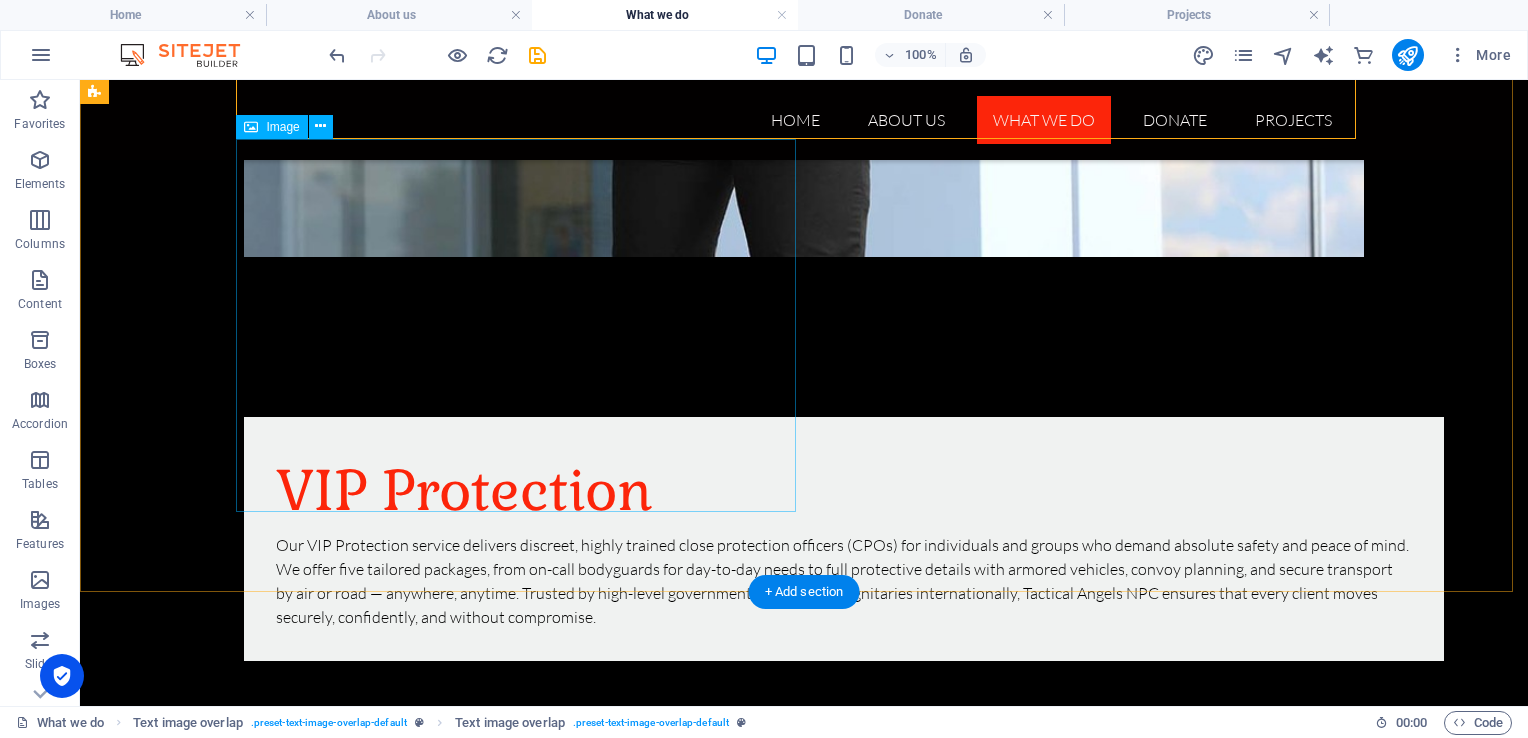 scroll, scrollTop: 1803, scrollLeft: 0, axis: vertical 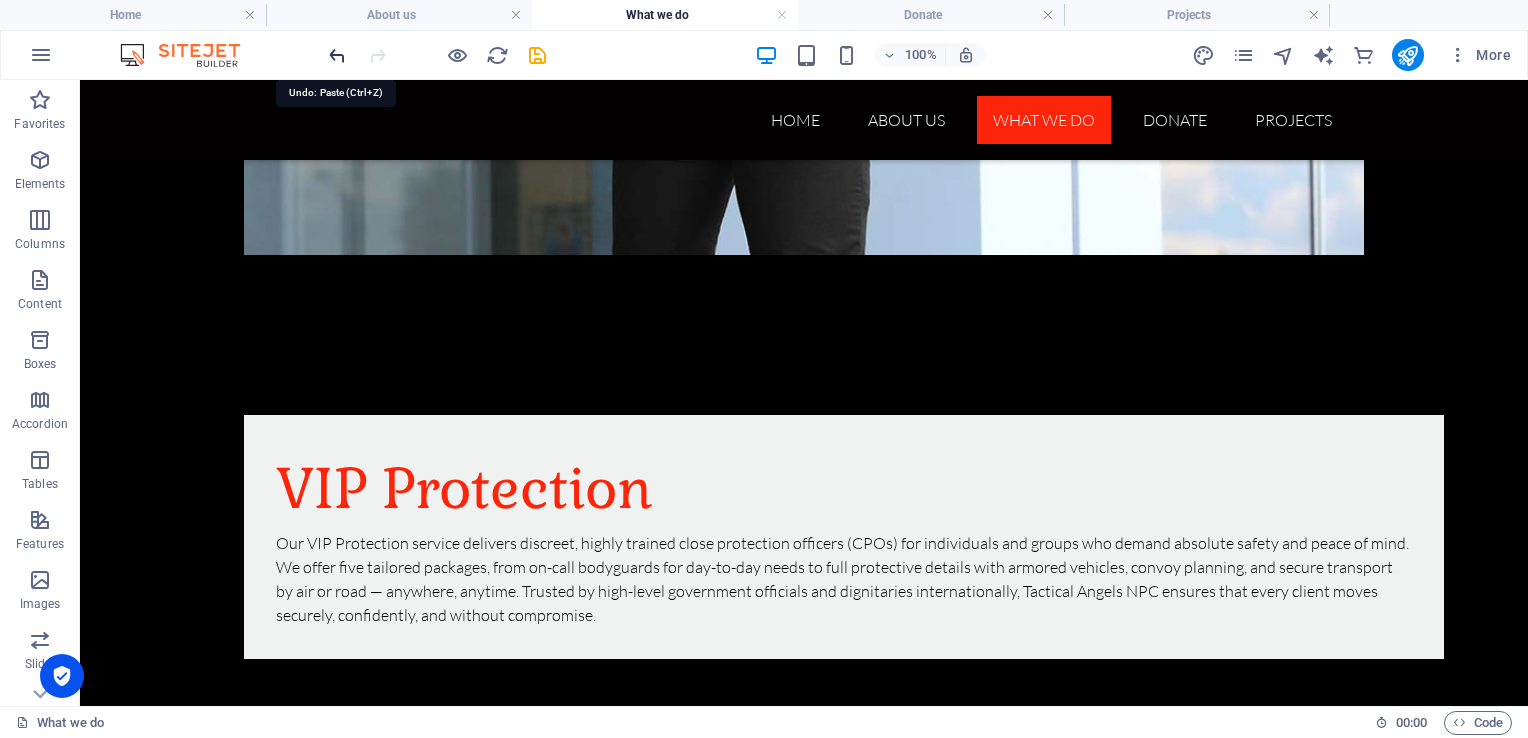 click at bounding box center [337, 55] 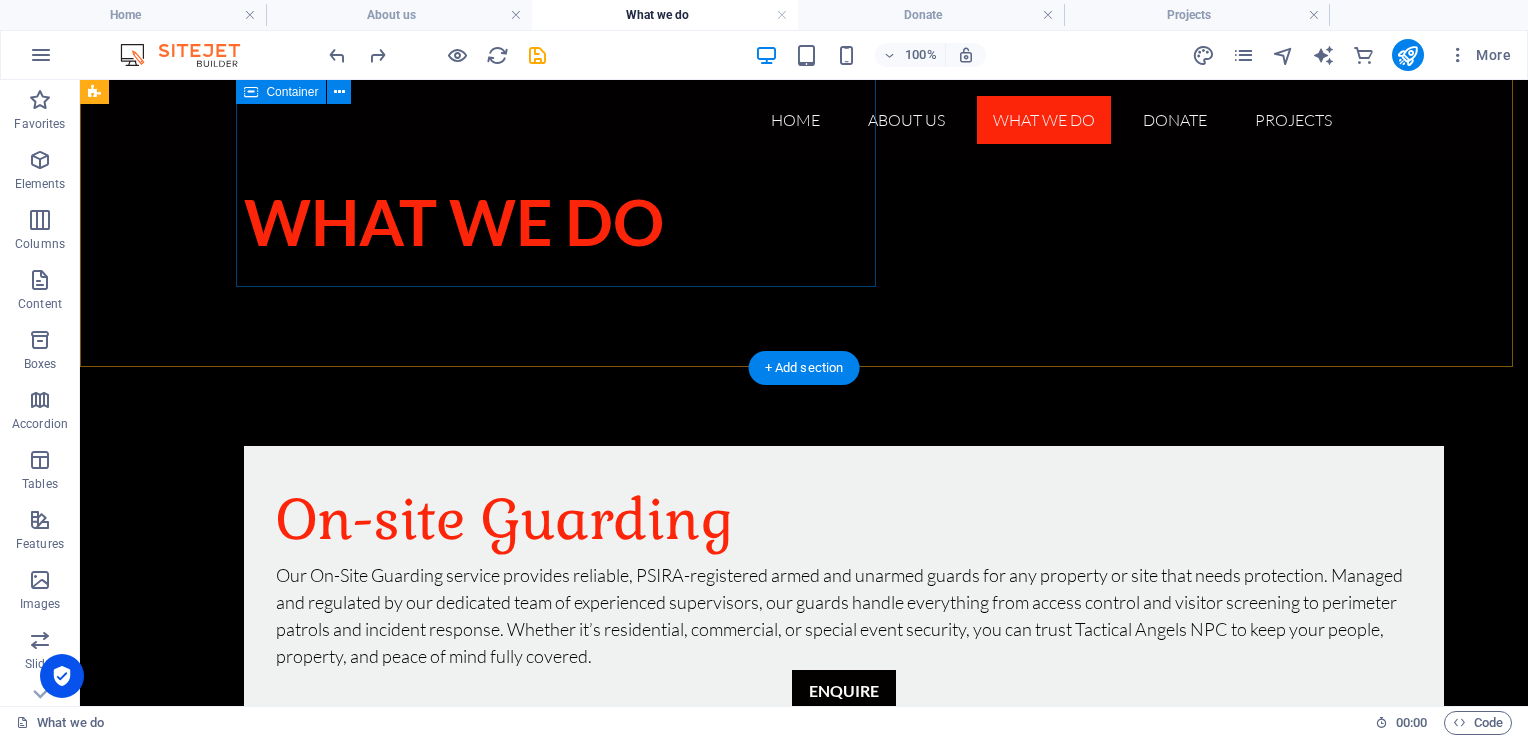 scroll, scrollTop: 519, scrollLeft: 0, axis: vertical 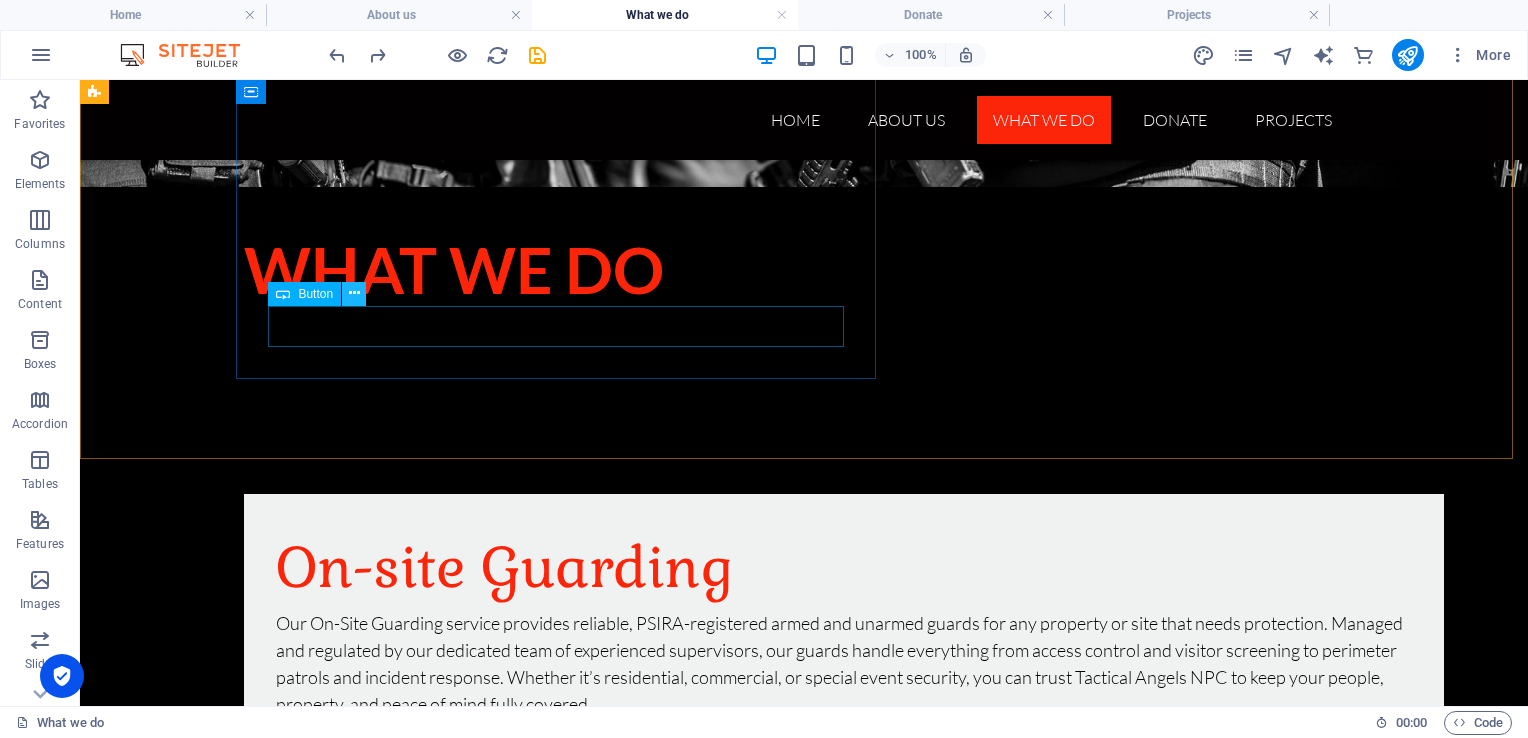 click at bounding box center [354, 293] 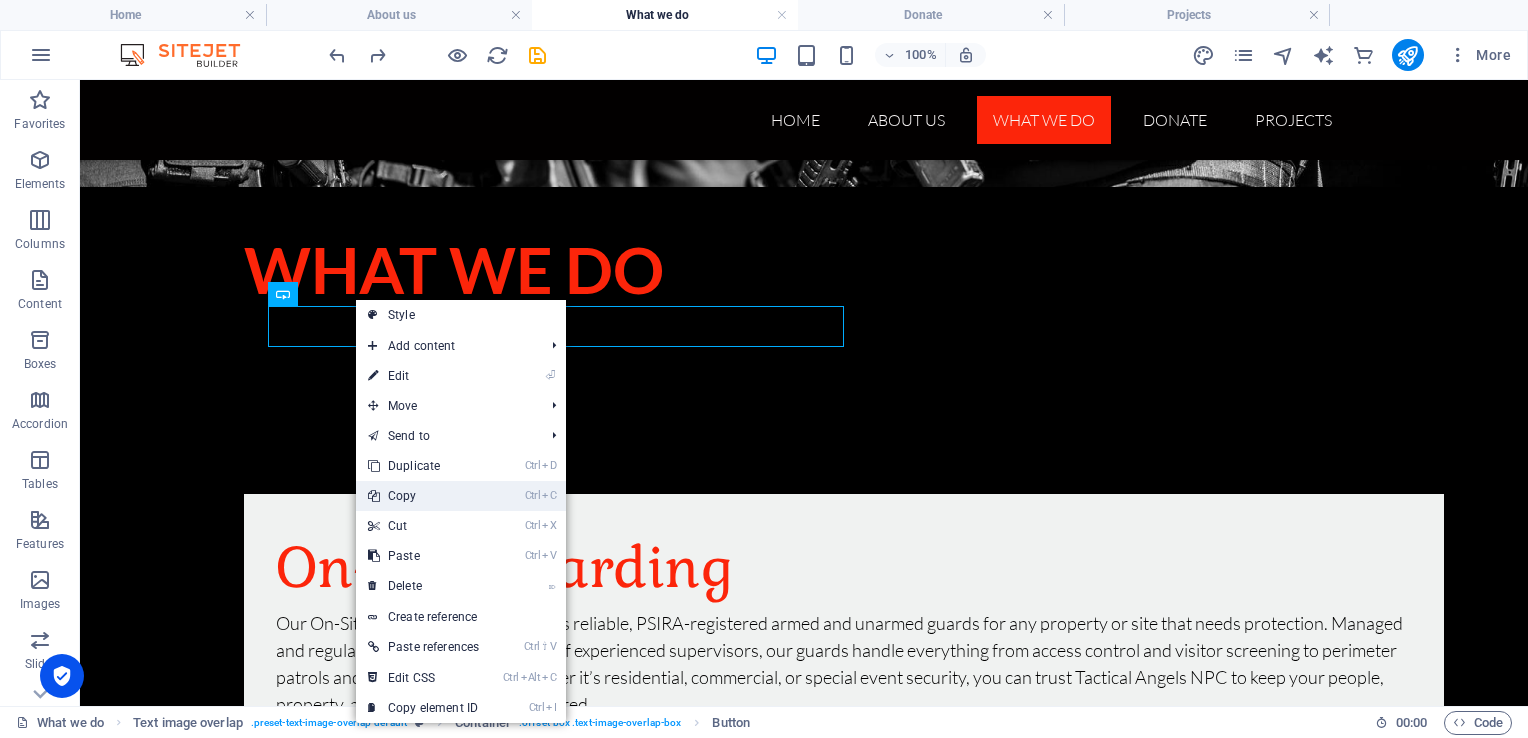 click on "Ctrl C  Copy" at bounding box center (423, 496) 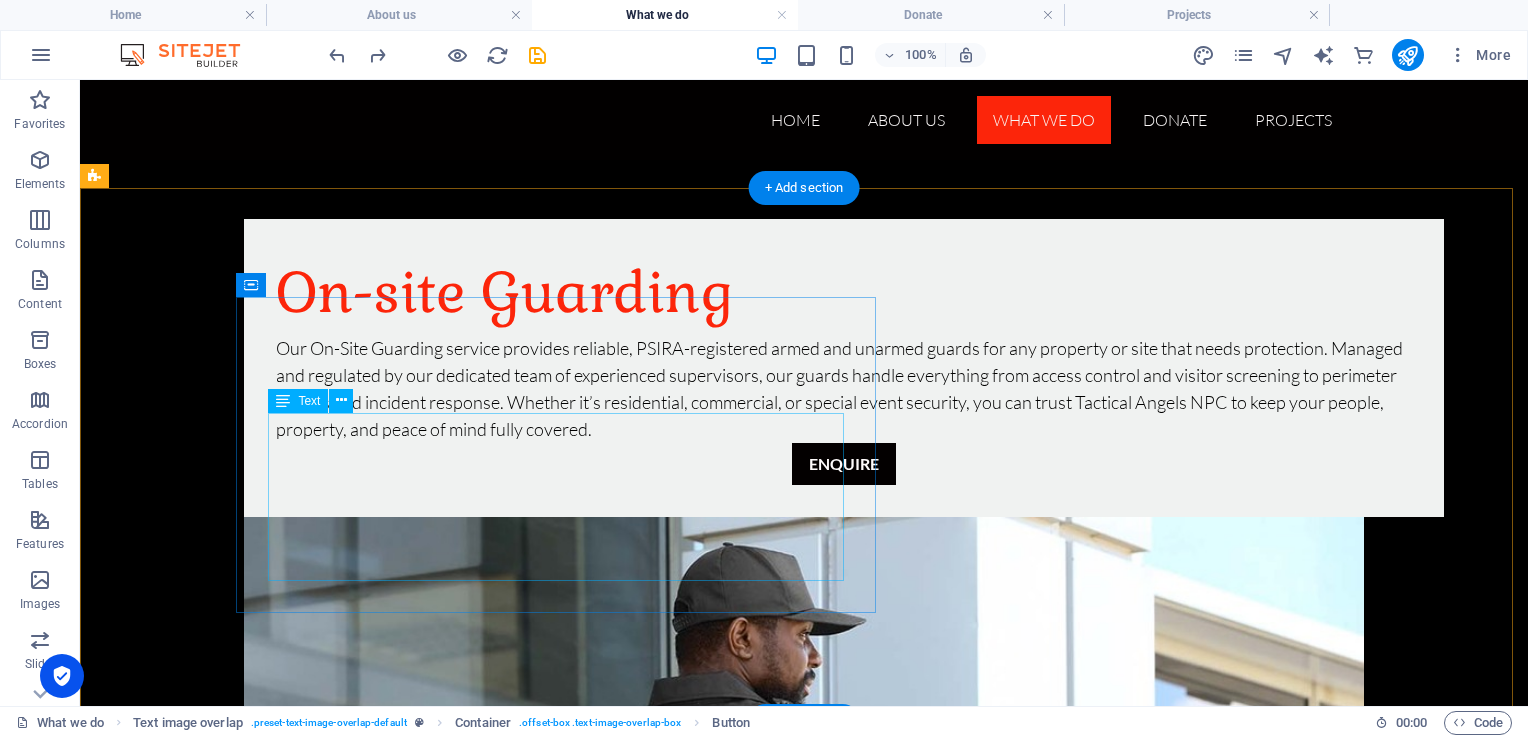 scroll, scrollTop: 801, scrollLeft: 0, axis: vertical 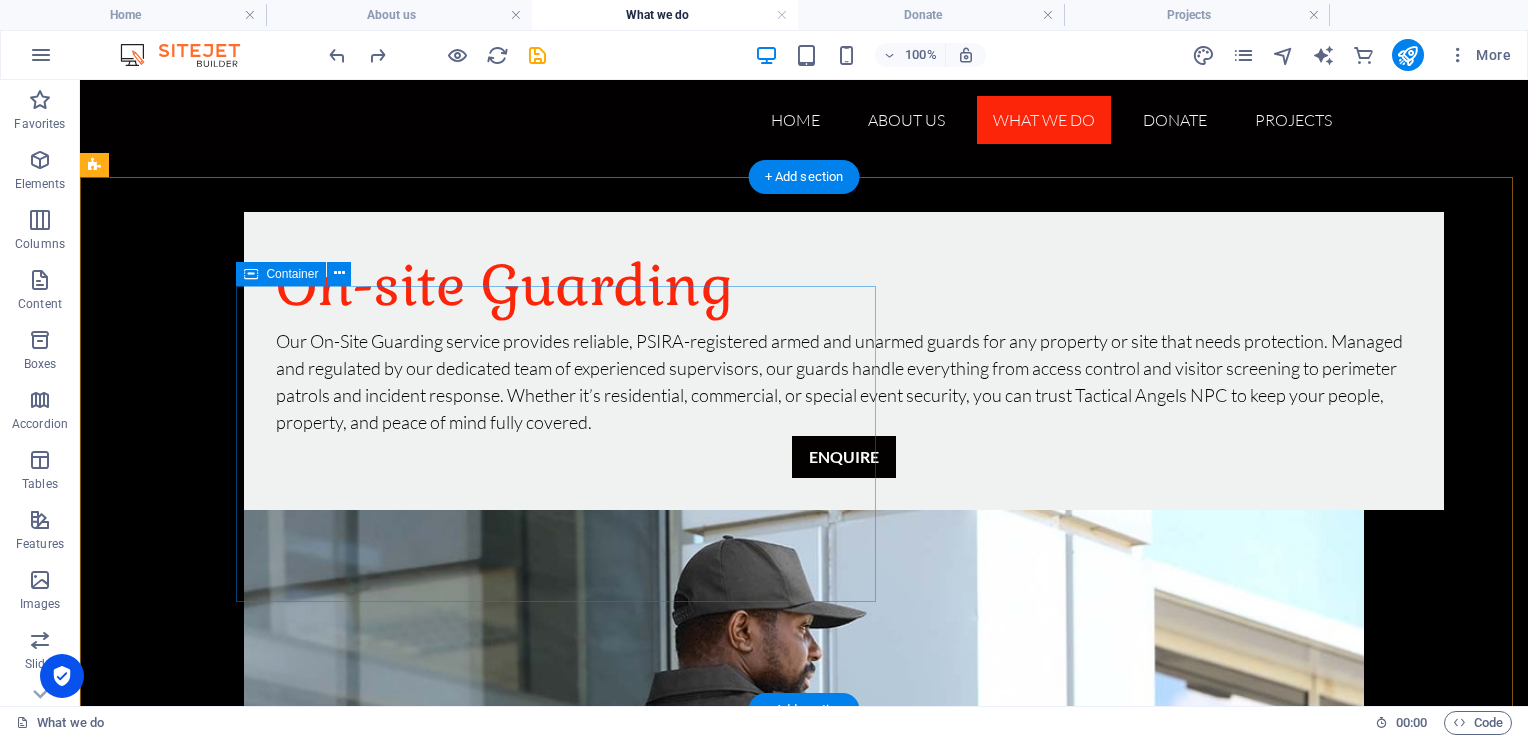 click on "VIP Protection Our VIP Protection service delivers discreet, highly trained close protection officers (CPOs) for individuals and groups who demand absolute safety and peace of mind. We offer five tailored packages, from on-call bodyguards for day-to-day needs to full protective details with armored vehicles, convoy planning, and secure transport by air or road — anywhere, anytime. Trusted by high-level government officials and dignitaries internationally, Tactical Angels NPC ensures that every client moves securely, confidently, and without compromise." at bounding box center [844, 1539] 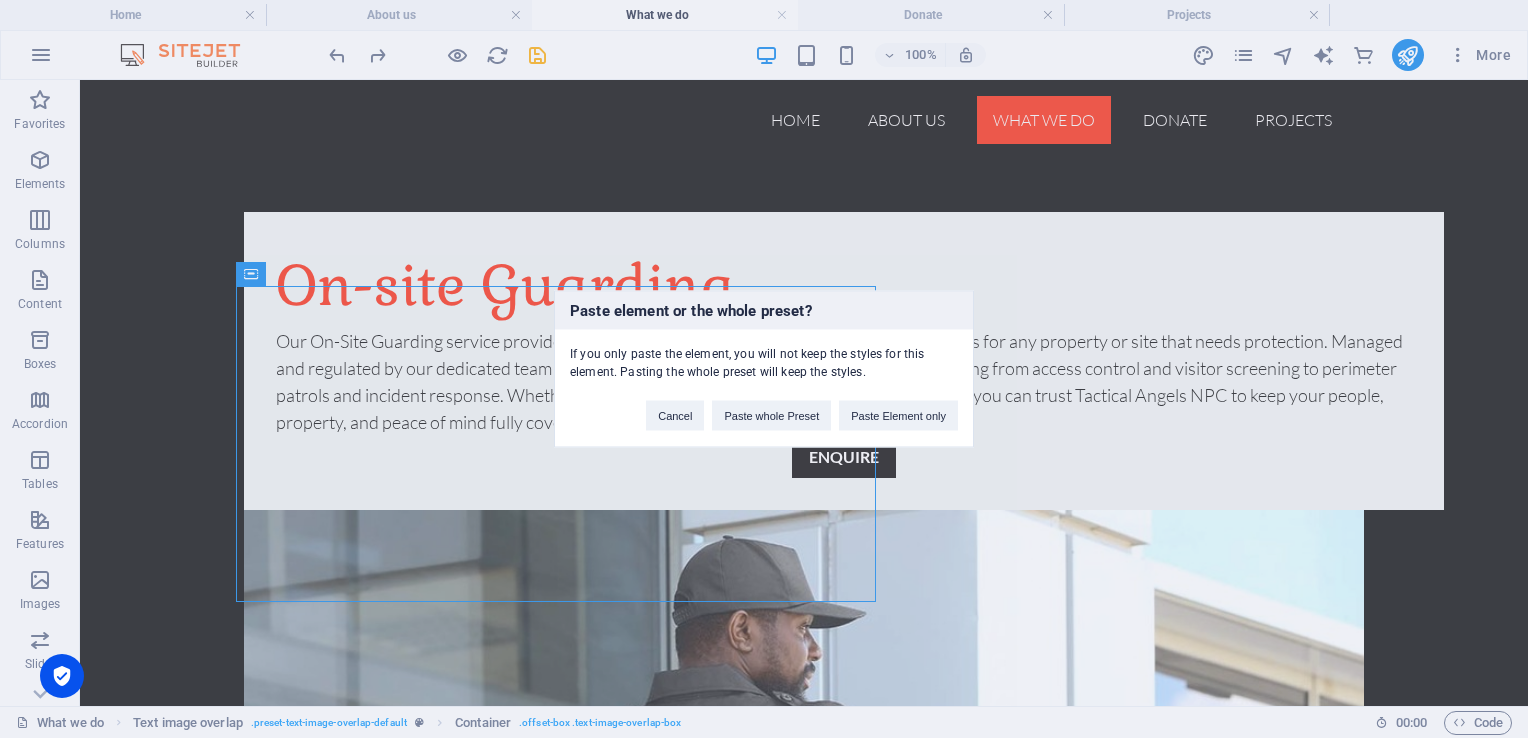 type 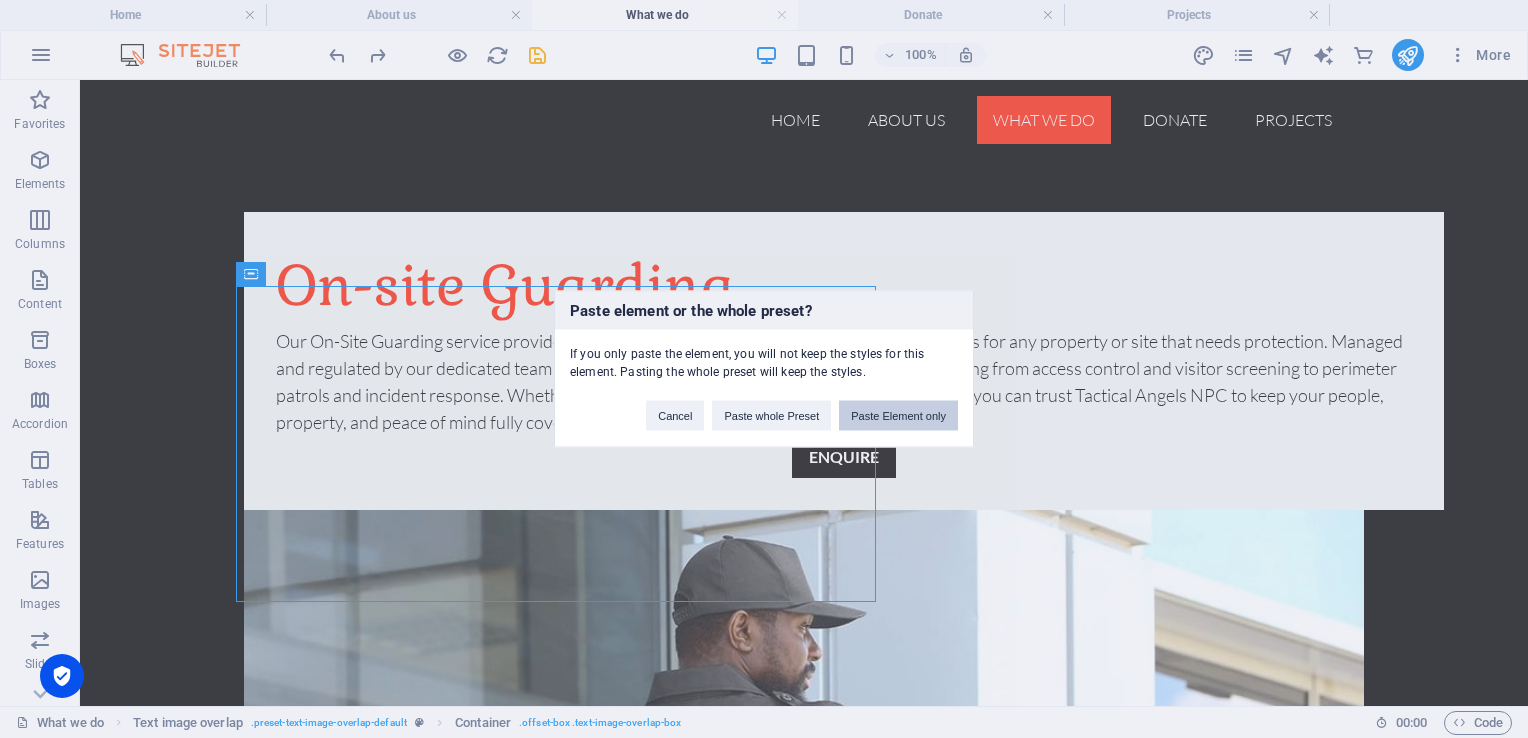 click on "Paste Element only" at bounding box center [898, 416] 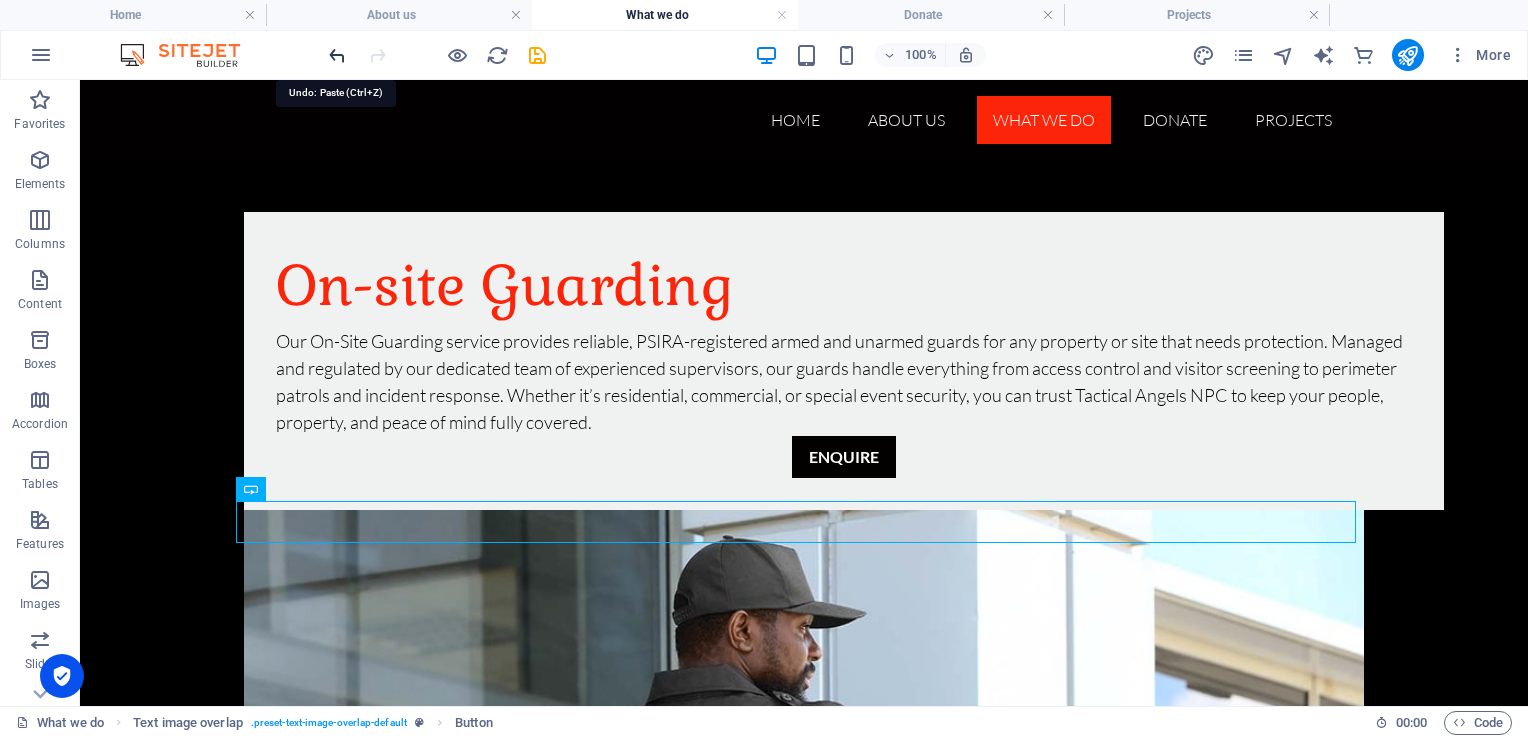 click at bounding box center (337, 55) 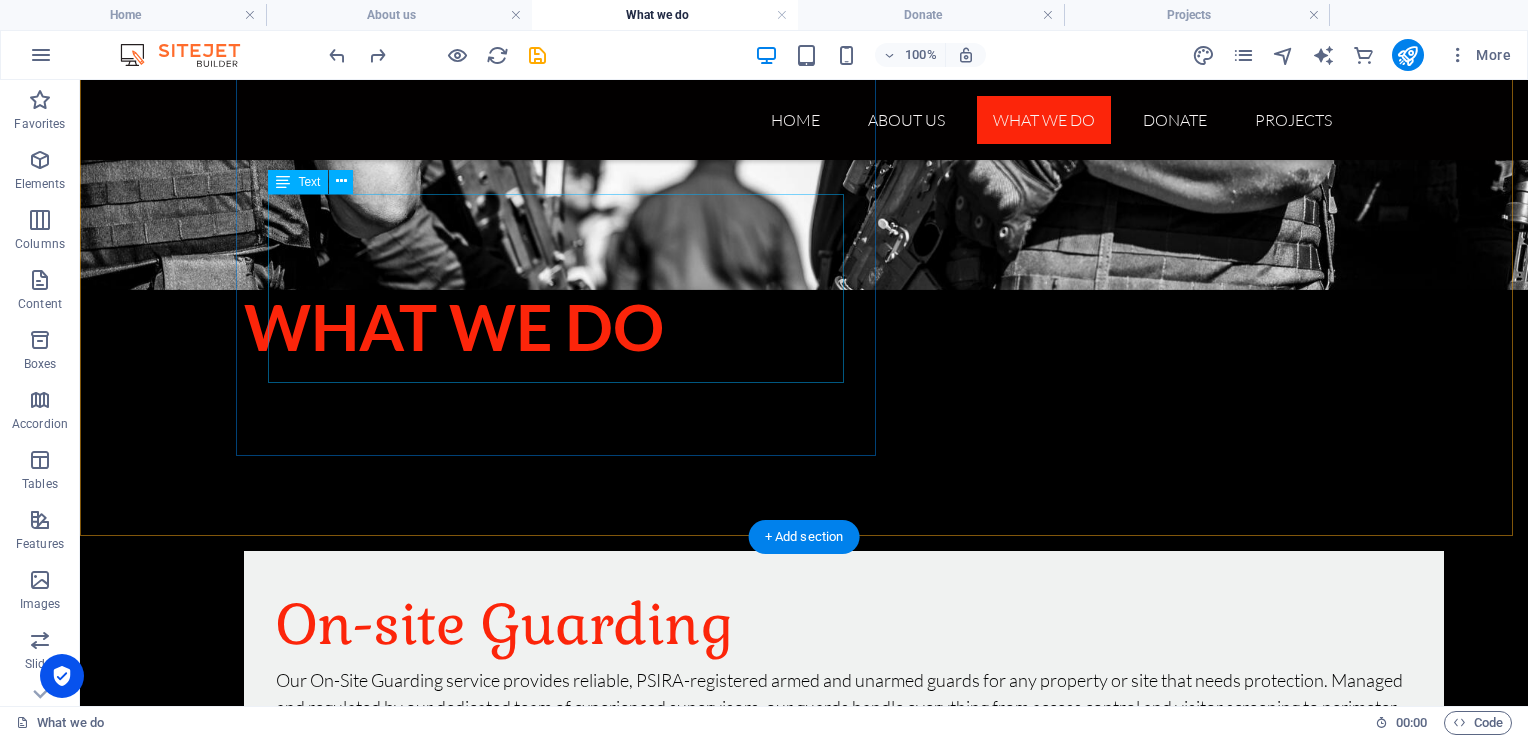 scroll, scrollTop: 463, scrollLeft: 0, axis: vertical 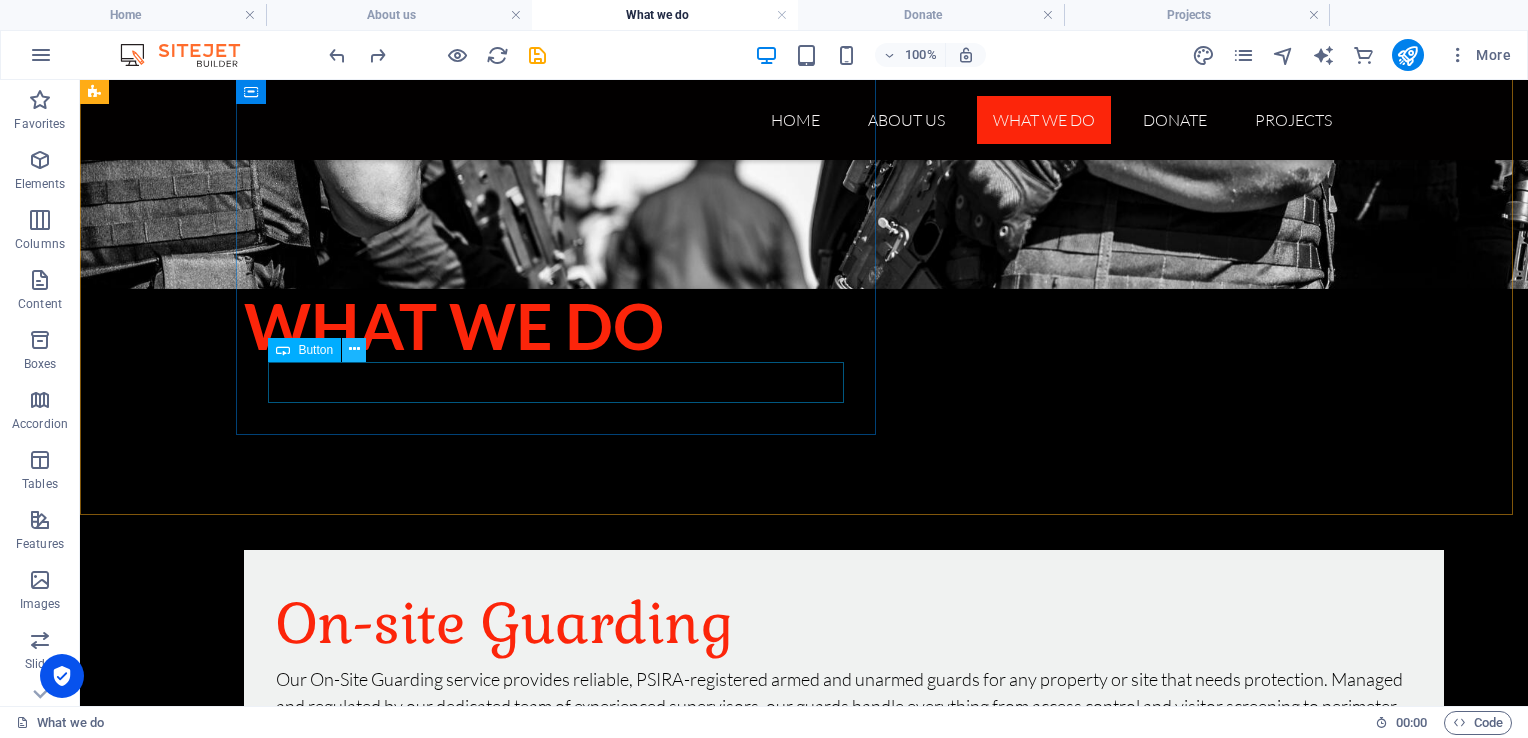 click at bounding box center (354, 349) 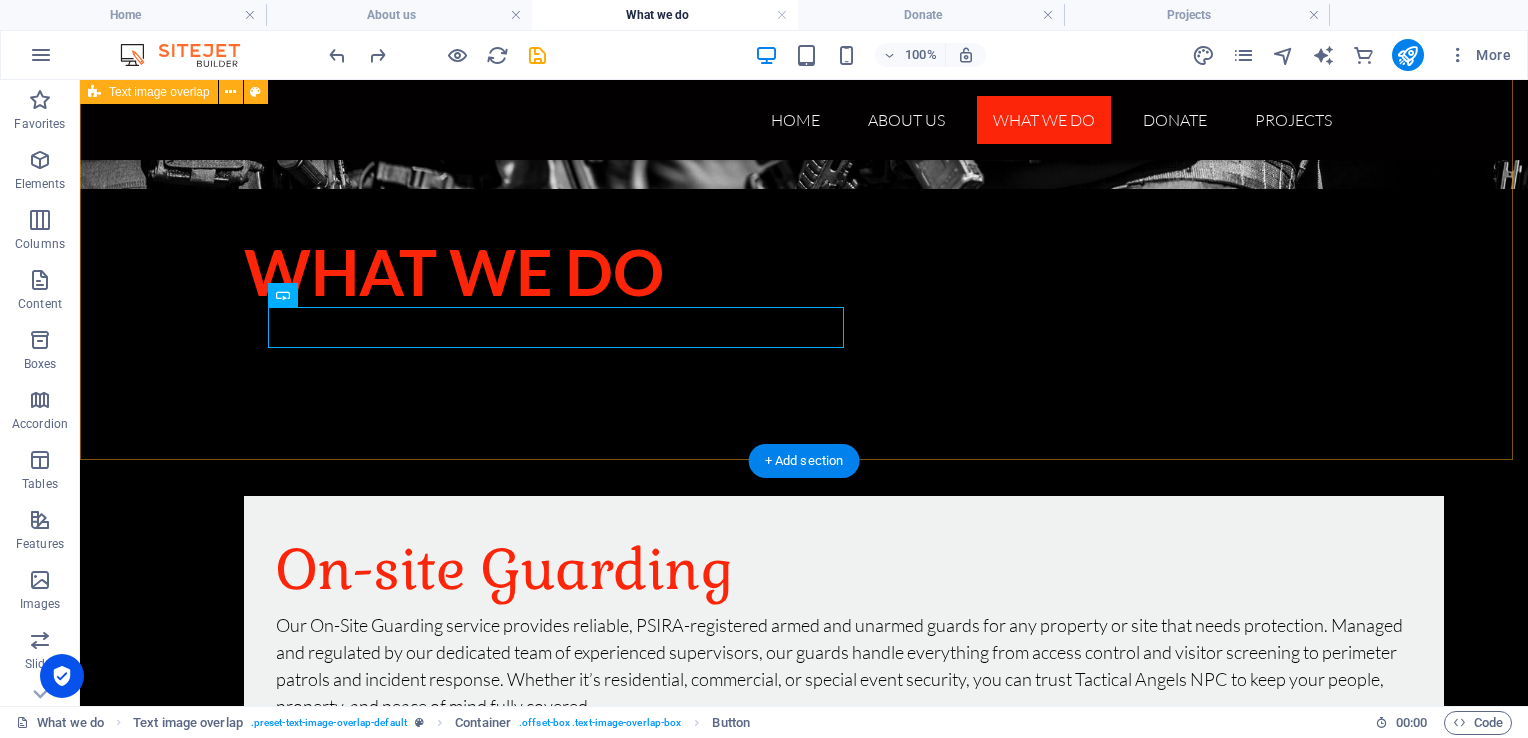 scroll, scrollTop: 515, scrollLeft: 0, axis: vertical 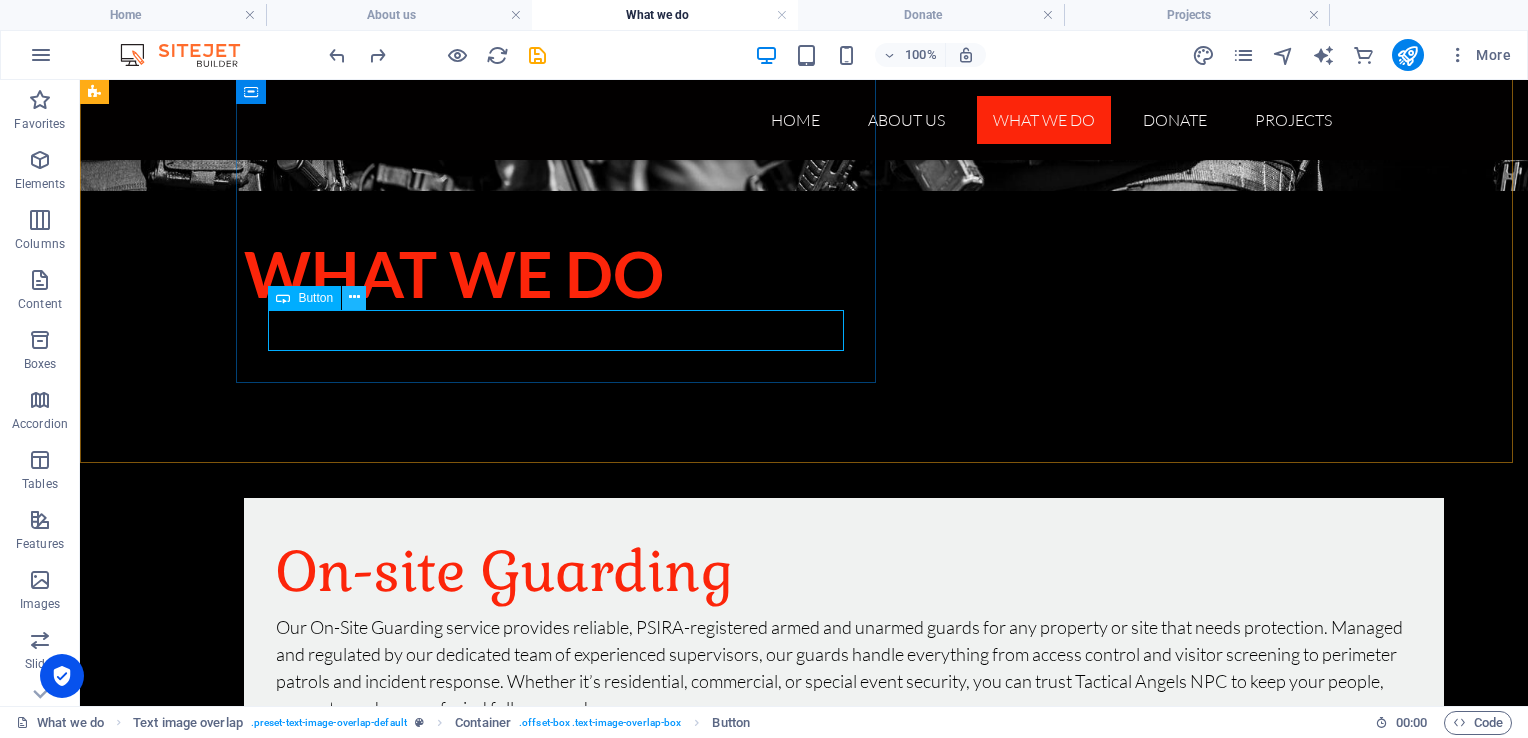 click at bounding box center [354, 297] 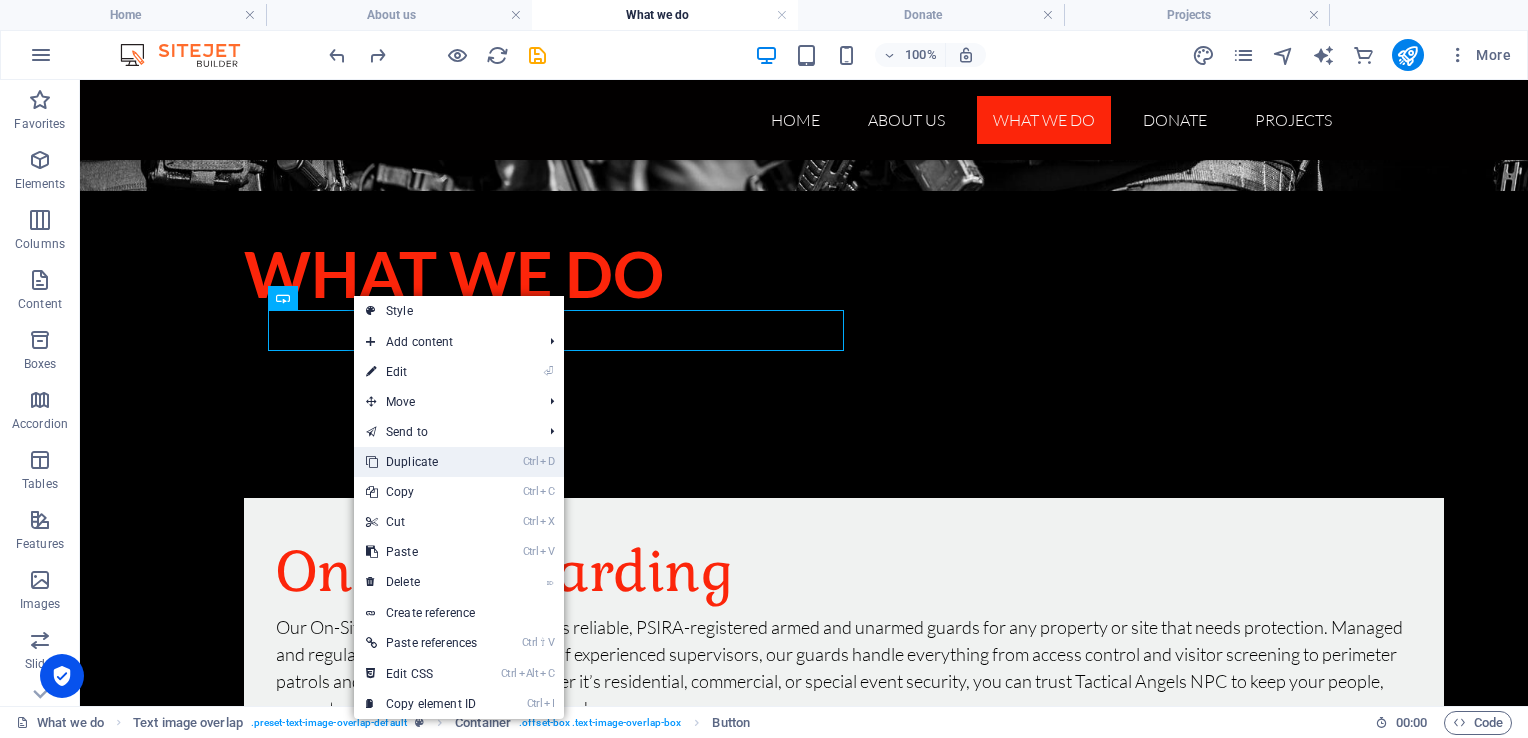 click on "Ctrl D  Duplicate" at bounding box center [421, 462] 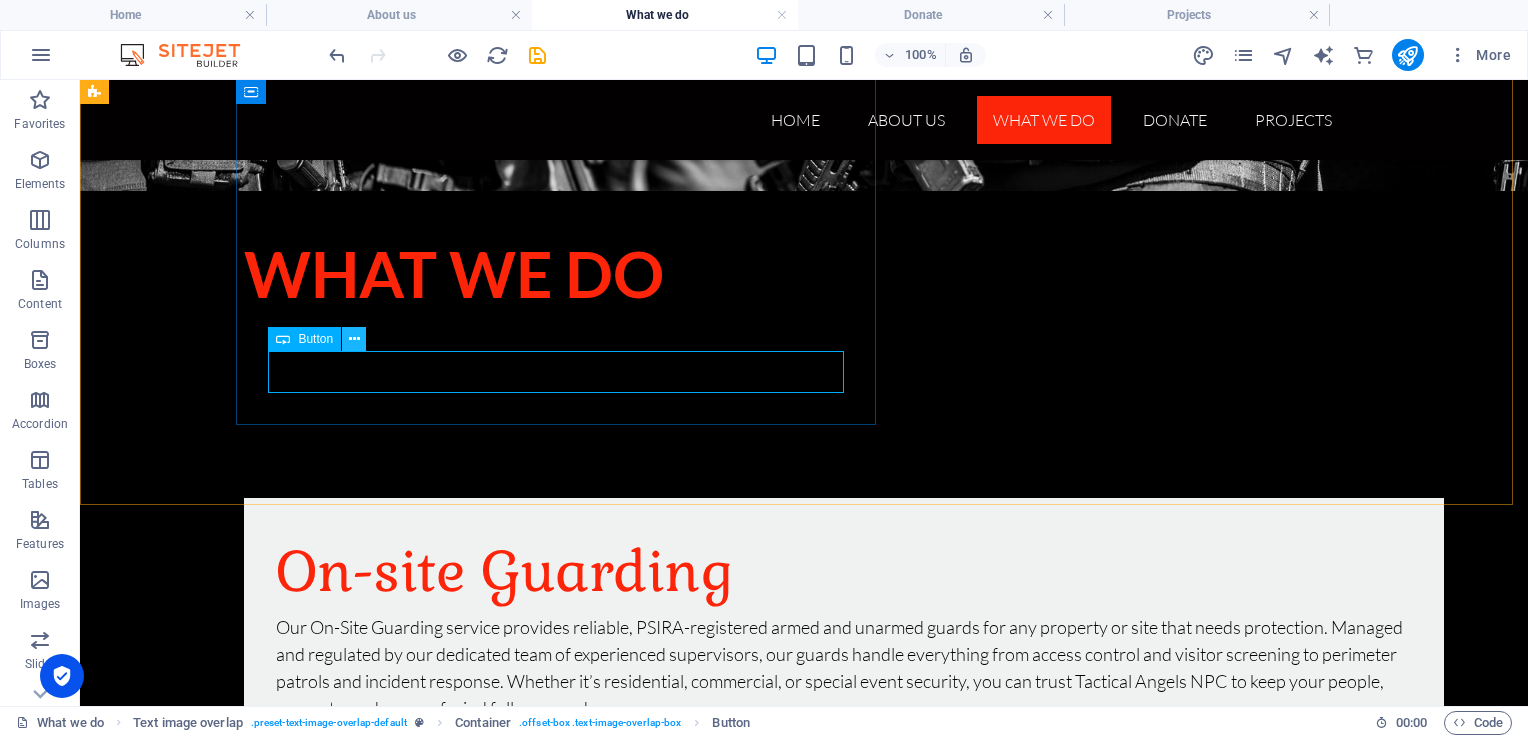click at bounding box center (354, 339) 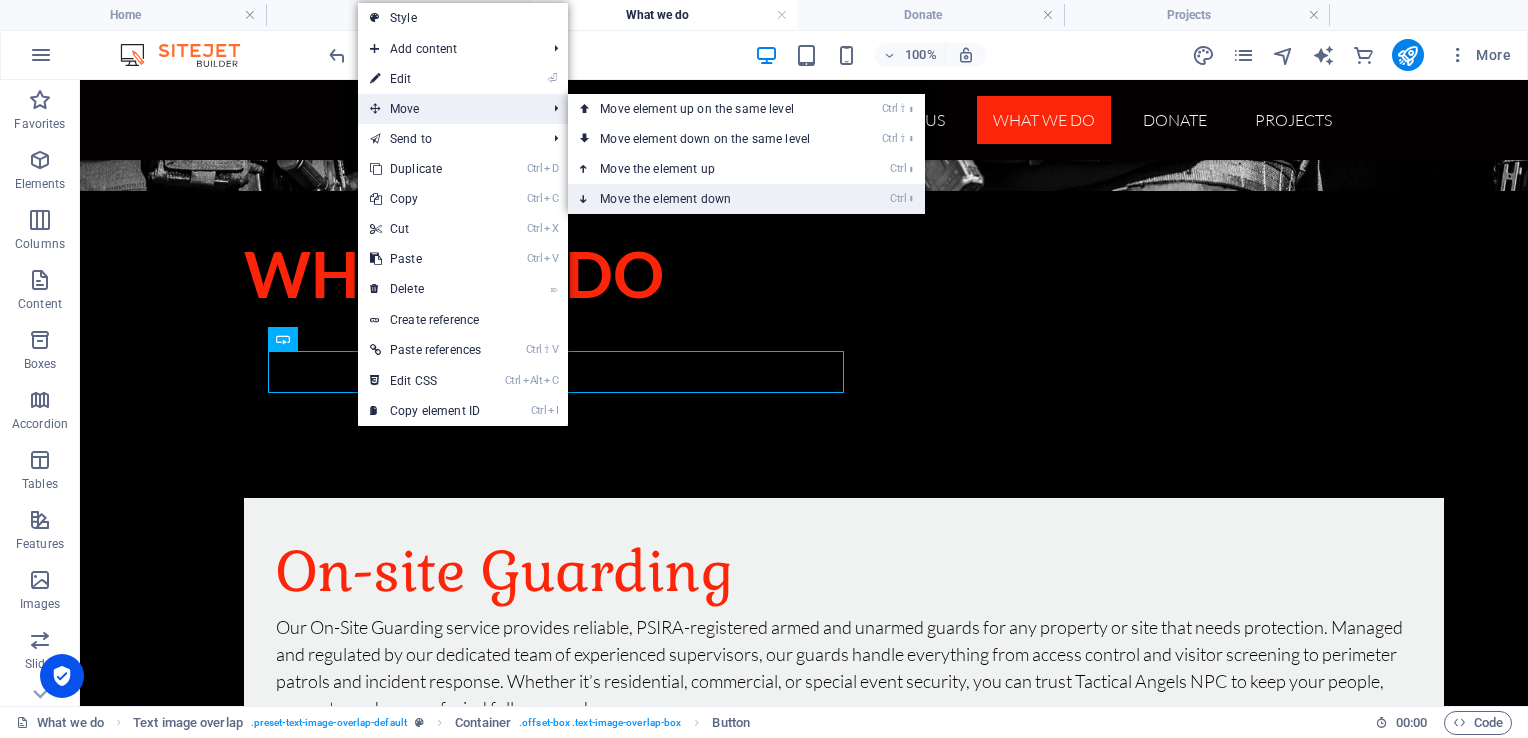 click on "Ctrl ⬇  Move the element down" at bounding box center (709, 199) 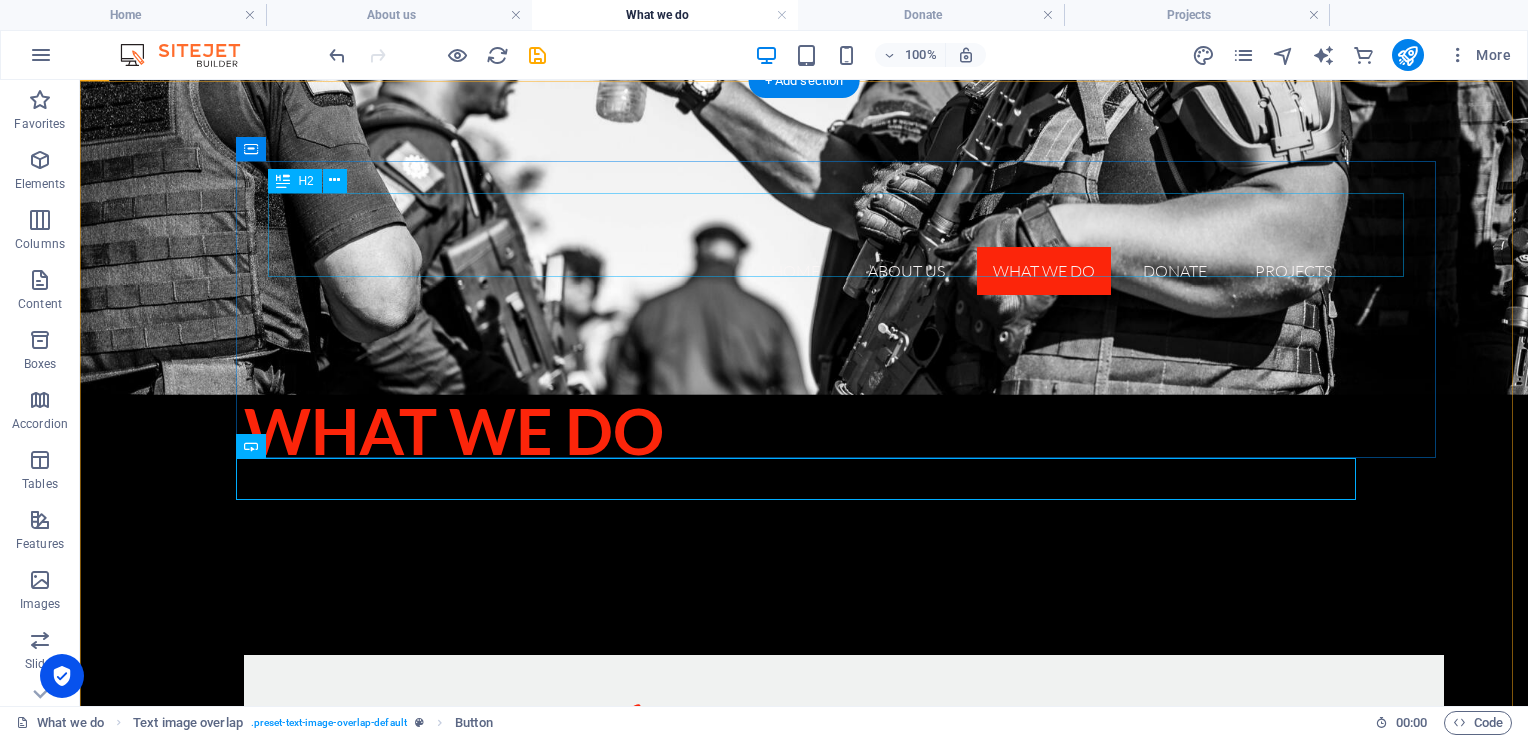 scroll, scrollTop: 361, scrollLeft: 0, axis: vertical 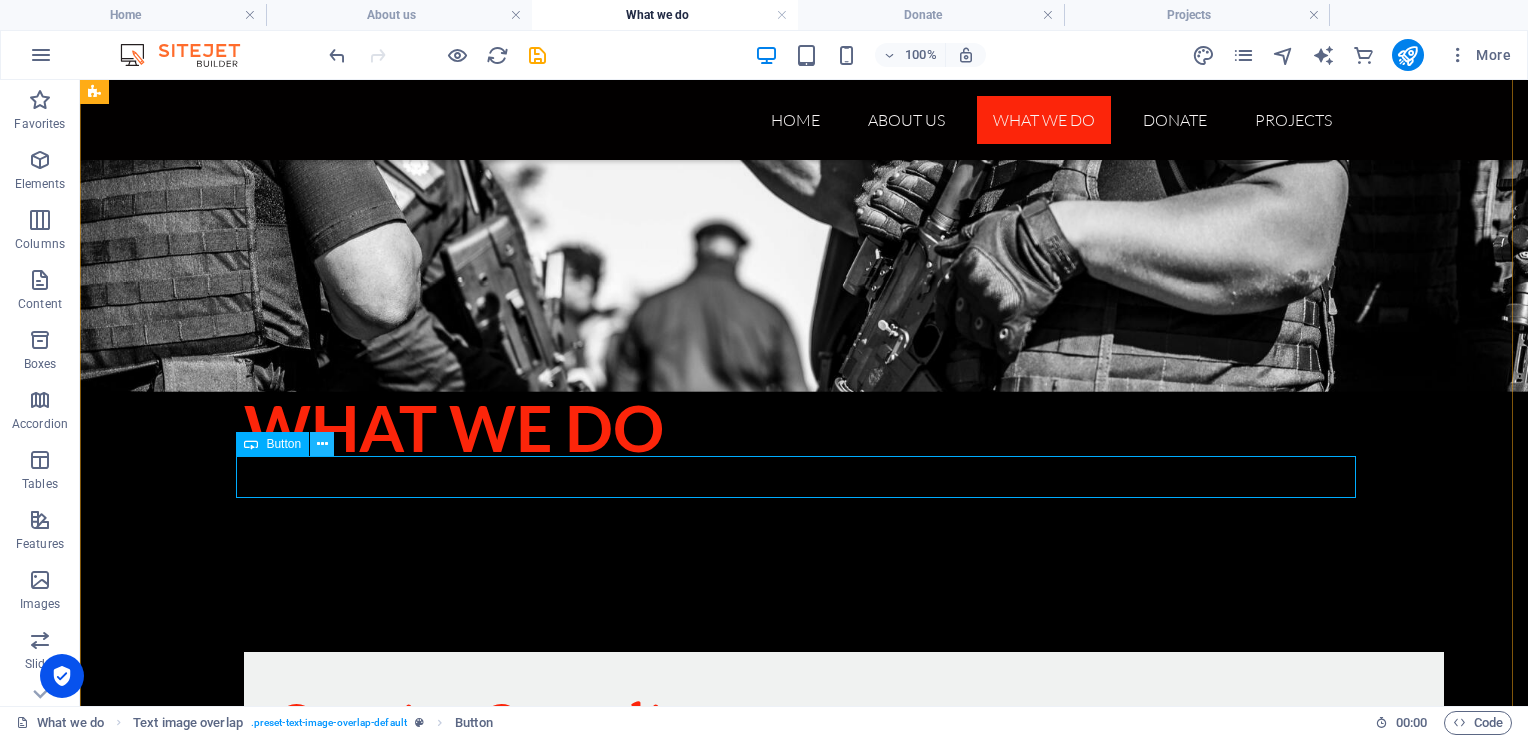 click at bounding box center [322, 444] 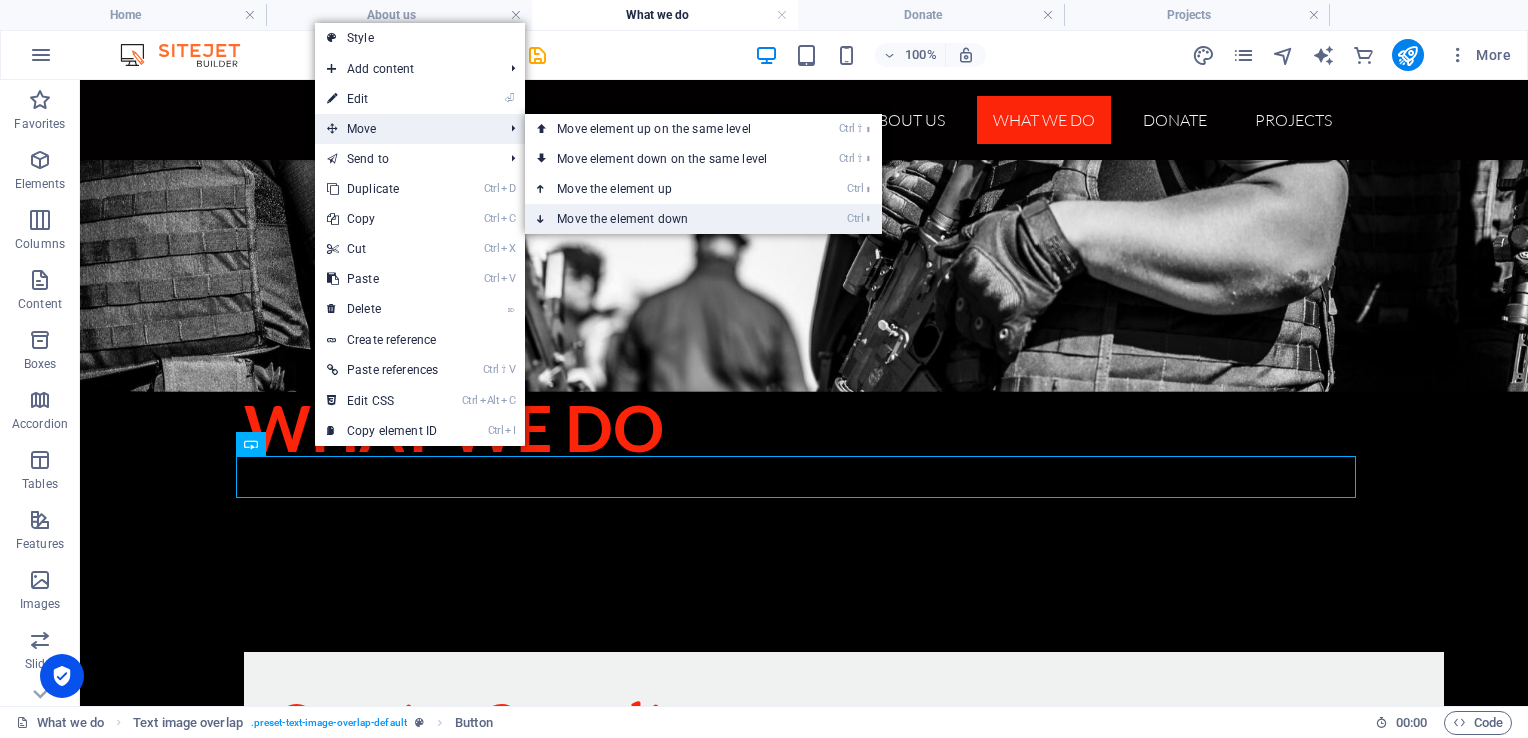 click on "Ctrl ⬇  Move the element down" at bounding box center [666, 219] 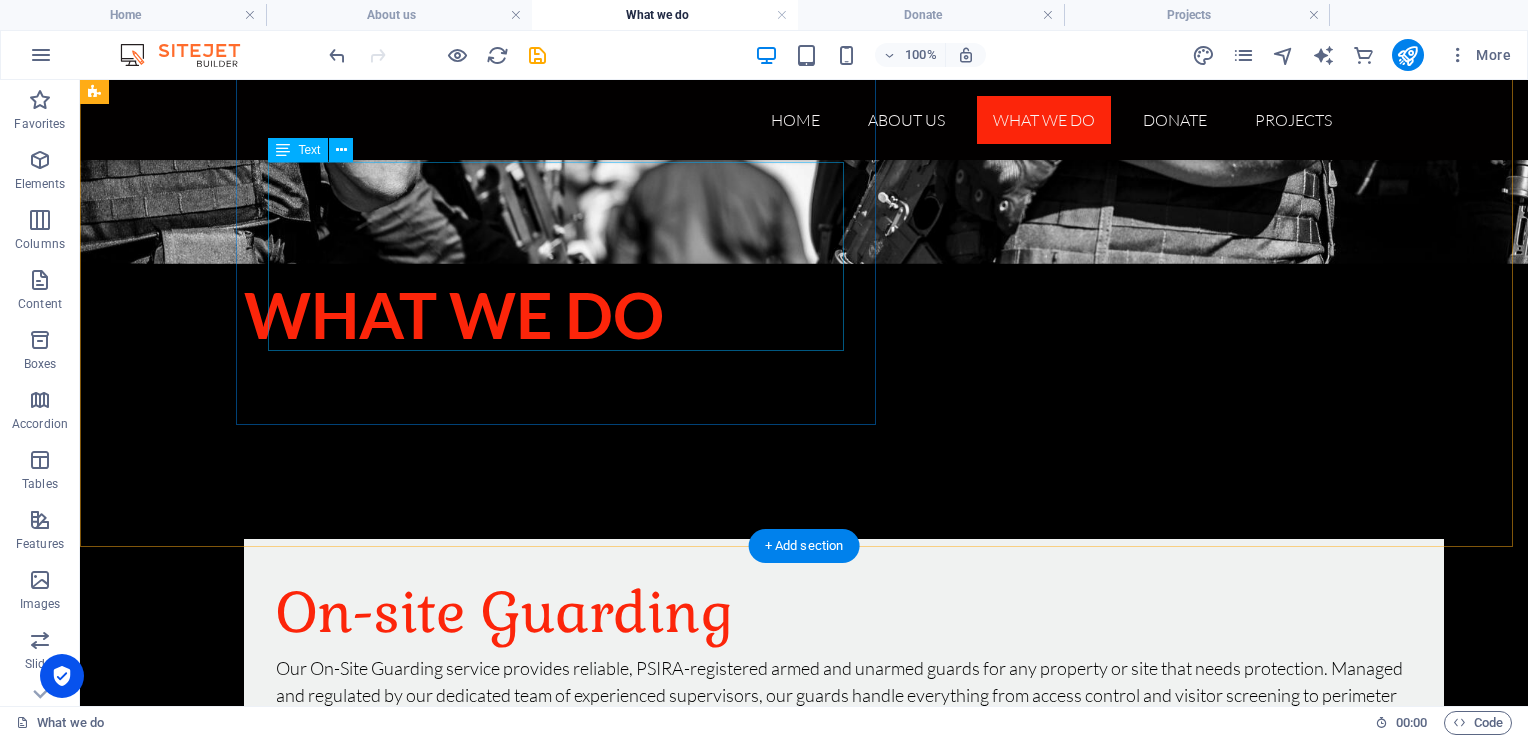 scroll, scrollTop: 493, scrollLeft: 0, axis: vertical 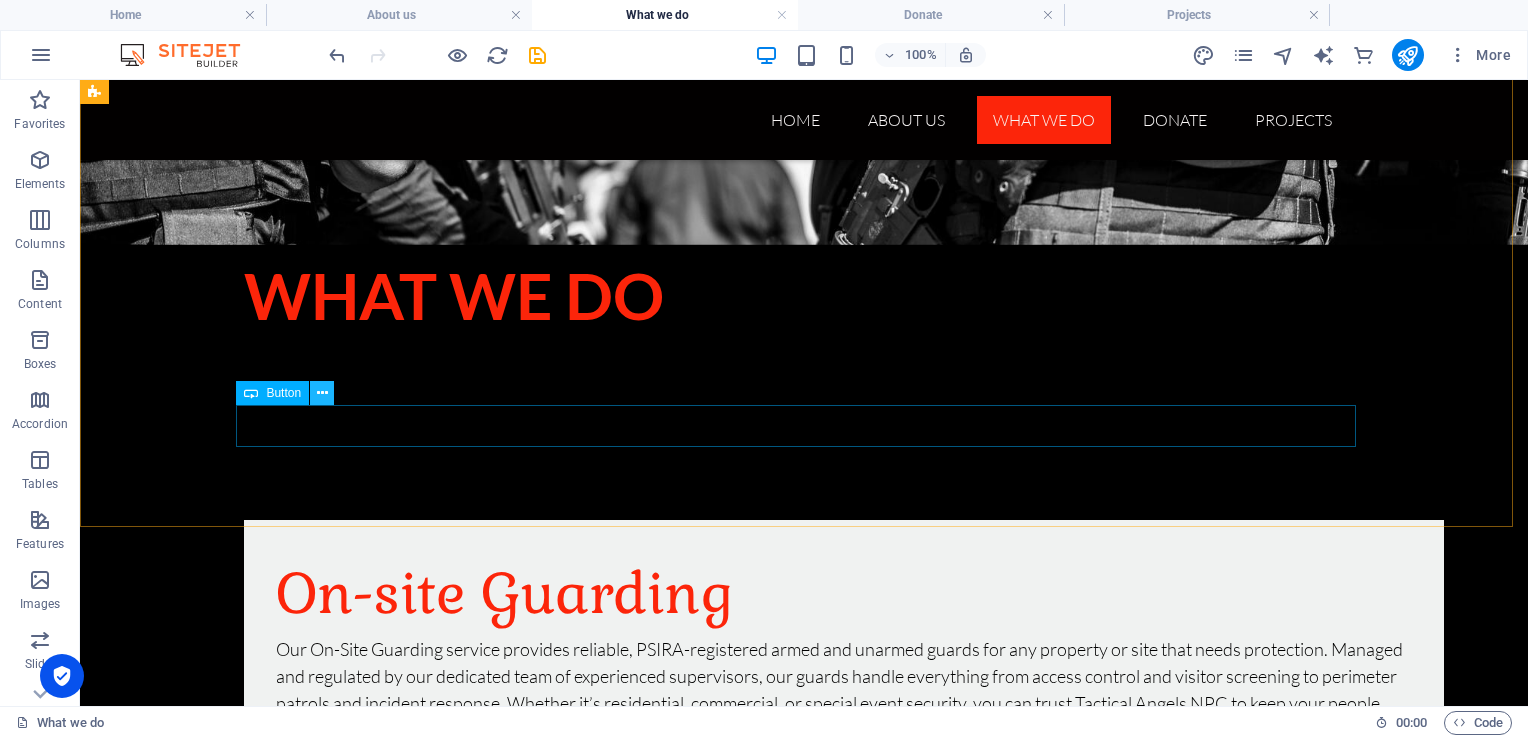 click at bounding box center (322, 393) 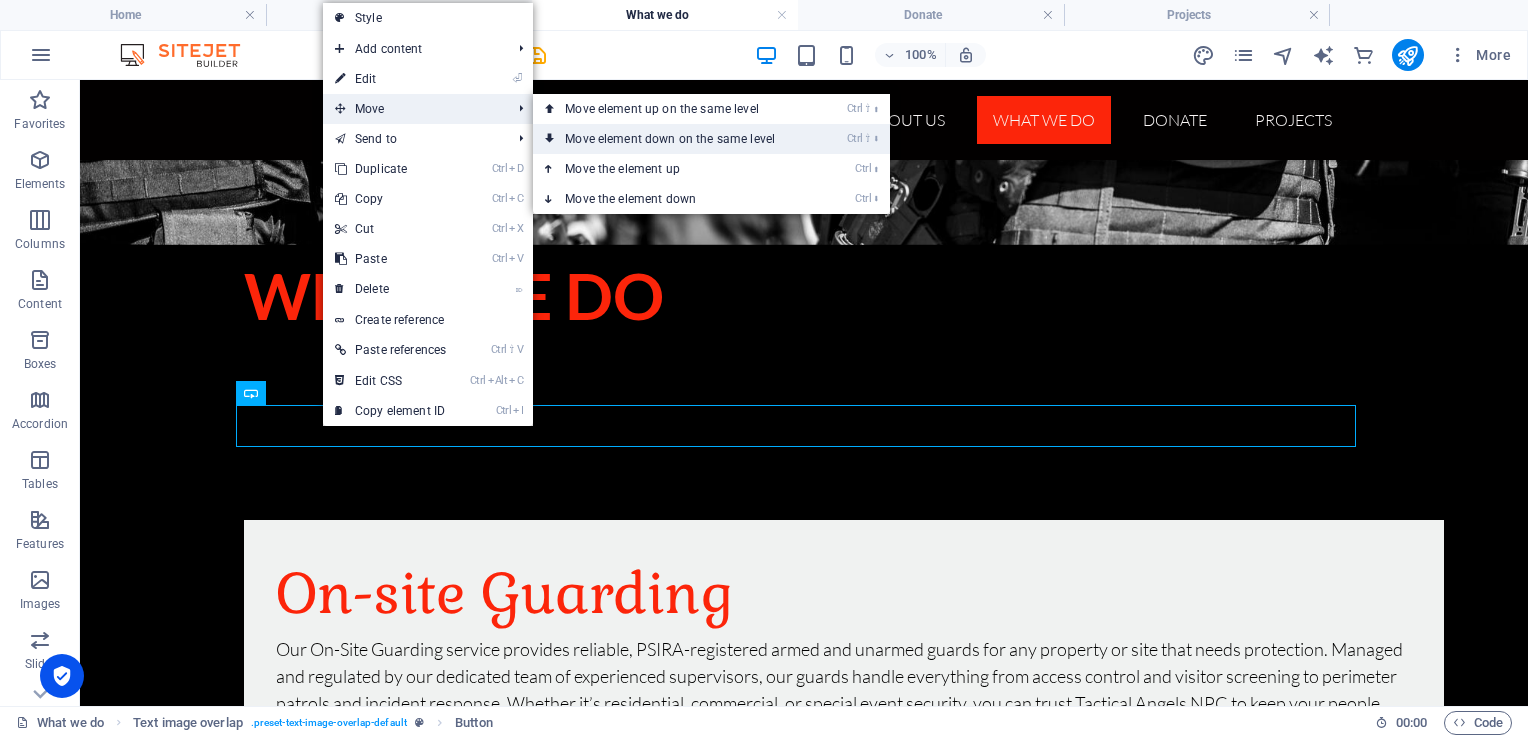 click on "Ctrl ⇧ ⬇  Move element down on the same level" at bounding box center [674, 139] 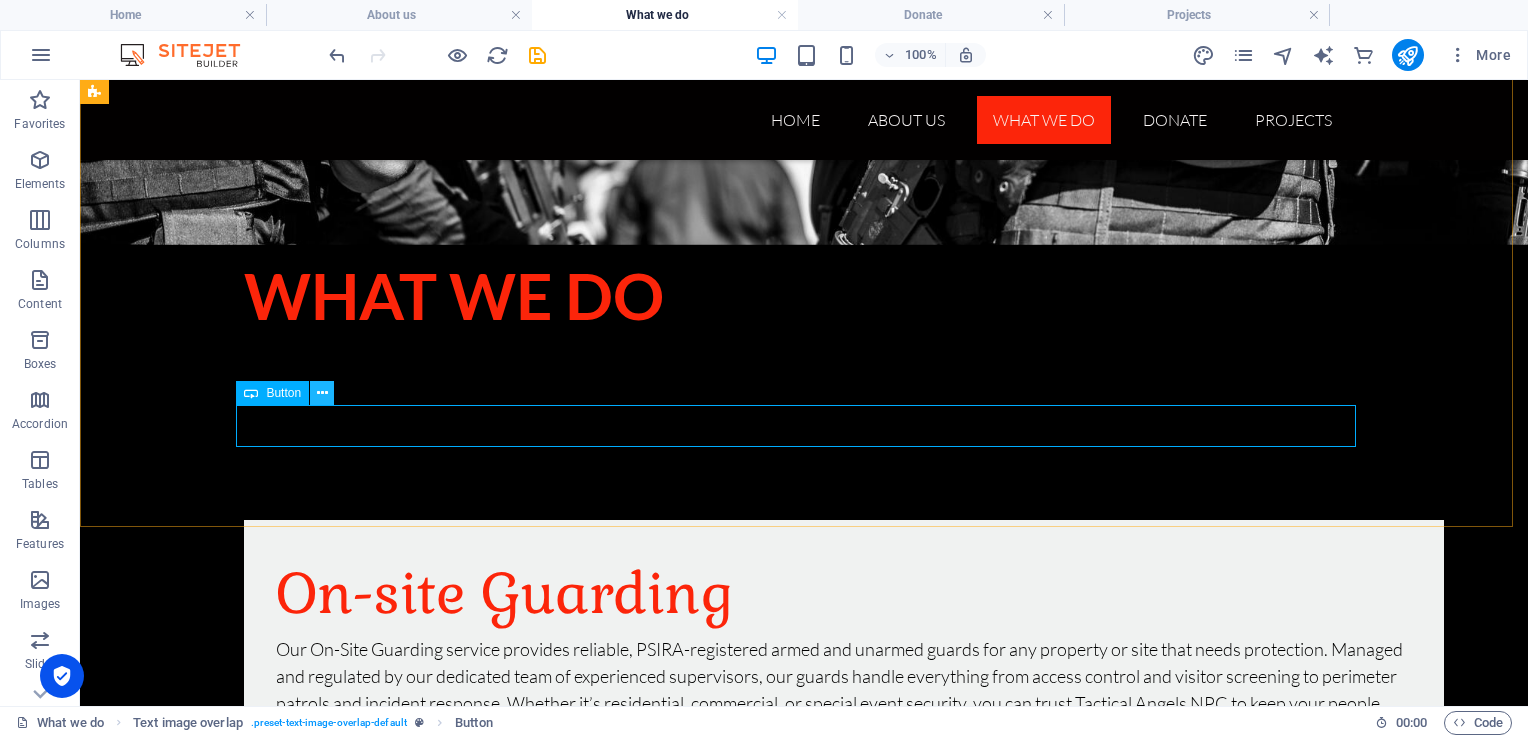 click at bounding box center (322, 393) 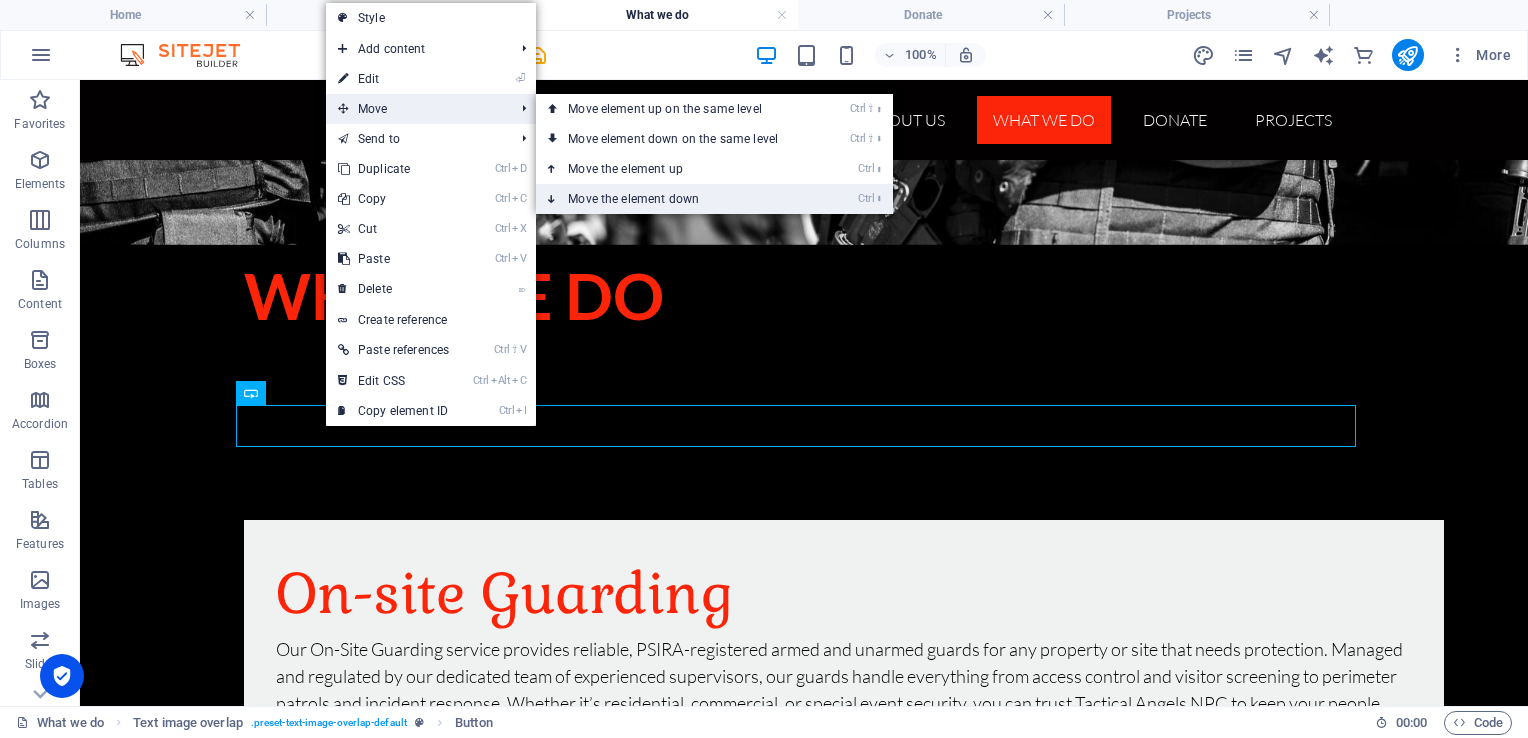 click on "Ctrl ⬇  Move the element down" at bounding box center (677, 199) 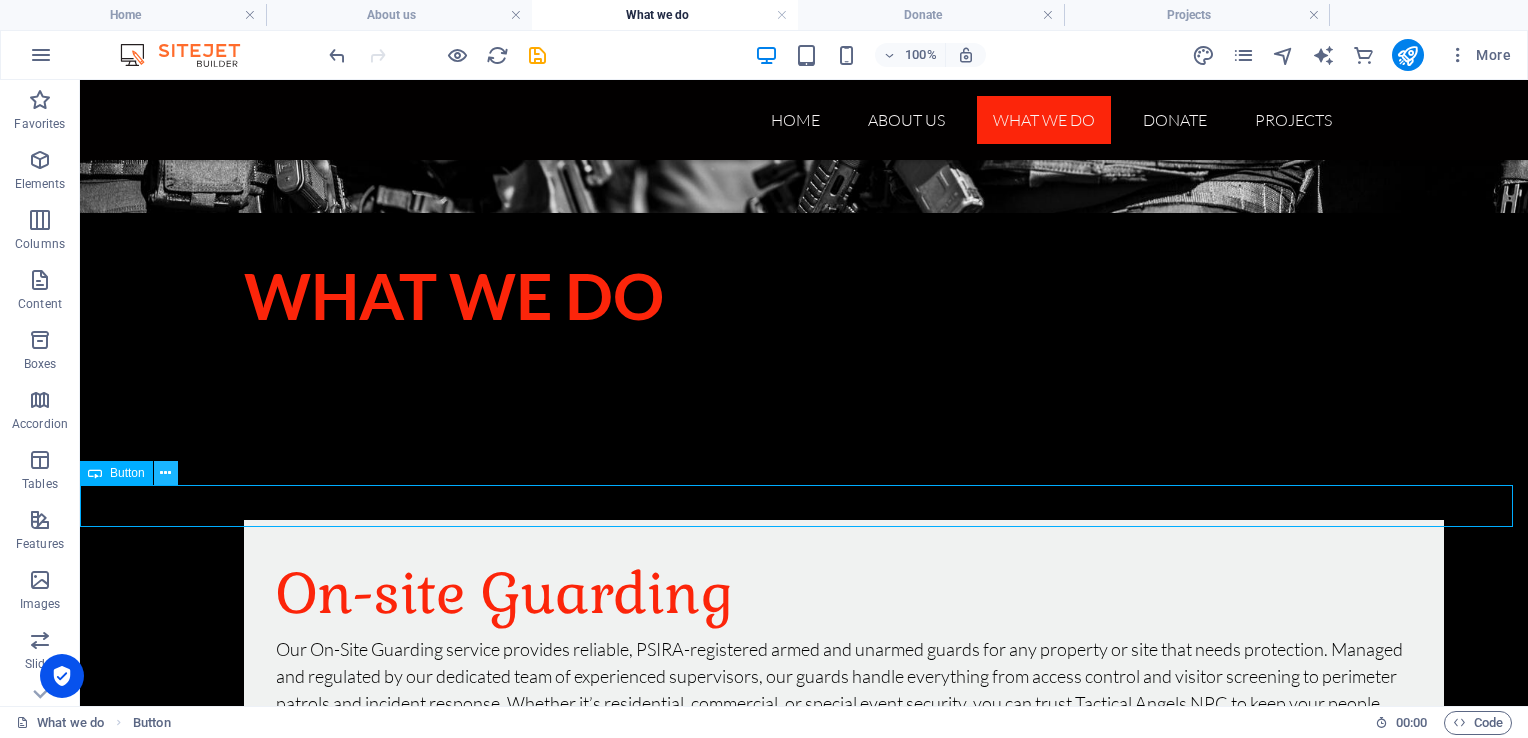 click at bounding box center [165, 473] 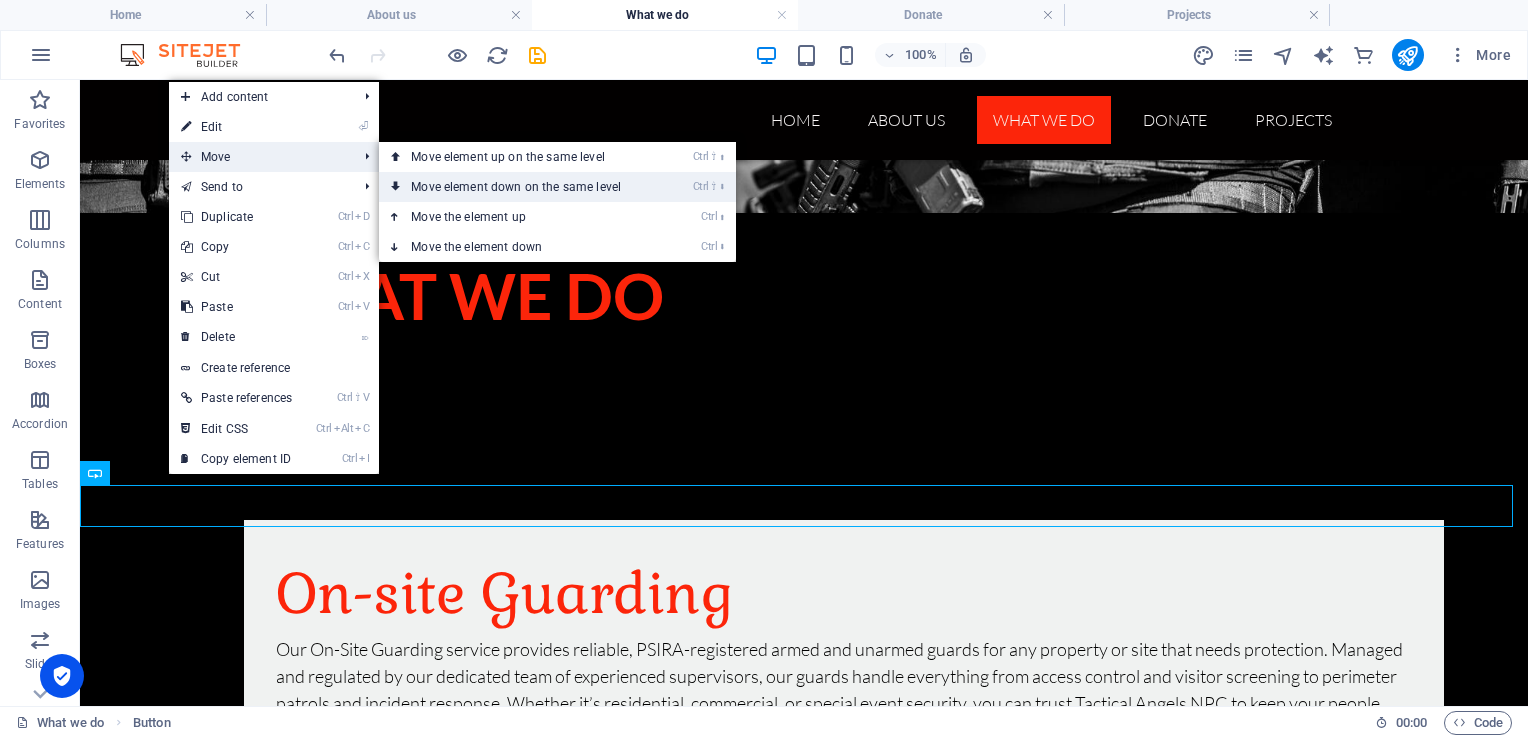 click on "Ctrl ⇧ ⬇  Move element down on the same level" at bounding box center [520, 187] 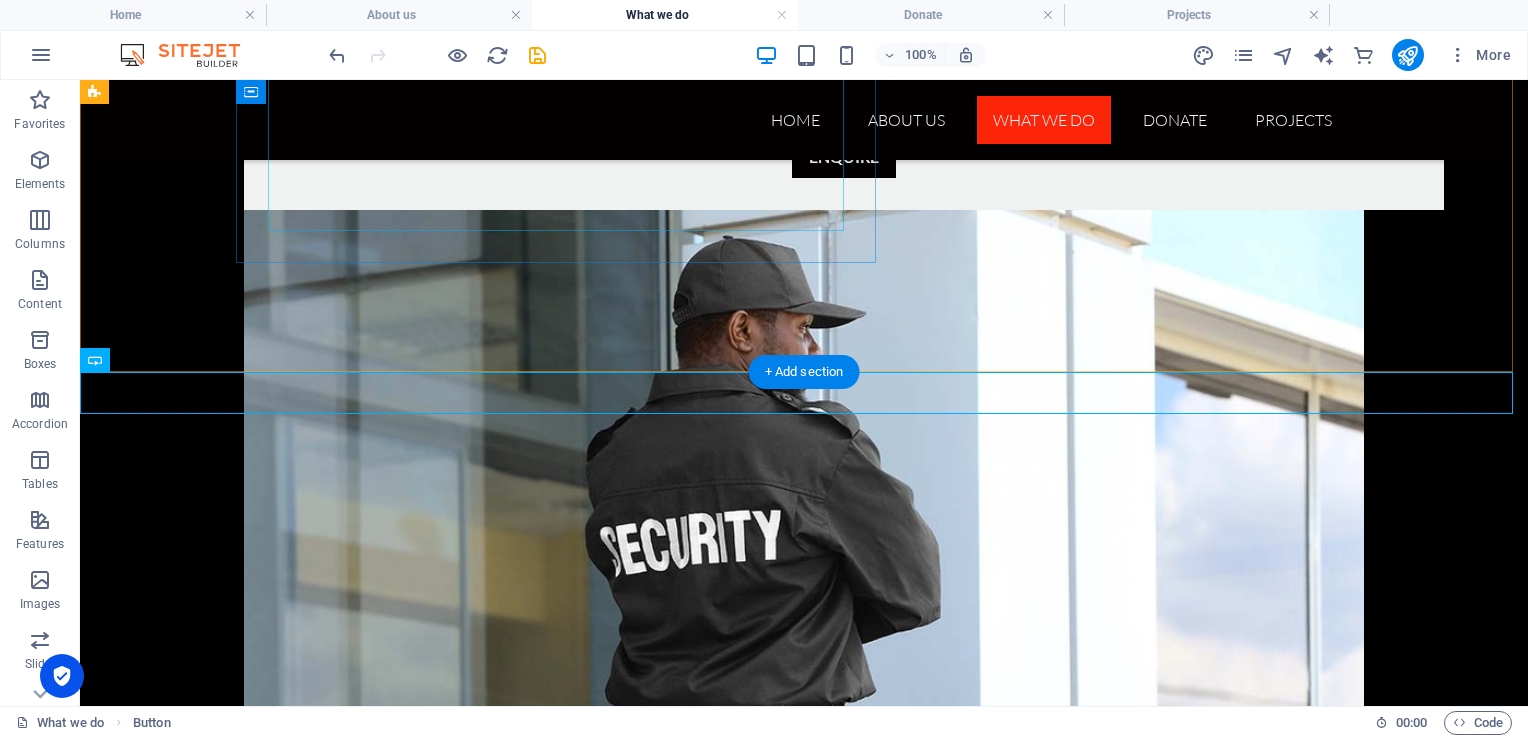 scroll, scrollTop: 1140, scrollLeft: 0, axis: vertical 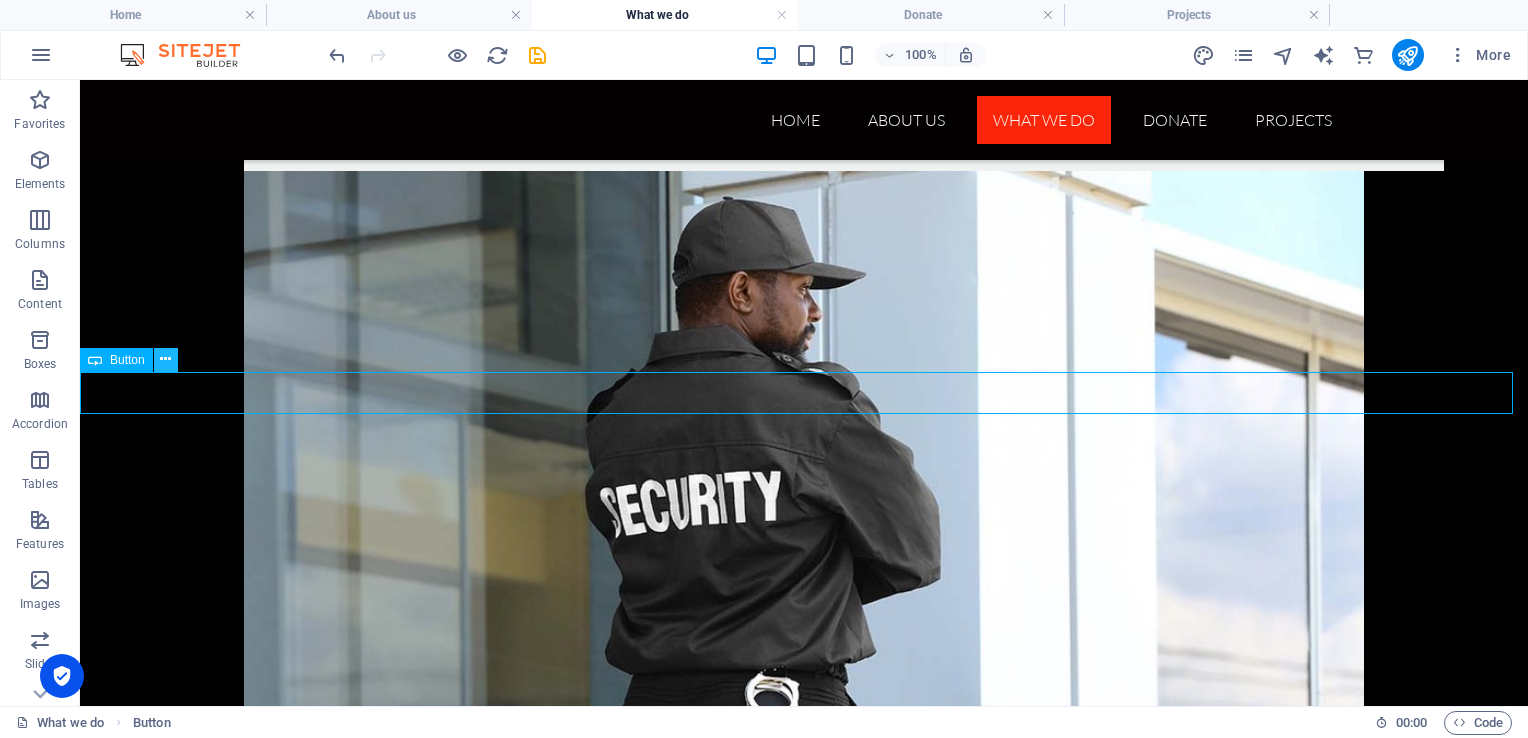 click at bounding box center (165, 359) 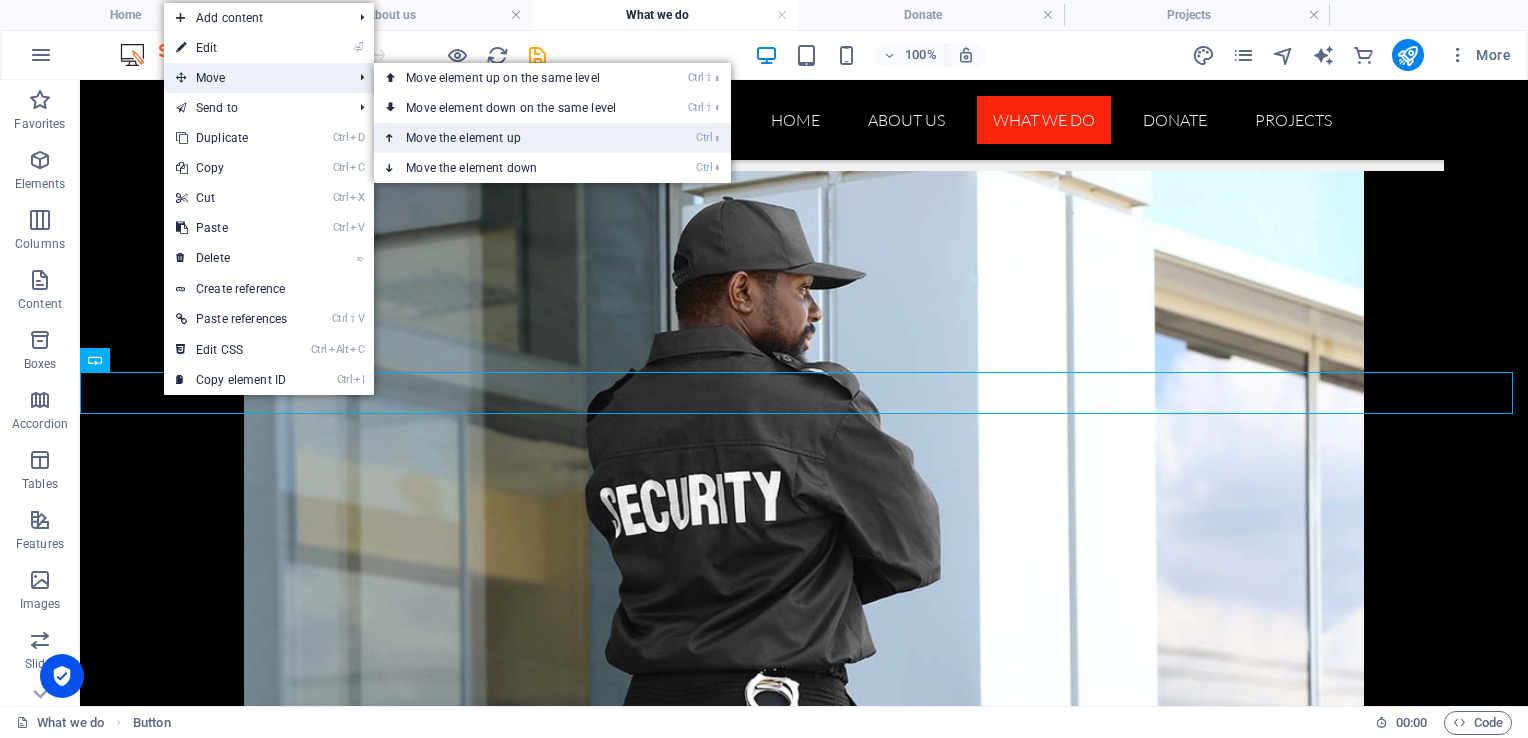 click on "Ctrl ⬆  Move the element up" at bounding box center [515, 138] 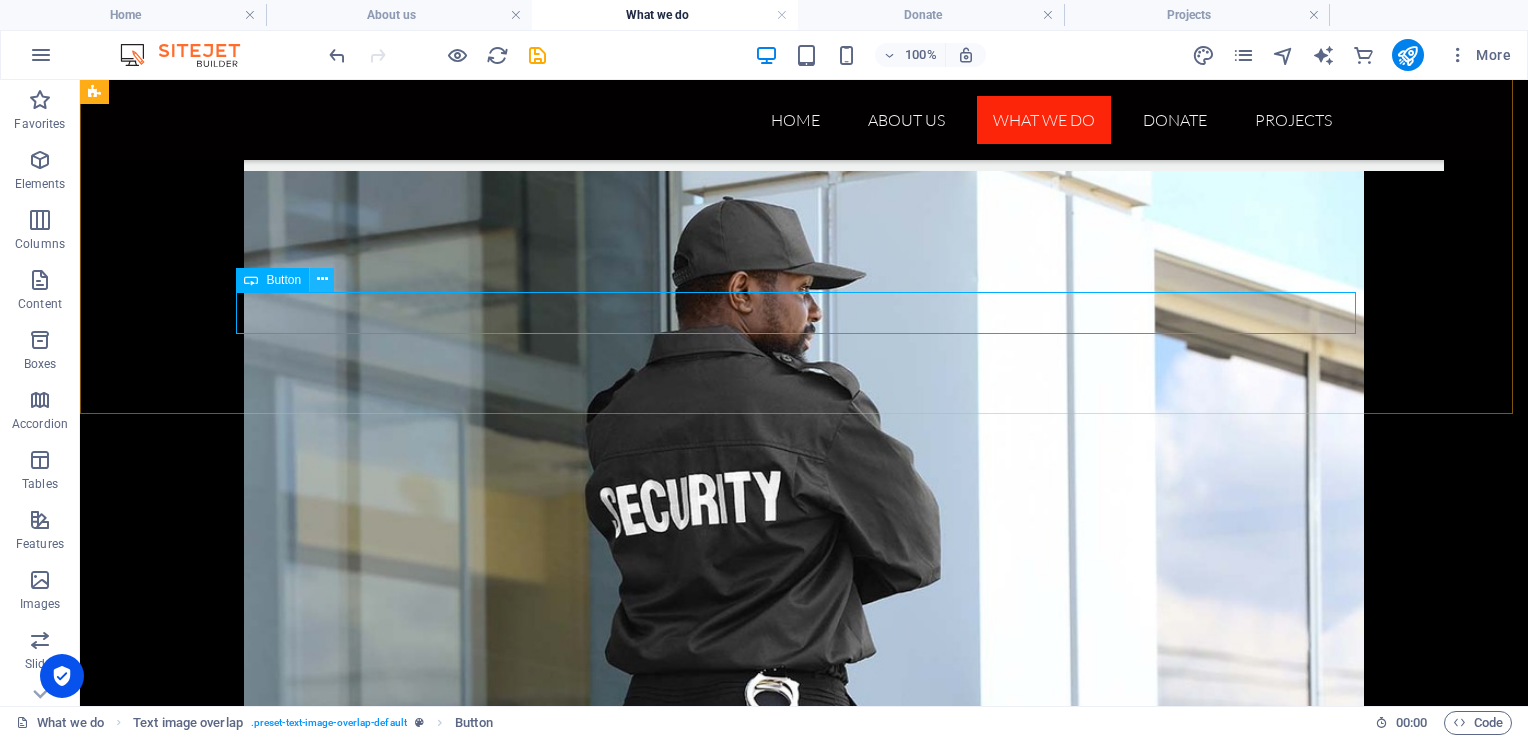 click at bounding box center [322, 280] 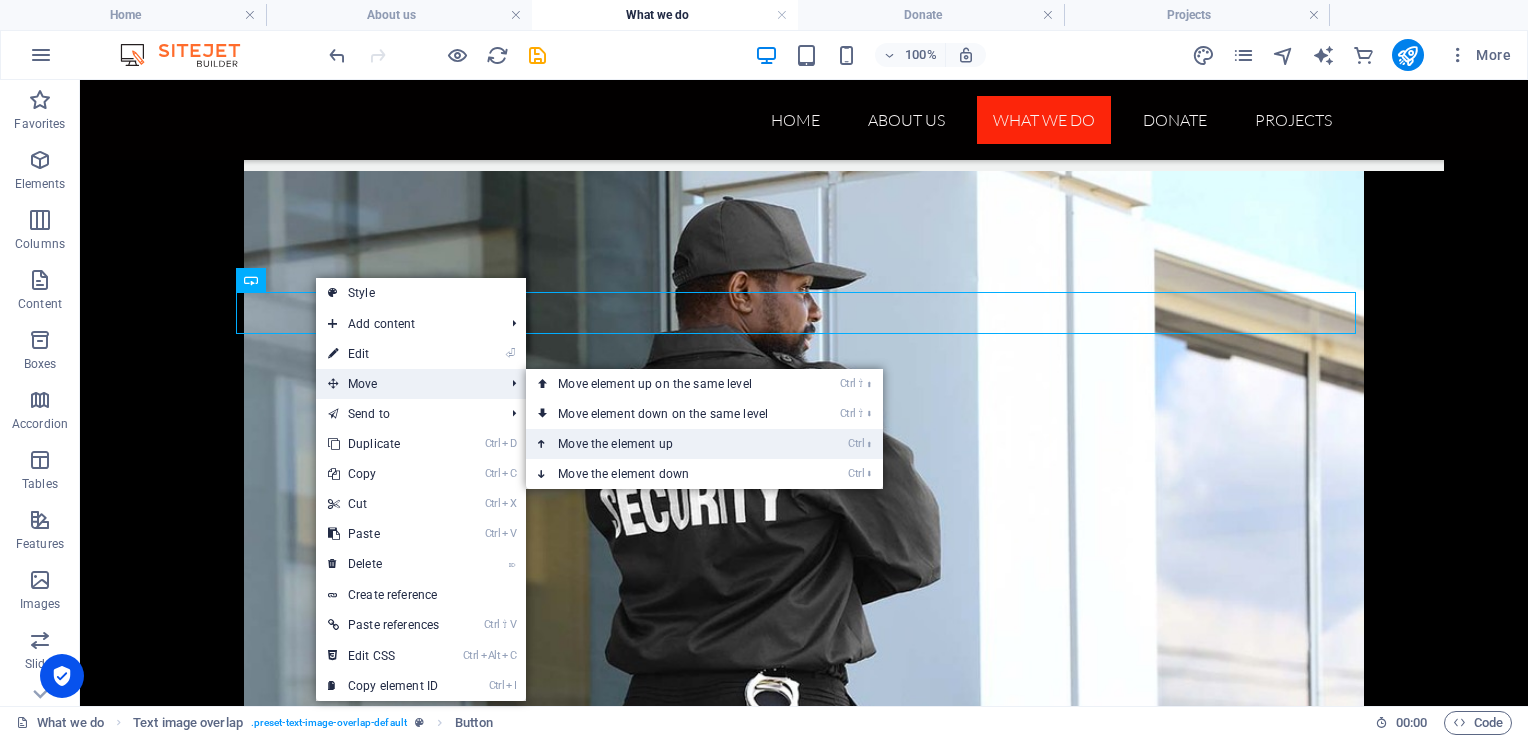click on "Ctrl ⬆  Move the element up" at bounding box center (667, 444) 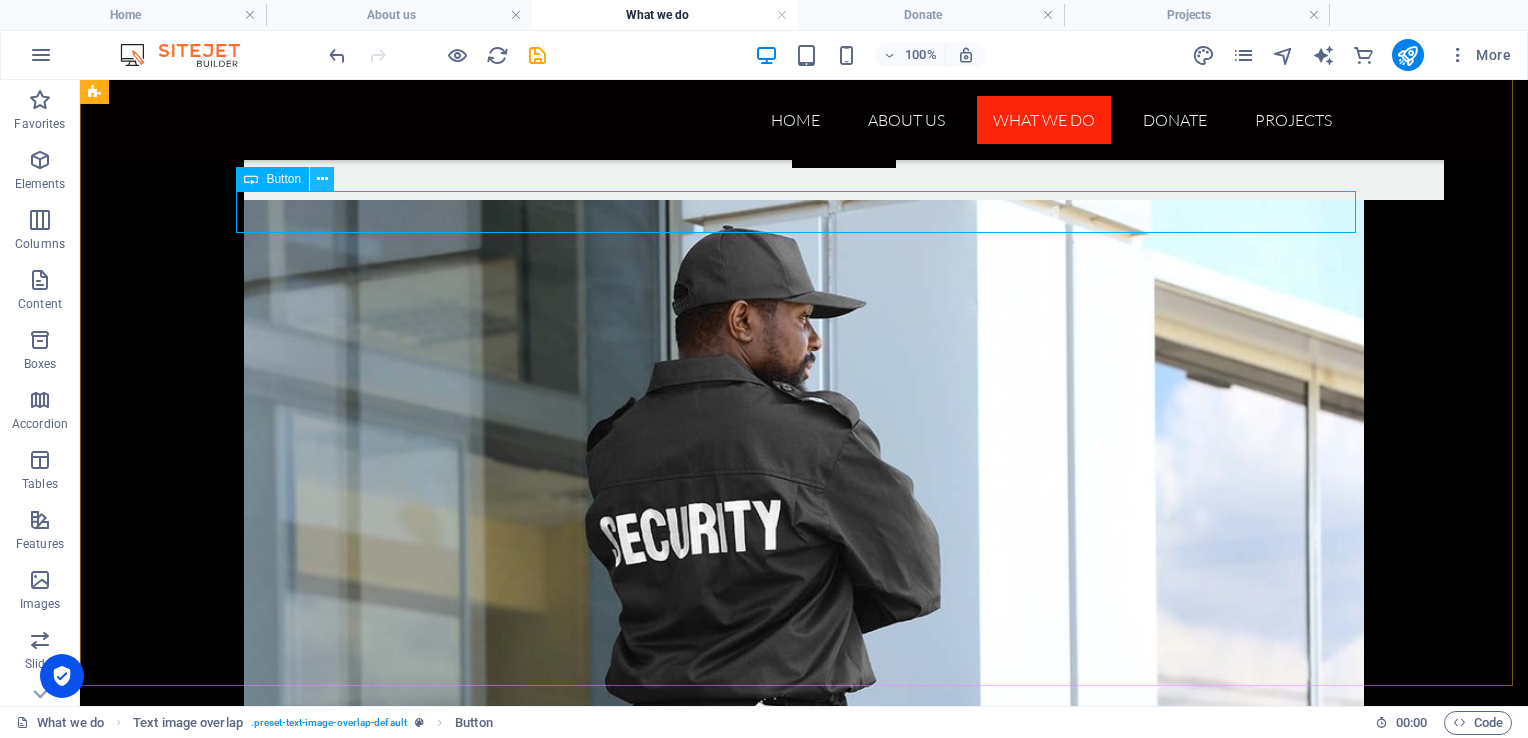 click at bounding box center (322, 179) 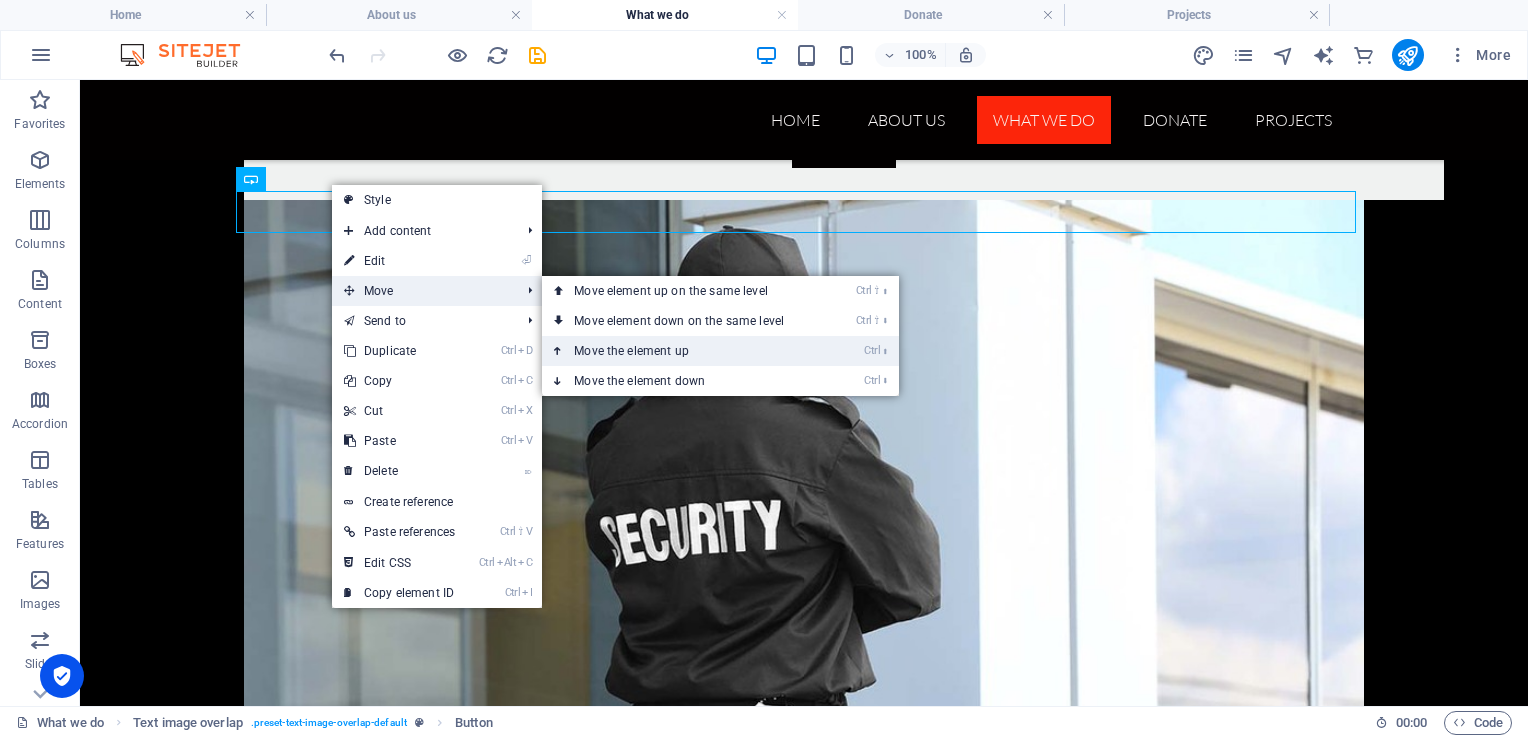 click on "Ctrl ⬆  Move the element up" at bounding box center (683, 351) 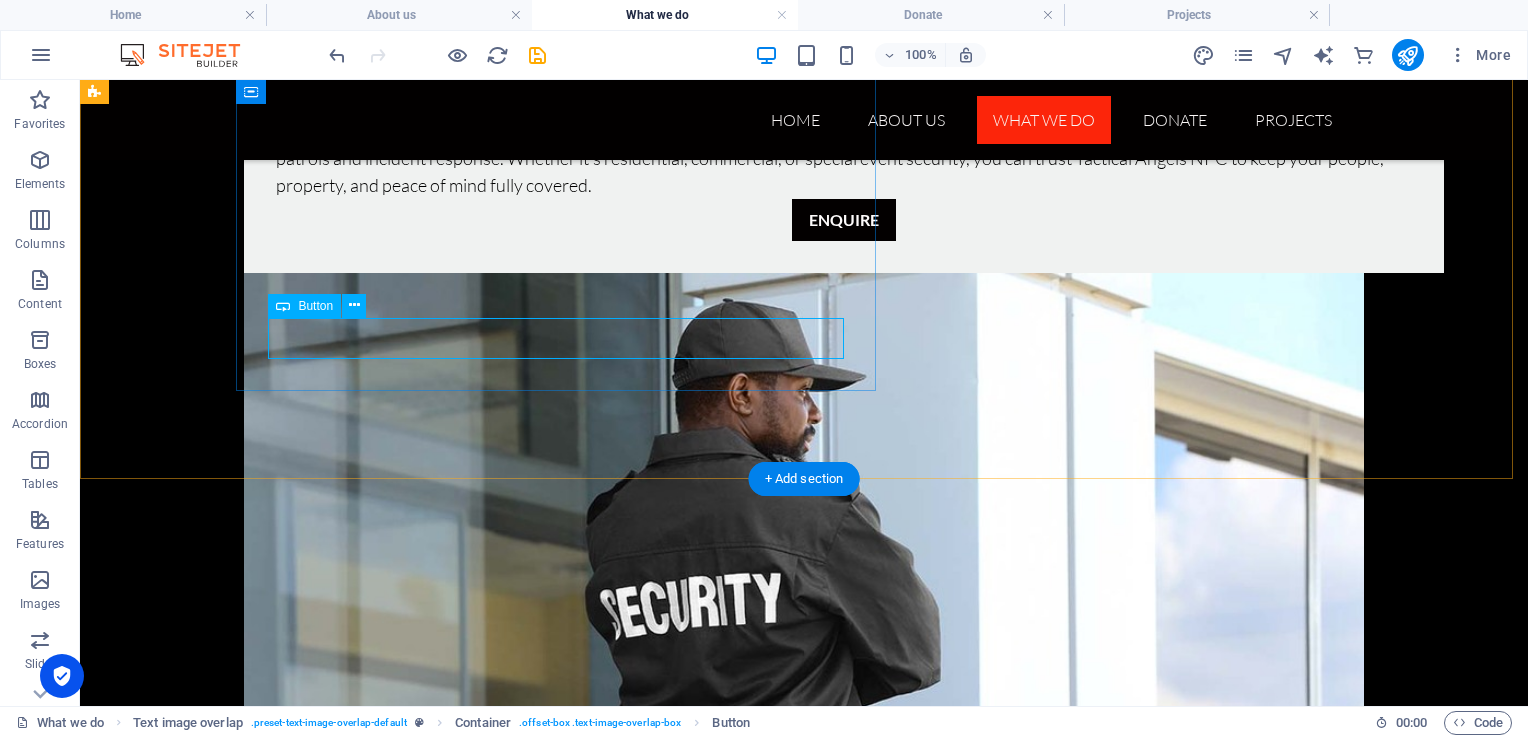 scroll, scrollTop: 1028, scrollLeft: 0, axis: vertical 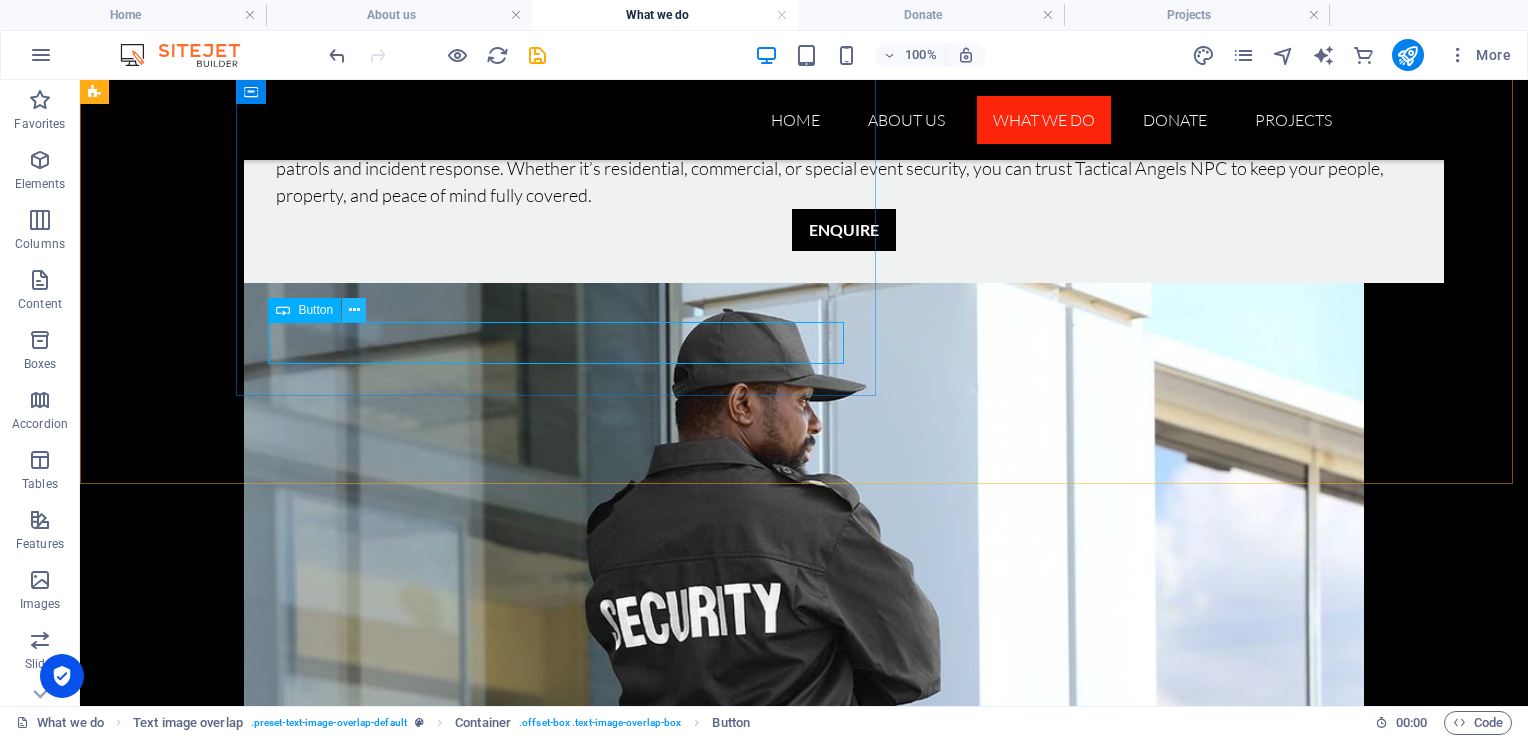 click at bounding box center [354, 310] 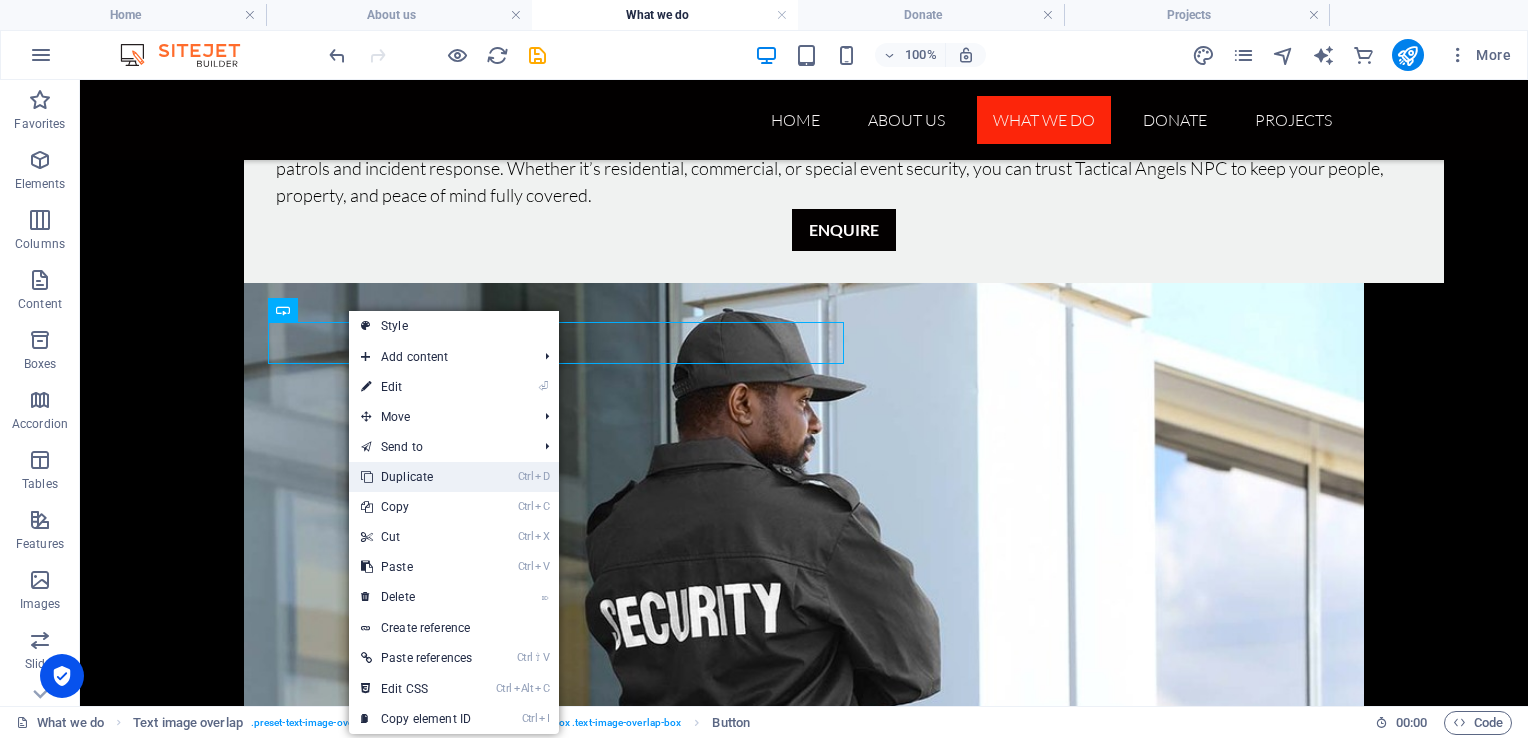 click on "Ctrl D  Duplicate" at bounding box center [416, 477] 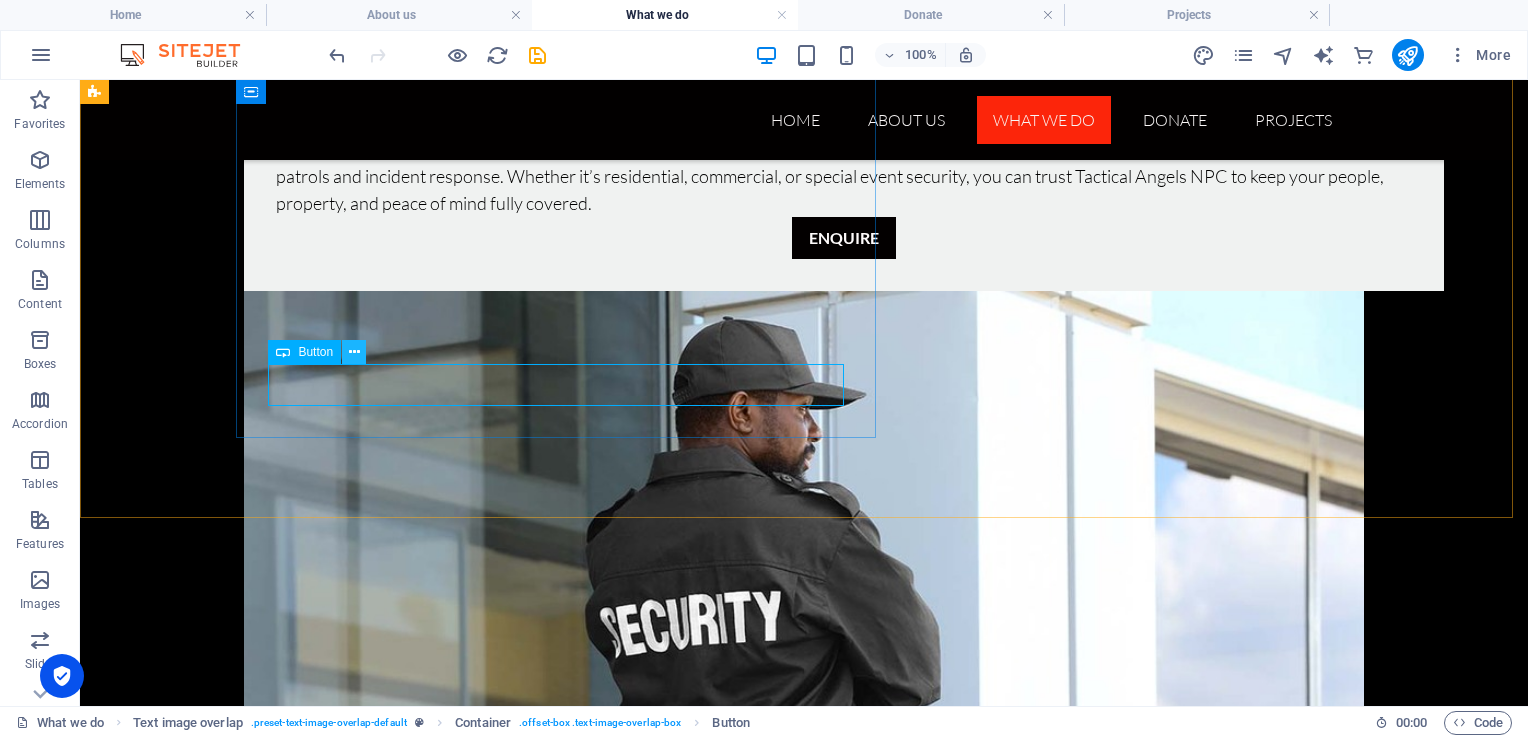 click at bounding box center [354, 352] 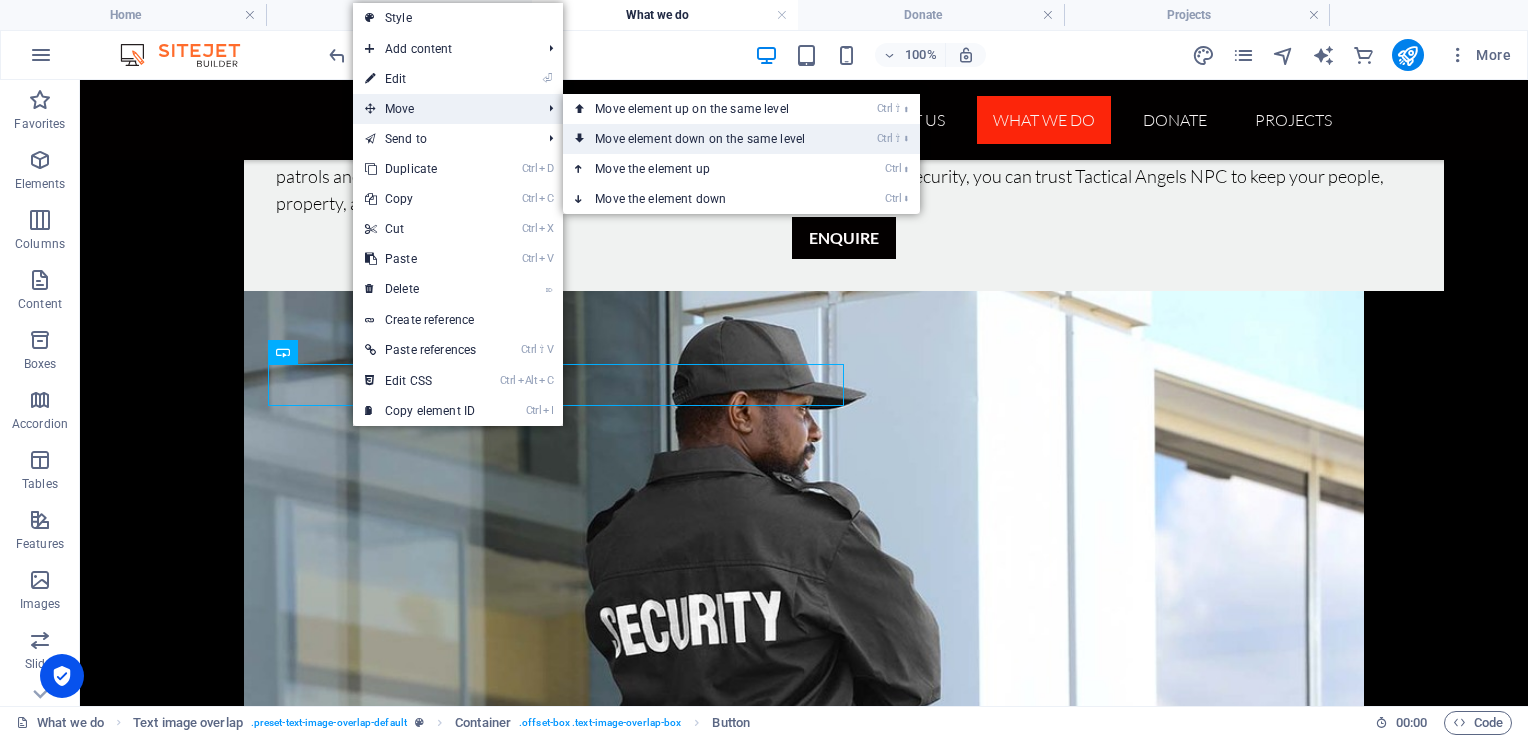 click on "Ctrl ⇧ ⬇  Move element down on the same level" at bounding box center (704, 139) 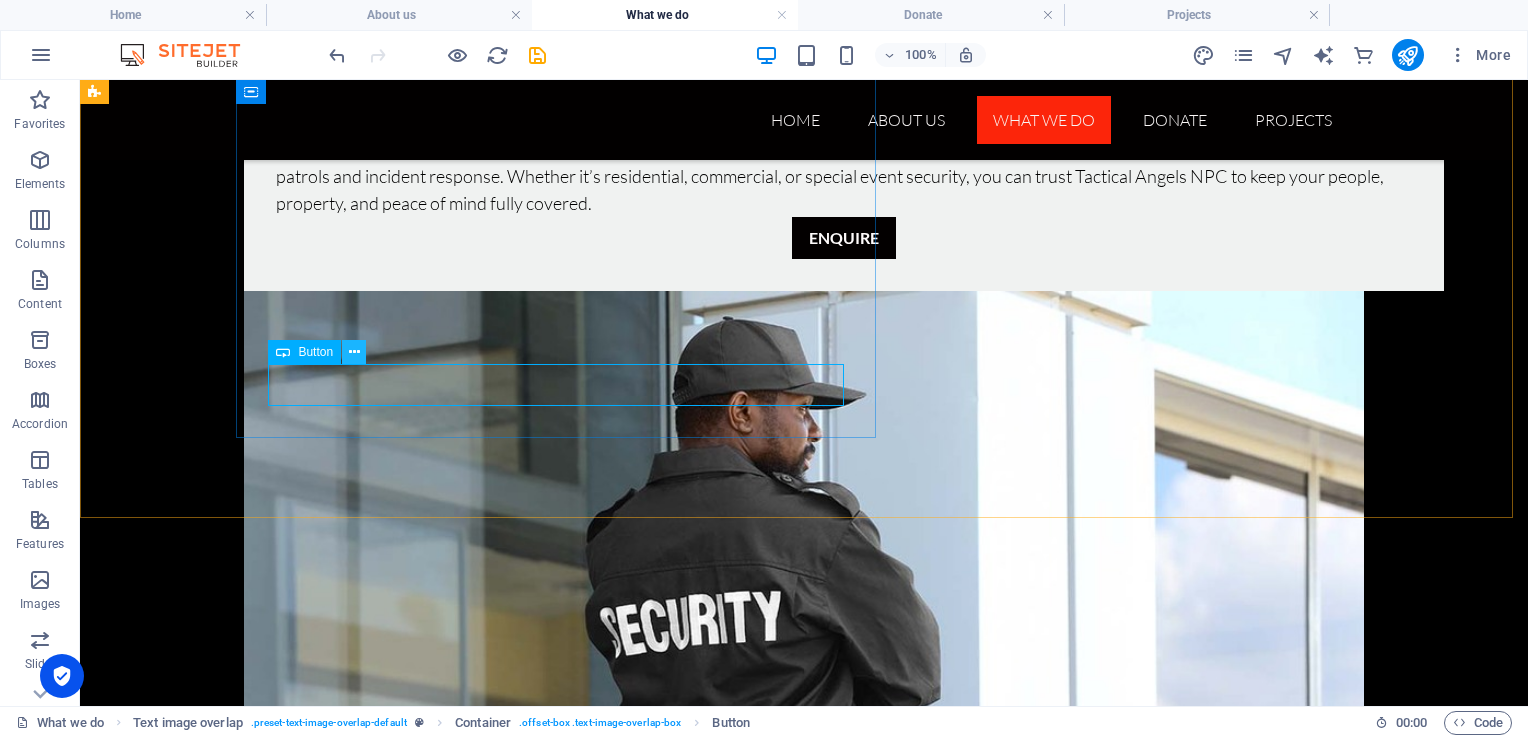 click at bounding box center [354, 352] 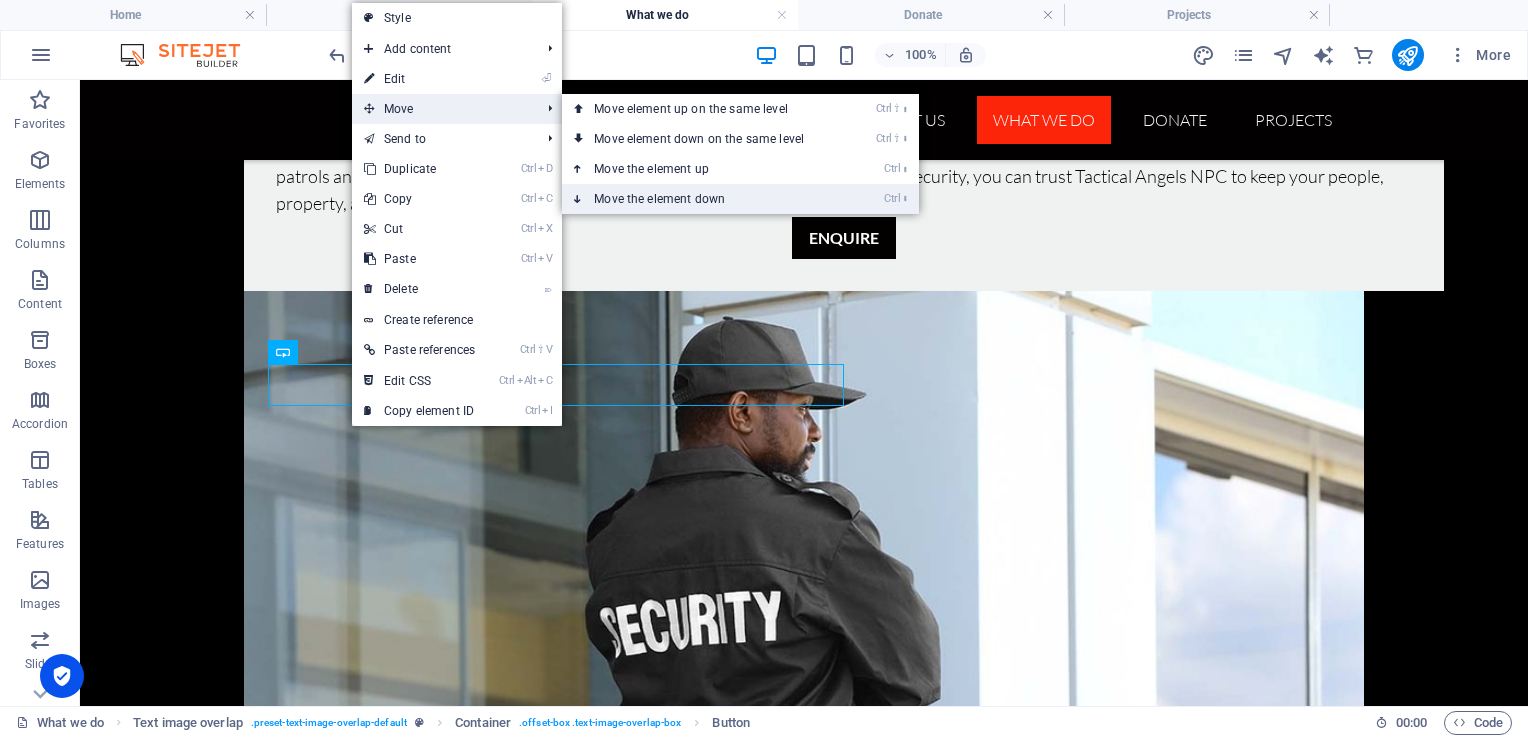click on "Ctrl ⬇  Move the element down" at bounding box center (703, 199) 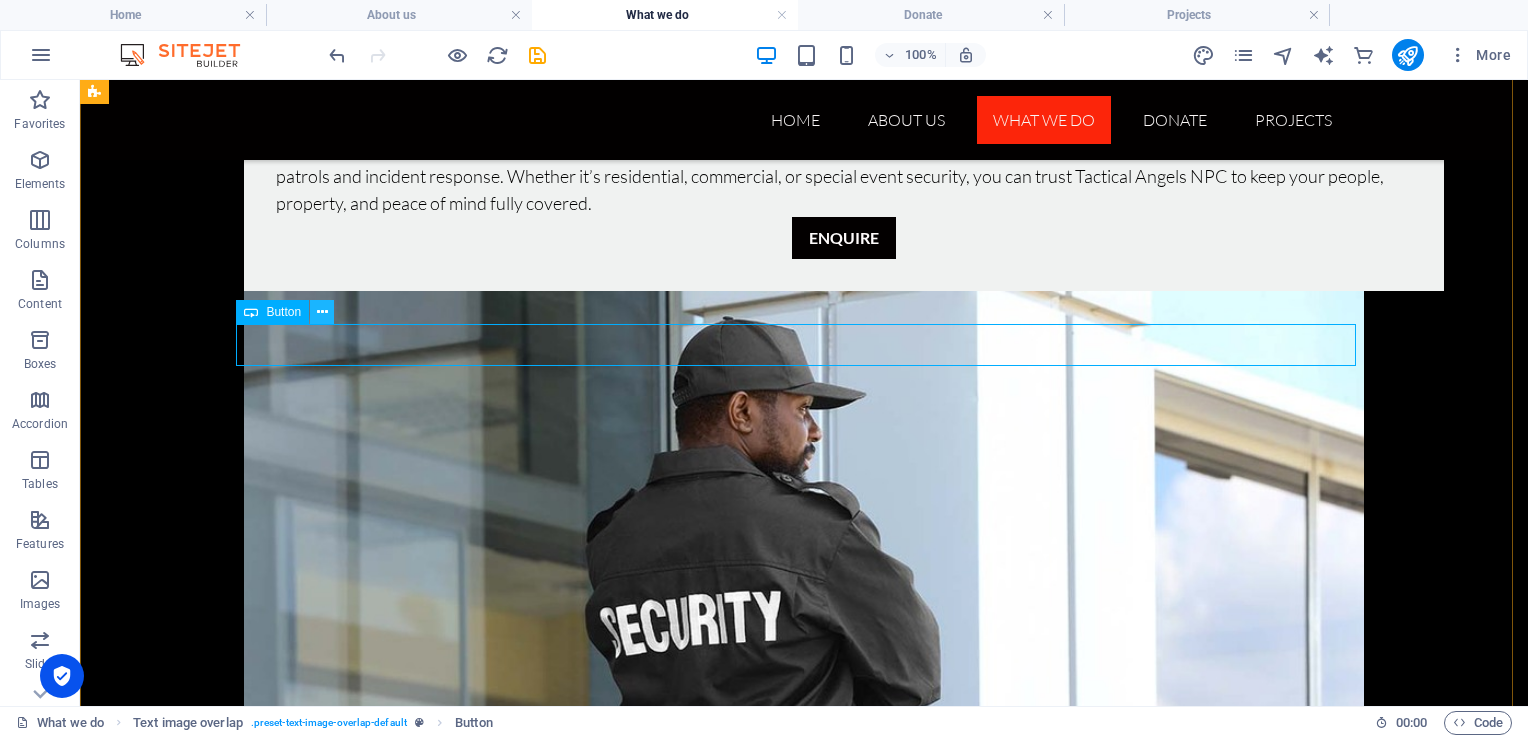 click at bounding box center (322, 312) 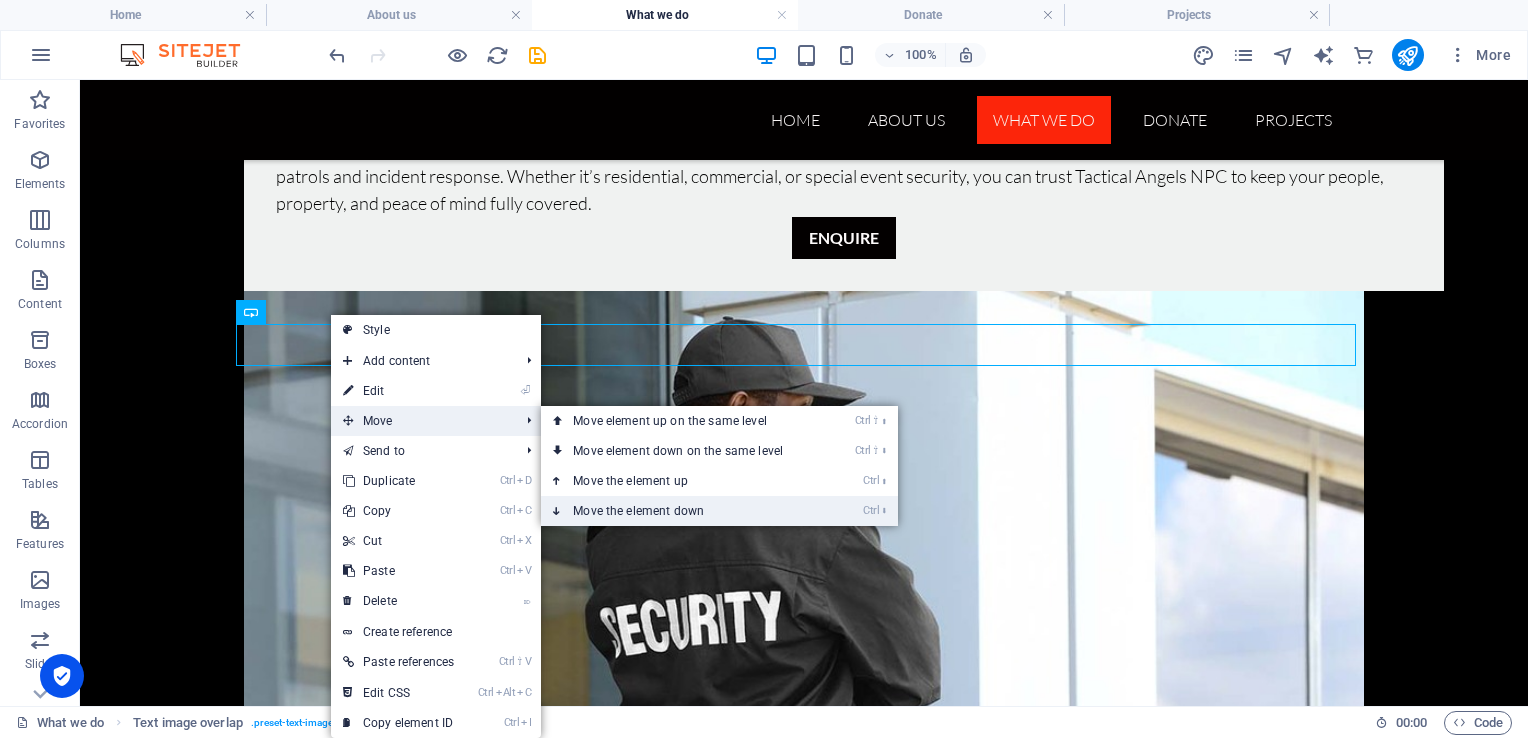 click on "Ctrl ⬇  Move the element down" at bounding box center (682, 511) 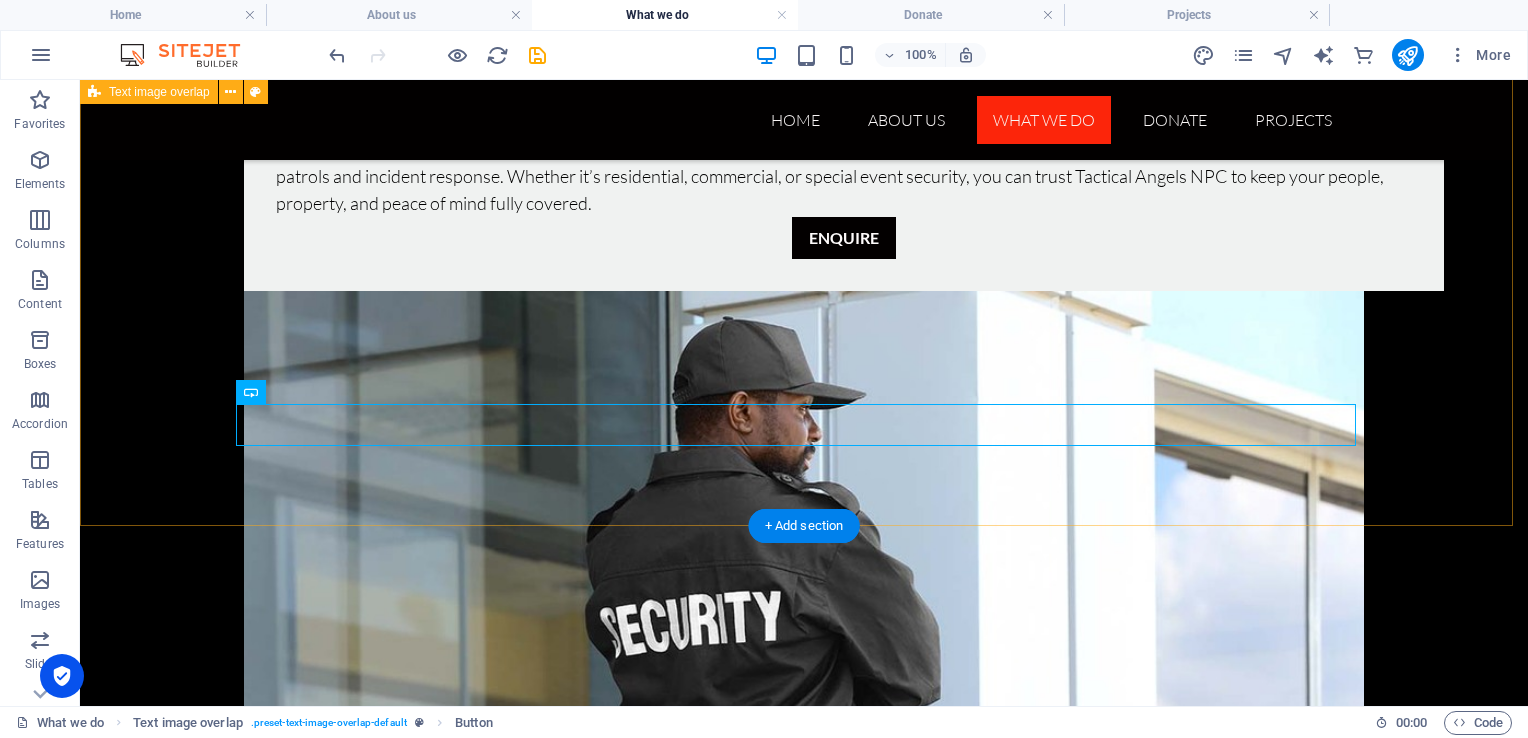 scroll, scrollTop: 1028, scrollLeft: 0, axis: vertical 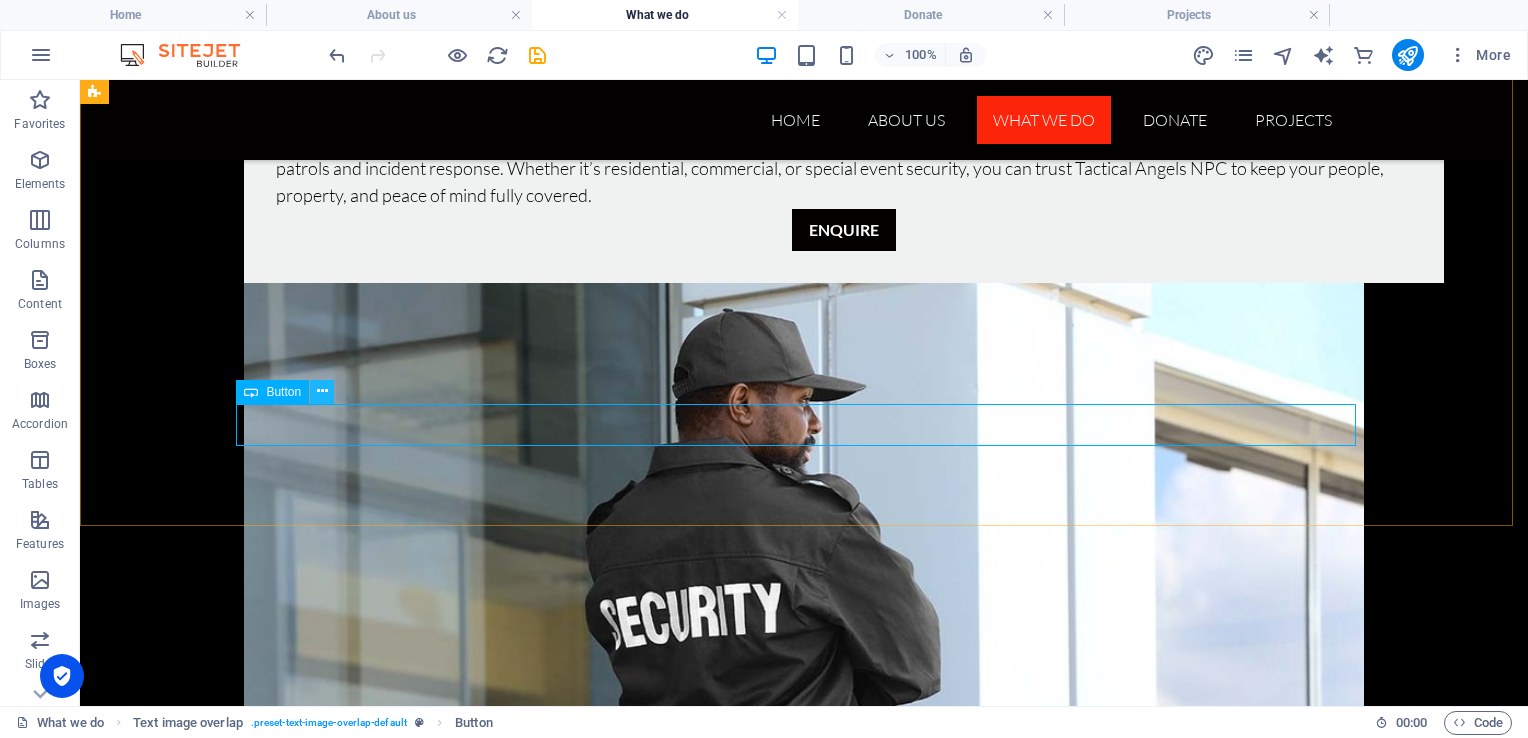 click at bounding box center (322, 391) 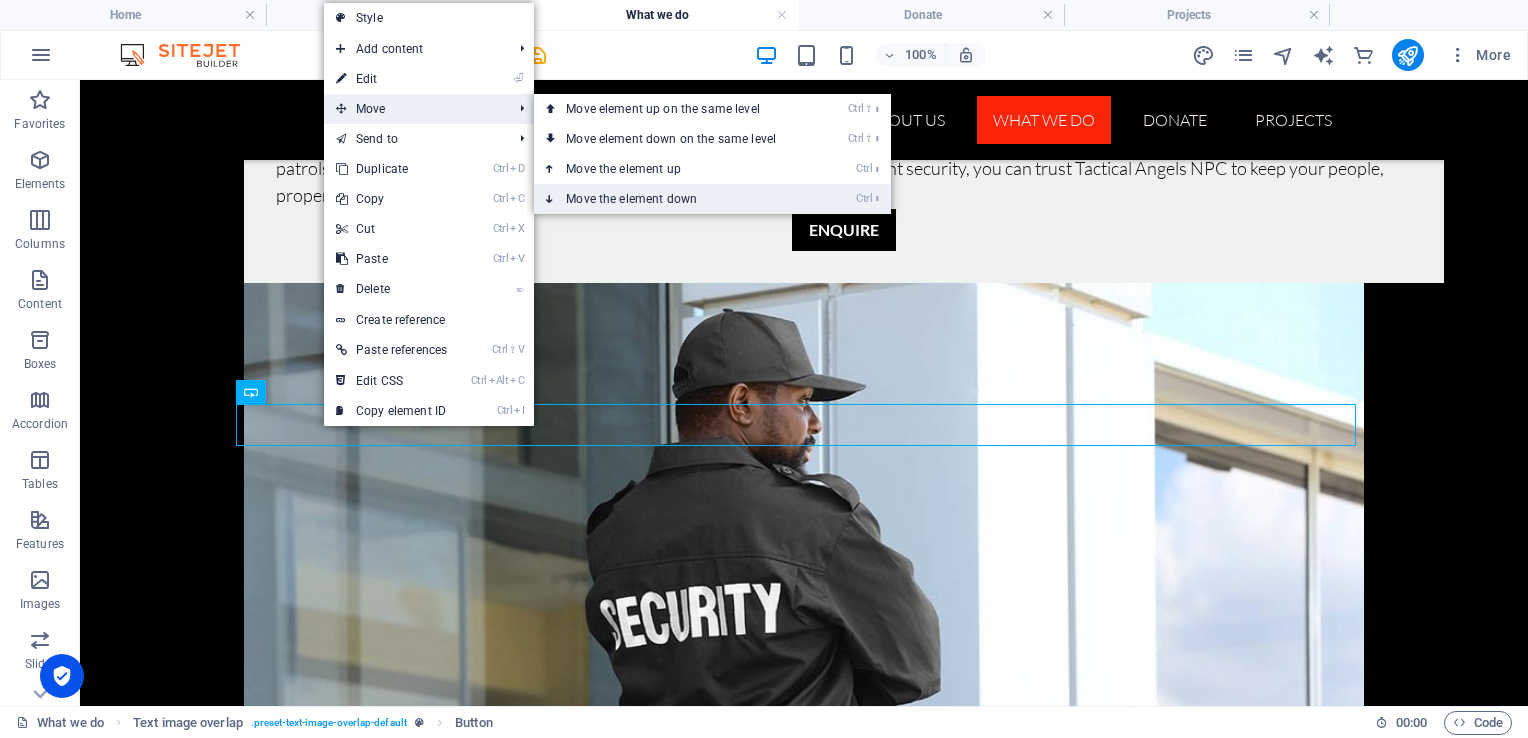 click on "Ctrl ⬇  Move the element down" at bounding box center (675, 199) 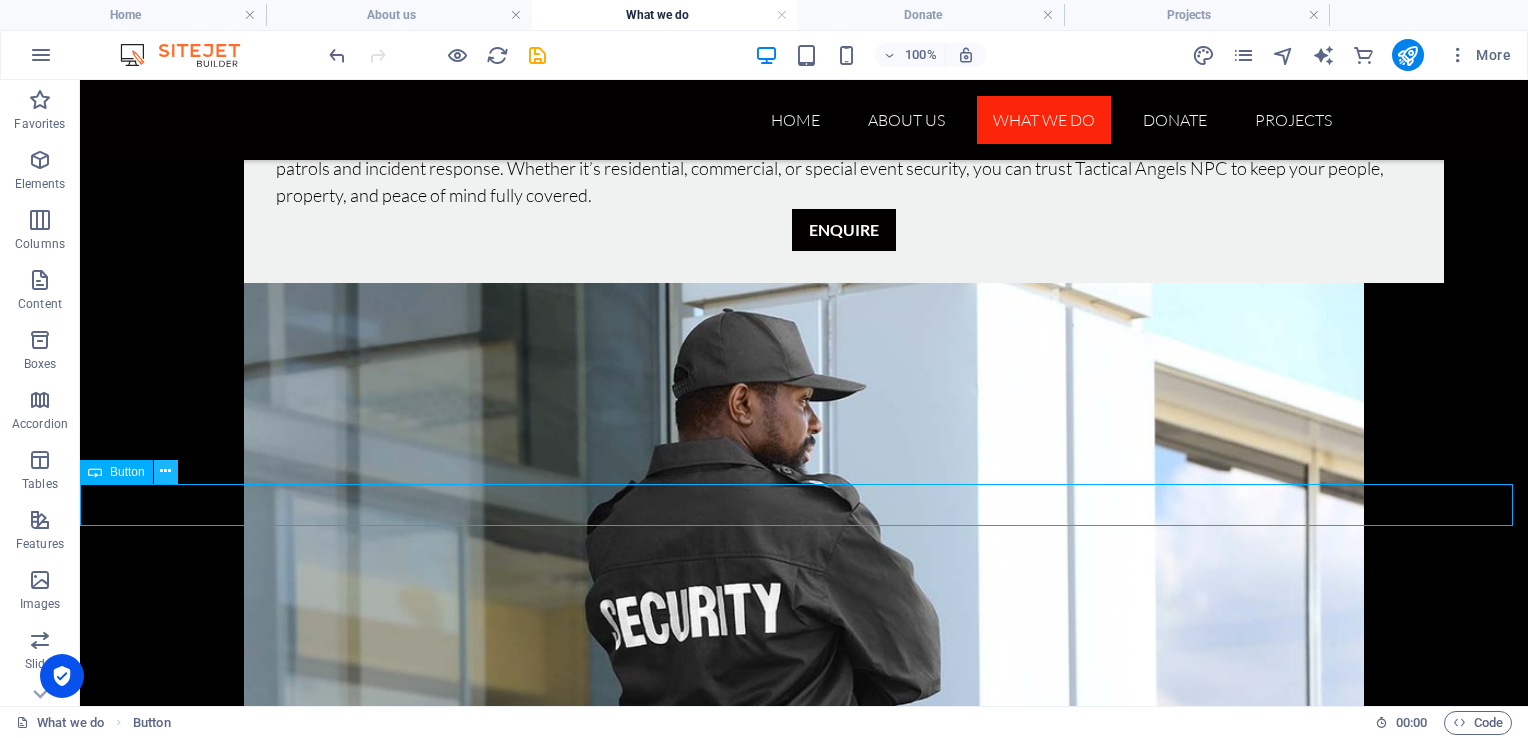 click at bounding box center (166, 472) 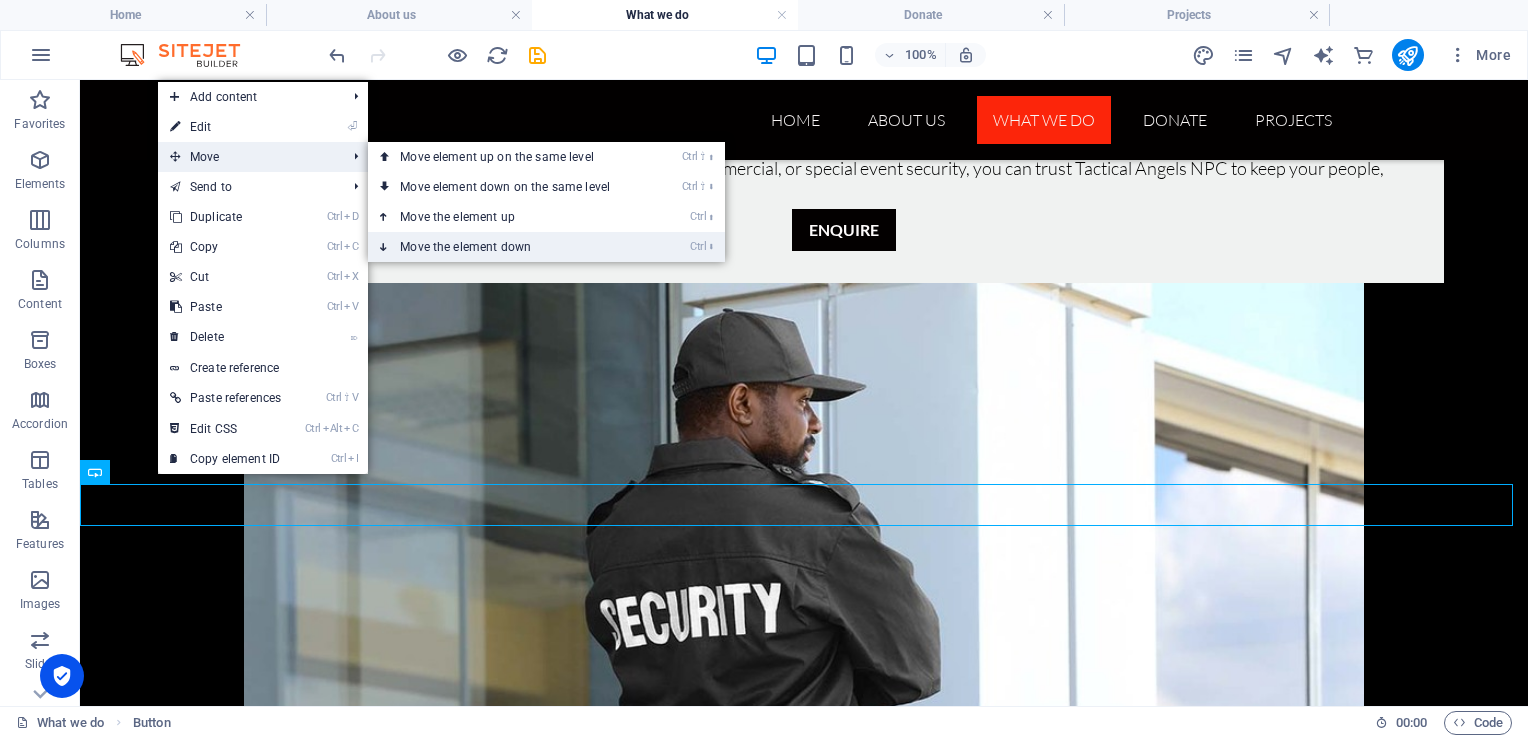 click on "Ctrl ⬇  Move the element down" at bounding box center [509, 247] 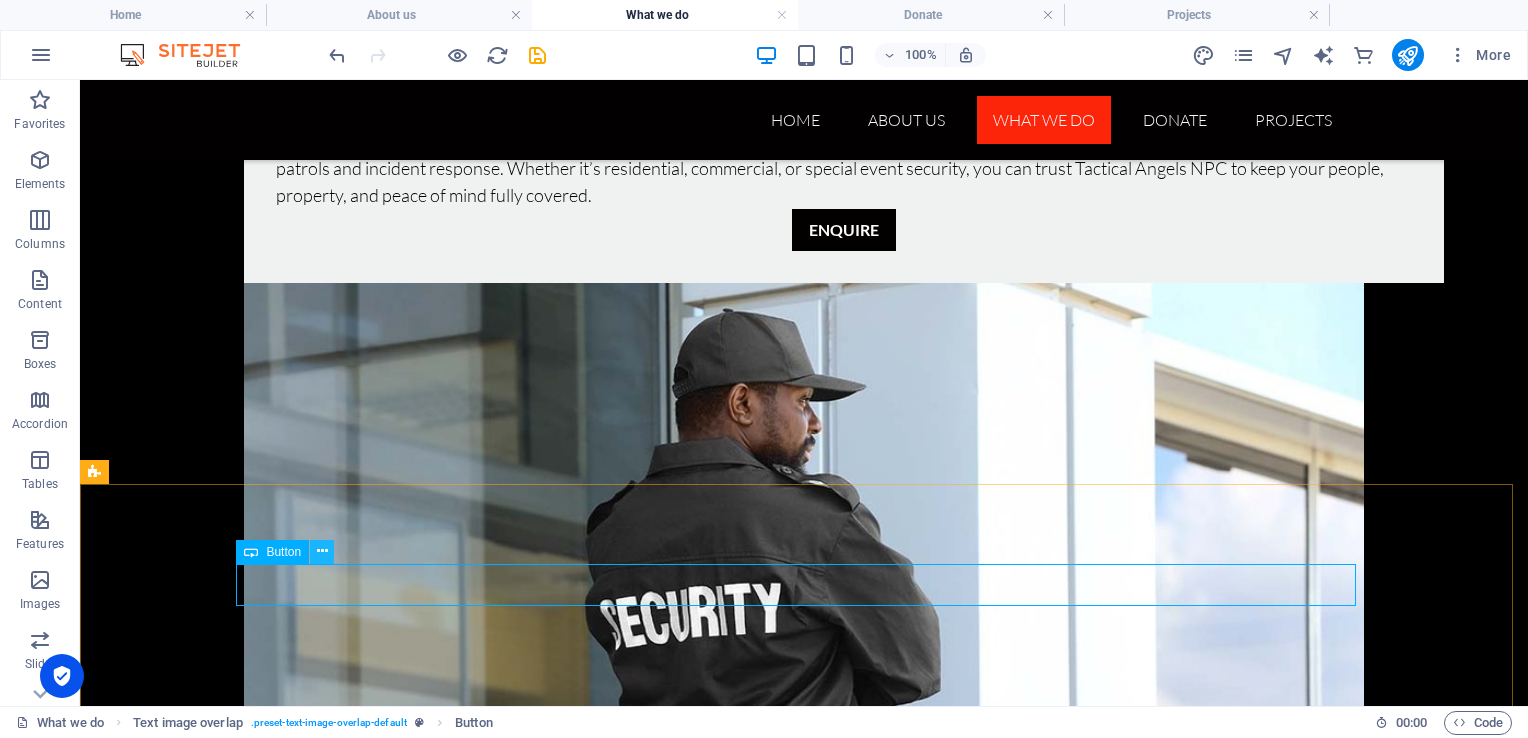 click at bounding box center [322, 551] 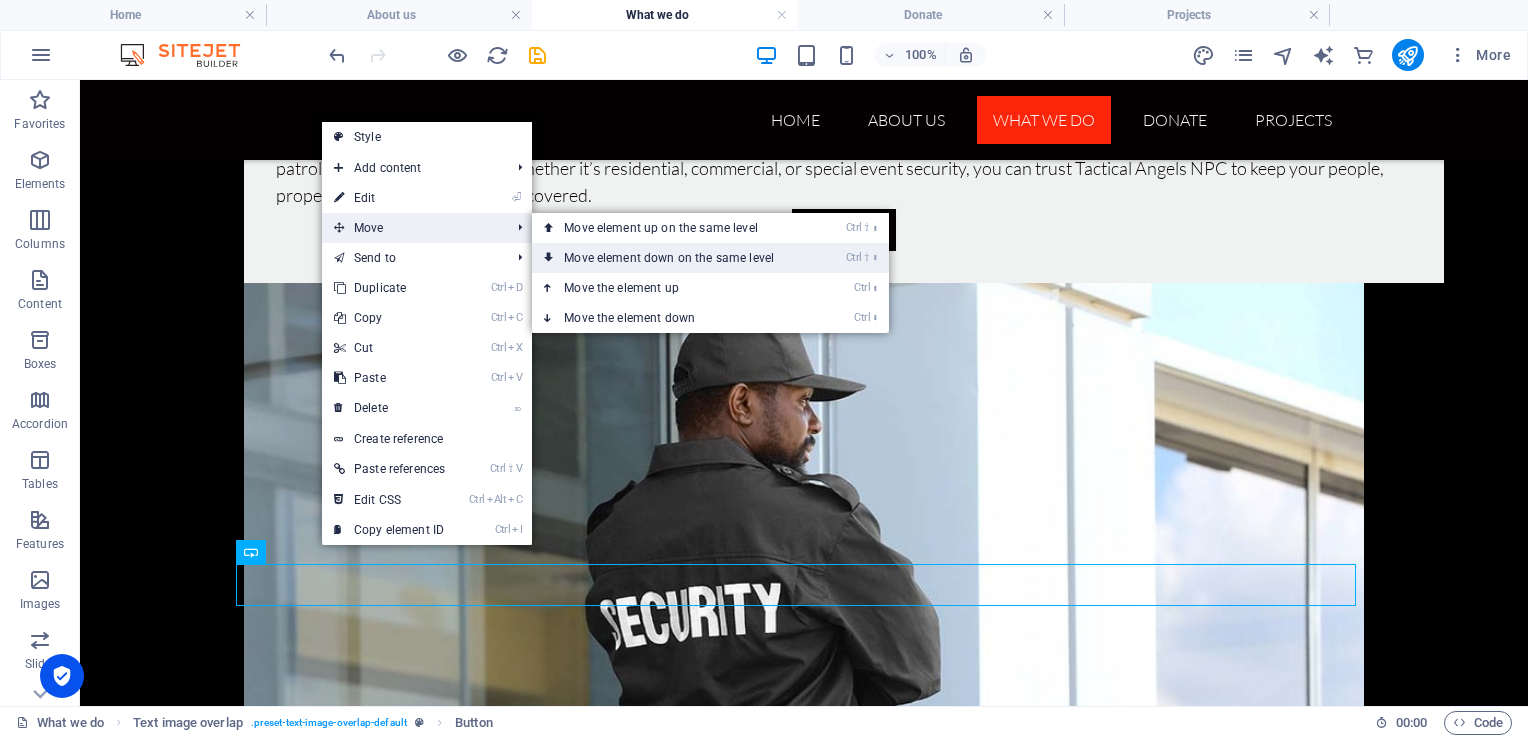 click on "Ctrl ⇧ ⬇  Move element down on the same level" at bounding box center [673, 258] 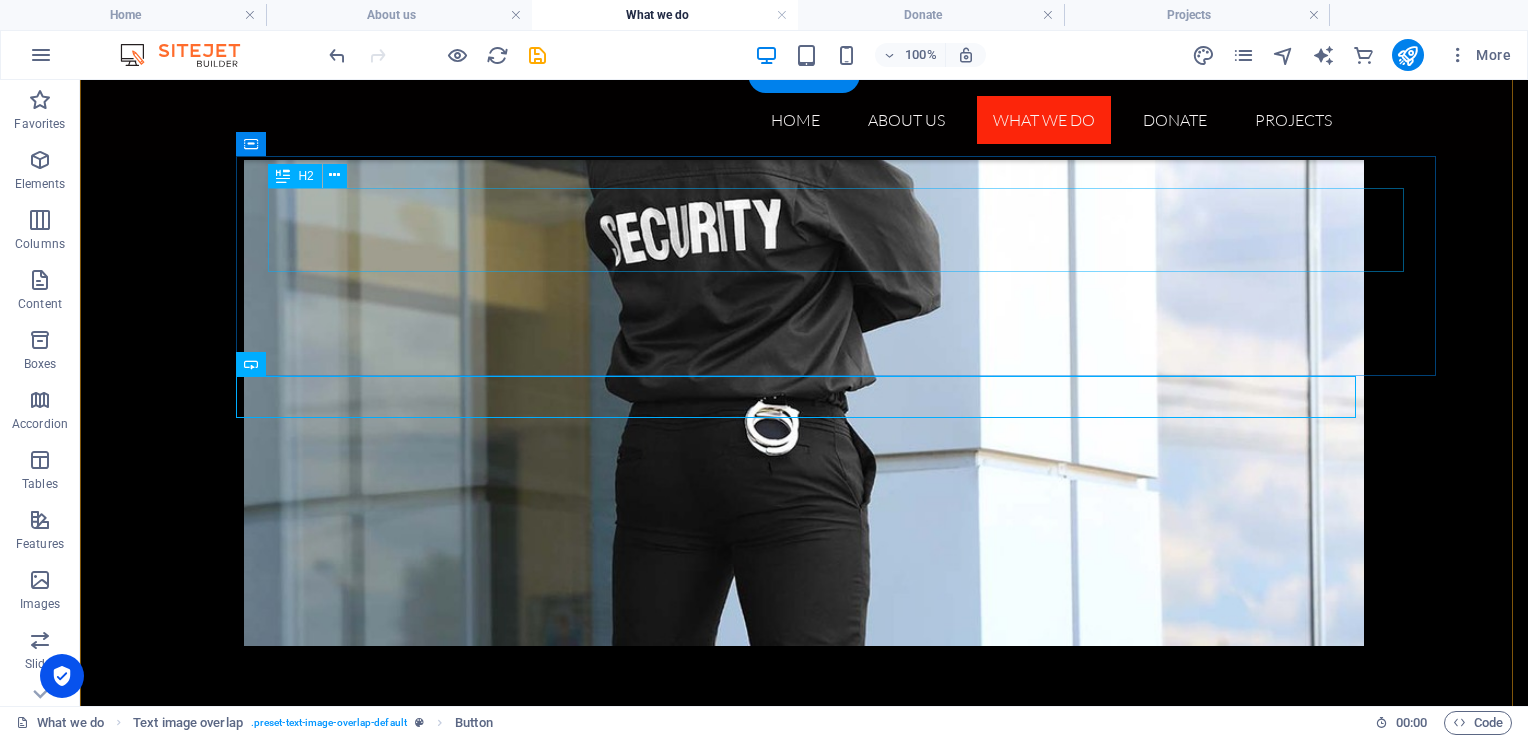 scroll, scrollTop: 1440, scrollLeft: 0, axis: vertical 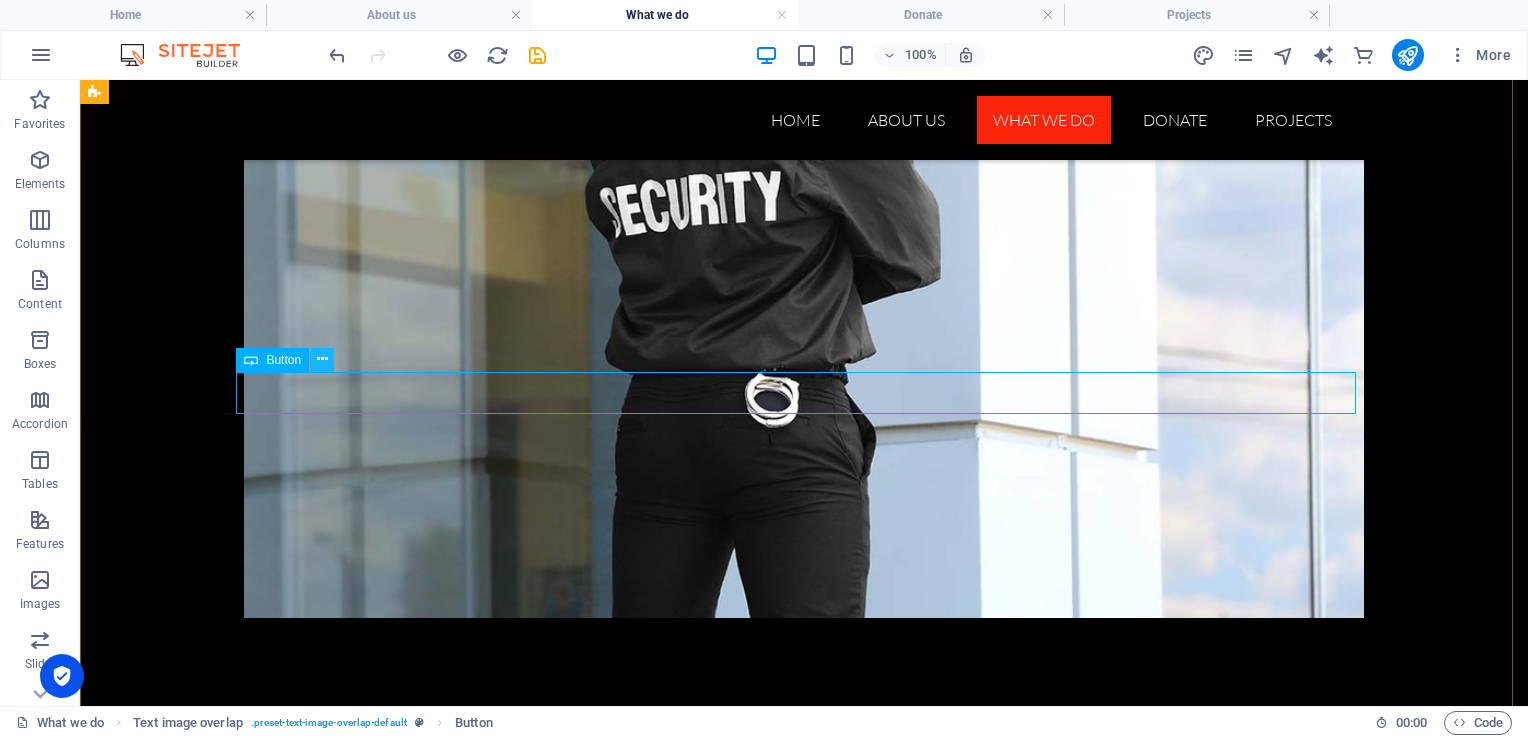 click at bounding box center [322, 359] 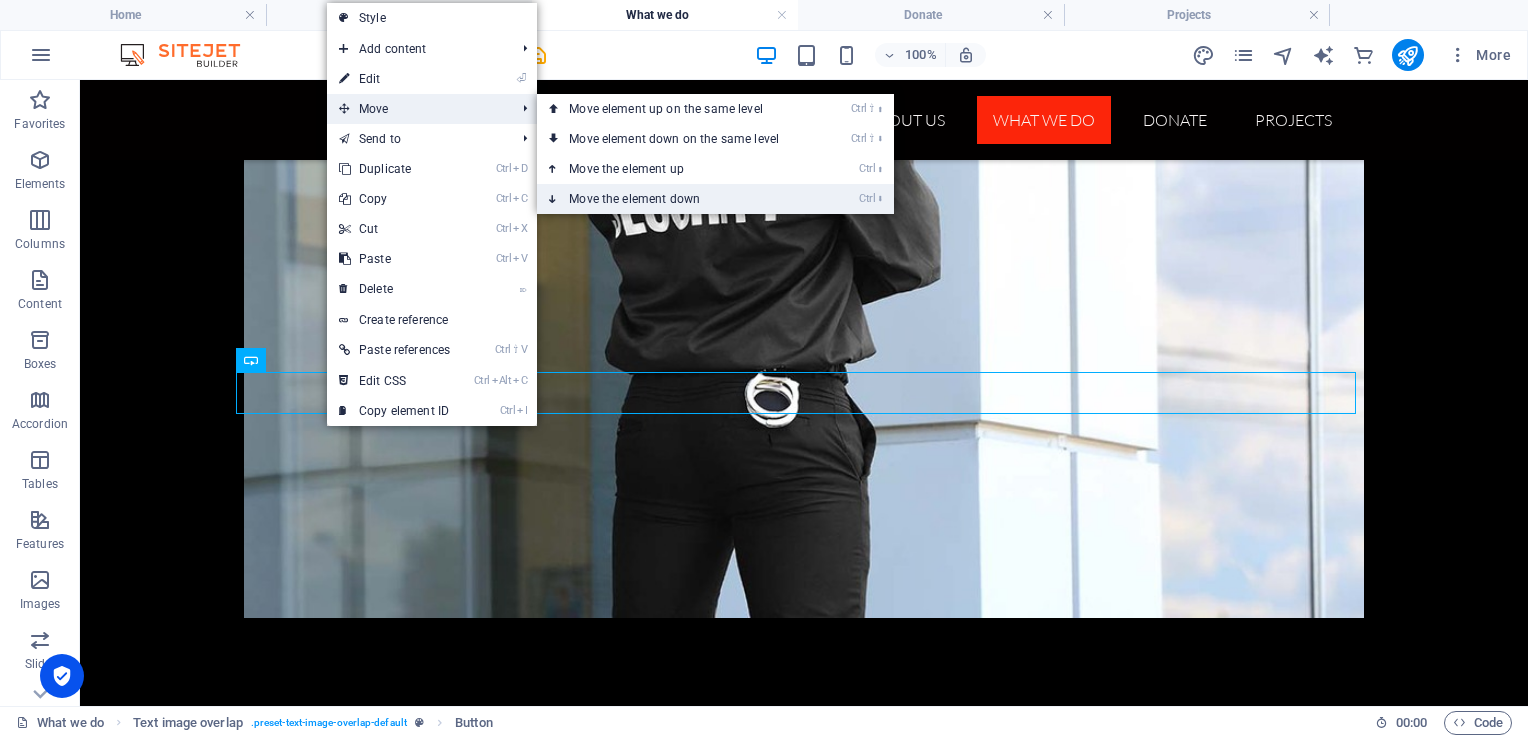 click on "Ctrl ⬇  Move the element down" at bounding box center [678, 199] 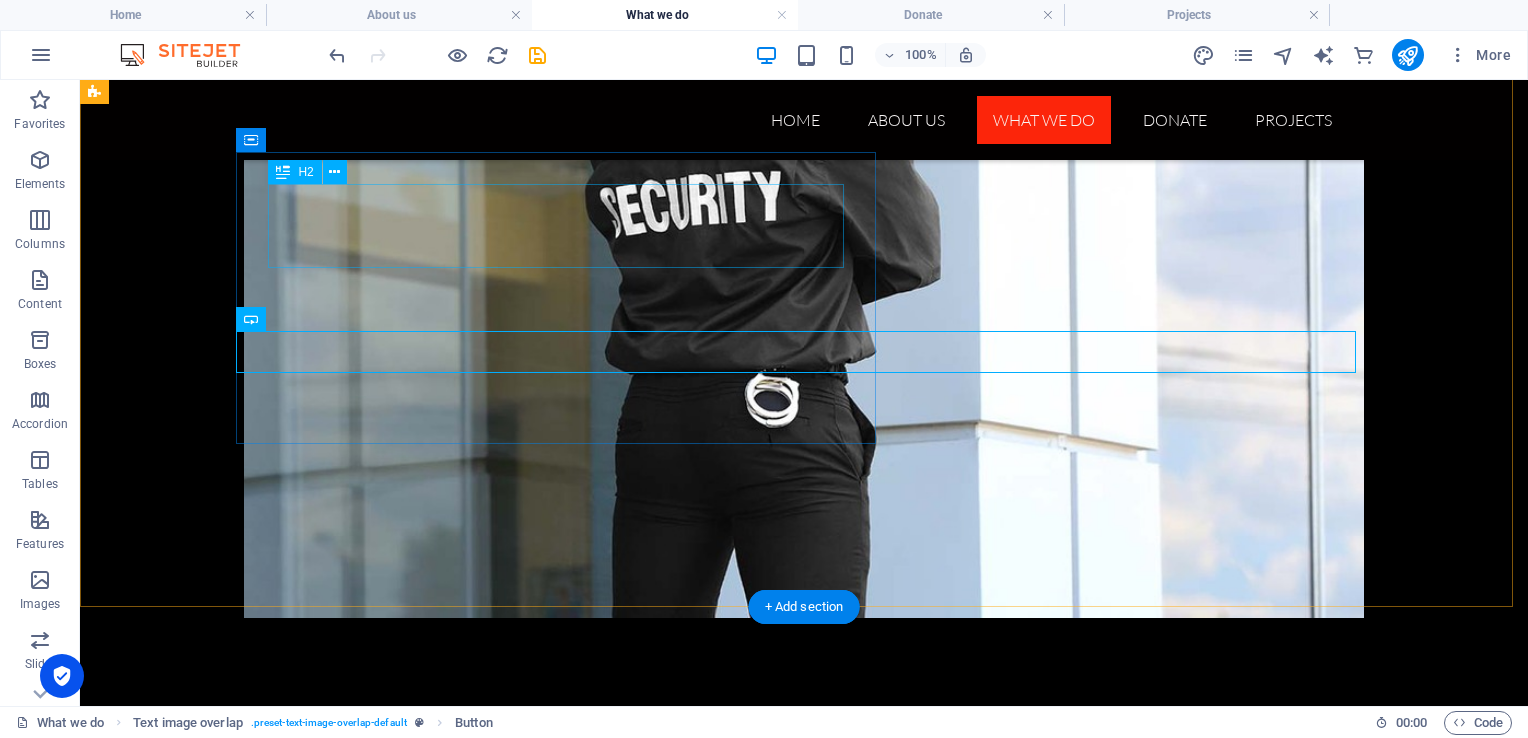 scroll, scrollTop: 1480, scrollLeft: 0, axis: vertical 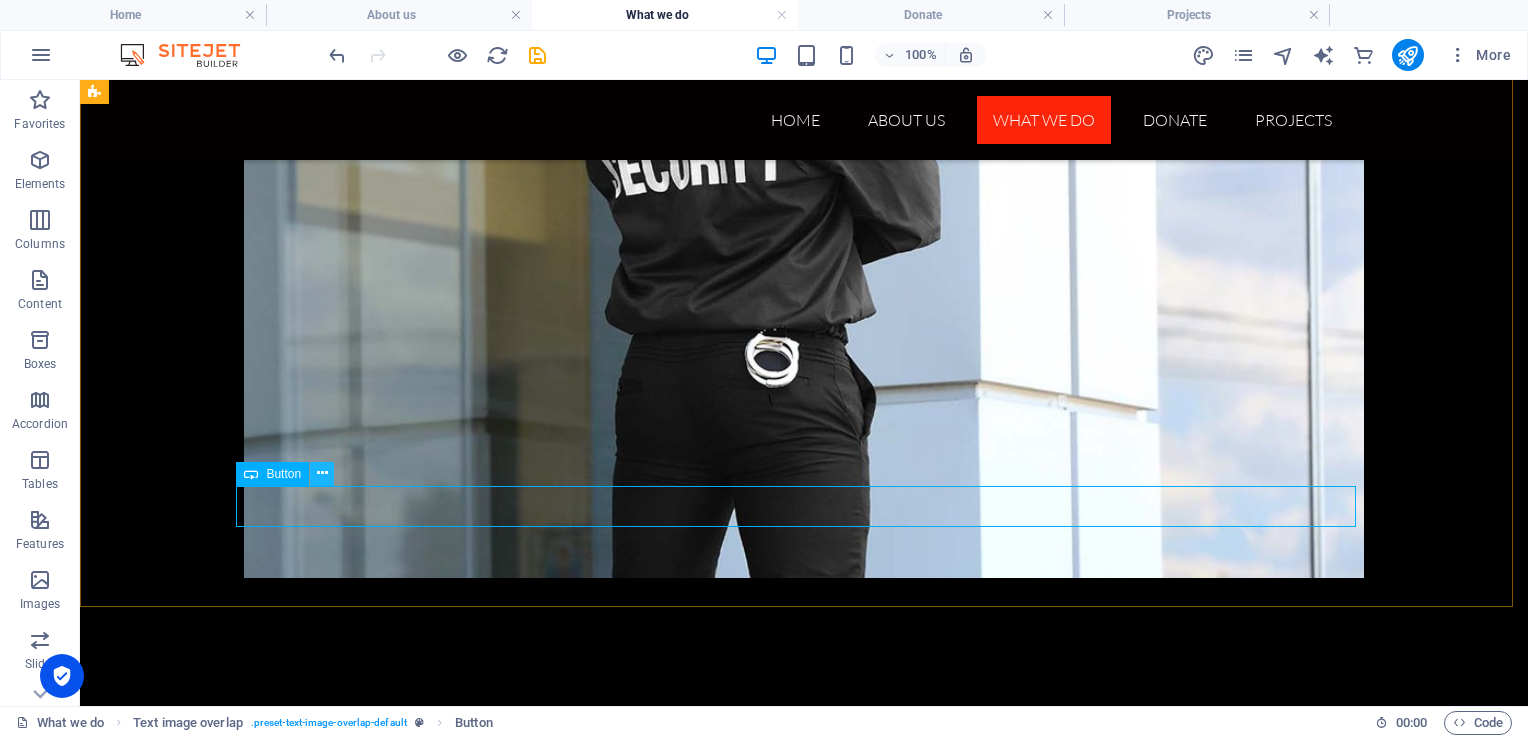 click at bounding box center [322, 473] 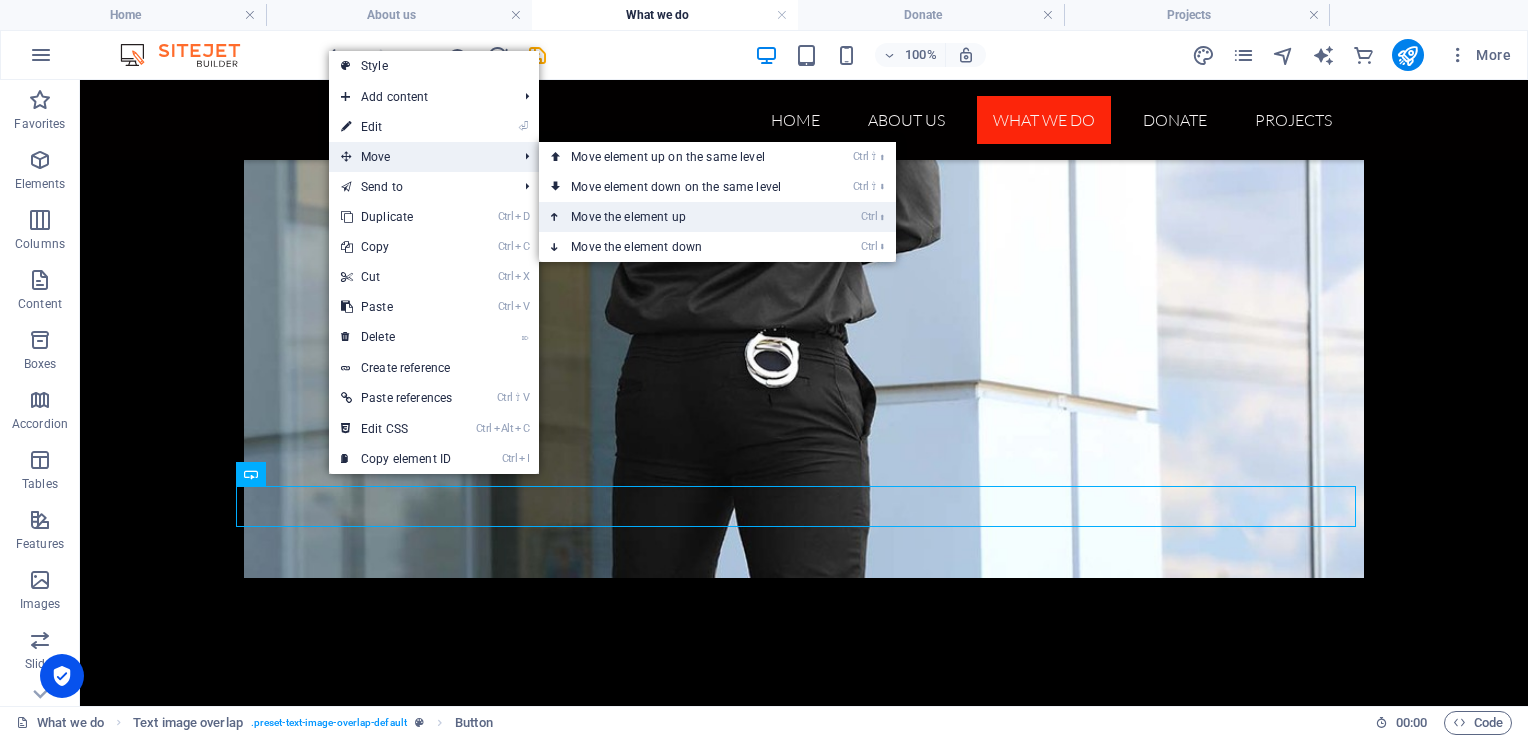 click on "Ctrl ⬆  Move the element up" at bounding box center [680, 217] 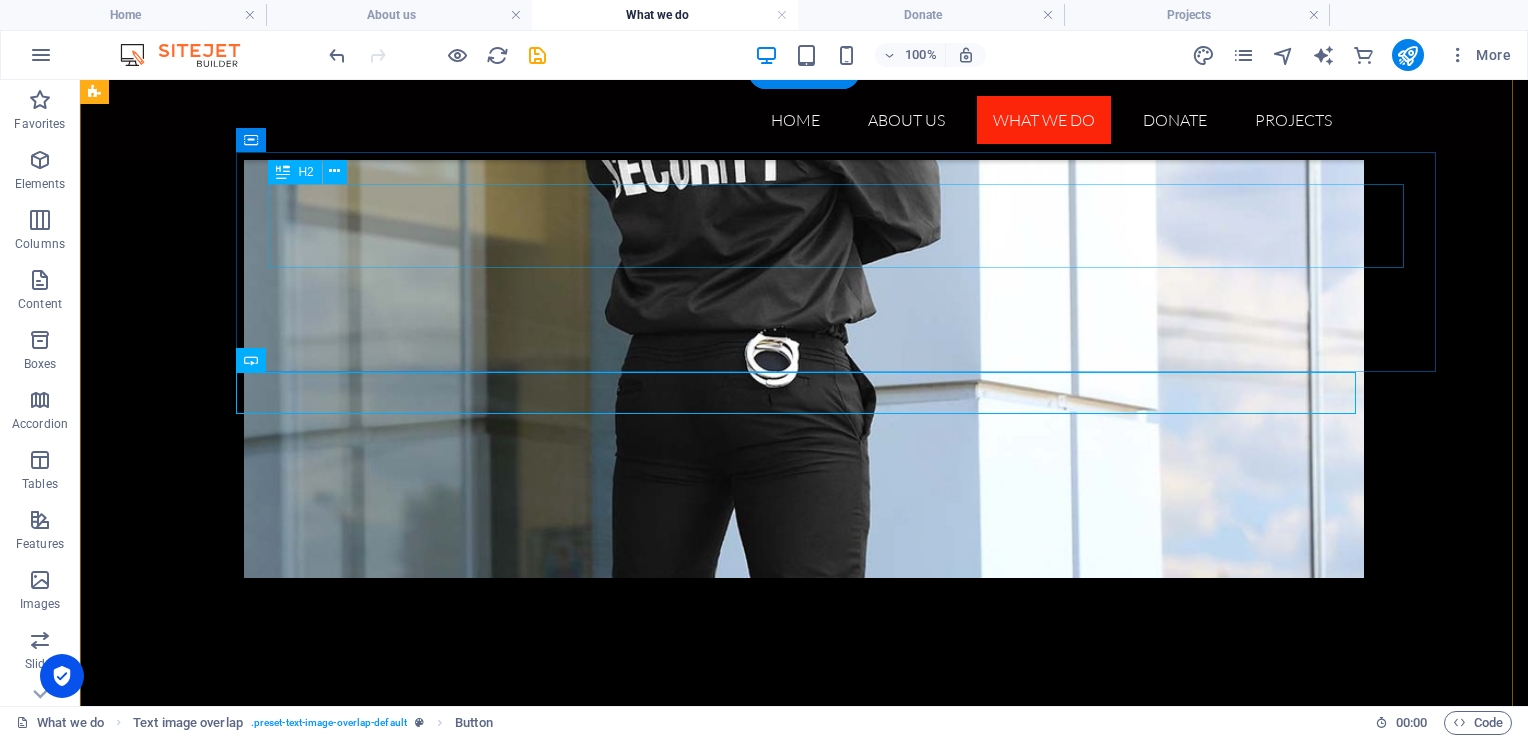 scroll, scrollTop: 1440, scrollLeft: 0, axis: vertical 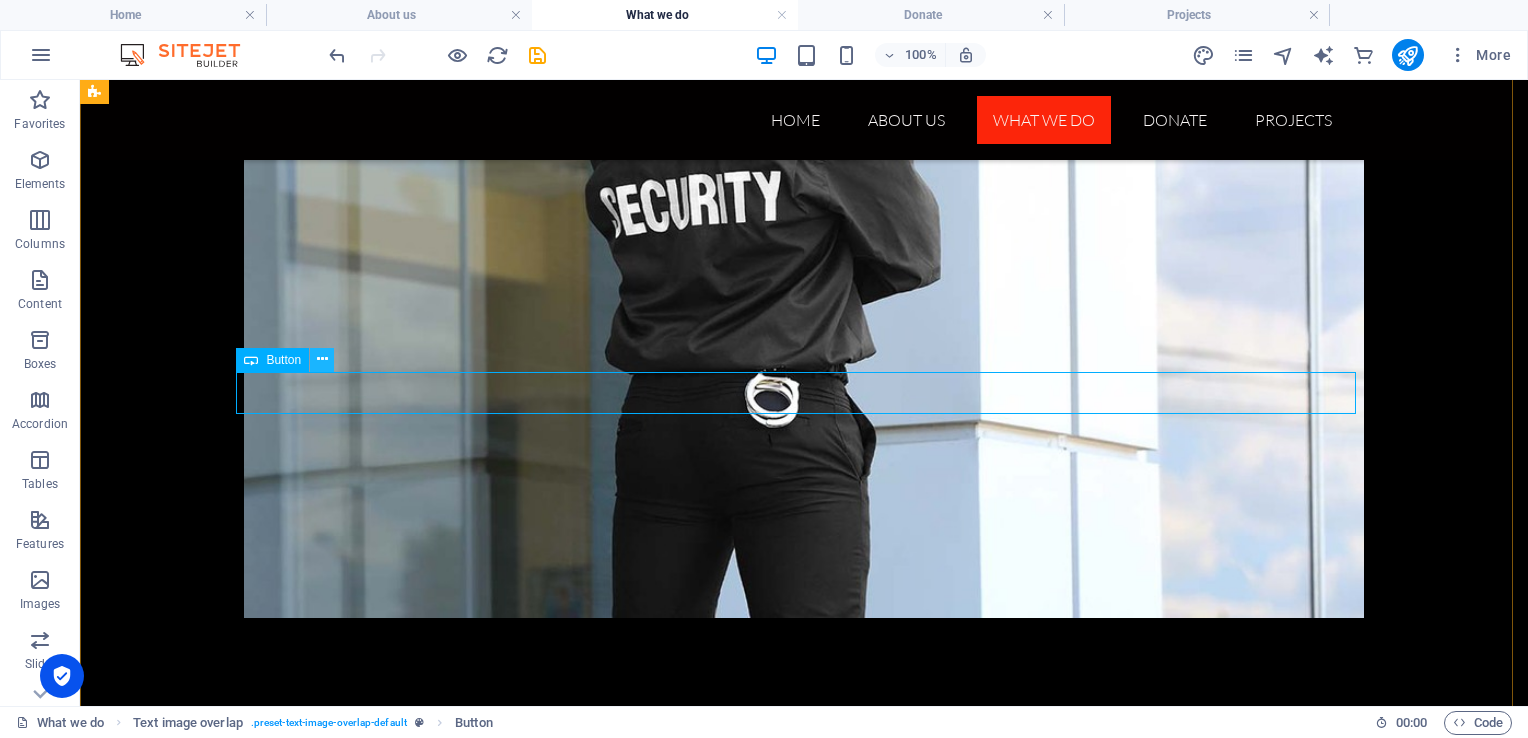 click at bounding box center [322, 359] 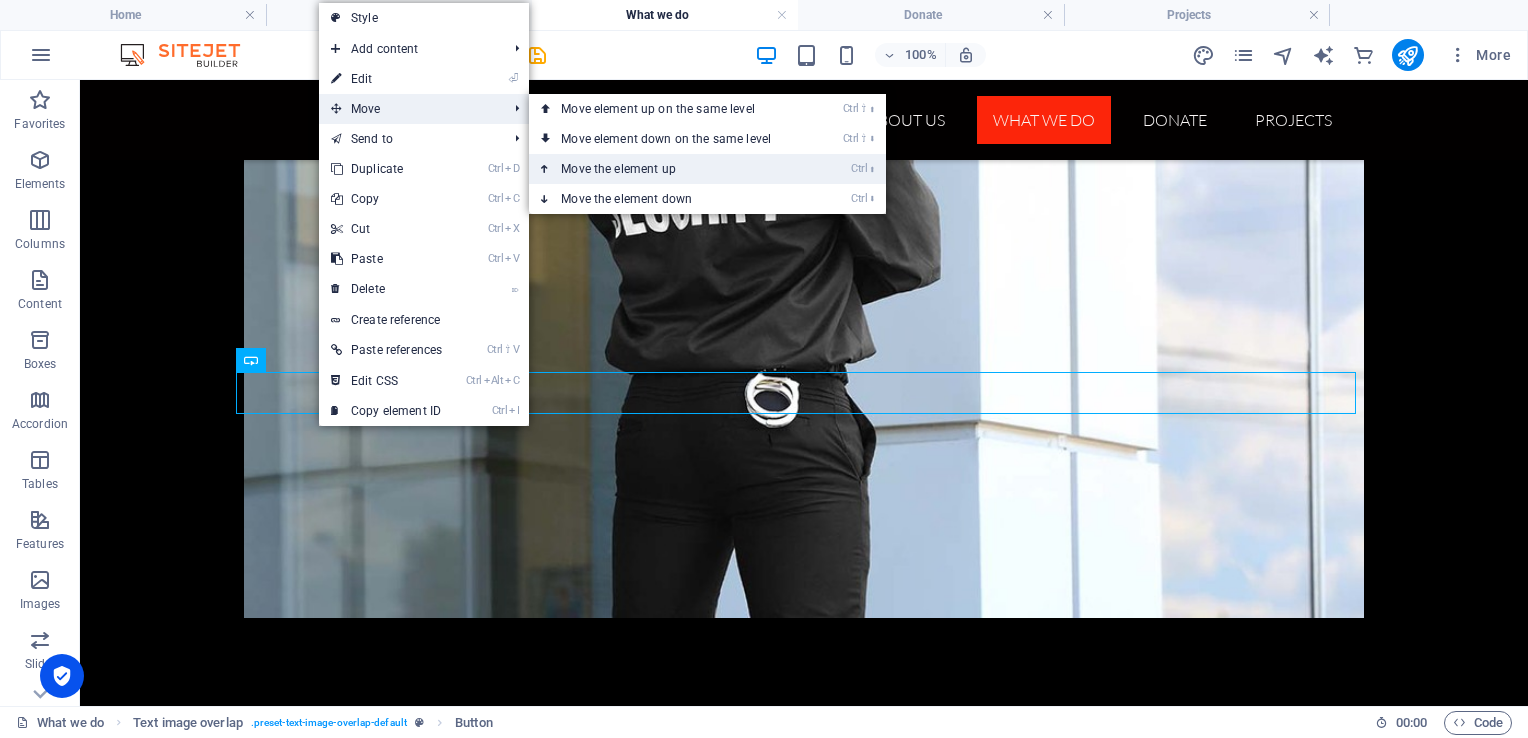 click on "Ctrl ⬆  Move the element up" at bounding box center [670, 169] 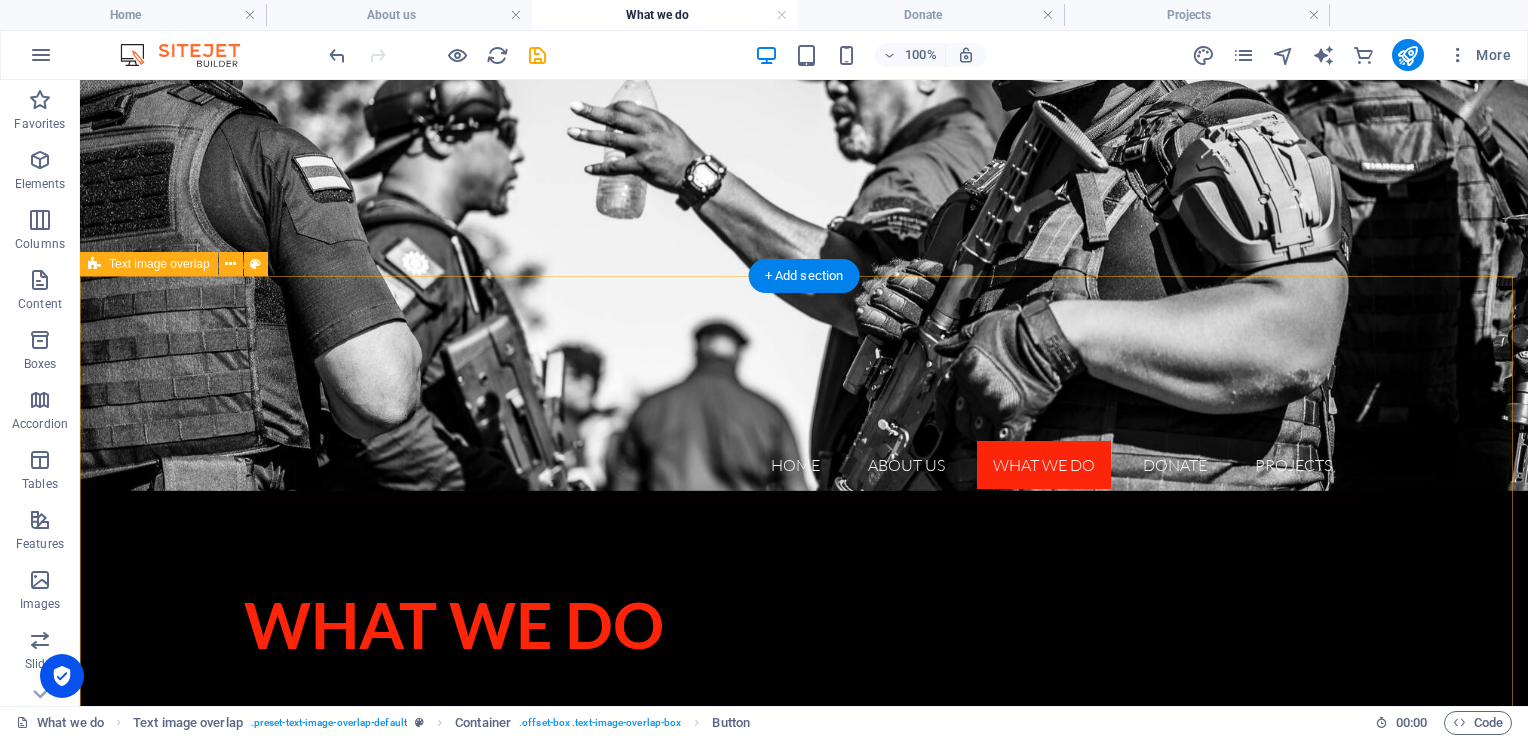 scroll, scrollTop: 0, scrollLeft: 0, axis: both 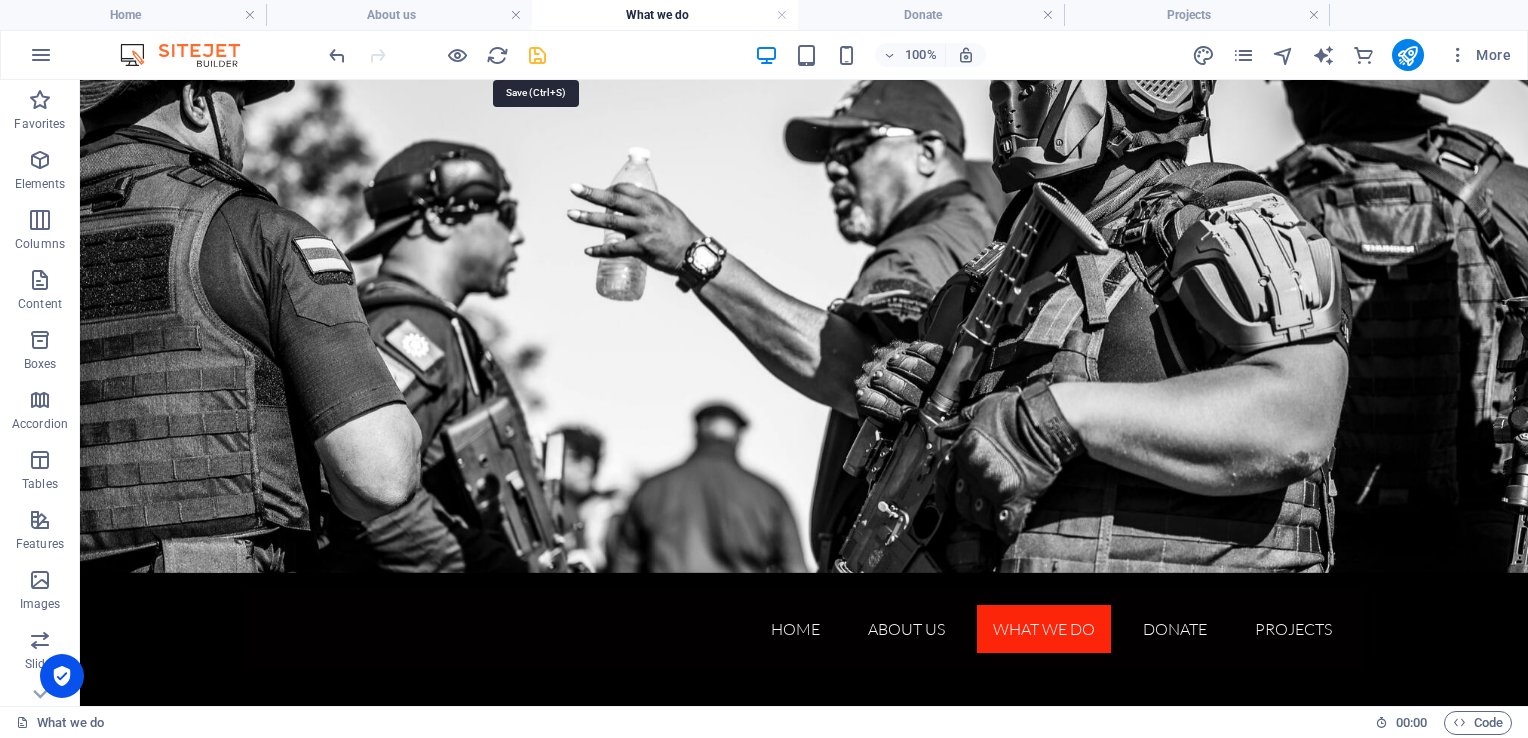 click at bounding box center (537, 55) 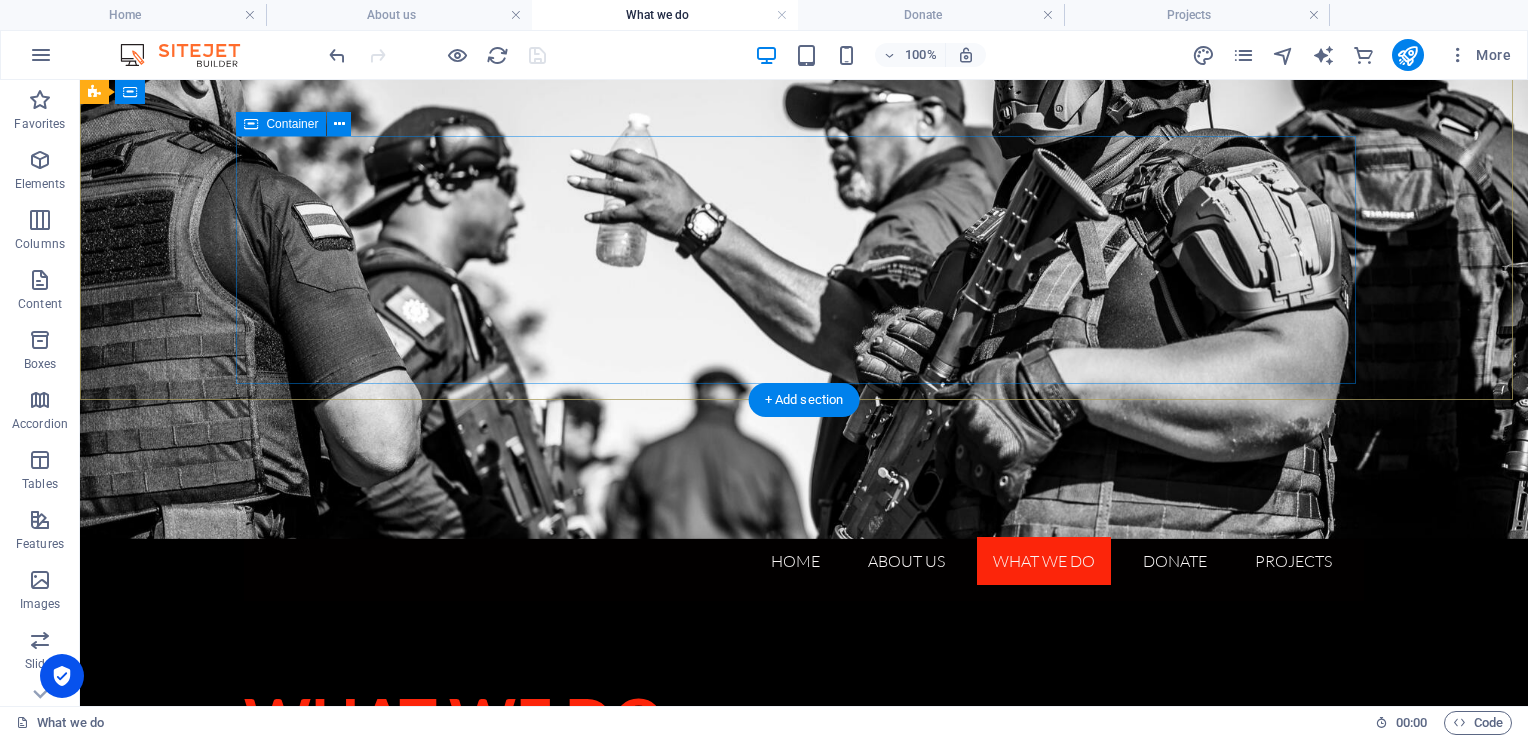 scroll, scrollTop: 0, scrollLeft: 0, axis: both 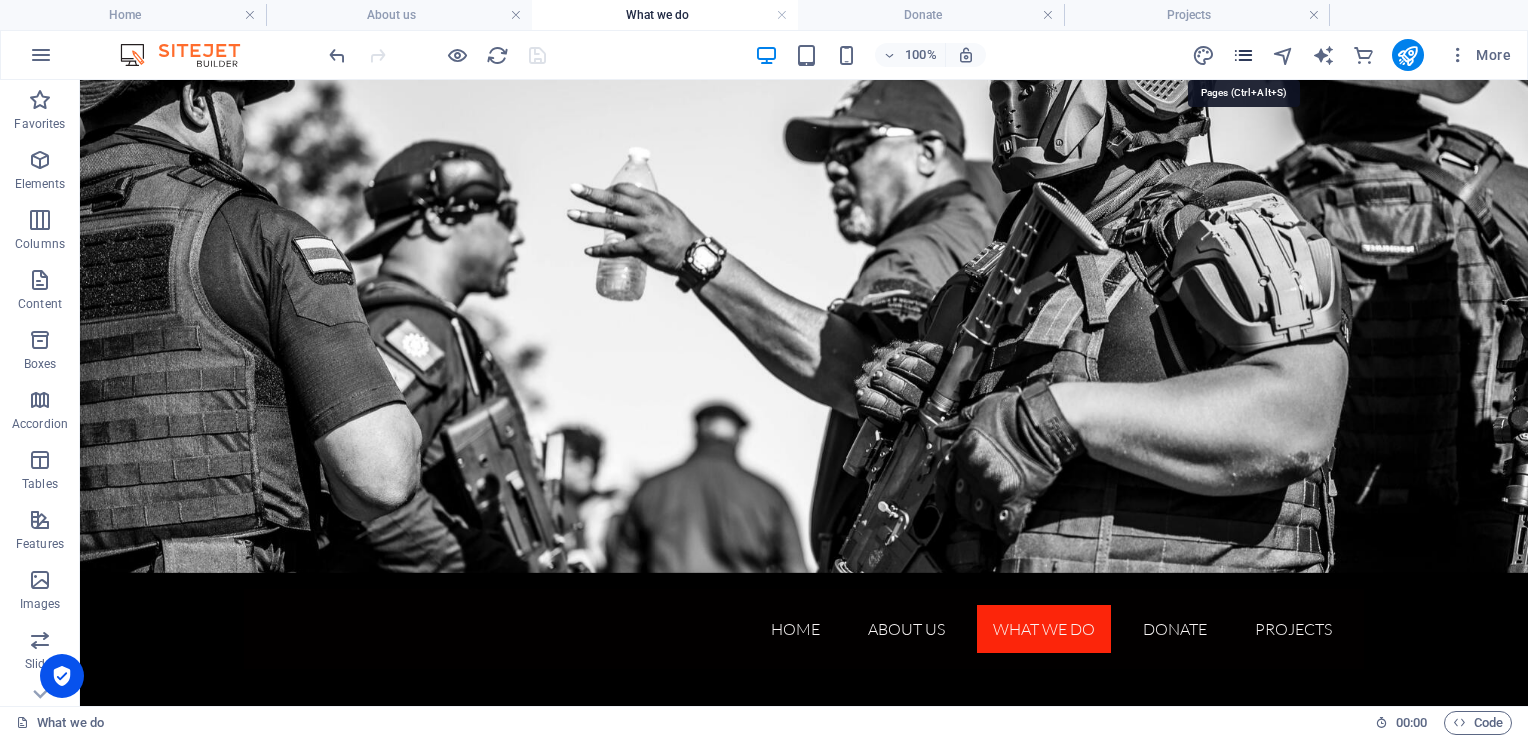 click at bounding box center (1243, 55) 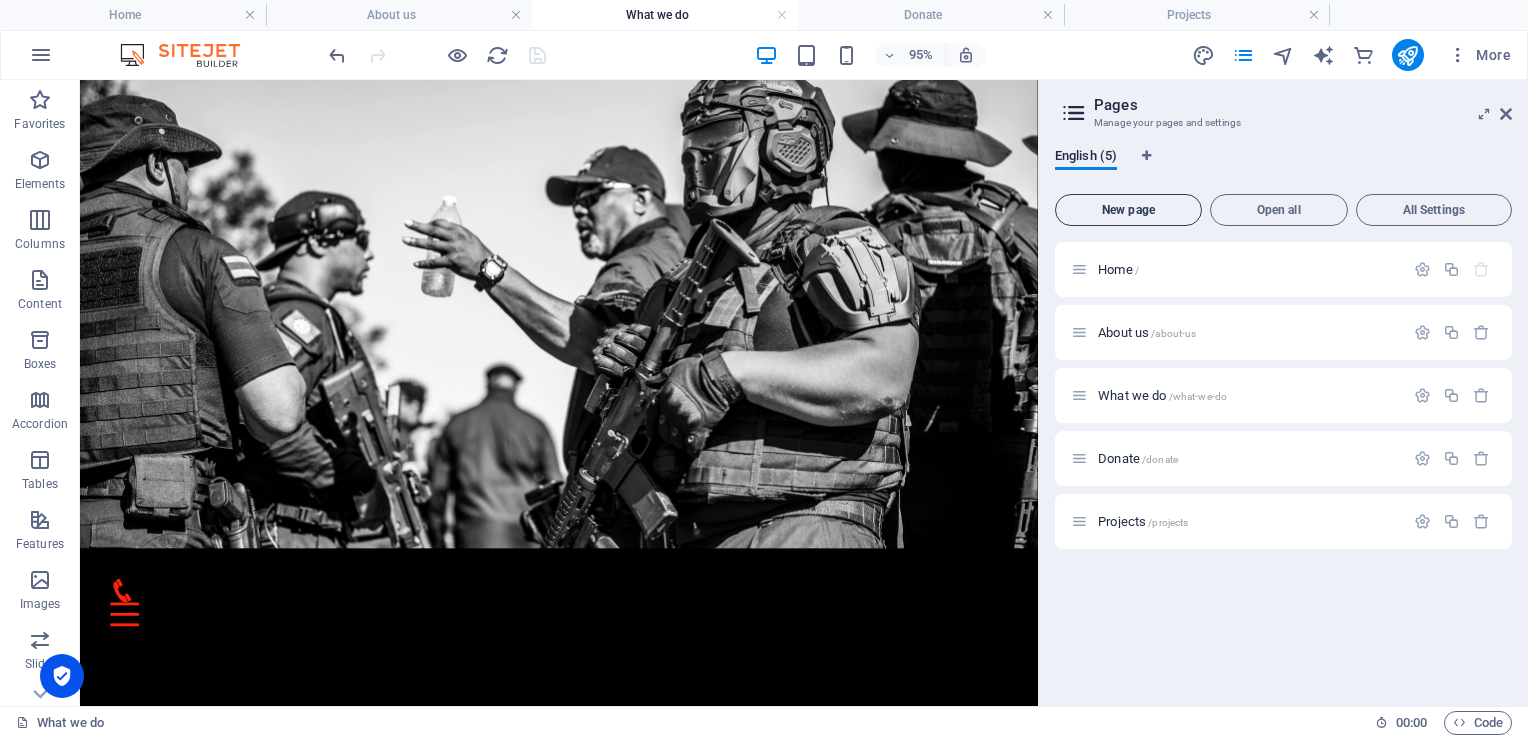 click on "New page" at bounding box center (1128, 210) 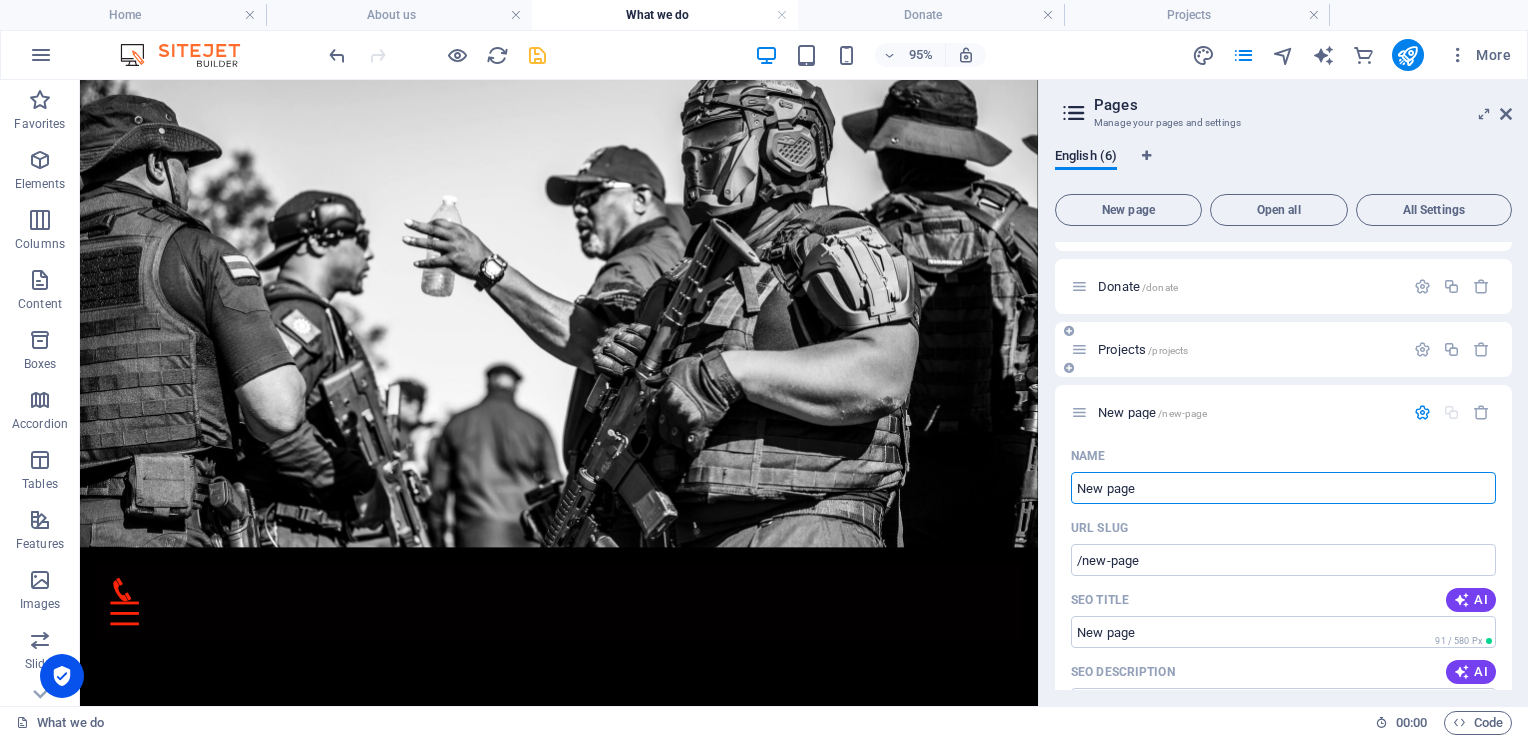 scroll, scrollTop: 172, scrollLeft: 0, axis: vertical 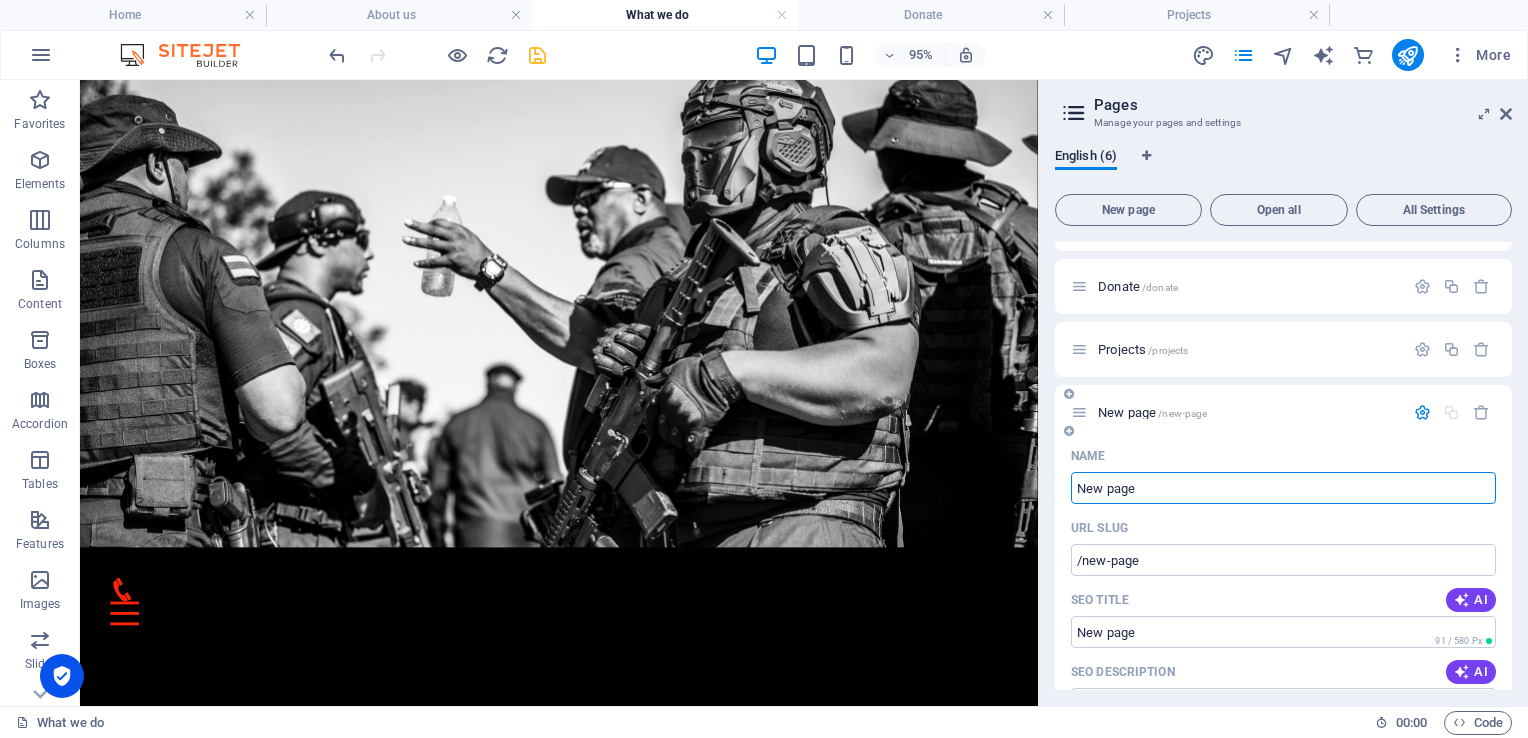 click on "New page" at bounding box center [1283, 488] 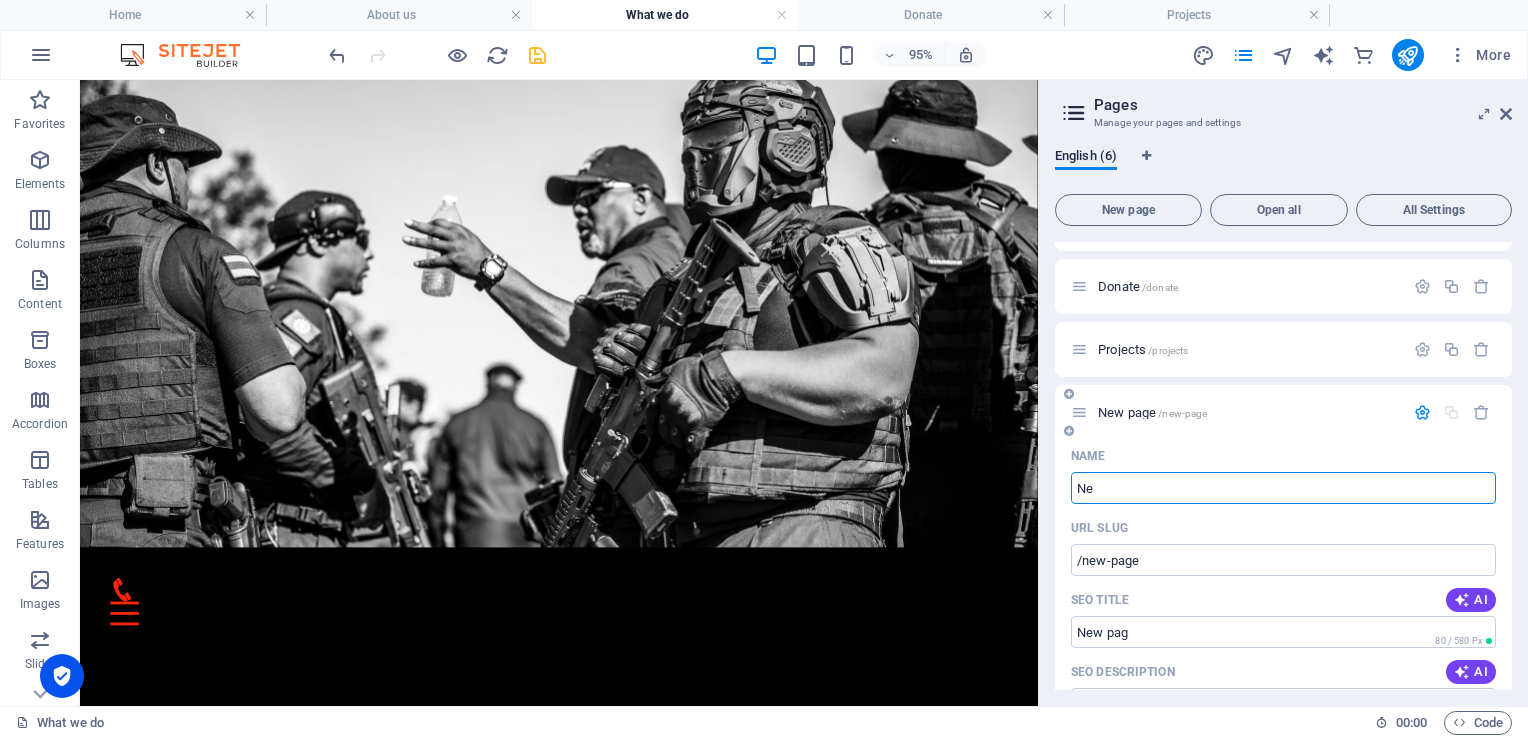 type on "N" 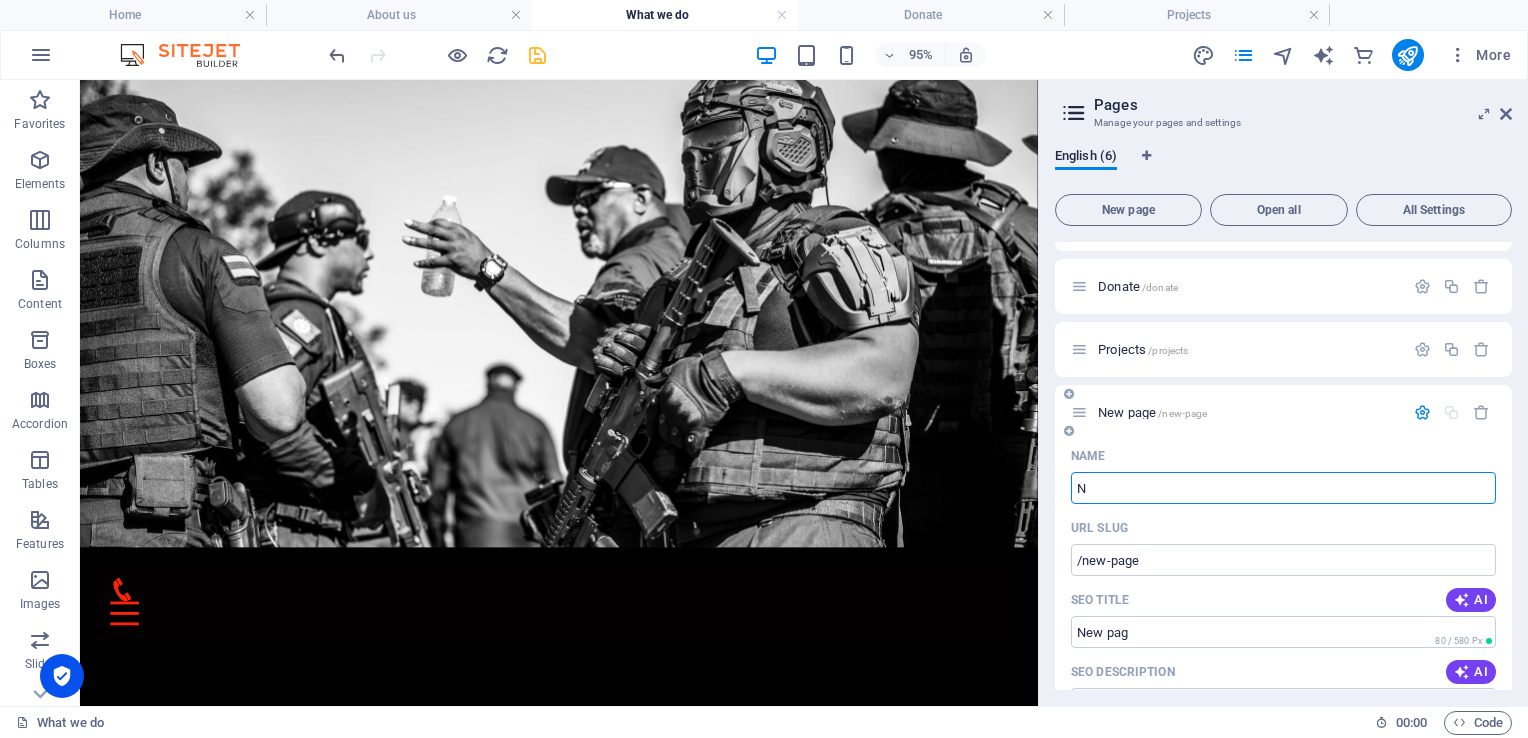 type 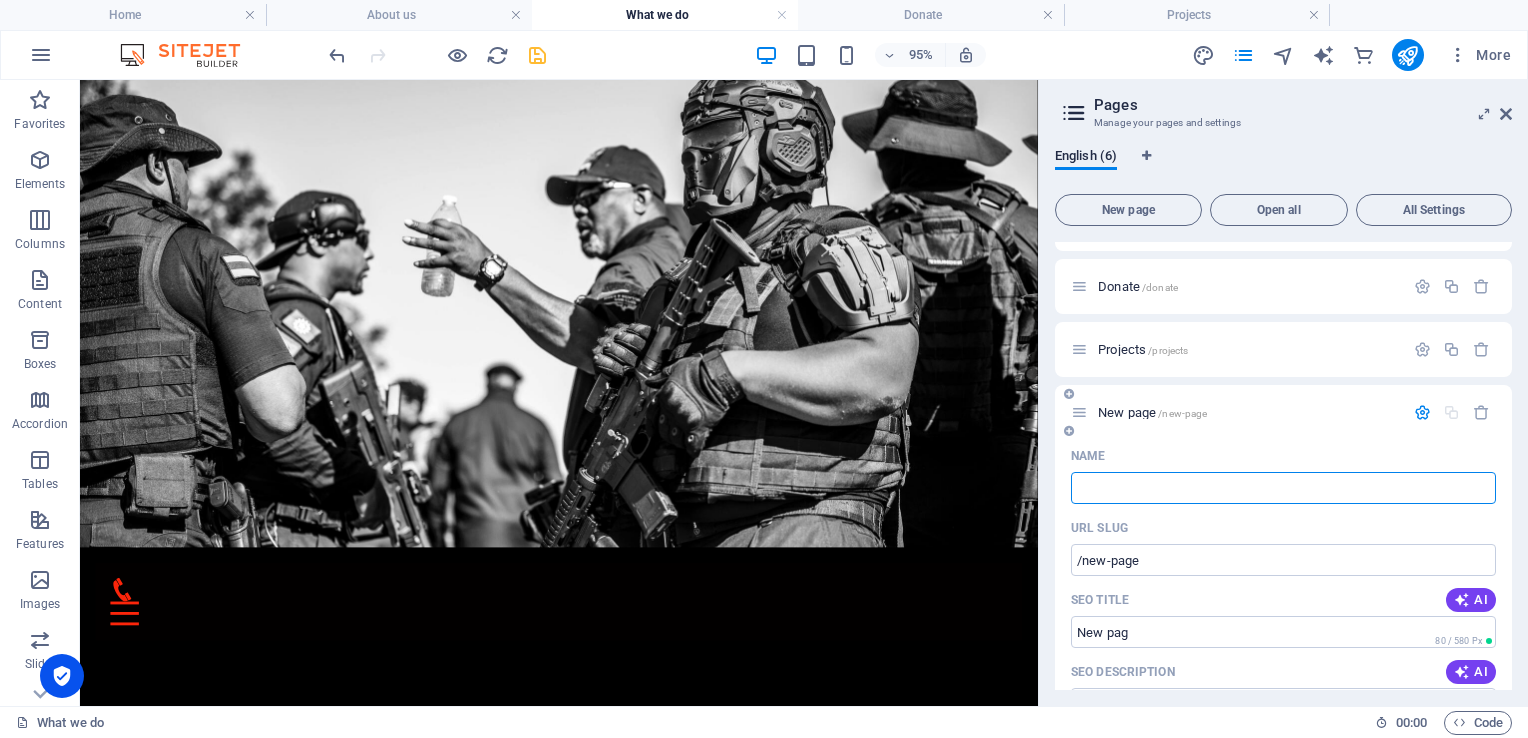 type on "/new-pag" 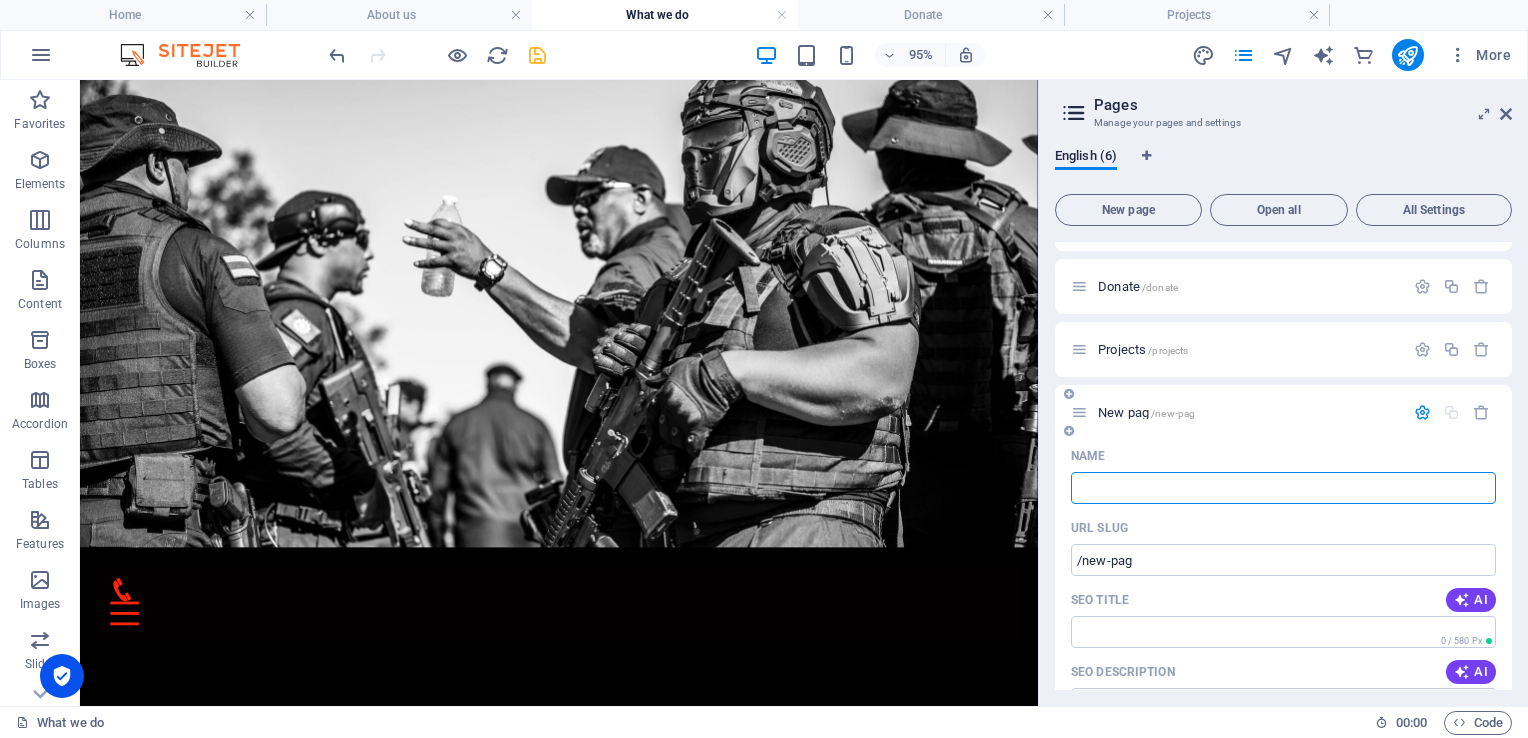 type 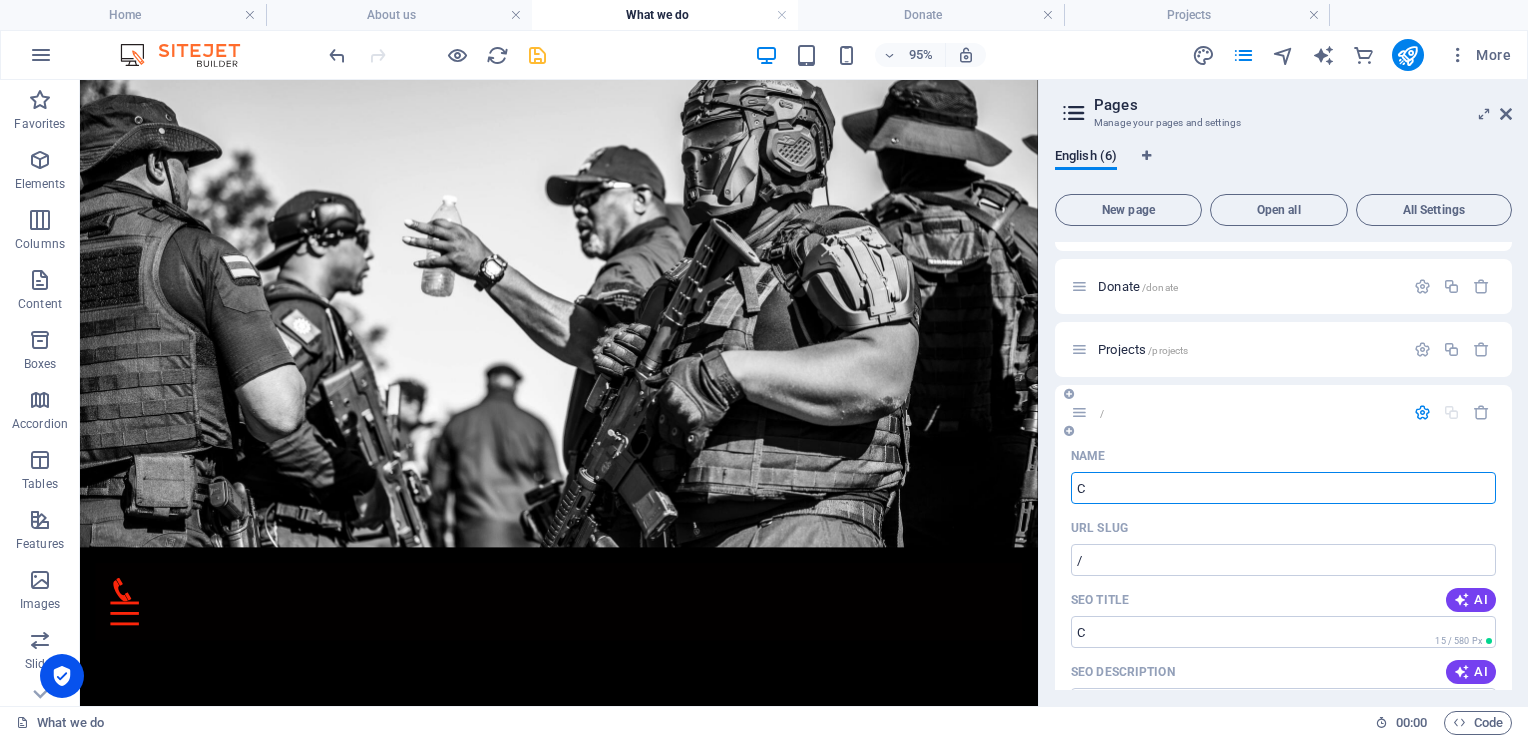 type on "C" 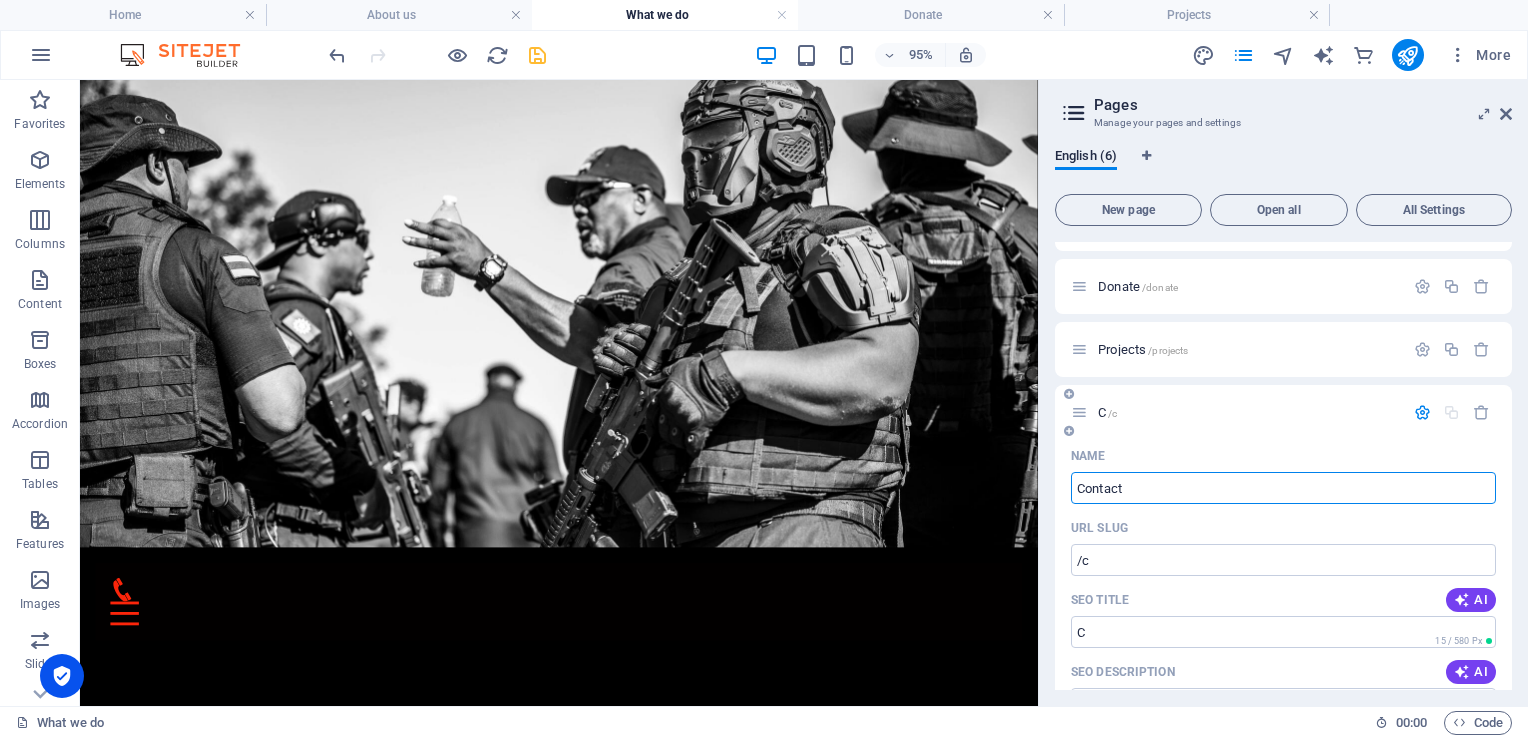 type on "Contact" 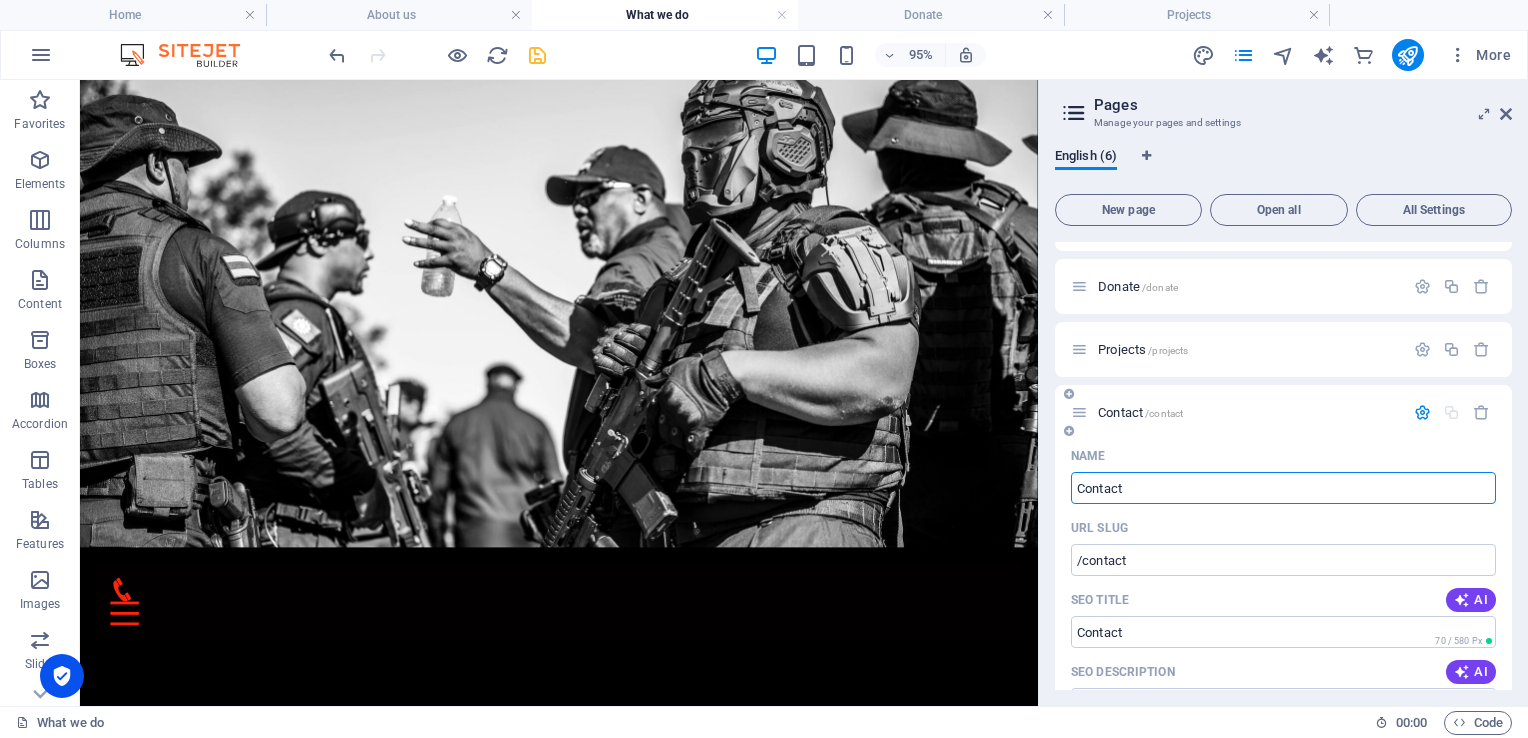 type on "Contact U" 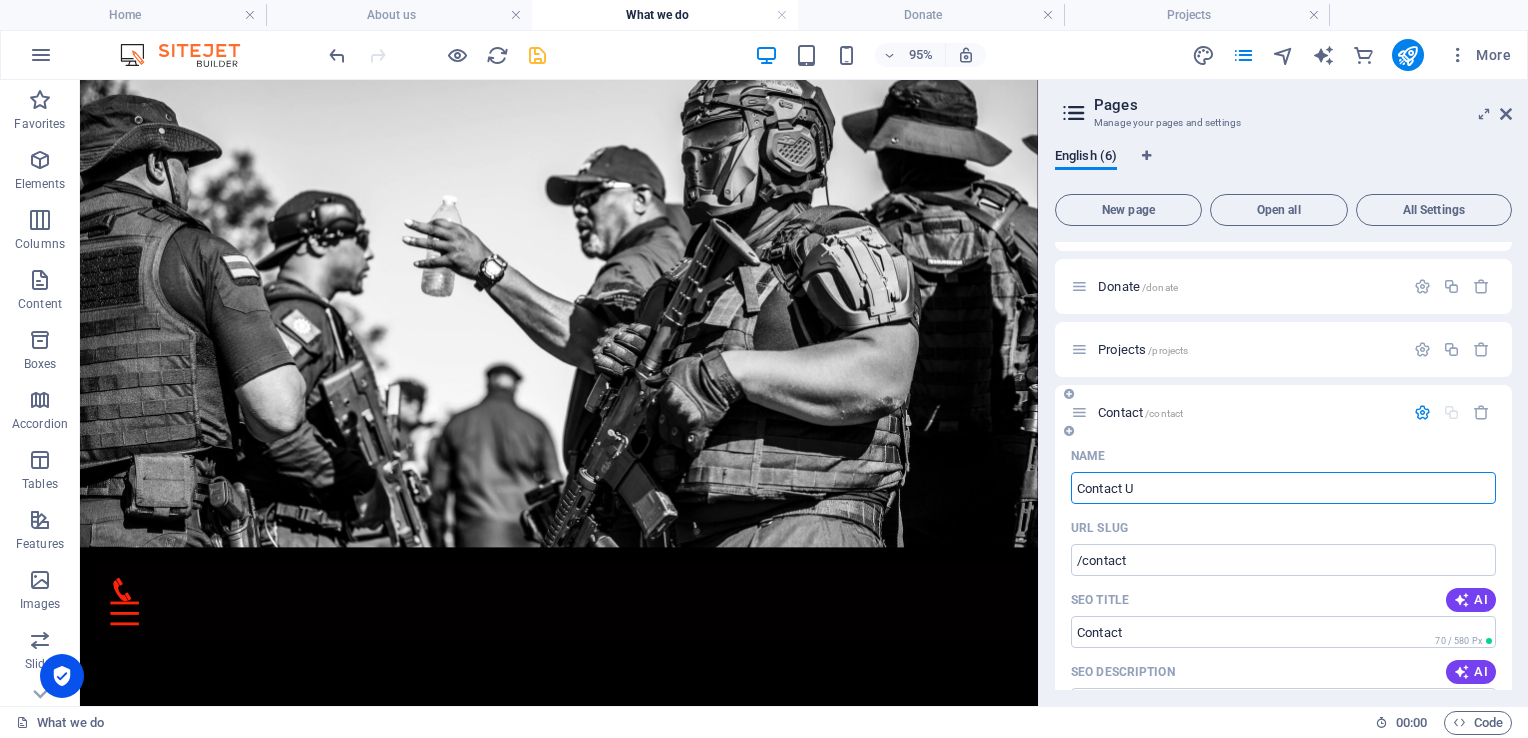 type on "Contact" 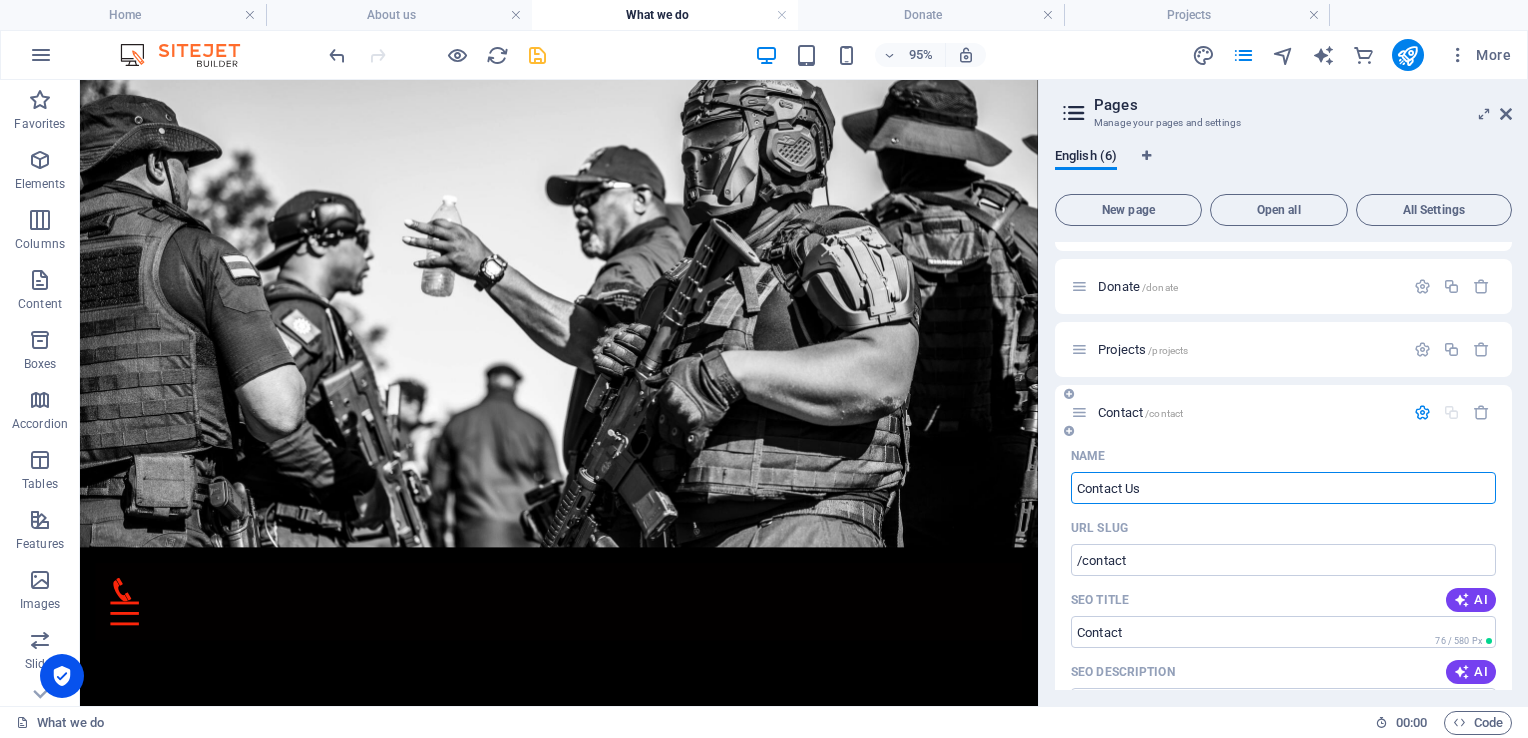 type on "Contact Us" 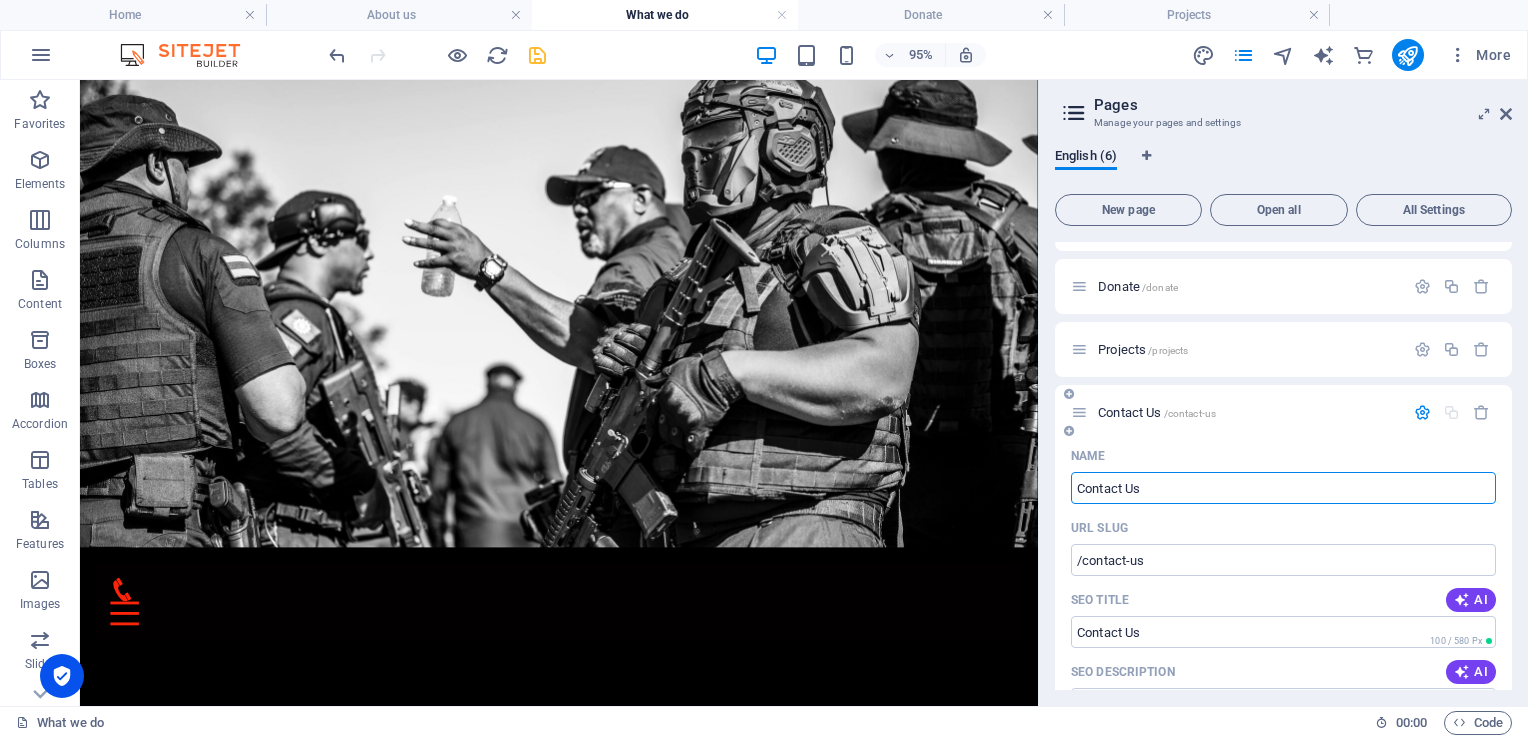 click on "Contact Us" at bounding box center (1283, 488) 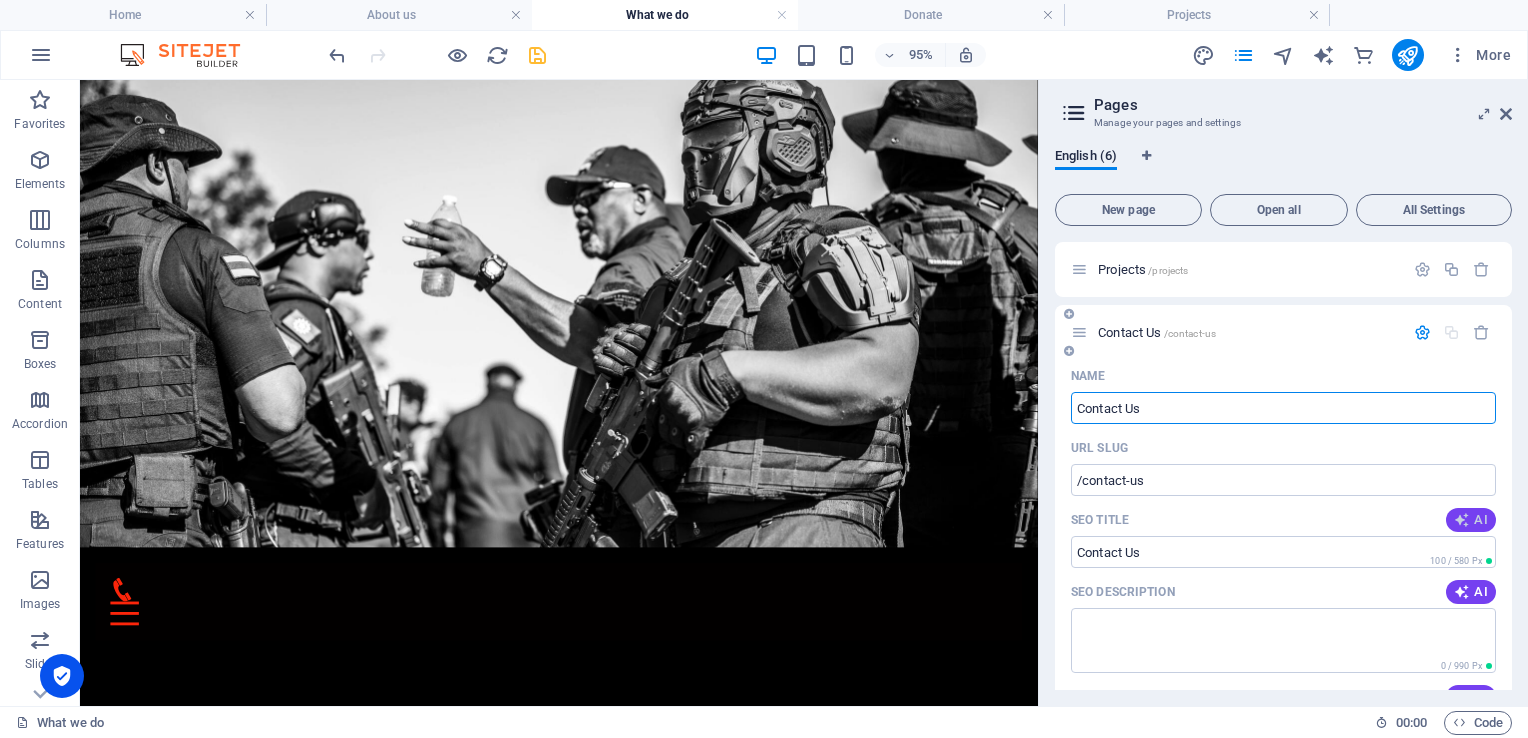 type on "Contact Us" 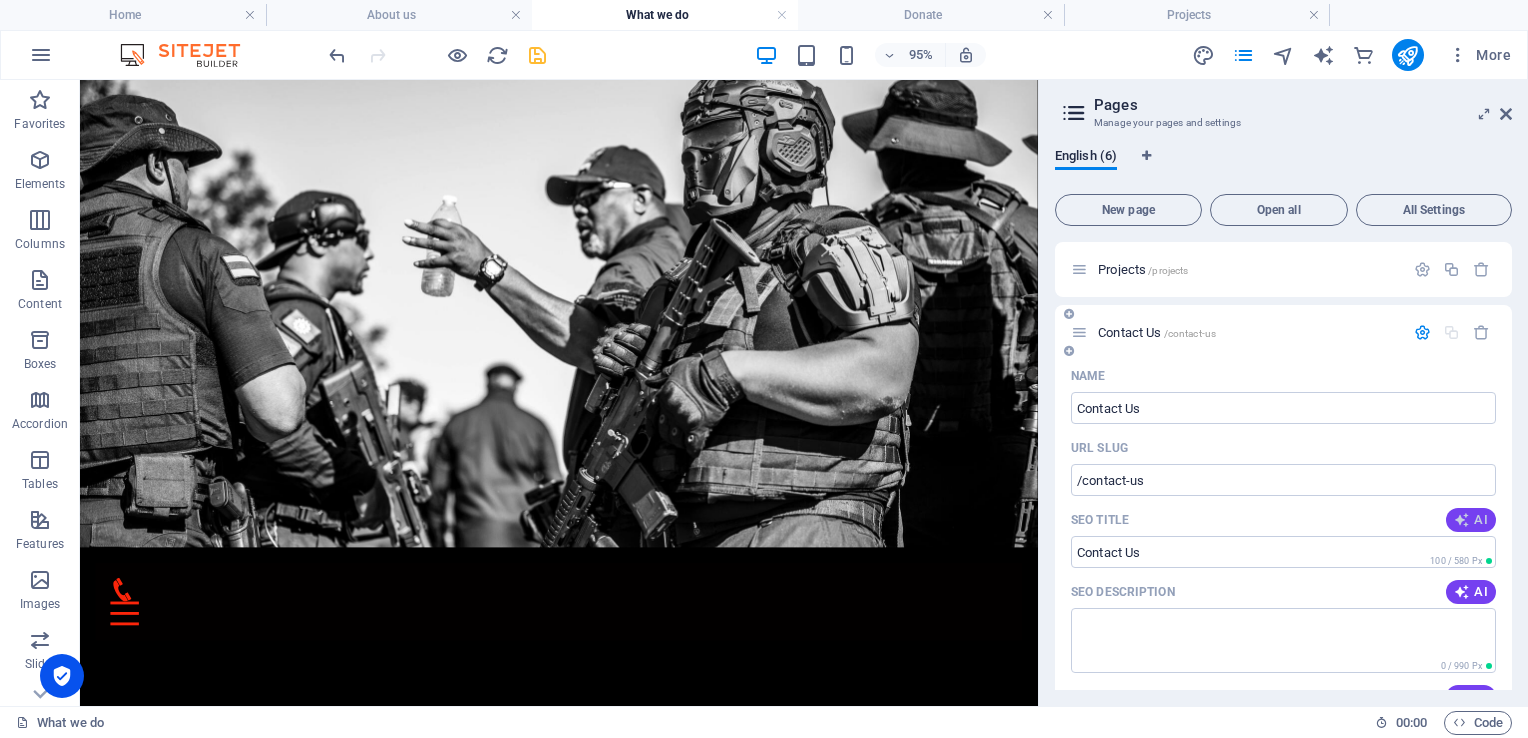 click at bounding box center [1462, 520] 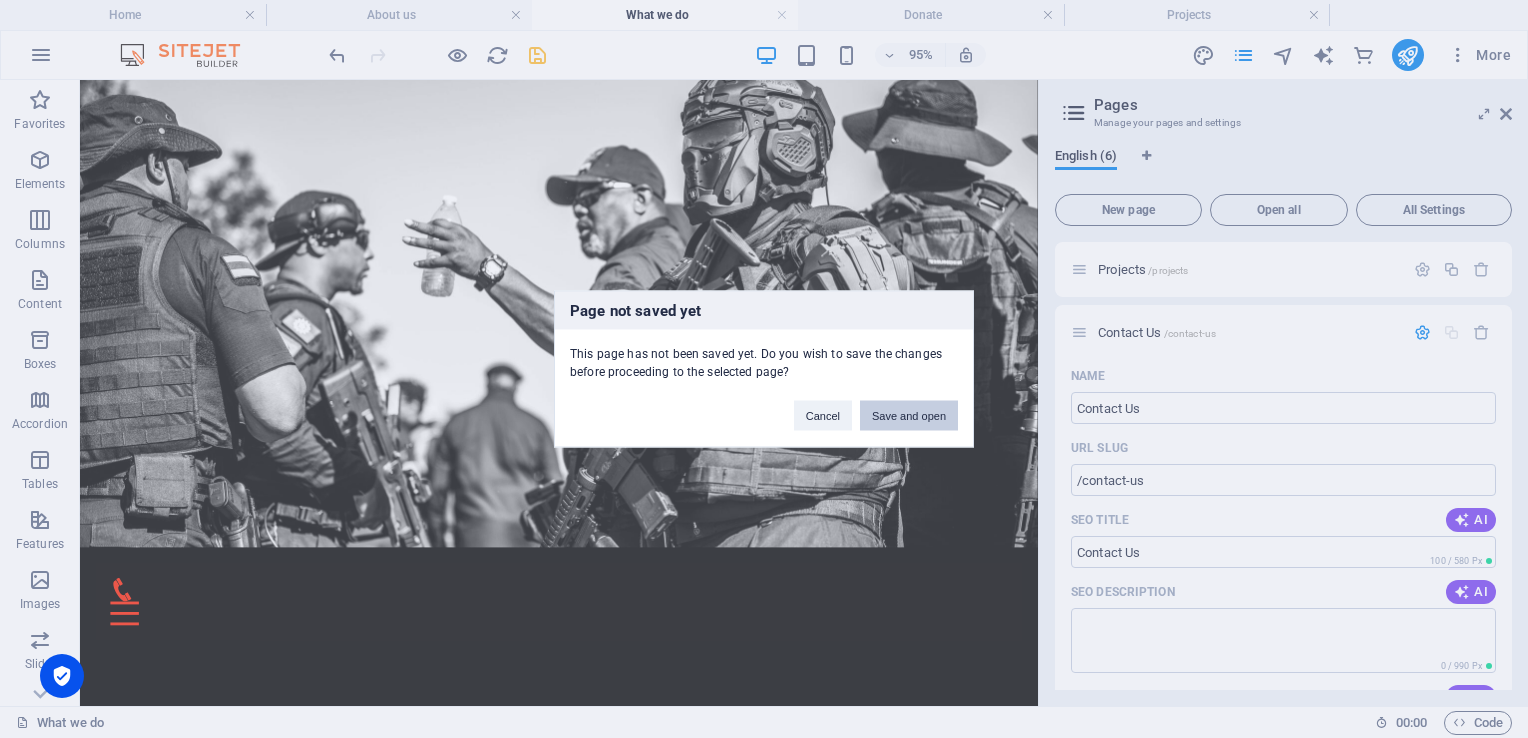click on "Save and open" at bounding box center [909, 416] 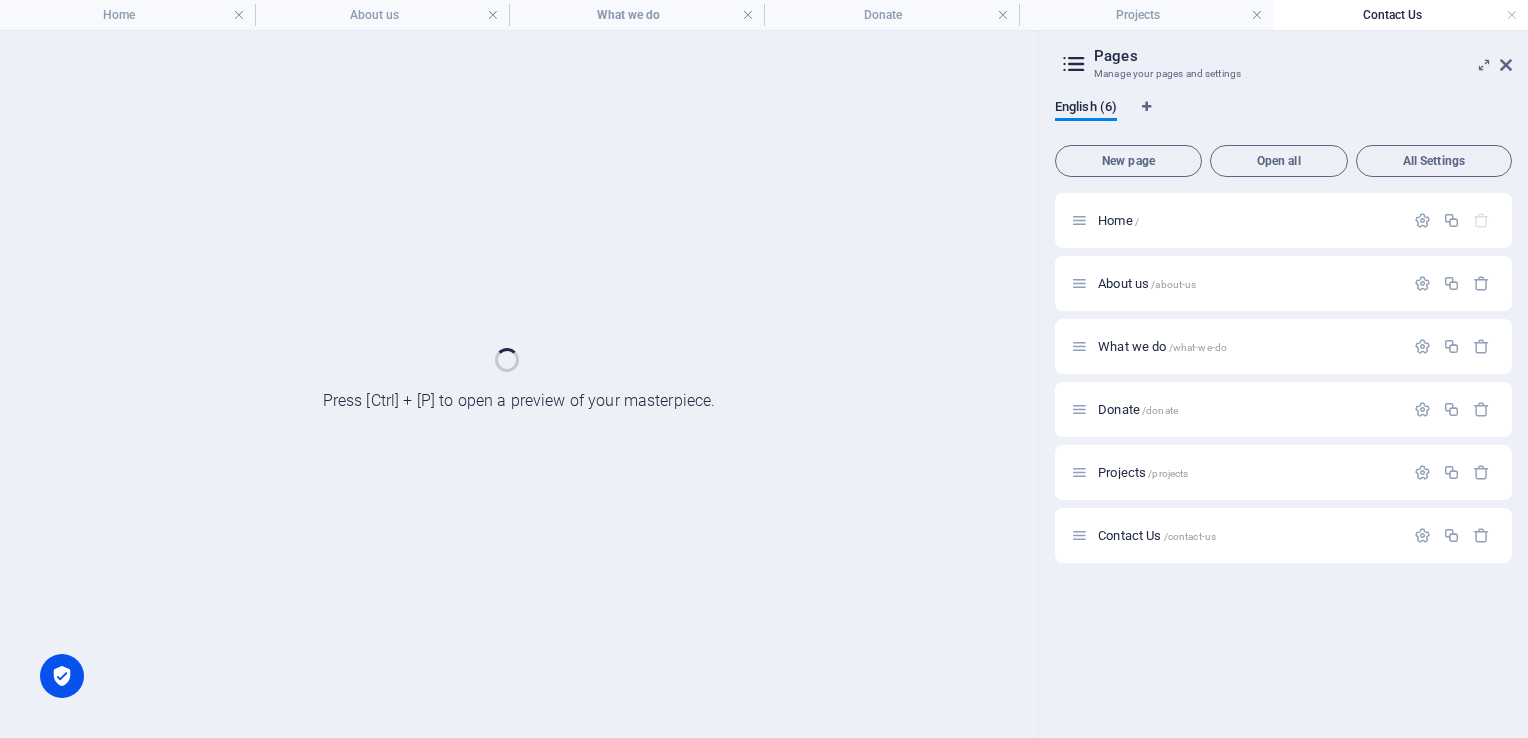 scroll, scrollTop: 0, scrollLeft: 0, axis: both 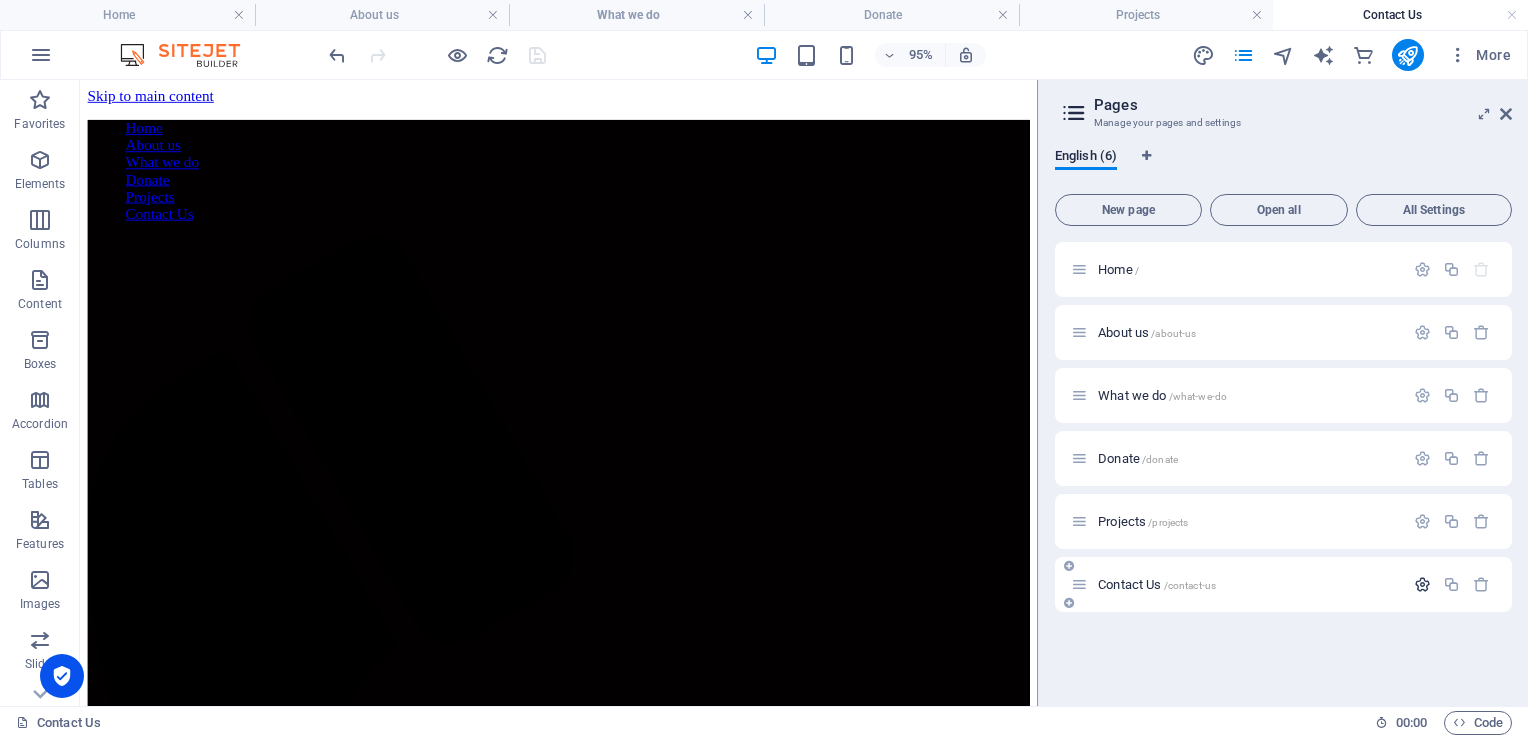 click at bounding box center (1422, 584) 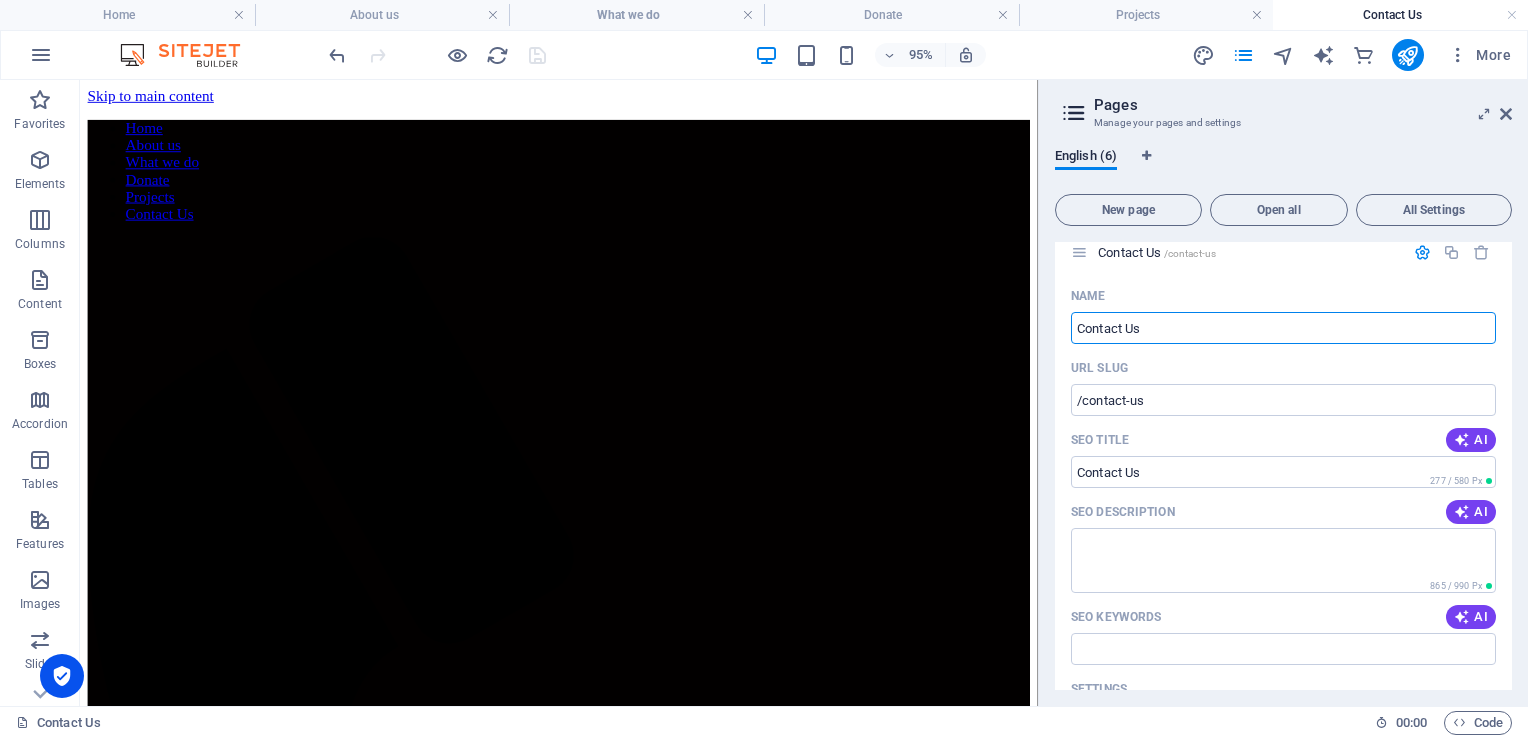 scroll, scrollTop: 338, scrollLeft: 0, axis: vertical 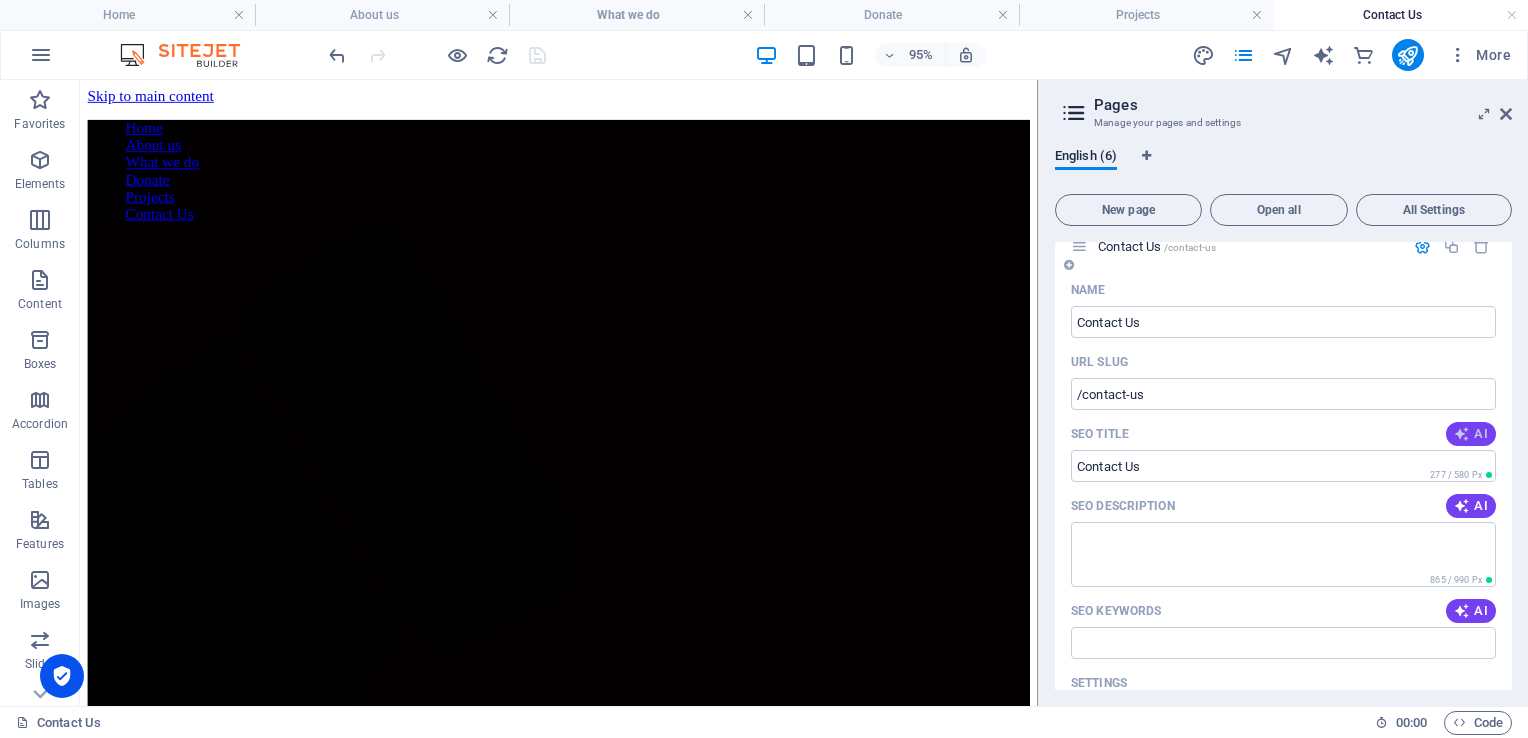 click on "AI" at bounding box center (1471, 434) 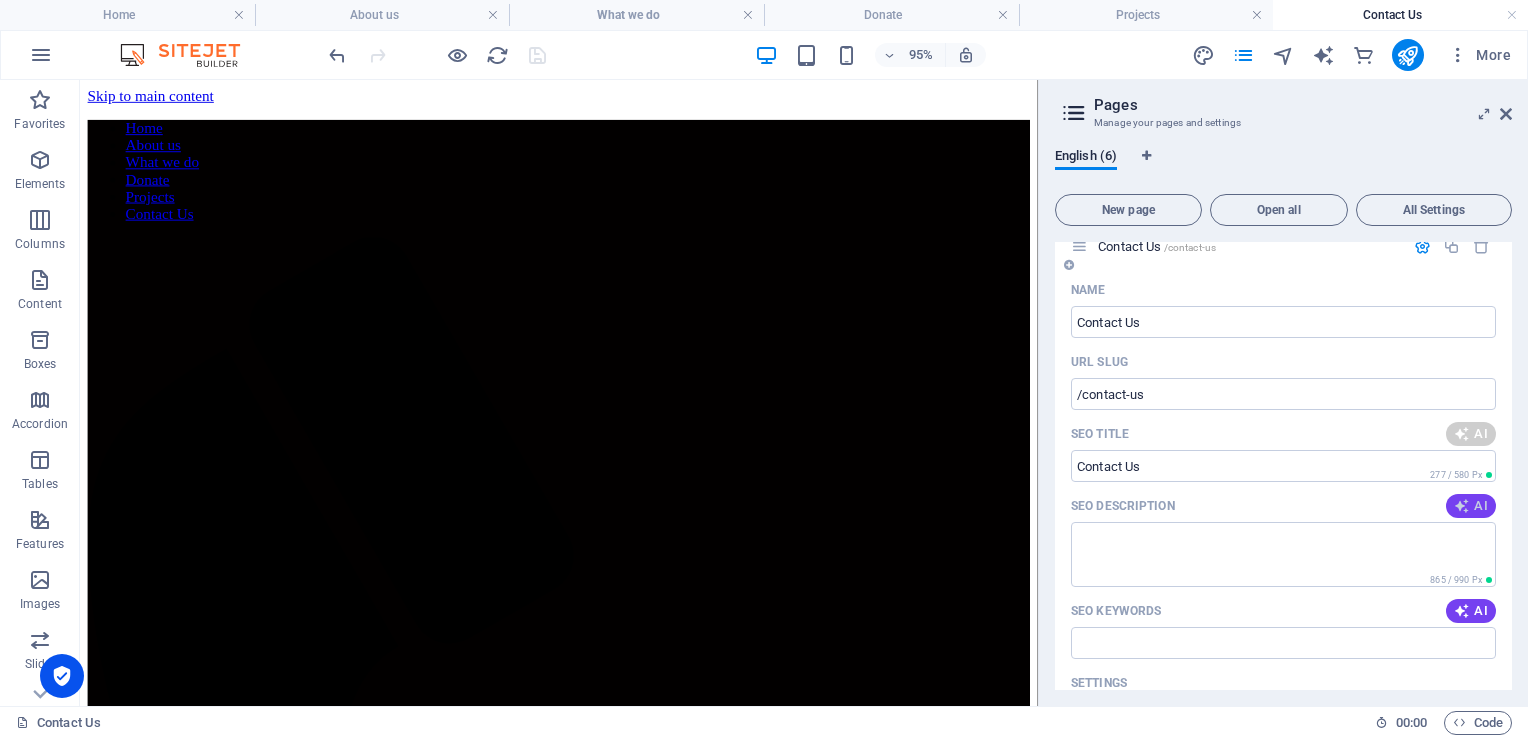 click on "AI" at bounding box center [1471, 506] 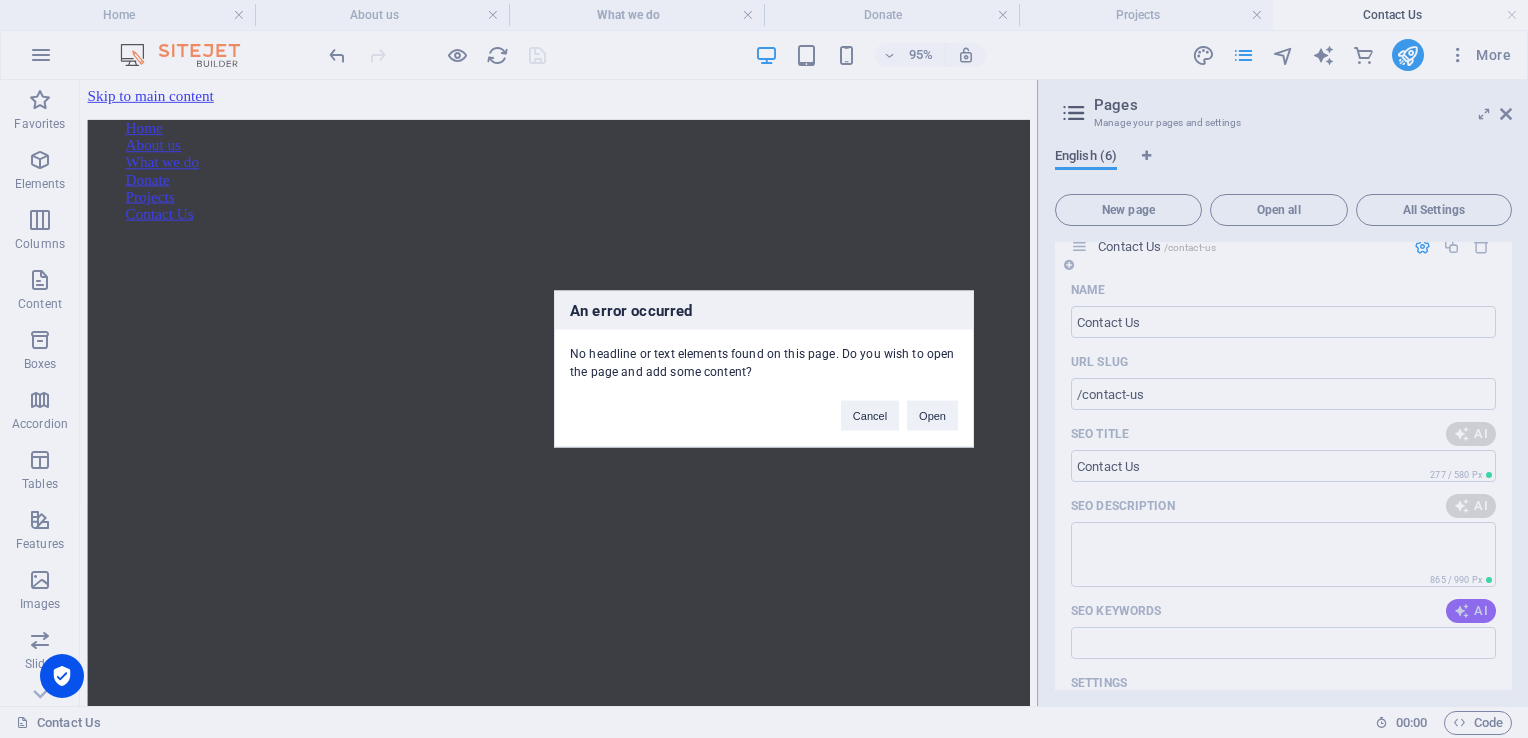 click on "An error occurred No headline or text elements found on this page. Do you wish to open the page and add some content? Cancel Open" at bounding box center (764, 369) 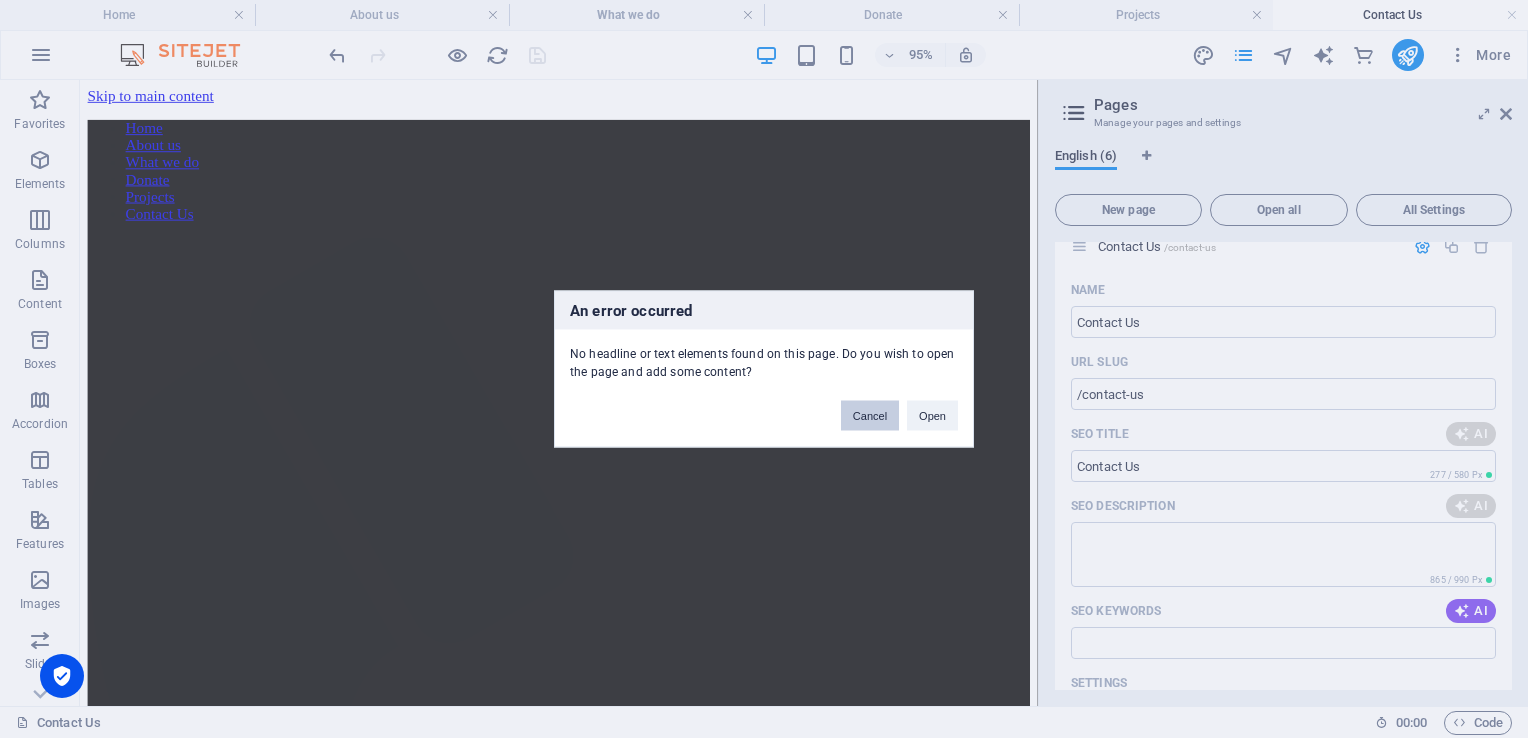 click on "Cancel" at bounding box center (870, 416) 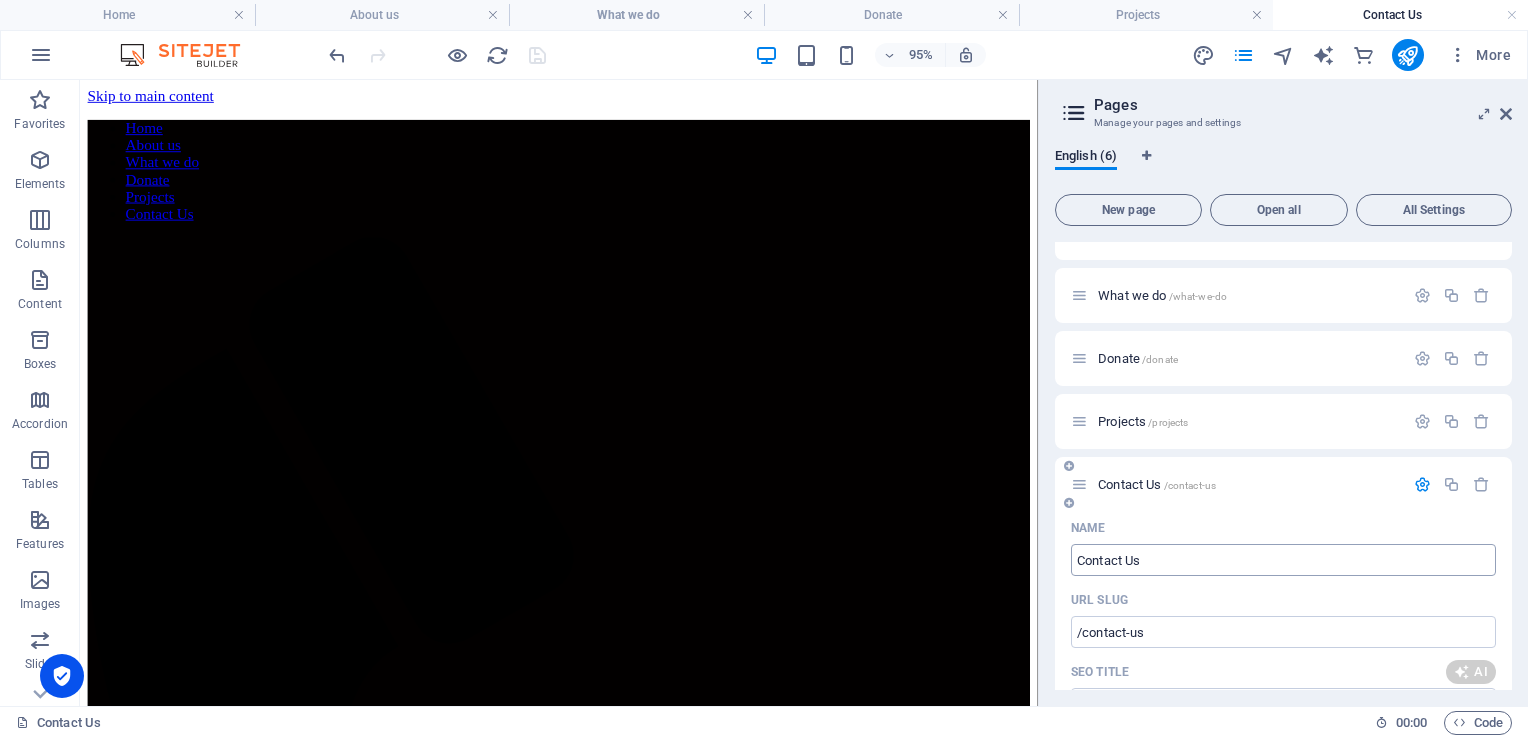 scroll, scrollTop: 99, scrollLeft: 0, axis: vertical 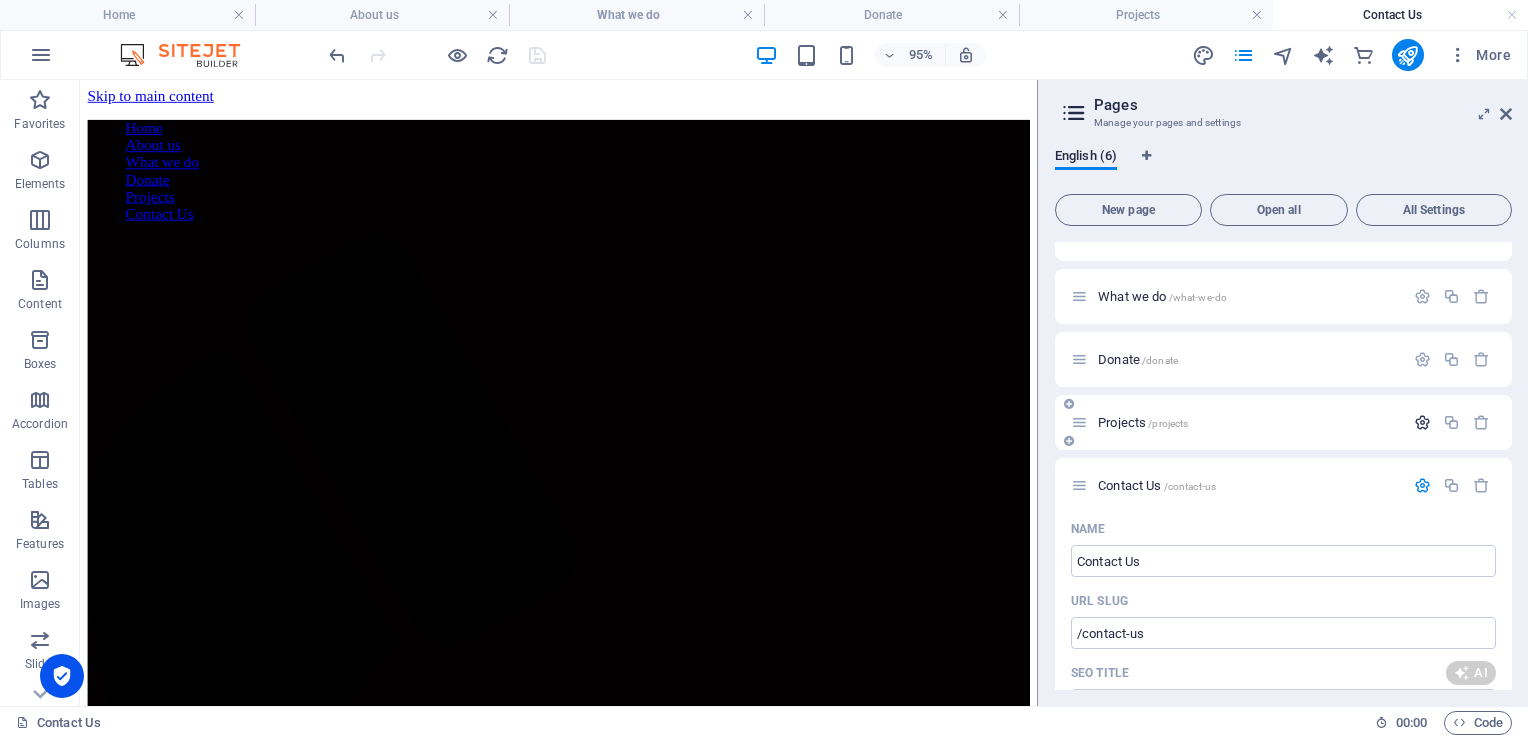 click at bounding box center (1422, 422) 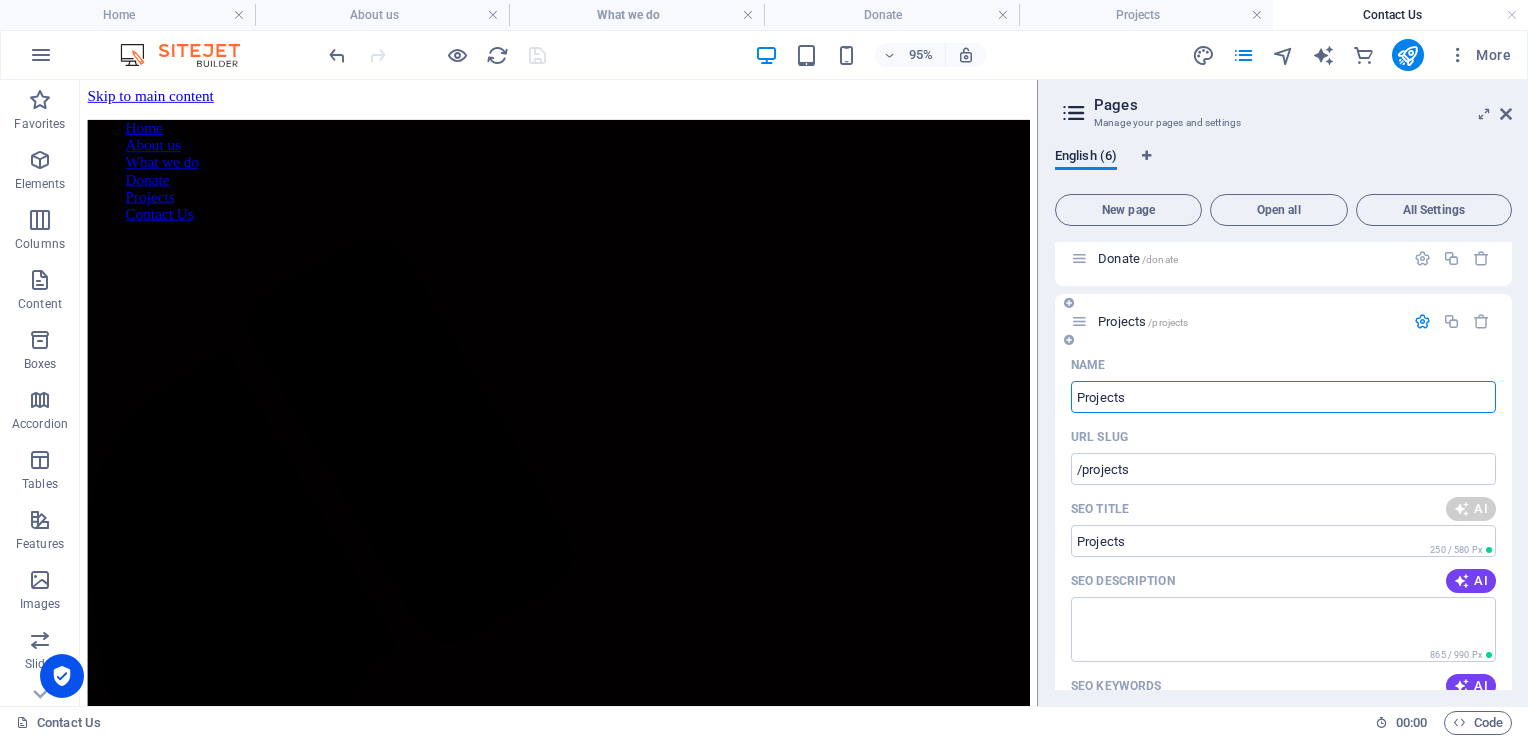scroll, scrollTop: 200, scrollLeft: 0, axis: vertical 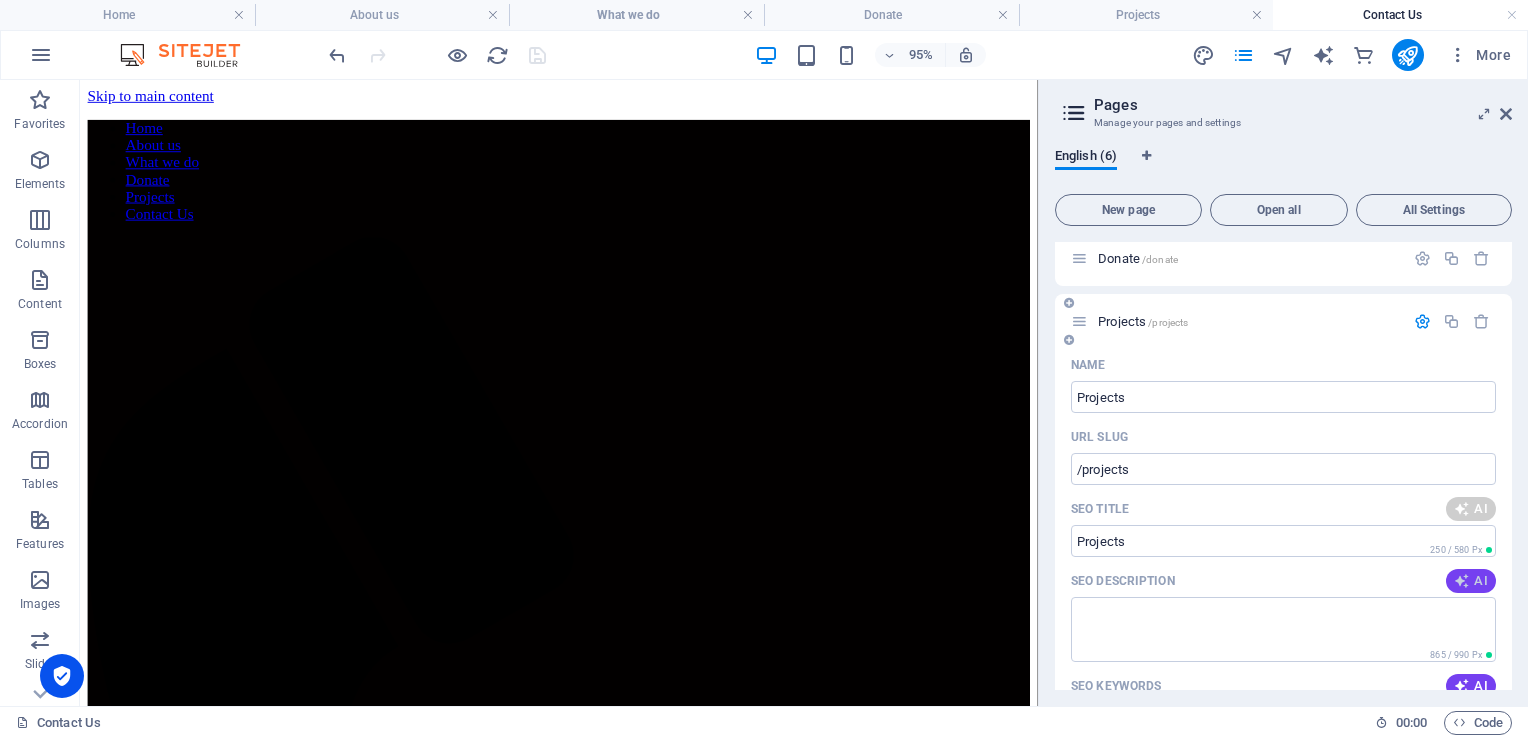 click on "AI" at bounding box center (1471, 581) 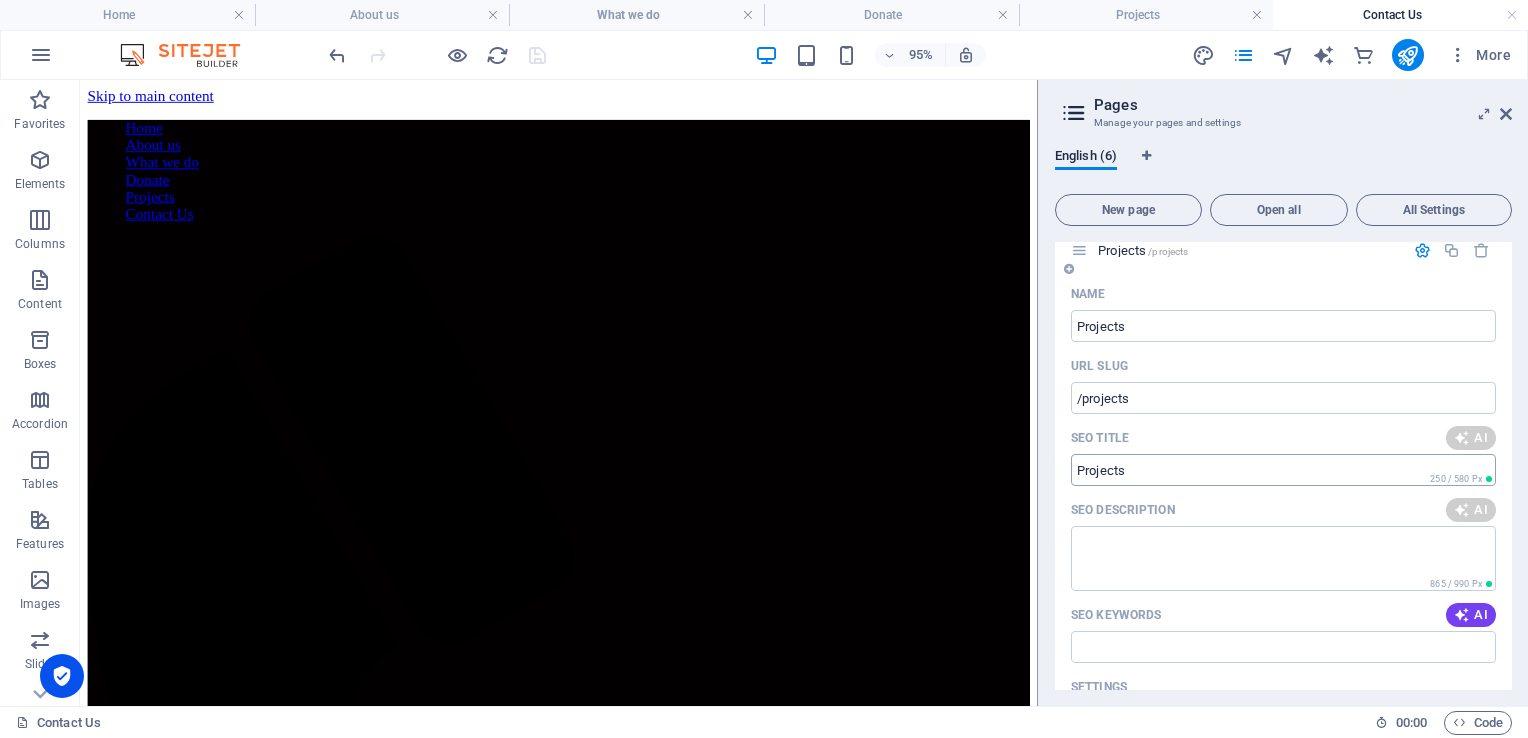 scroll, scrollTop: 272, scrollLeft: 0, axis: vertical 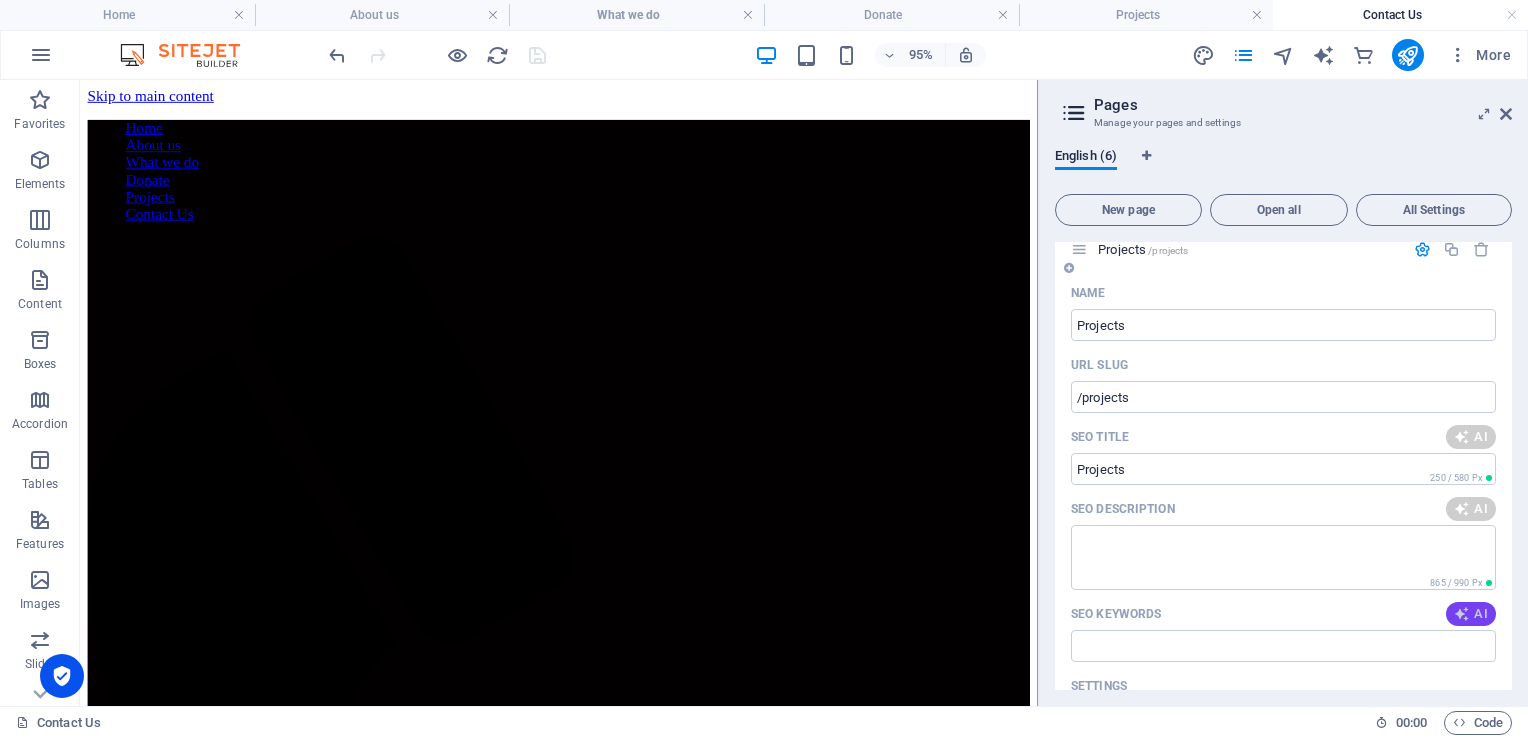 click on "AI" at bounding box center (1471, 614) 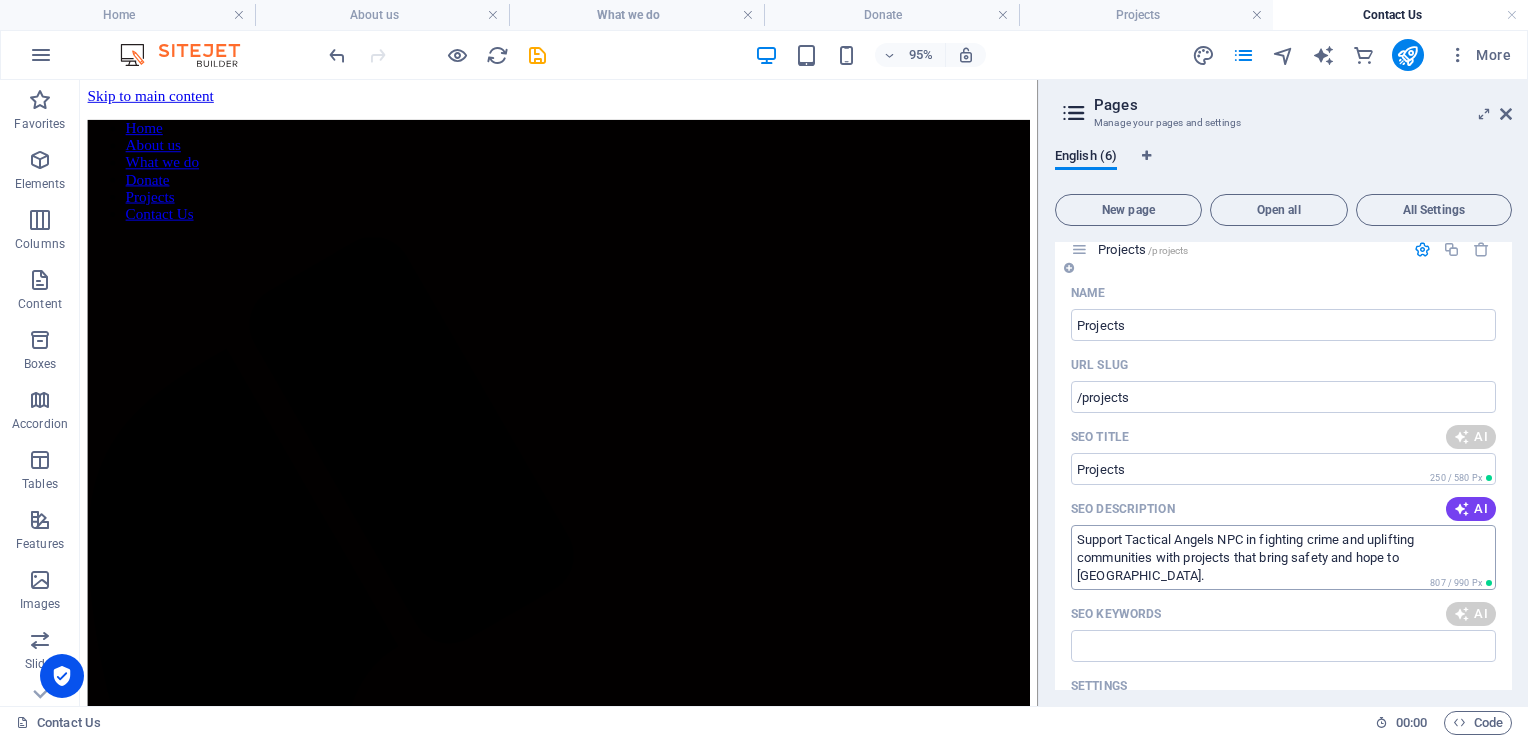 type on "Support Tactical Angels NPC in fighting crime and uplifting communities with projects that bring safety and hope to South Africa." 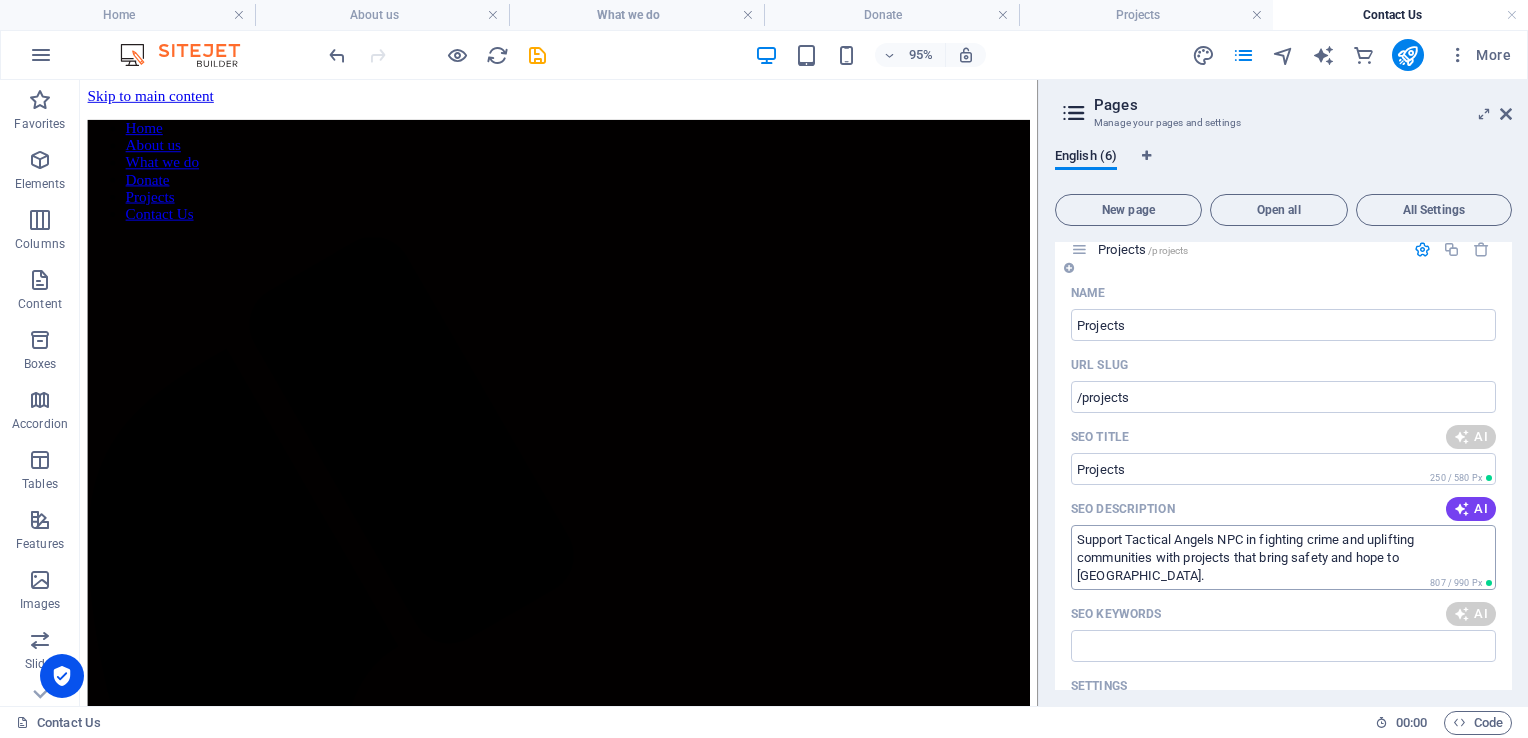 type on "crime prevention, community safety projects, gender-based violence response, youth empowerment initiatives, neighborhood patrol units, tactical crime units" 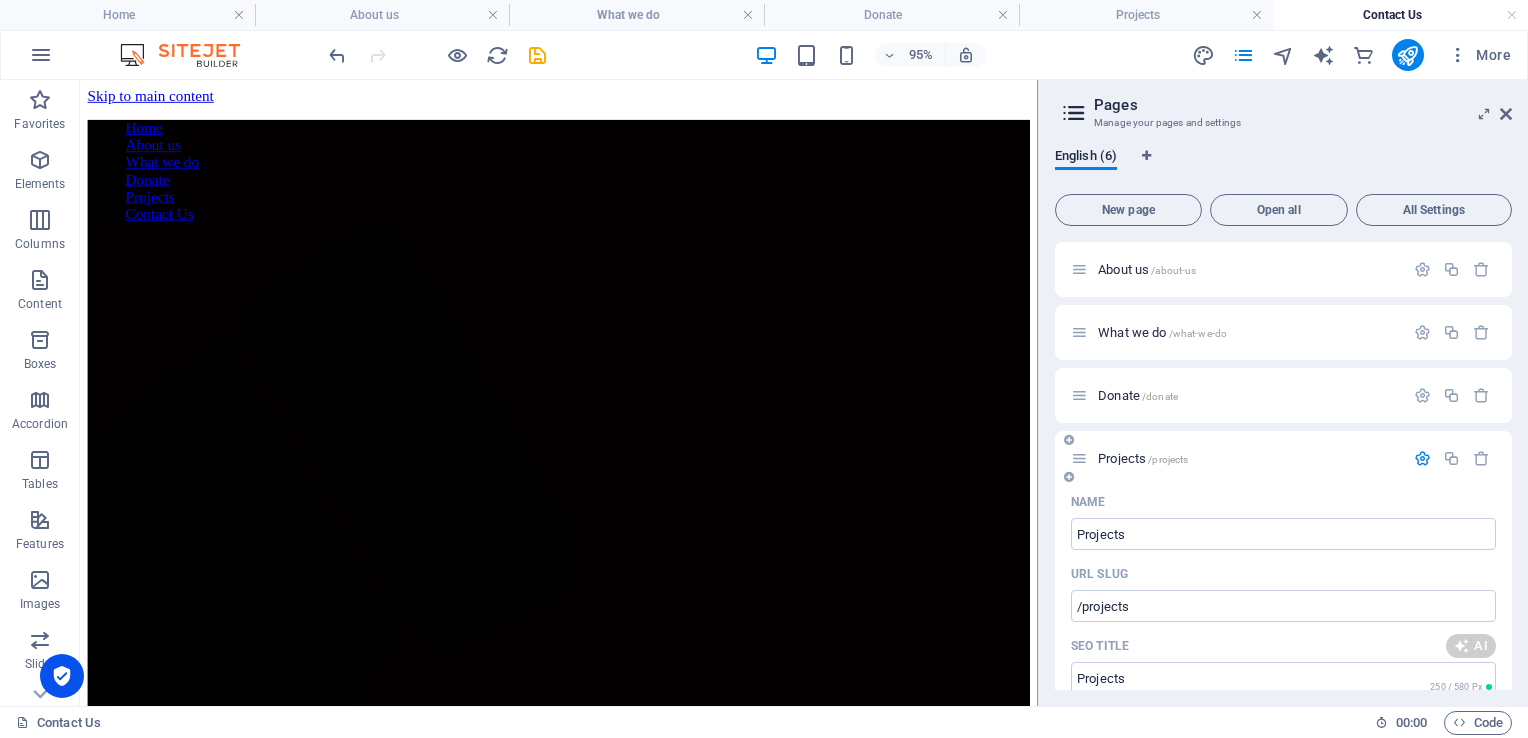 scroll, scrollTop: 58, scrollLeft: 0, axis: vertical 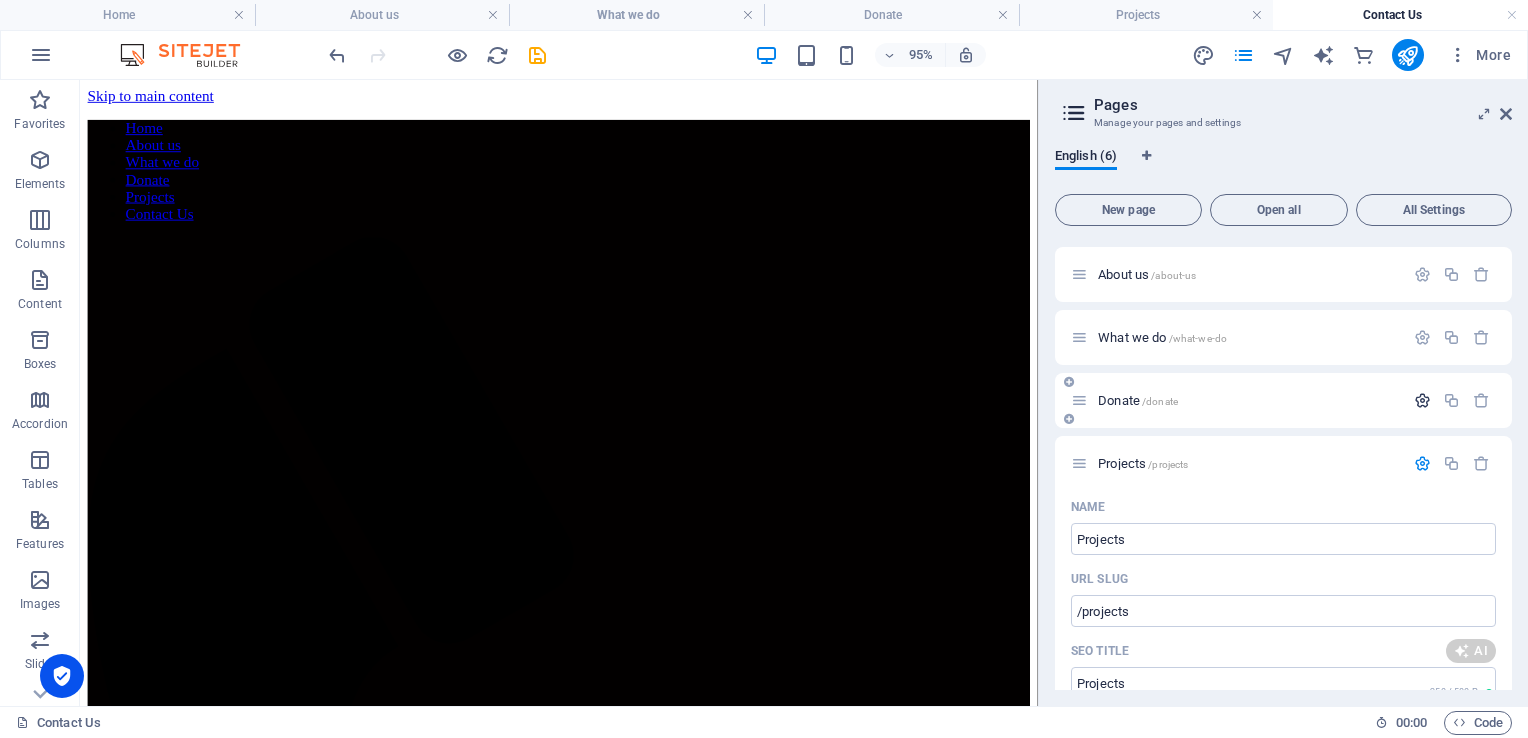 click at bounding box center (1422, 400) 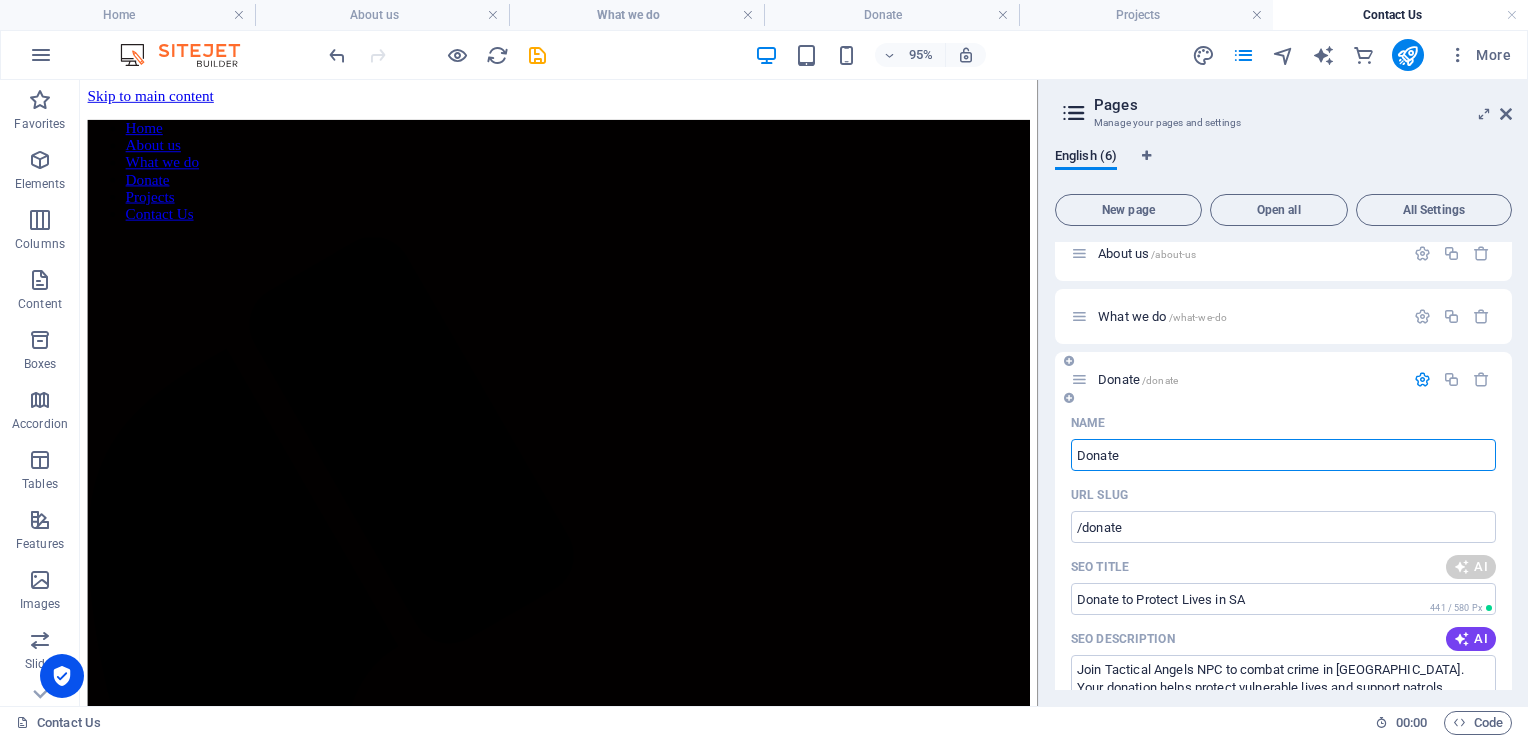 scroll, scrollTop: 0, scrollLeft: 0, axis: both 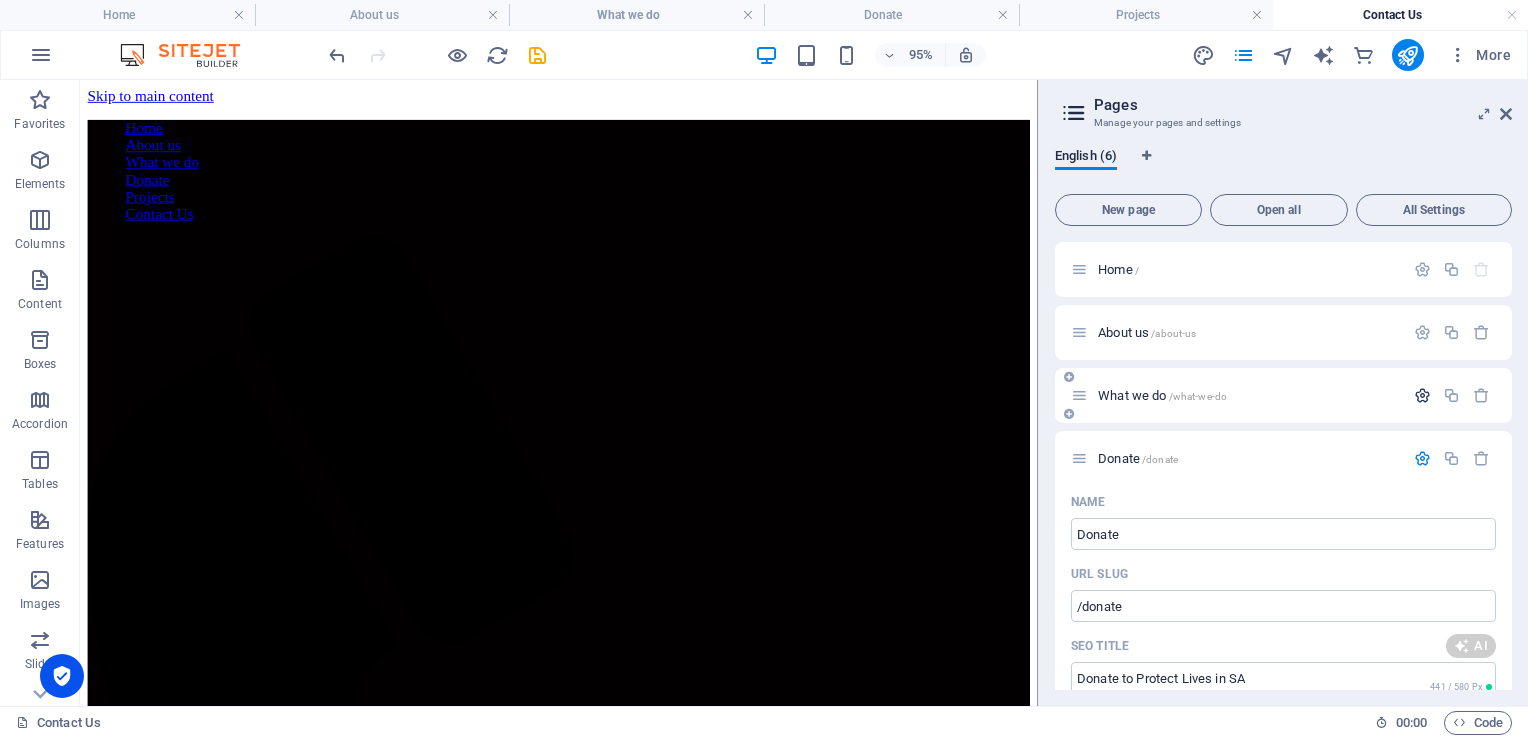 click at bounding box center [1422, 395] 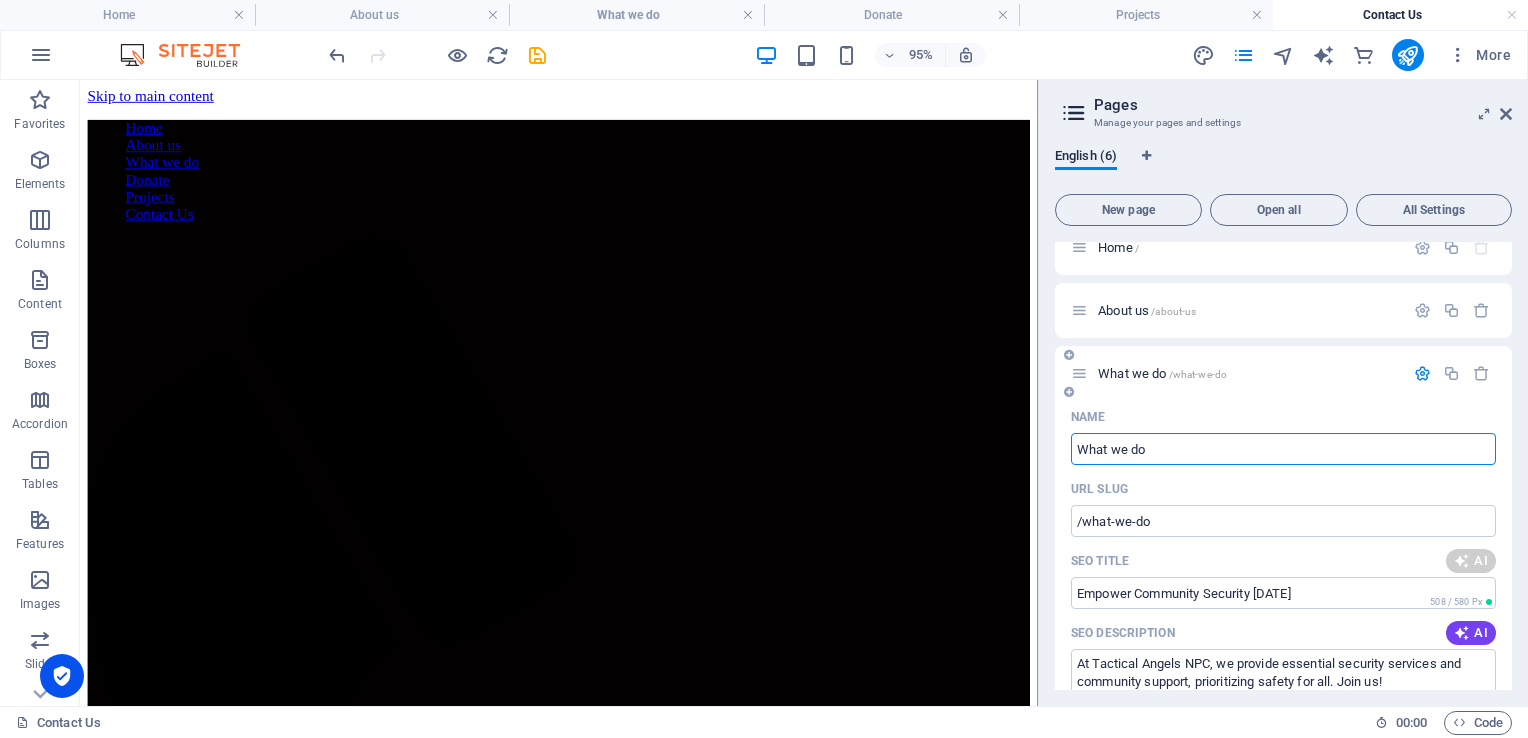 scroll, scrollTop: 0, scrollLeft: 0, axis: both 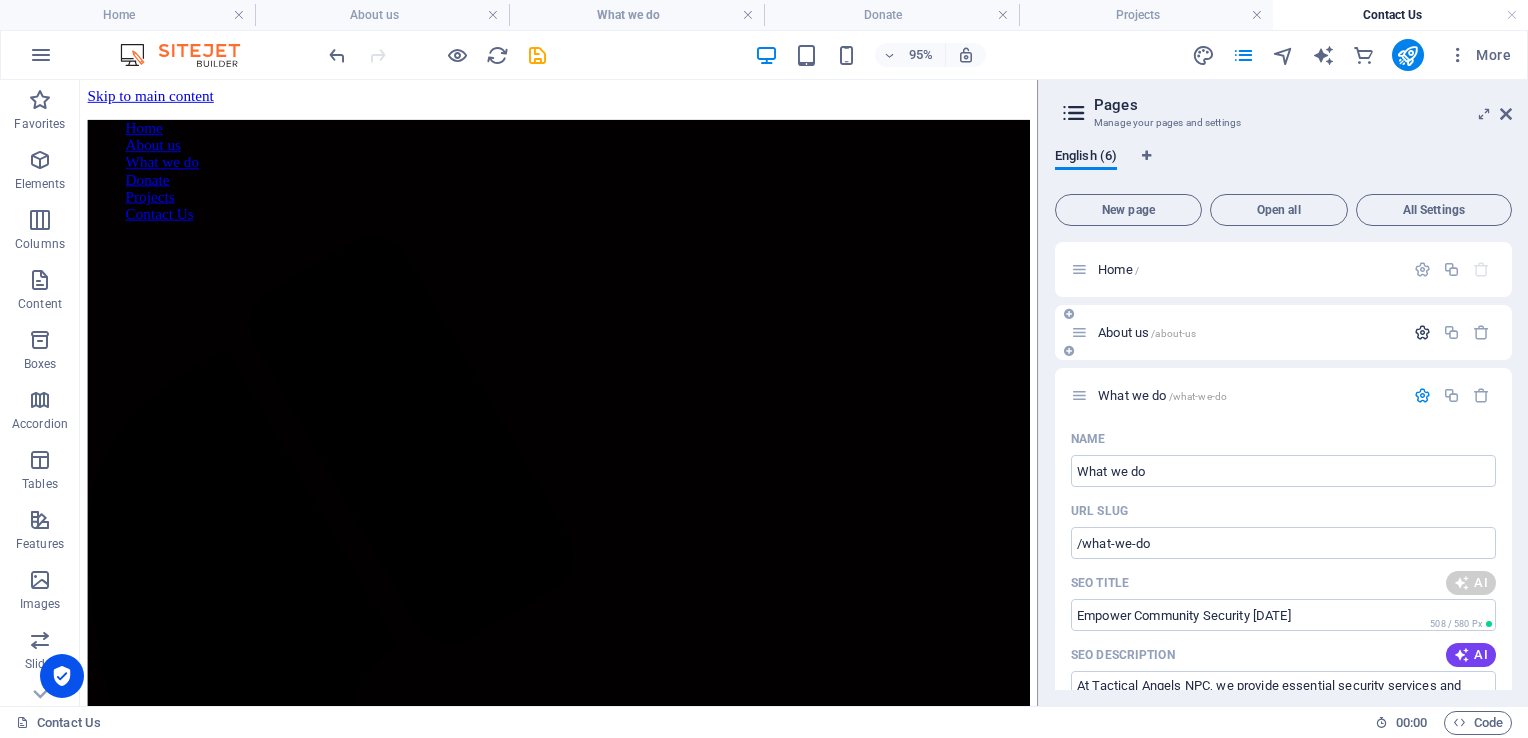 click at bounding box center (1422, 332) 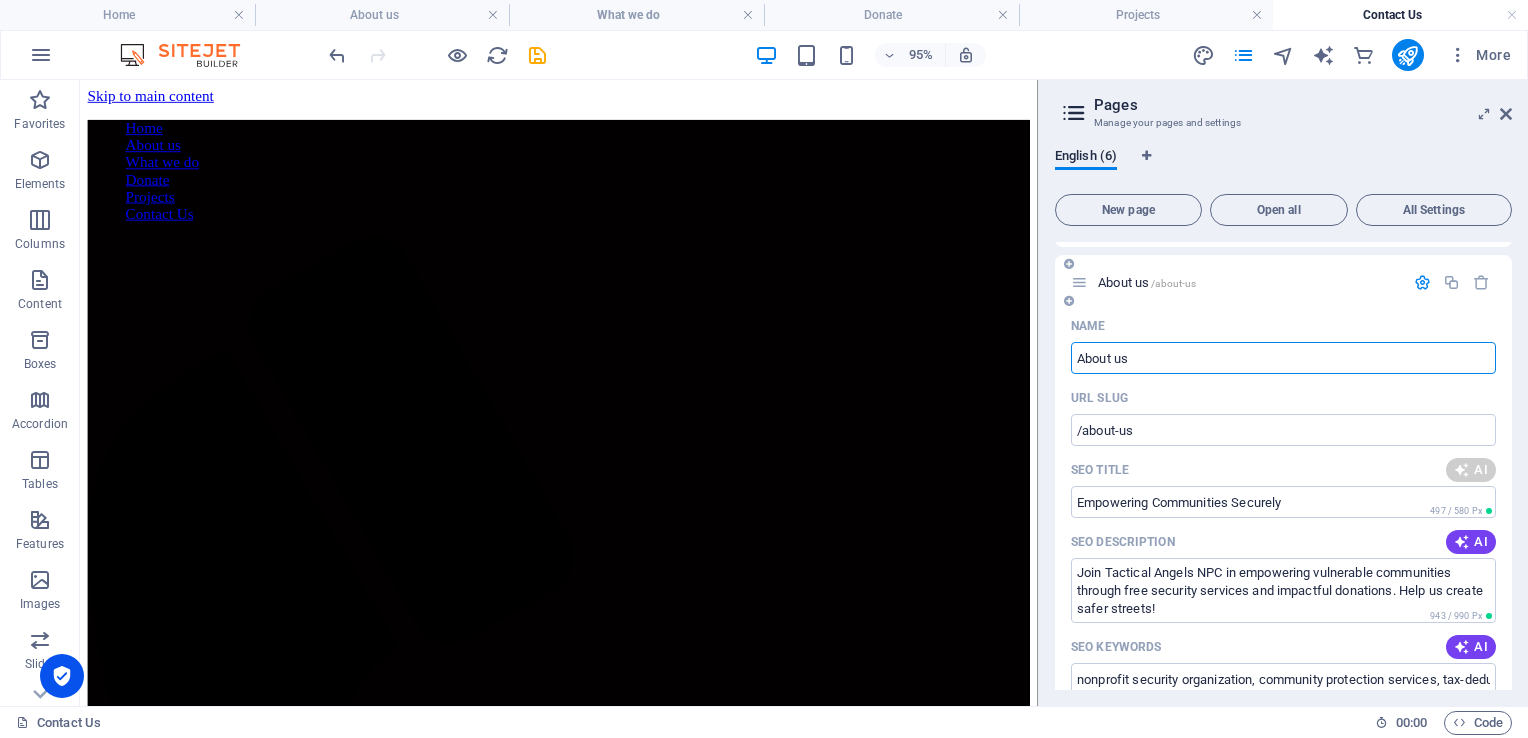 scroll, scrollTop: 52, scrollLeft: 0, axis: vertical 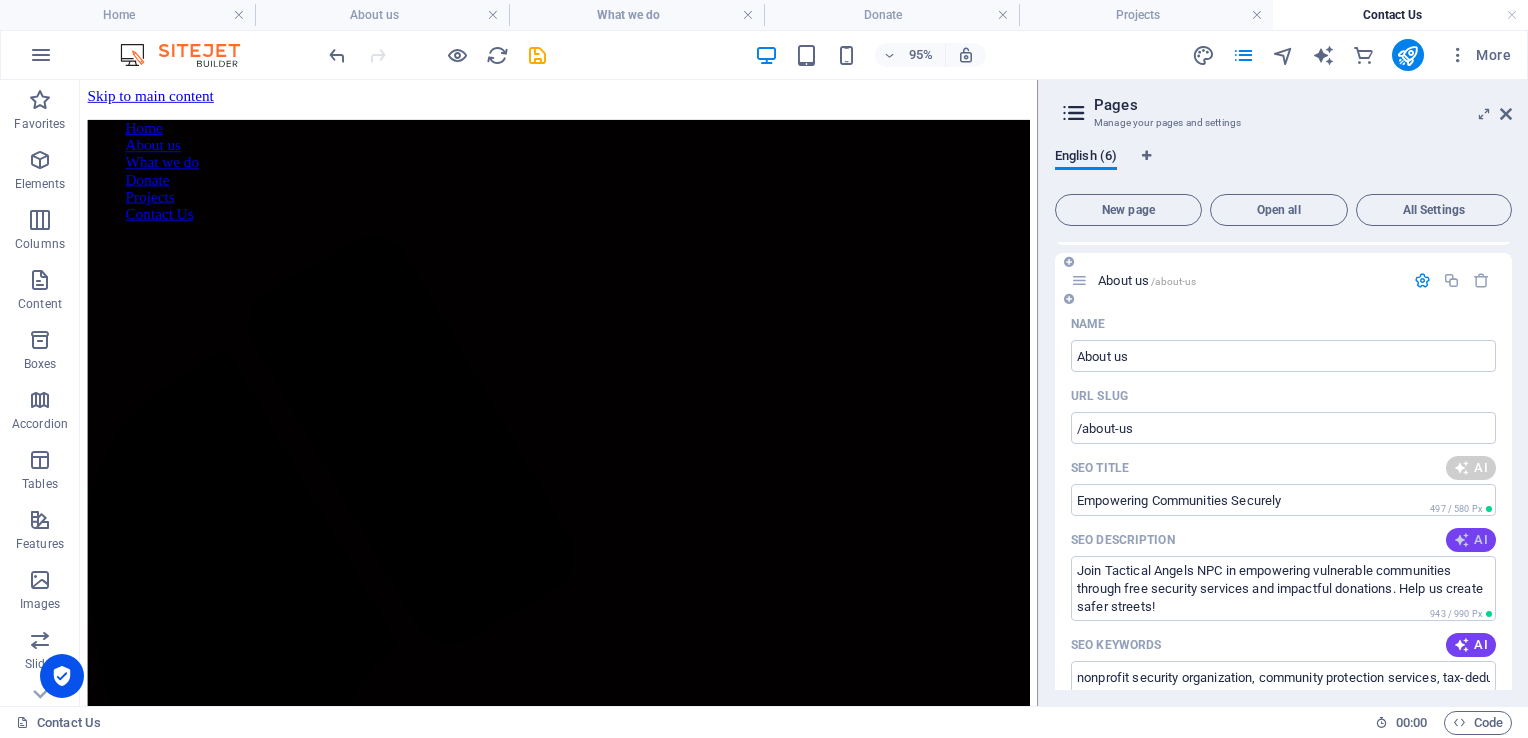 click at bounding box center [1462, 540] 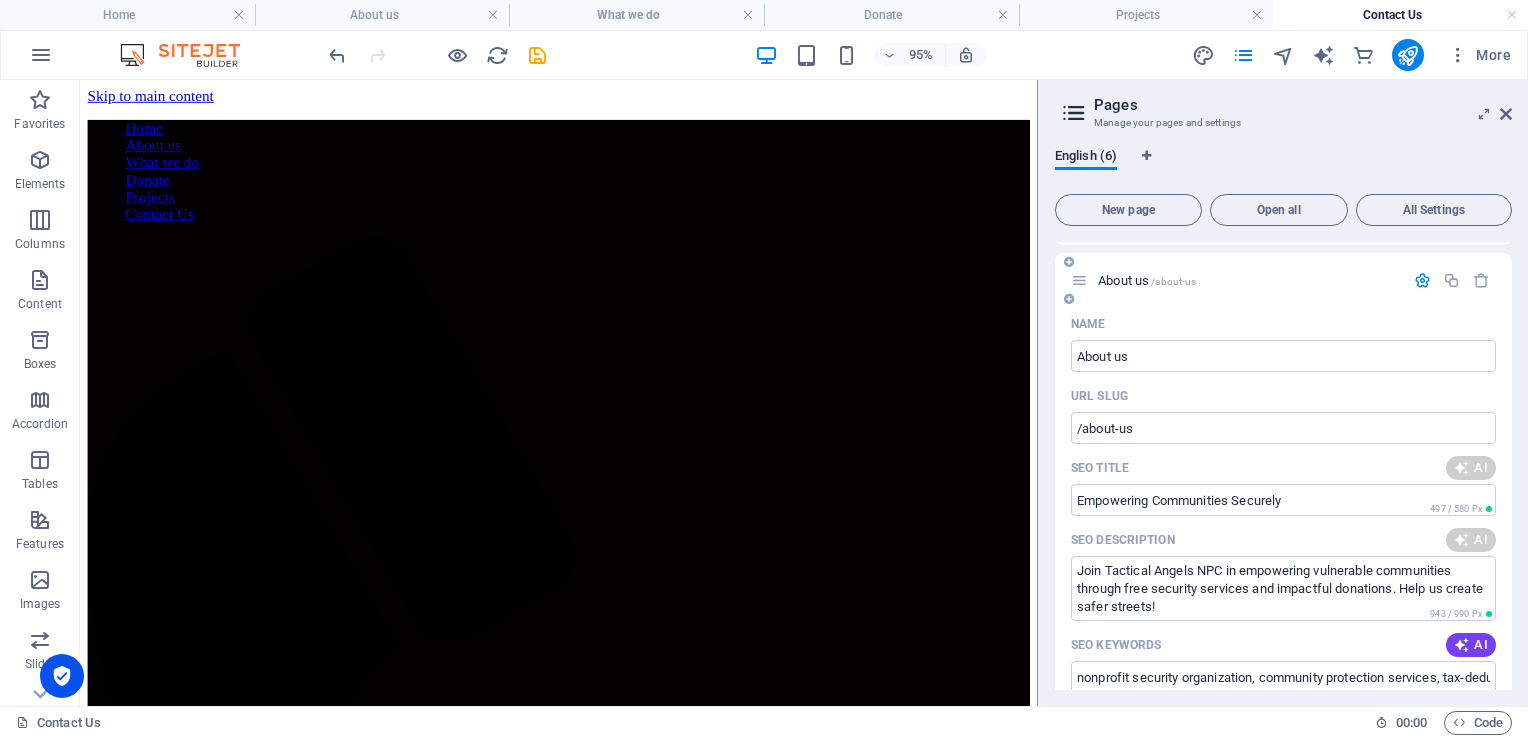 scroll, scrollTop: 0, scrollLeft: 0, axis: both 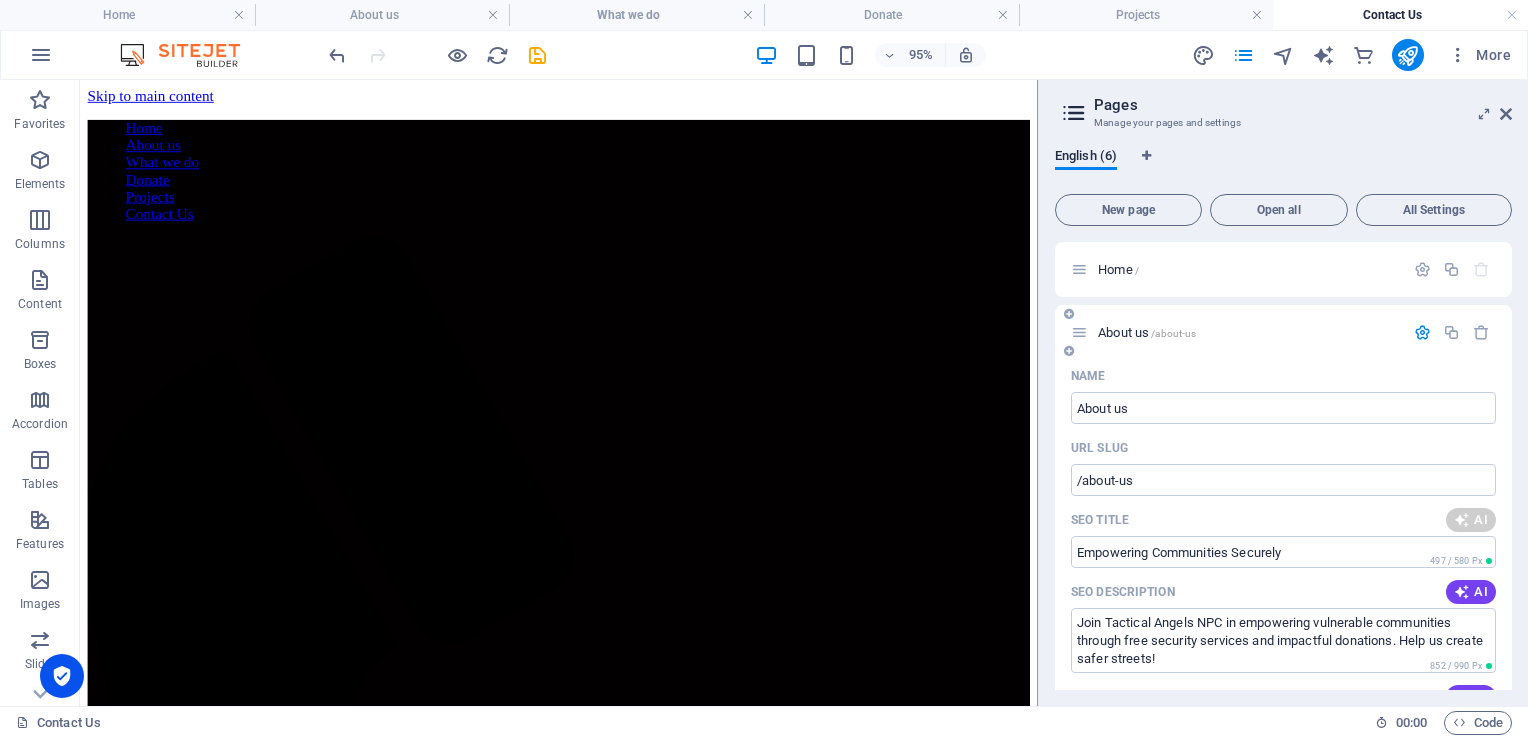 type on "Discover Tactical Angels NPC: a nonprofit offering free, professional security services to protect and empower vulnerable communities." 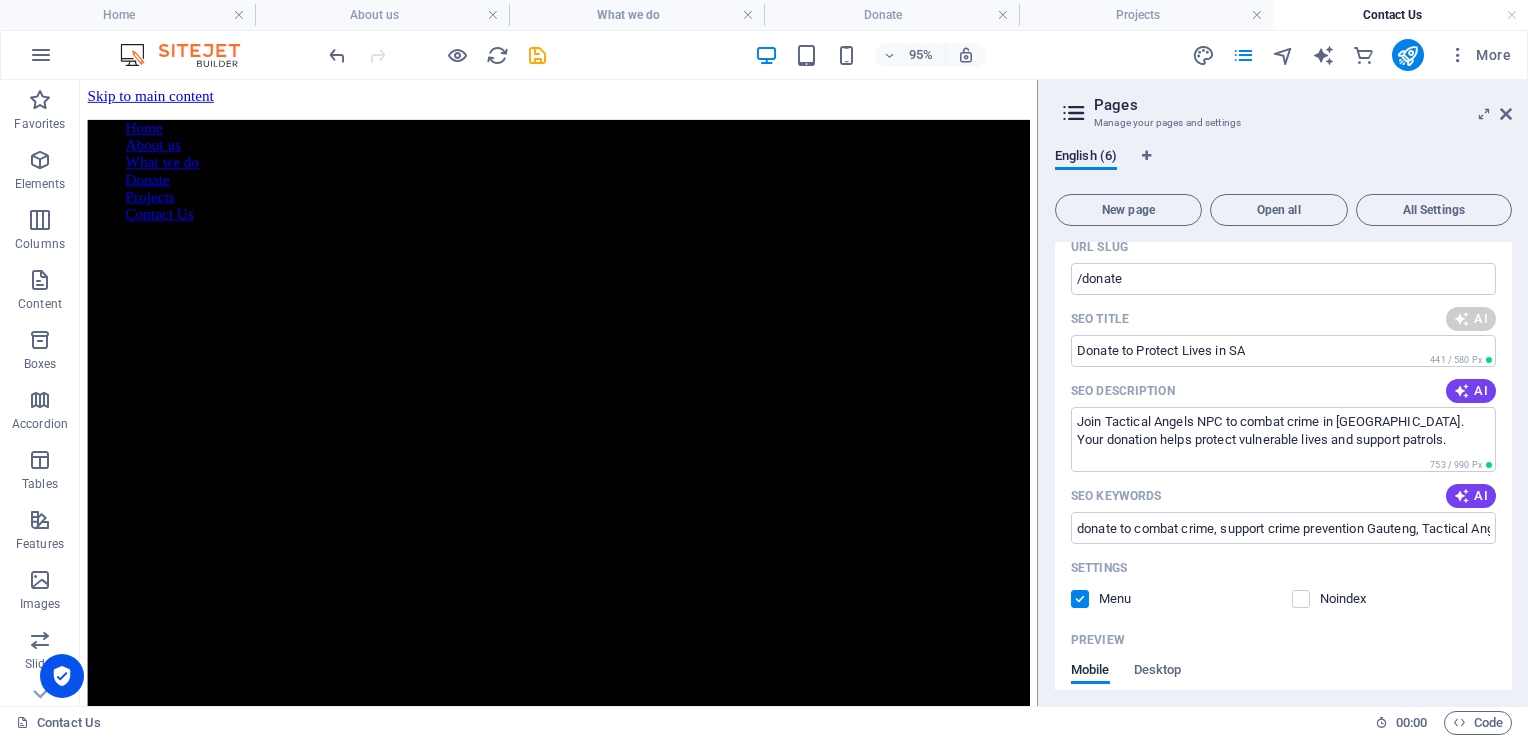 scroll, scrollTop: 2003, scrollLeft: 0, axis: vertical 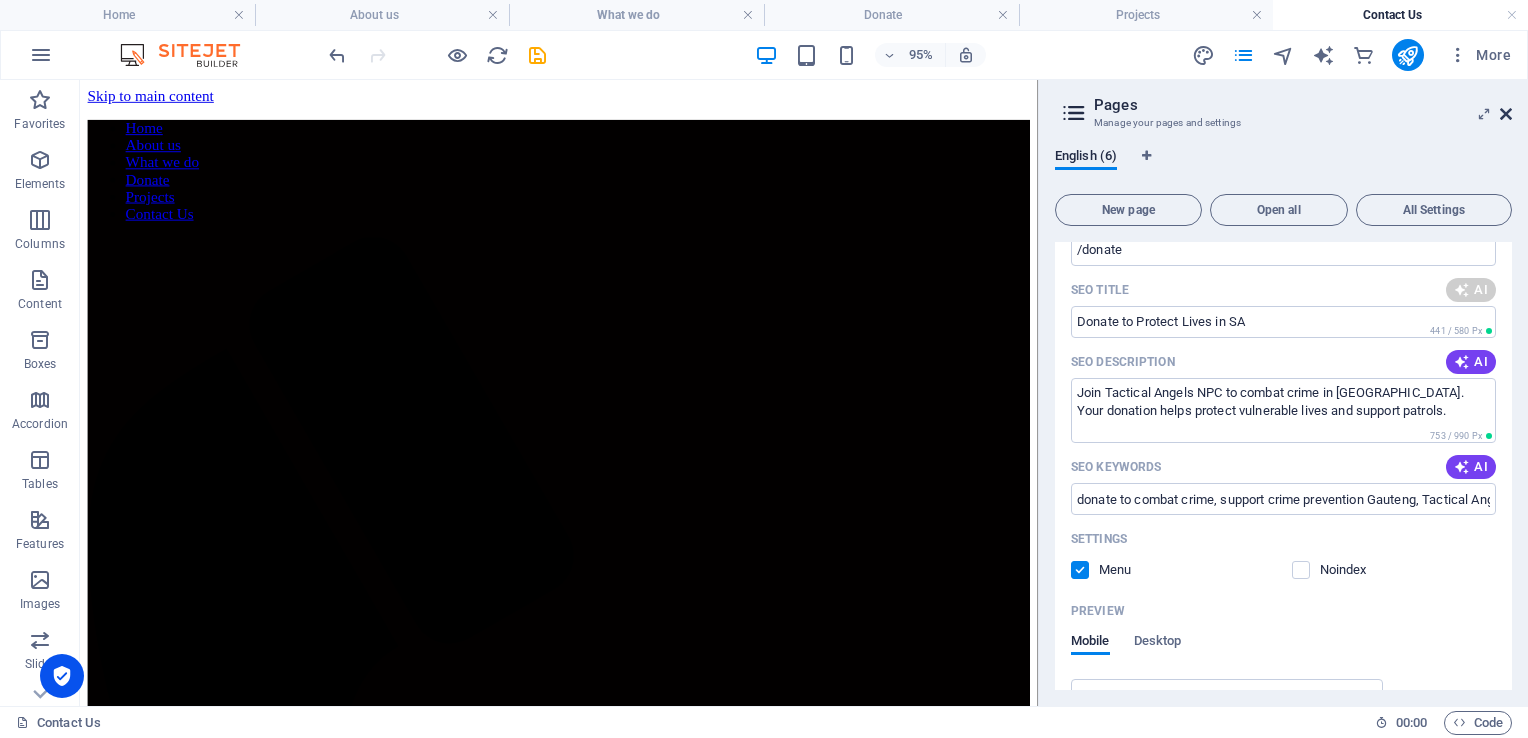 click at bounding box center [1506, 114] 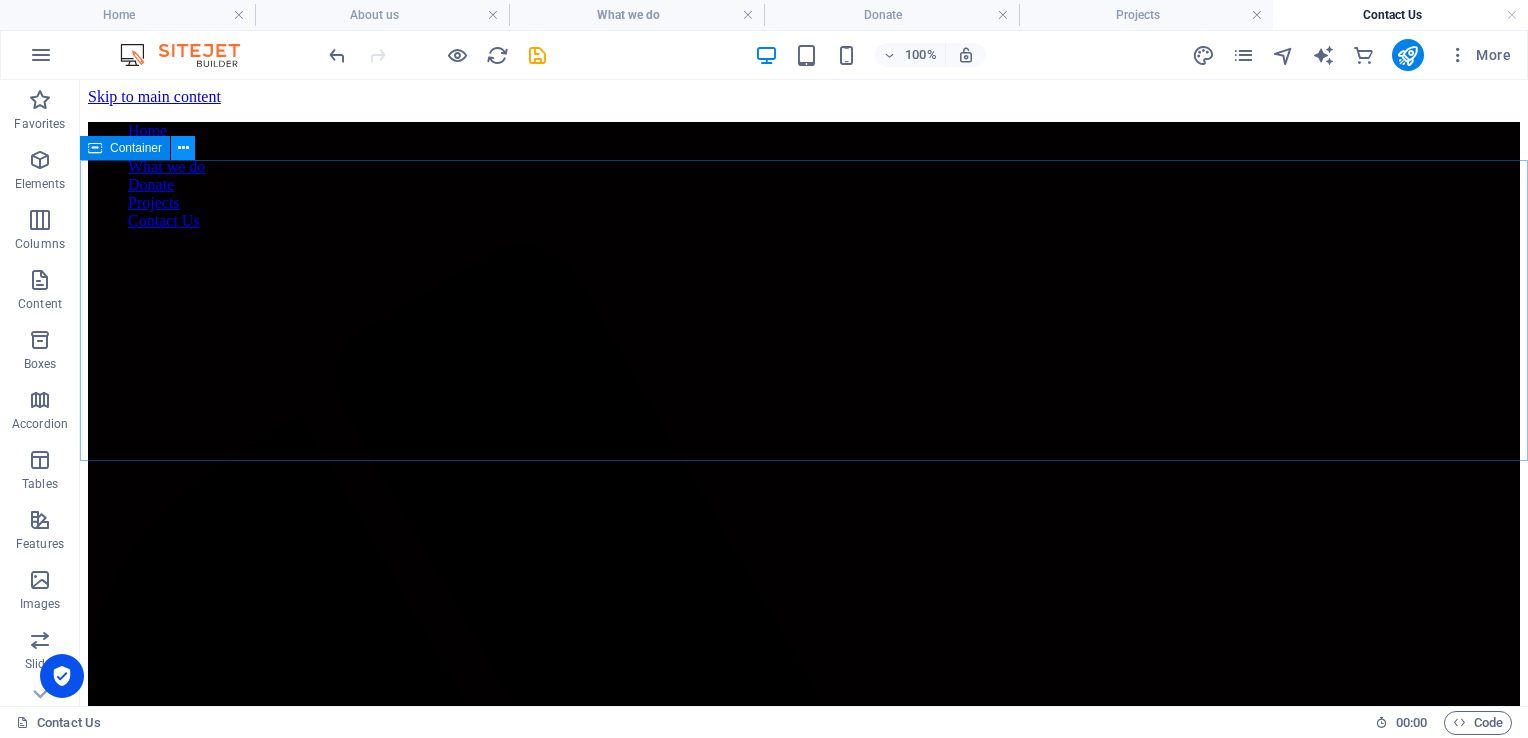 click at bounding box center [183, 148] 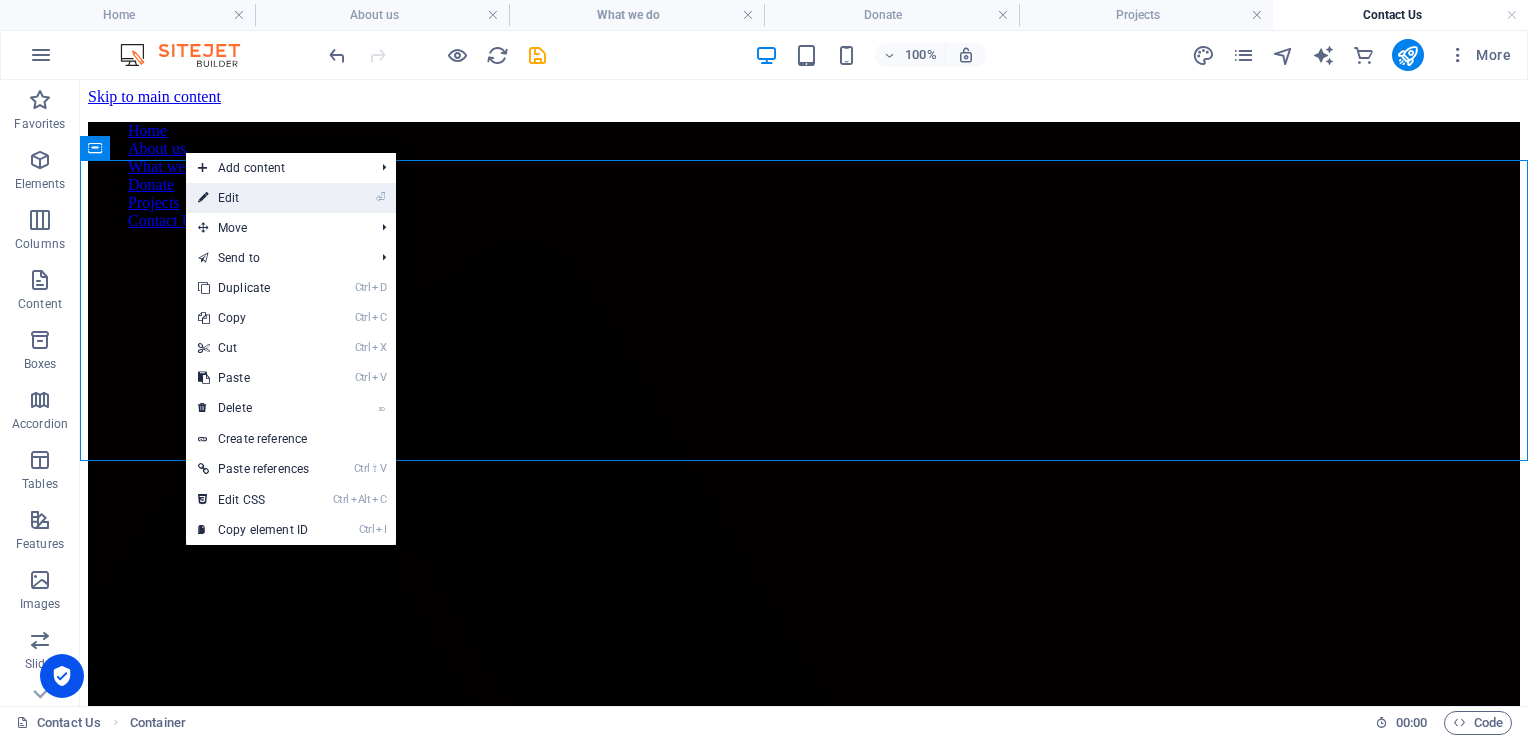 click on "⏎  Edit" at bounding box center (253, 198) 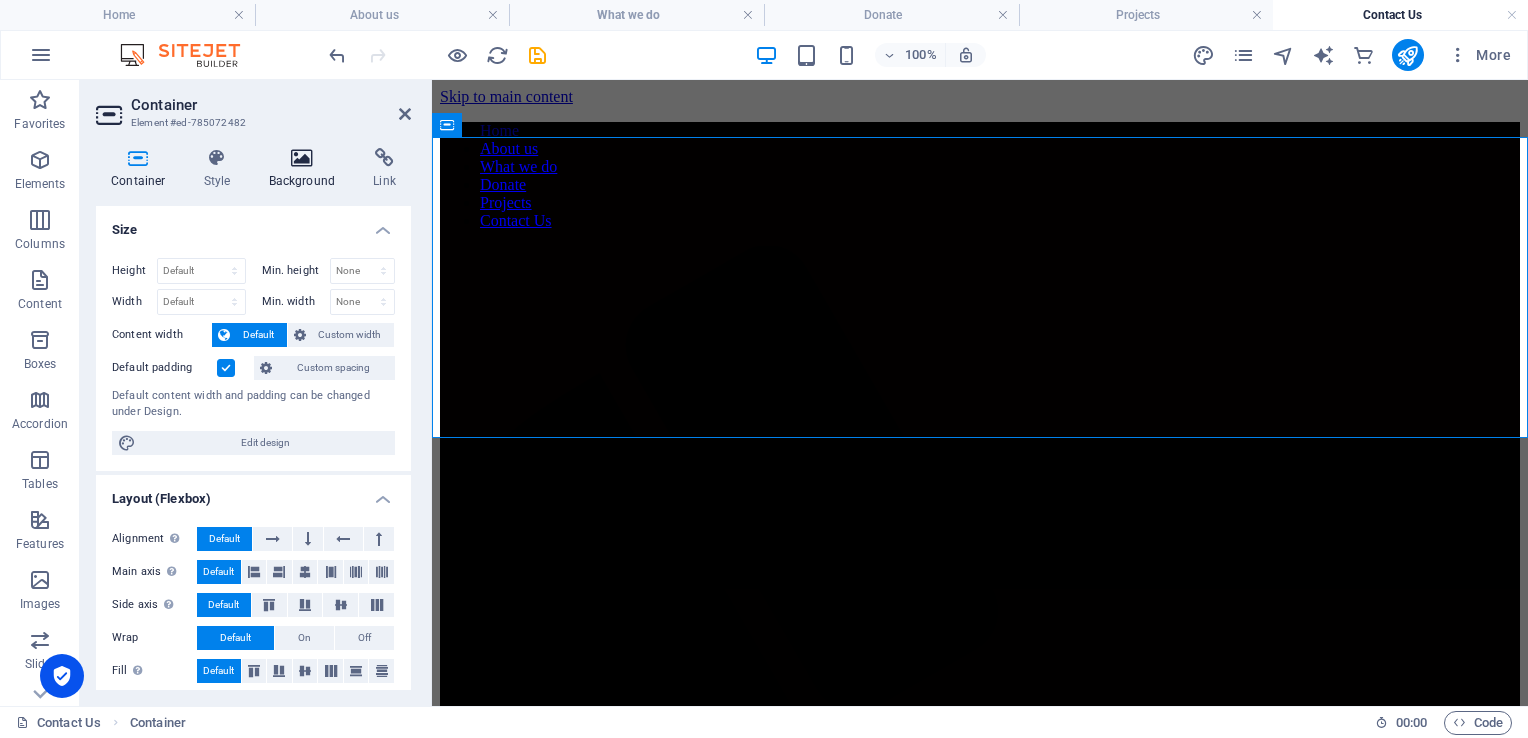 click at bounding box center [302, 158] 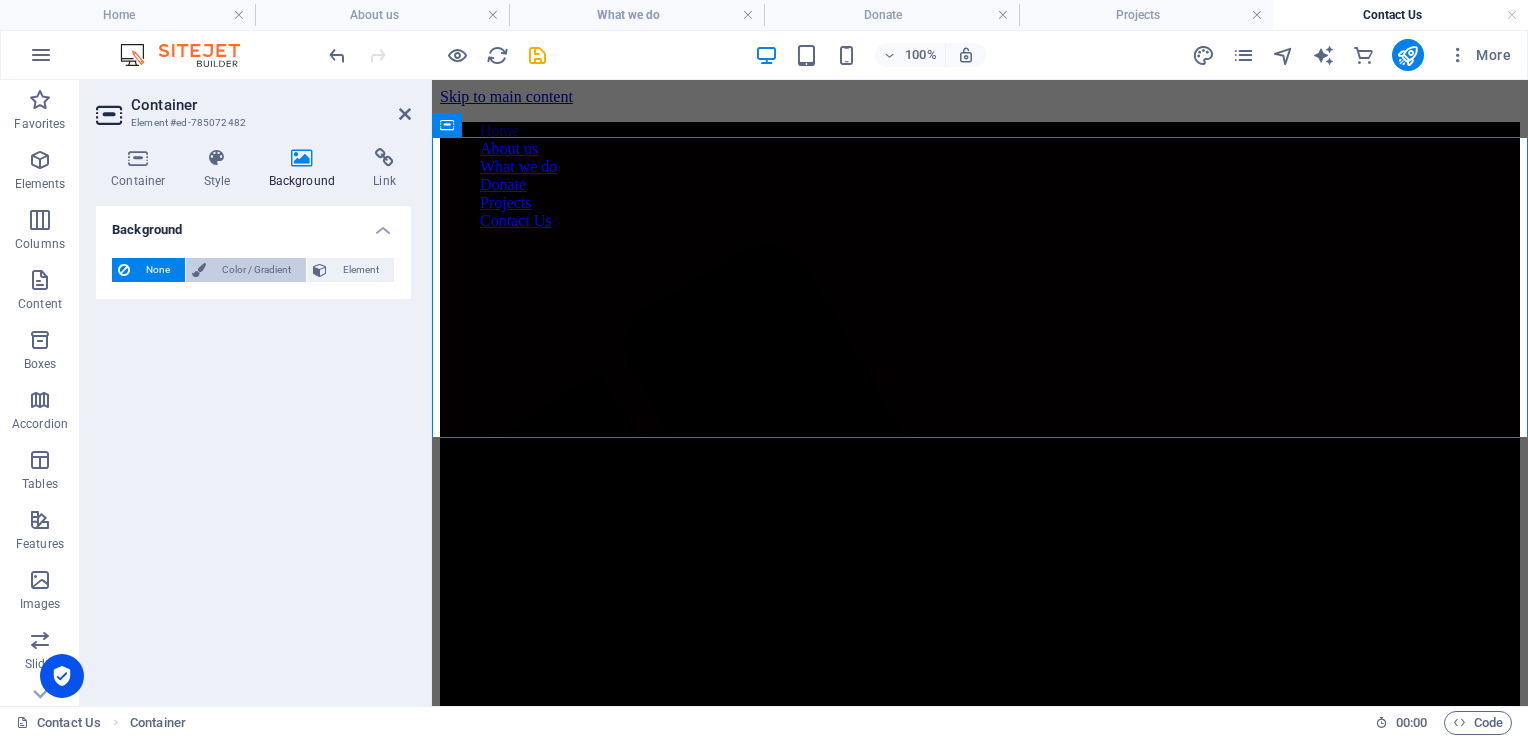 click on "Color / Gradient" at bounding box center [256, 270] 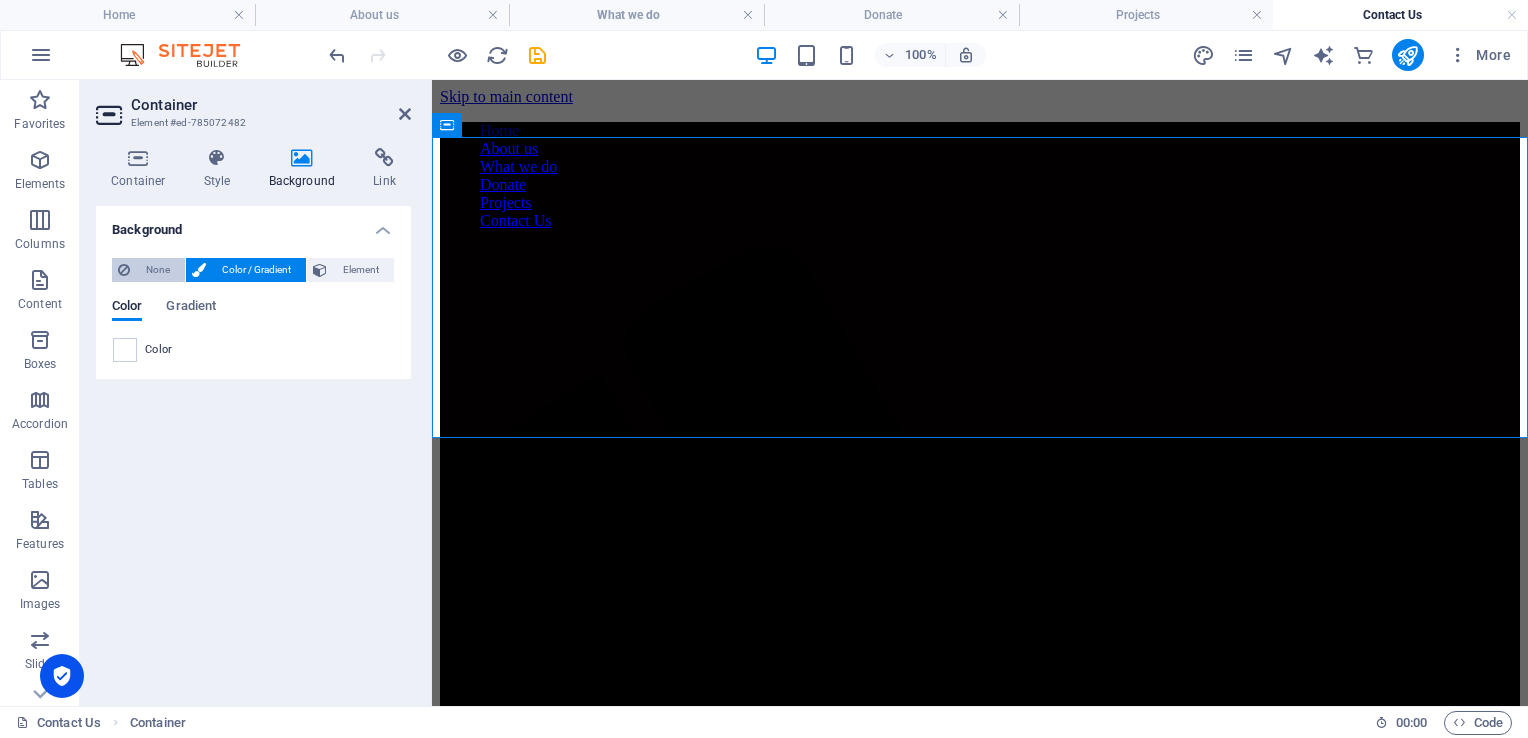 click on "None" at bounding box center [157, 270] 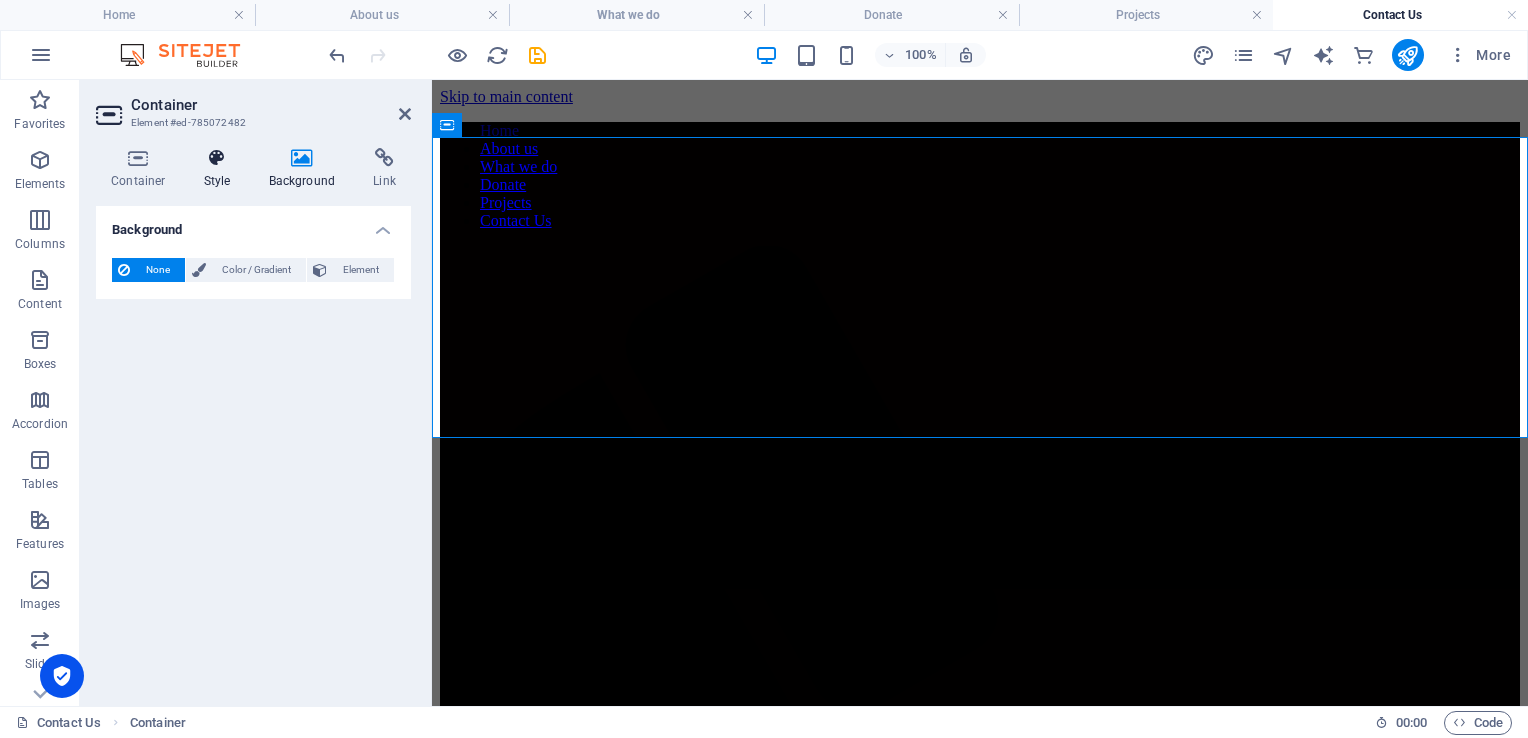 click at bounding box center [217, 158] 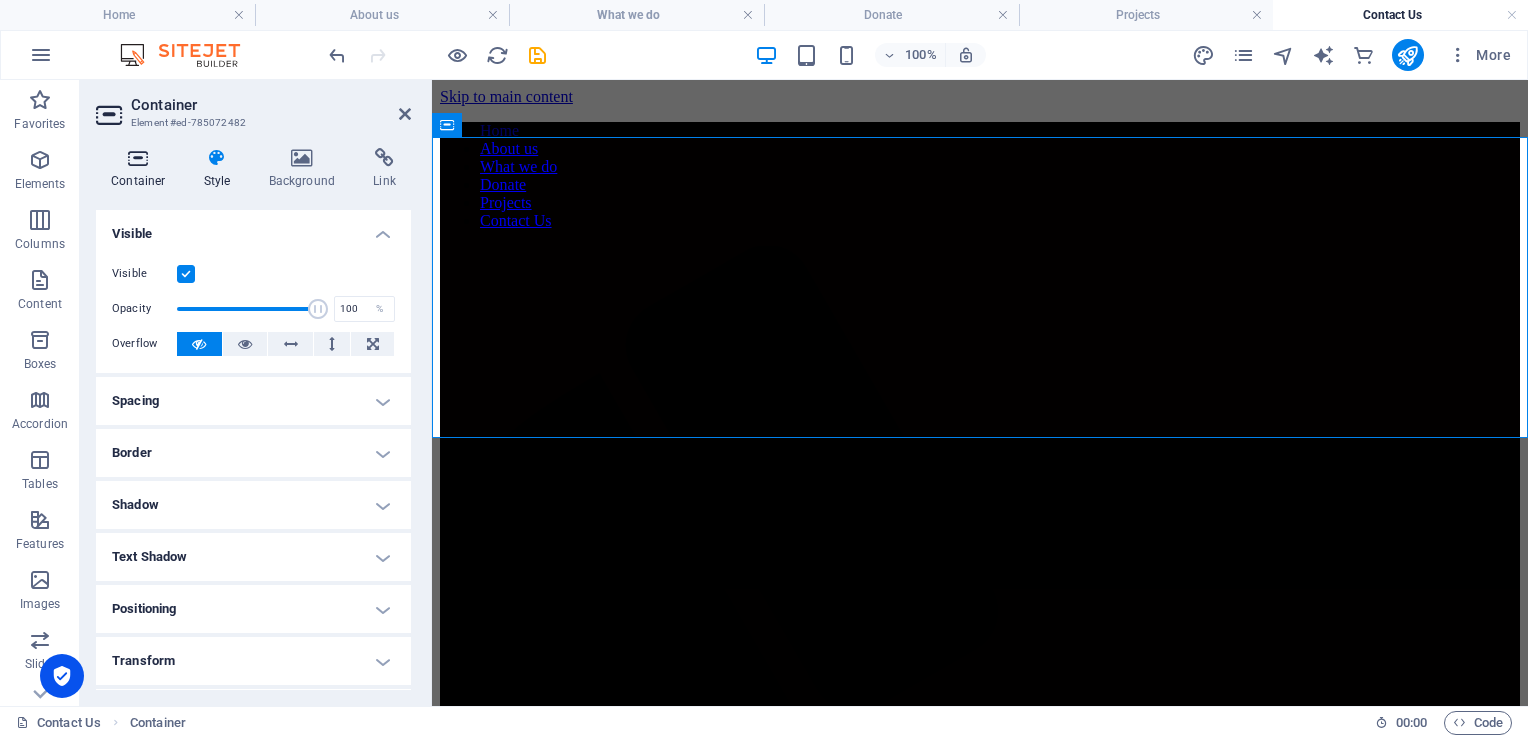 click at bounding box center [138, 158] 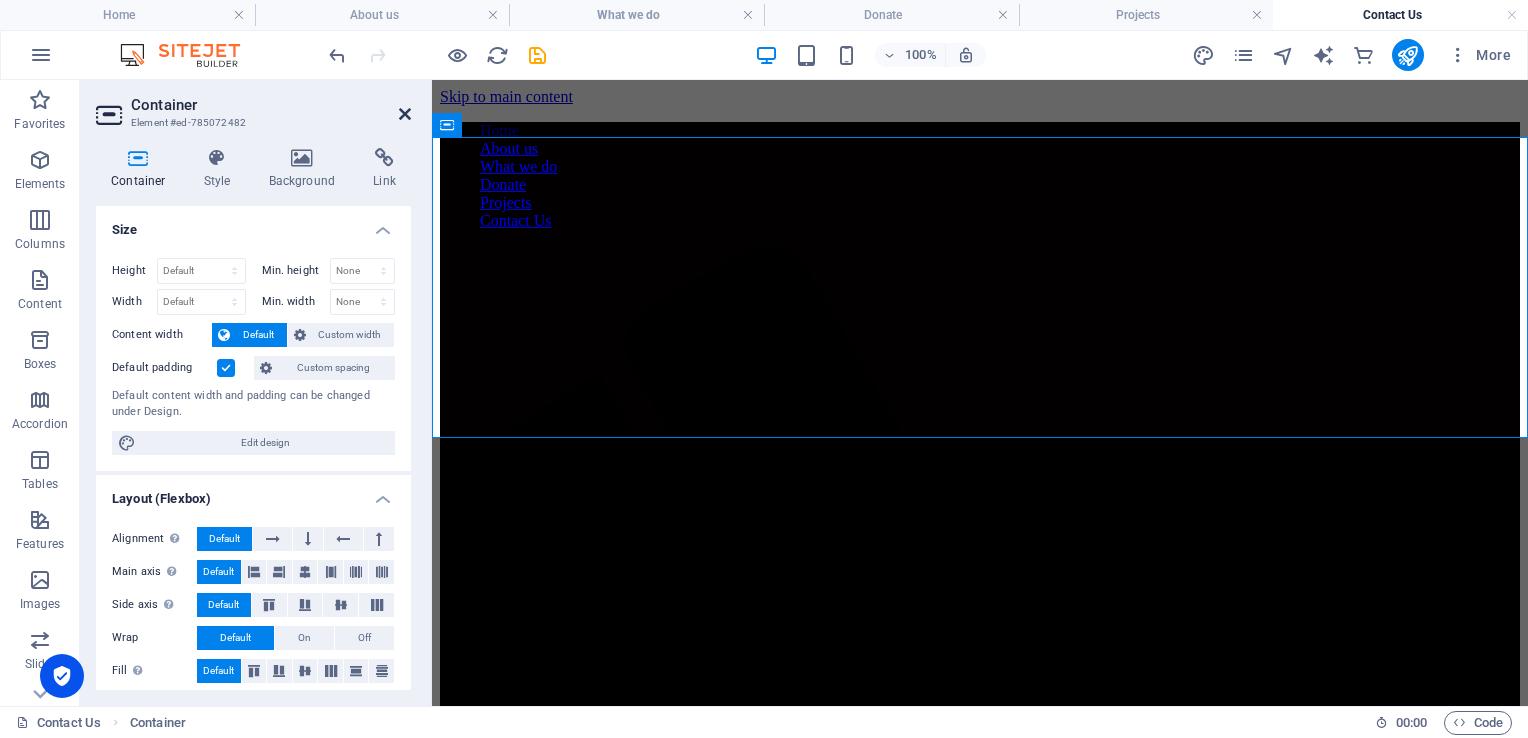 click at bounding box center (405, 114) 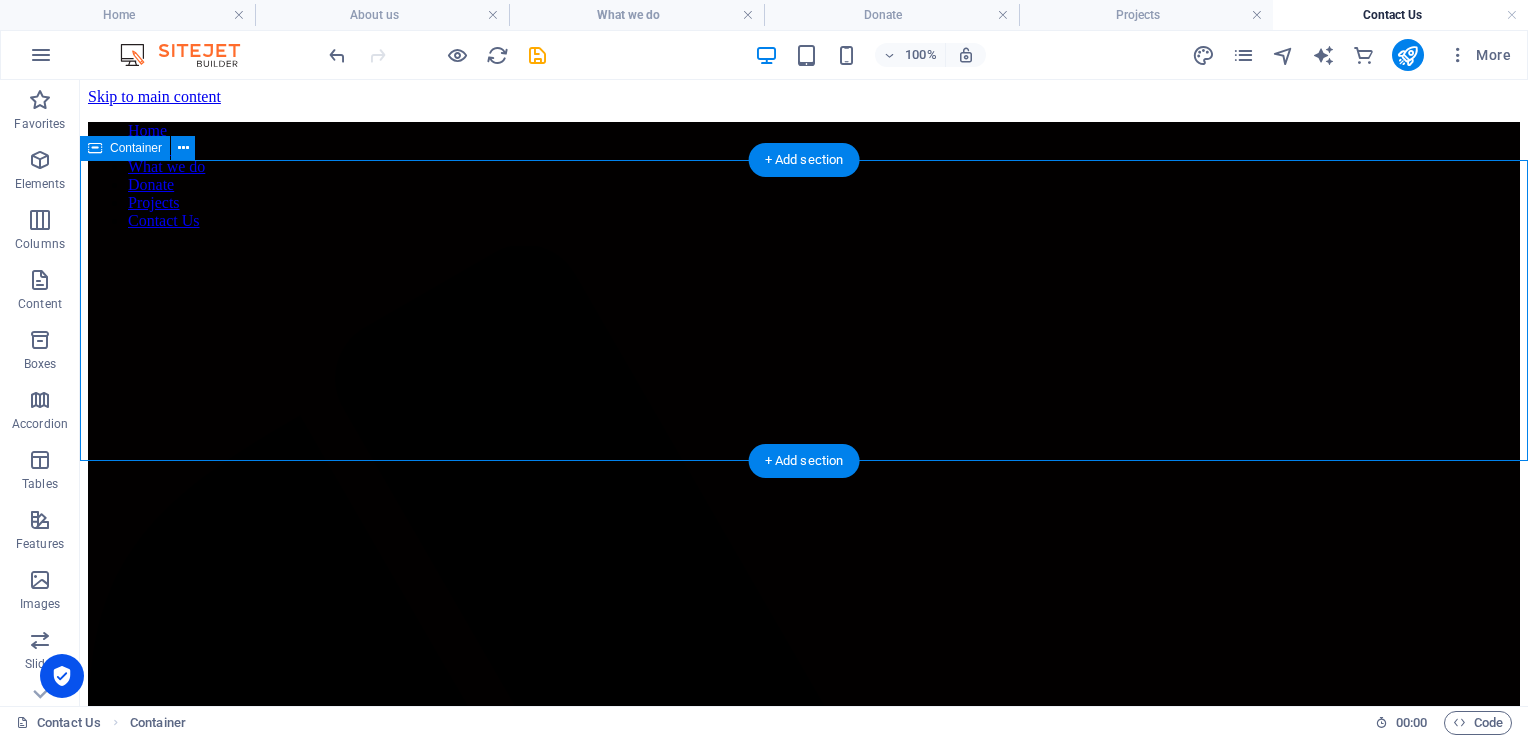 click on "Add elements" at bounding box center (745, 2231) 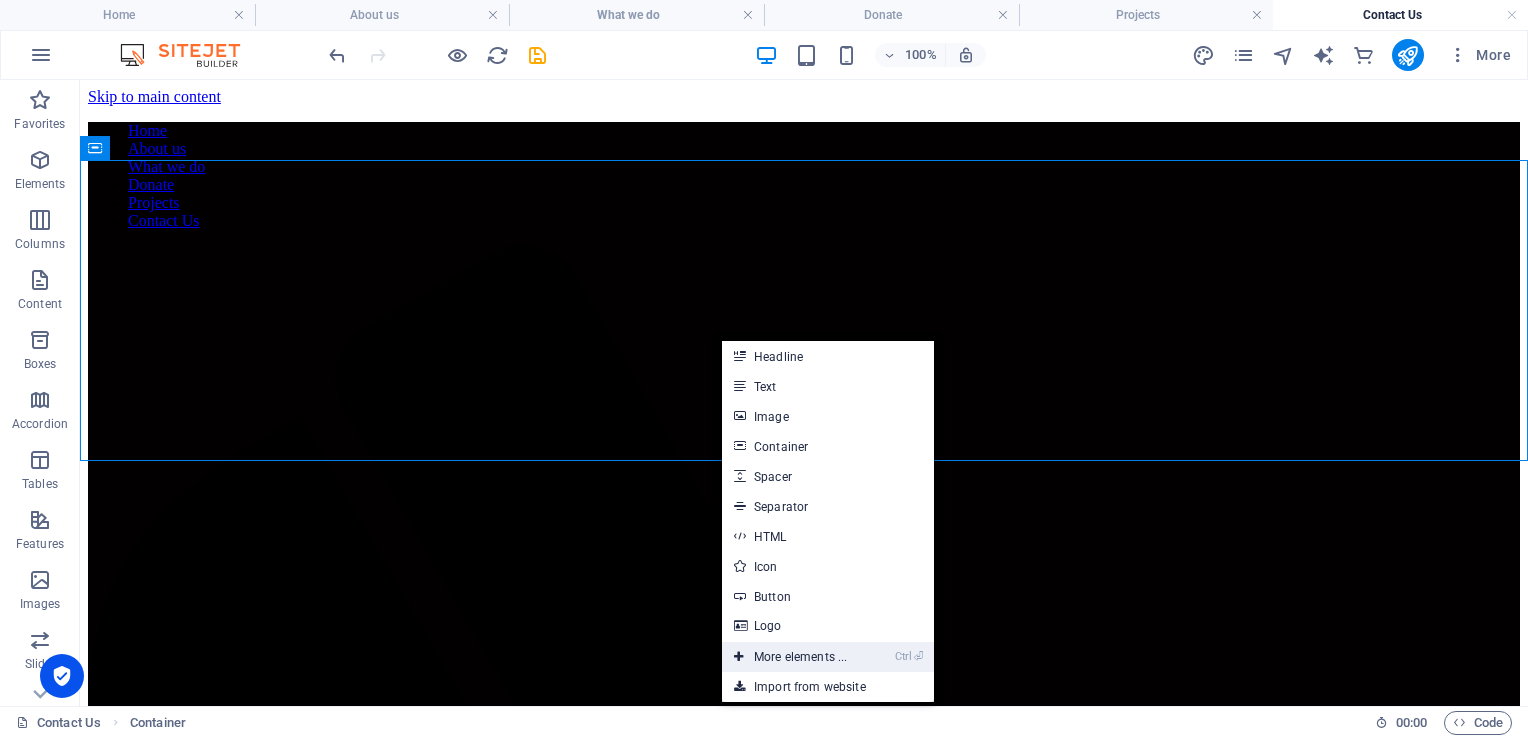 click on "Ctrl ⏎  More elements ..." at bounding box center [790, 657] 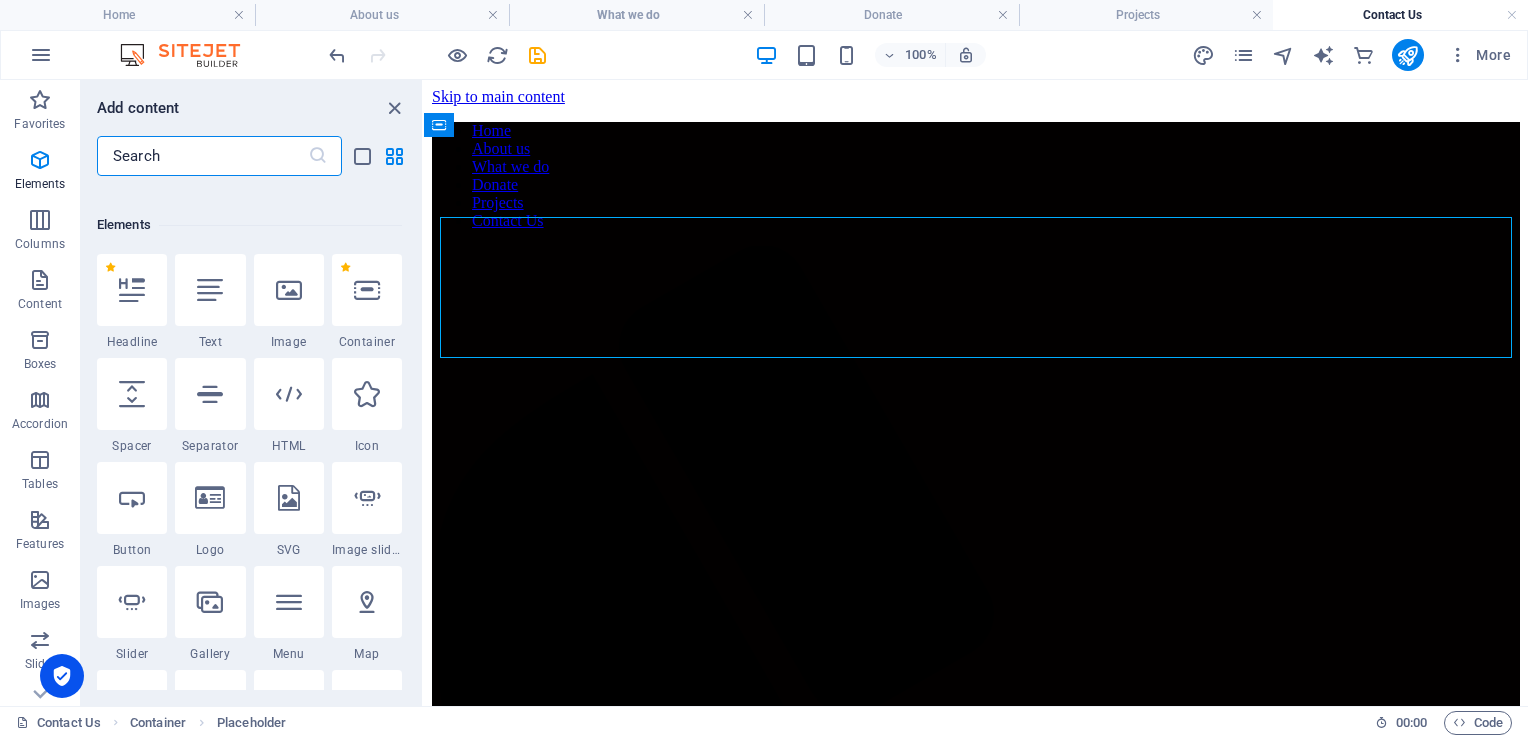 scroll, scrollTop: 212, scrollLeft: 0, axis: vertical 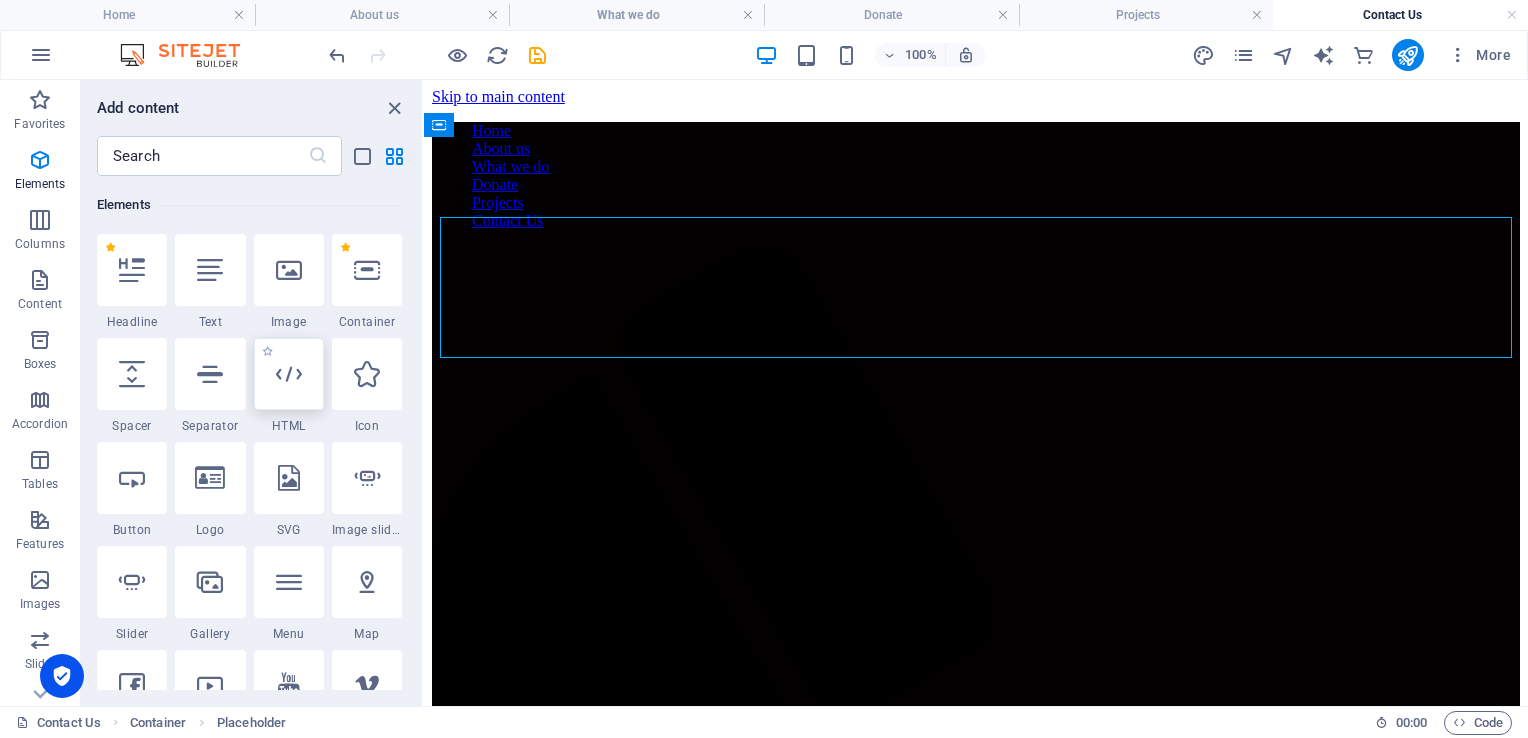 click at bounding box center (289, 374) 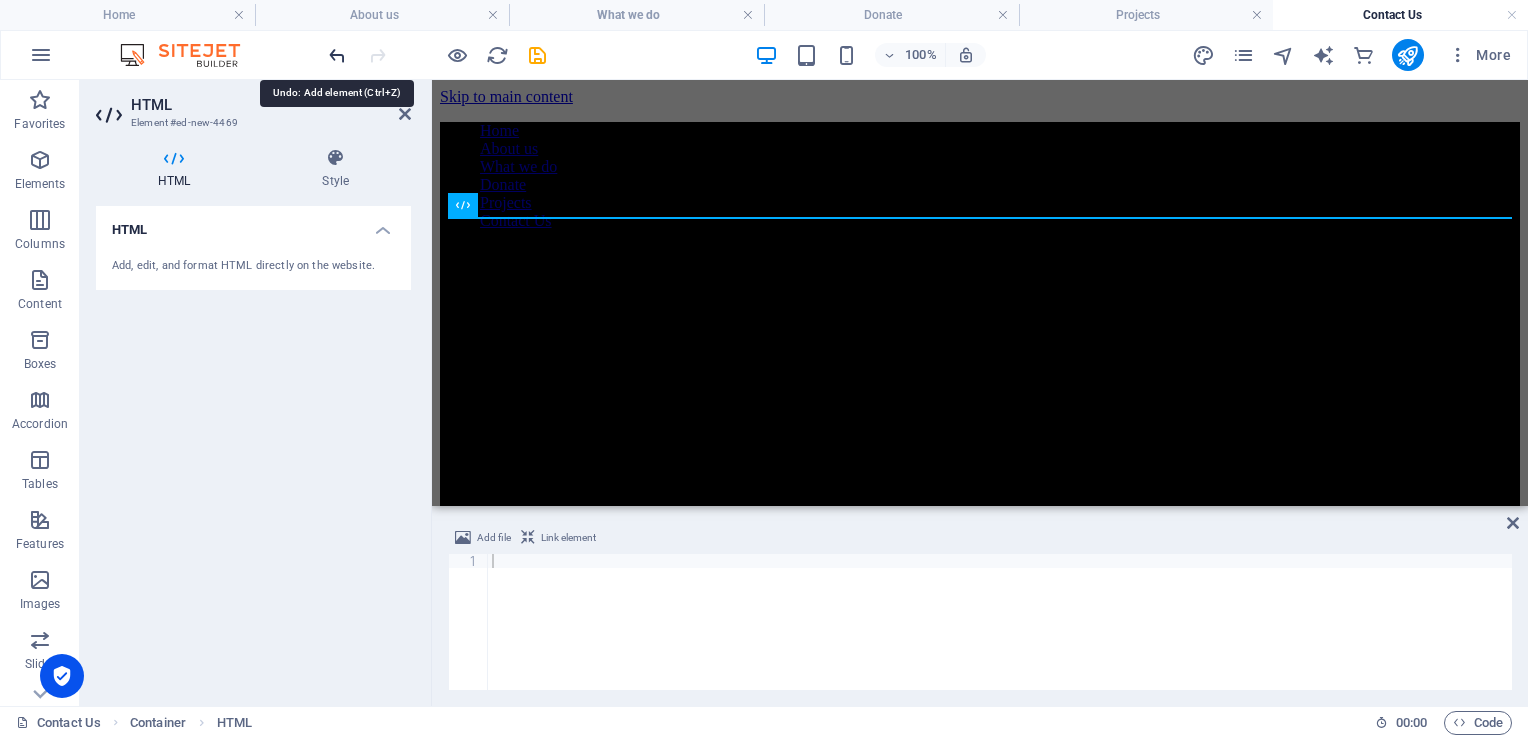 click at bounding box center [337, 55] 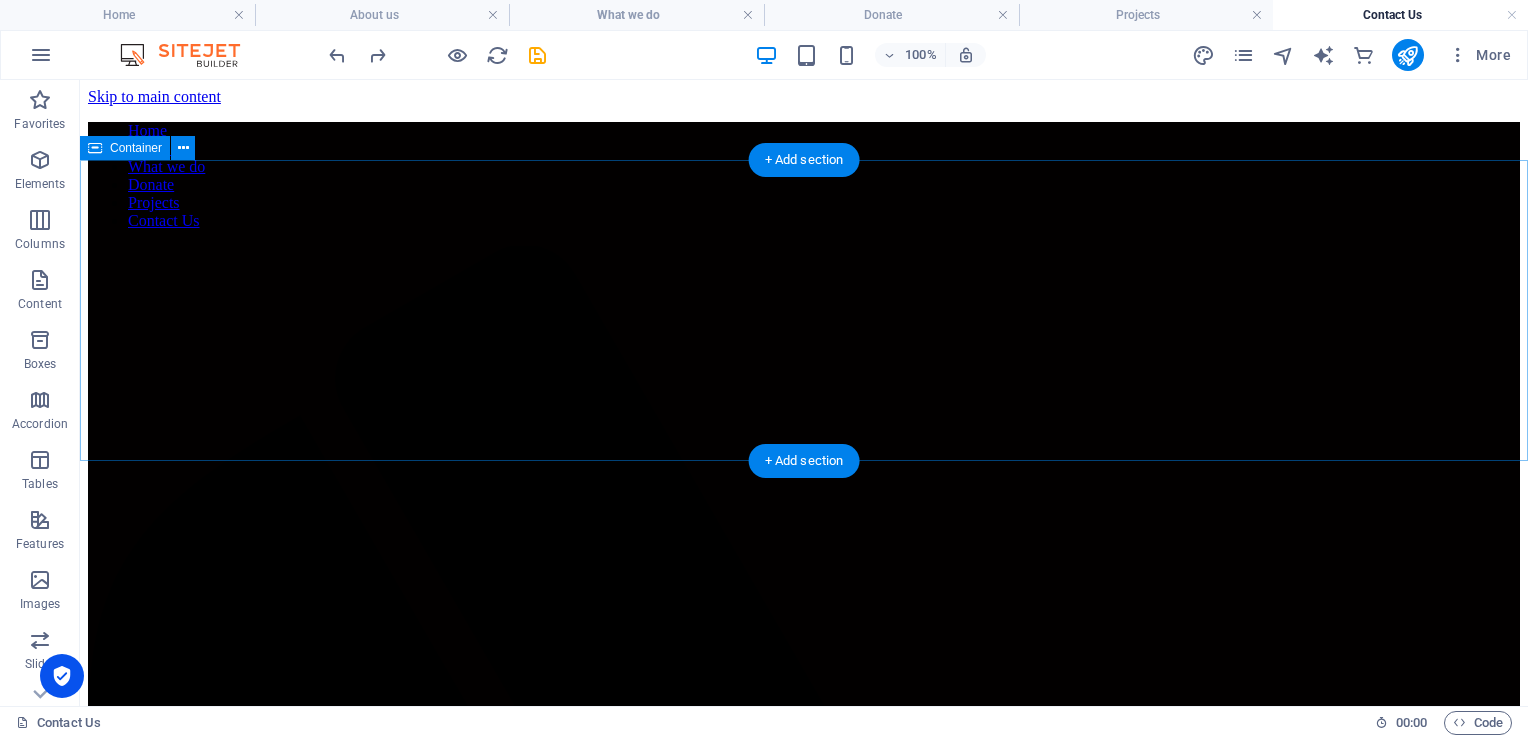 click on "Add elements" at bounding box center (745, 2231) 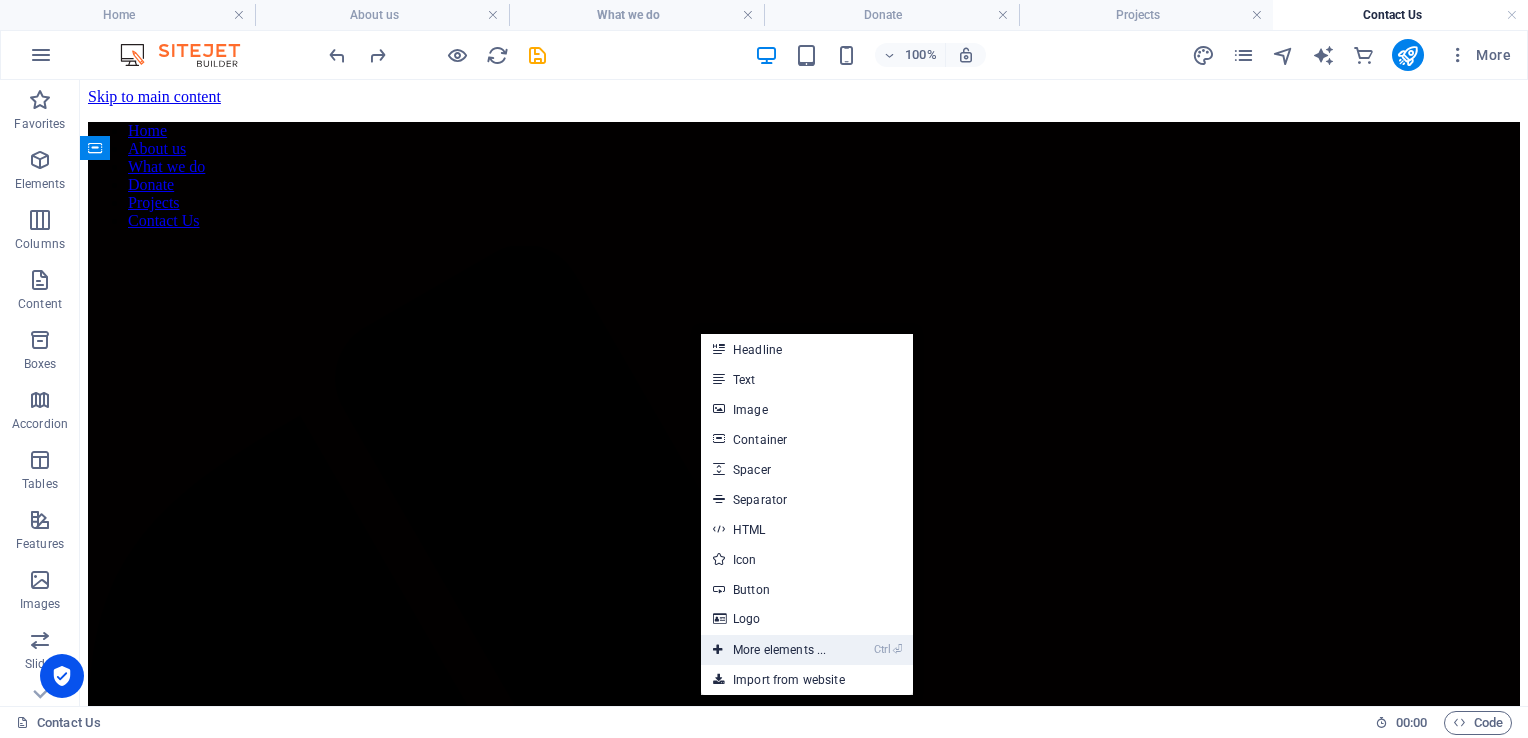click on "Ctrl ⏎  More elements ..." at bounding box center (769, 650) 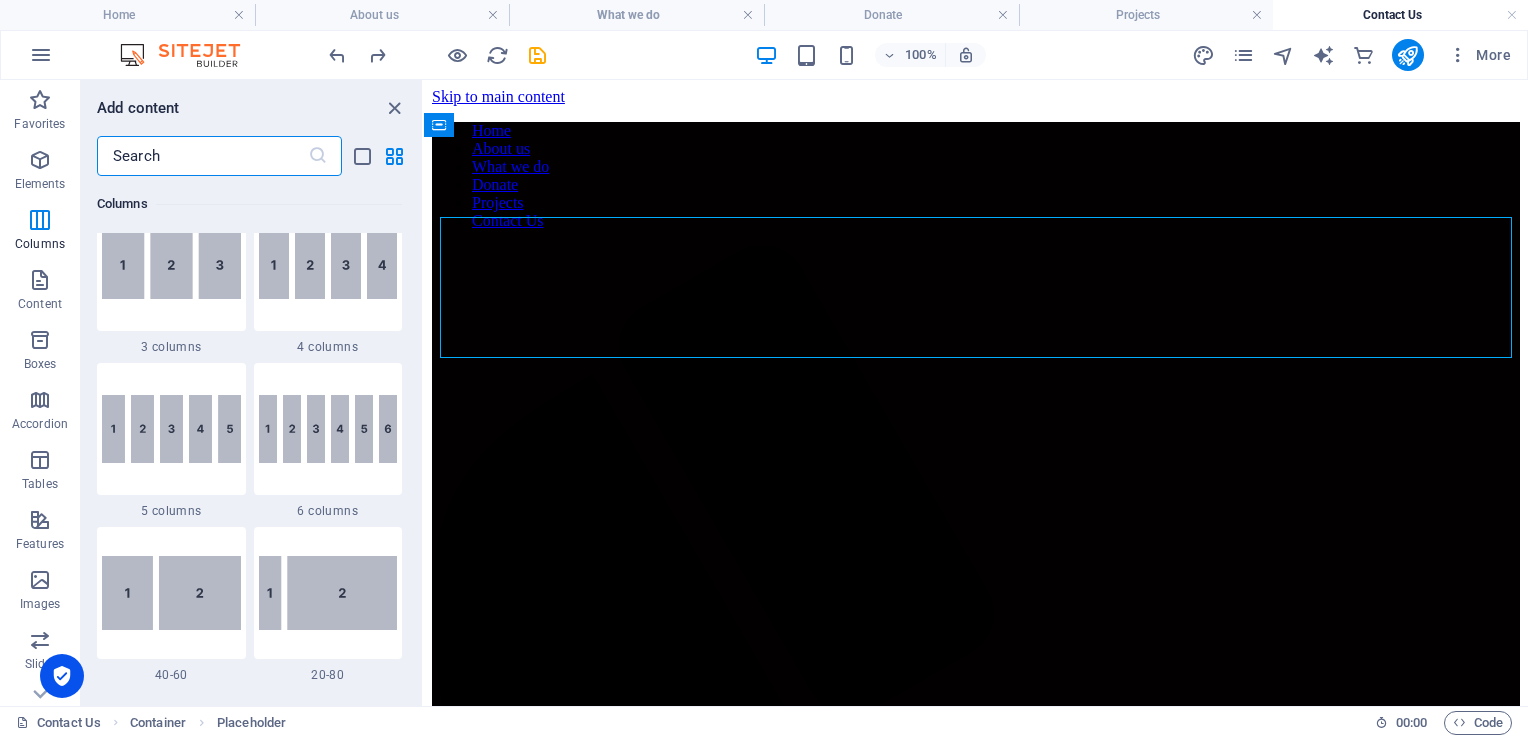 scroll, scrollTop: 1403, scrollLeft: 0, axis: vertical 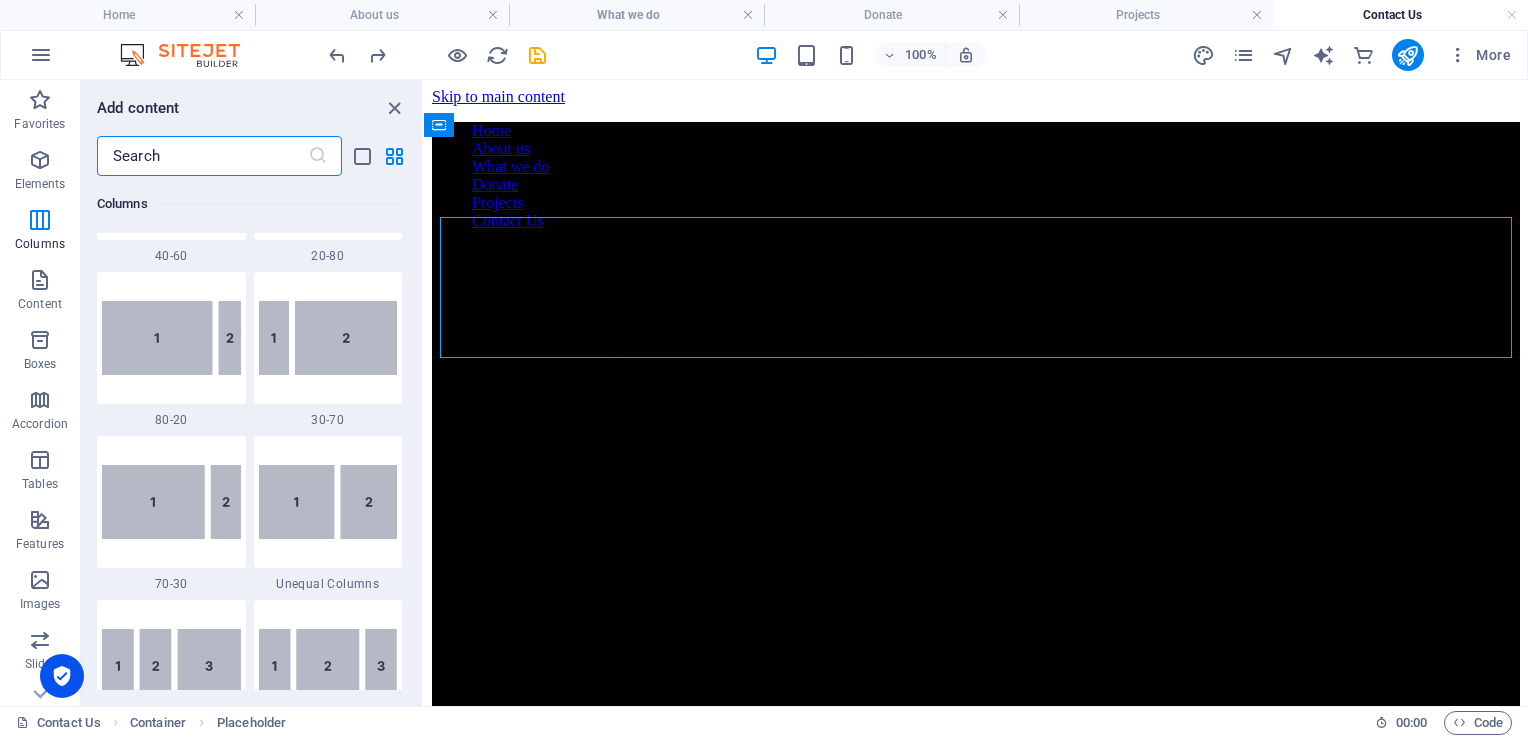click at bounding box center (202, 156) 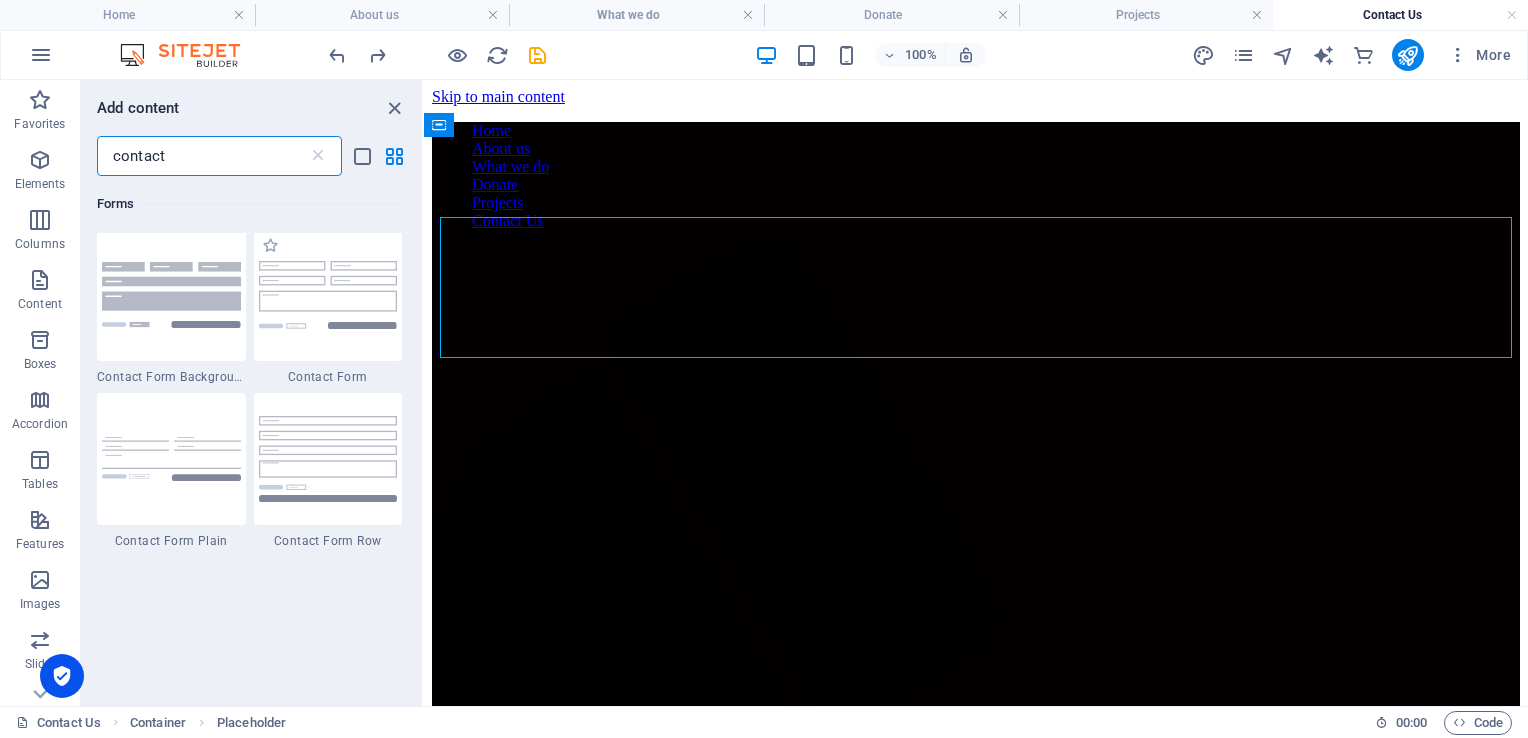 scroll, scrollTop: 1420, scrollLeft: 0, axis: vertical 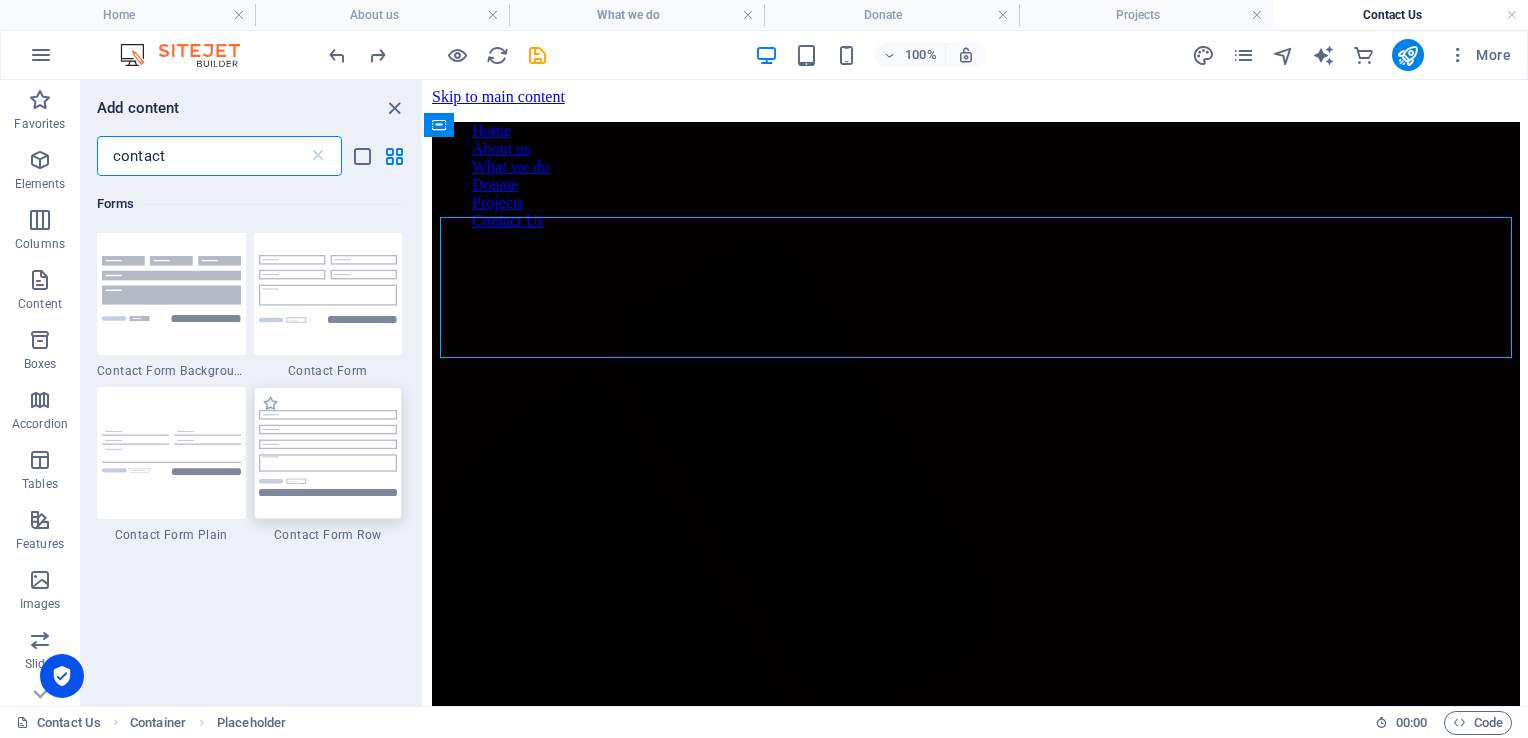 type on "contact" 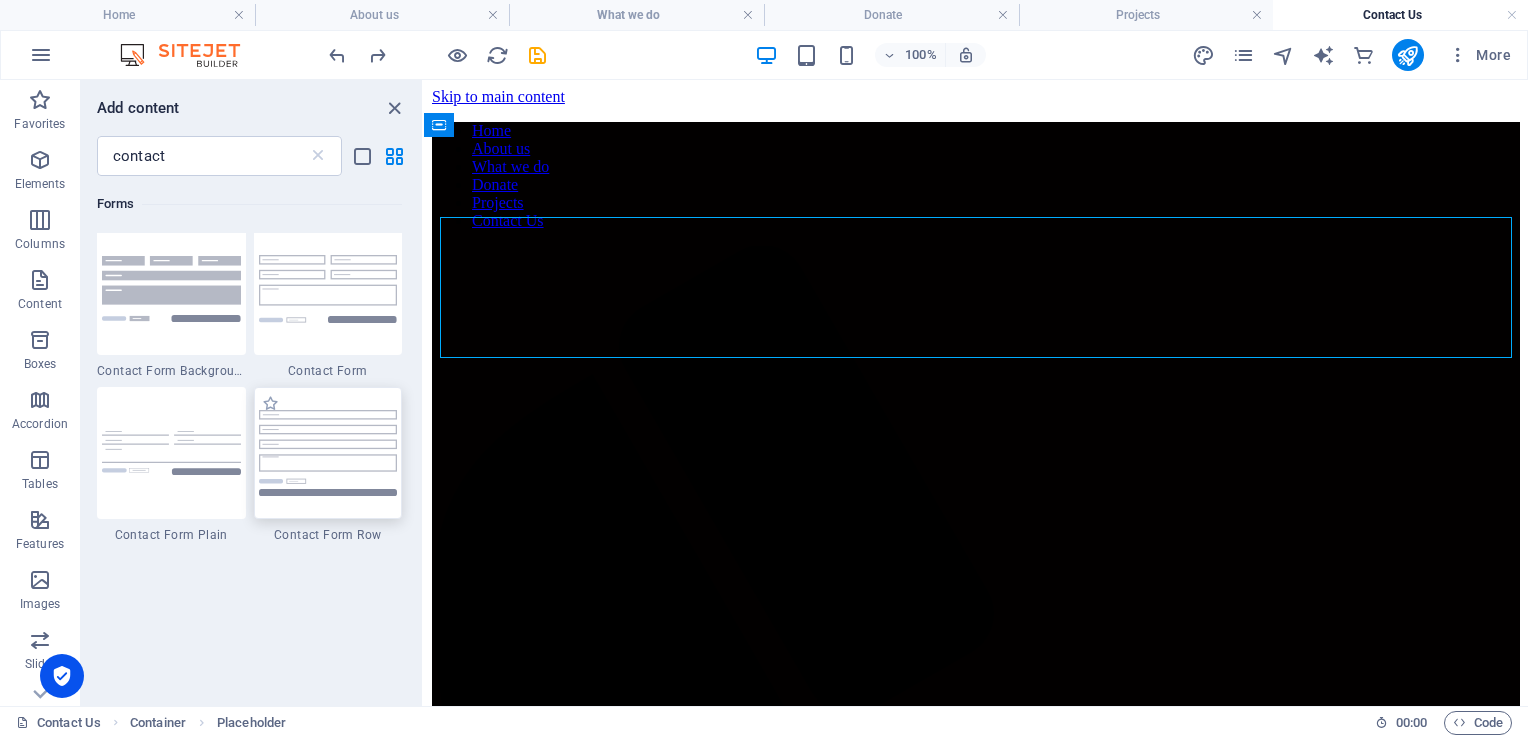 click at bounding box center [328, 452] 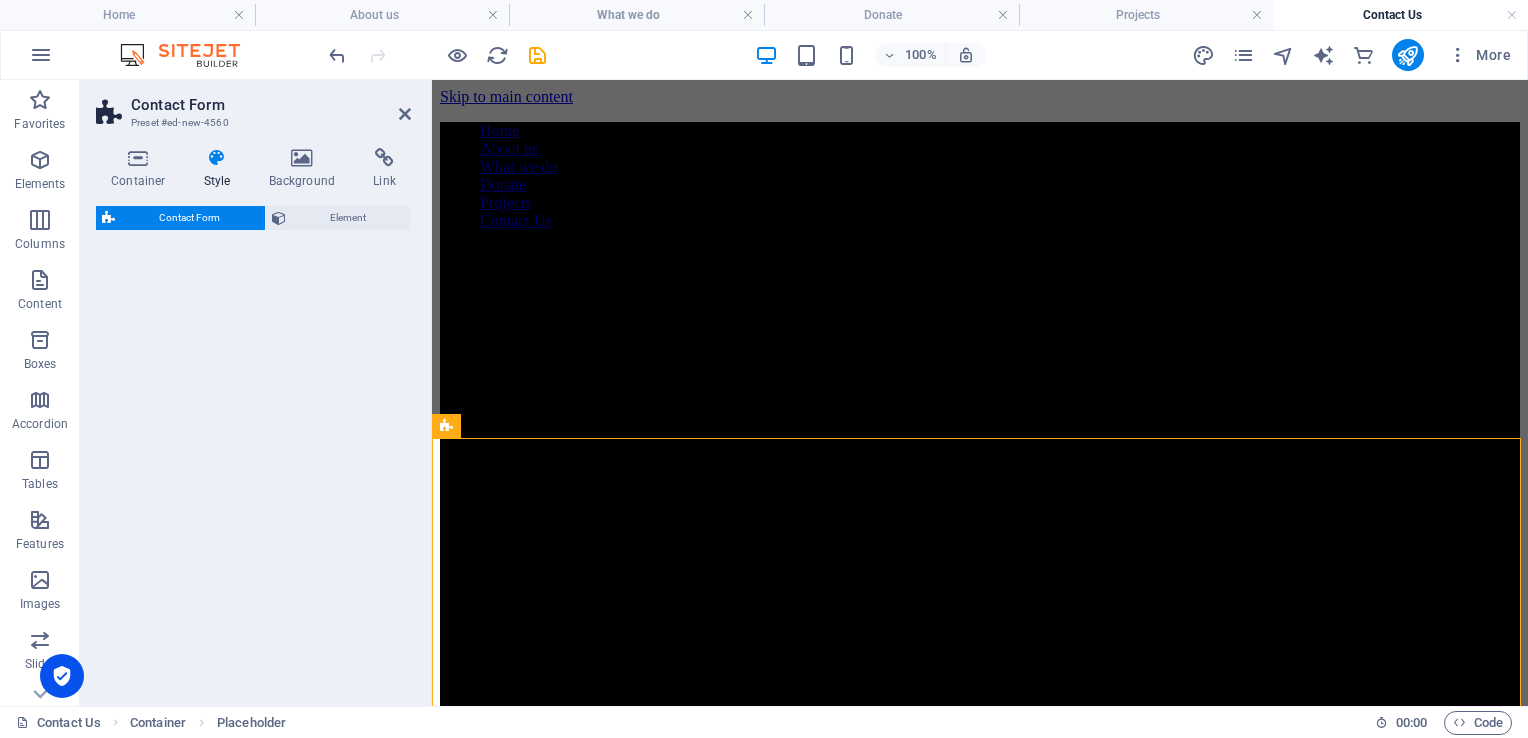 select on "rem" 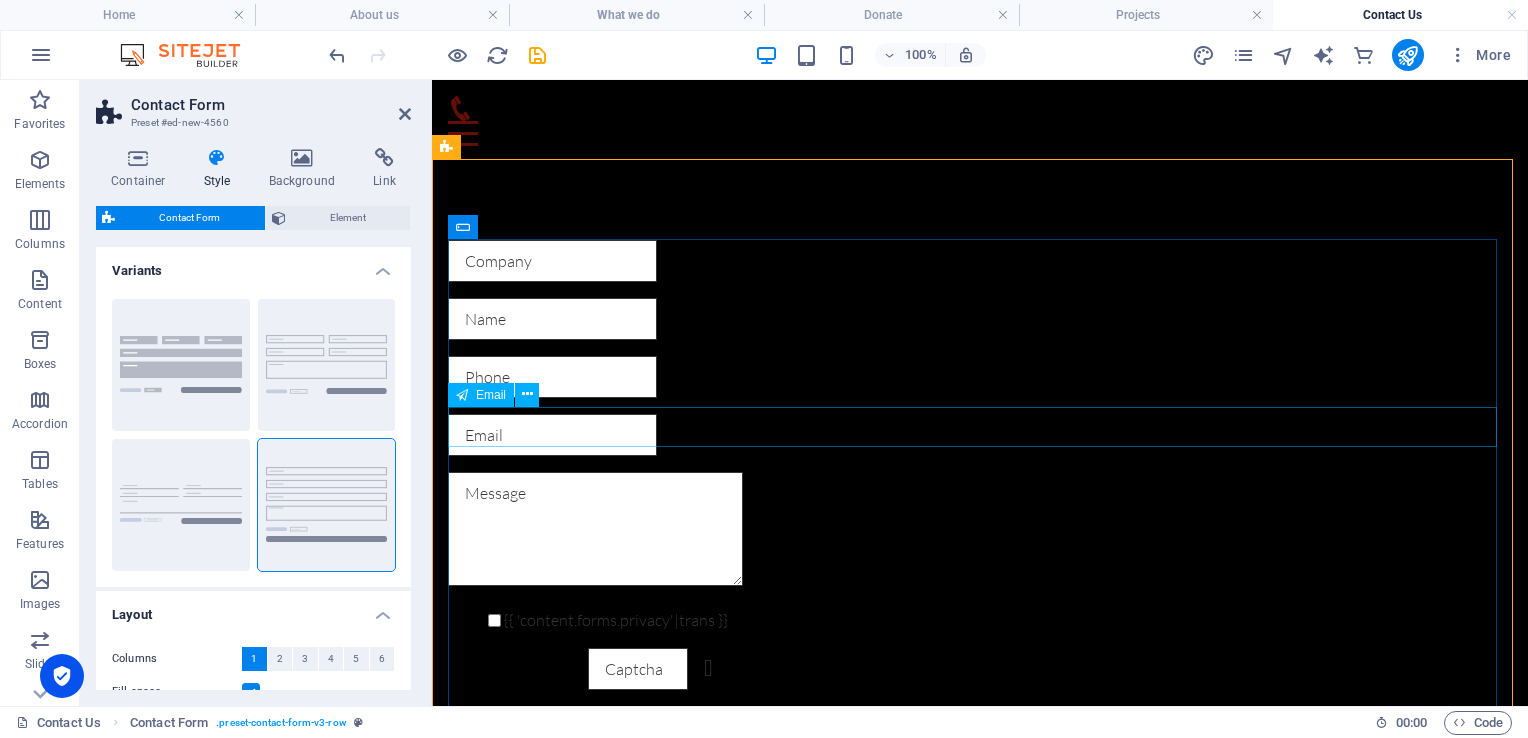 scroll, scrollTop: 322, scrollLeft: 0, axis: vertical 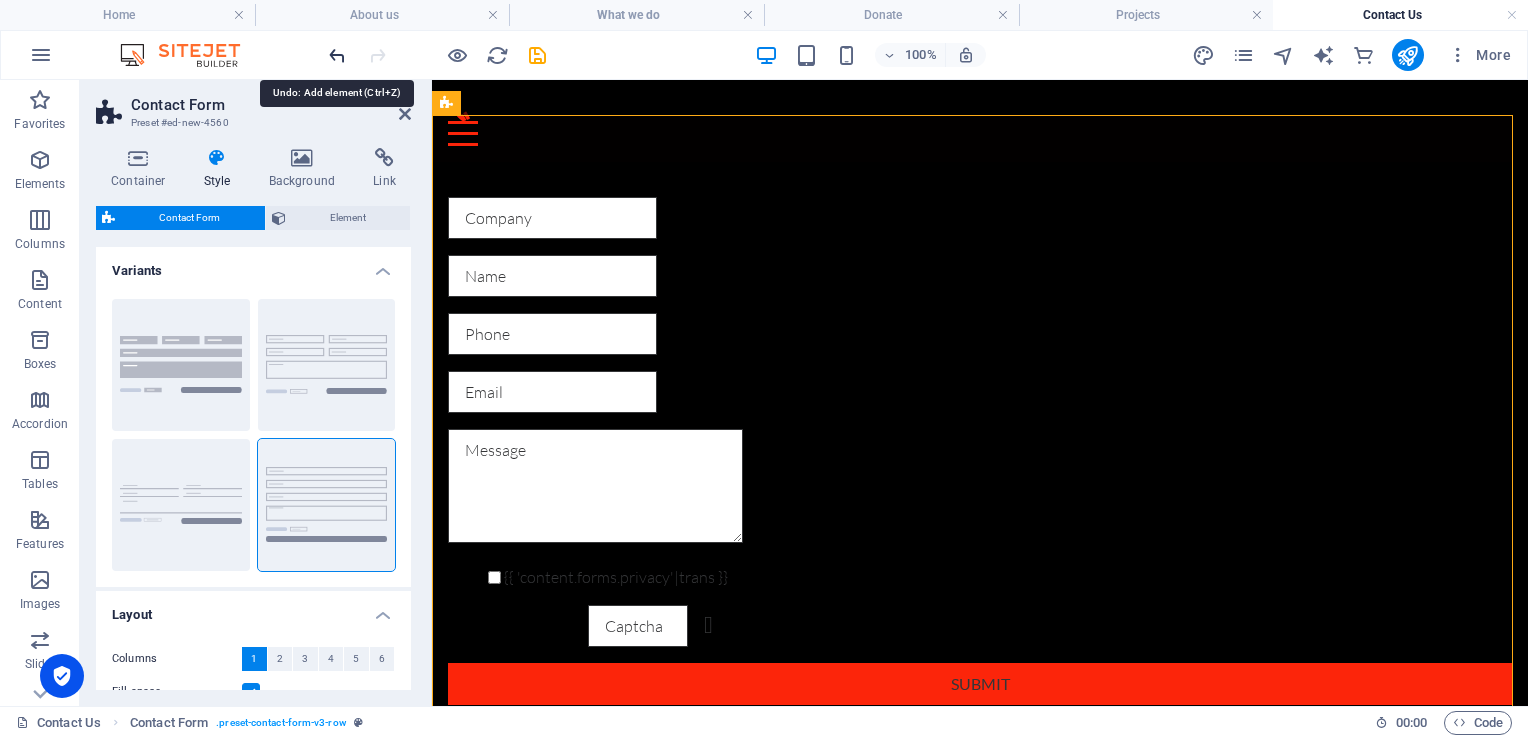 click at bounding box center (337, 55) 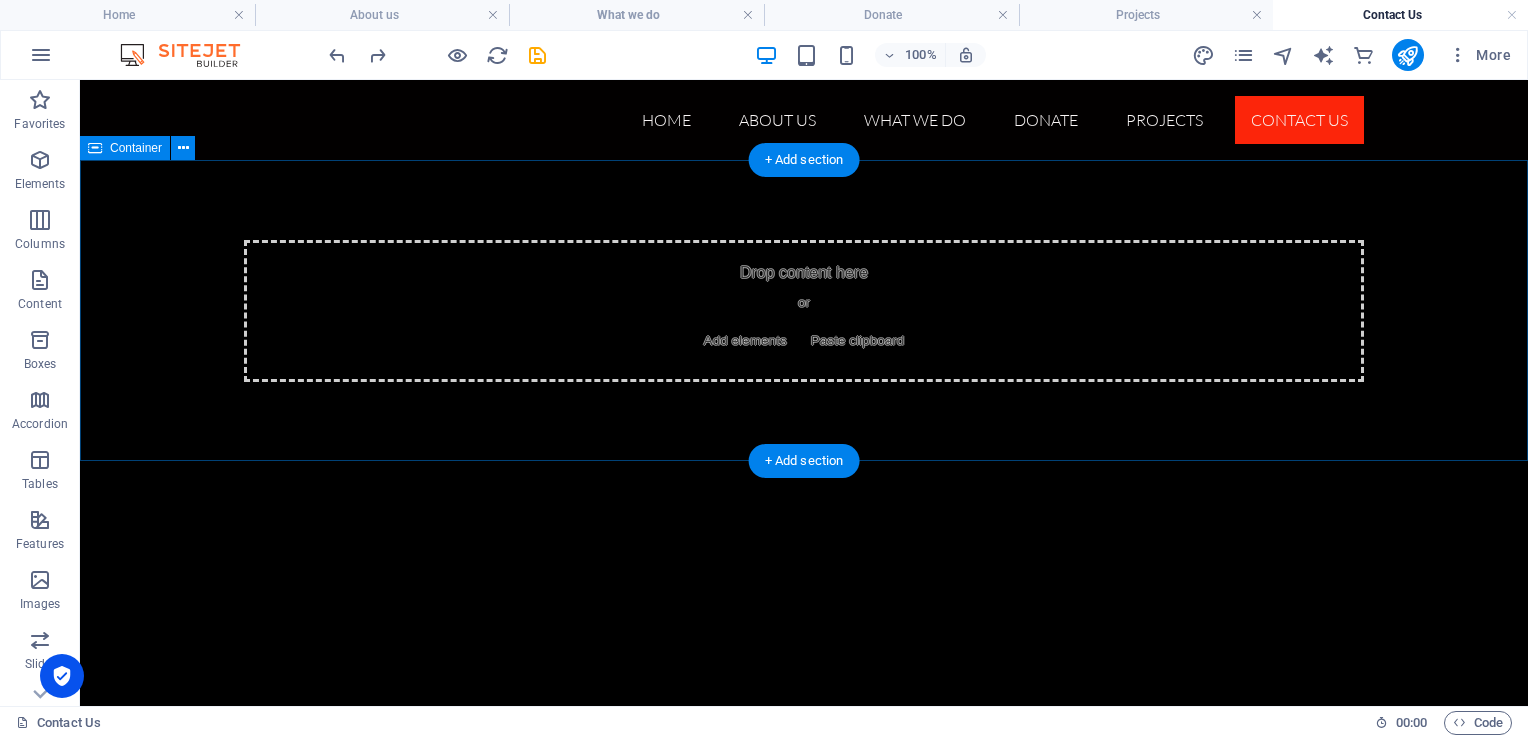 click on "Add elements" at bounding box center (745, 341) 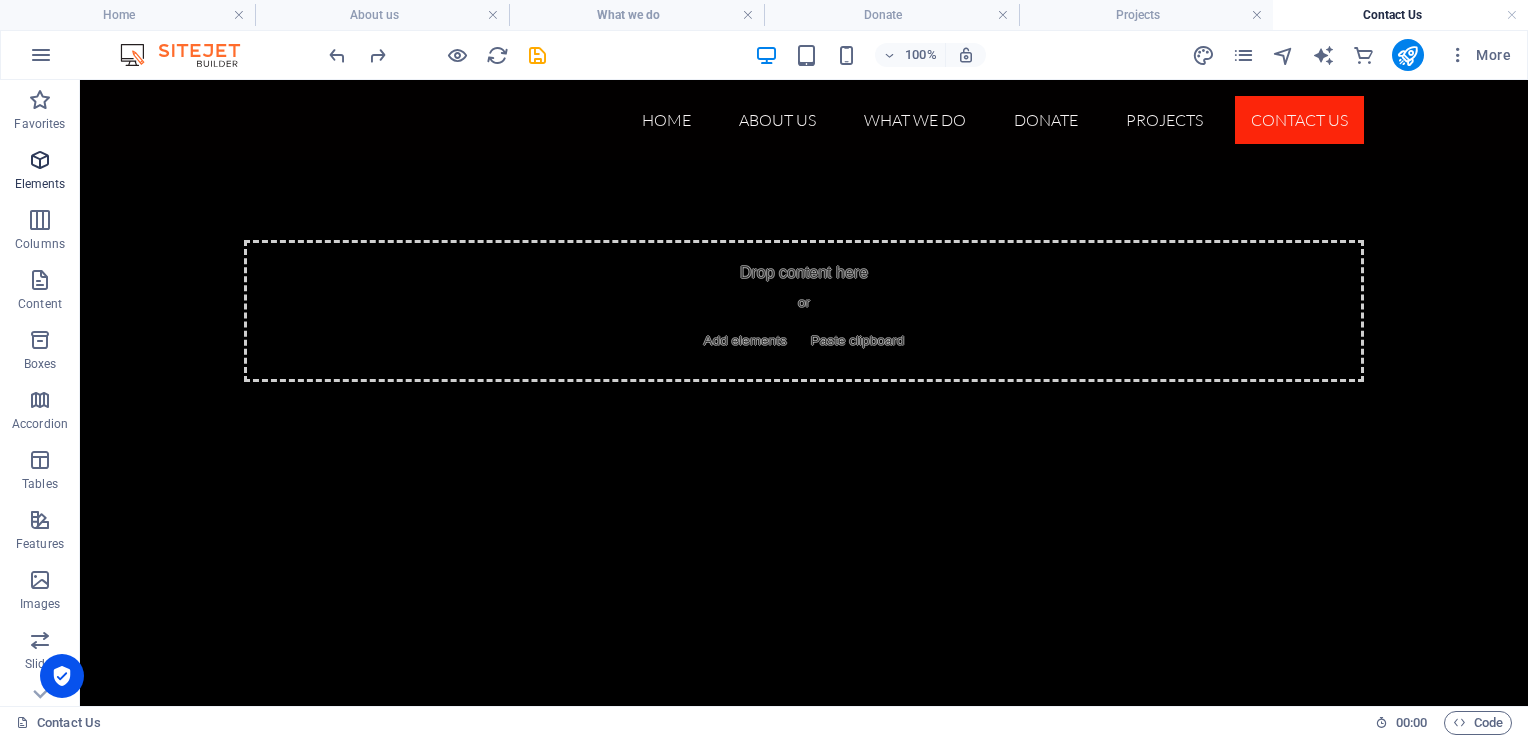 click at bounding box center [40, 160] 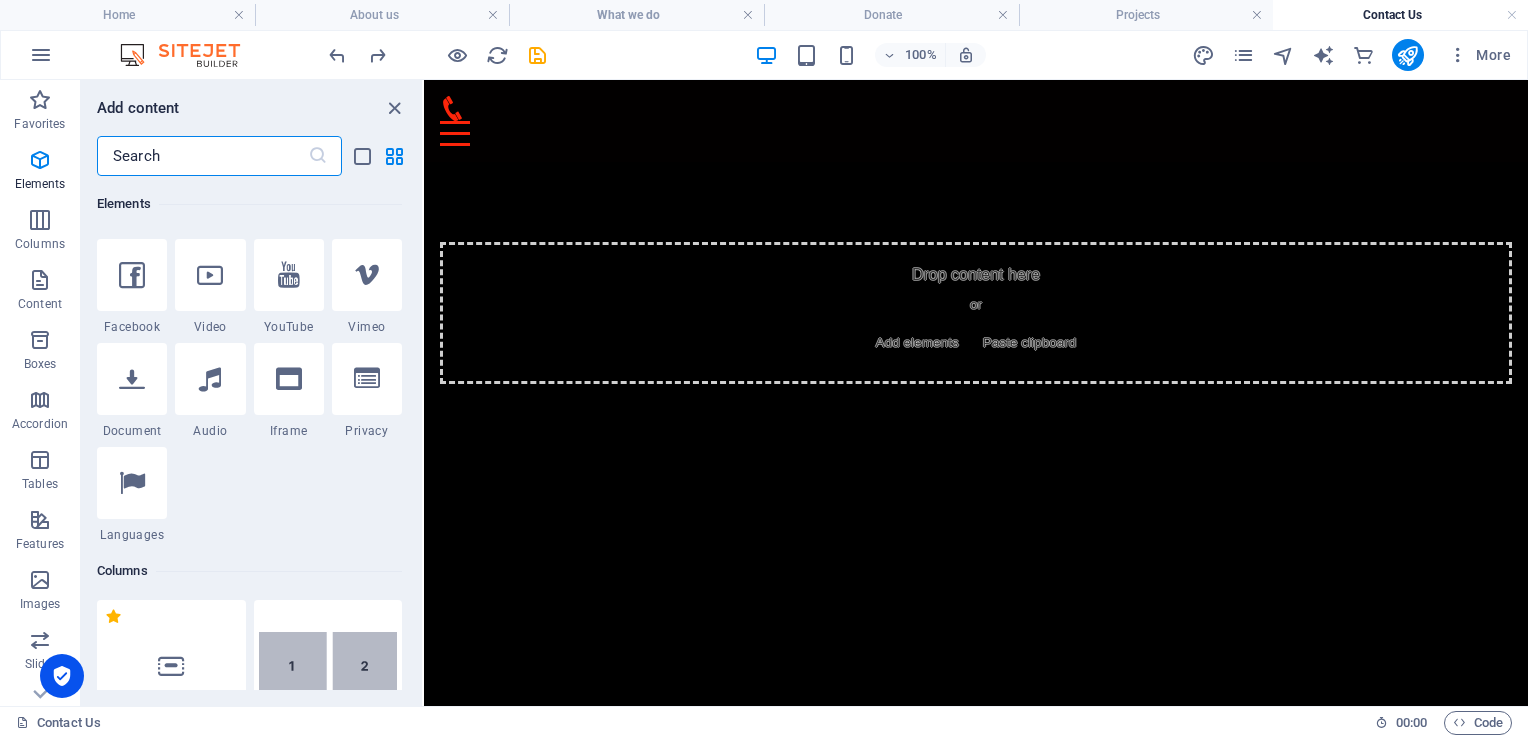scroll, scrollTop: 777, scrollLeft: 0, axis: vertical 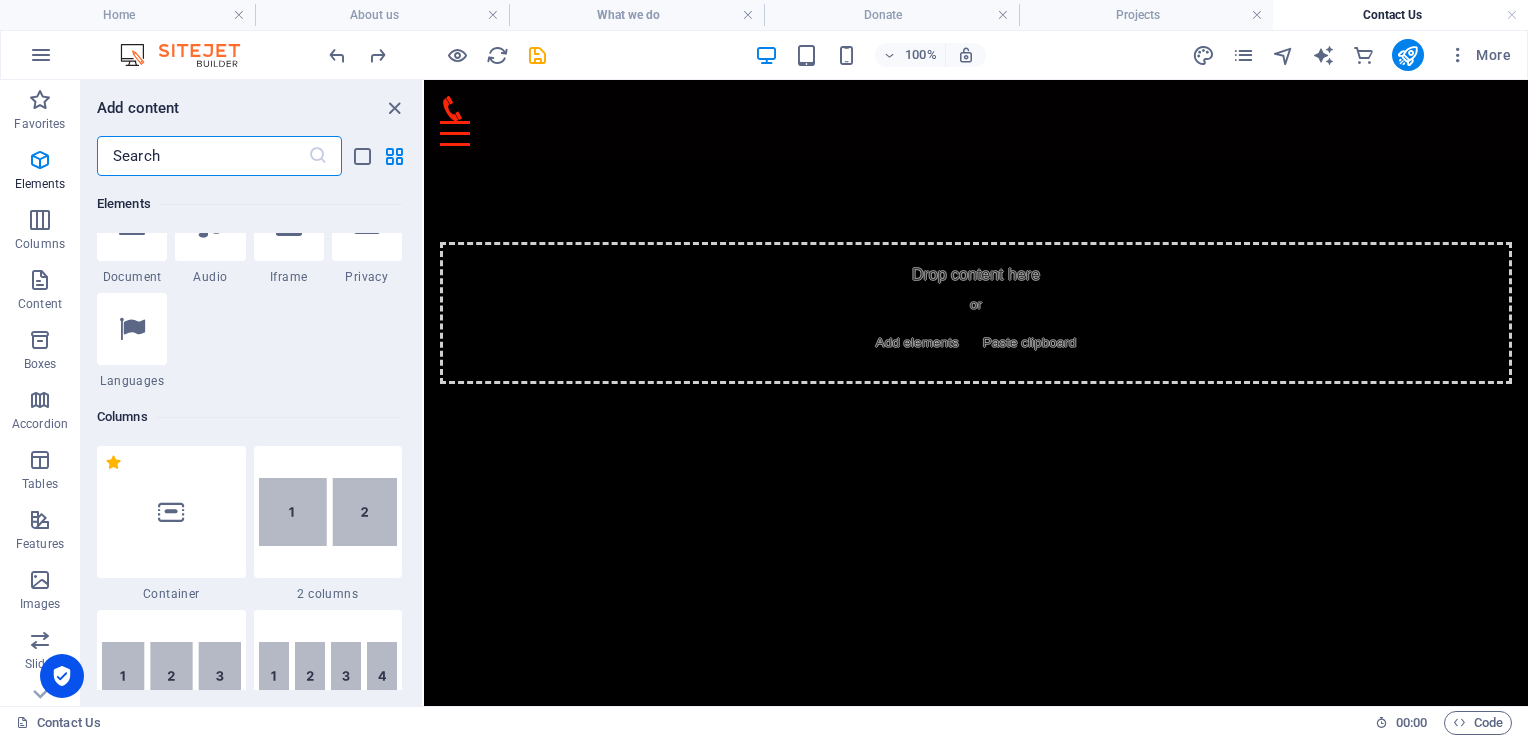 click at bounding box center (202, 156) 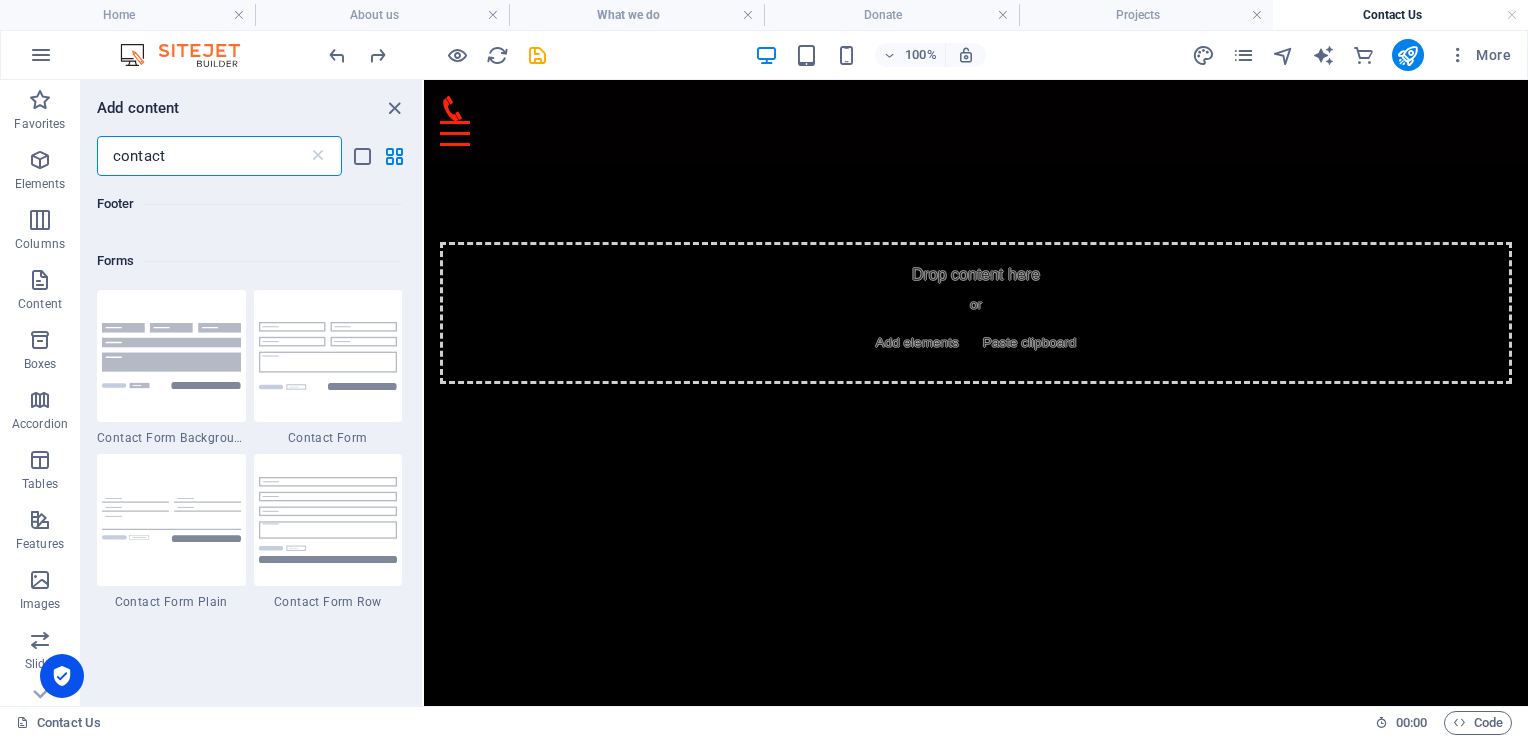 scroll, scrollTop: 1356, scrollLeft: 0, axis: vertical 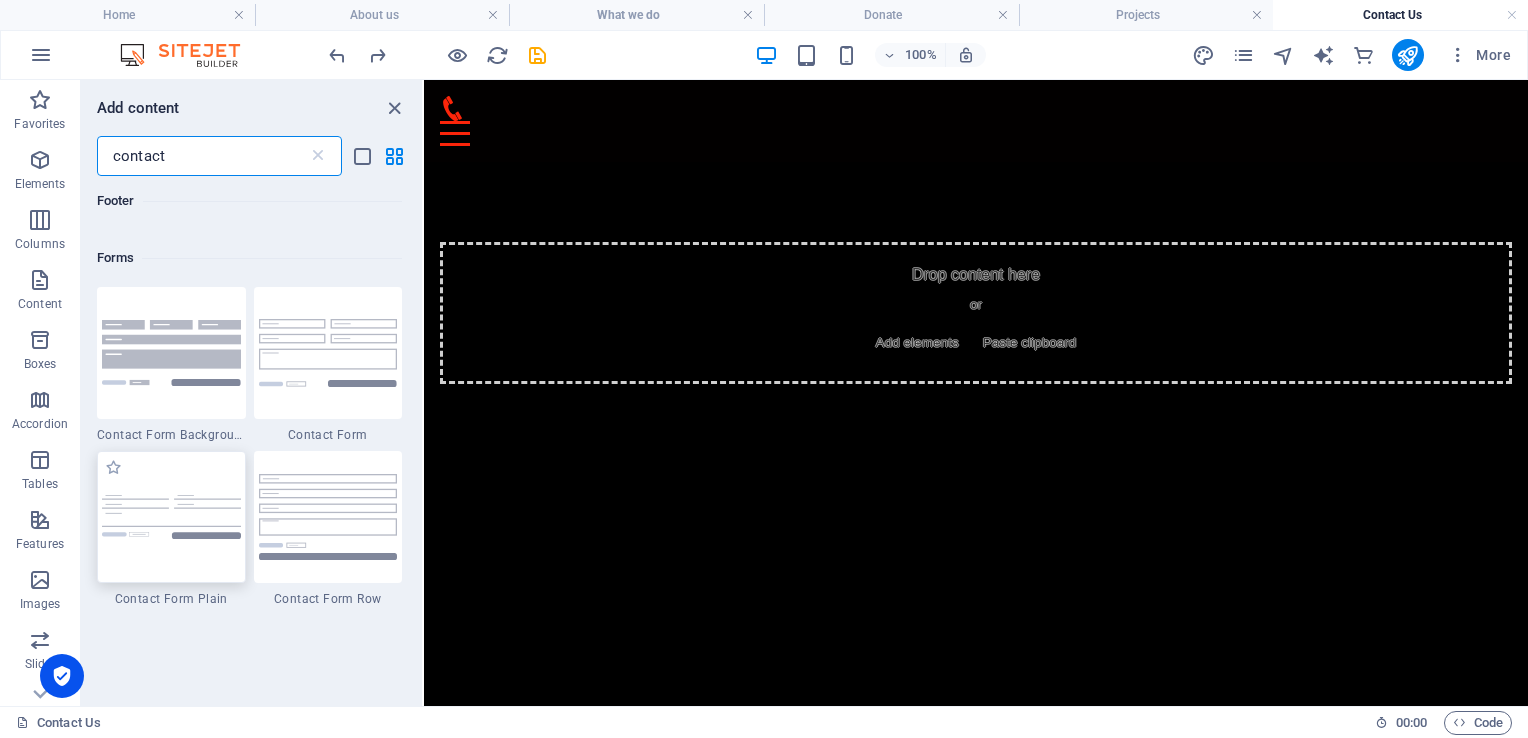 type on "contact" 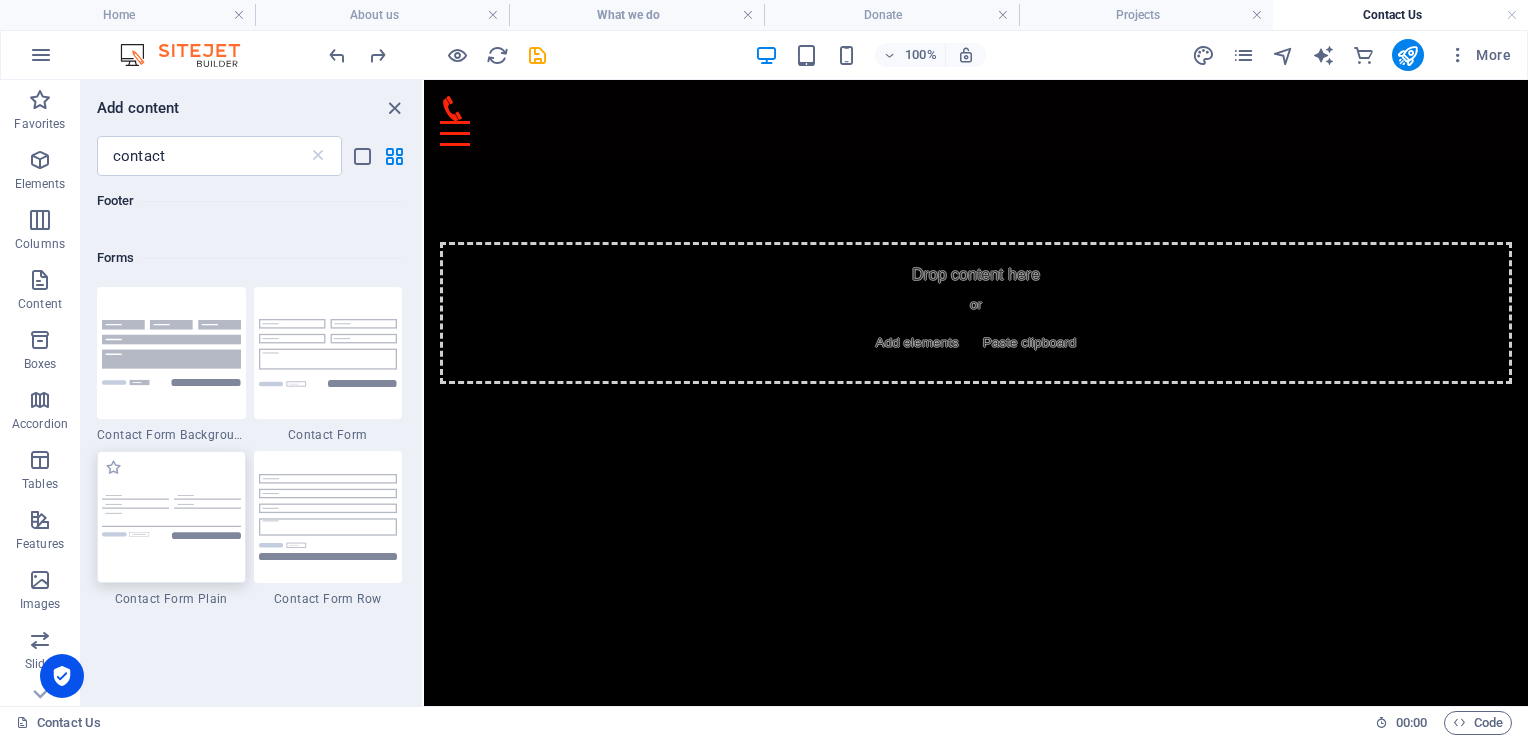 click at bounding box center [171, 517] 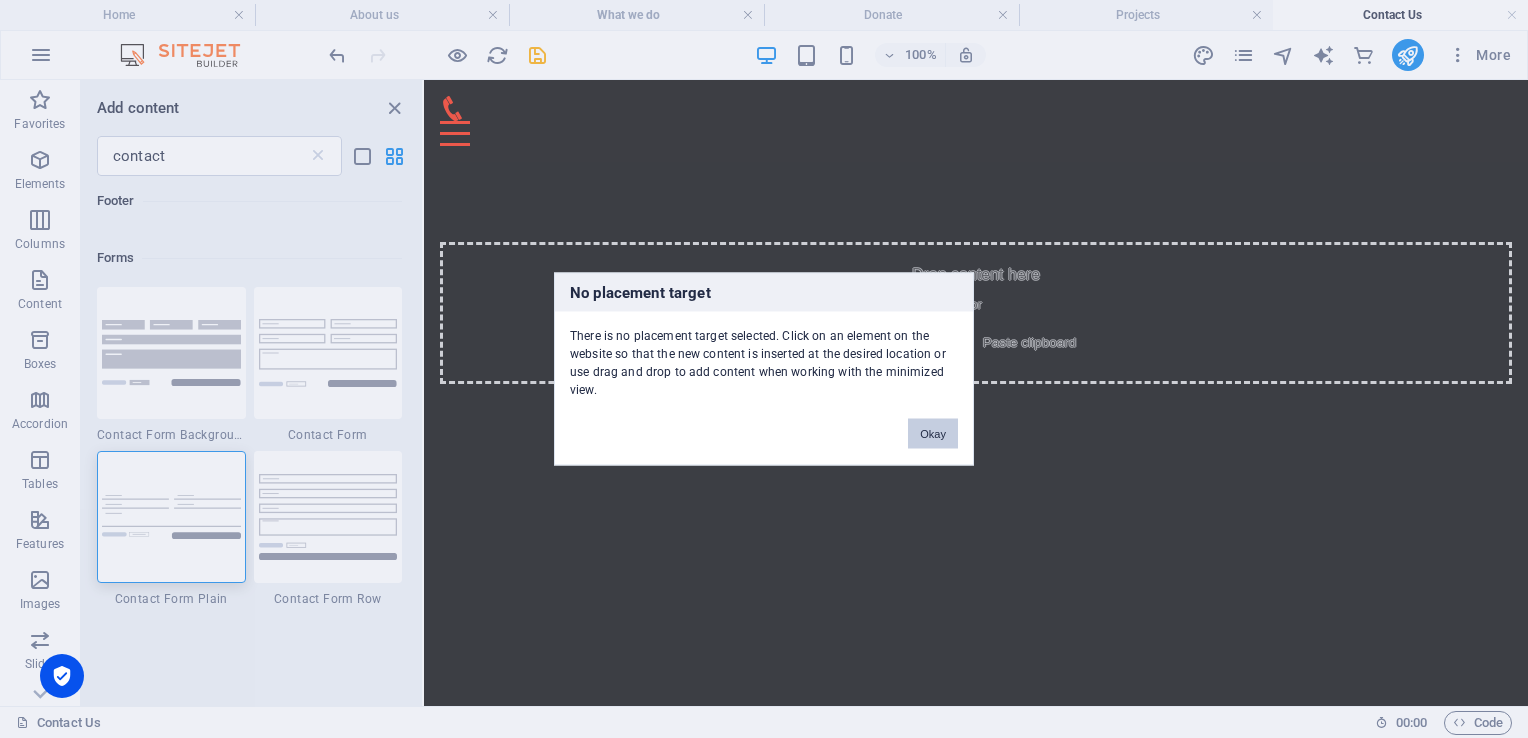click on "Okay" at bounding box center [933, 434] 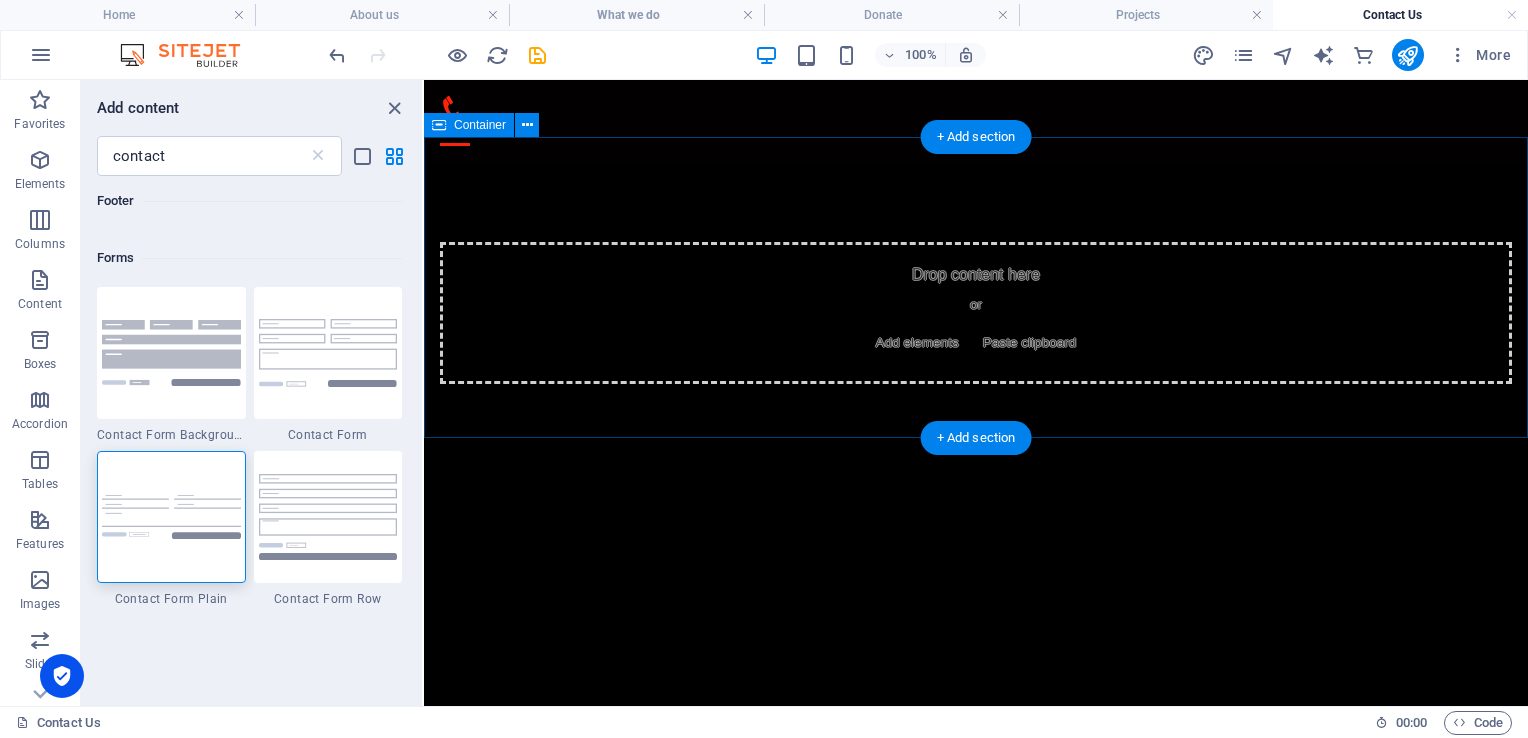click on "Drop content here or  Add elements  Paste clipboard" at bounding box center [976, 313] 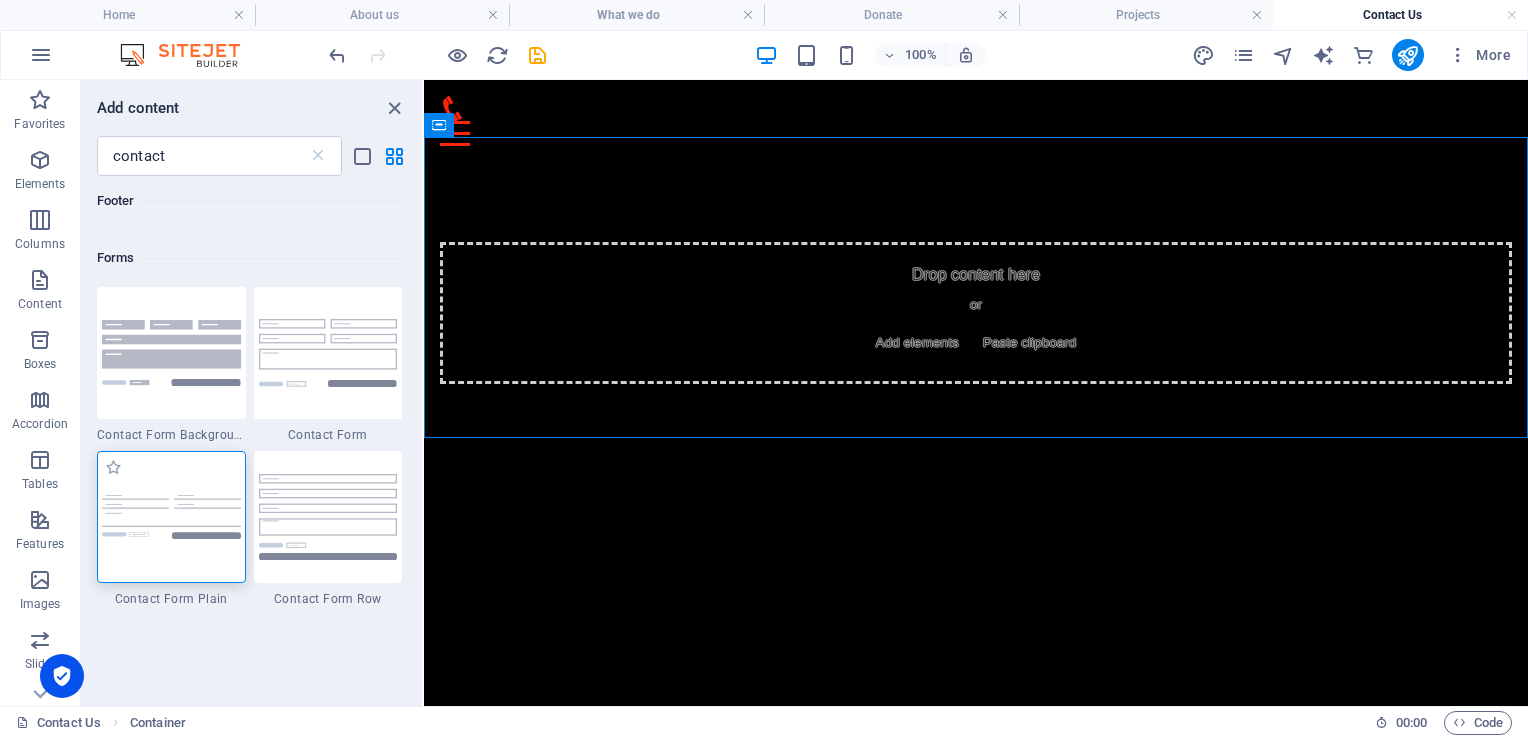 click at bounding box center (171, 517) 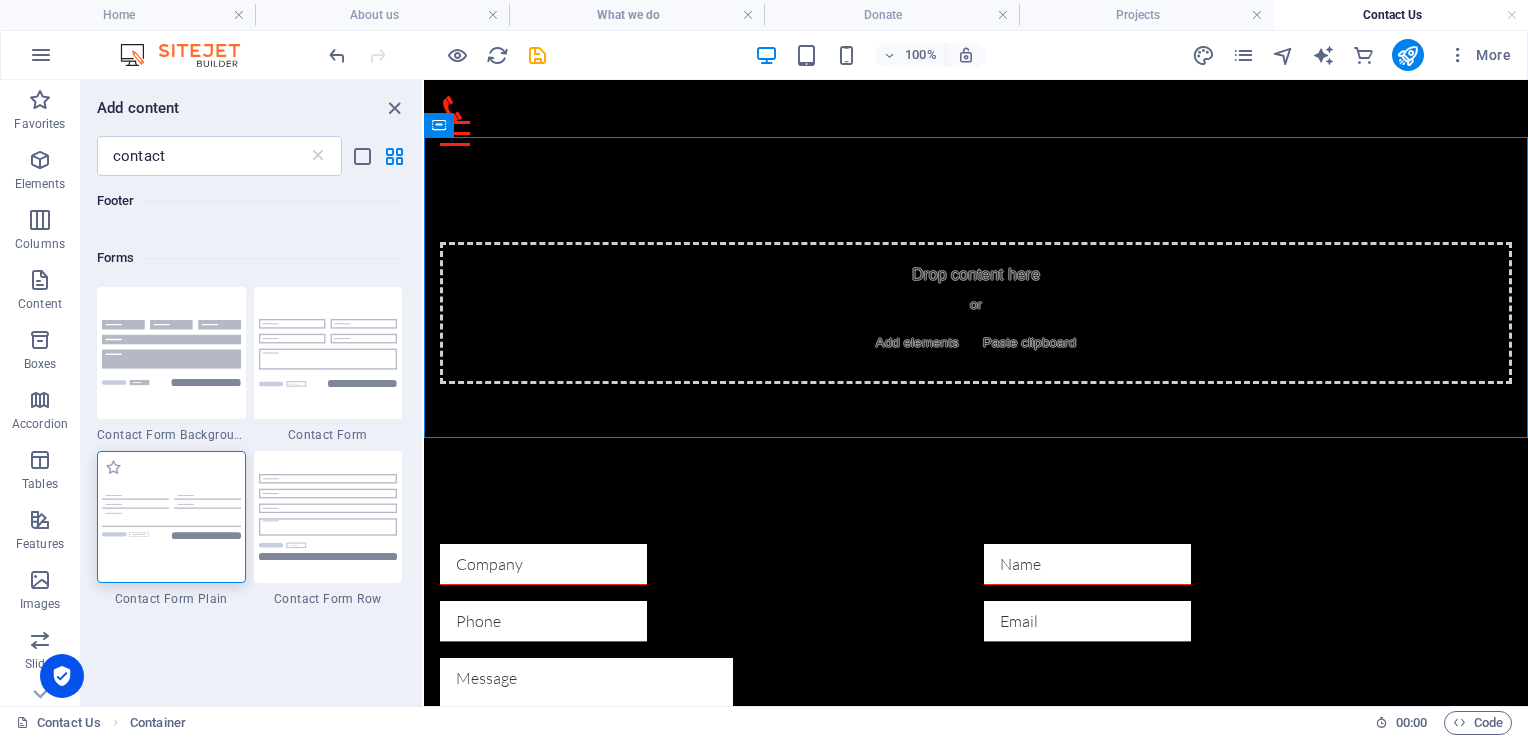 select on "rem" 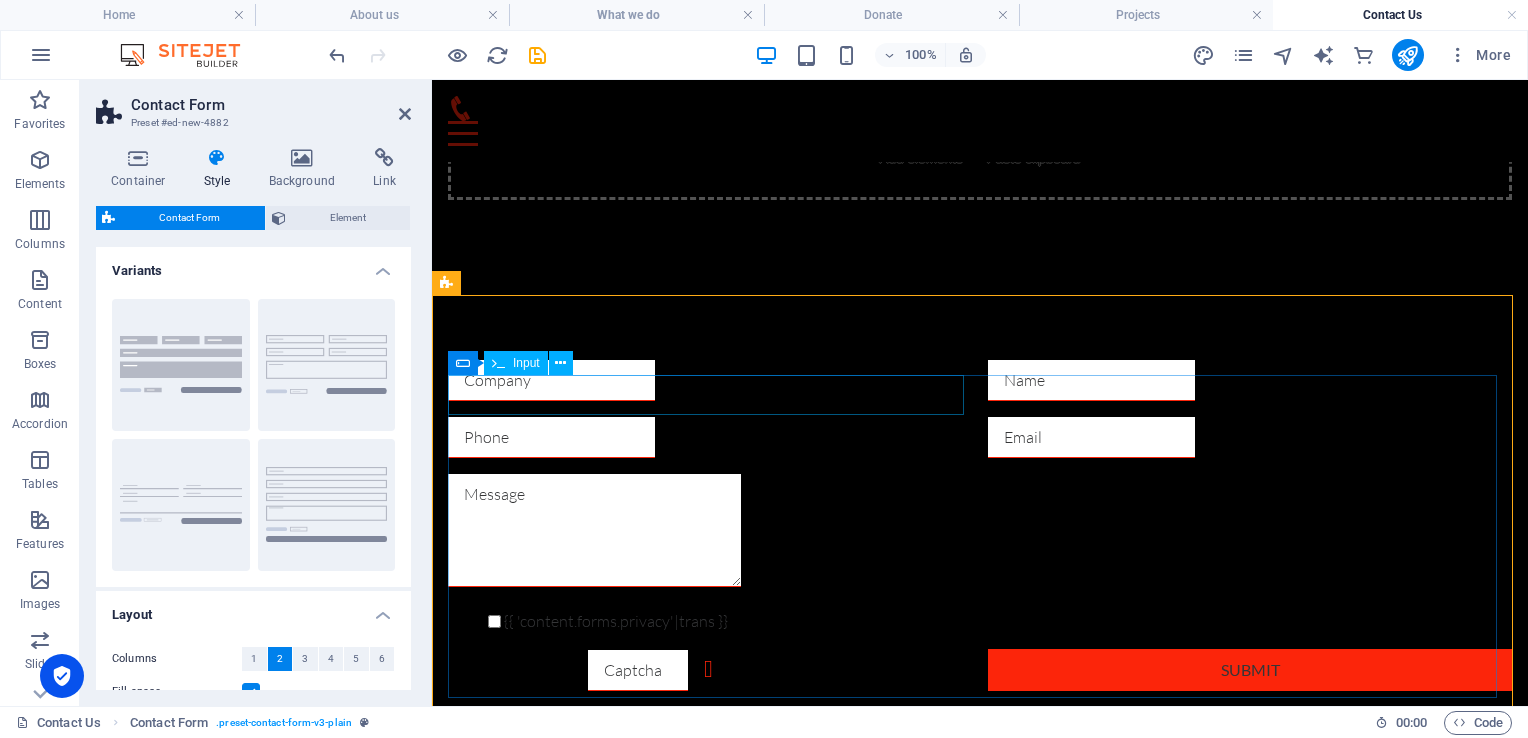 scroll, scrollTop: 162, scrollLeft: 0, axis: vertical 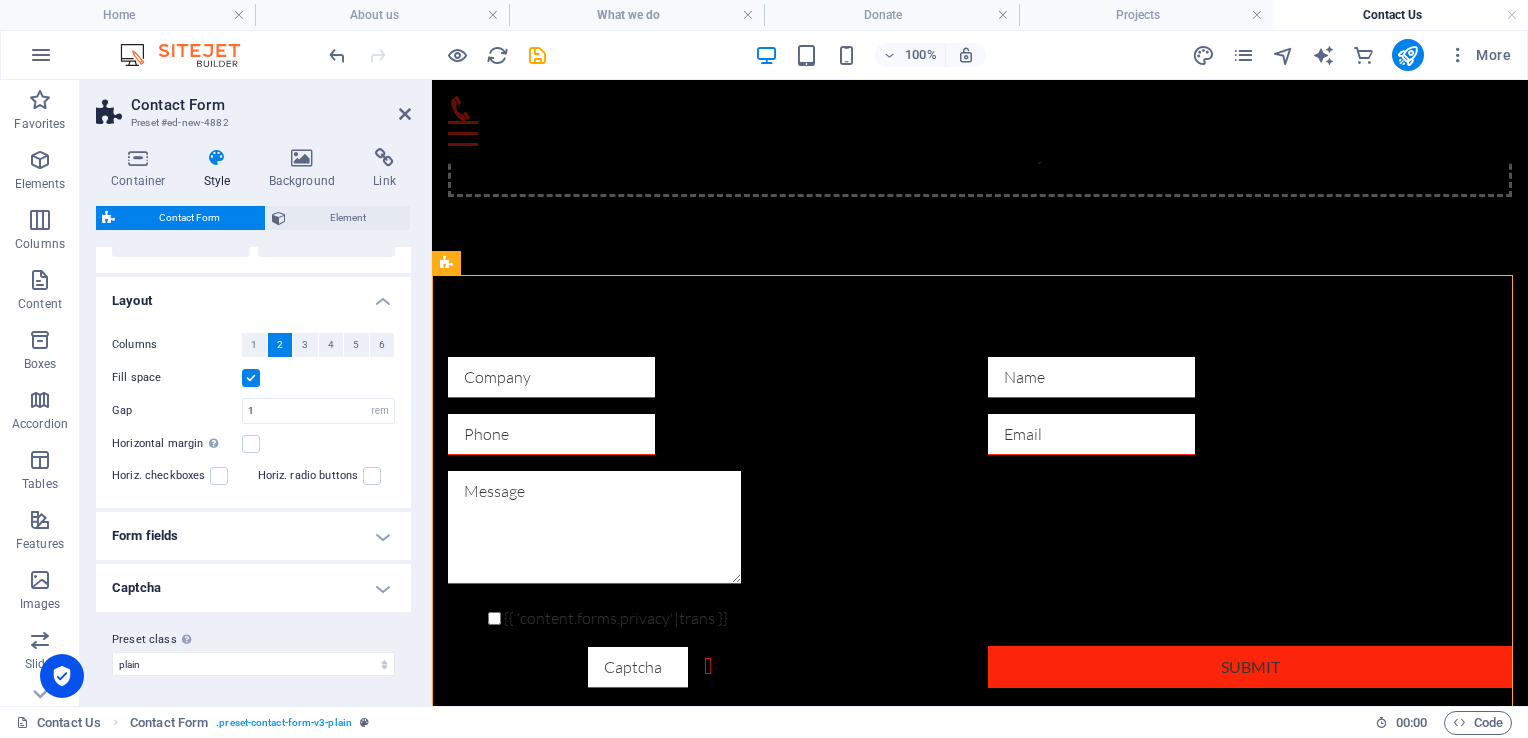 click on "Form fields" at bounding box center [253, 536] 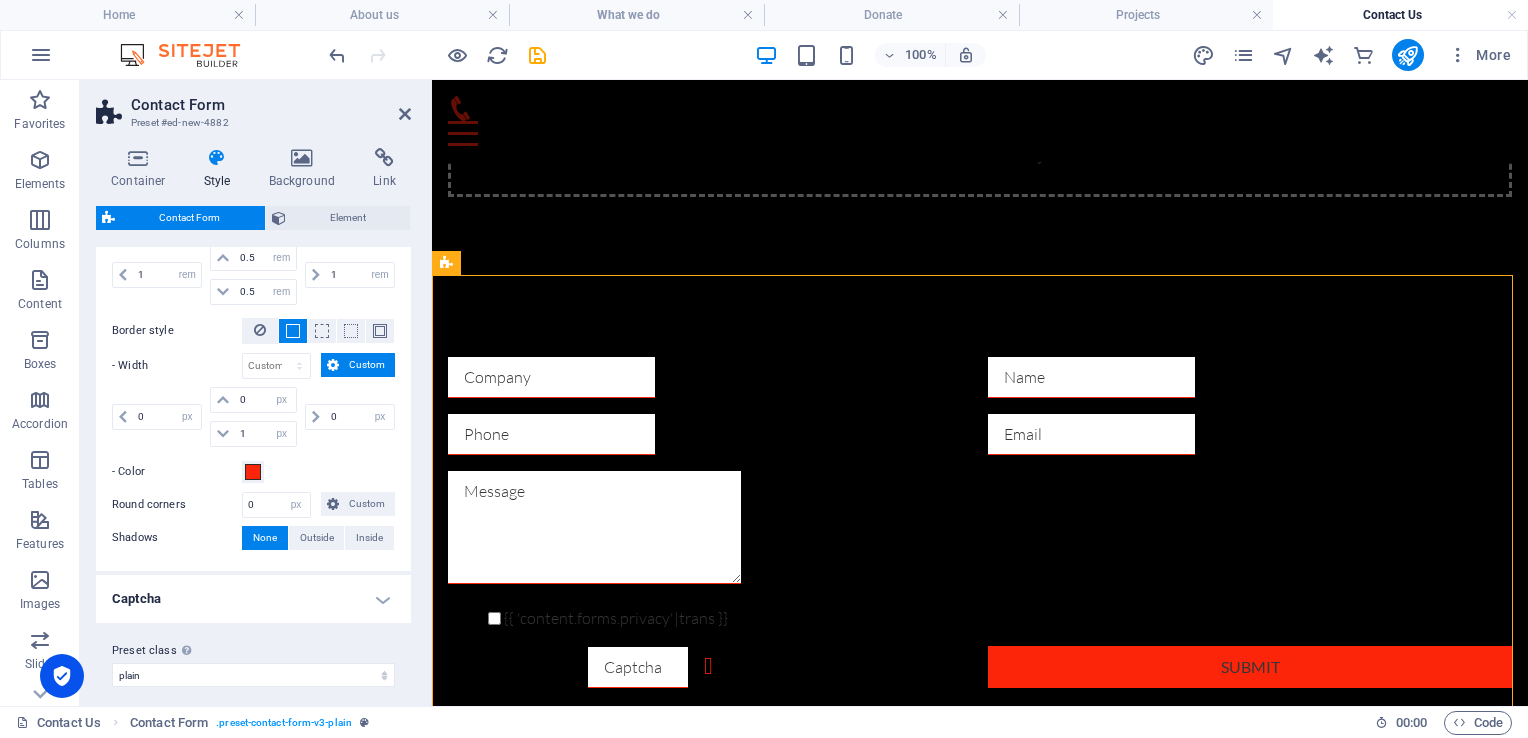 scroll, scrollTop: 881, scrollLeft: 0, axis: vertical 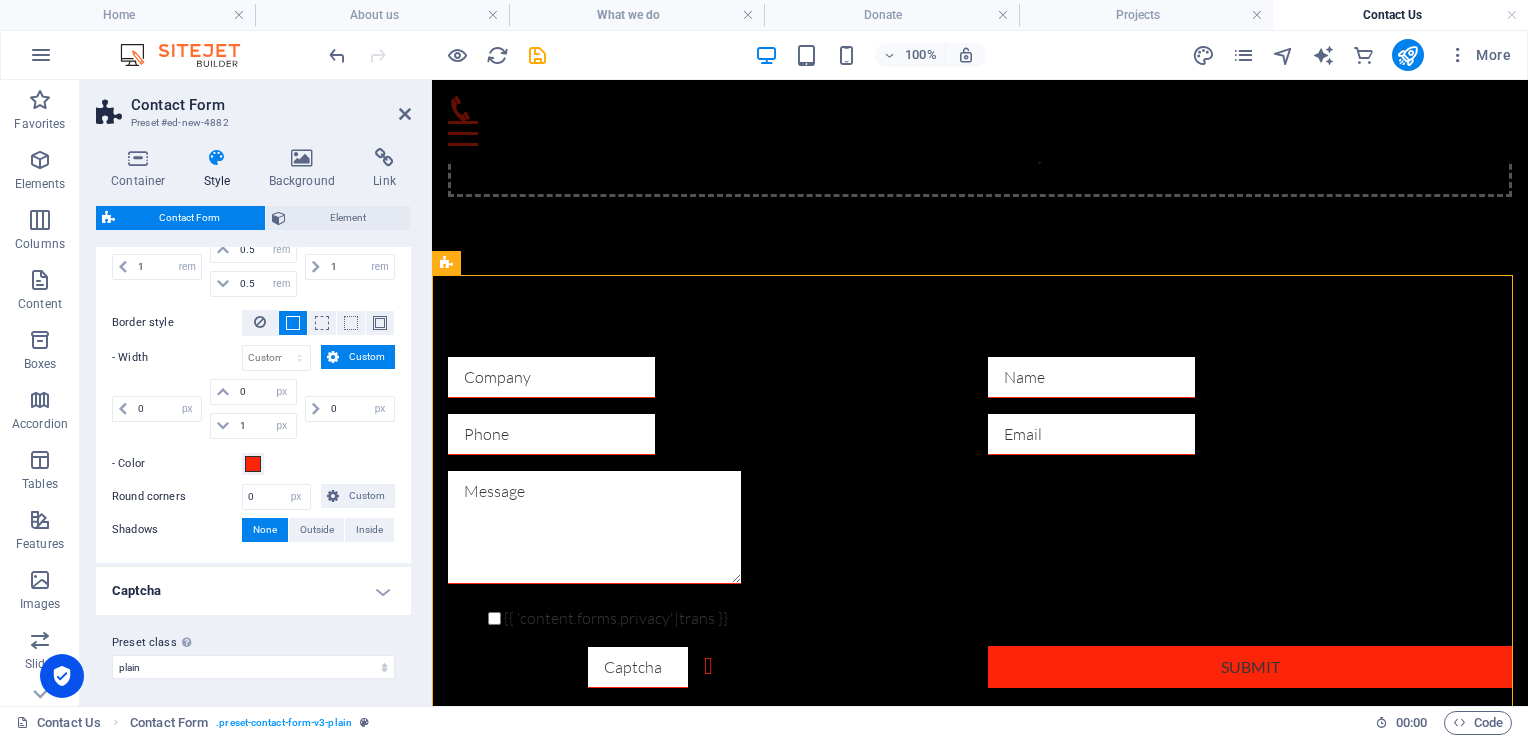 click on "Captcha" at bounding box center [253, 591] 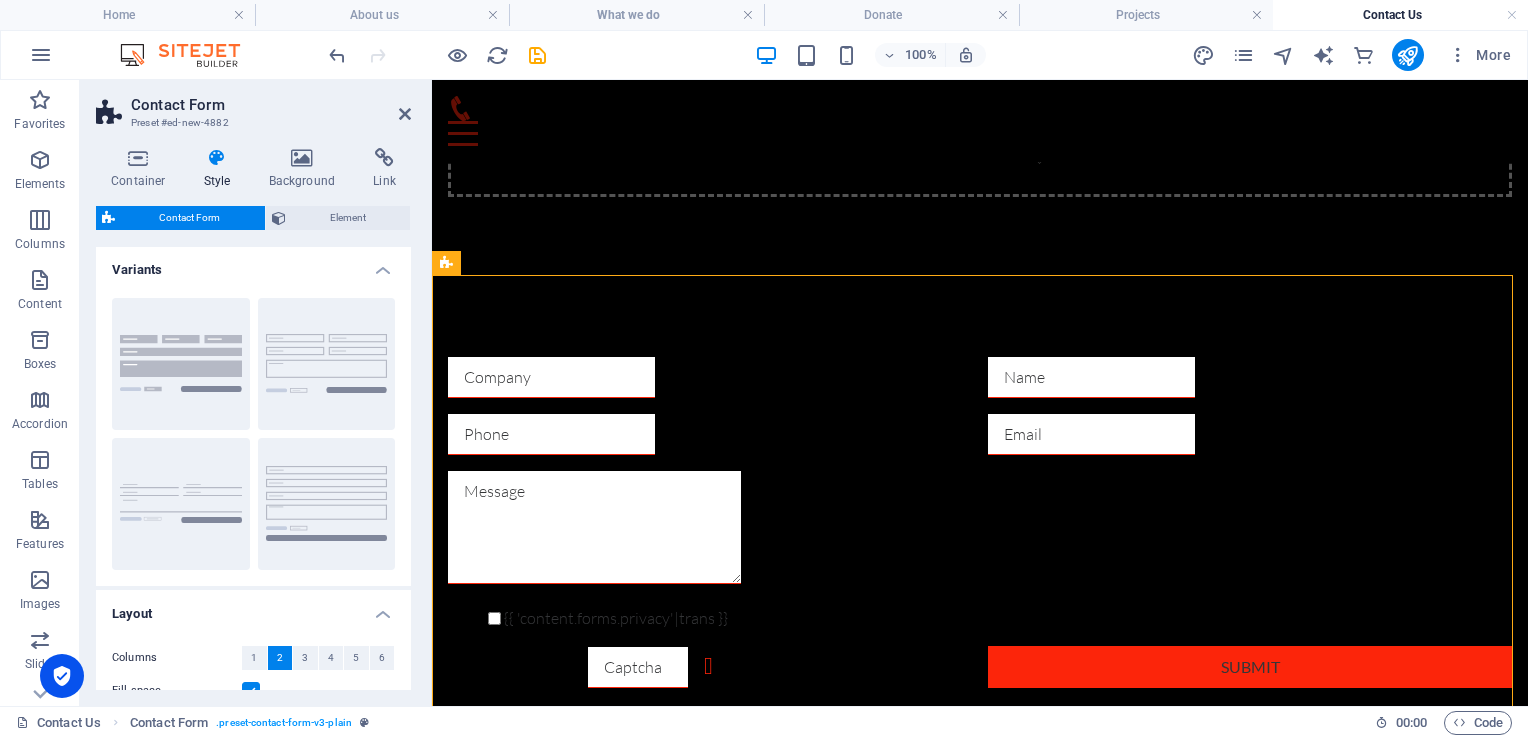 scroll, scrollTop: 0, scrollLeft: 0, axis: both 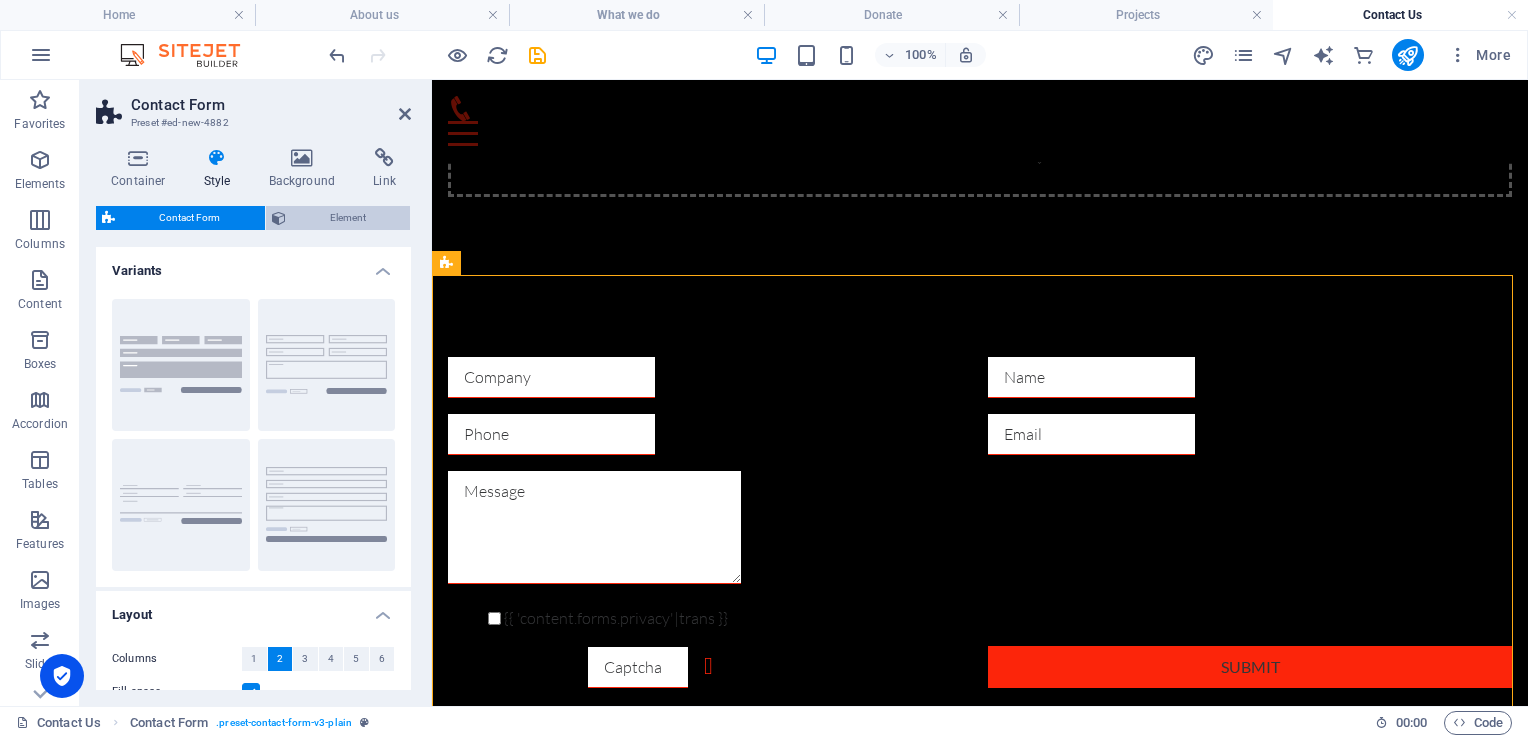 click on "Element" at bounding box center (348, 218) 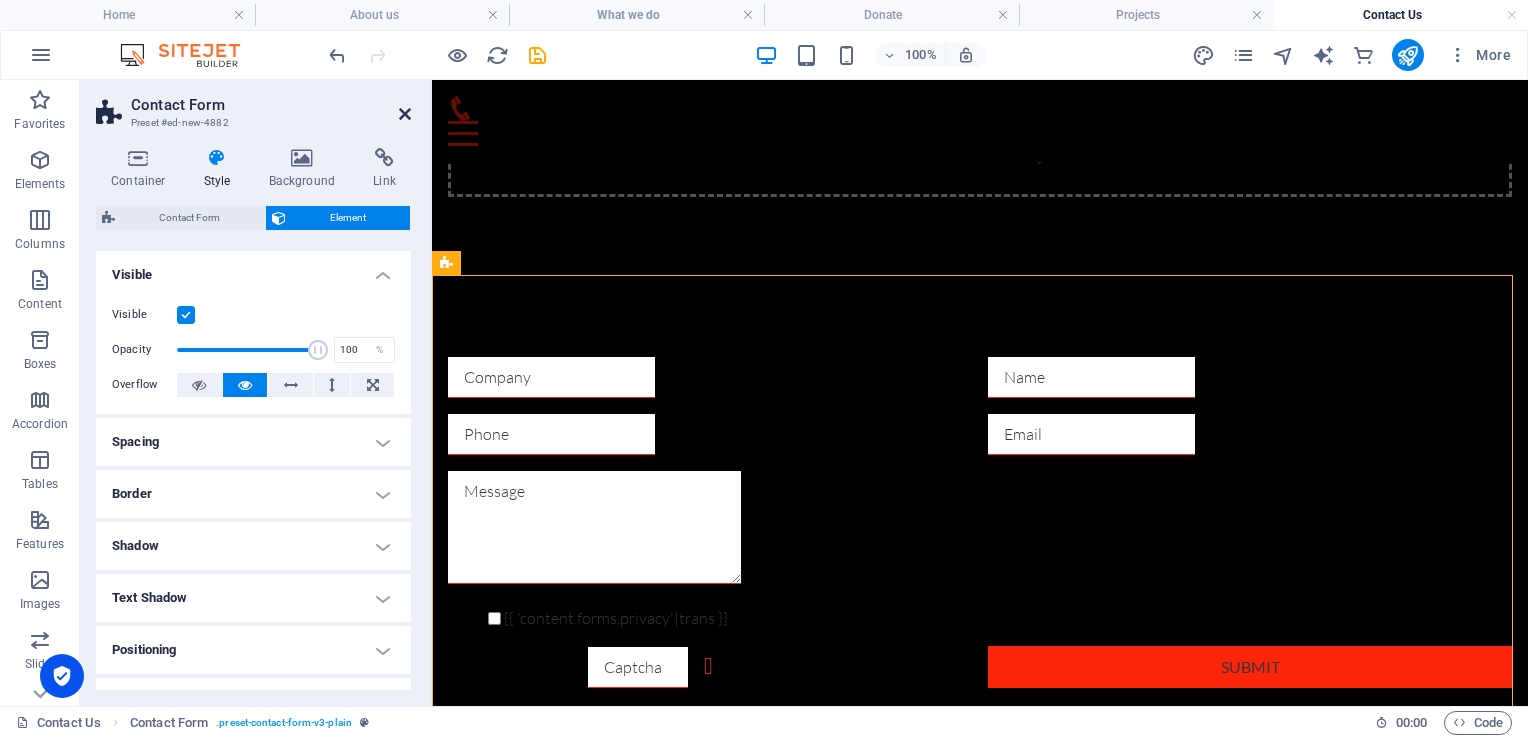 click at bounding box center [405, 114] 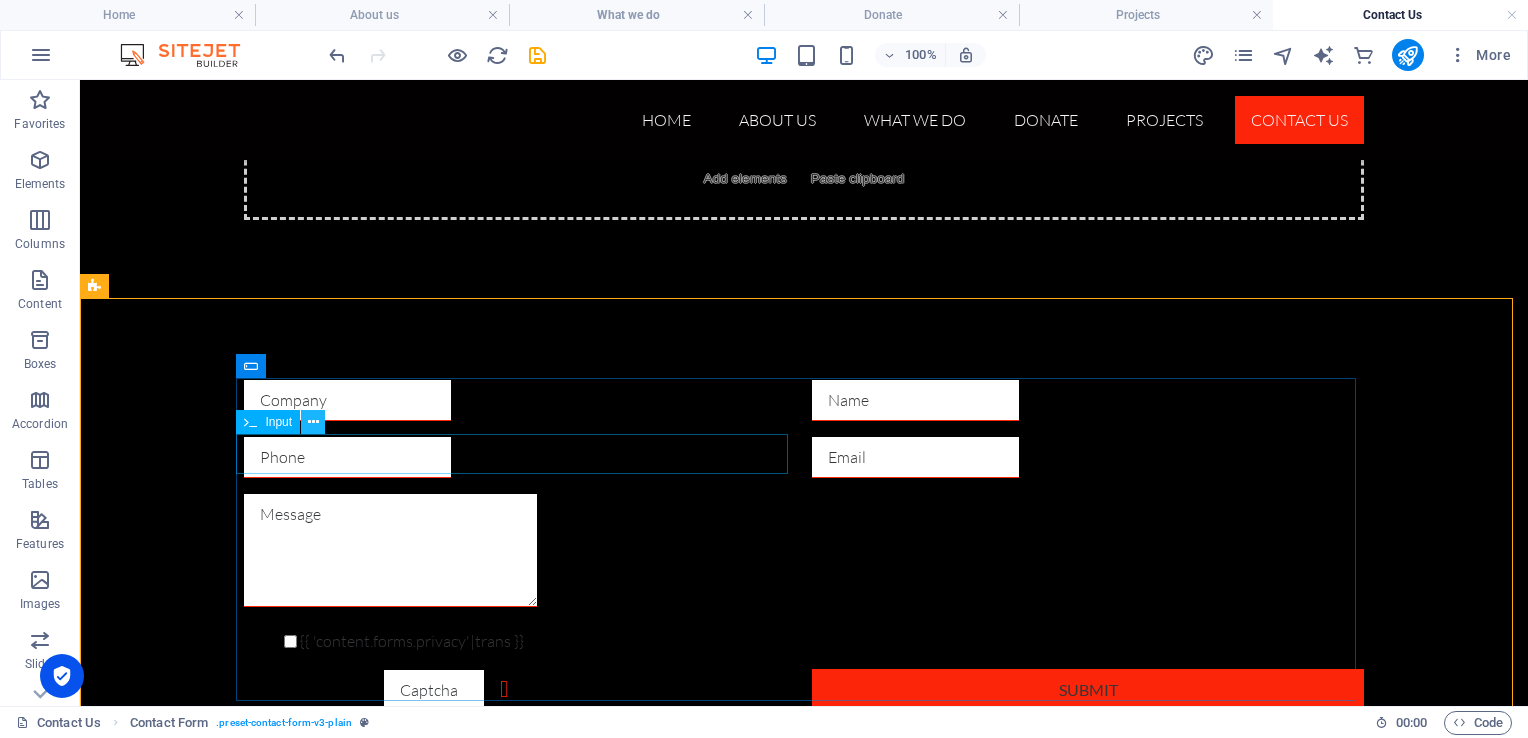 click at bounding box center (313, 422) 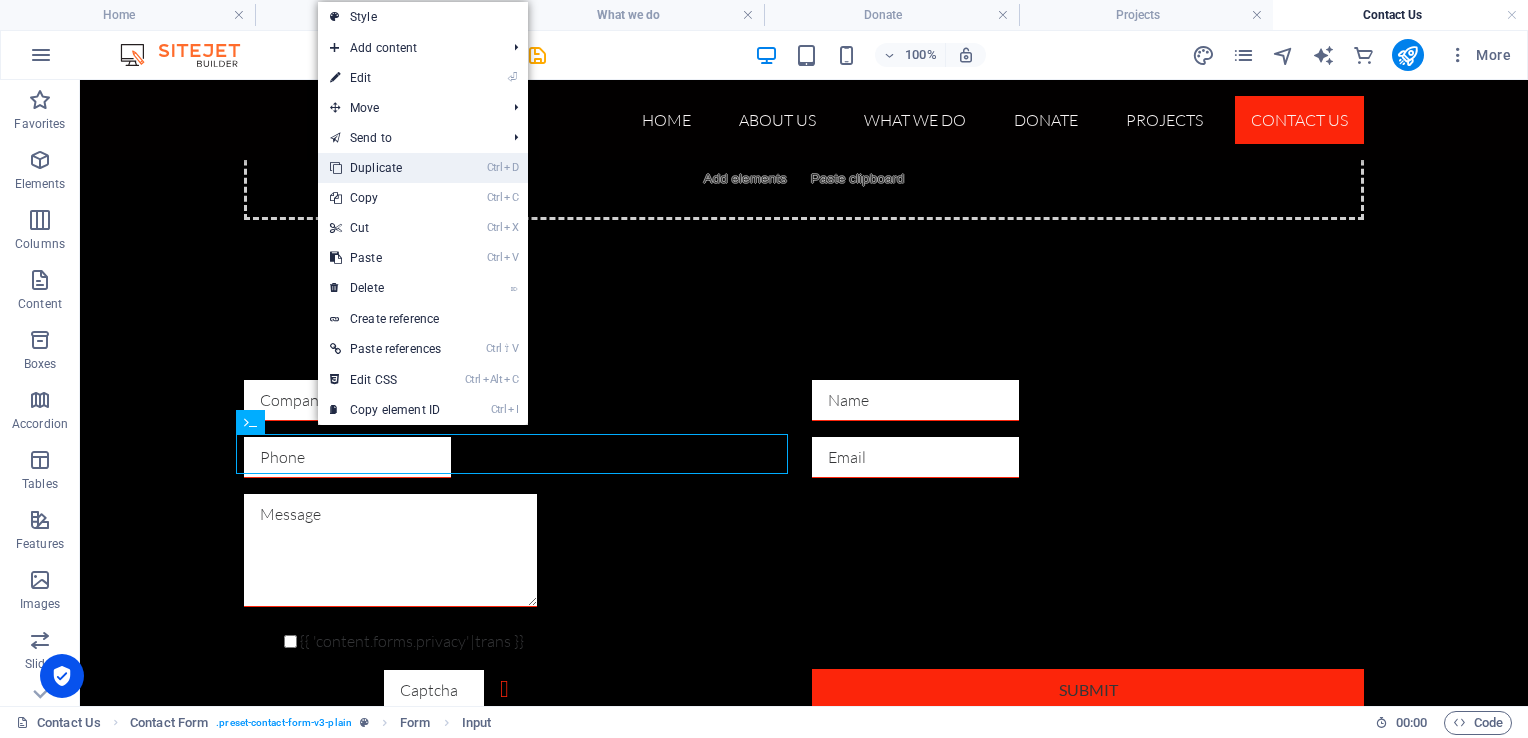 click on "Ctrl D  Duplicate" at bounding box center [385, 168] 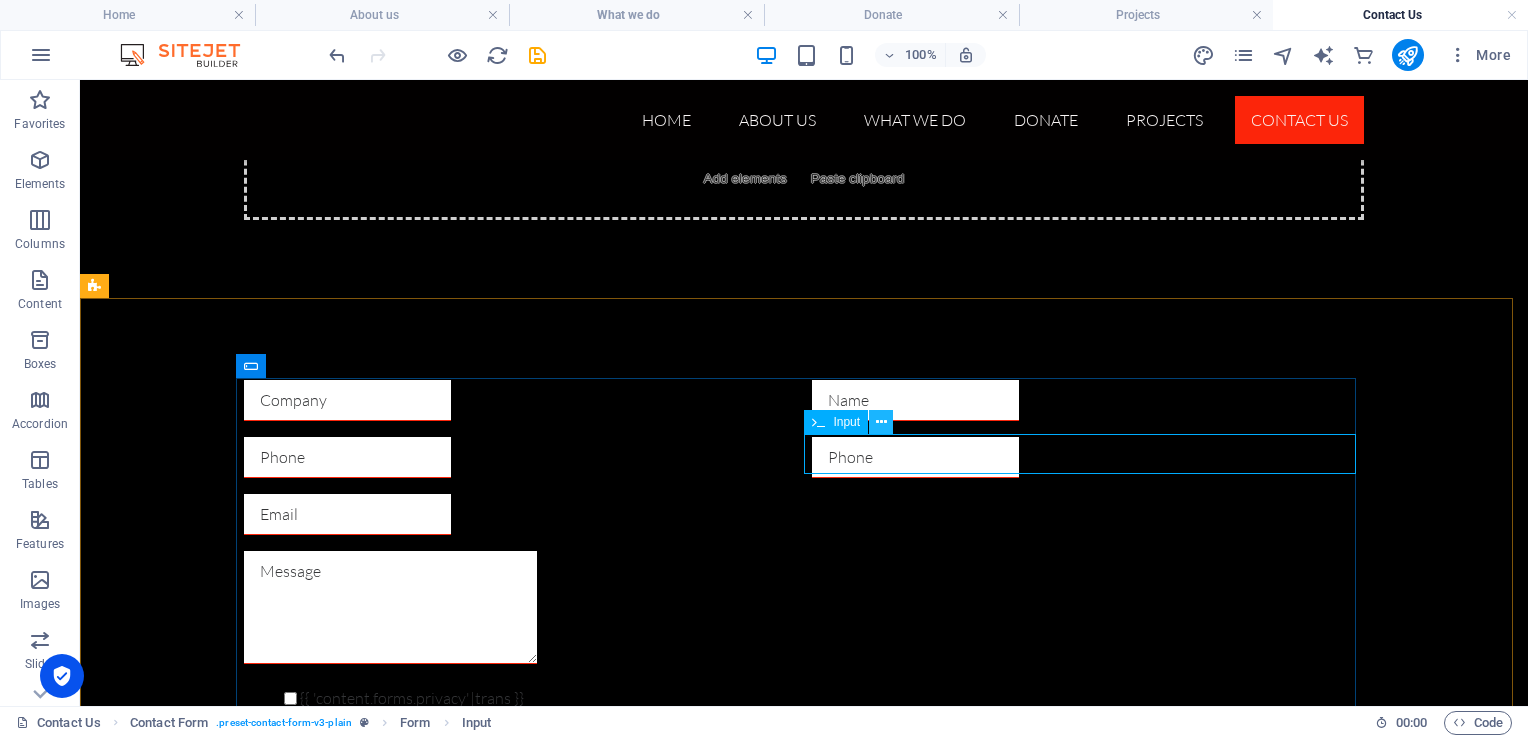 click at bounding box center (881, 422) 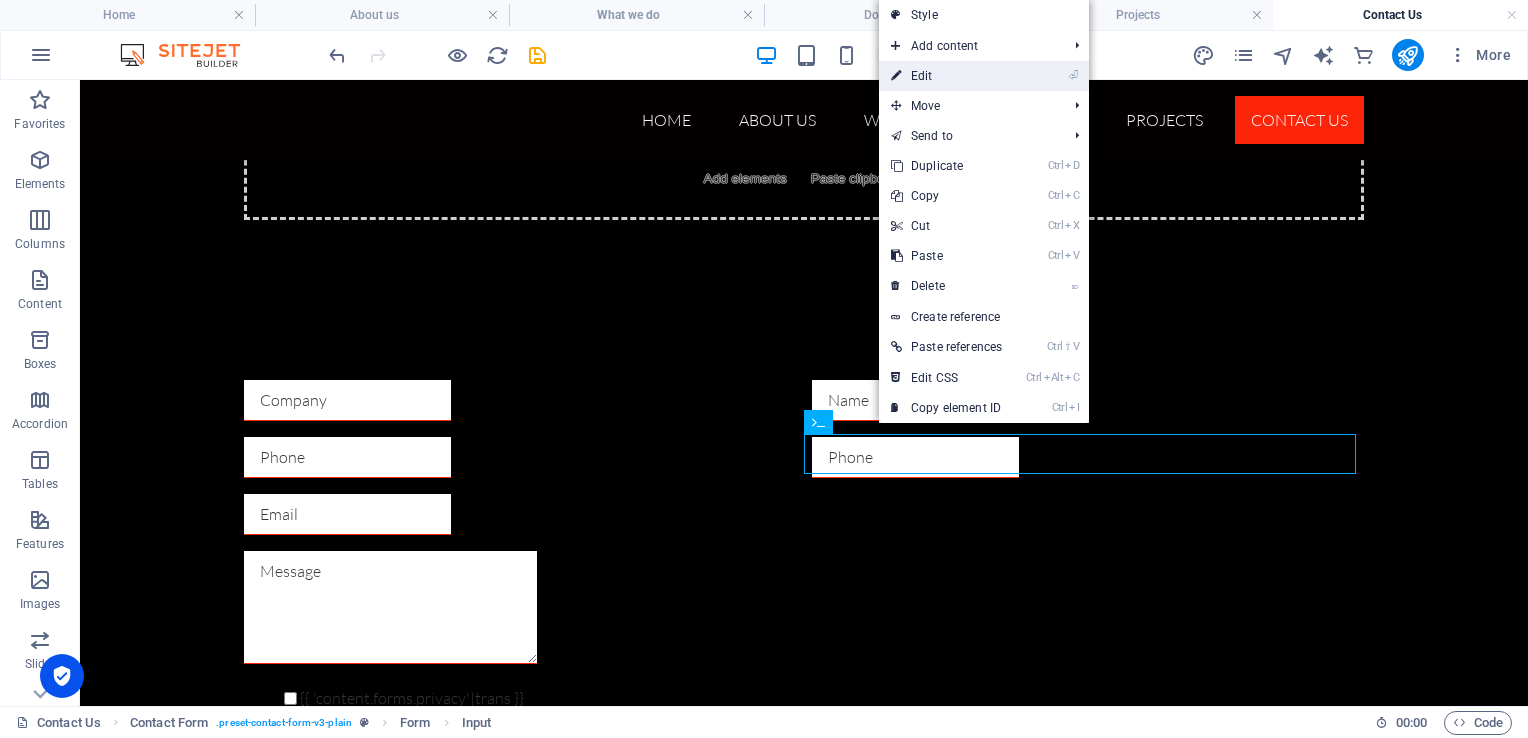 click on "⏎  Edit" at bounding box center (946, 76) 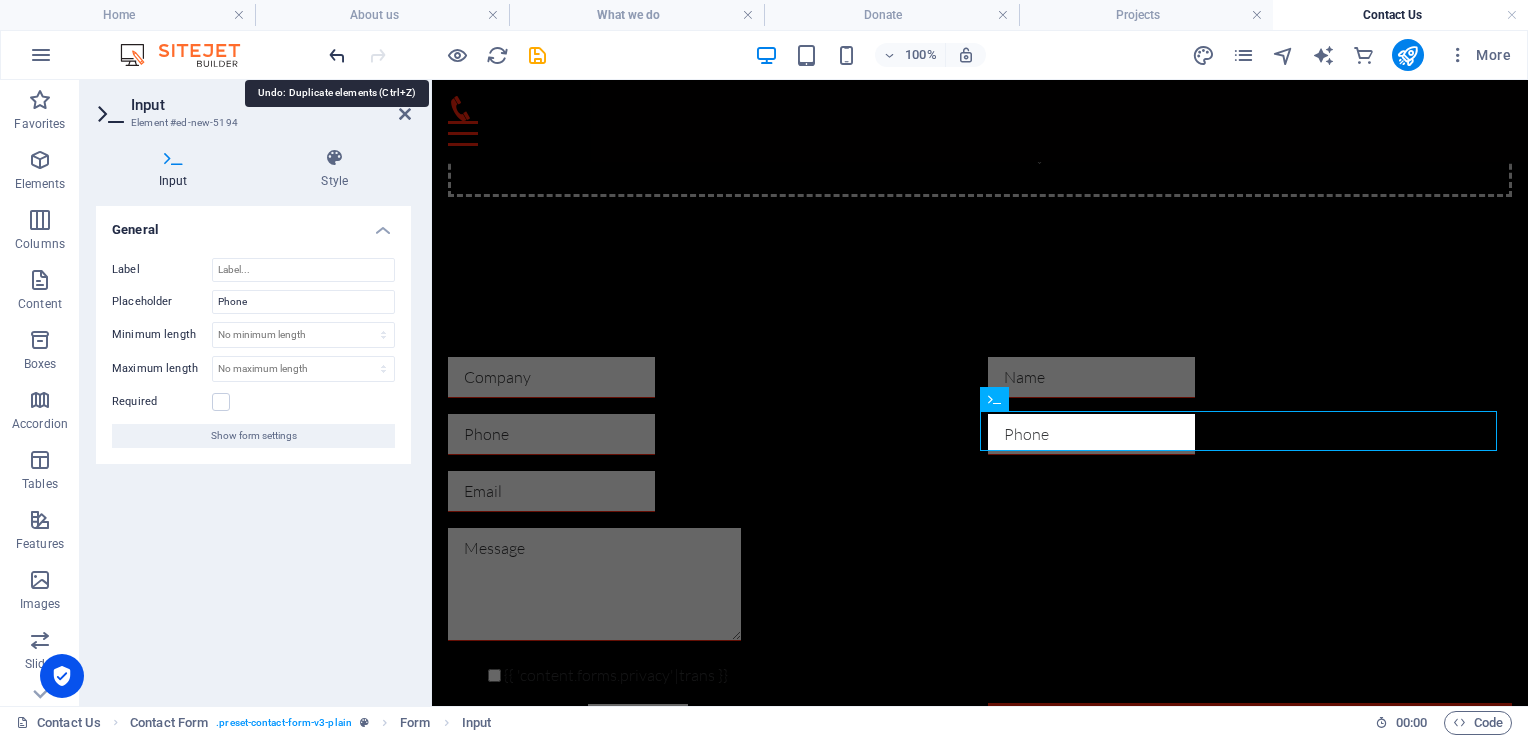 click at bounding box center [337, 55] 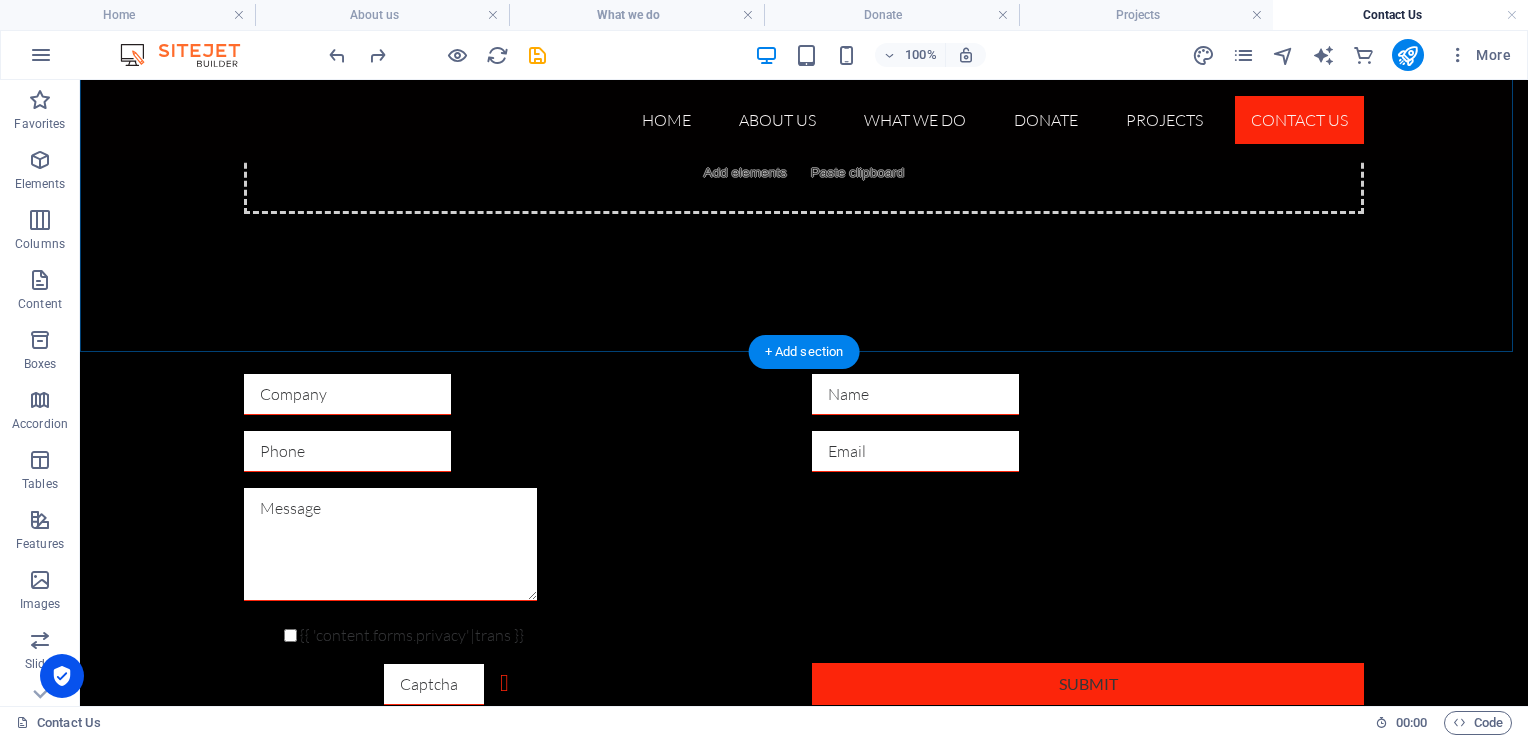 scroll, scrollTop: 214, scrollLeft: 0, axis: vertical 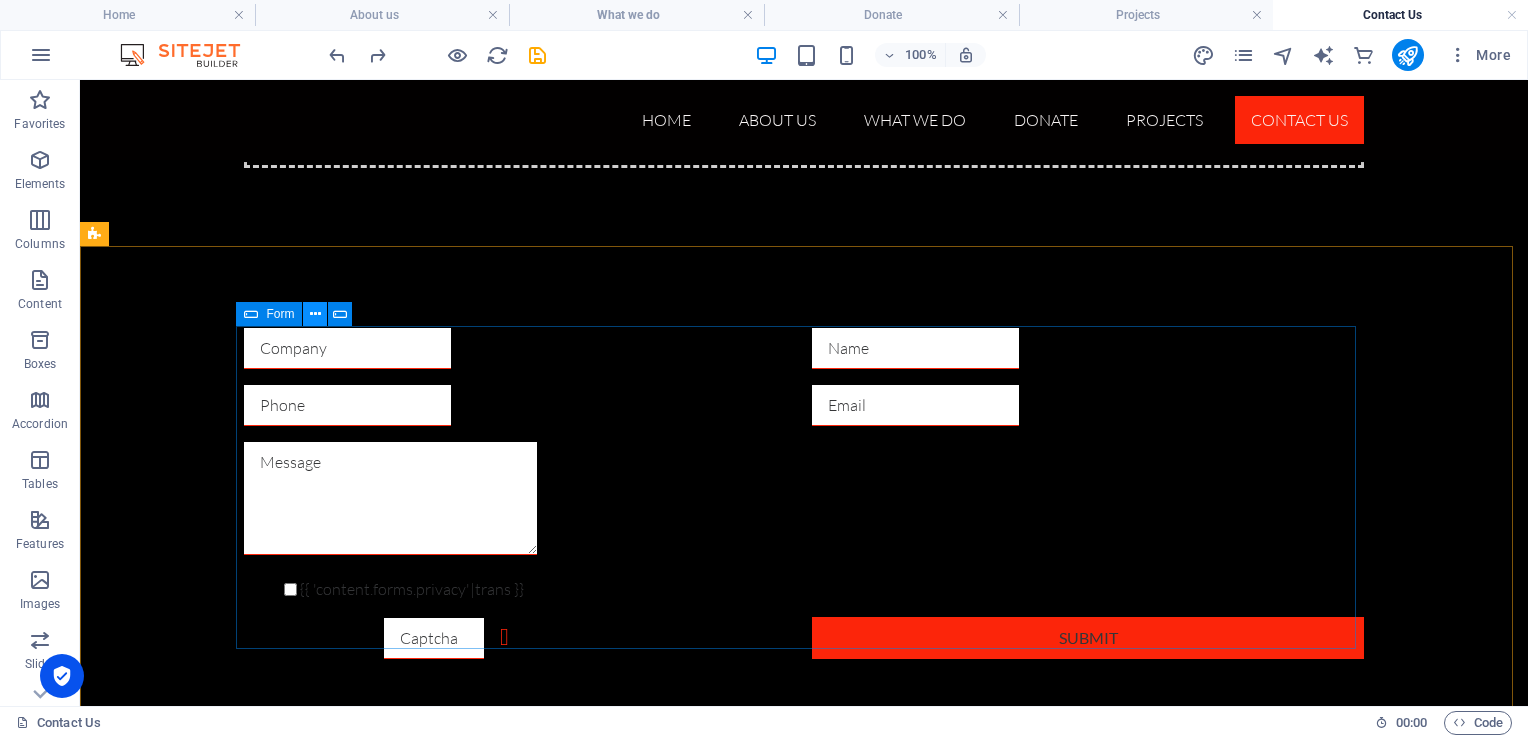 click at bounding box center [315, 314] 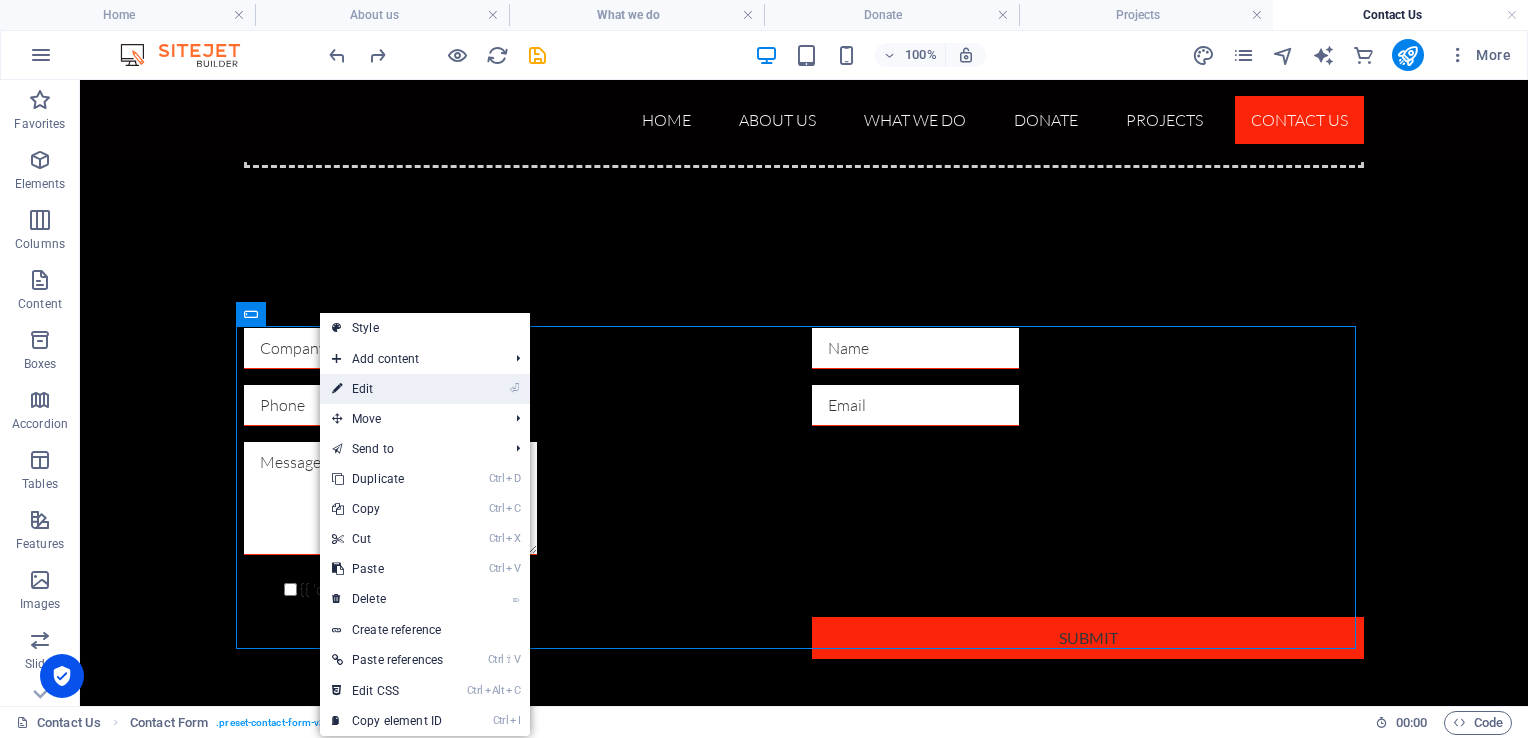 click on "⏎  Edit" at bounding box center (387, 389) 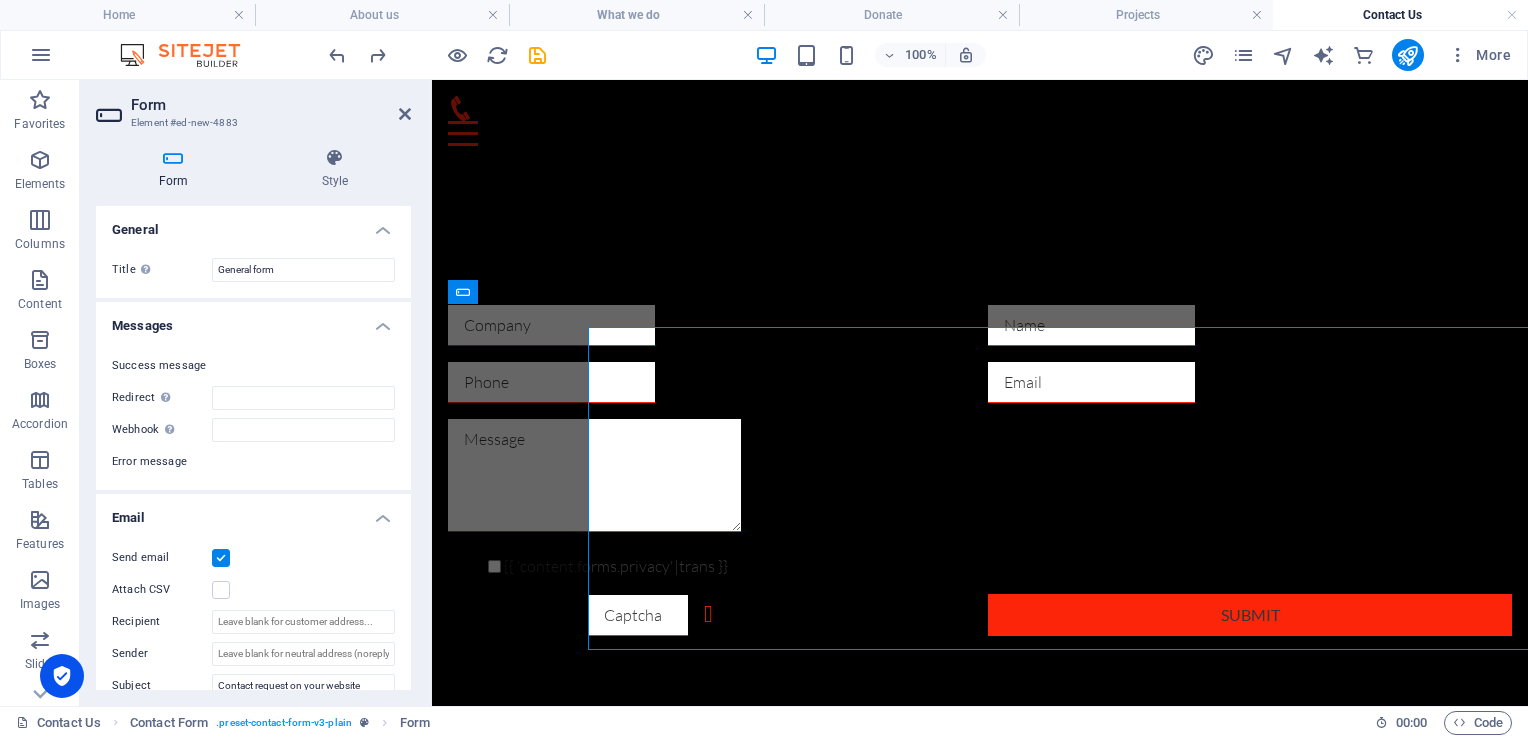 scroll, scrollTop: 213, scrollLeft: 0, axis: vertical 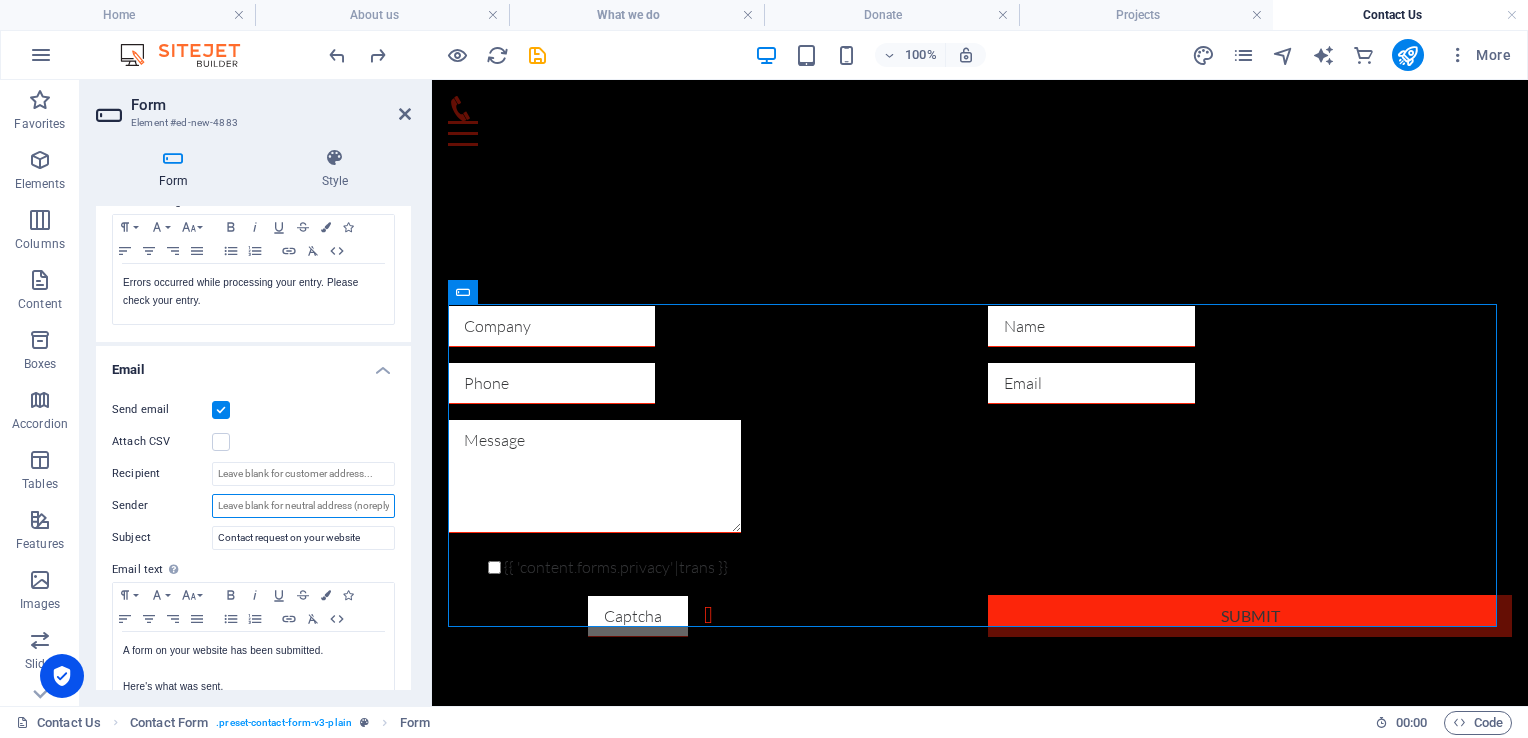 click on "Sender" at bounding box center (303, 506) 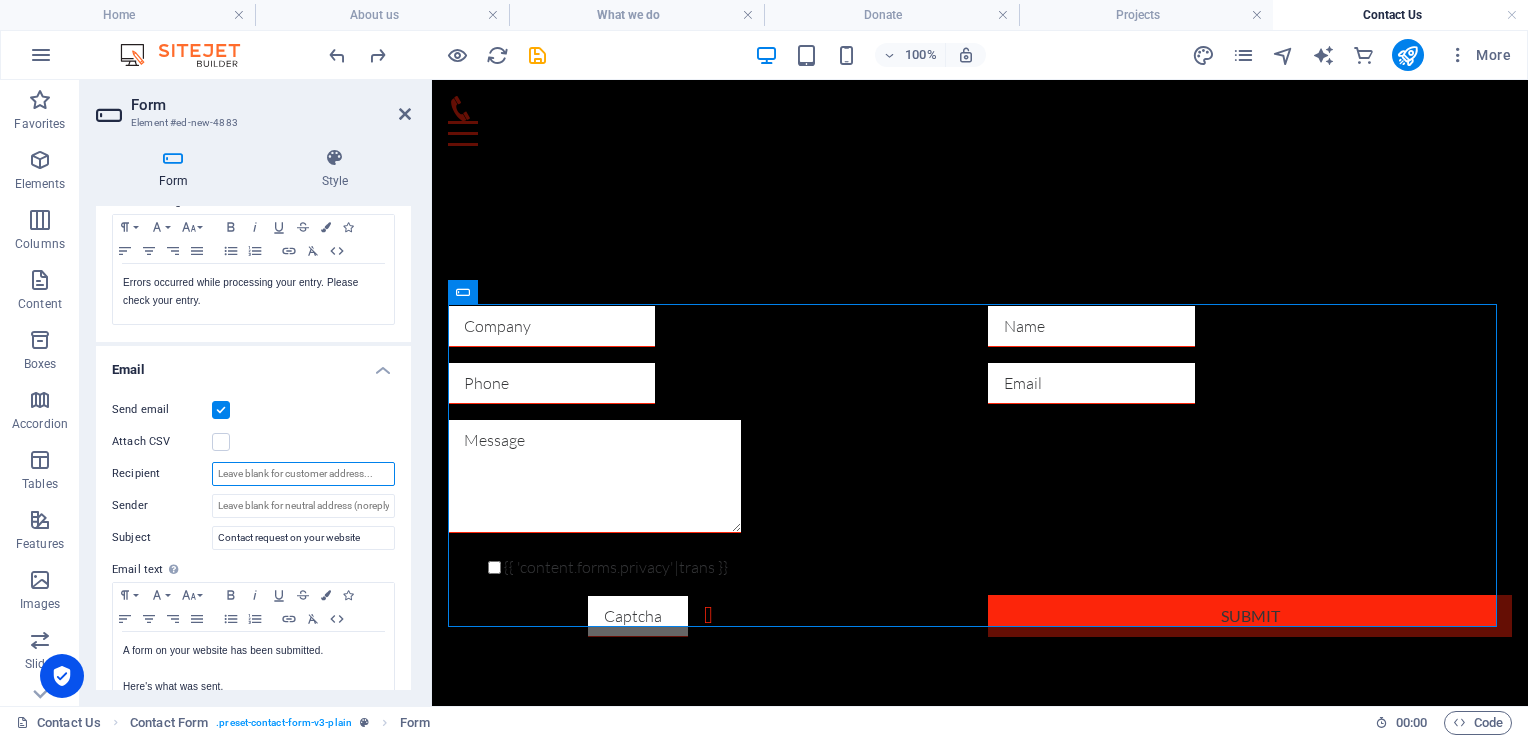 click on "Recipient" at bounding box center (303, 474) 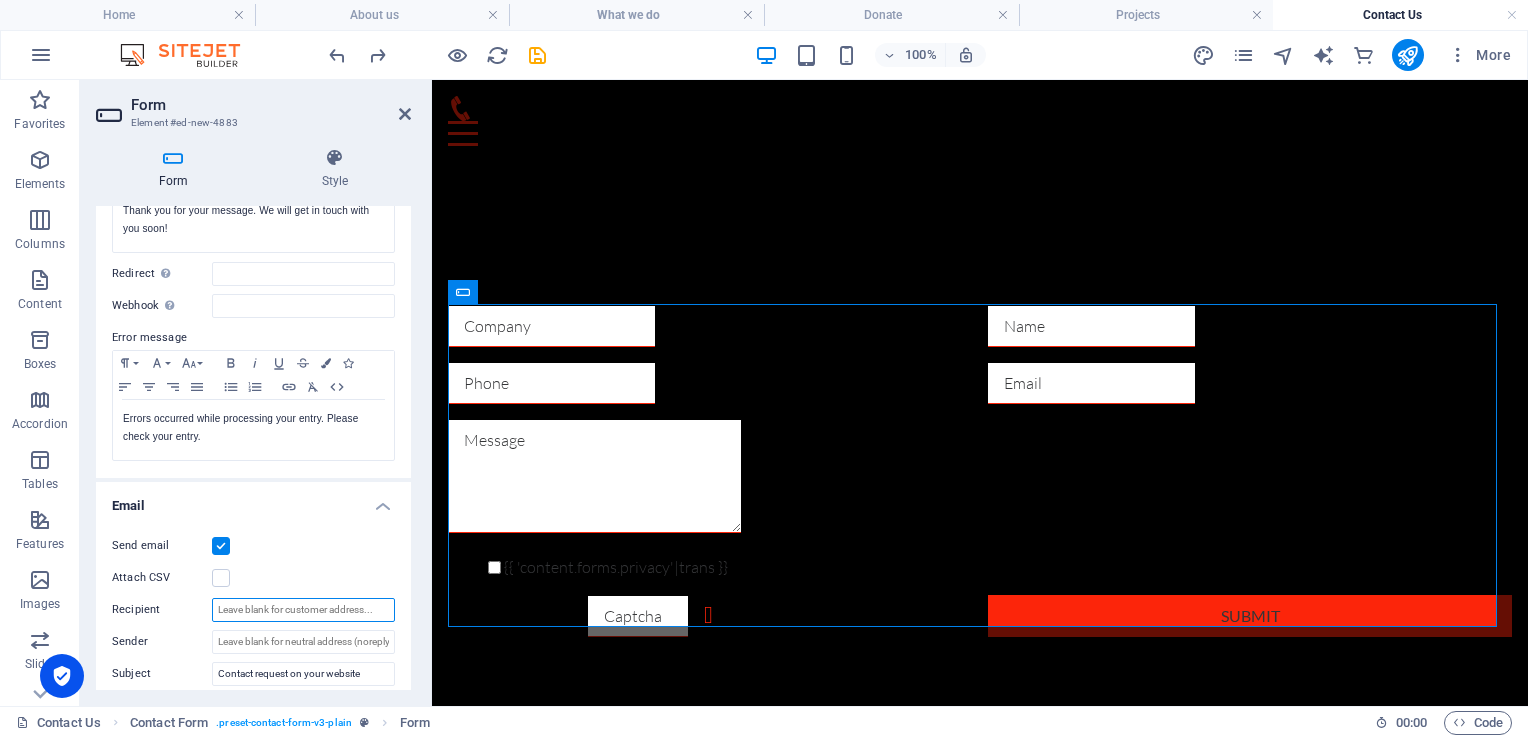 scroll, scrollTop: 0, scrollLeft: 0, axis: both 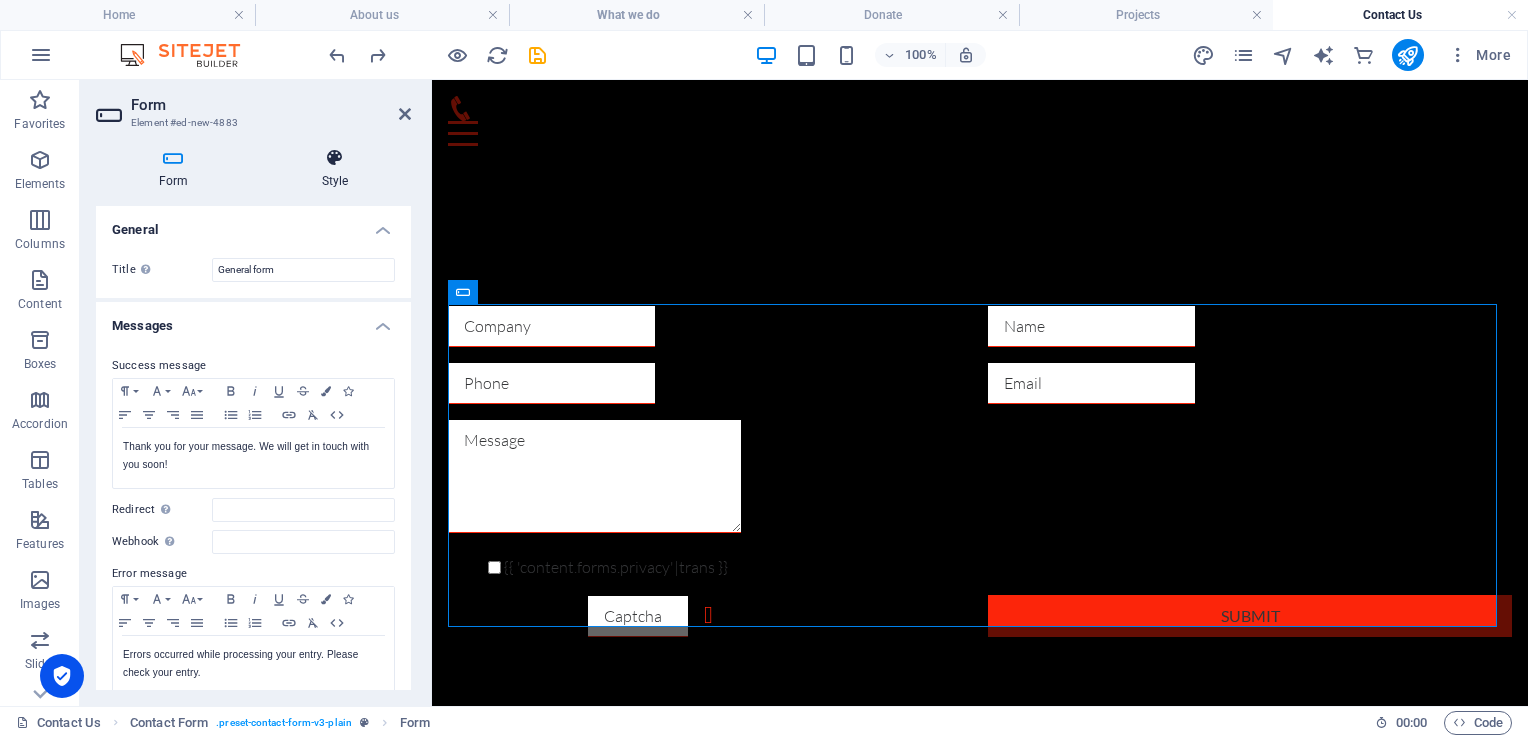 click on "Style" at bounding box center [335, 169] 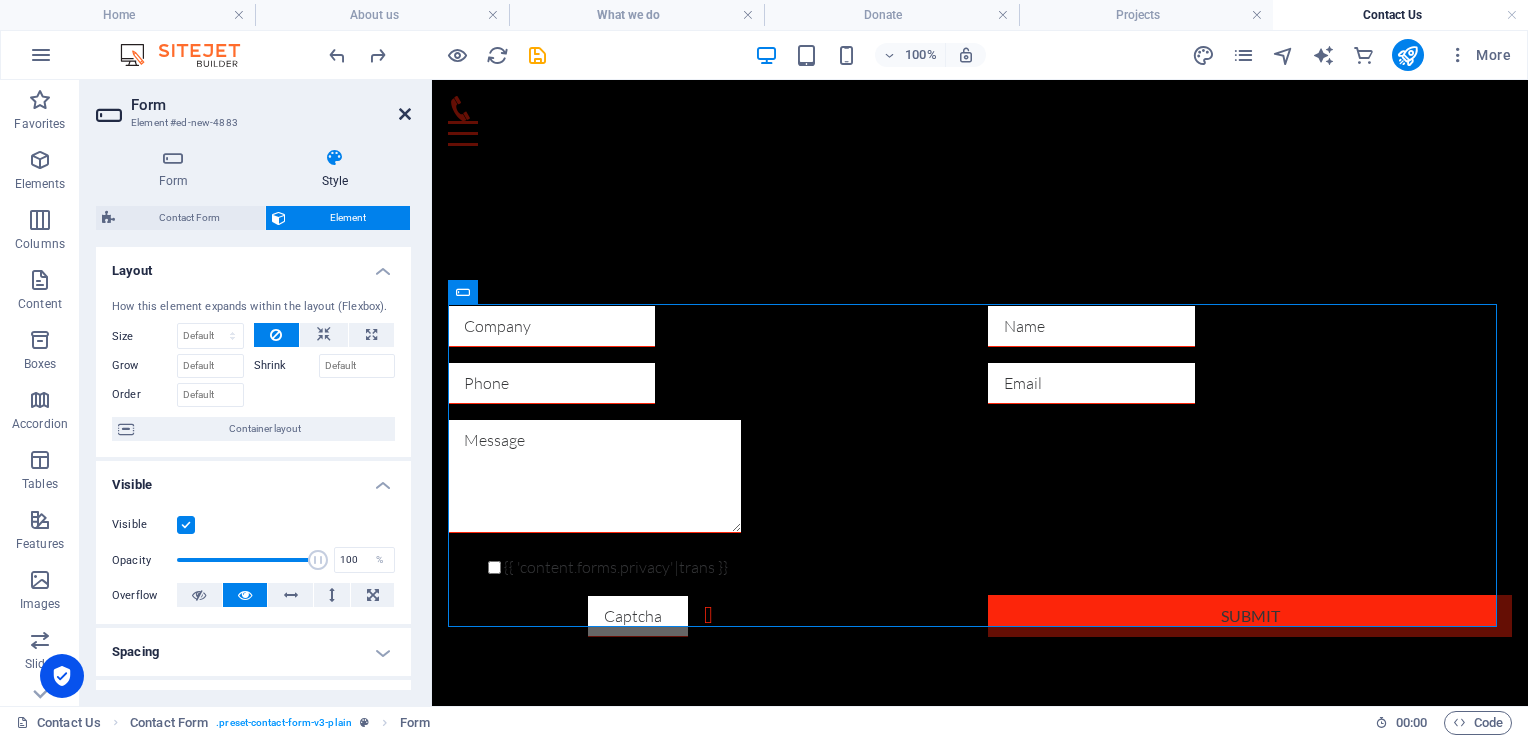 click at bounding box center (405, 114) 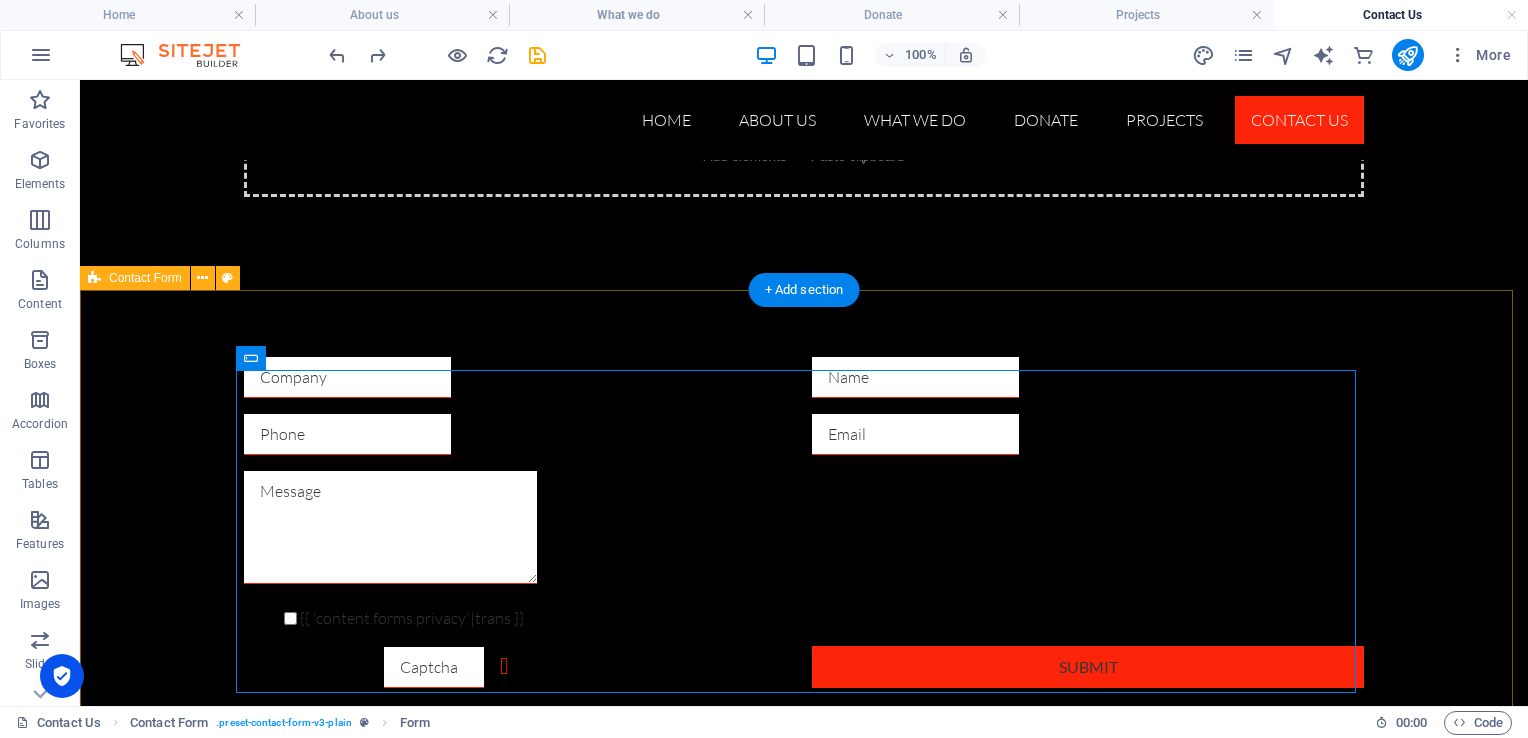 scroll, scrollTop: 187, scrollLeft: 0, axis: vertical 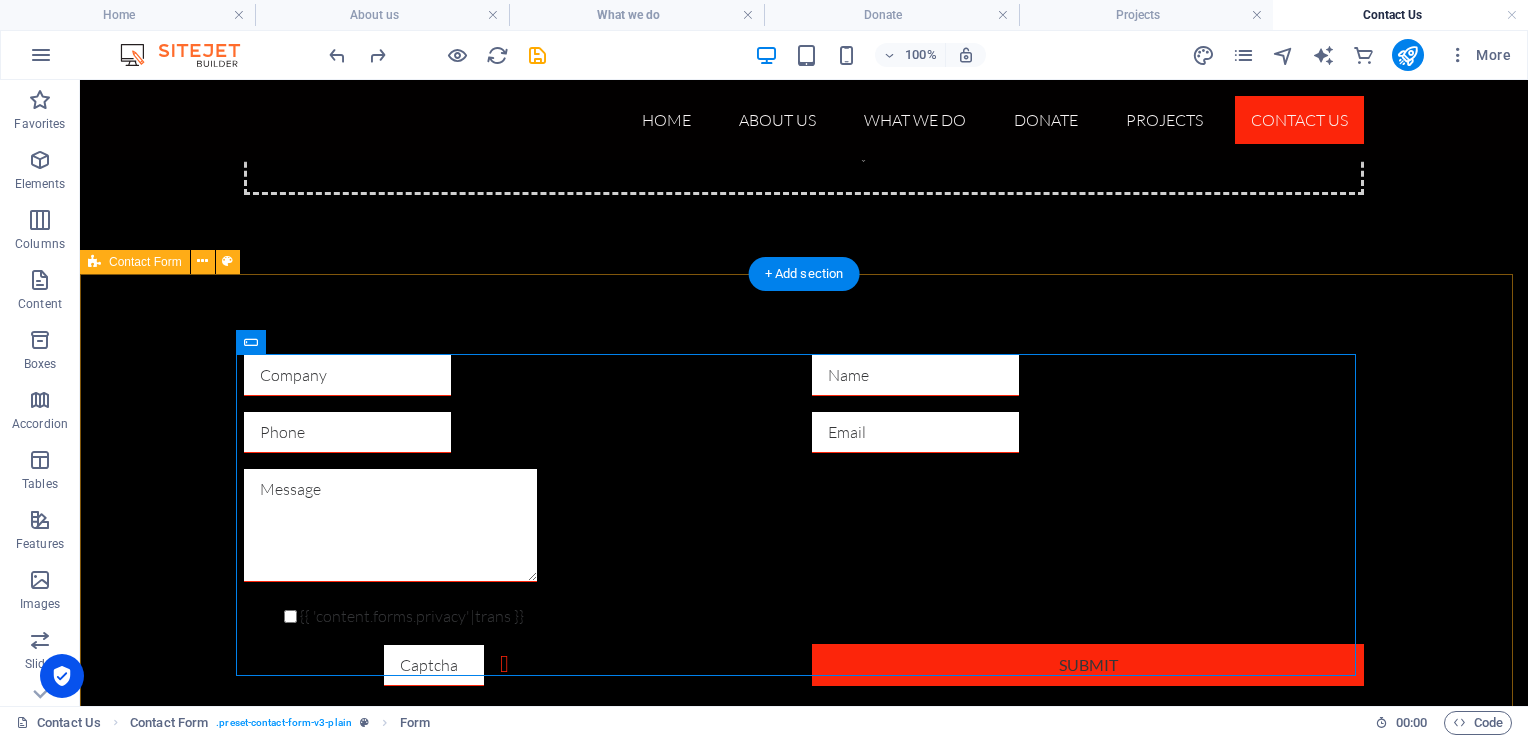 click on "{{ 'content.forms.privacy'|trans }} Unreadable? Regenerate Submit" at bounding box center [804, 520] 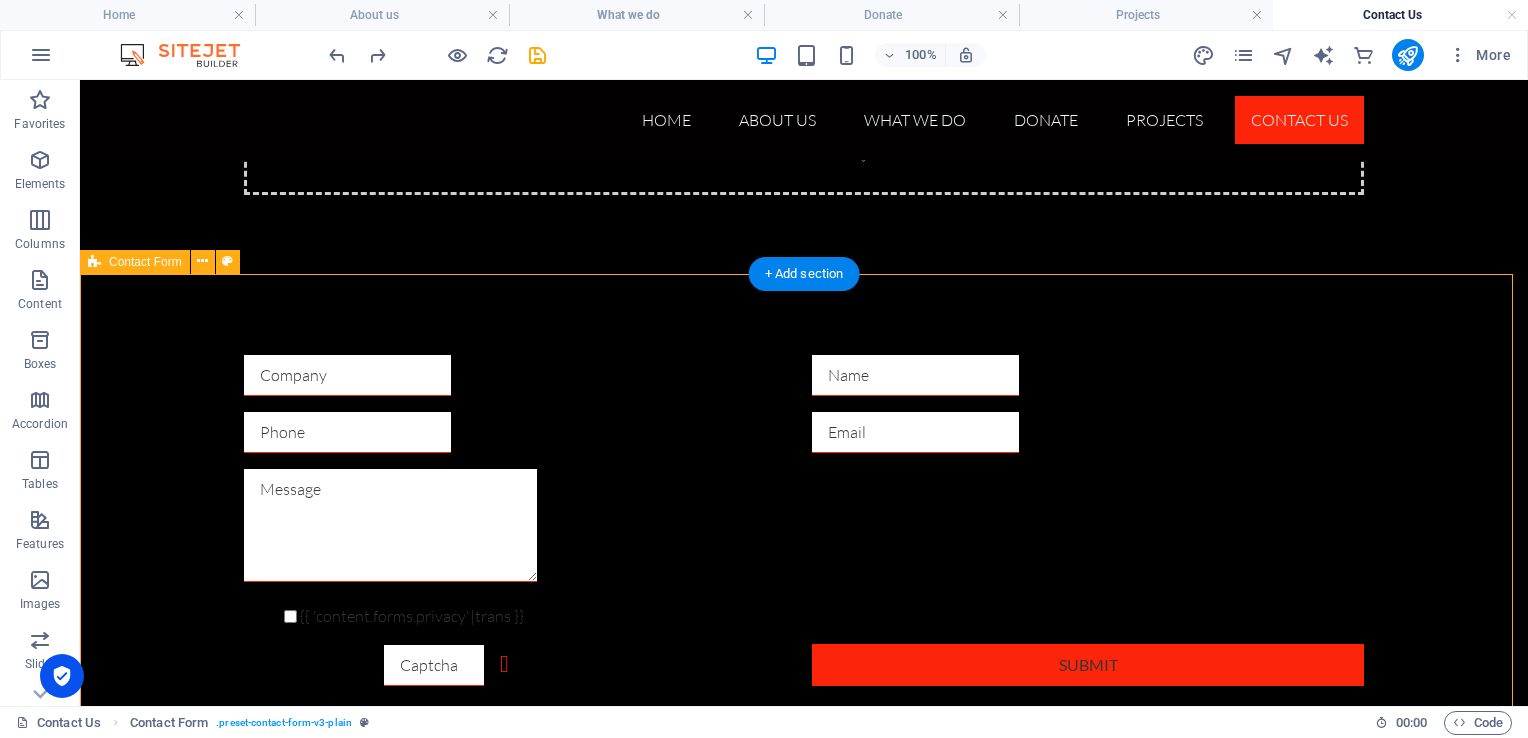 click on "{{ 'content.forms.privacy'|trans }} Unreadable? Regenerate Submit" at bounding box center [804, 520] 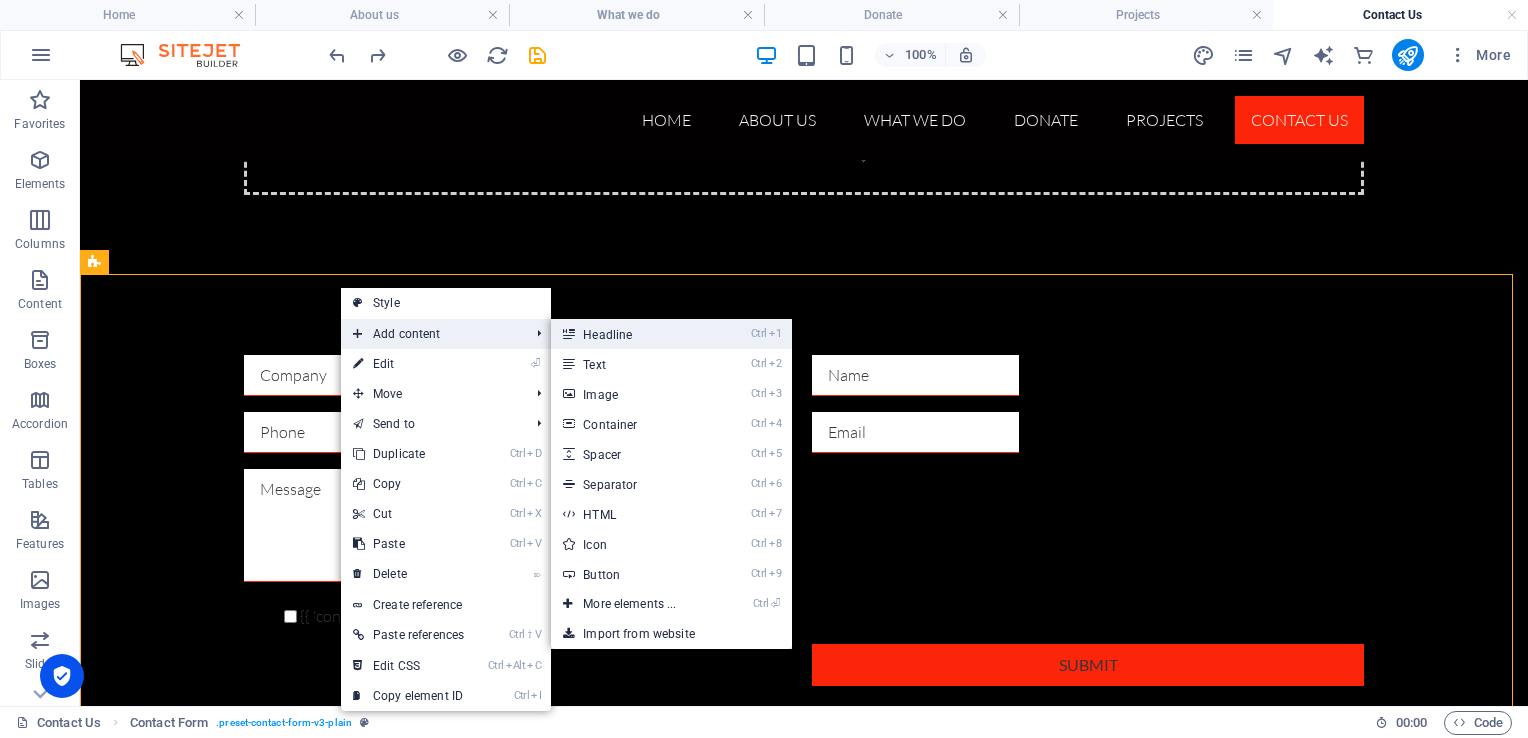 click on "Ctrl 1  Headline" at bounding box center [633, 334] 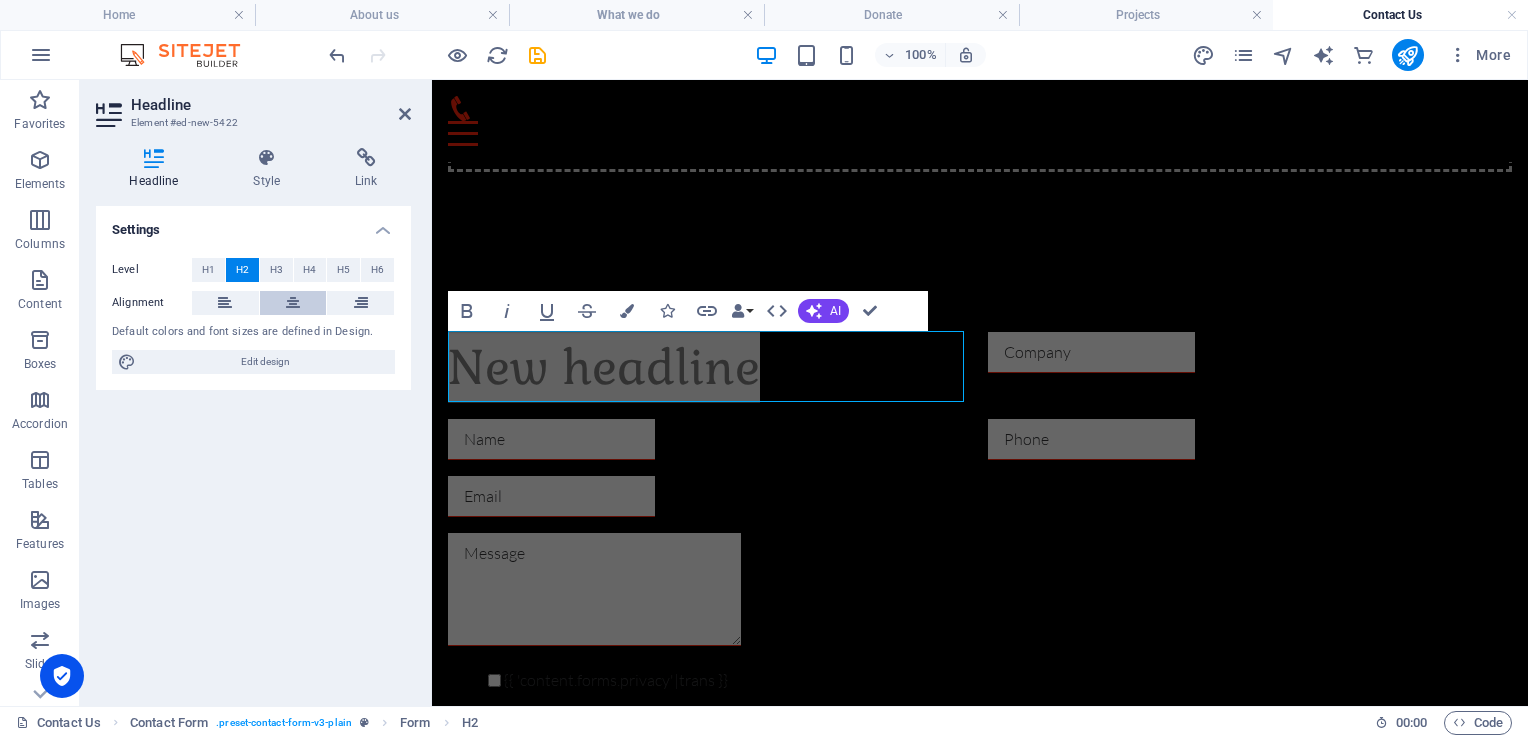 click at bounding box center [293, 303] 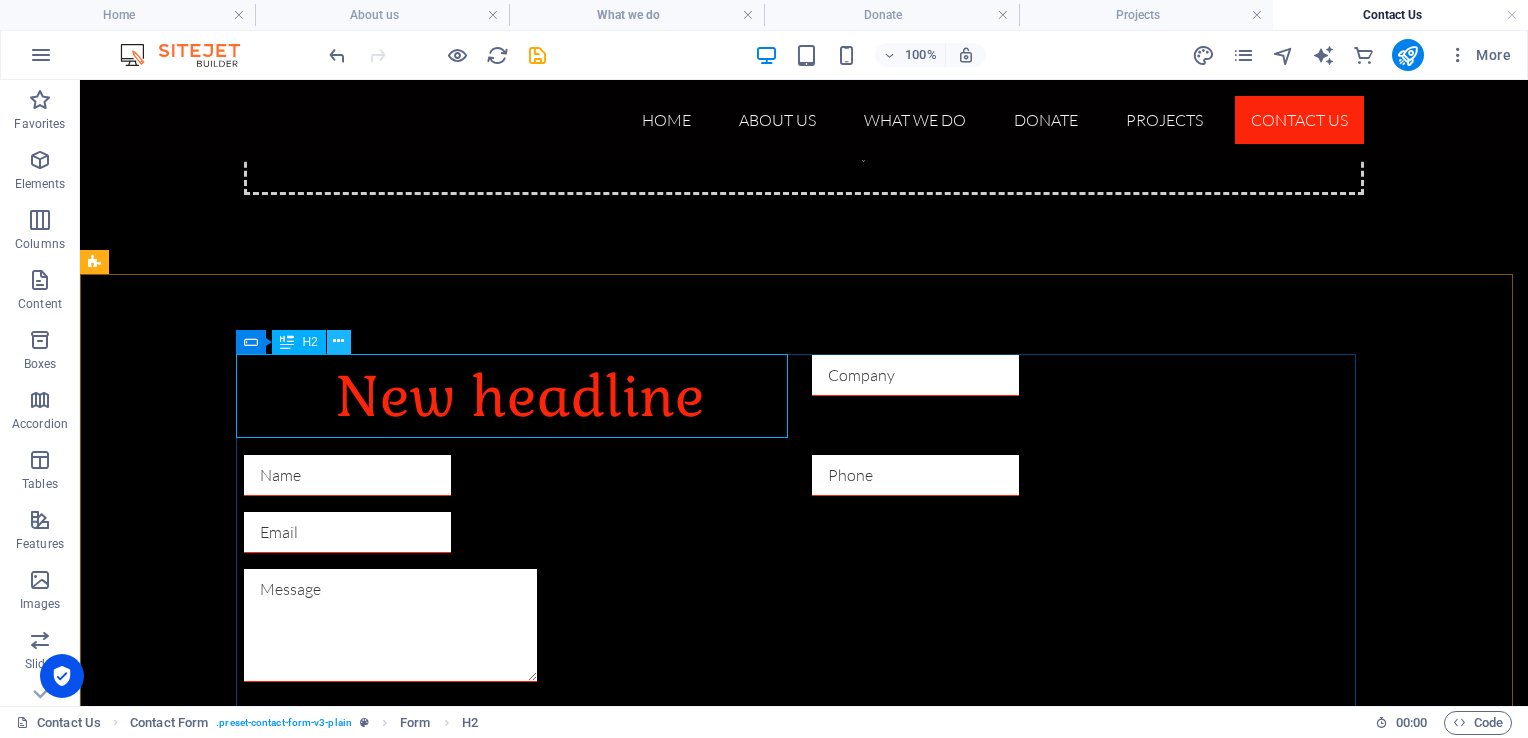 click at bounding box center (338, 341) 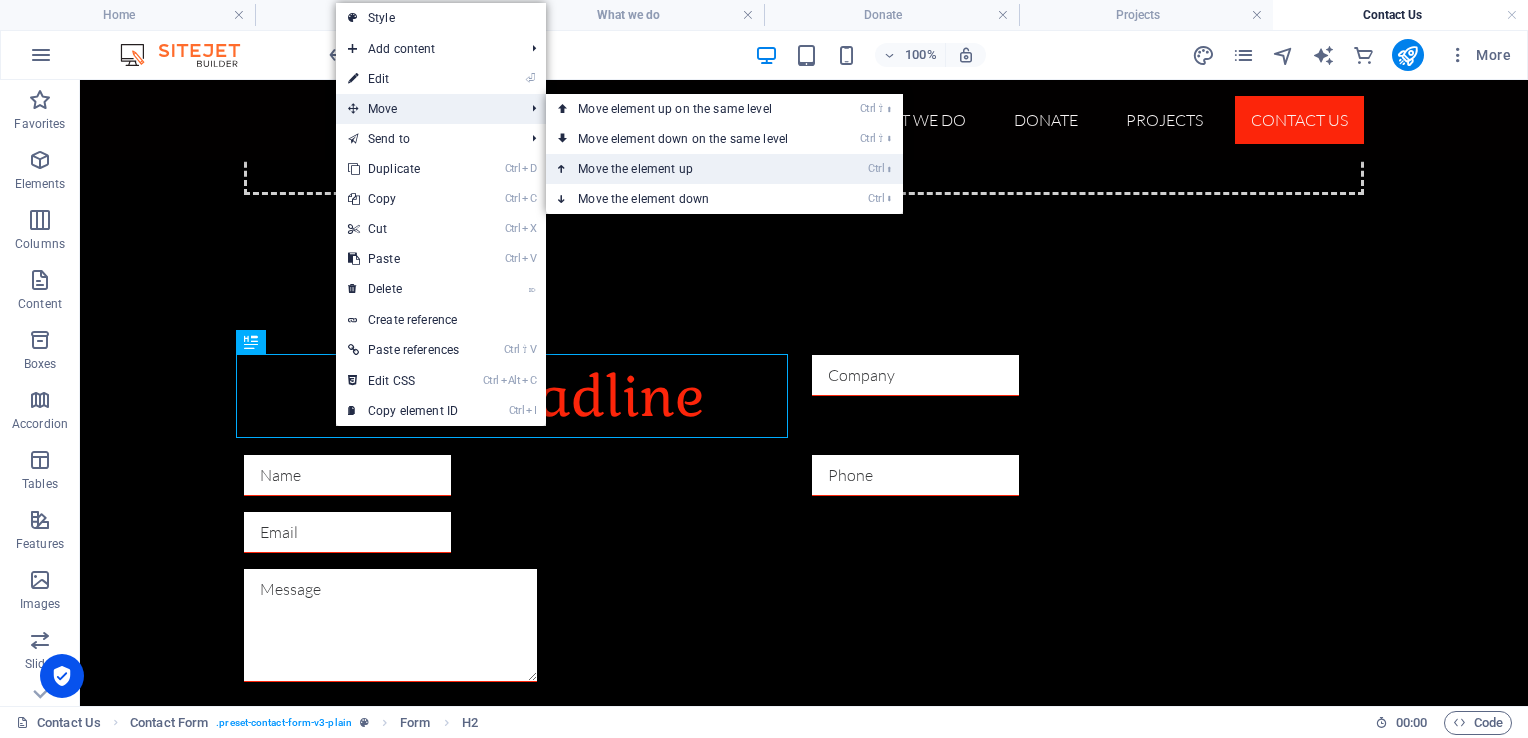click on "Ctrl ⬆  Move the element up" at bounding box center (687, 169) 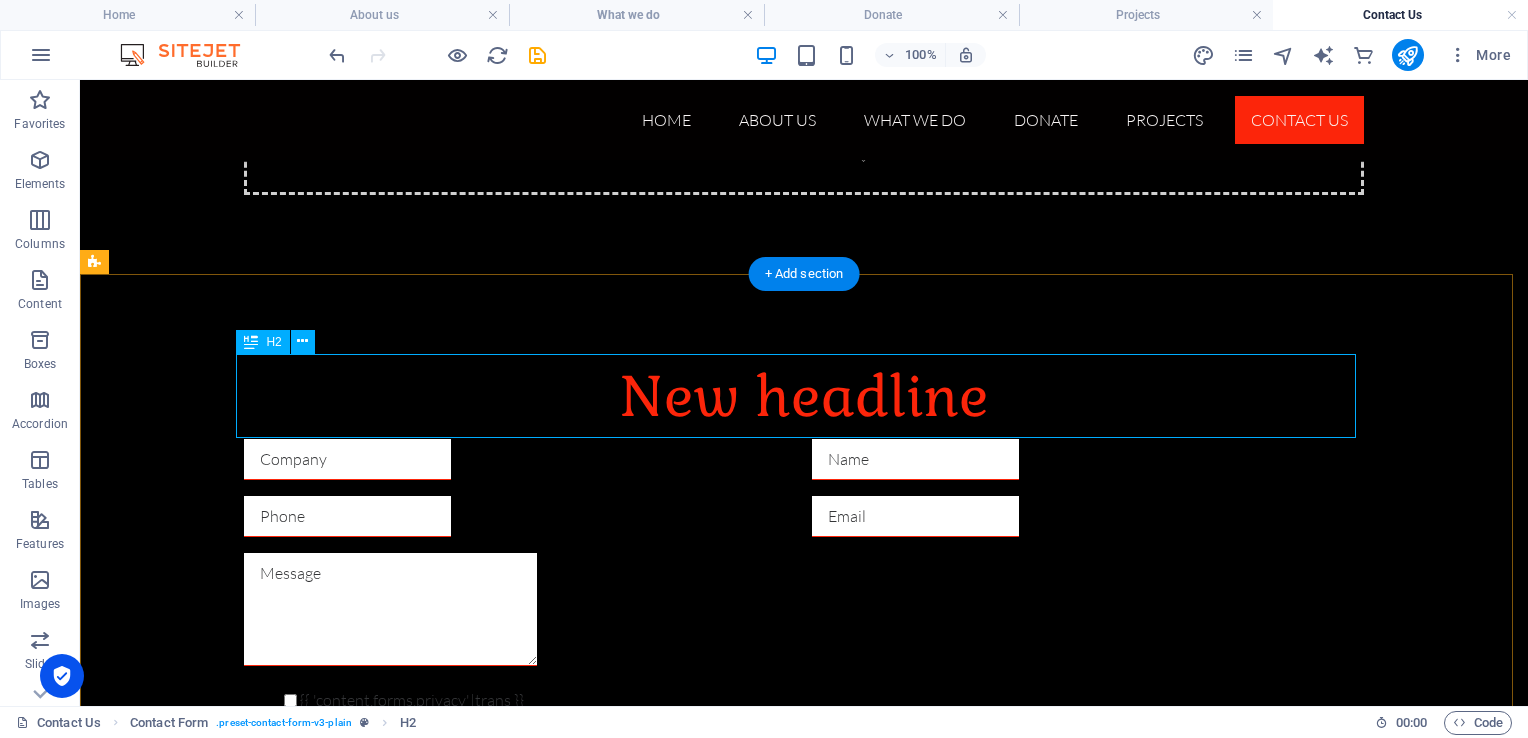 click on "New headline" at bounding box center (804, 397) 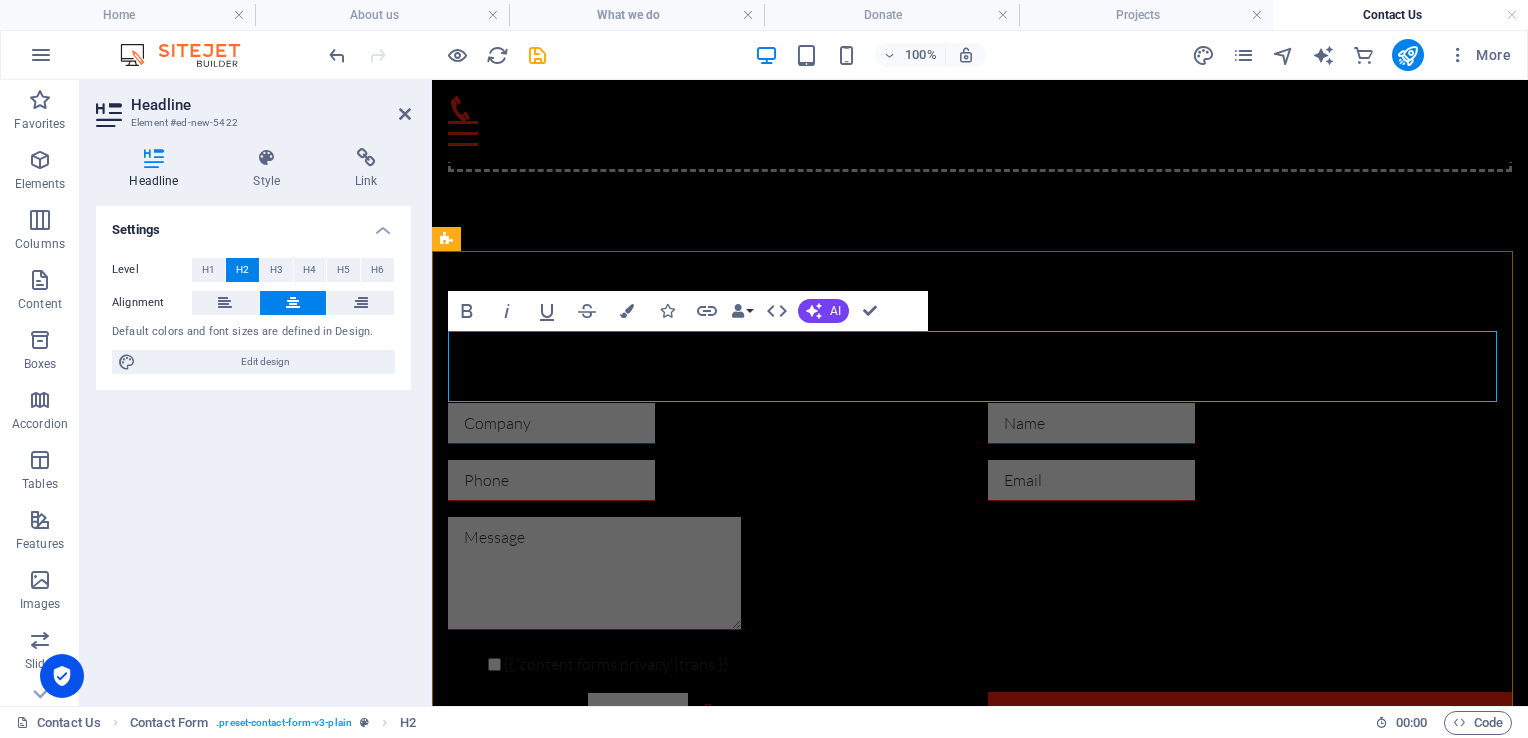 type 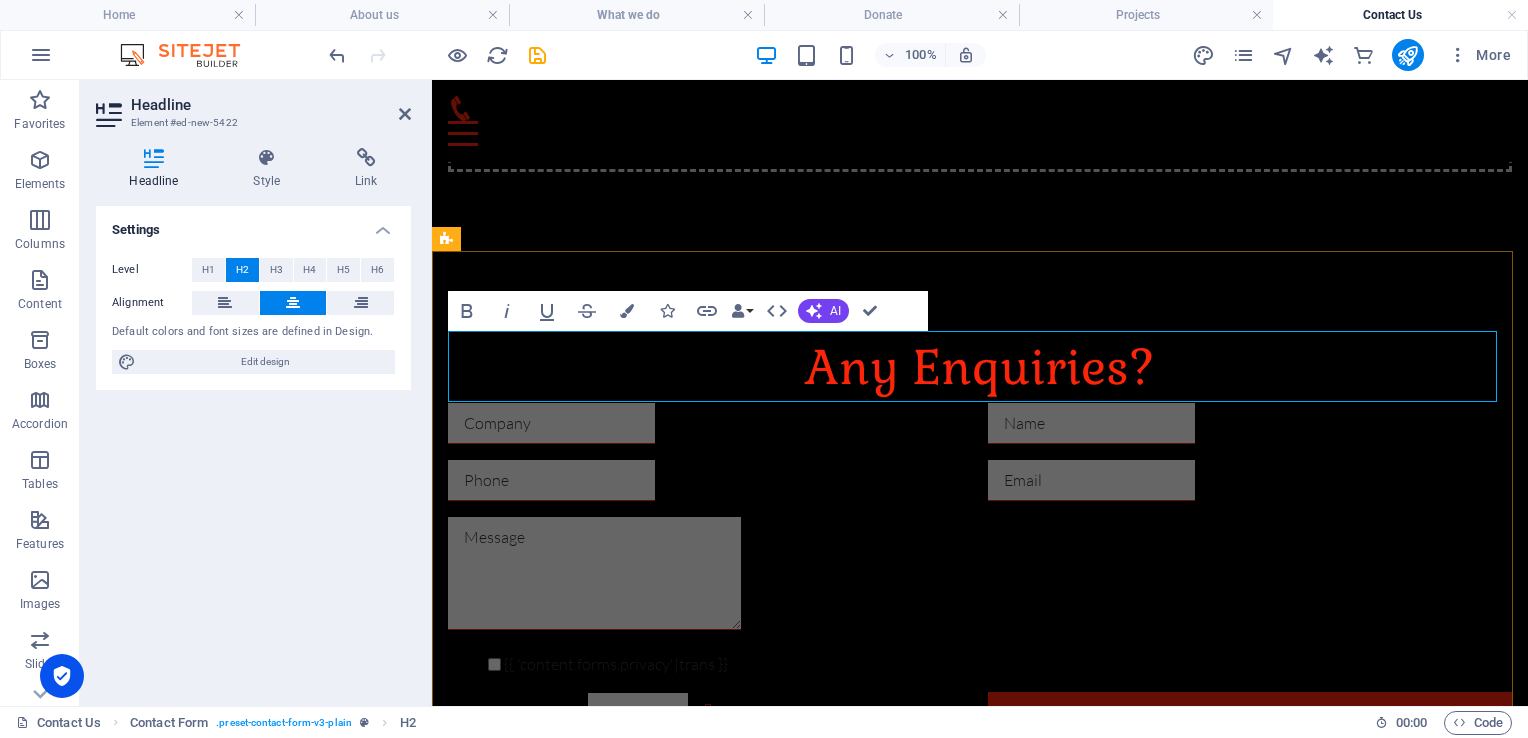 click on "Any Enquiries?" at bounding box center [980, 367] 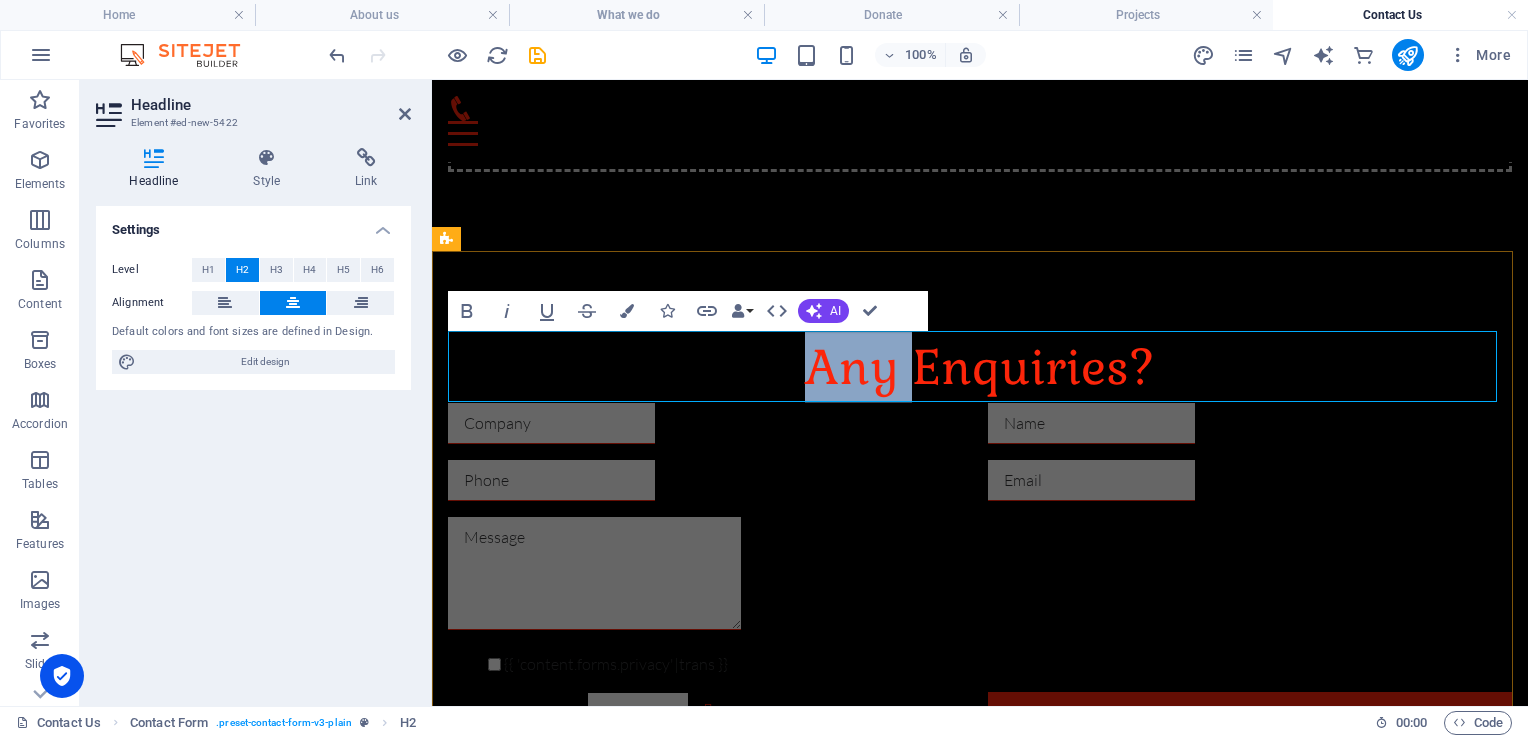 click on "Any Enquiries?" at bounding box center (980, 367) 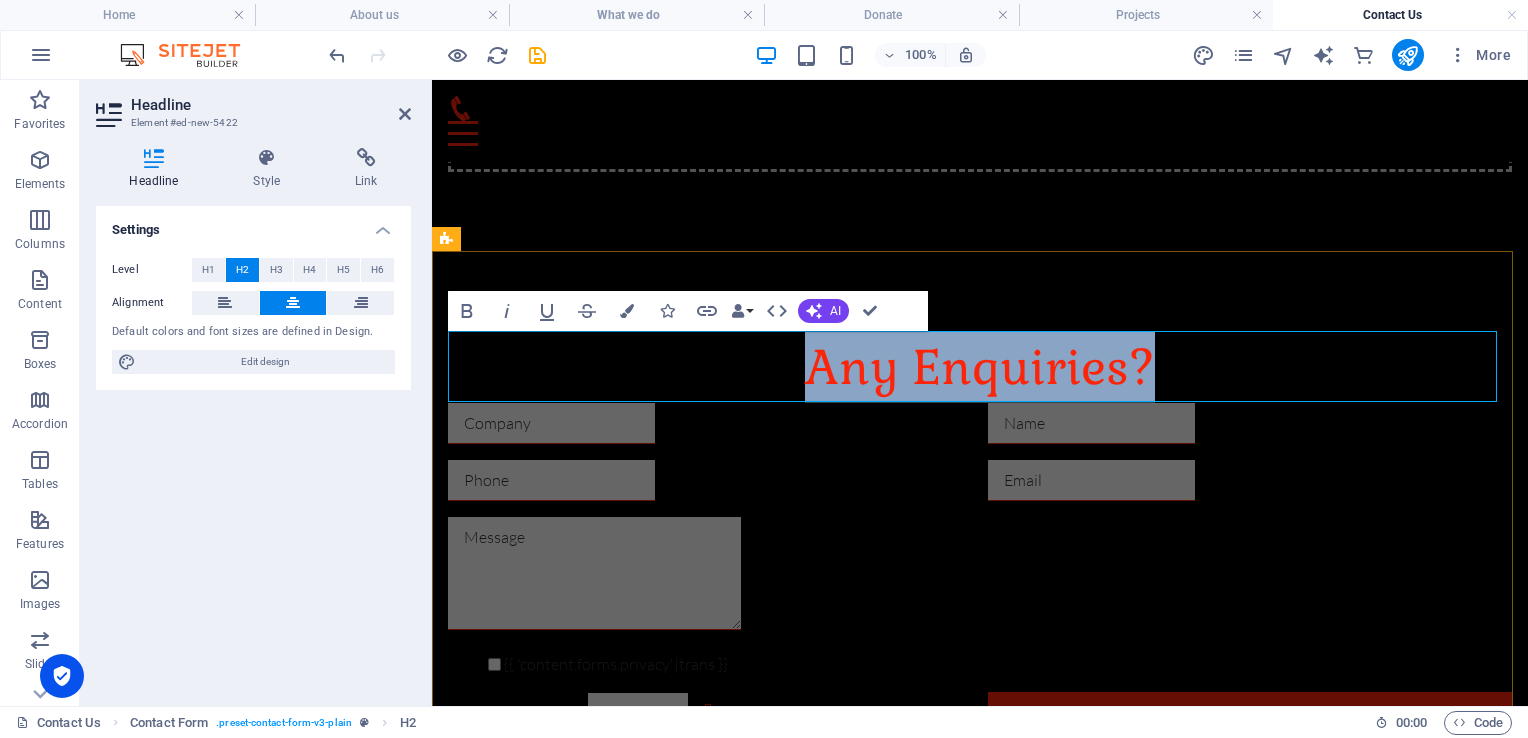 click on "Any Enquiries?" at bounding box center (980, 367) 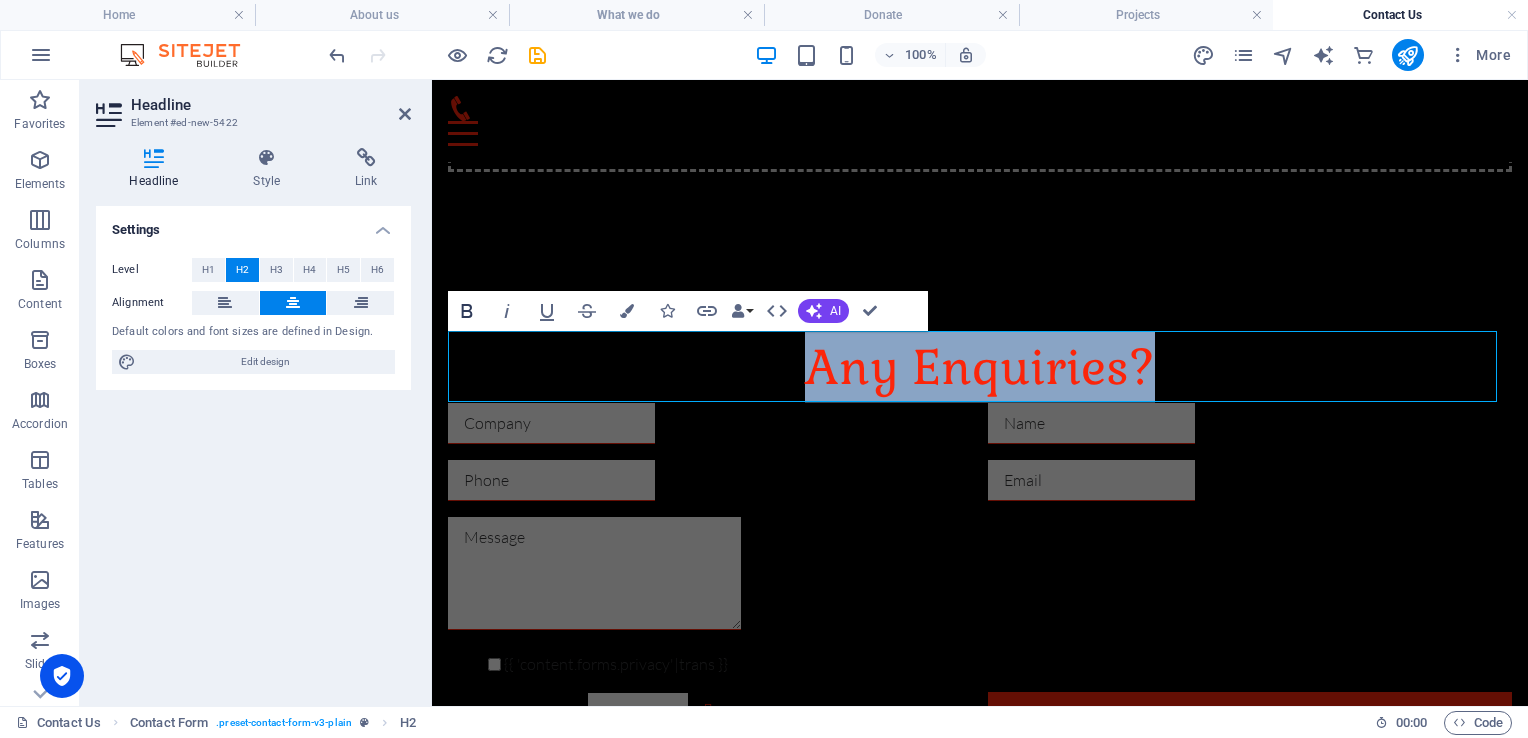 click 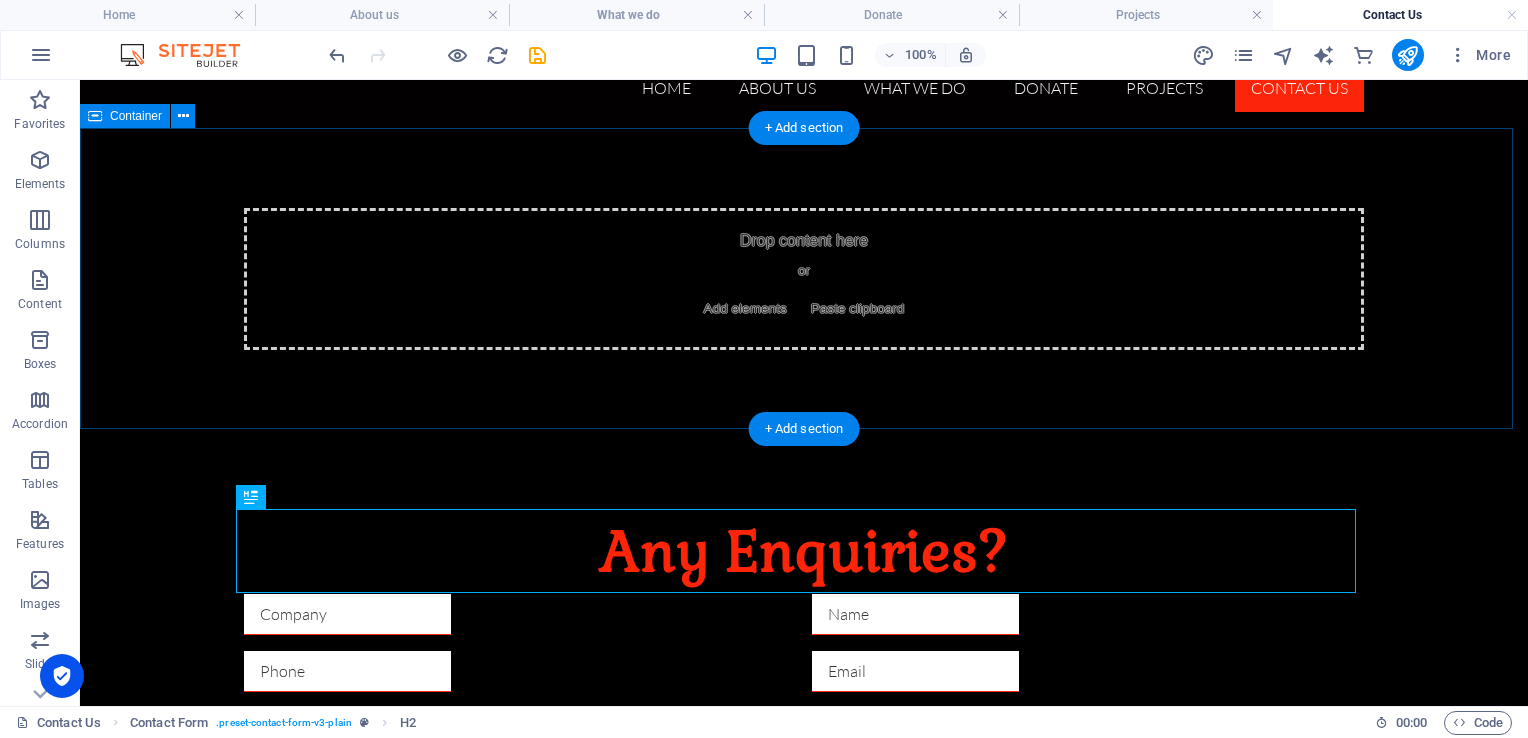 scroll, scrollTop: 0, scrollLeft: 0, axis: both 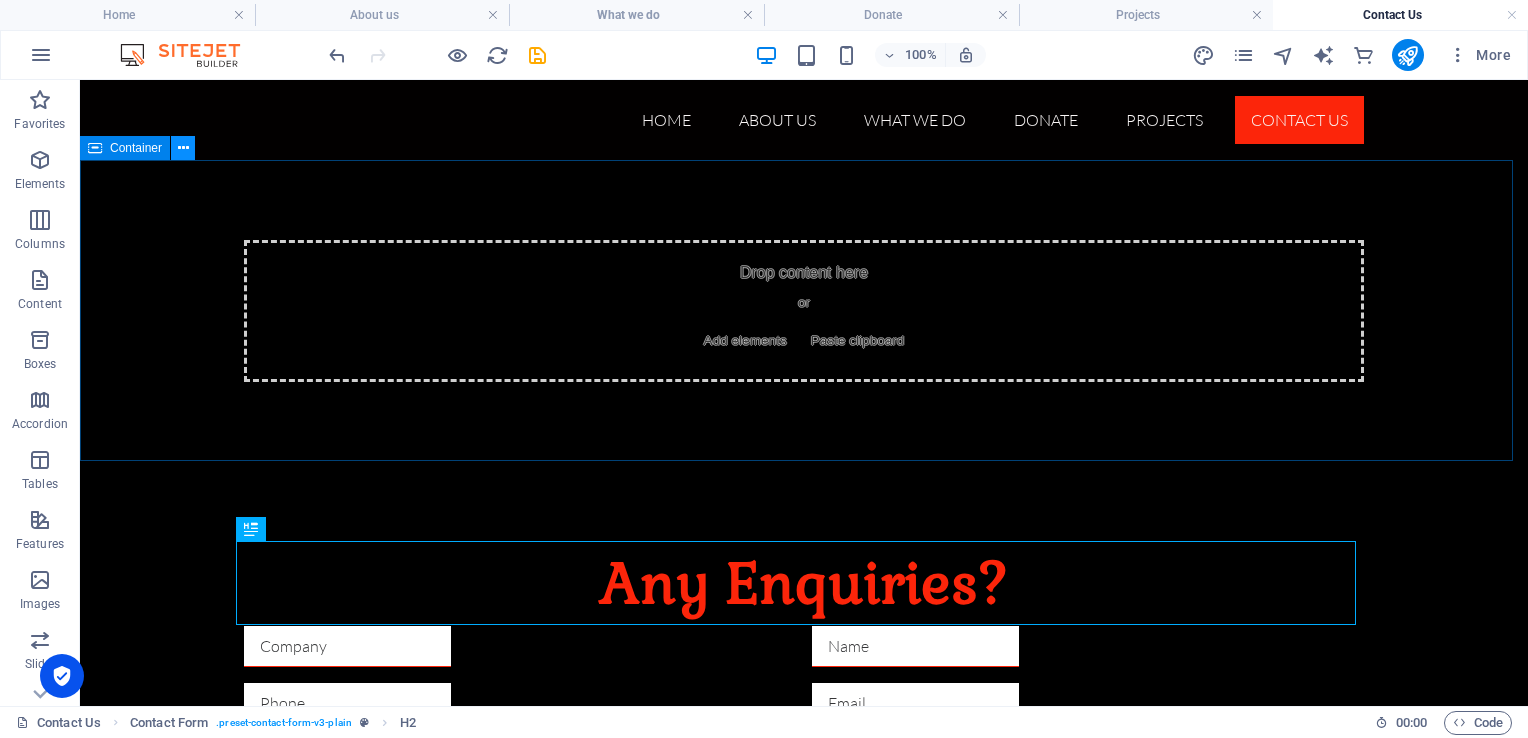 click at bounding box center [183, 148] 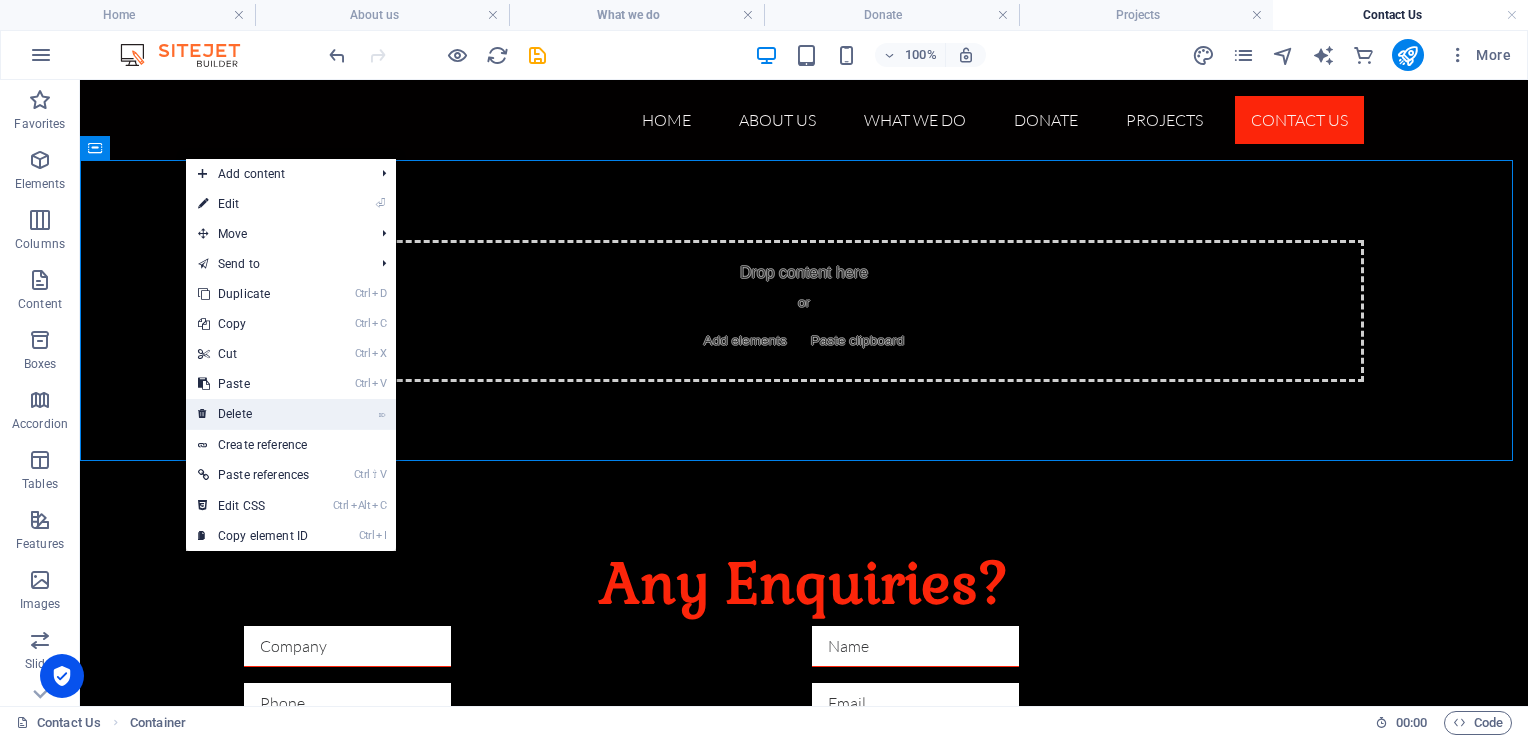 click on "⌦  Delete" at bounding box center [253, 414] 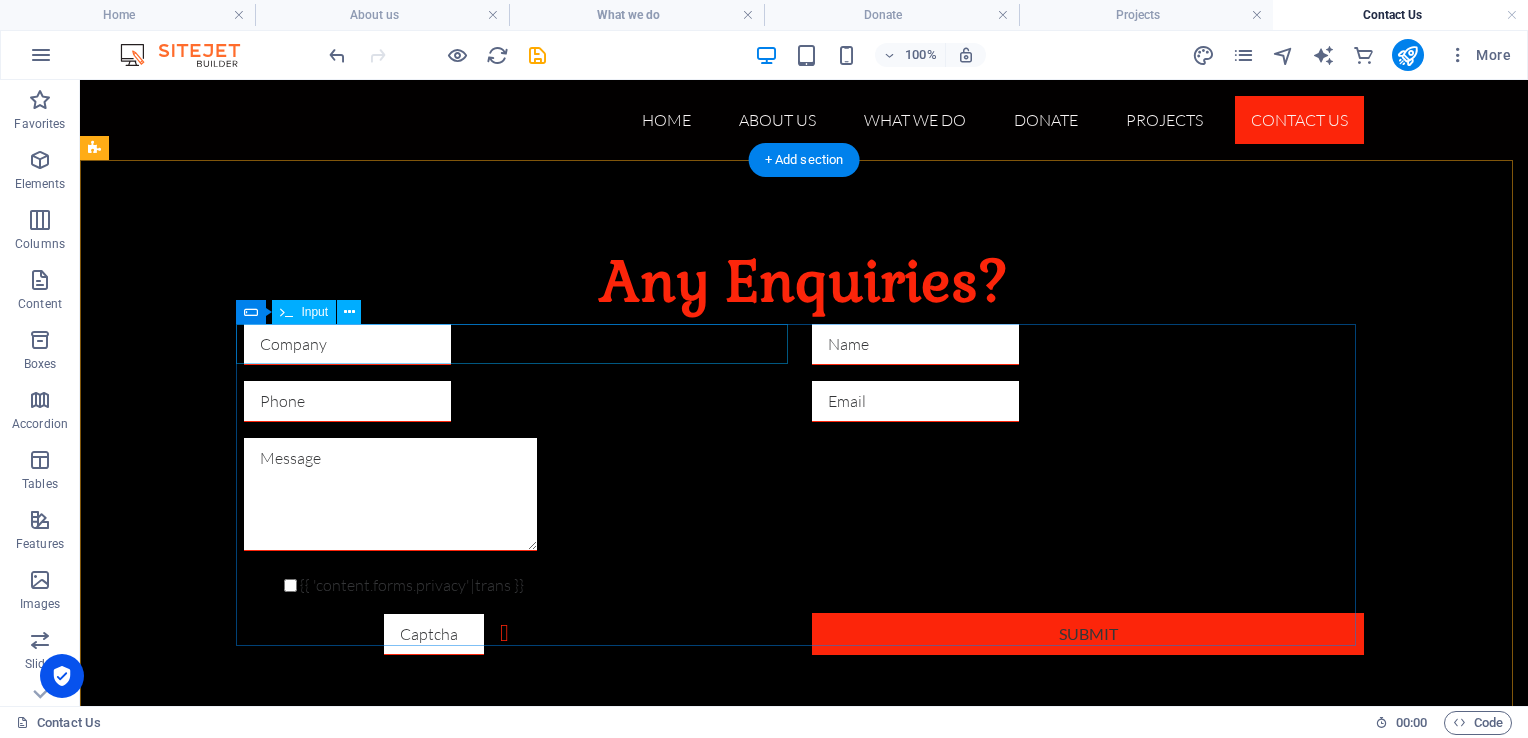 scroll, scrollTop: 20, scrollLeft: 0, axis: vertical 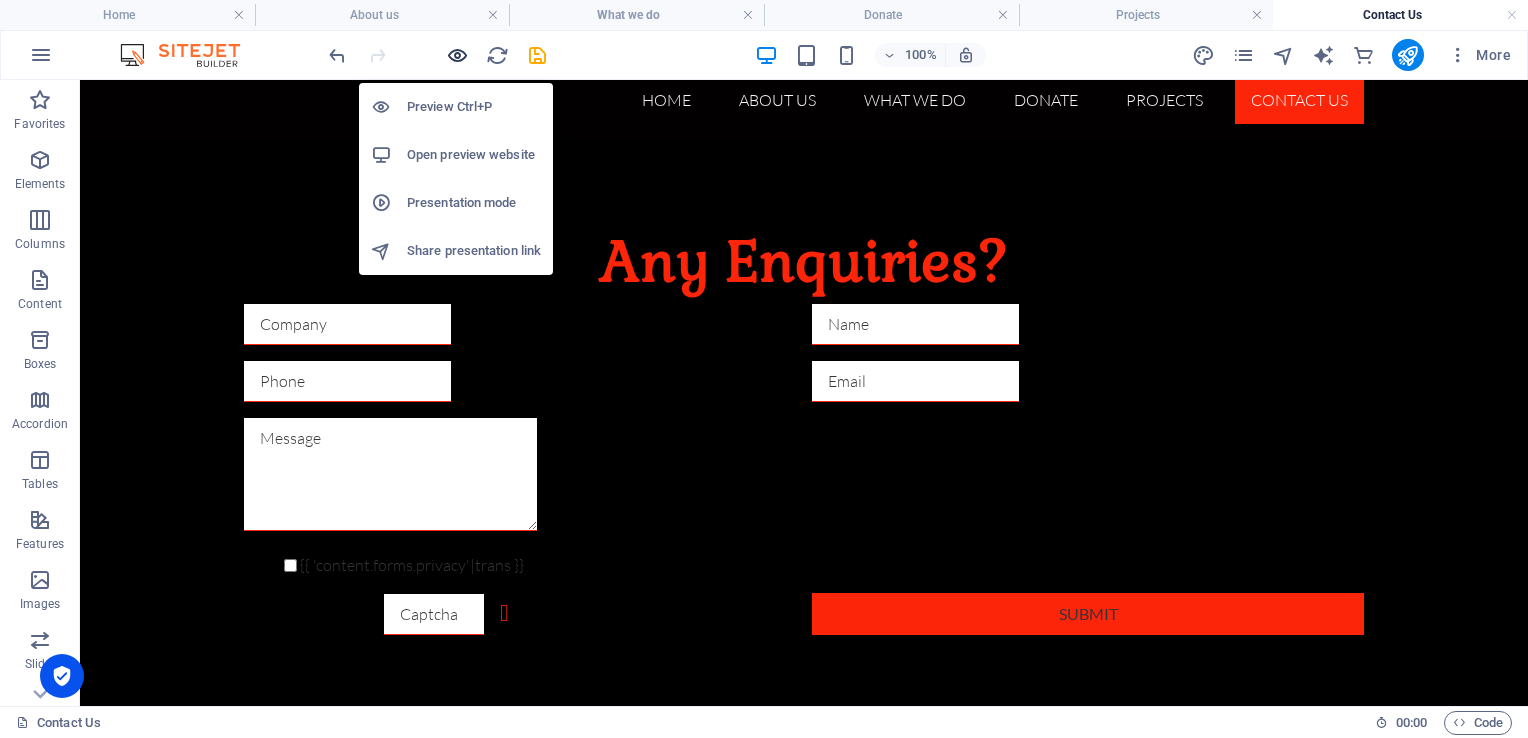 click at bounding box center [457, 55] 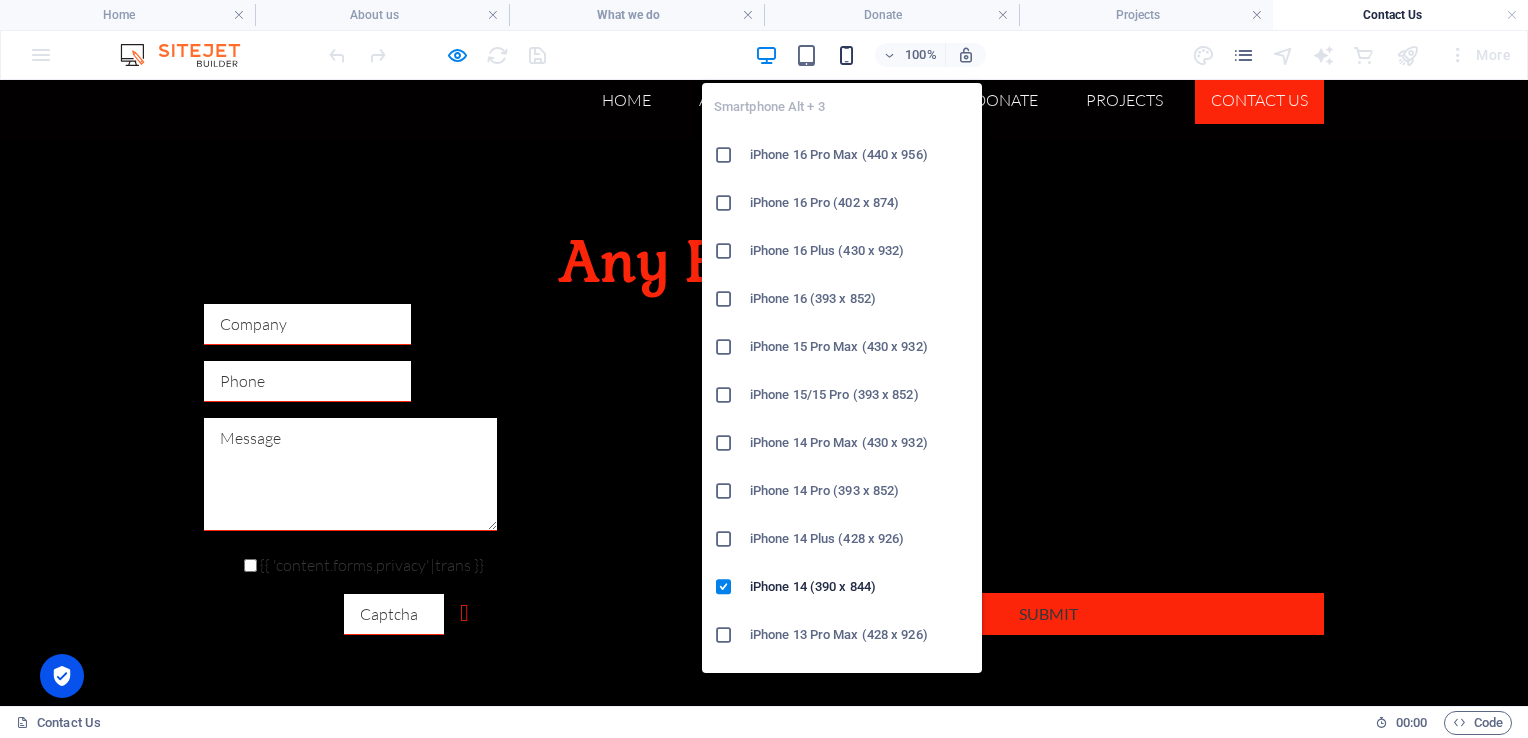 click on "Smartphone Alt + 3 iPhone 16 Pro Max (440 x 956) iPhone 16 Pro (402 x 874) iPhone 16 Plus (430 x 932) iPhone 16 (393 x 852) iPhone 15 Pro Max (430 x 932) iPhone 15/15 Pro (393 x 852) iPhone 14 Pro Max (430 x 932) iPhone 14 Pro (393 x 852) iPhone 14 Plus (428 x 926) iPhone 14 (390 x 844) iPhone 13 Pro Max (428 x 926) iPhone 13/13 Pro (390 x 844) iPhone 13 Mini (375 x 812) iPhone SE (2nd gen) (375 x 667) Galaxy S22/S23/S24 Ultra (384 x 824) Galaxy S22/S23/S24 Plus (384 x 832) Galaxy S22/S23/S24 (360 x 780) Galaxy S21 Ultra/Plus (384 x 854) Galaxy S21 (360 x 800) Galaxy S20 FE (412 x 914) Galaxy A32 (412 x 915) Pixel 9 Pro XL (428 x 926) Pixel 9/9 Pro (412 x 915) Pixel 8/8 Pro (412 x 732) Pixel 7/7 Pro (412 x 915) Pixel 6/6 Pro (412 x 915) Huawei P60 Pro (412 x 915) Huawei Mate 50 Pro (412 x 932) Huawei P50 Pro (412 x 915) Xiaomi 13 Pro (412 x 915) Xiaomi 12 Pro (412 x 915) Xiaomi Redmi Note 12 Pro (412 x 915)" at bounding box center (842, 370) 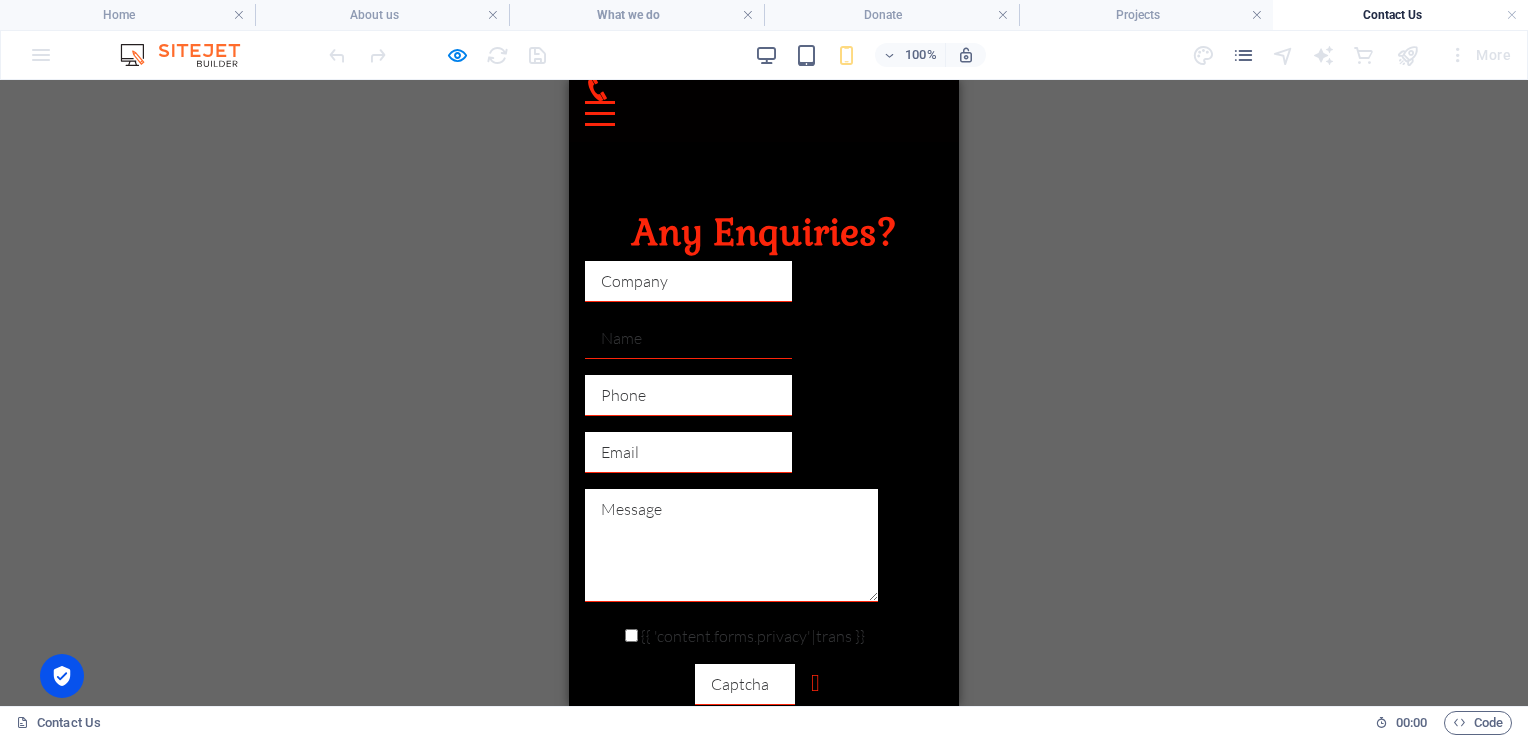 scroll, scrollTop: 0, scrollLeft: 0, axis: both 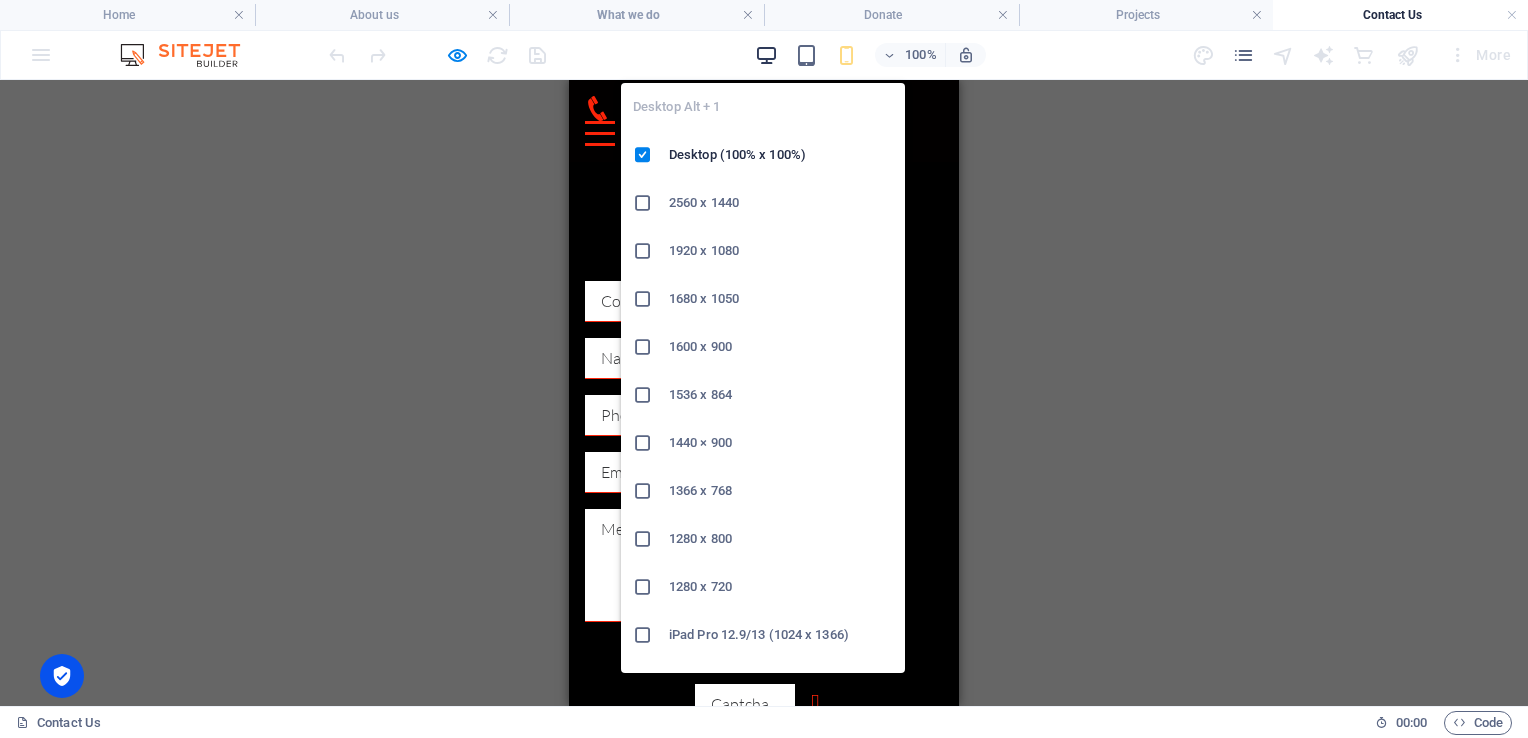 click at bounding box center (766, 55) 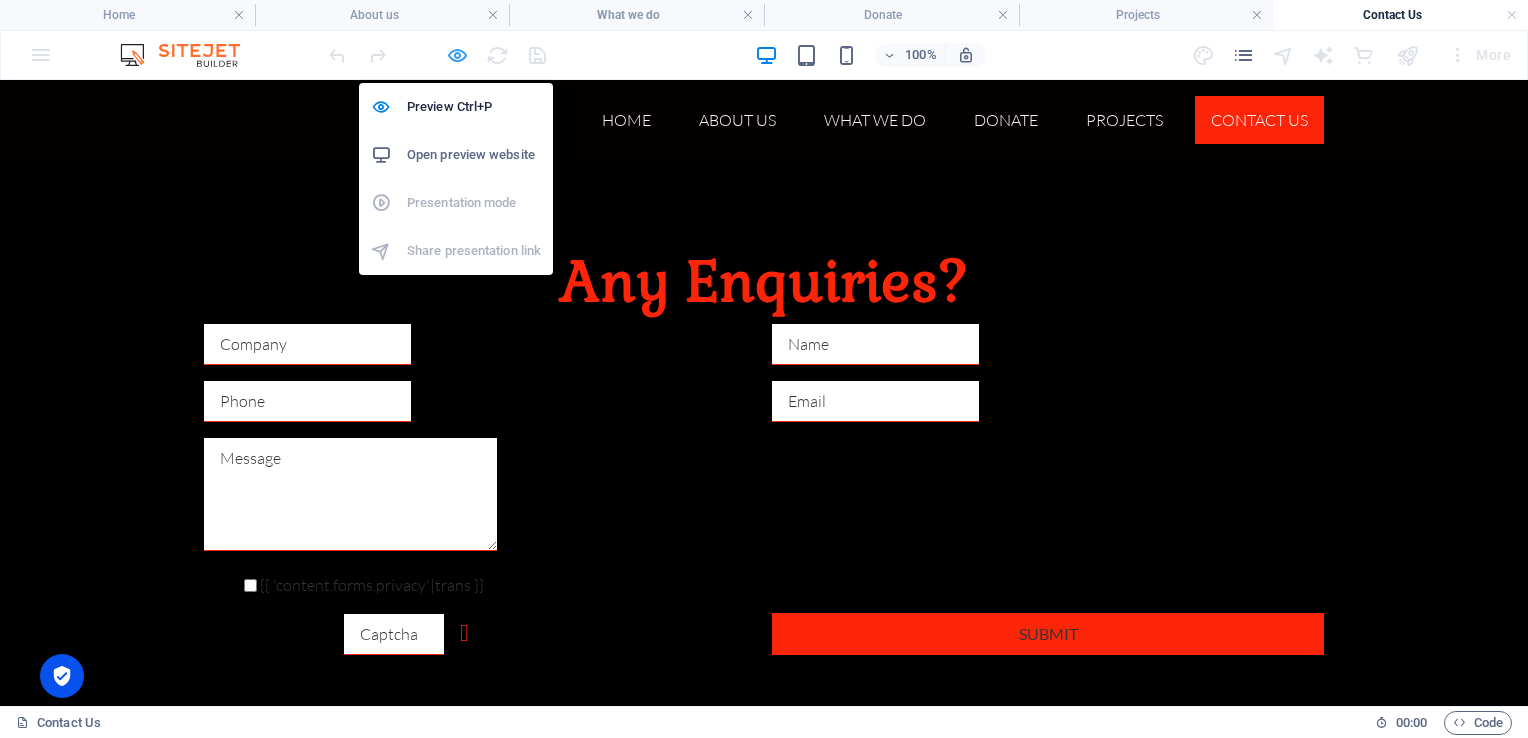 click at bounding box center [457, 55] 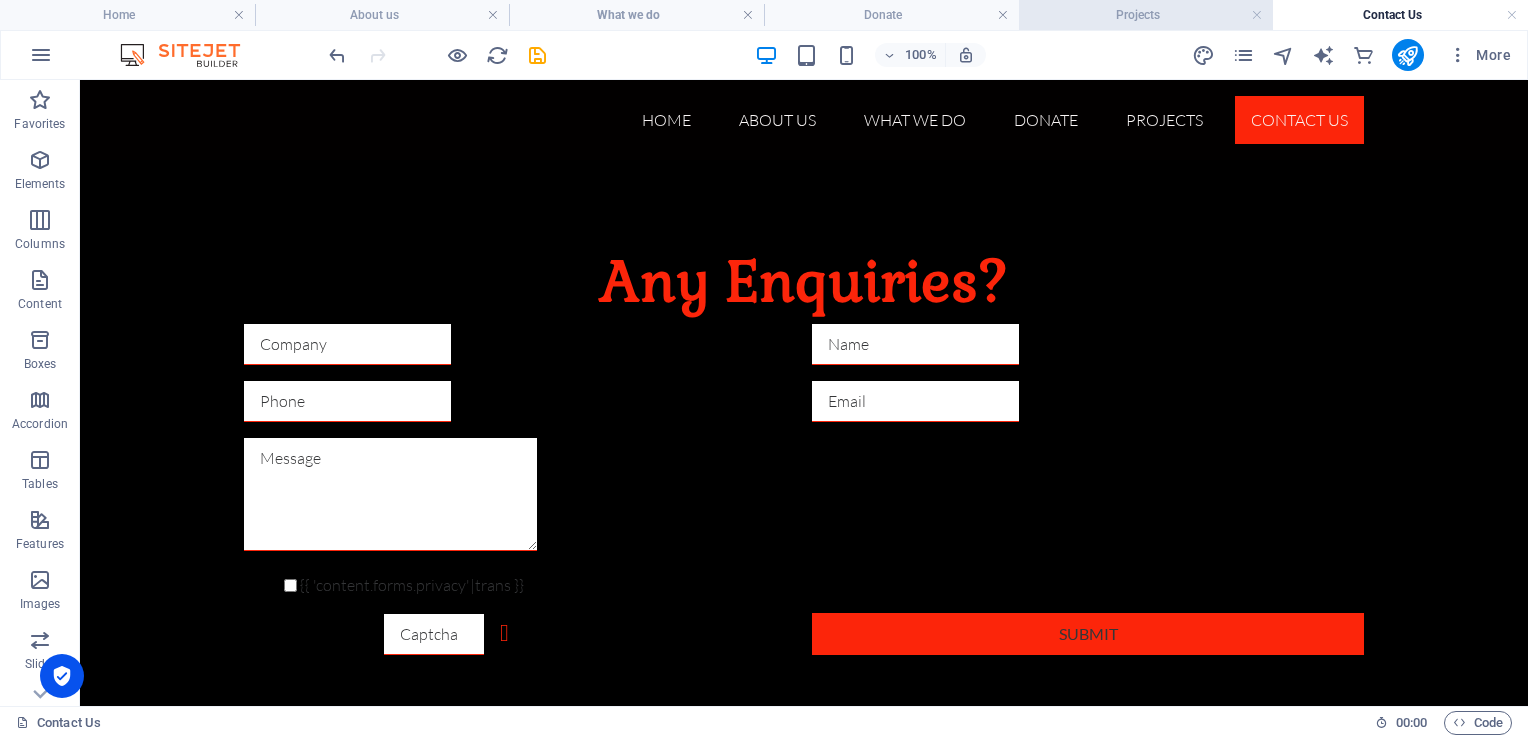 click on "Projects" at bounding box center [1146, 15] 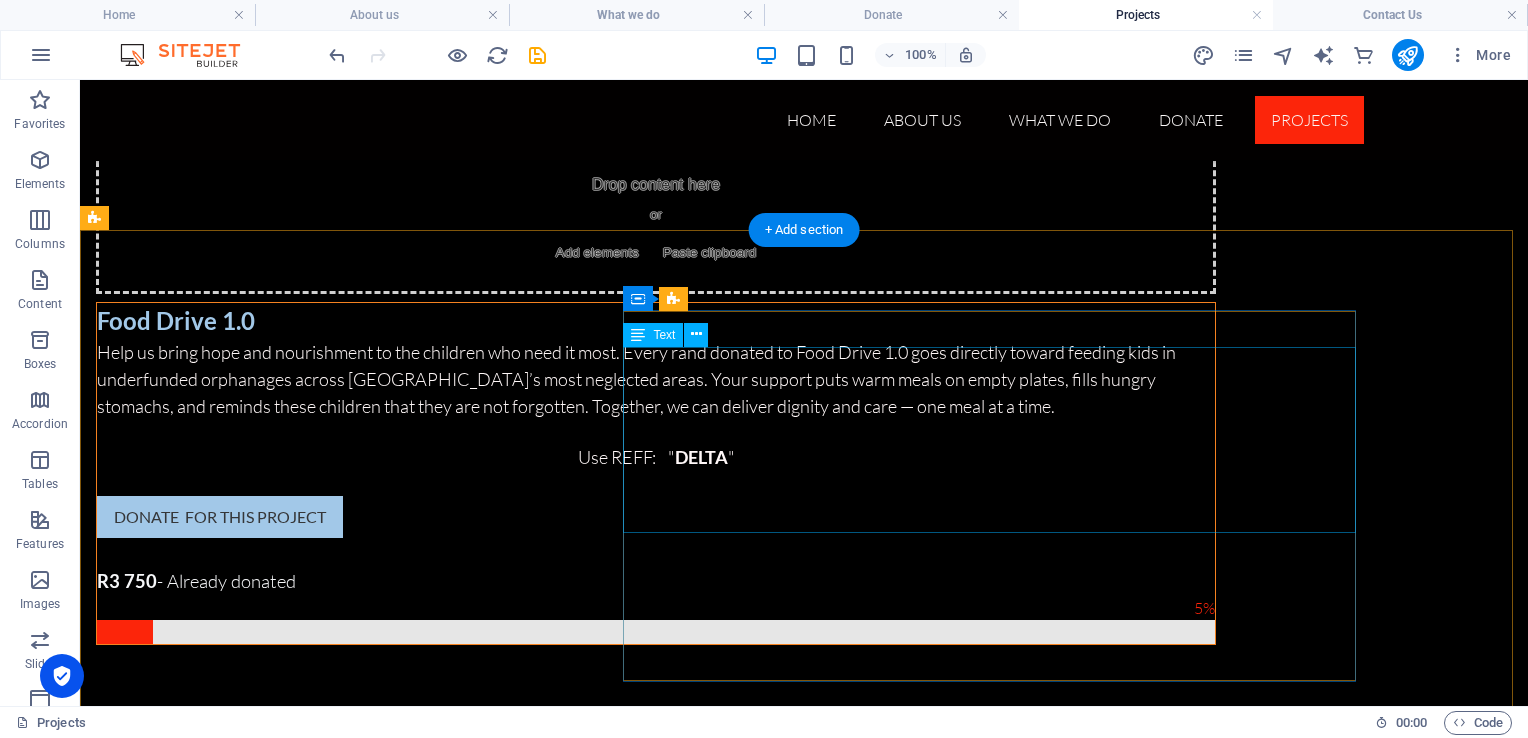 scroll, scrollTop: 1064, scrollLeft: 0, axis: vertical 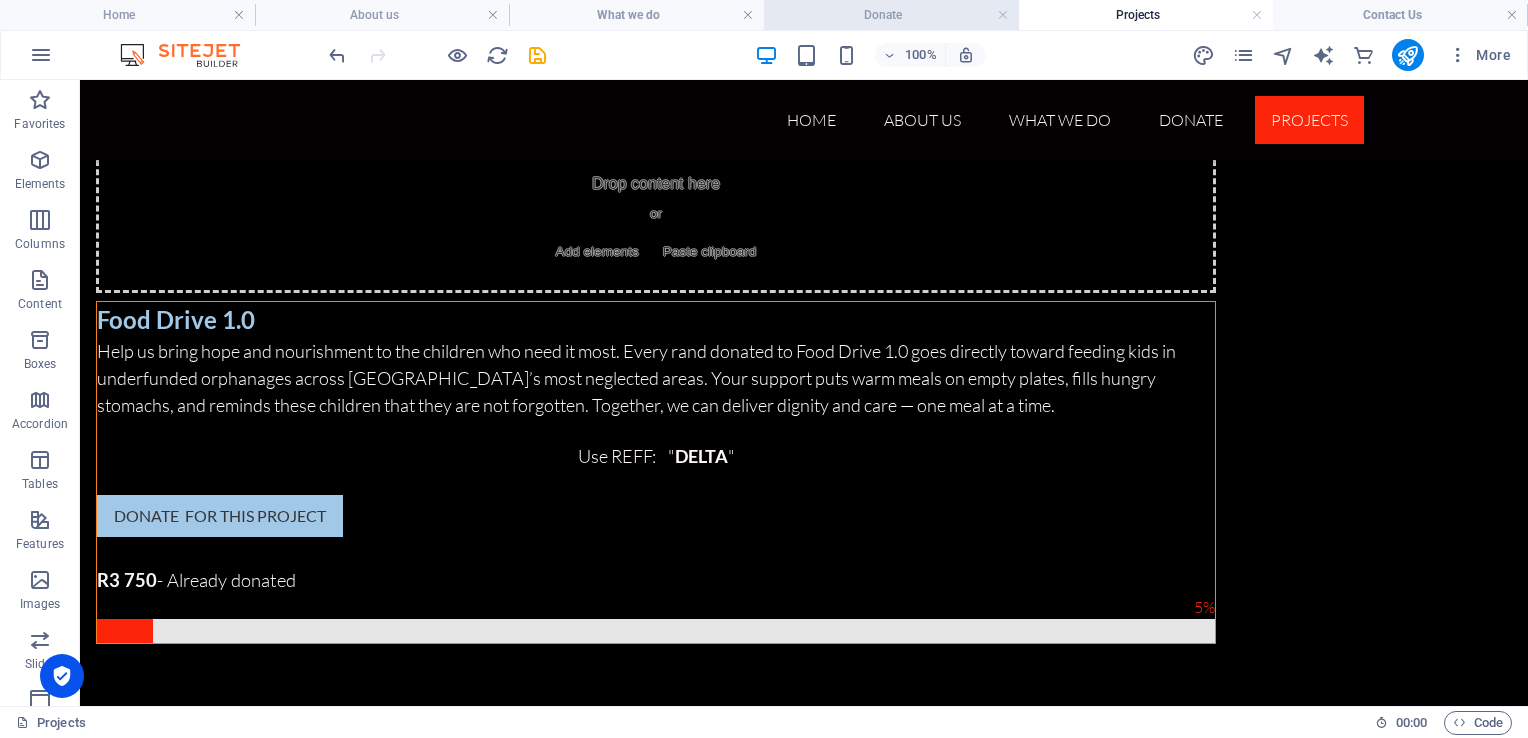 click on "Donate" at bounding box center [891, 15] 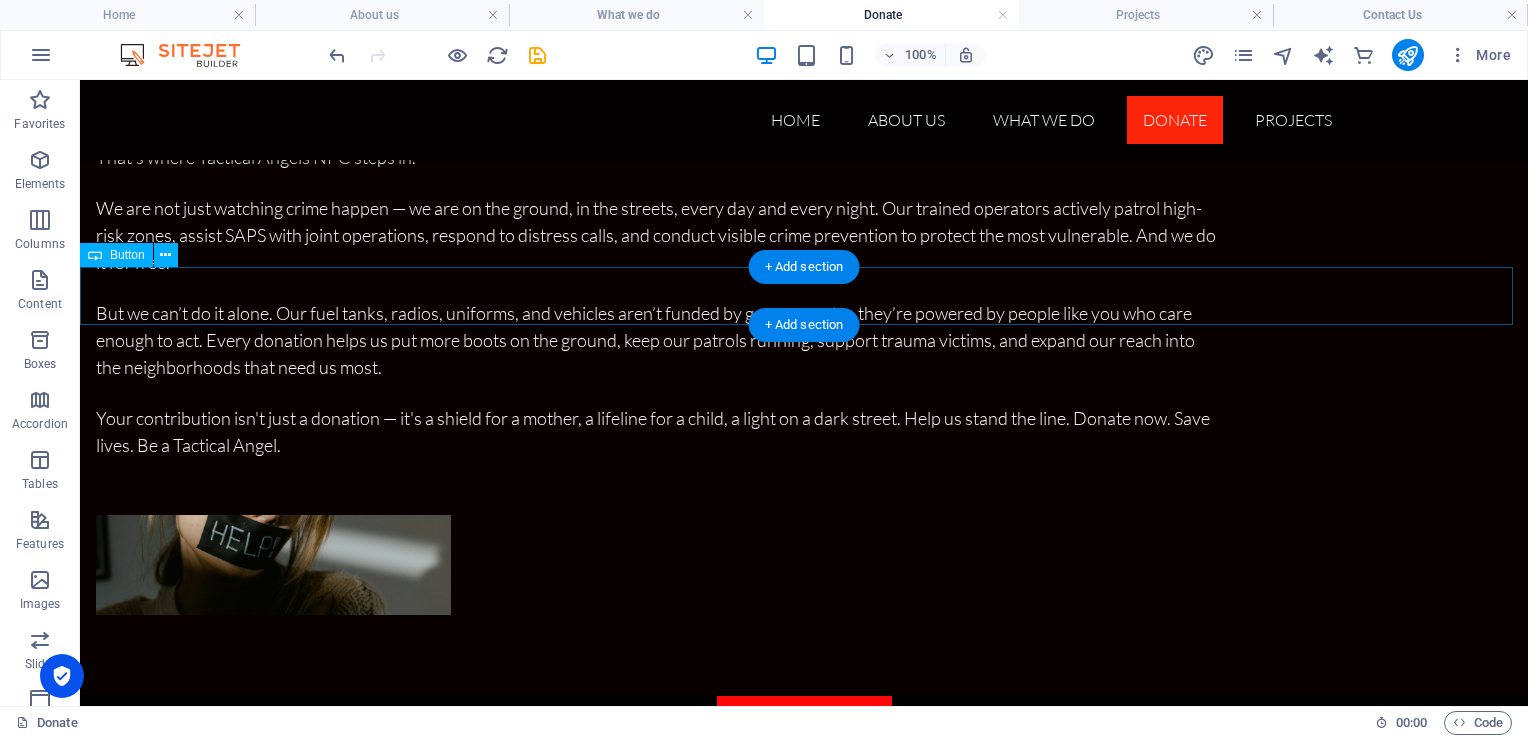 scroll, scrollTop: 994, scrollLeft: 0, axis: vertical 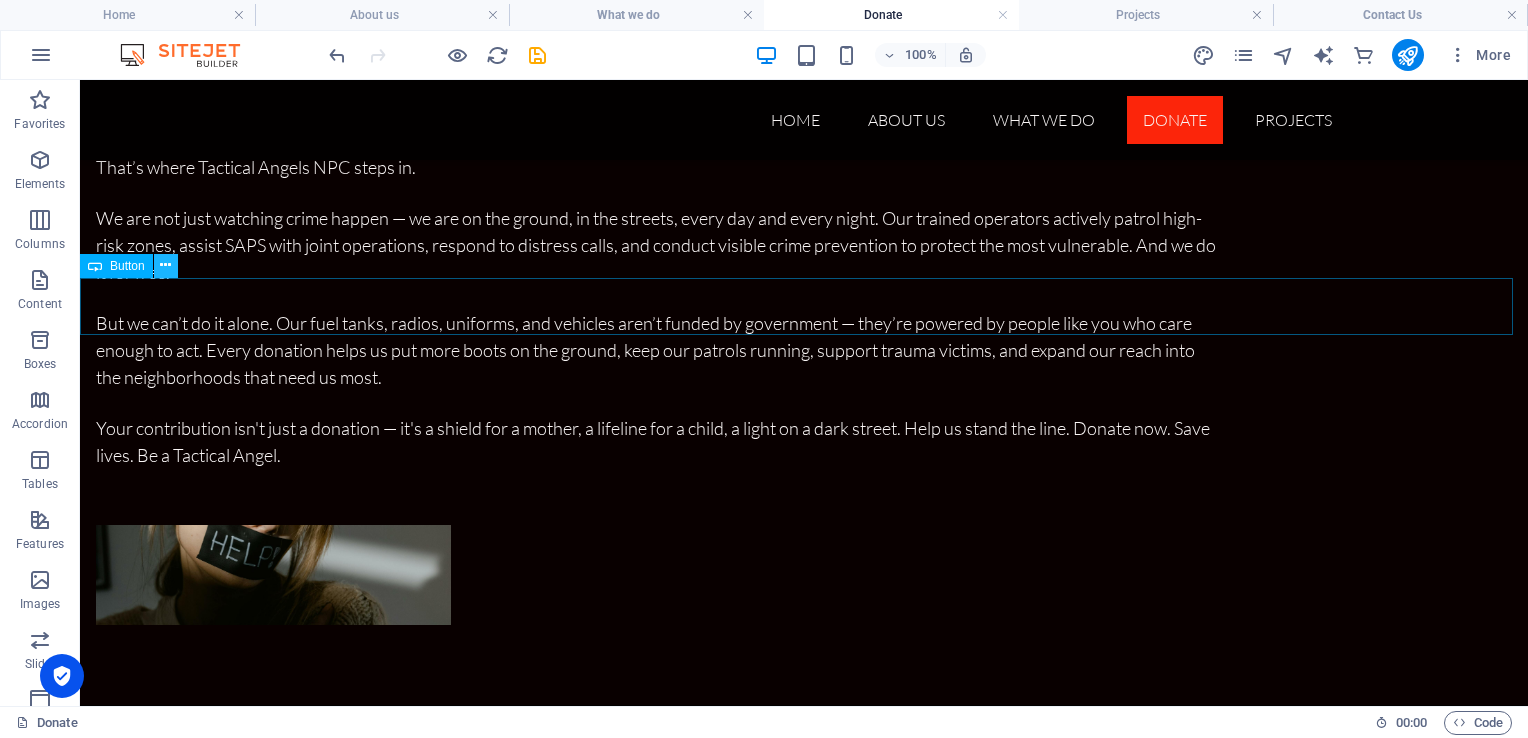 click at bounding box center (165, 265) 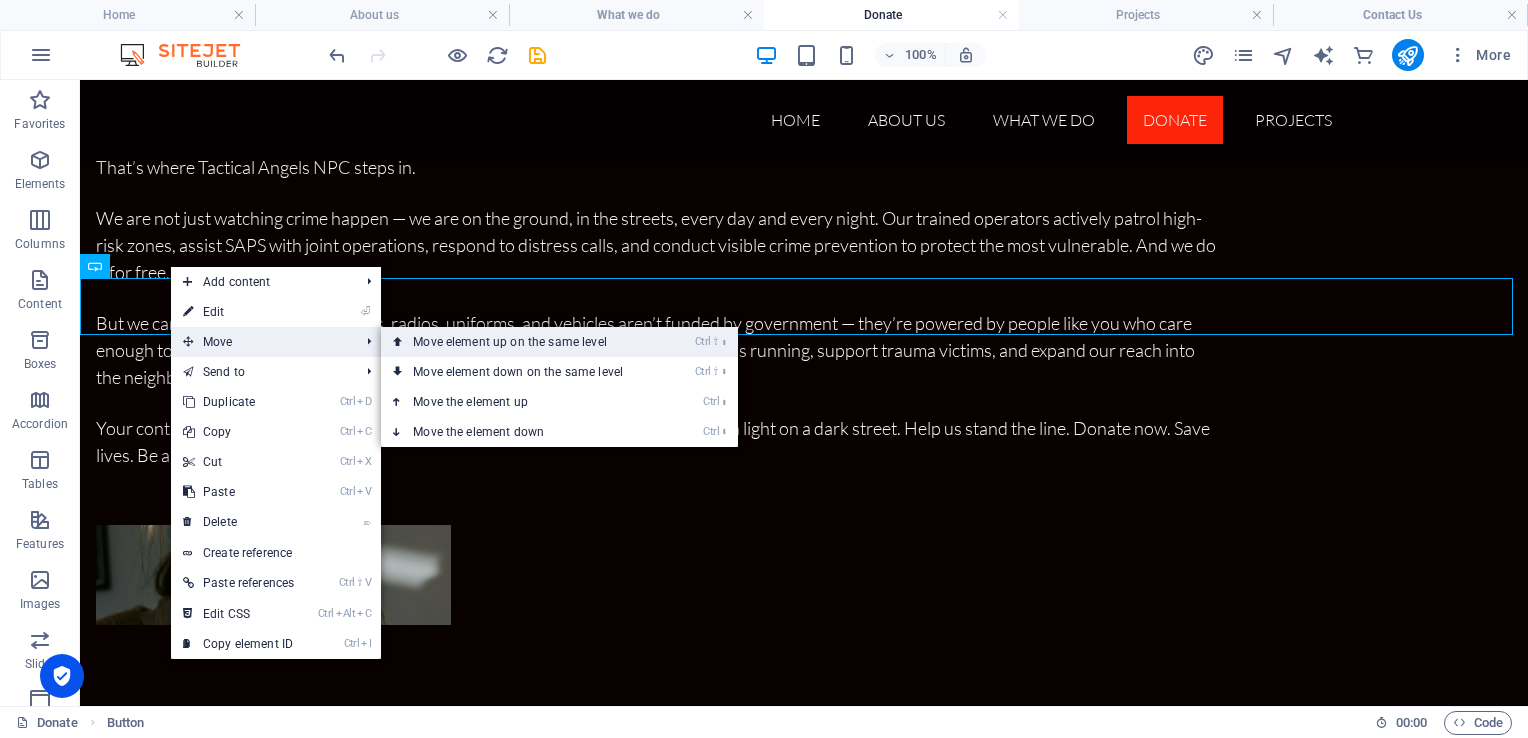 click on "Ctrl ⇧ ⬆  Move element up on the same level" at bounding box center [522, 342] 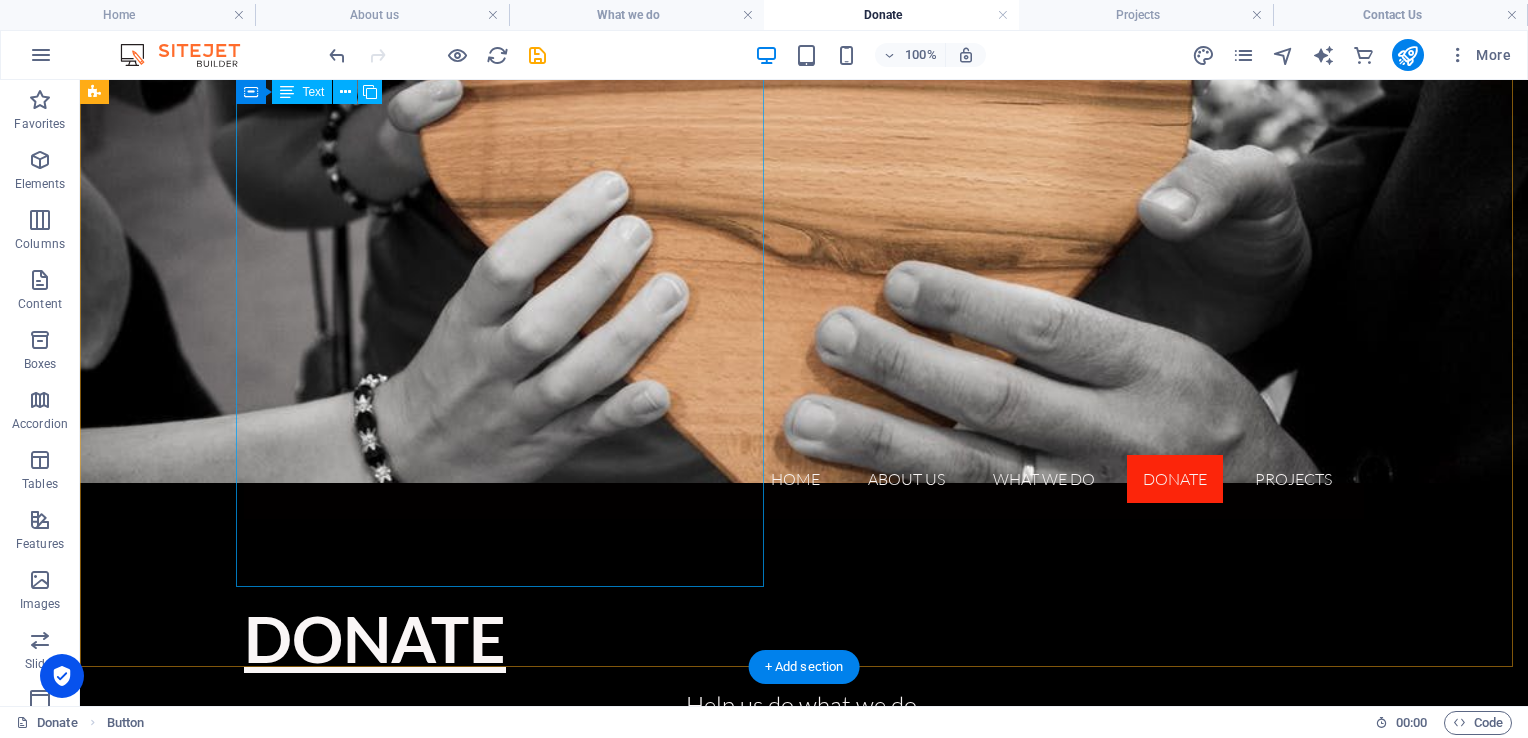 scroll, scrollTop: 112, scrollLeft: 0, axis: vertical 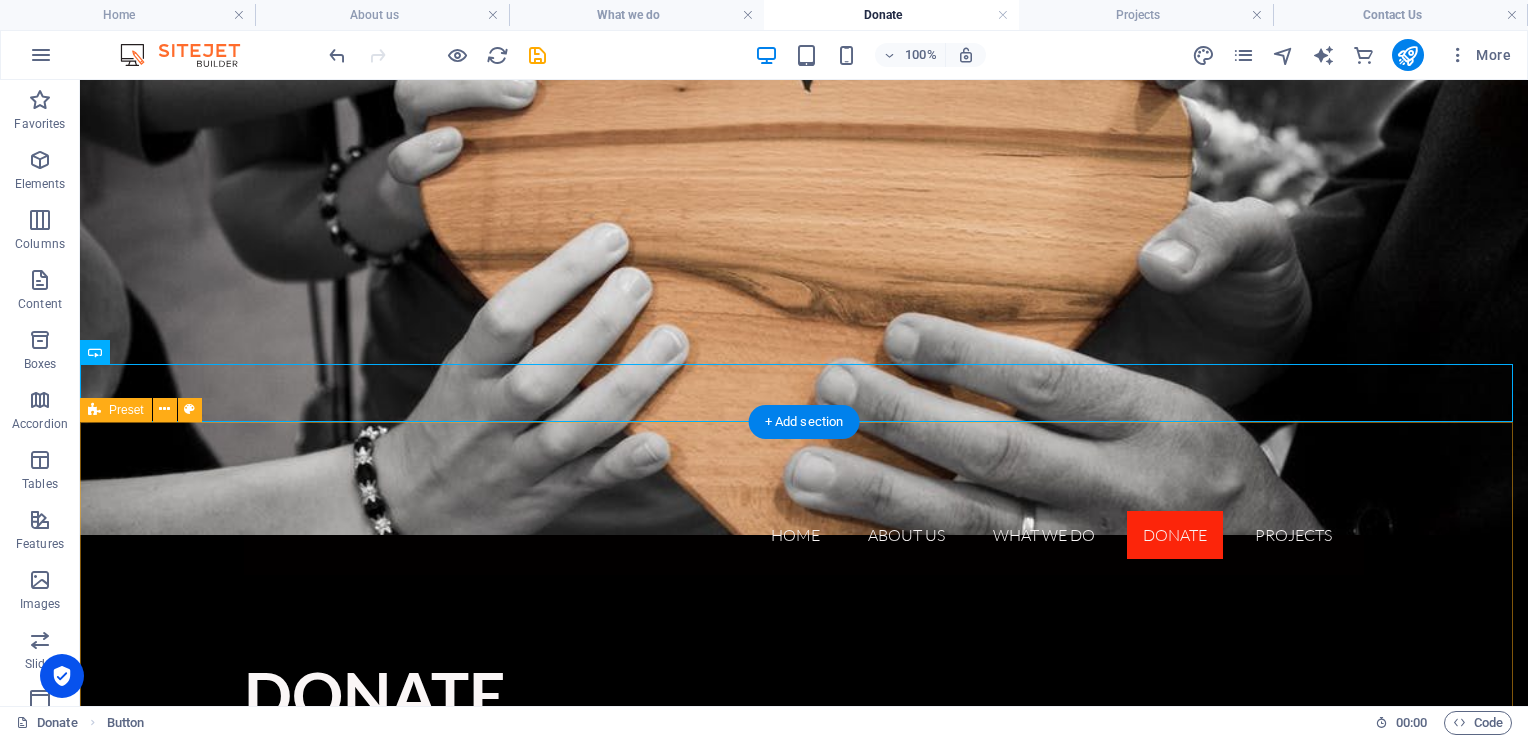 click on "[GEOGRAPHIC_DATA] faces some of the highest violent crime rates in the world — and [GEOGRAPHIC_DATA] stands at the epicenter. Every day, families live behind locked gates, women walk in fear, and communities are left unprotected as crime syndicates, home invasions, hijackings, and gender-based violence continue to rise. Government resources are stretched thin, and while SAPS does what it can, it cannot be everywhere at once. That’s where Tactical Angels NPC steps in. We are not just watching crime happen — we are on the ground, in the streets, every day and every night. Our trained operators actively patrol high-risk zones, assist SAPS with joint operations, respond to distress calls, and conduct visible crime prevention to protect the most vulnerable. And we do it for free. Your contribution isn't just a donation — it's a shield for a mother, a lifeline for a child, a light on a dark street. Help us stand the line. Donate now. Save lives. Be a Tactical Angel." at bounding box center [804, 1289] 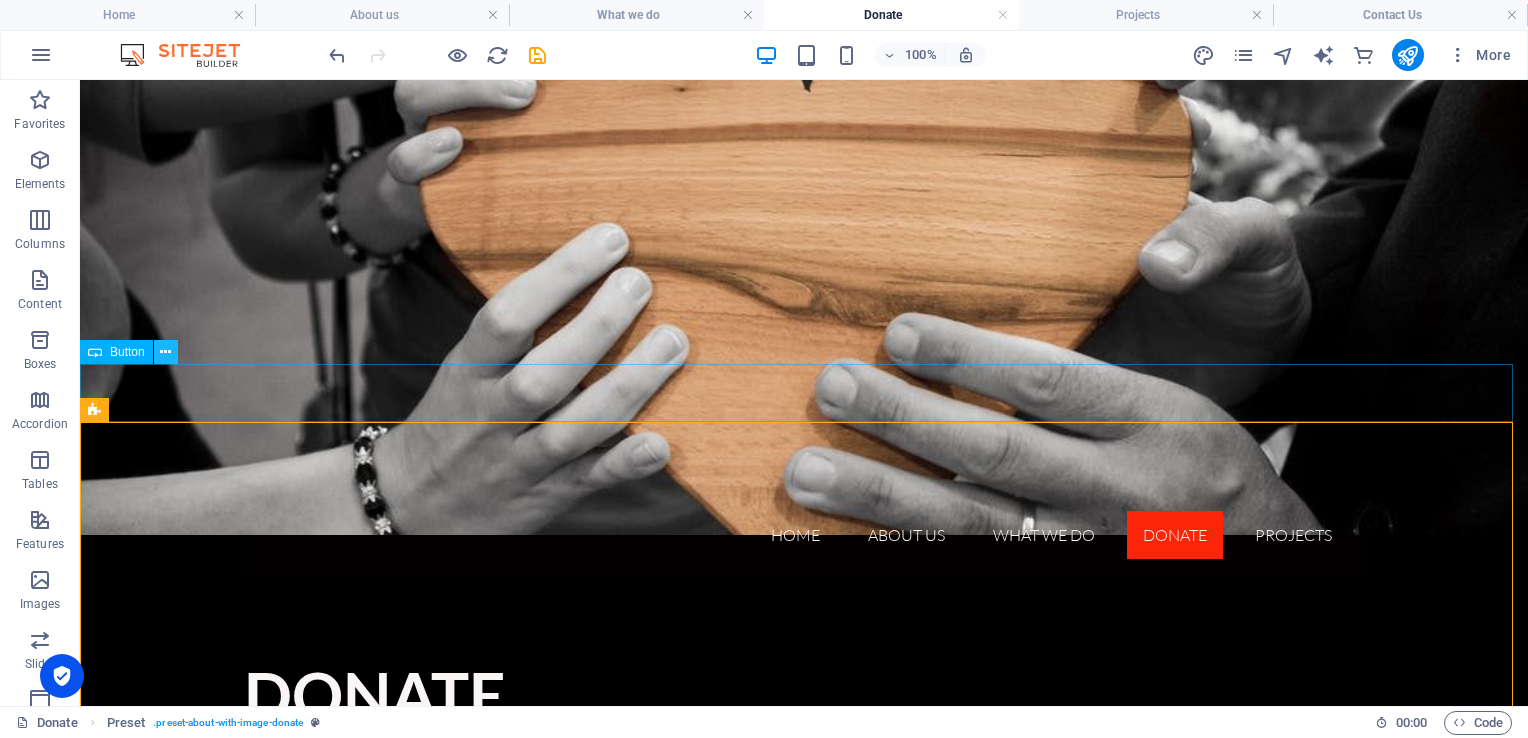 click at bounding box center (165, 352) 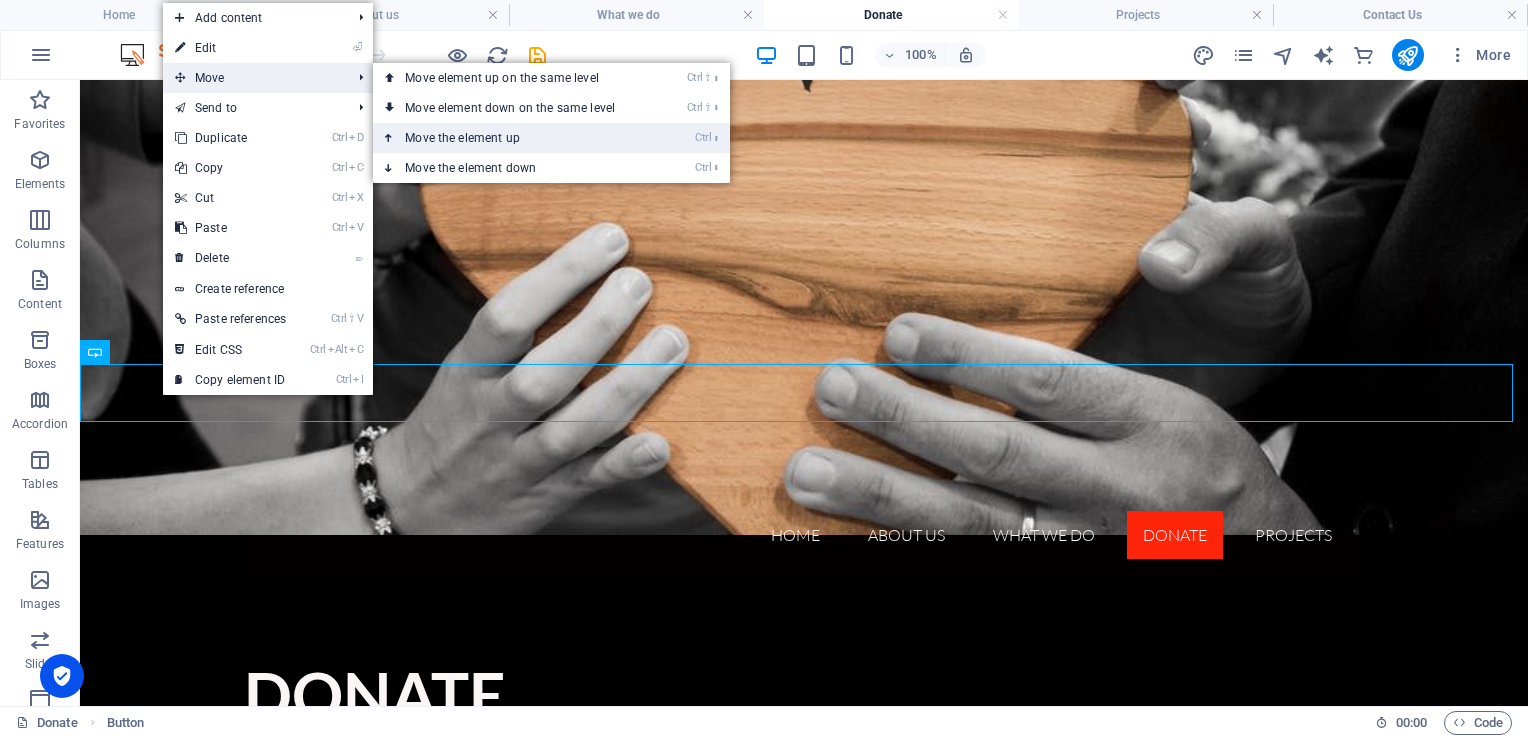 click on "Ctrl ⬆  Move the element up" at bounding box center [514, 138] 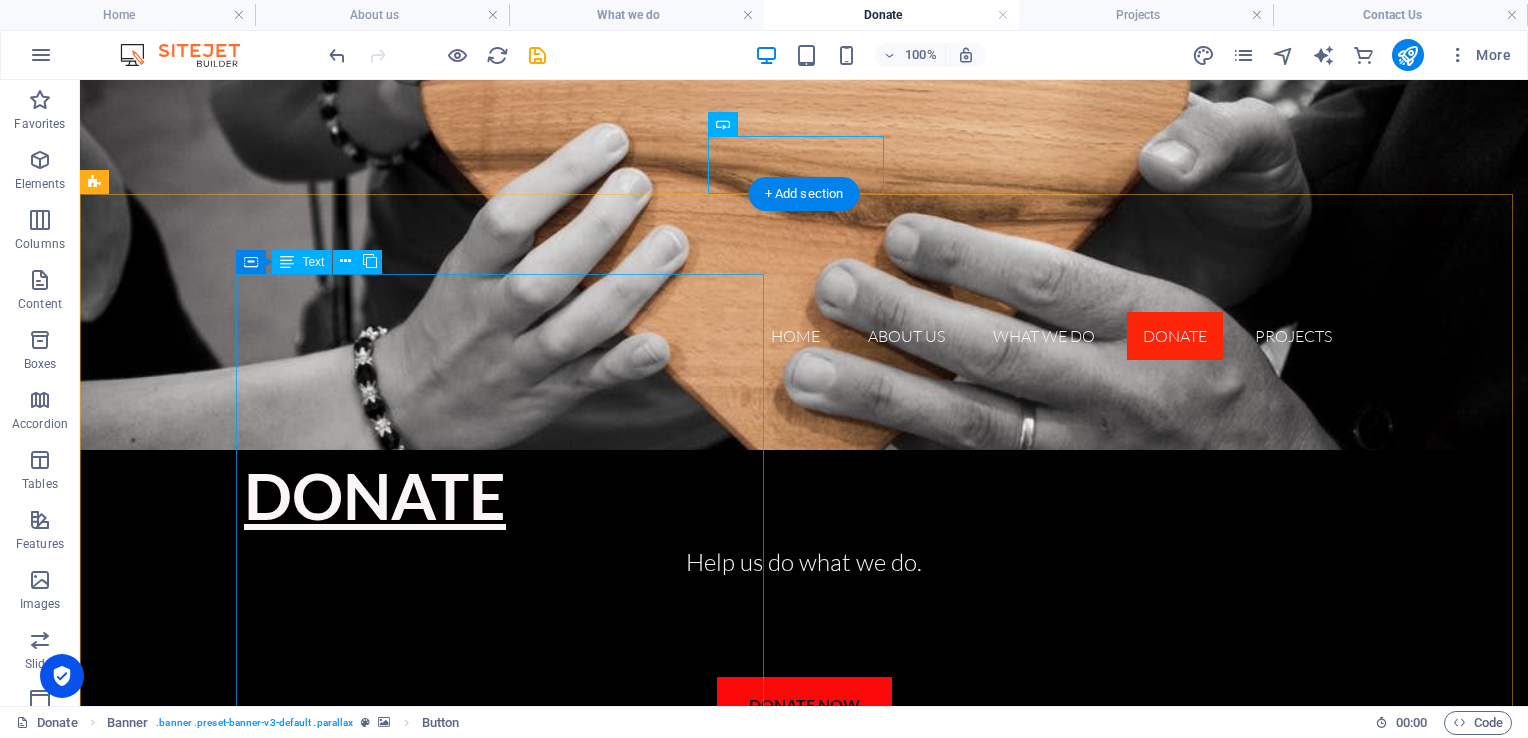 scroll, scrollTop: 340, scrollLeft: 0, axis: vertical 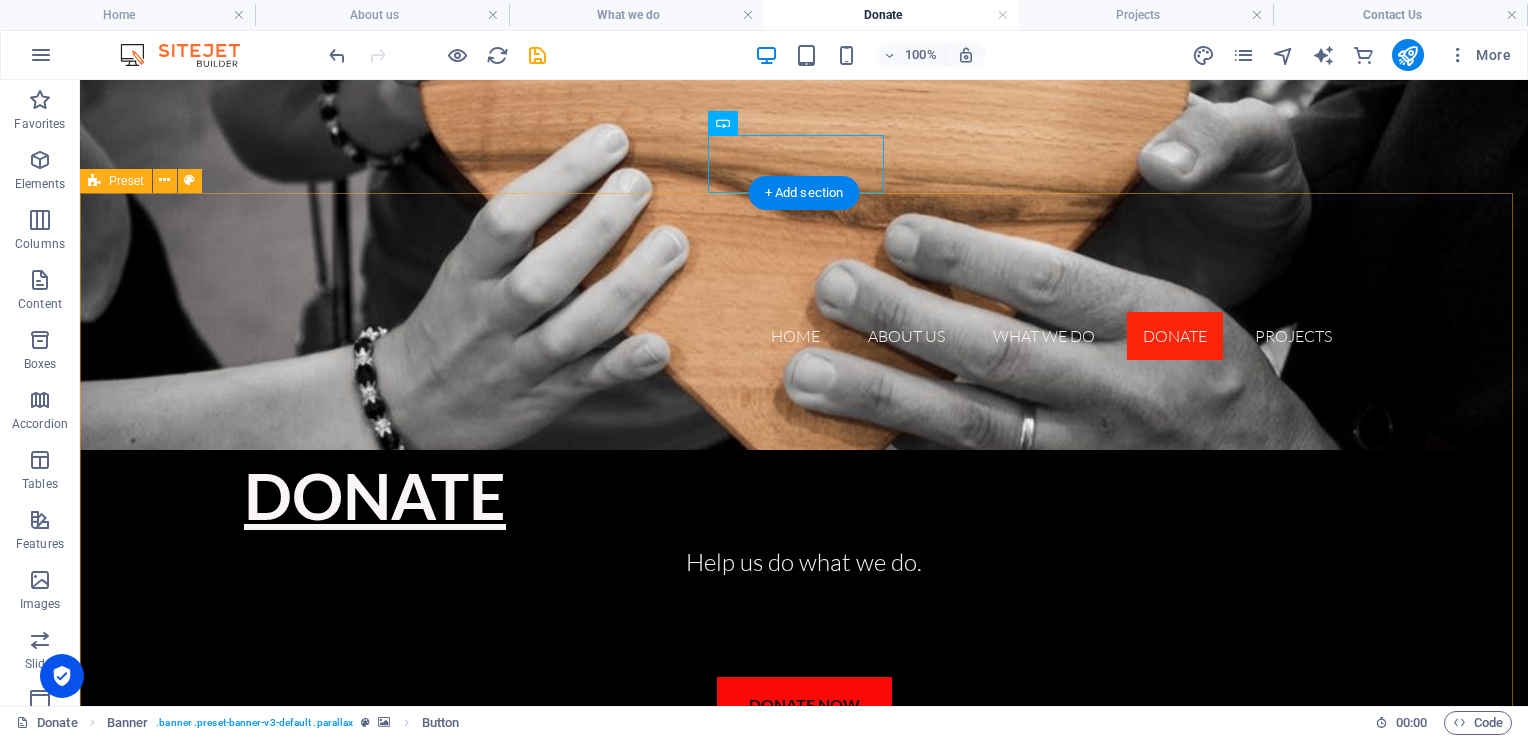 click on "[GEOGRAPHIC_DATA] faces some of the highest violent crime rates in the world — and [GEOGRAPHIC_DATA] stands at the epicenter. Every day, families live behind locked gates, women walk in fear, and communities are left unprotected as crime syndicates, home invasions, hijackings, and gender-based violence continue to rise. Government resources are stretched thin, and while SAPS does what it can, it cannot be everywhere at once. That’s where Tactical Angels NPC steps in. We are not just watching crime happen — we are on the ground, in the streets, every day and every night. Our trained operators actively patrol high-risk zones, assist SAPS with joint operations, respond to distress calls, and conduct visible crime prevention to protect the most vulnerable. And we do it for free. Your contribution isn't just a donation — it's a shield for a mother, a lifeline for a child, a light on a dark street. Help us stand the line. Donate now. Save lives. Be a Tactical Angel." at bounding box center [804, 1090] 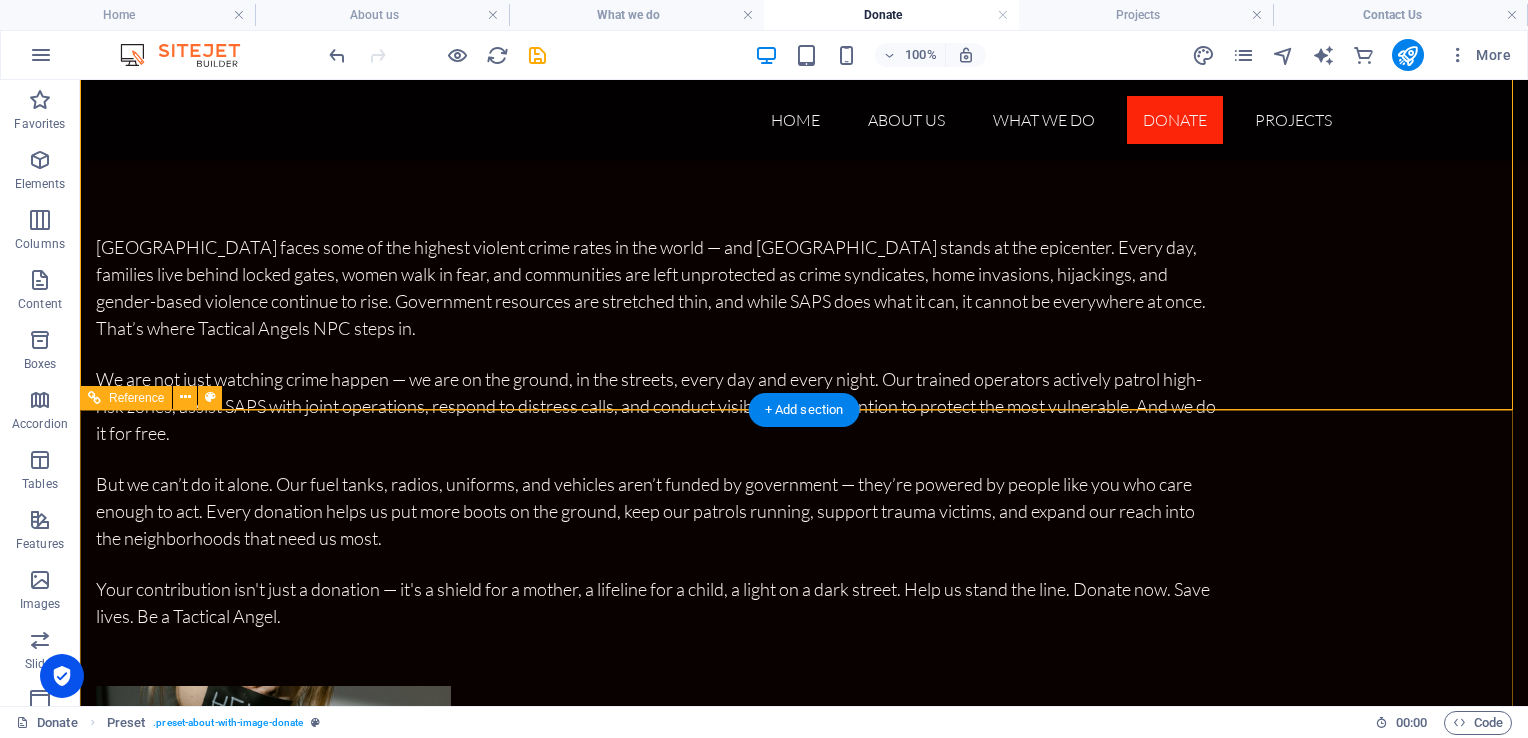 scroll, scrollTop: 1031, scrollLeft: 0, axis: vertical 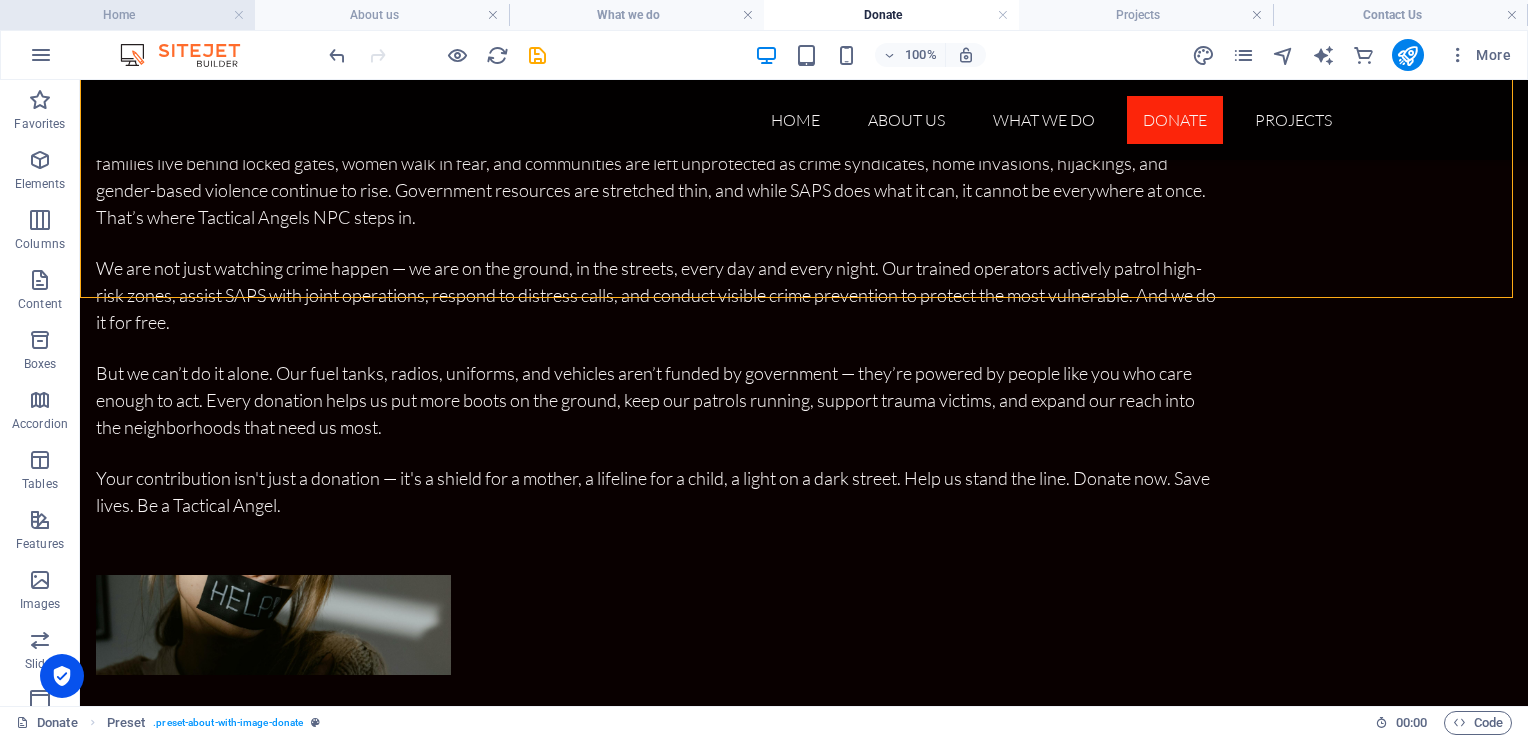 click on "Home" at bounding box center (127, 15) 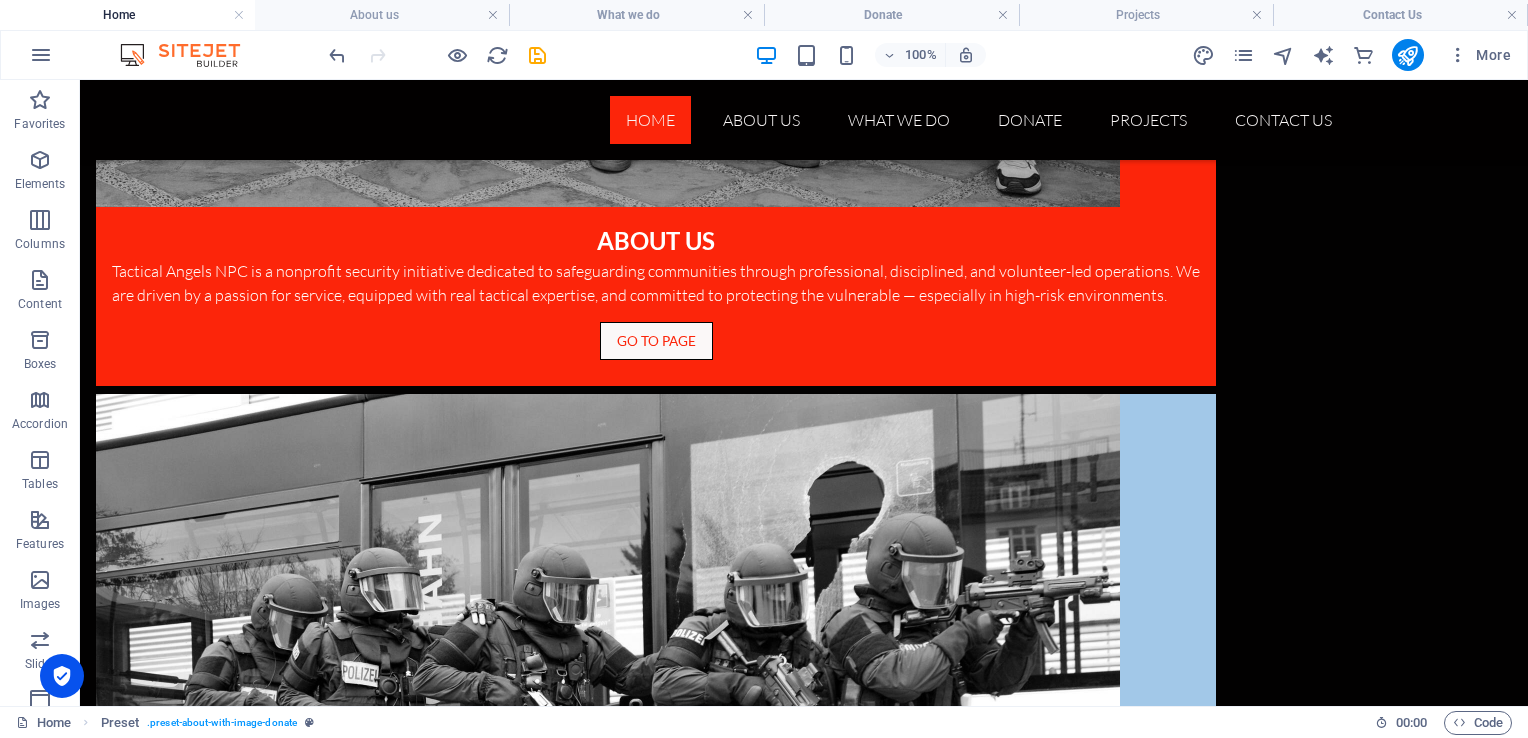scroll, scrollTop: 0, scrollLeft: 0, axis: both 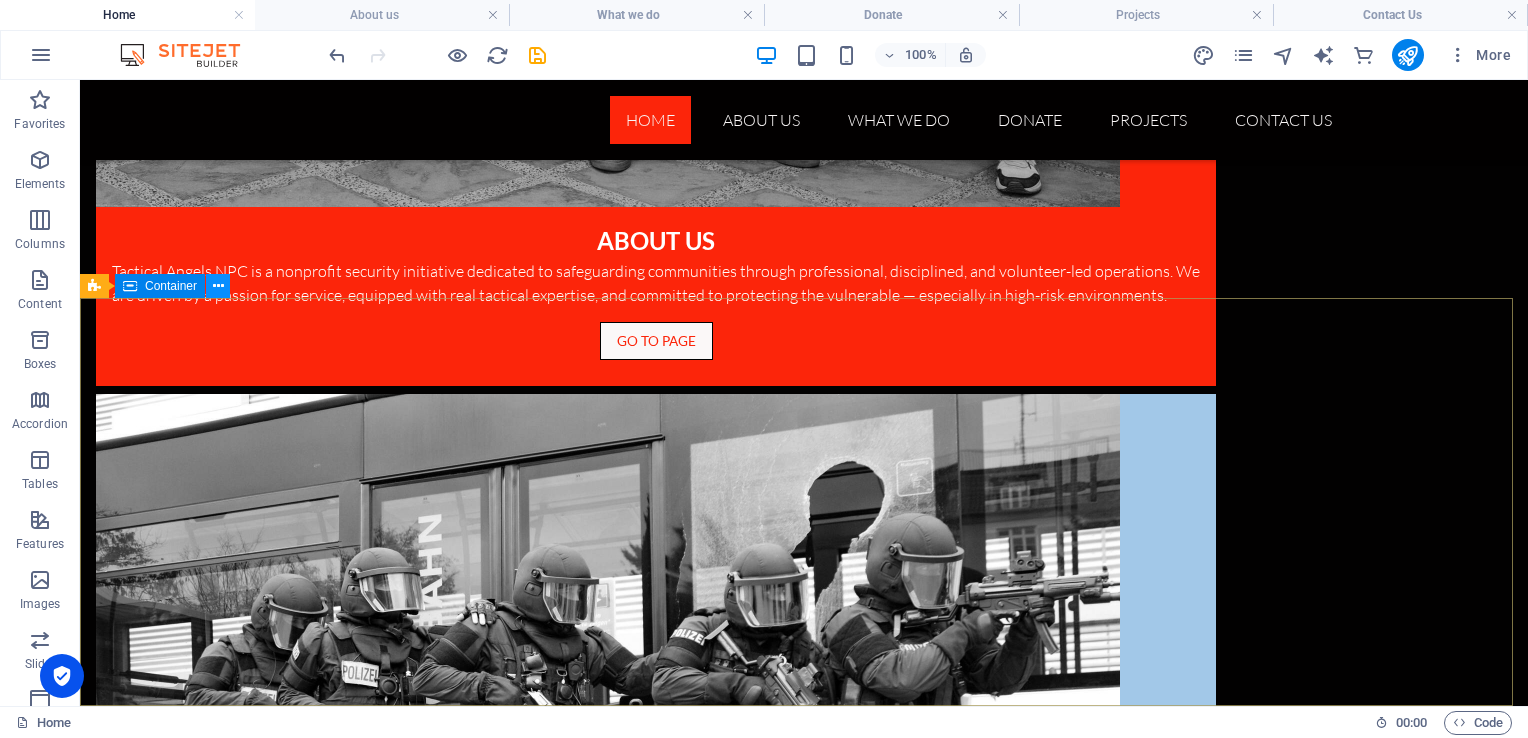 click at bounding box center [218, 286] 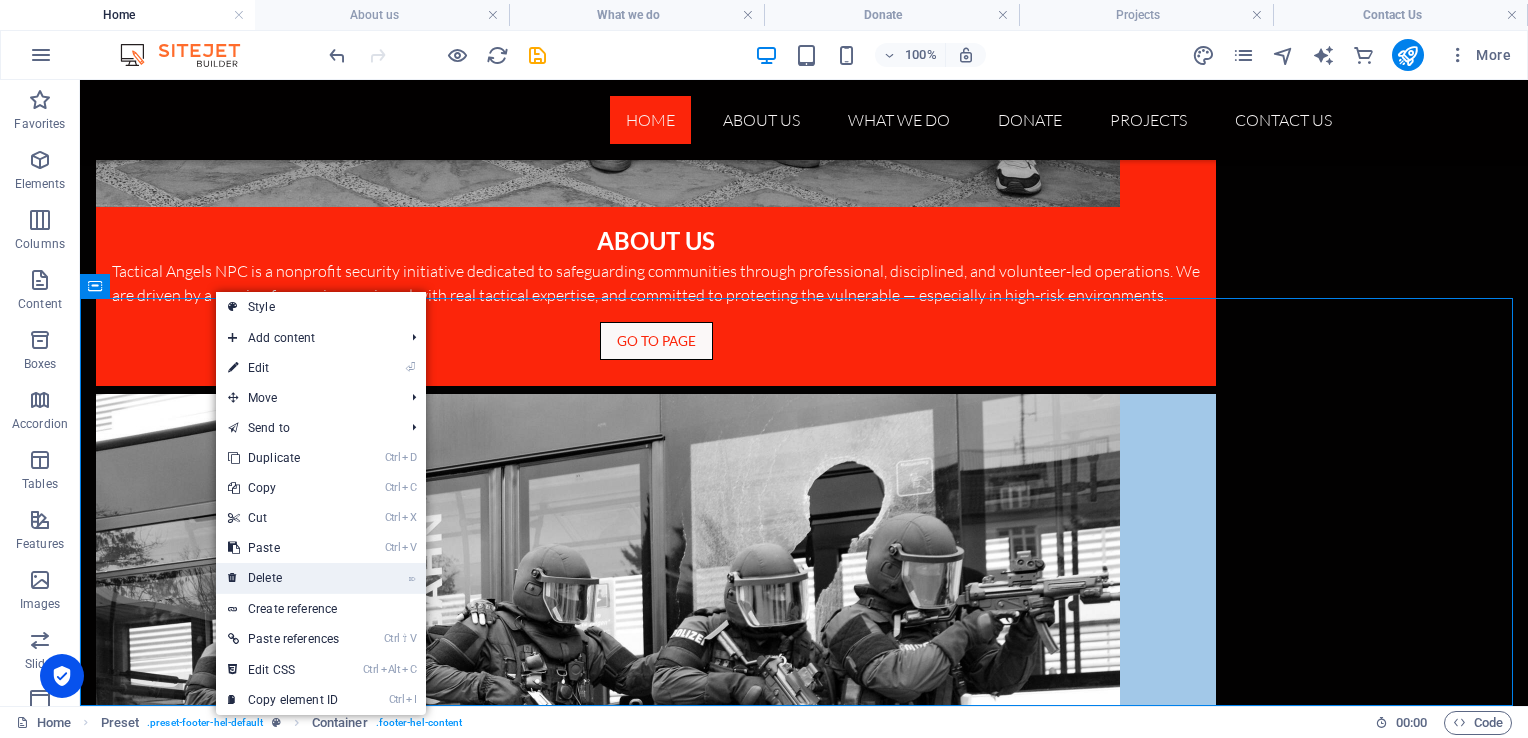 click on "⌦  Delete" at bounding box center (283, 578) 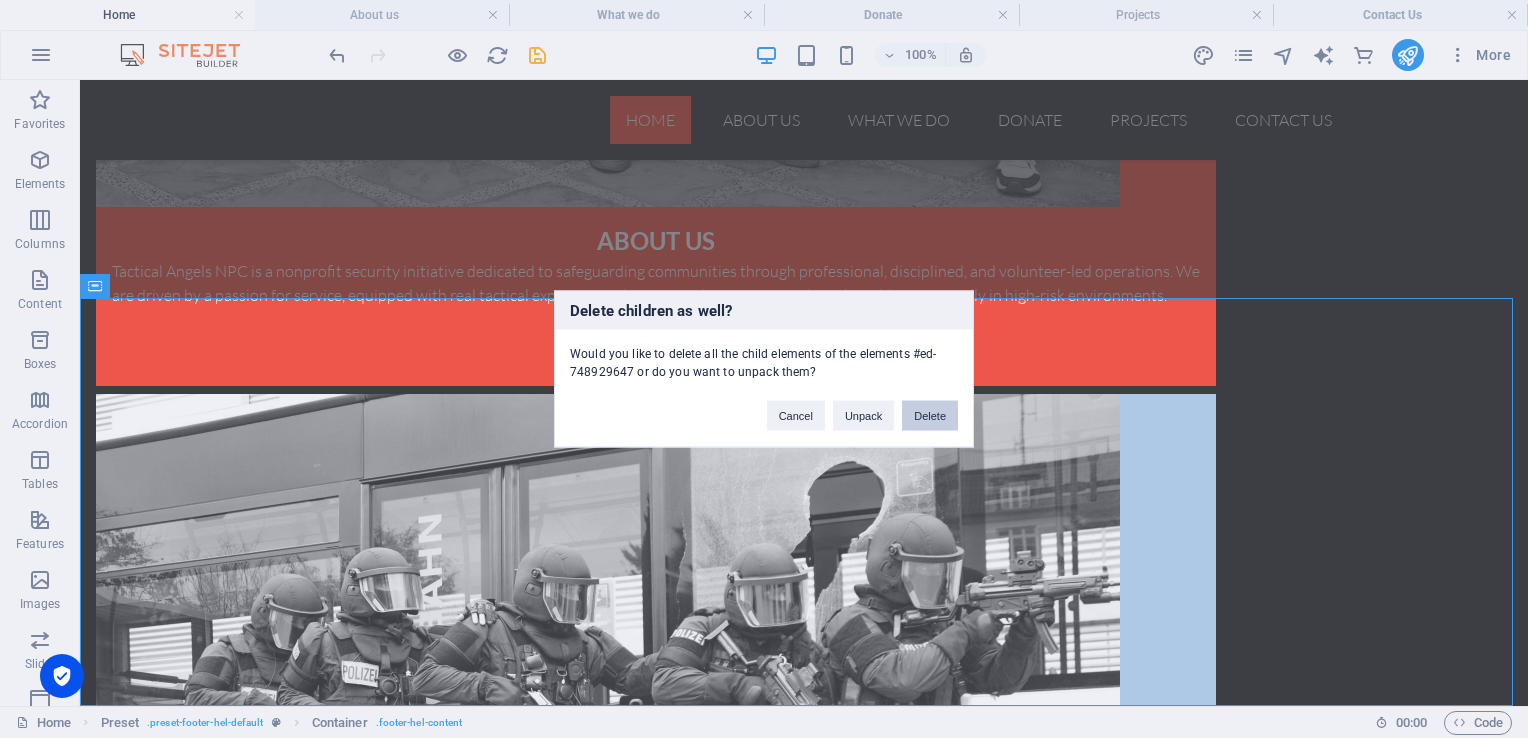 click on "Delete" at bounding box center (930, 416) 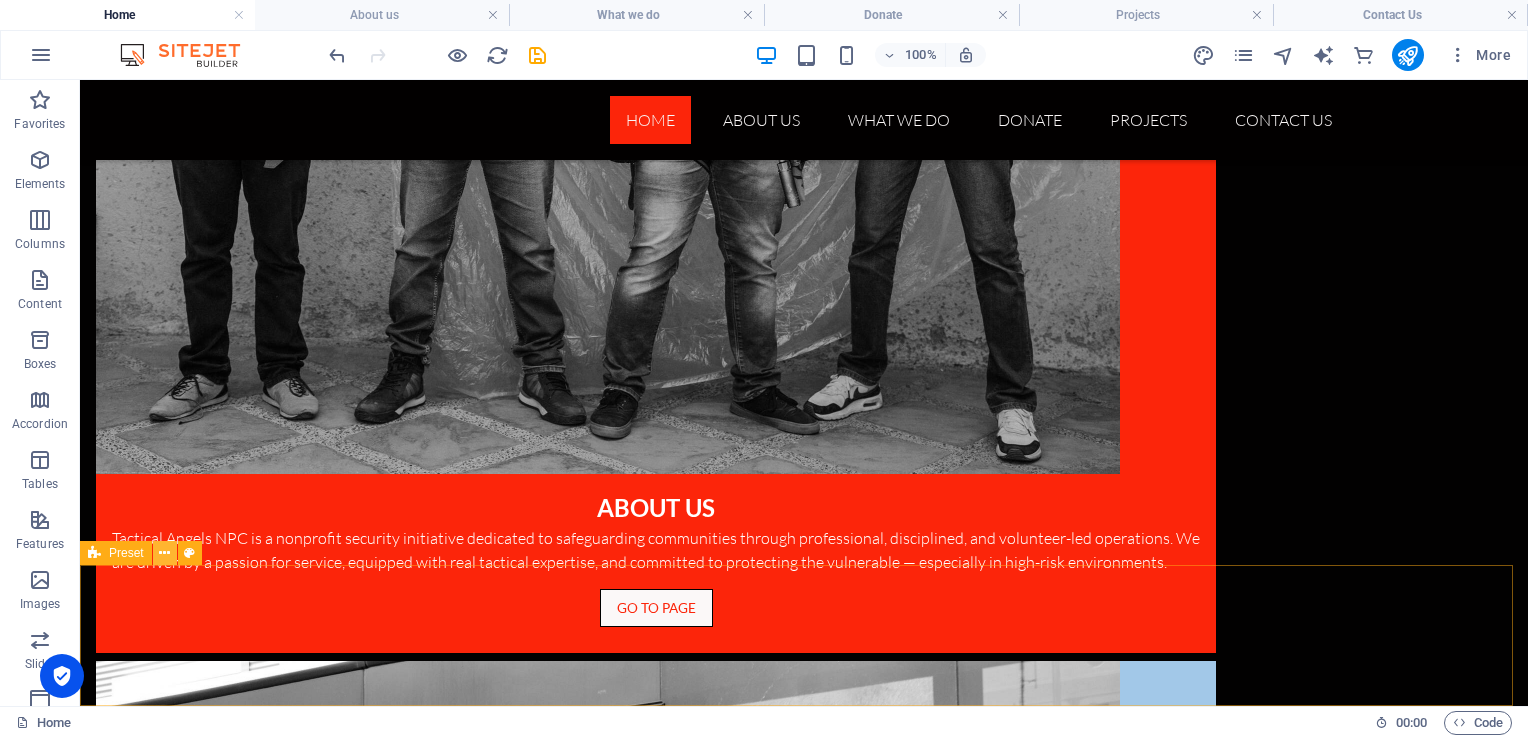 click at bounding box center [164, 553] 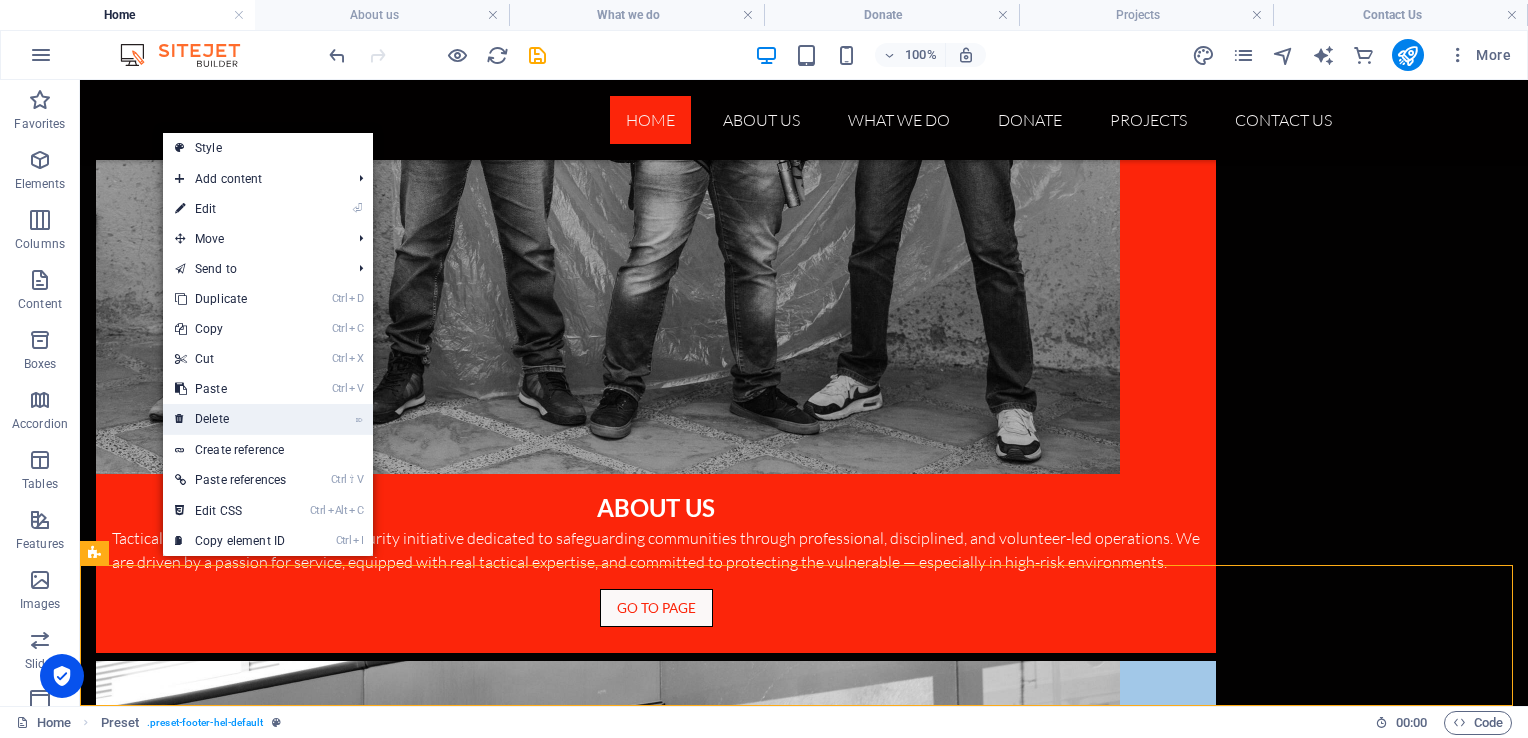 click on "⌦  Delete" at bounding box center [230, 419] 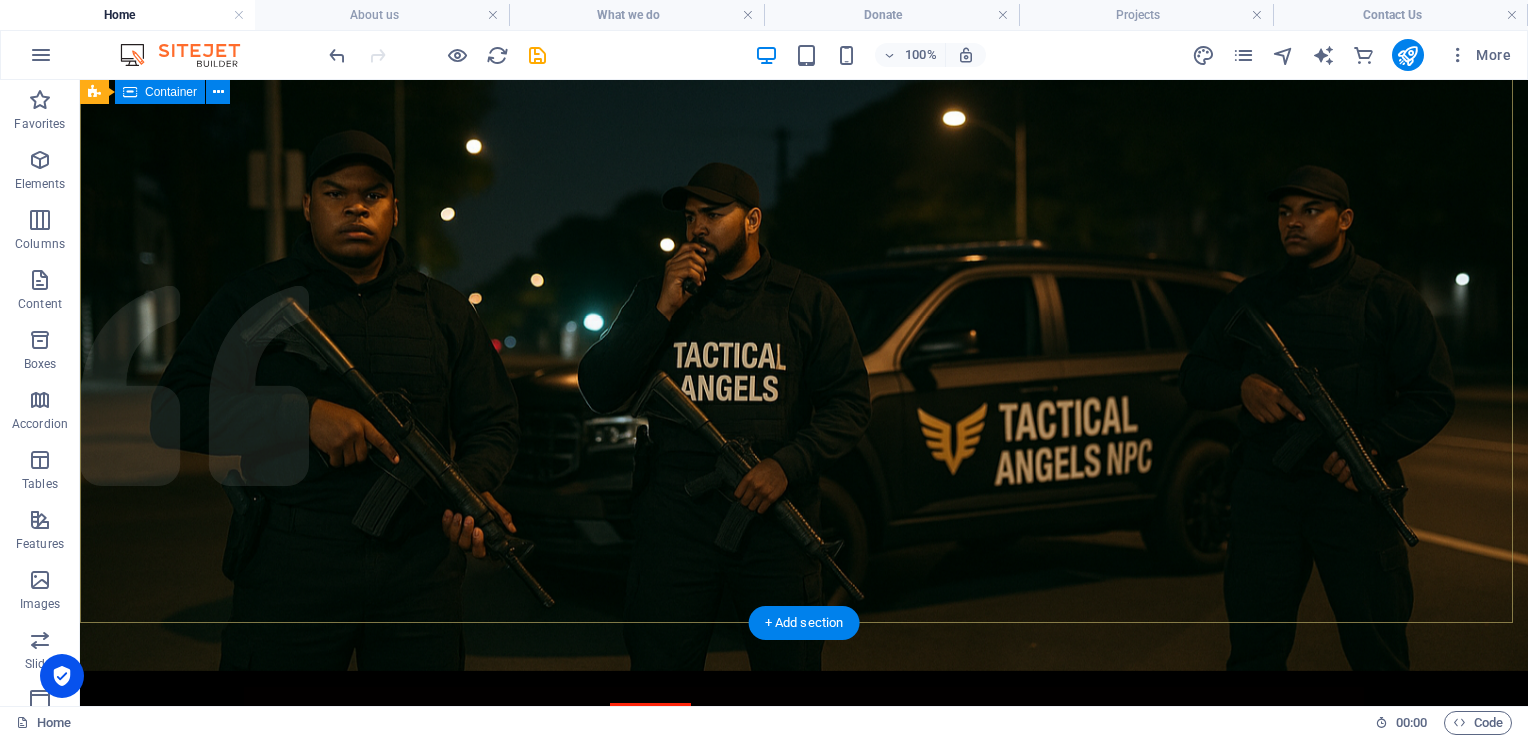 scroll, scrollTop: 0, scrollLeft: 0, axis: both 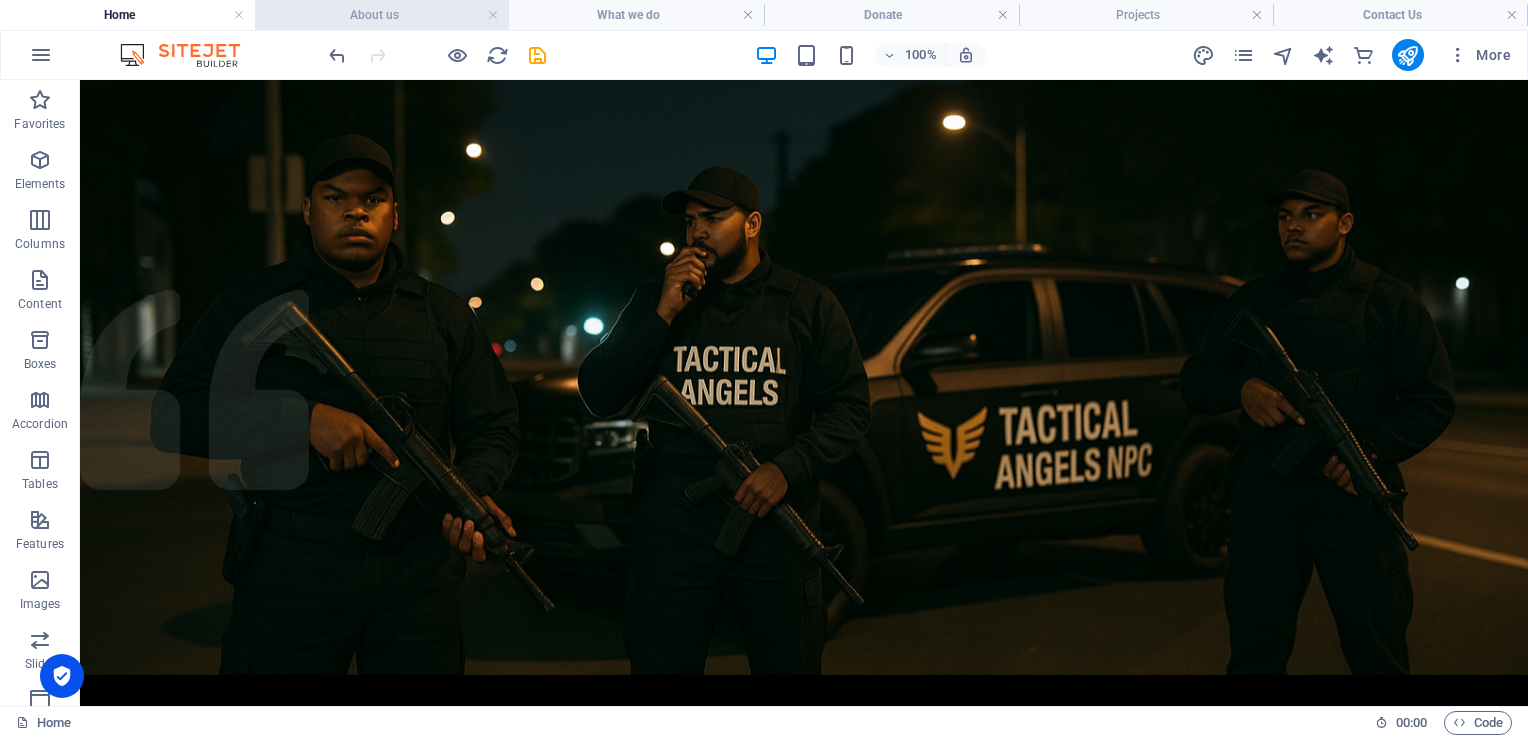click on "About us" at bounding box center (382, 15) 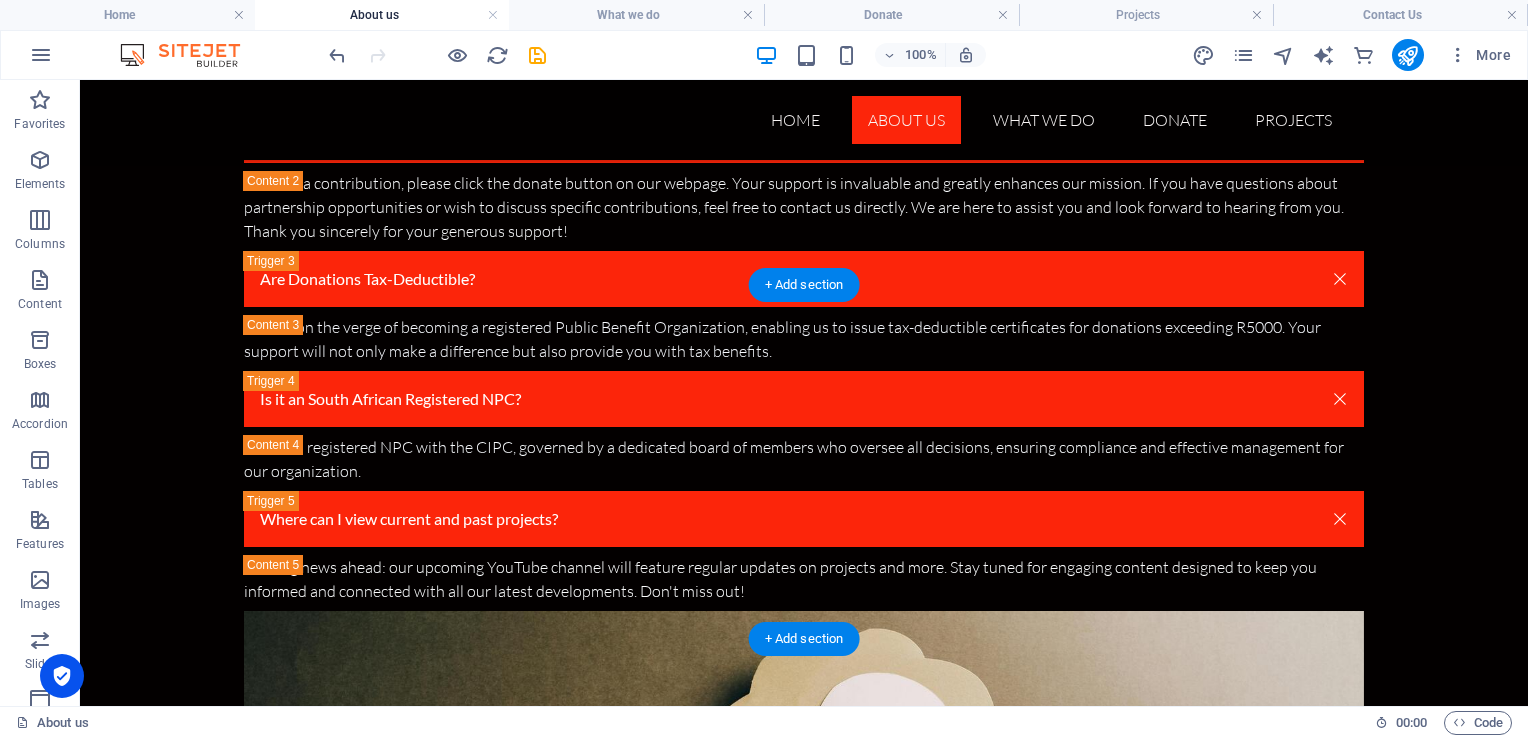 scroll, scrollTop: 2474, scrollLeft: 0, axis: vertical 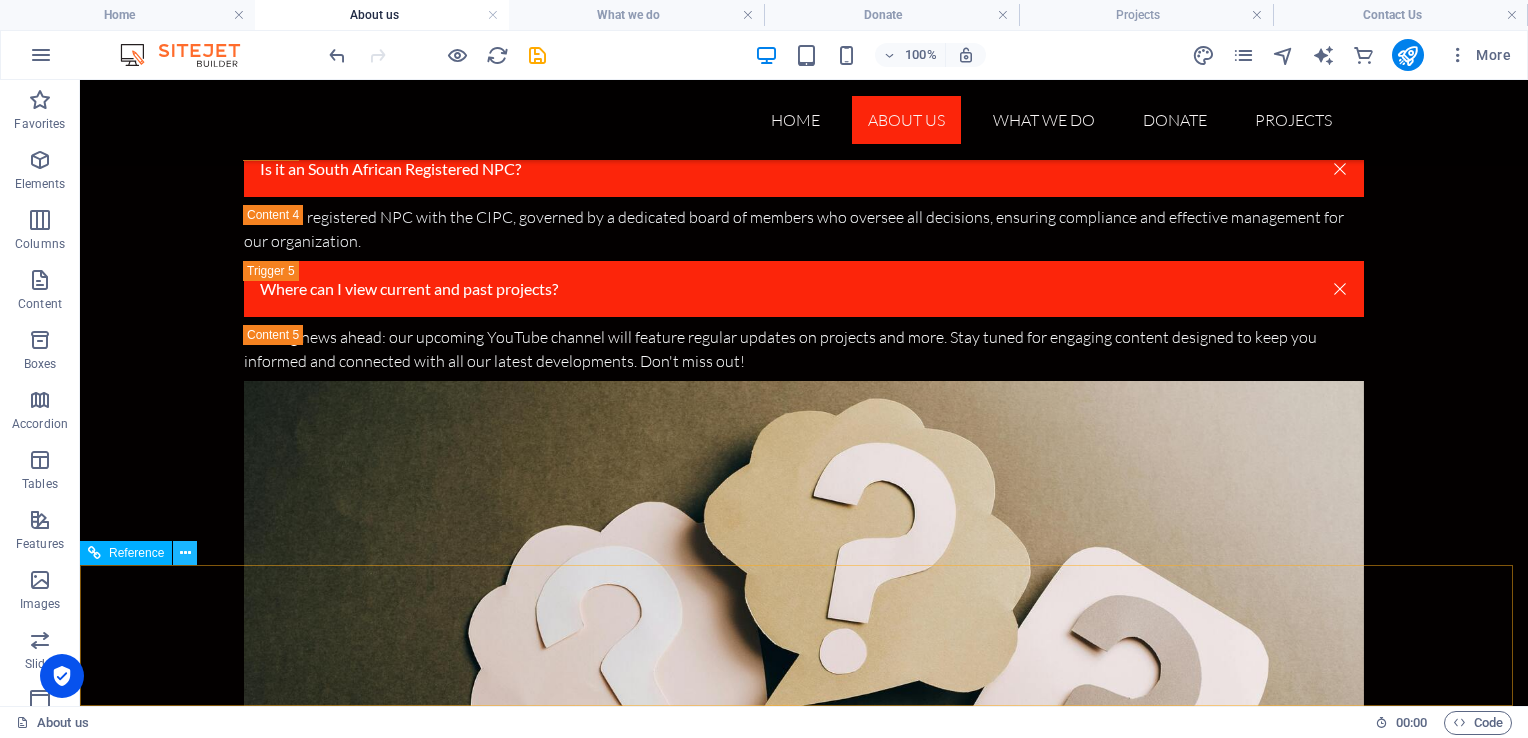 click at bounding box center [185, 553] 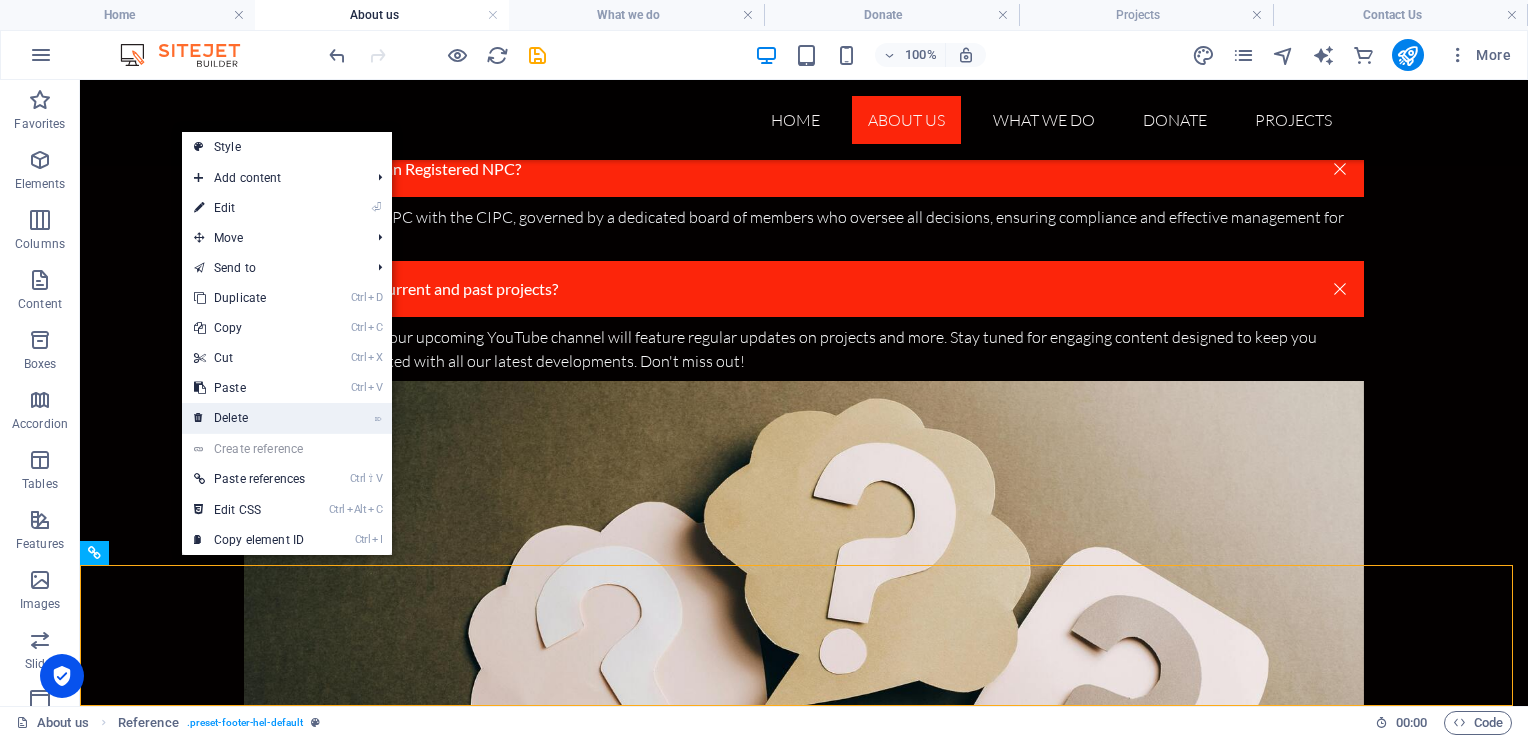 click on "⌦  Delete" at bounding box center (249, 418) 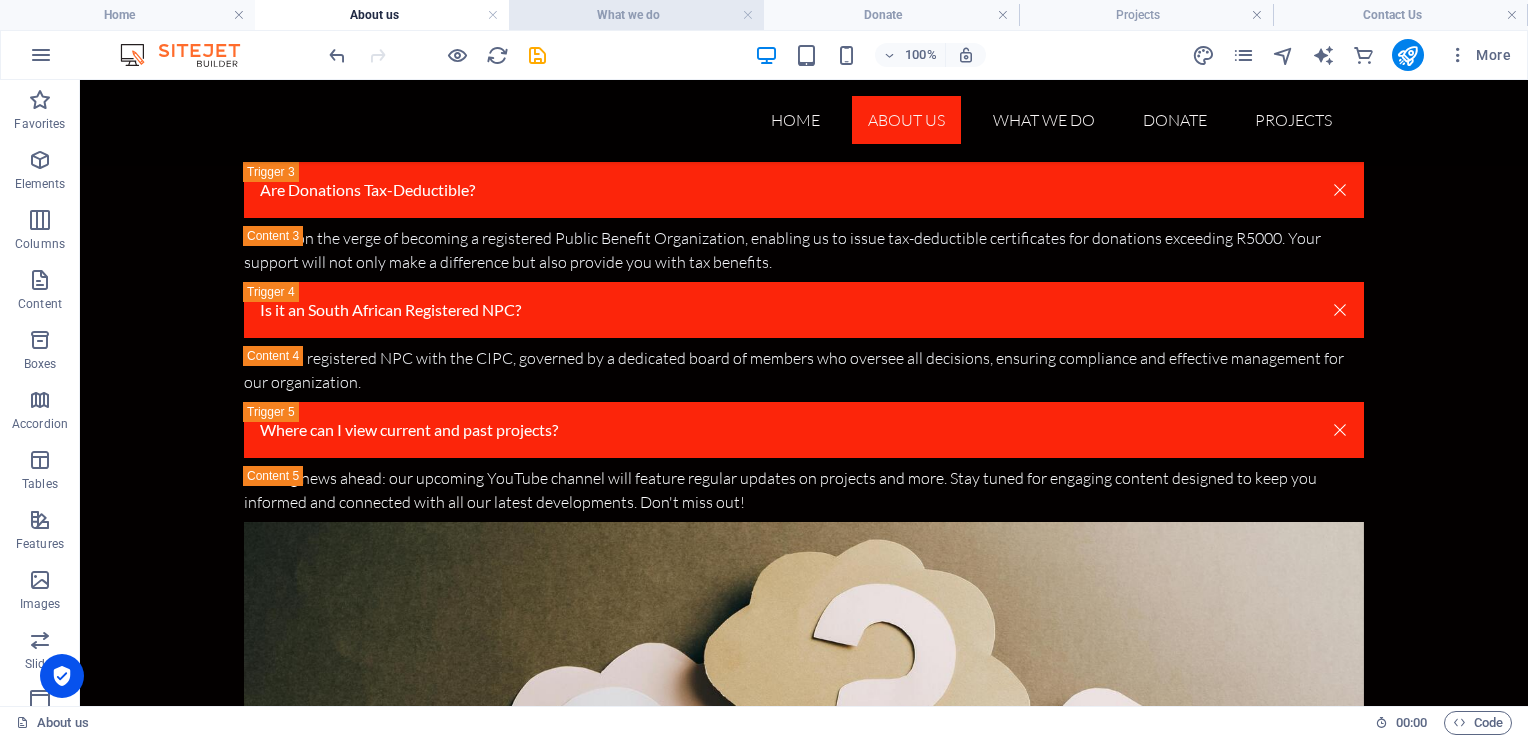 click on "What we do" at bounding box center (636, 15) 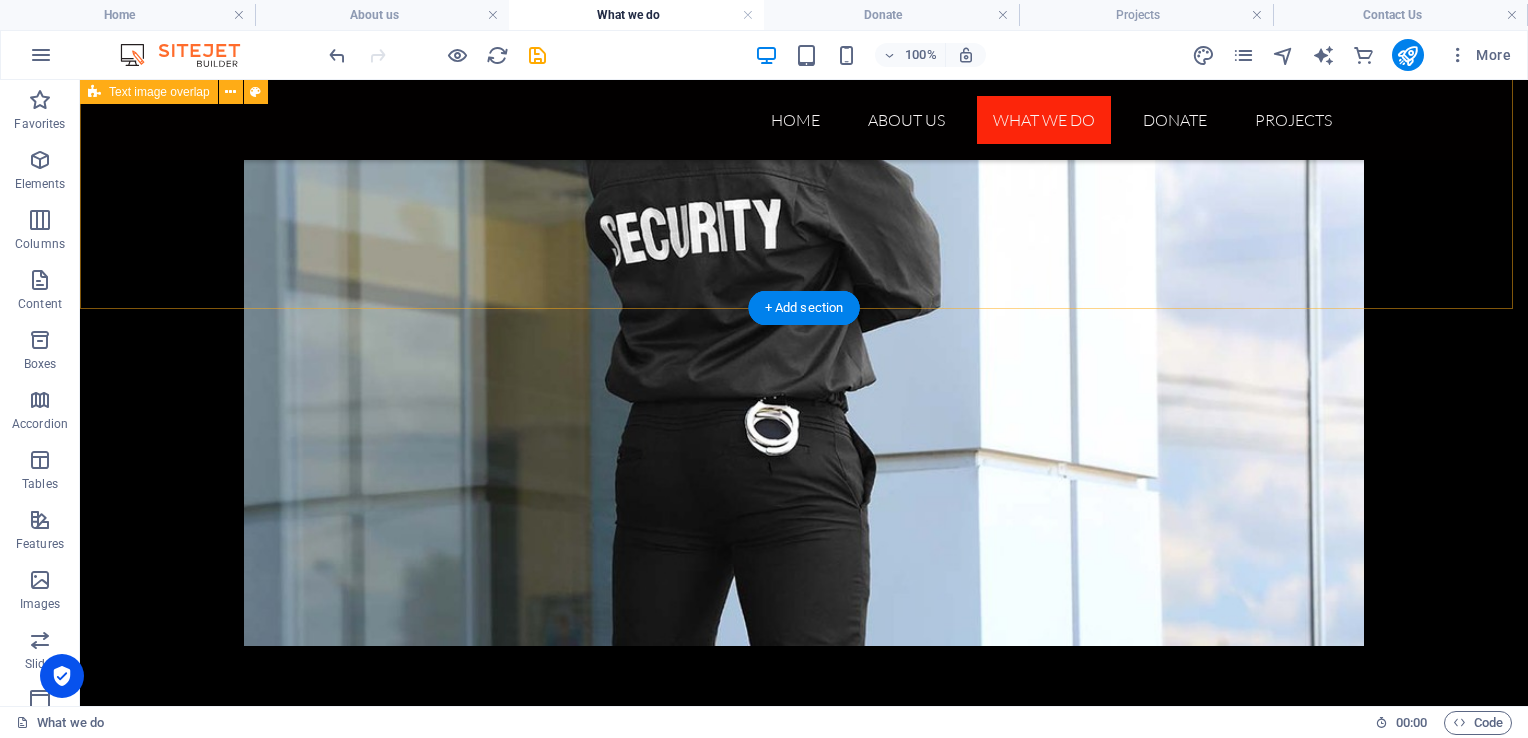 scroll, scrollTop: 1480, scrollLeft: 0, axis: vertical 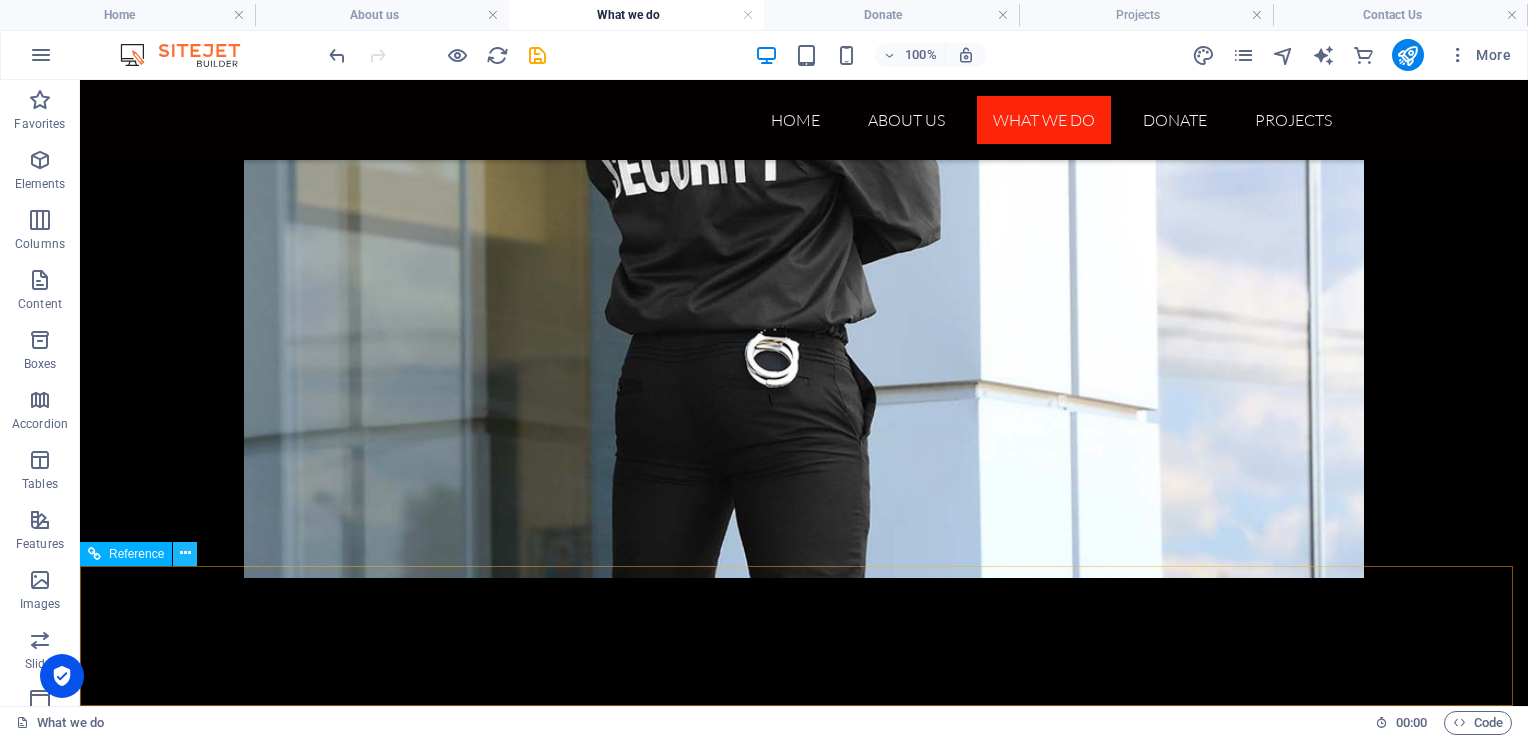 click at bounding box center [185, 553] 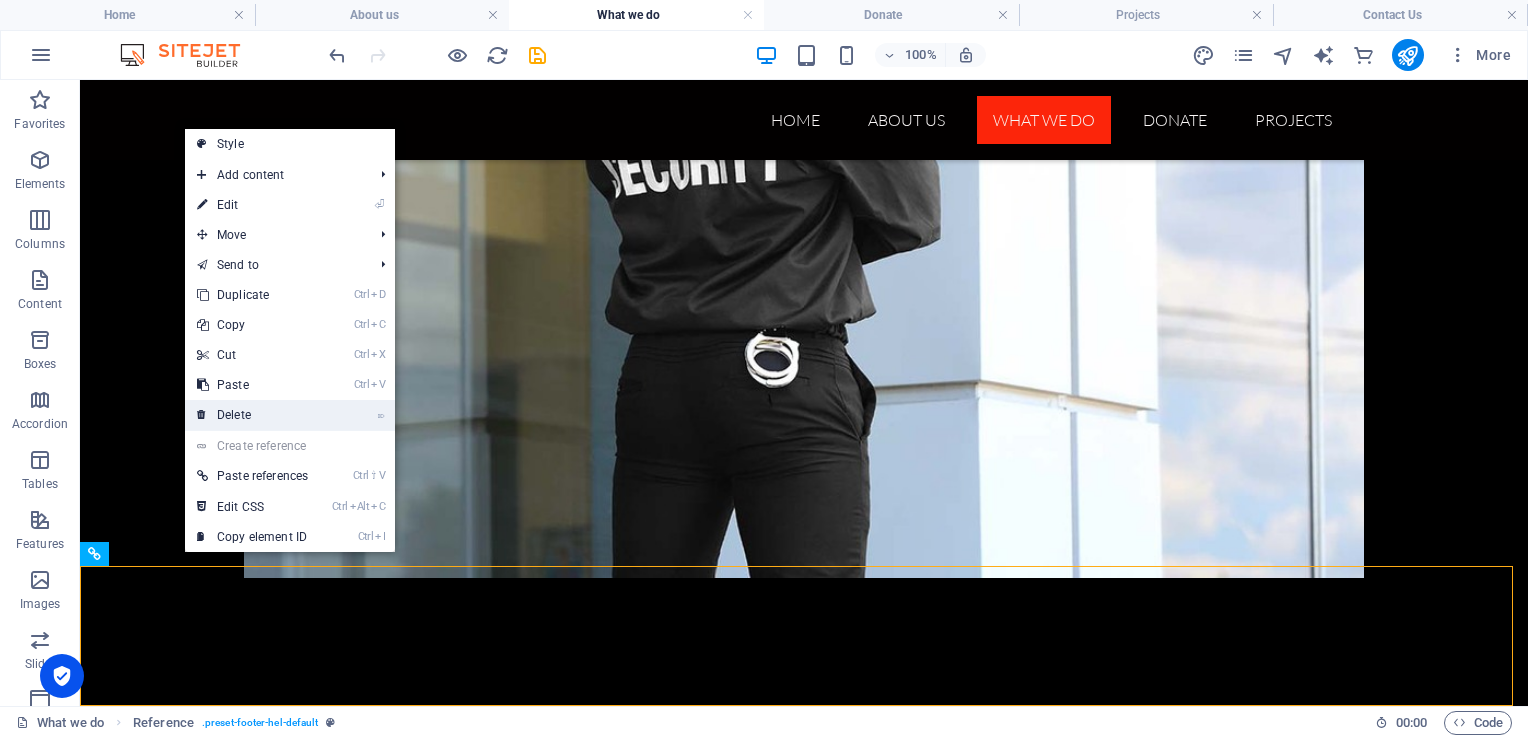 click on "⌦  Delete" at bounding box center [252, 415] 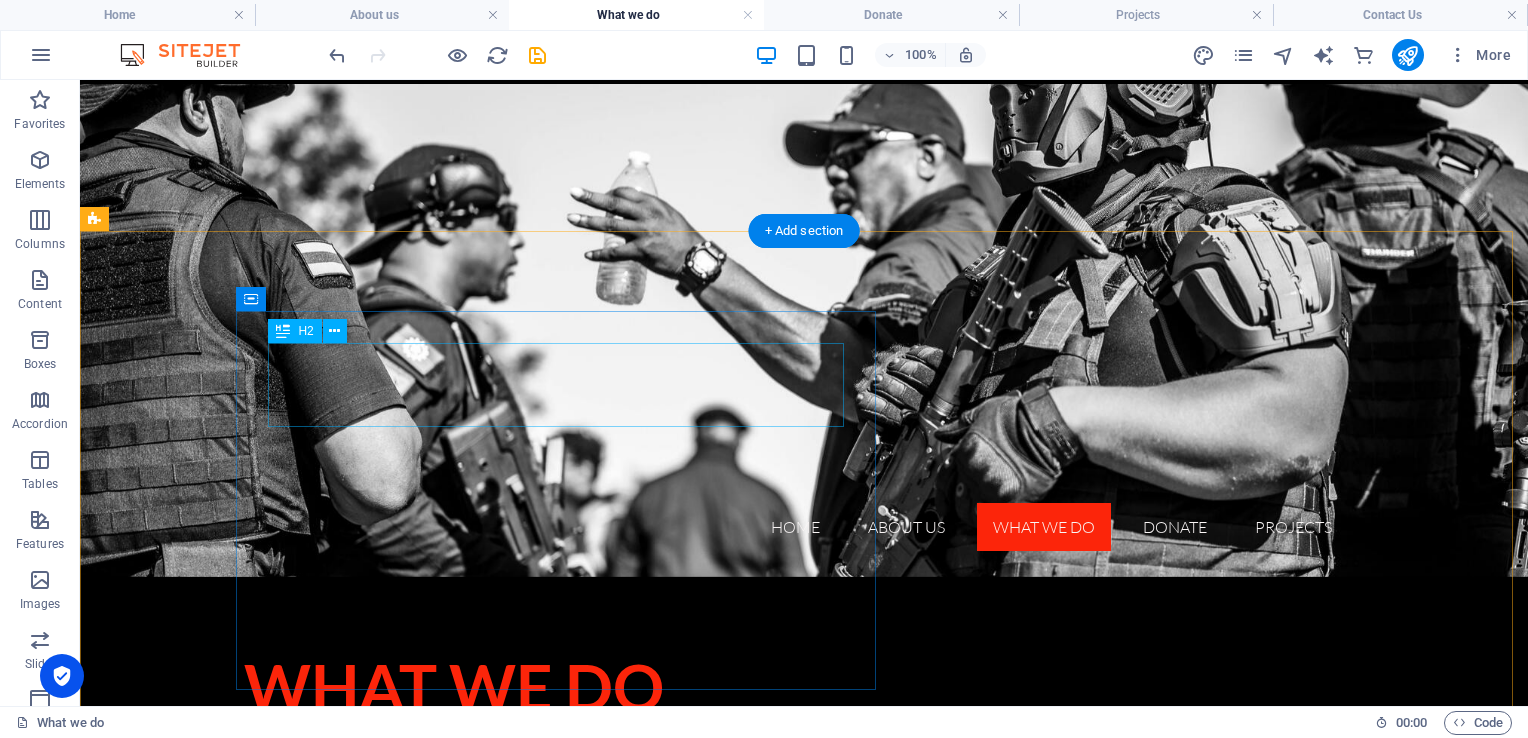 scroll, scrollTop: 0, scrollLeft: 0, axis: both 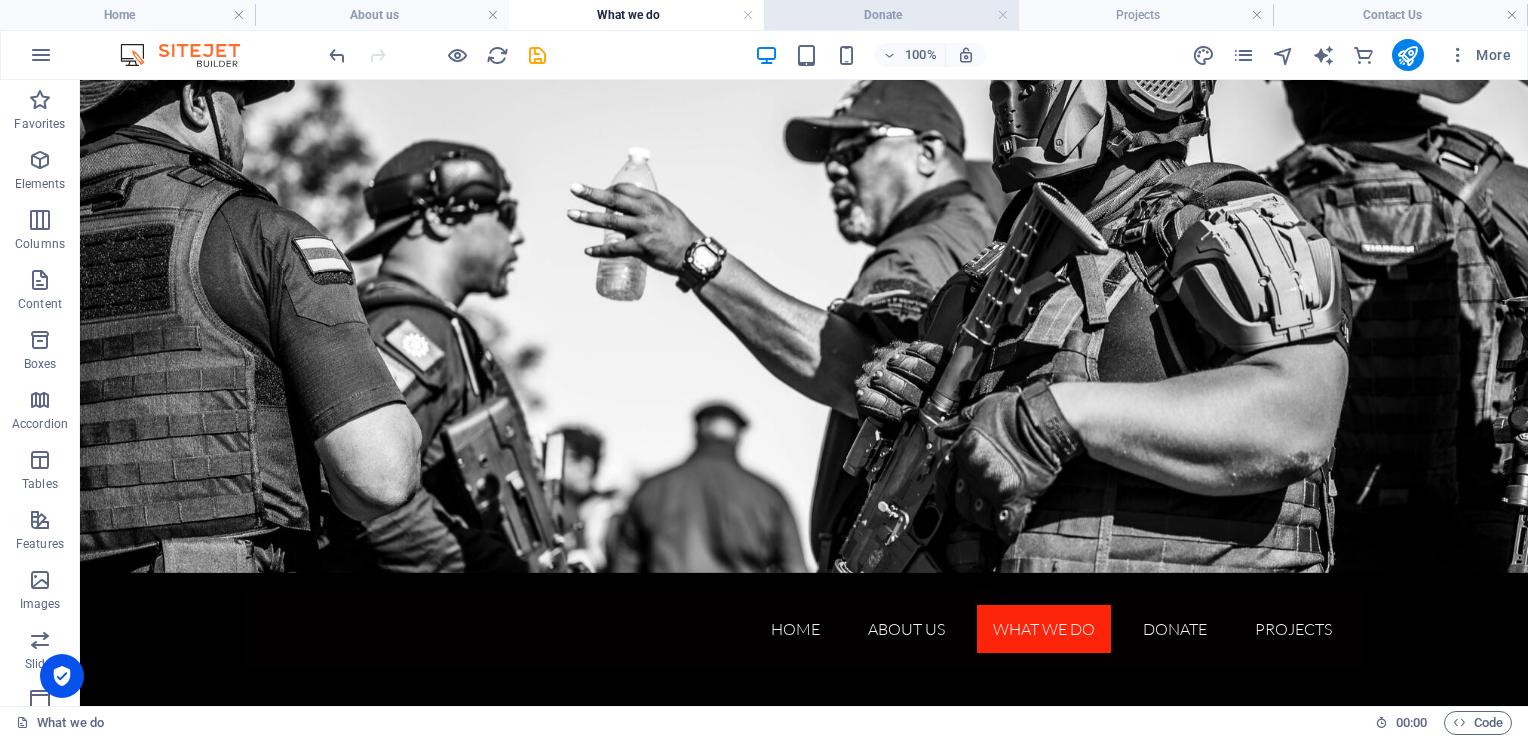 click on "Donate" at bounding box center (891, 15) 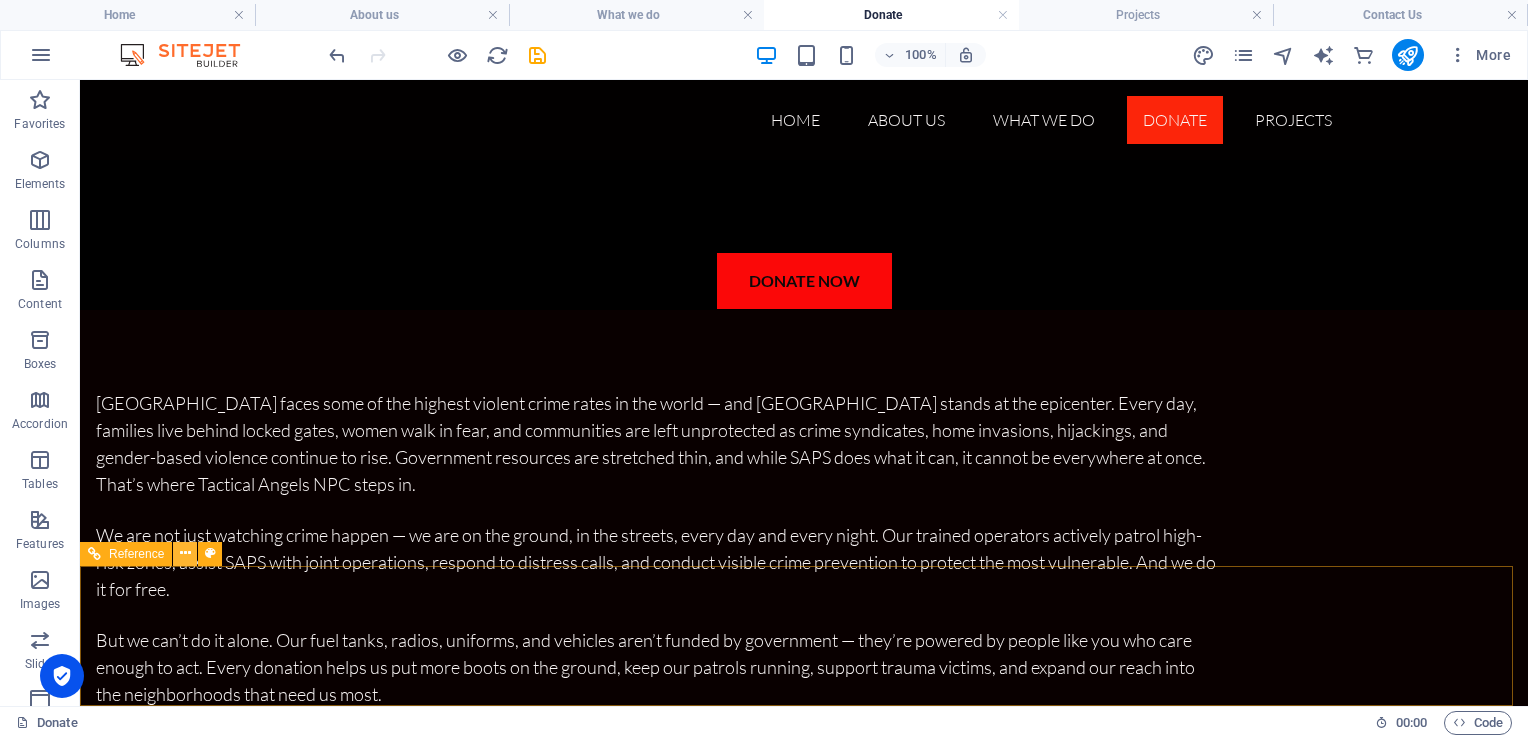 click at bounding box center [185, 553] 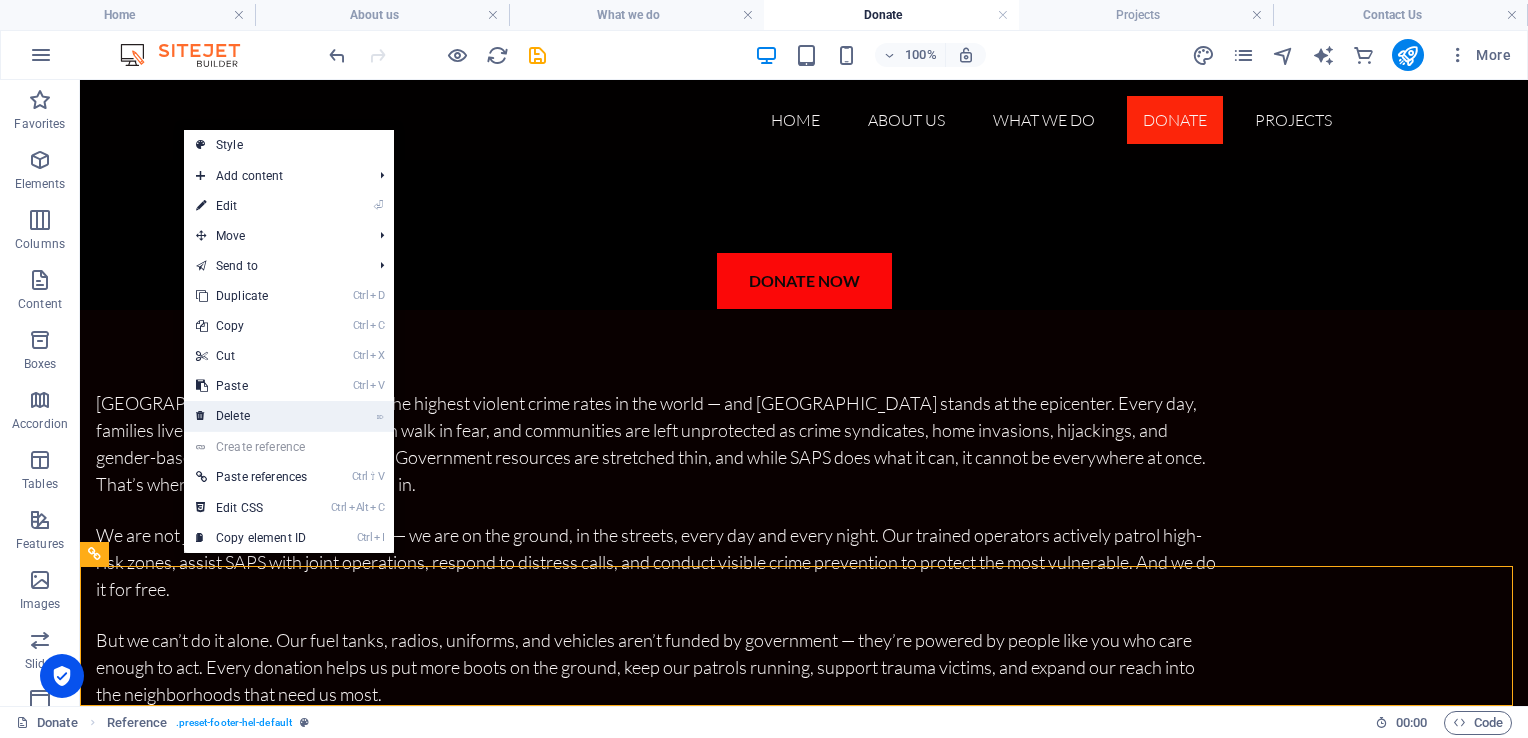 click on "⌦  Delete" at bounding box center (251, 416) 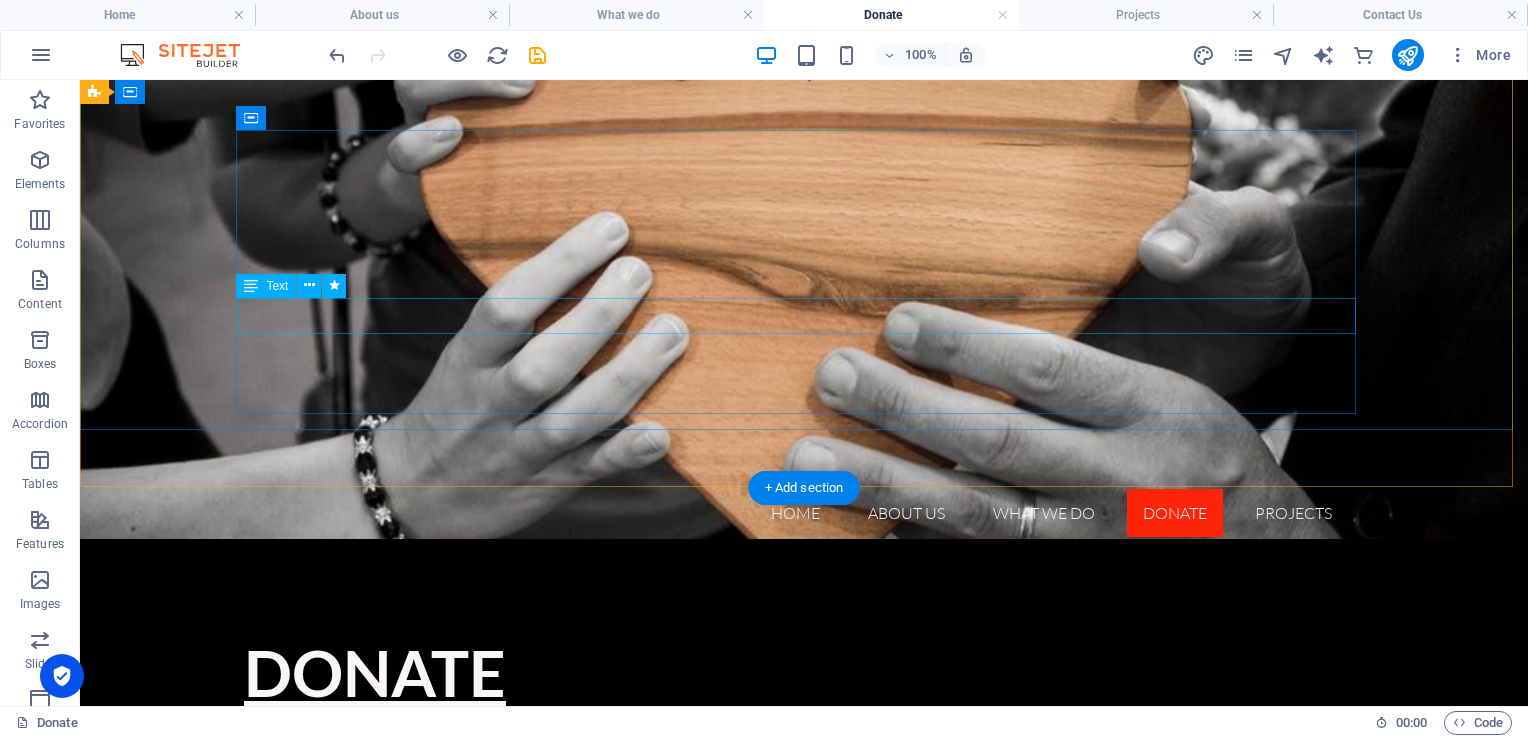 scroll, scrollTop: 0, scrollLeft: 0, axis: both 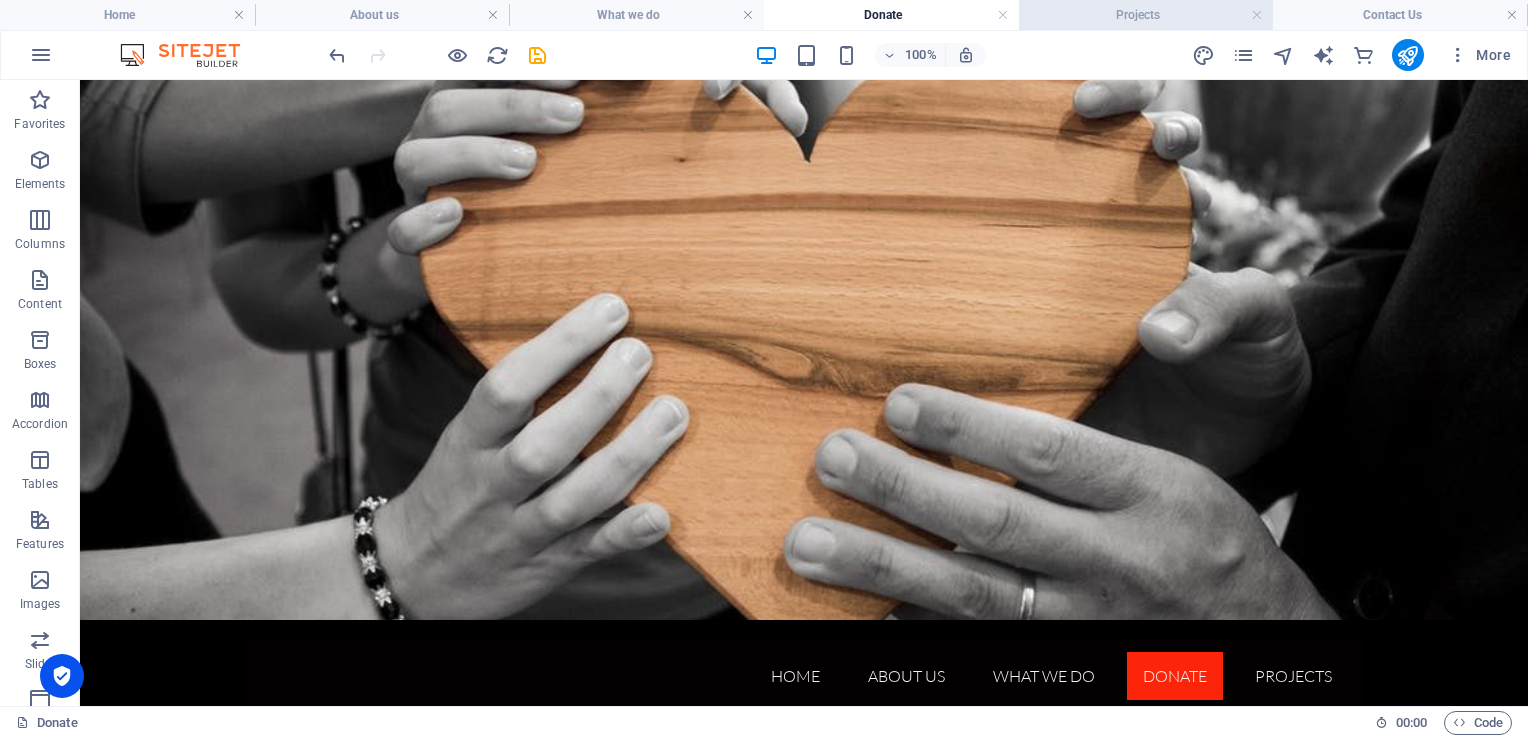 click on "Projects" at bounding box center (1146, 15) 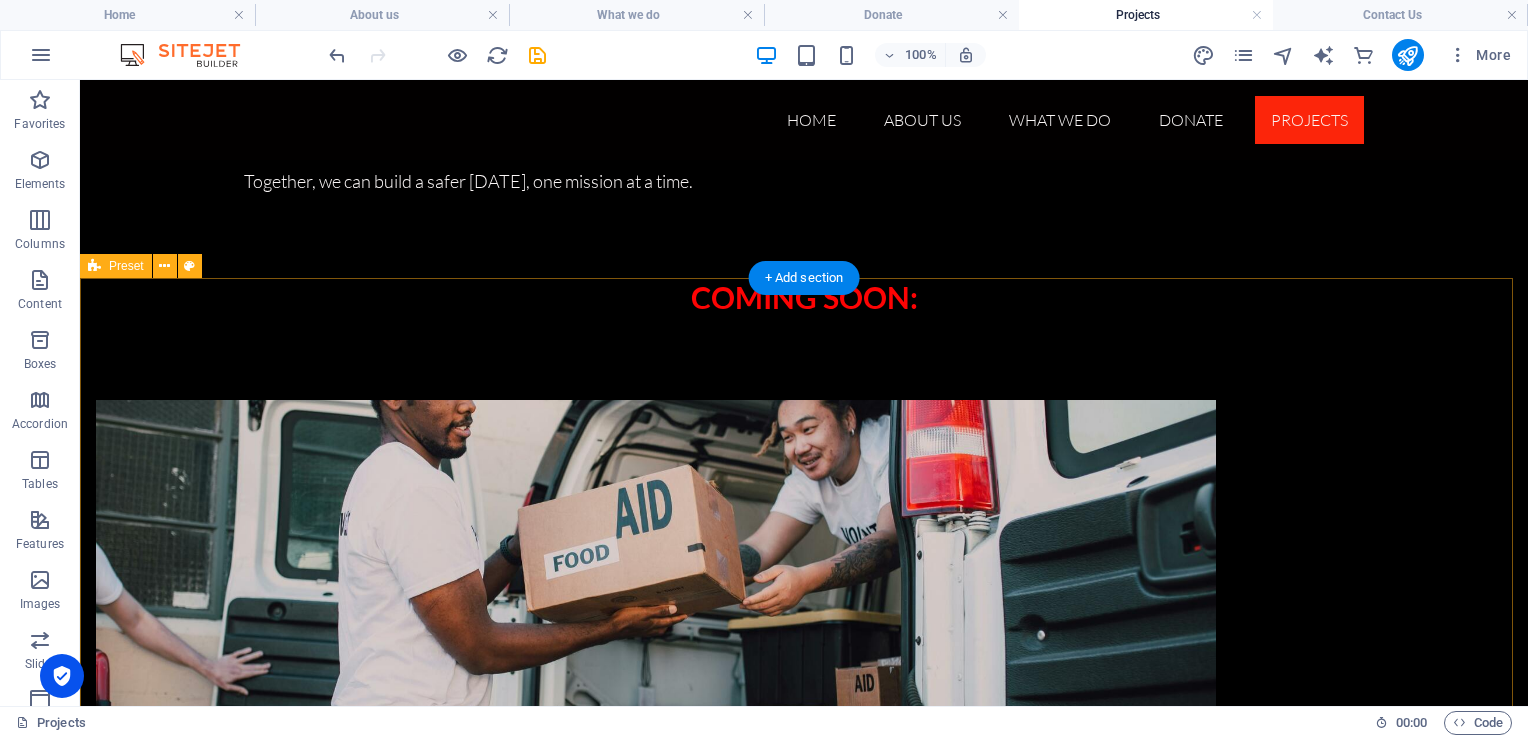 scroll, scrollTop: 0, scrollLeft: 0, axis: both 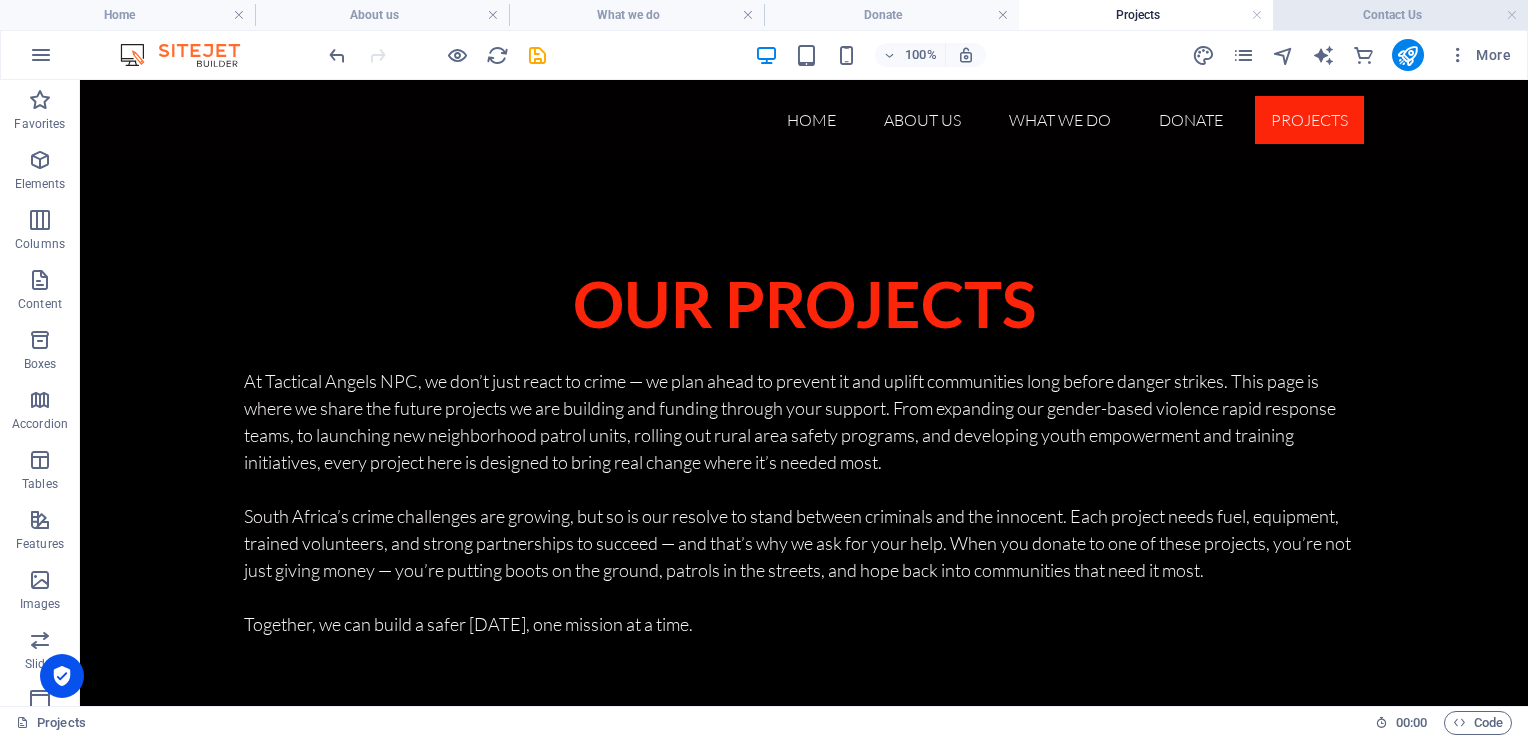 click on "Contact Us" at bounding box center [1400, 15] 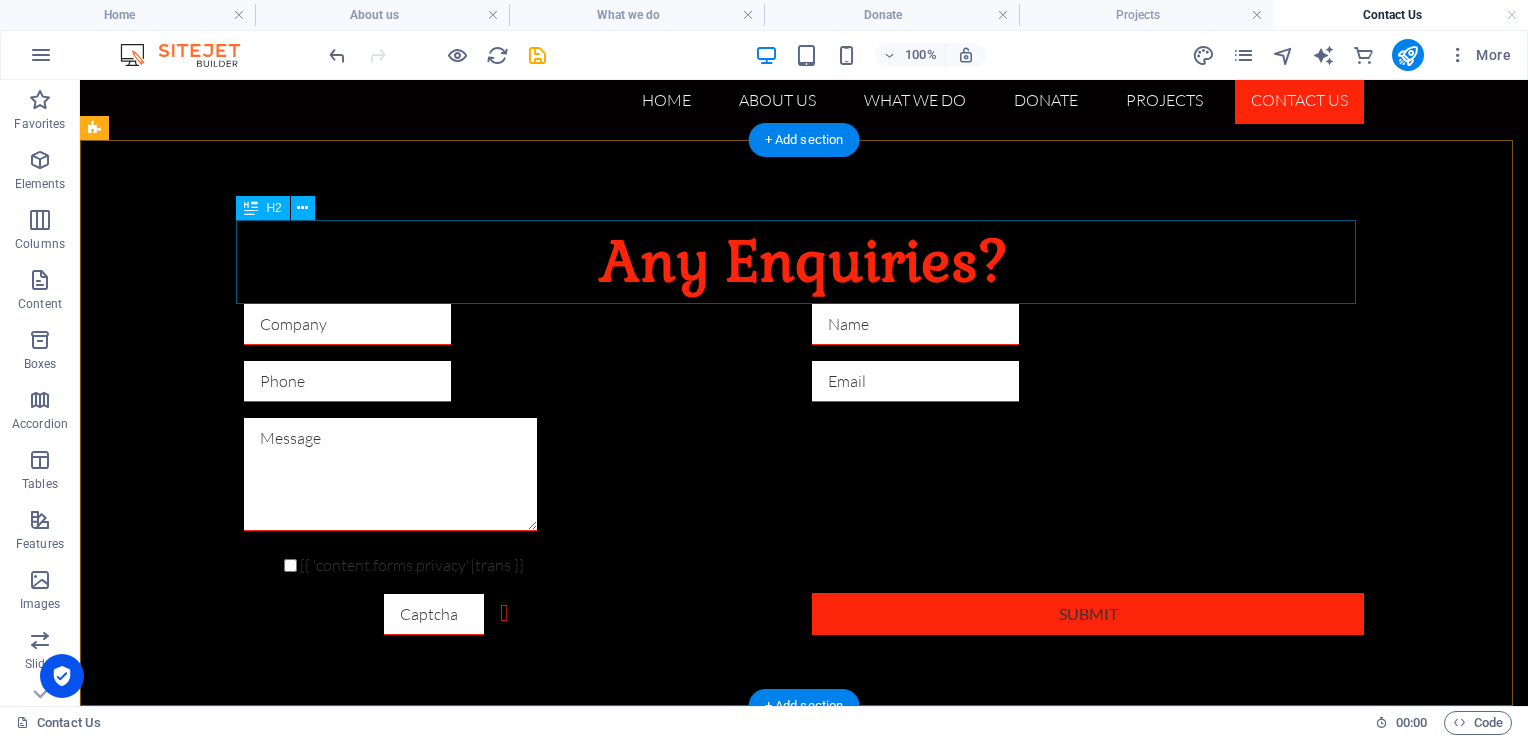 scroll, scrollTop: 0, scrollLeft: 0, axis: both 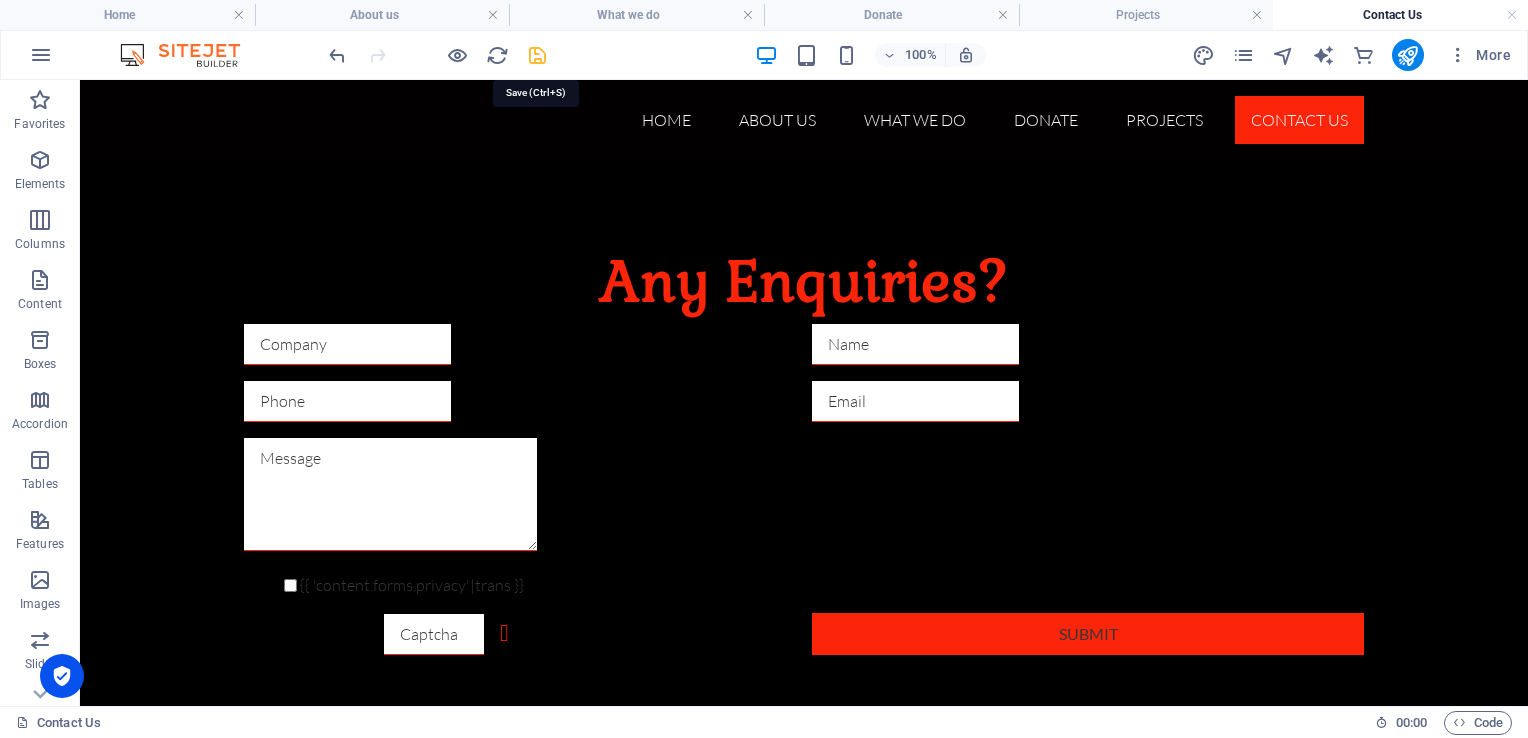click at bounding box center (537, 55) 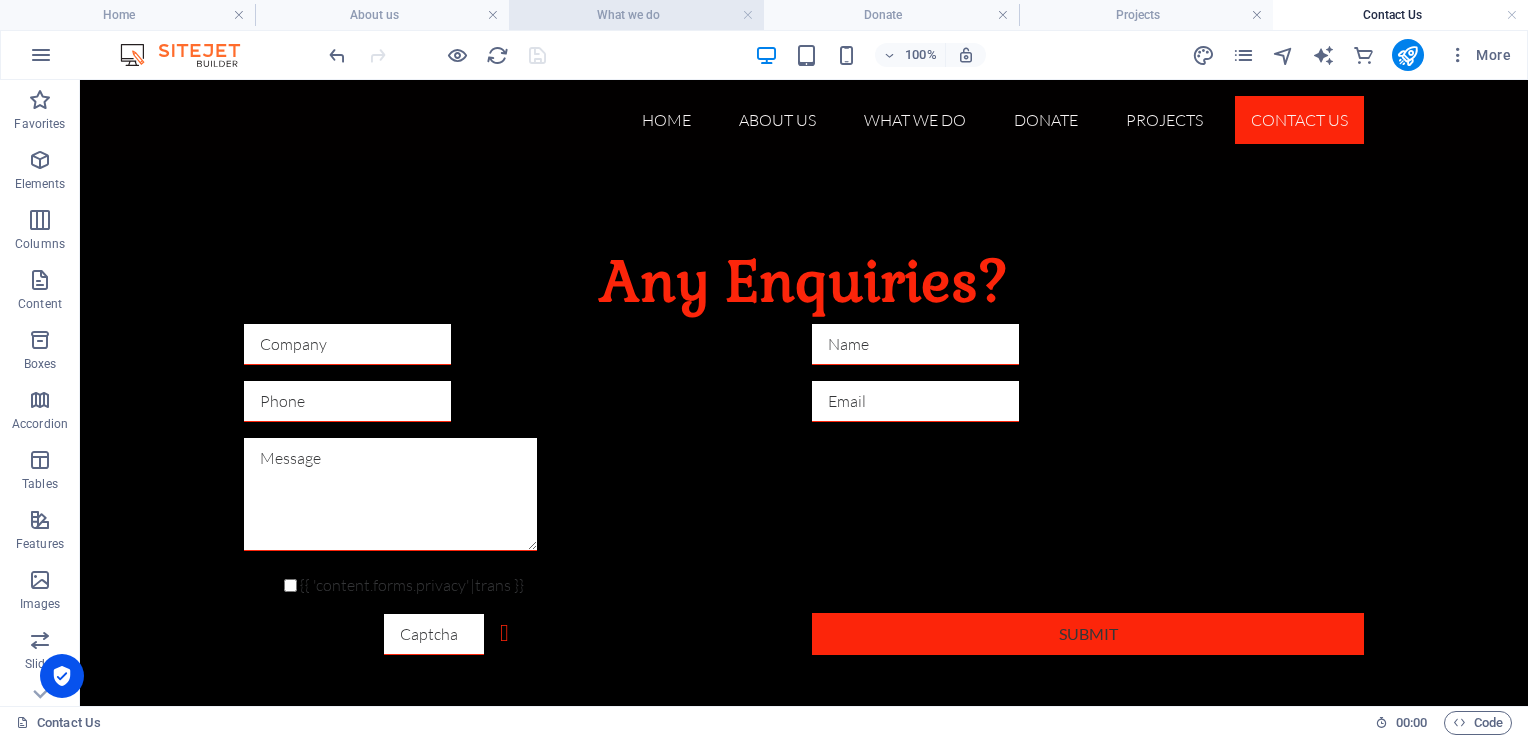 click on "What we do" at bounding box center [636, 15] 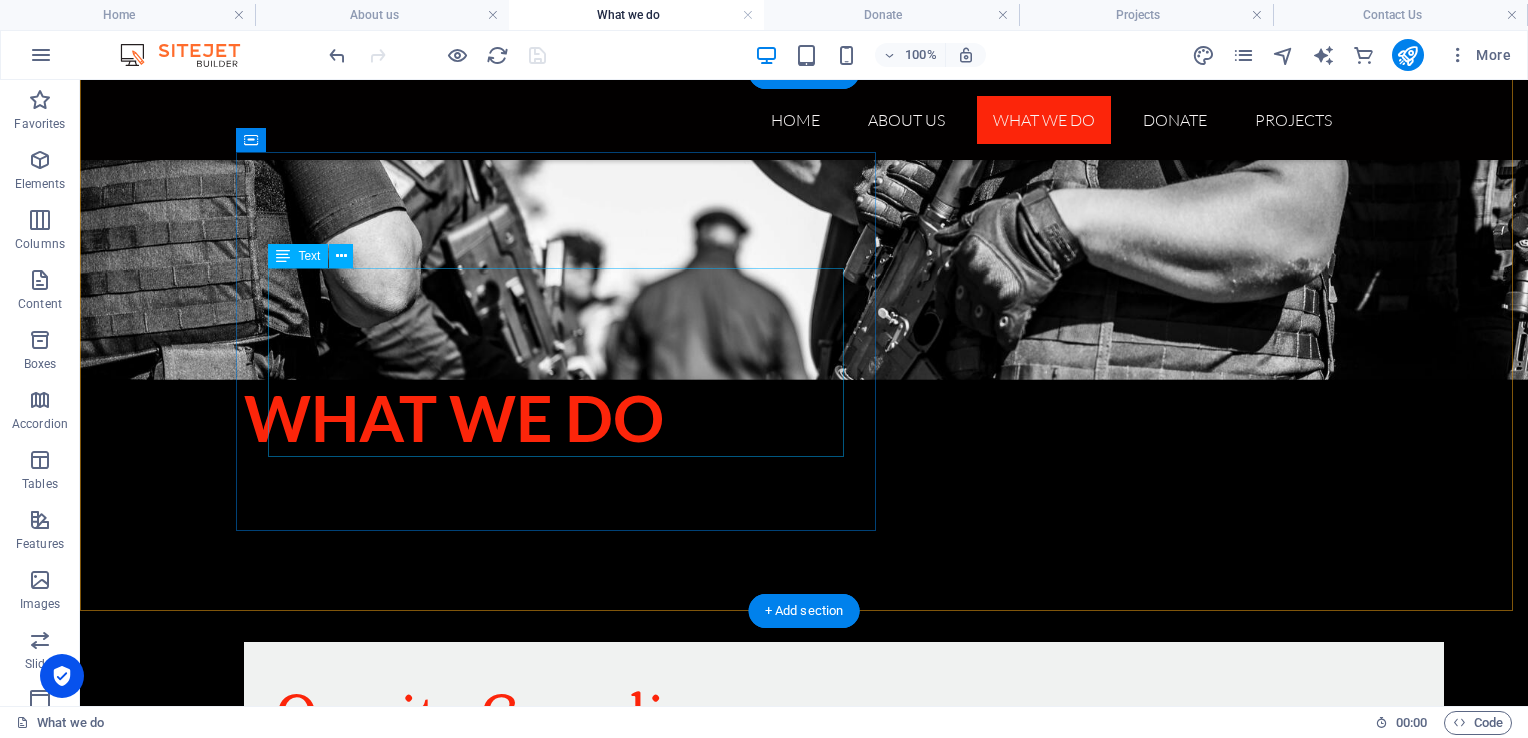 scroll, scrollTop: 372, scrollLeft: 0, axis: vertical 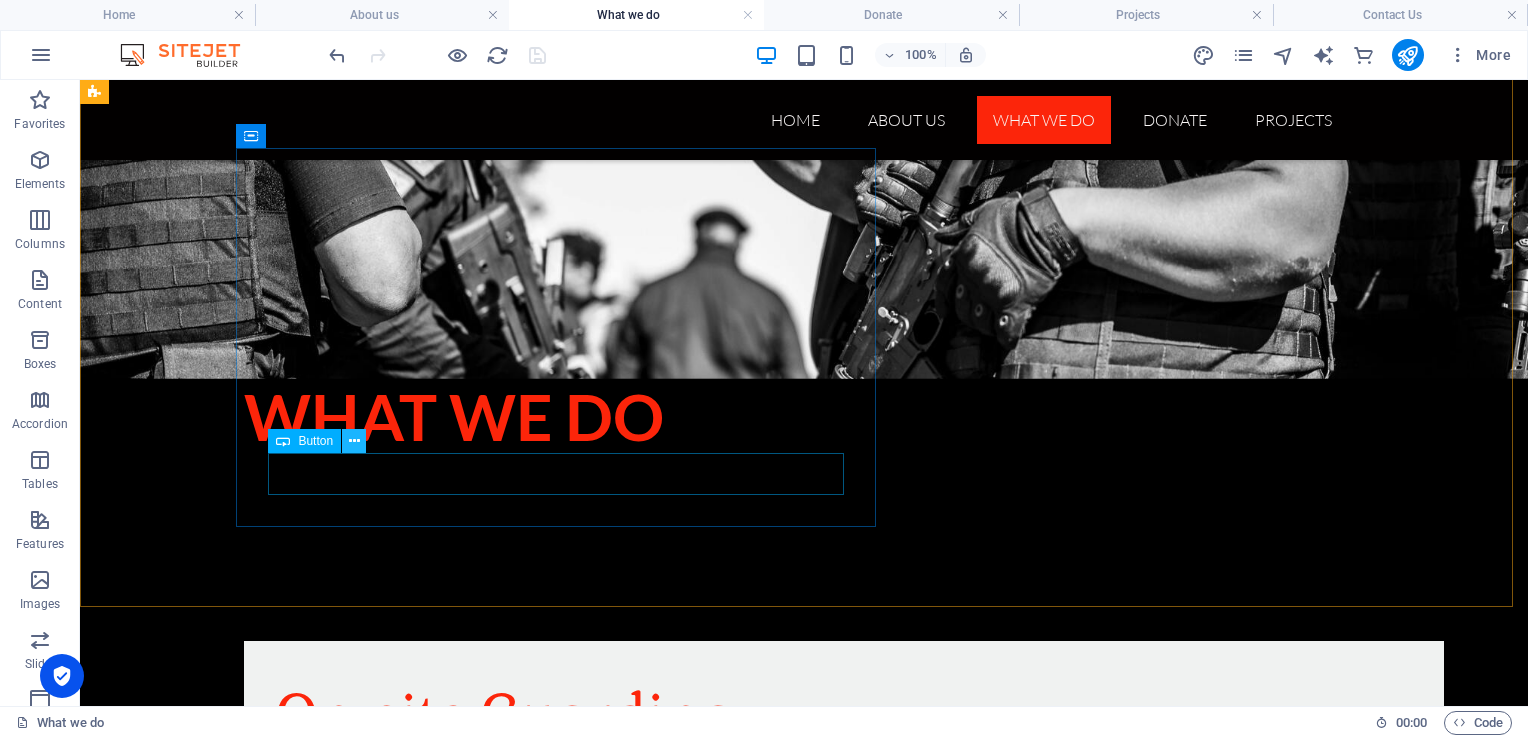 click at bounding box center (354, 441) 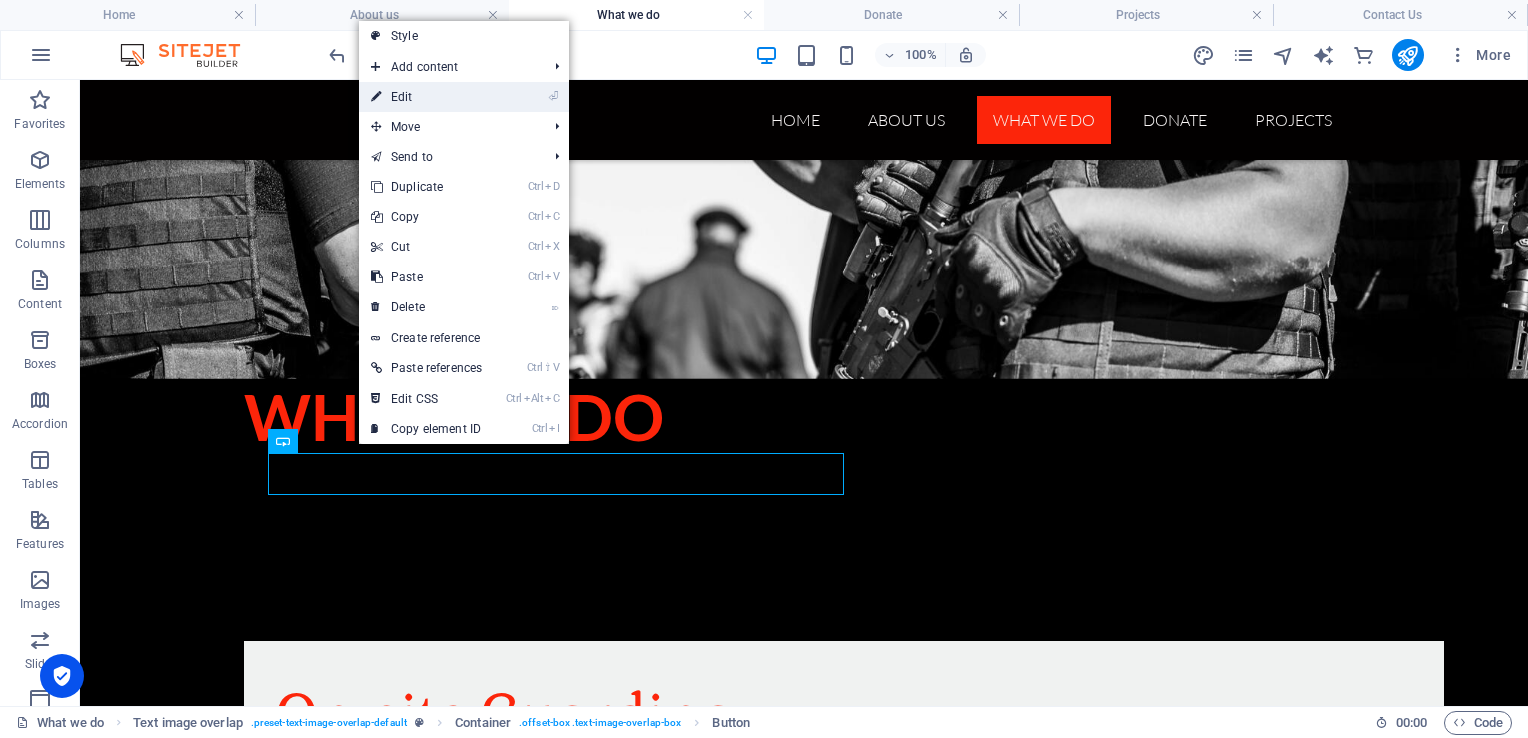 click on "⏎  Edit" at bounding box center [426, 97] 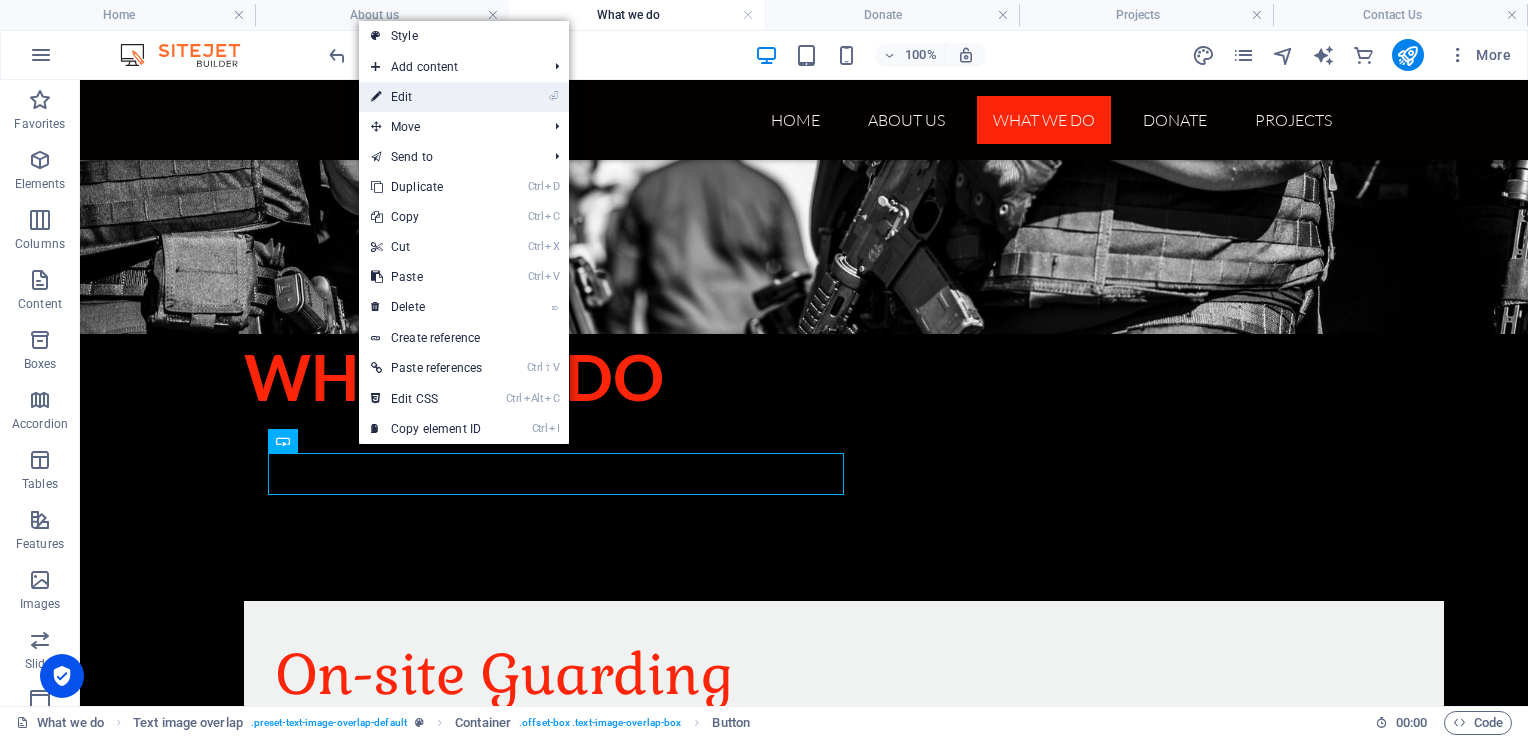 select on "3" 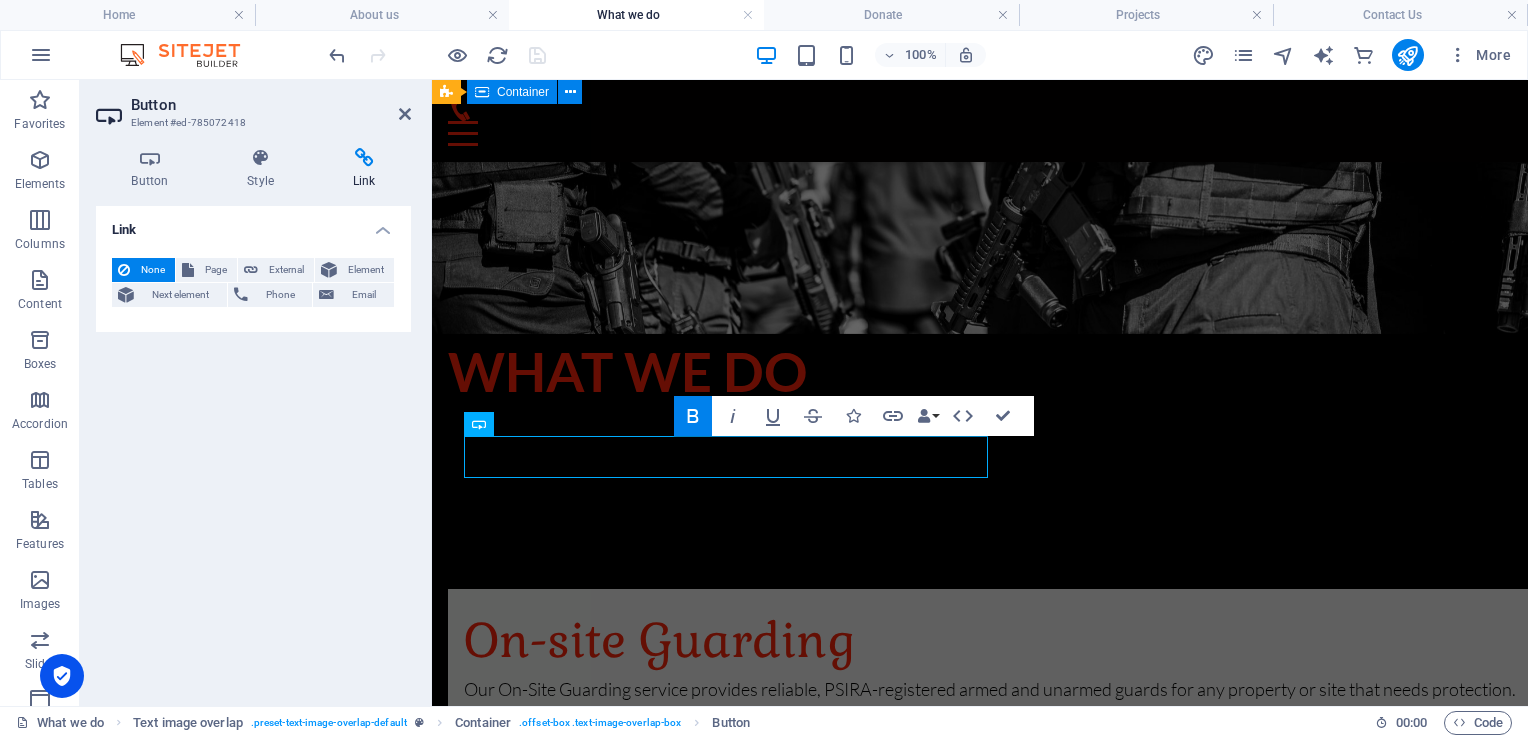 scroll, scrollTop: 352, scrollLeft: 0, axis: vertical 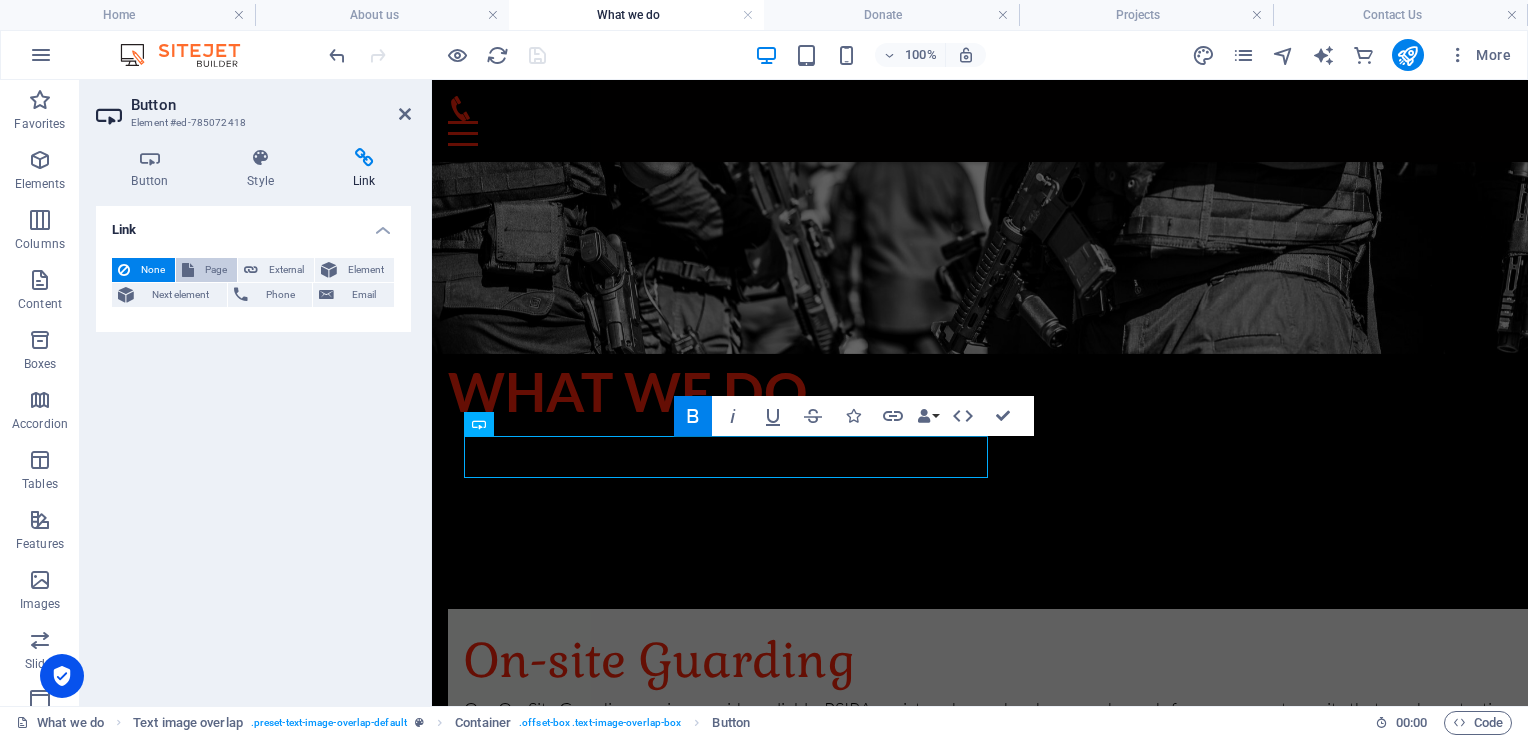 click on "Page" at bounding box center (215, 270) 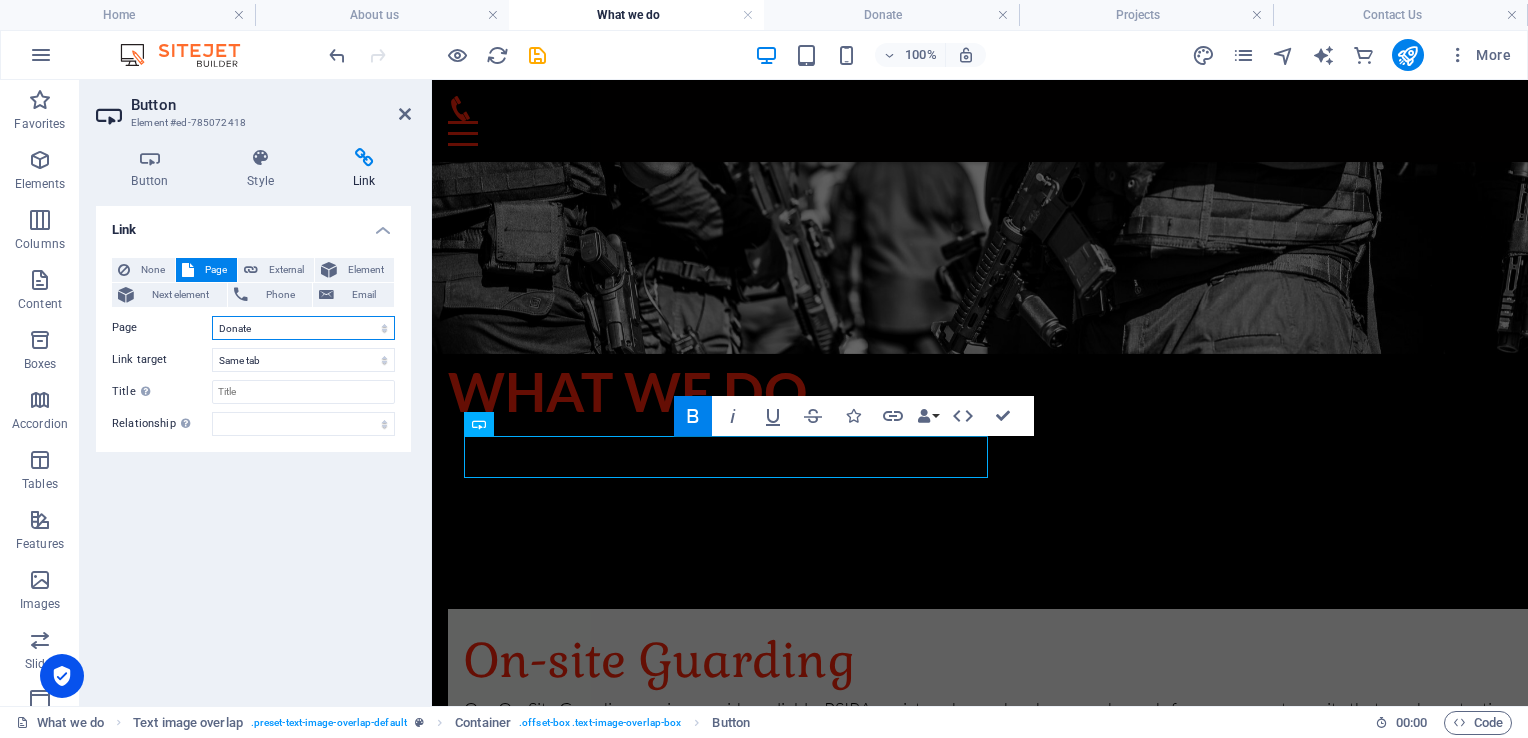 click on "Home About us What we do Donate Projects Contact Us" at bounding box center [303, 328] 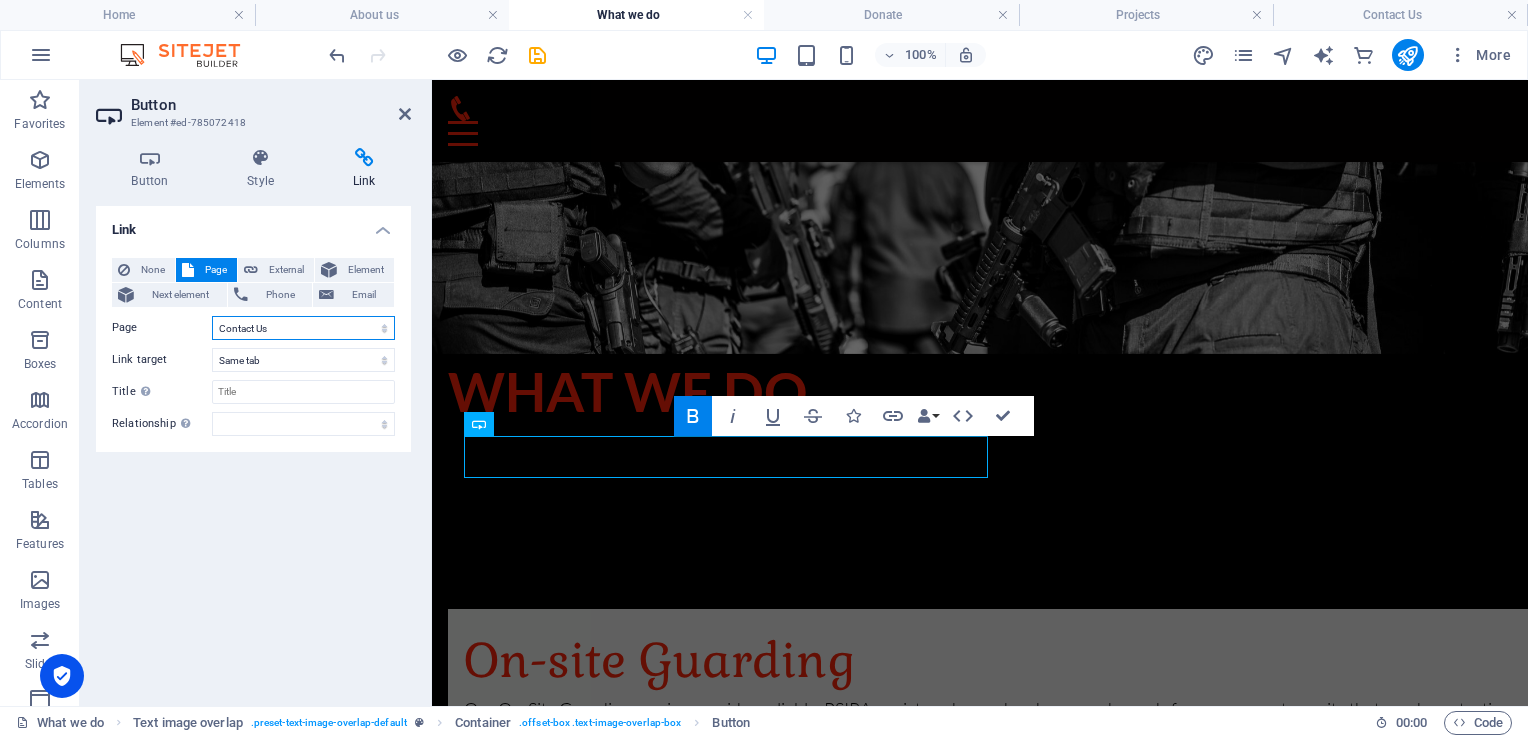 click on "Home About us What we do Donate Projects Contact Us" at bounding box center (303, 328) 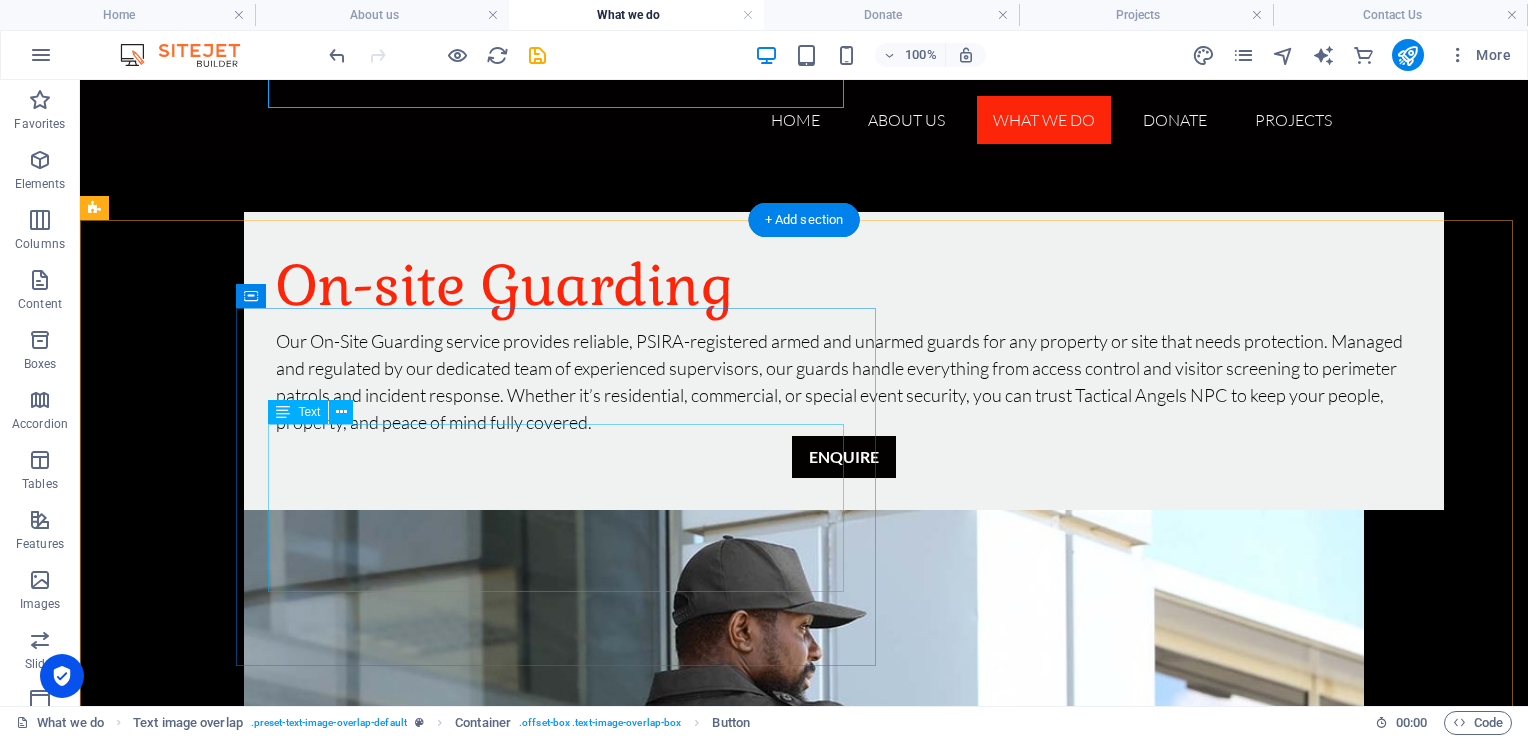 scroll, scrollTop: 808, scrollLeft: 0, axis: vertical 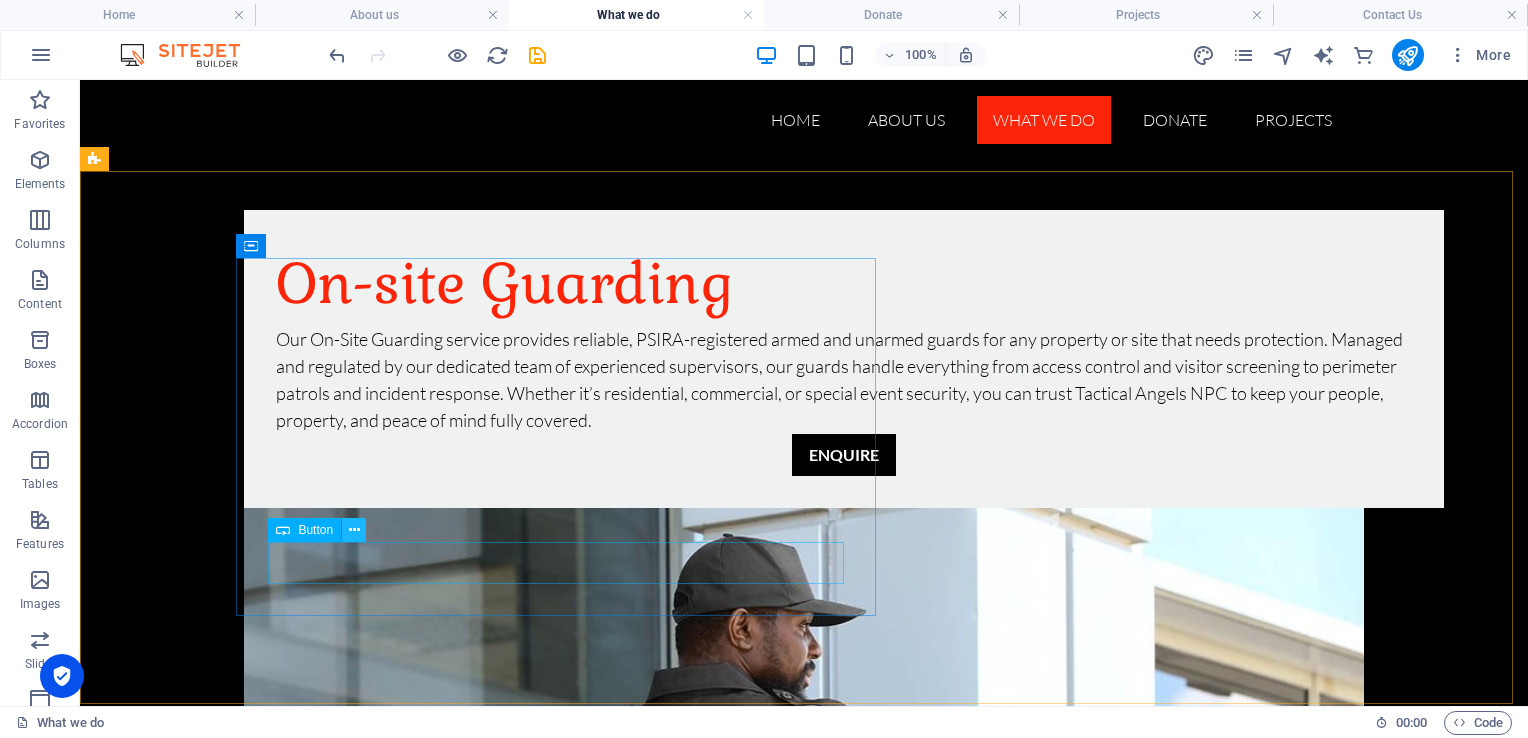 click at bounding box center (354, 530) 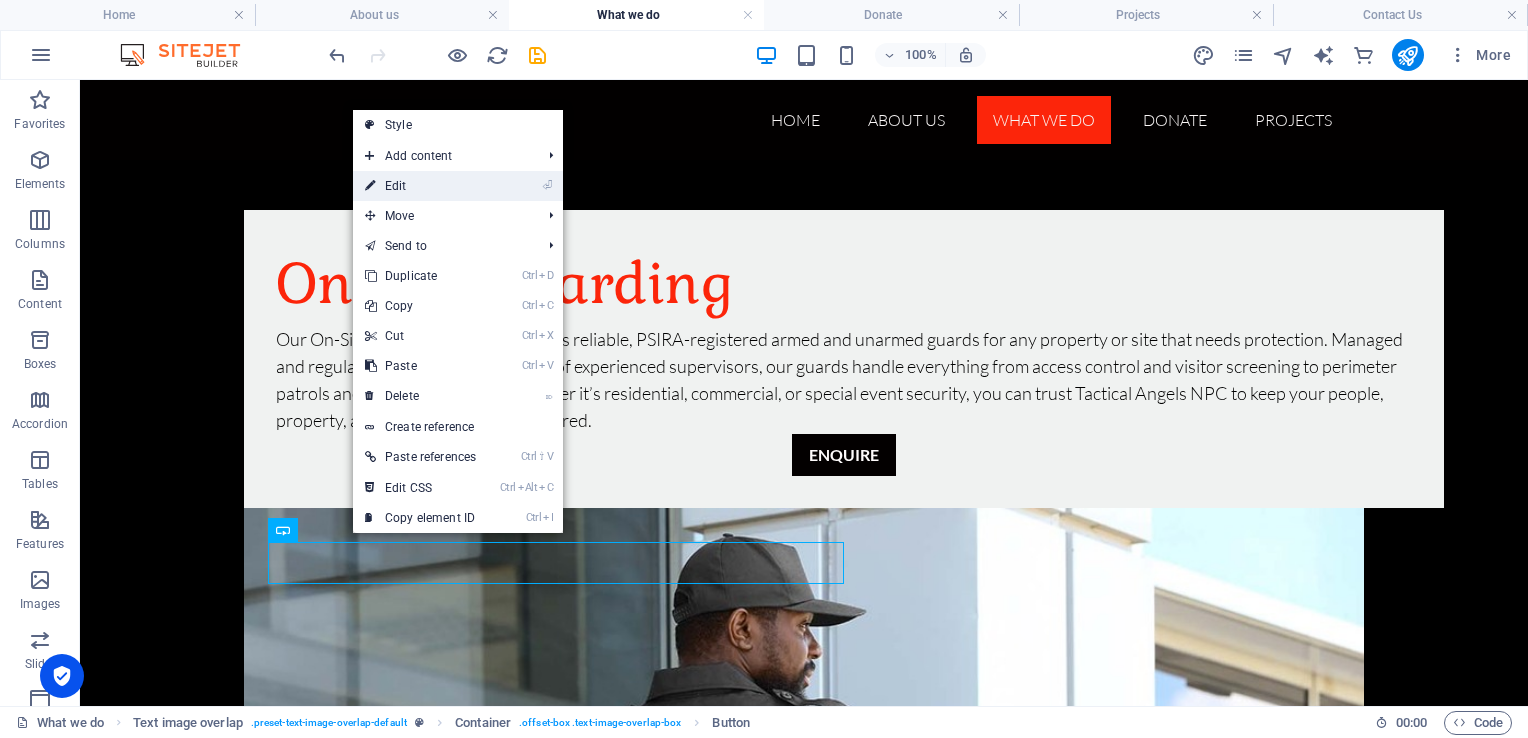 click on "⏎  Edit" at bounding box center [420, 186] 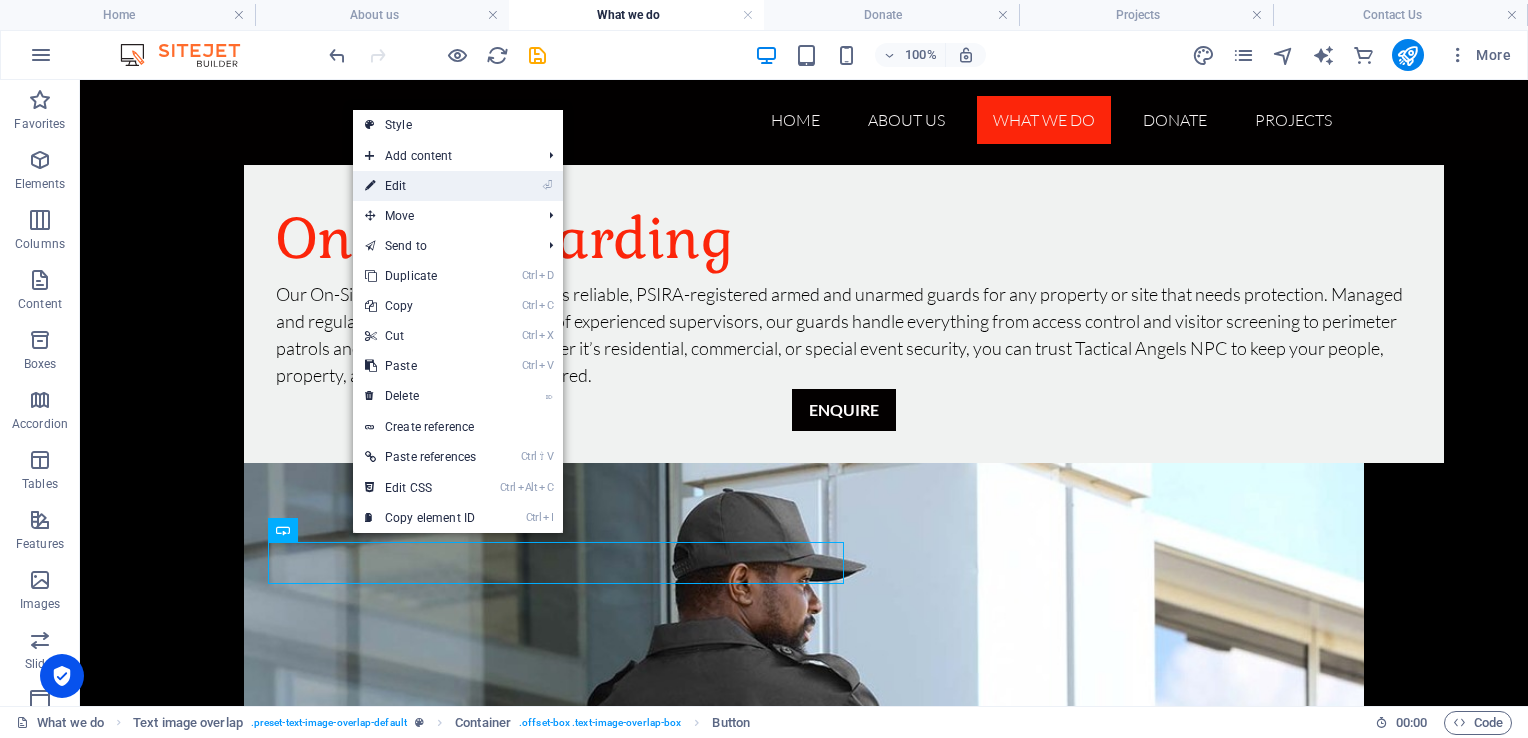 select 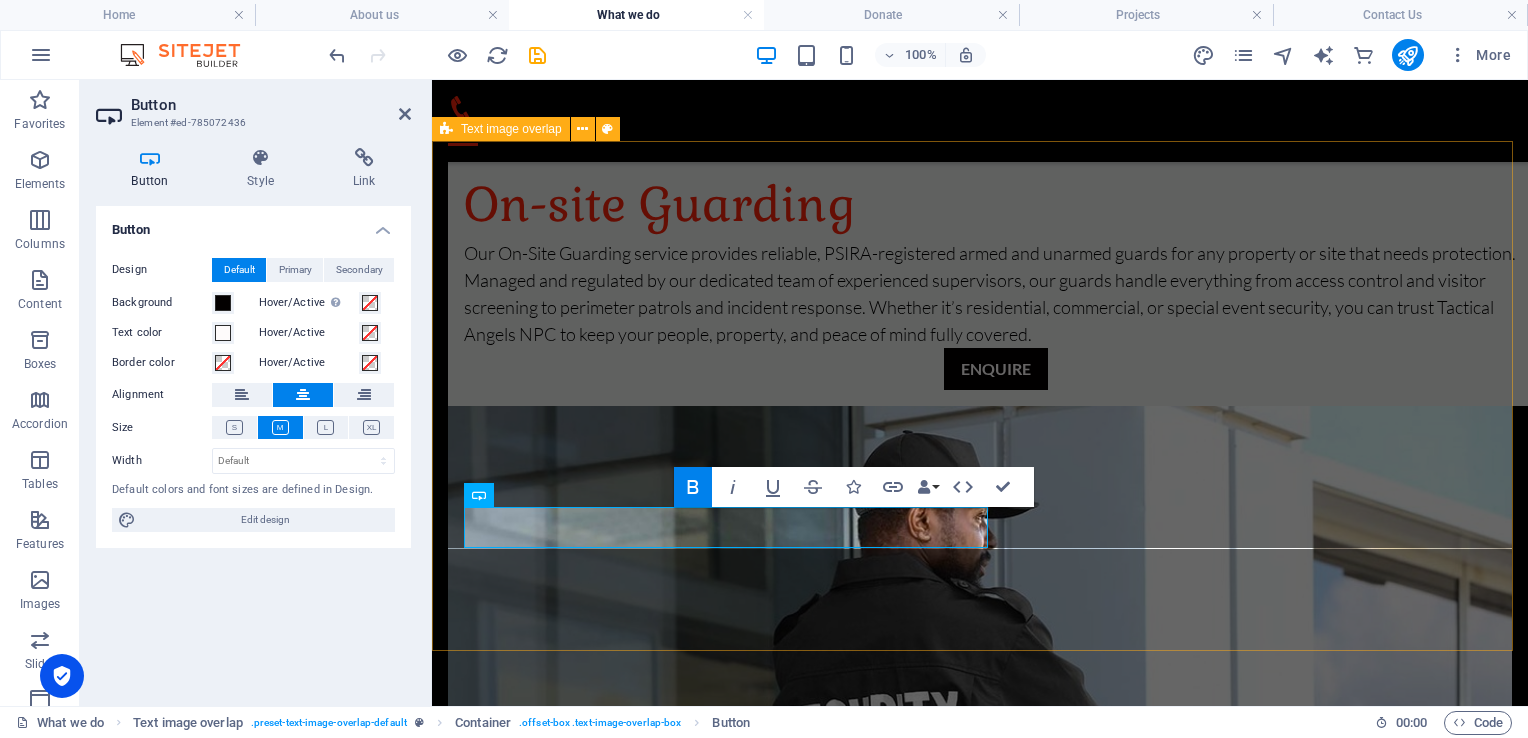 scroll, scrollTop: 784, scrollLeft: 0, axis: vertical 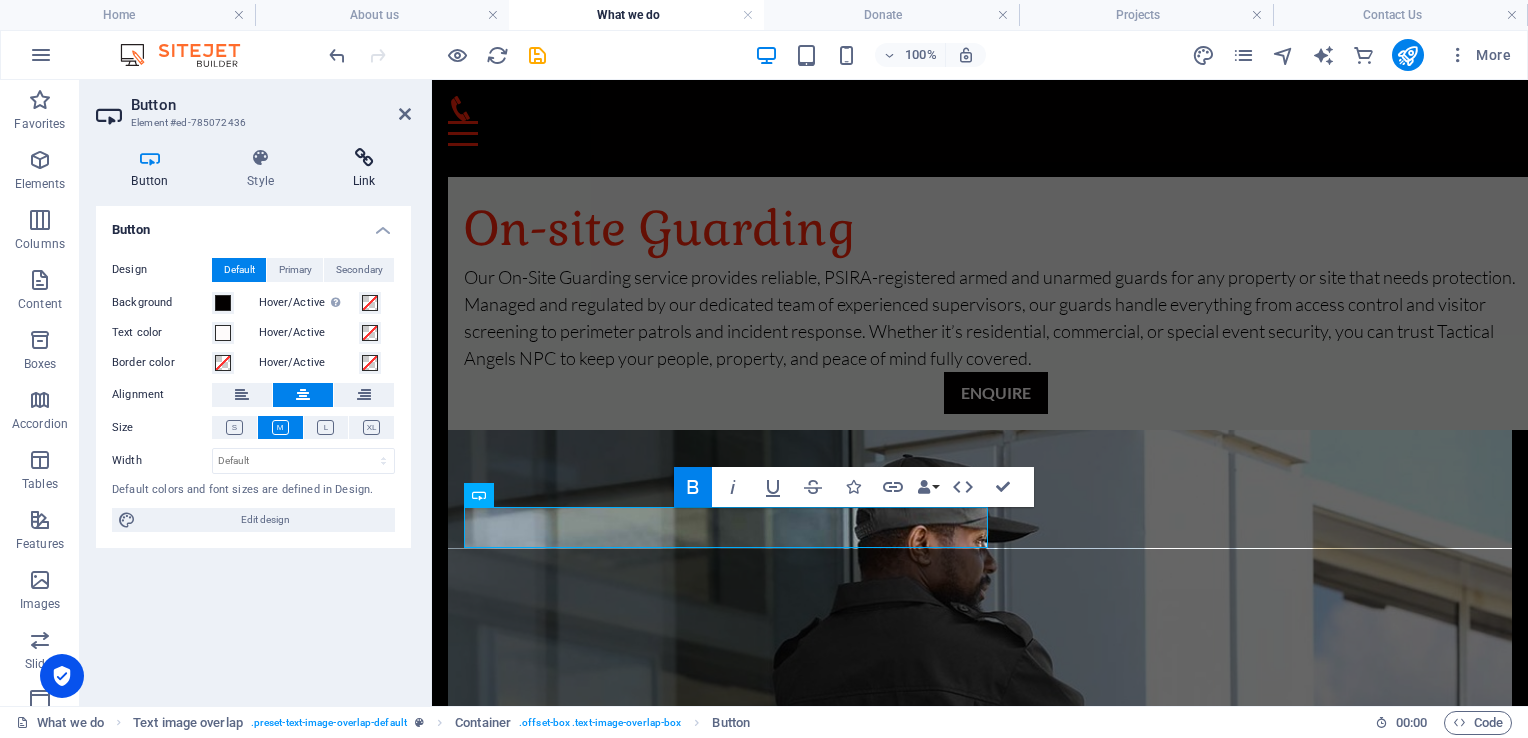 click at bounding box center [364, 158] 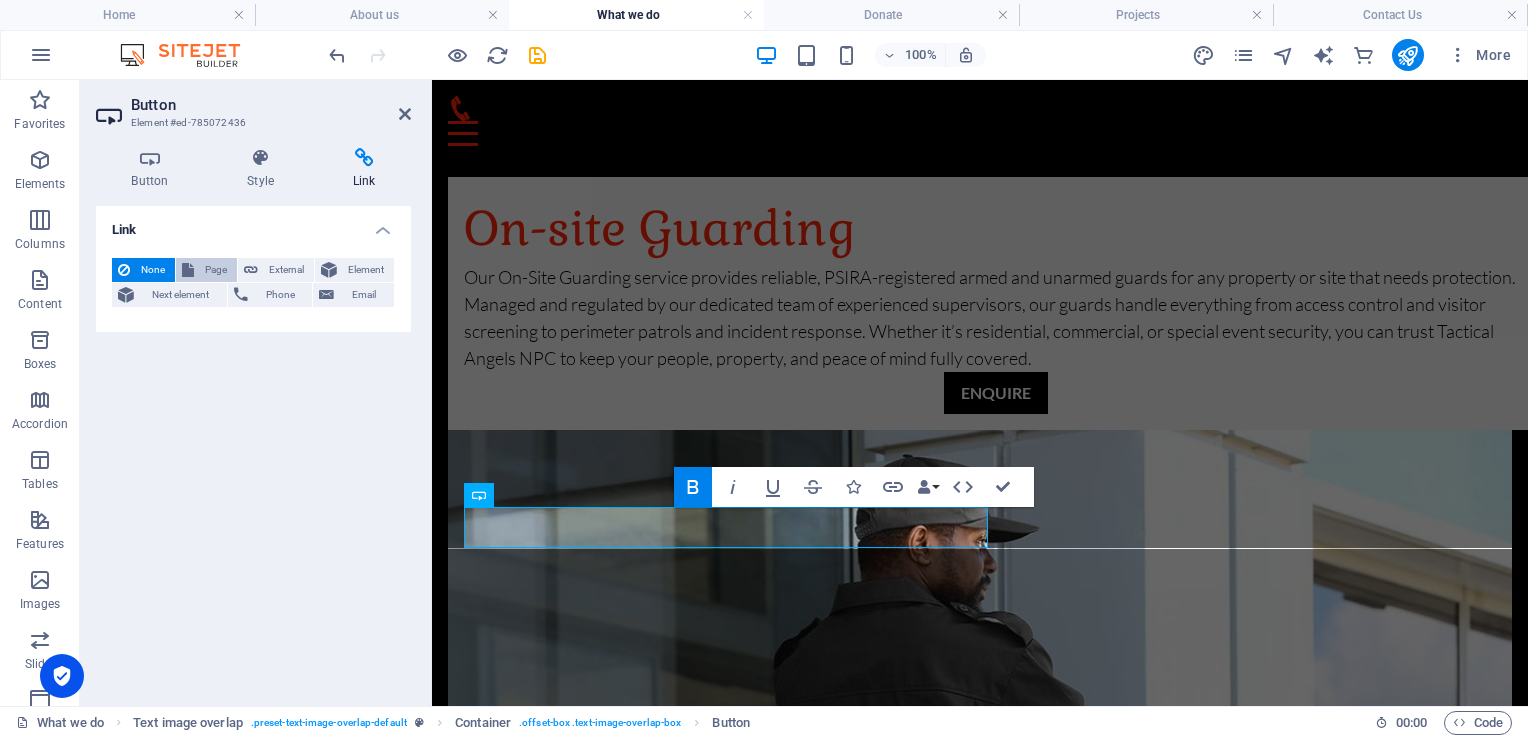 click on "Page" at bounding box center [215, 270] 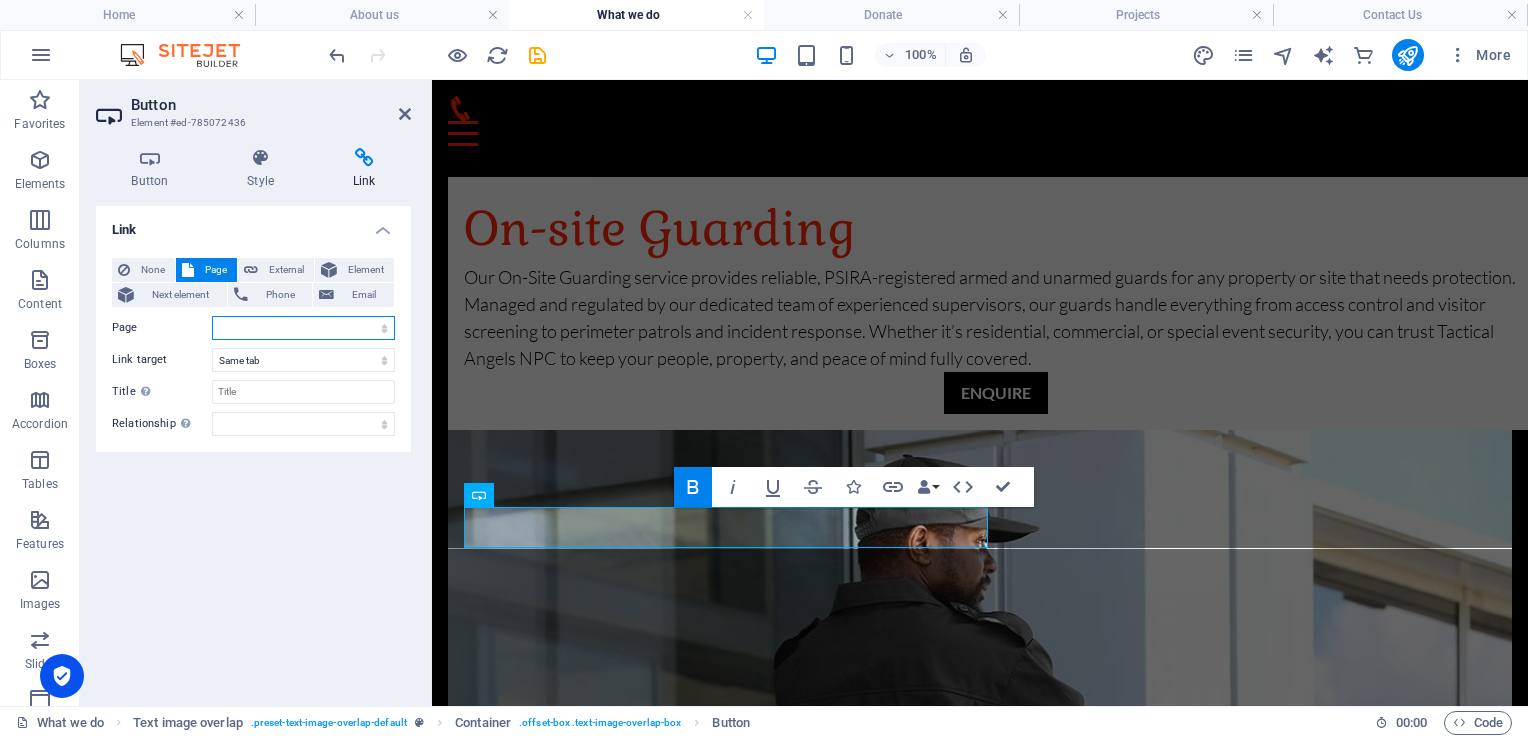 click on "Home About us What we do Donate Projects Contact Us" at bounding box center [303, 328] 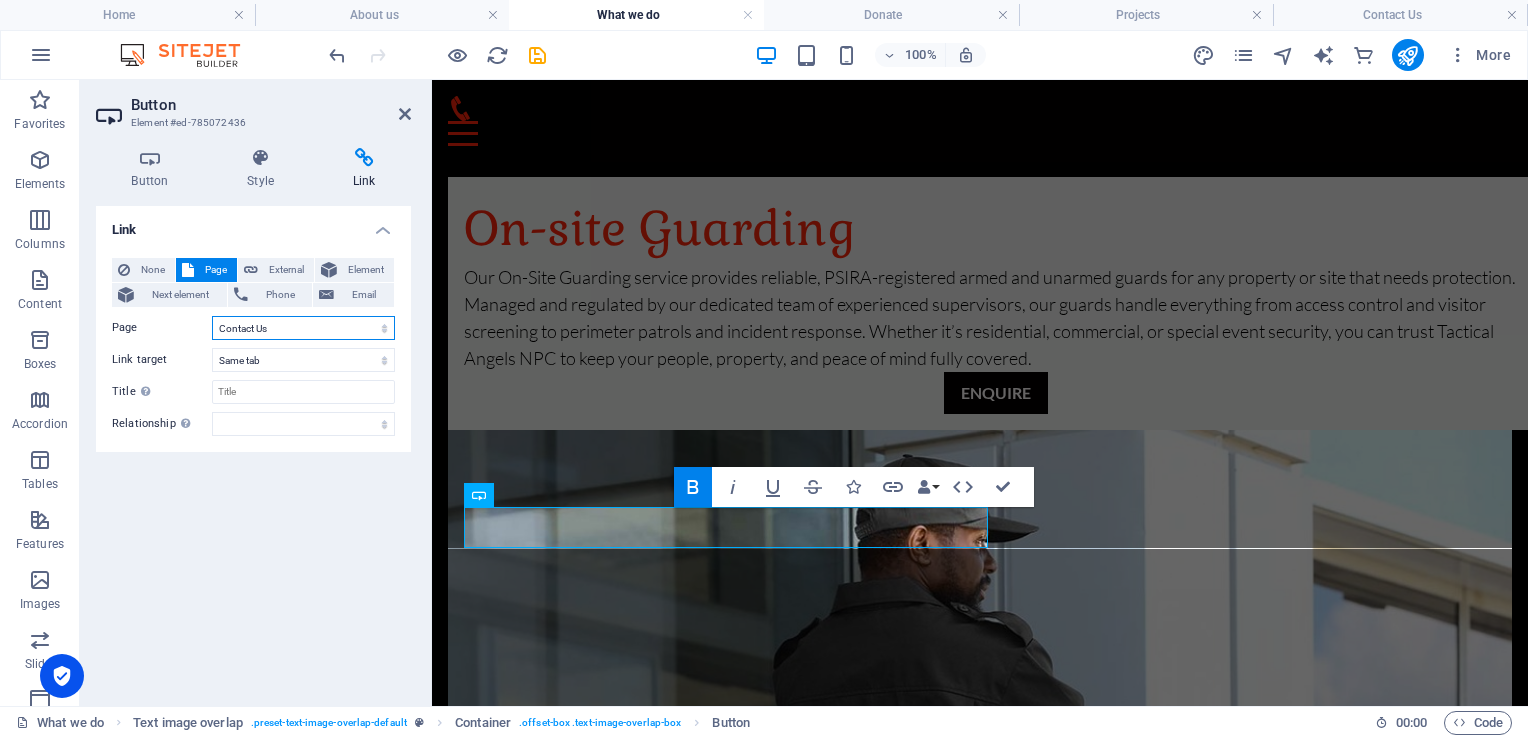 click on "Home About us What we do Donate Projects Contact Us" at bounding box center (303, 328) 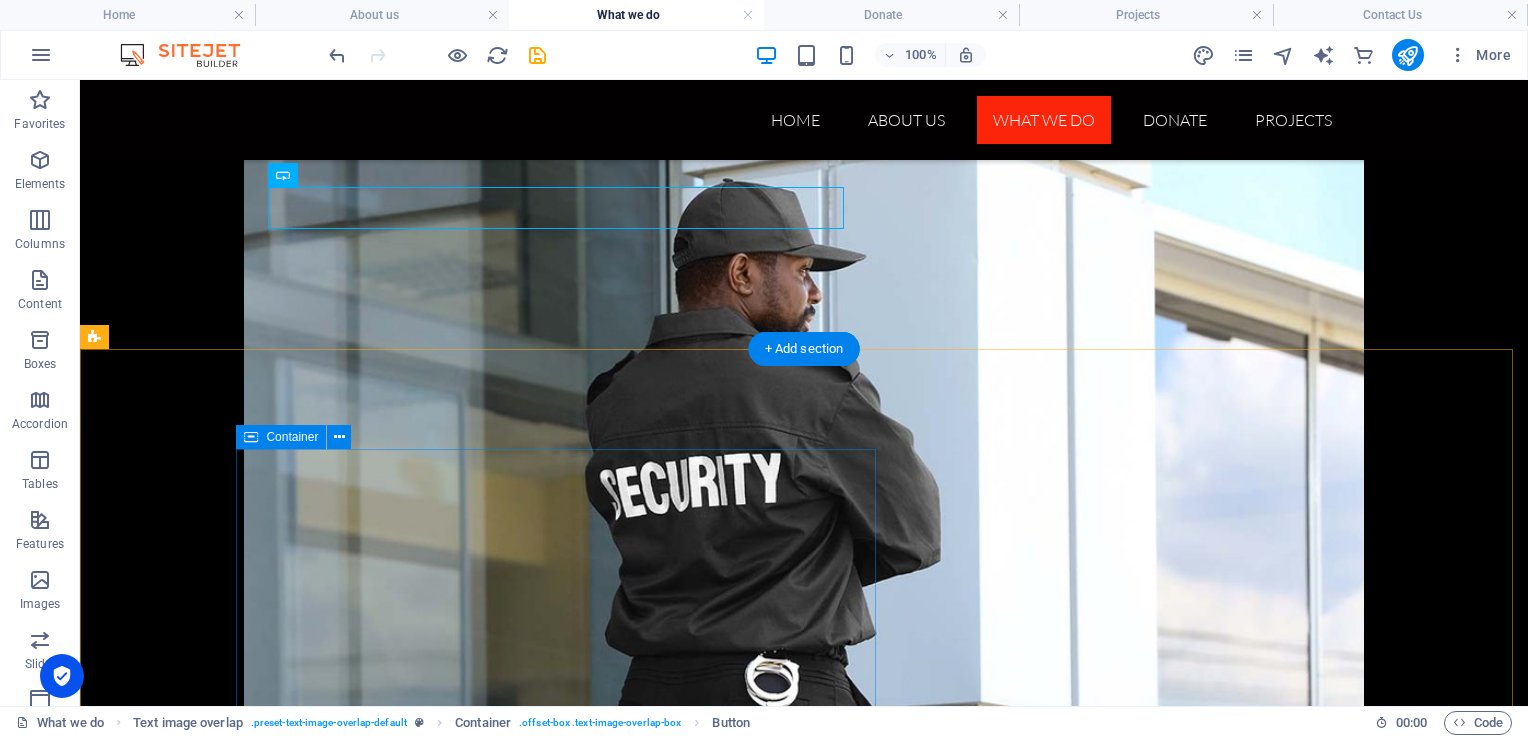 scroll, scrollTop: 1340, scrollLeft: 0, axis: vertical 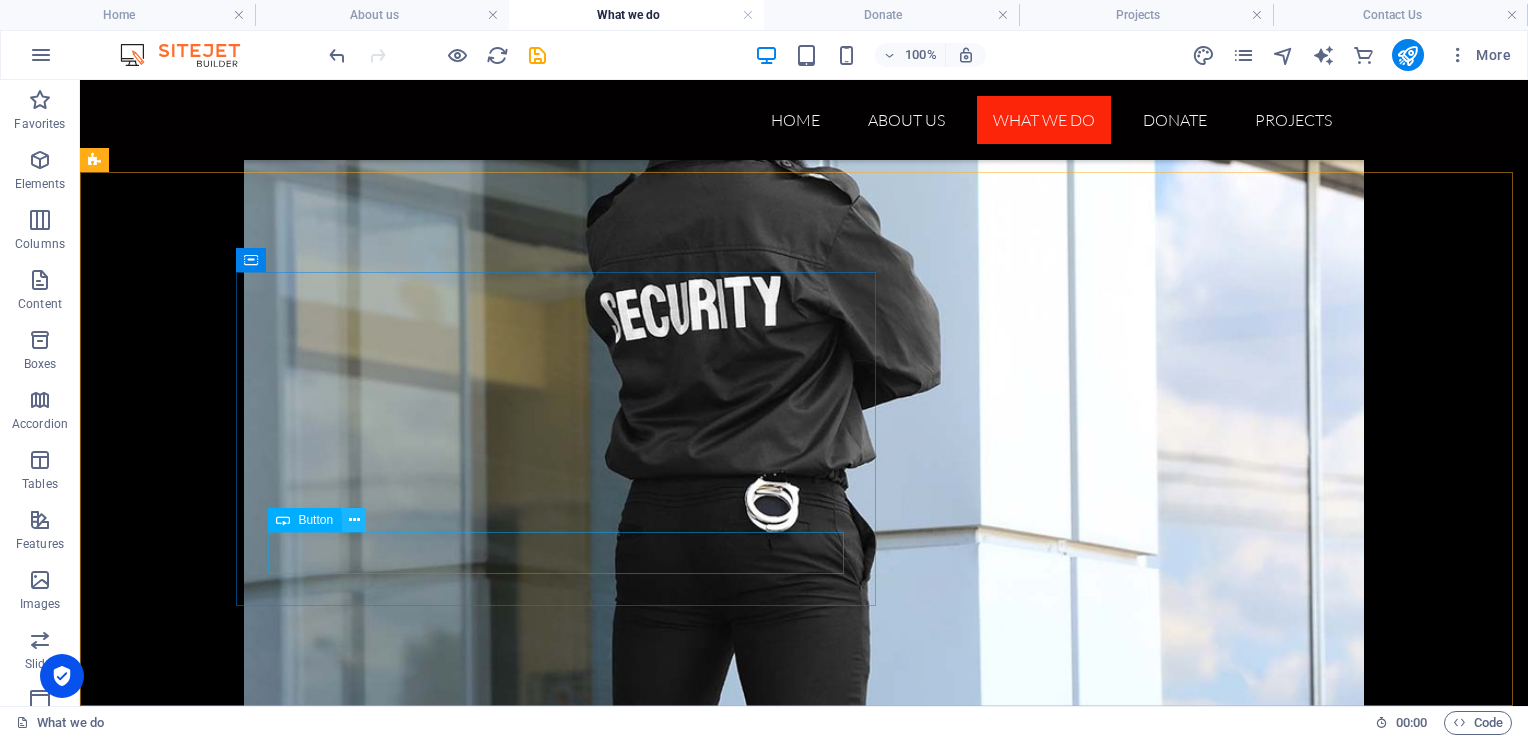 click at bounding box center (354, 520) 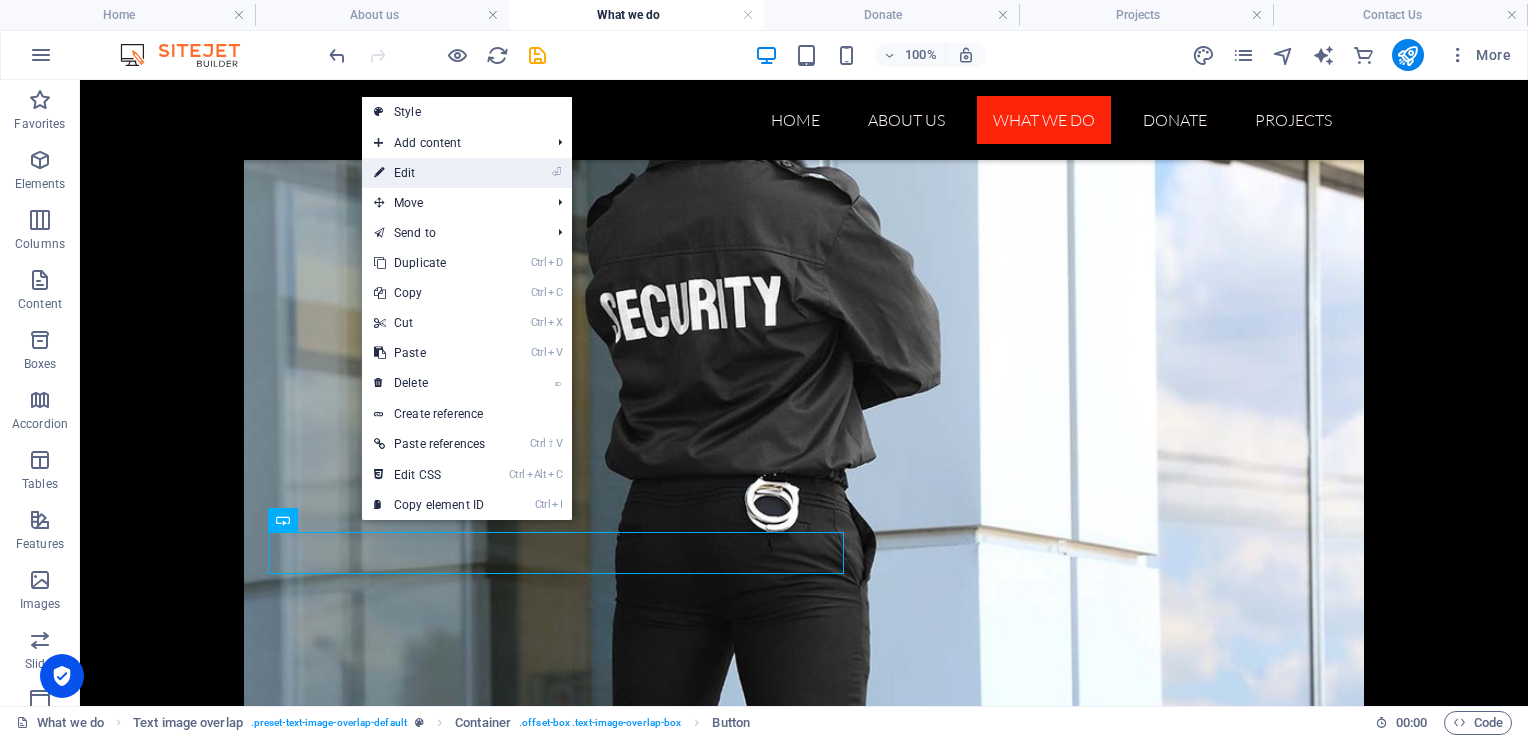 click on "⏎  Edit" at bounding box center (429, 173) 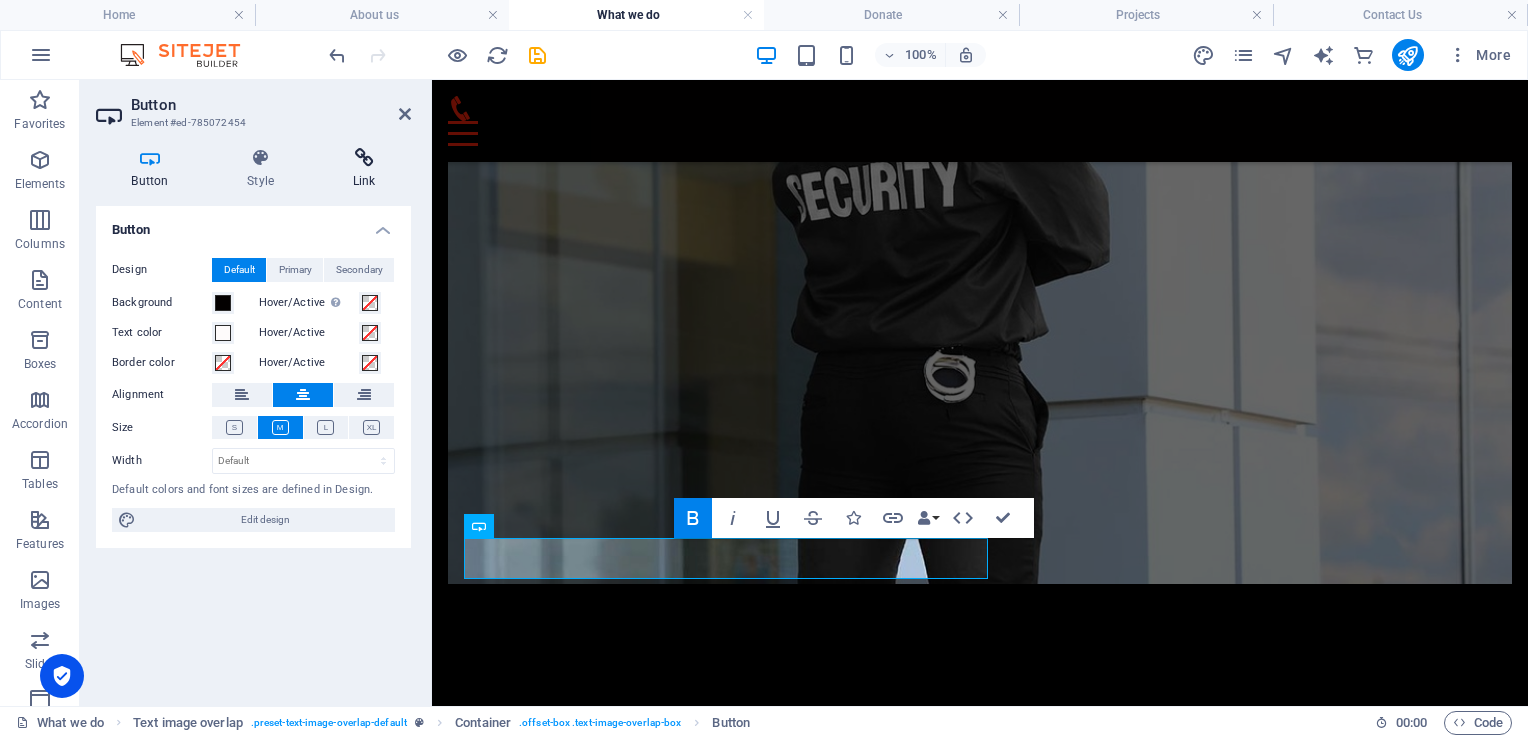 scroll, scrollTop: 1240, scrollLeft: 0, axis: vertical 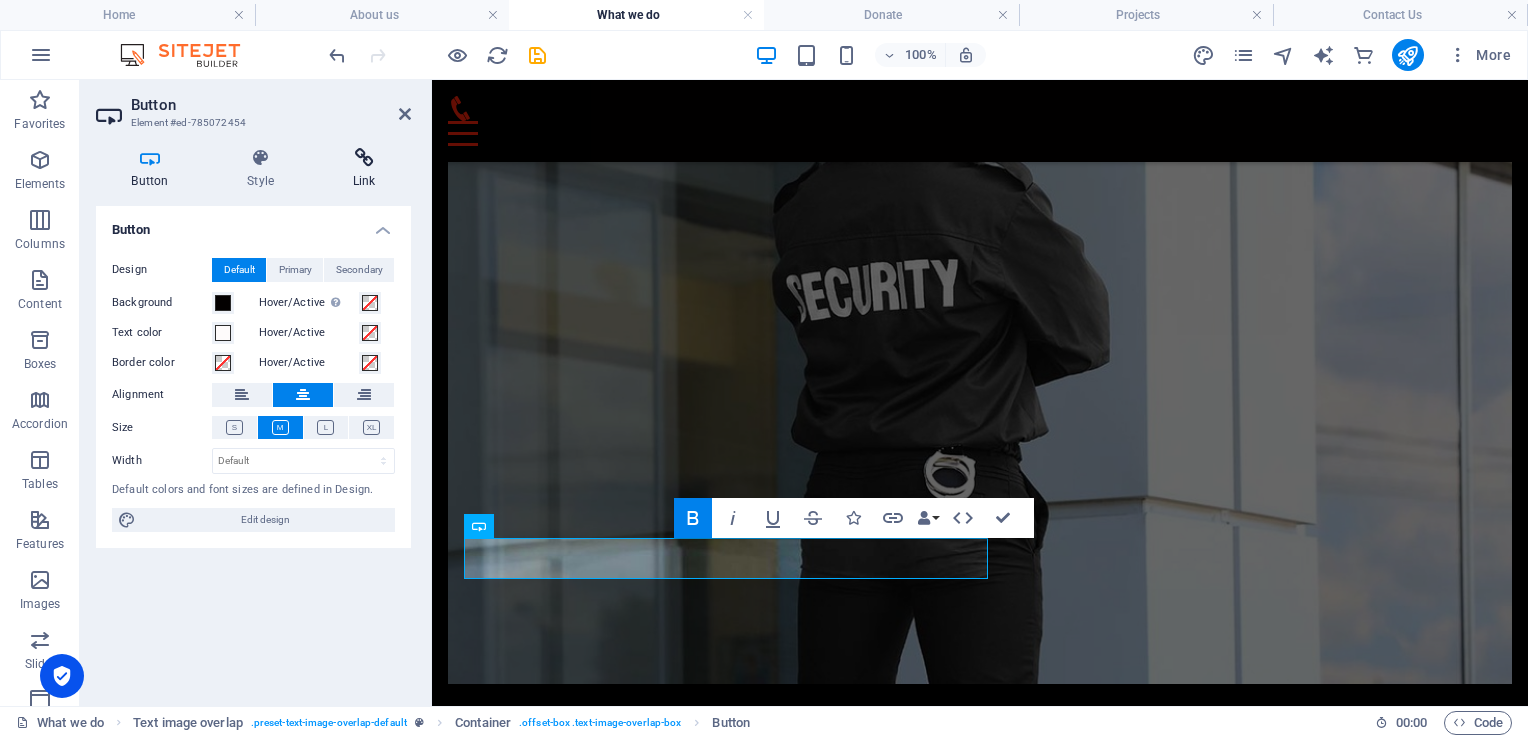 click on "Link" at bounding box center [364, 169] 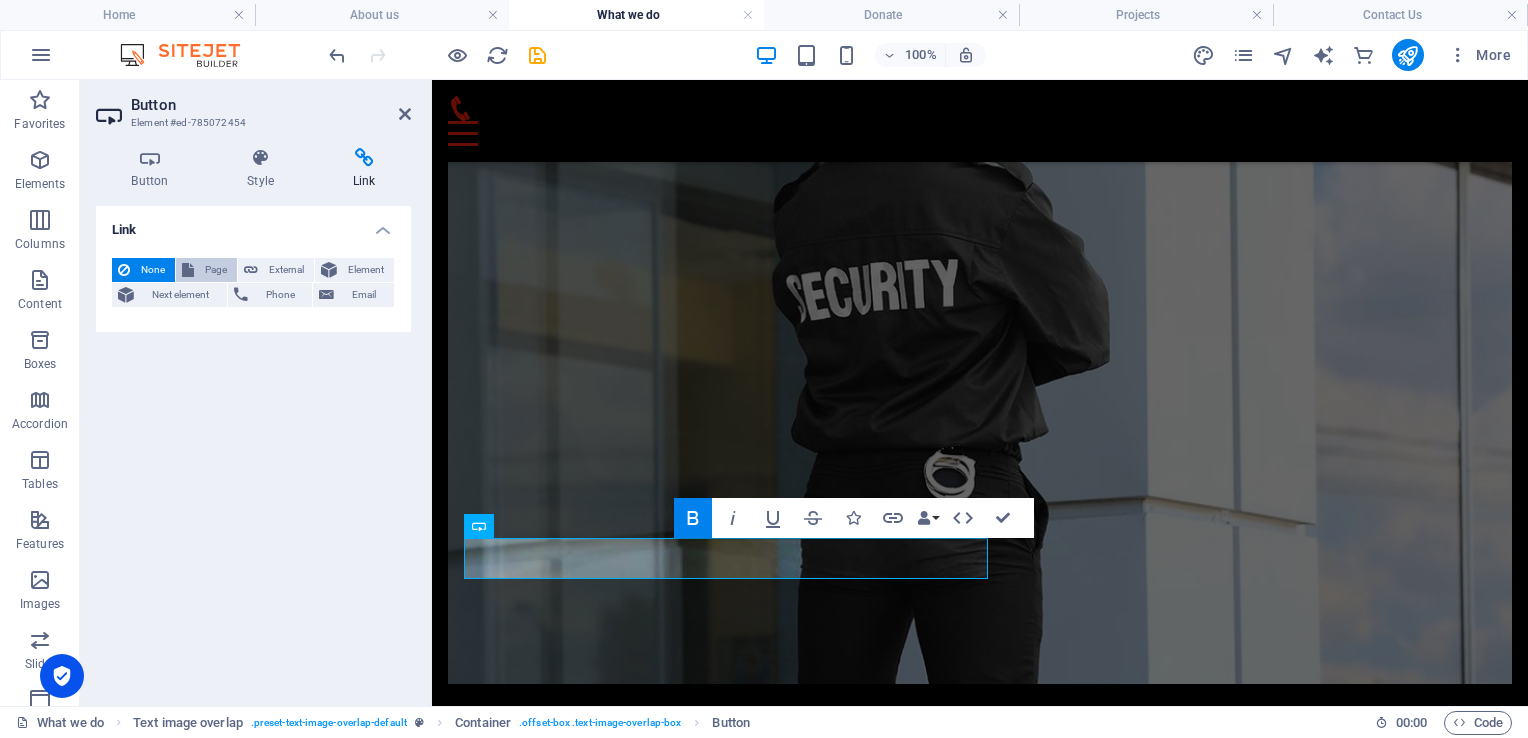 click on "Page" at bounding box center (206, 270) 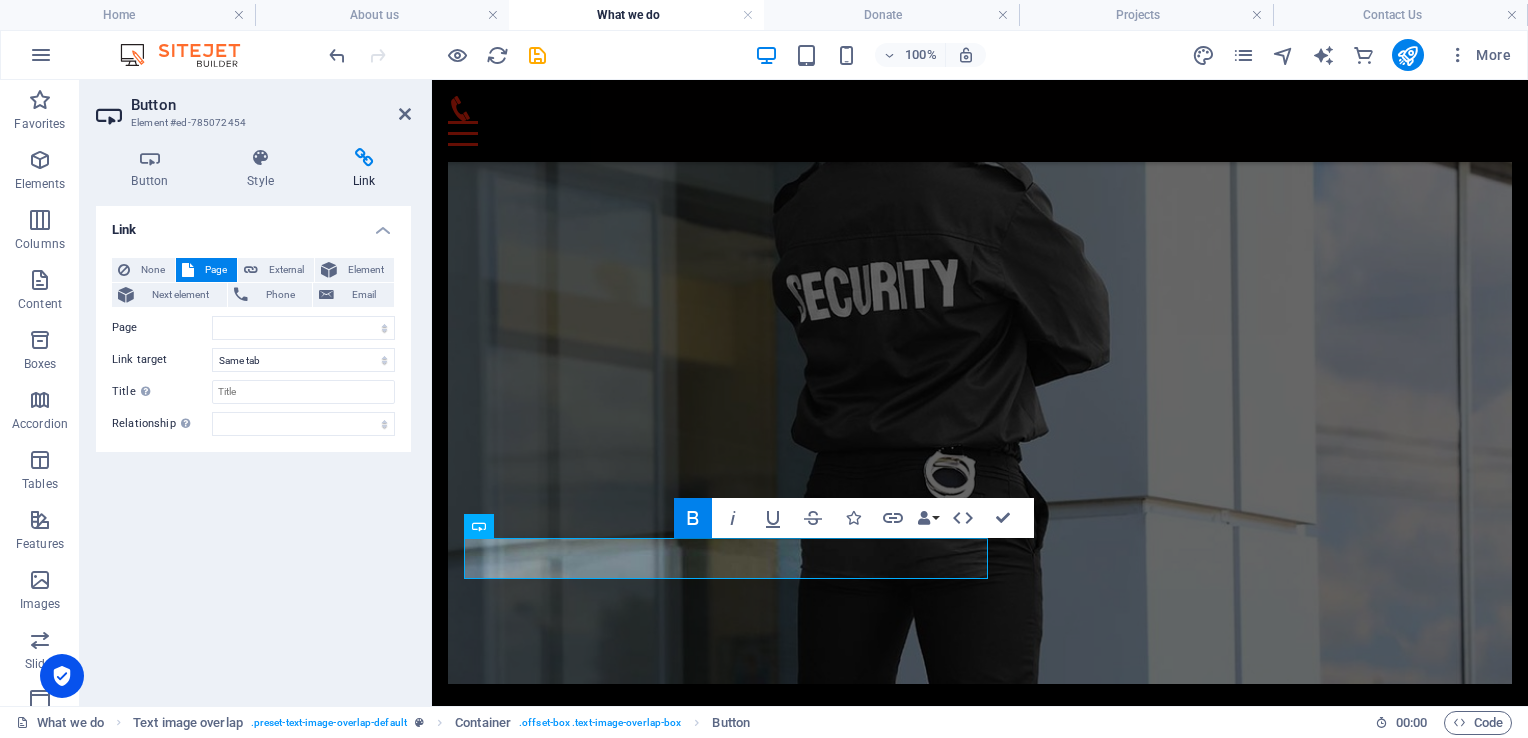 click on "Page" at bounding box center [215, 270] 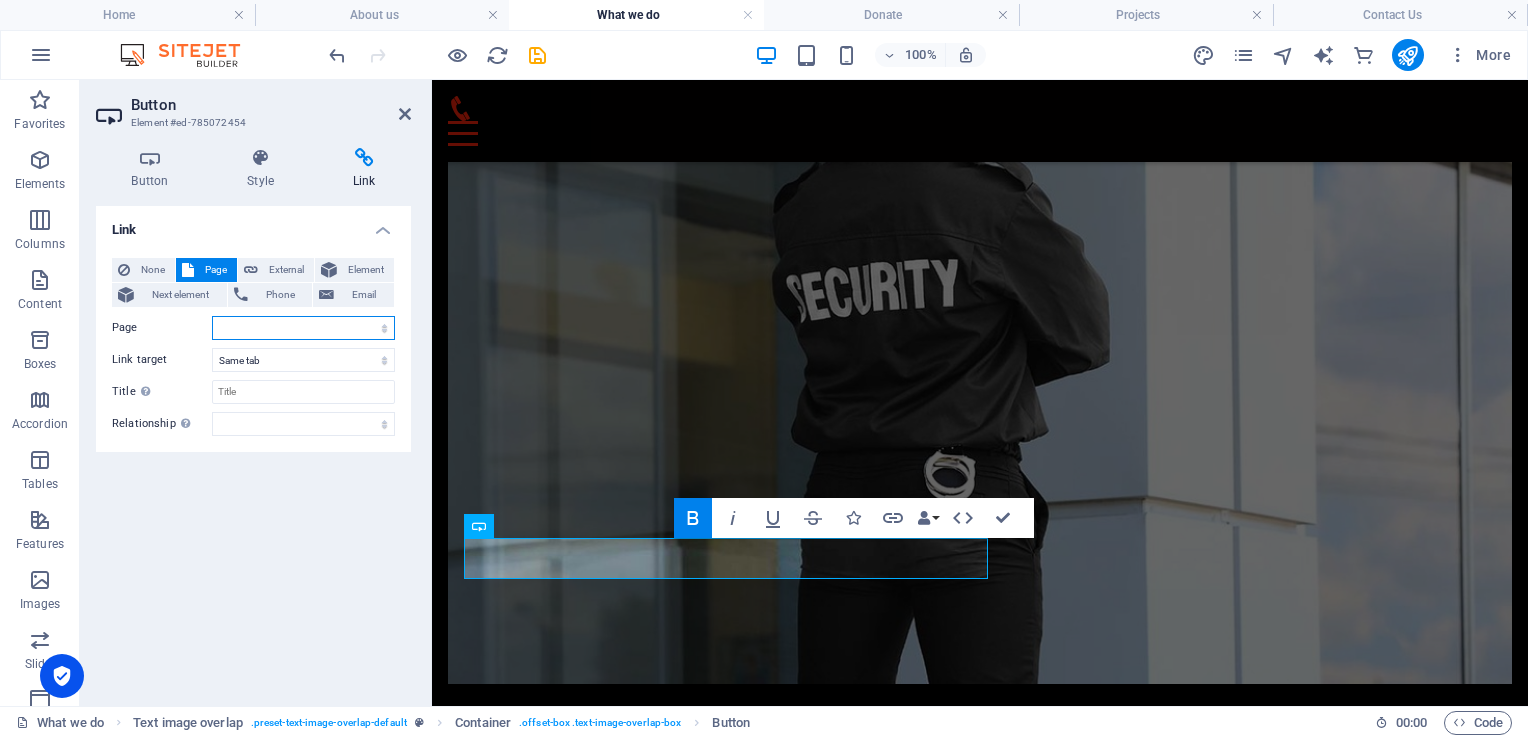 click on "Home About us What we do Donate Projects Contact Us" at bounding box center (303, 328) 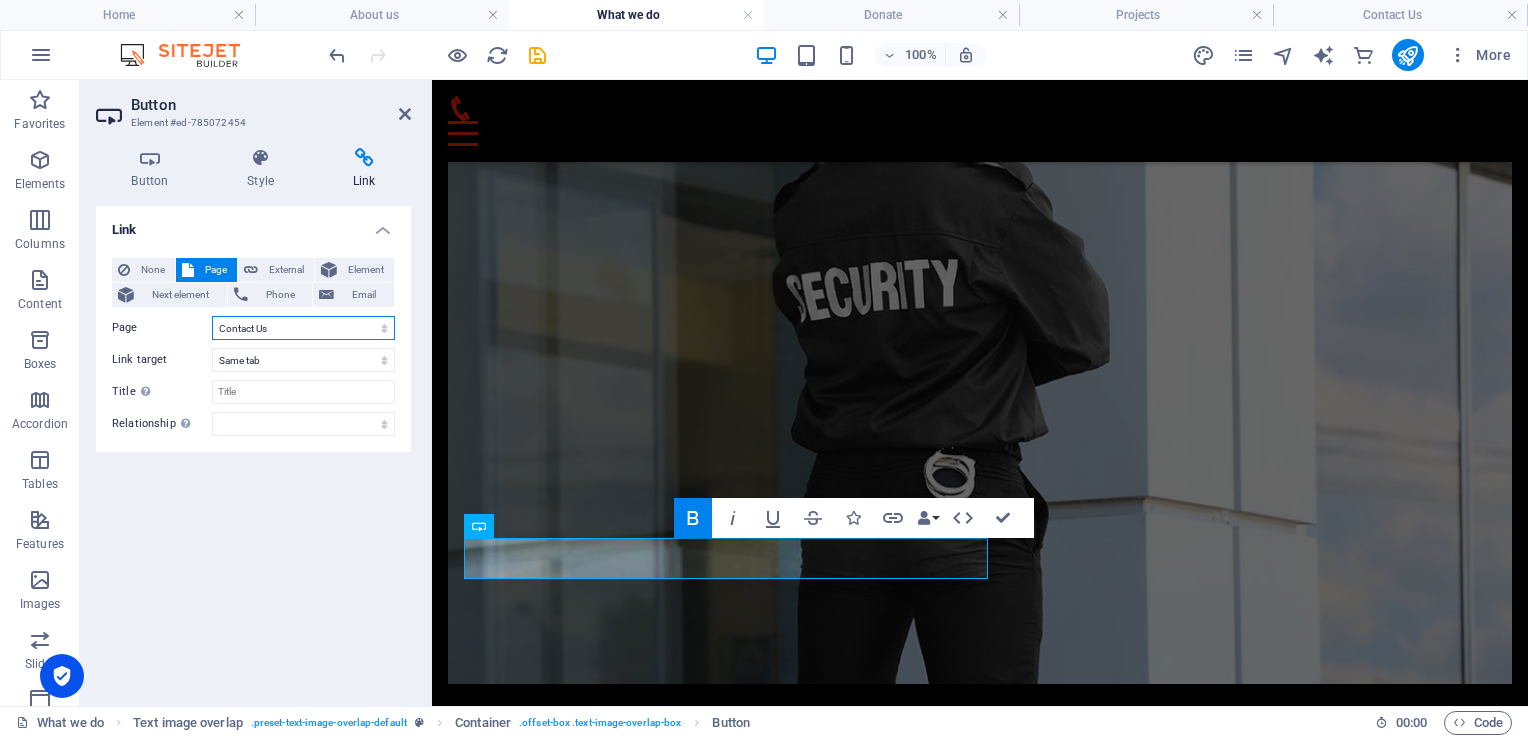 click on "Home About us What we do Donate Projects Contact Us" at bounding box center [303, 328] 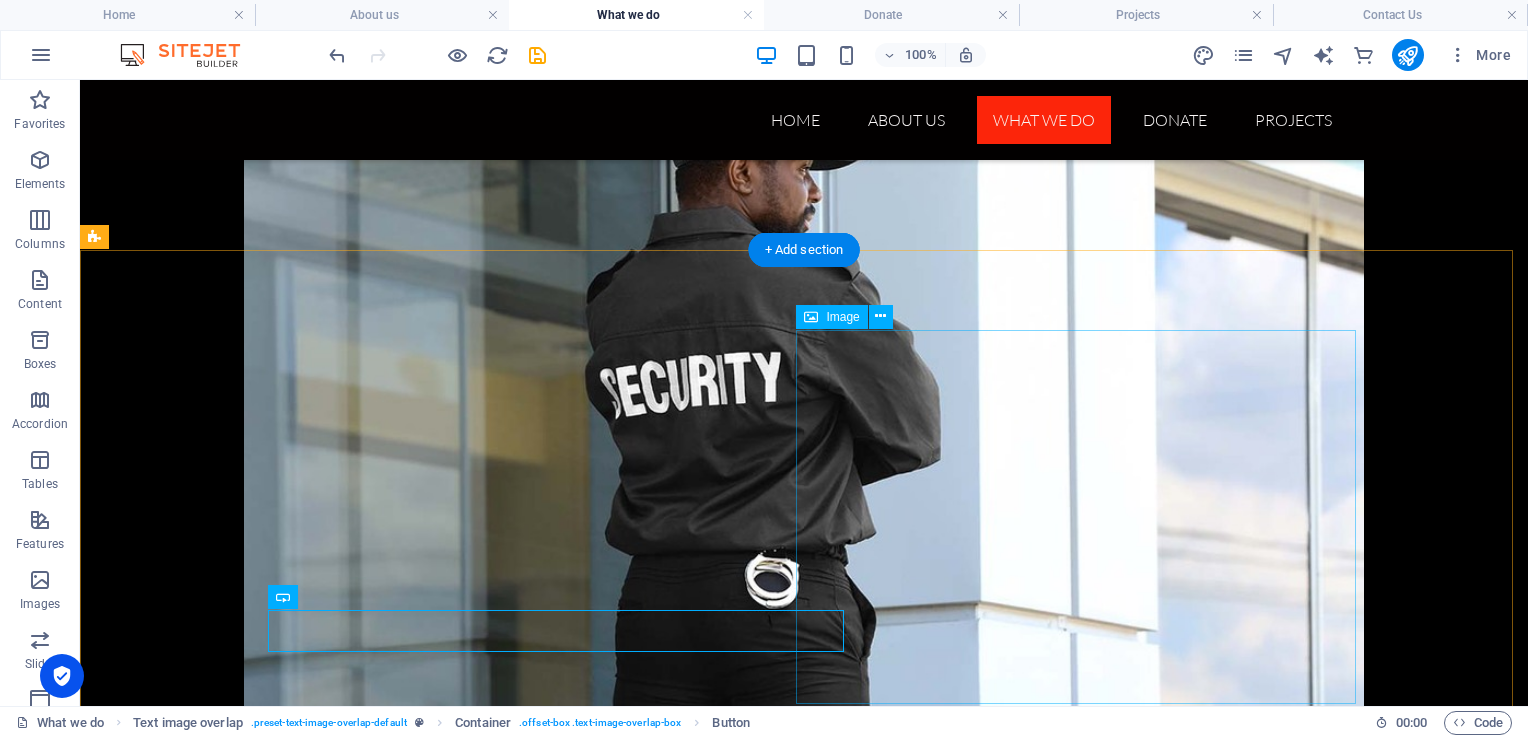 scroll, scrollTop: 1263, scrollLeft: 0, axis: vertical 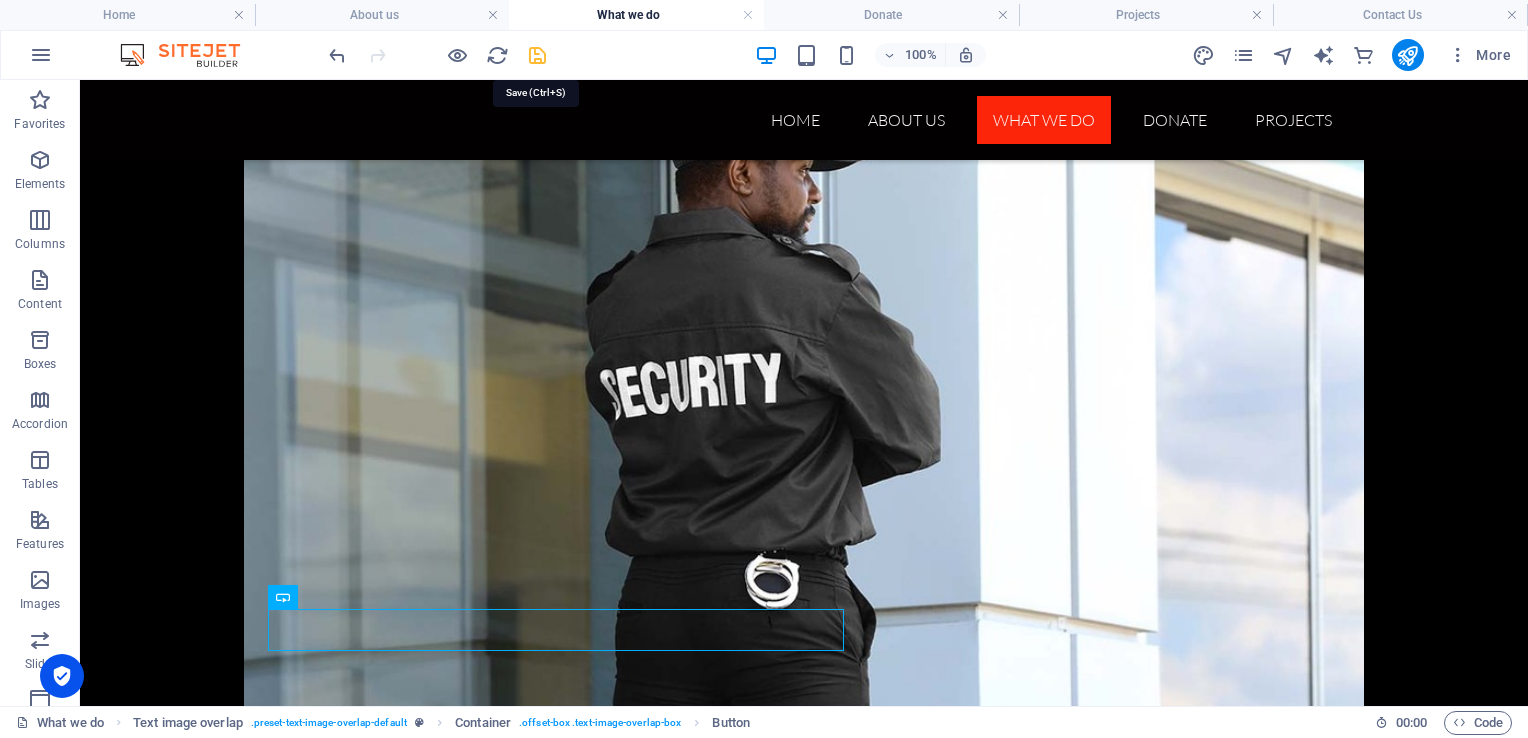 click at bounding box center [537, 55] 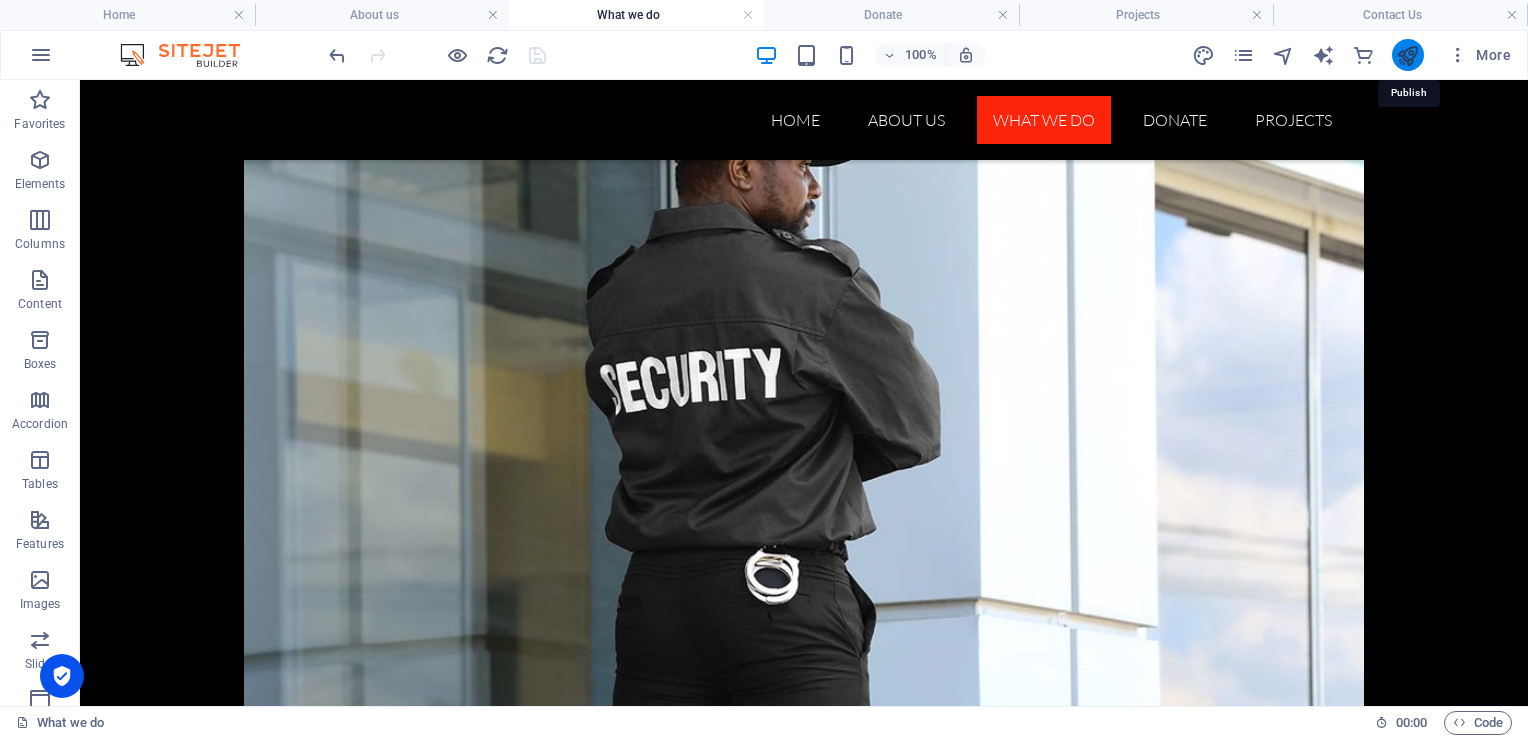 click at bounding box center [1407, 55] 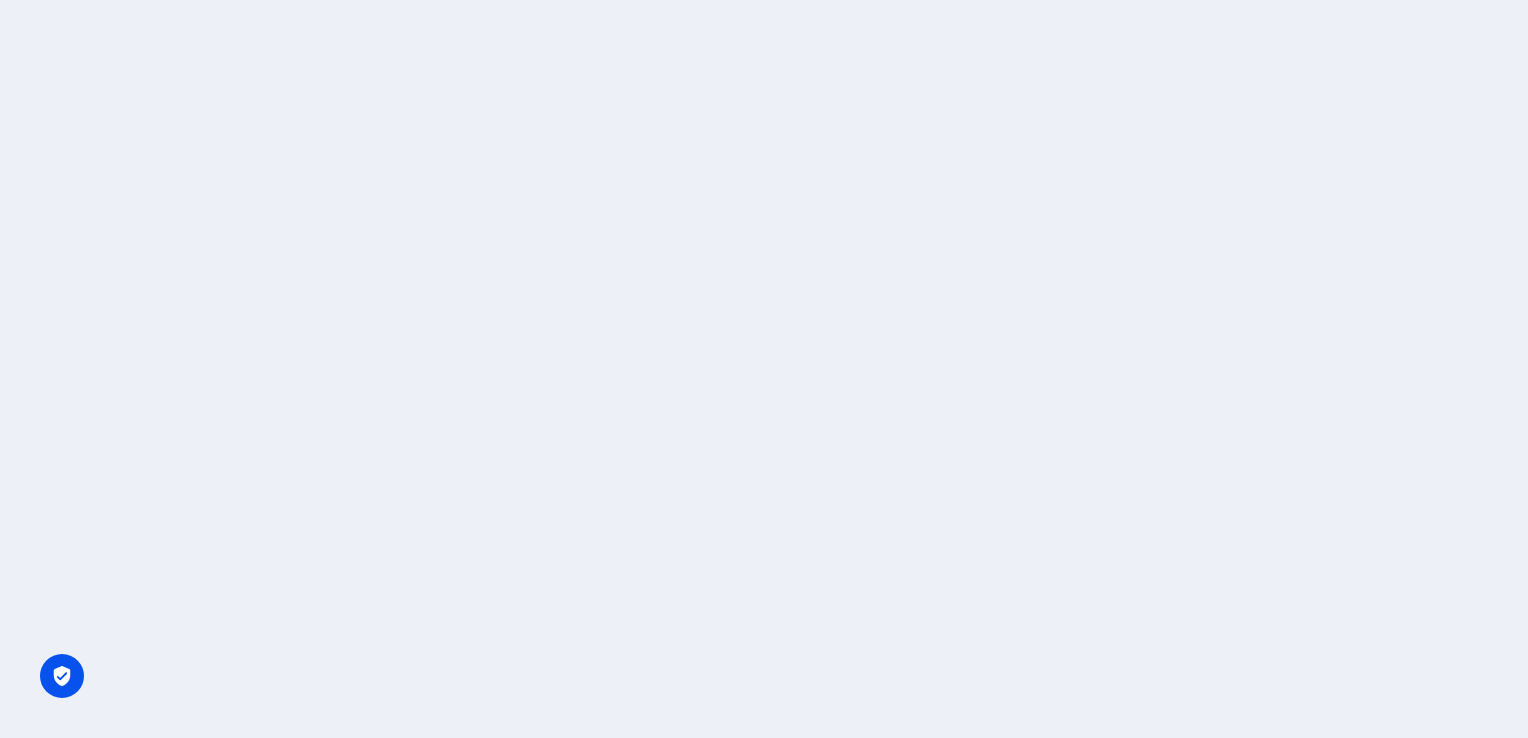 scroll, scrollTop: 0, scrollLeft: 0, axis: both 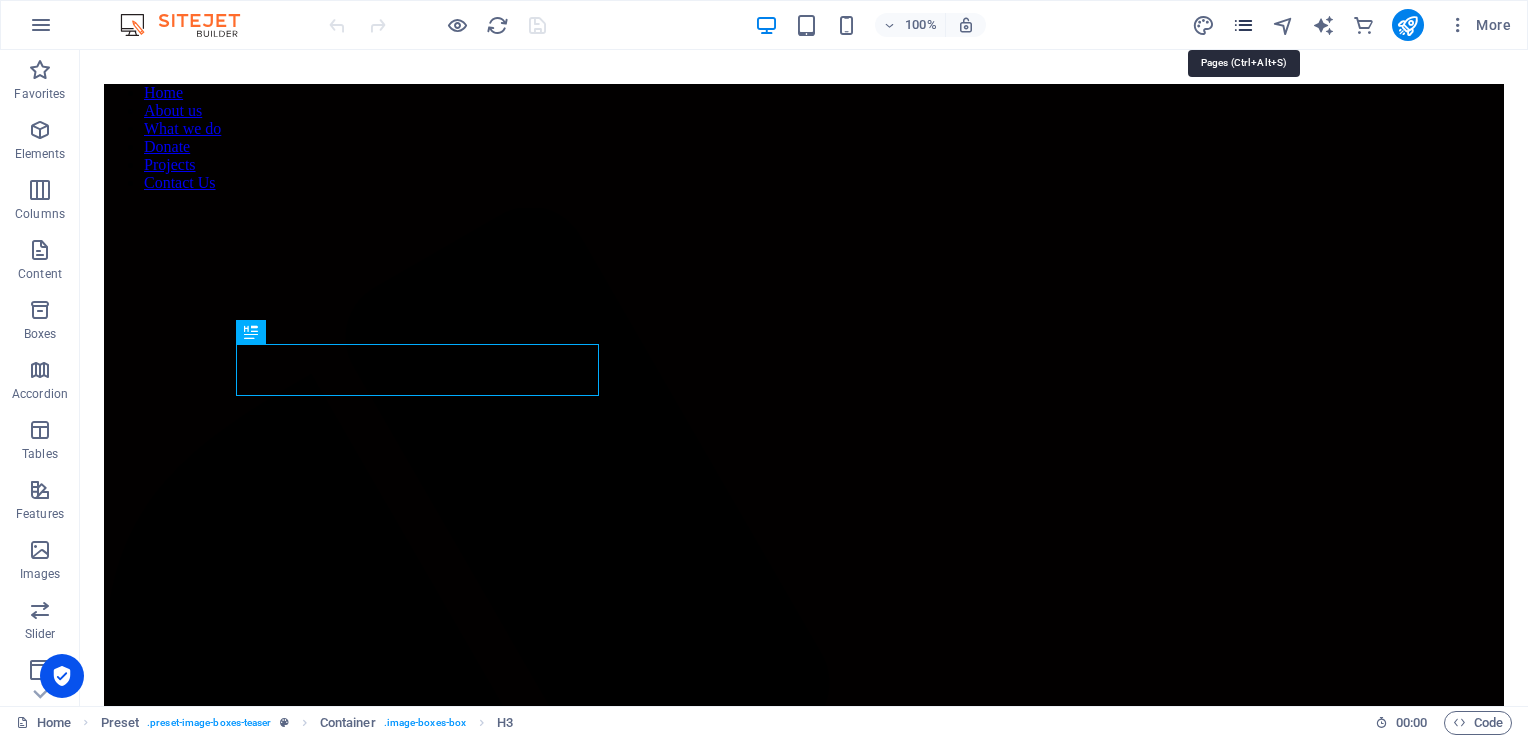 click at bounding box center (1243, 25) 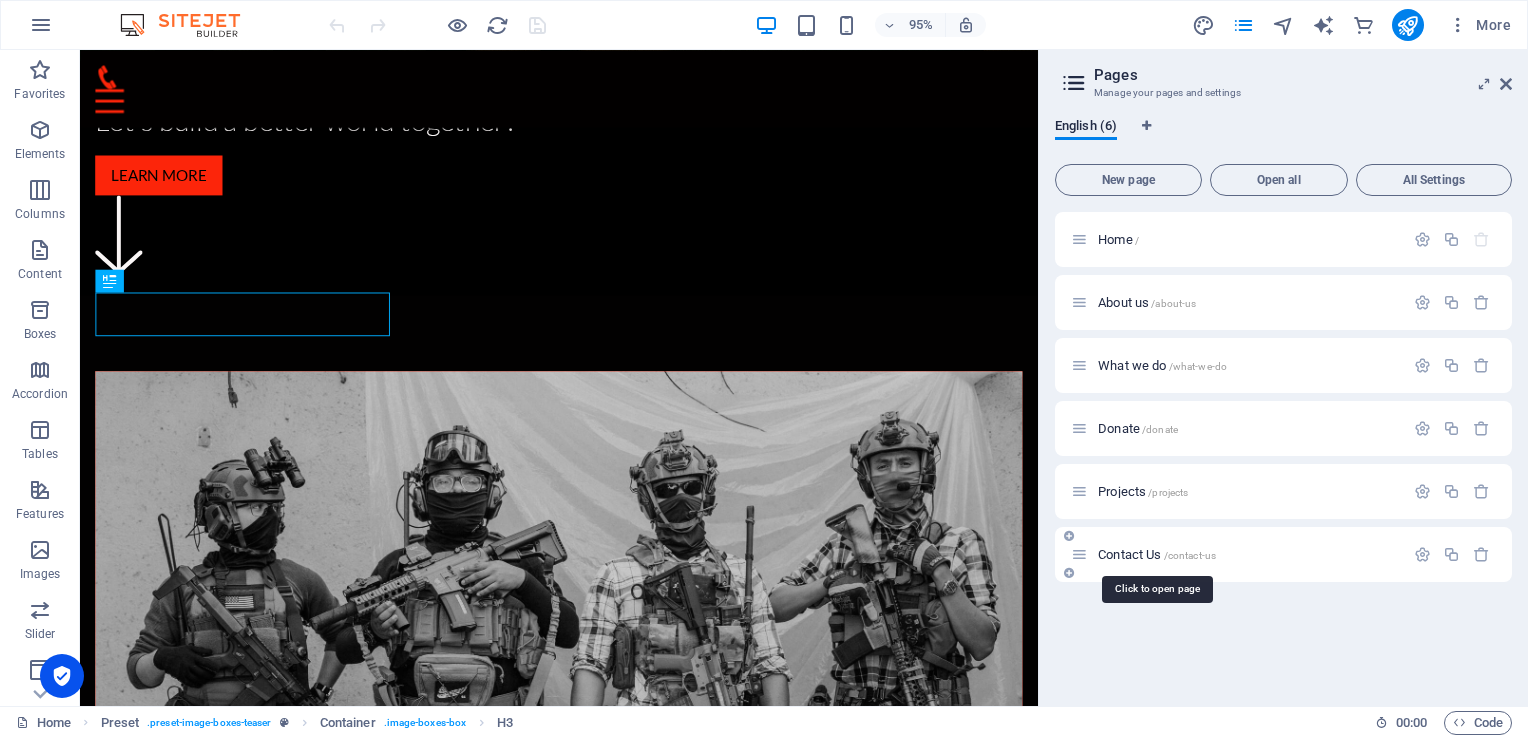 click on "Contact Us /contact-us" at bounding box center (1157, 554) 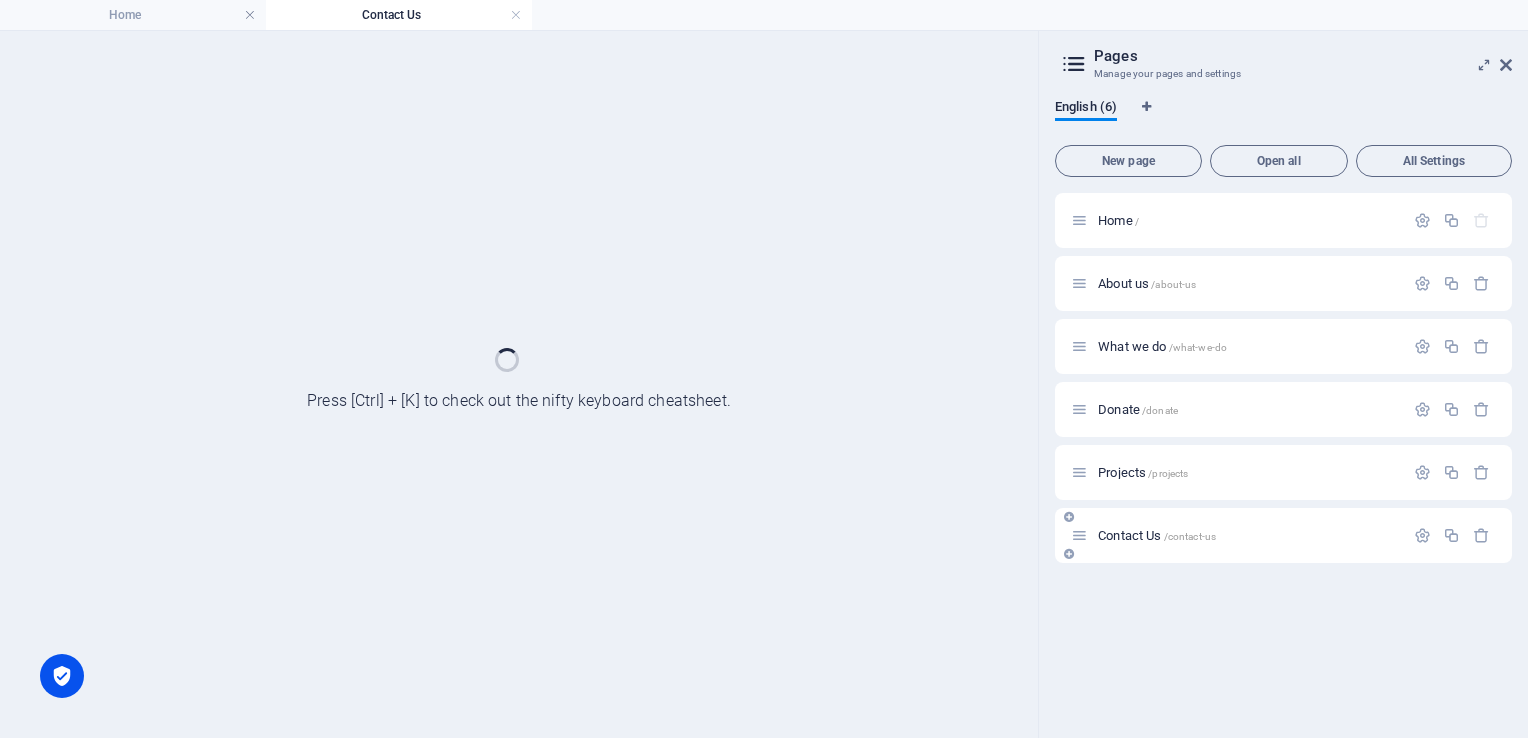 scroll, scrollTop: 0, scrollLeft: 0, axis: both 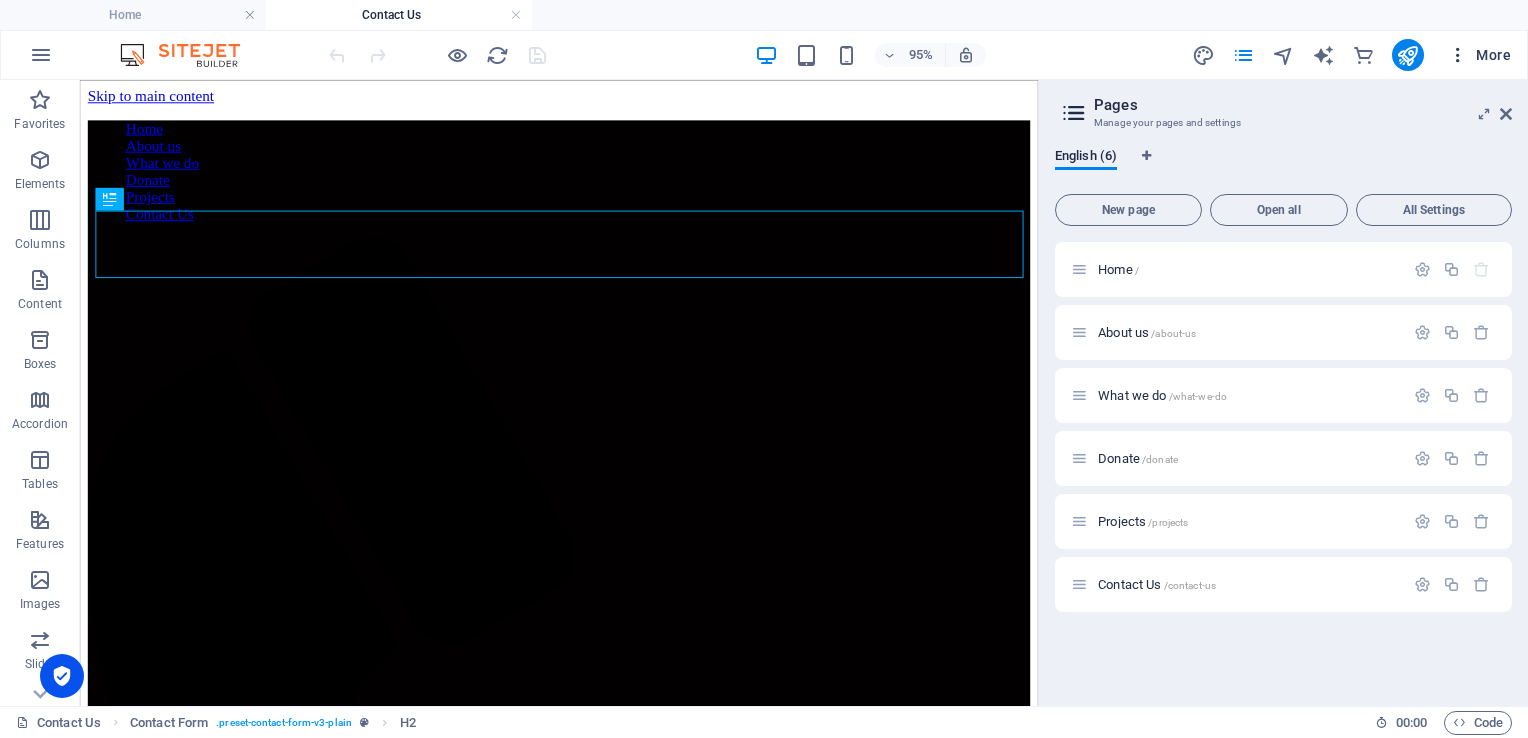 click on "More" at bounding box center (1479, 55) 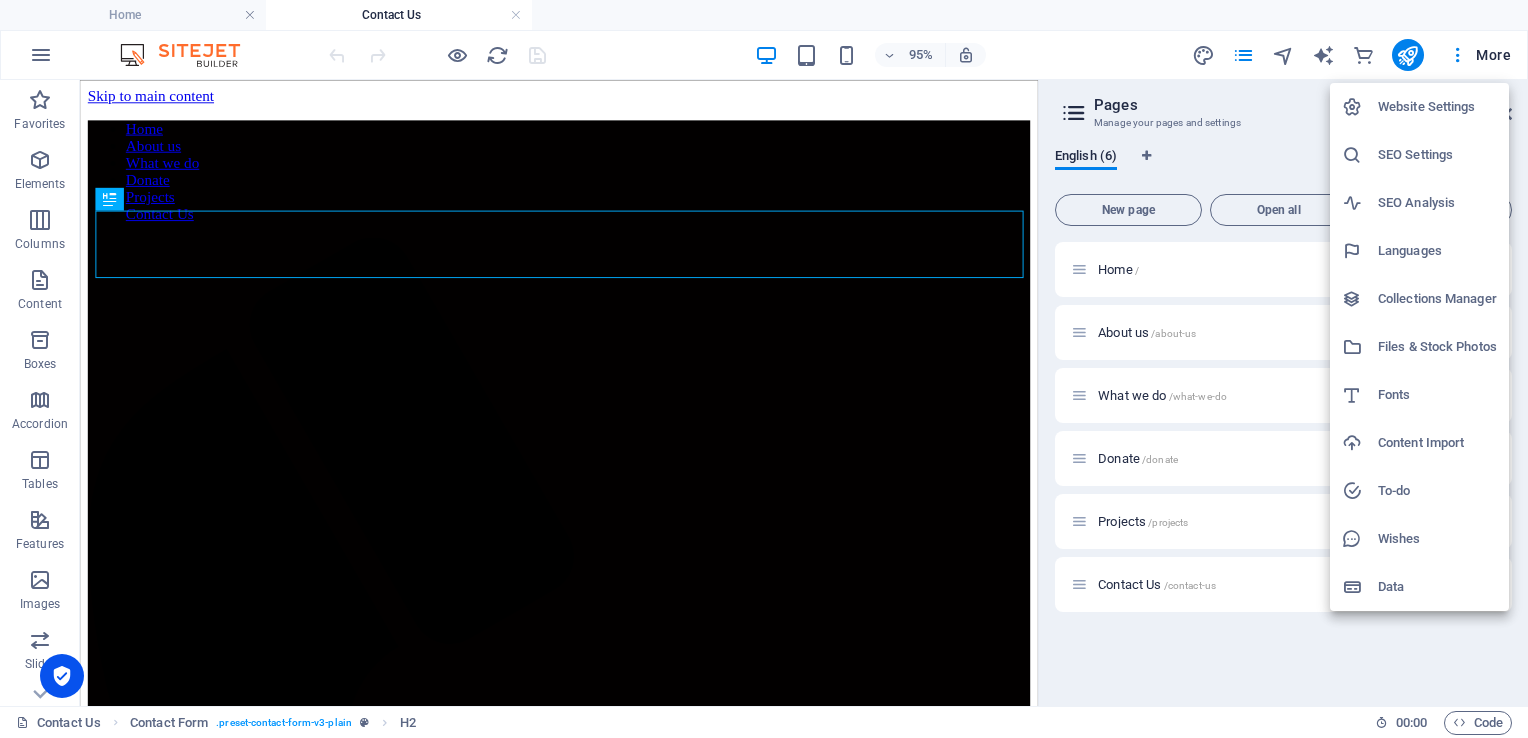 click at bounding box center [764, 369] 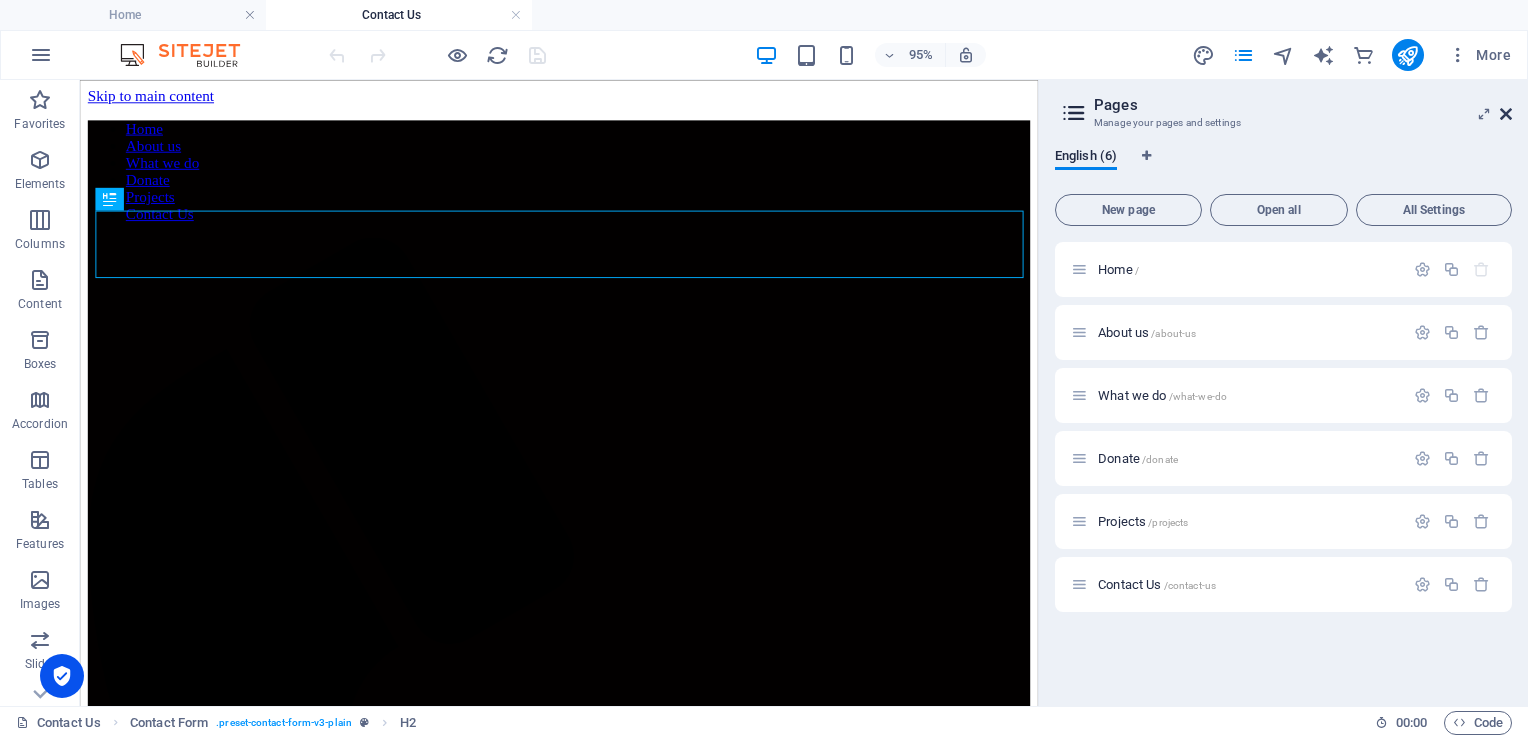 click at bounding box center [1506, 114] 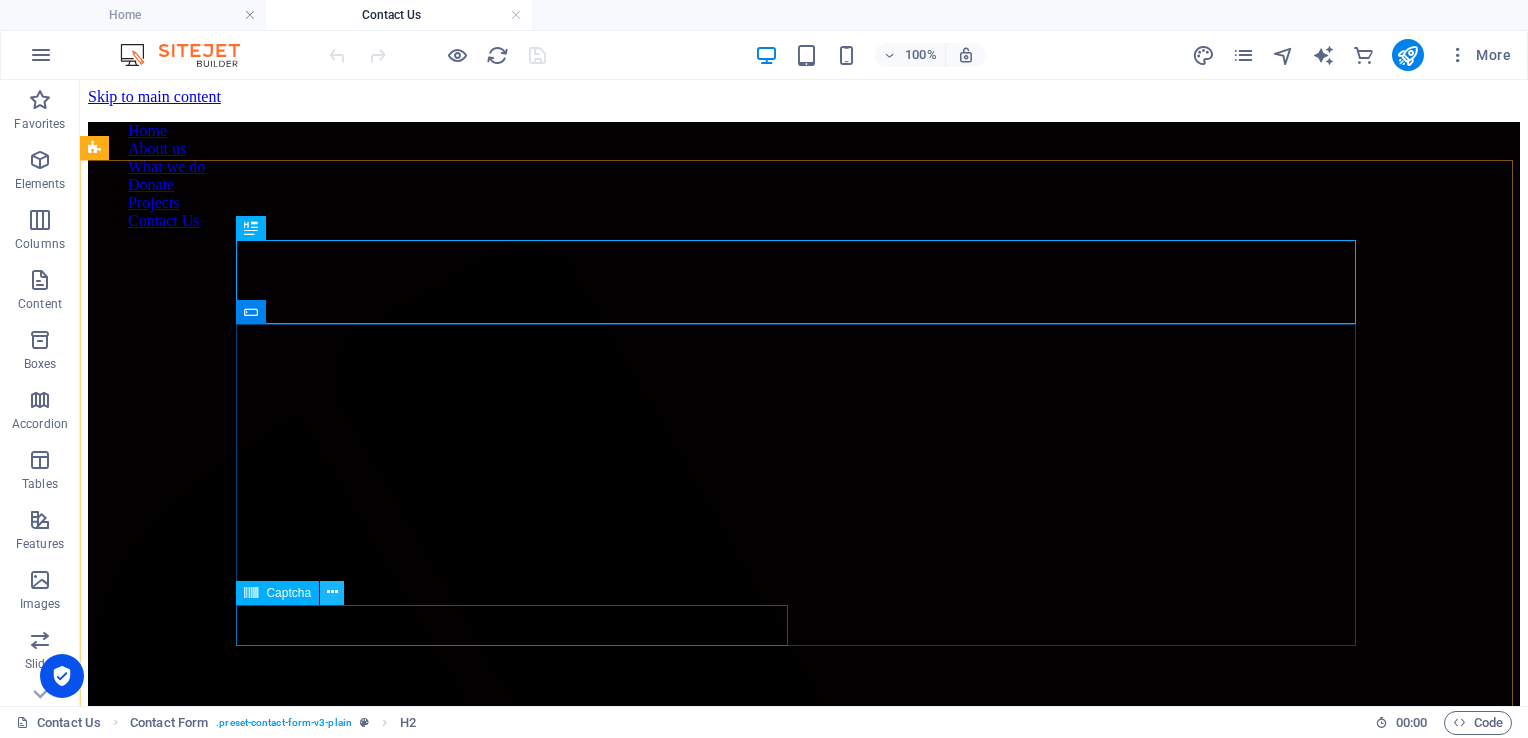 click at bounding box center [332, 592] 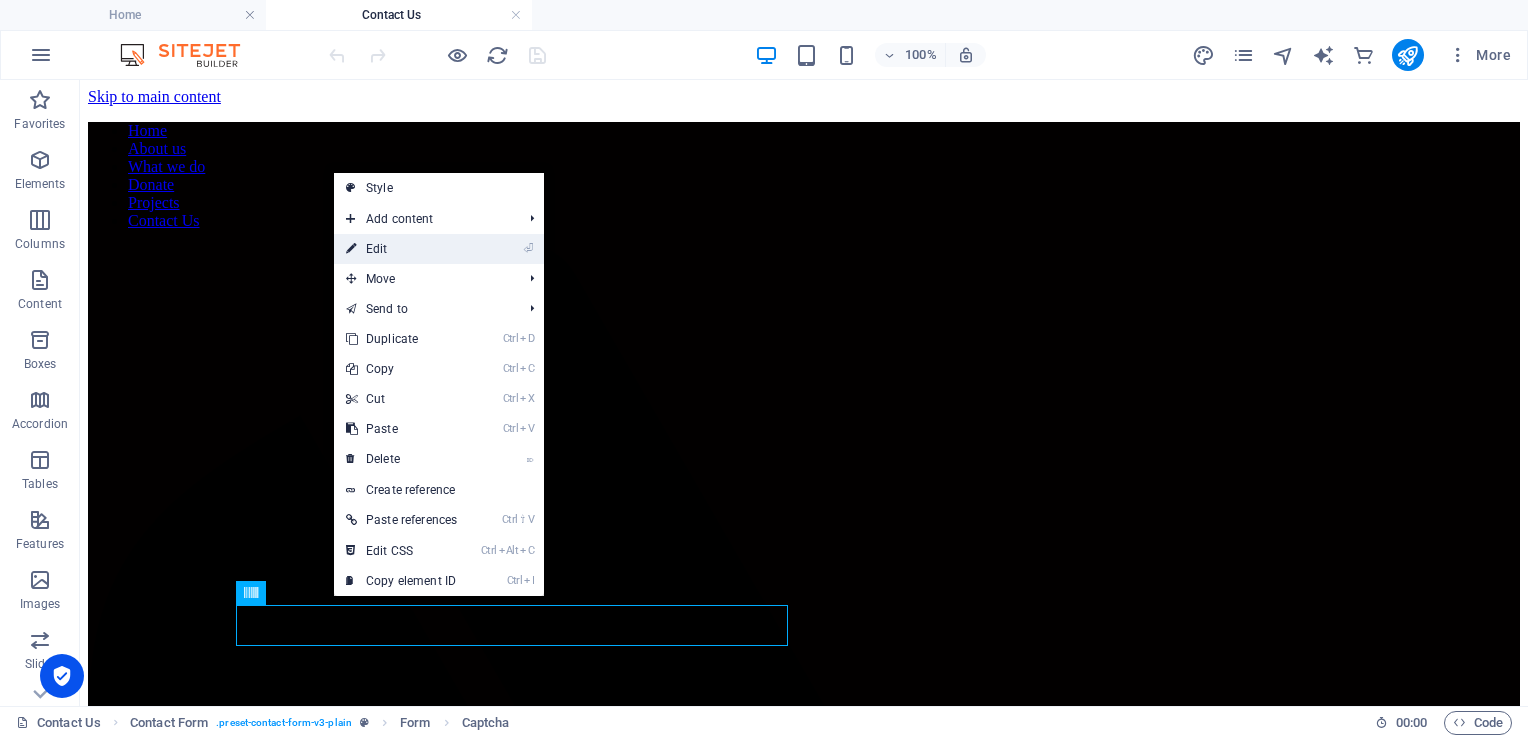 click on "⏎  Edit" at bounding box center [401, 249] 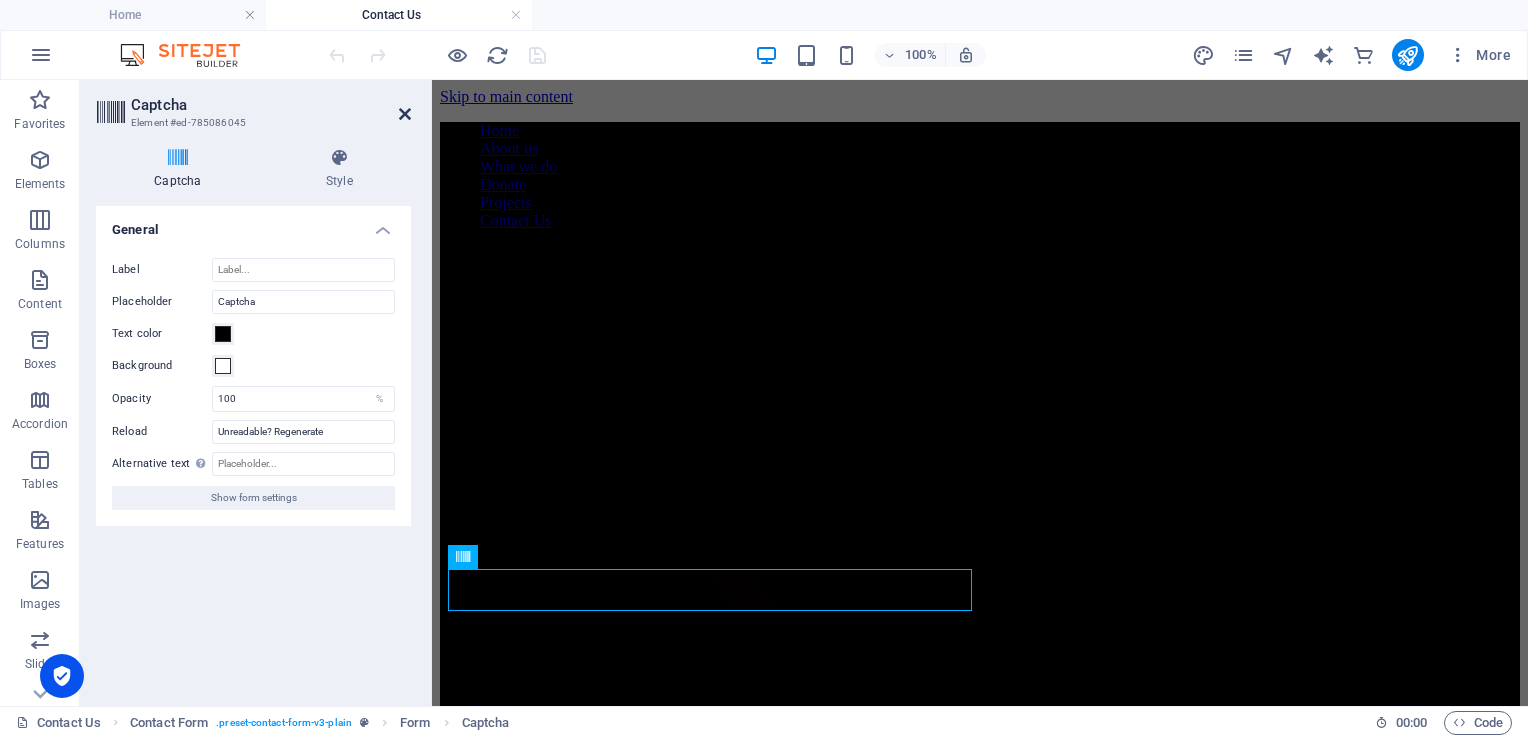 click at bounding box center [405, 114] 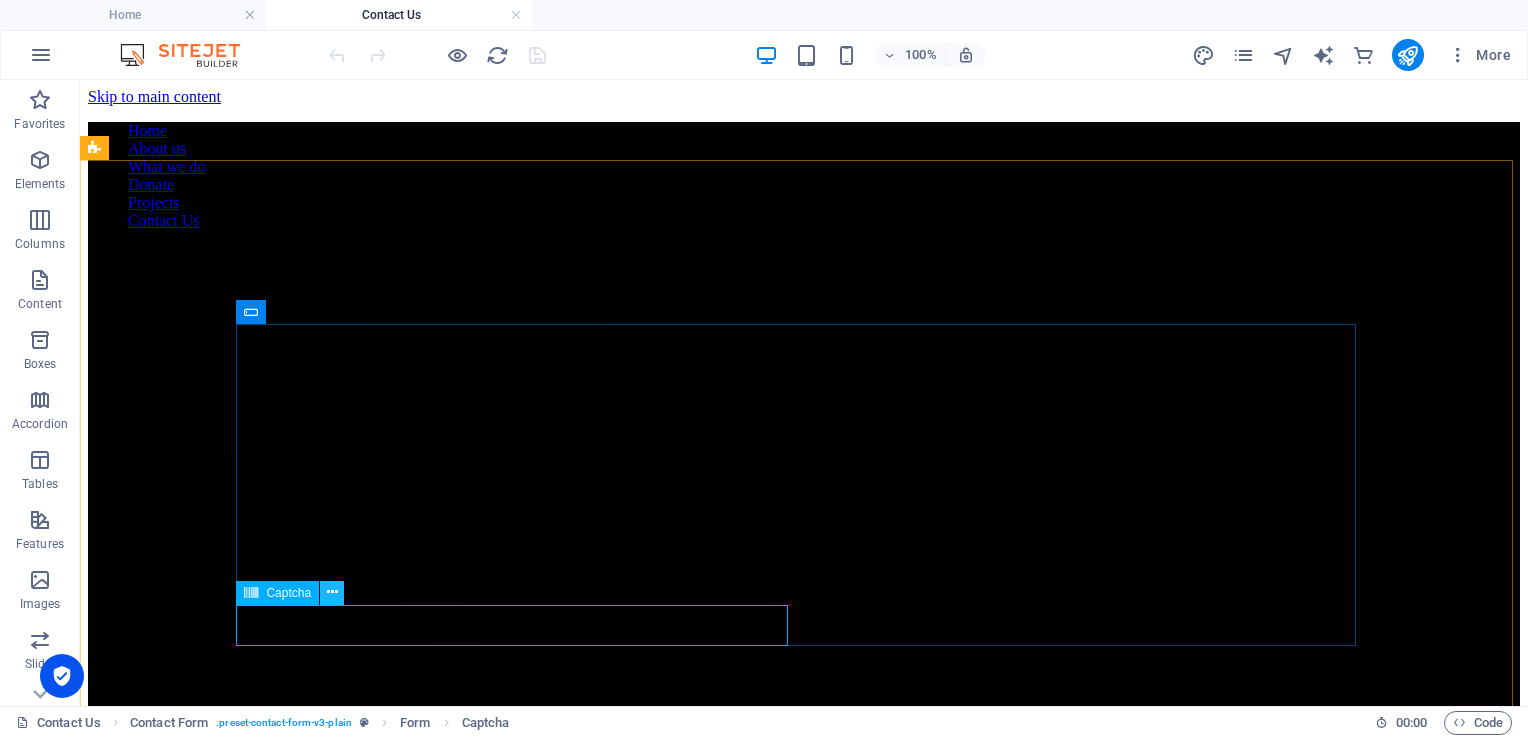 click at bounding box center (332, 592) 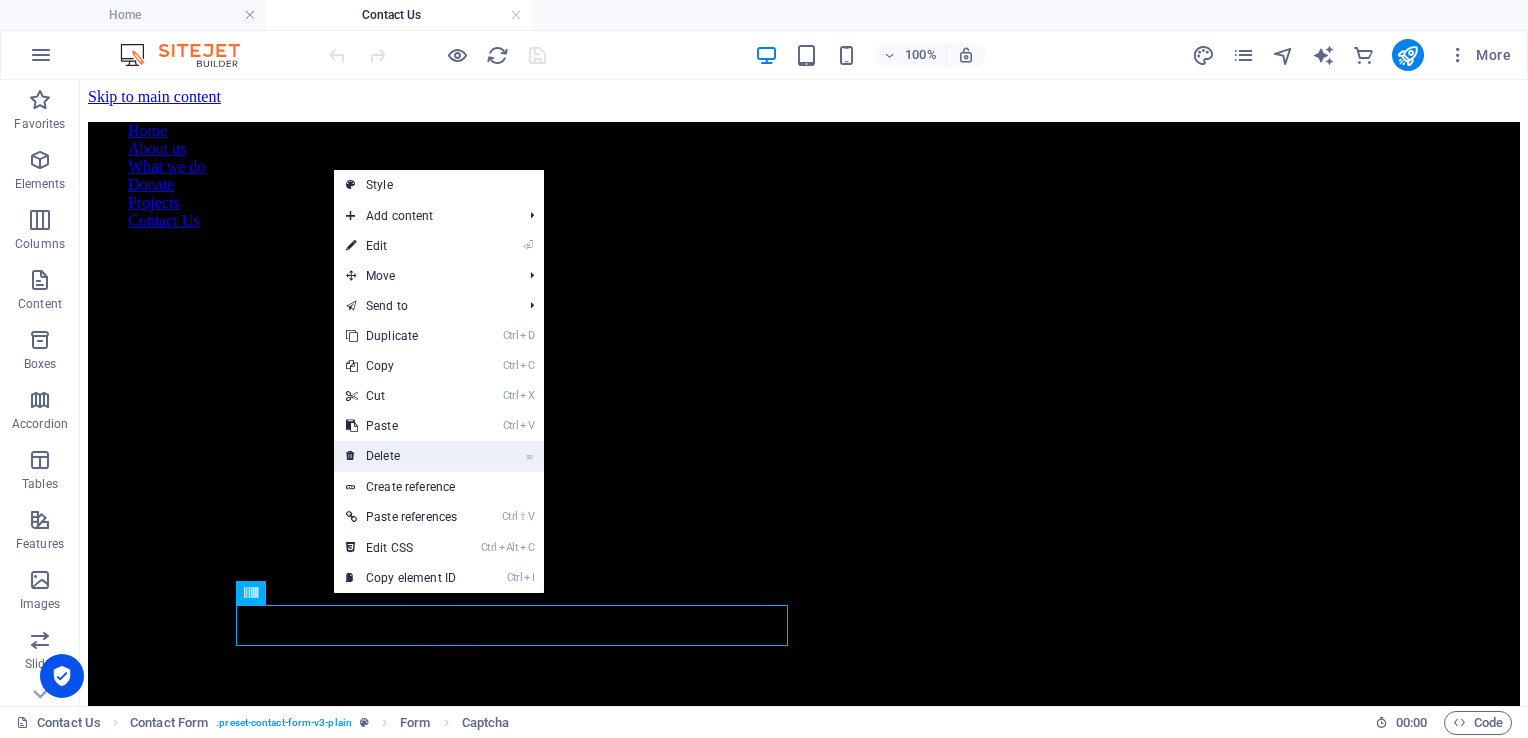 click on "⌦  Delete" at bounding box center (401, 456) 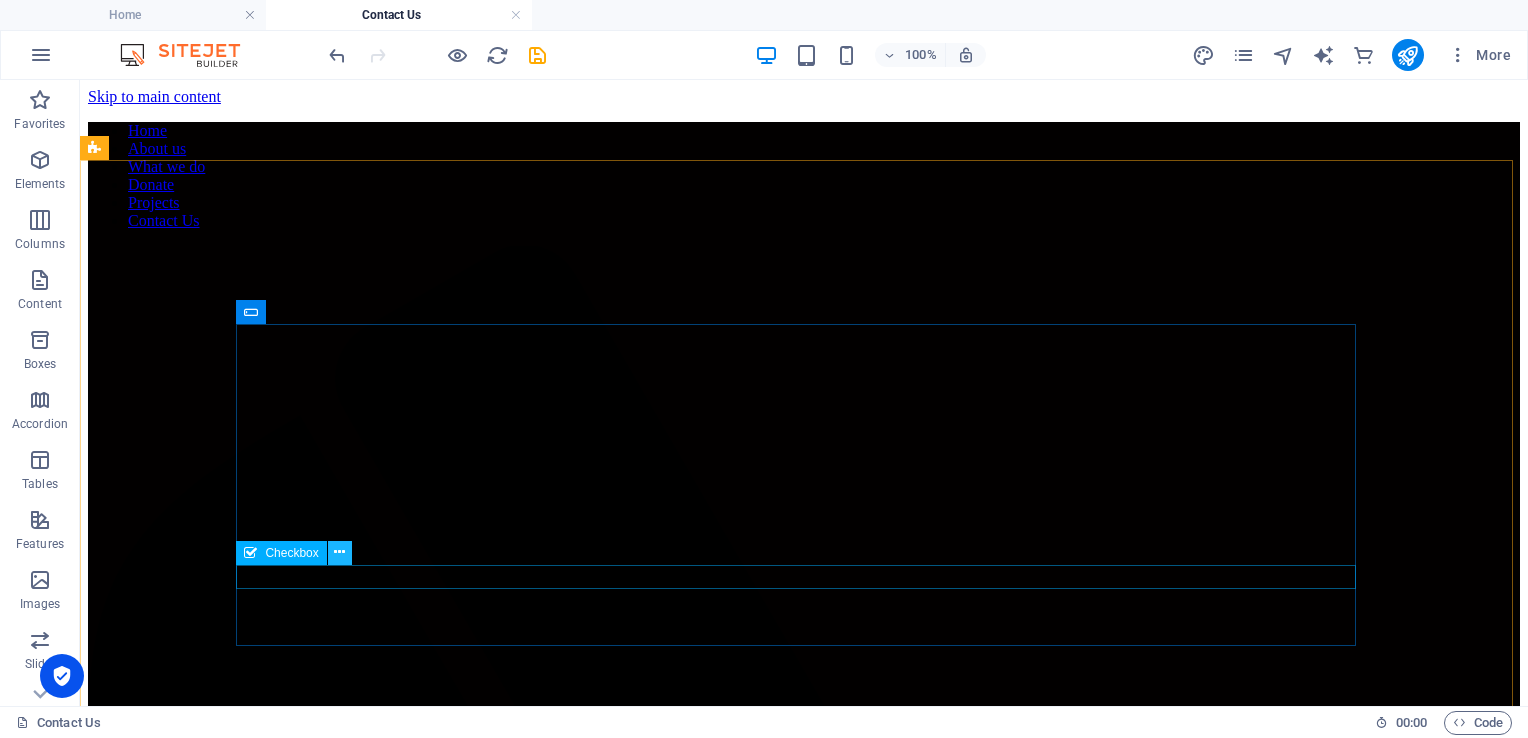 click at bounding box center (339, 552) 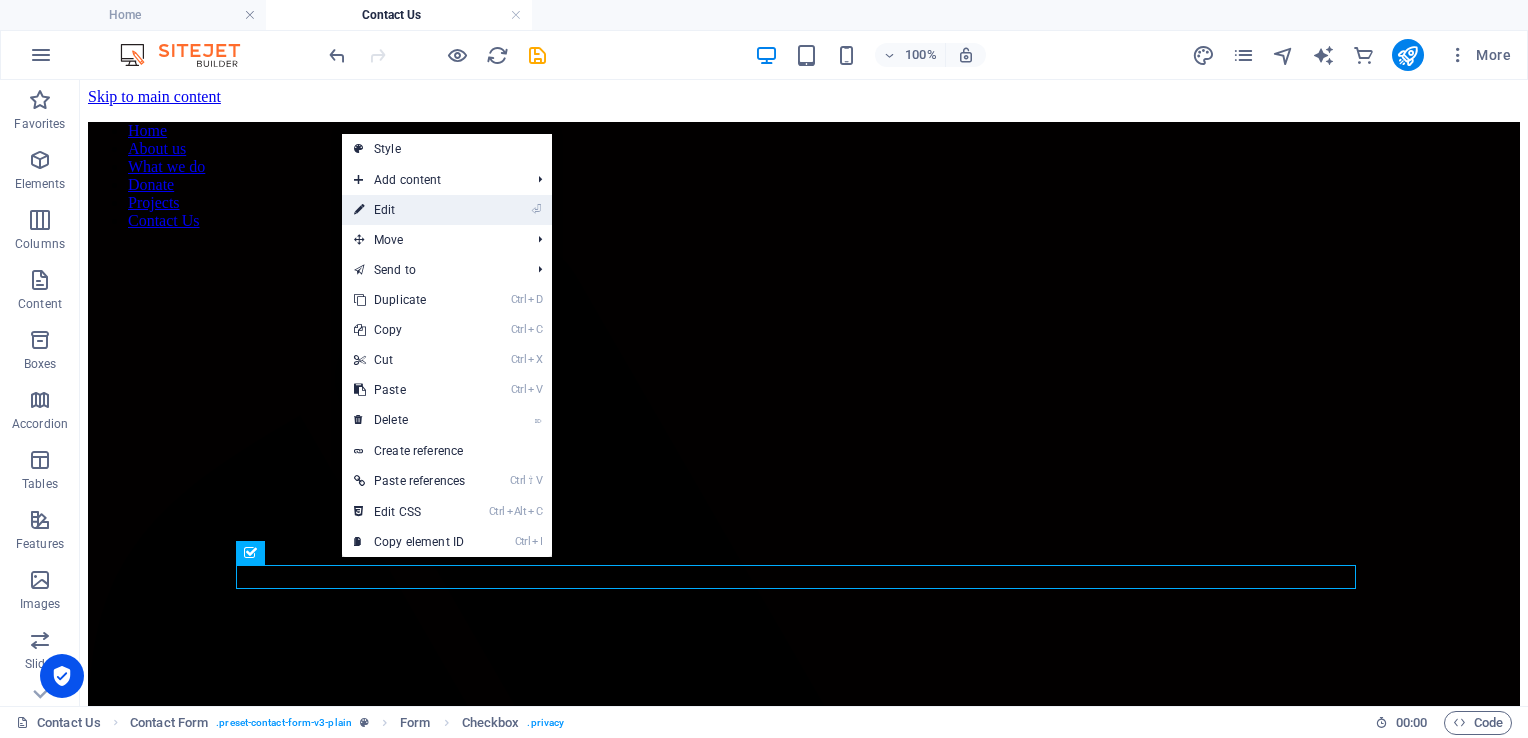 click on "⏎  Edit" at bounding box center (409, 210) 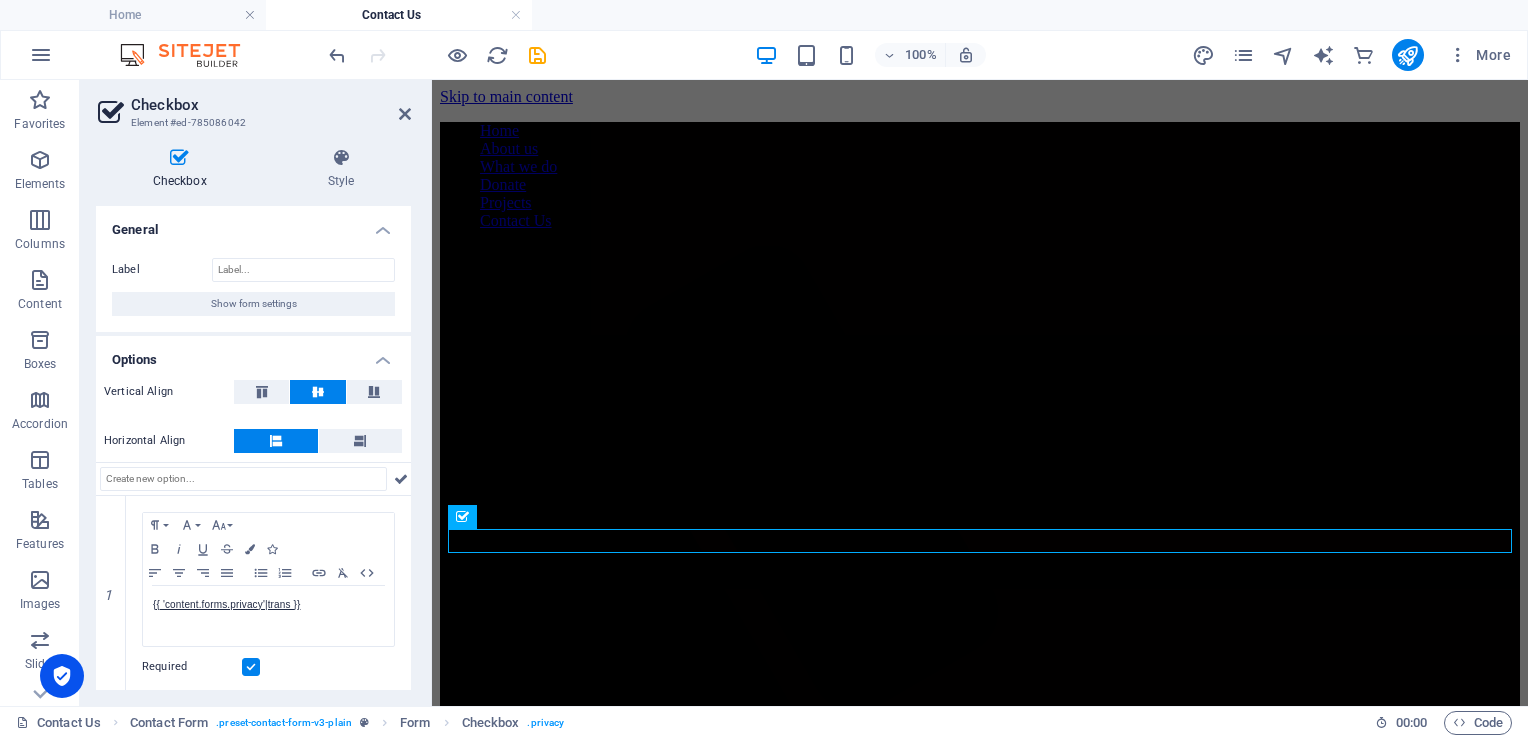 scroll, scrollTop: 3, scrollLeft: 0, axis: vertical 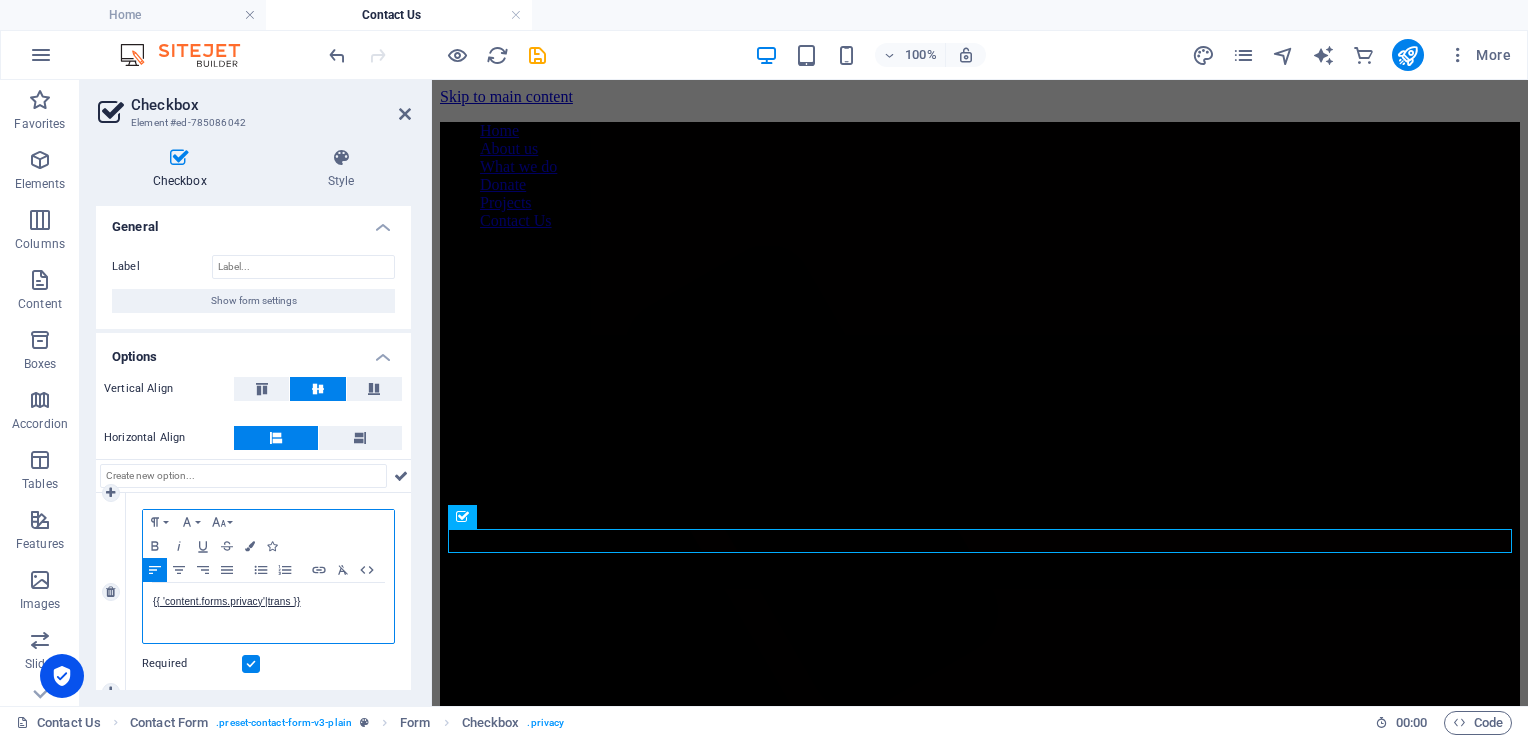 click on "{{ 'content.forms.privacy'|trans }}" at bounding box center (268, 602) 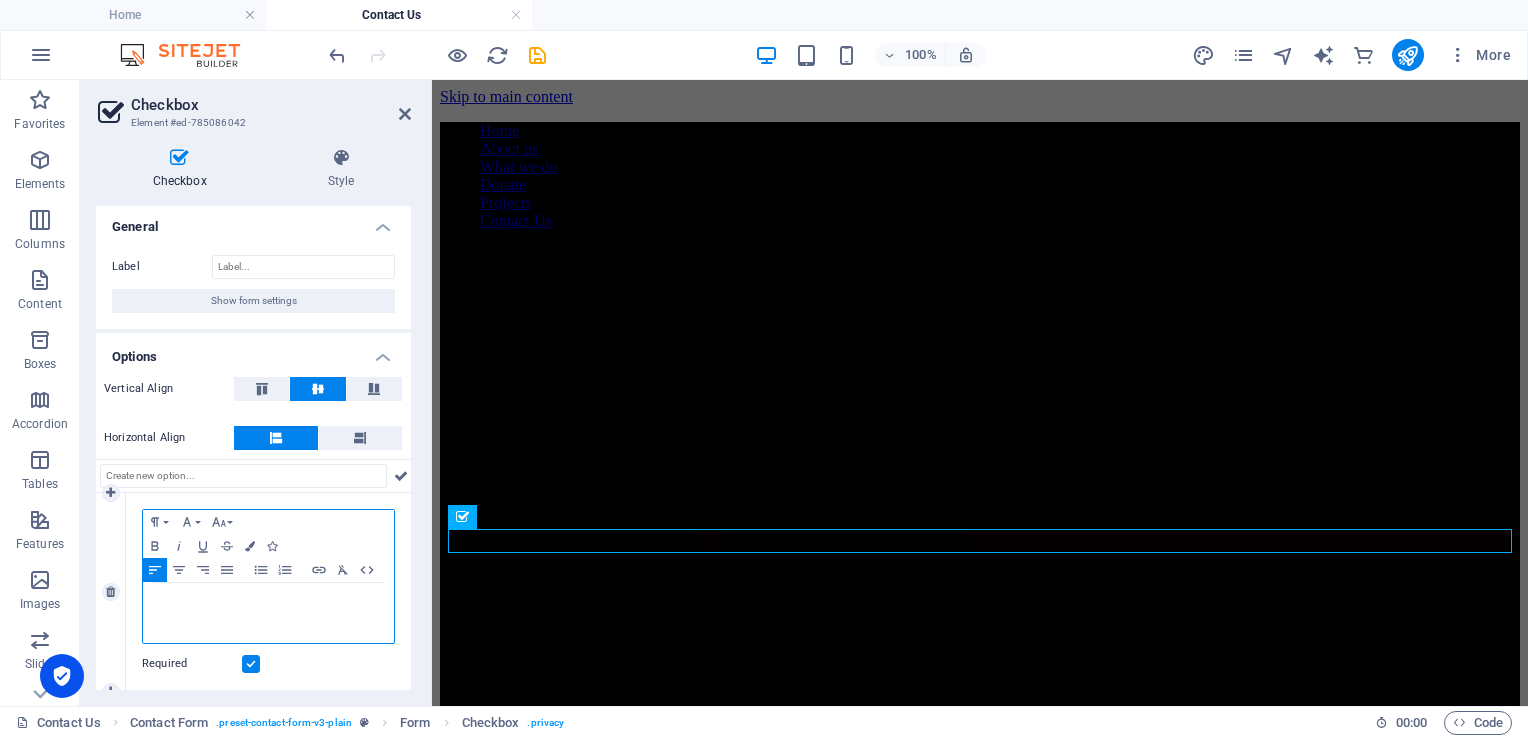 type 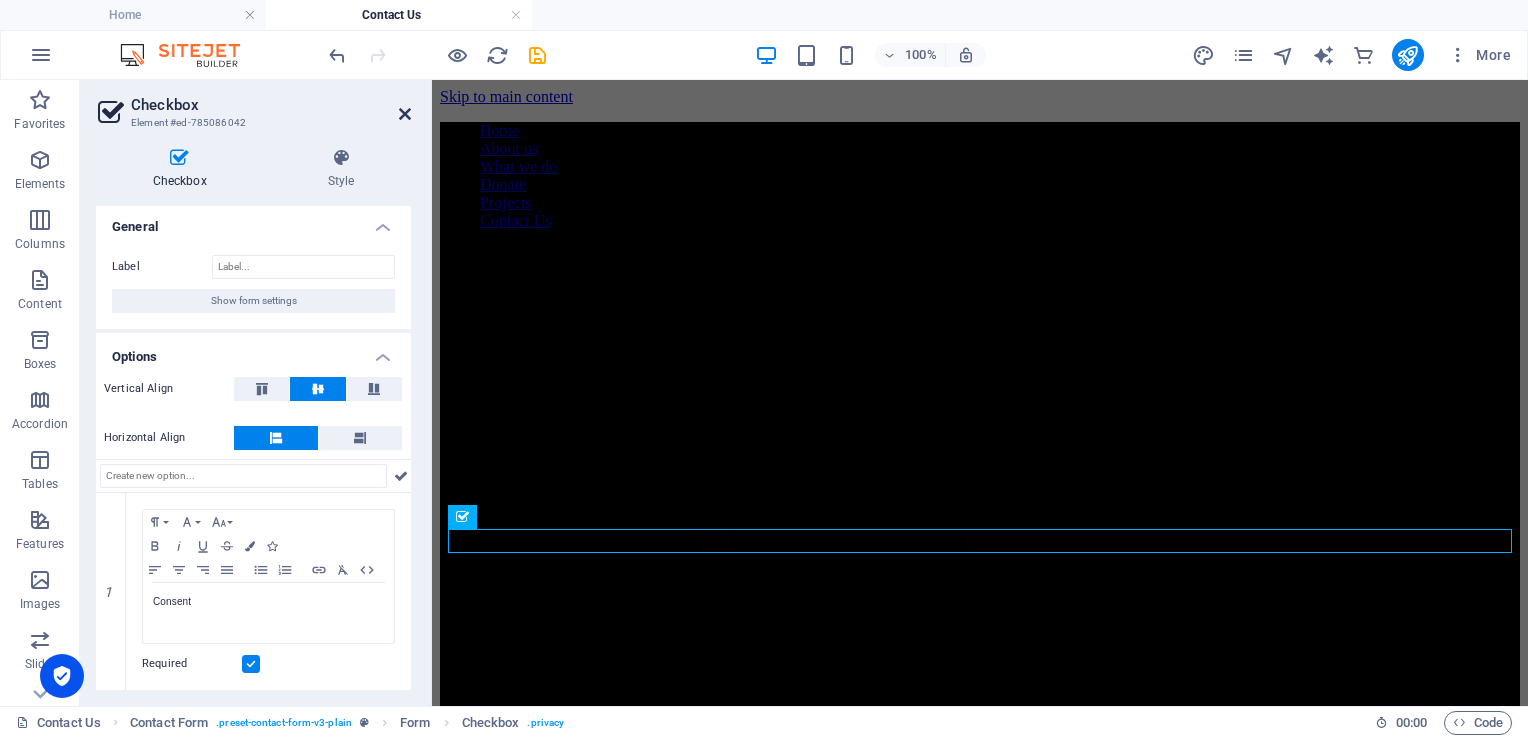 drag, startPoint x: 405, startPoint y: 108, endPoint x: 317, endPoint y: 69, distance: 96.25487 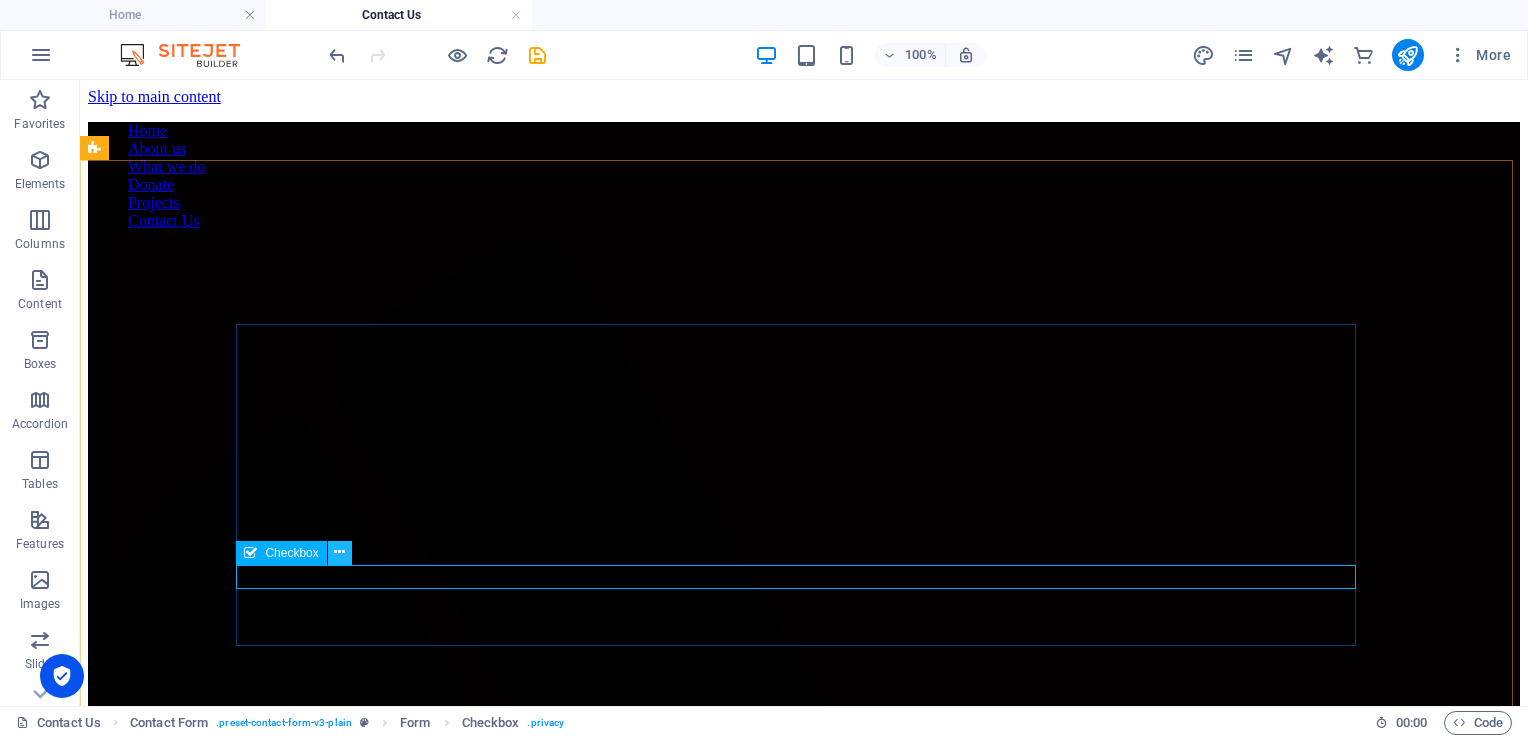 click at bounding box center (339, 552) 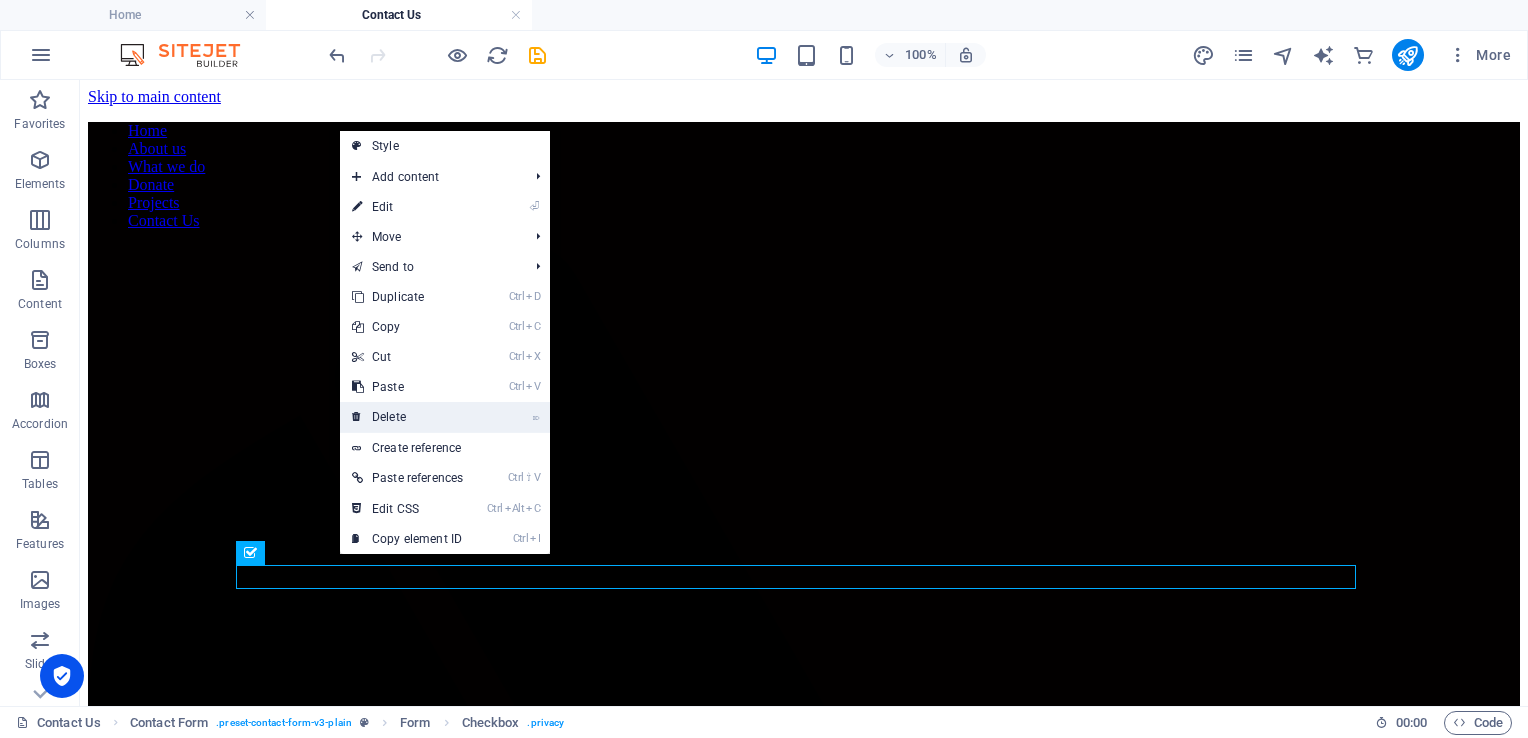 click on "⌦  Delete" at bounding box center [407, 417] 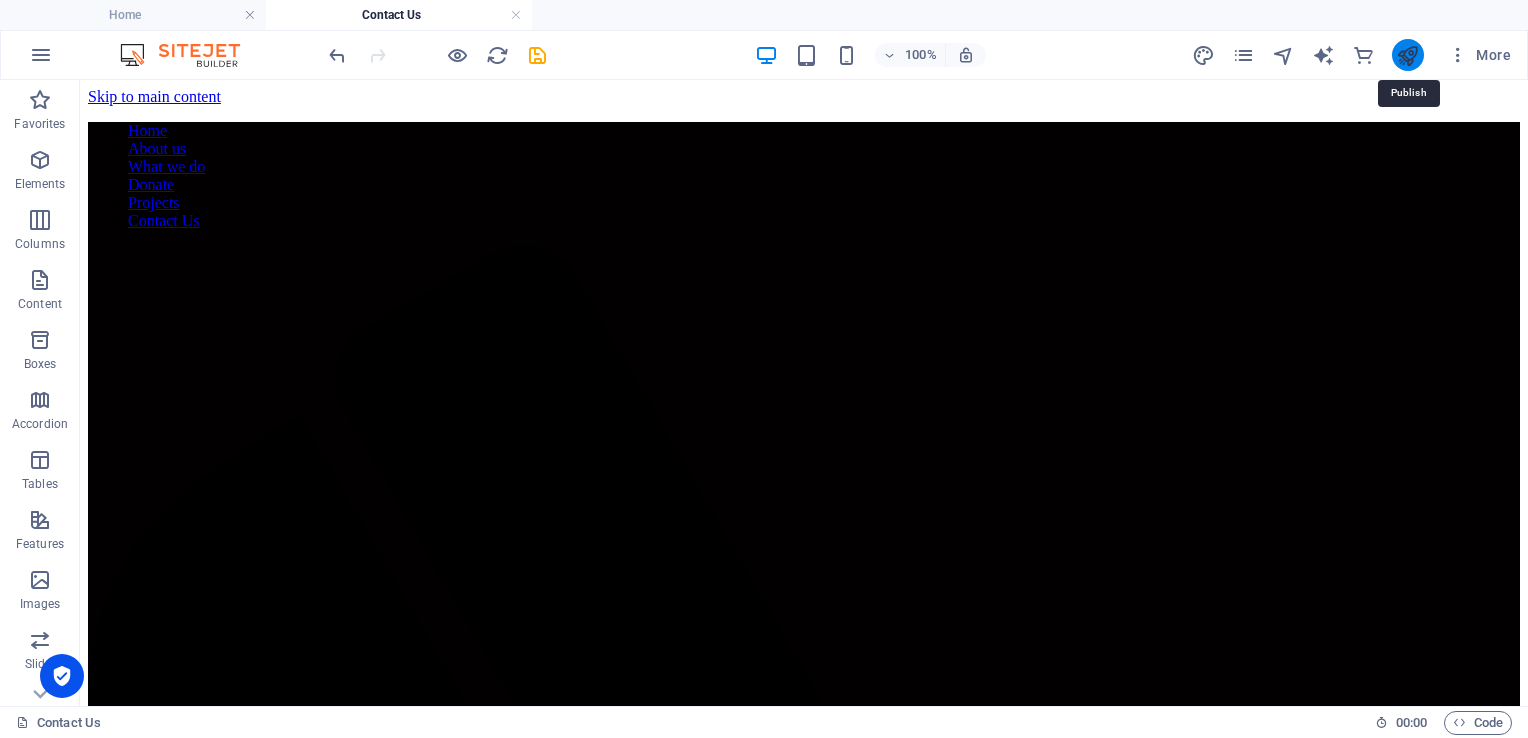click at bounding box center [1407, 55] 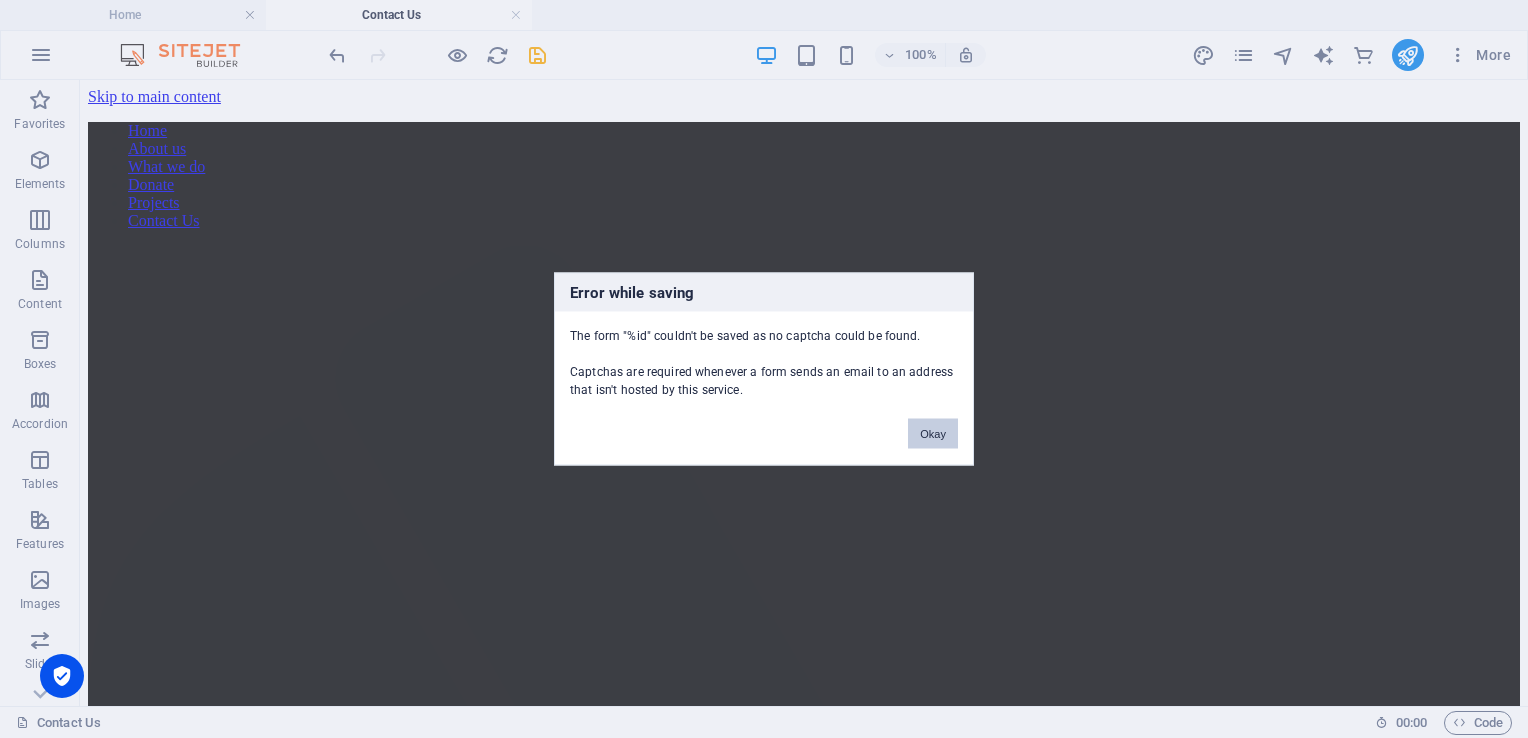 click on "Okay" at bounding box center (933, 434) 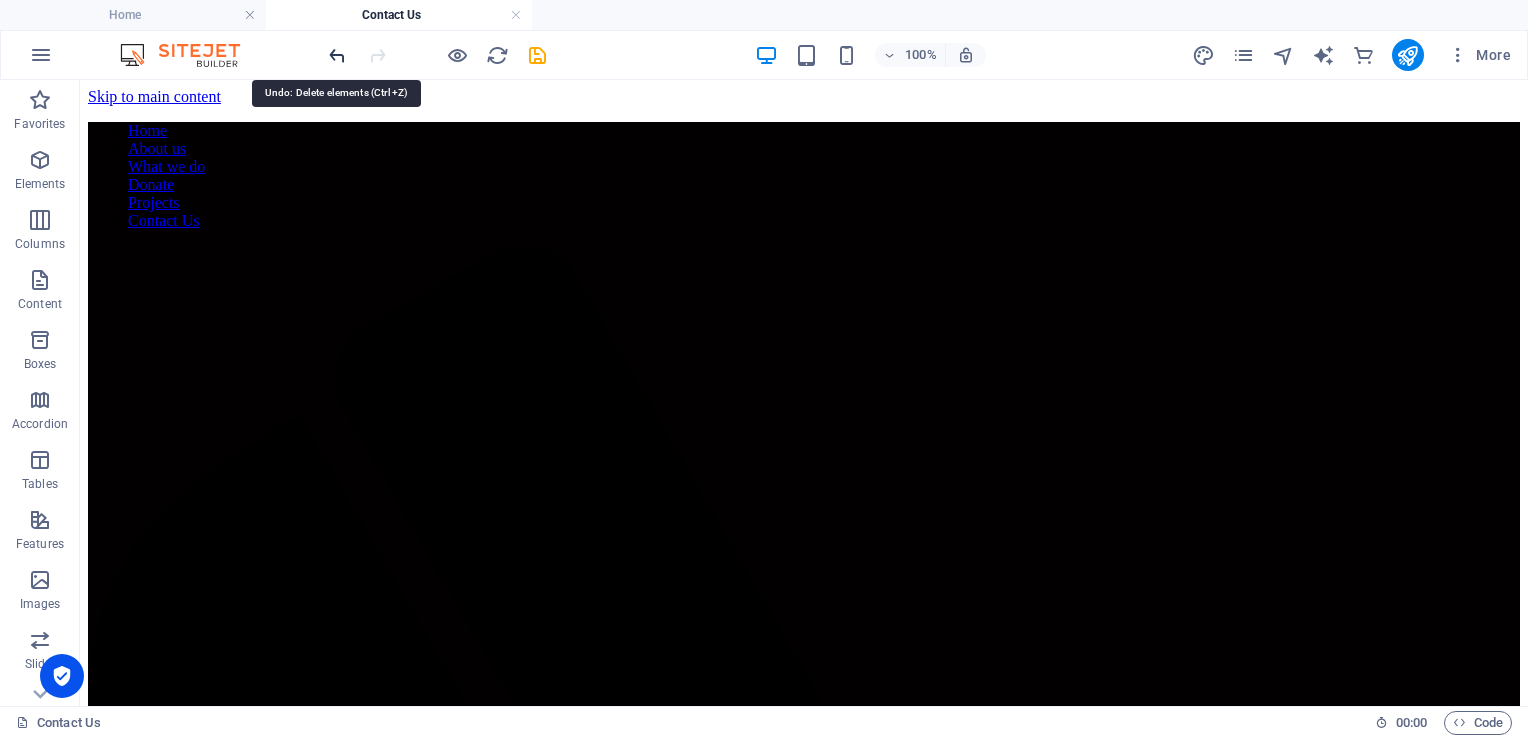 click at bounding box center (337, 55) 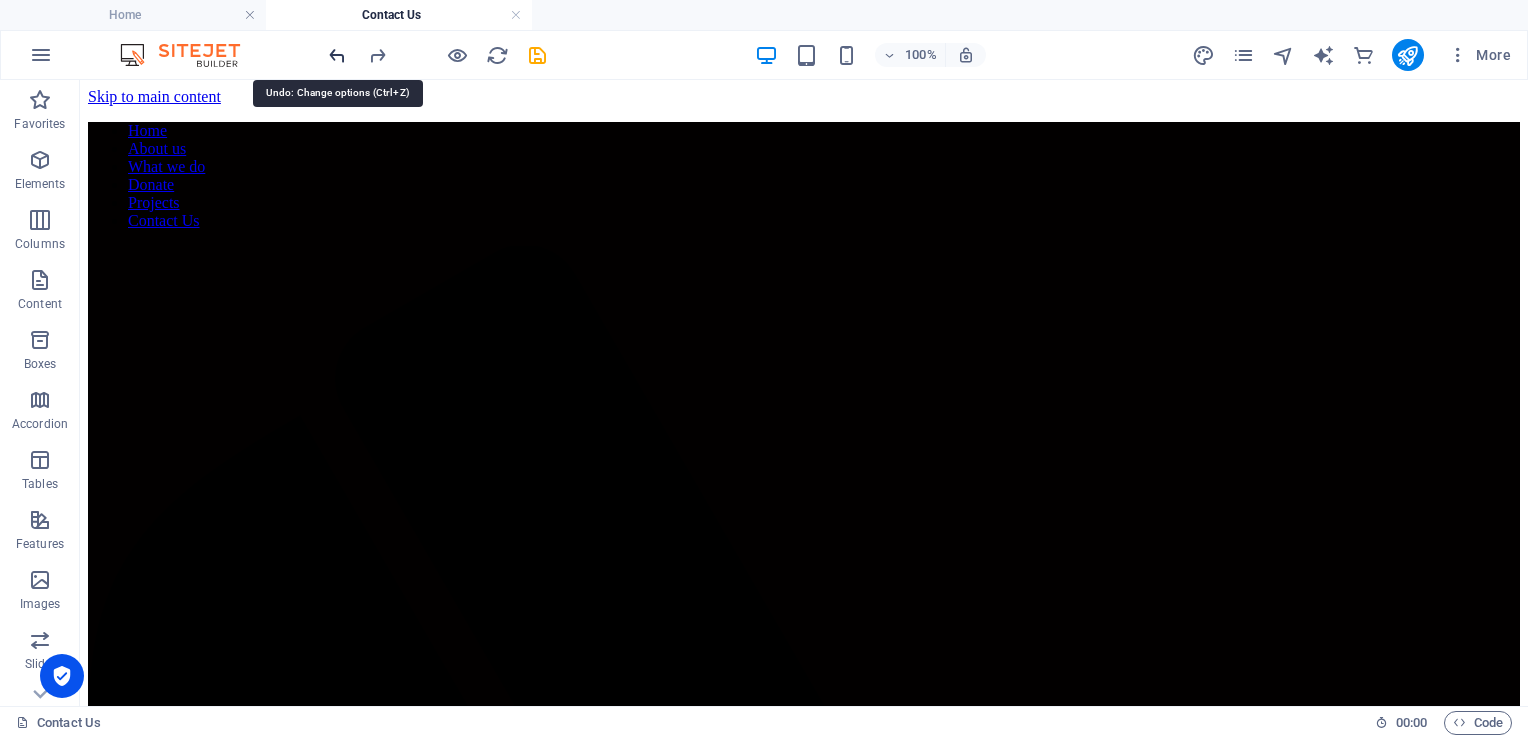 click at bounding box center (337, 55) 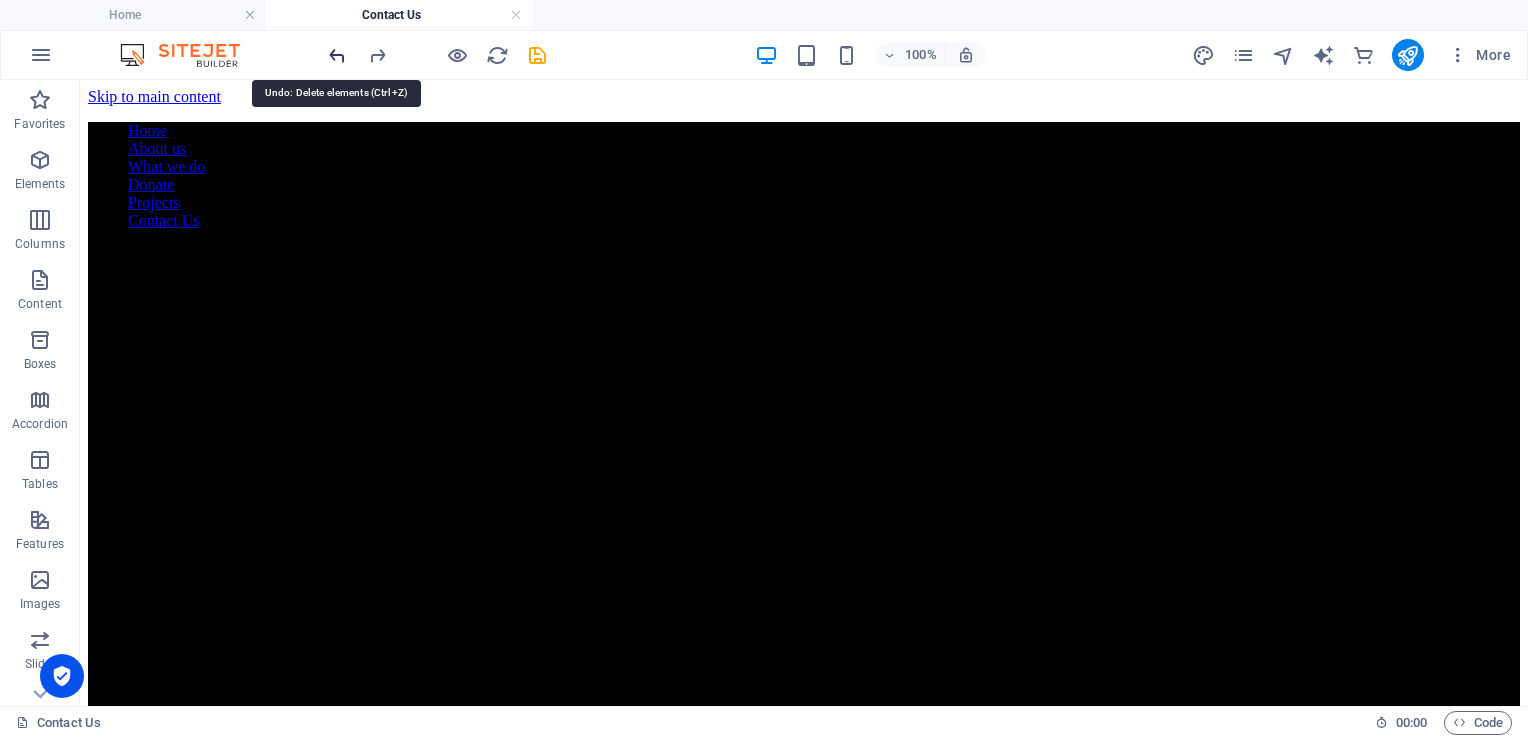 click at bounding box center (337, 55) 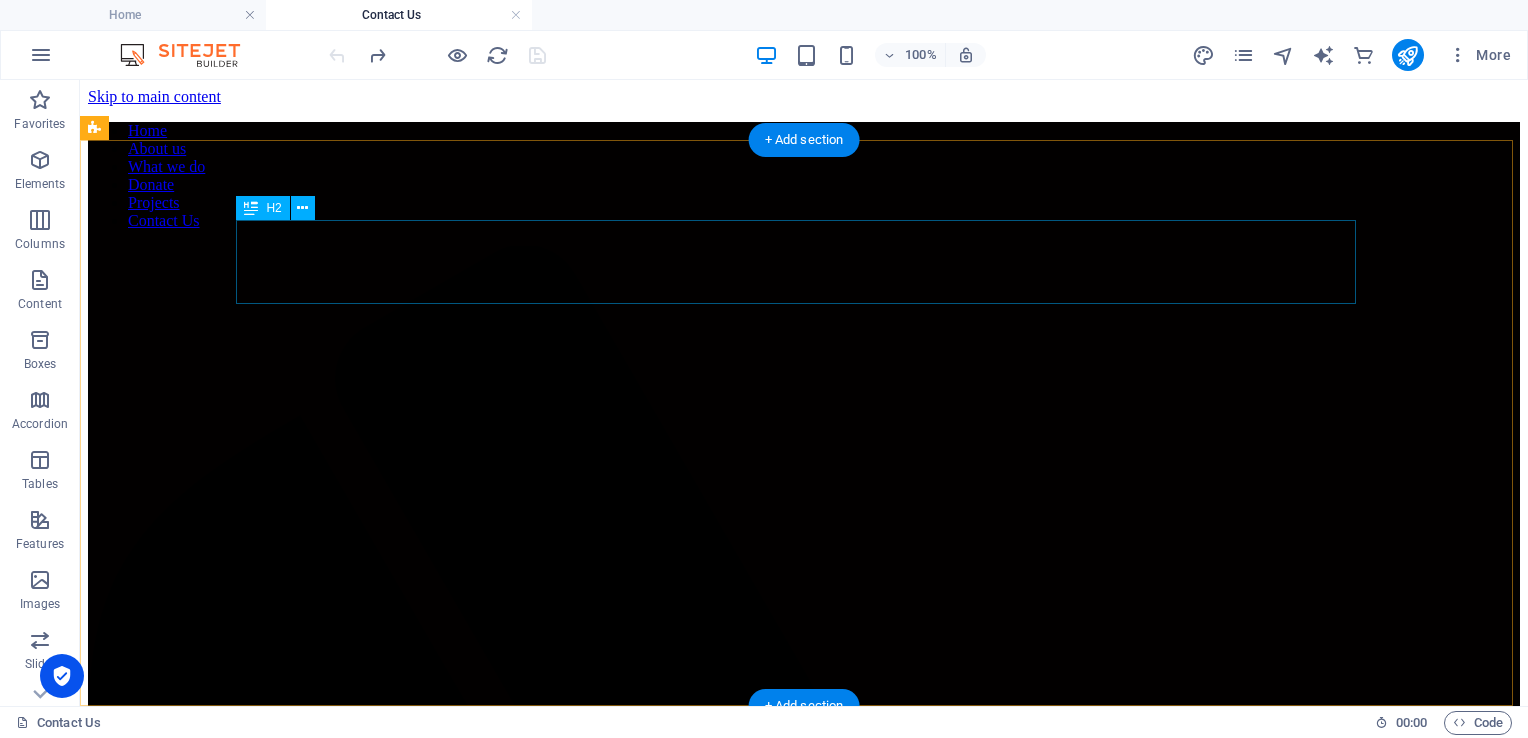 scroll, scrollTop: 20, scrollLeft: 0, axis: vertical 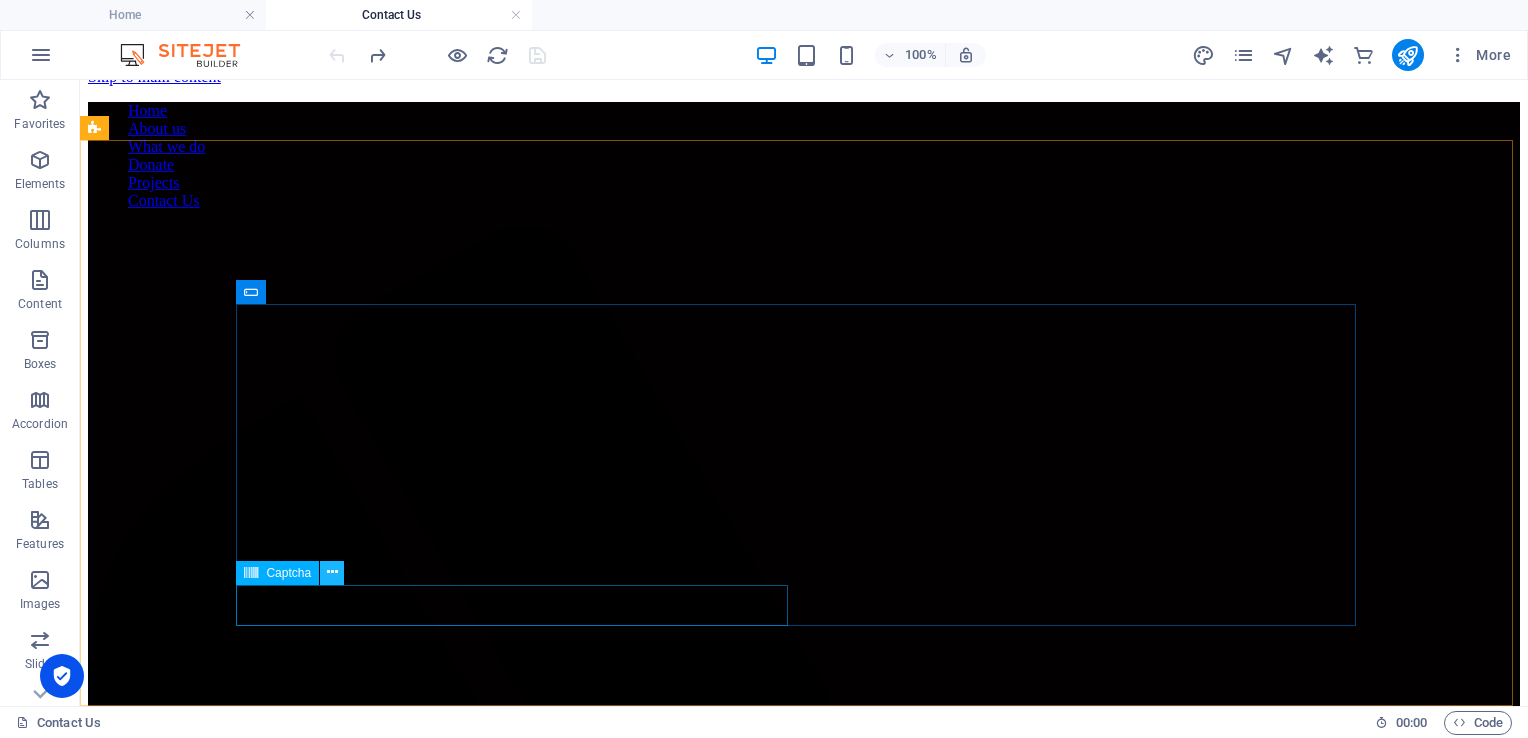 click at bounding box center (332, 572) 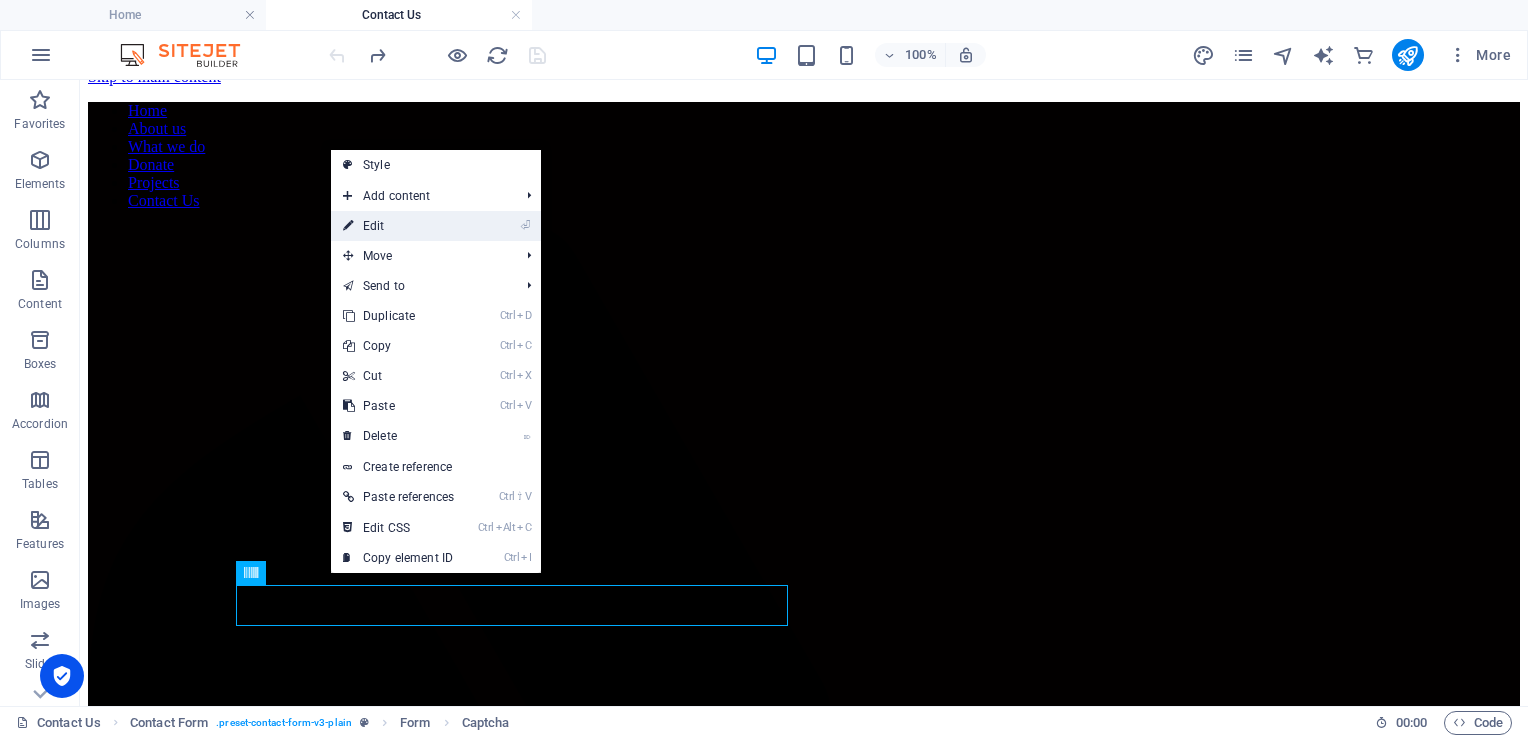 click on "⏎  Edit" at bounding box center (398, 226) 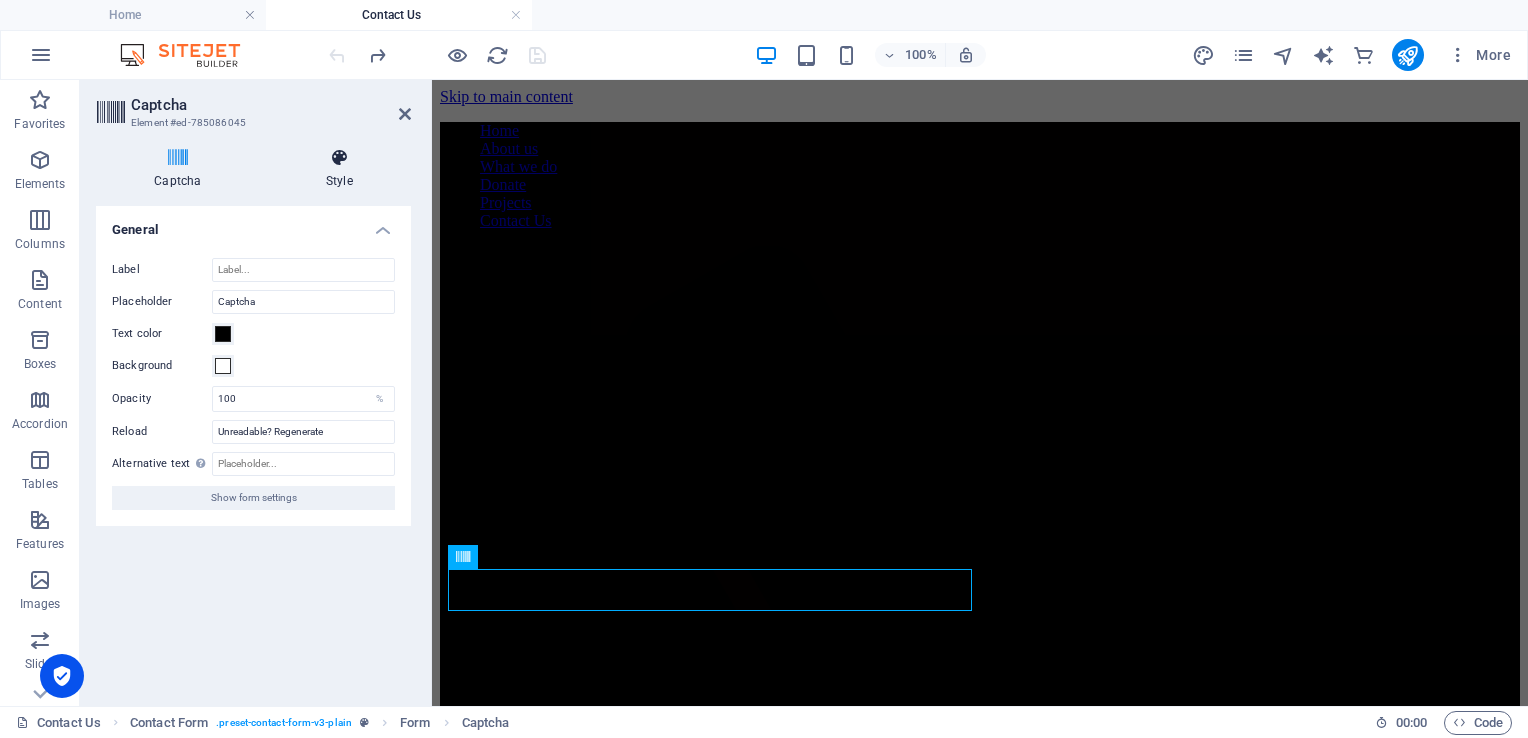 click at bounding box center [339, 158] 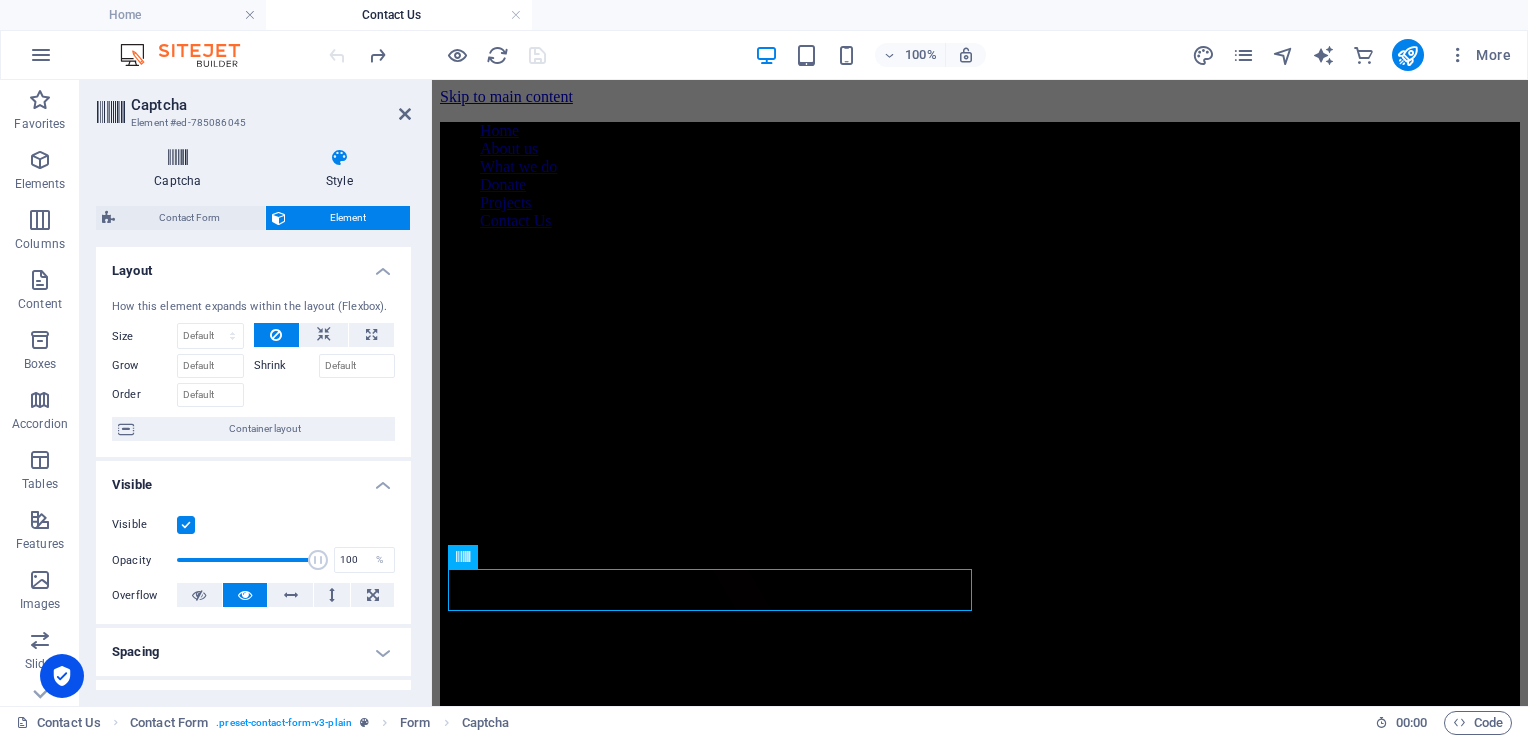 click on "Captcha" at bounding box center [182, 169] 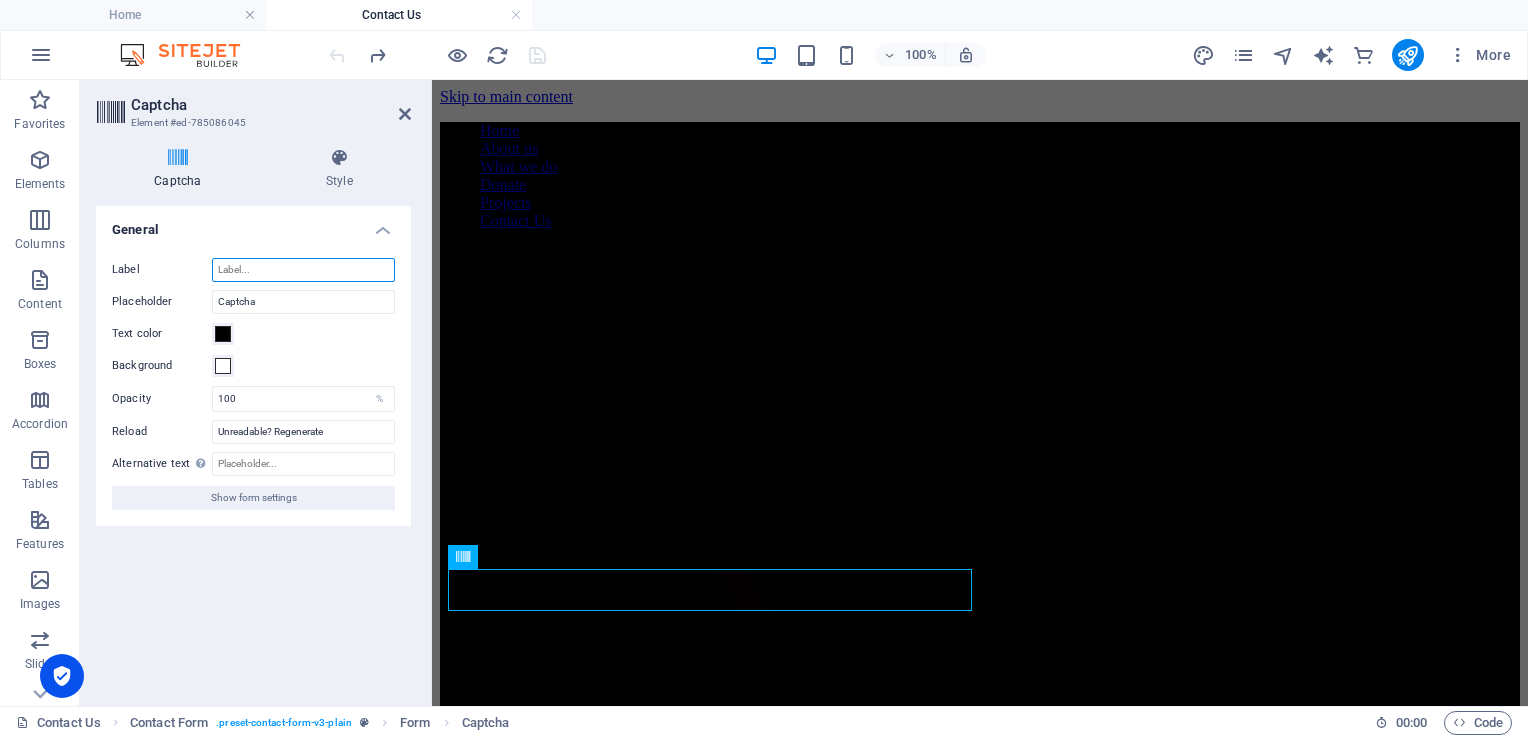 click on "Label" at bounding box center (303, 270) 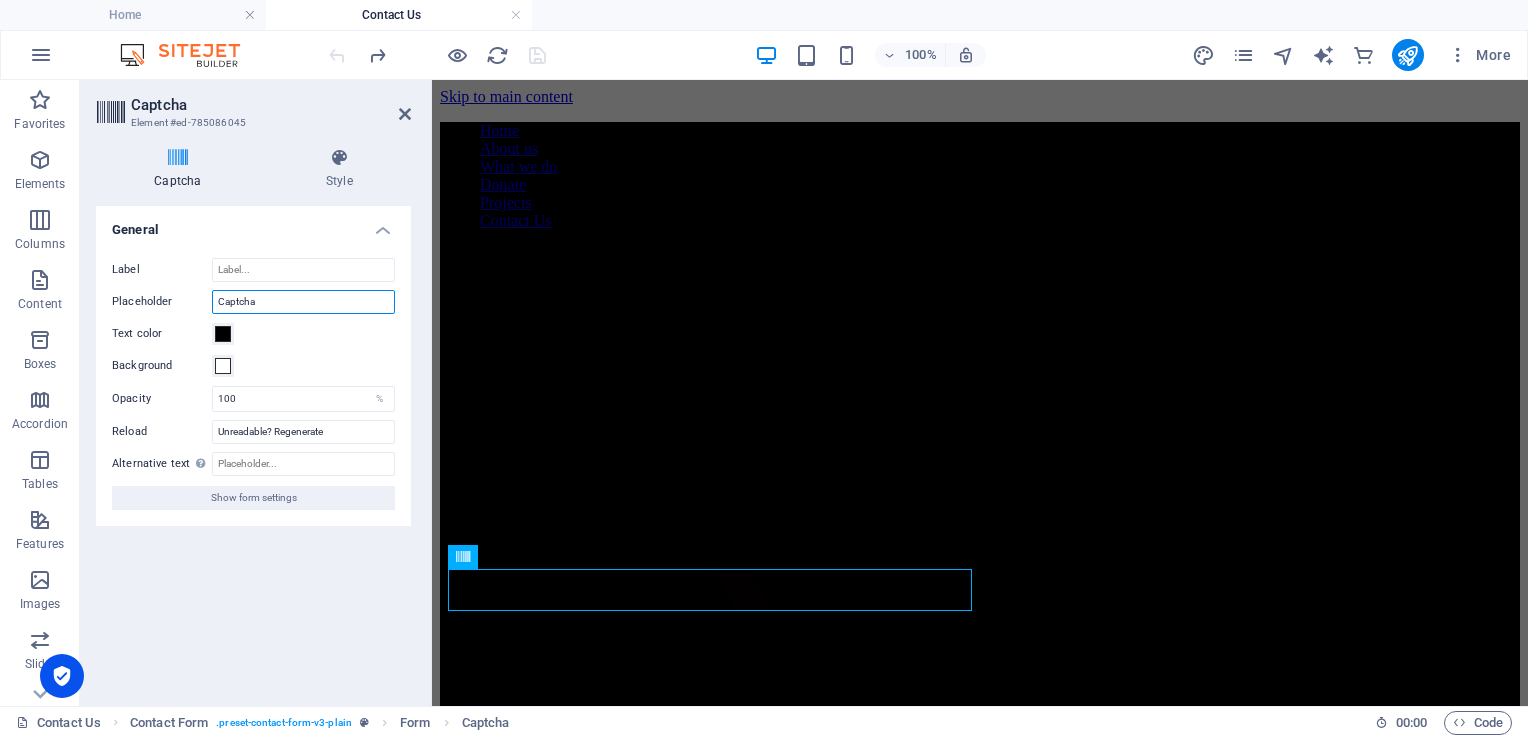 click on "Captcha" at bounding box center (303, 302) 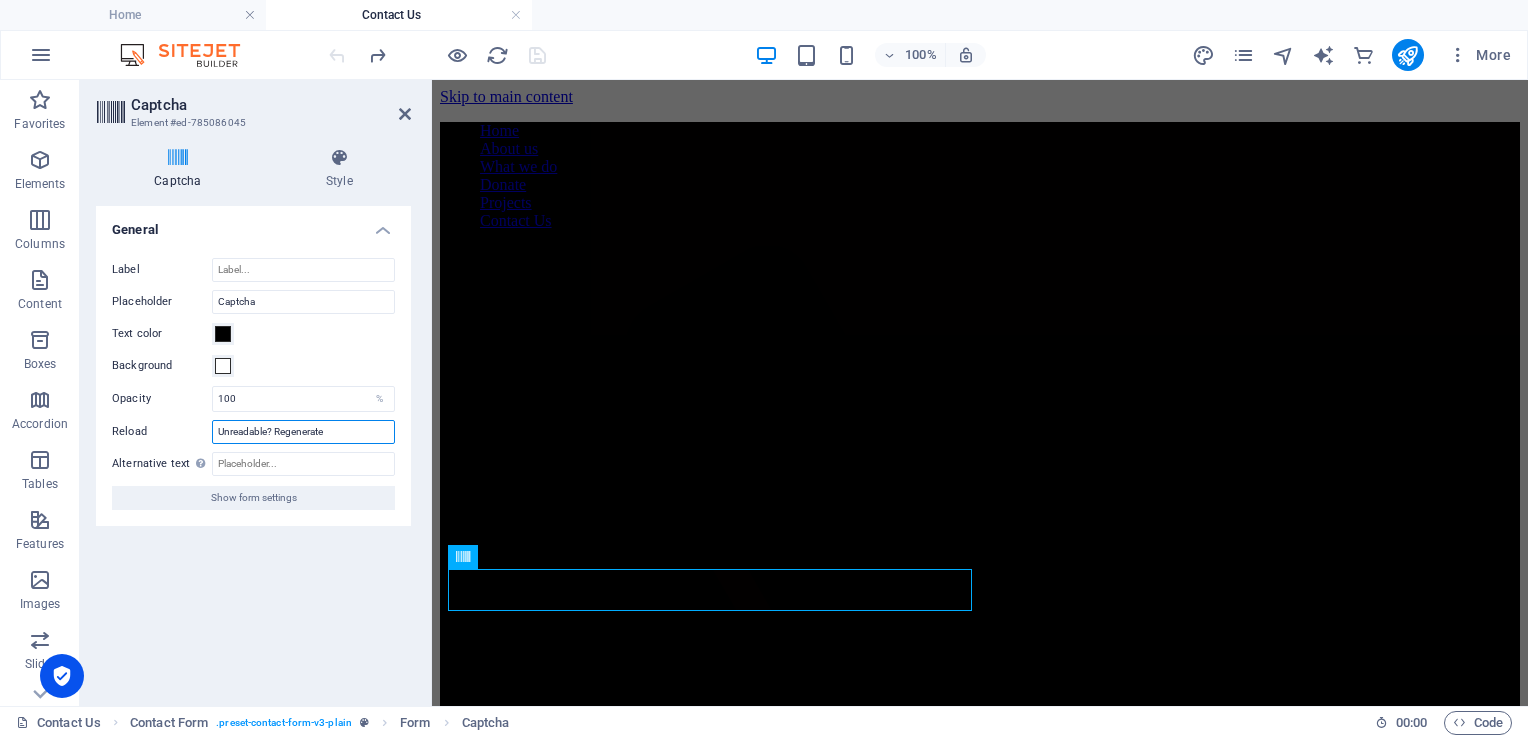 drag, startPoint x: 260, startPoint y: 423, endPoint x: 326, endPoint y: 427, distance: 66.1211 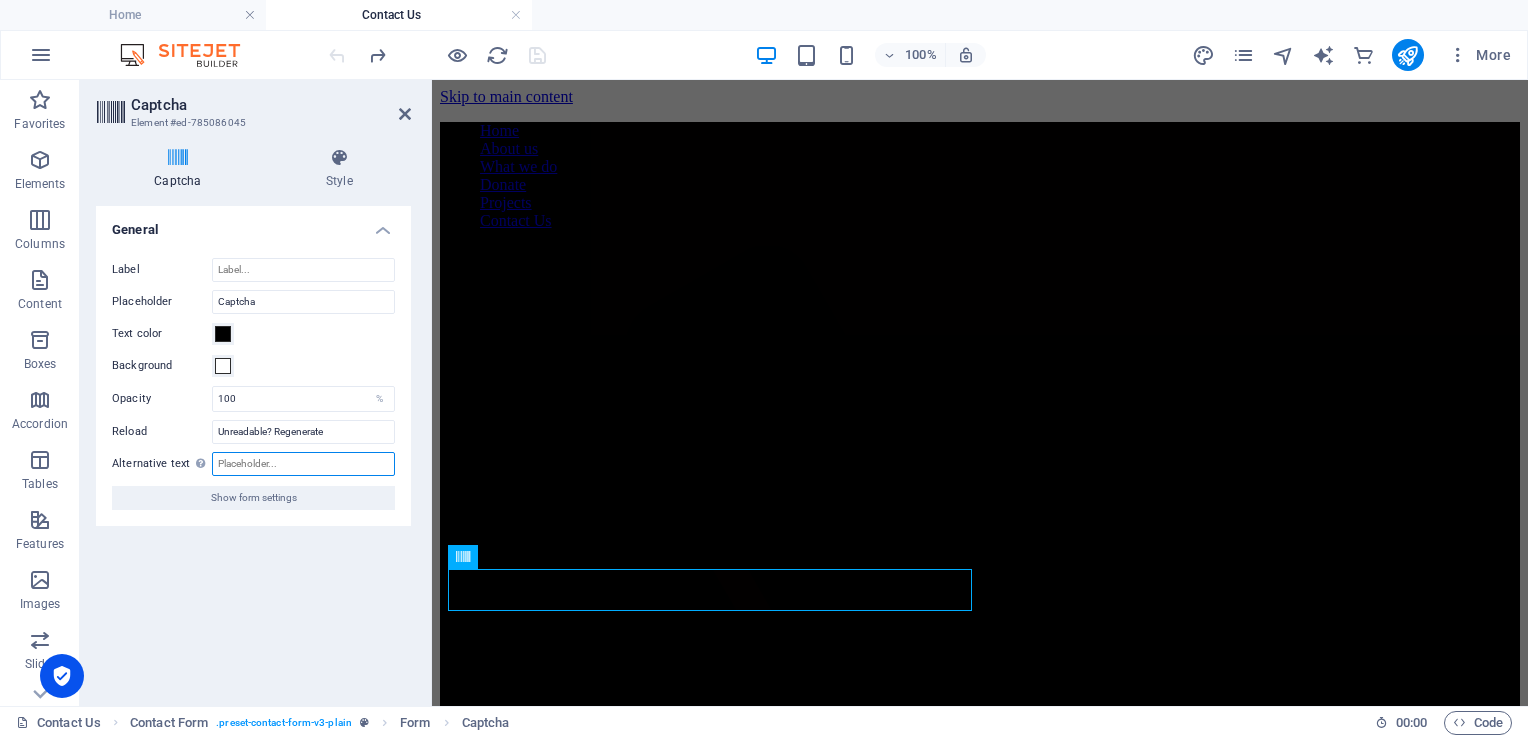 click on "Alternative text The alternative text is used by devices that cannot display images (e.g. image search engines) and should be added to every image to improve website accessibility." at bounding box center [303, 464] 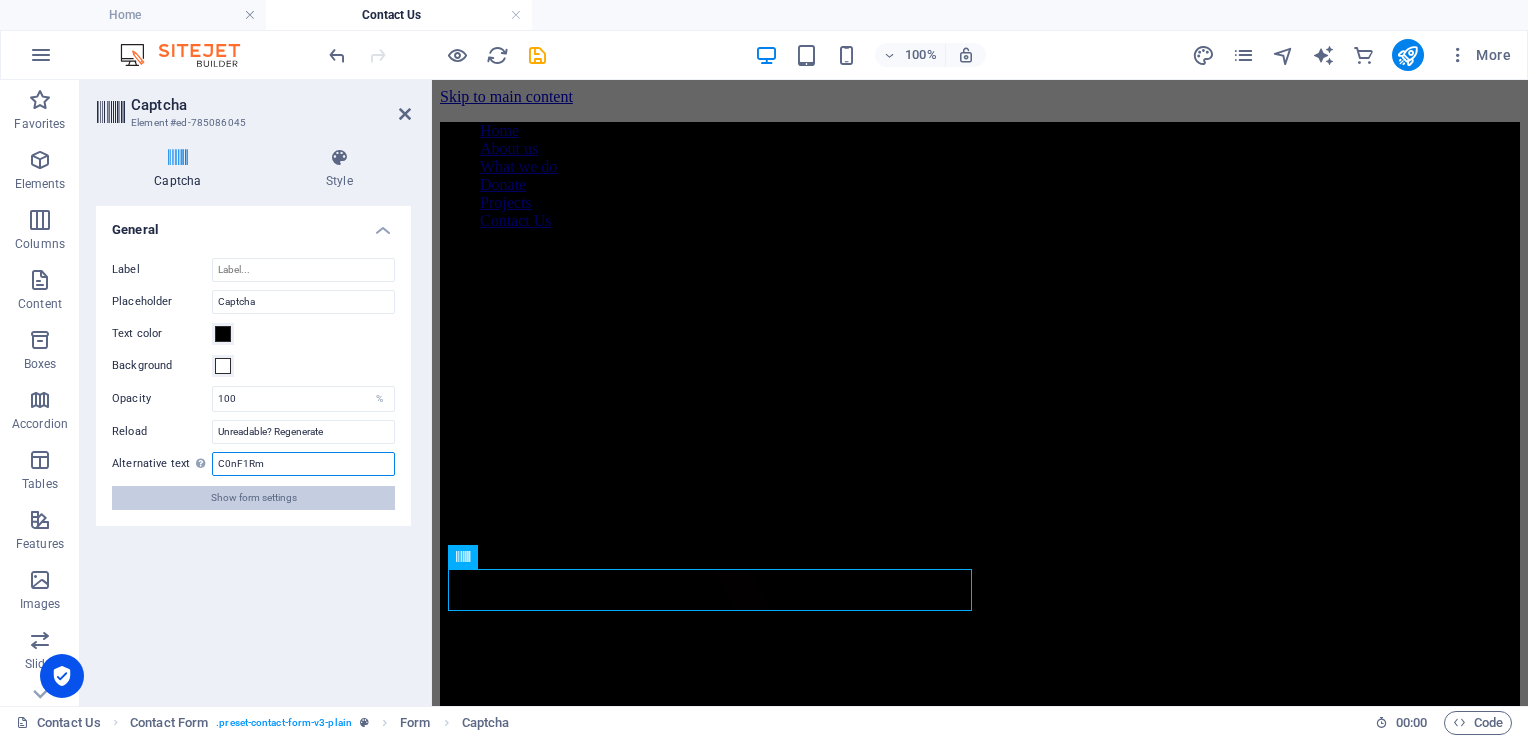 type on "C0nF1Rm" 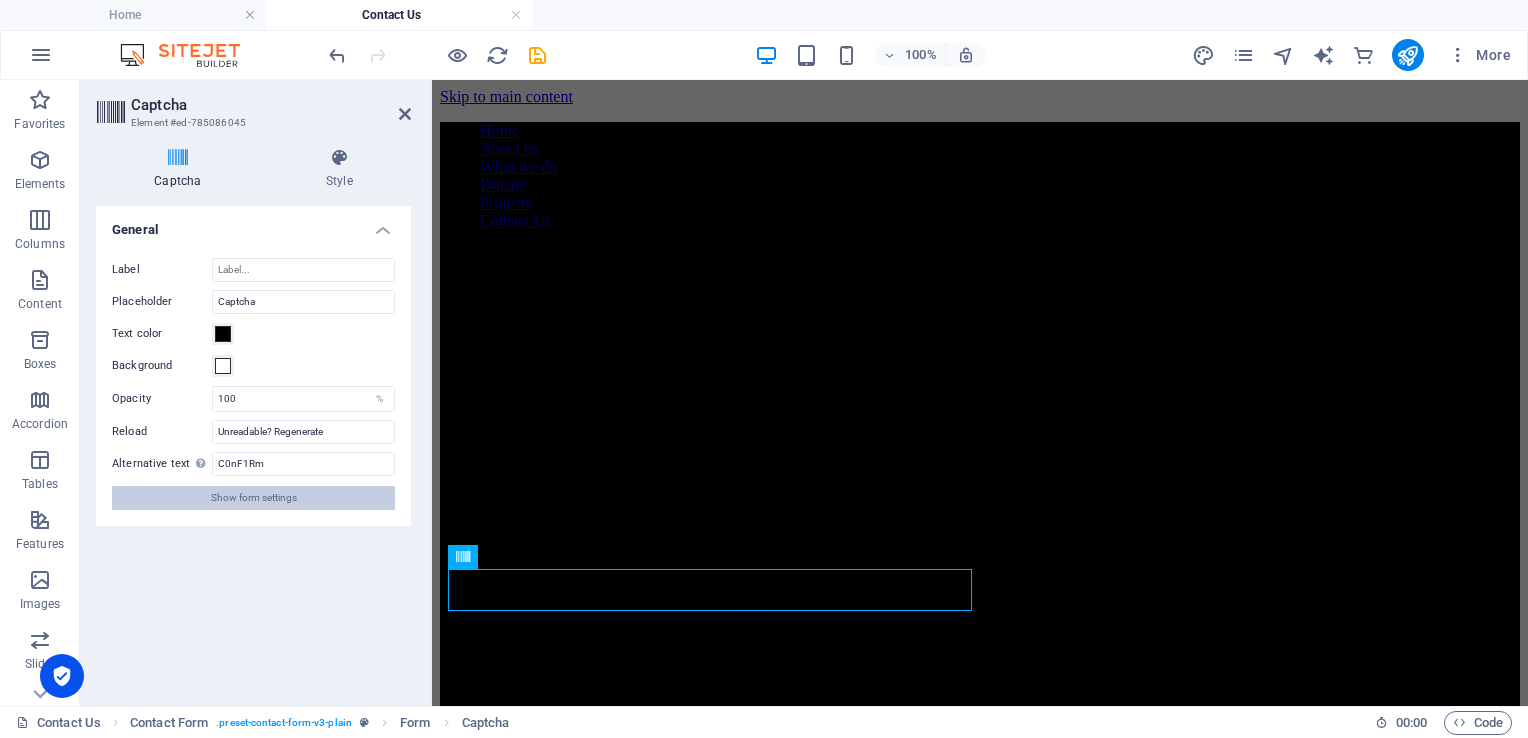 click on "Show form settings" at bounding box center (254, 498) 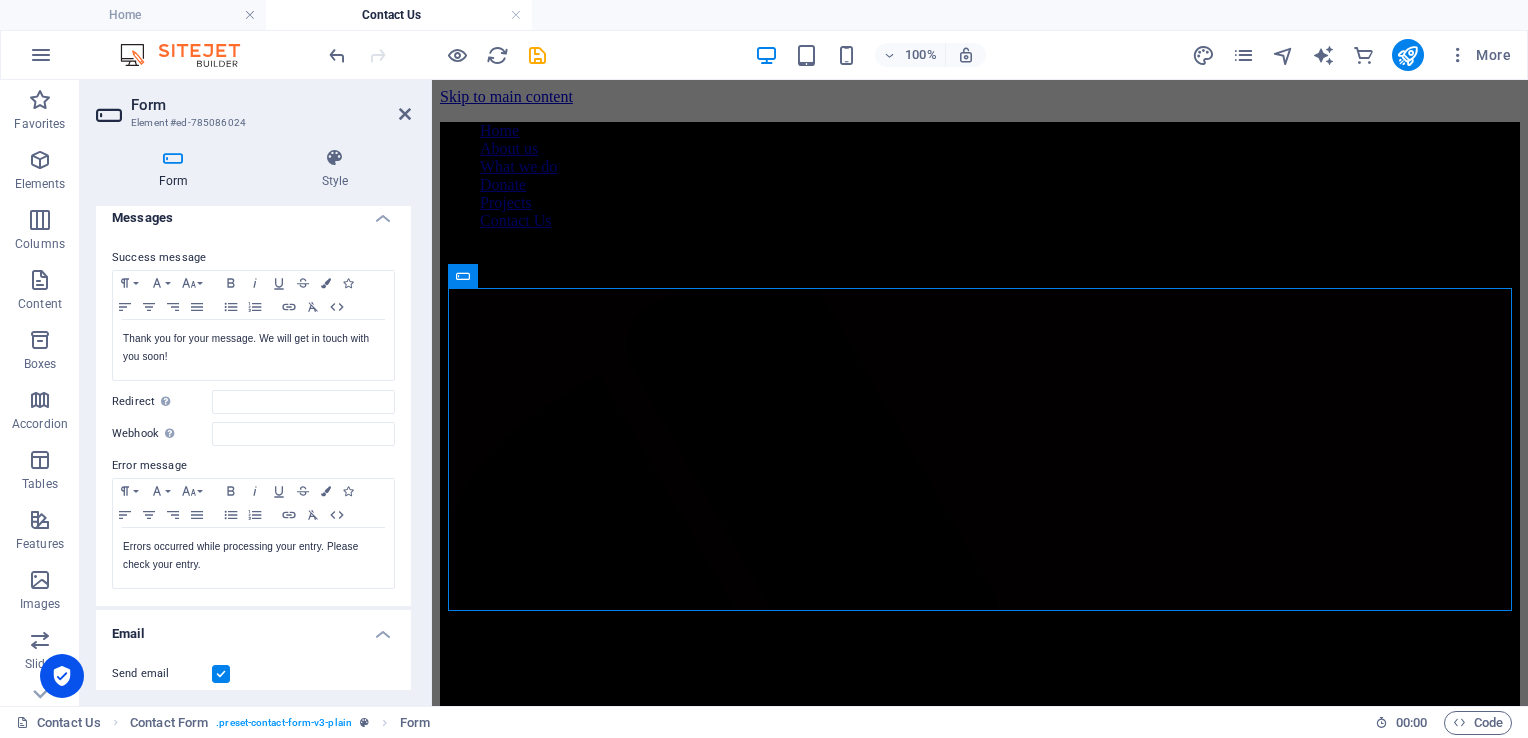 scroll, scrollTop: 0, scrollLeft: 0, axis: both 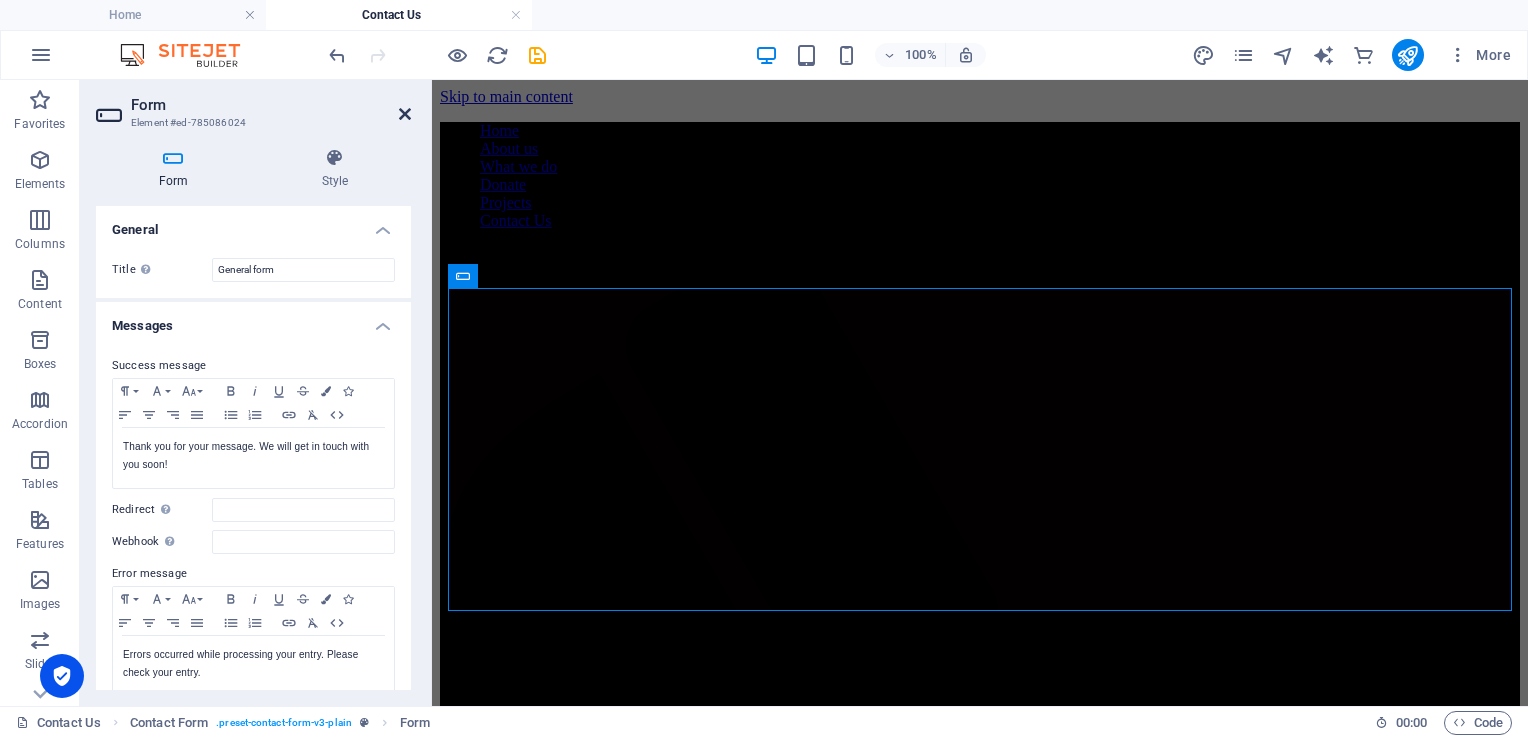 click at bounding box center [405, 114] 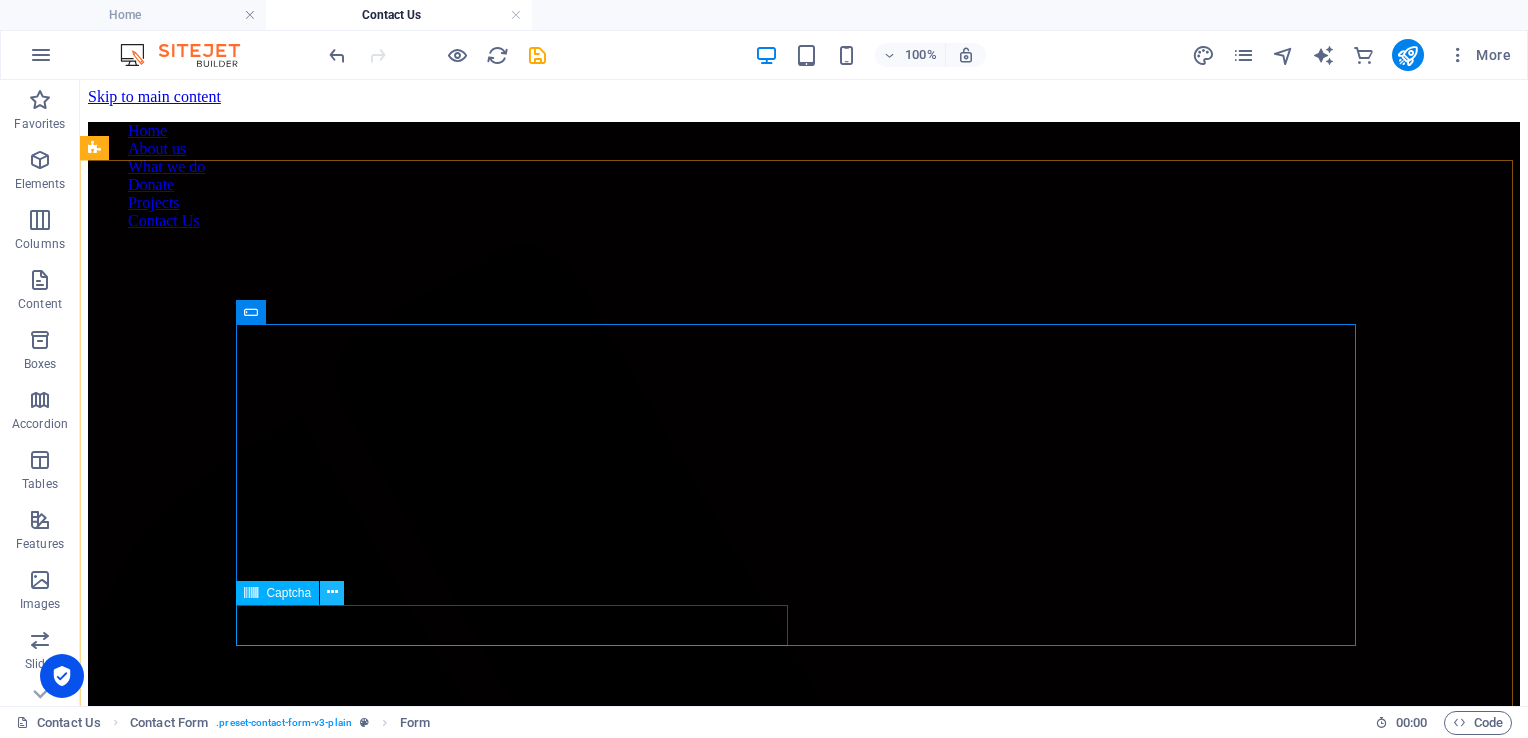 click at bounding box center (332, 592) 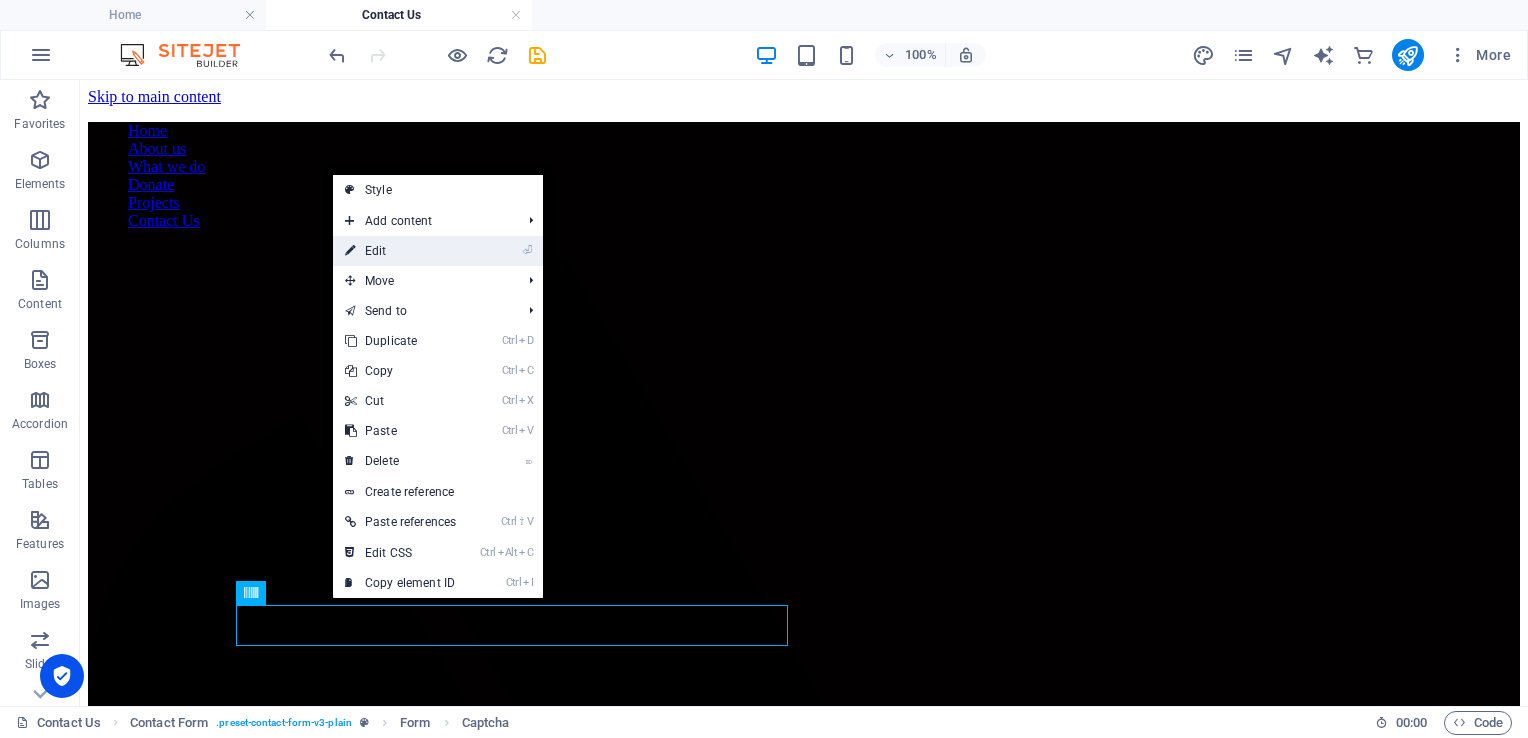 click on "⏎  Edit" at bounding box center (400, 251) 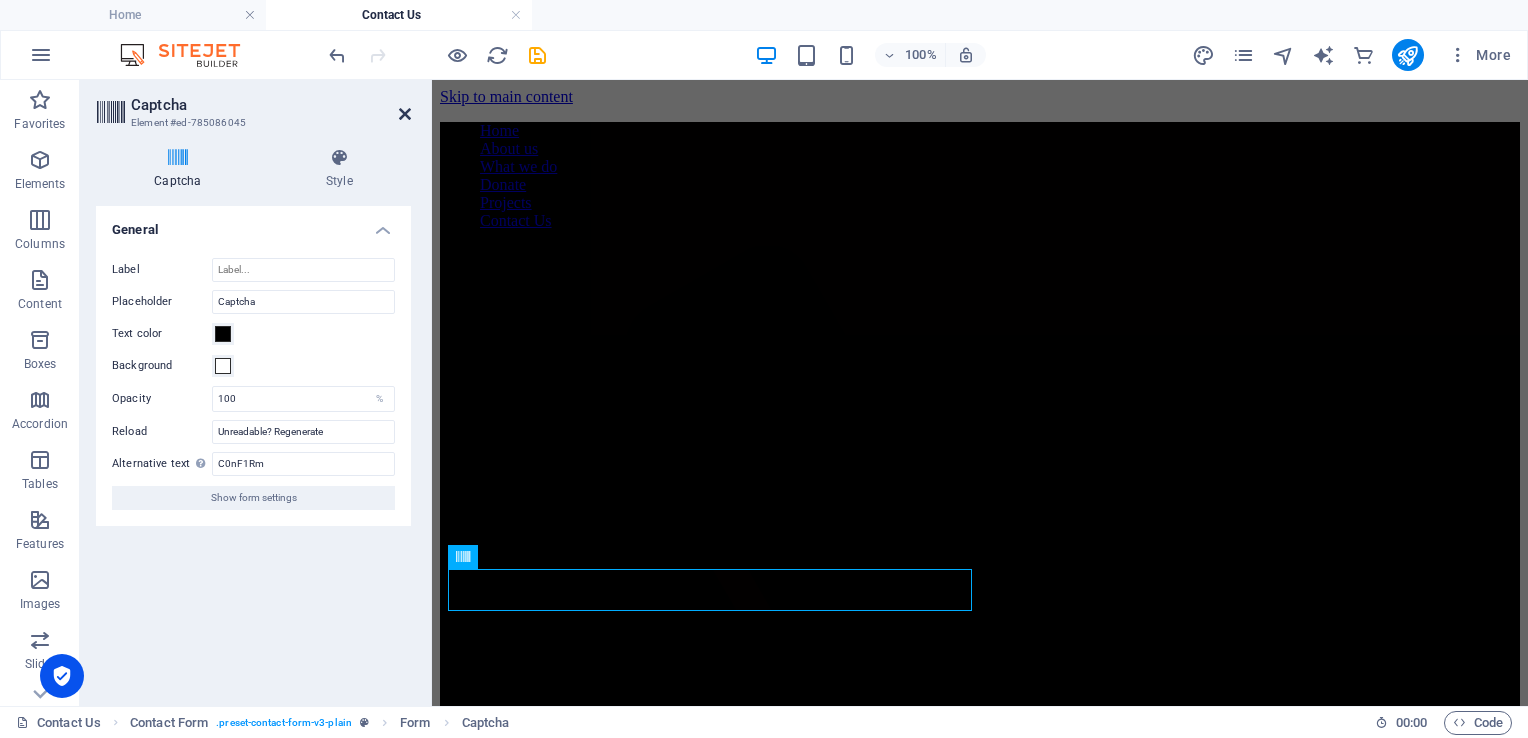 click at bounding box center (405, 114) 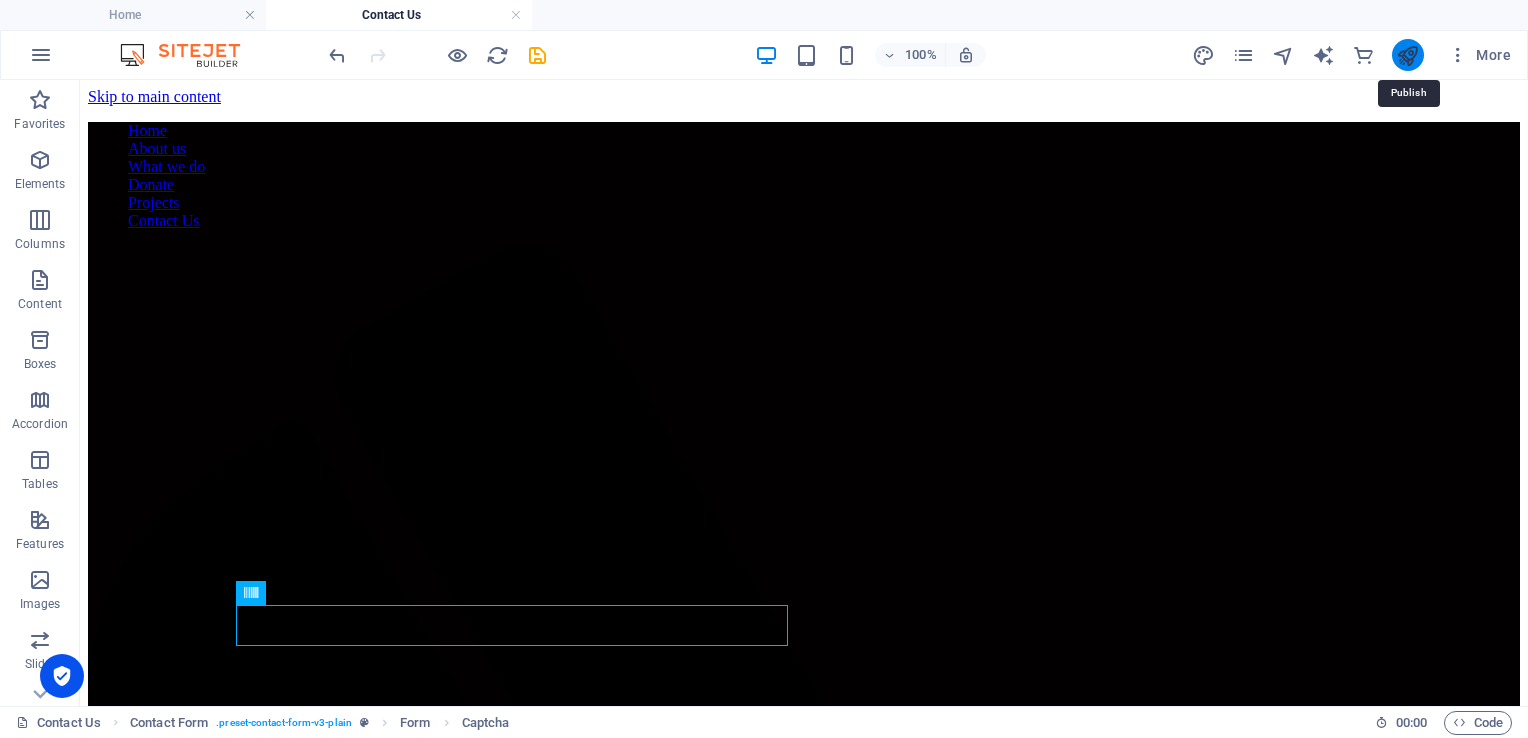 click at bounding box center (1407, 55) 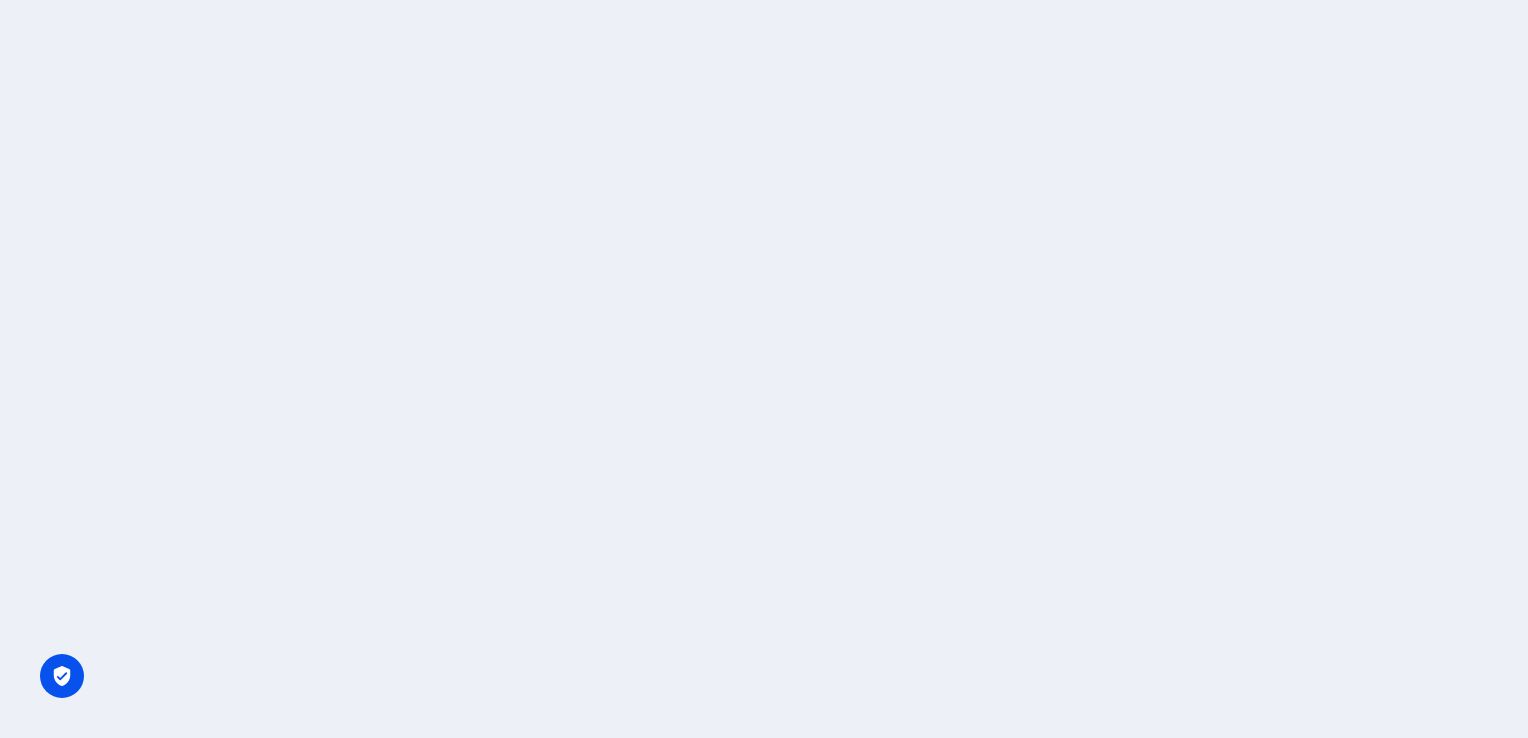 scroll, scrollTop: 0, scrollLeft: 0, axis: both 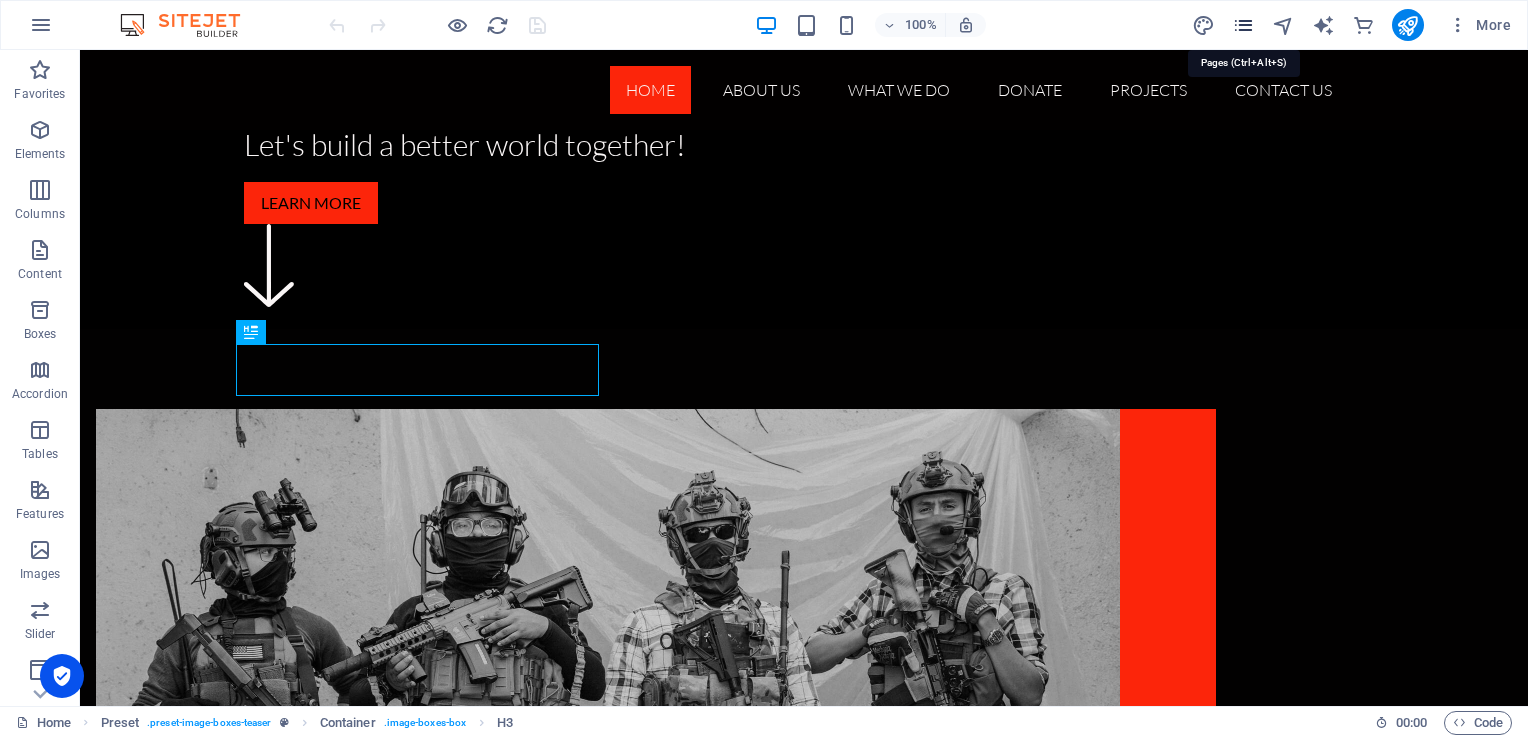 click at bounding box center (1243, 25) 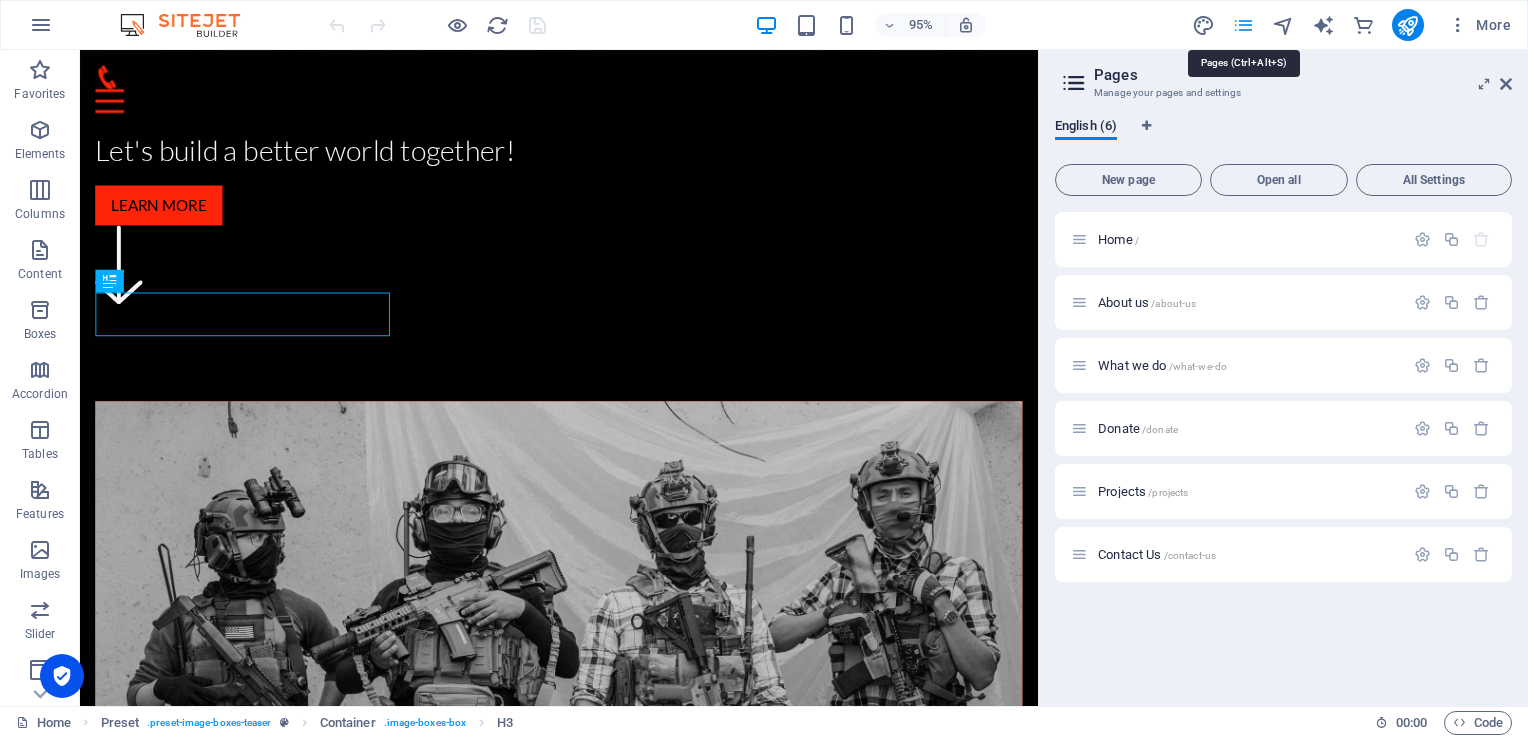 scroll, scrollTop: 679, scrollLeft: 0, axis: vertical 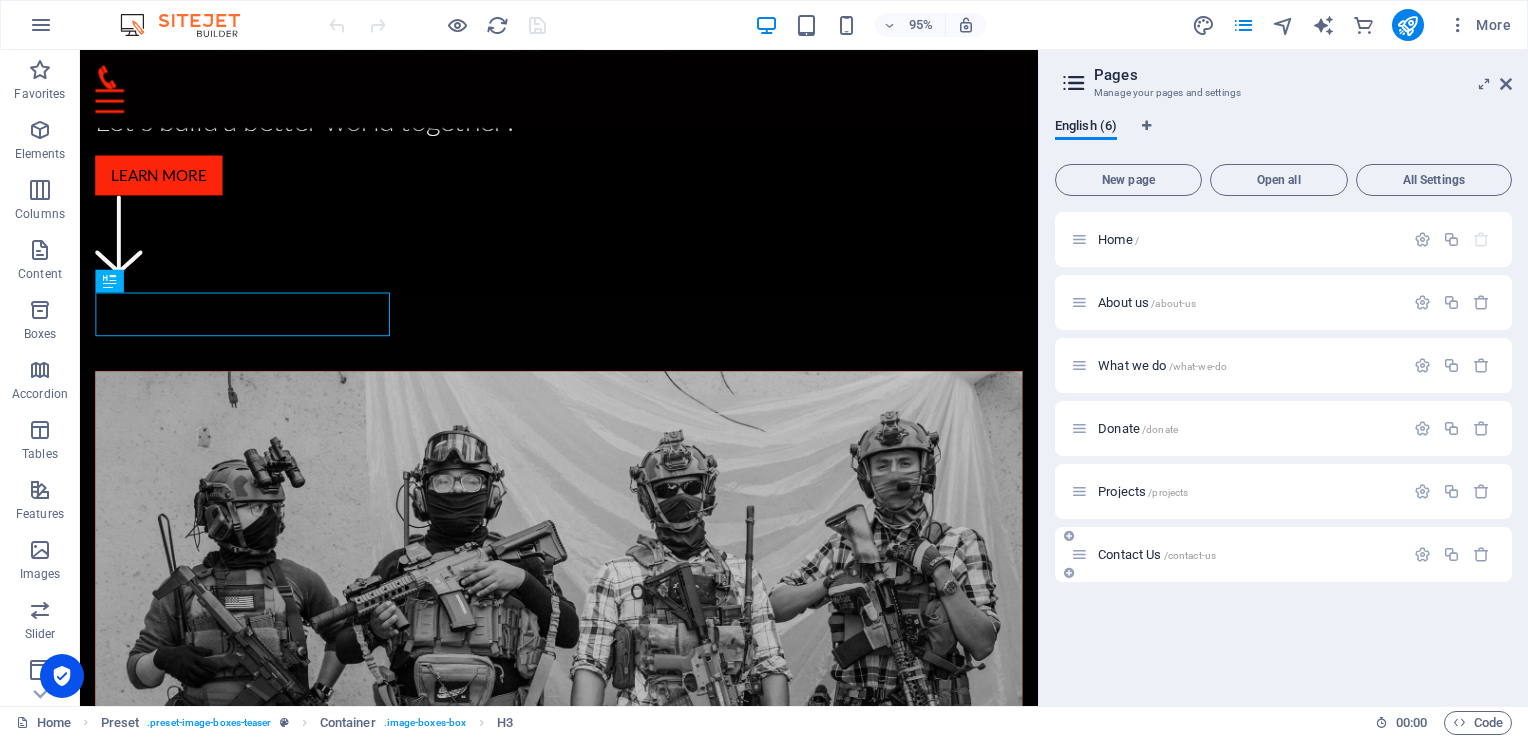 click on "Contact Us /contact-us" at bounding box center [1157, 554] 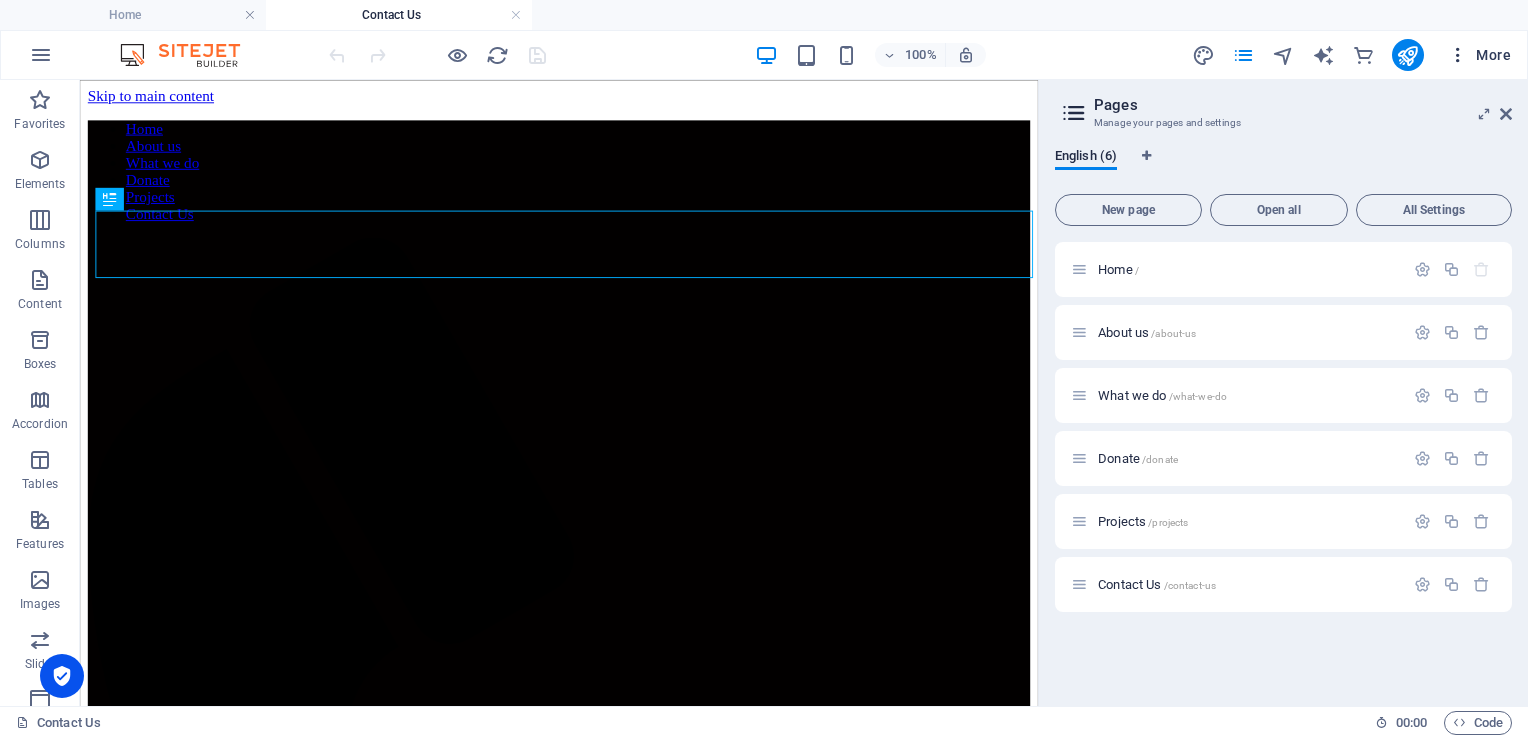 scroll, scrollTop: 0, scrollLeft: 0, axis: both 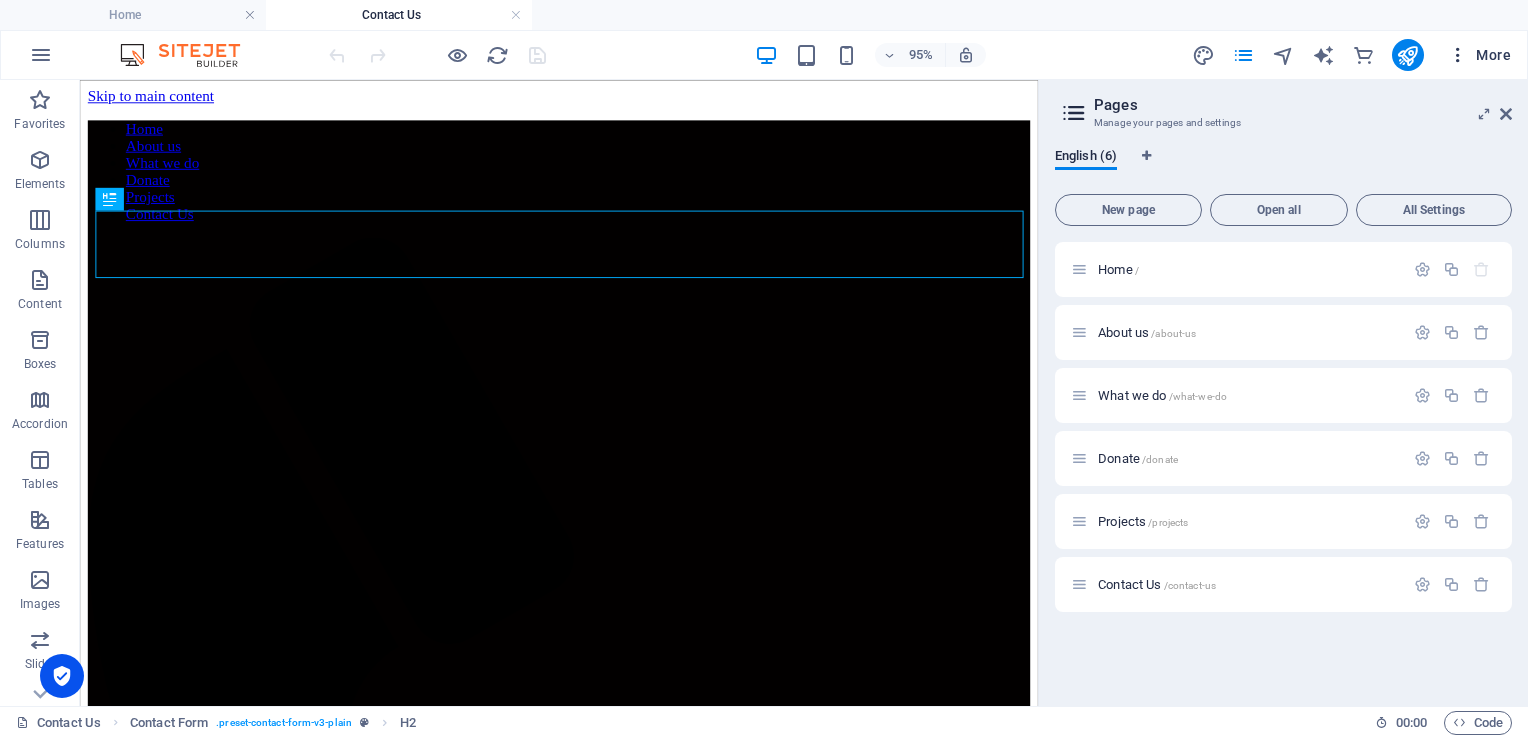 click on "More" at bounding box center (1479, 55) 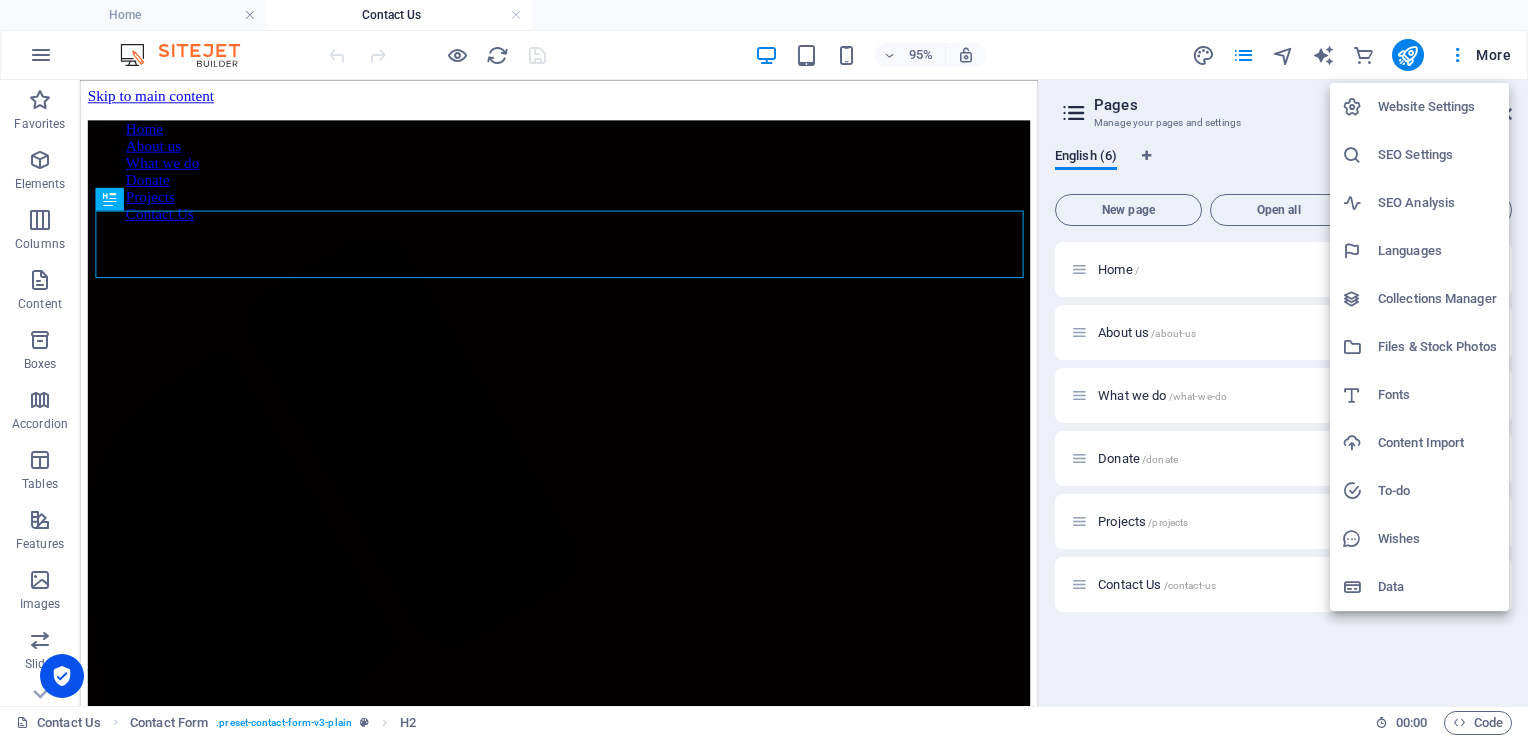 click on "tacticalangels.org Home Contact Us Favorites Elements Columns Content Boxes Accordion Tables Features Images Slider Header Footer Forms Marketing Collections Commerce
Drag here to replace the existing content. Press “Ctrl” if you want to create a new element.
Container   H3   Preset   Container   Banner   Container   Banner   Container   Image   Container   Menu Bar   Menu 95% More Home Contact Form . preset-contact-form-v3-plain H2 00 : 00 Code Favorites Elements Columns Content Boxes Accordion Tables Features Images Slider Header Footer Forms Marketing Collections Commerce
Drag here to replace the existing content. Press “Ctrl” if you want to create a new element.
H2   Contact Form 95% More Contact Us Contact Form . preset-contact-form-v3-plain H2 00 : 00 Code Pages Manage your pages and settings English (6) New page Open all All Settings Home / About us" at bounding box center (764, 369) 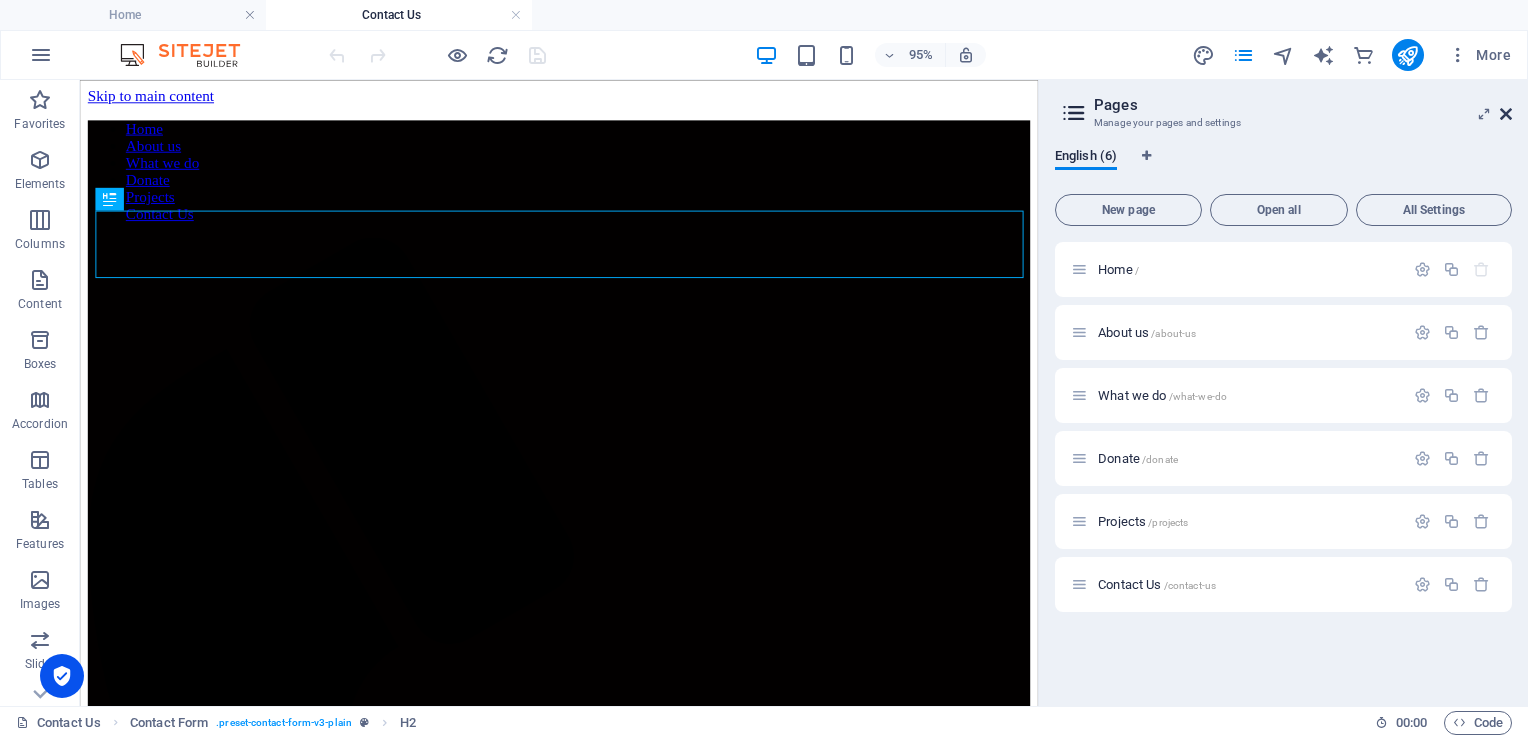 click at bounding box center (1506, 114) 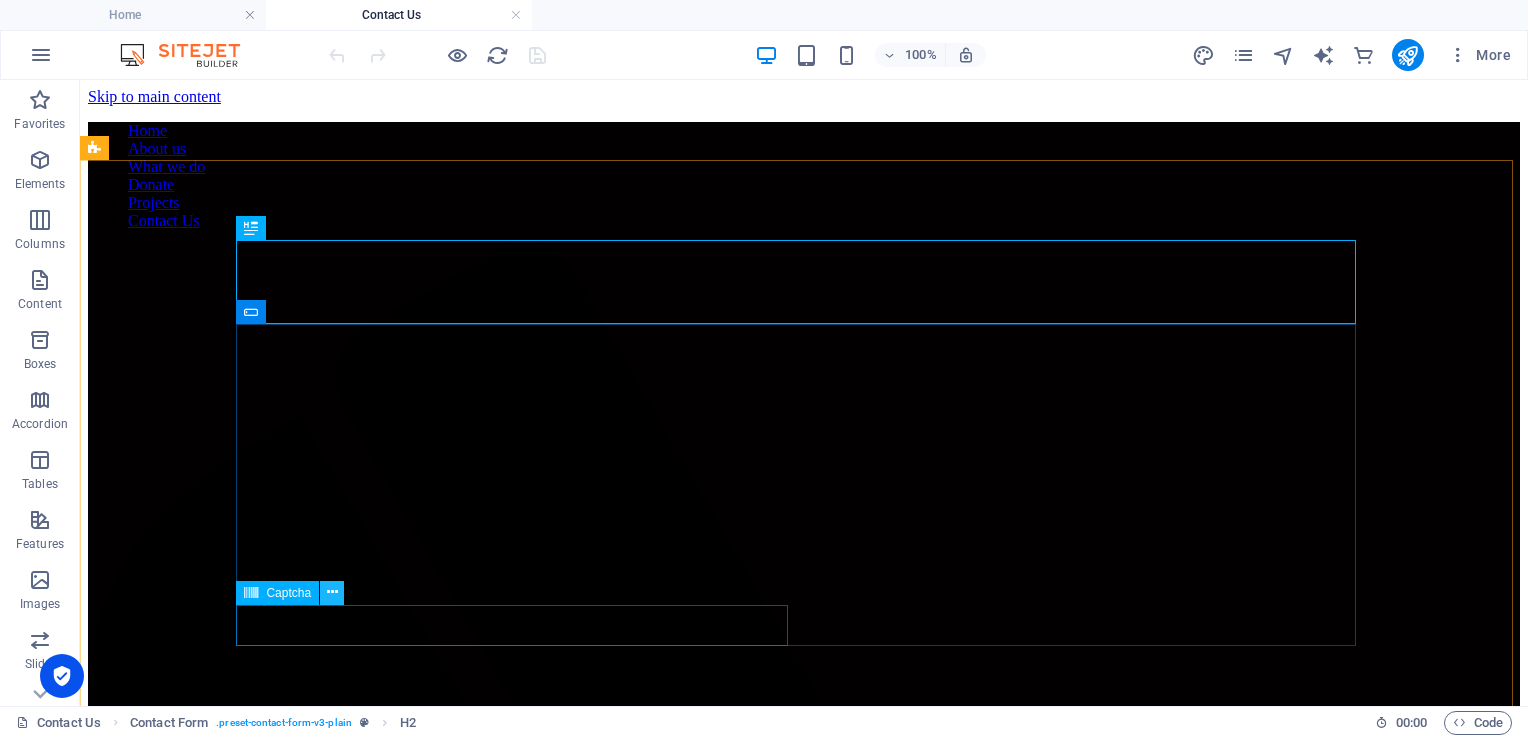 click at bounding box center (332, 592) 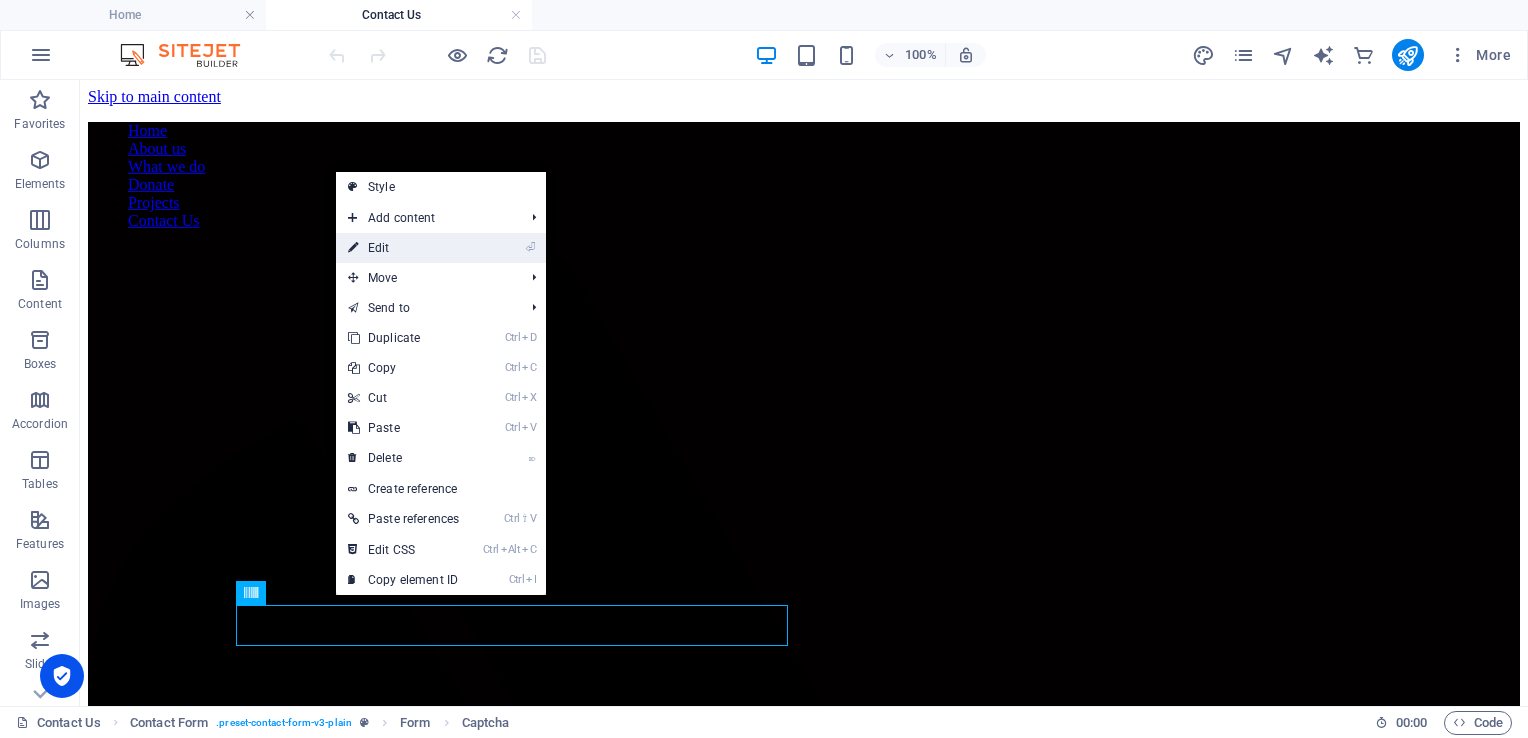 click on "⏎  Edit" at bounding box center (403, 248) 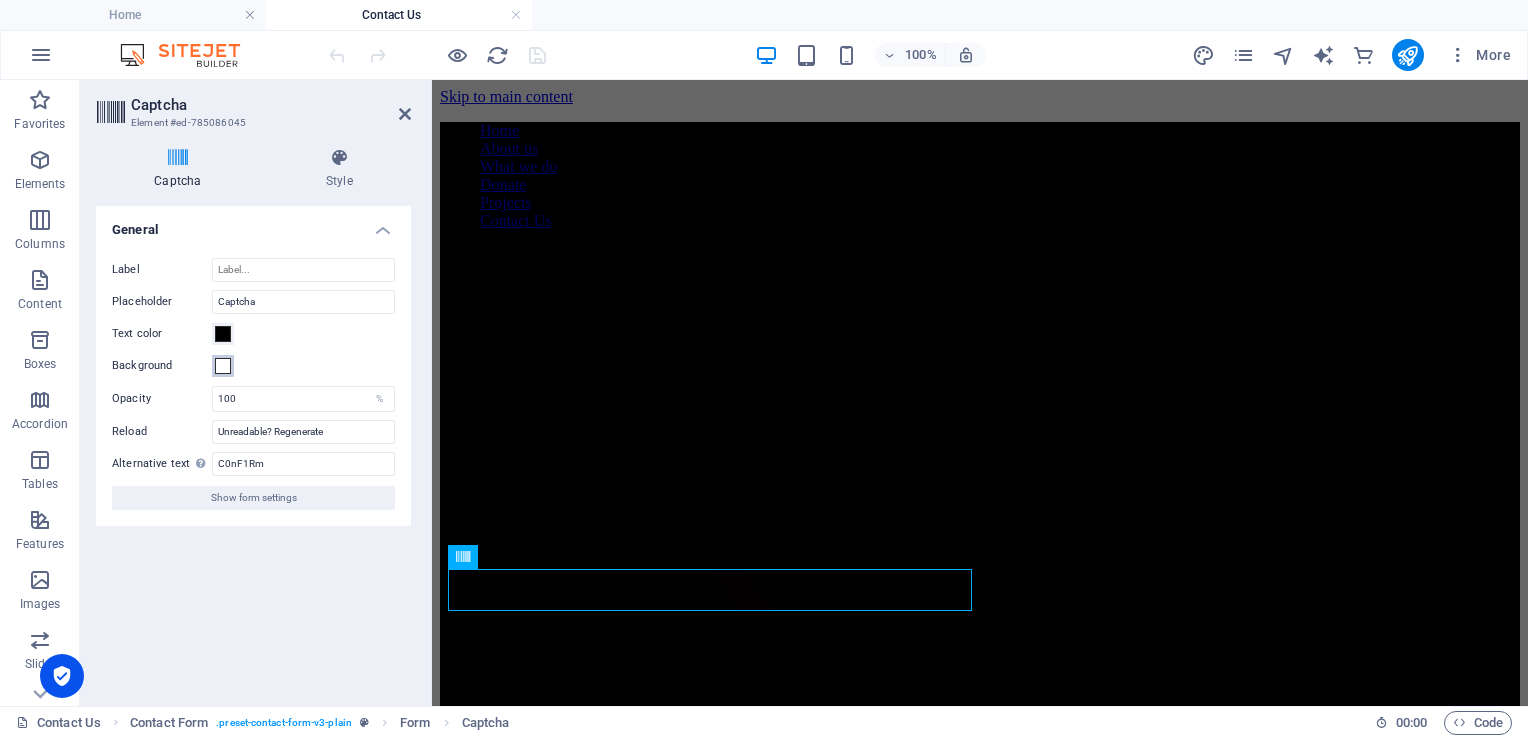 click at bounding box center (223, 366) 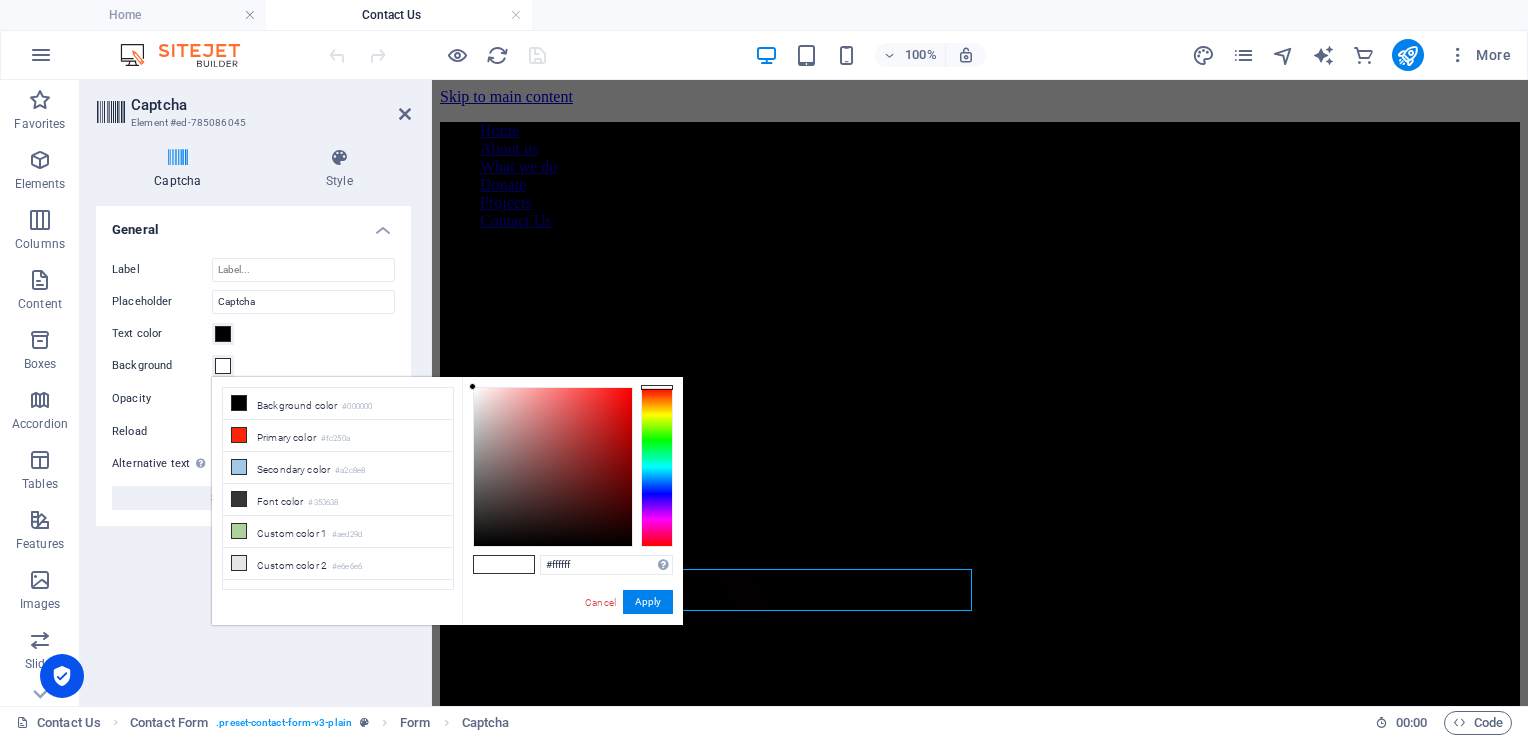 click on "Text color" at bounding box center (253, 334) 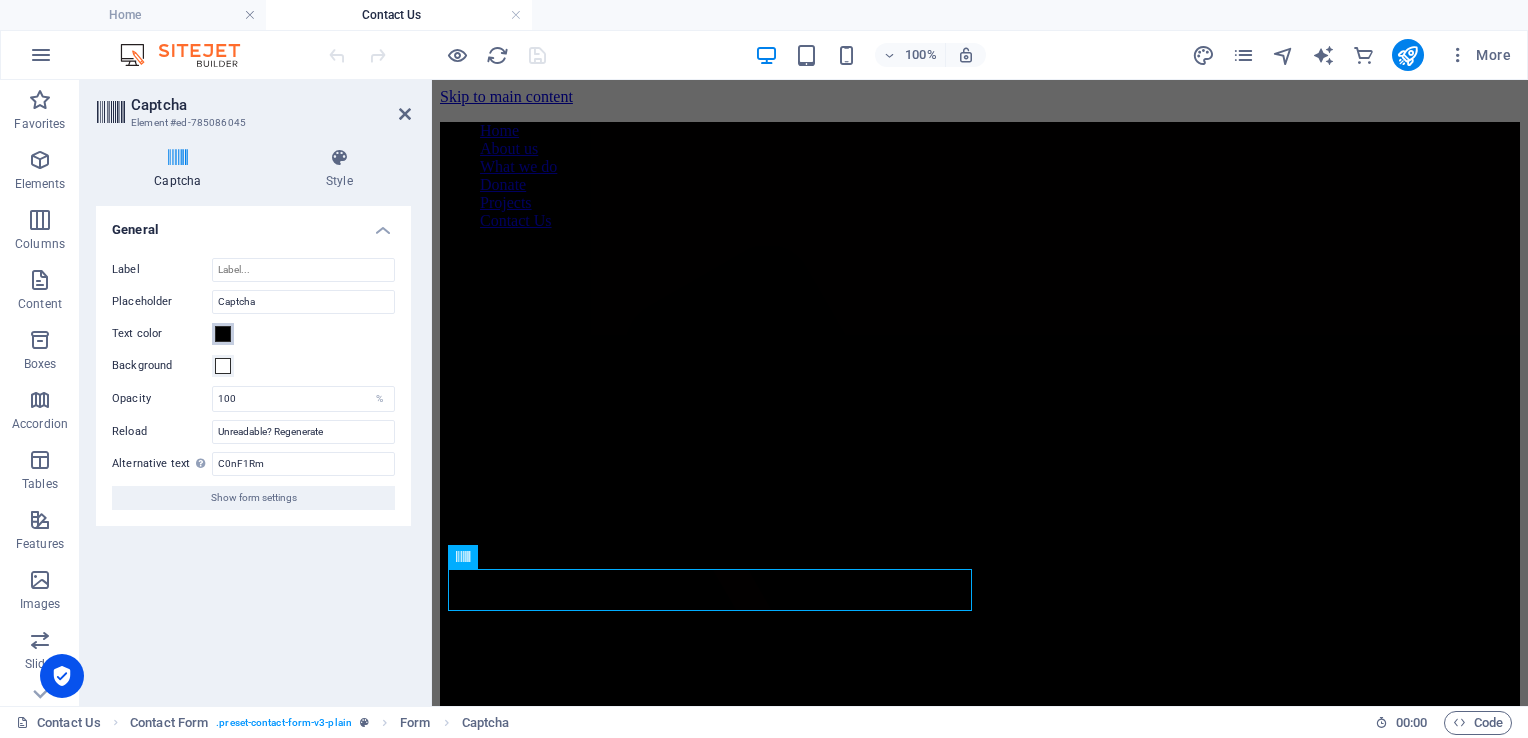 click at bounding box center (223, 334) 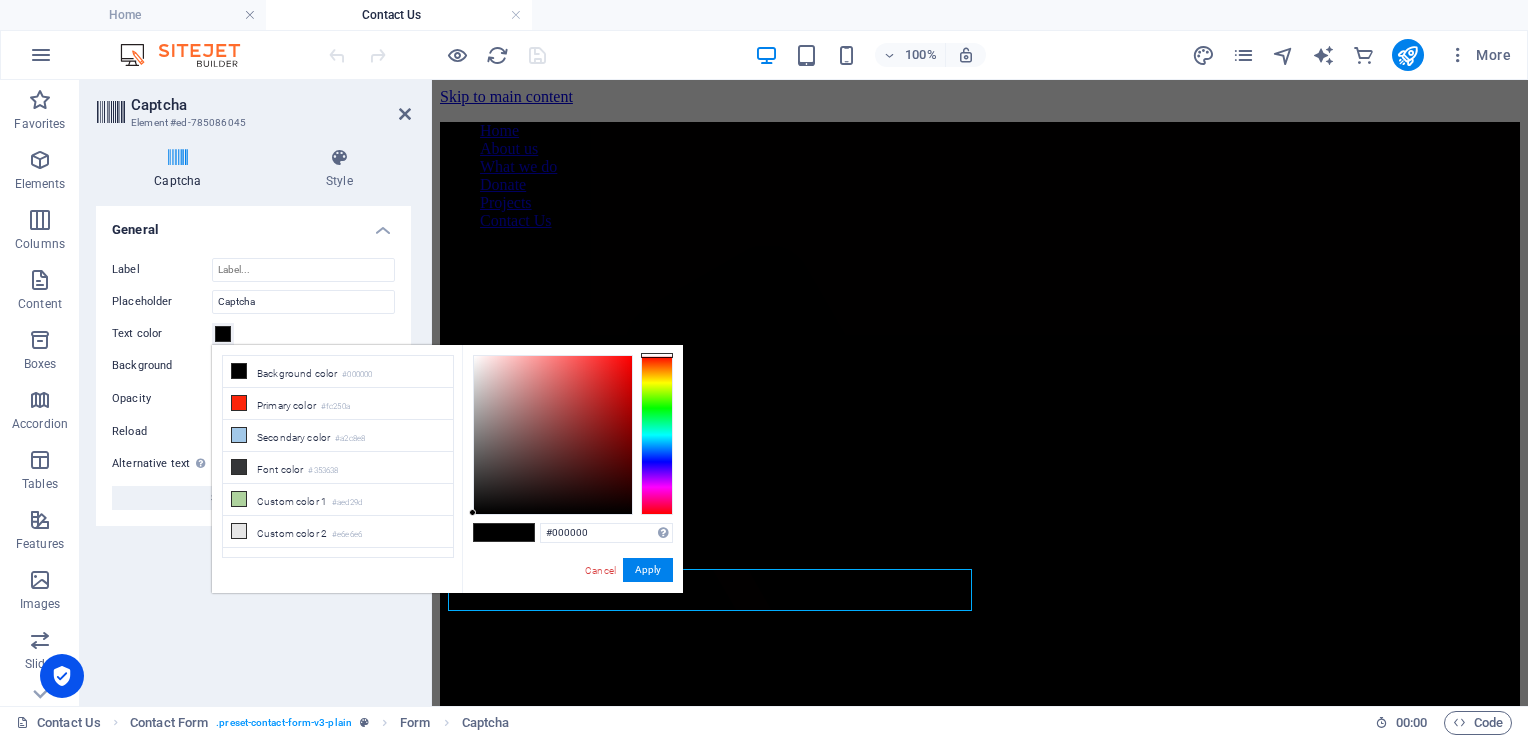 click at bounding box center (657, 435) 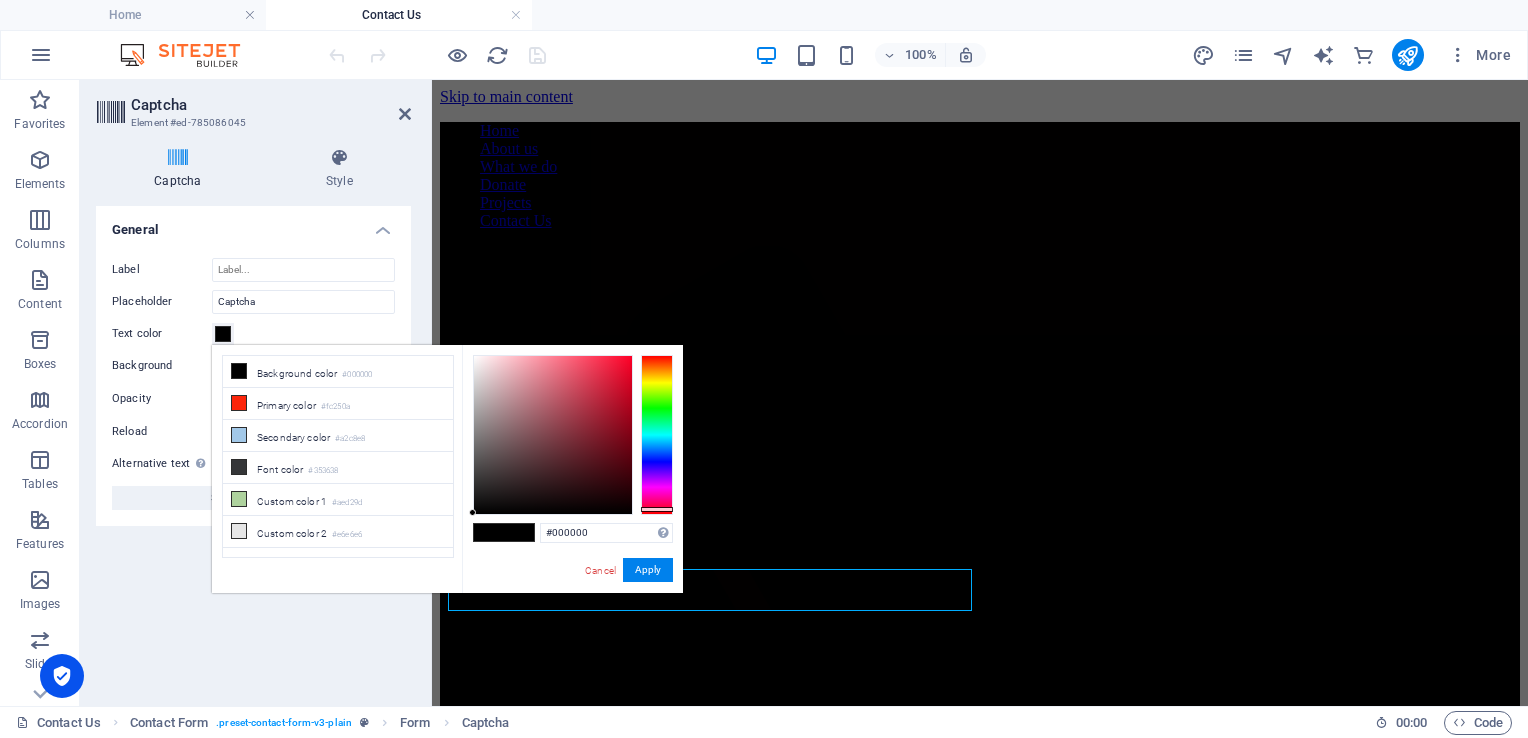 click at bounding box center [657, 435] 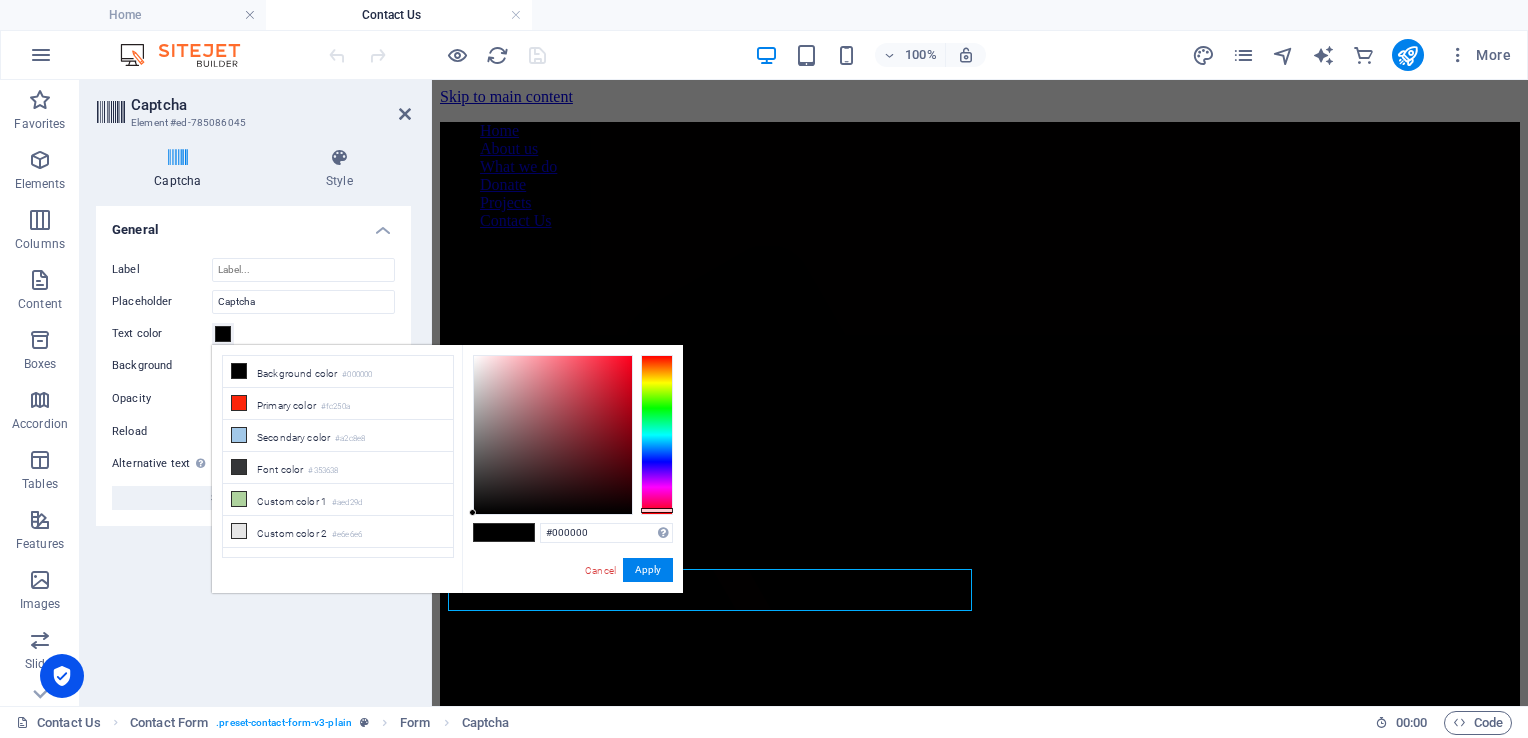 click at bounding box center (657, 510) 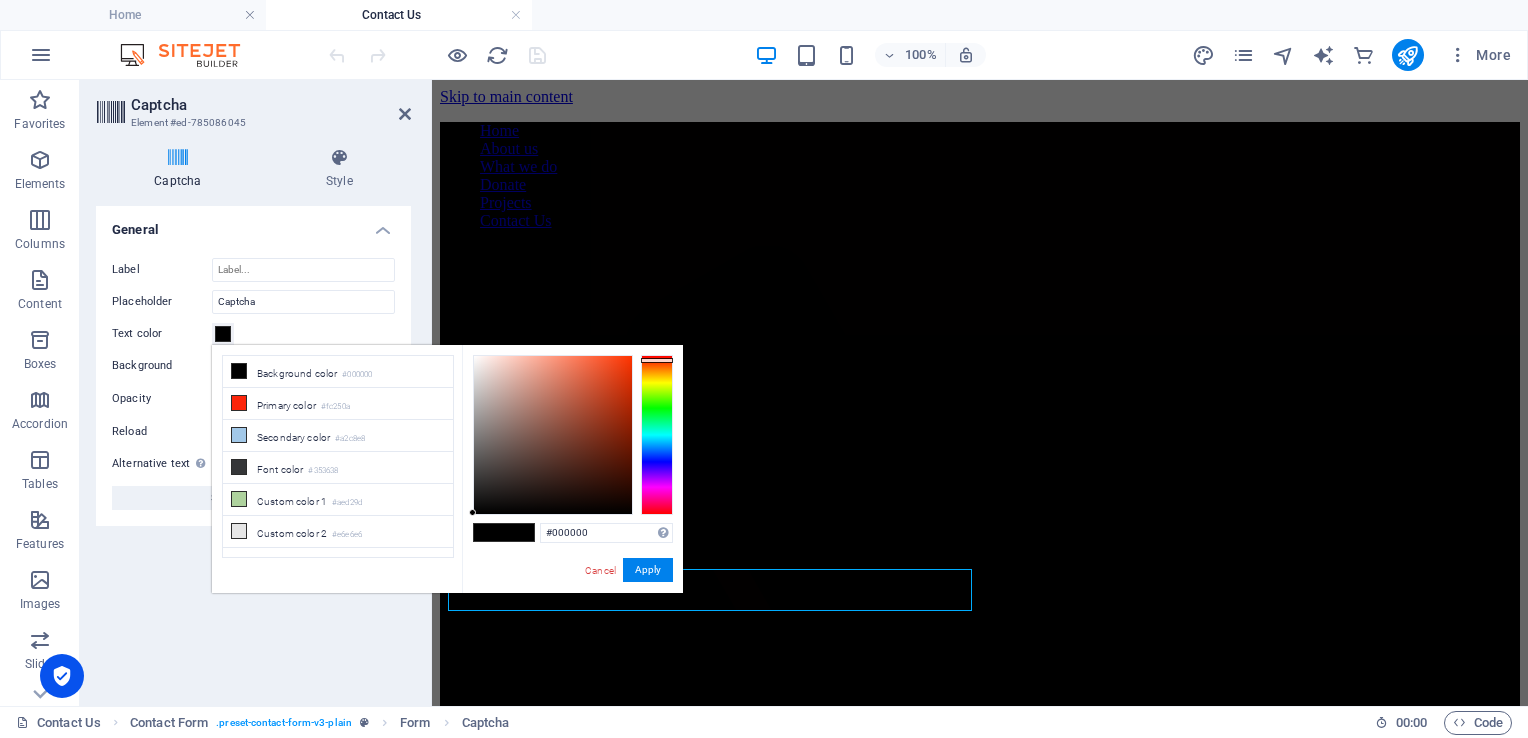 click at bounding box center [657, 435] 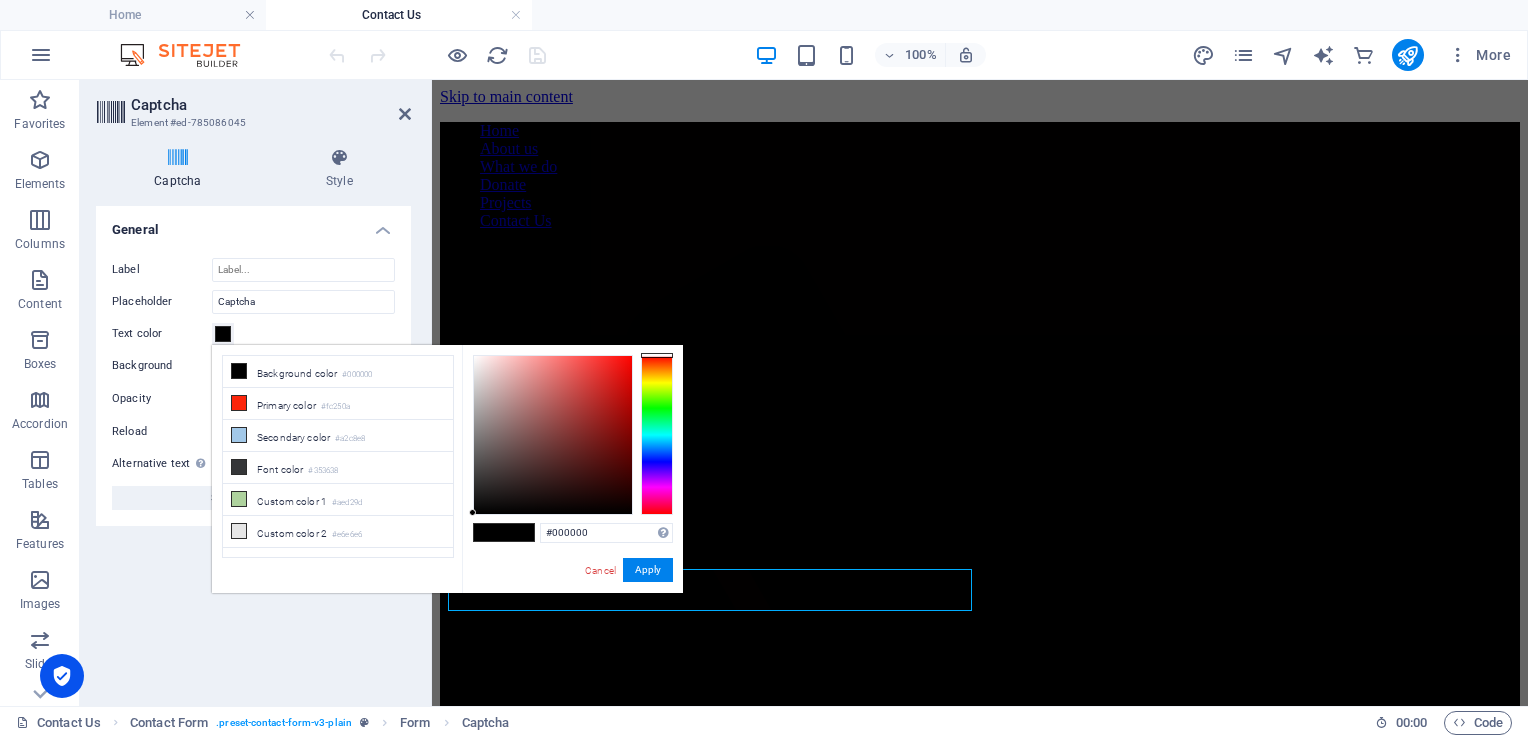 type on "#fd0400" 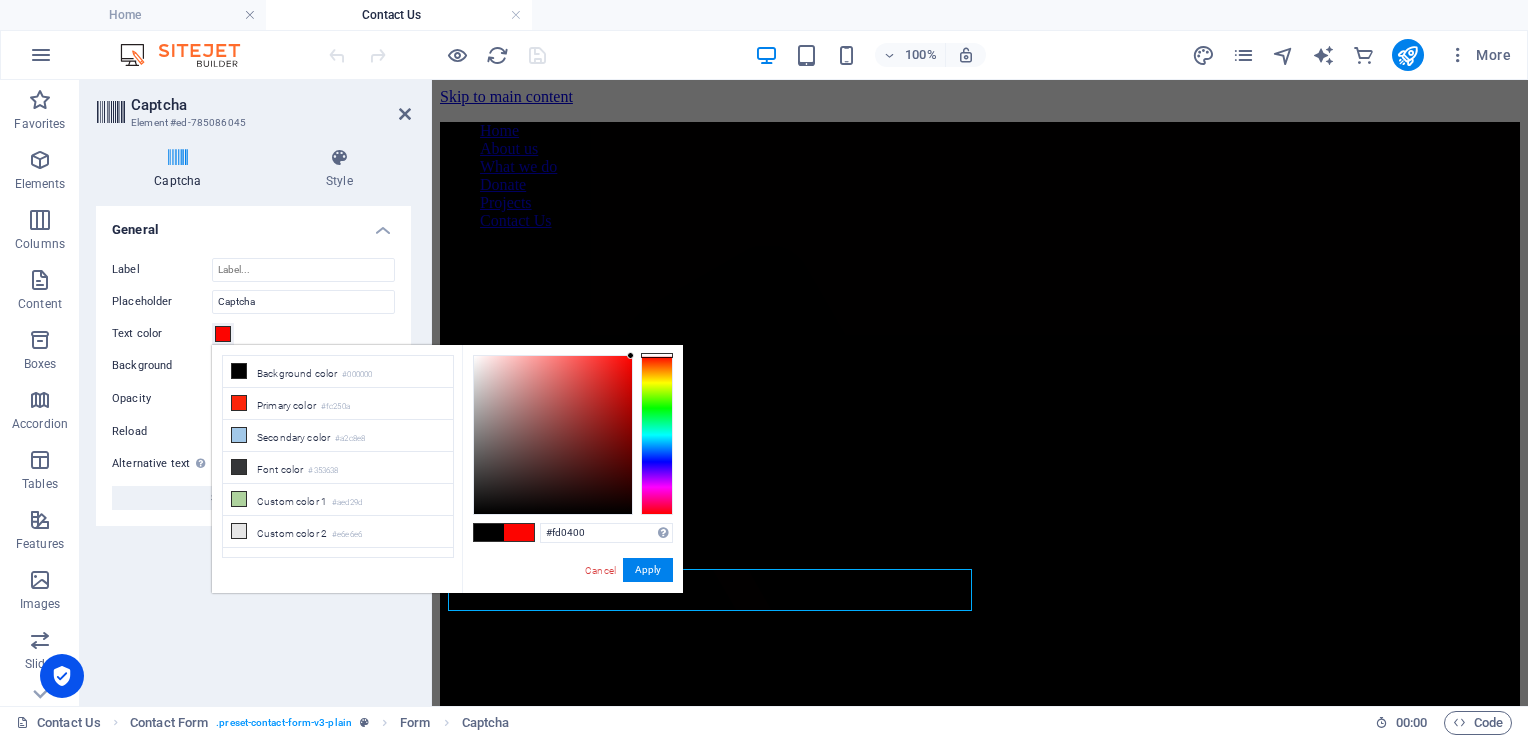 click at bounding box center (553, 435) 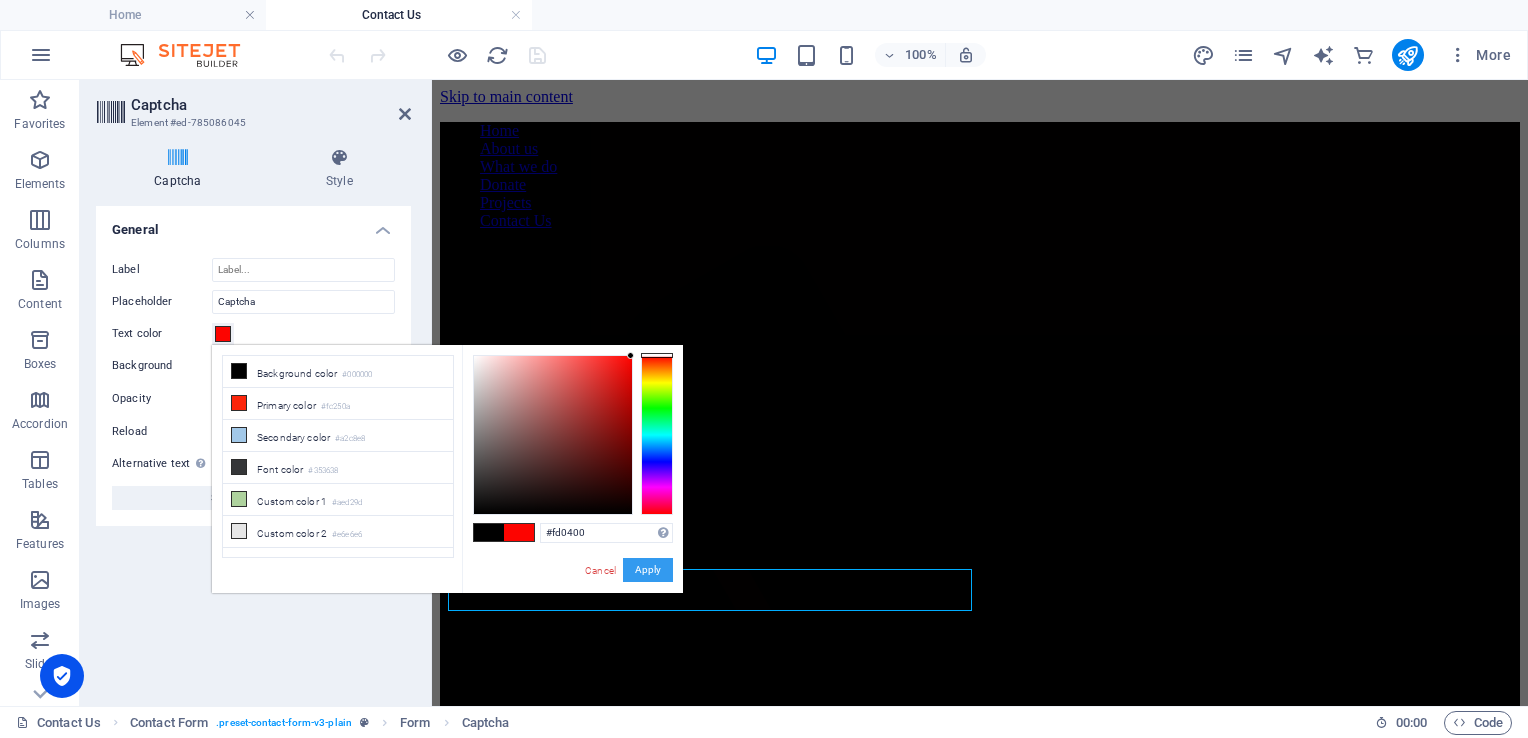 click on "Apply" at bounding box center [648, 570] 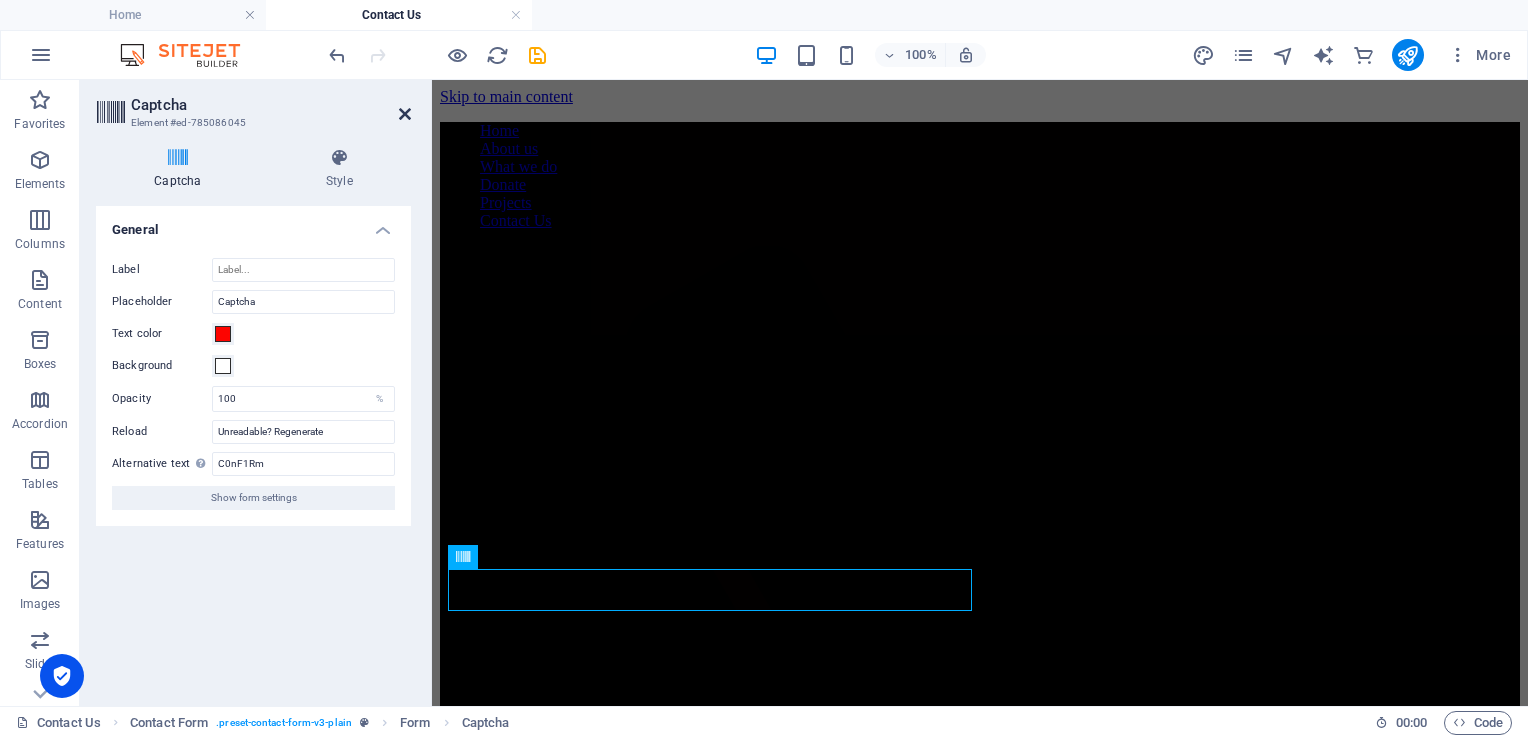 click at bounding box center [405, 114] 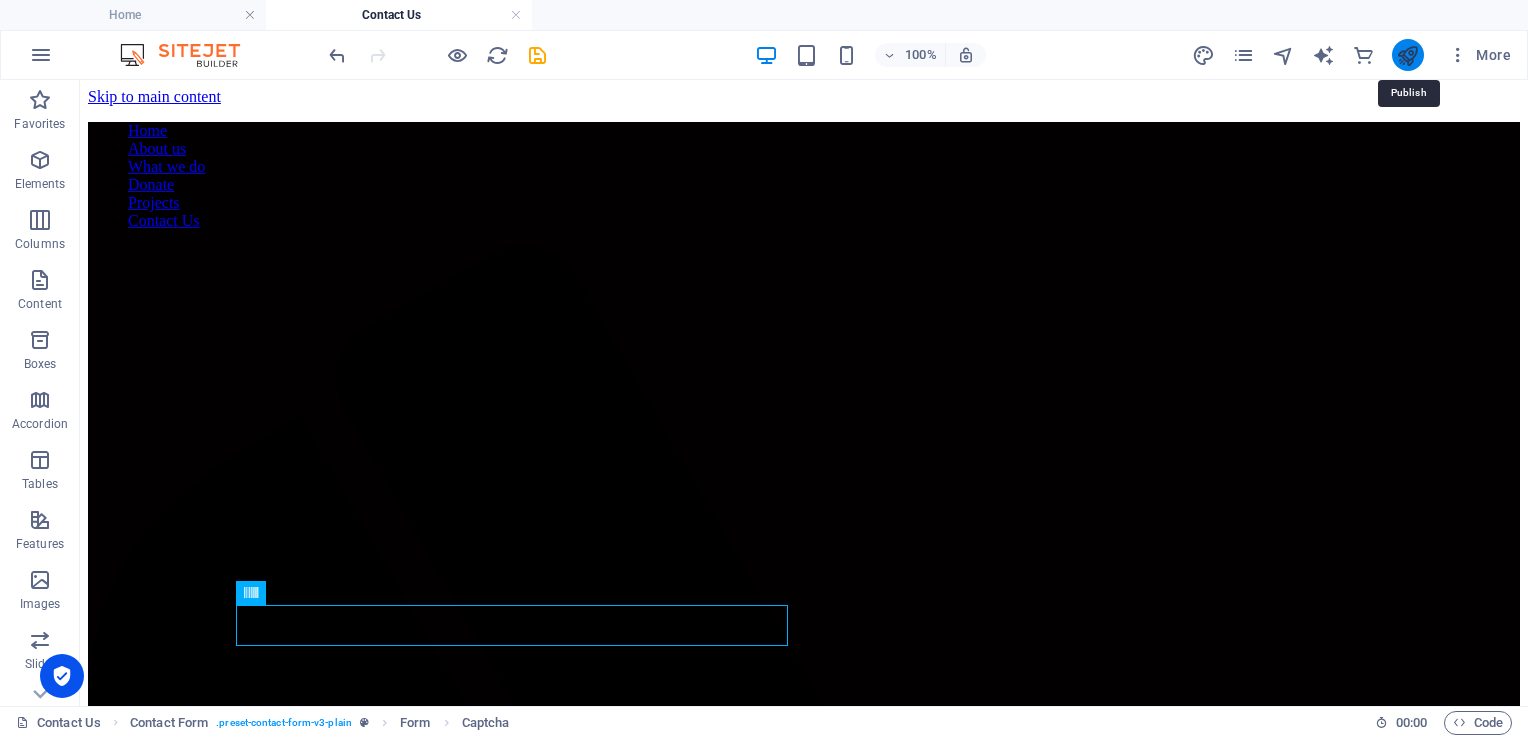 click at bounding box center [1407, 55] 